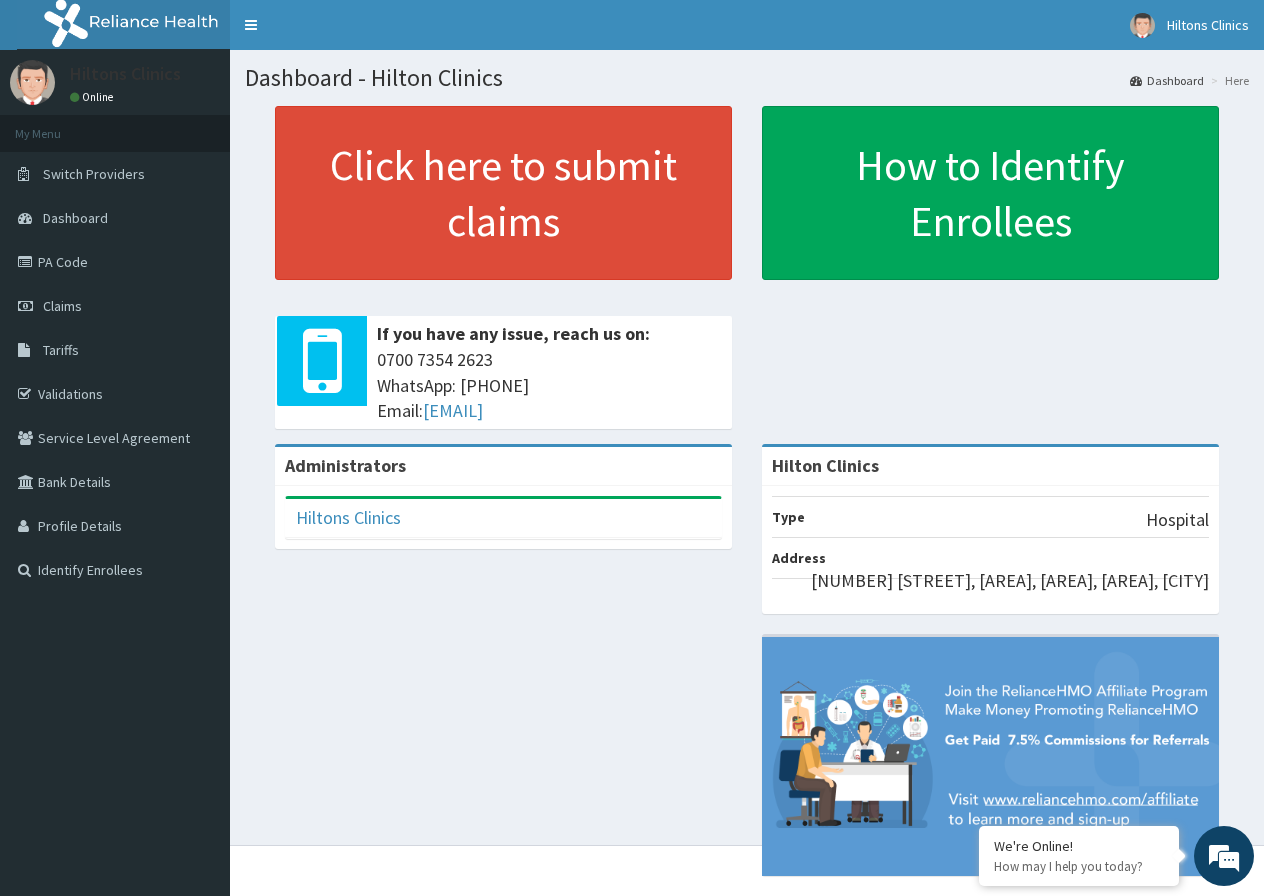 scroll, scrollTop: 0, scrollLeft: 0, axis: both 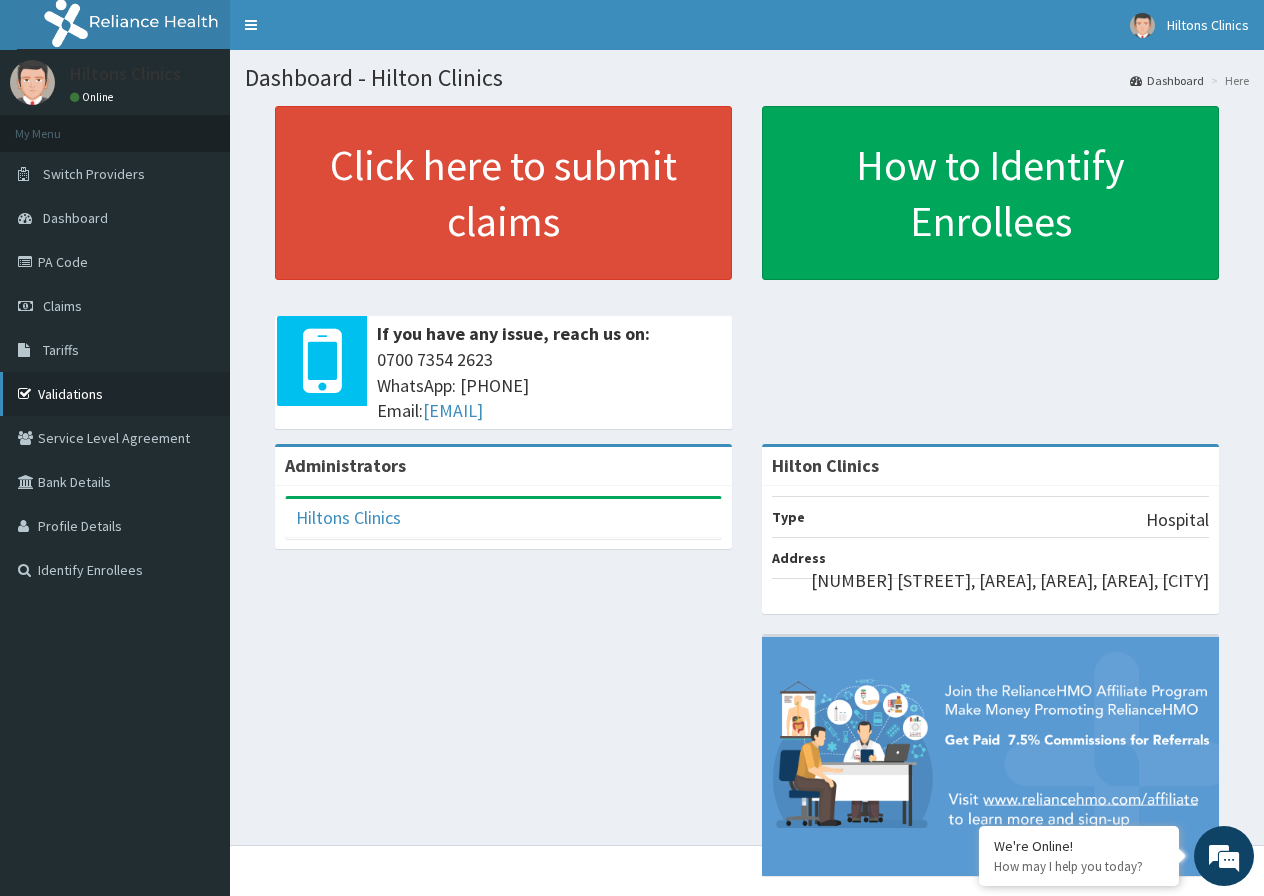click on "Validations" at bounding box center [115, 394] 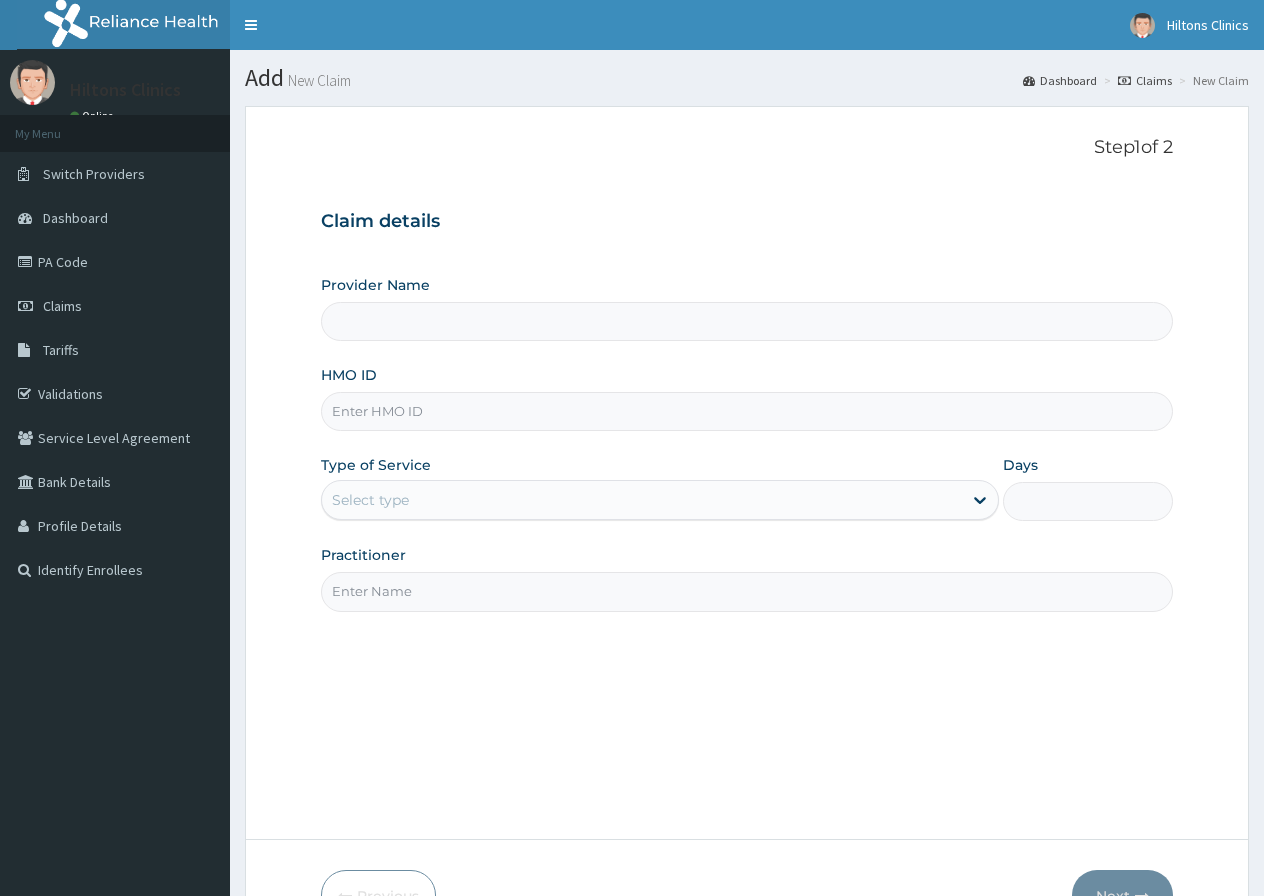 scroll, scrollTop: 0, scrollLeft: 0, axis: both 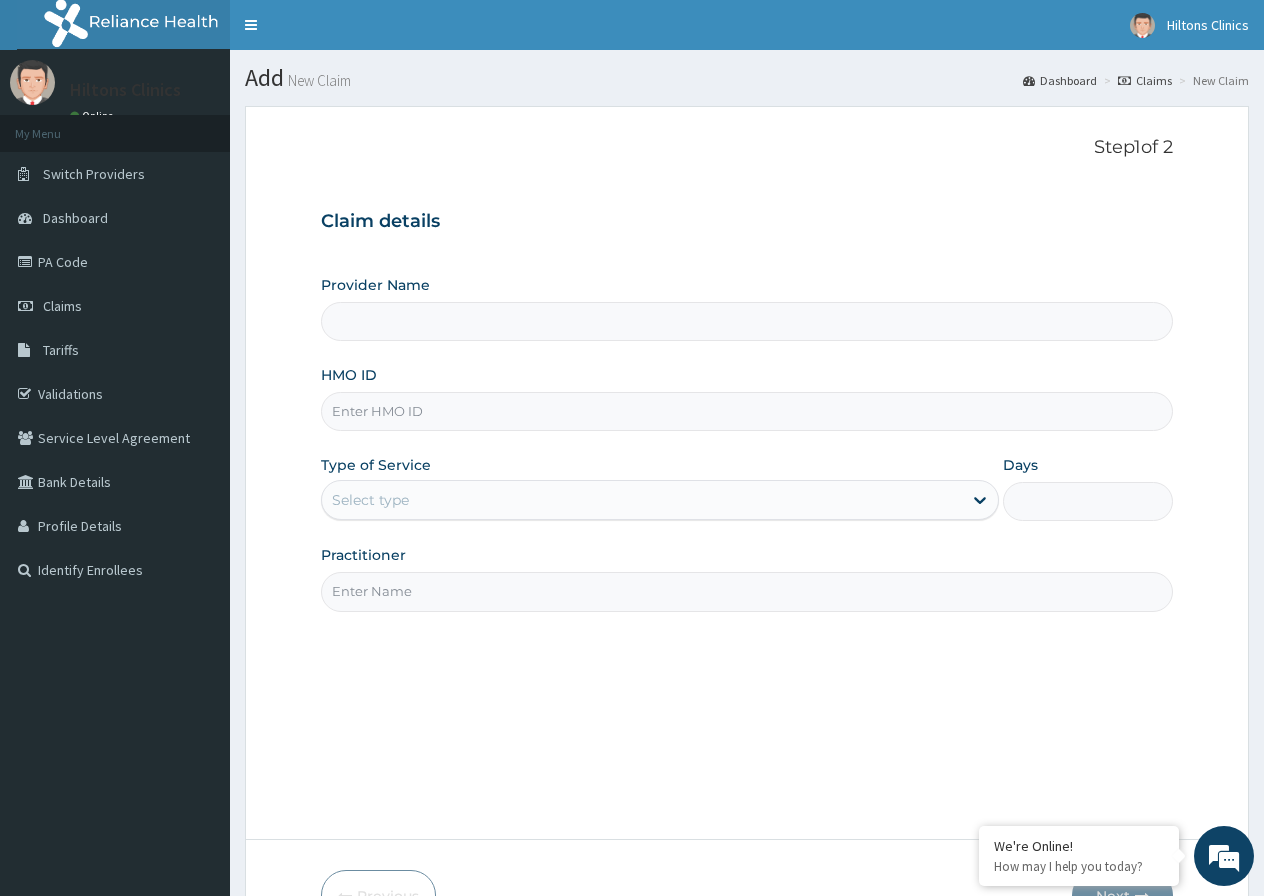 type on "P" 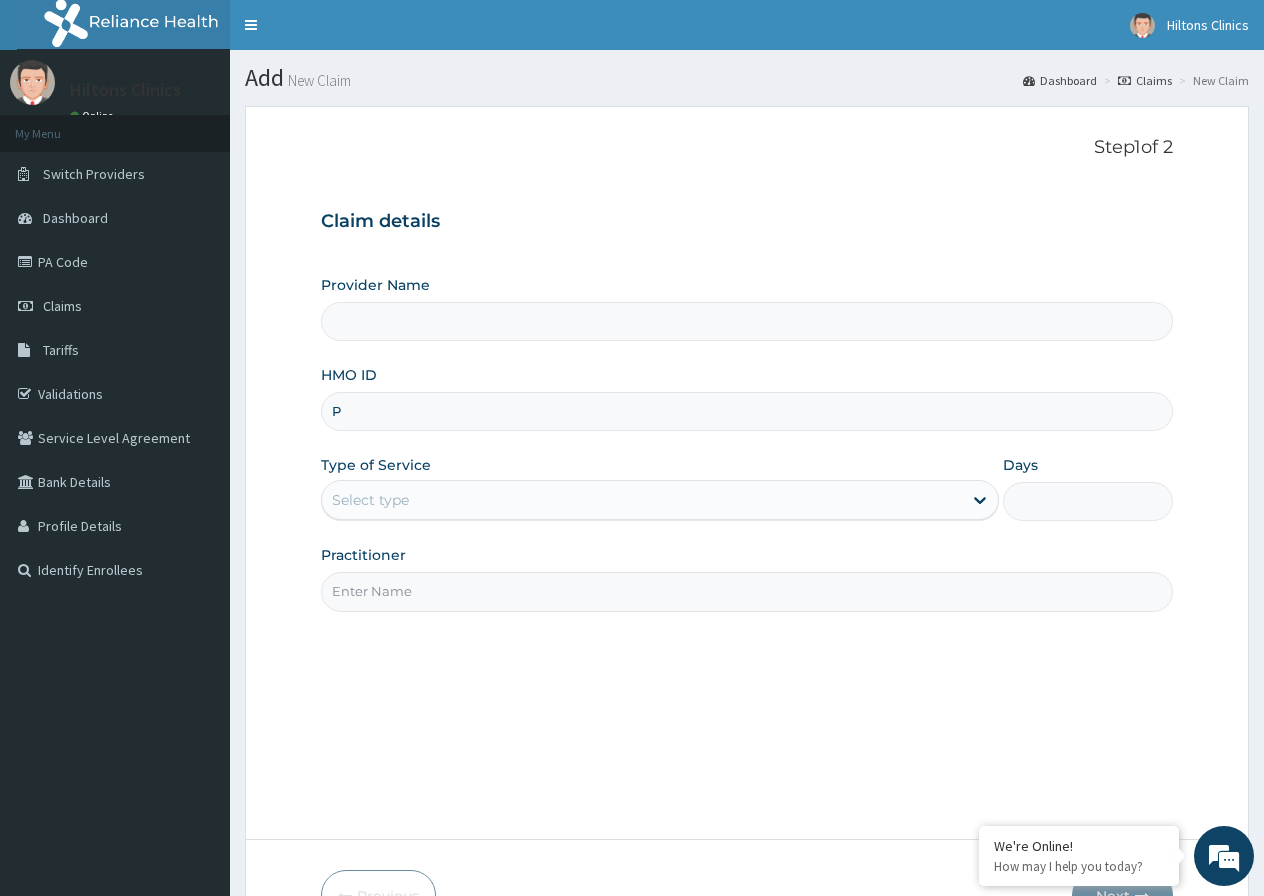type on "Hilton Clinics" 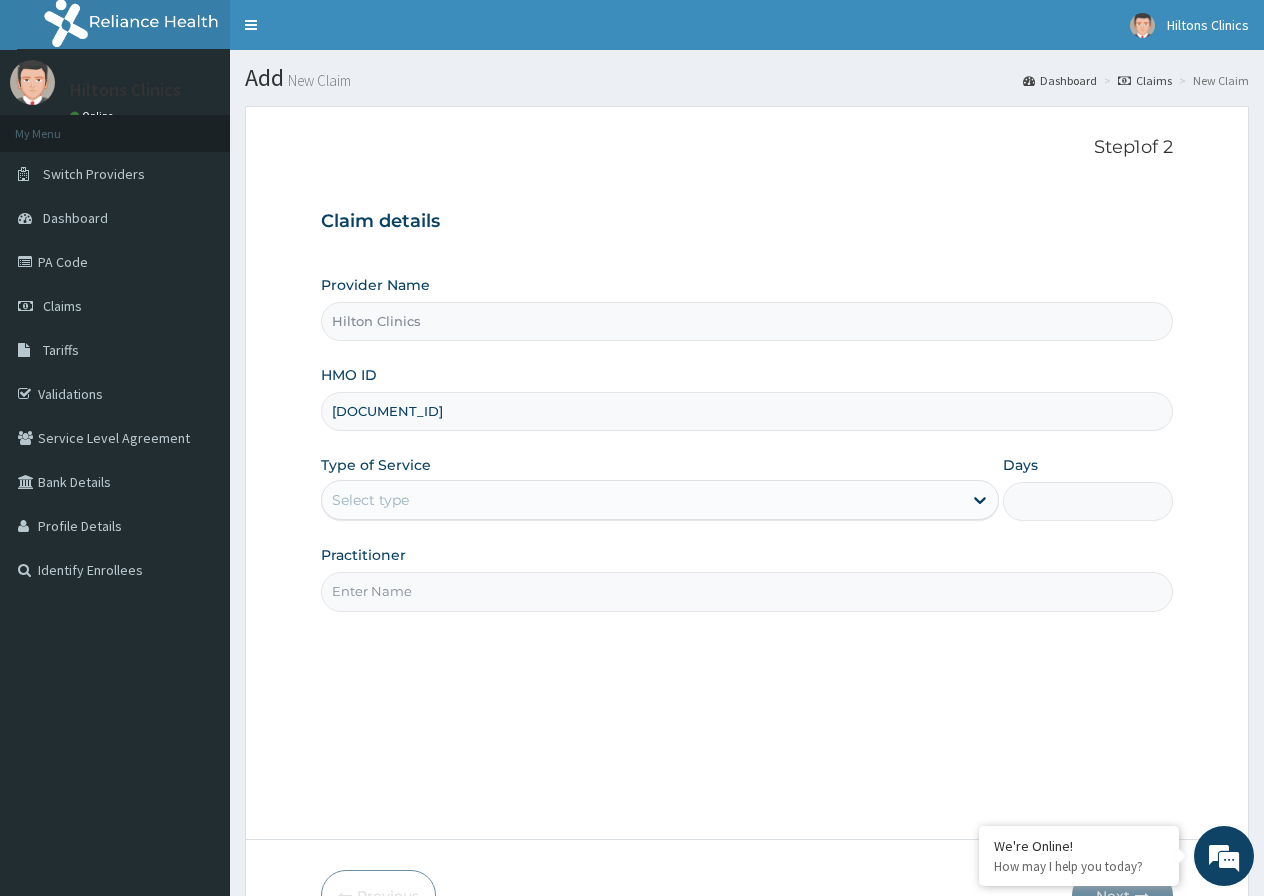 scroll, scrollTop: 0, scrollLeft: 0, axis: both 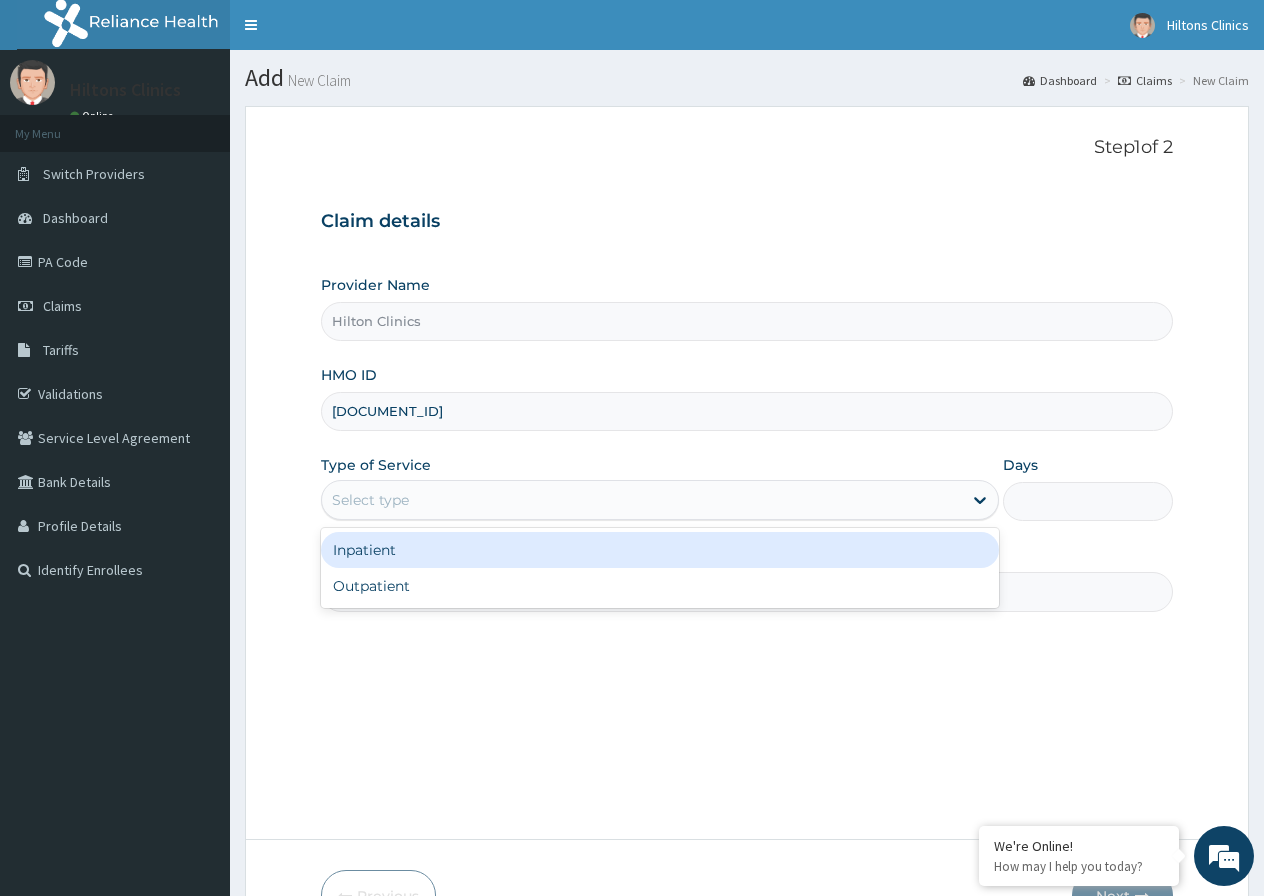 click on "Select type" at bounding box center [642, 500] 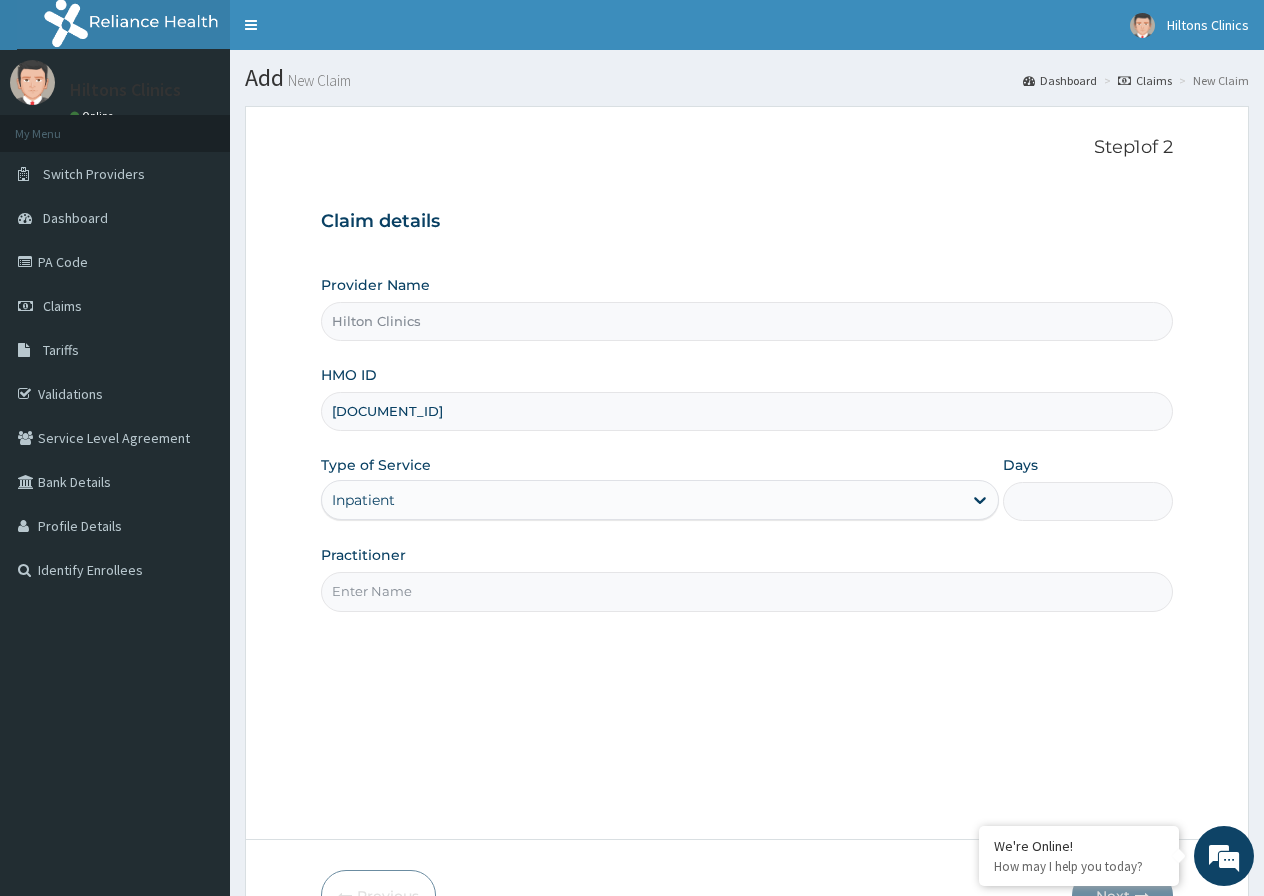 click on "Days" at bounding box center [1088, 501] 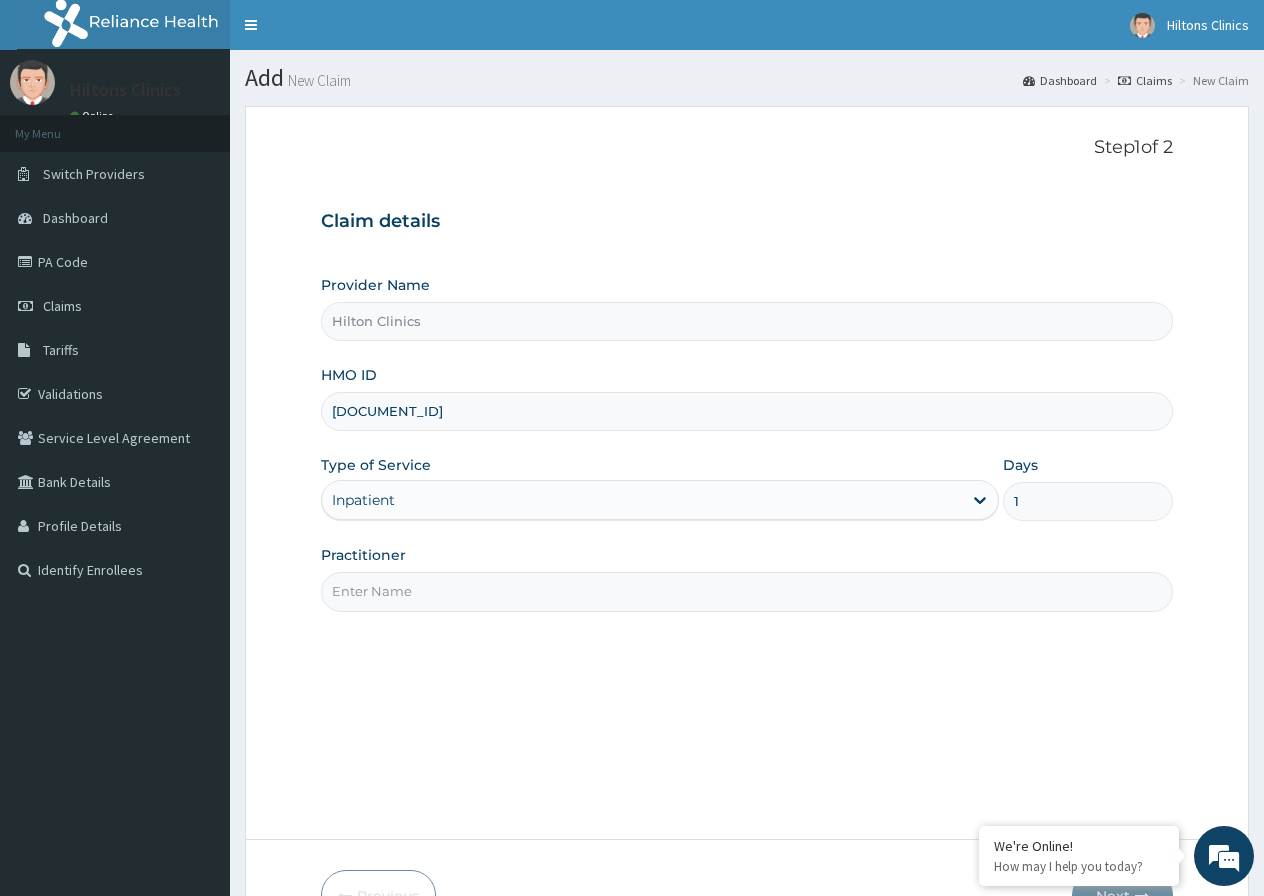 type on "1" 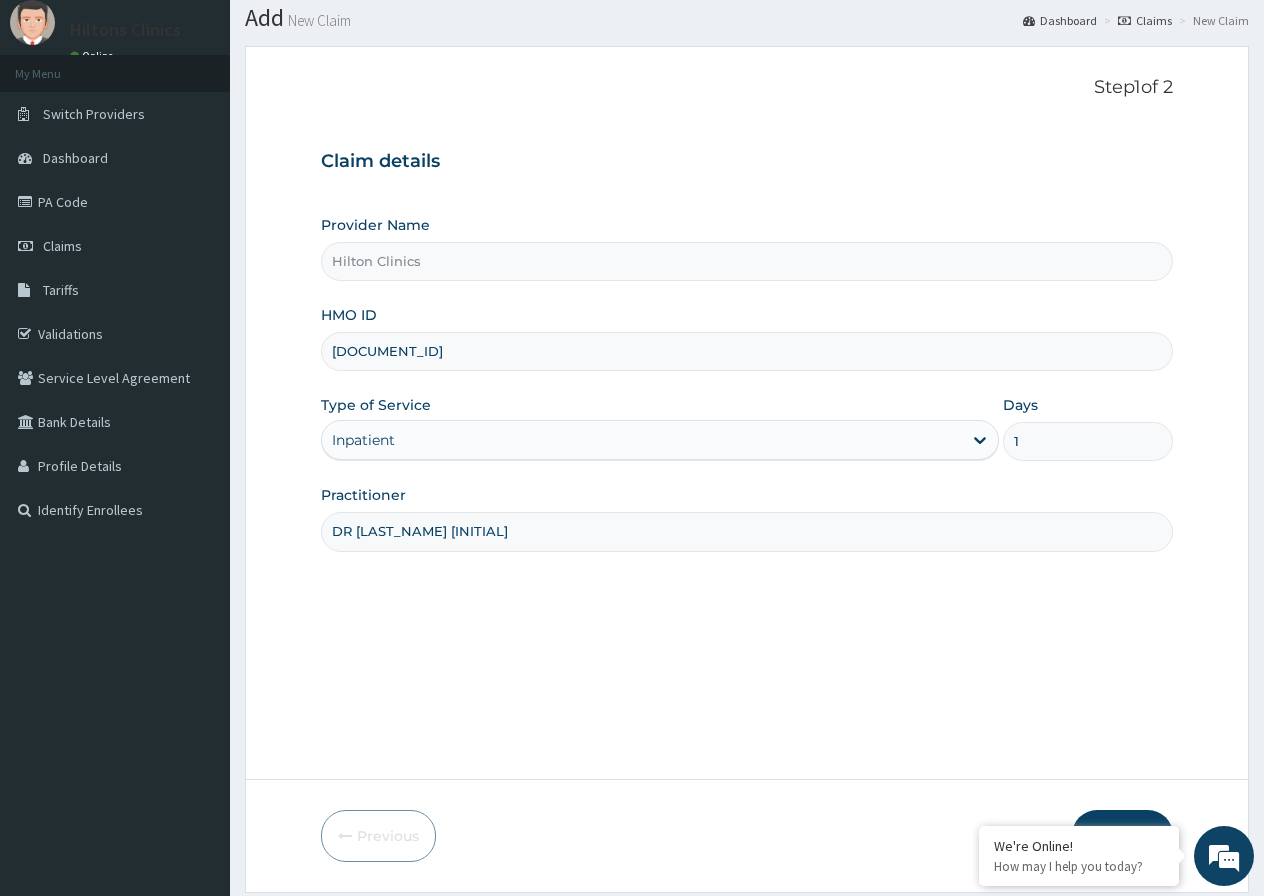 scroll, scrollTop: 123, scrollLeft: 0, axis: vertical 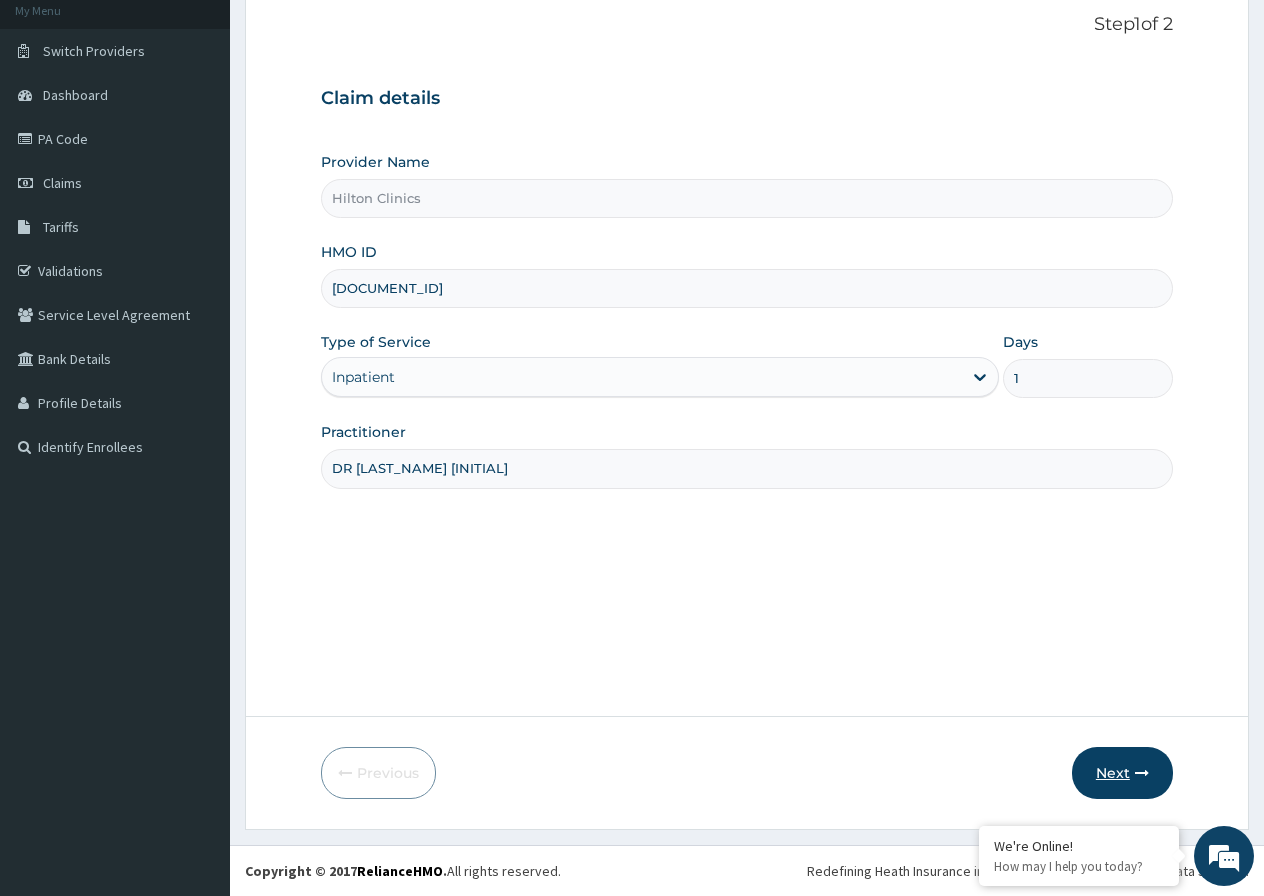 click on "Next" at bounding box center (1122, 773) 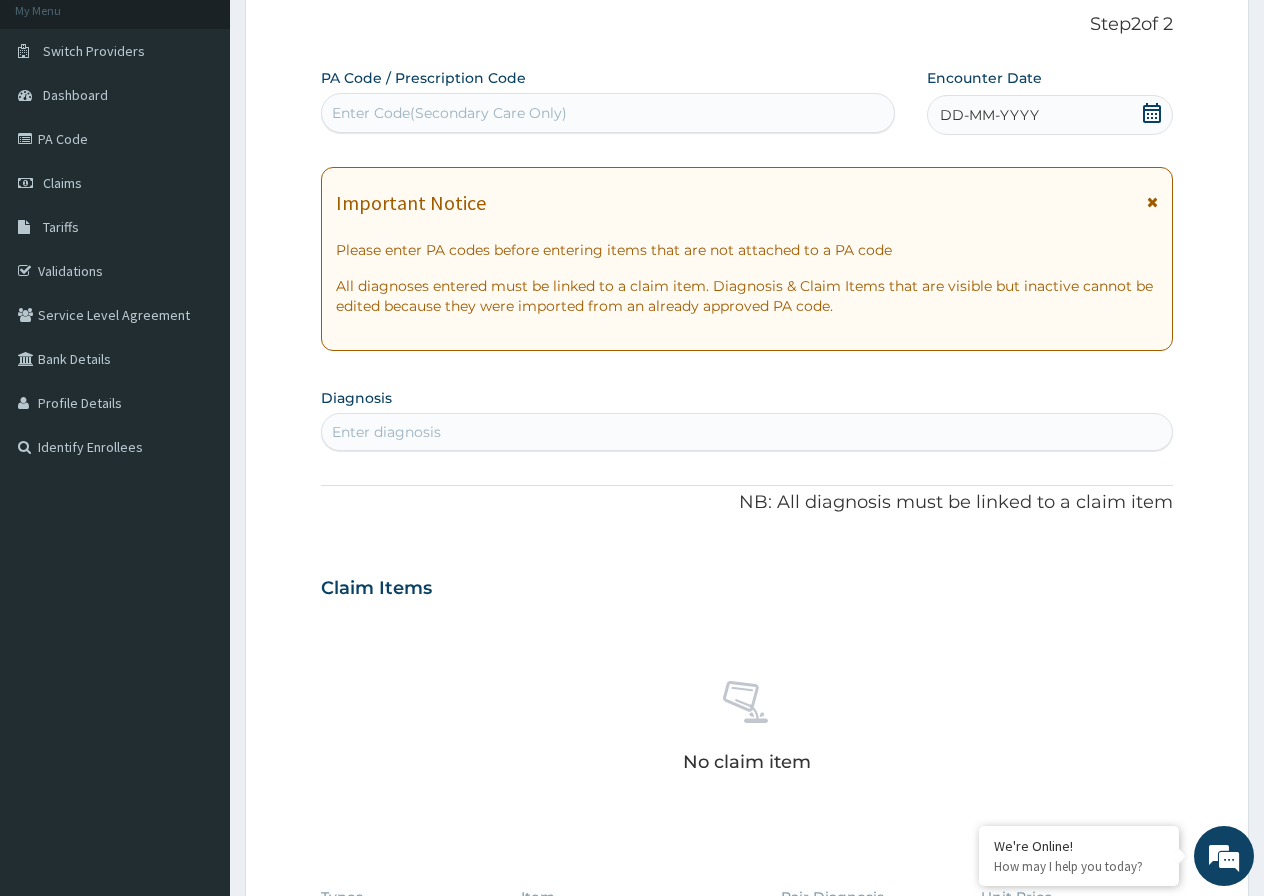 click 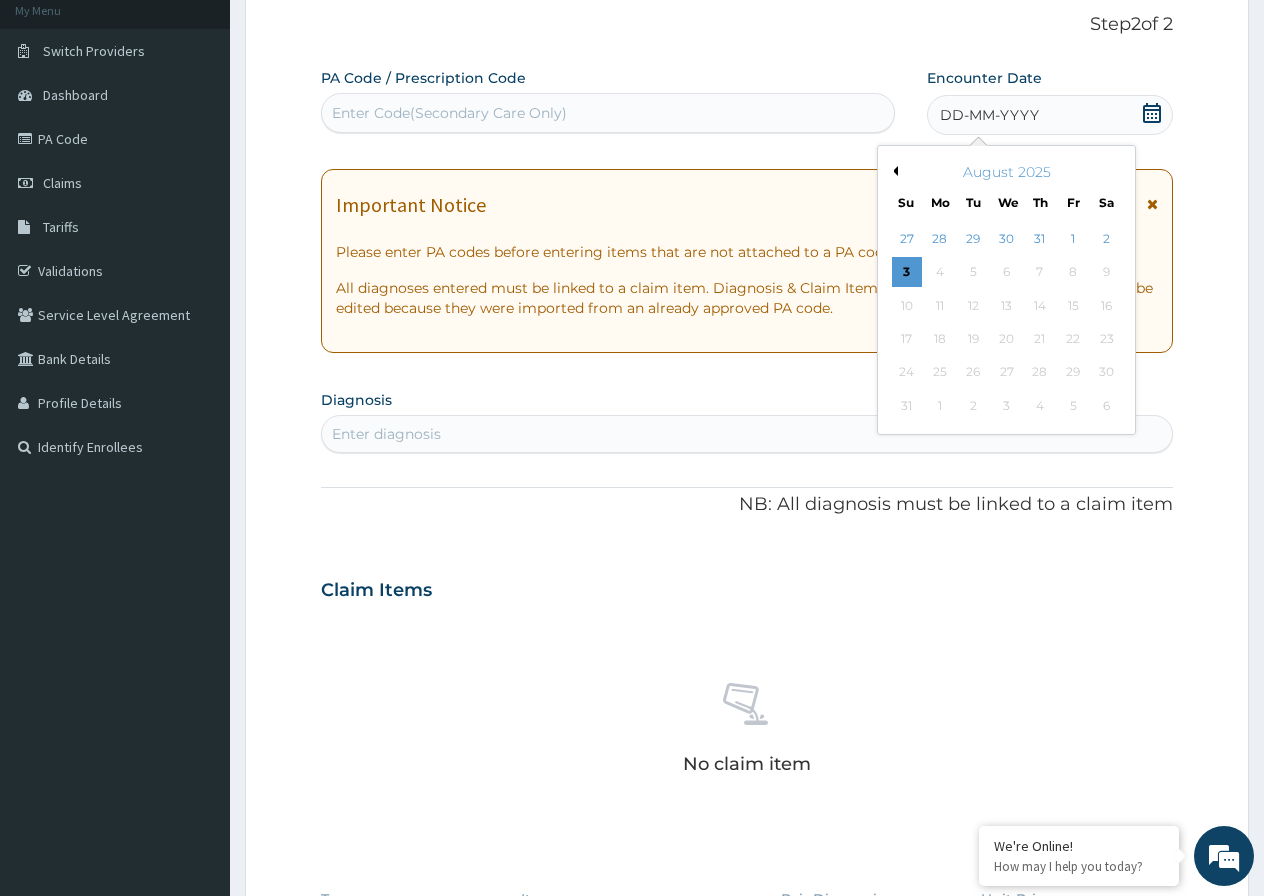 click on "Previous Month" at bounding box center (893, 171) 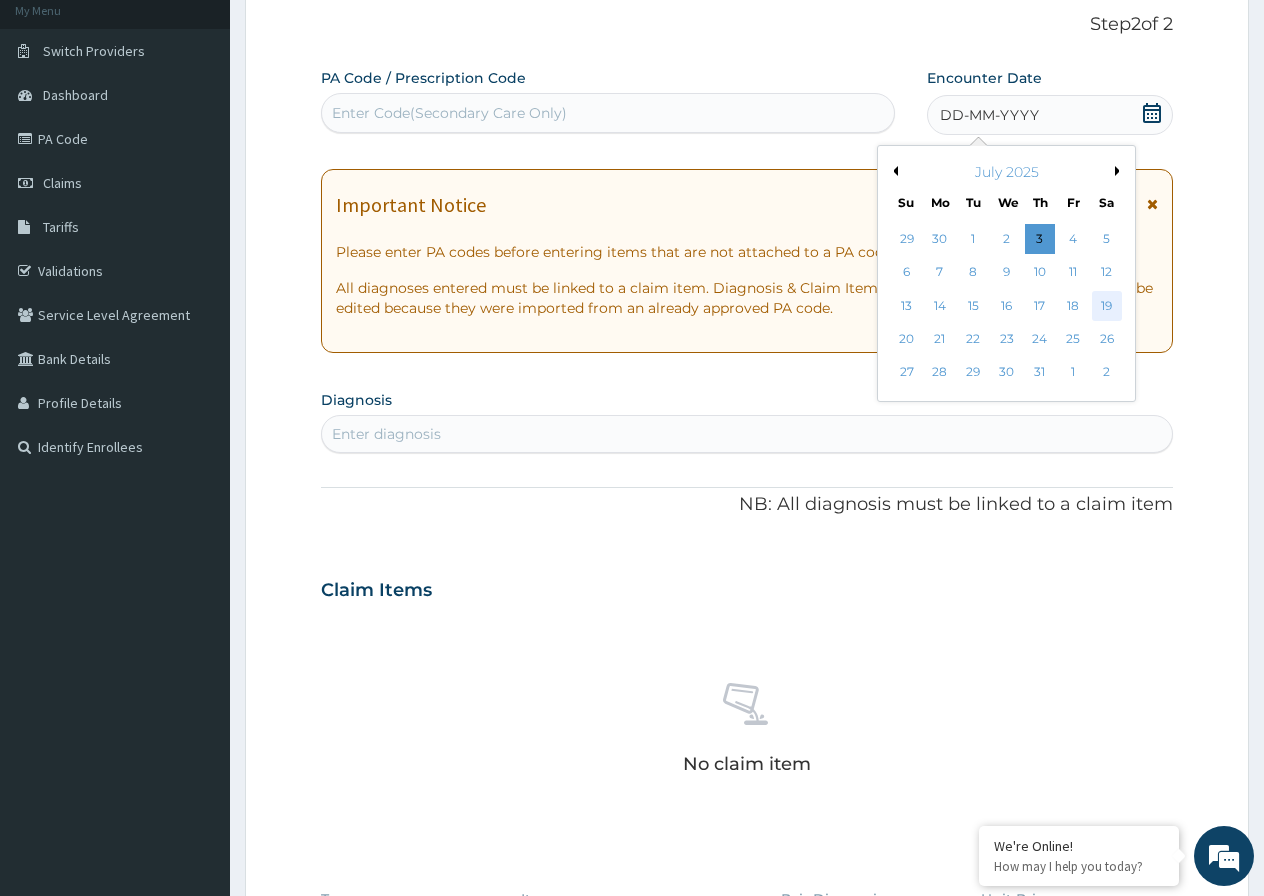 click on "19" at bounding box center [1106, 306] 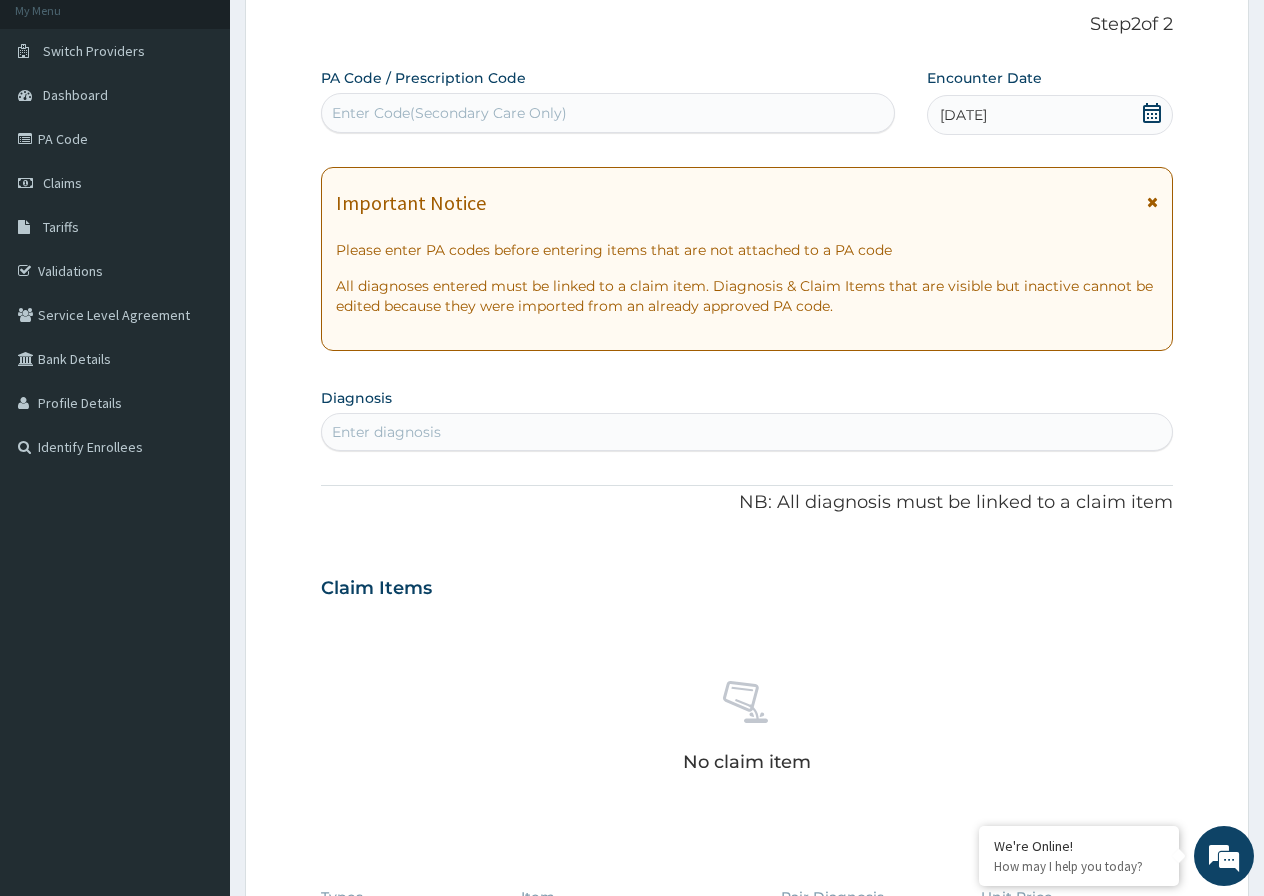 click on "Enter diagnosis" at bounding box center (386, 432) 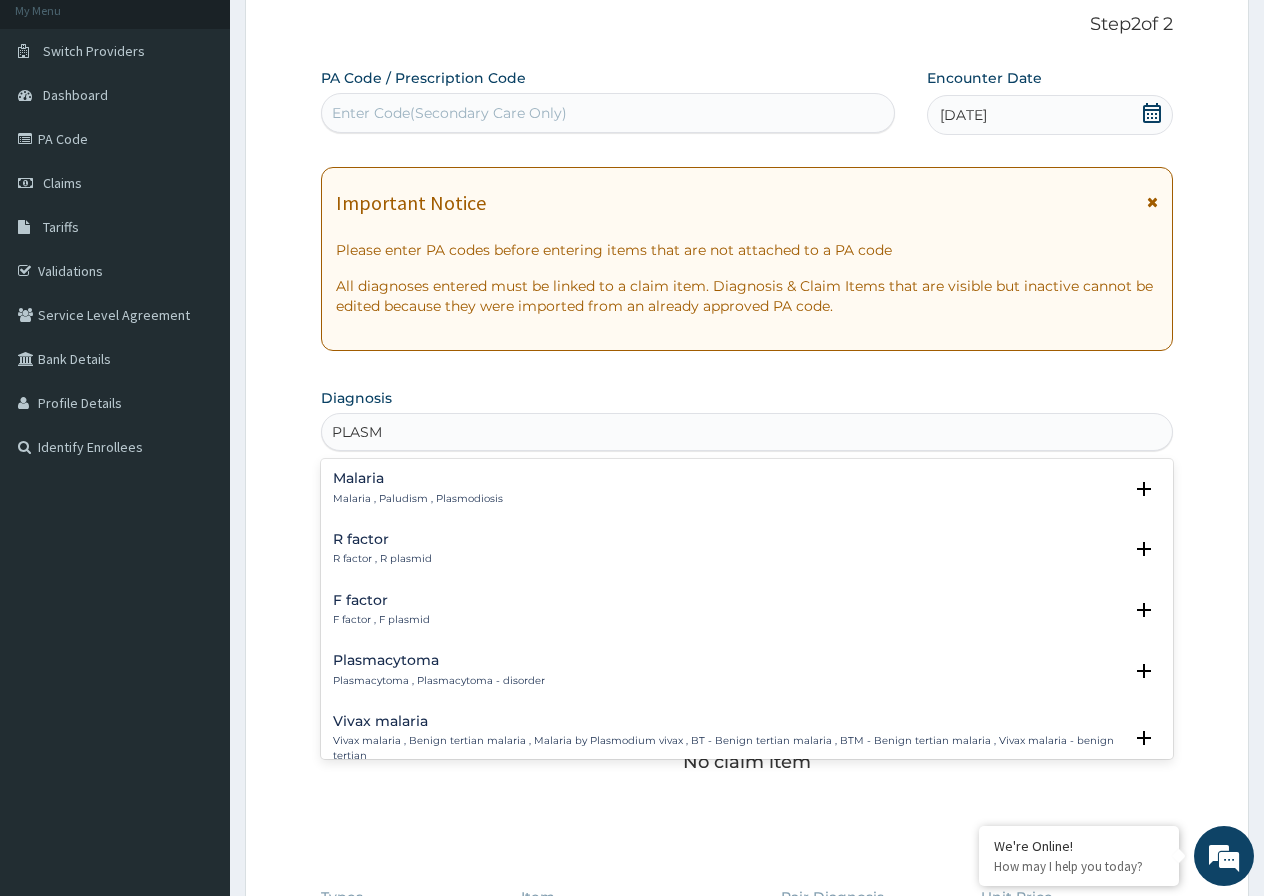 type on "PLASMO" 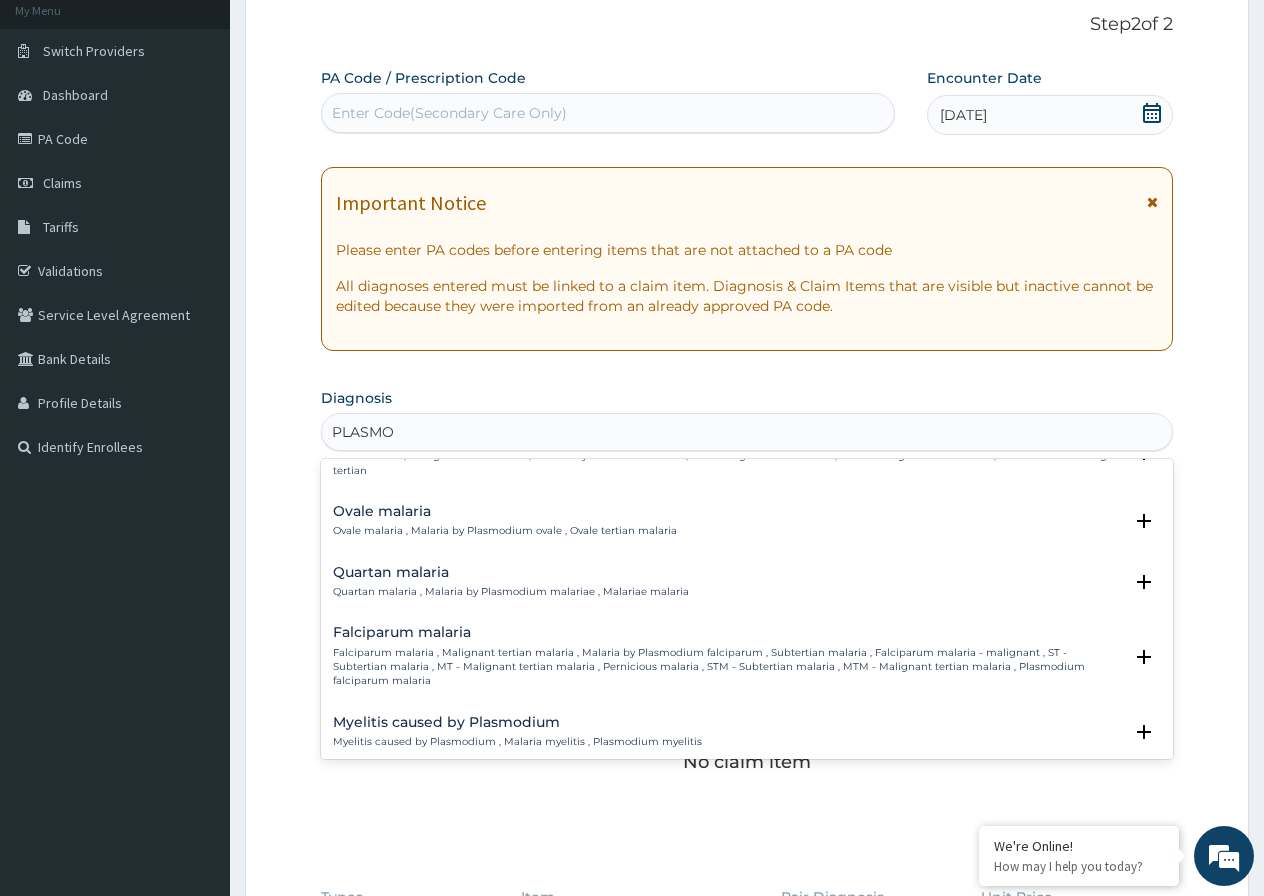 scroll, scrollTop: 200, scrollLeft: 0, axis: vertical 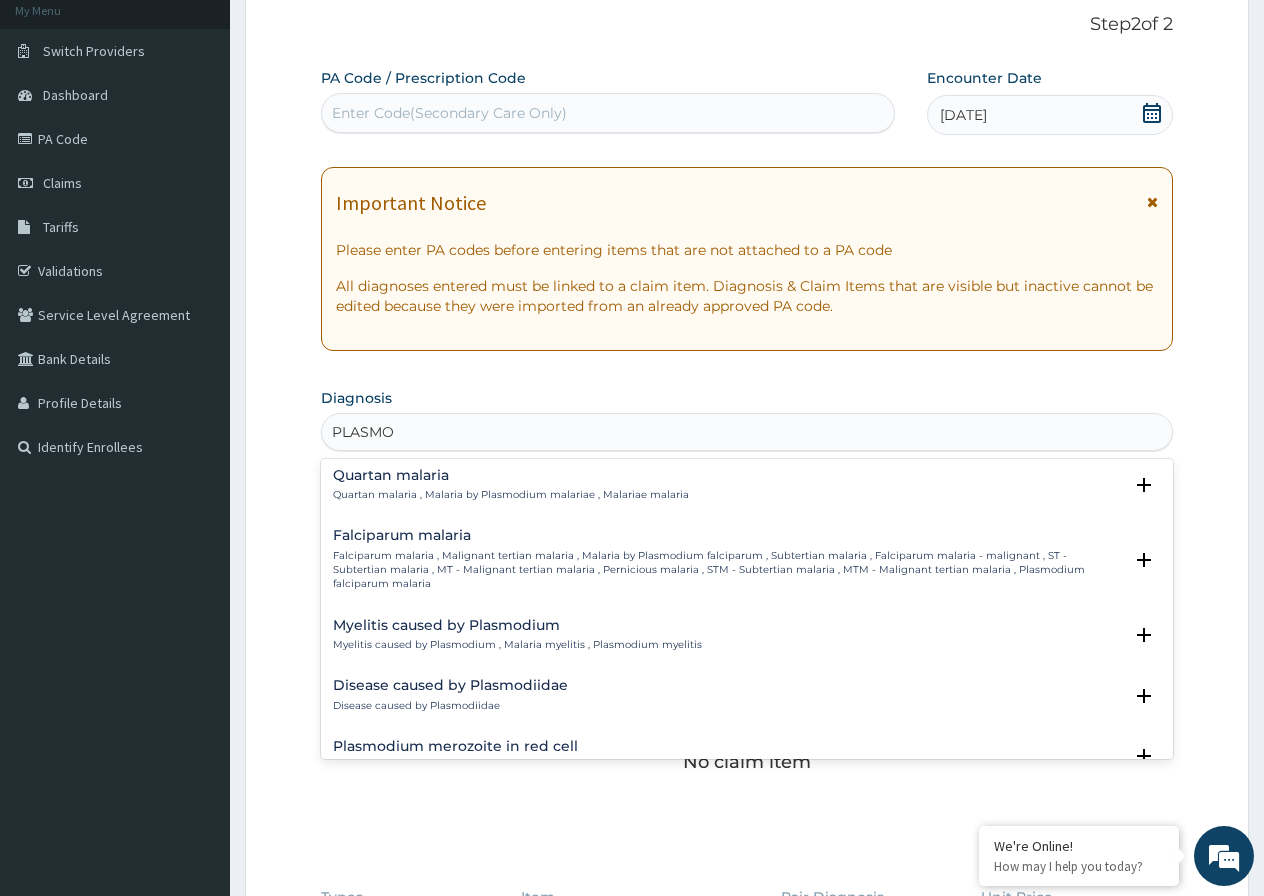 click on "Falciparum malaria" at bounding box center [727, 535] 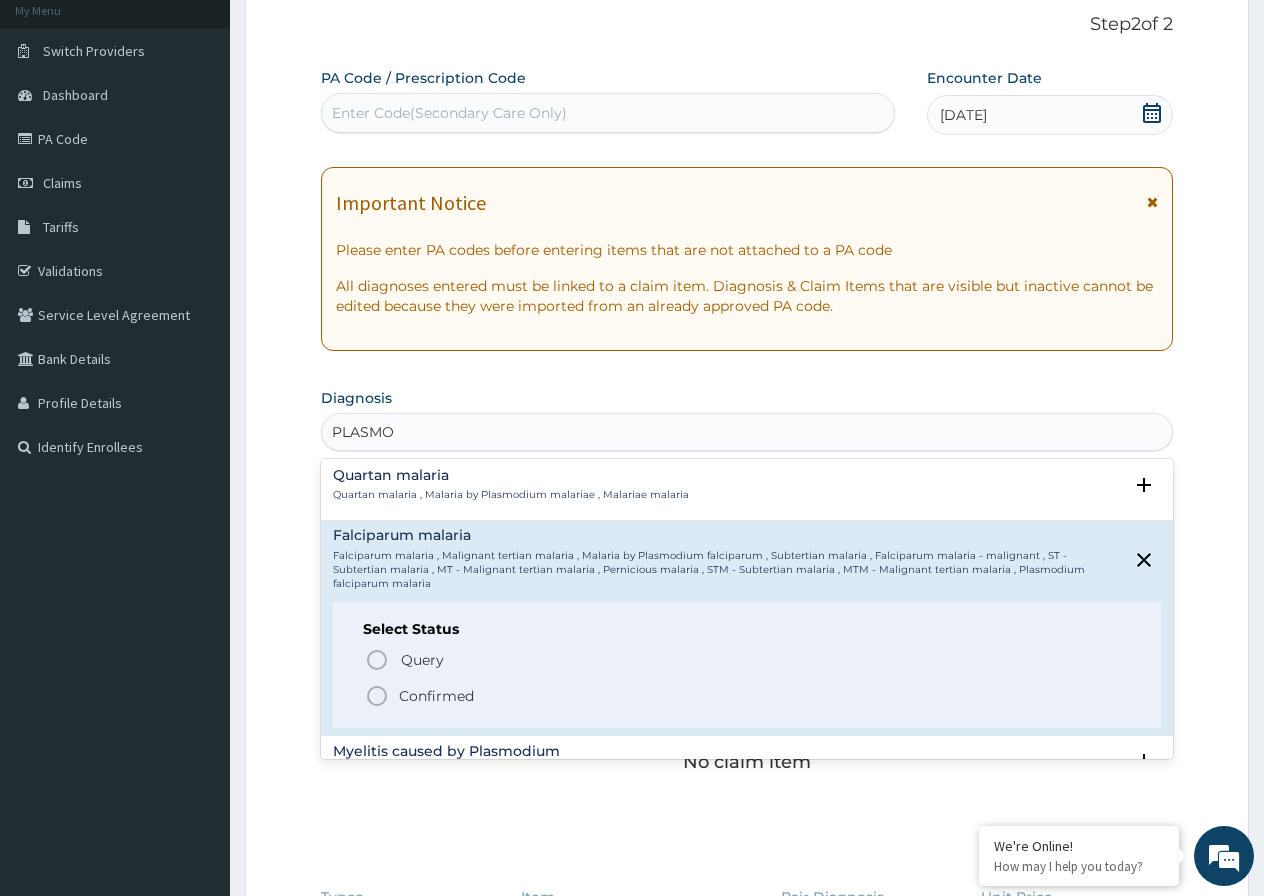 click 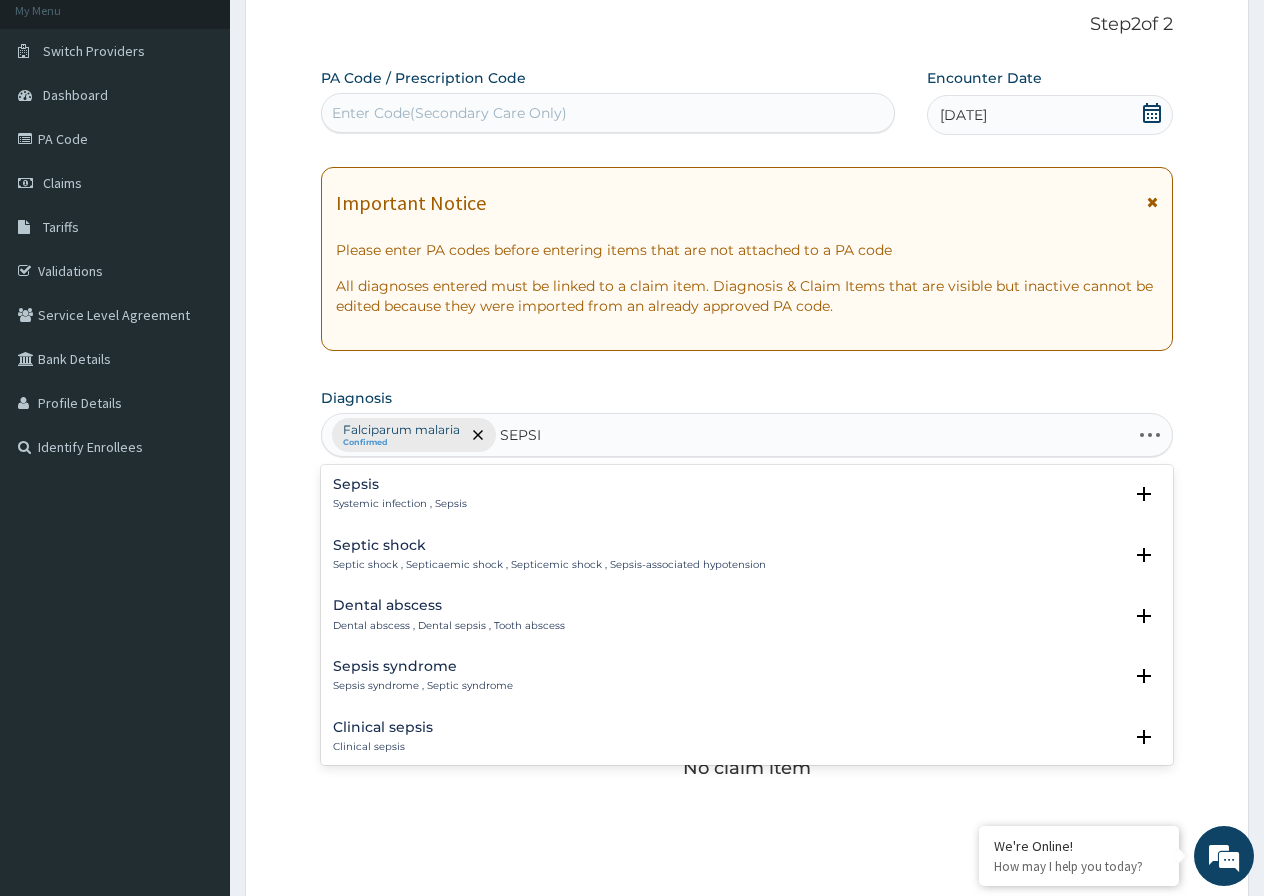 type on "SEPSIS" 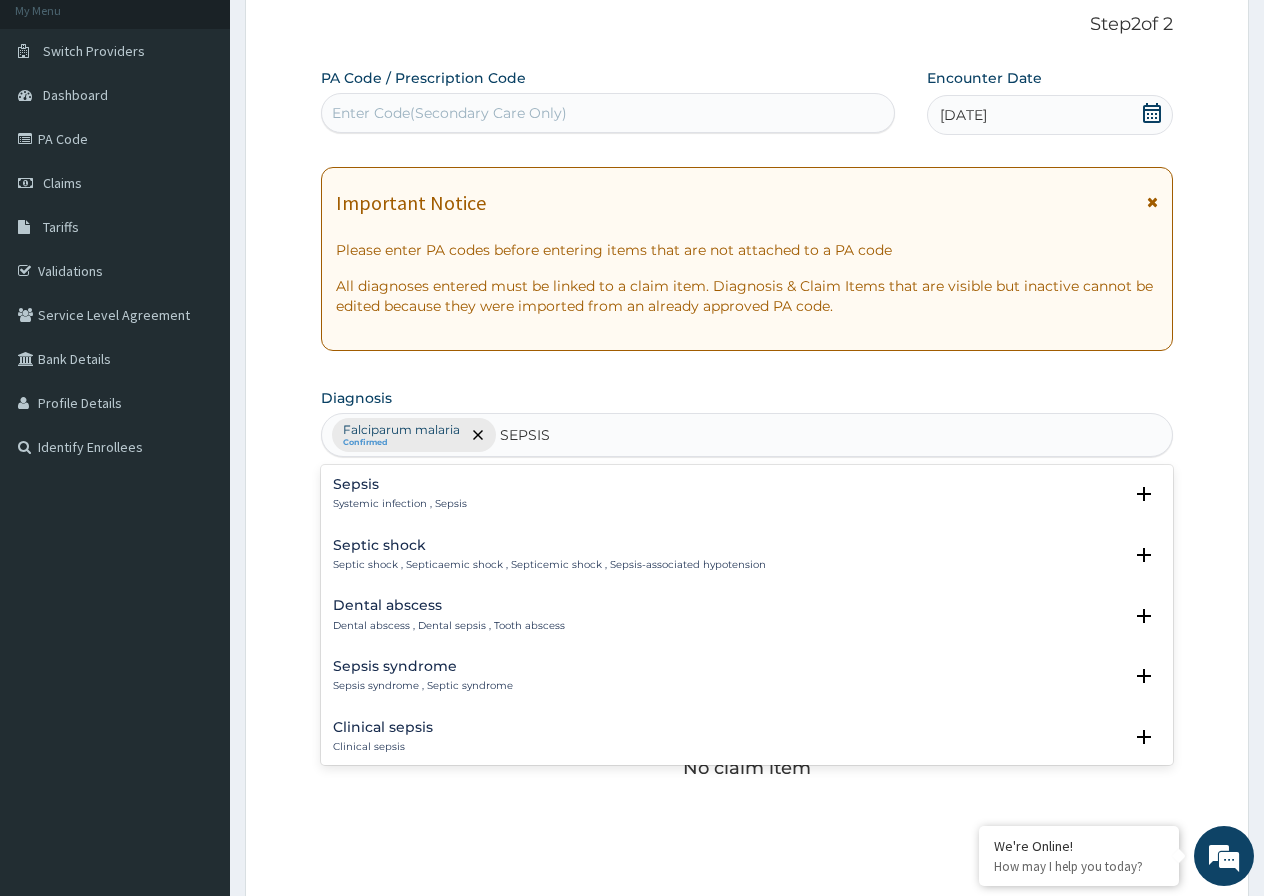 click on "Sepsis" at bounding box center [400, 484] 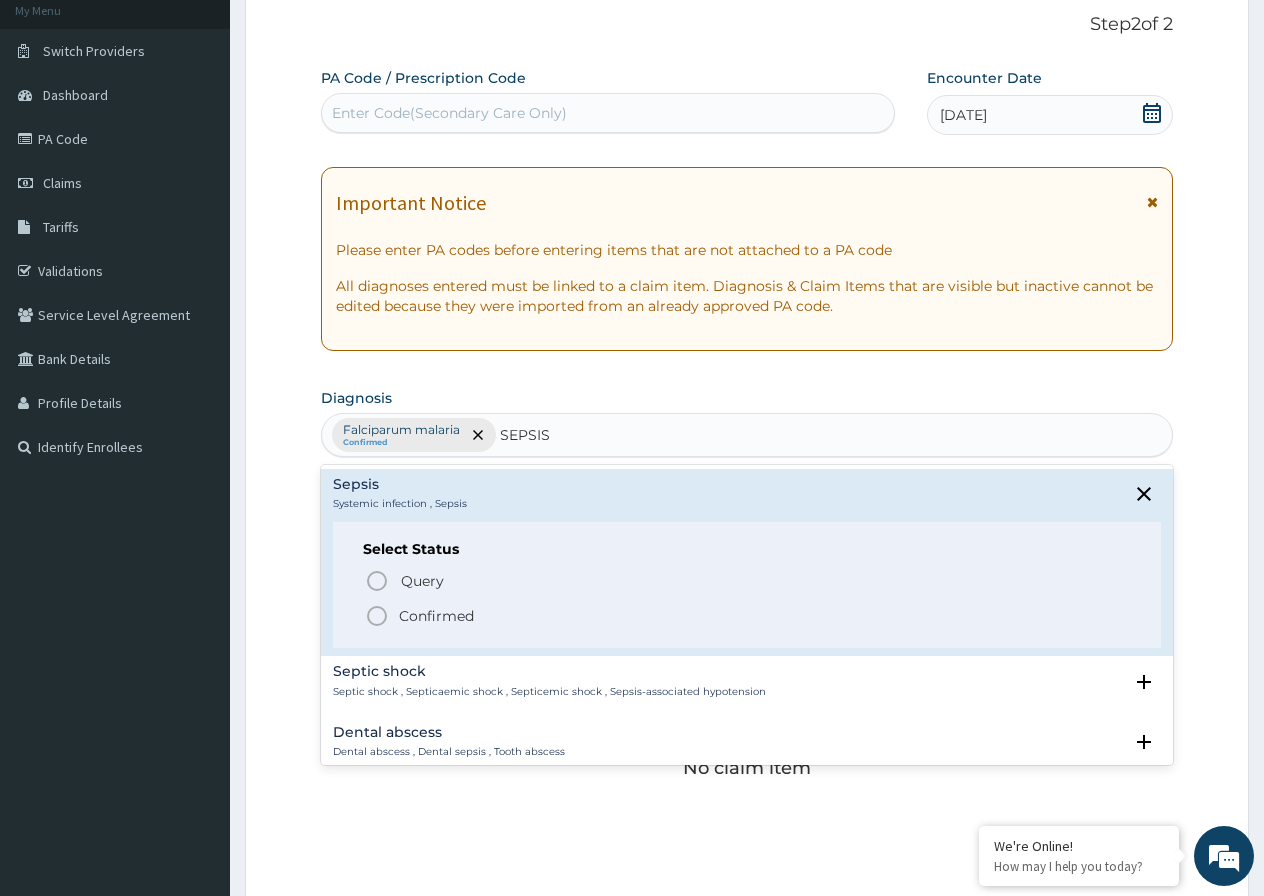 click 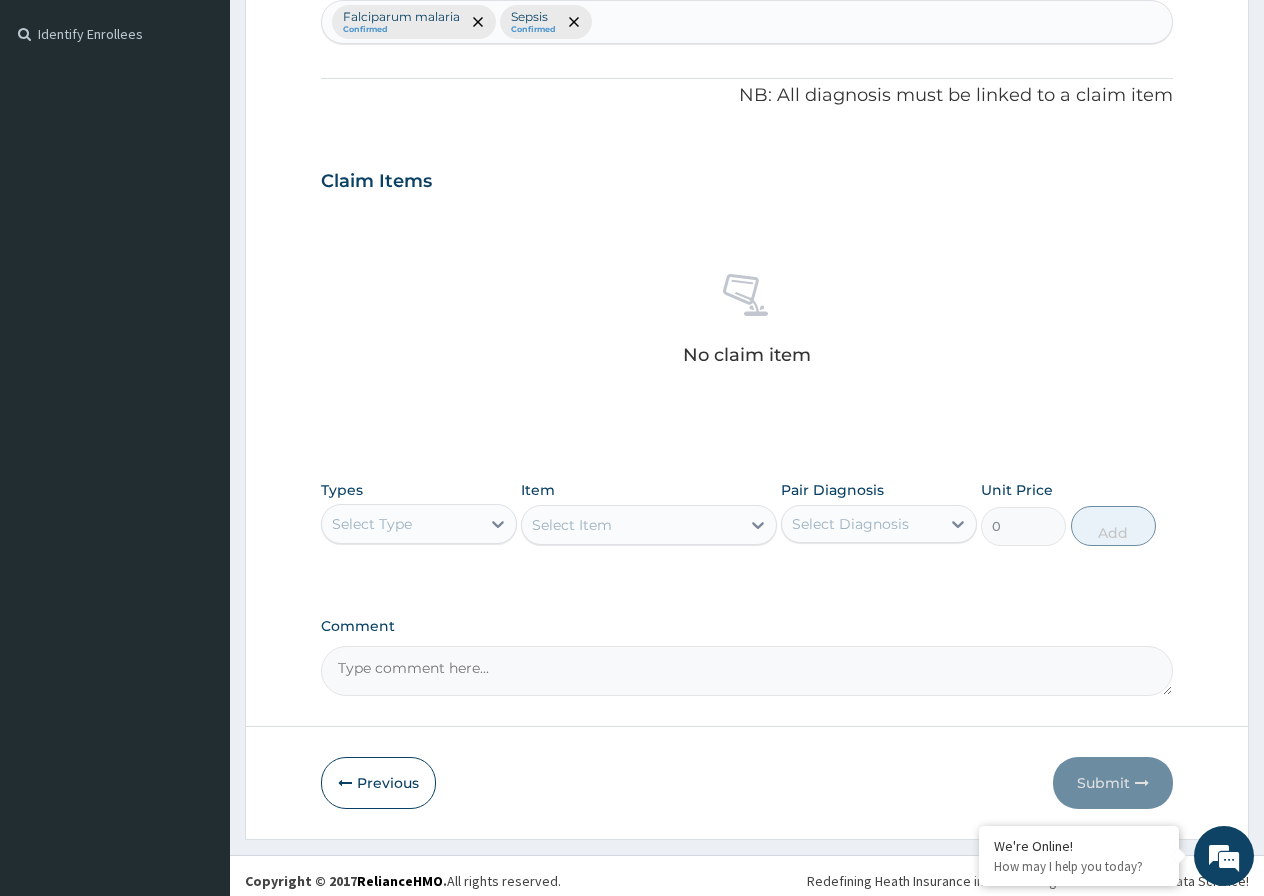 scroll, scrollTop: 546, scrollLeft: 0, axis: vertical 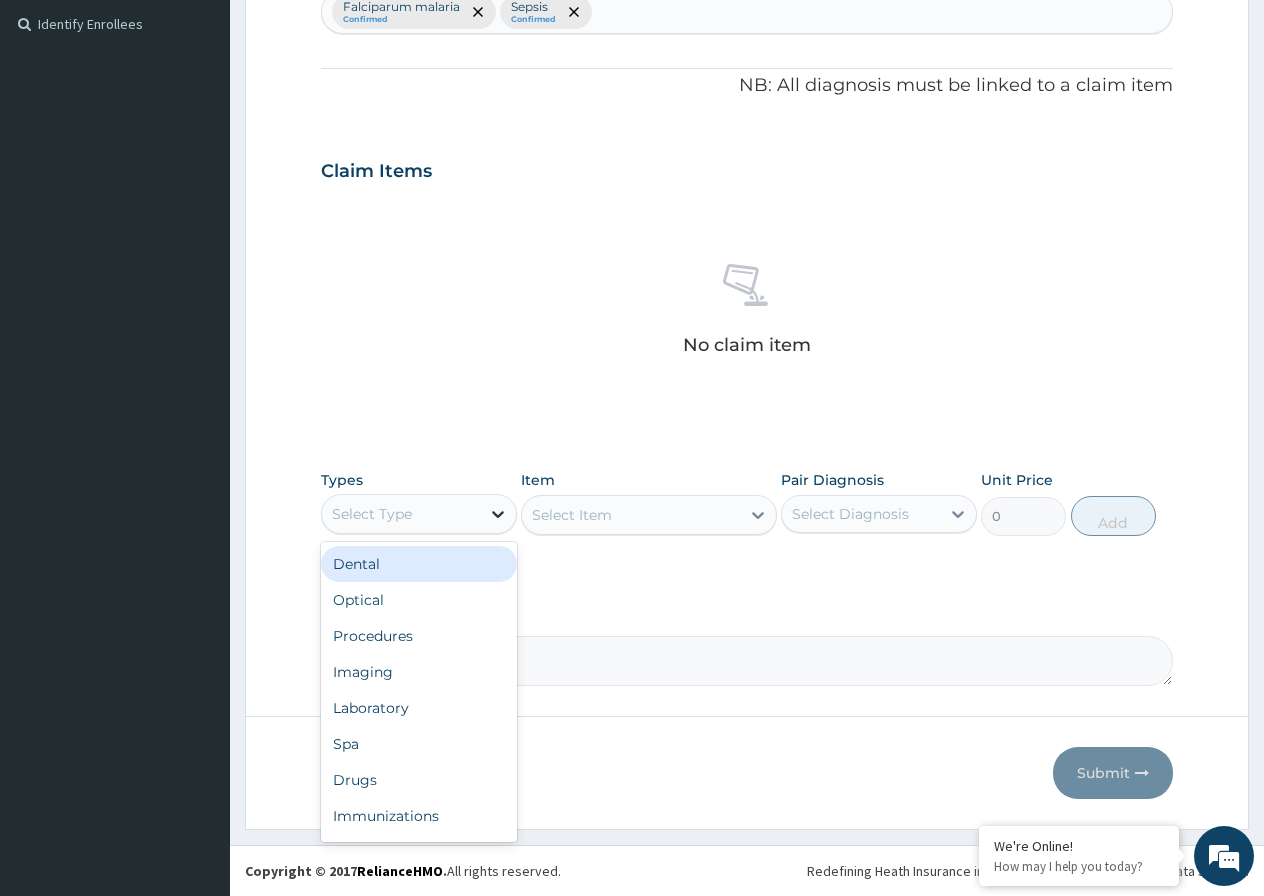 click 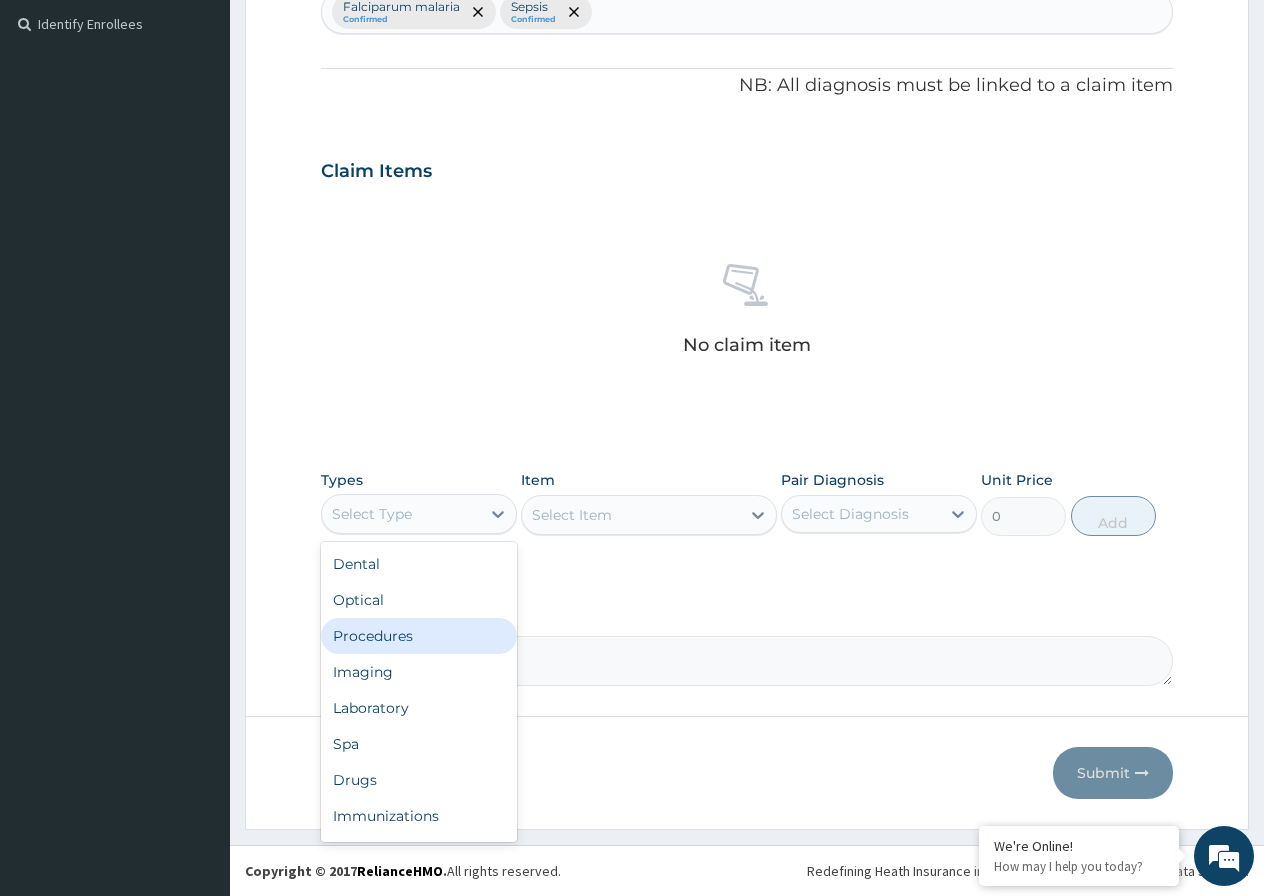 click on "Procedures" at bounding box center (419, 636) 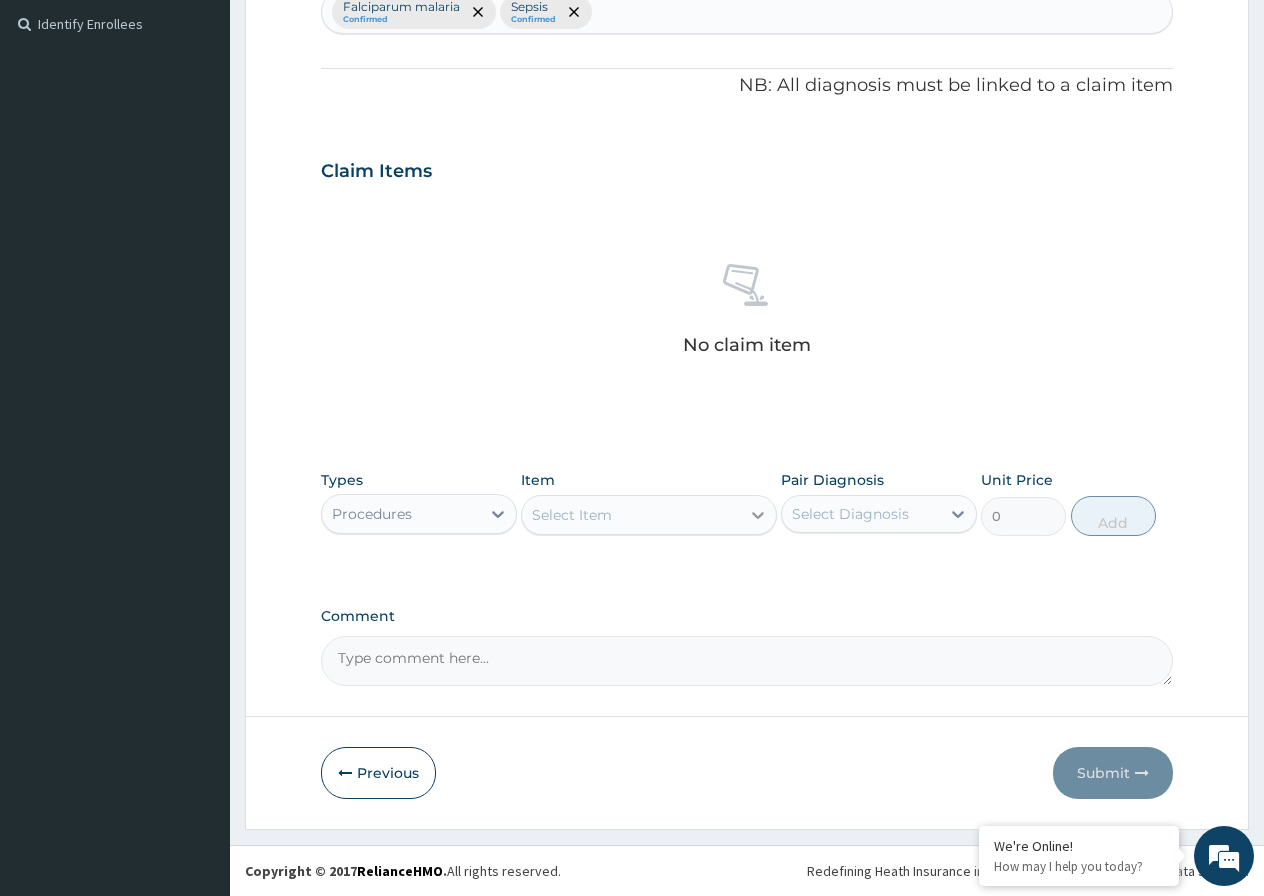 click 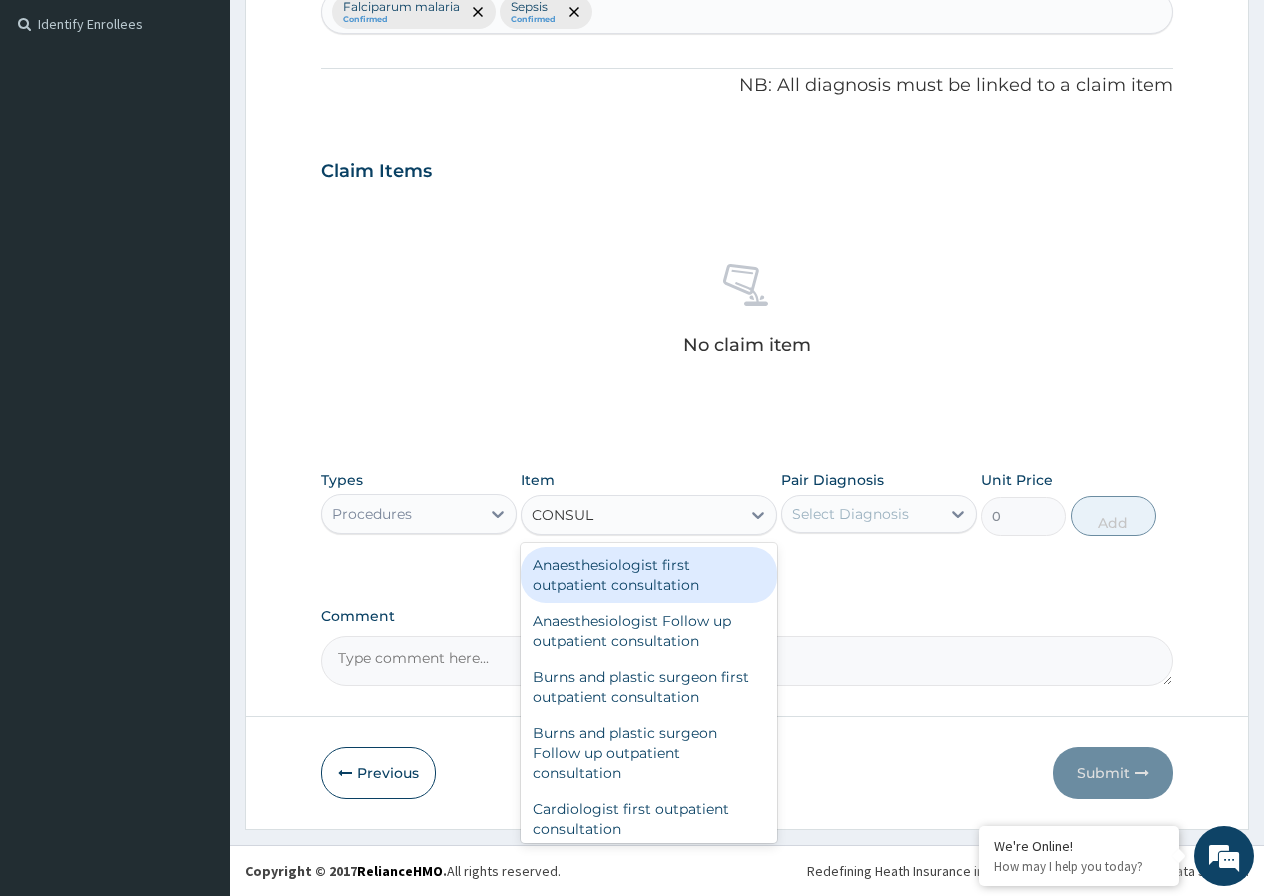 type on "CONSULT" 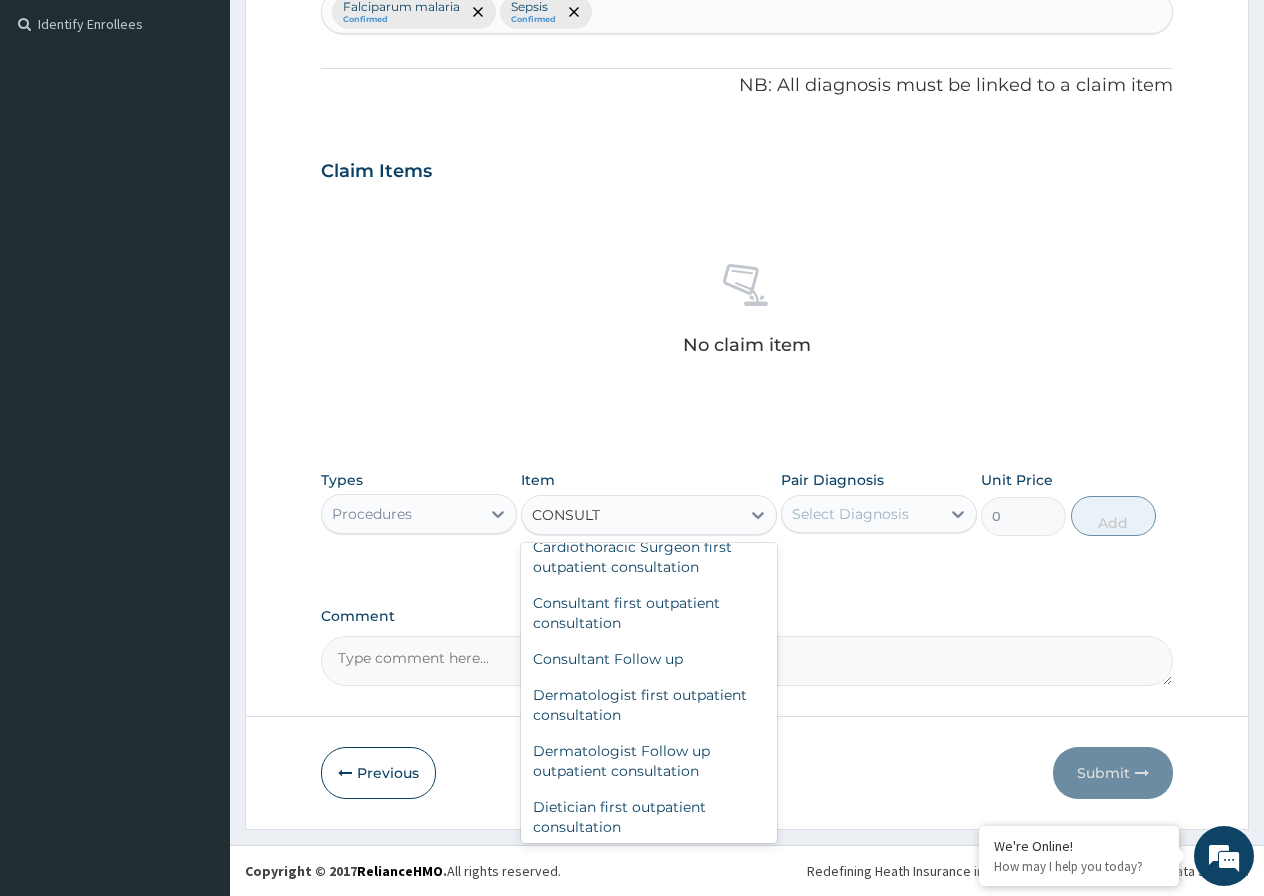 scroll, scrollTop: 390, scrollLeft: 0, axis: vertical 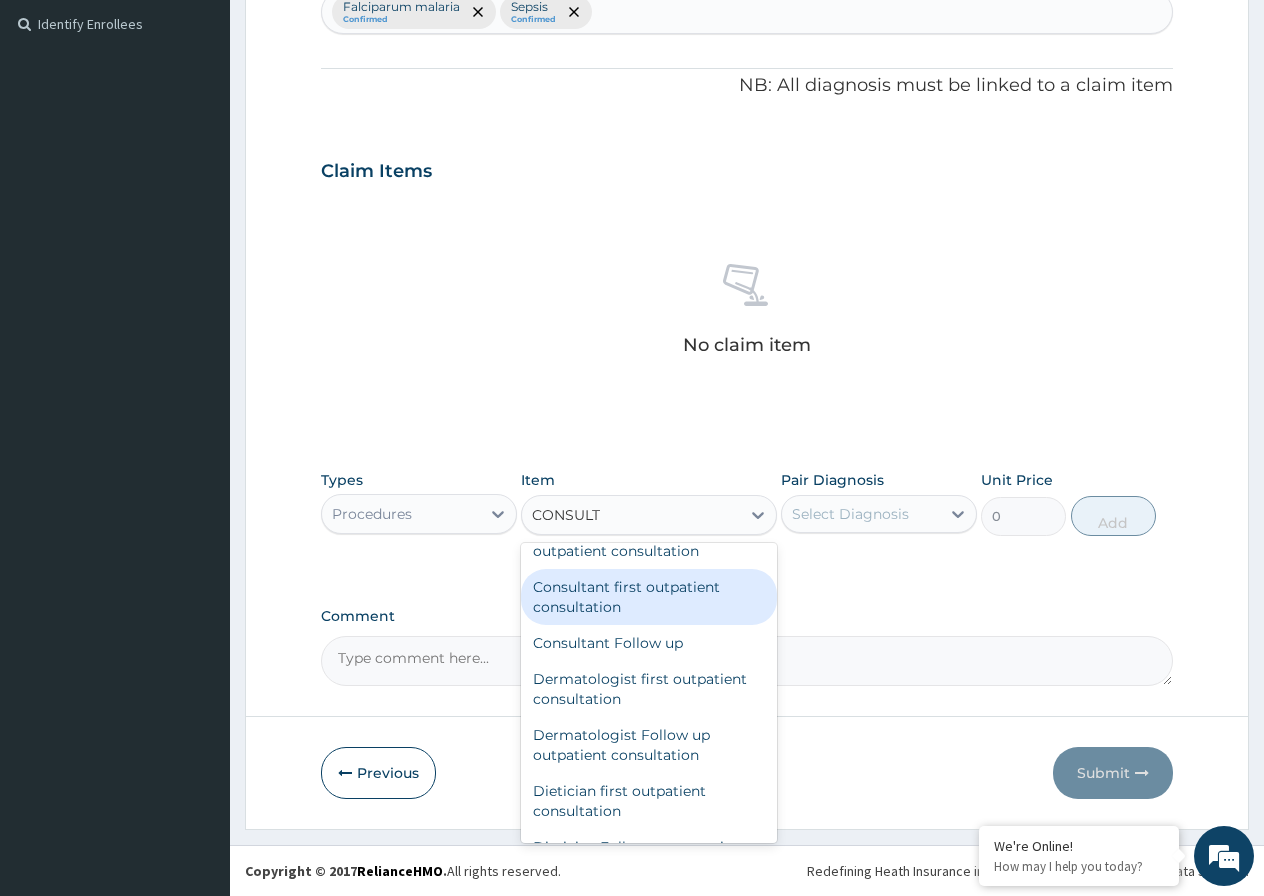 click on "Consultant first outpatient consultation" at bounding box center (649, 597) 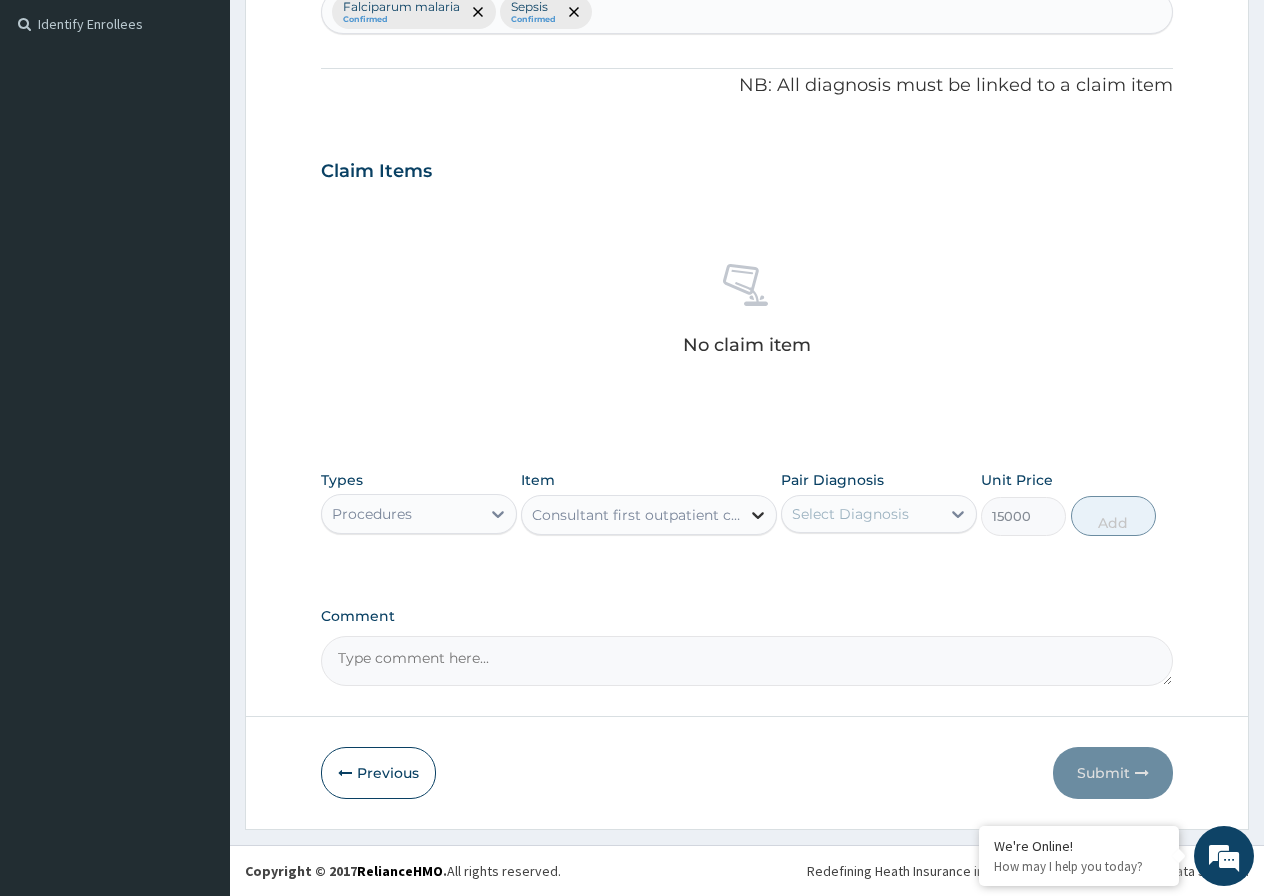 click 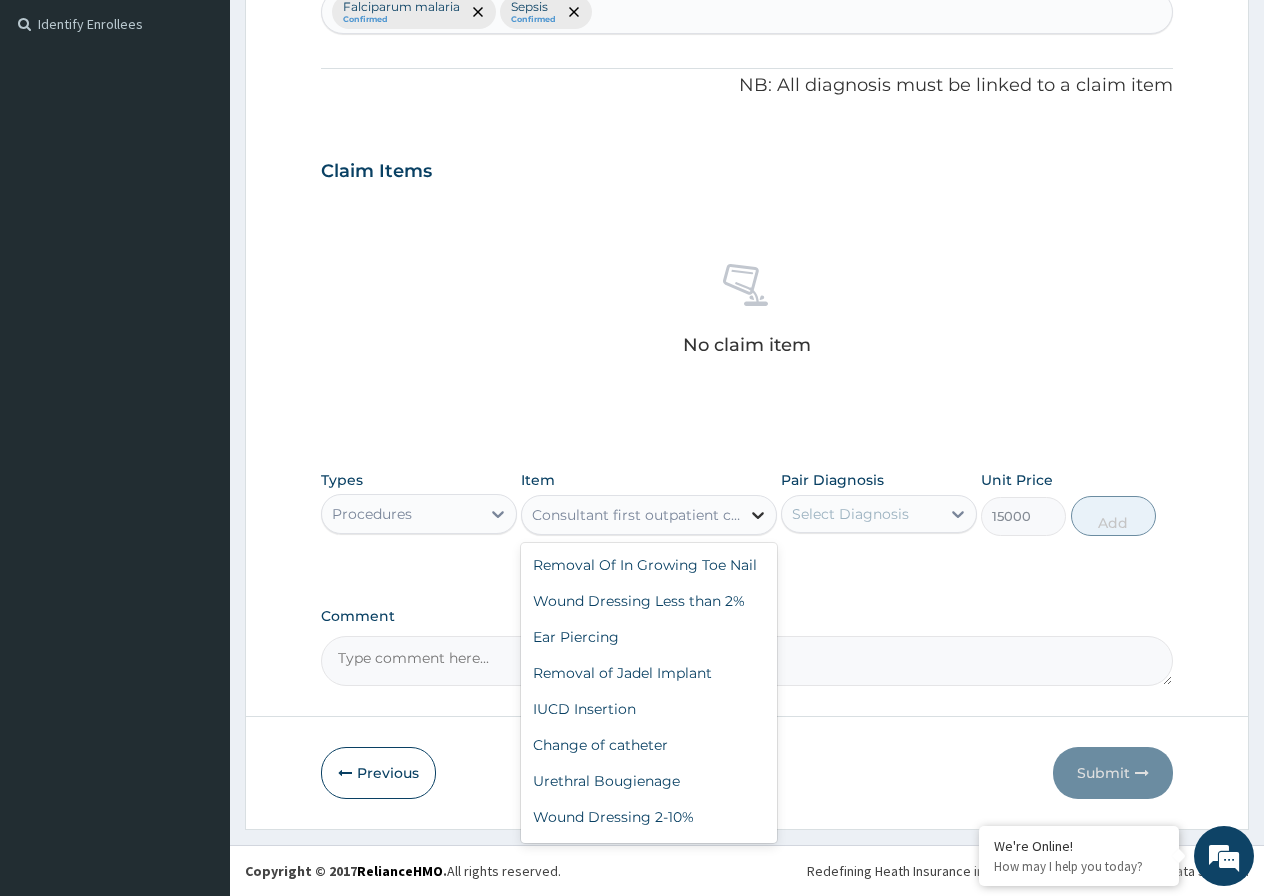 scroll, scrollTop: 90951, scrollLeft: 0, axis: vertical 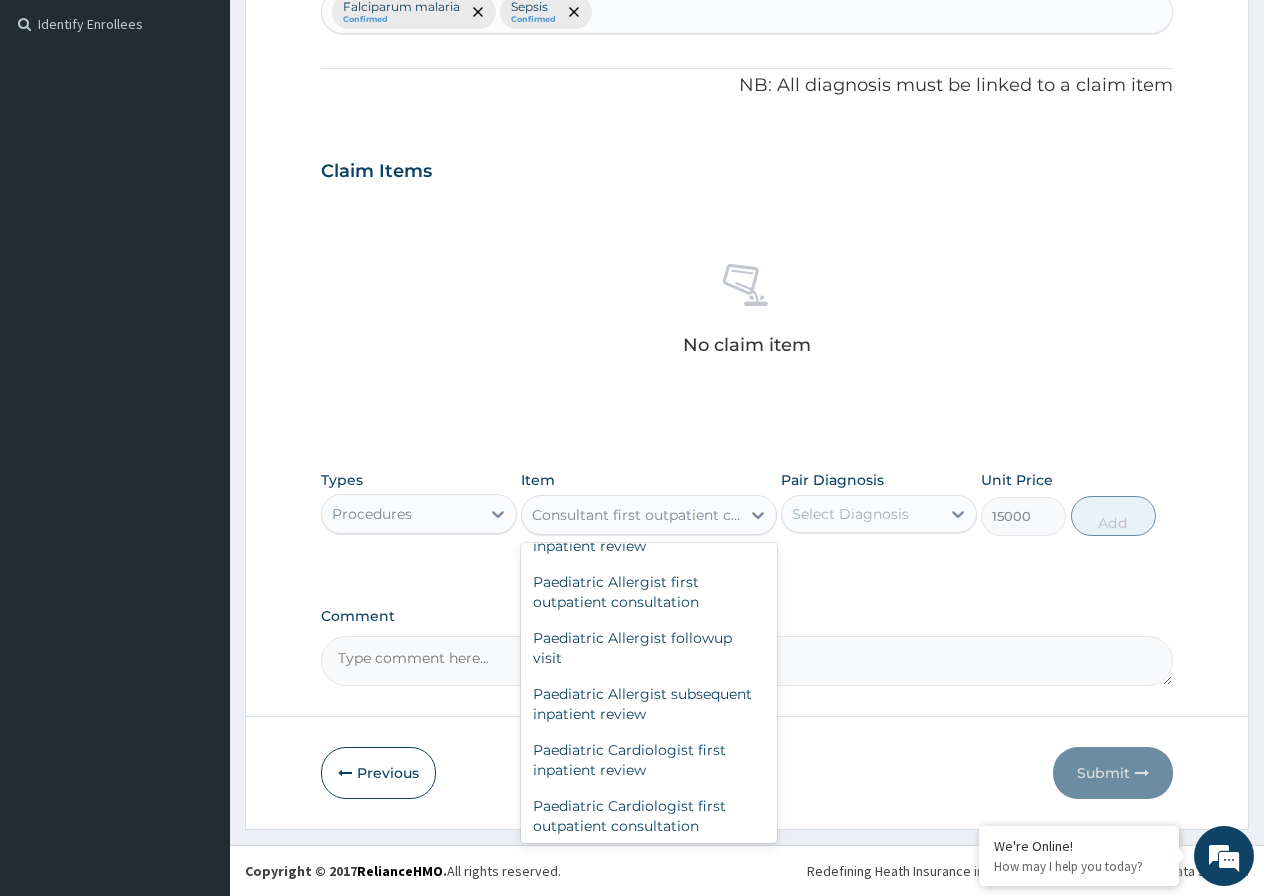 click on "General practitioner Consultation first outpatient consultation" at bounding box center (649, -2570) 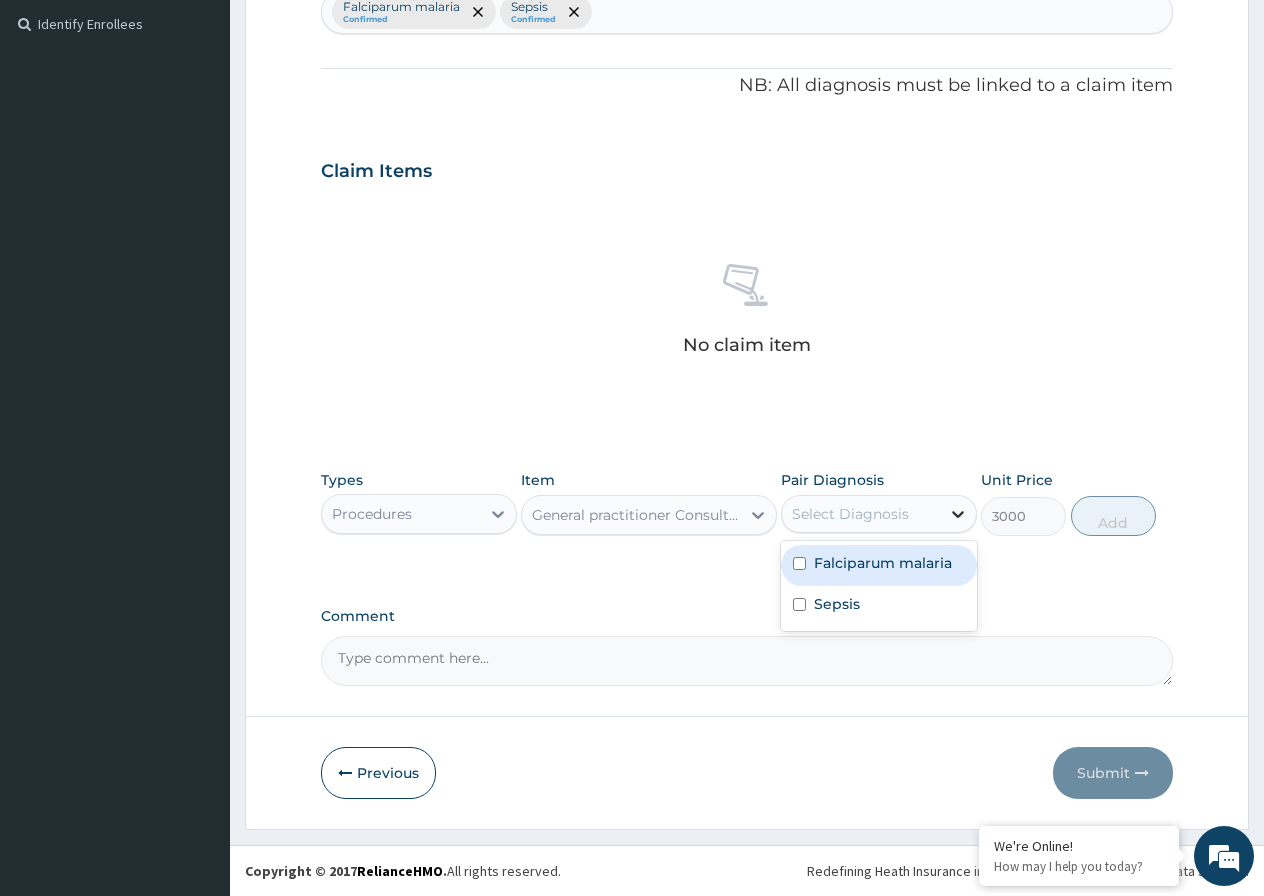 click 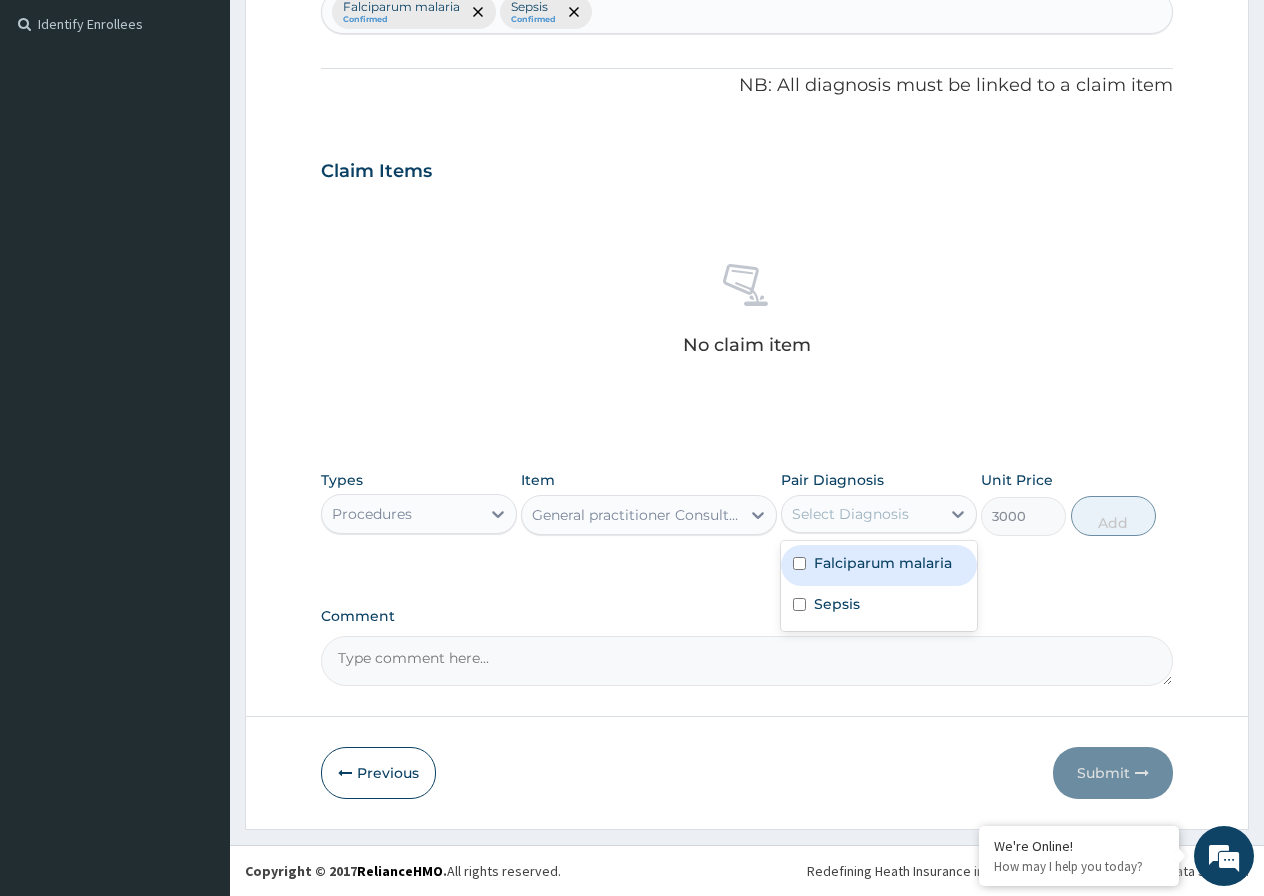 click at bounding box center [799, 563] 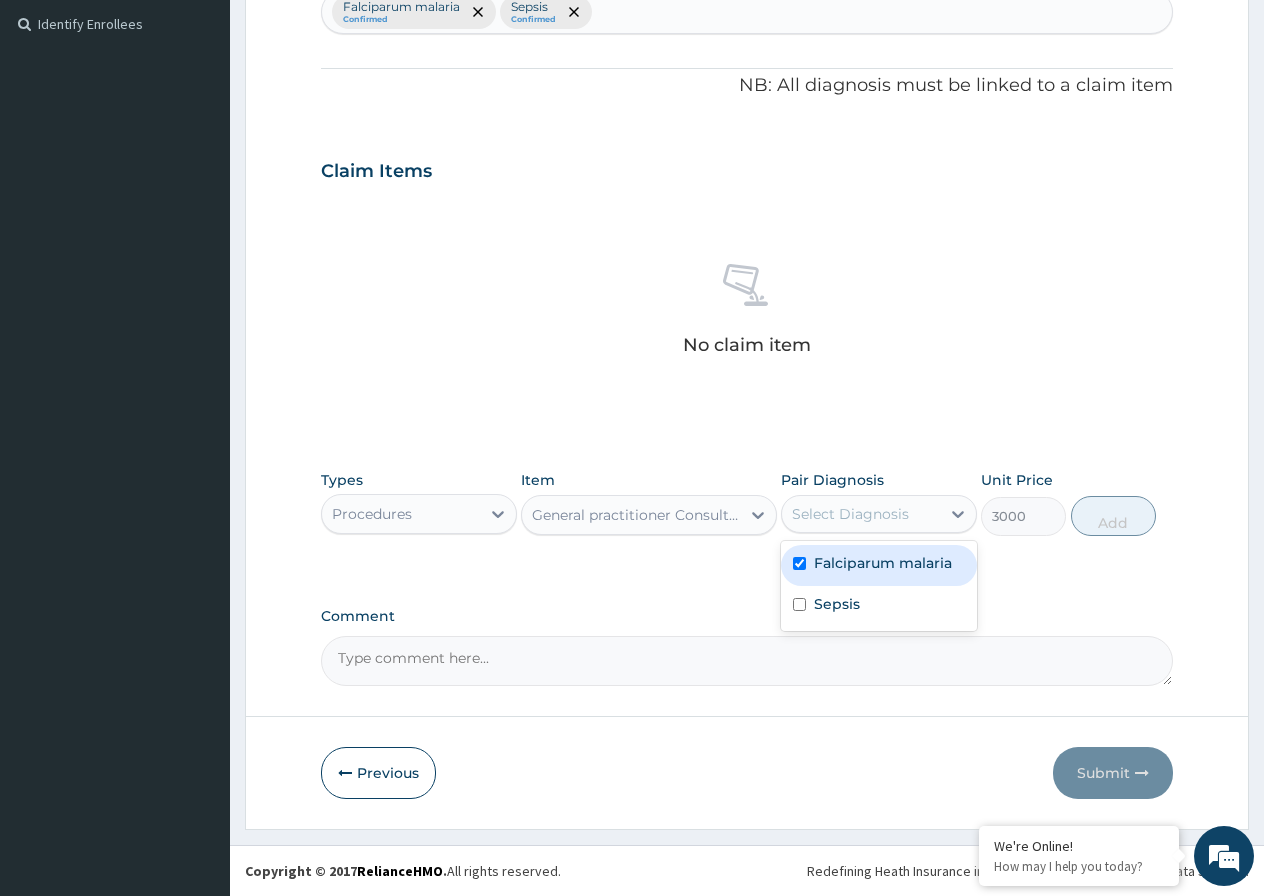 checkbox on "true" 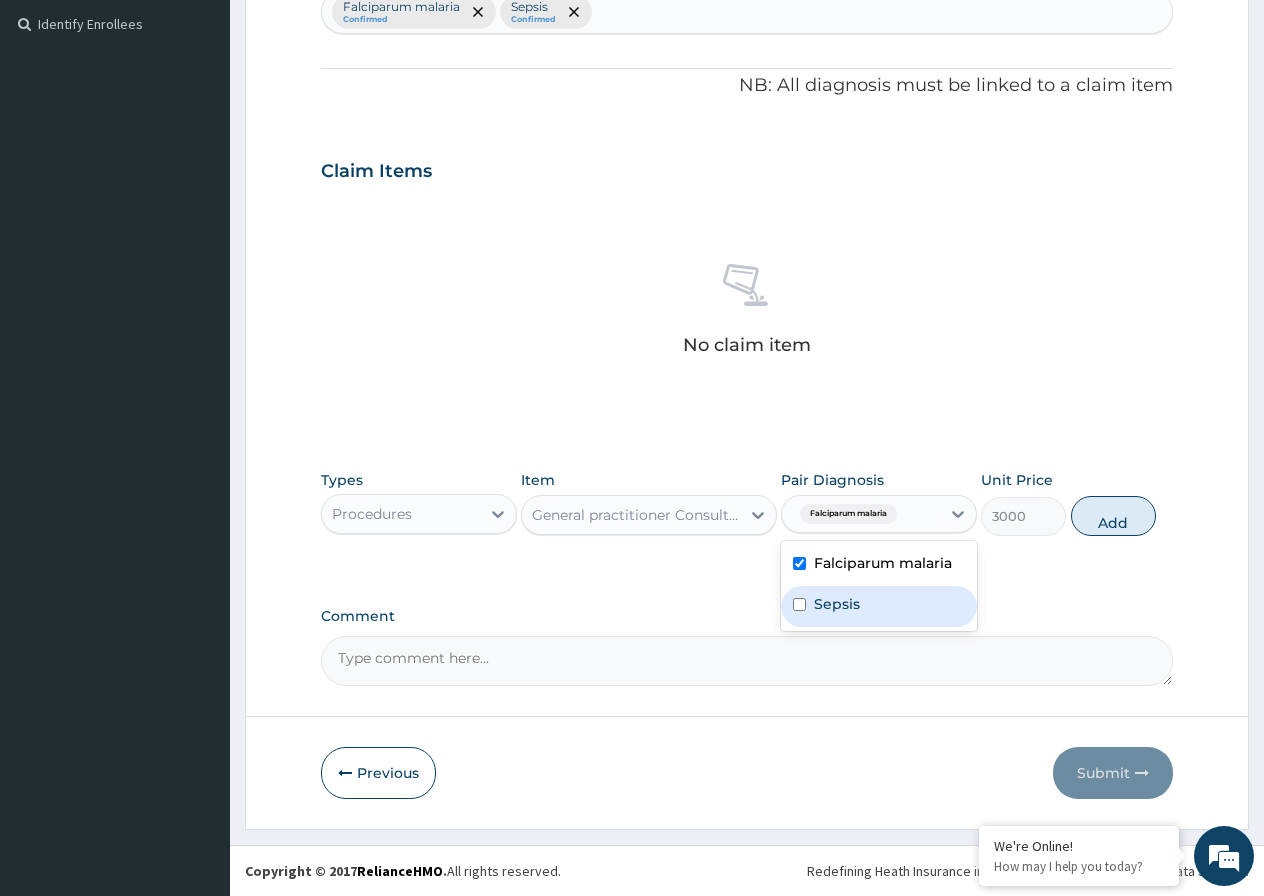 click at bounding box center [799, 604] 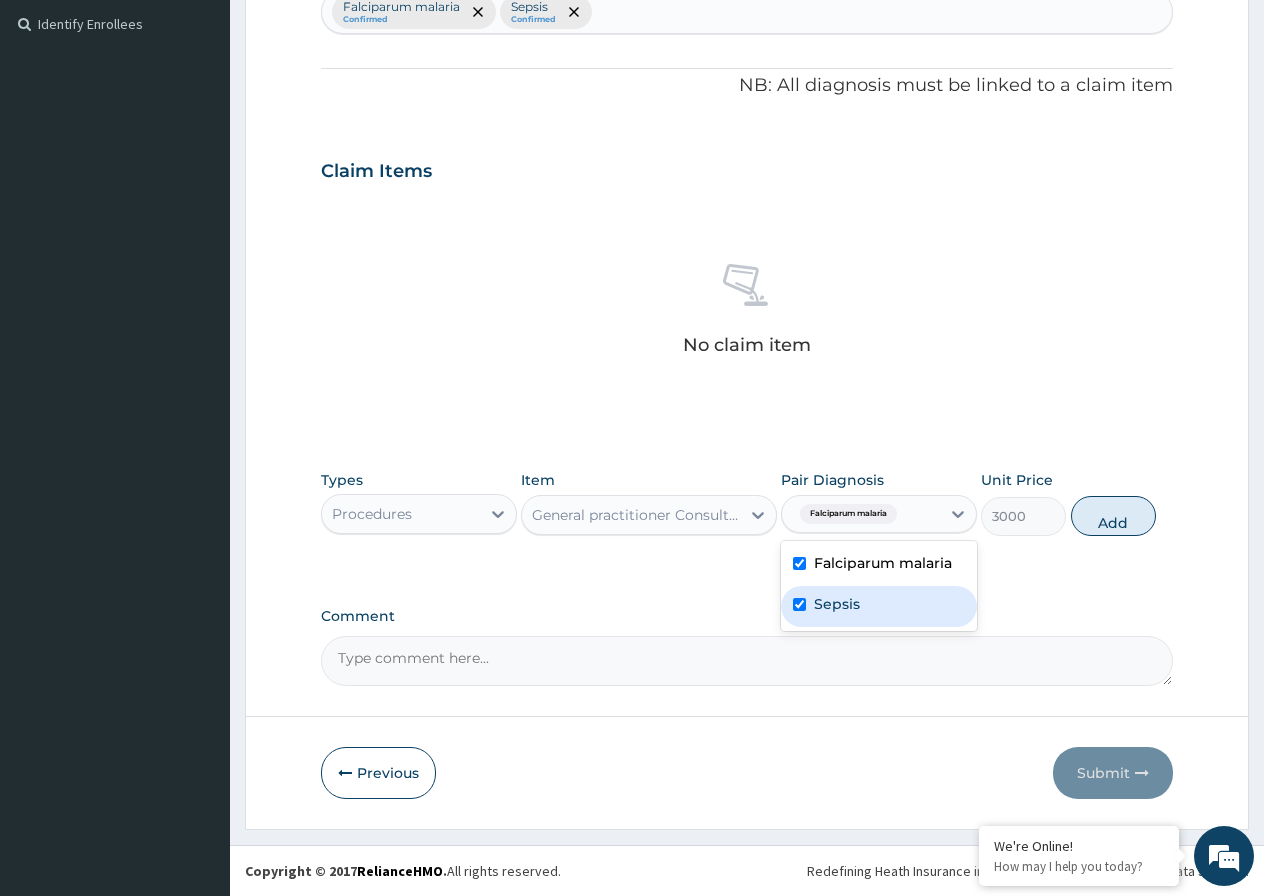 checkbox on "true" 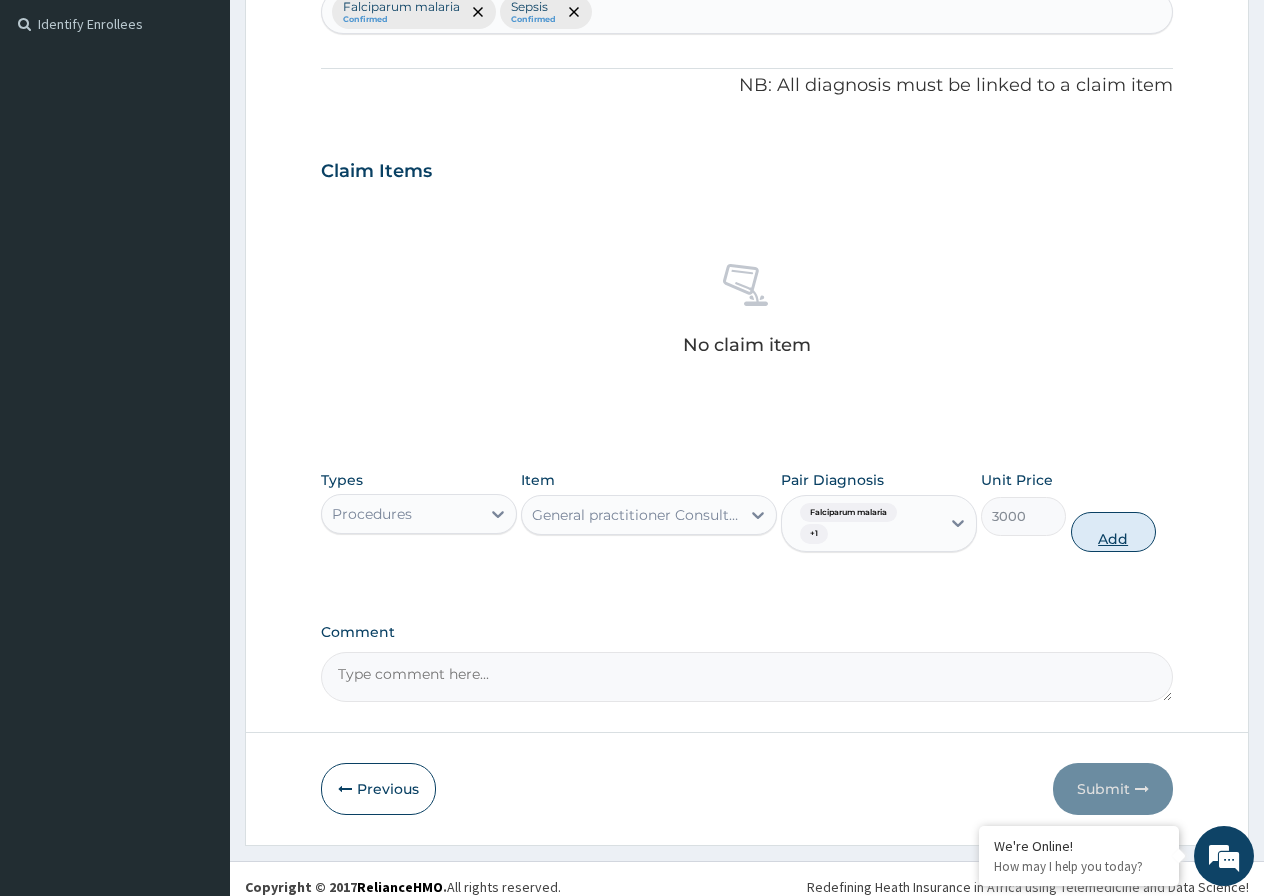 click on "Add" at bounding box center (1113, 532) 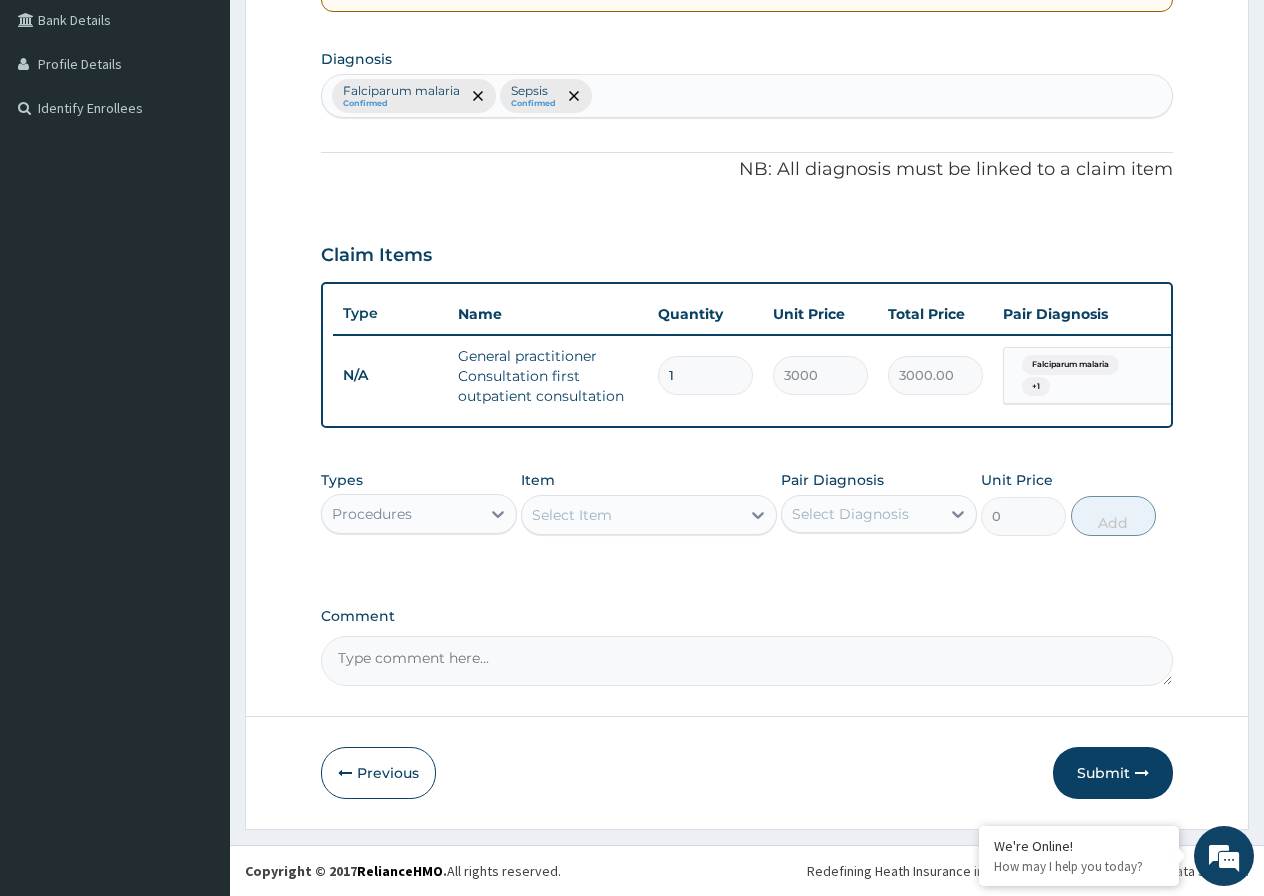 scroll, scrollTop: 477, scrollLeft: 0, axis: vertical 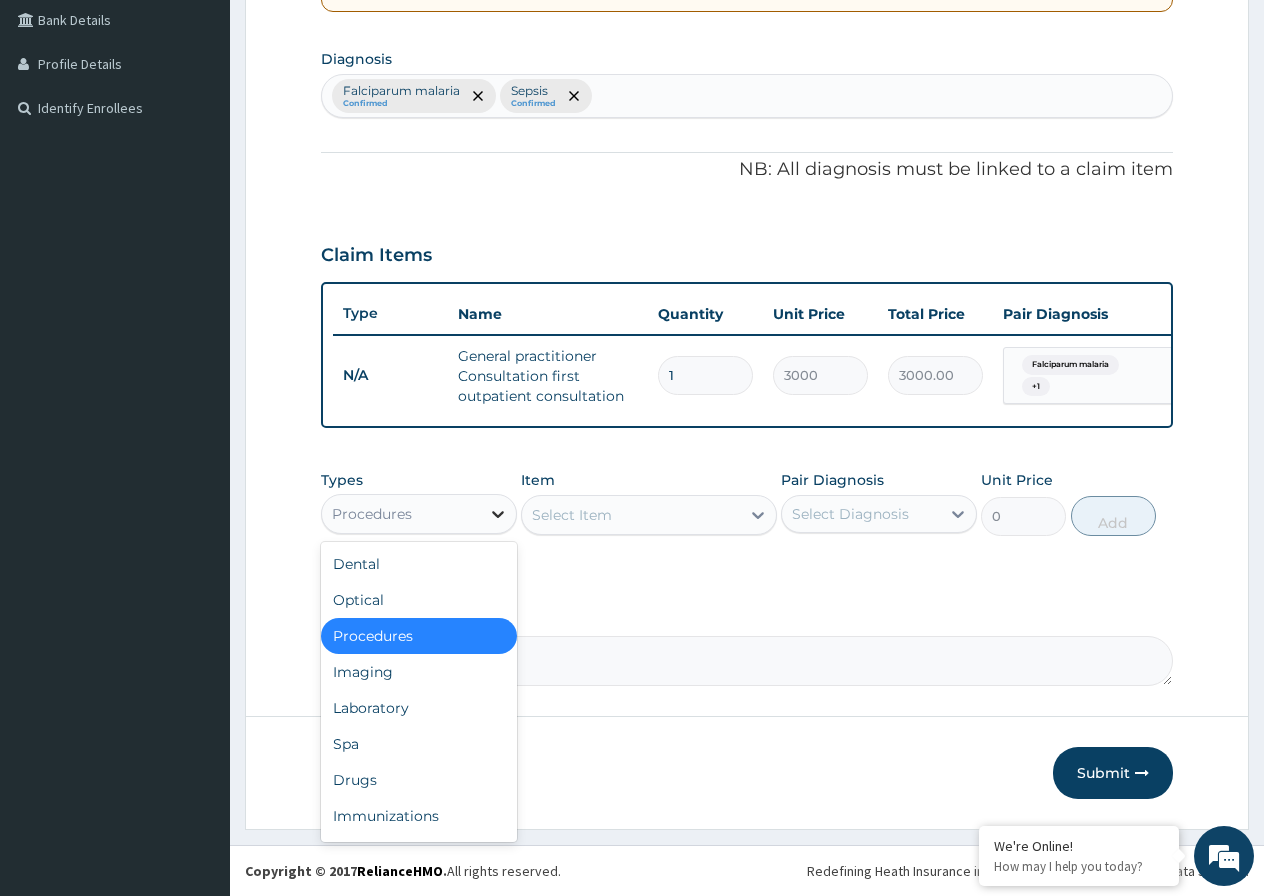 click 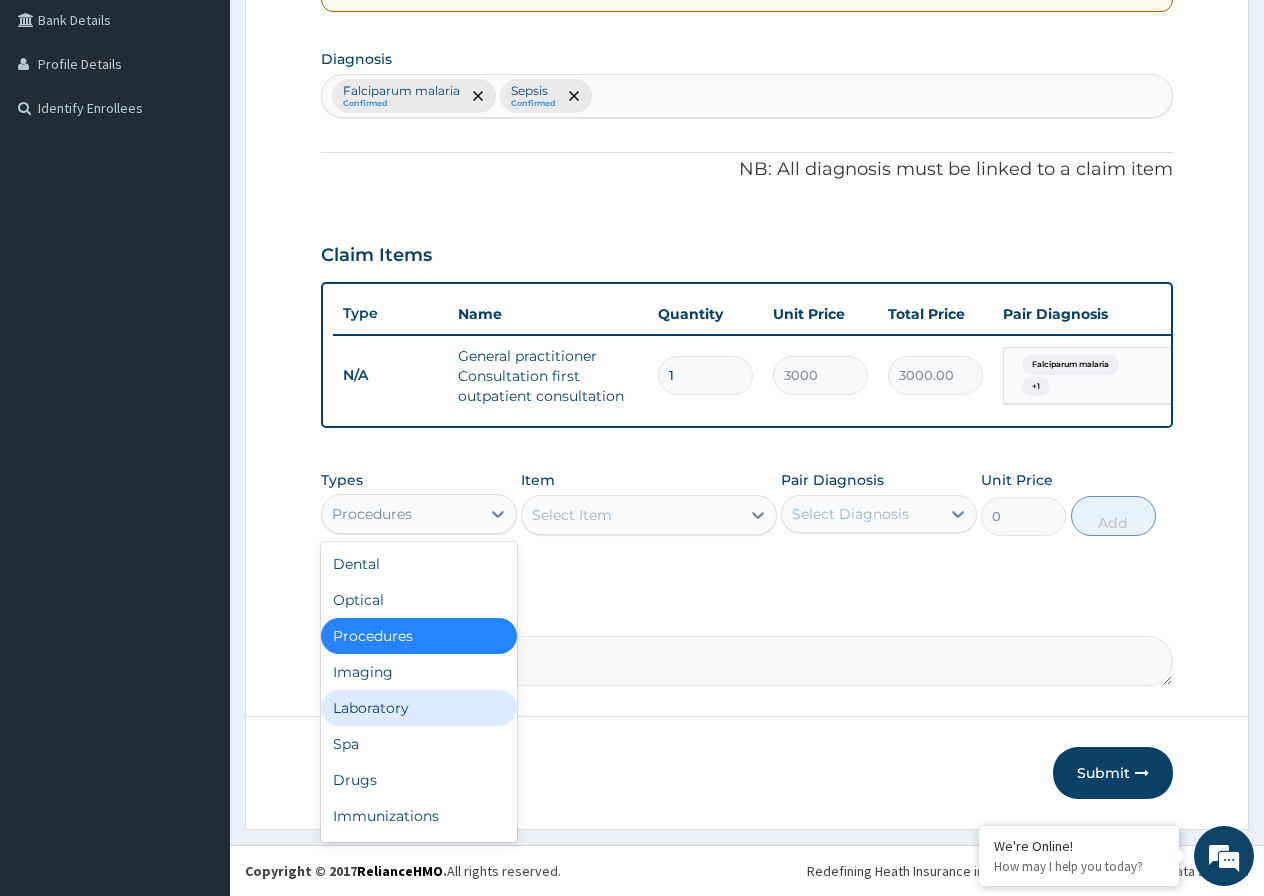 click on "Laboratory" at bounding box center (419, 708) 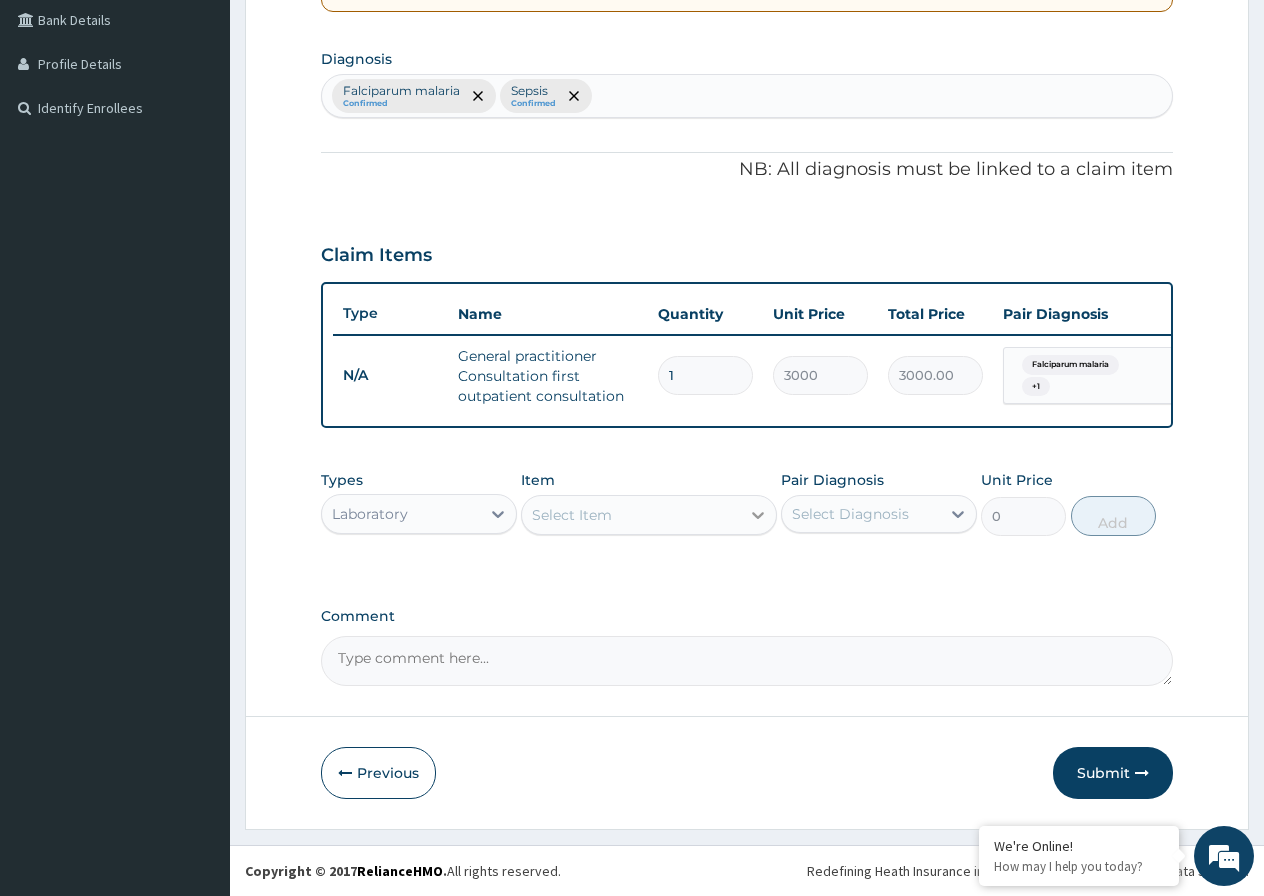 click 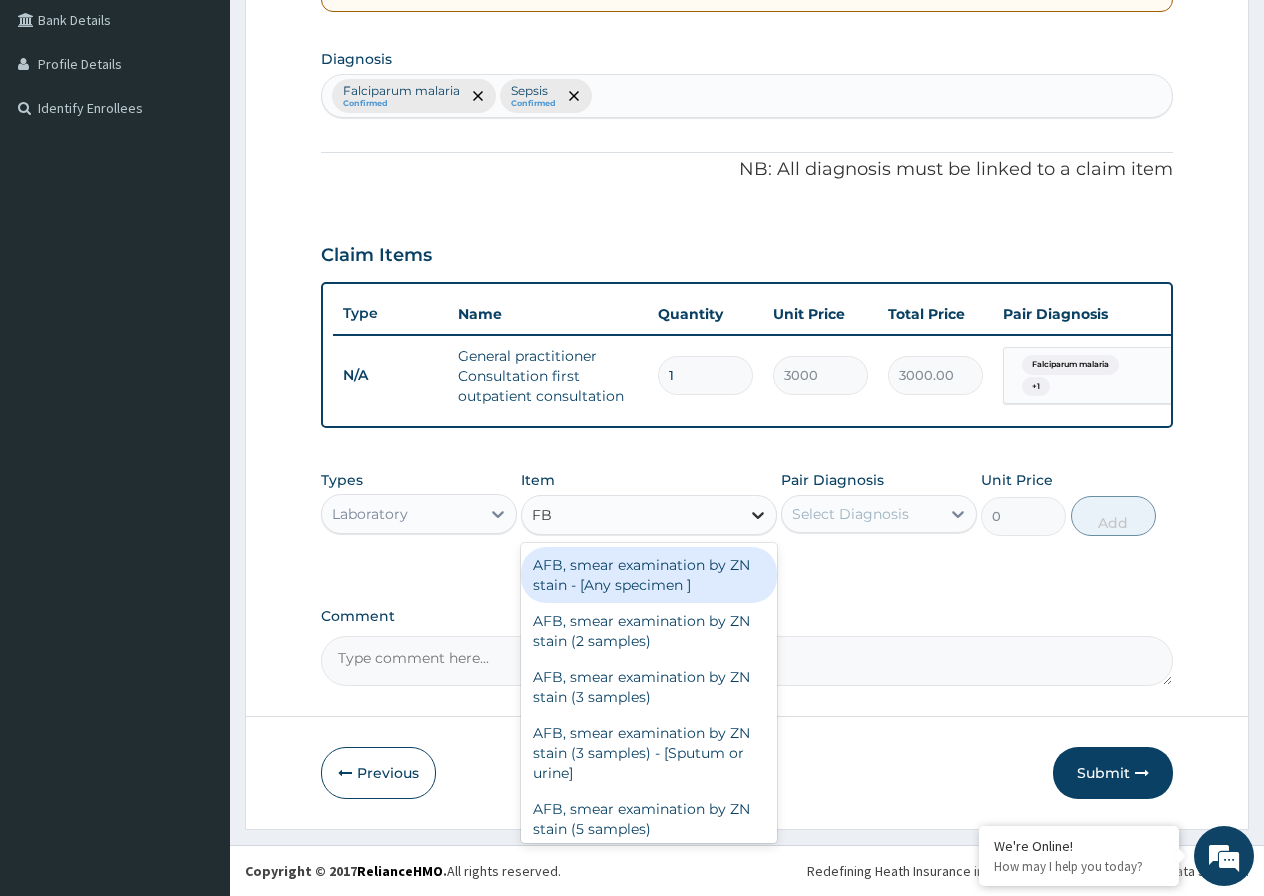 type on "FBC" 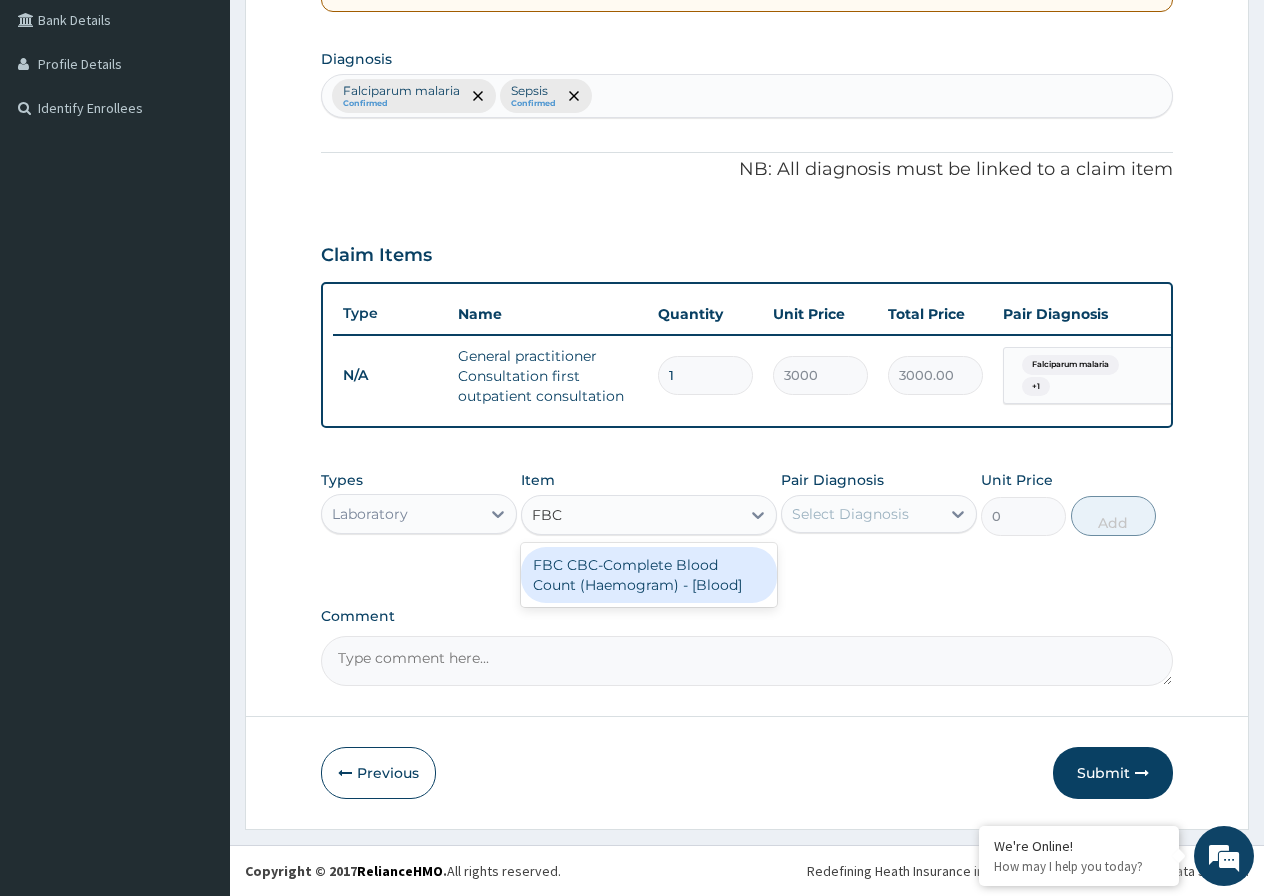 click on "FBC CBC-Complete Blood Count (Haemogram) - [Blood]" at bounding box center [649, 575] 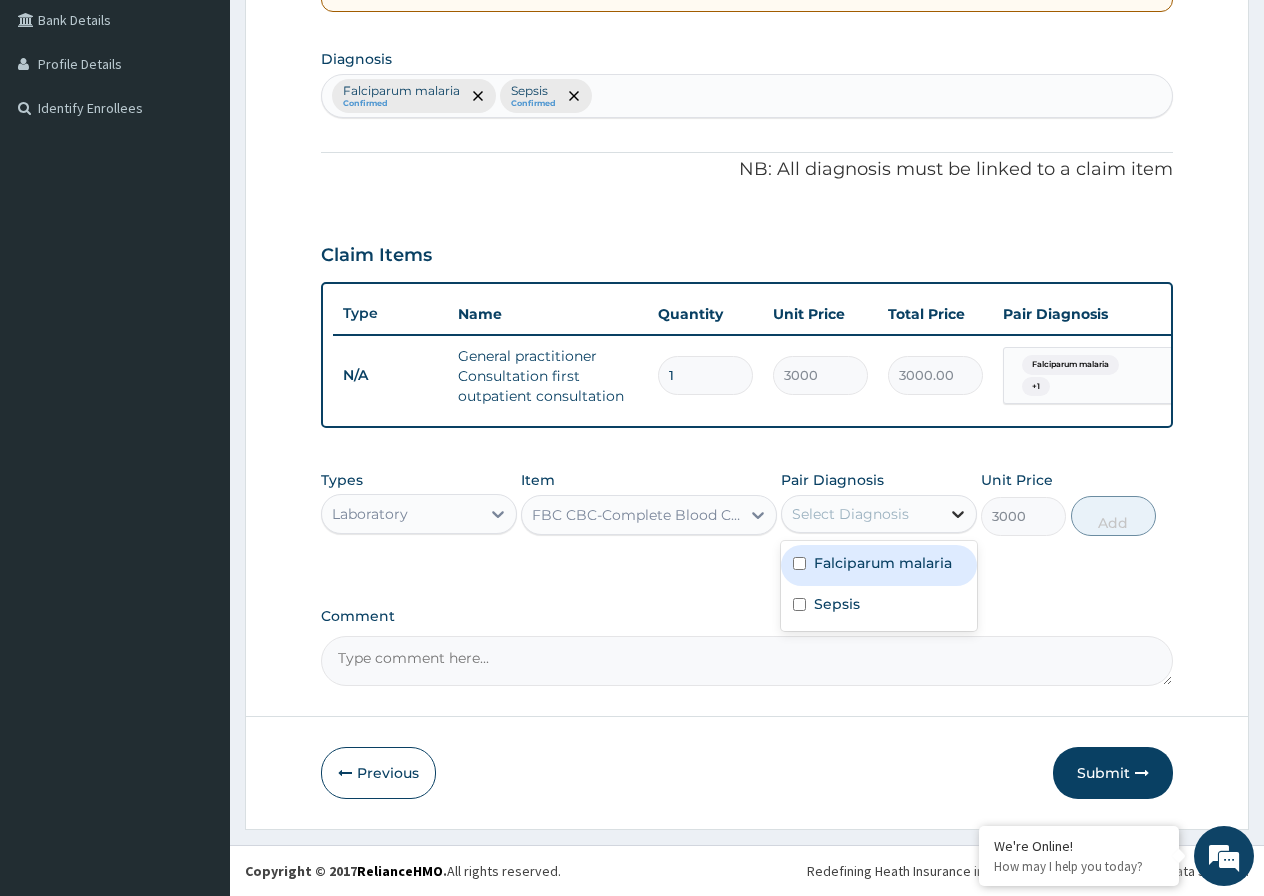 click 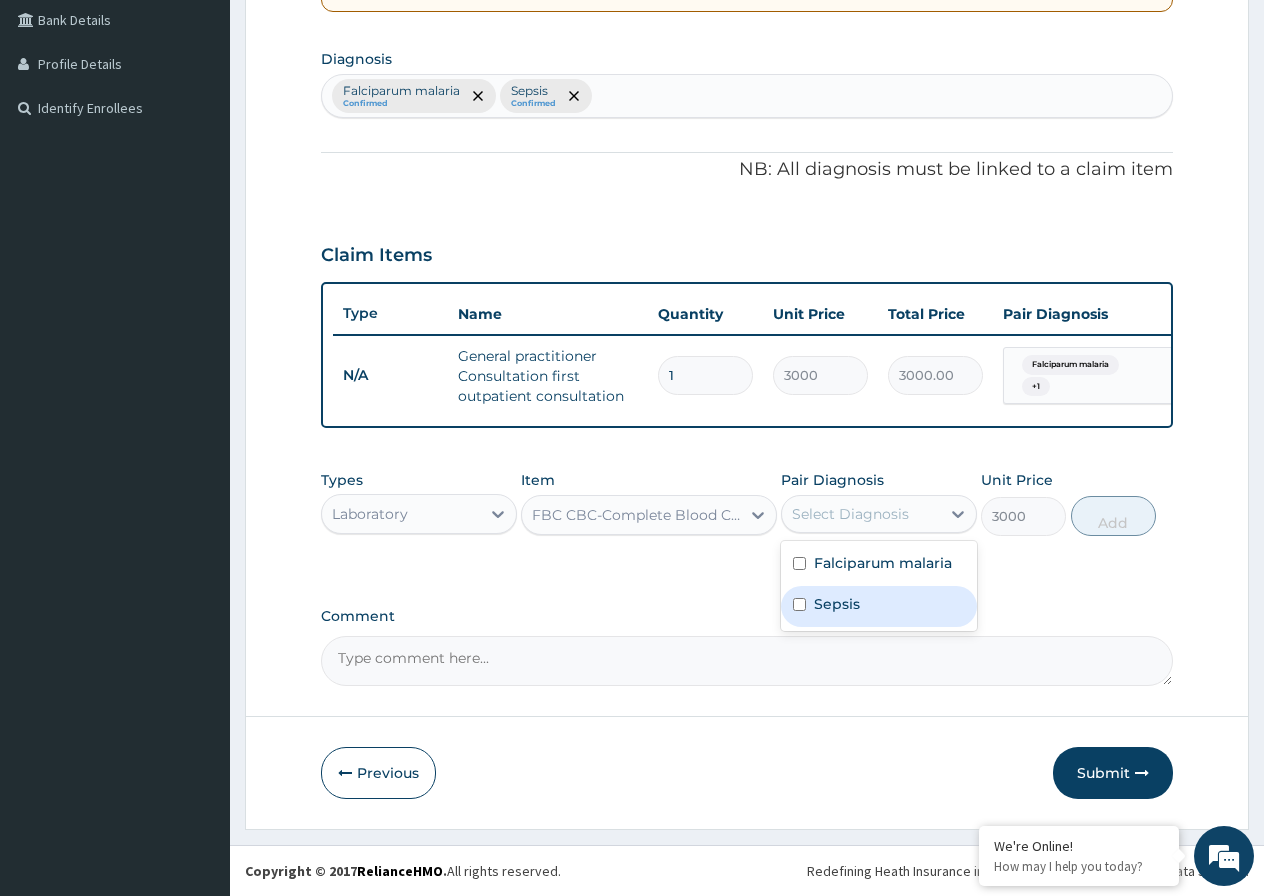 click at bounding box center (799, 604) 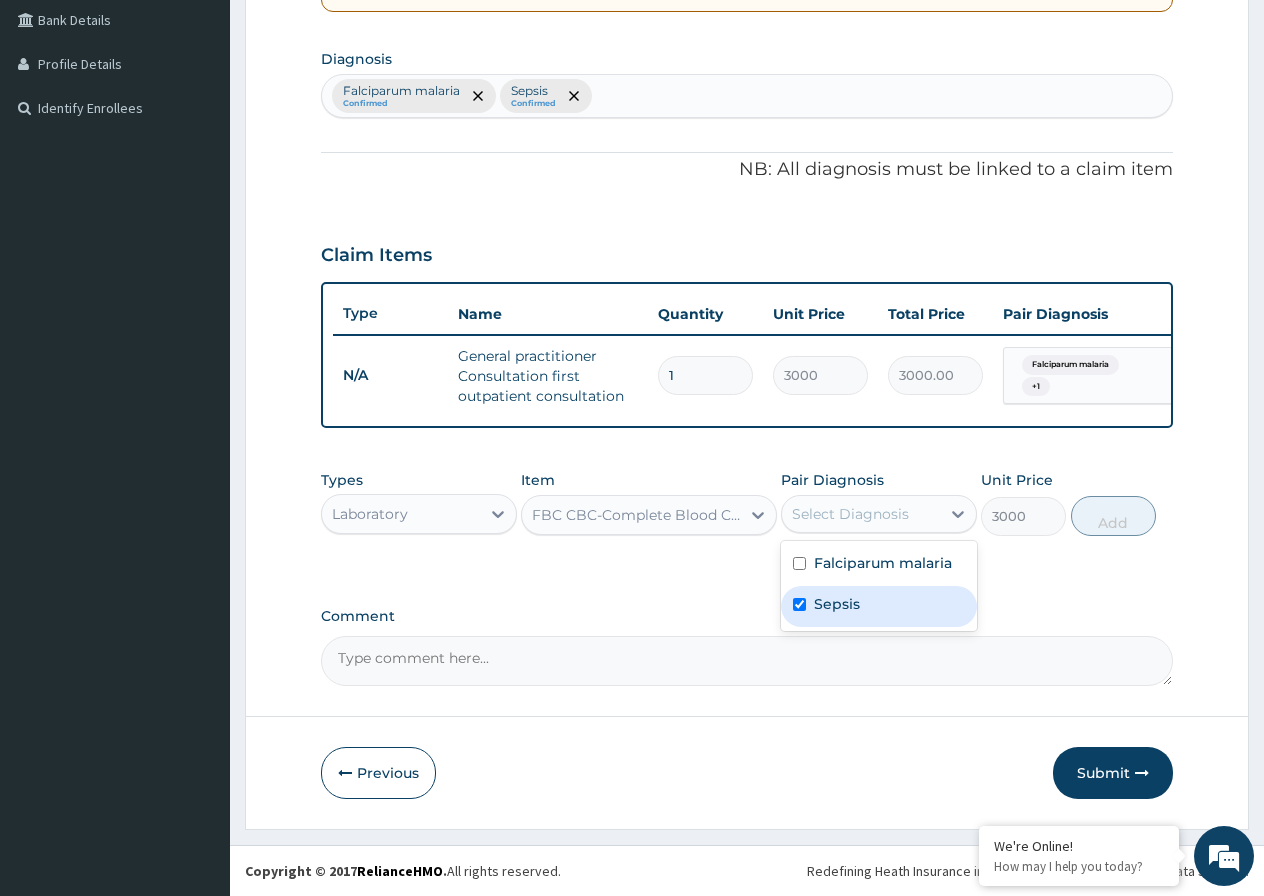checkbox on "true" 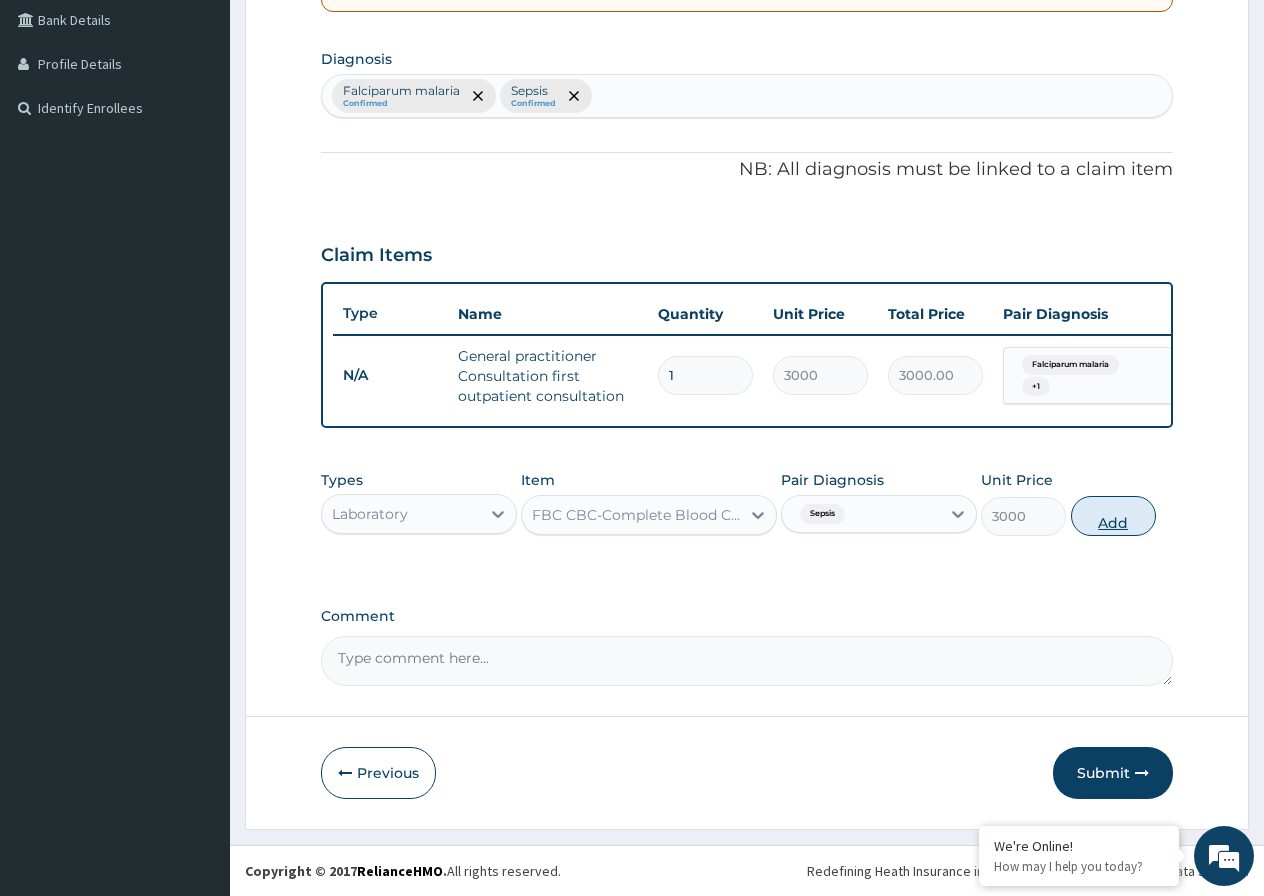 click on "Add" at bounding box center (1113, 516) 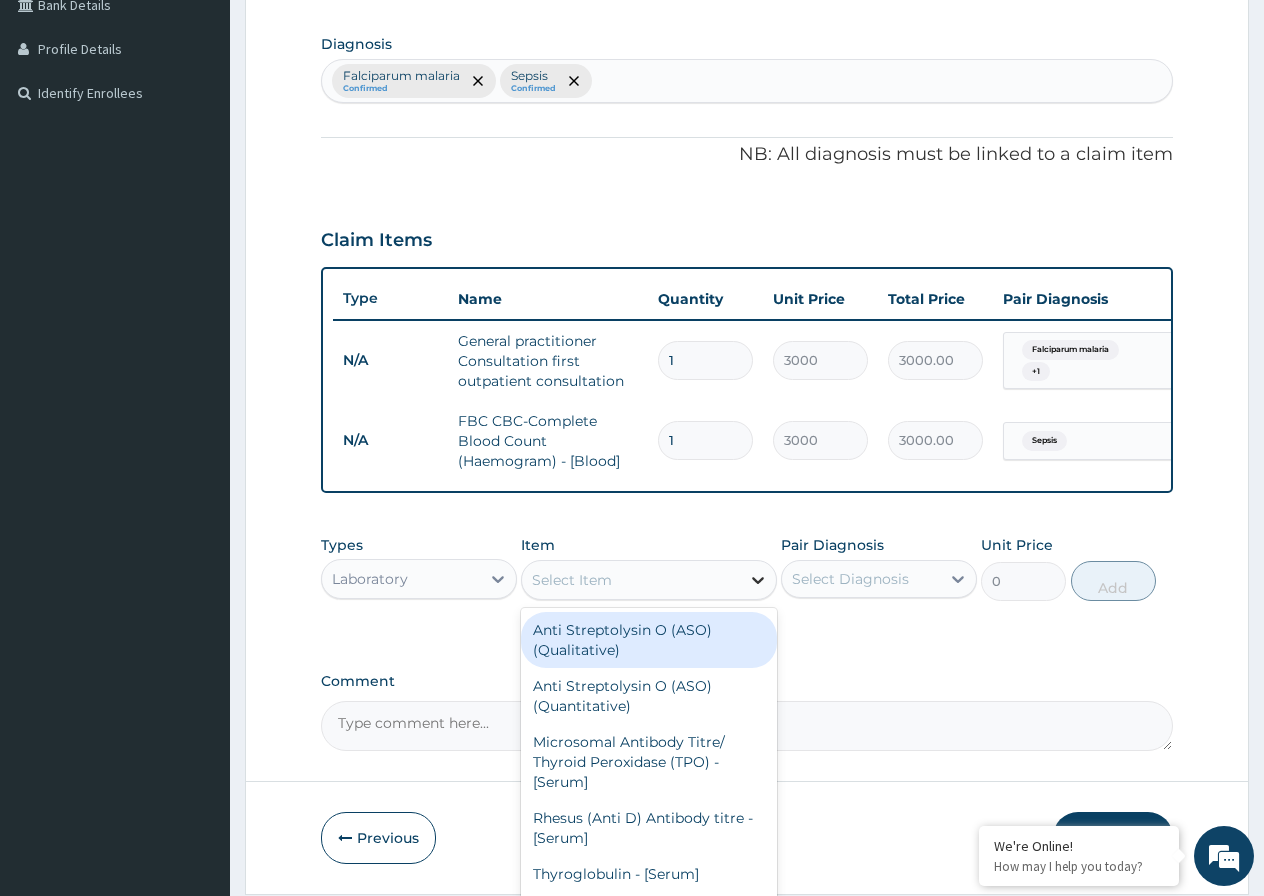 click 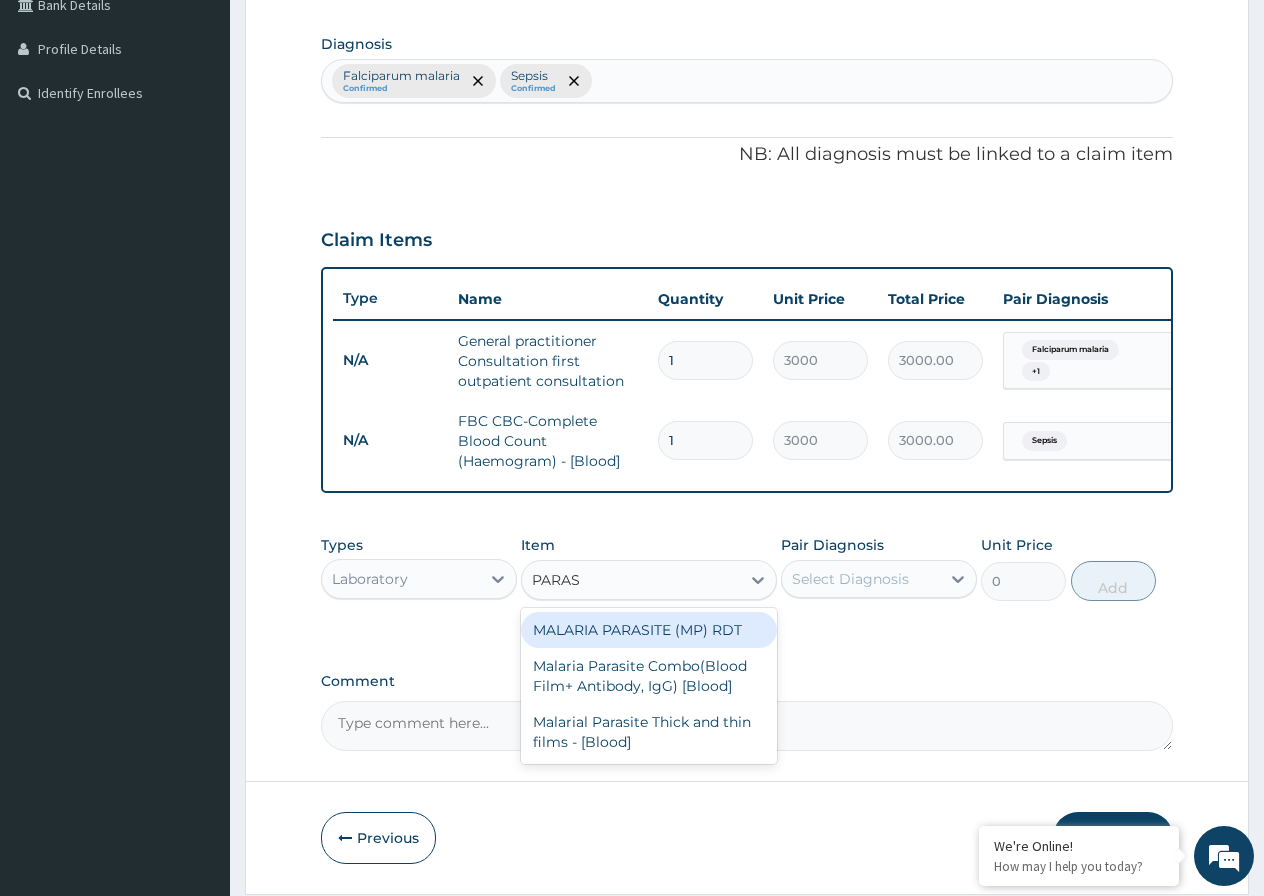 type on "PARASI" 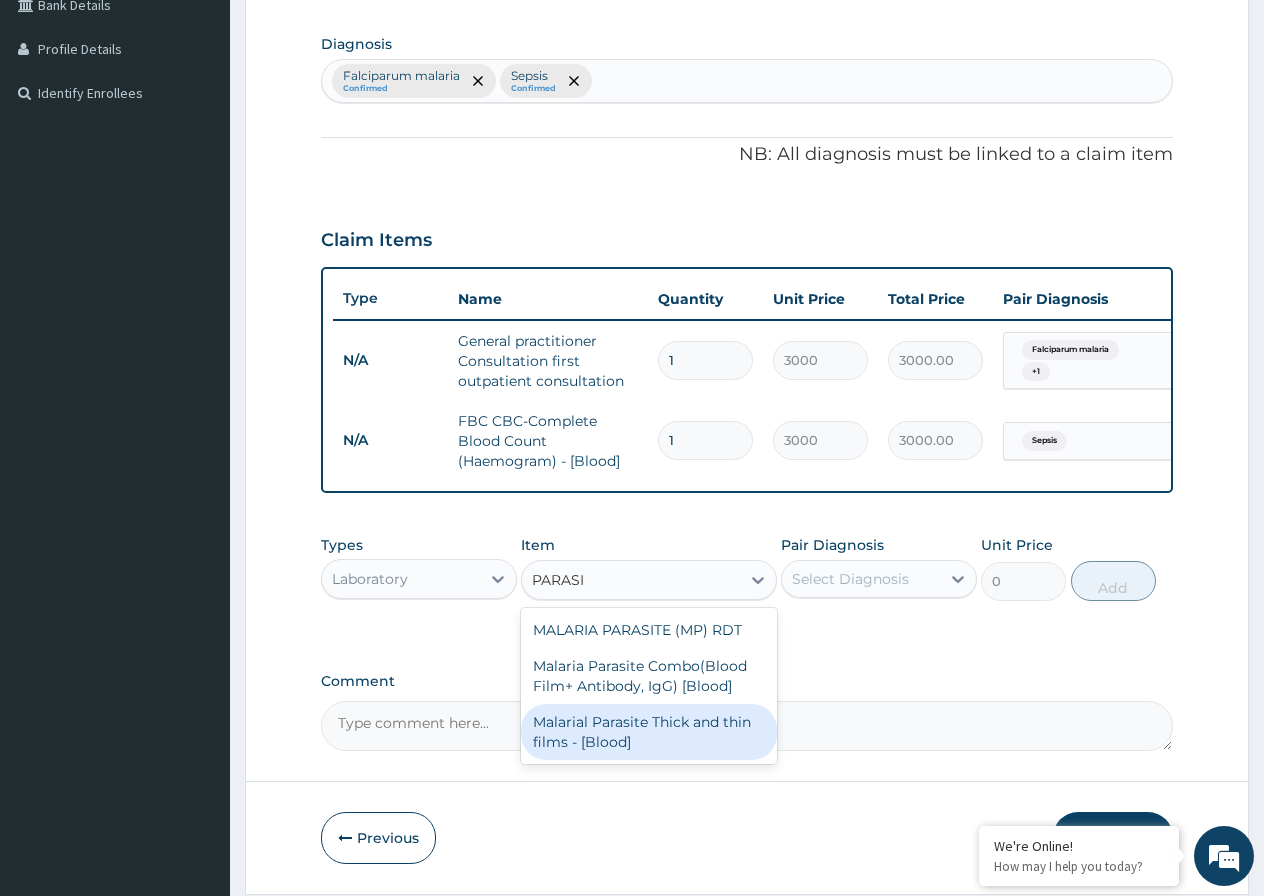 click on "Malarial Parasite Thick and thin films - [Blood]" at bounding box center [649, 732] 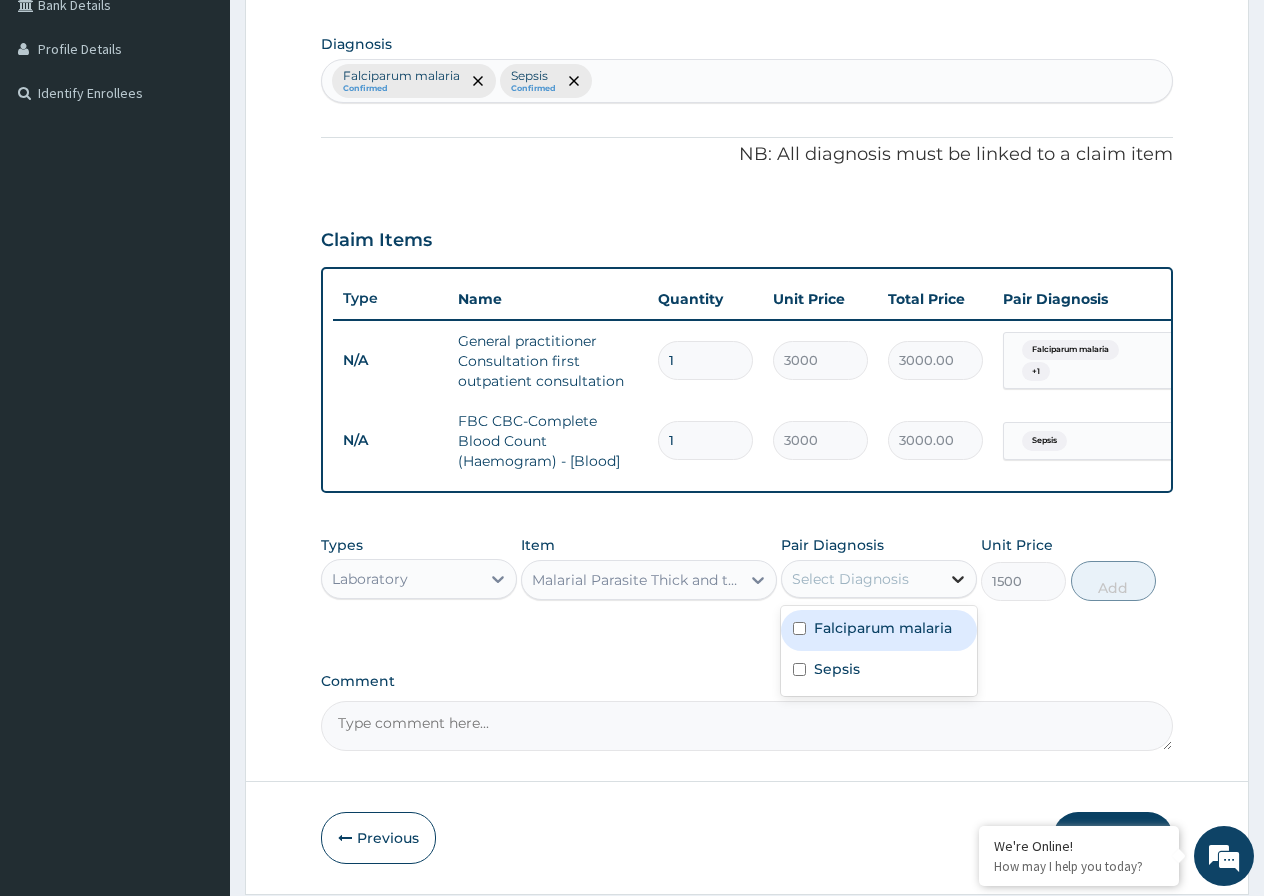click 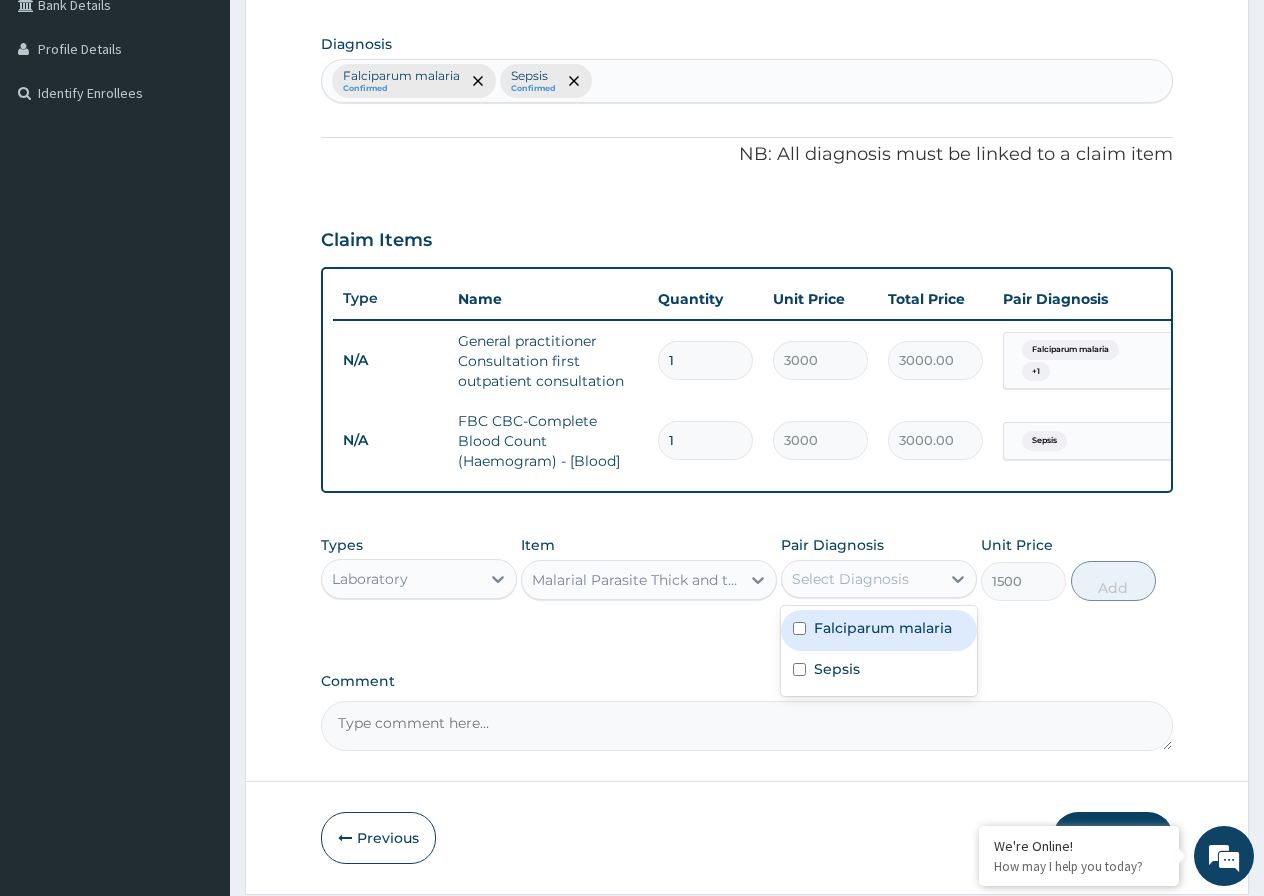 click at bounding box center (799, 628) 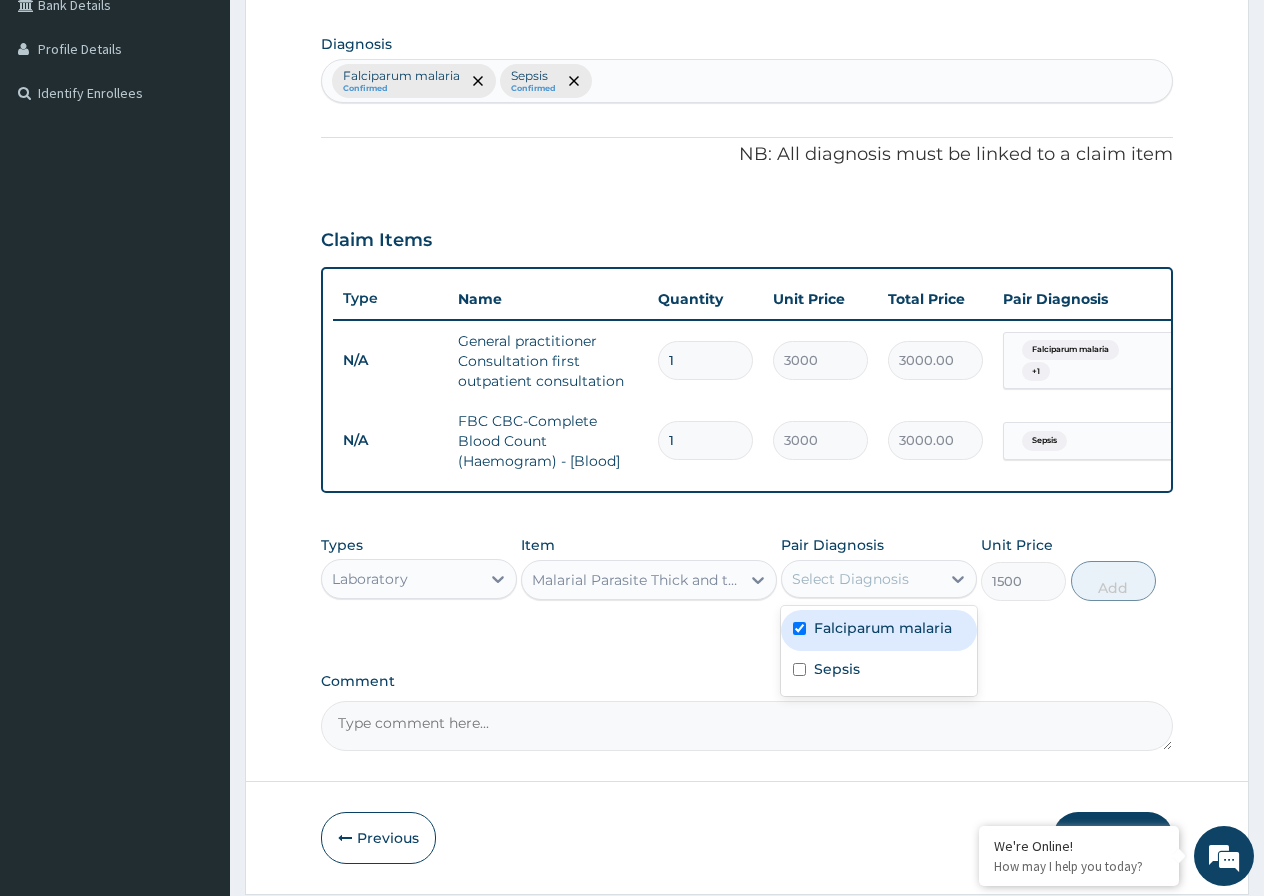 checkbox on "true" 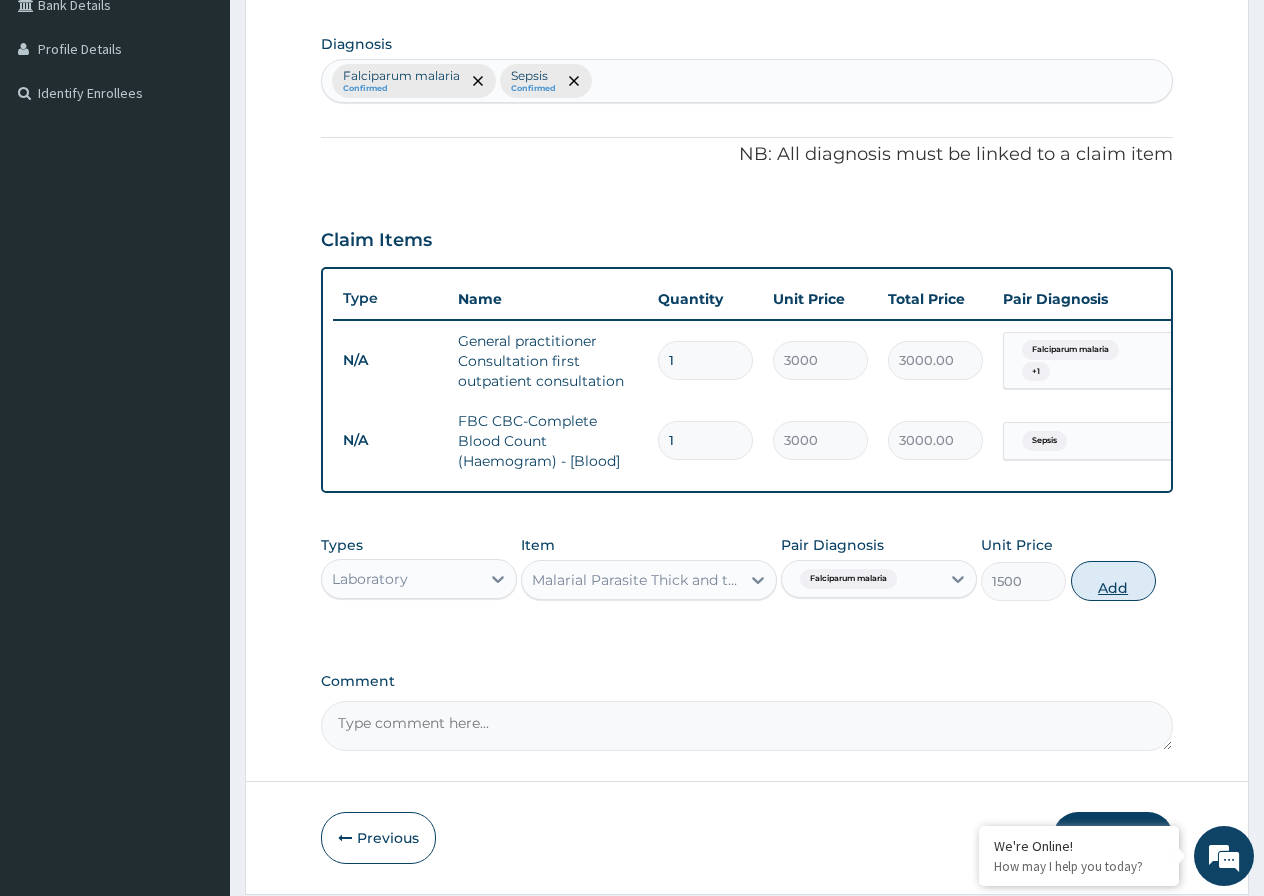 click on "Add" at bounding box center (1113, 581) 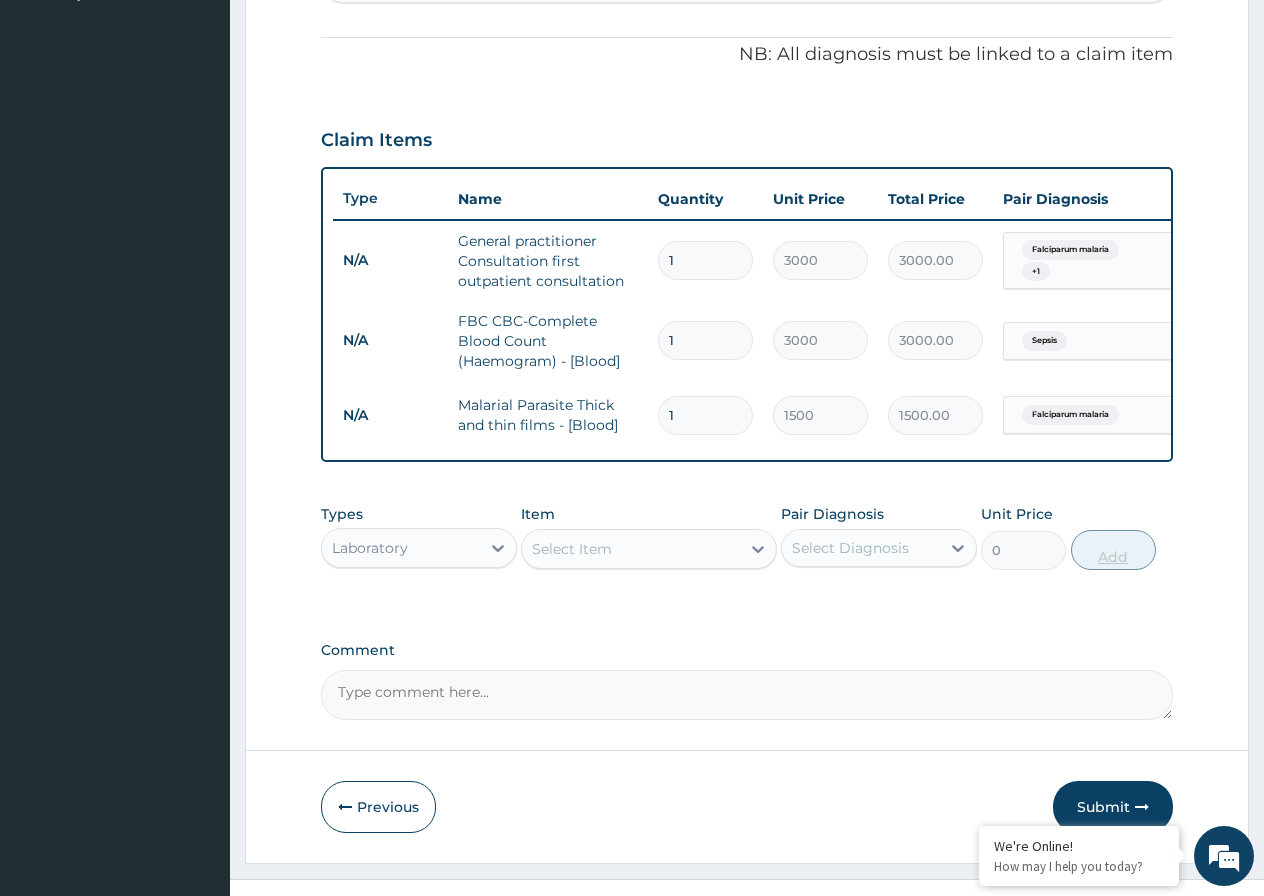 scroll, scrollTop: 626, scrollLeft: 0, axis: vertical 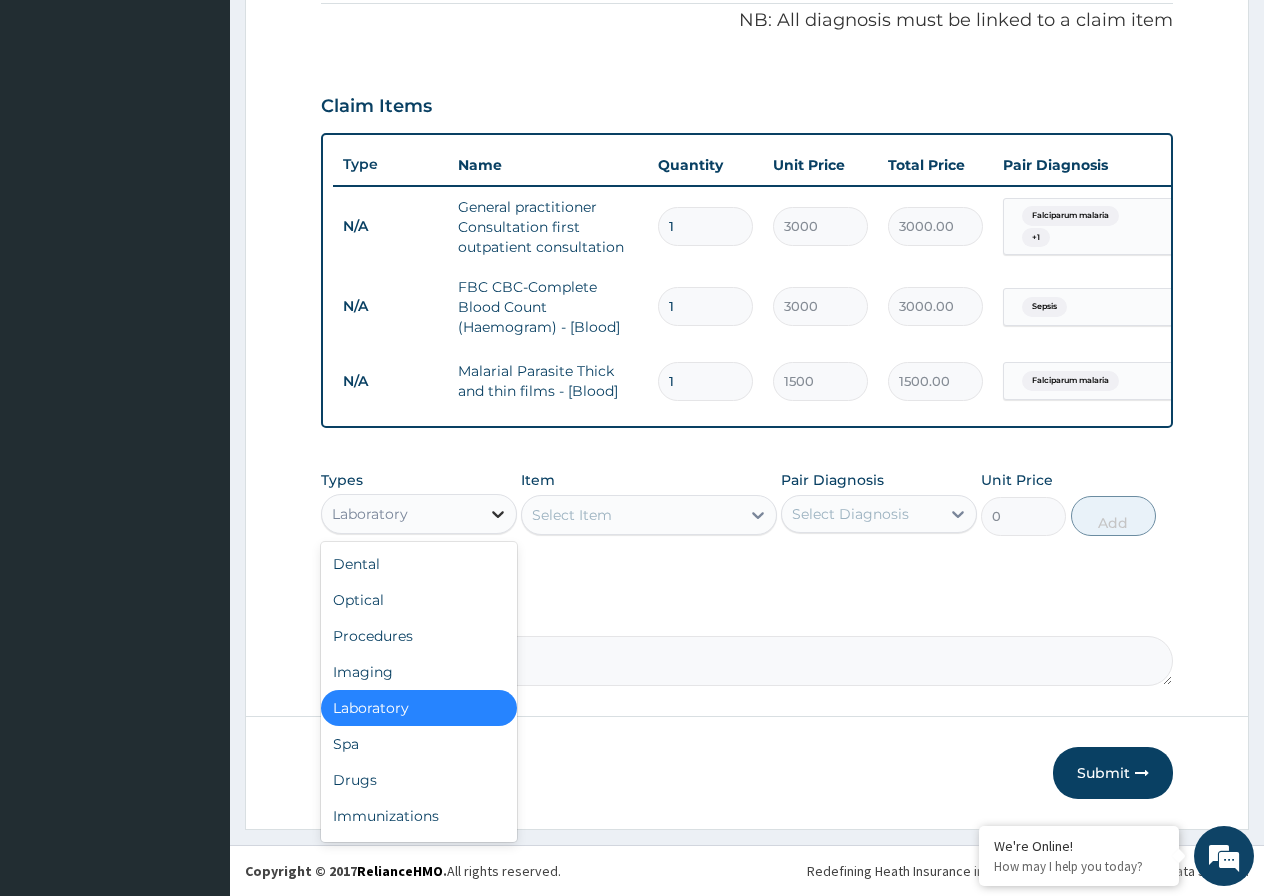 click 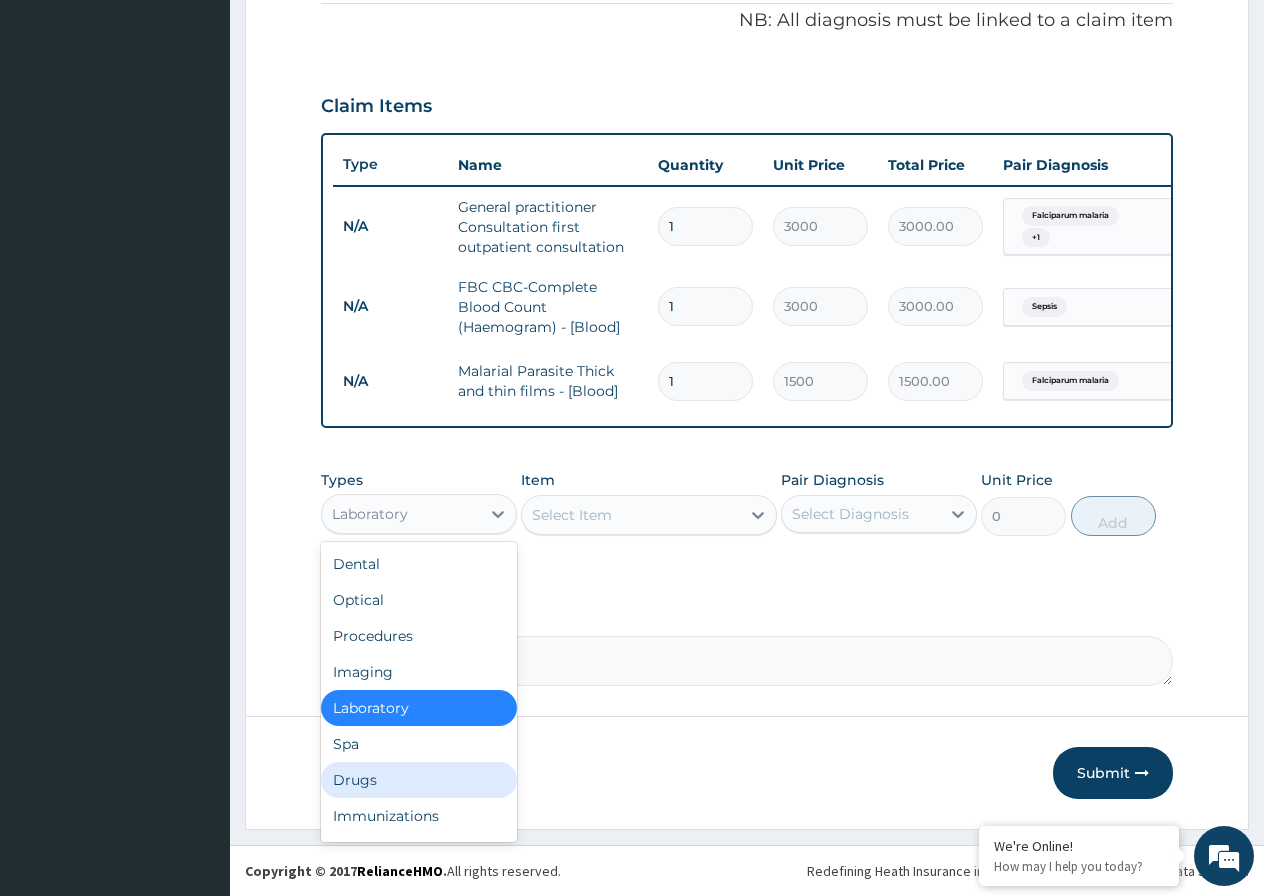 click on "Drugs" at bounding box center (419, 780) 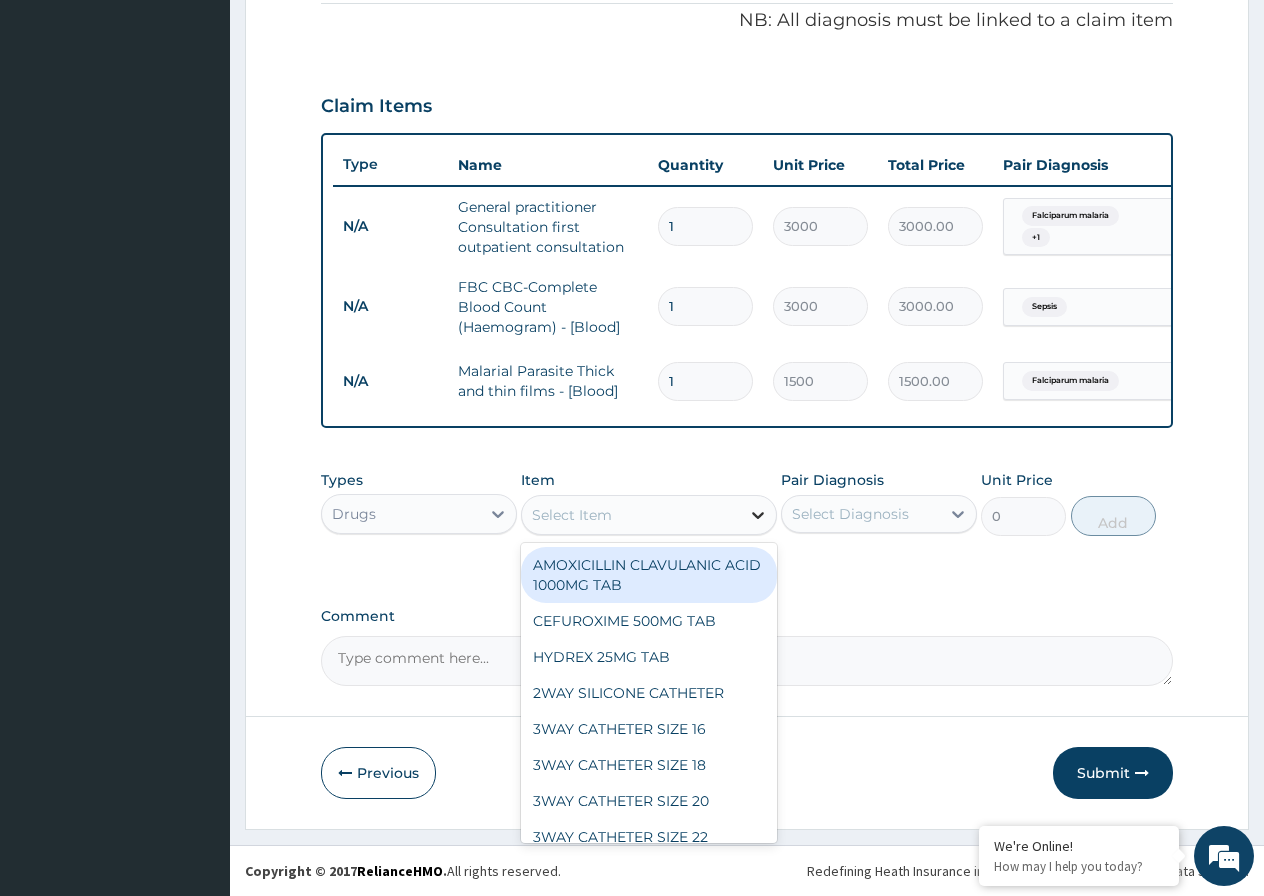 click 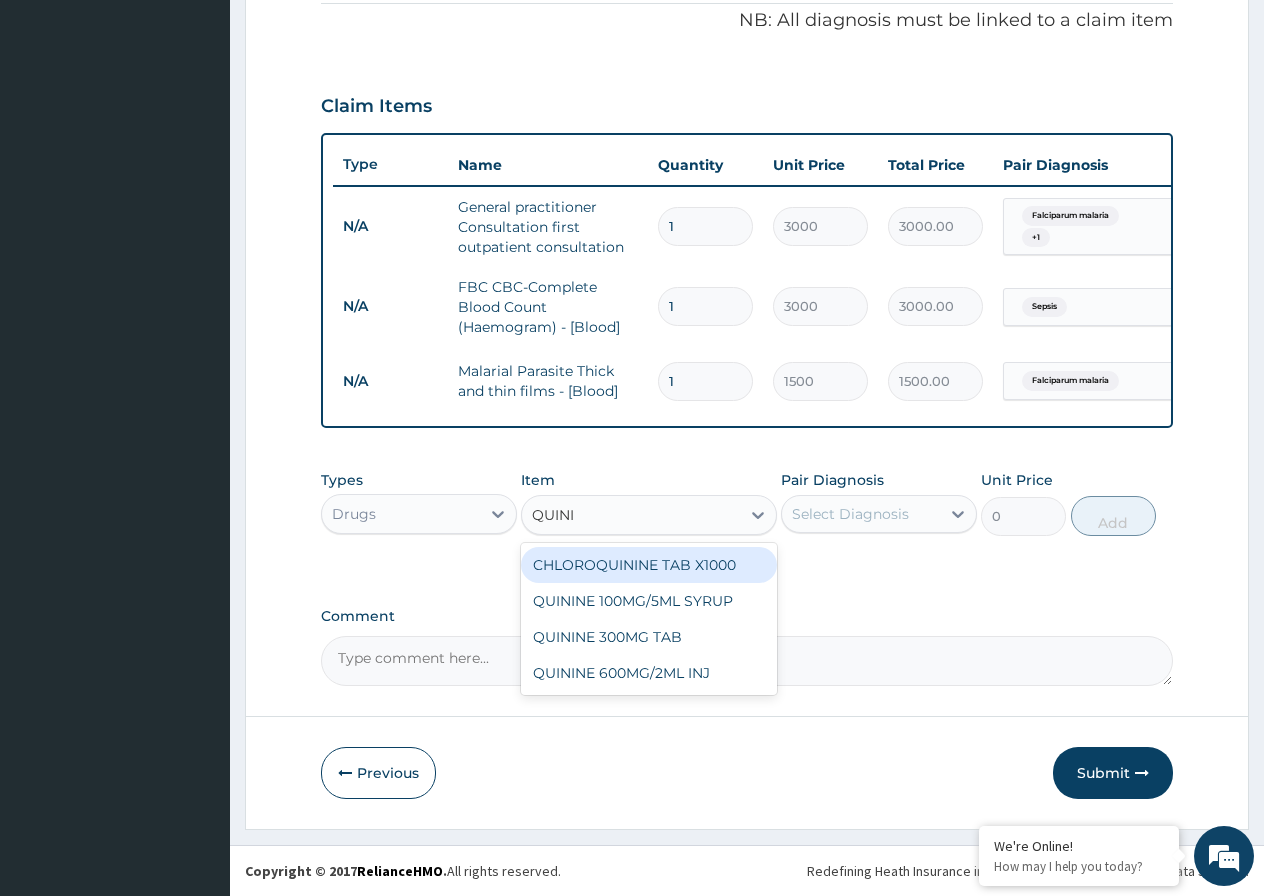 type on "QUININ" 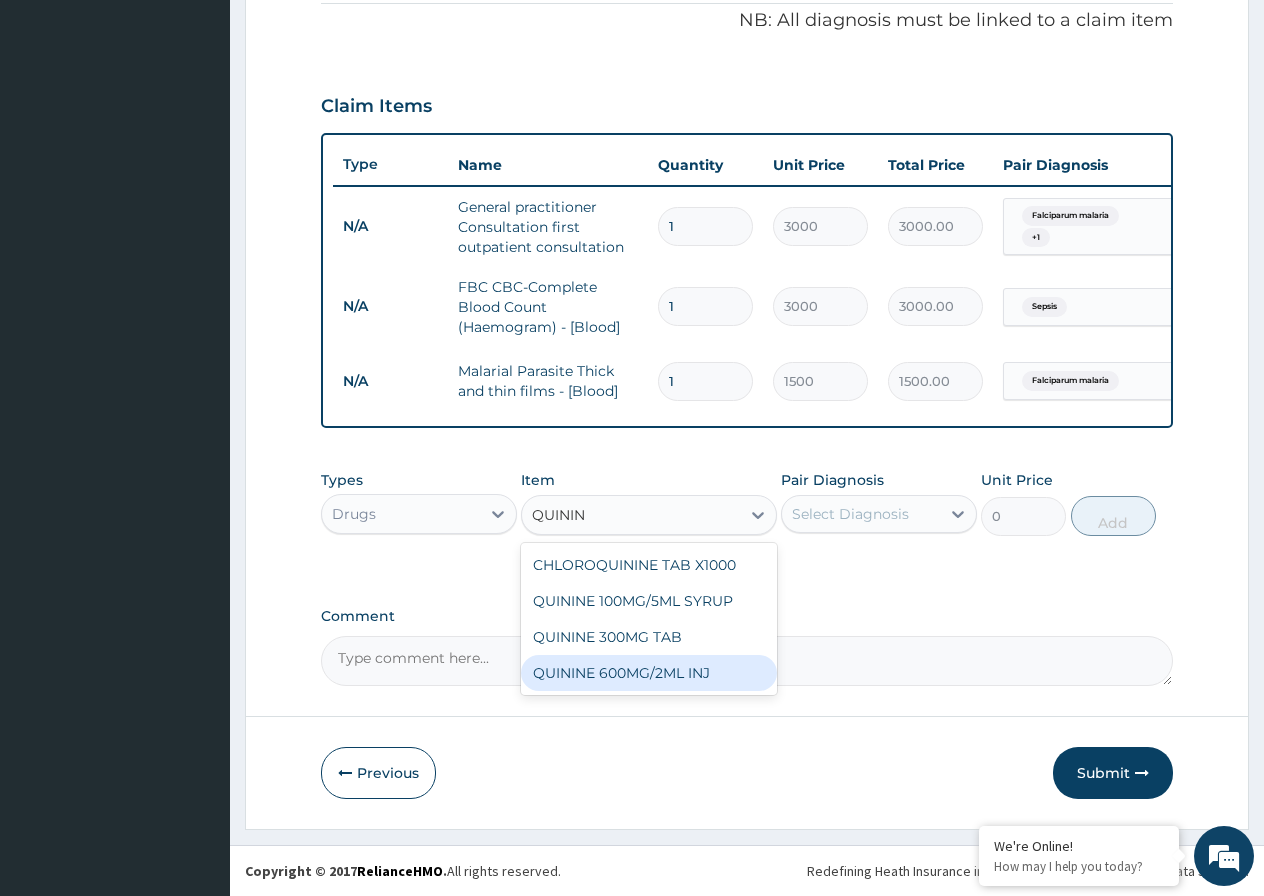 click on "QUININE 600MG/2ML INJ" at bounding box center (649, 673) 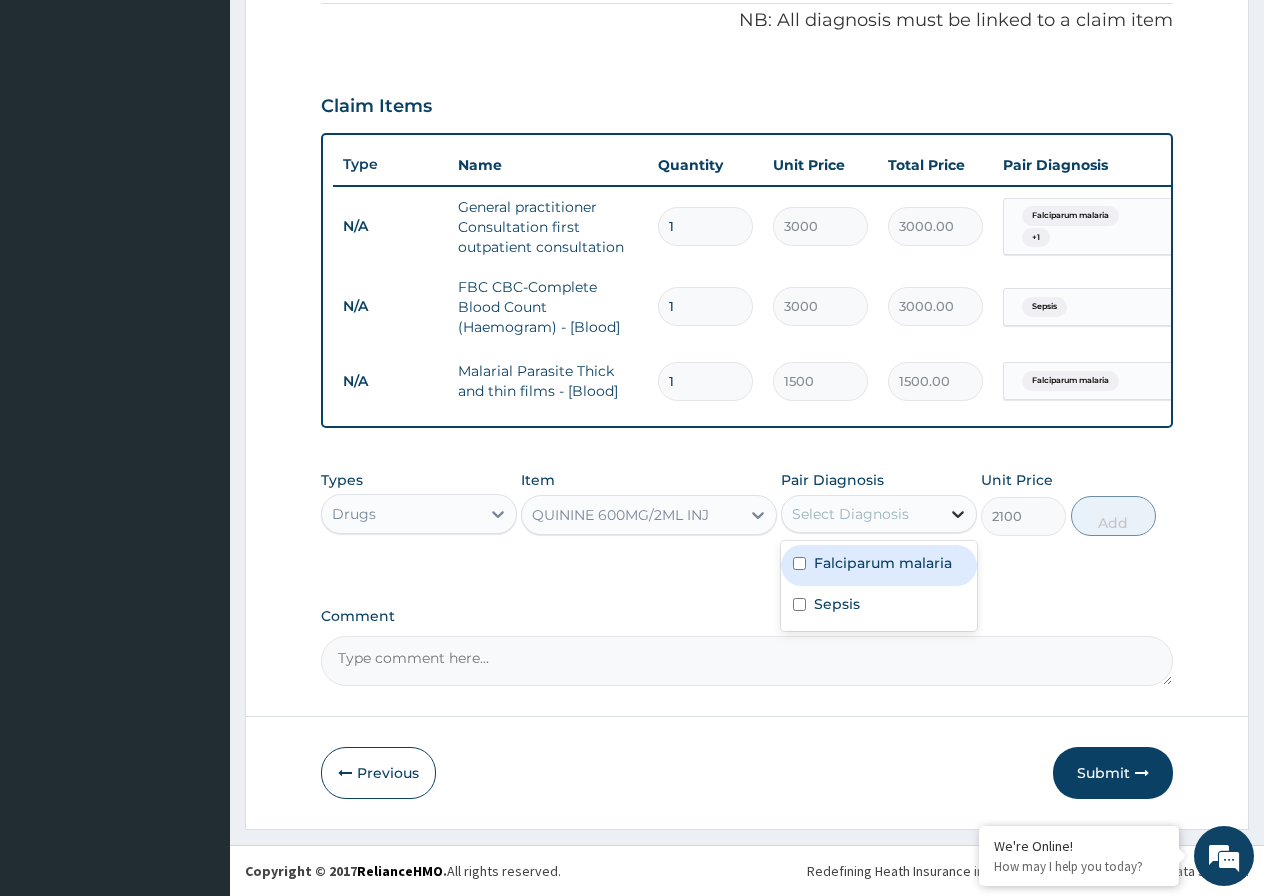 click 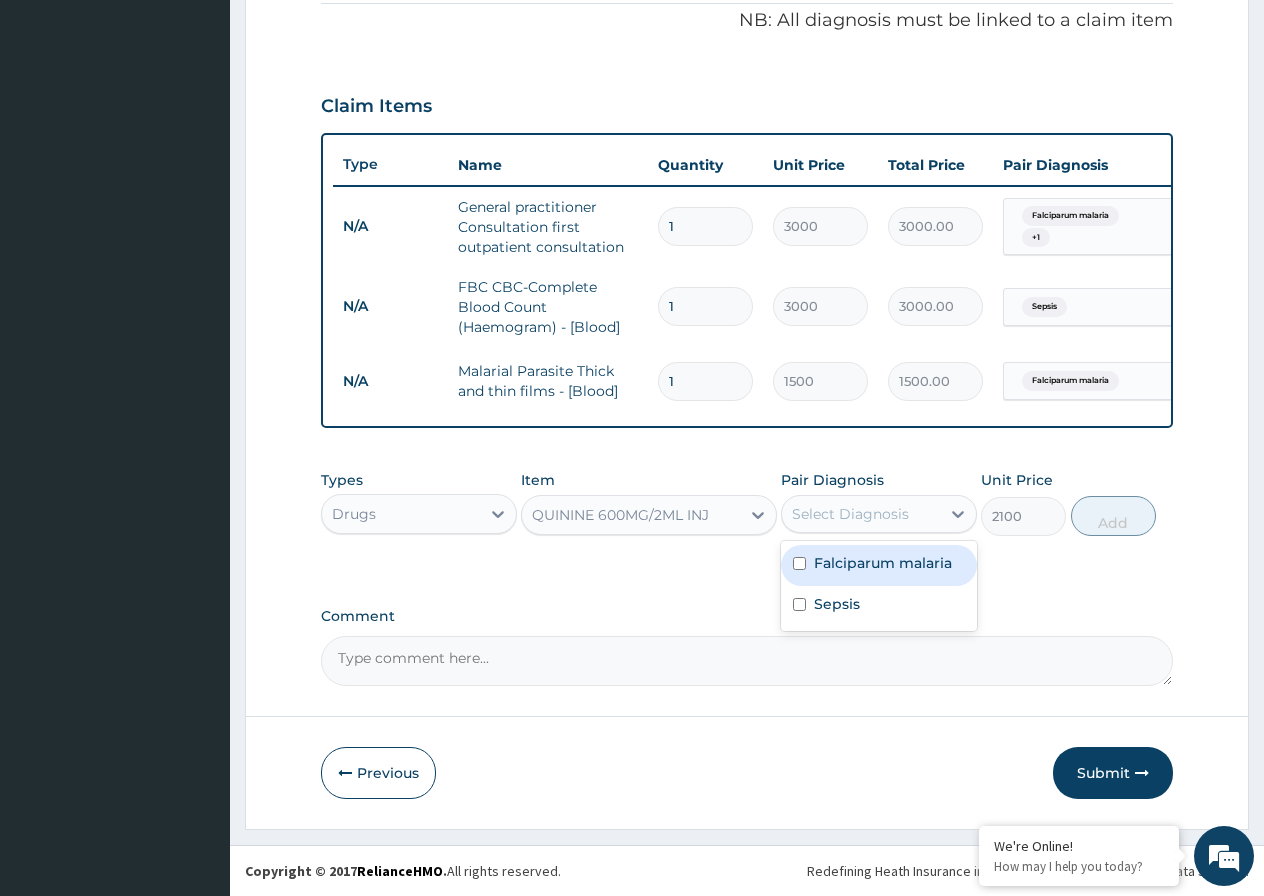 click at bounding box center [799, 563] 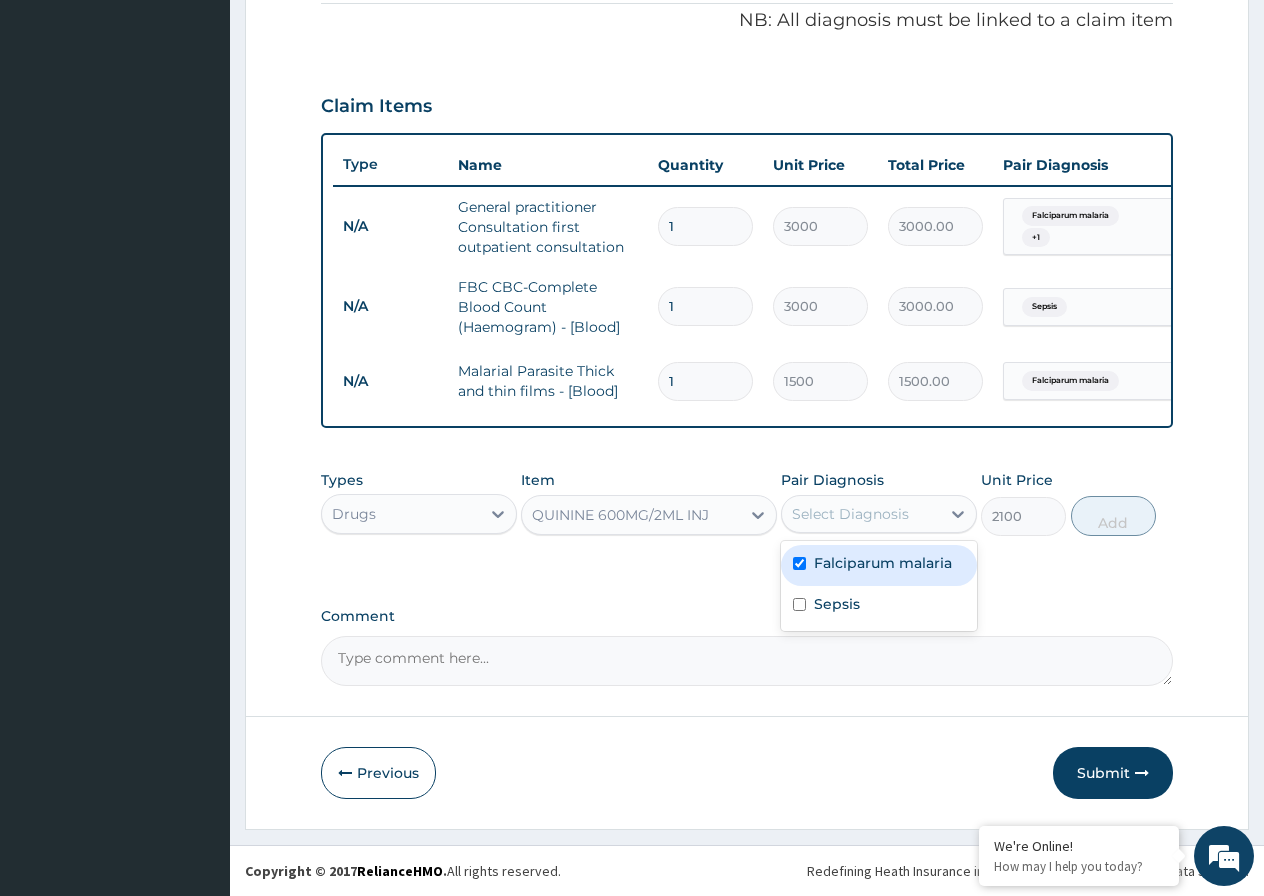 checkbox on "true" 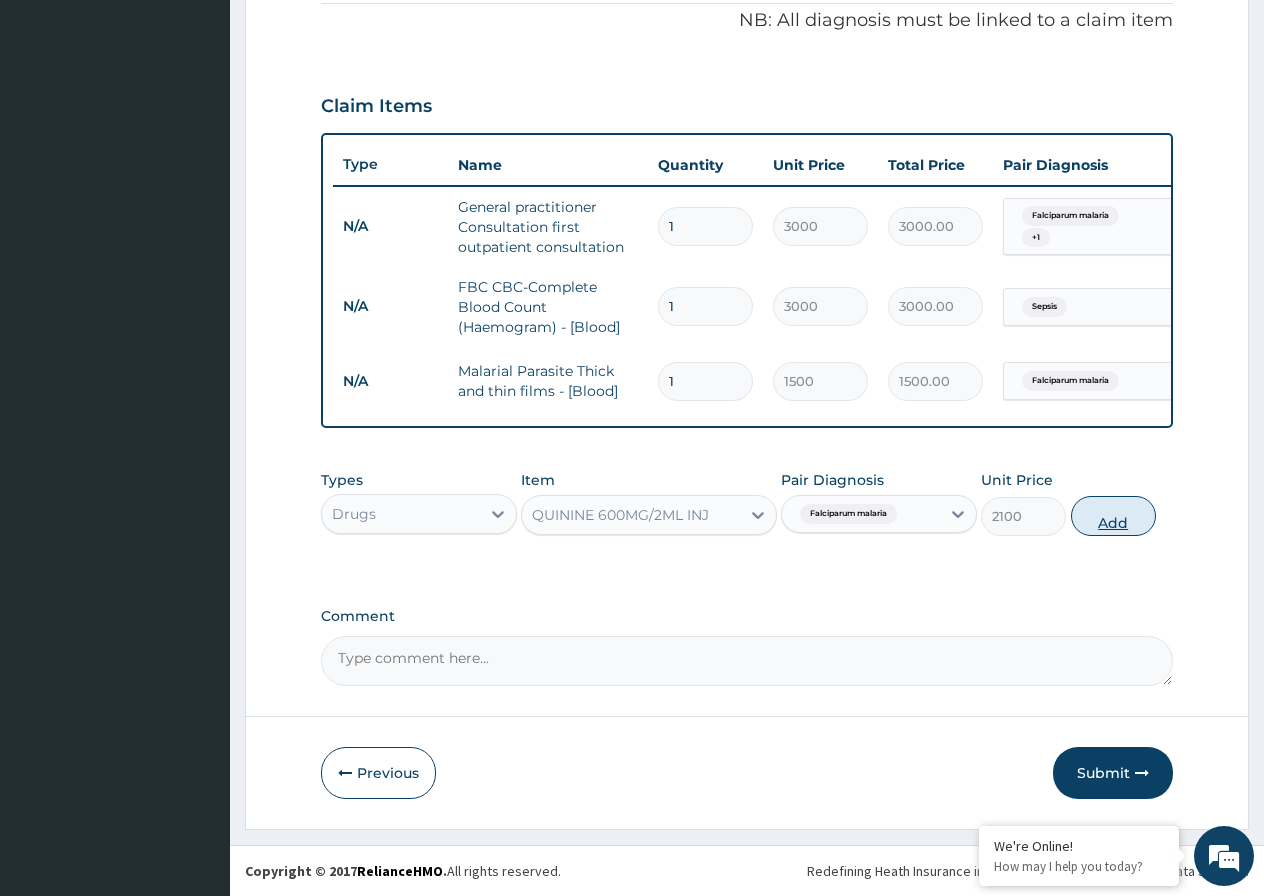 click on "Add" at bounding box center (1113, 516) 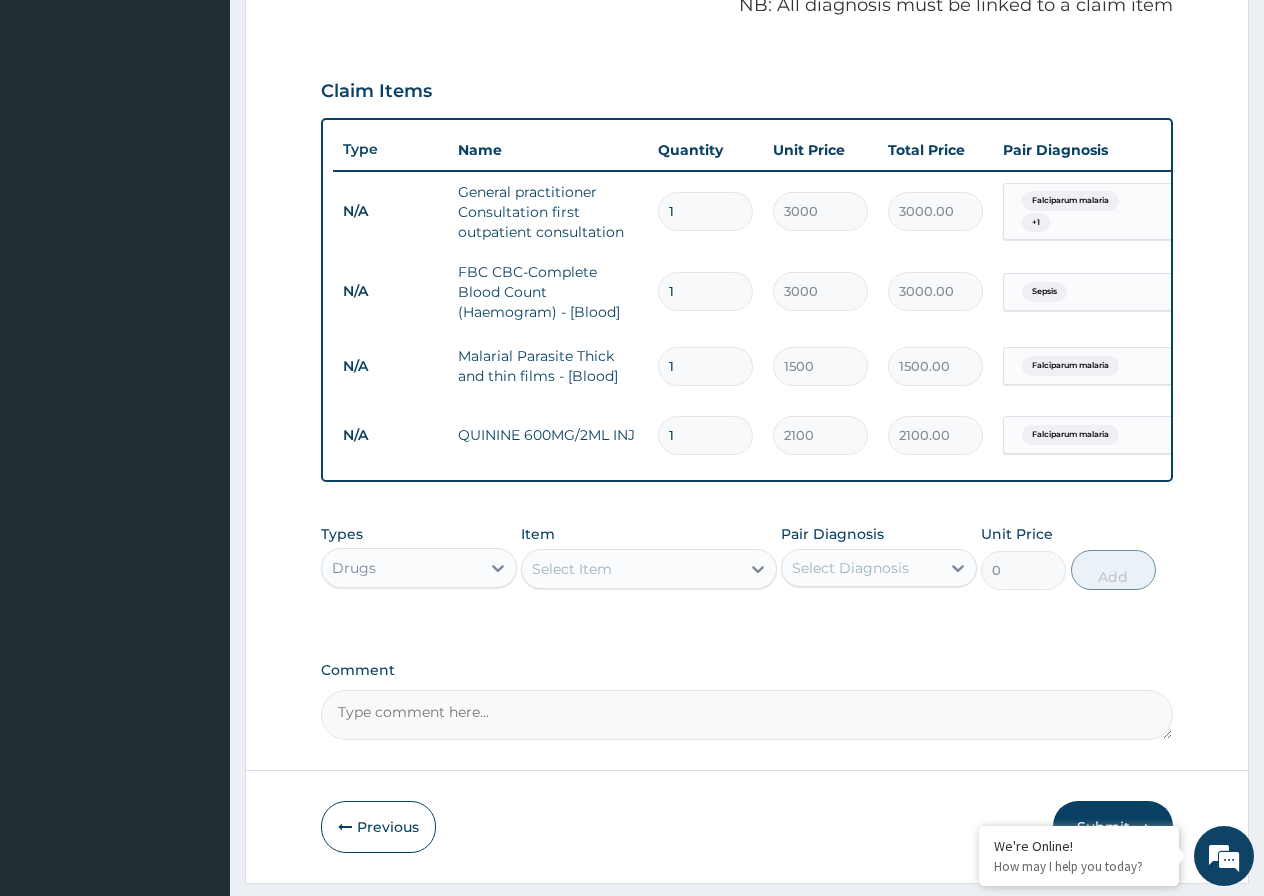 click on "1" at bounding box center [705, 435] 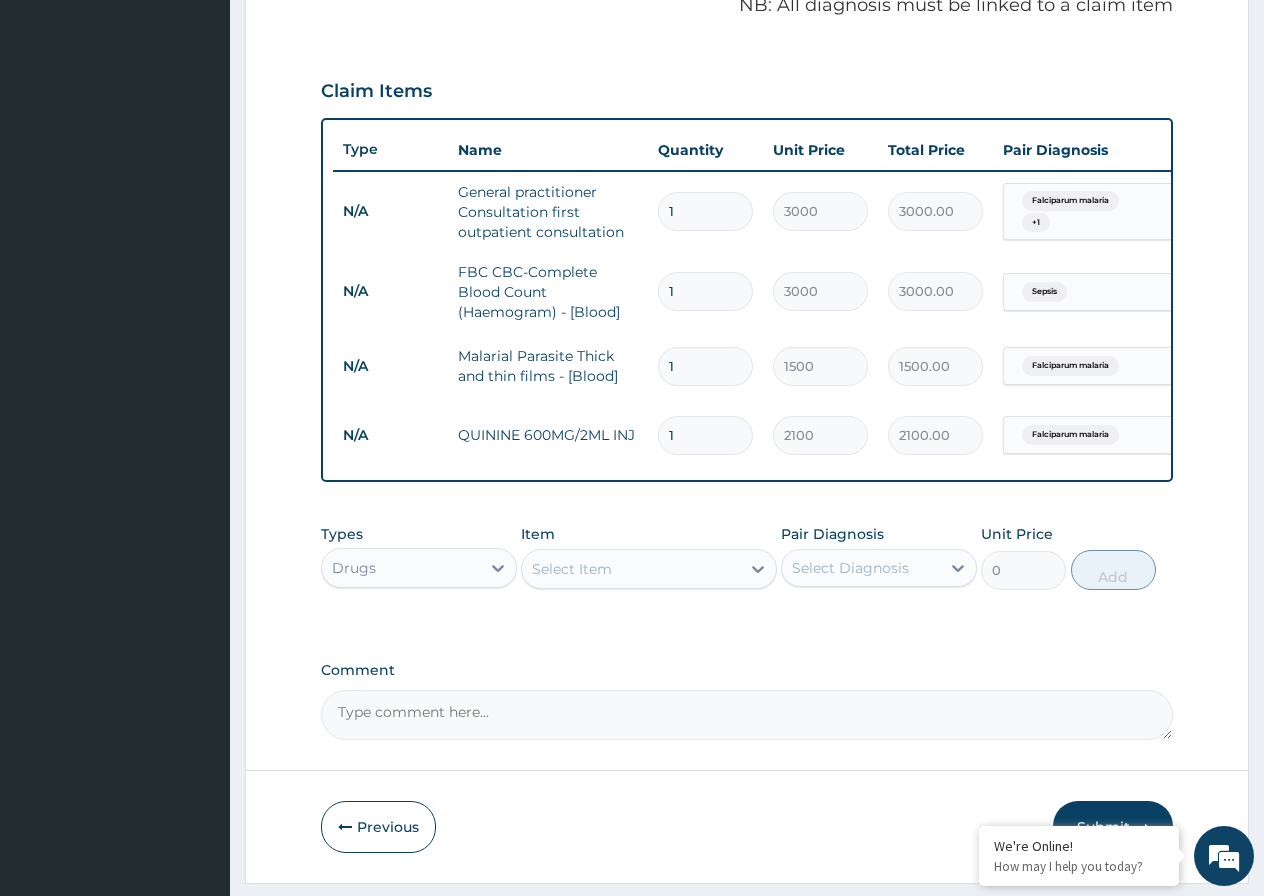 type 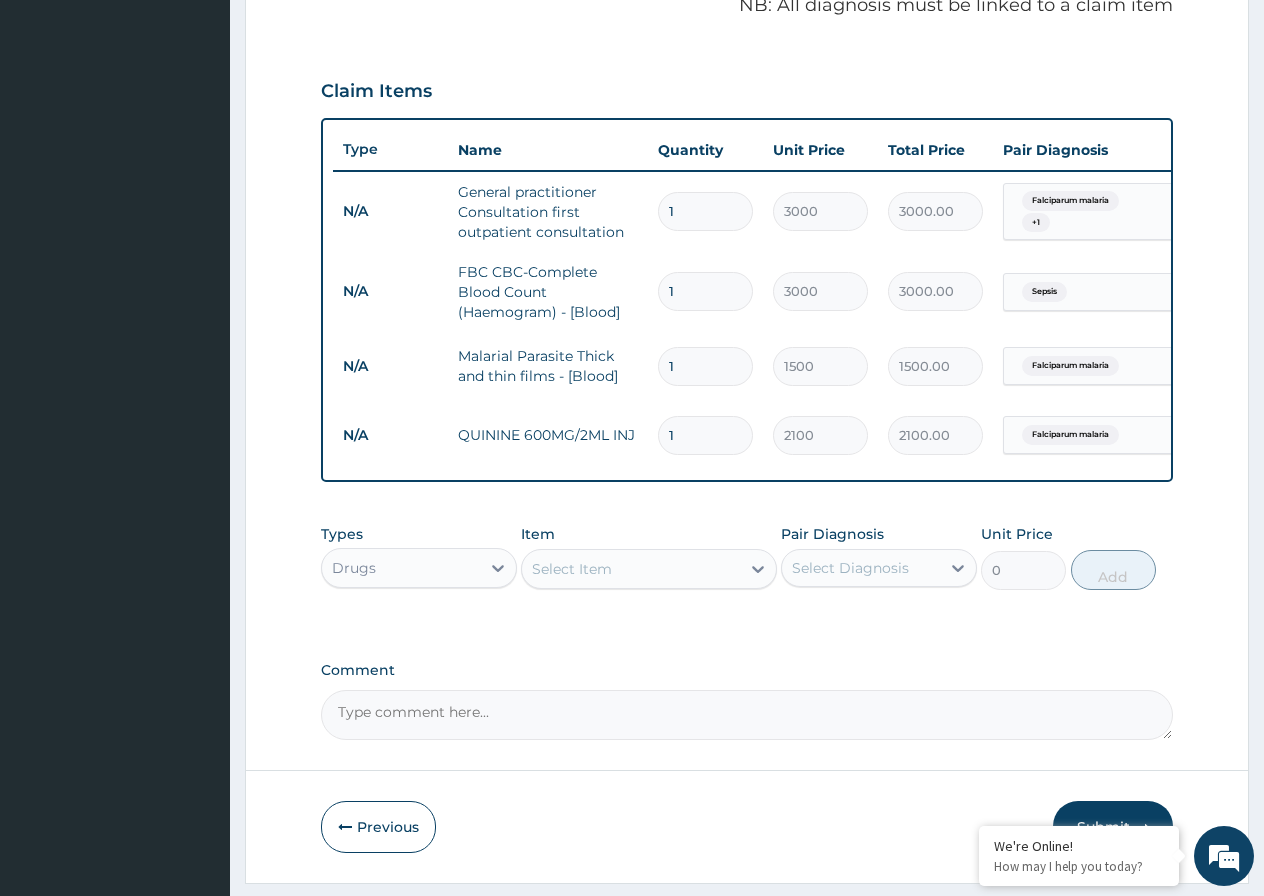 type on "0.00" 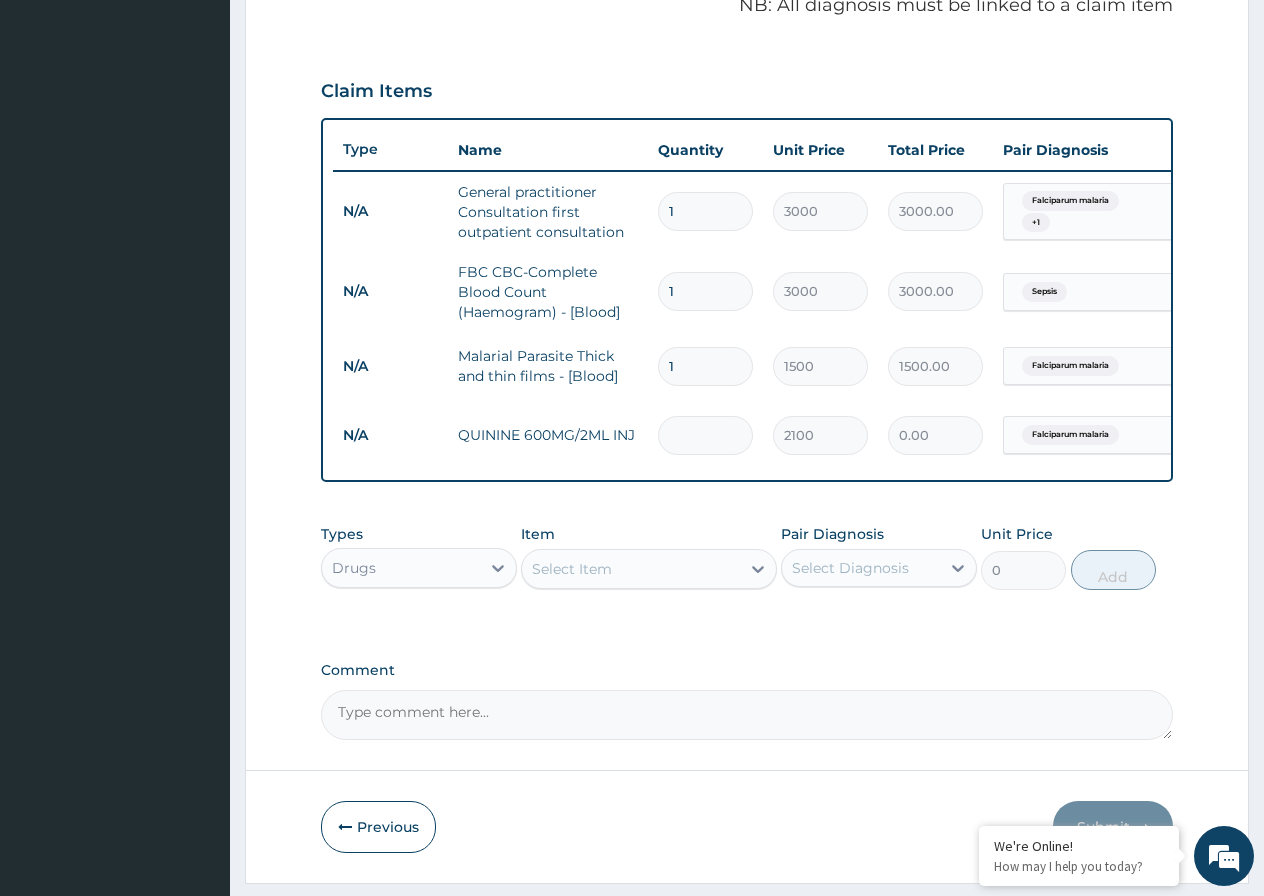 type on "3" 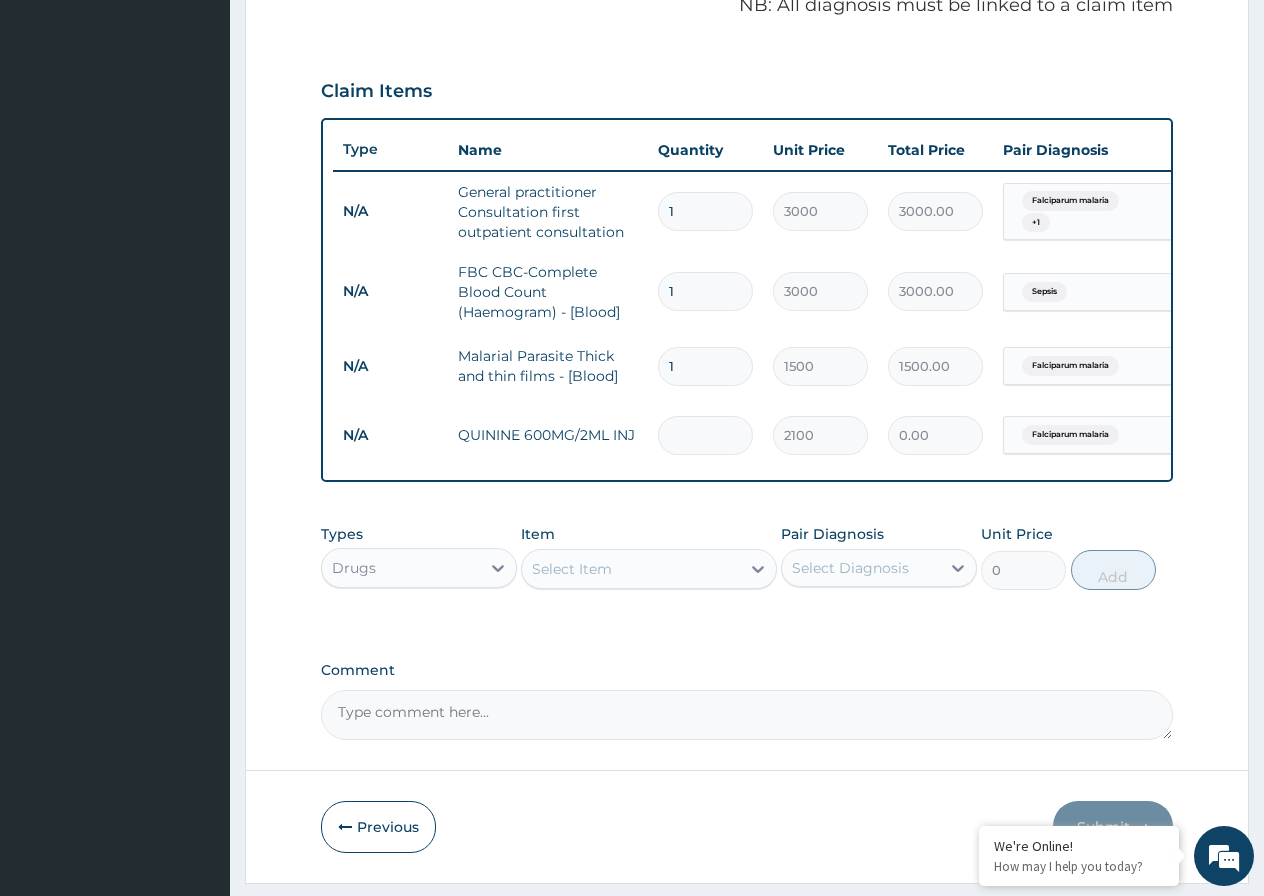 type on "6300.00" 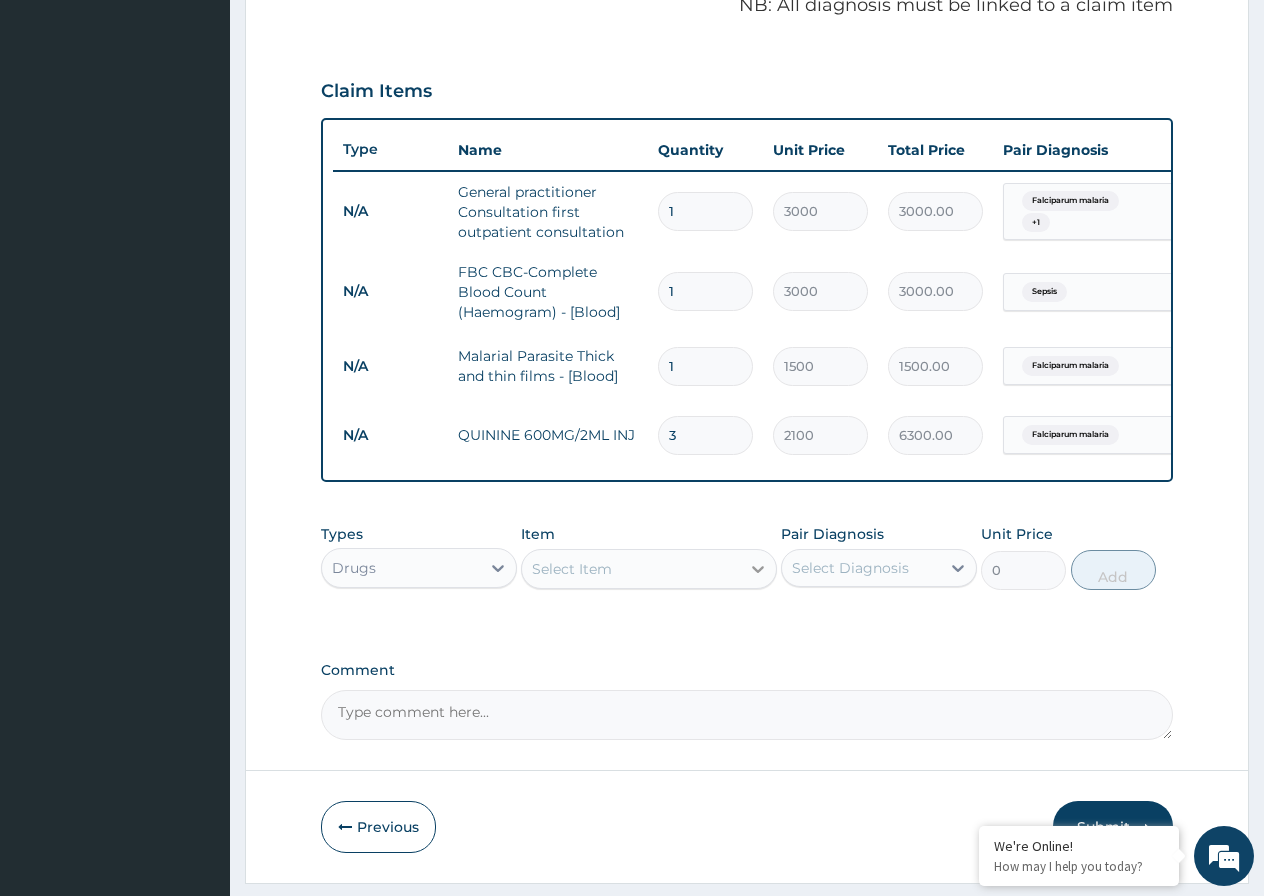 type on "3" 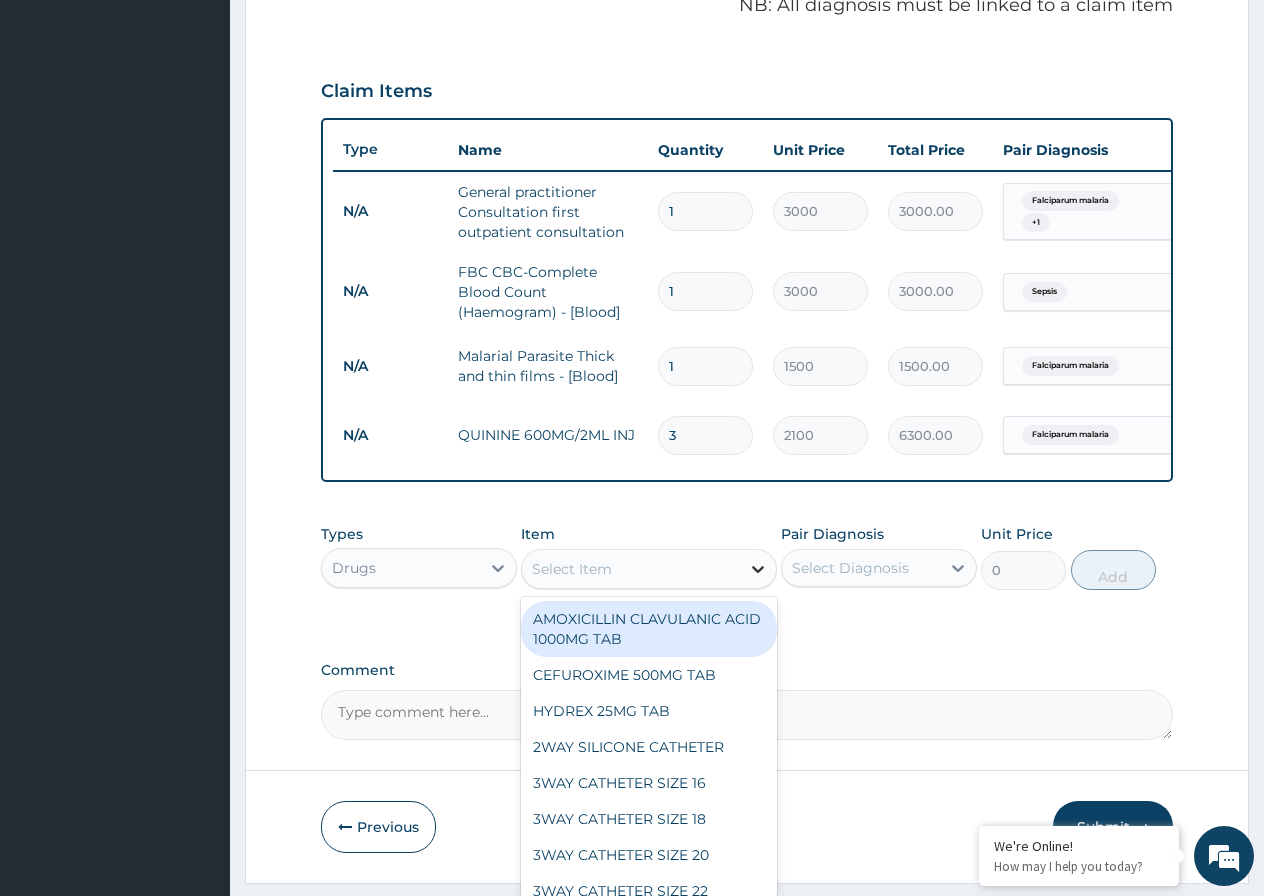 click 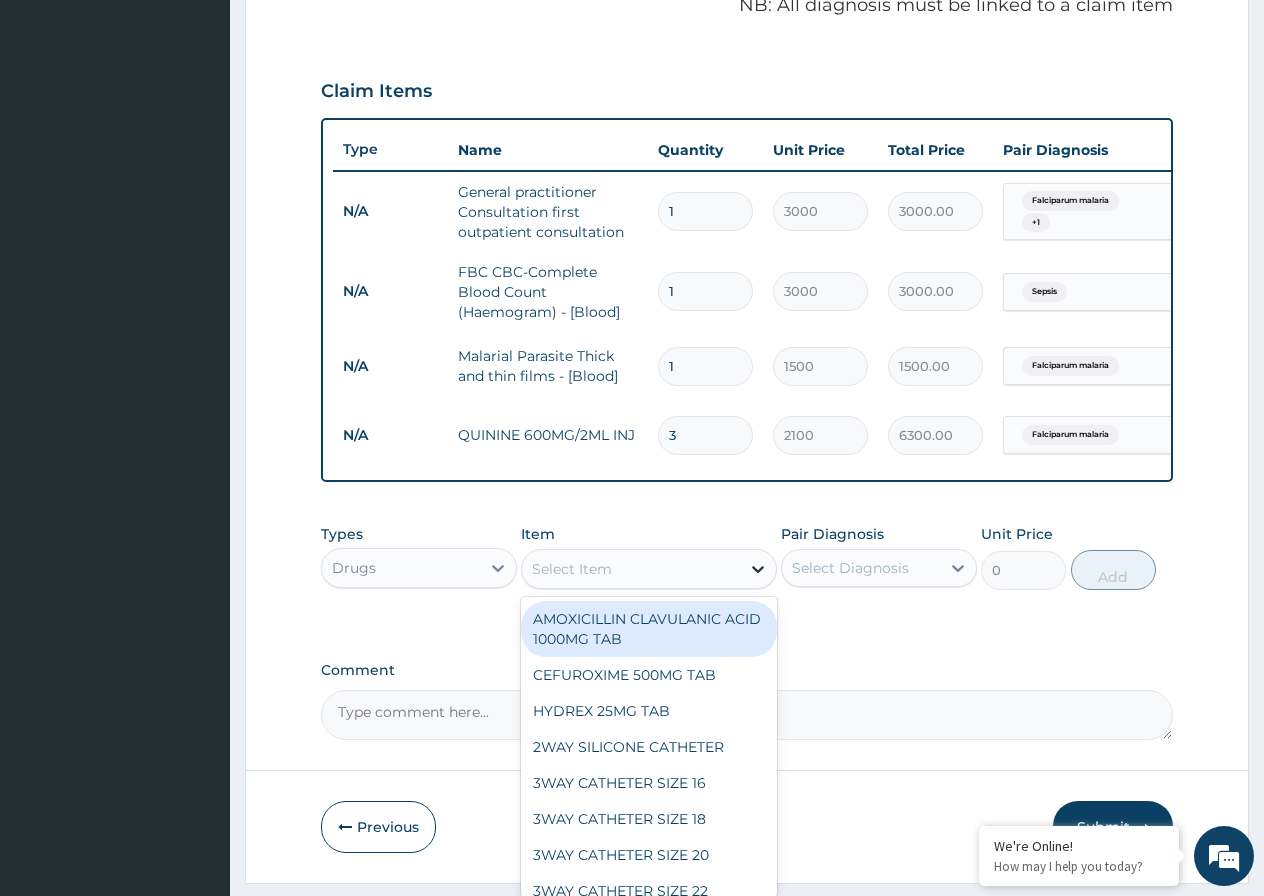 scroll, scrollTop: 695, scrollLeft: 0, axis: vertical 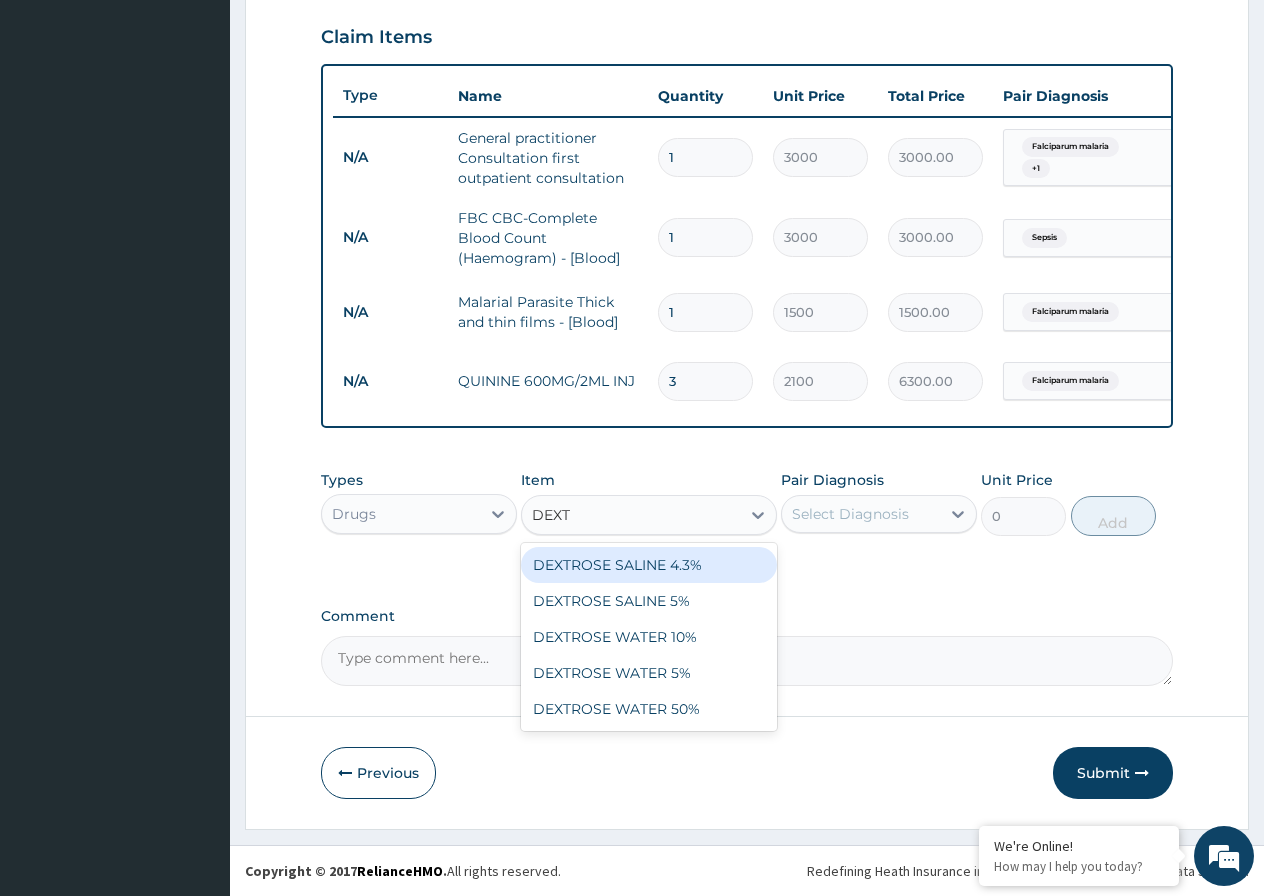 type on "DEXTR" 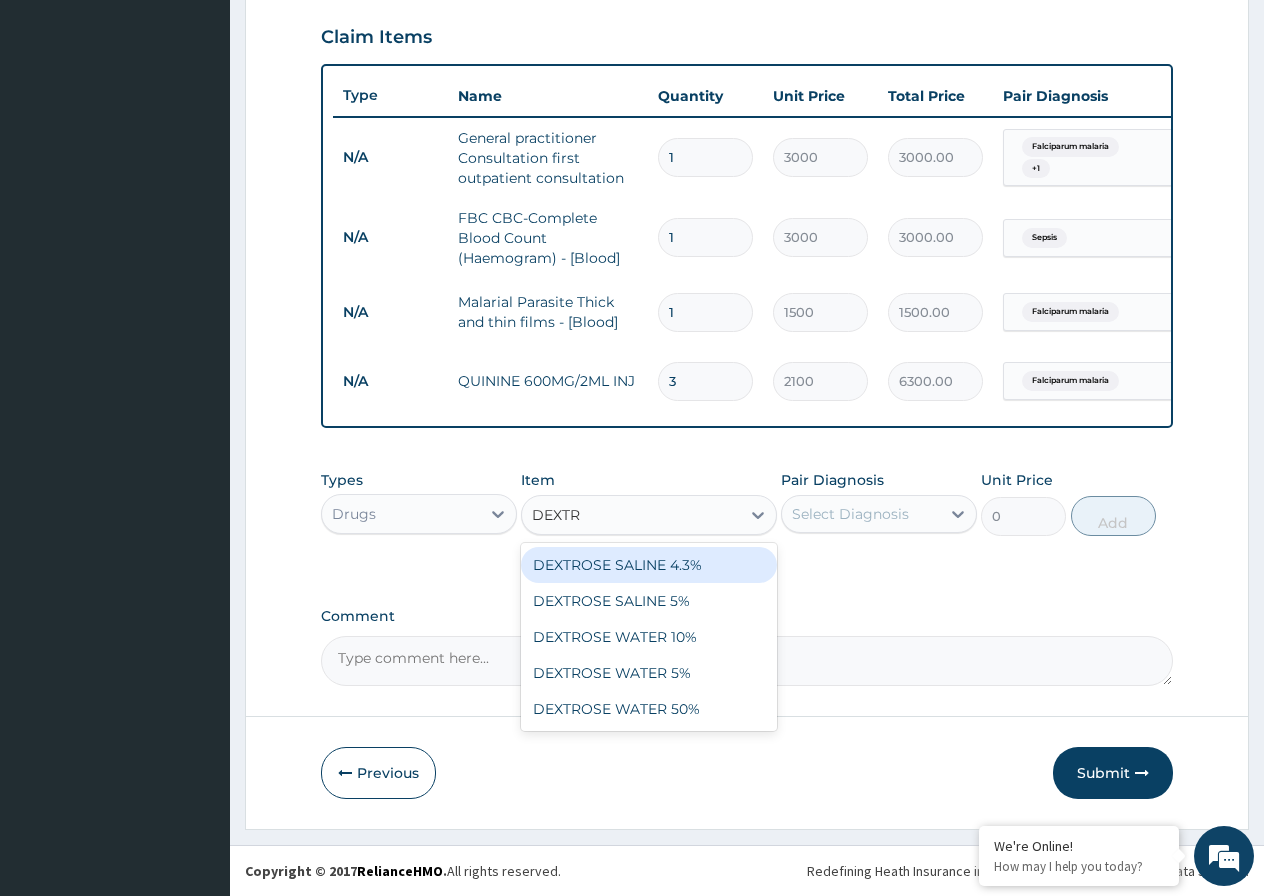 click on "DEXTROSE SALINE 4.3%" at bounding box center (649, 565) 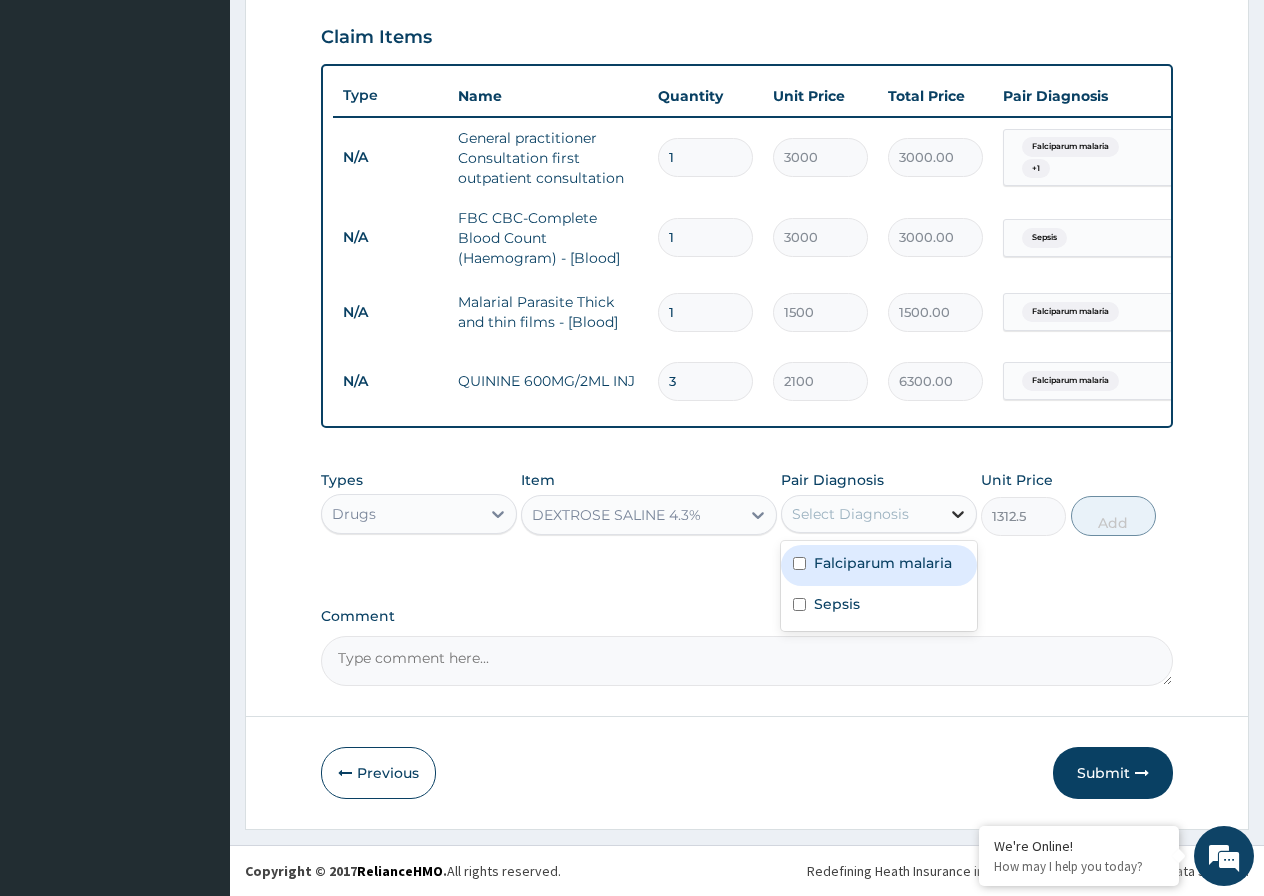 click 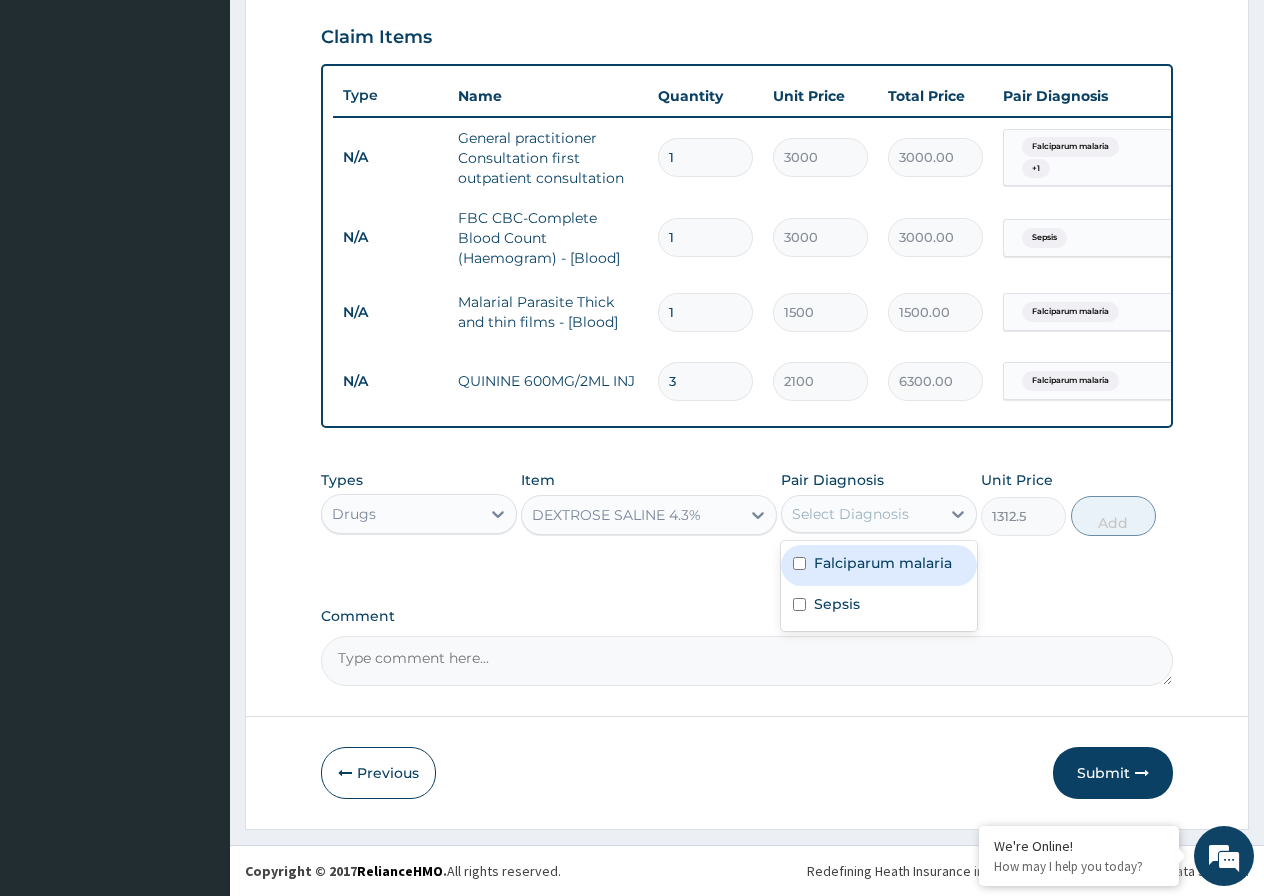 click at bounding box center (799, 563) 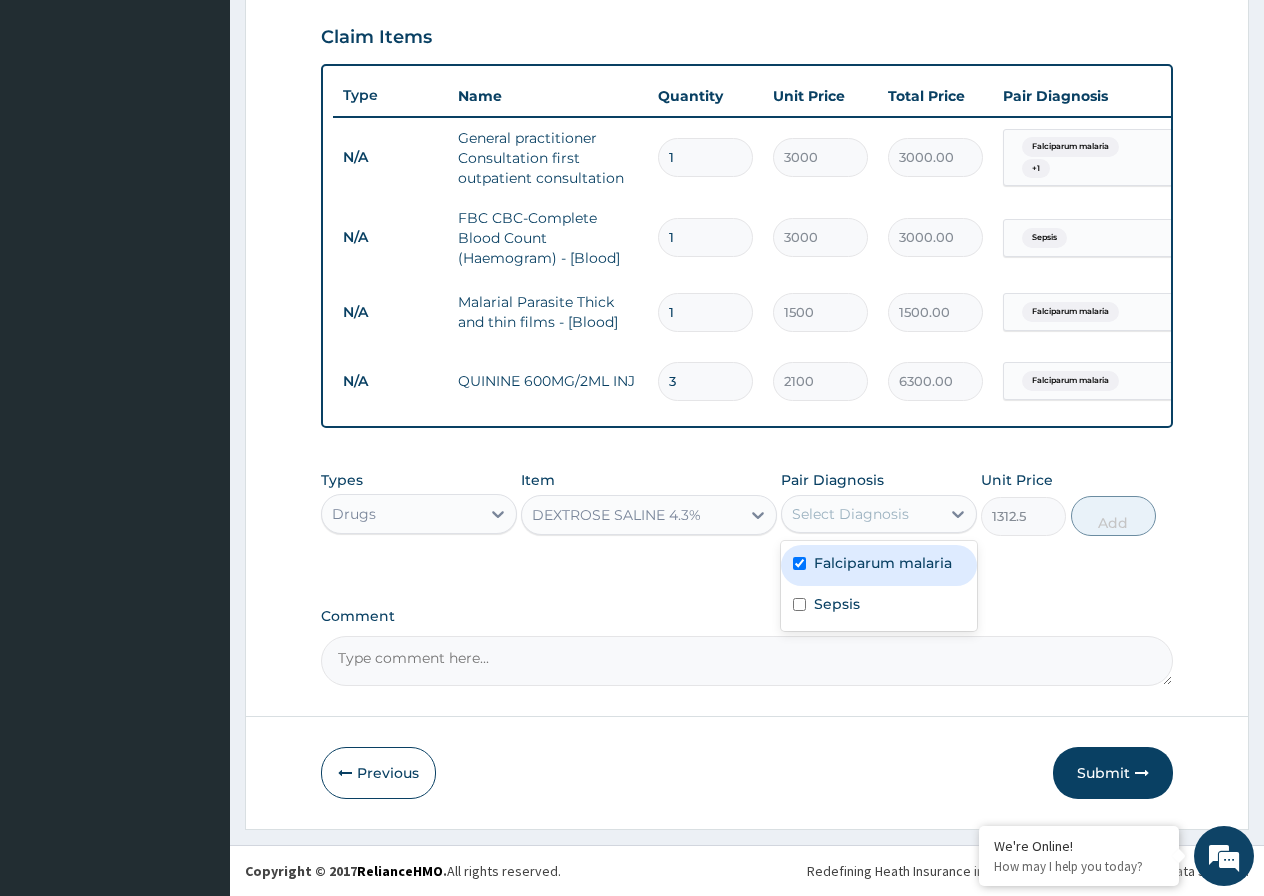 checkbox on "true" 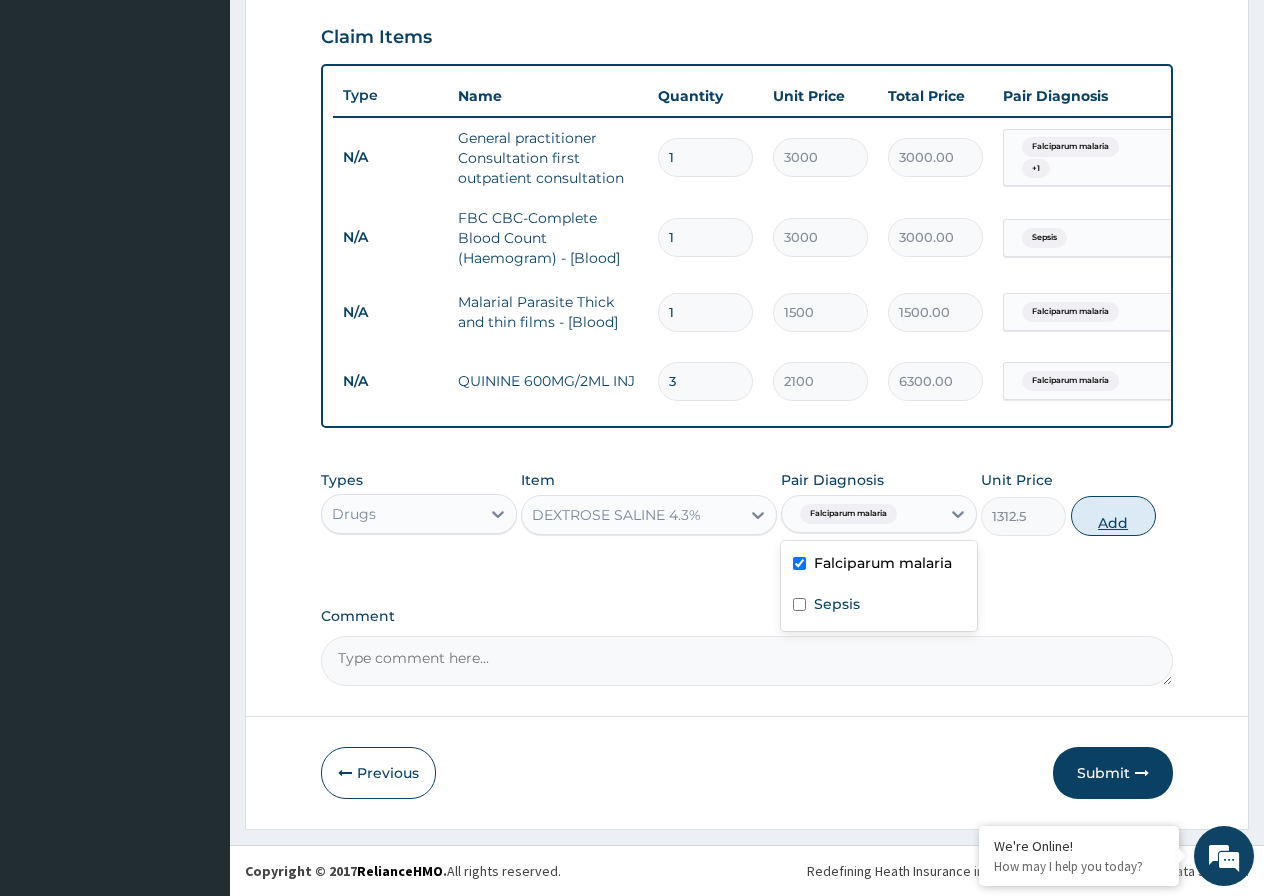 click on "Add" at bounding box center [1113, 516] 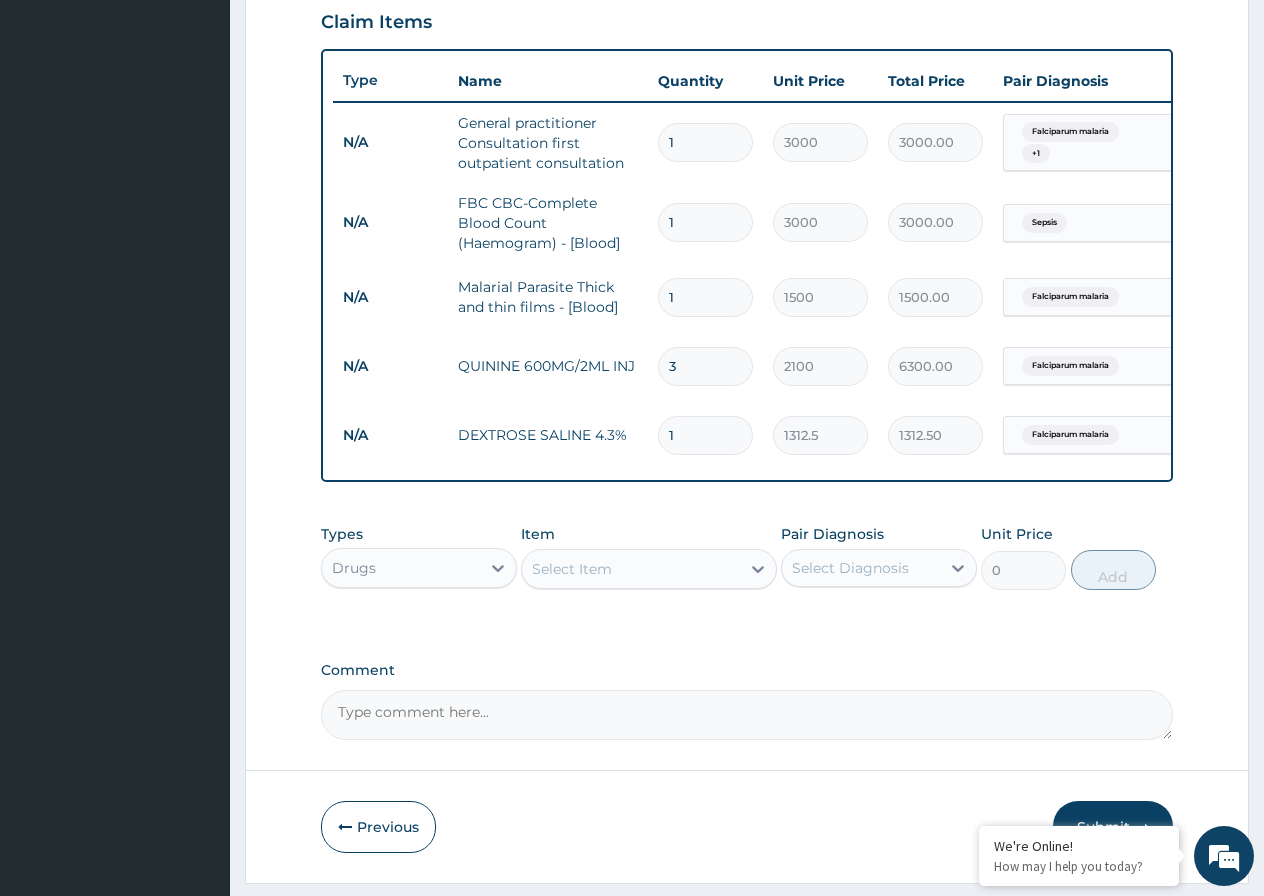 click on "1" at bounding box center [705, 435] 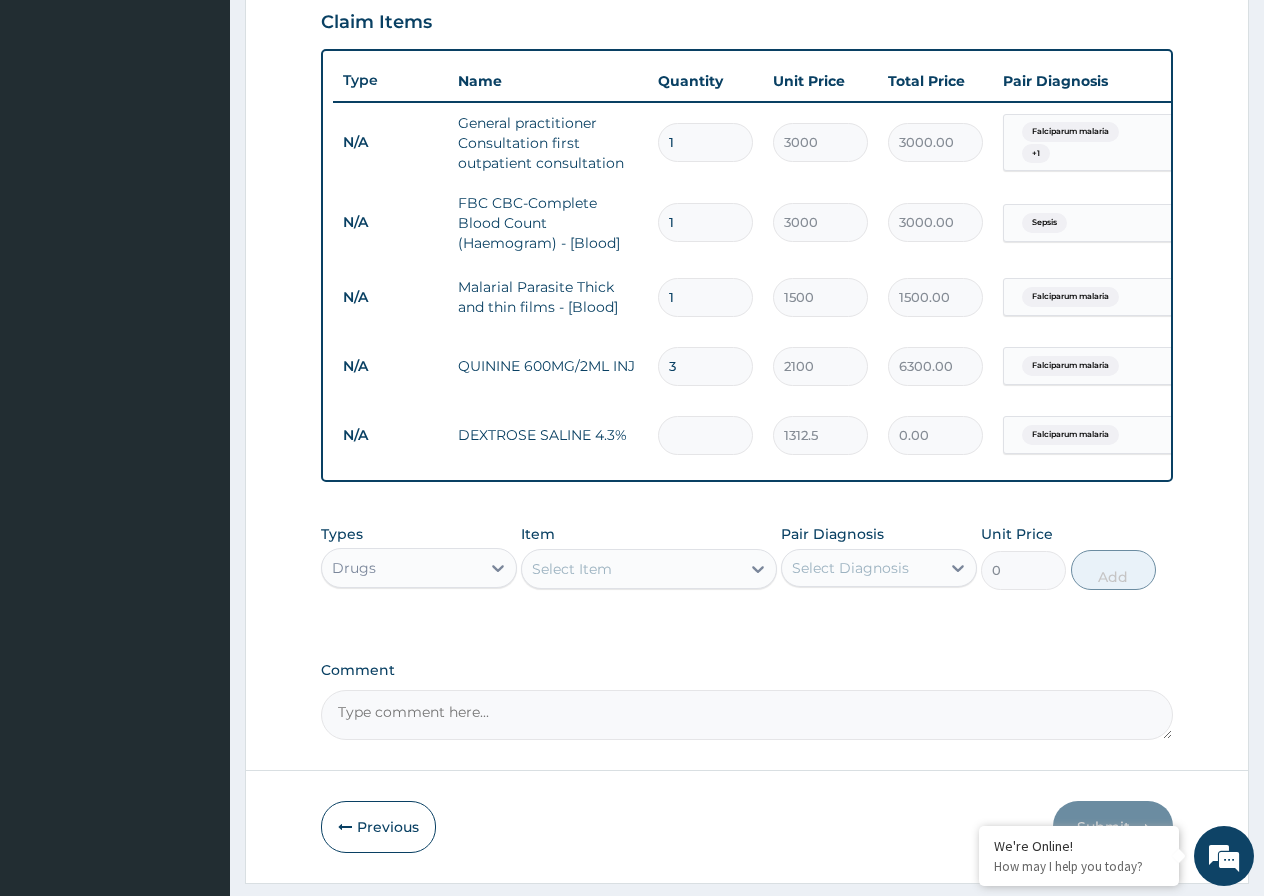 type on "3" 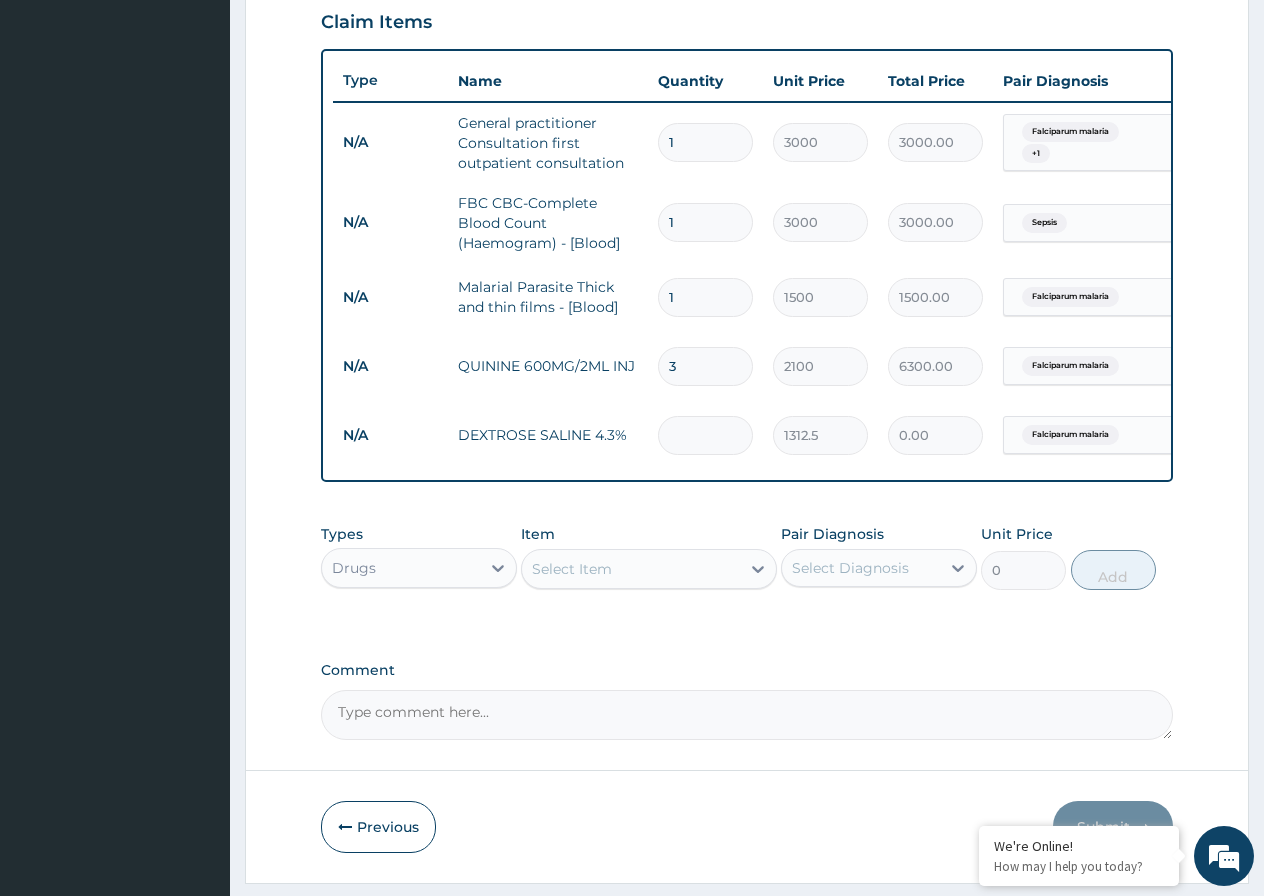 type on "3937.50" 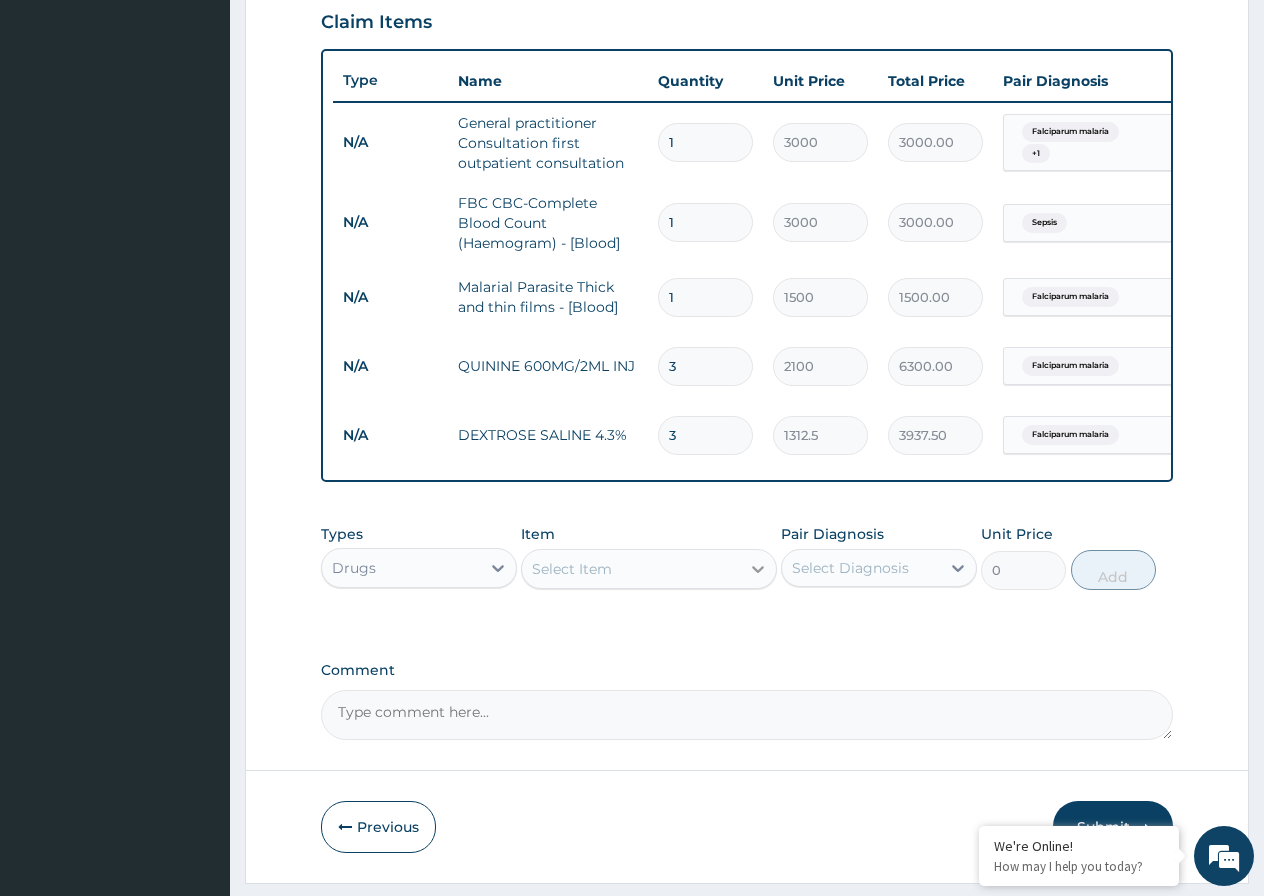 type on "3" 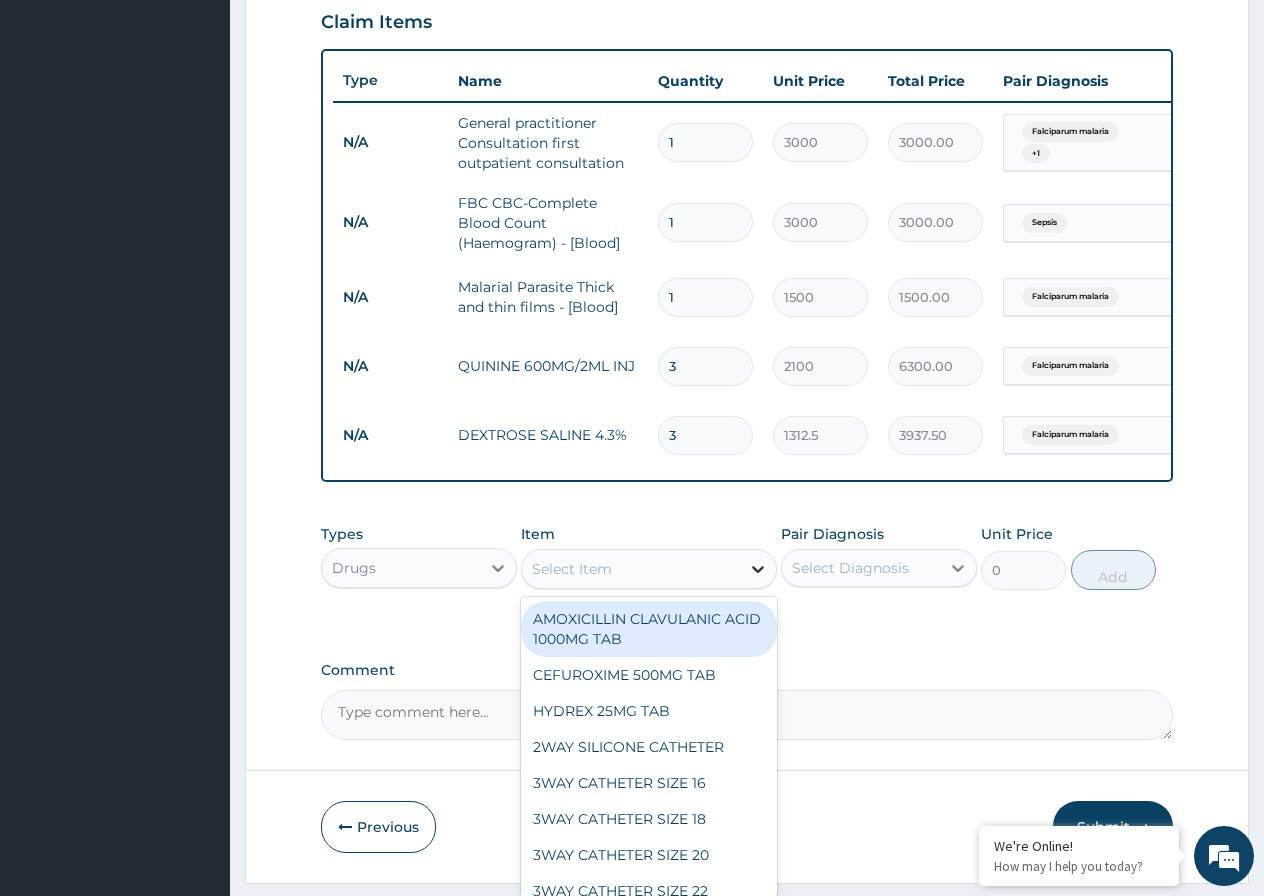 click 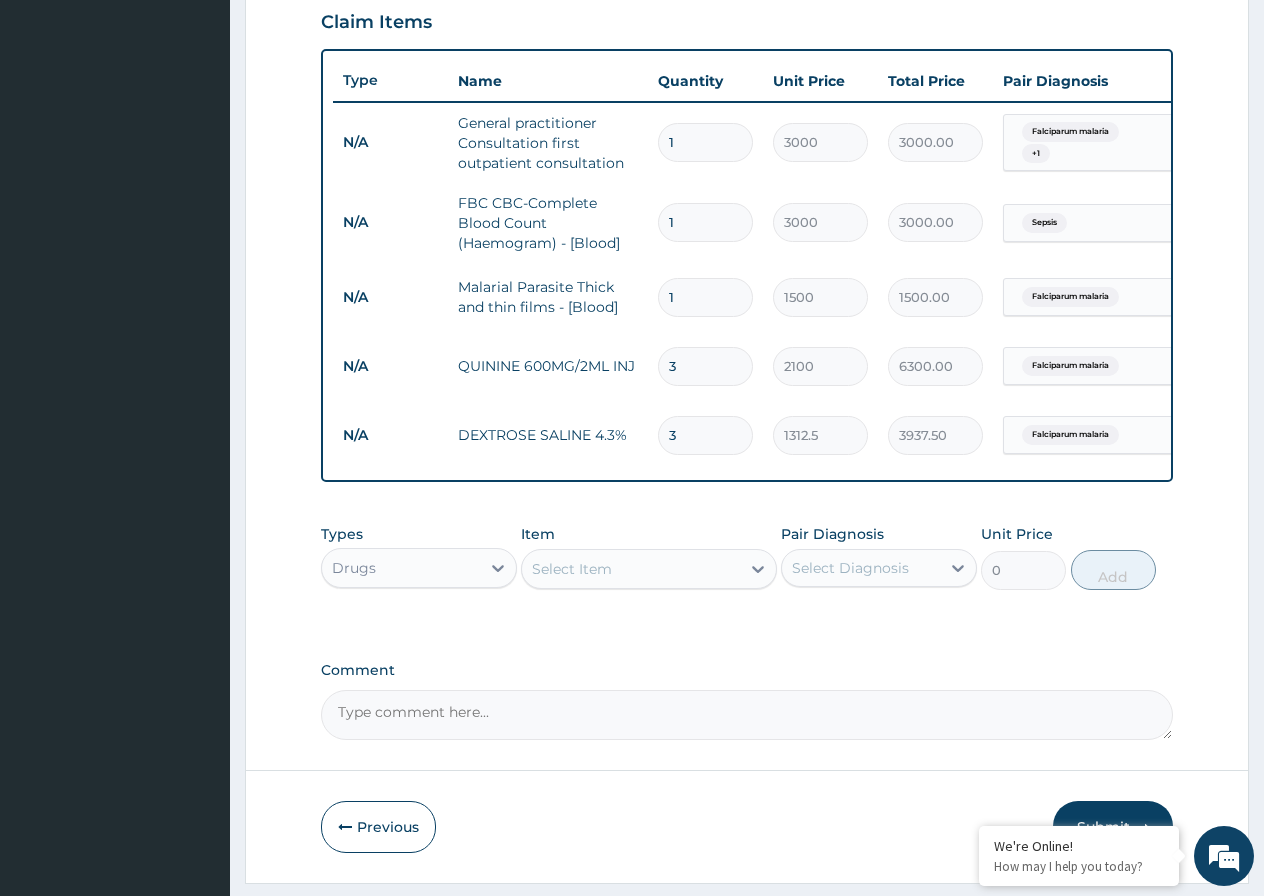 click on "Select Item" at bounding box center [631, 569] 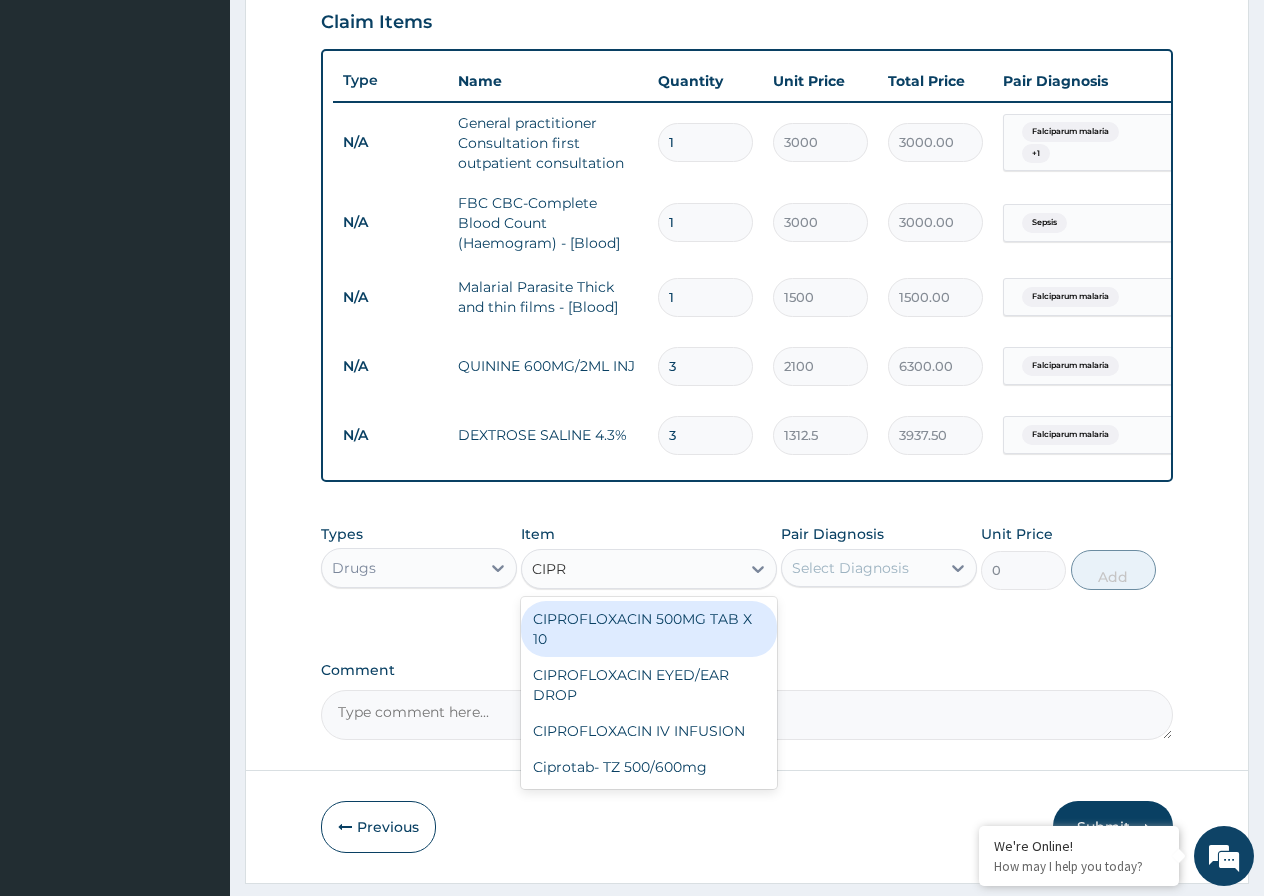 type on "CIPRO" 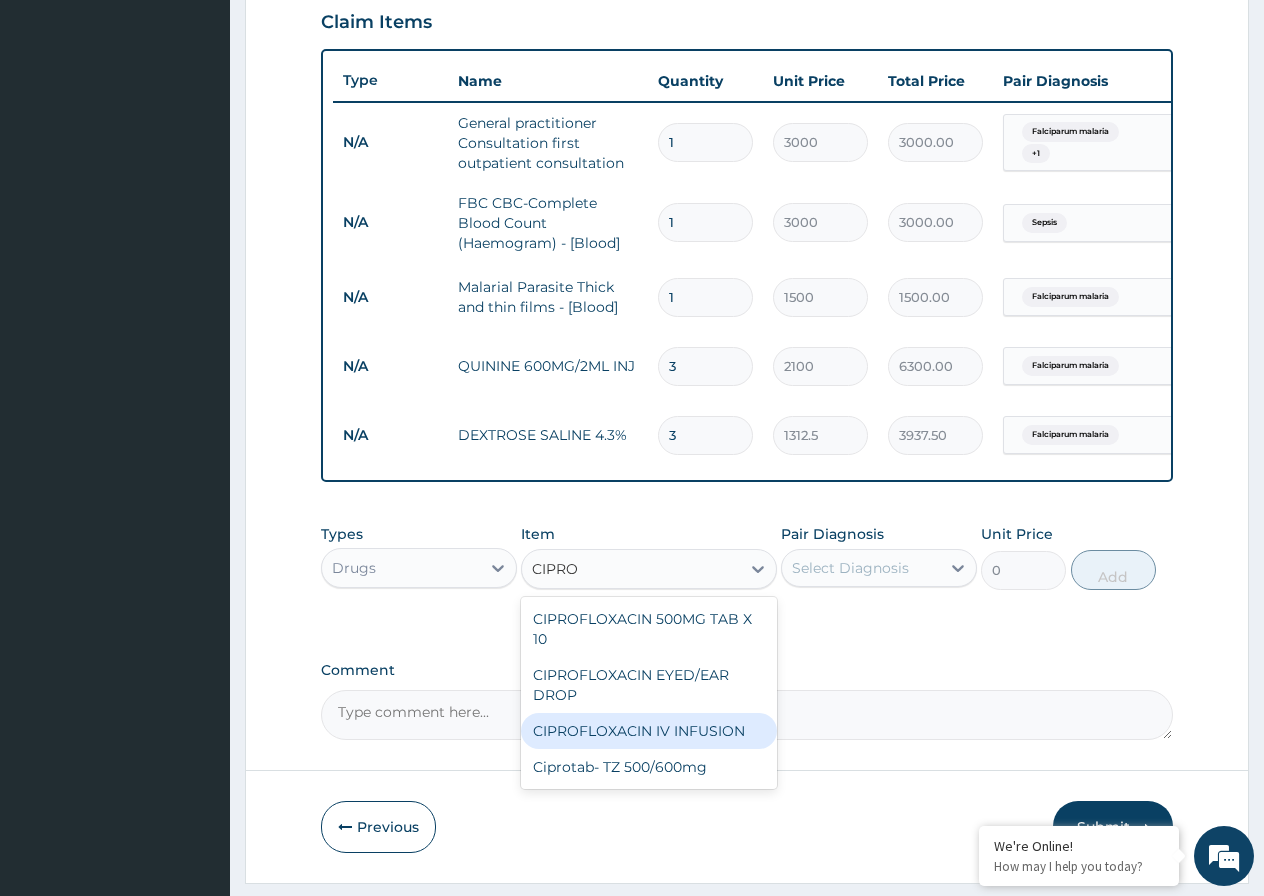 click on "CIPROFLOXACIN IV INFUSION" at bounding box center (649, 731) 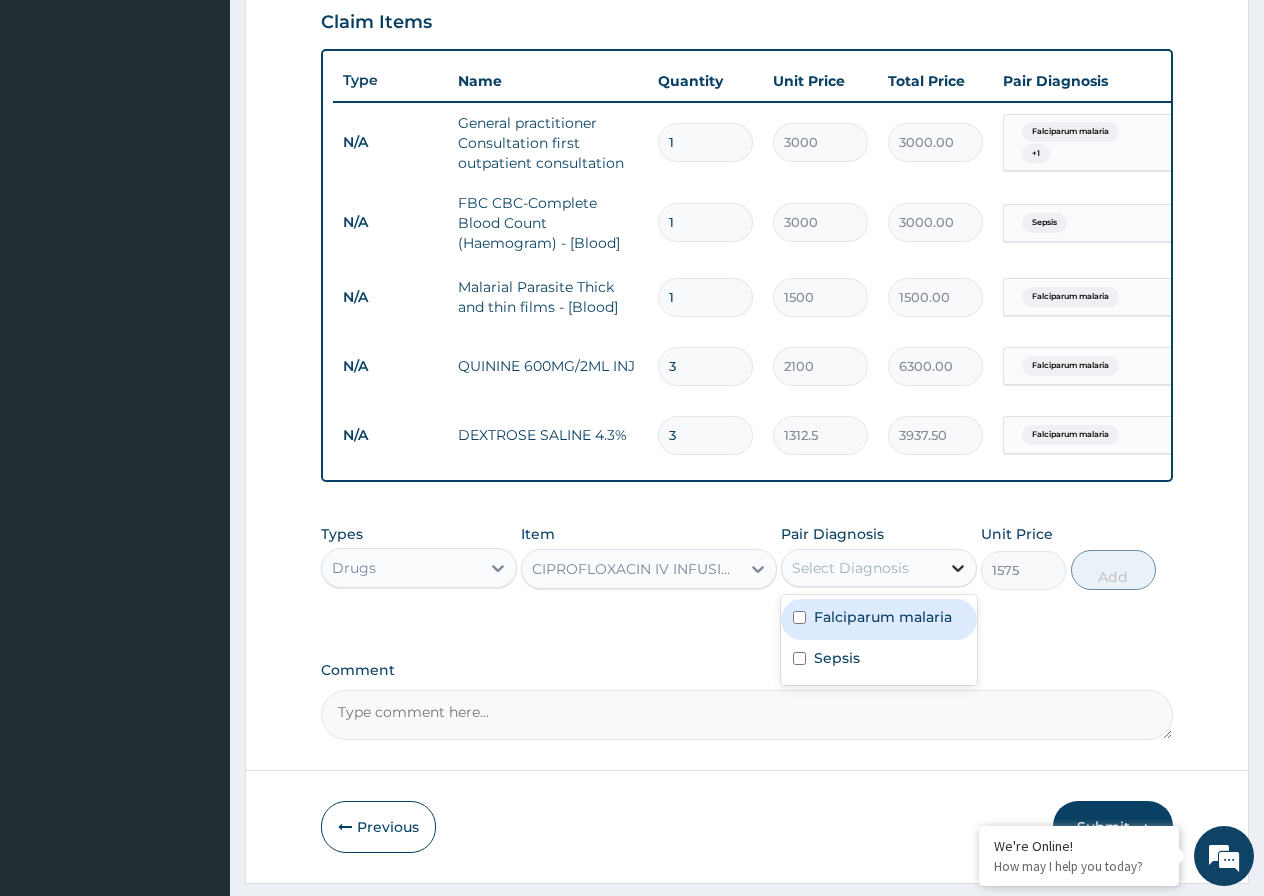 click 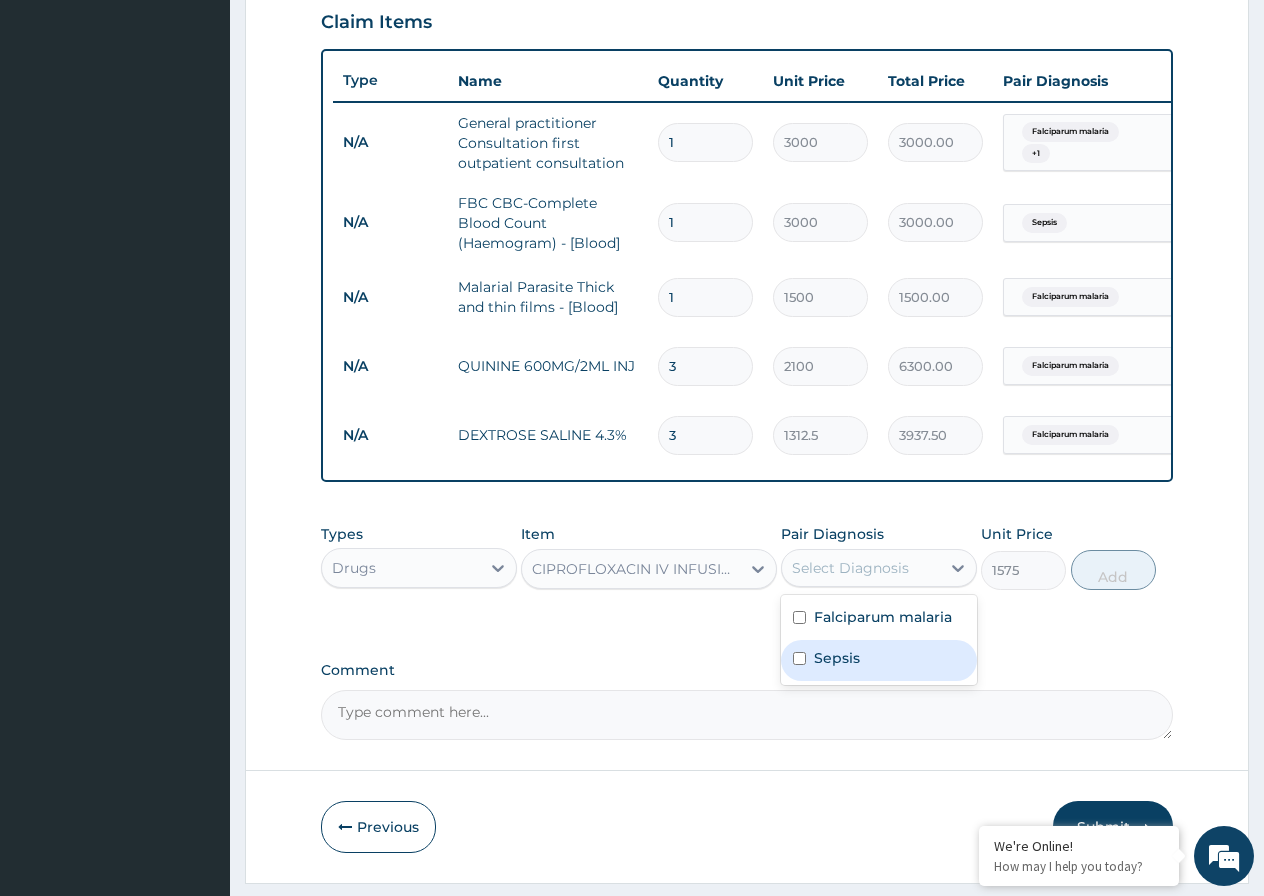 click at bounding box center [799, 658] 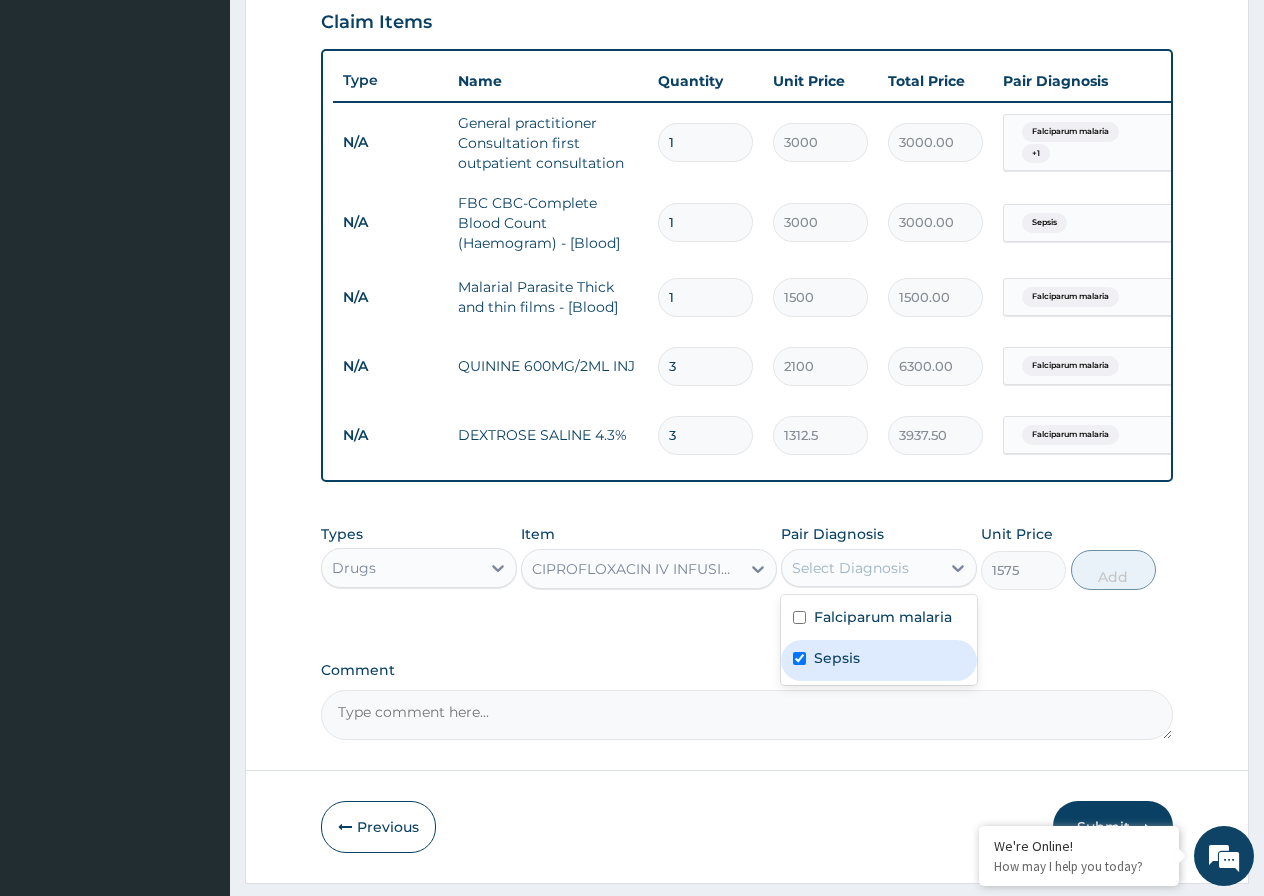 checkbox on "true" 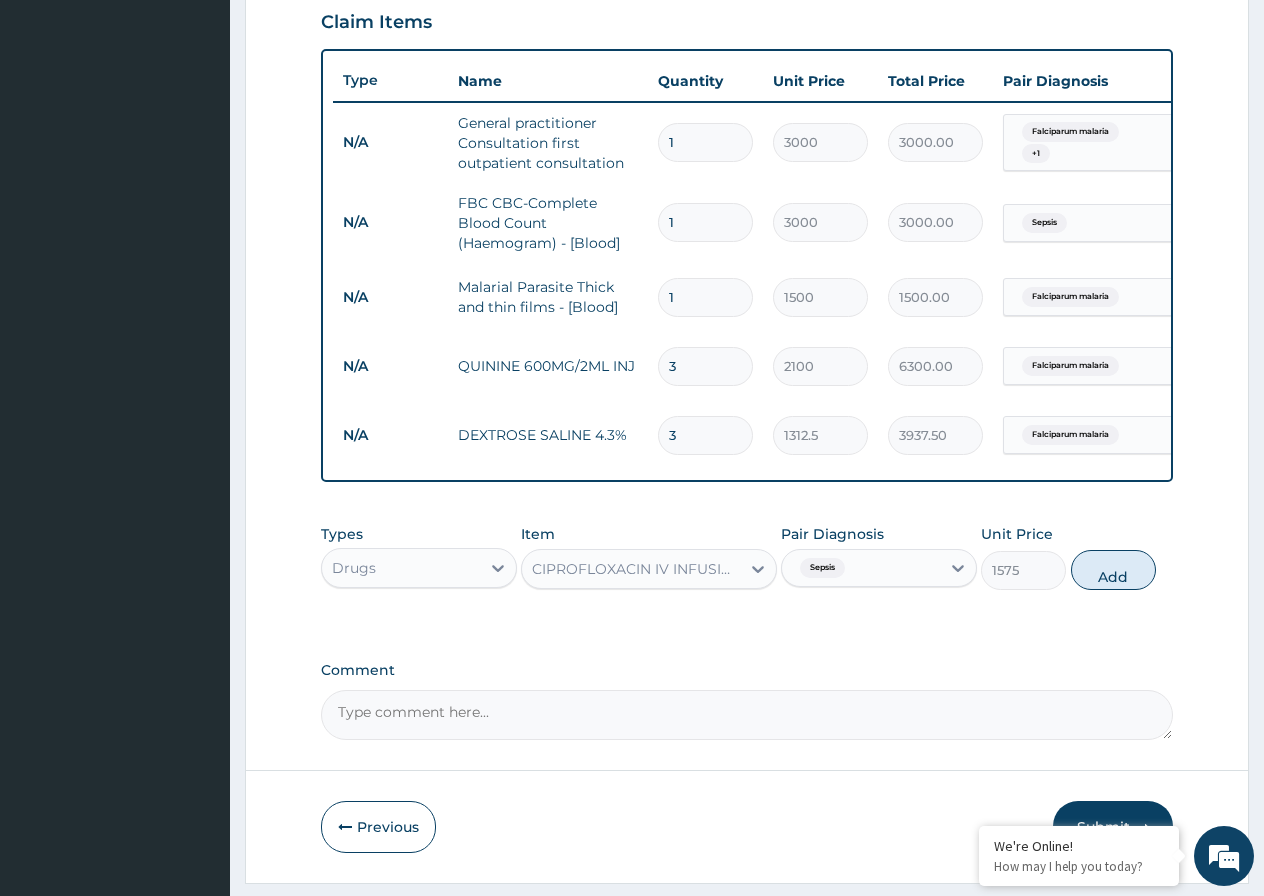 click on "Add" at bounding box center [1113, 570] 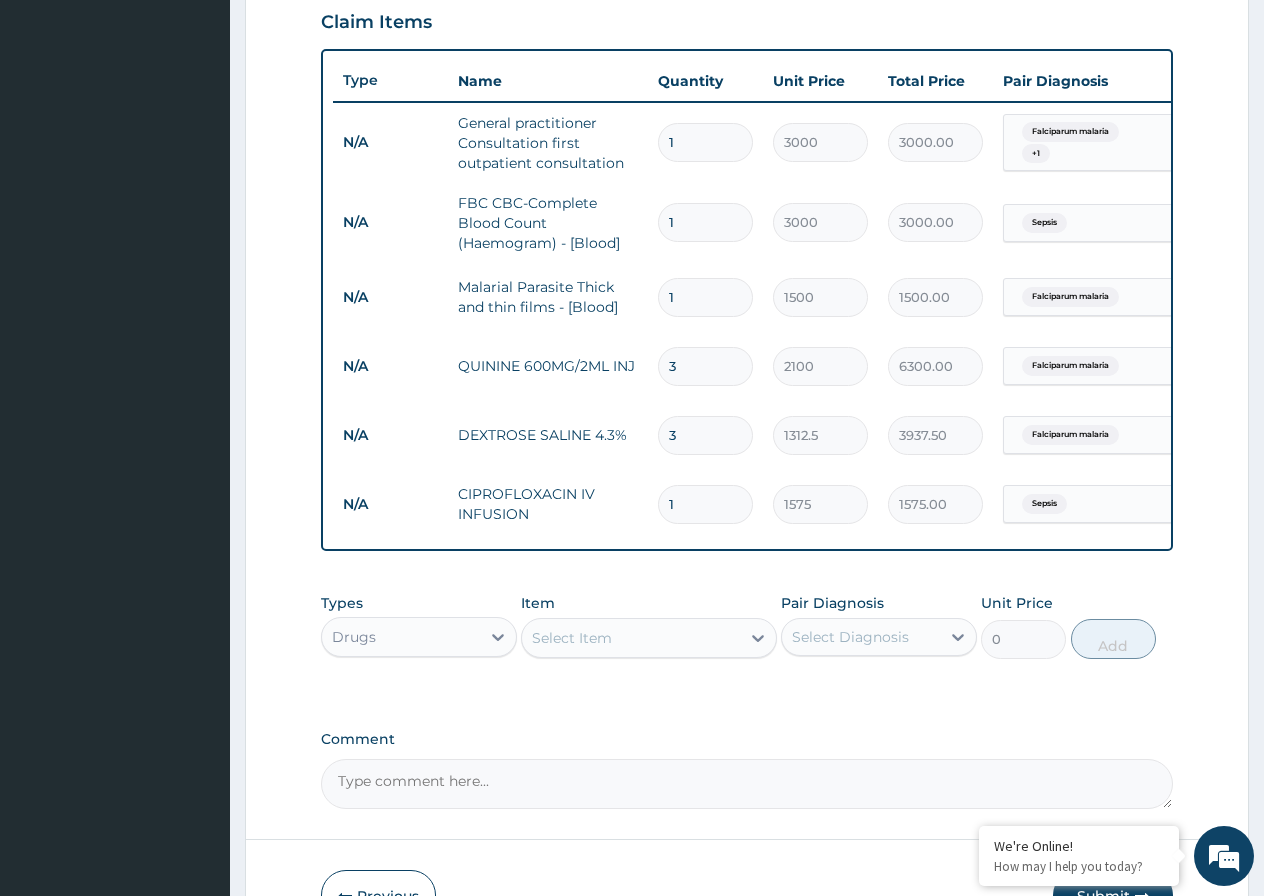 click on "1" at bounding box center (705, 504) 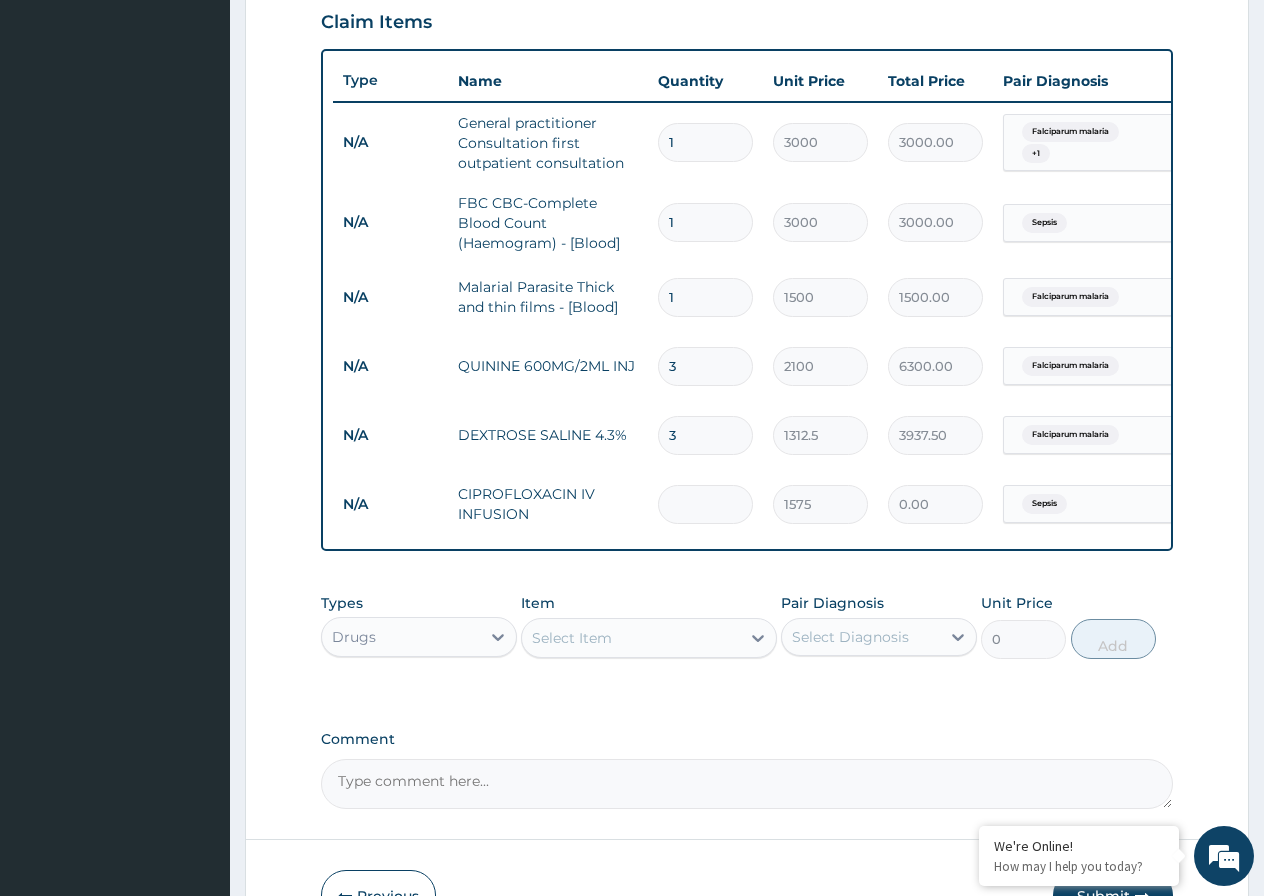 type on "4" 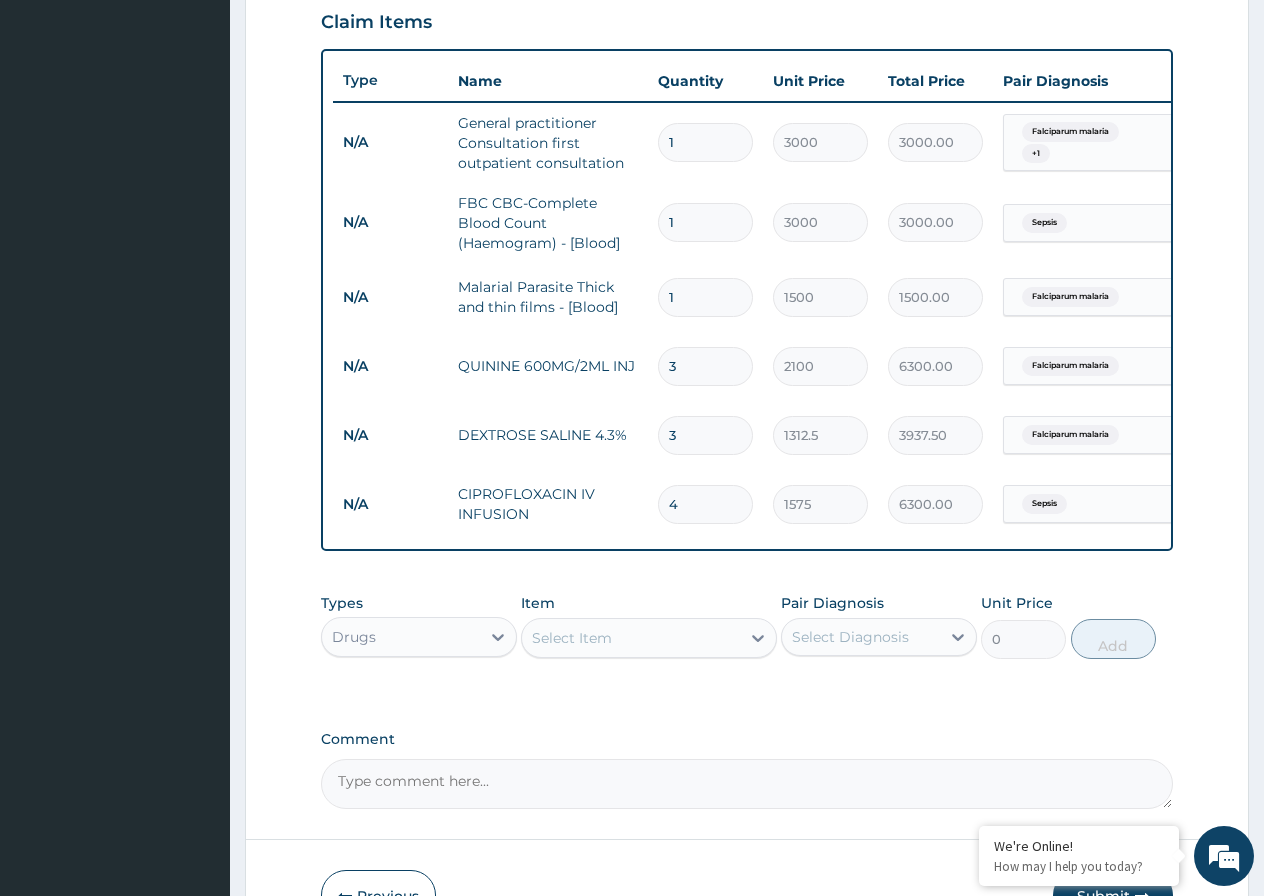 type on "5" 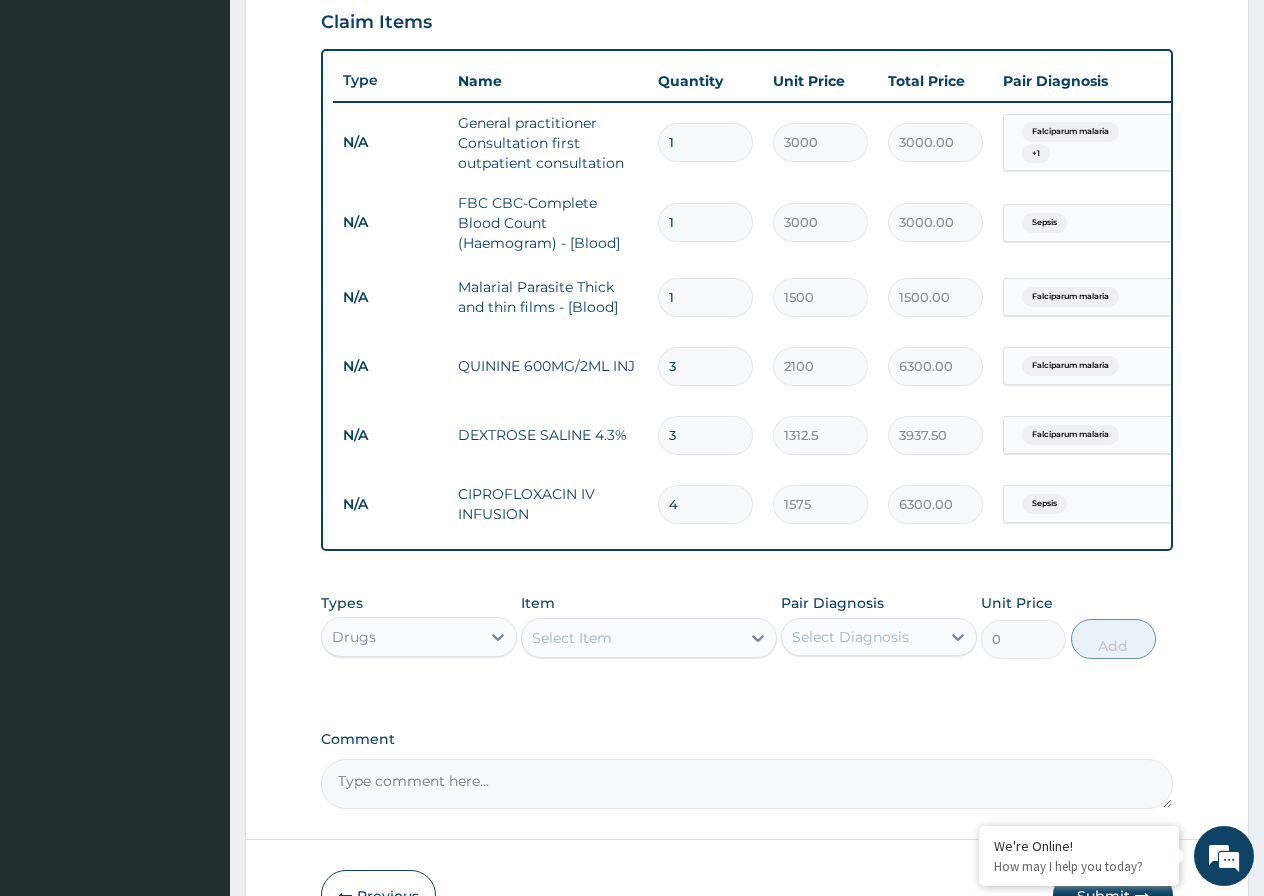 type on "7875.00" 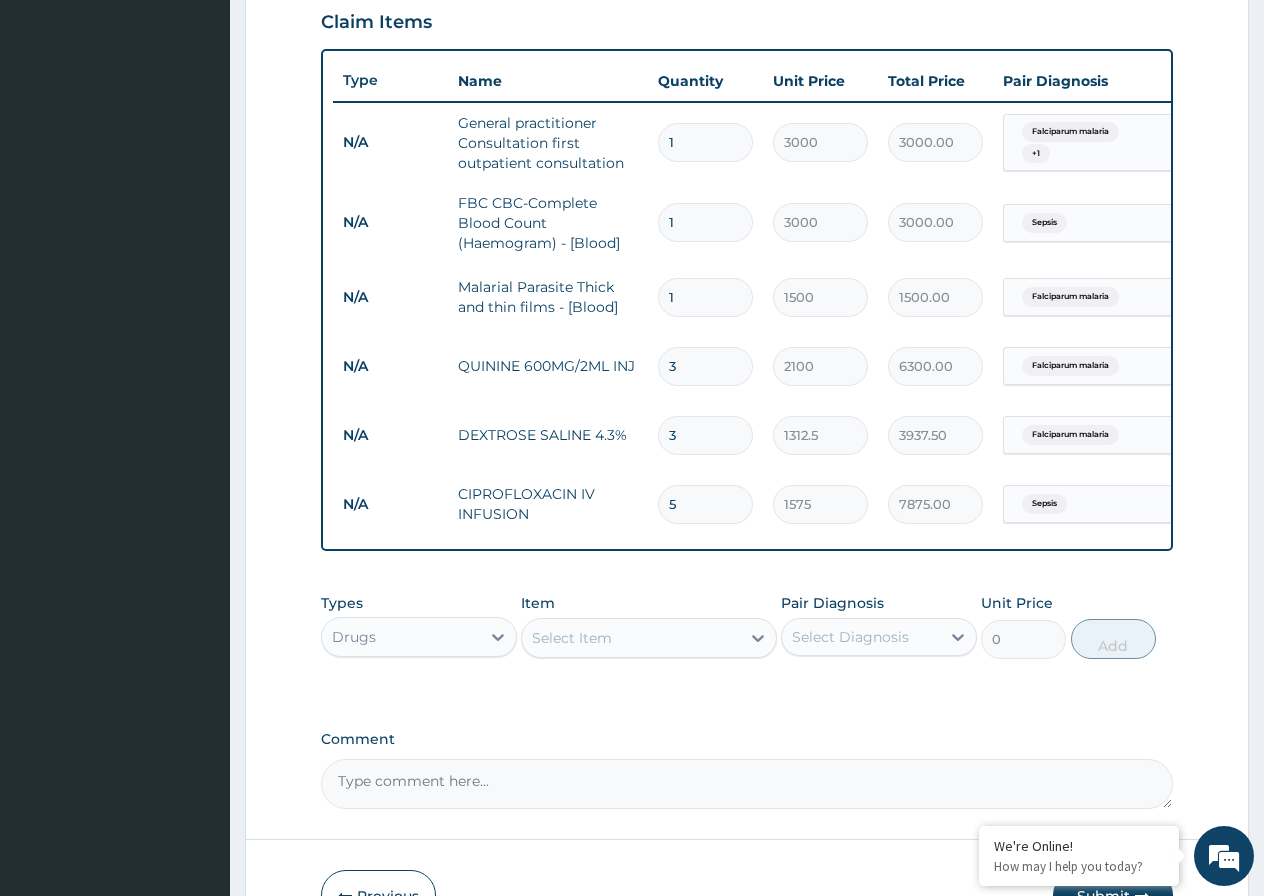 type on "4" 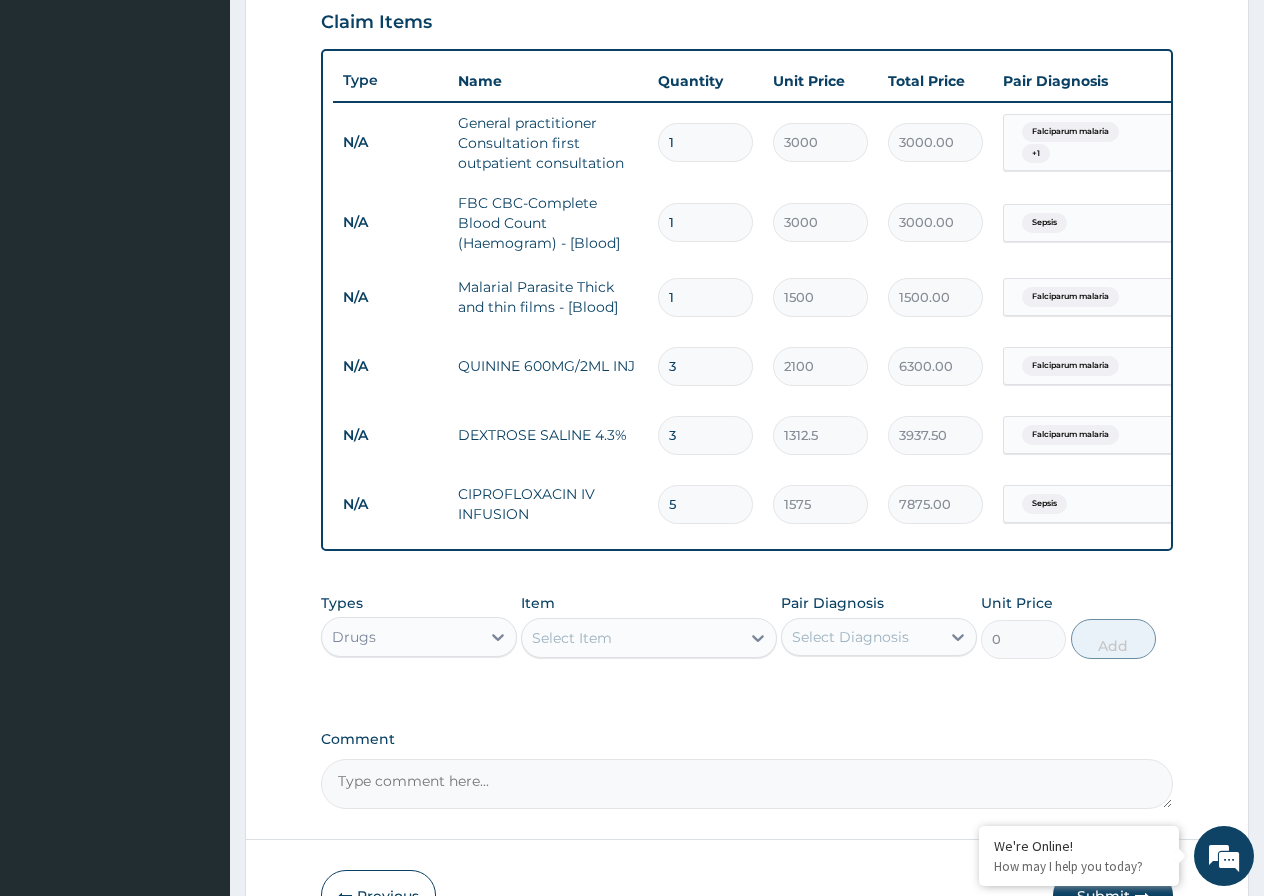 type on "6300.00" 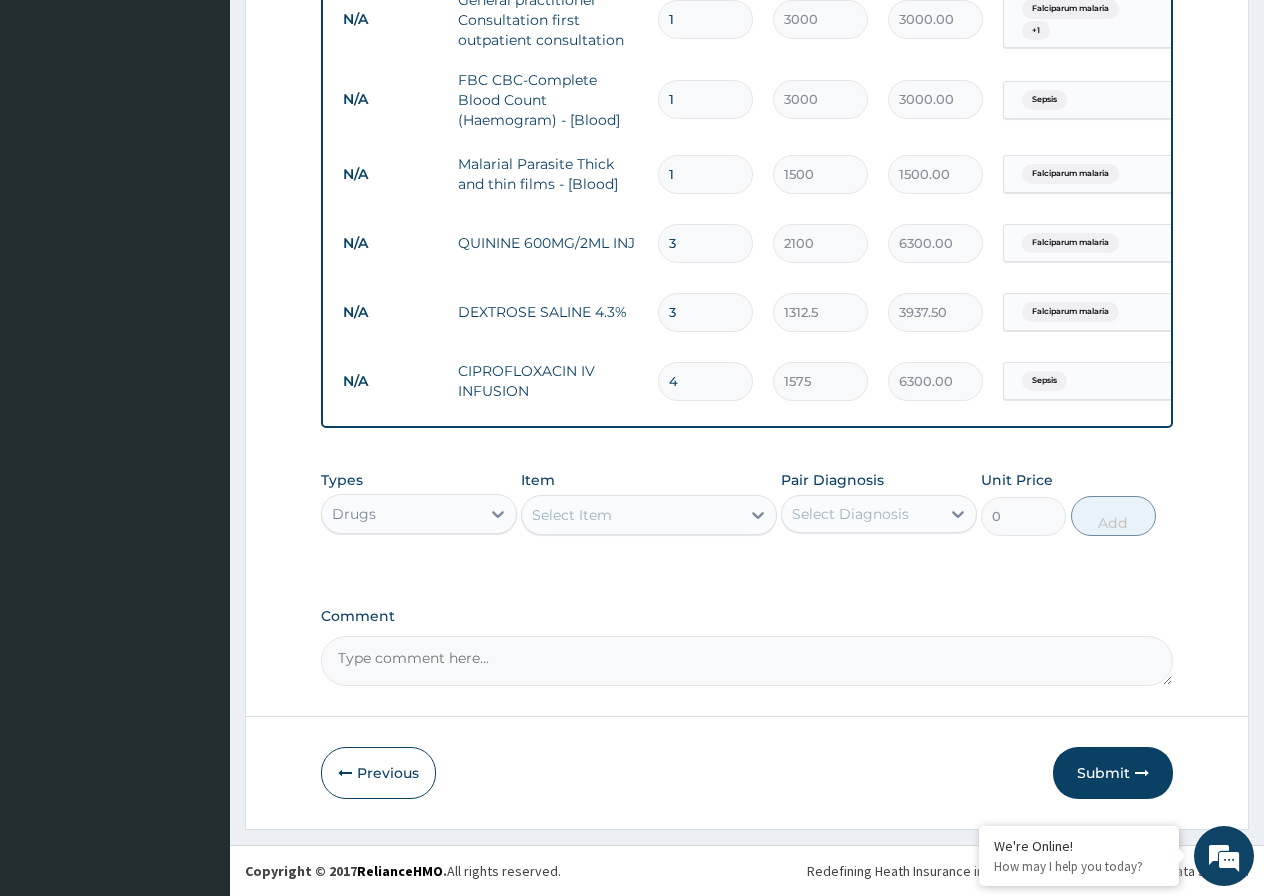 scroll, scrollTop: 833, scrollLeft: 0, axis: vertical 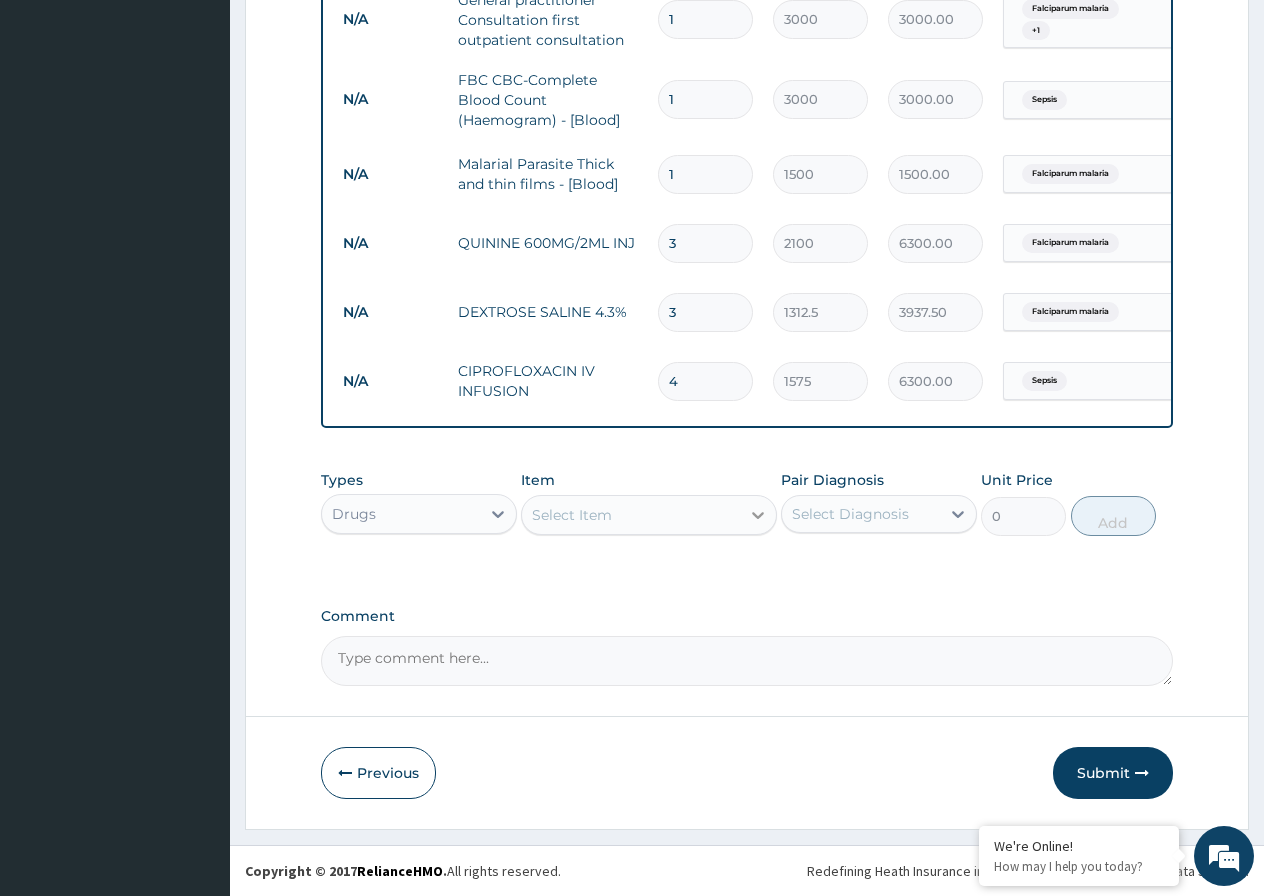 type on "4" 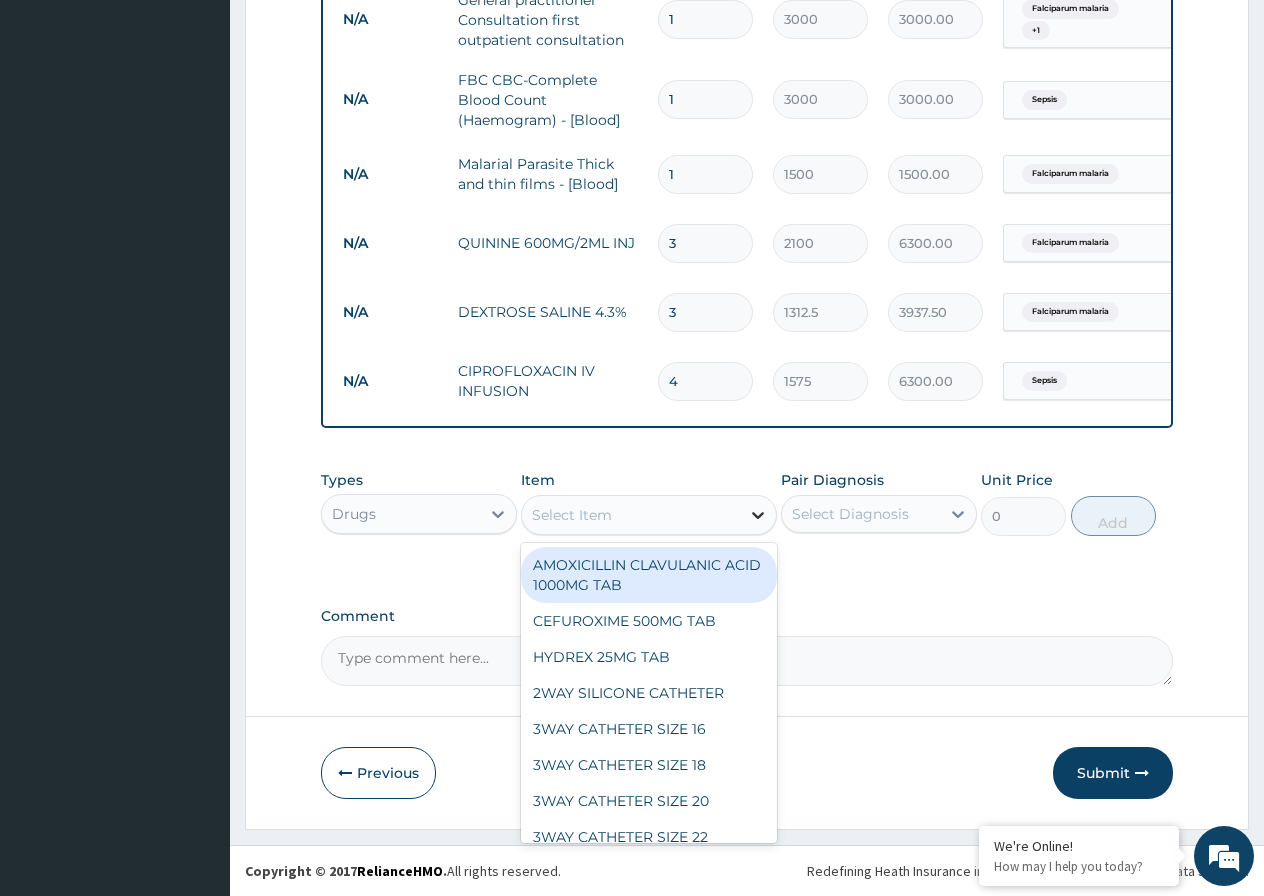 click 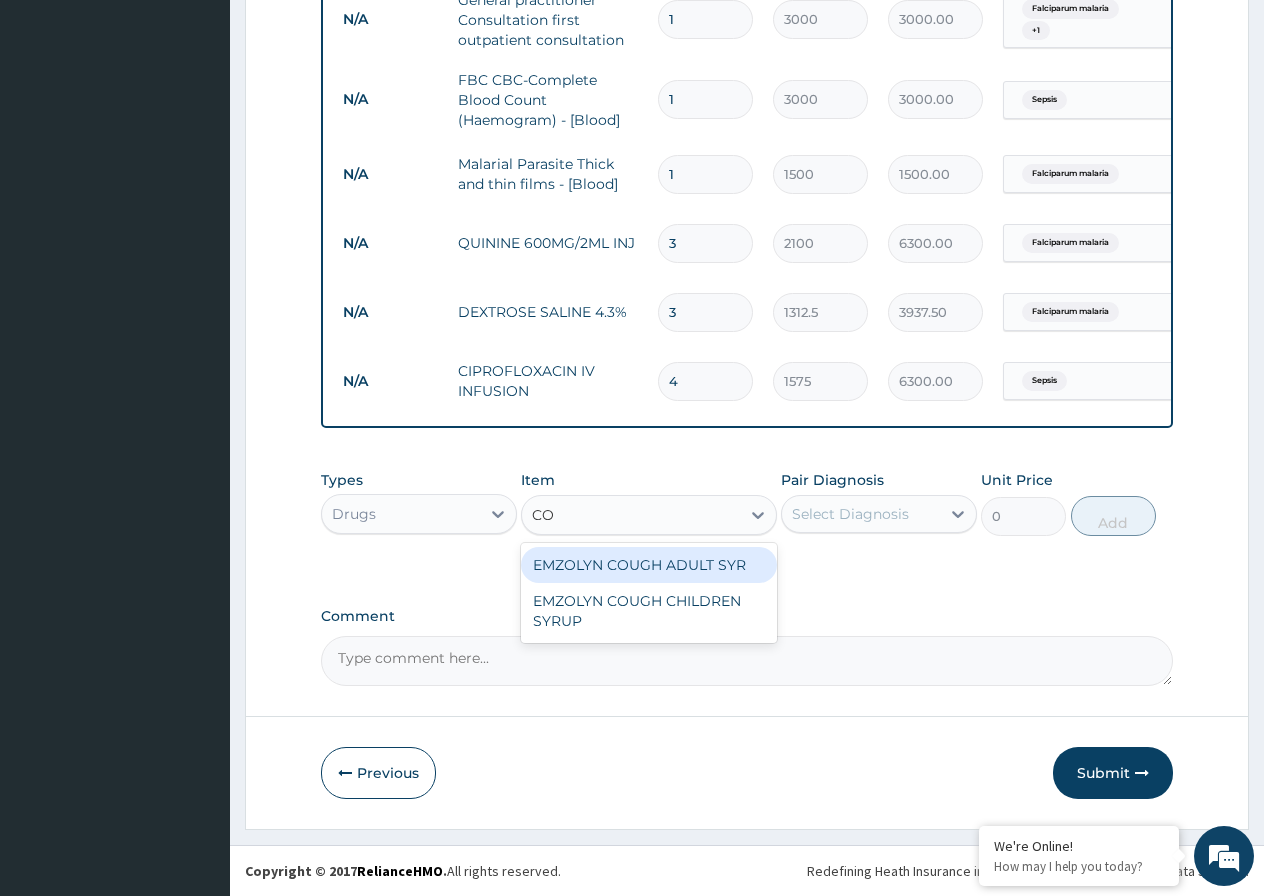 type on "C" 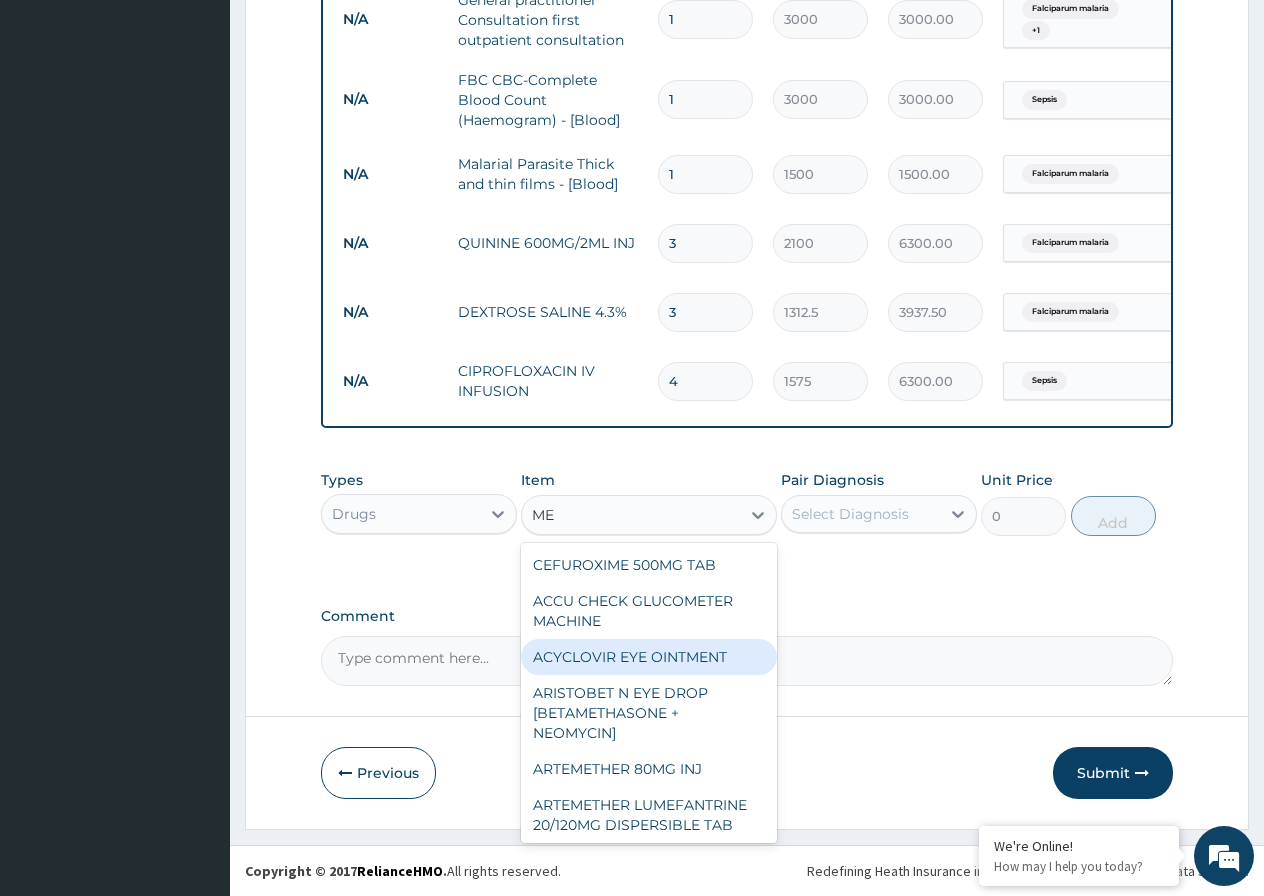 type on "M" 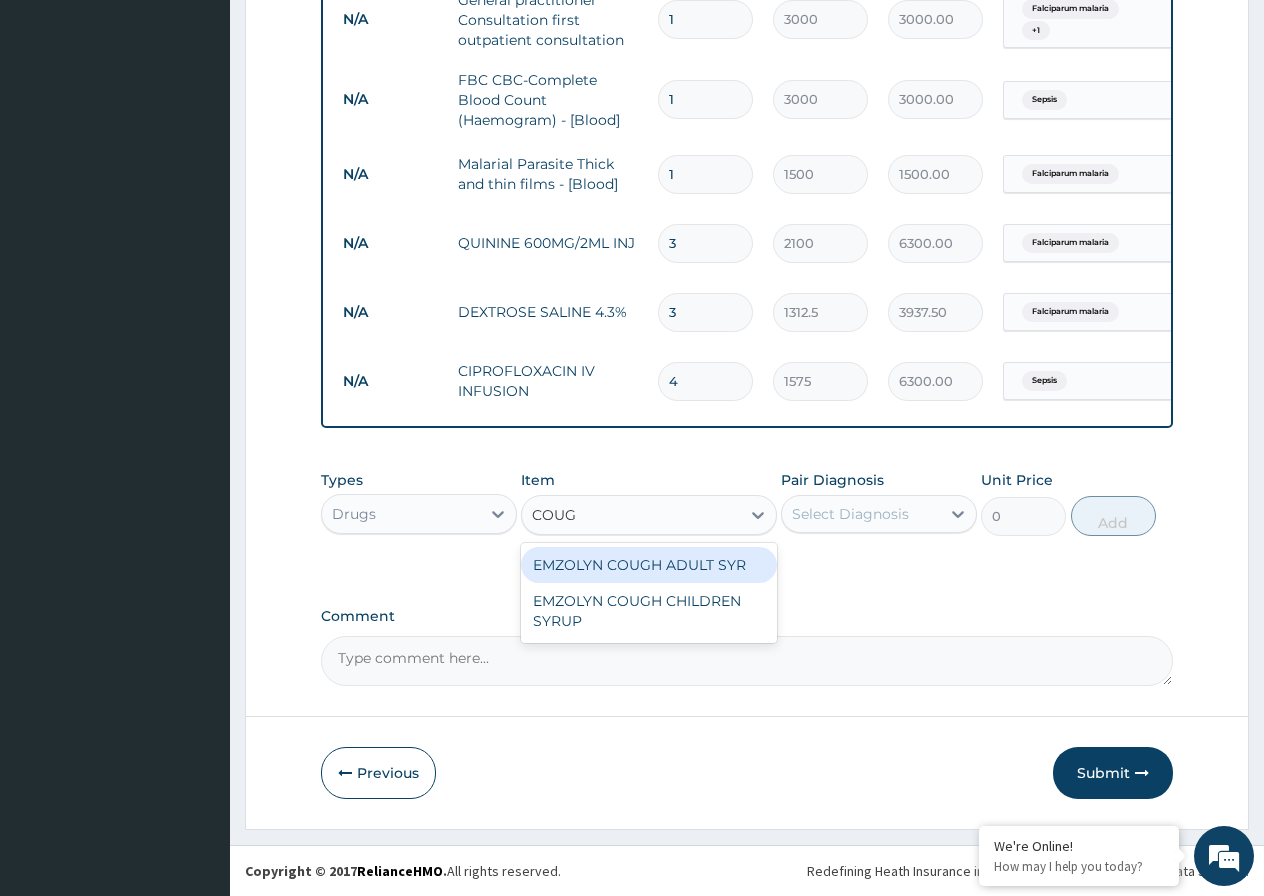 type on "COUGH" 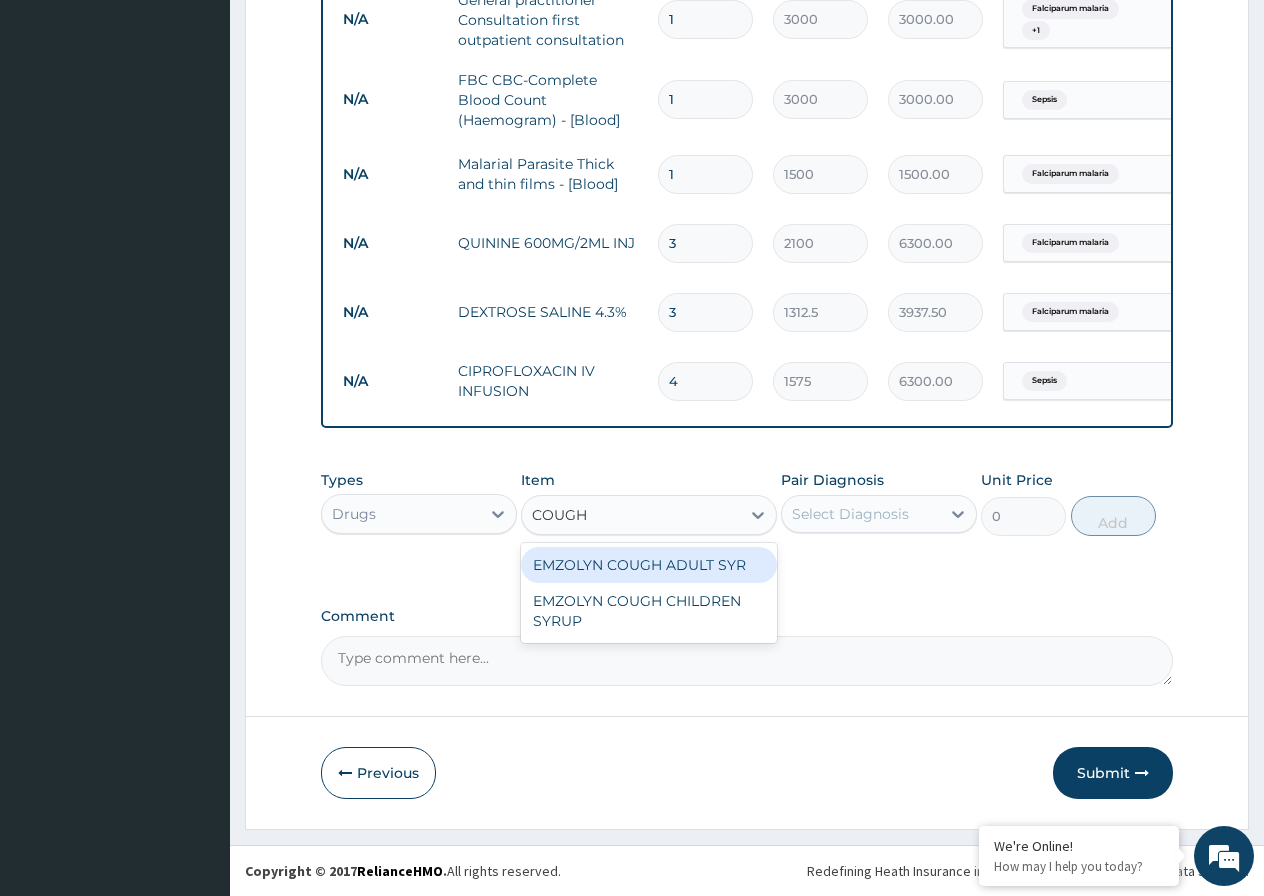 click on "EMZOLYN COUGH ADULT SYR" at bounding box center (649, 565) 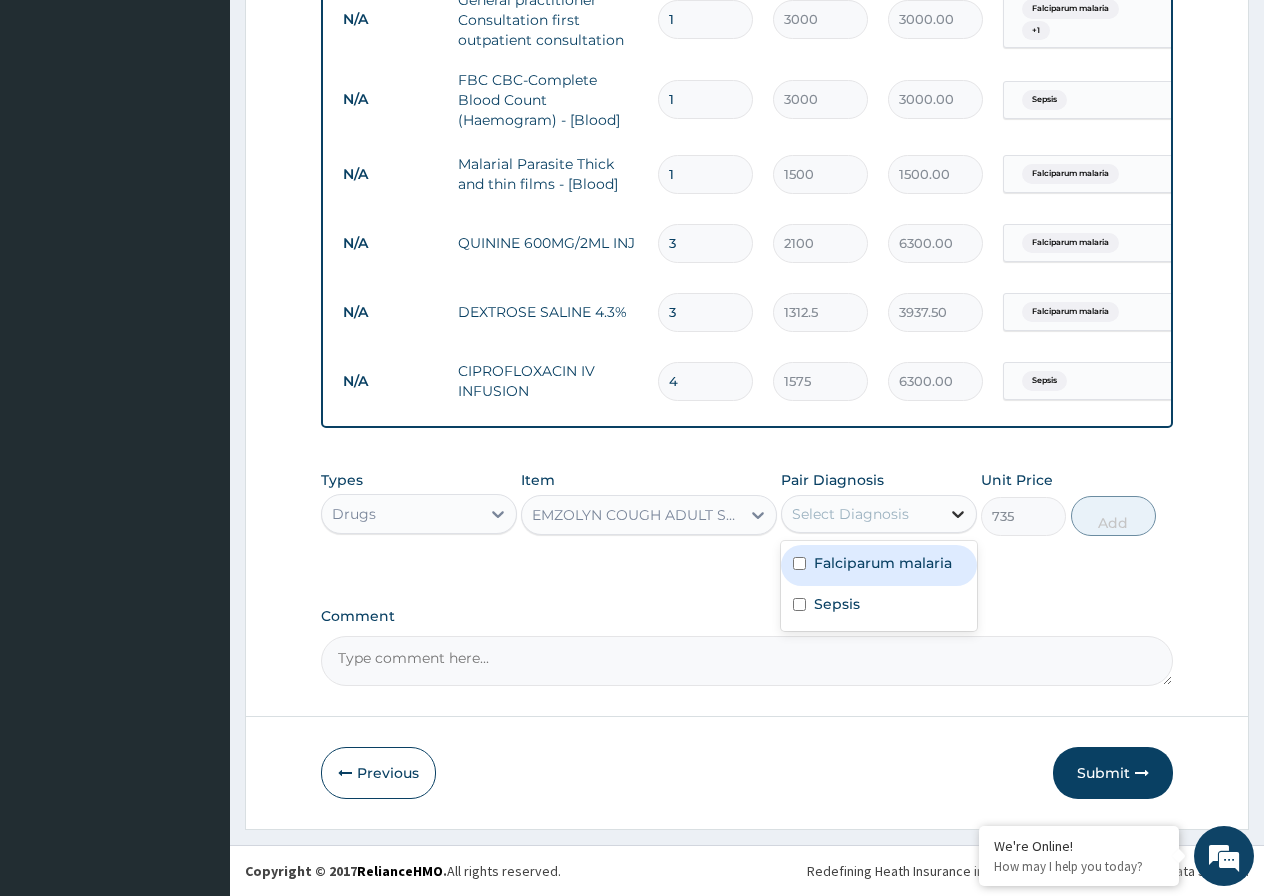 click 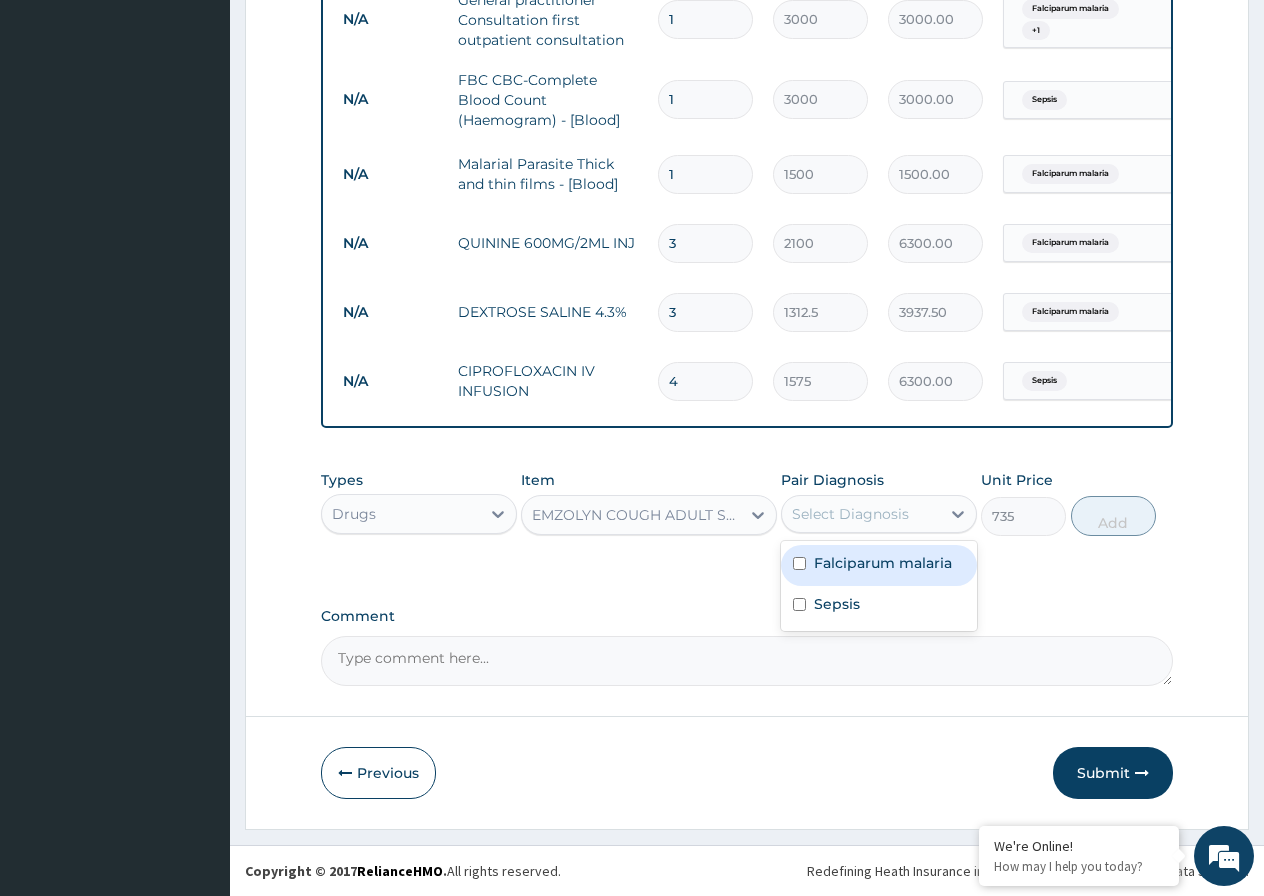 click at bounding box center [799, 563] 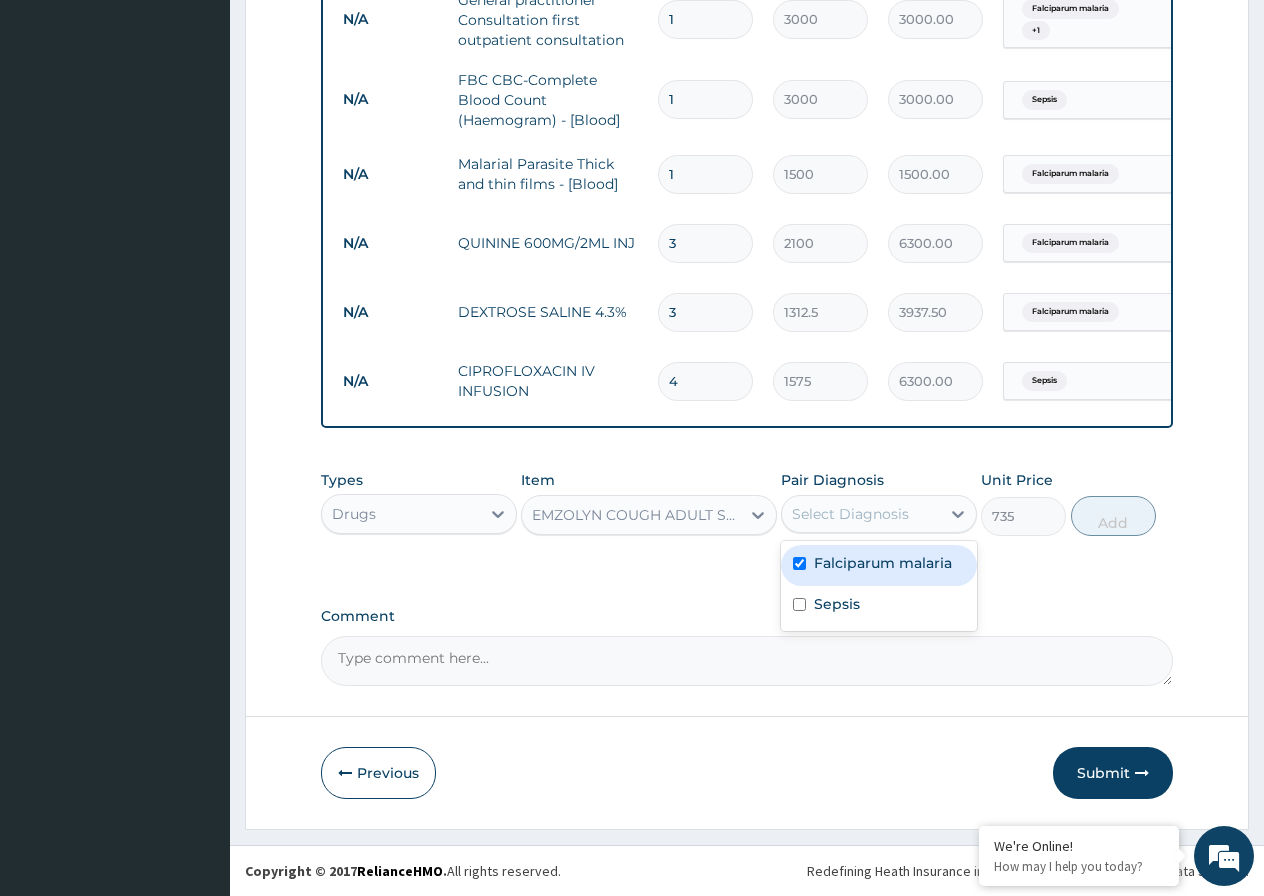 checkbox on "true" 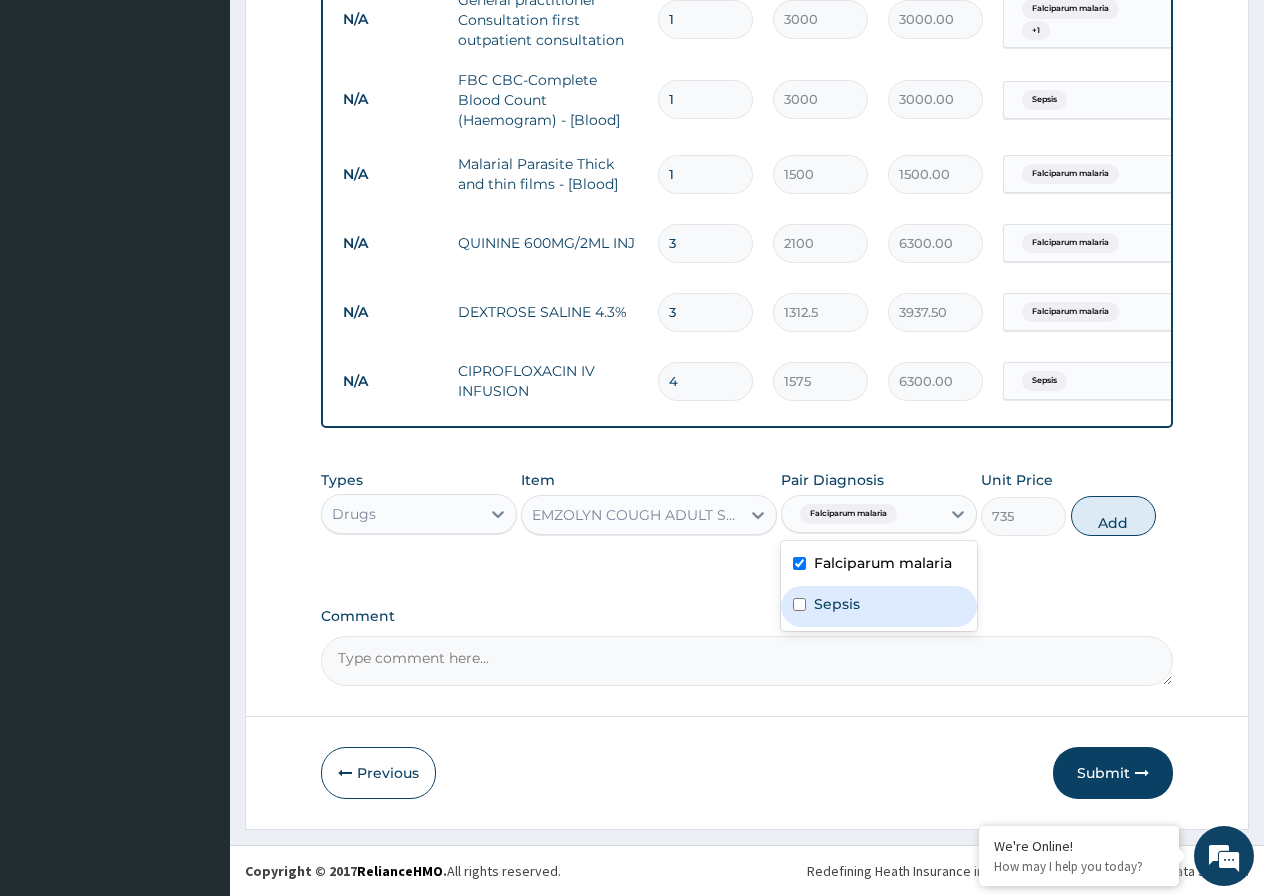 click at bounding box center (799, 604) 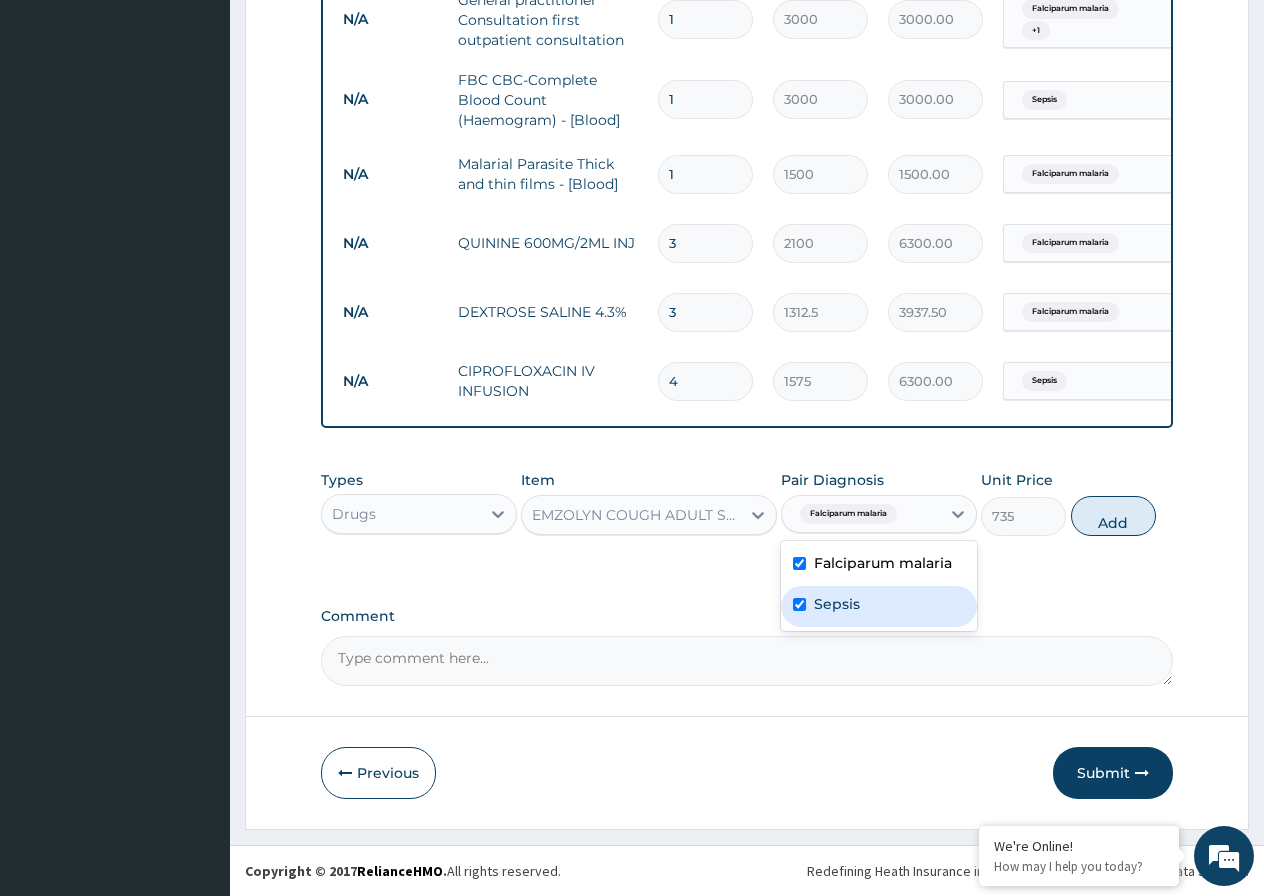 checkbox on "true" 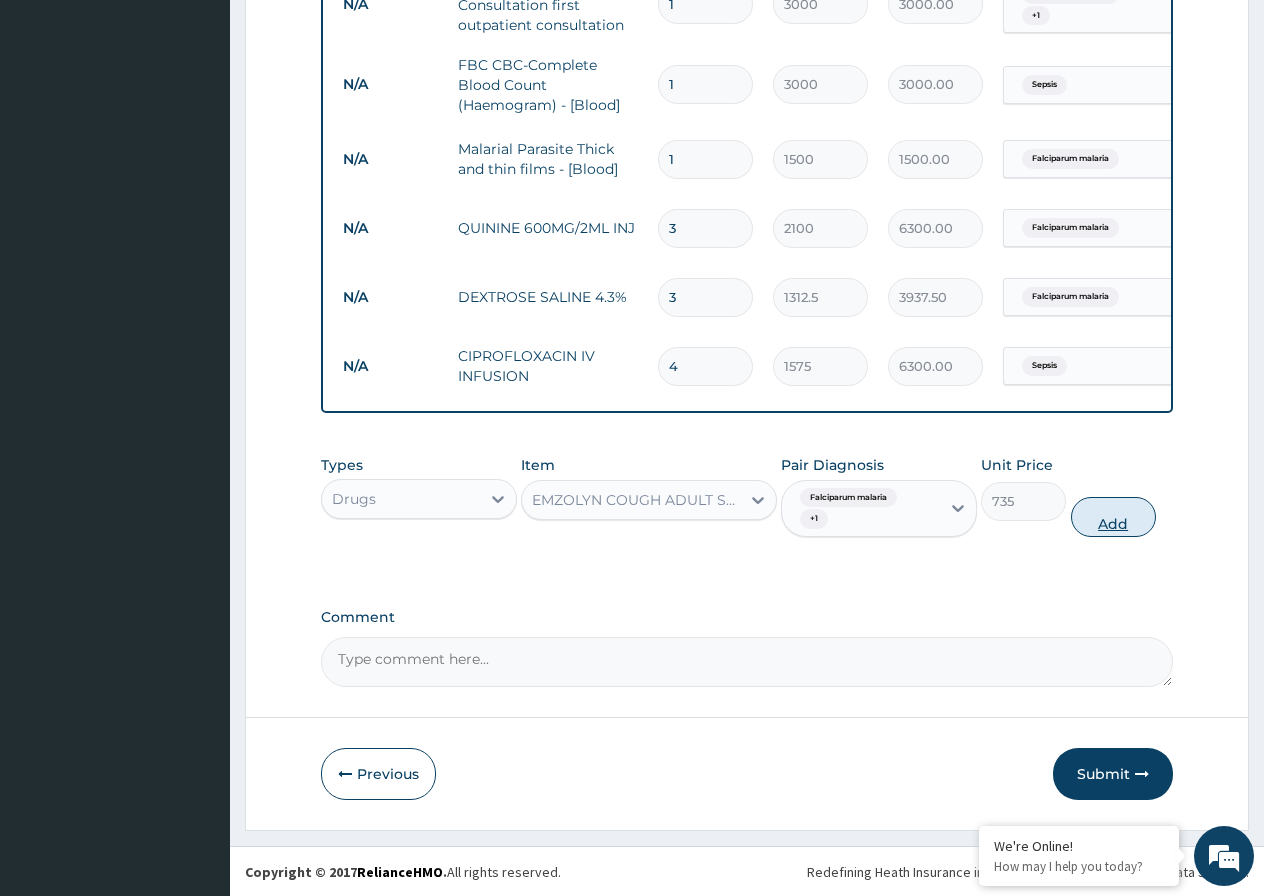 click on "Add" at bounding box center (1113, 517) 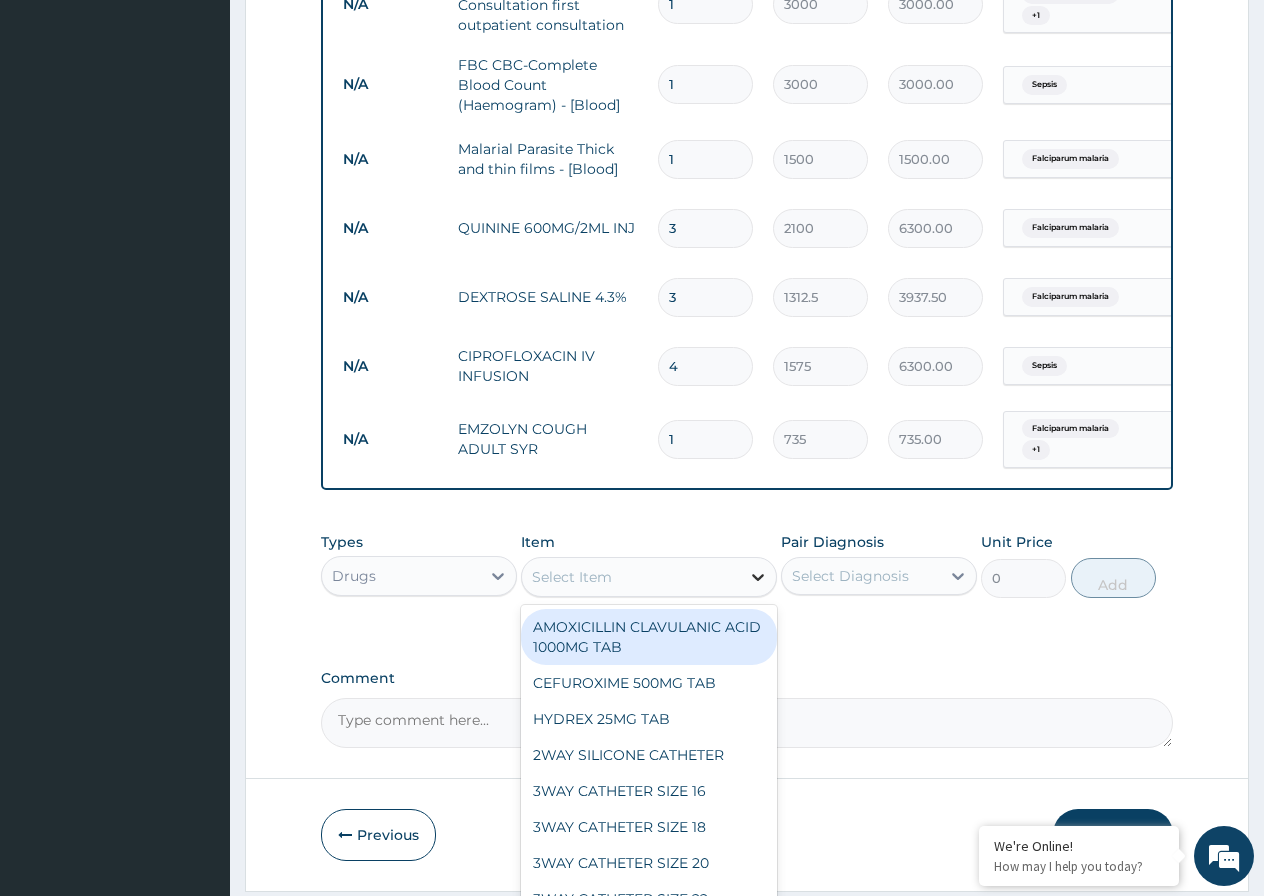 click 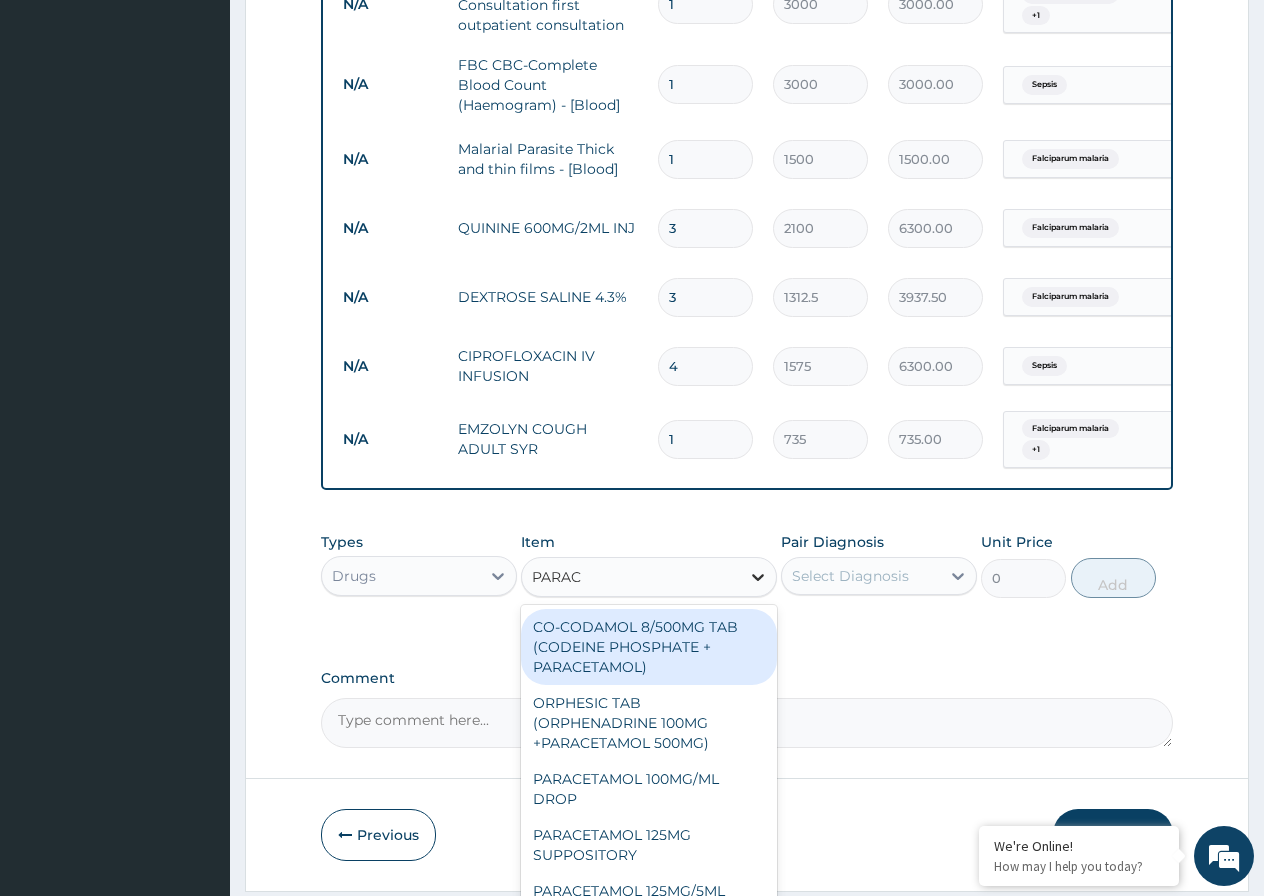 type on "PARACE" 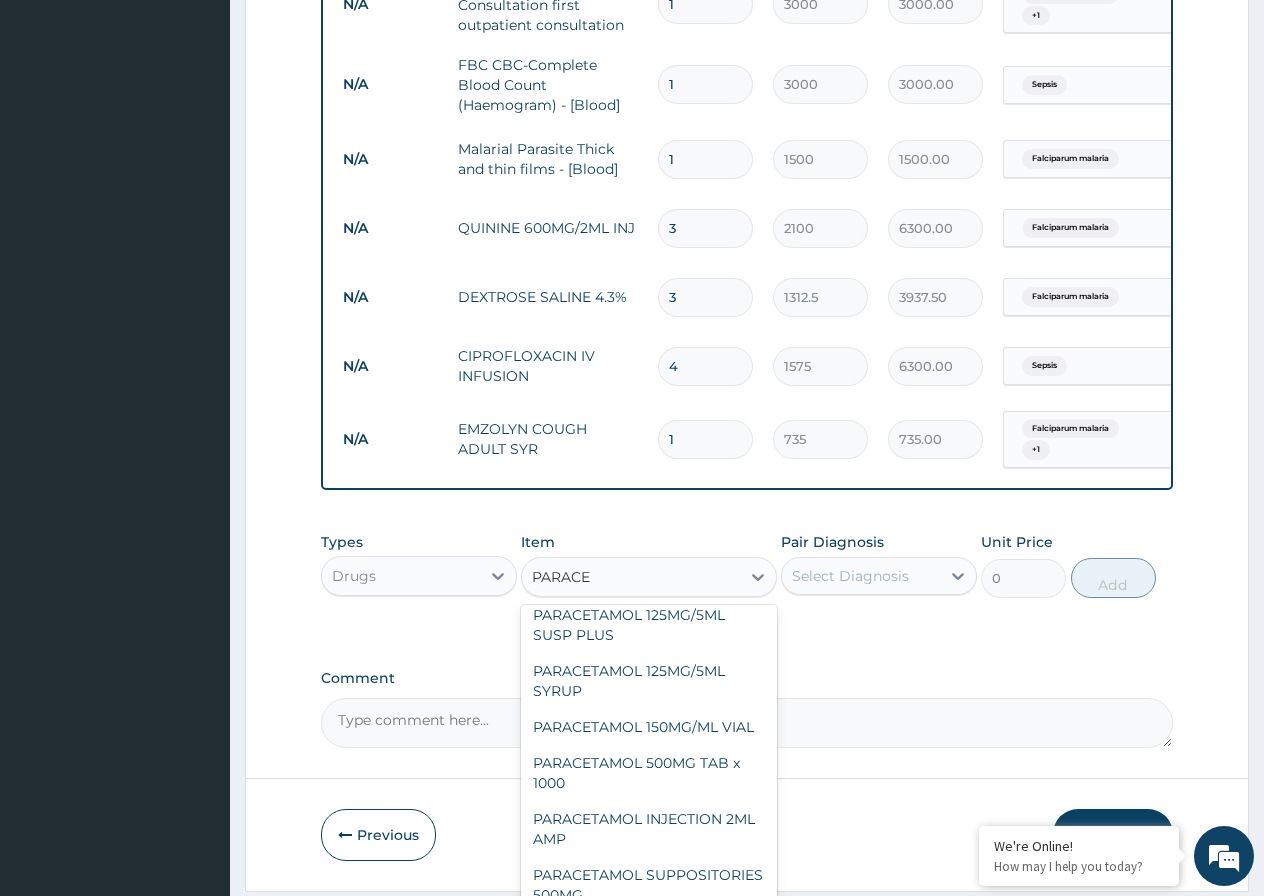 scroll, scrollTop: 280, scrollLeft: 0, axis: vertical 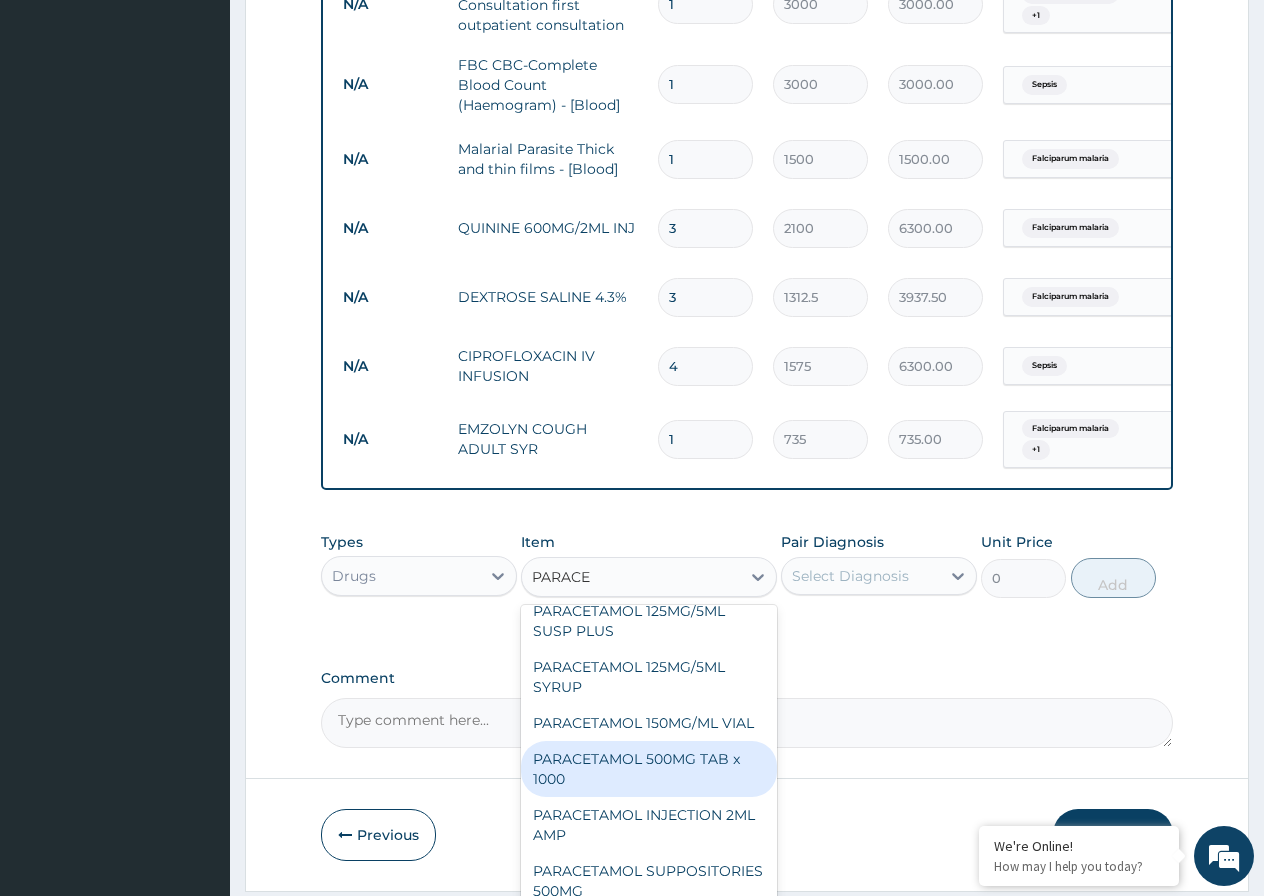 click on "PARACETAMOL 500MG TAB x 1000" at bounding box center [649, 769] 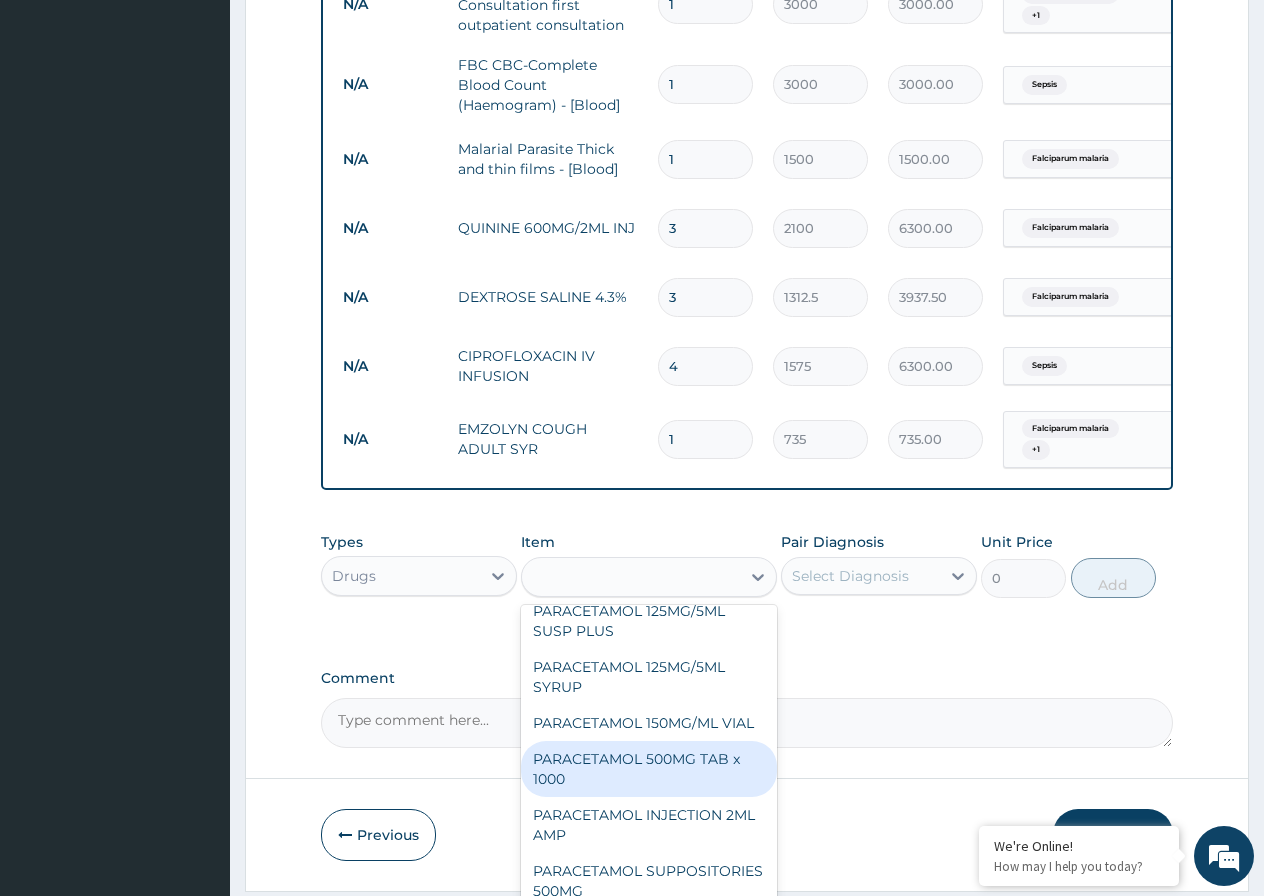 type on "11.025" 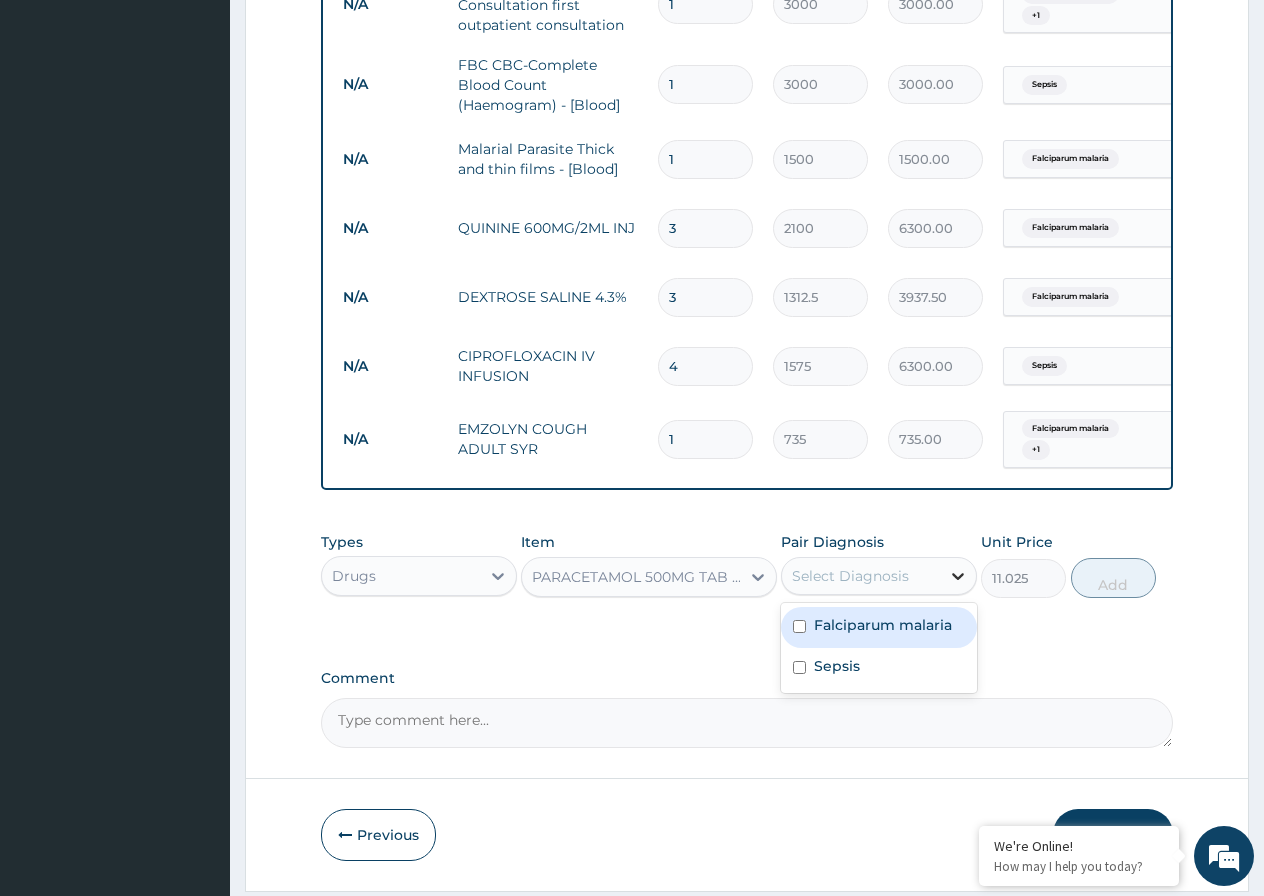 click 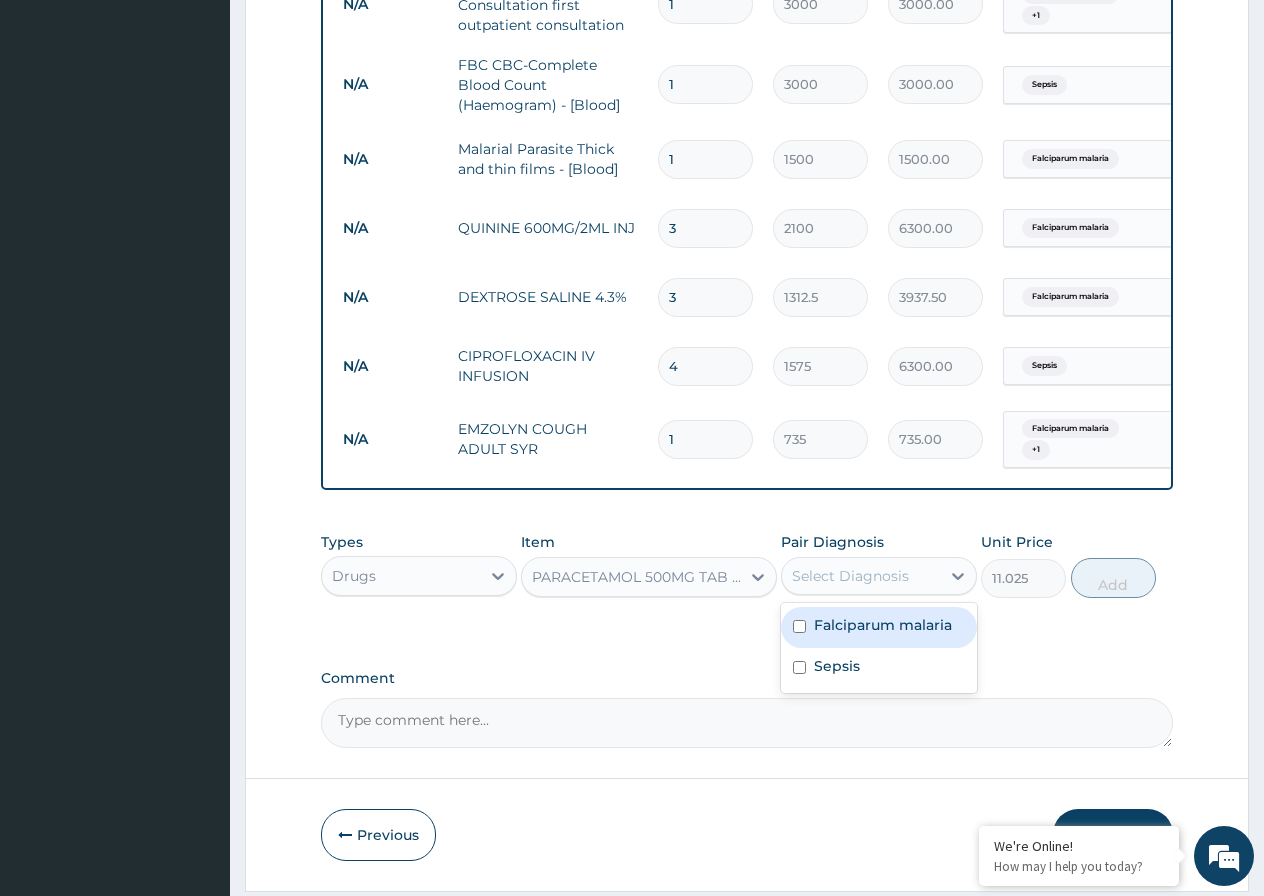 click at bounding box center [799, 626] 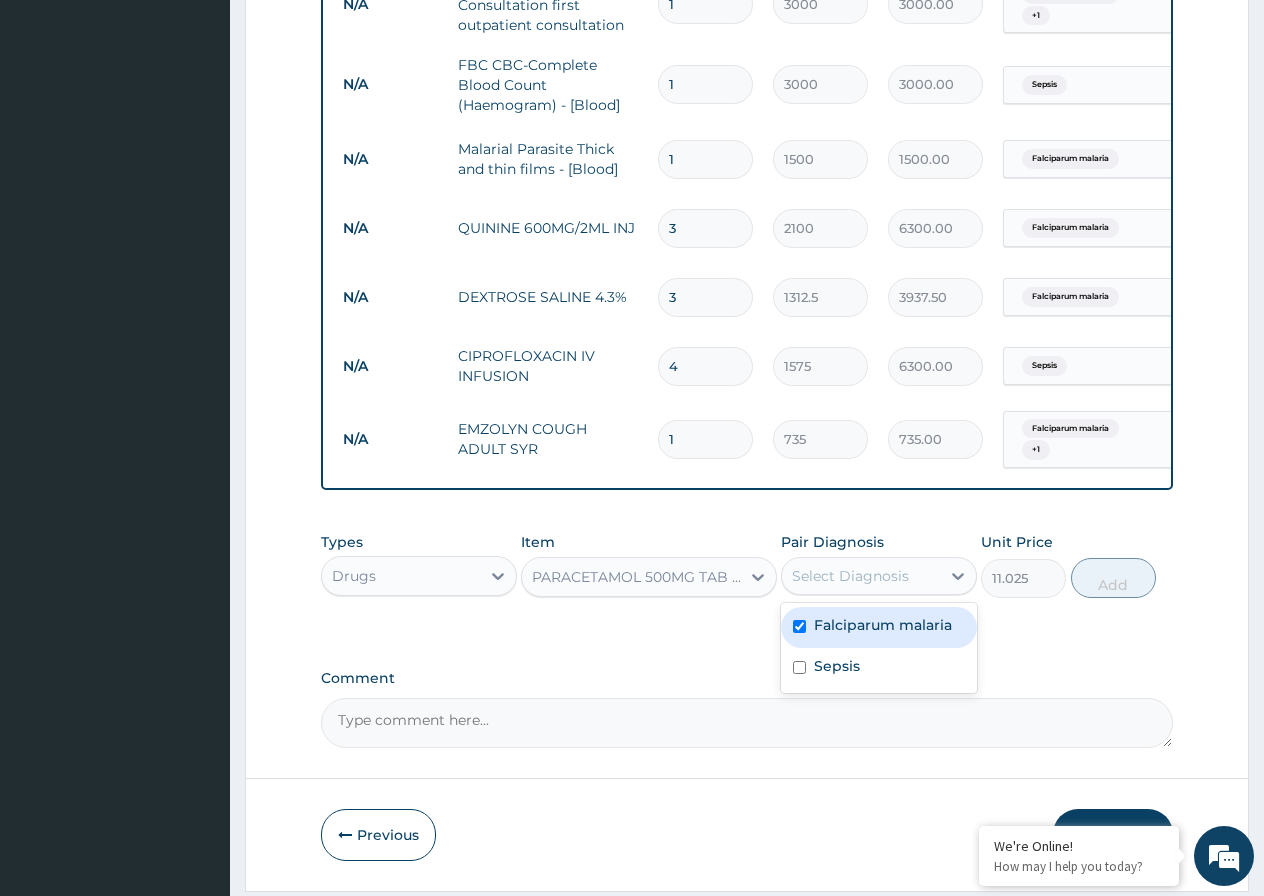 checkbox on "true" 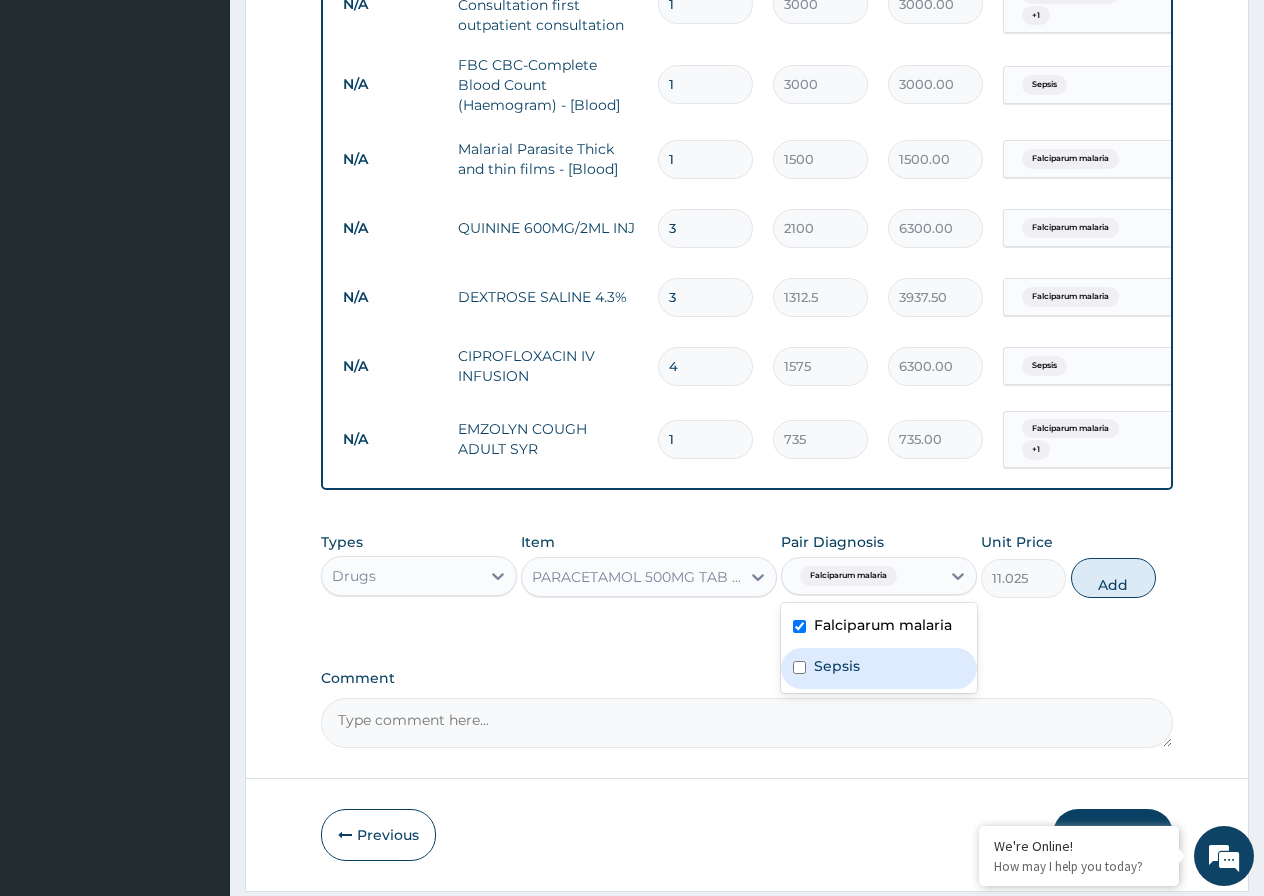click at bounding box center (799, 667) 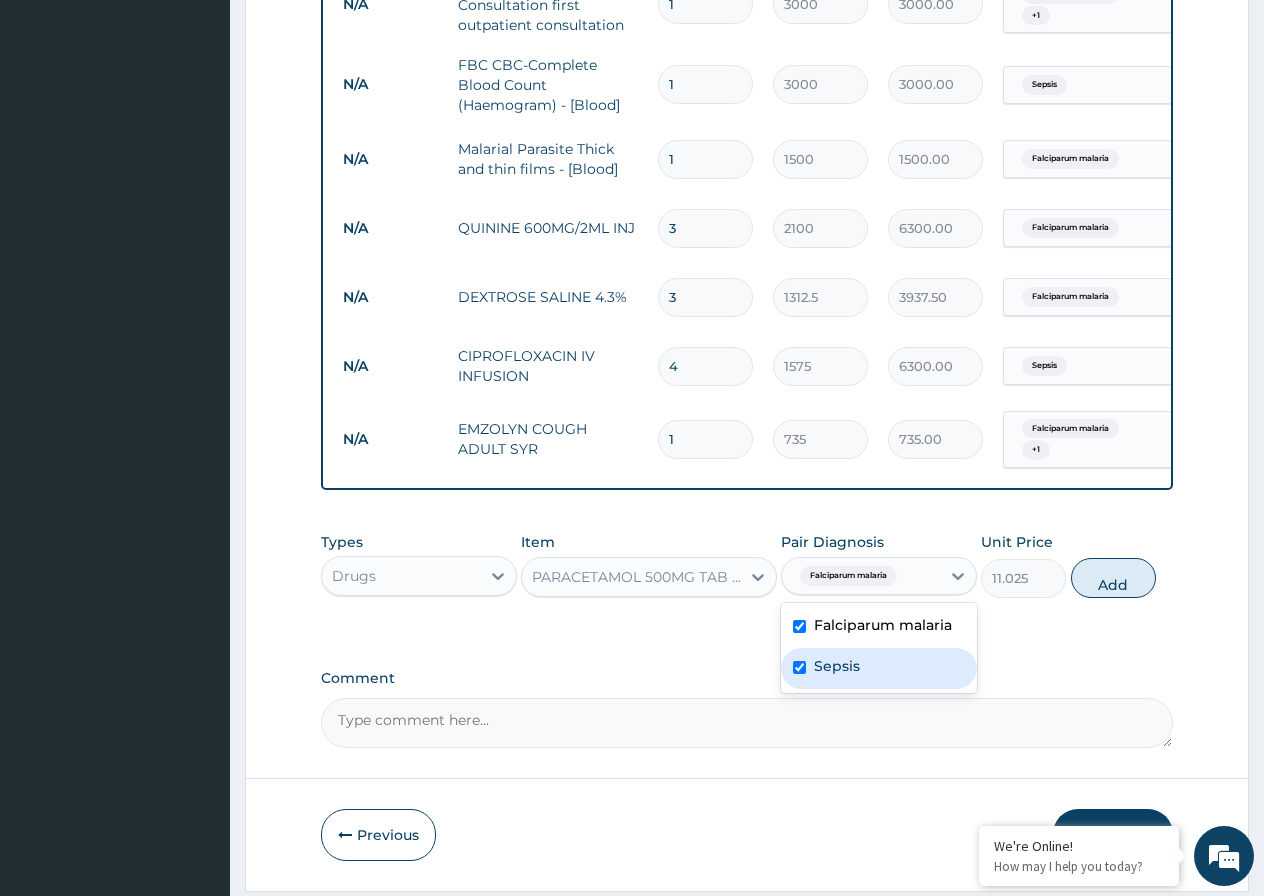 checkbox on "true" 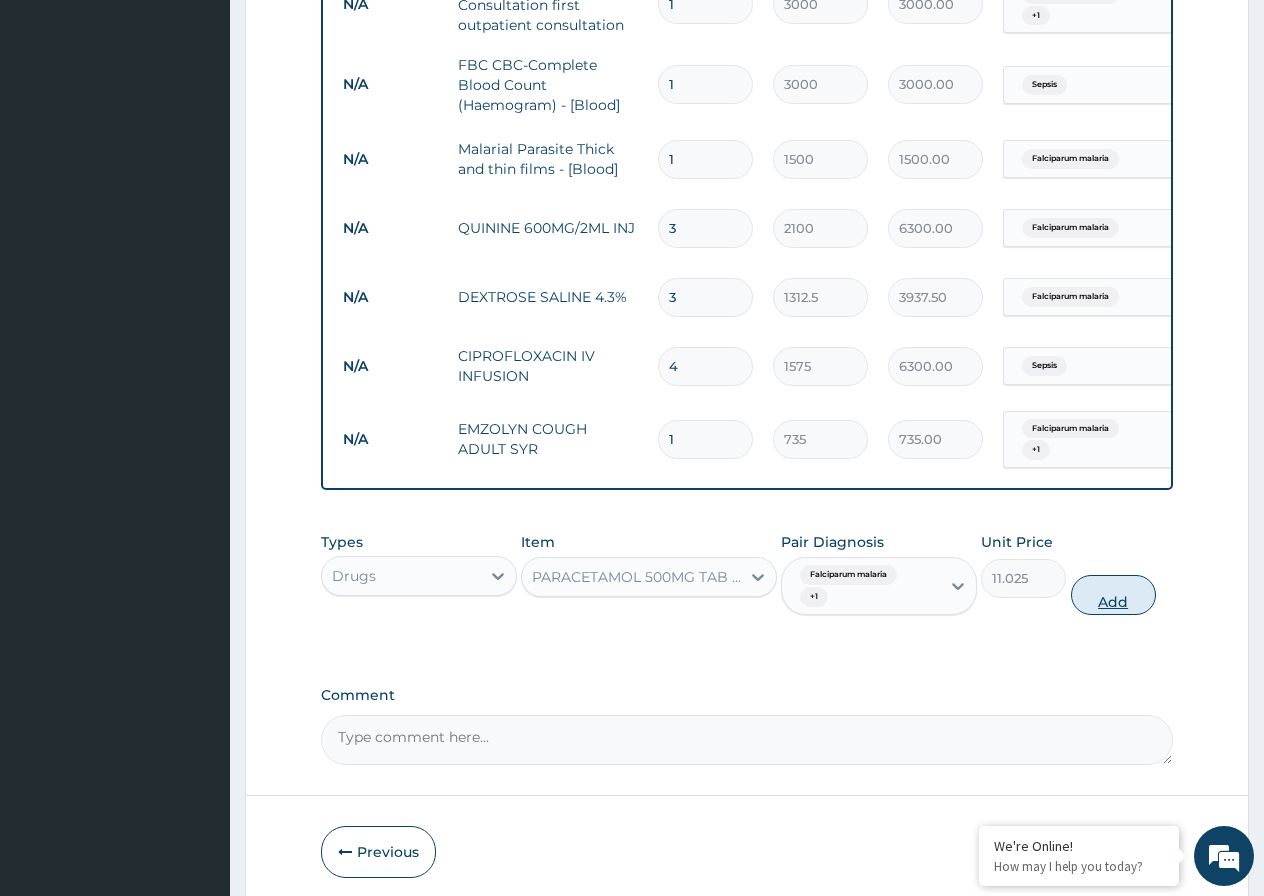 click on "Add" at bounding box center (1113, 595) 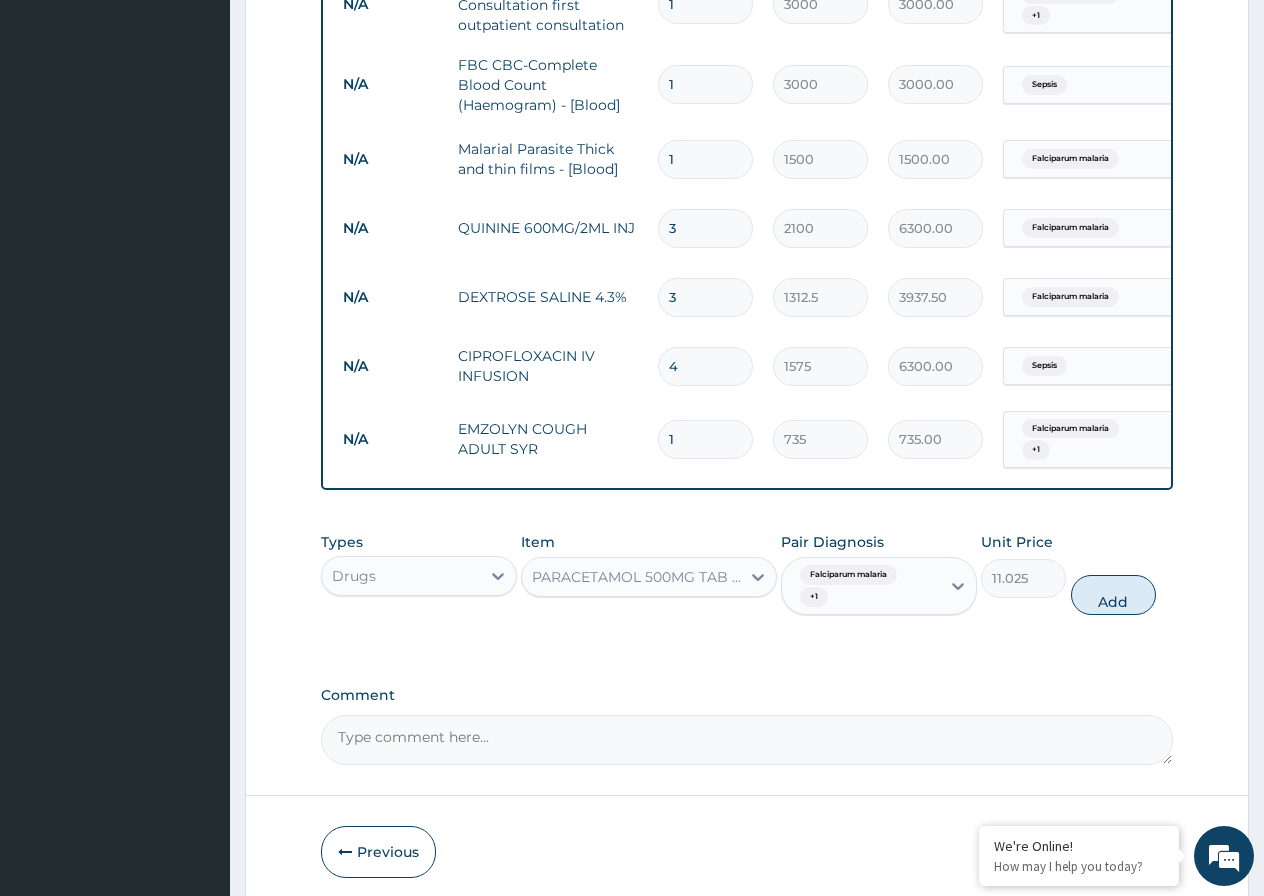 type on "0" 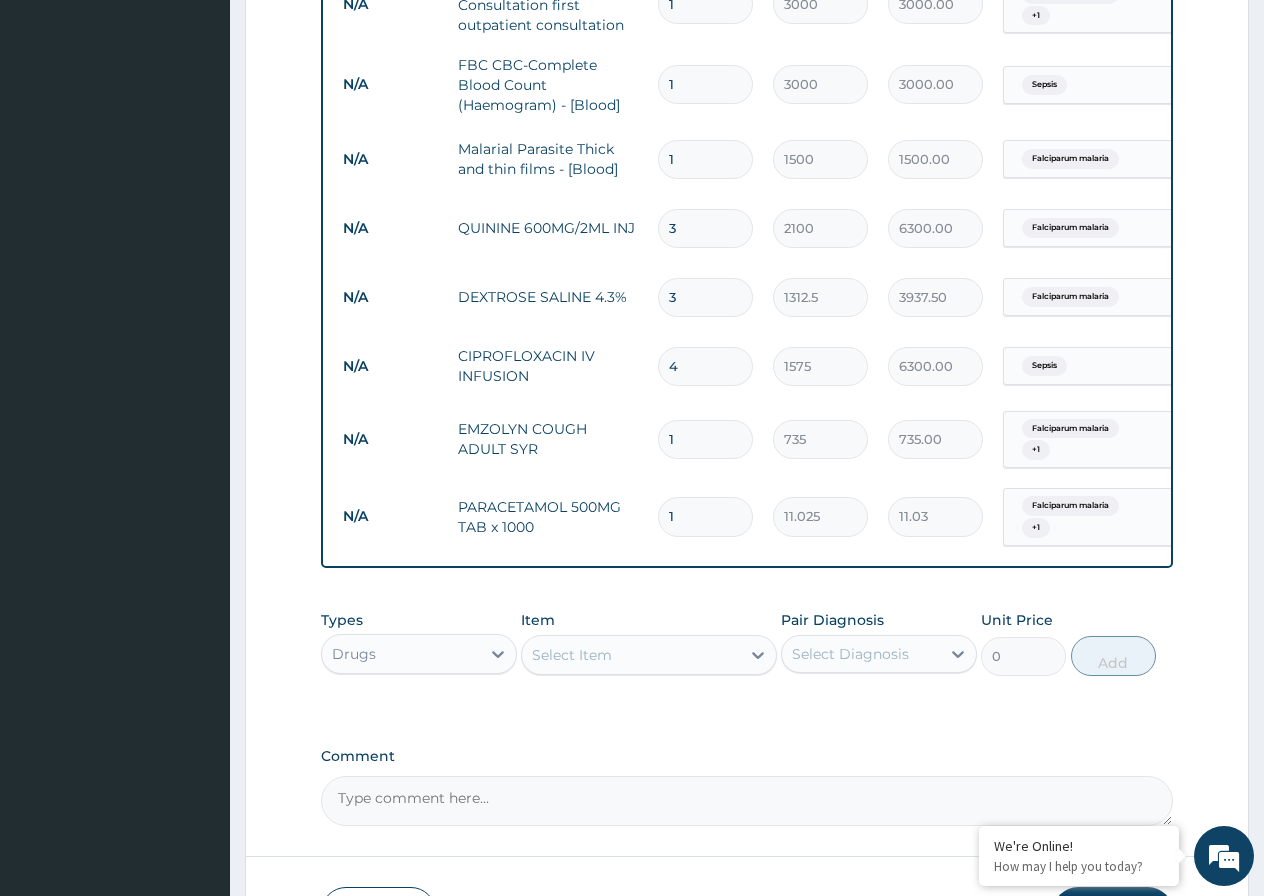 click on "1" at bounding box center (705, 516) 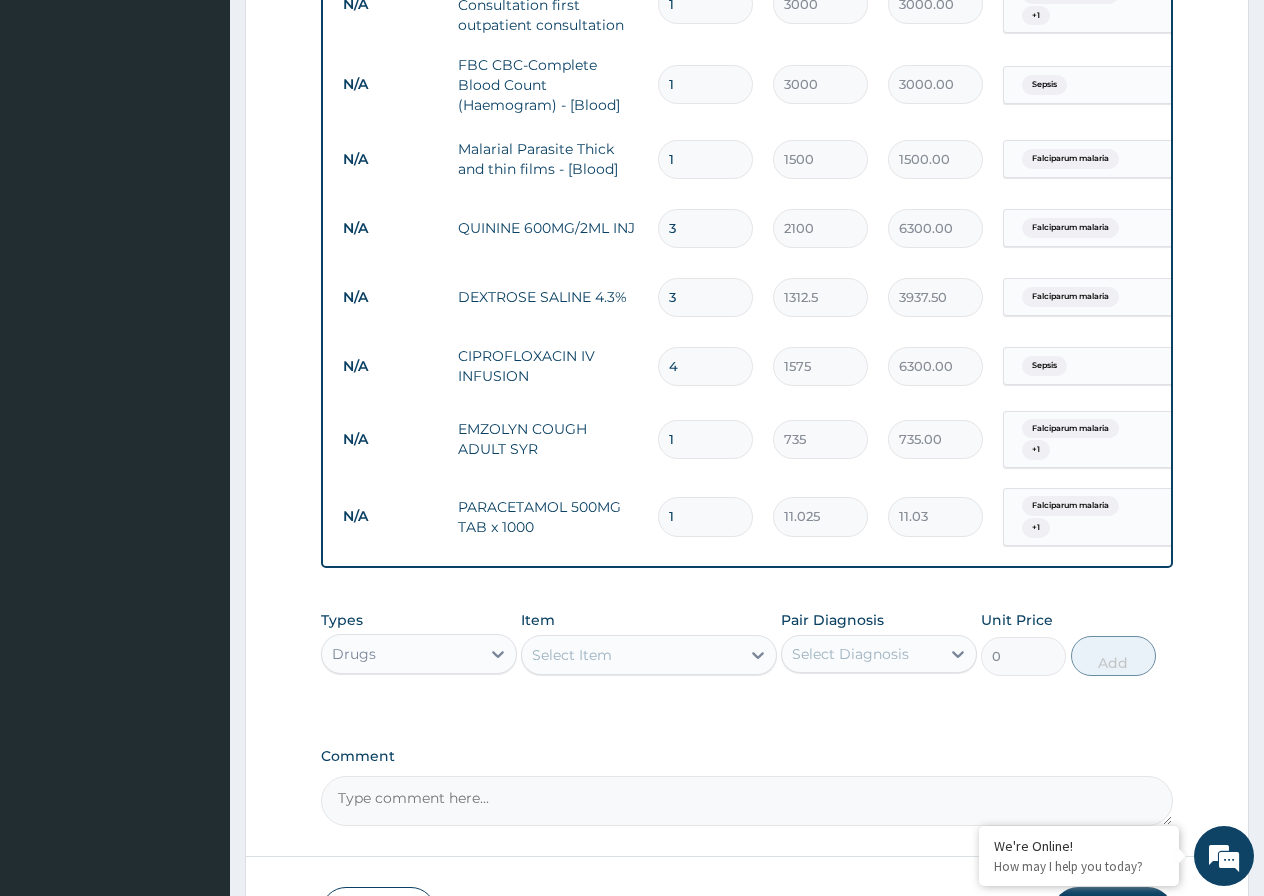 type on "18" 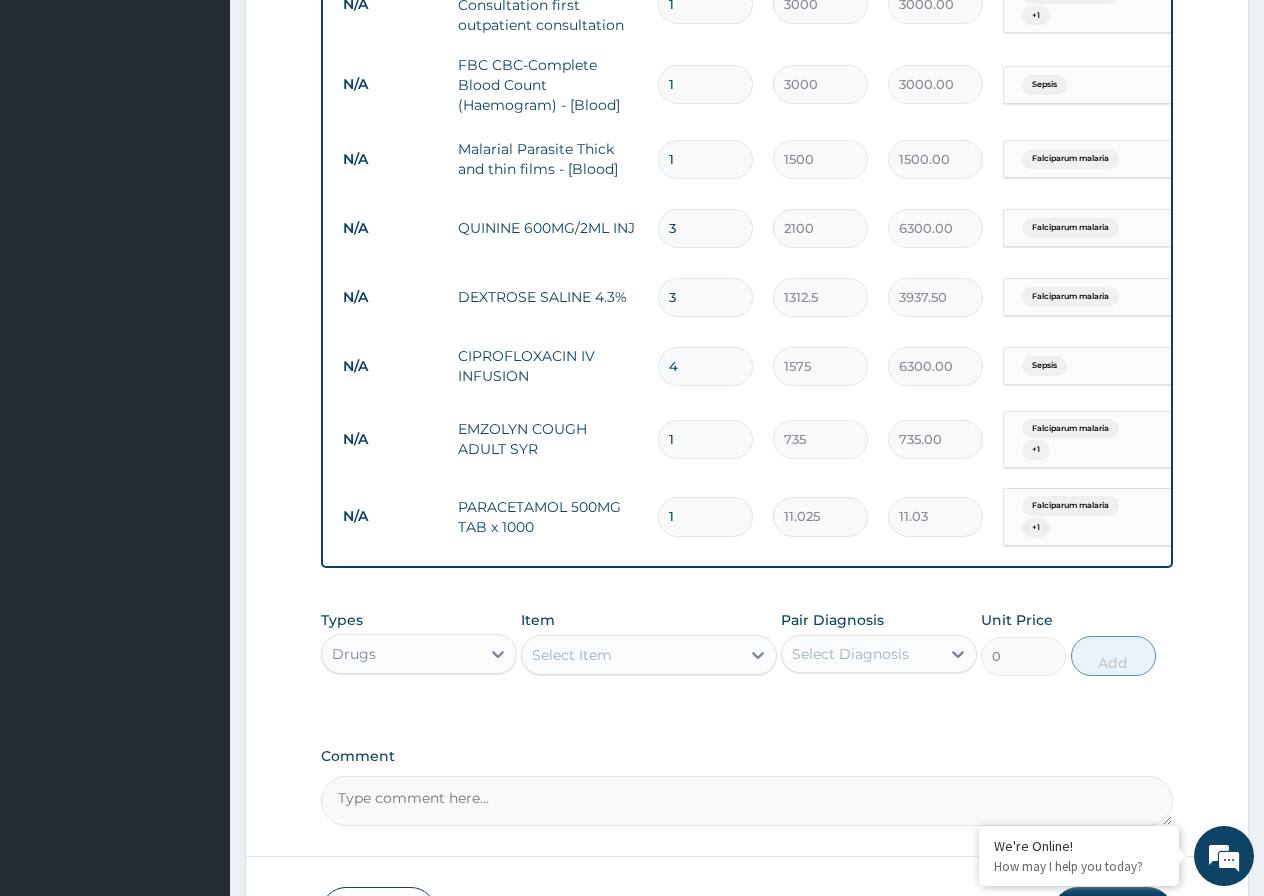 type on "198.45" 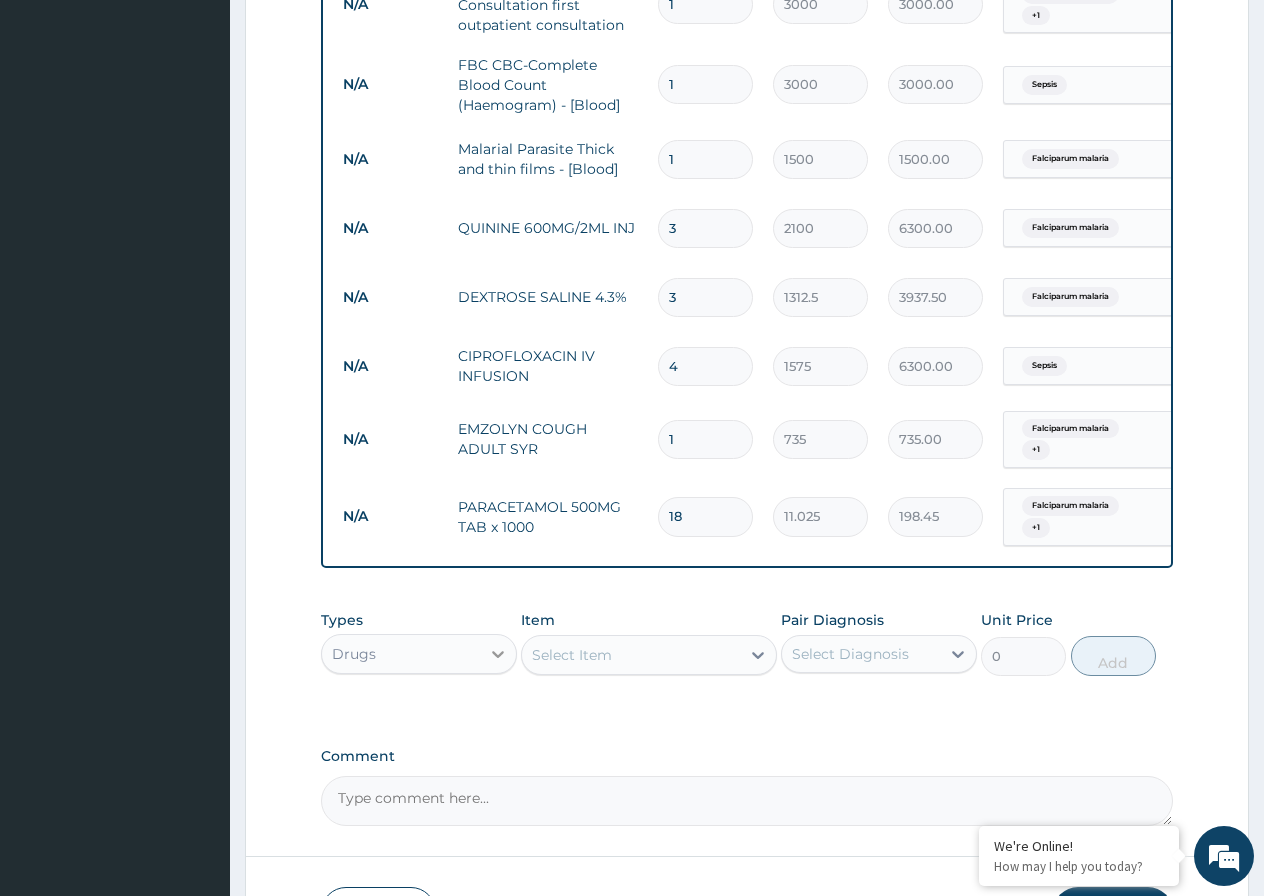 type on "18" 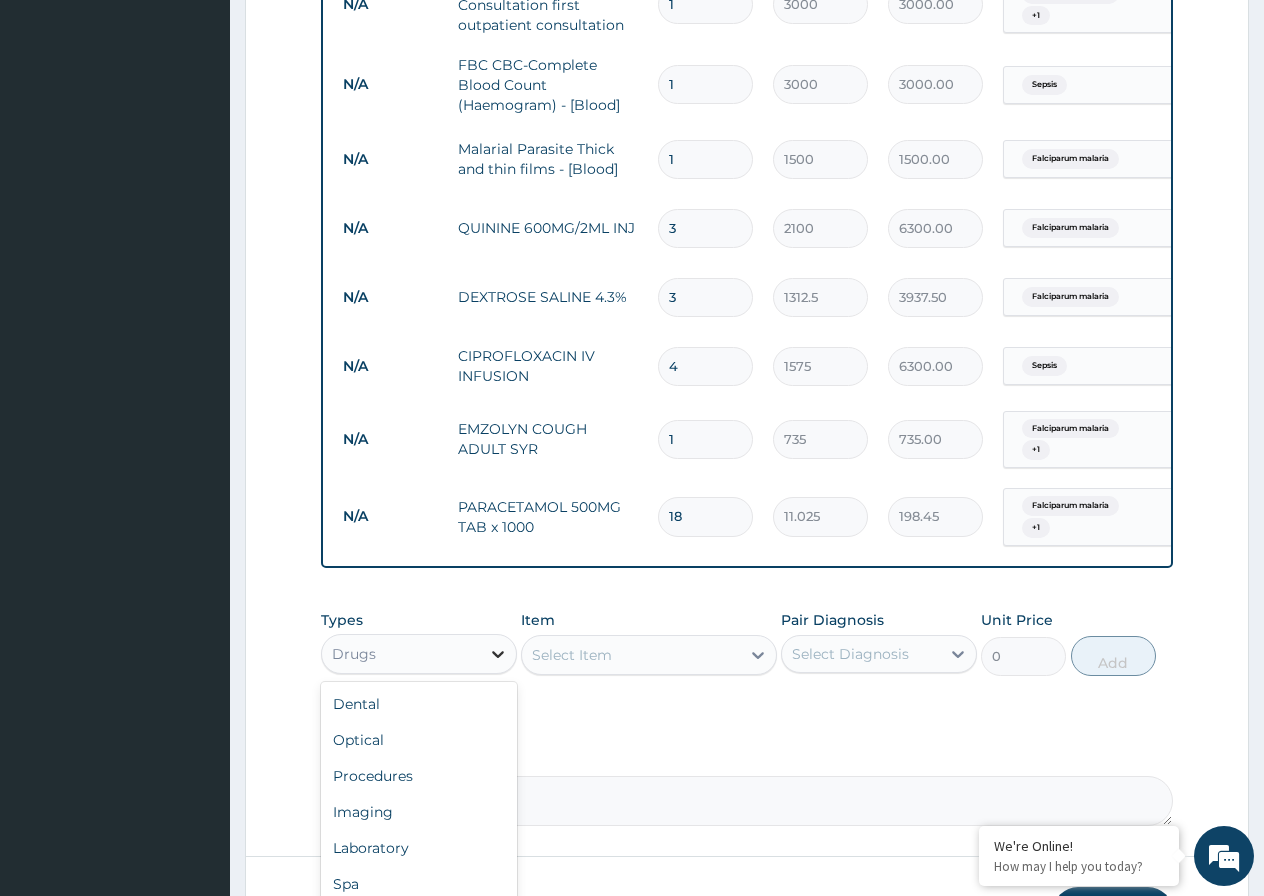 click 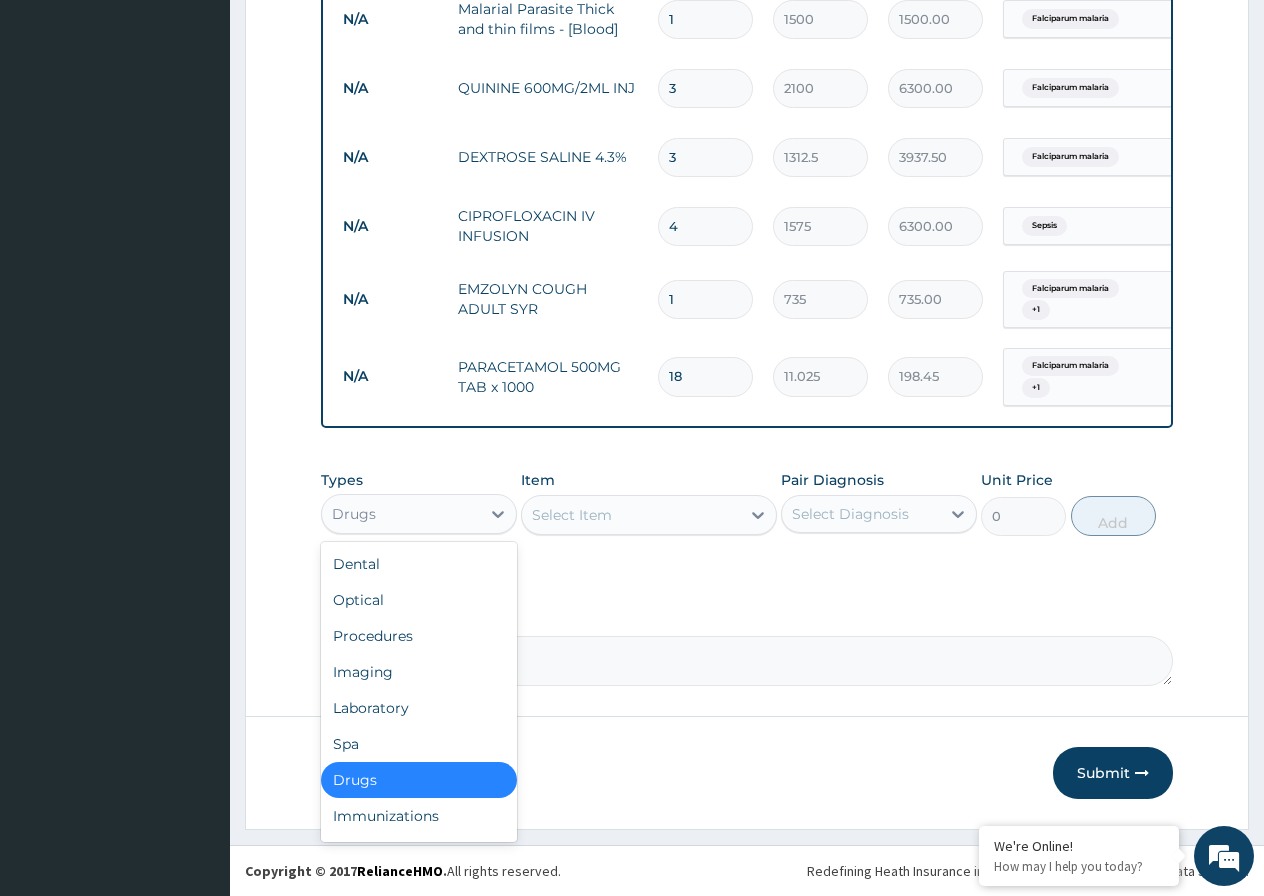scroll, scrollTop: 988, scrollLeft: 0, axis: vertical 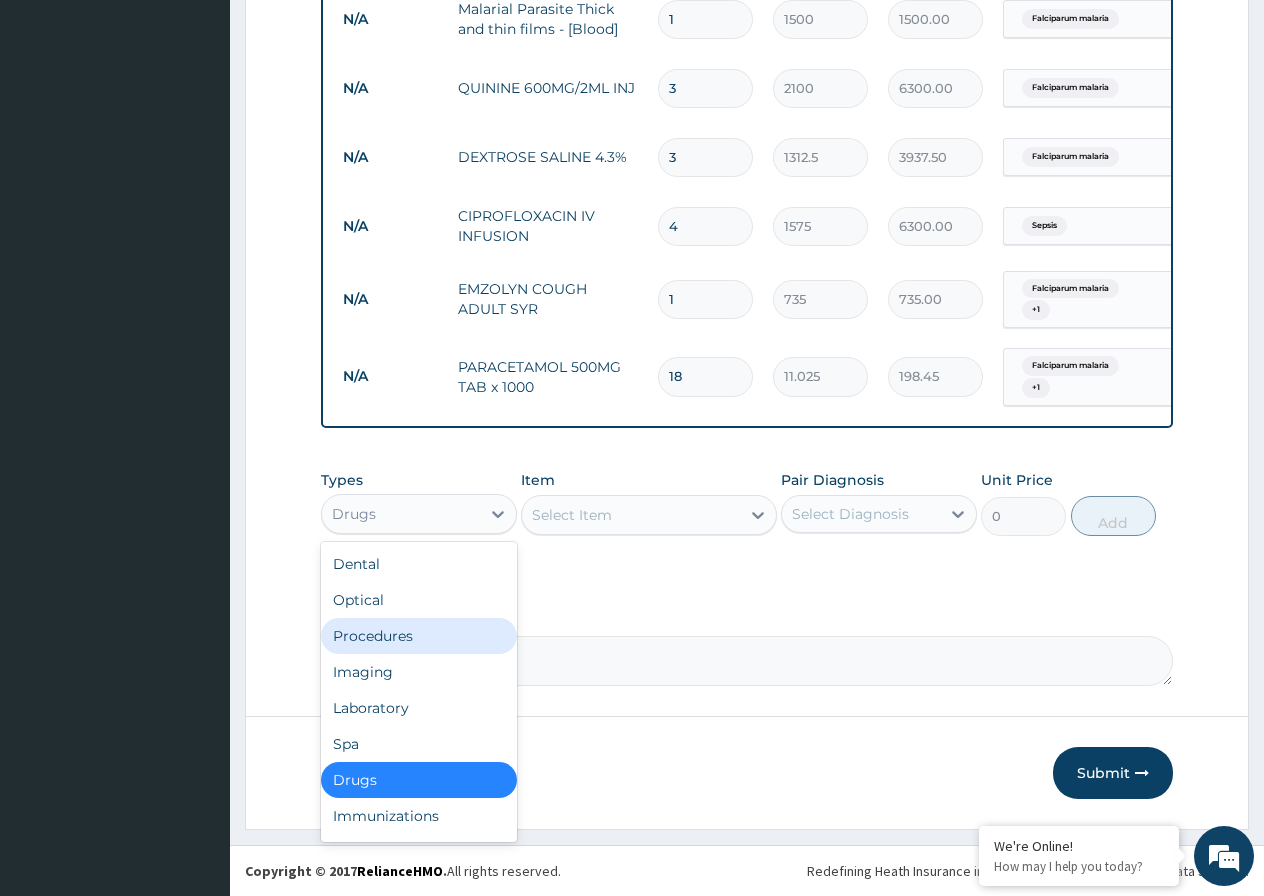 click on "Procedures" at bounding box center (419, 636) 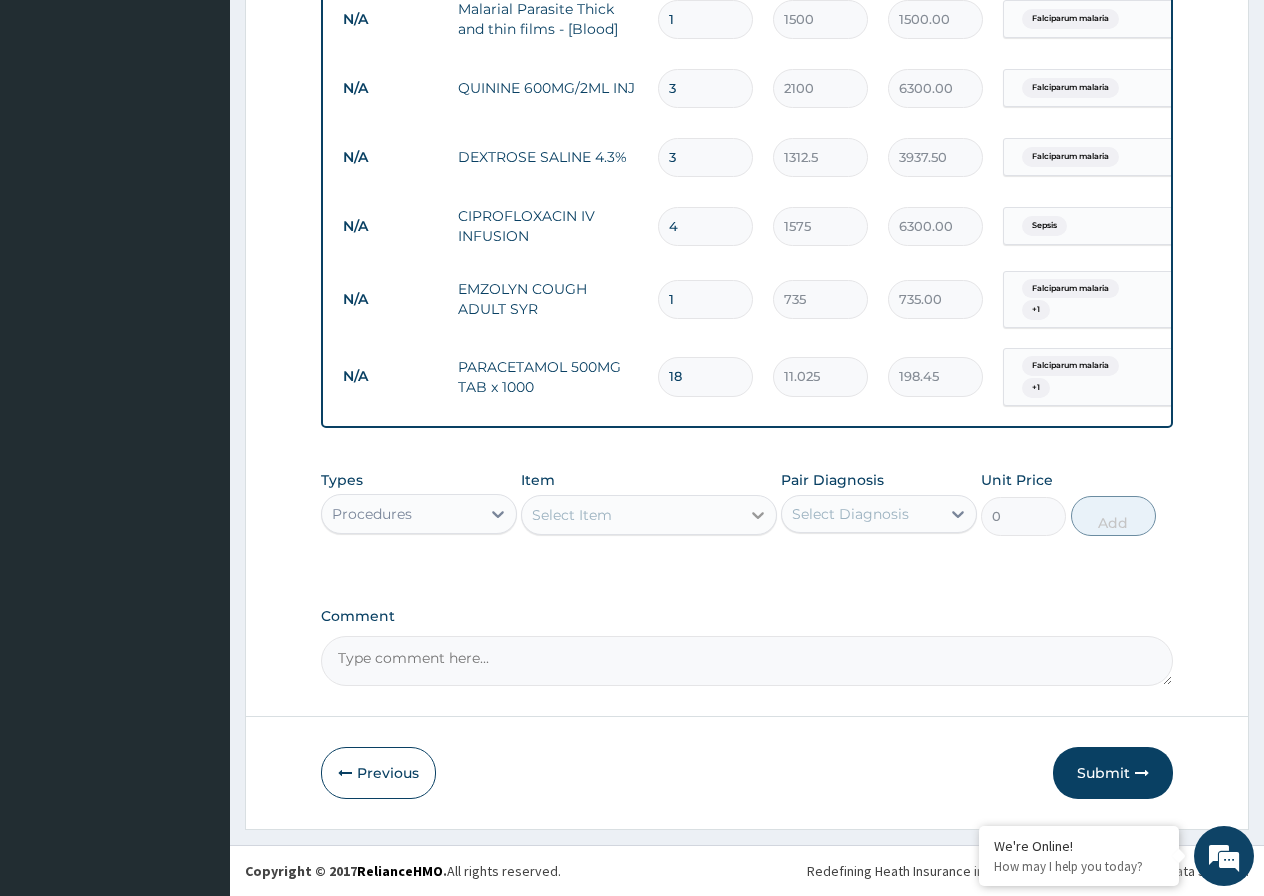 click 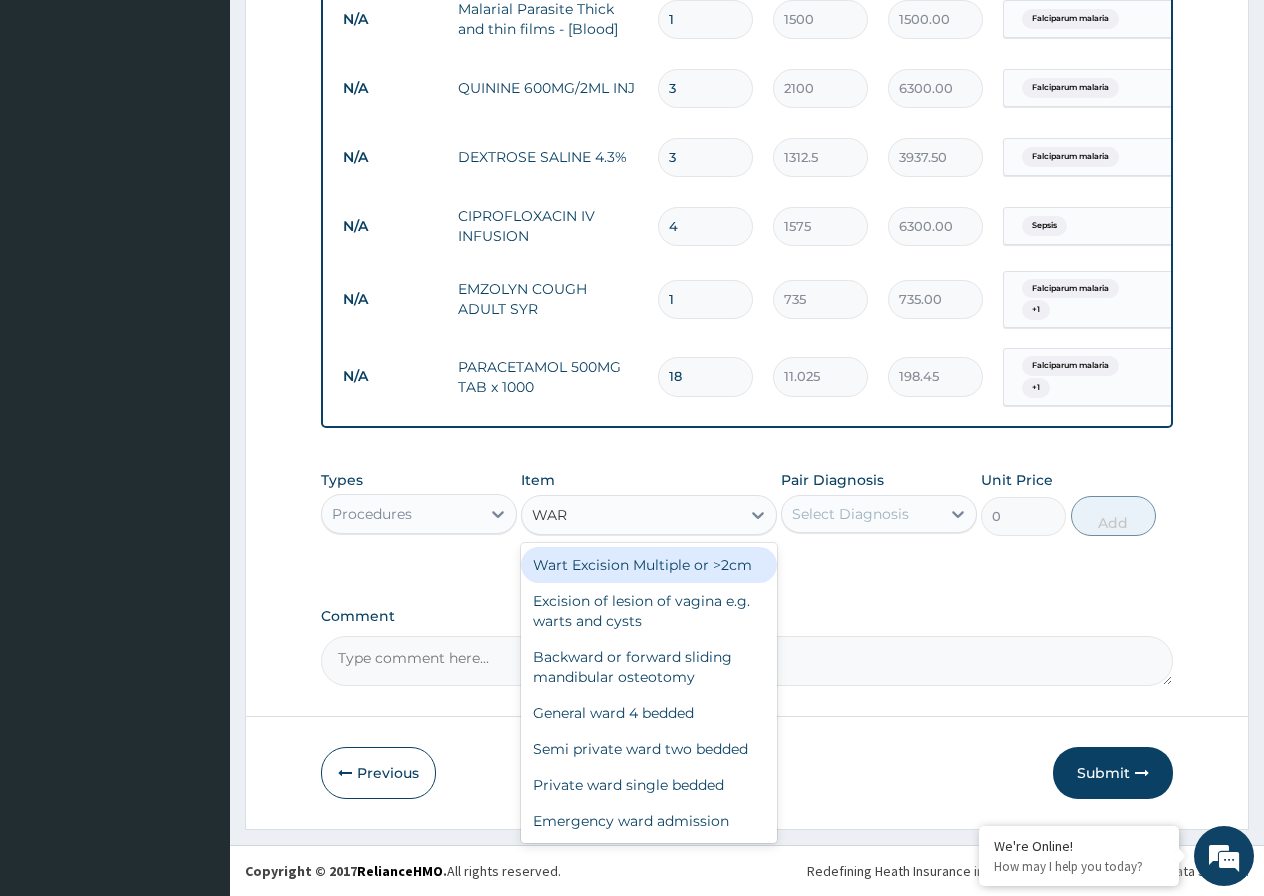 type on "WARD" 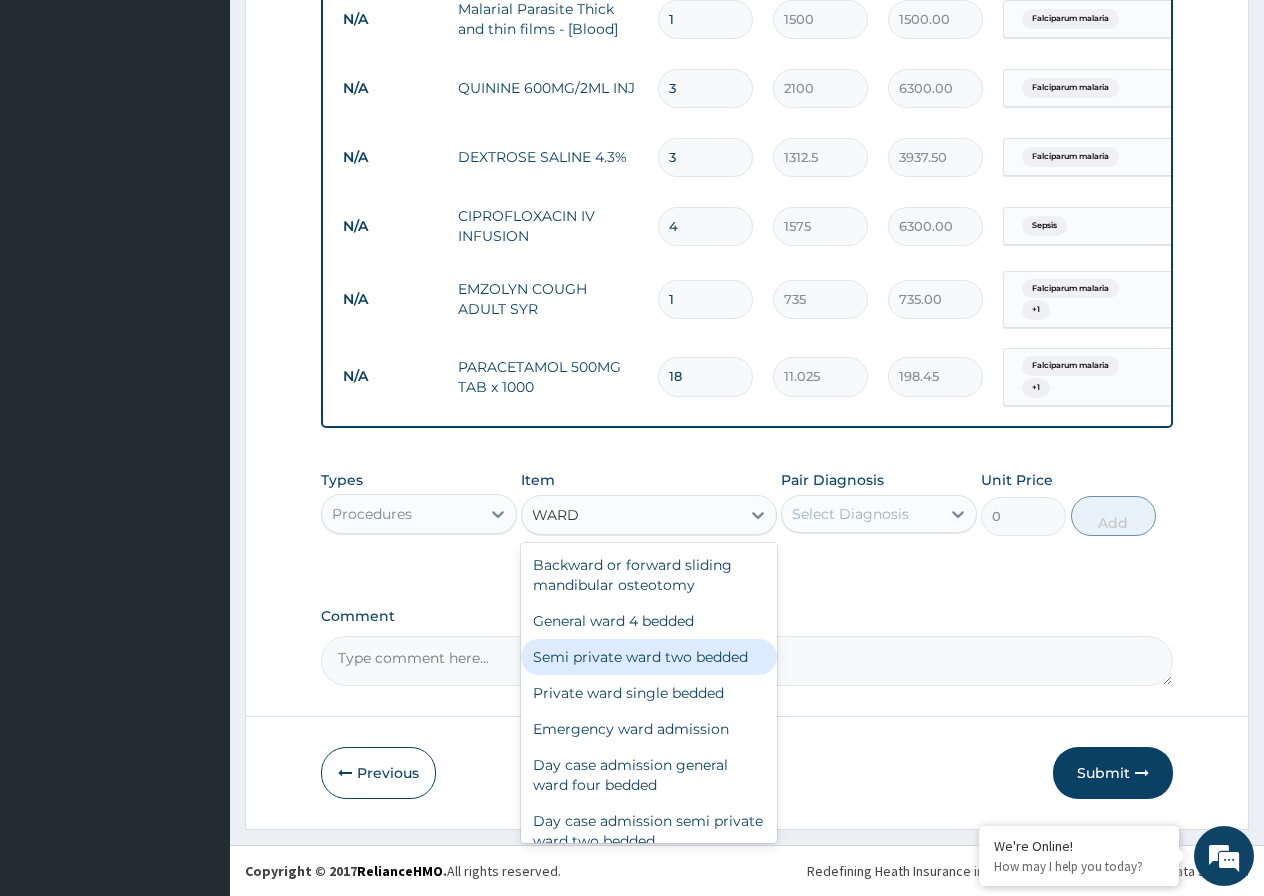 click on "Semi private ward two bedded" at bounding box center (649, 657) 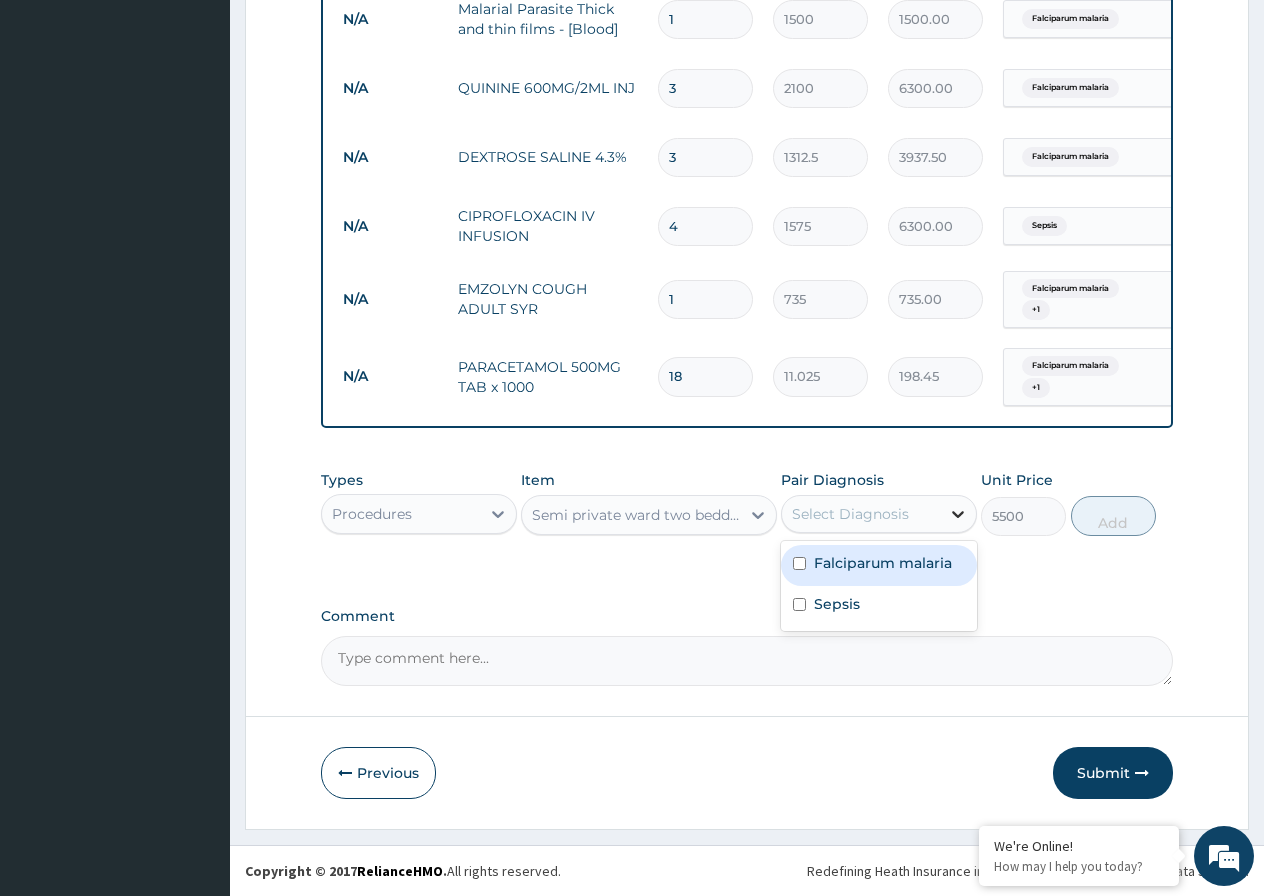 click 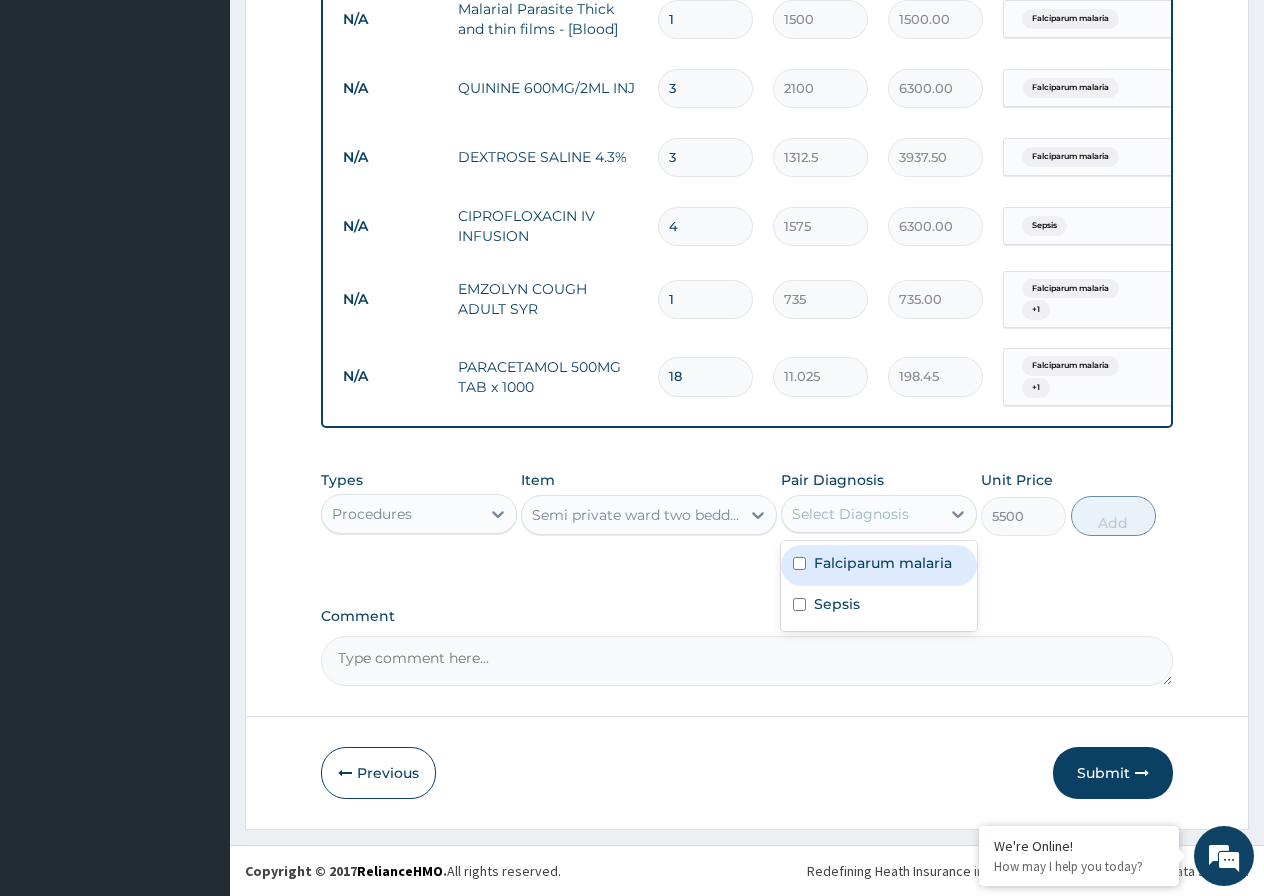 click at bounding box center (799, 563) 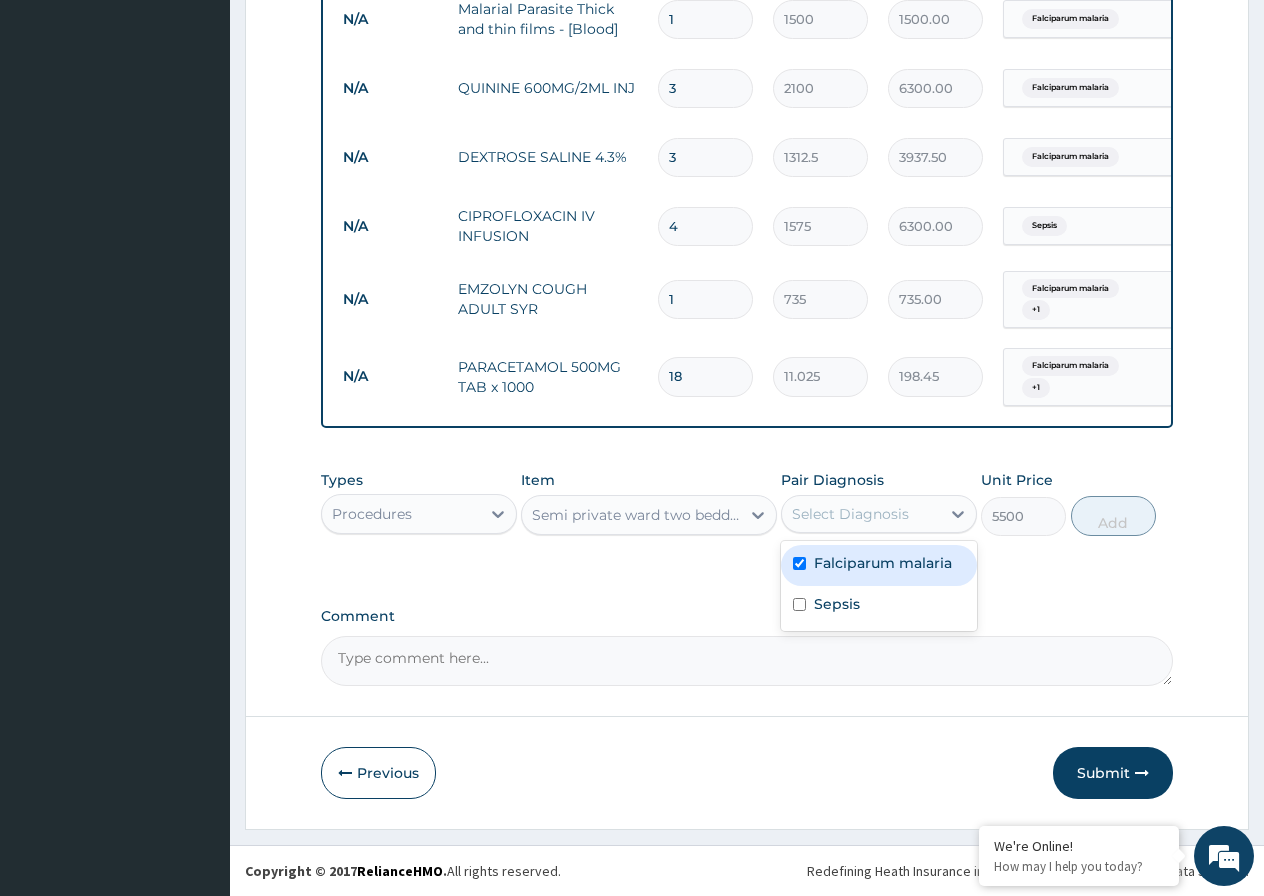 checkbox on "true" 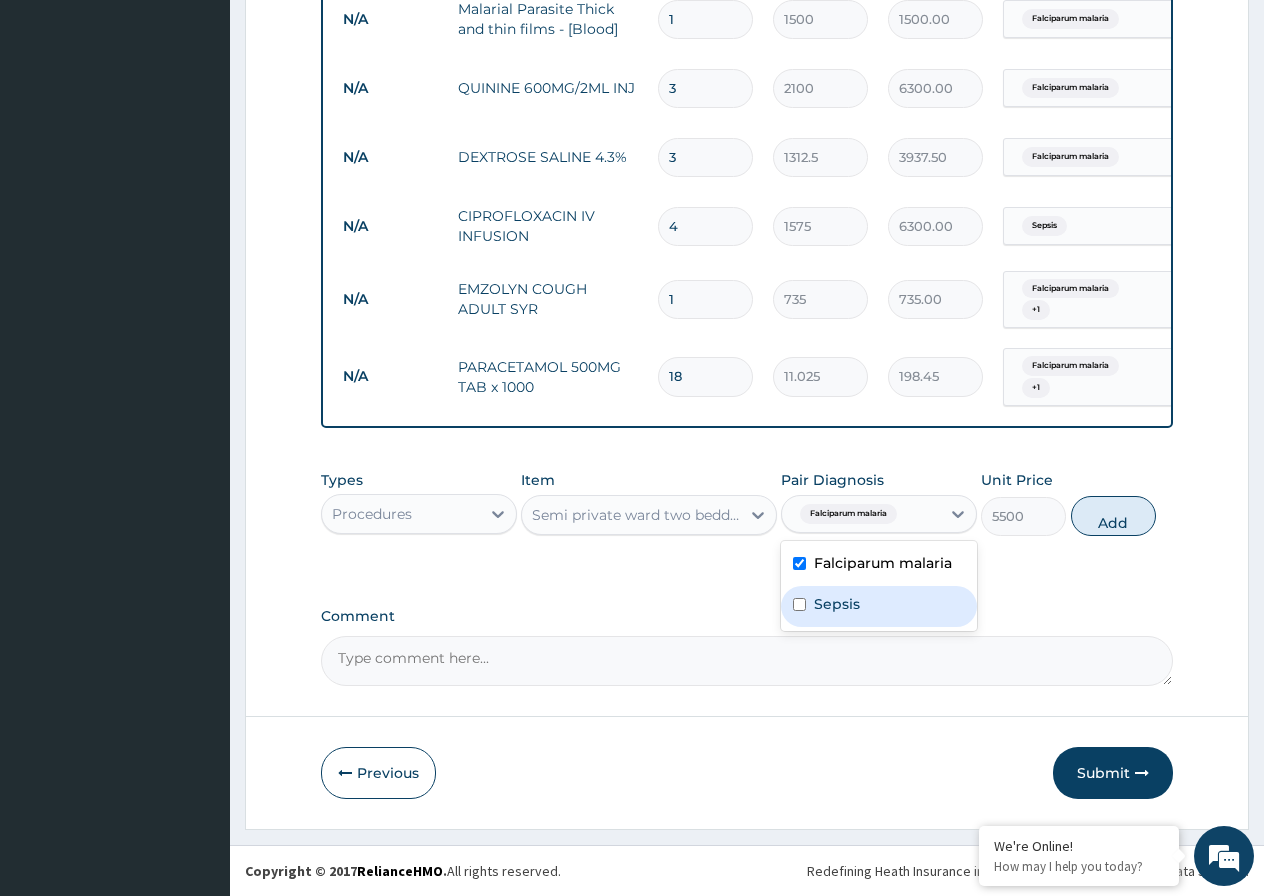 click at bounding box center [799, 604] 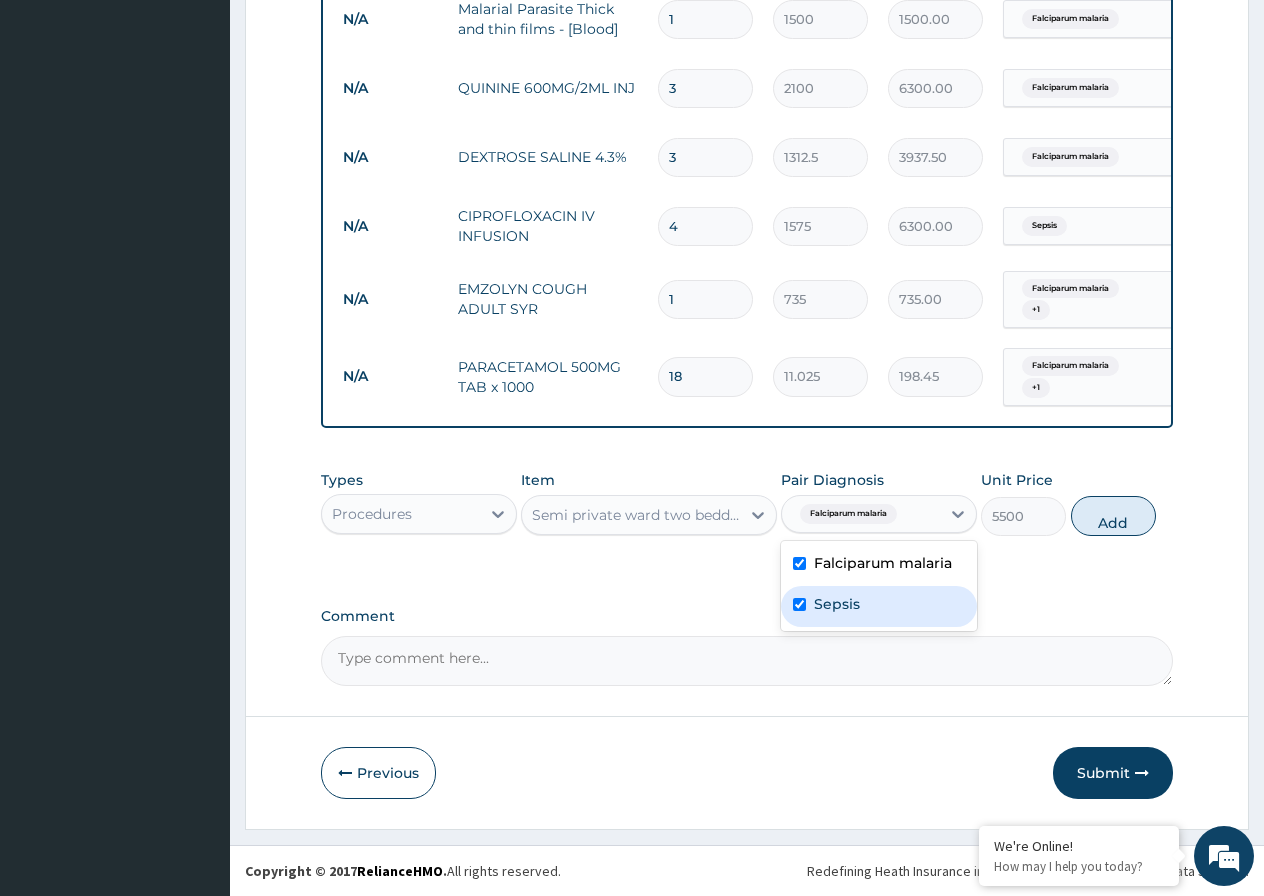checkbox on "true" 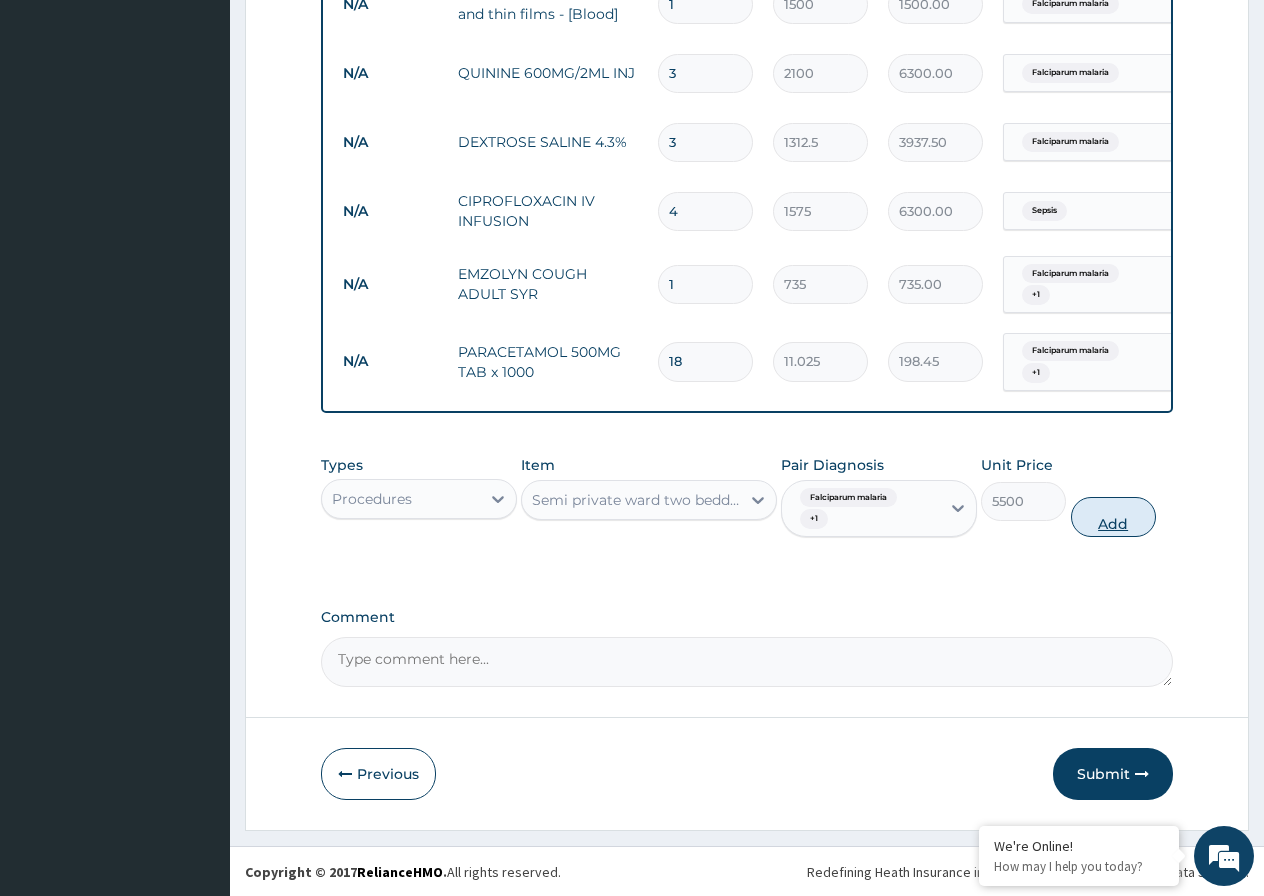 click on "Add" at bounding box center (1113, 517) 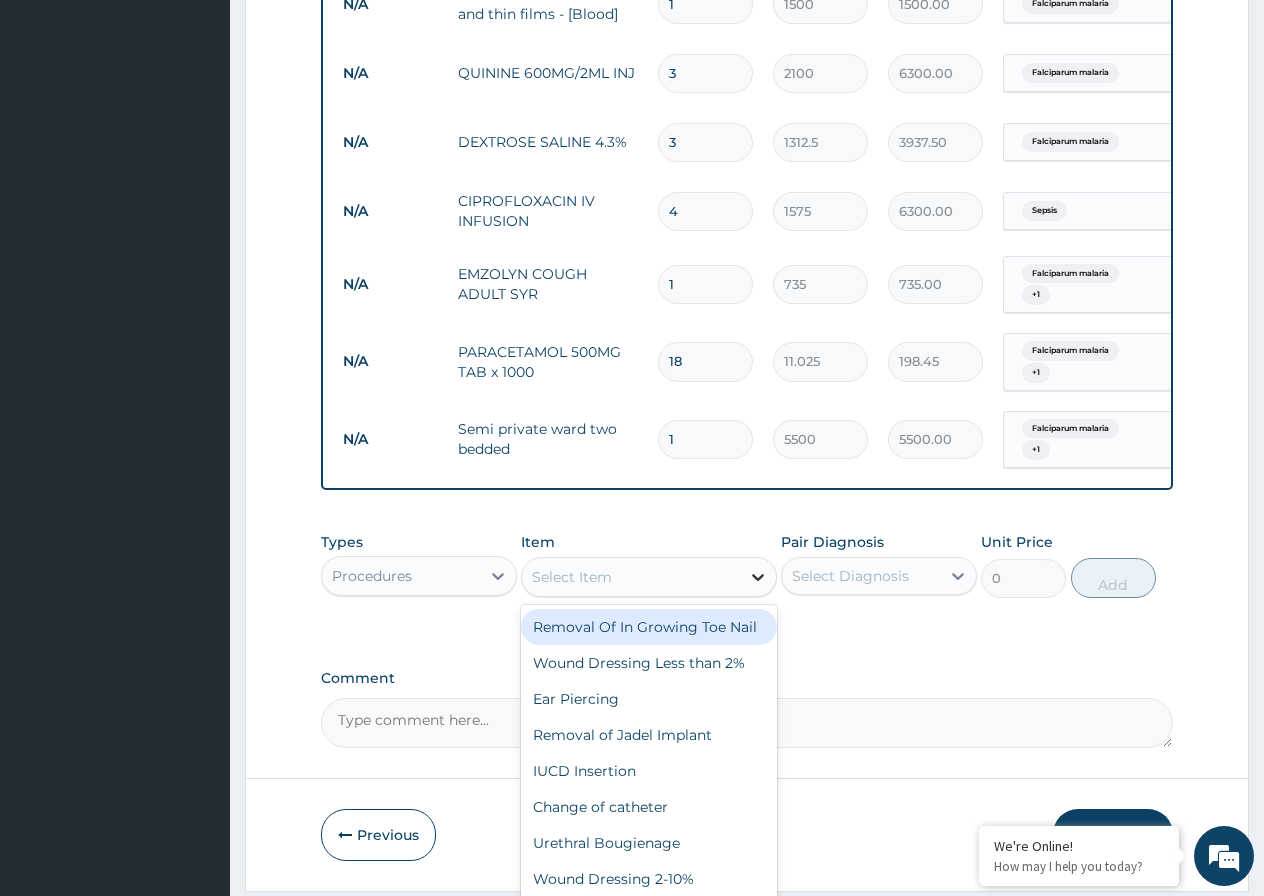 click 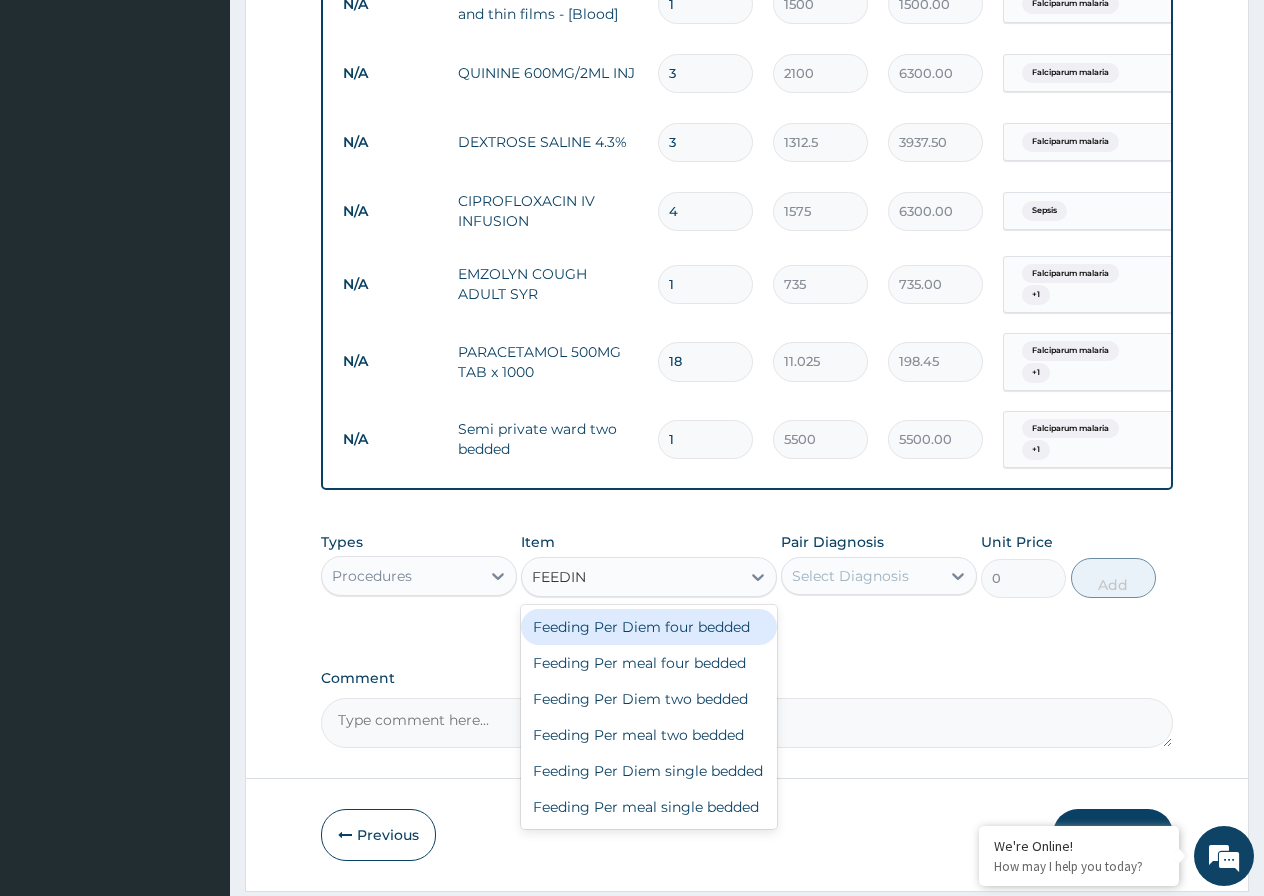 type on "FEEDING" 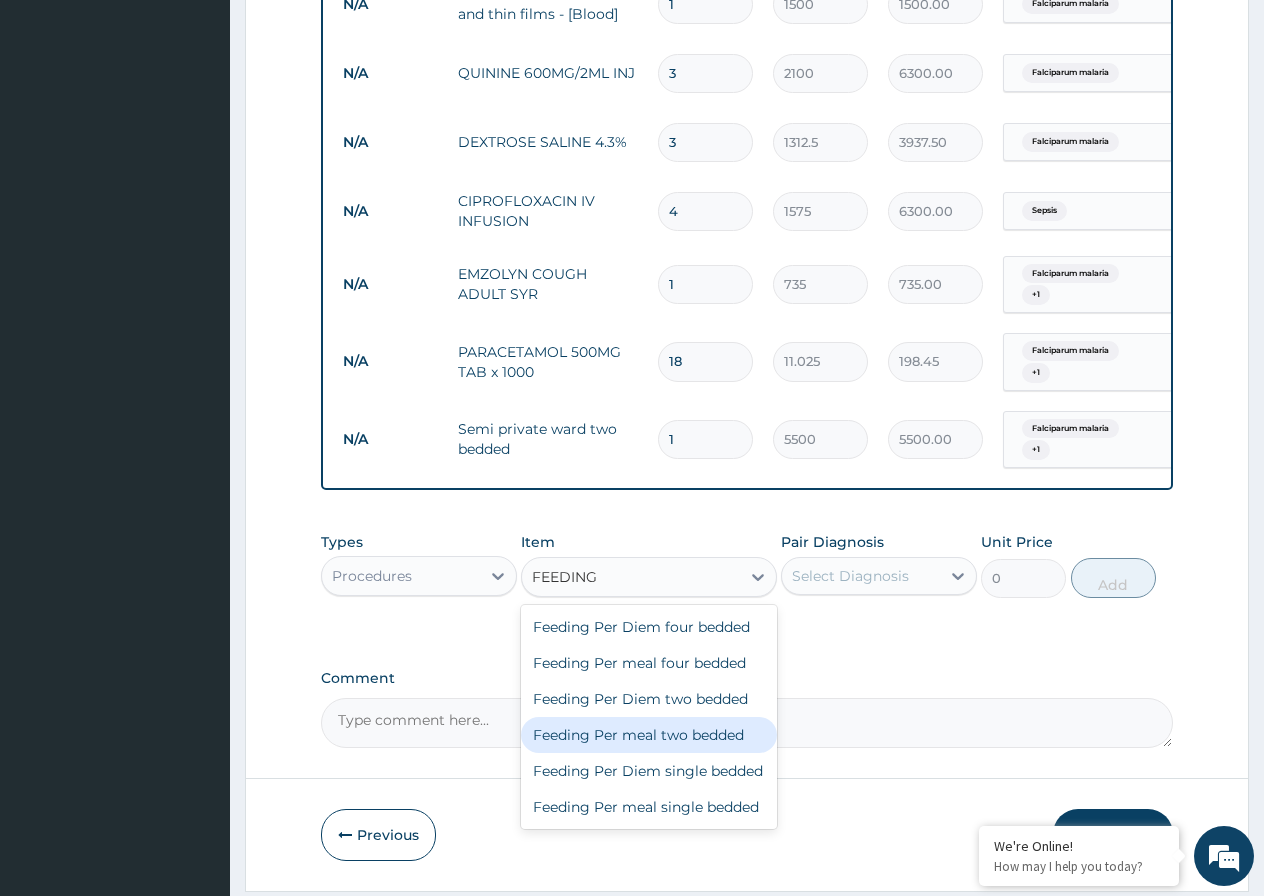 click on "Feeding Per meal two bedded" at bounding box center (649, 735) 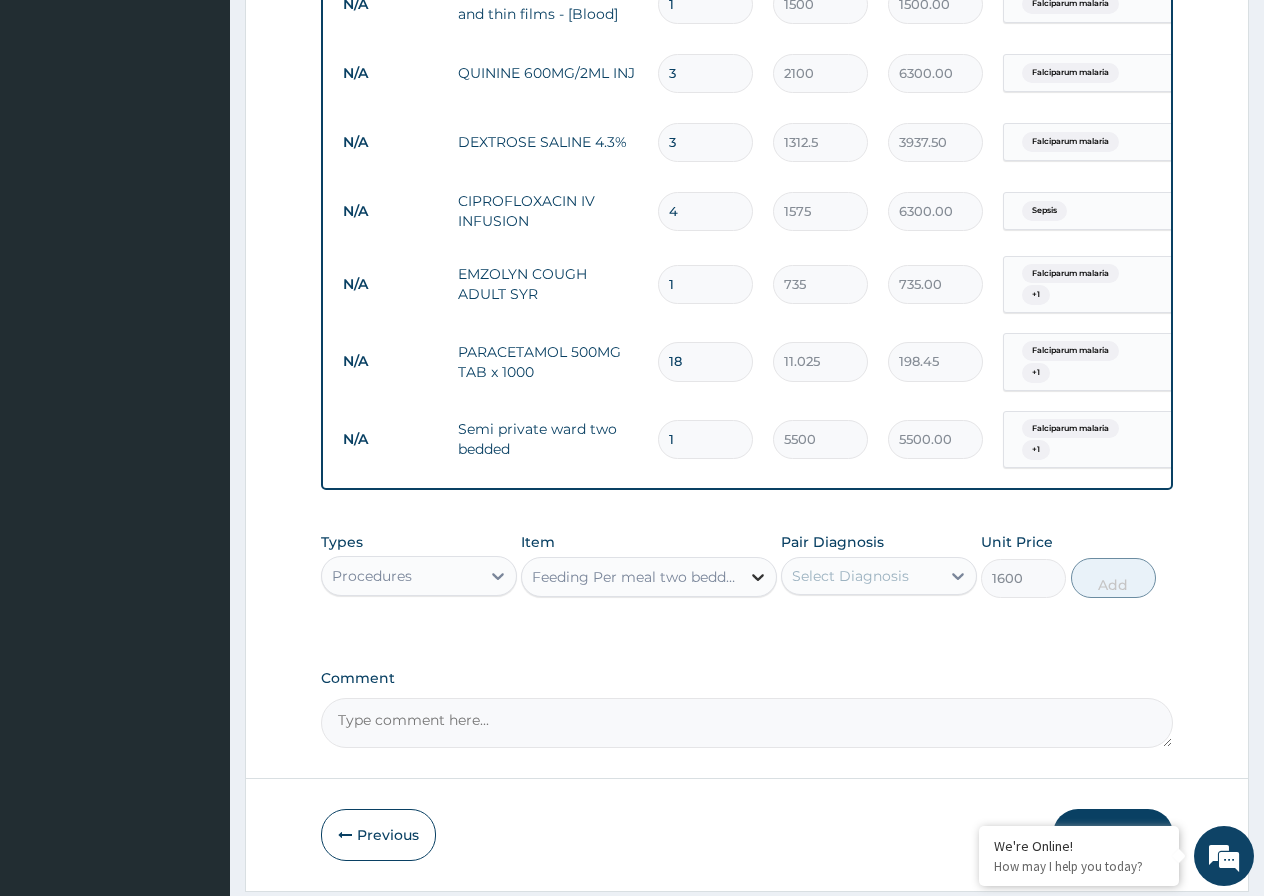click 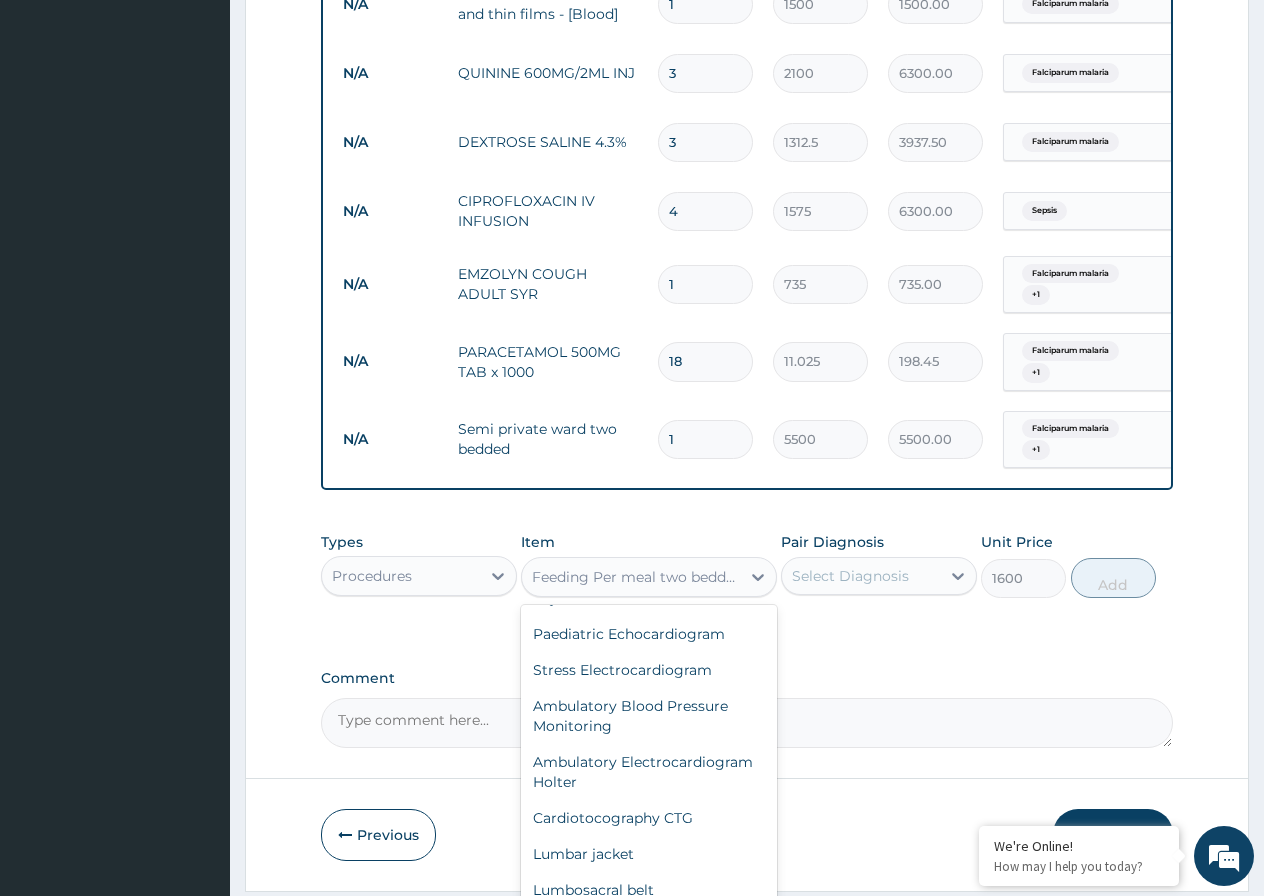 scroll, scrollTop: 86160, scrollLeft: 0, axis: vertical 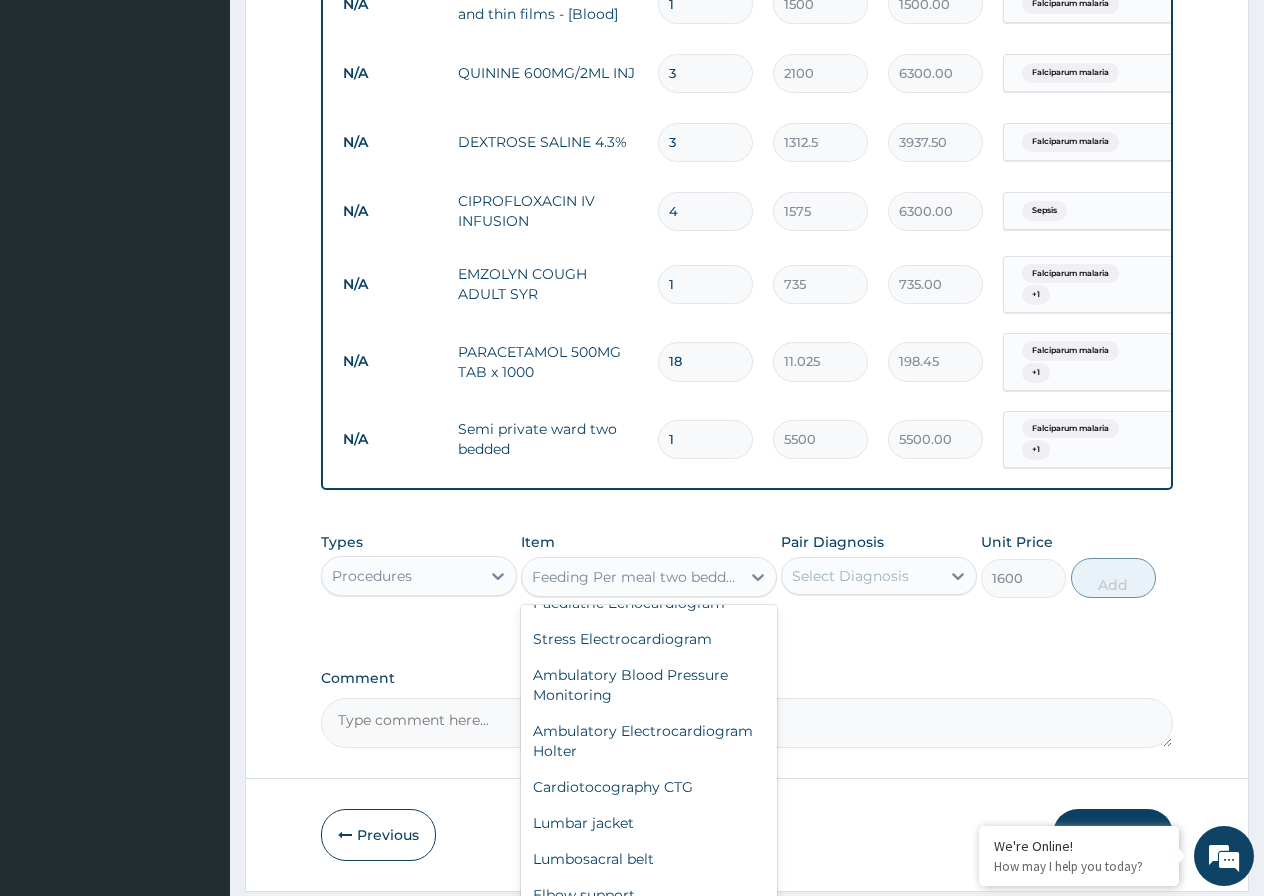 click on "Feeding Per Diem two bedded" at bounding box center [649, -2441] 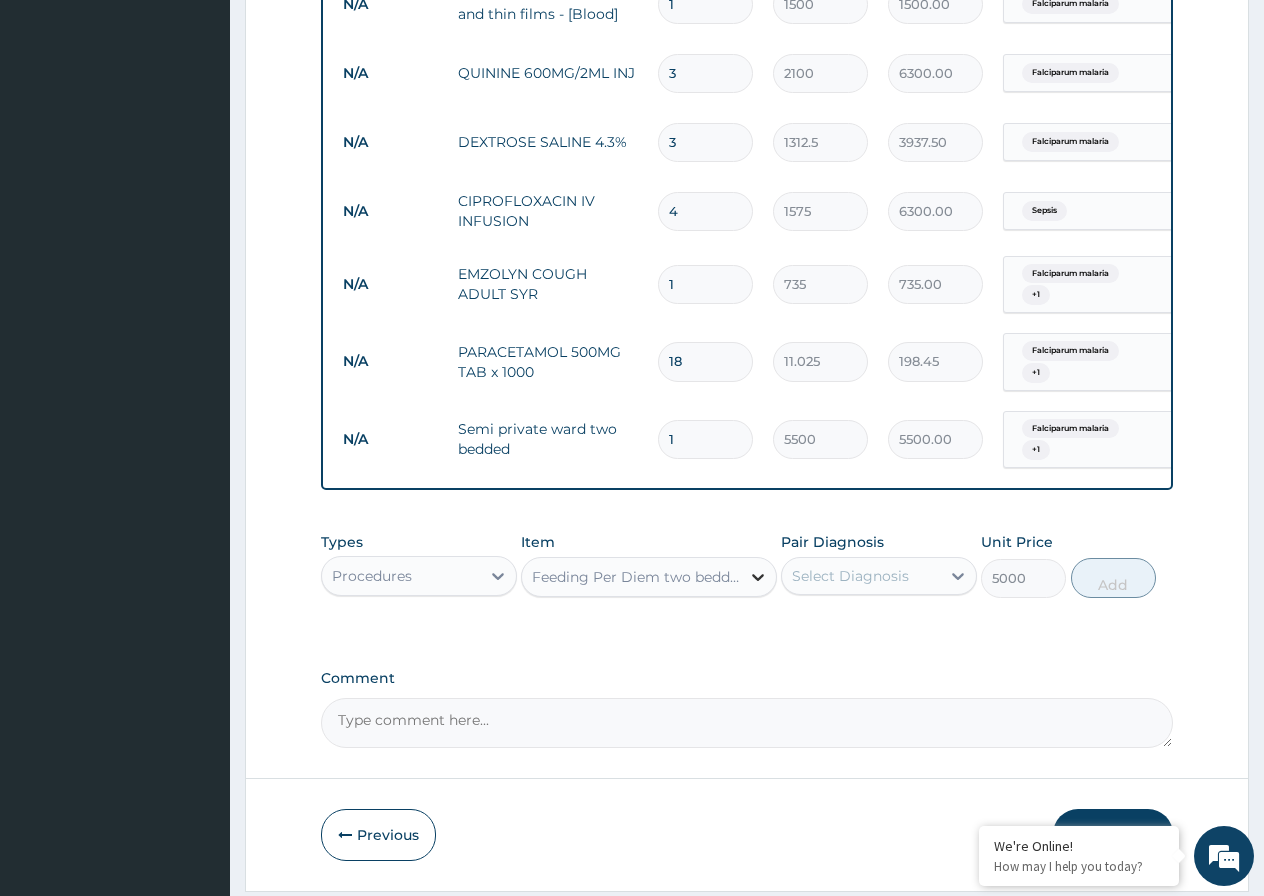 click 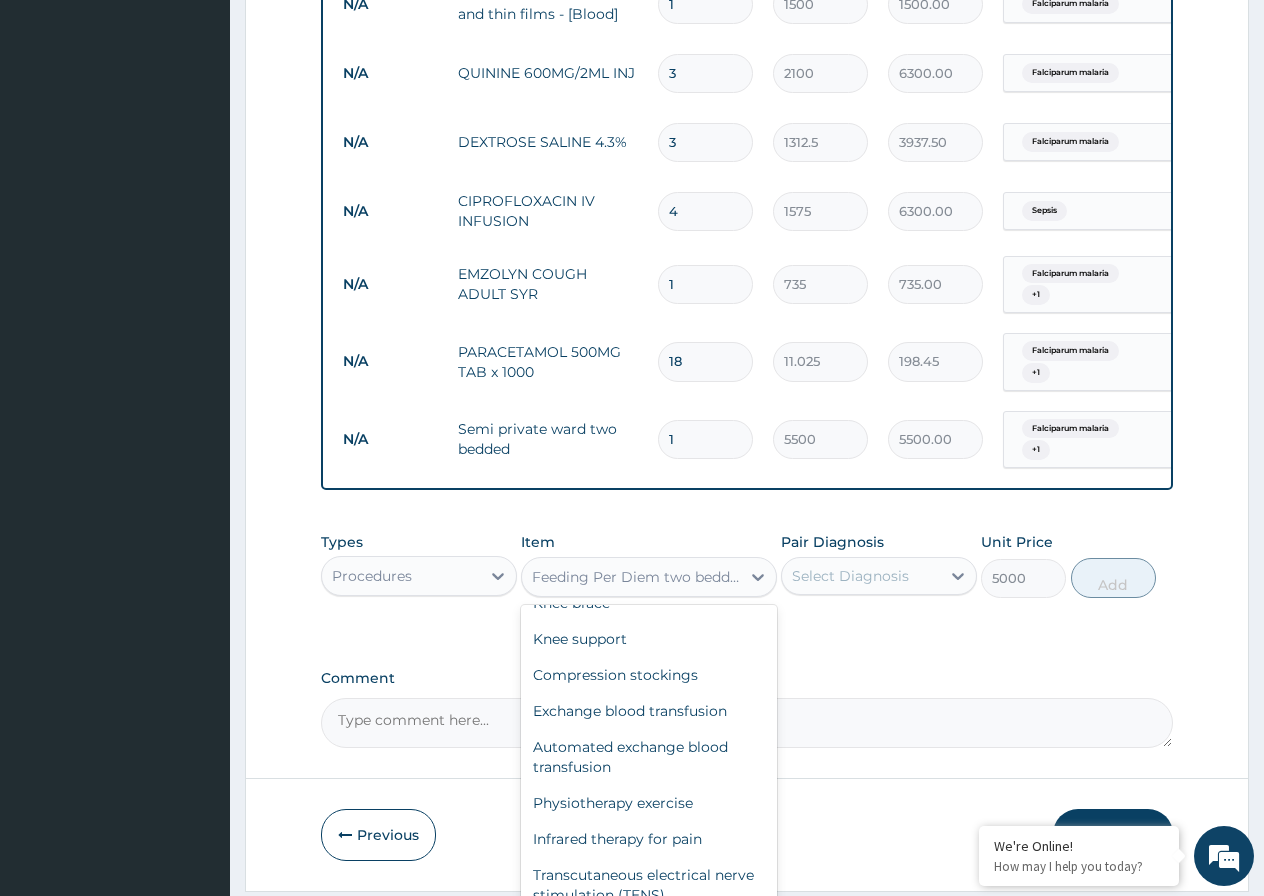 scroll, scrollTop: 86624, scrollLeft: 0, axis: vertical 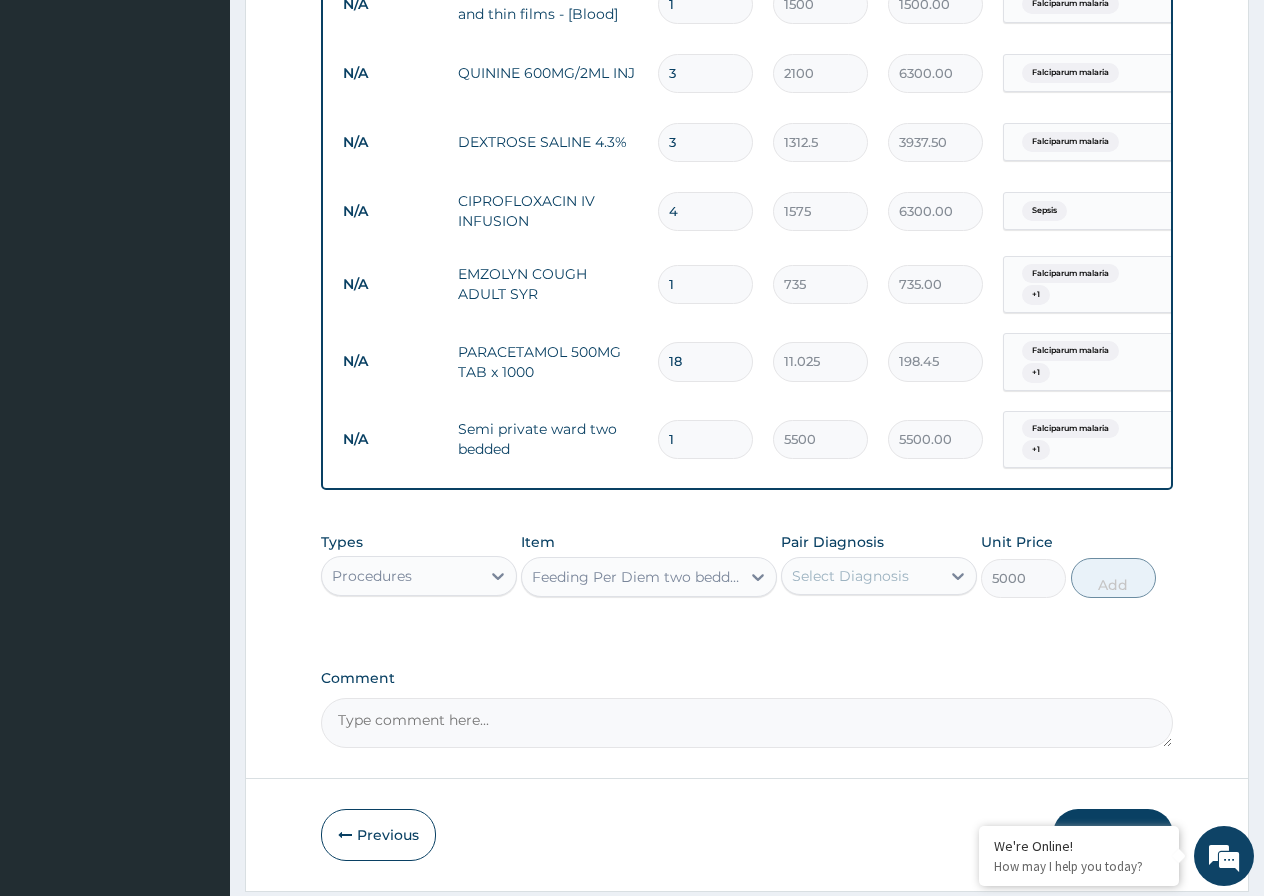 click on "PA Code / Prescription Code Enter Code(Secondary Care Only) Encounter Date 19-07-2025 Important Notice Please enter PA codes before entering items that are not attached to a PA code   All diagnoses entered must be linked to a claim item. Diagnosis & Claim Items that are visible but inactive cannot be edited because they were imported from an already approved PA code. Diagnosis Falciparum malaria Confirmed Sepsis Confirmed NB: All diagnosis must be linked to a claim item Claim Items Type Name Quantity Unit Price Total Price Pair Diagnosis Actions N/A General practitioner Consultation first outpatient consultation 1 3000 3000.00 Falciparum malaria  + 1 Delete N/A FBC CBC-Complete Blood Count (Haemogram) - [Blood] 1 3000 3000.00 Sepsis Delete N/A Malarial Parasite Thick and thin films - [Blood] 1 1500 1500.00 Falciparum malaria Delete N/A QUININE 600MG/2ML INJ 3 2100 6300.00 Falciparum malaria Delete N/A DEXTROSE SALINE 4.3% 3 1312.5 3937.50 Falciparum malaria Delete N/A CIPROFLOXACIN IV INFUSION  4 1575 6300.00" at bounding box center (747, -25) 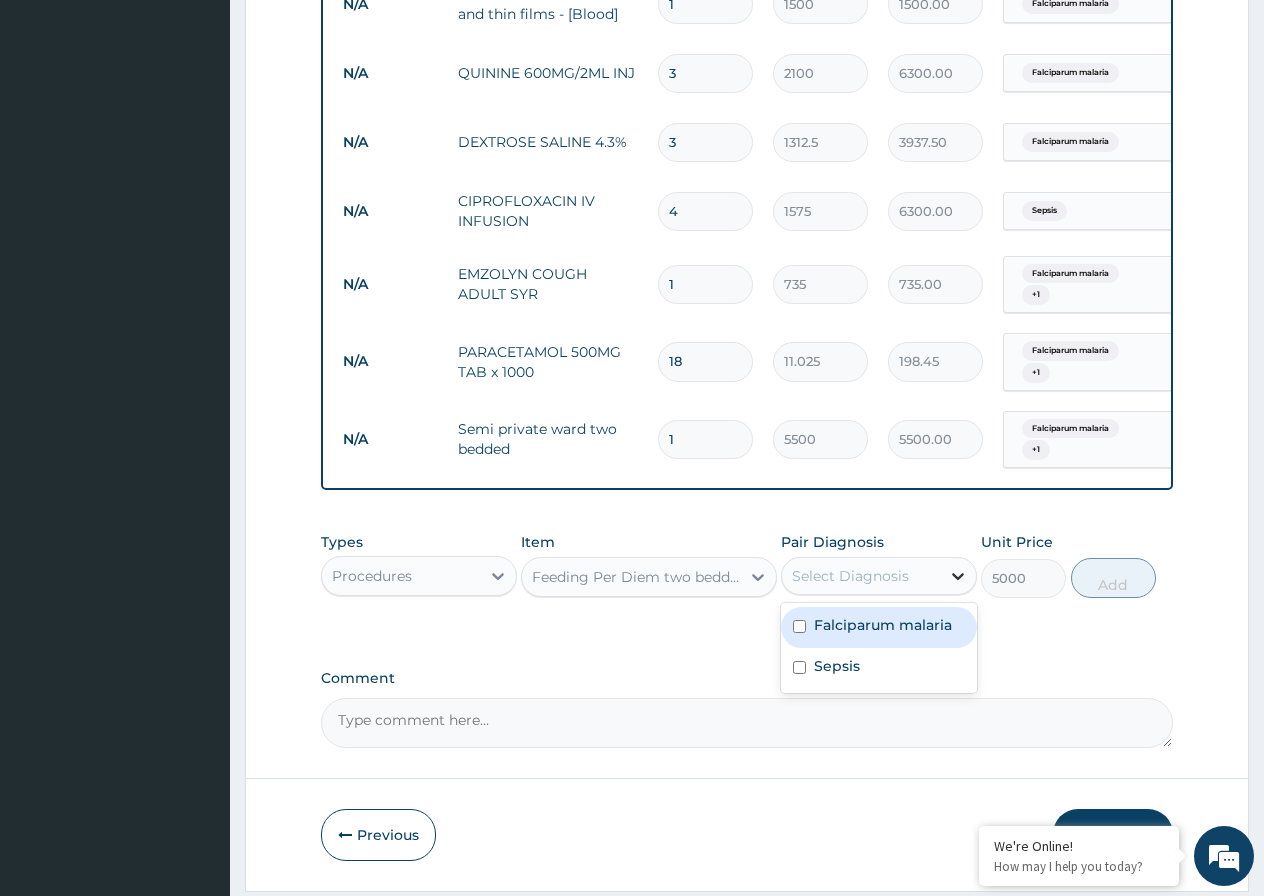 click 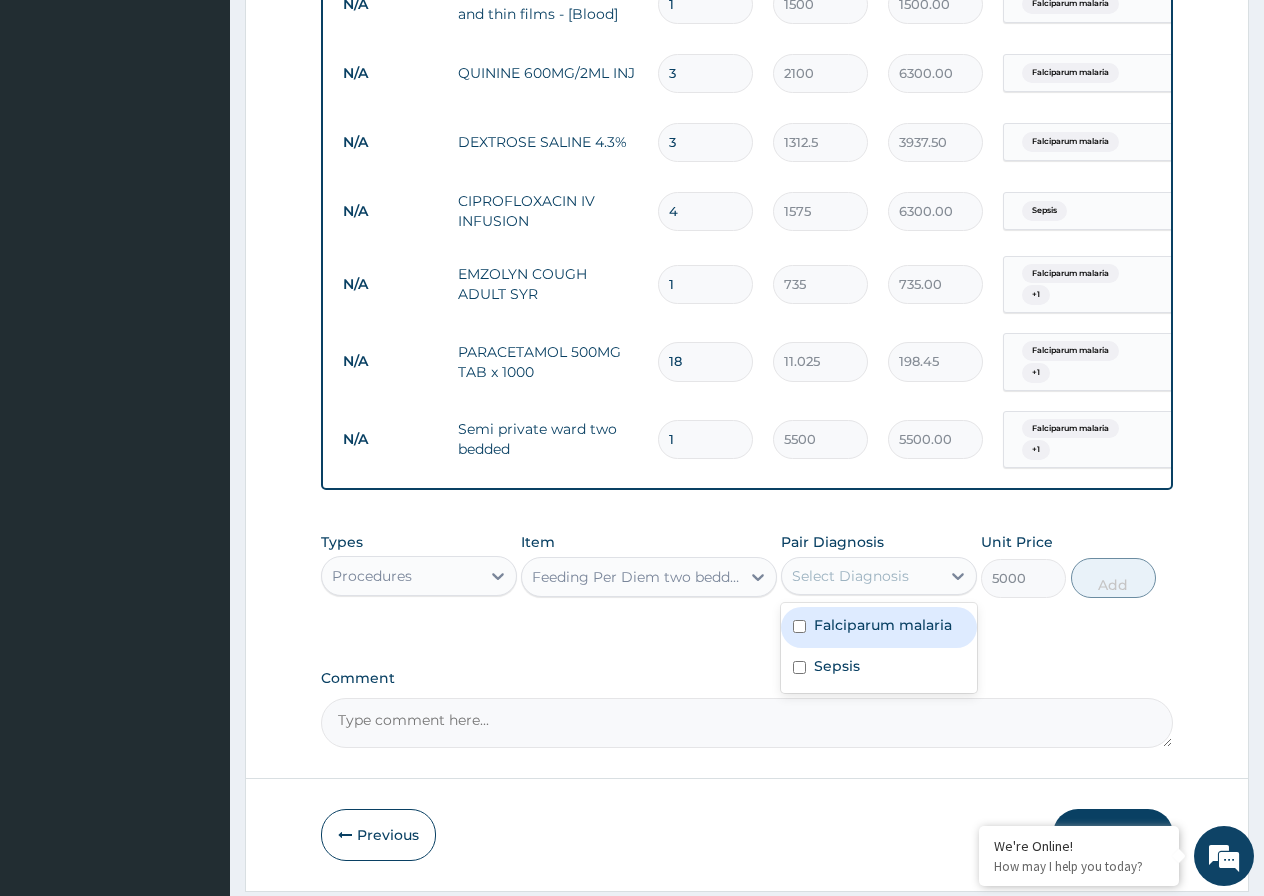 click at bounding box center (799, 626) 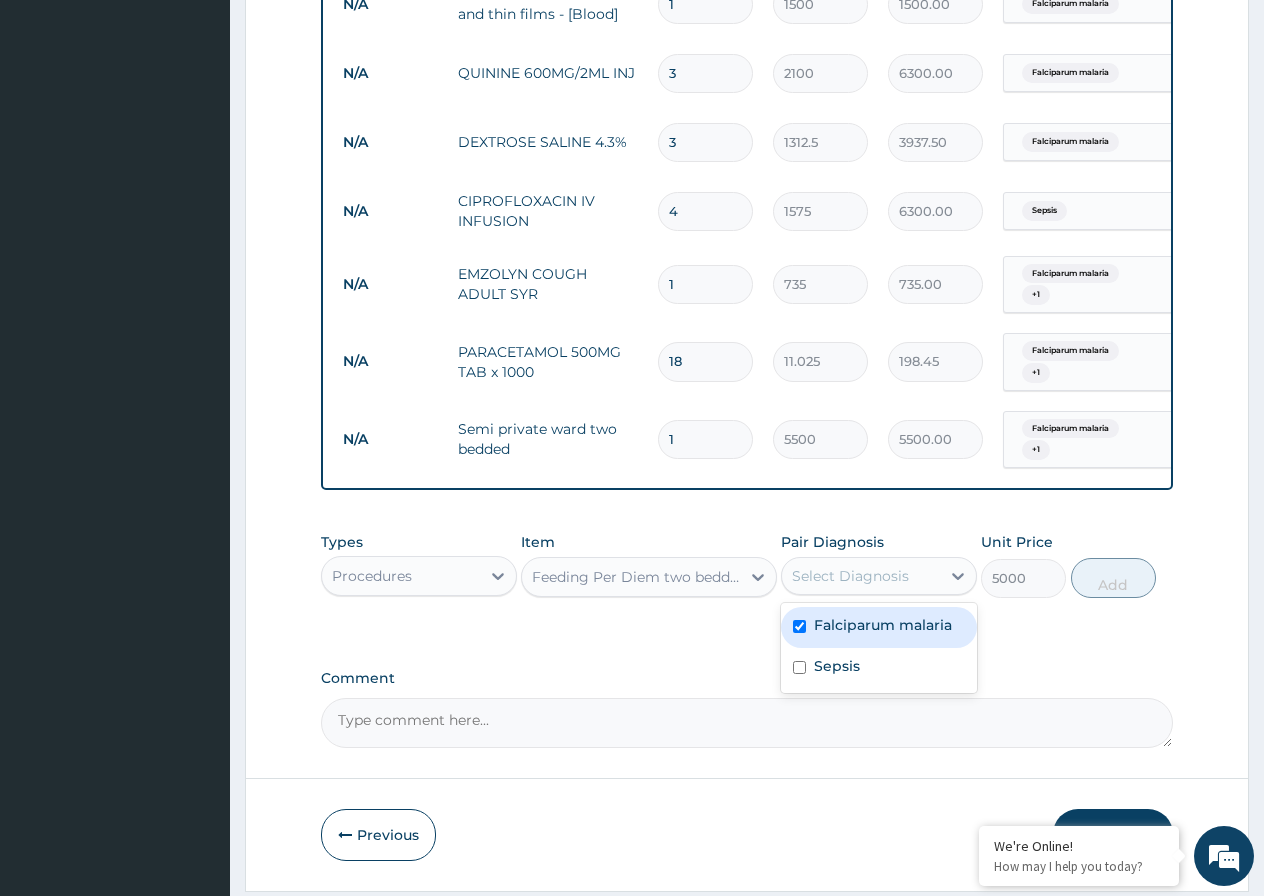 checkbox on "true" 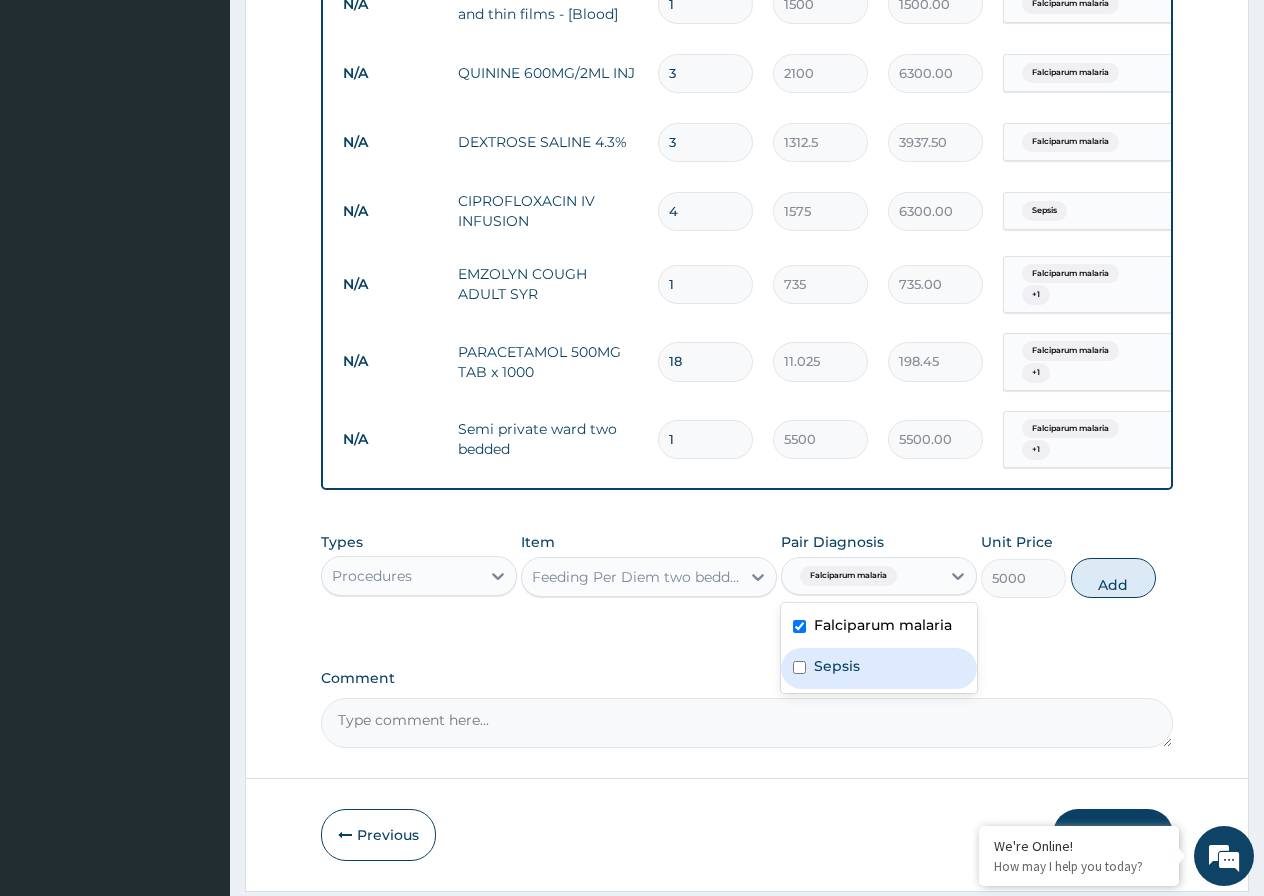 click at bounding box center [799, 667] 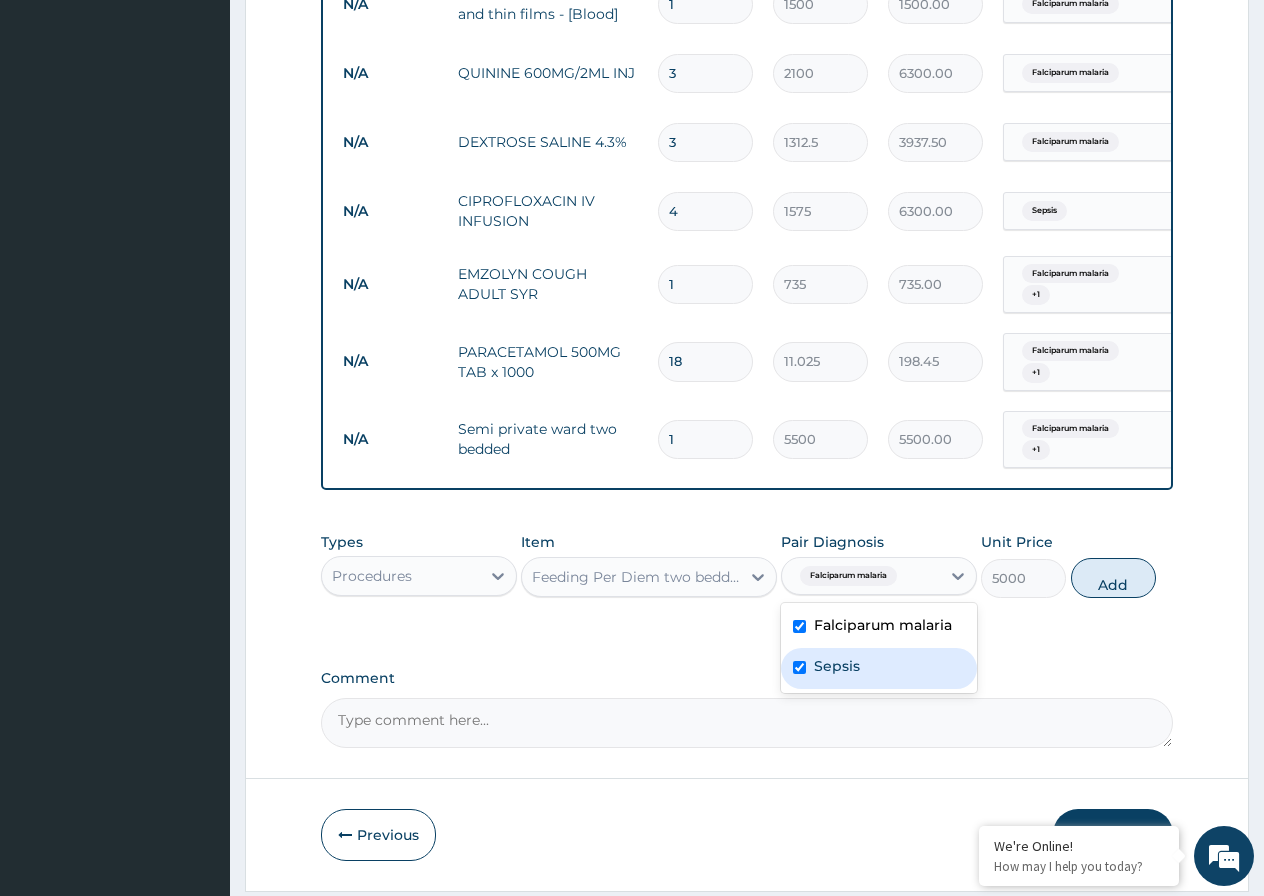 checkbox on "true" 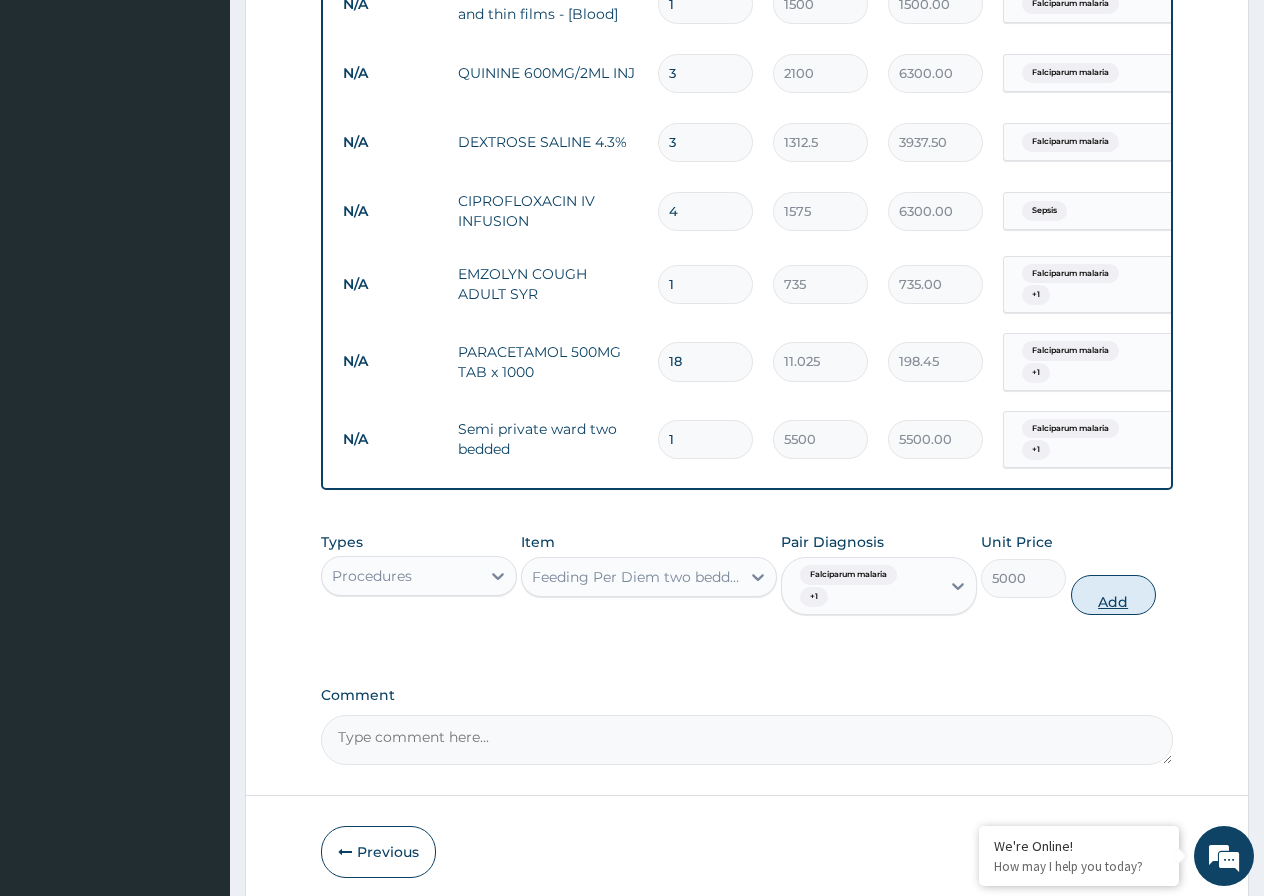 click on "Add" at bounding box center (1113, 595) 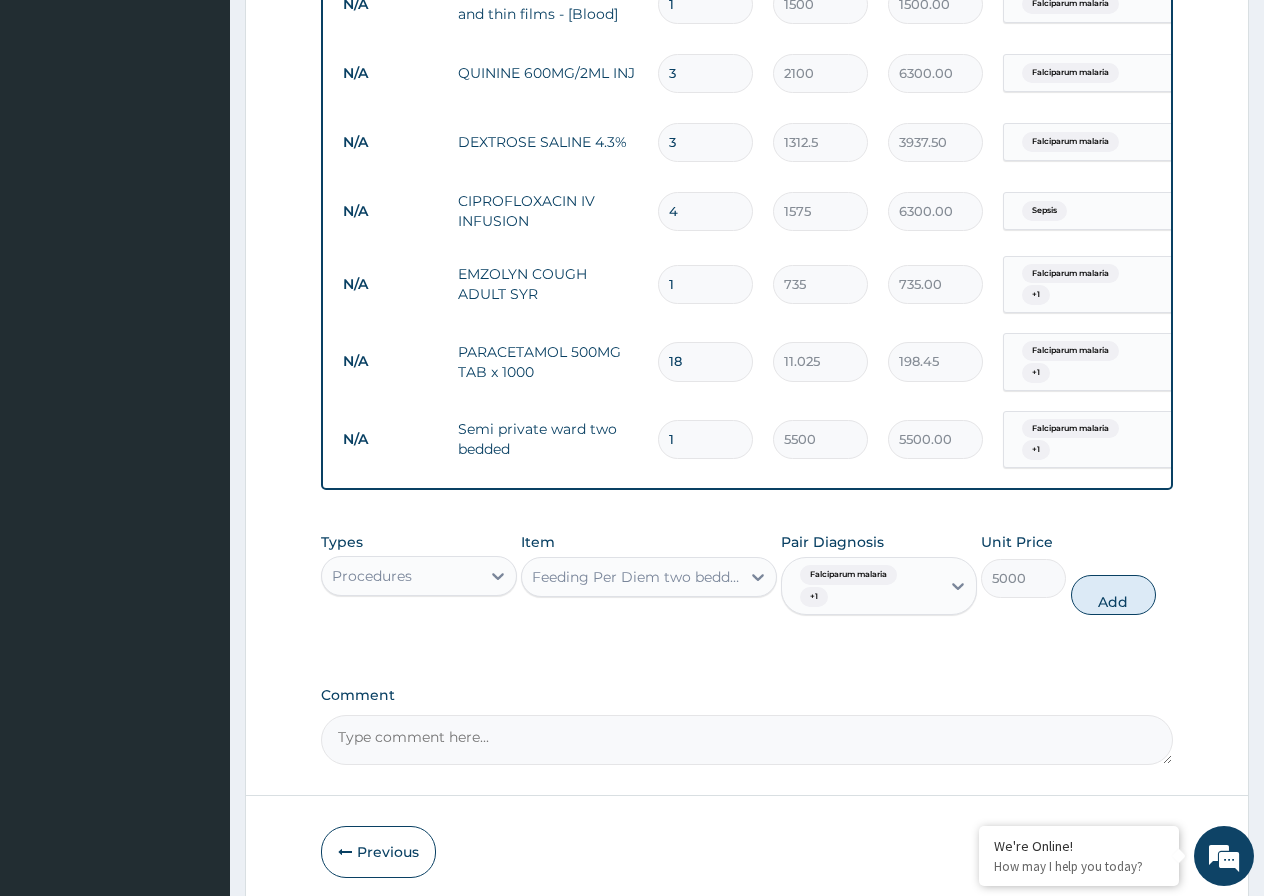 type on "0" 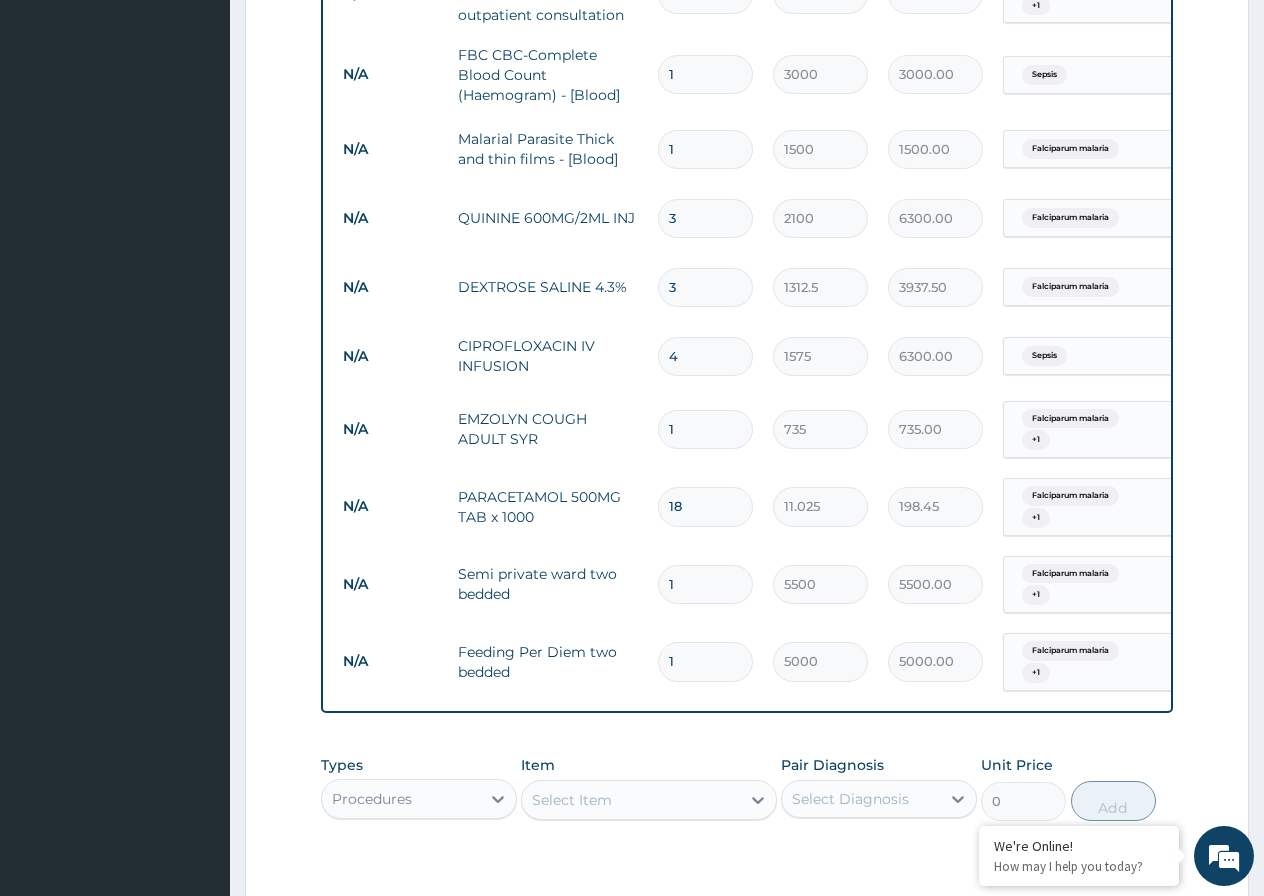 scroll, scrollTop: 743, scrollLeft: 0, axis: vertical 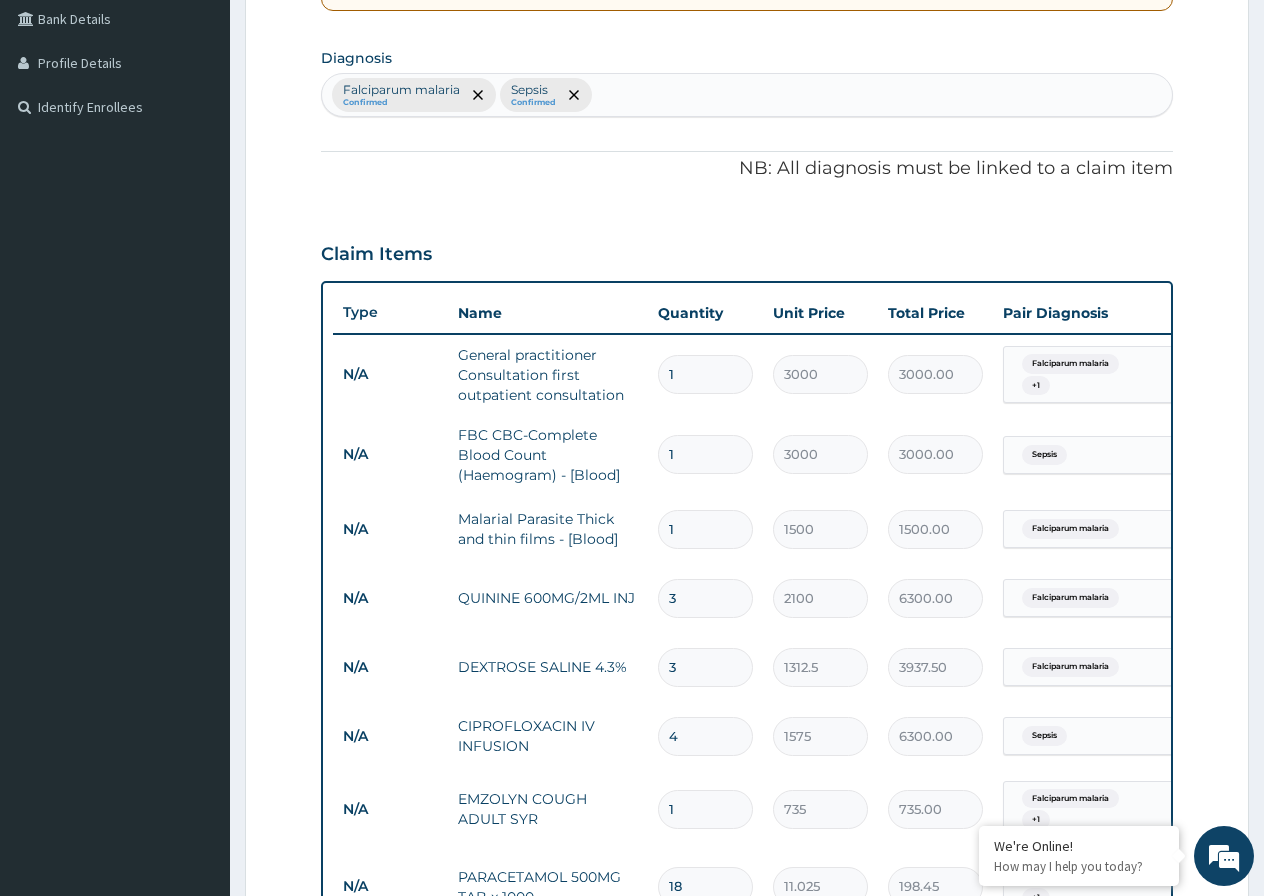 drag, startPoint x: 1275, startPoint y: 347, endPoint x: 1214, endPoint y: 282, distance: 89.140335 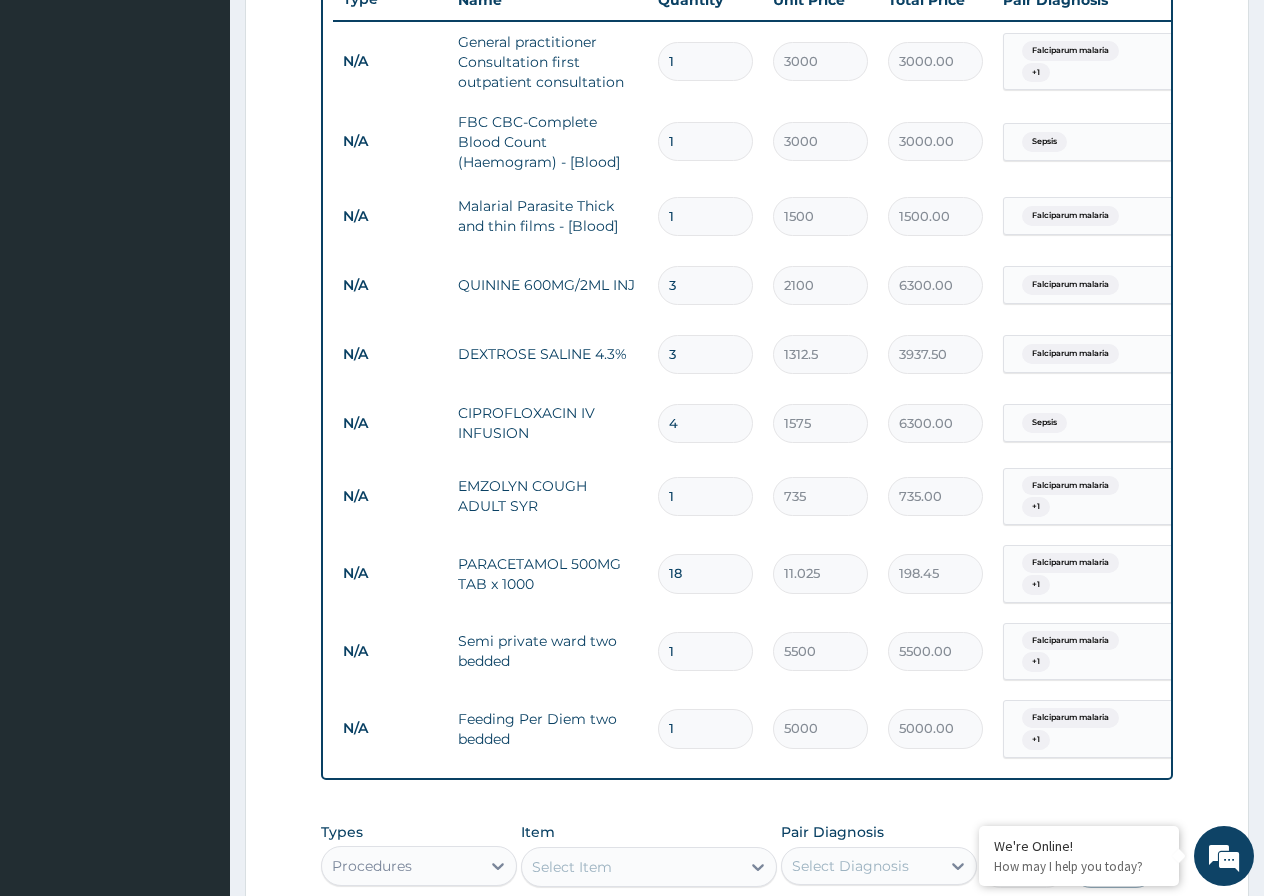 scroll, scrollTop: 779, scrollLeft: 0, axis: vertical 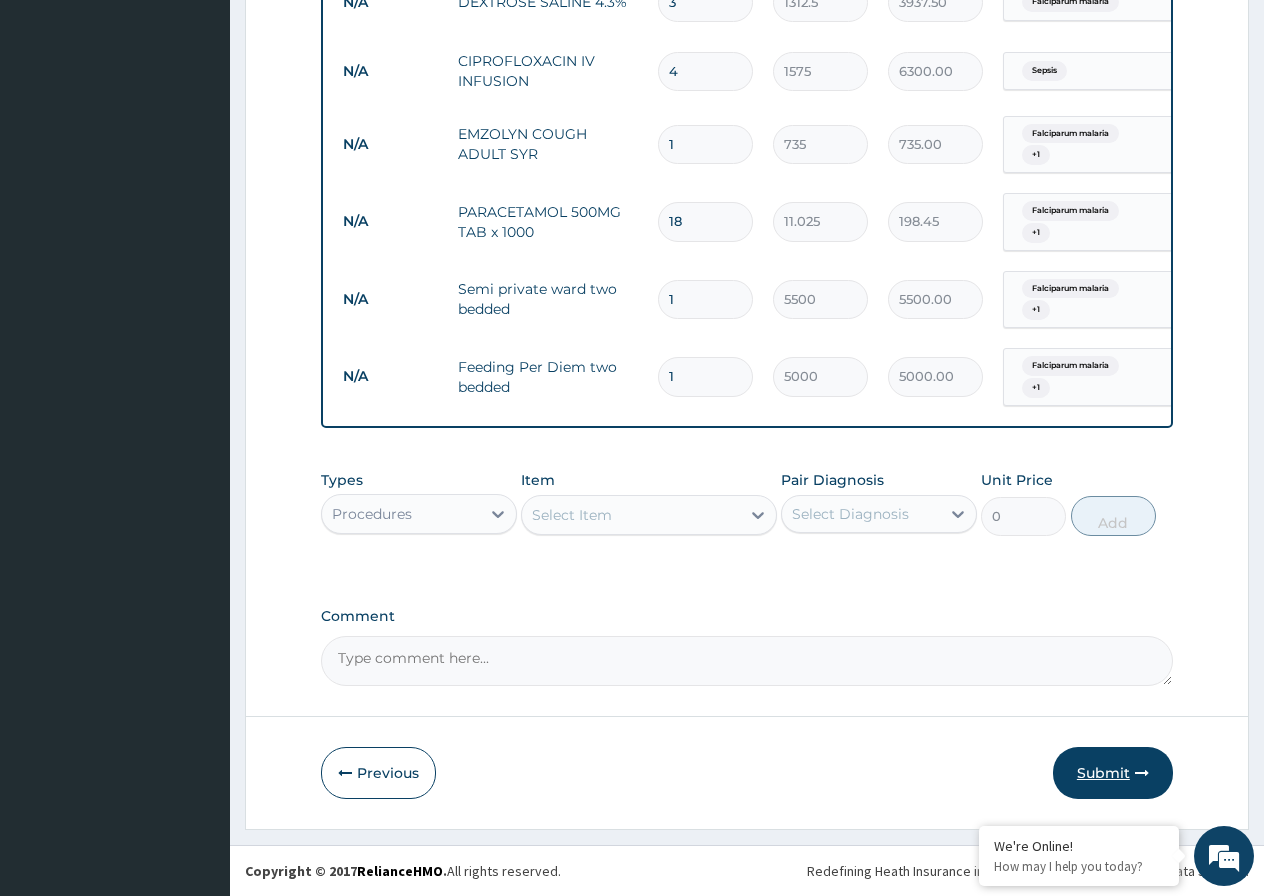 click on "Submit" at bounding box center [1113, 773] 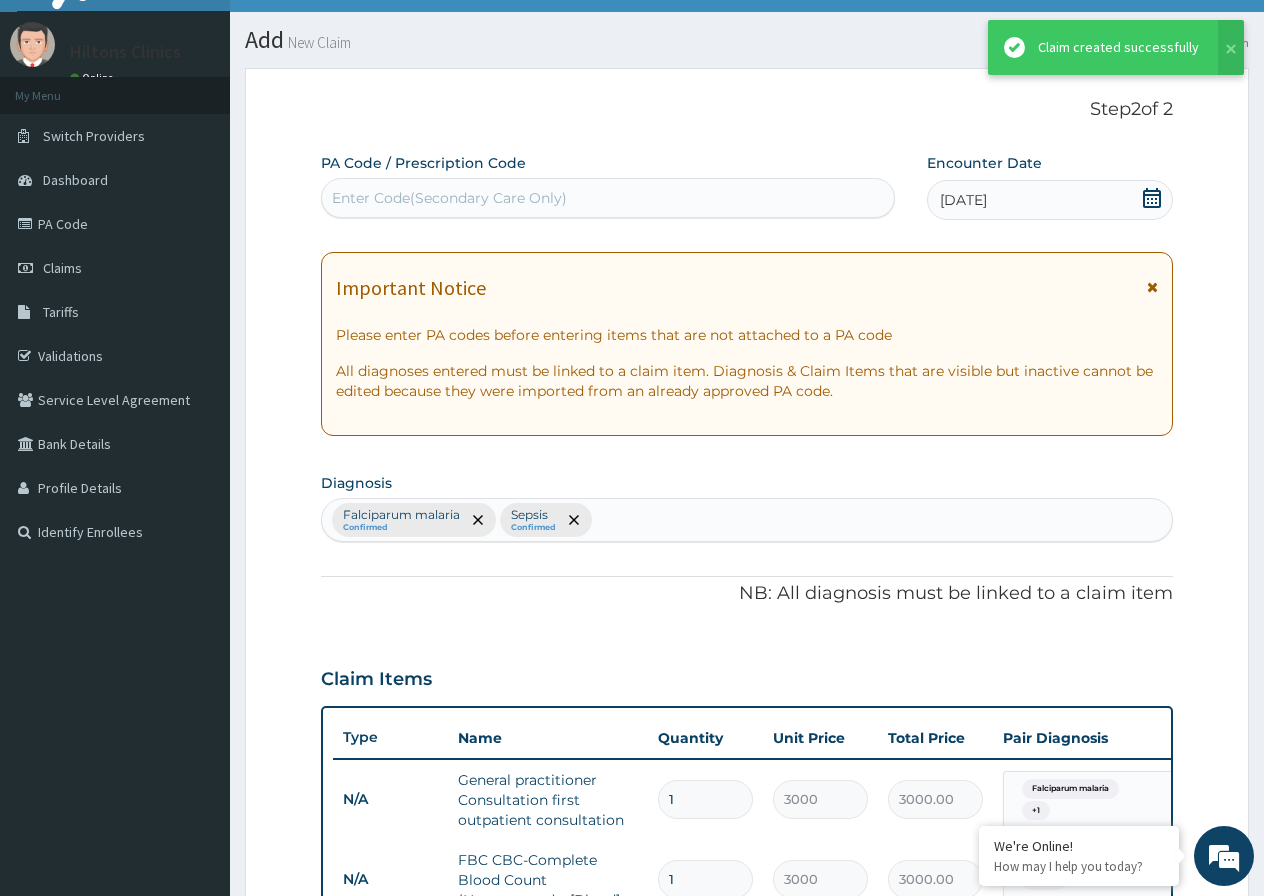 scroll, scrollTop: 1143, scrollLeft: 0, axis: vertical 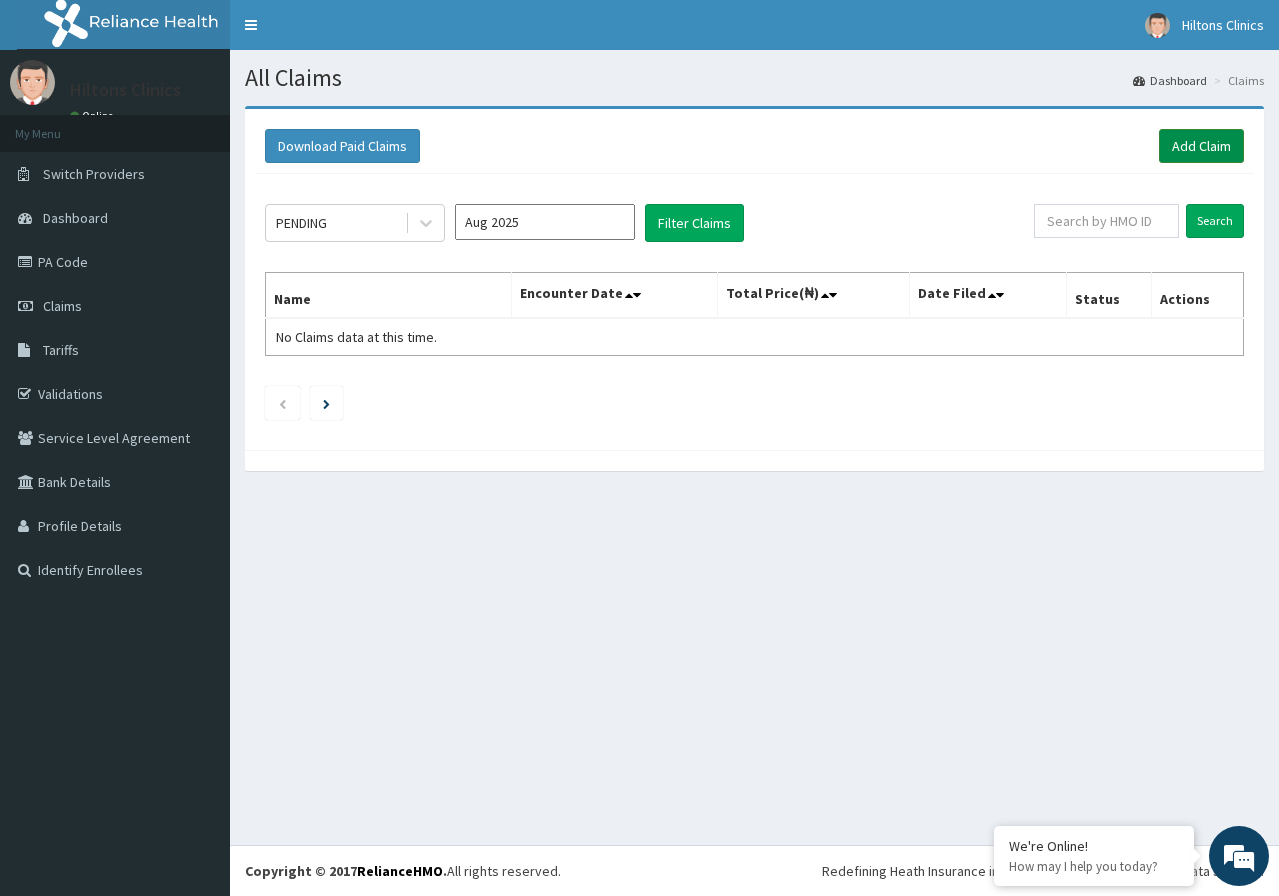 click on "Add Claim" at bounding box center [1201, 146] 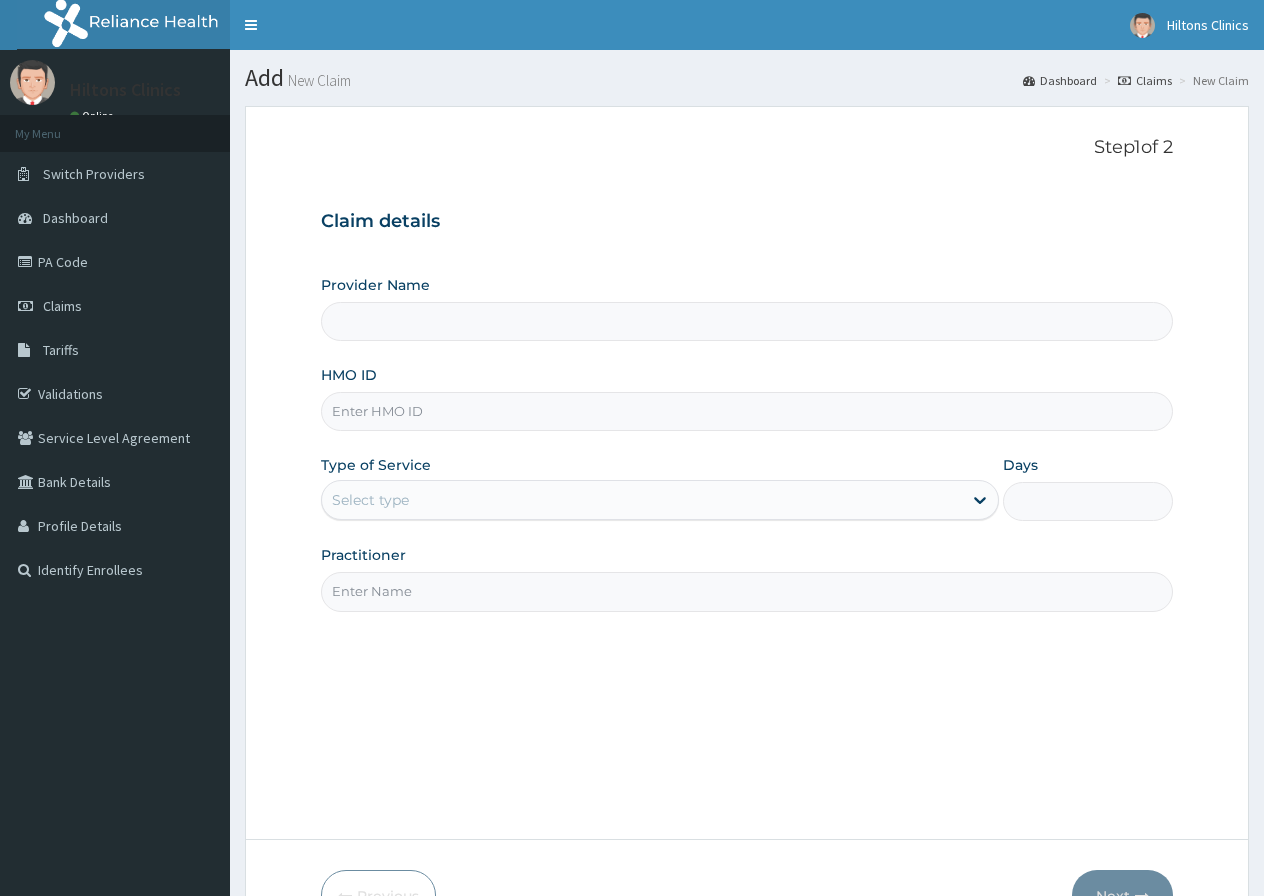 scroll, scrollTop: 0, scrollLeft: 0, axis: both 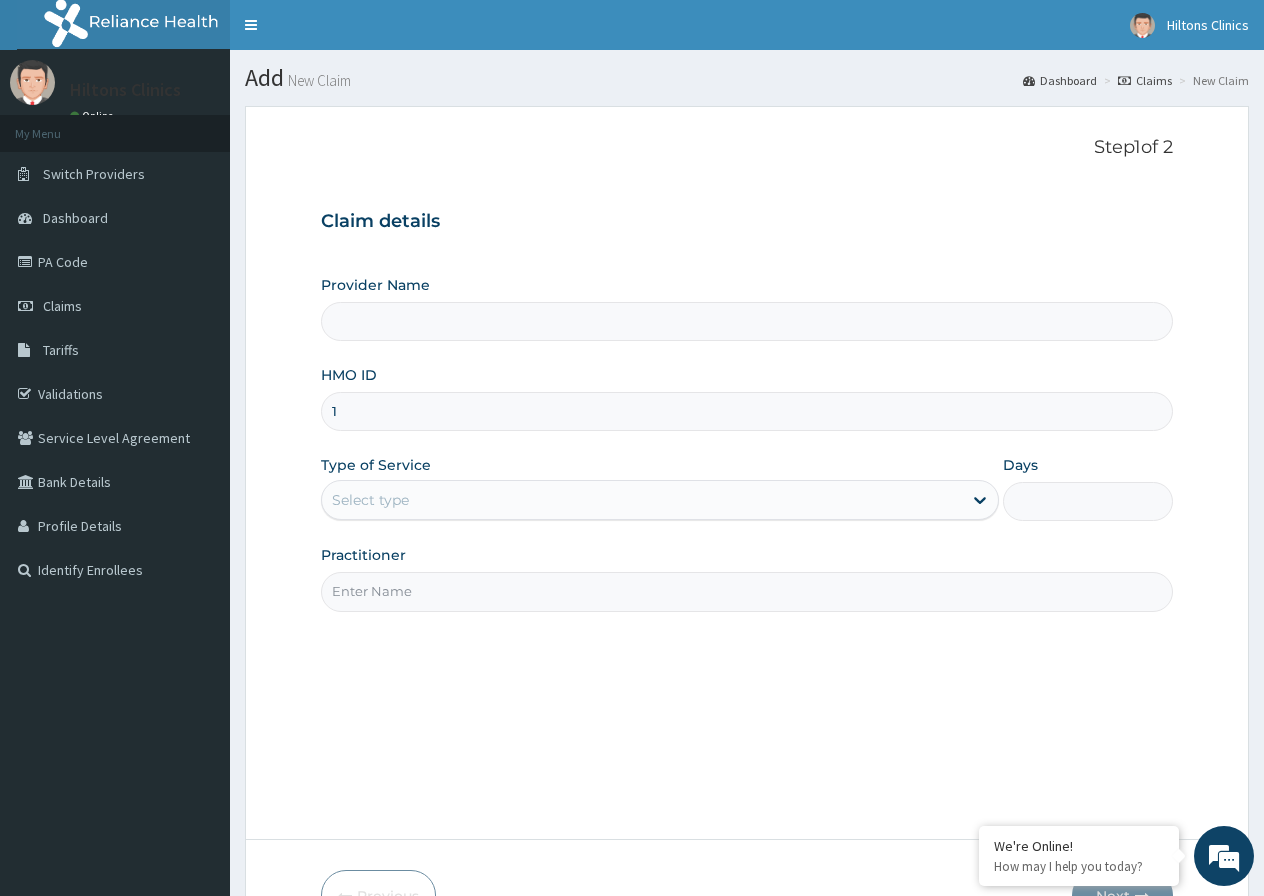 type on "10" 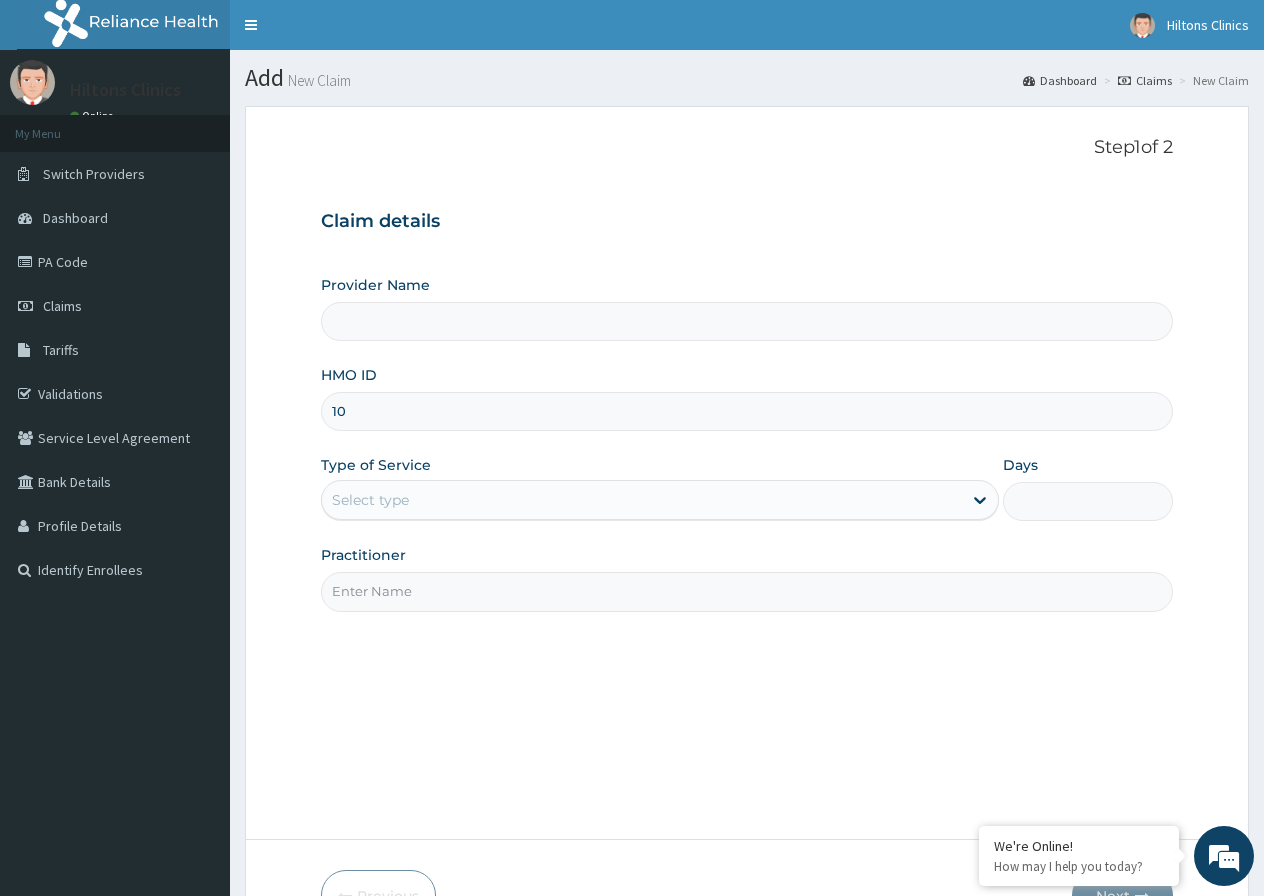 type on "Hilton Clinics" 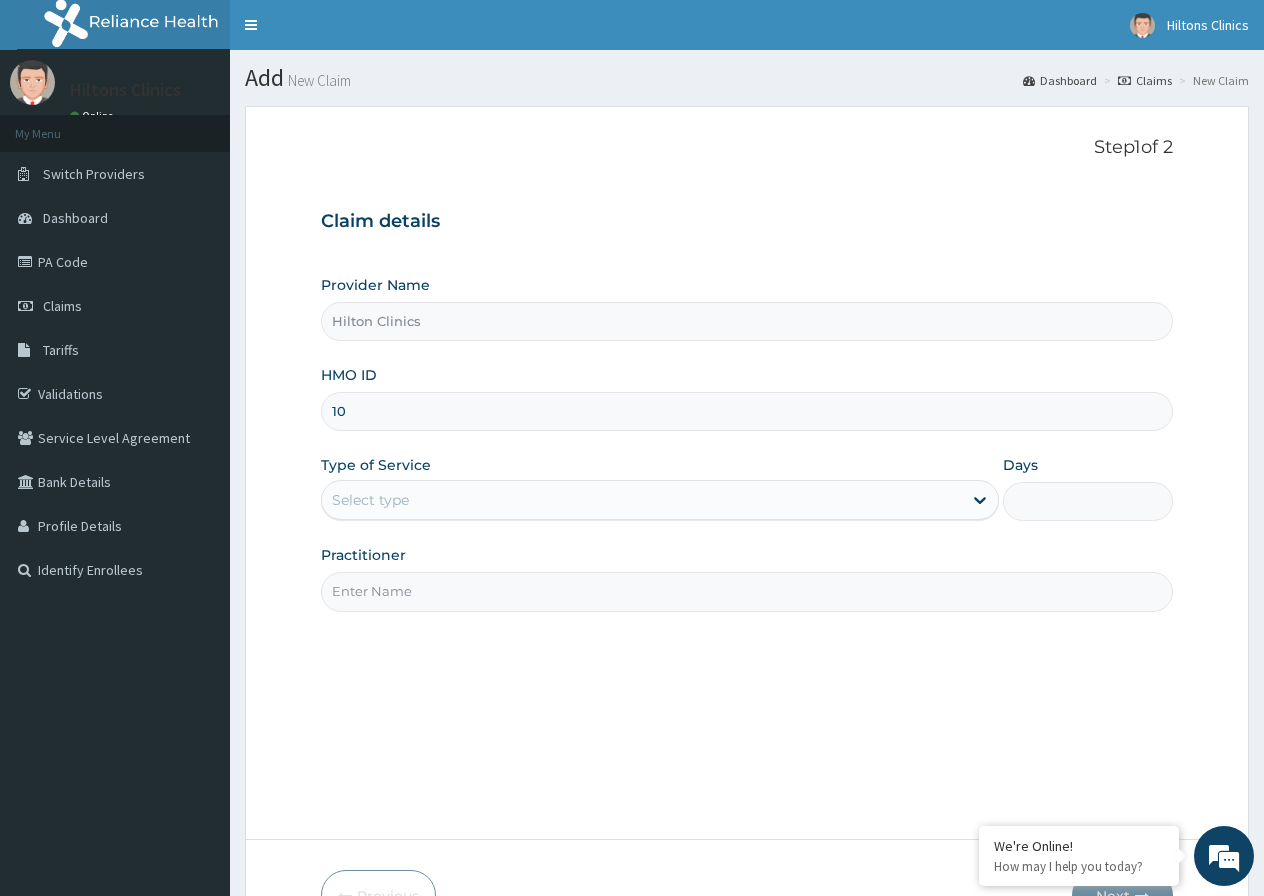 type on "1" 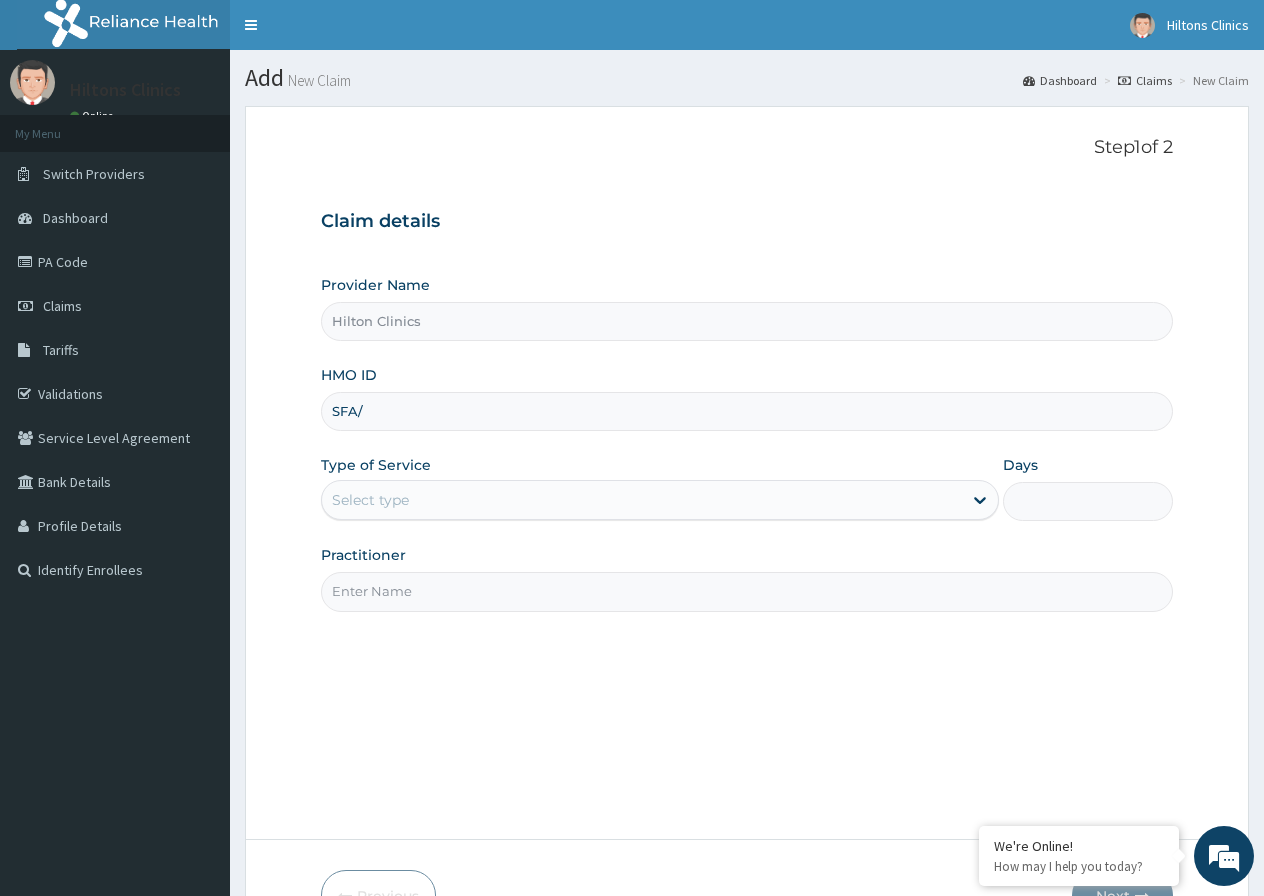 scroll, scrollTop: 0, scrollLeft: 0, axis: both 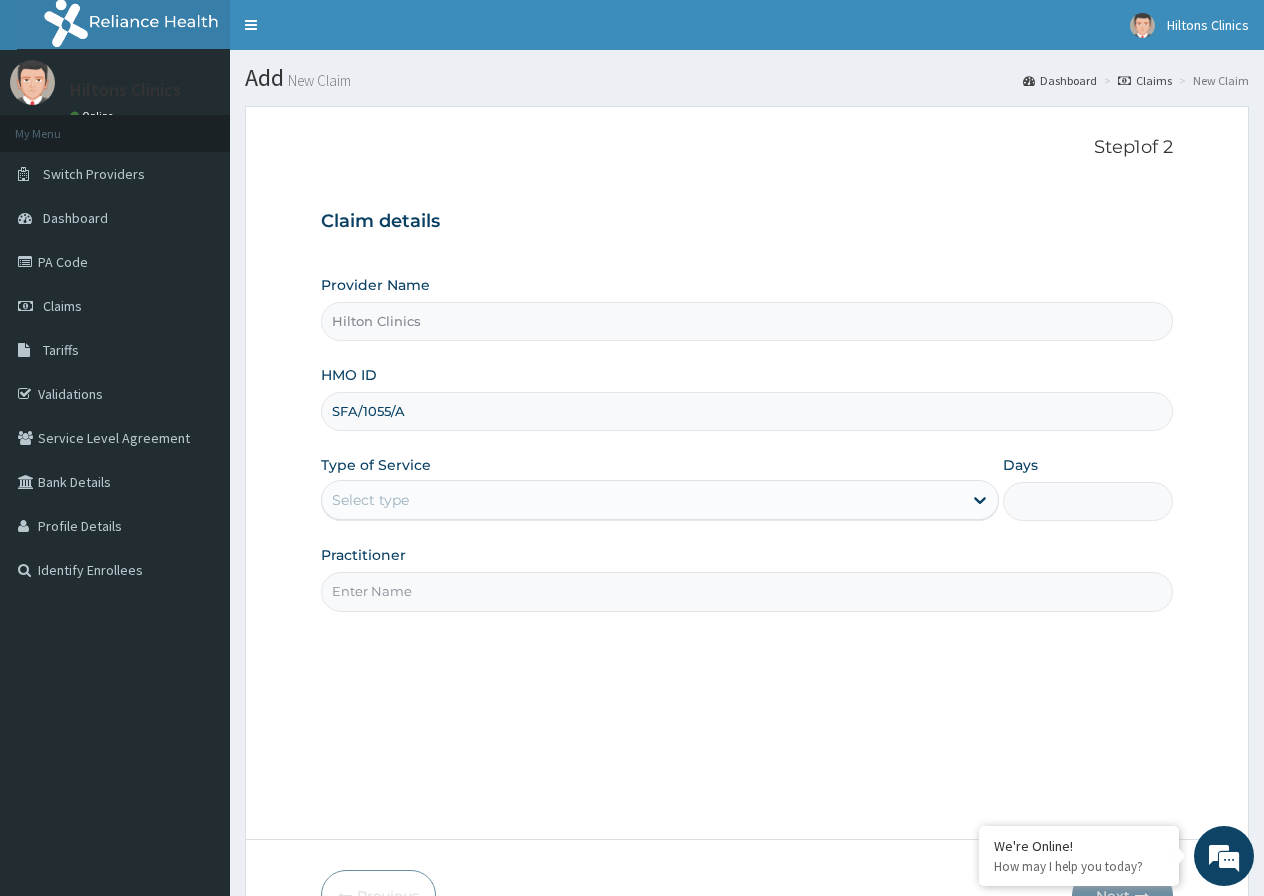 click on "SFA/1055/A" at bounding box center (747, 411) 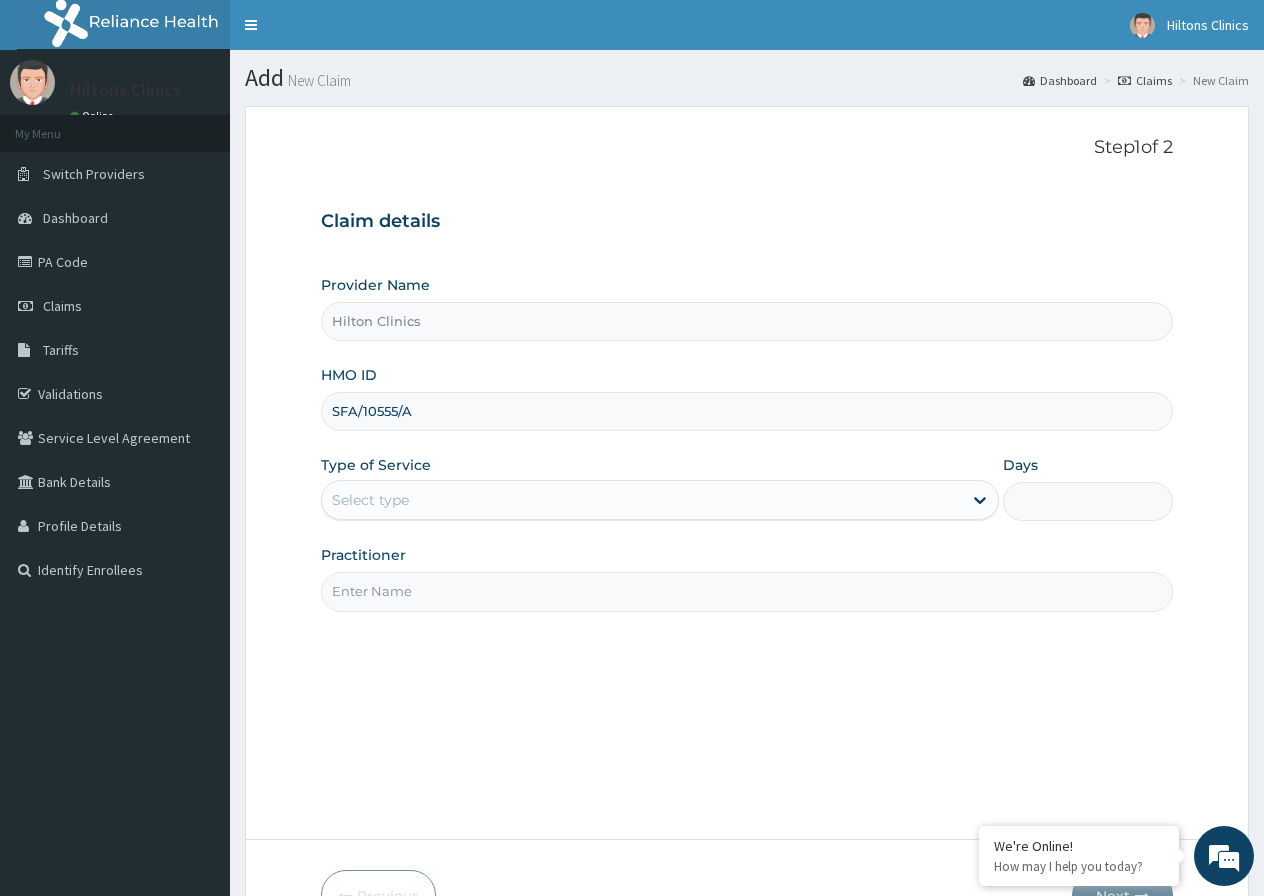 type on "SFA/10555/A" 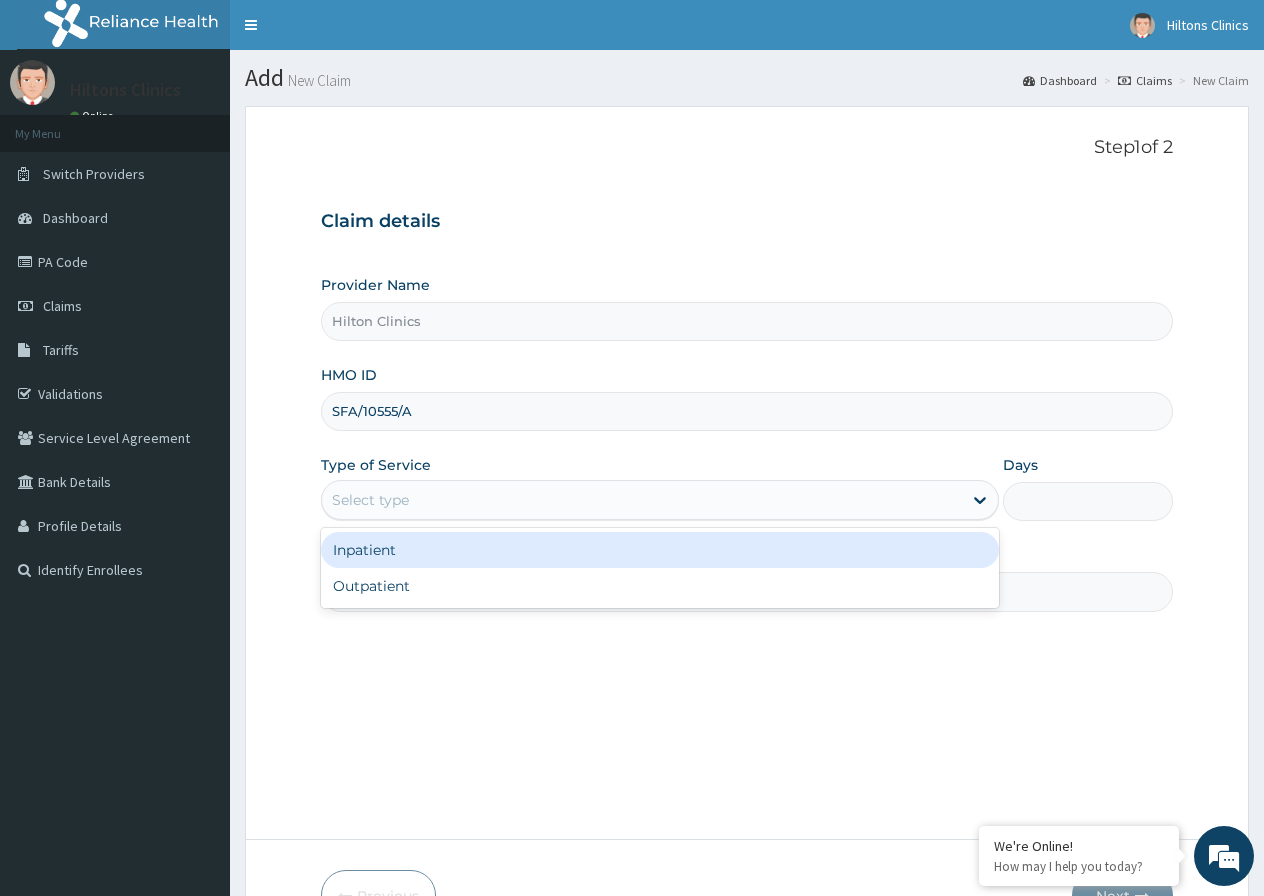 click on "Select type" at bounding box center (642, 500) 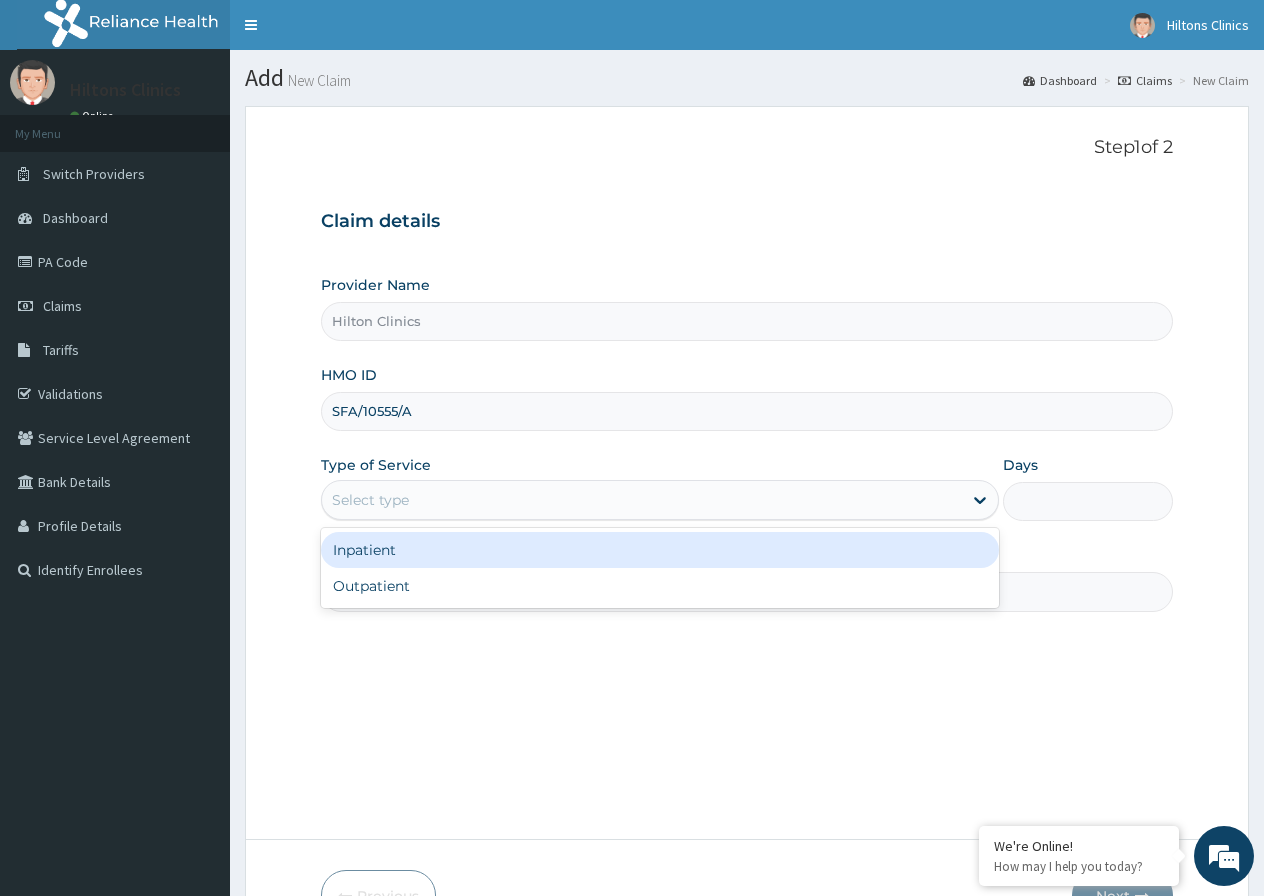 click on "Inpatient" at bounding box center (660, 550) 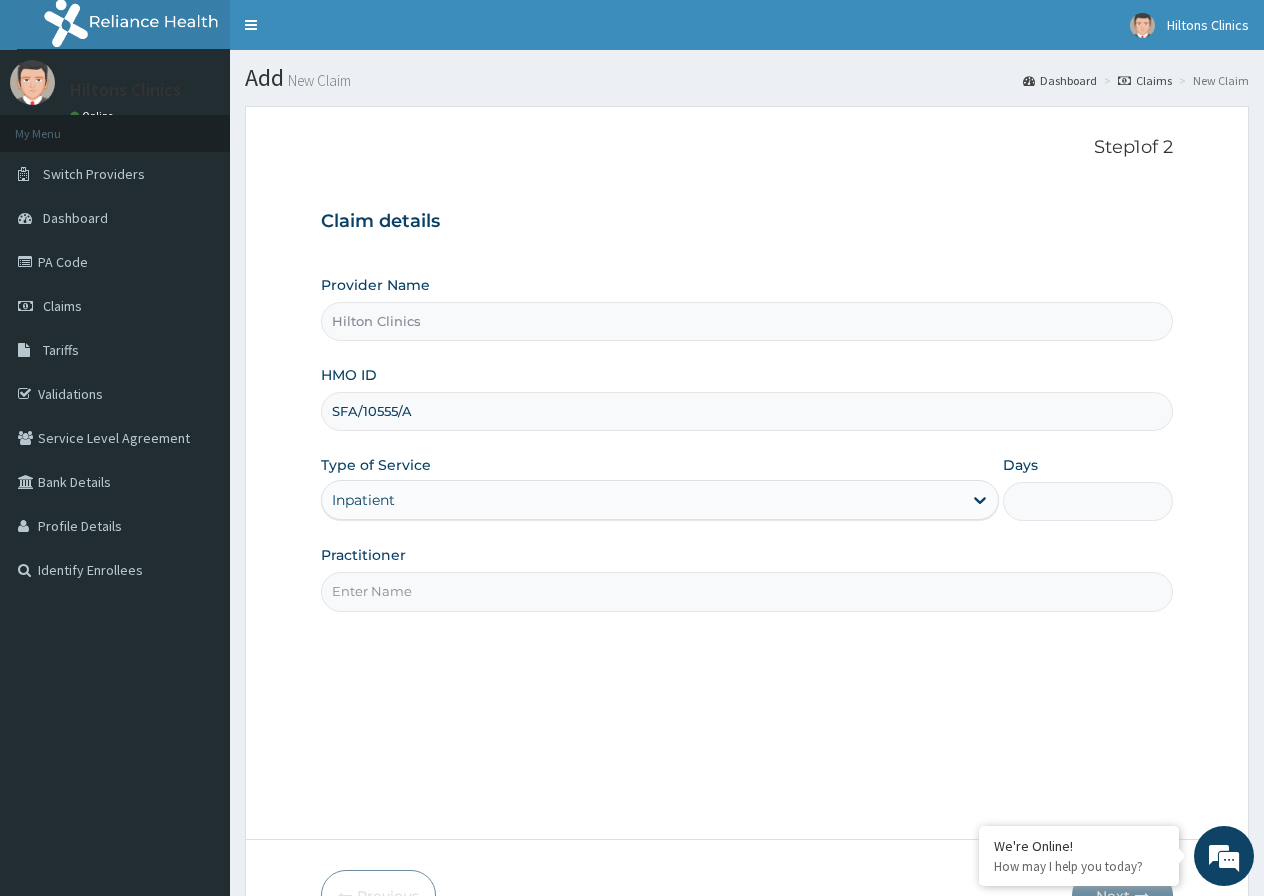 click on "Days" at bounding box center [1088, 501] 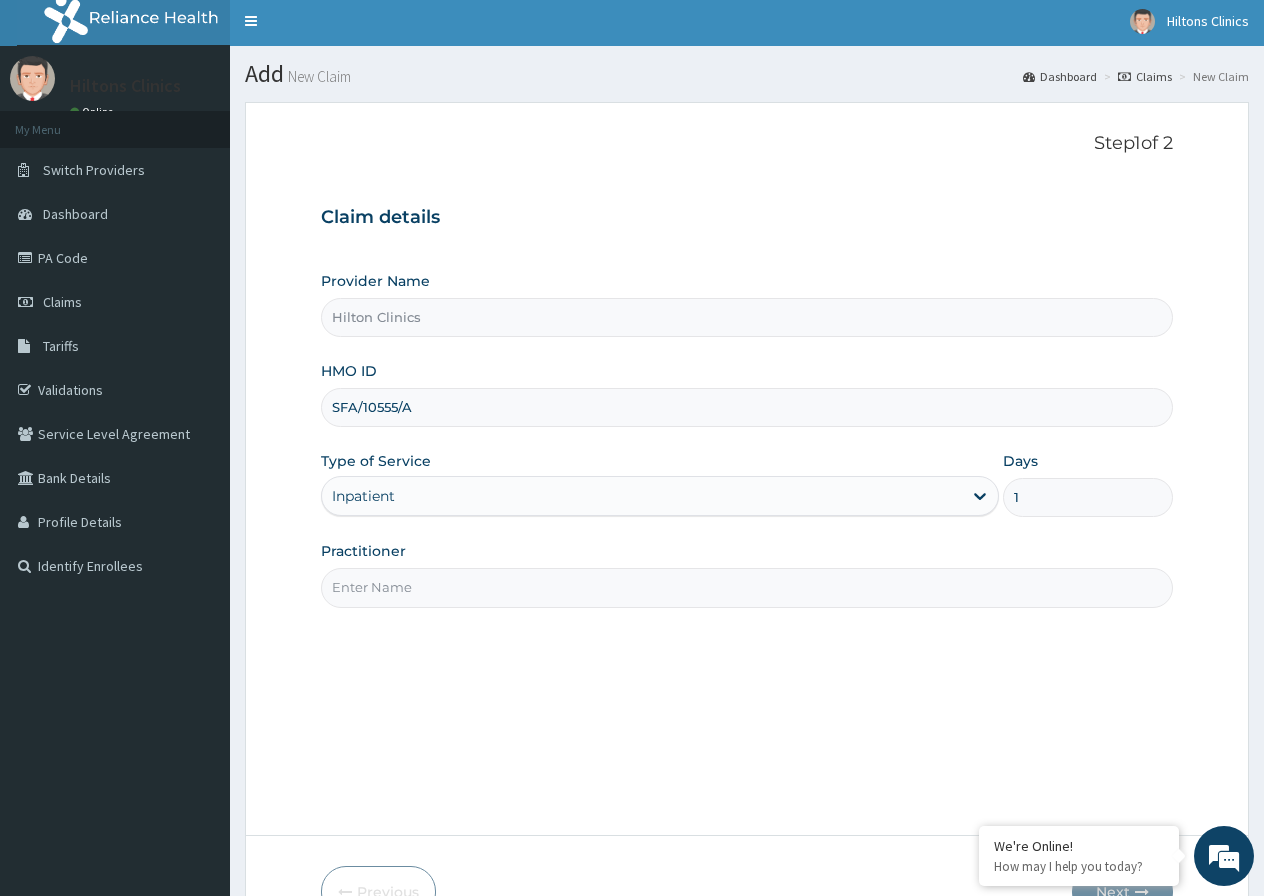 scroll, scrollTop: 0, scrollLeft: 0, axis: both 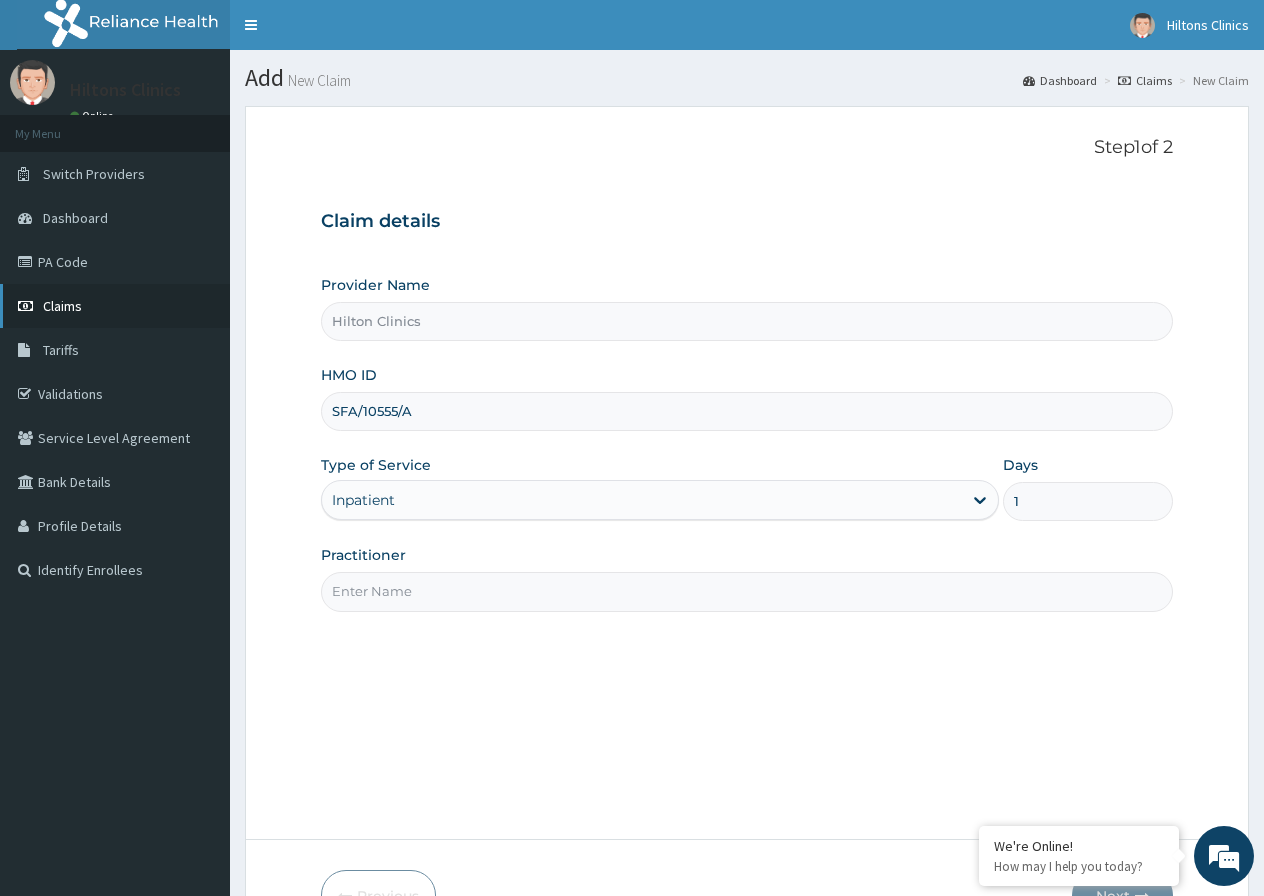 type on "1" 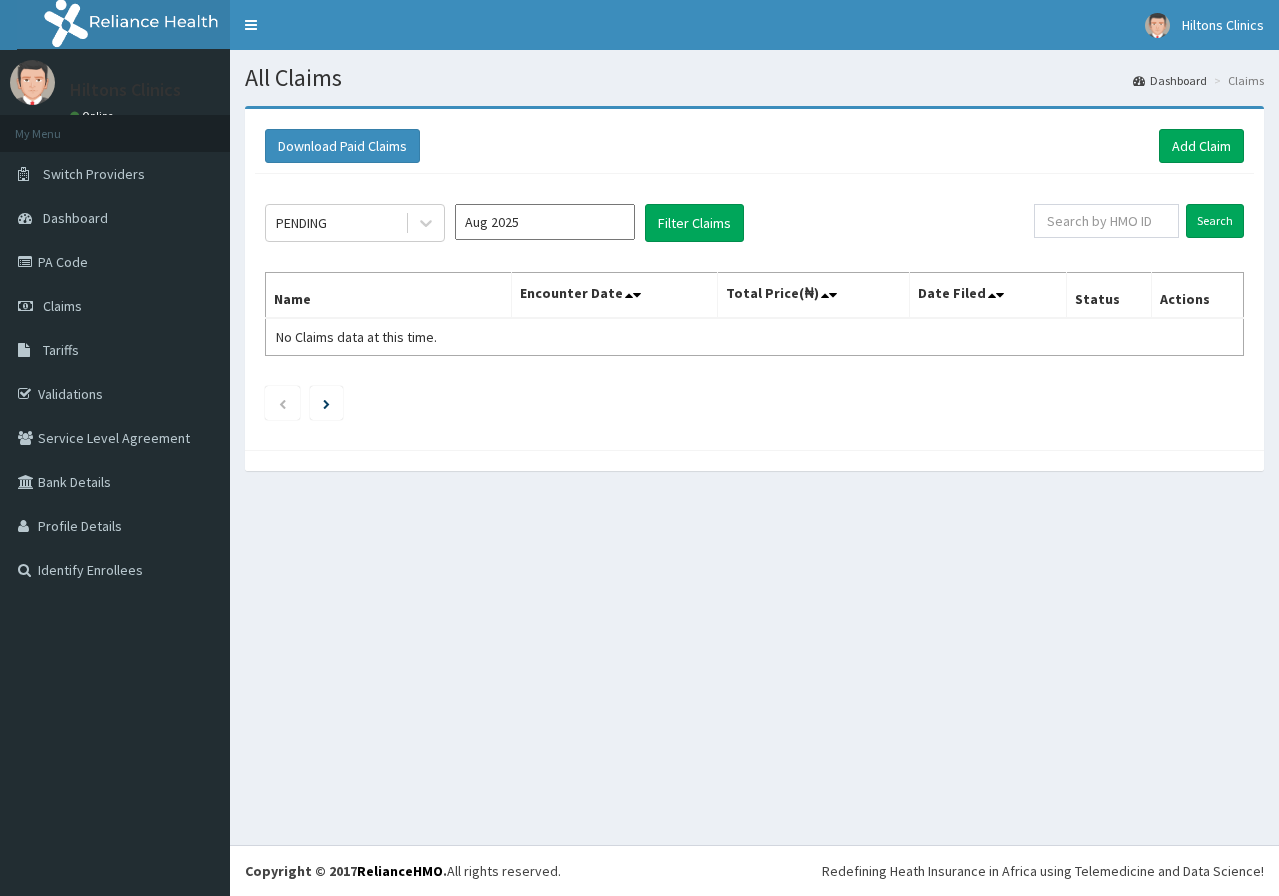 scroll, scrollTop: 0, scrollLeft: 0, axis: both 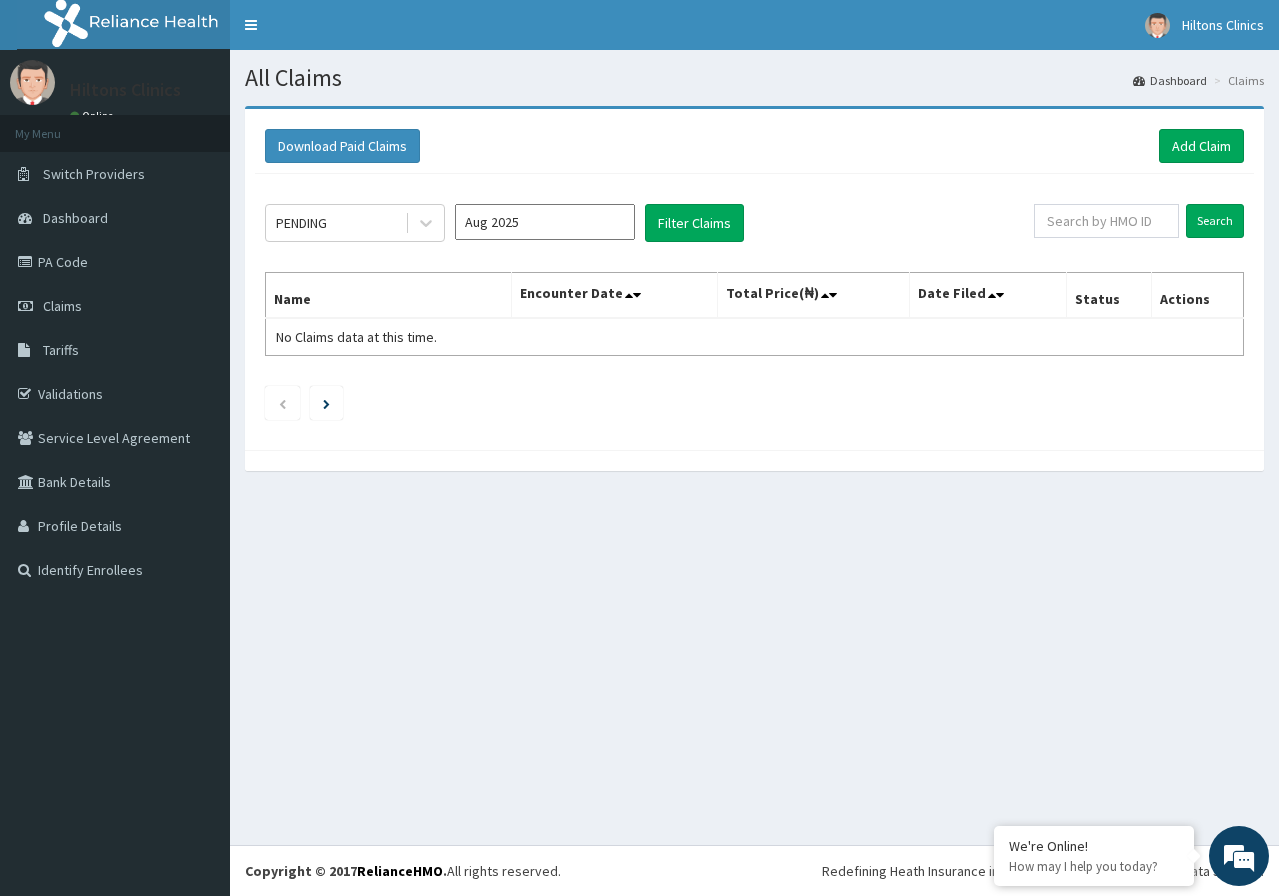 click on "Validations" at bounding box center [115, 394] 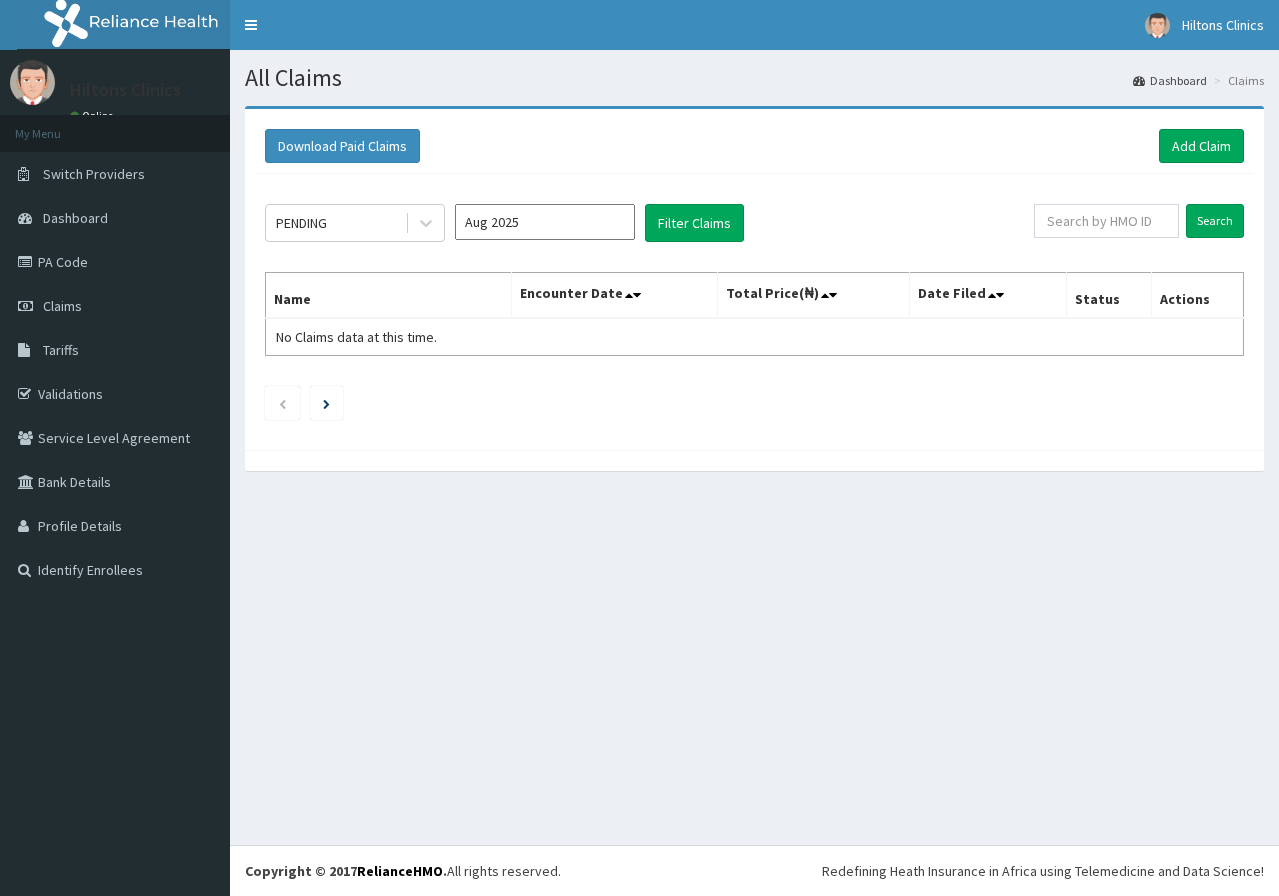 scroll, scrollTop: 0, scrollLeft: 0, axis: both 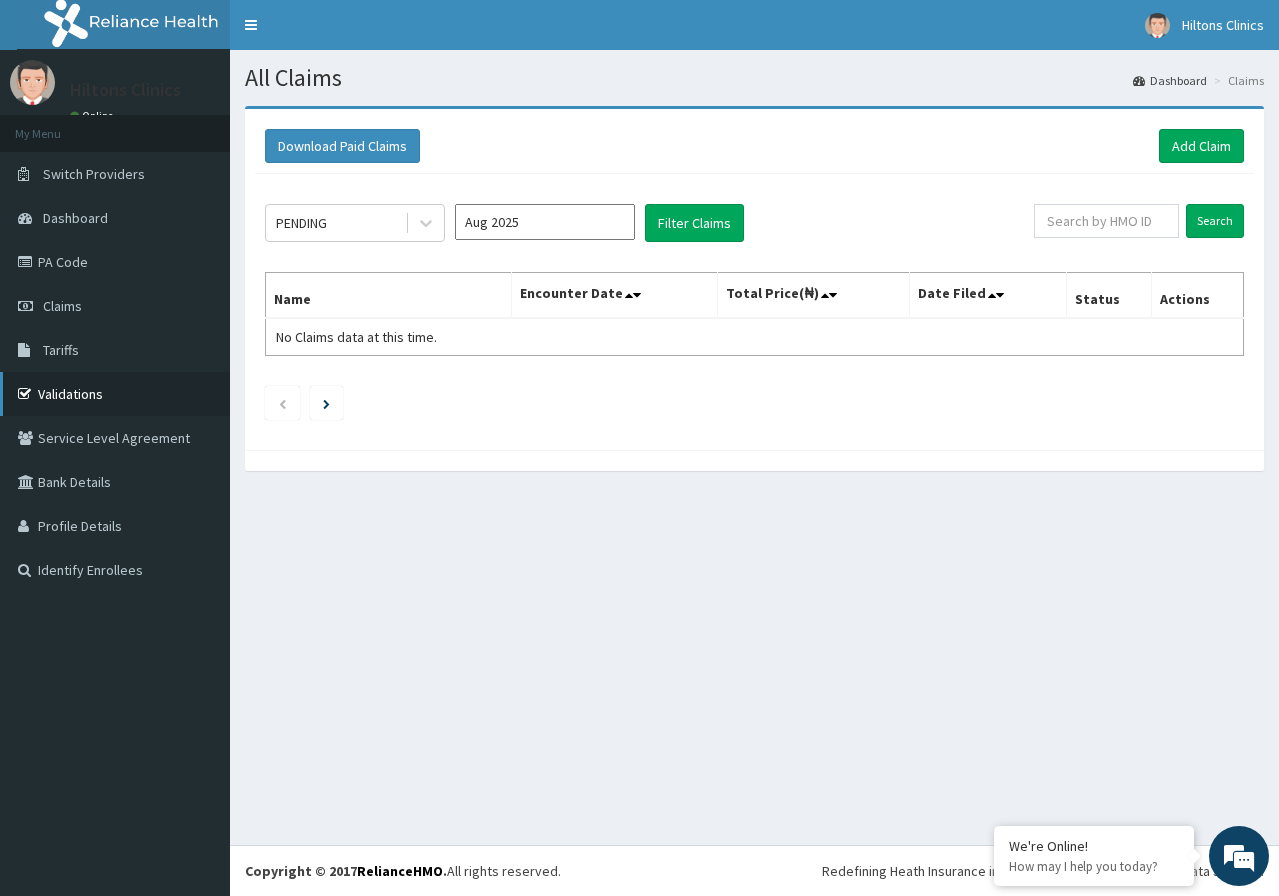click on "Validations" at bounding box center (115, 394) 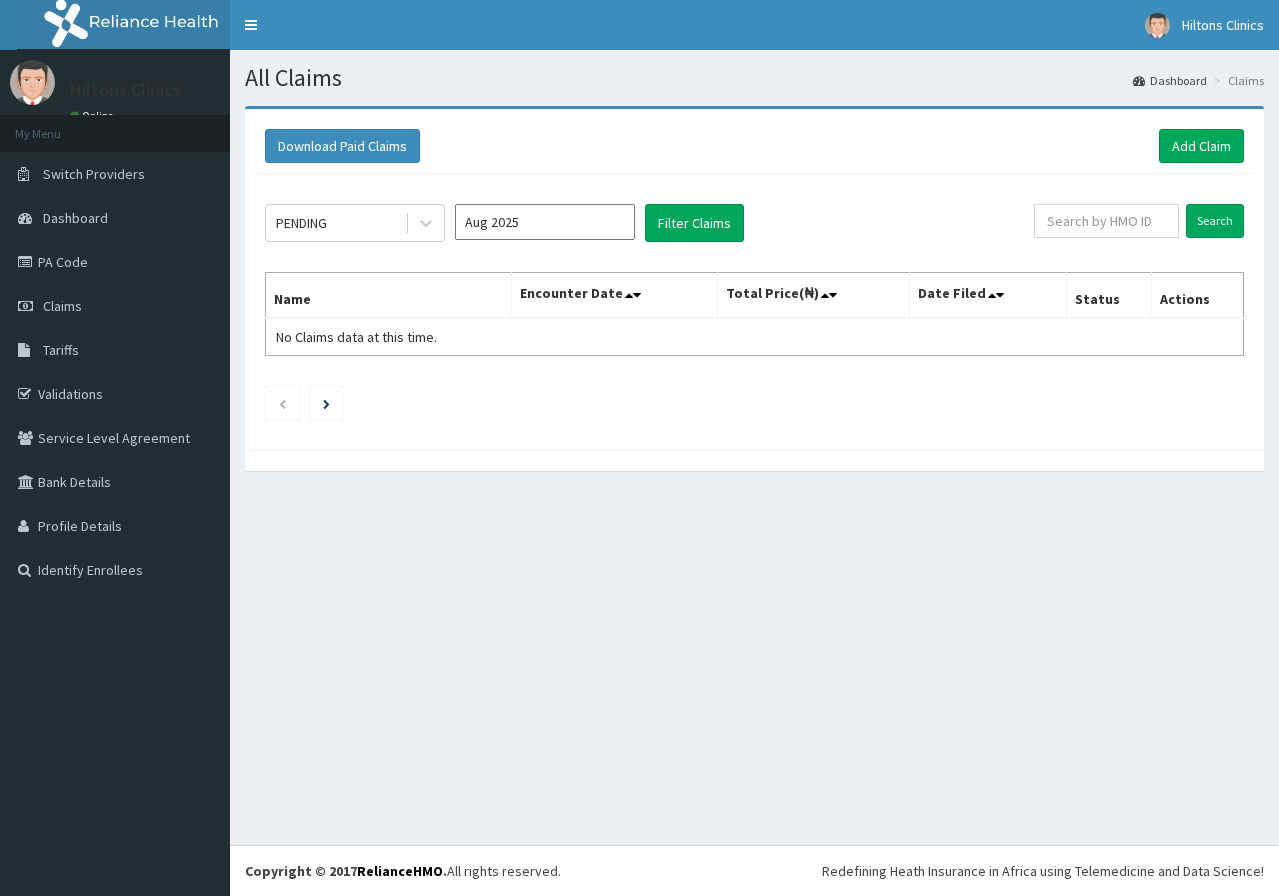 scroll, scrollTop: 0, scrollLeft: 0, axis: both 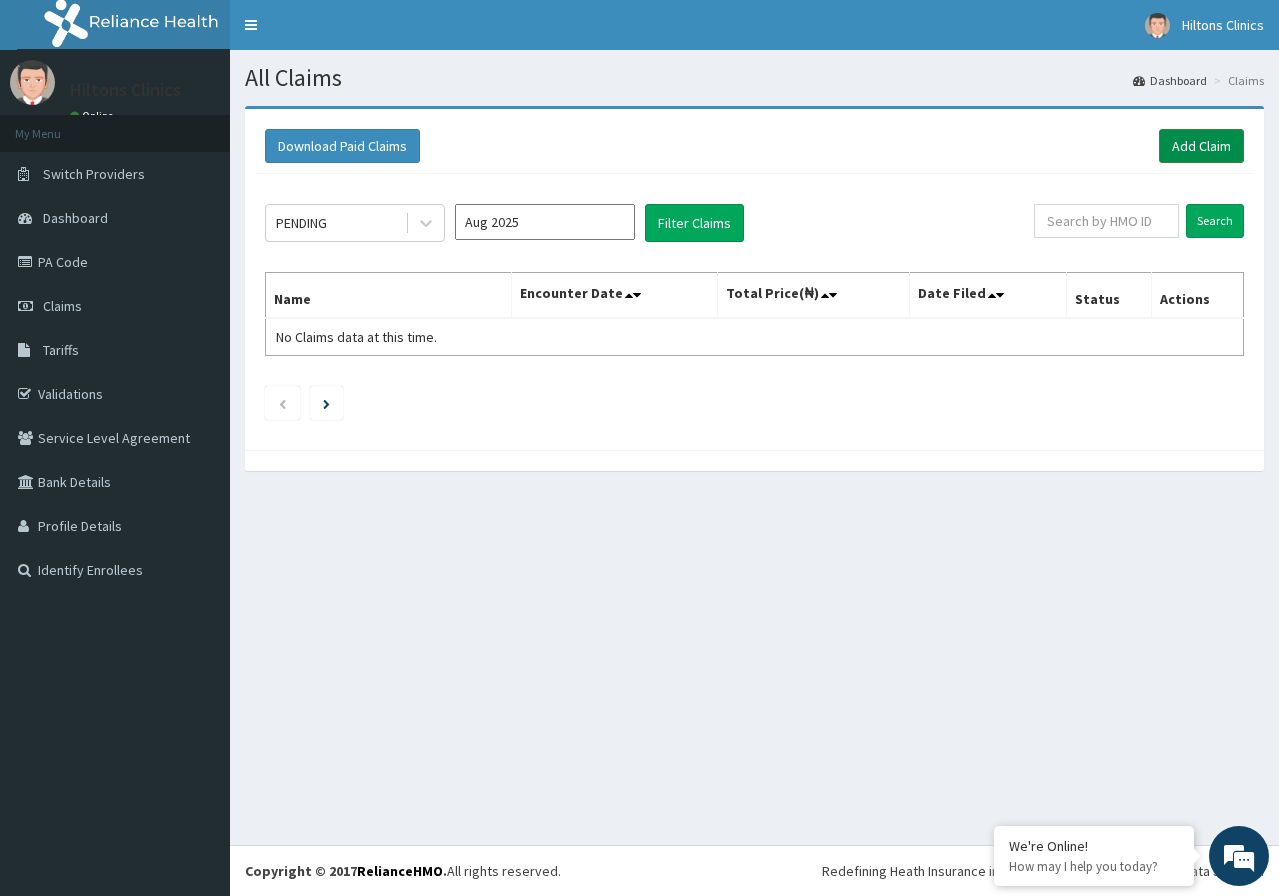 click on "Add Claim" at bounding box center [1201, 146] 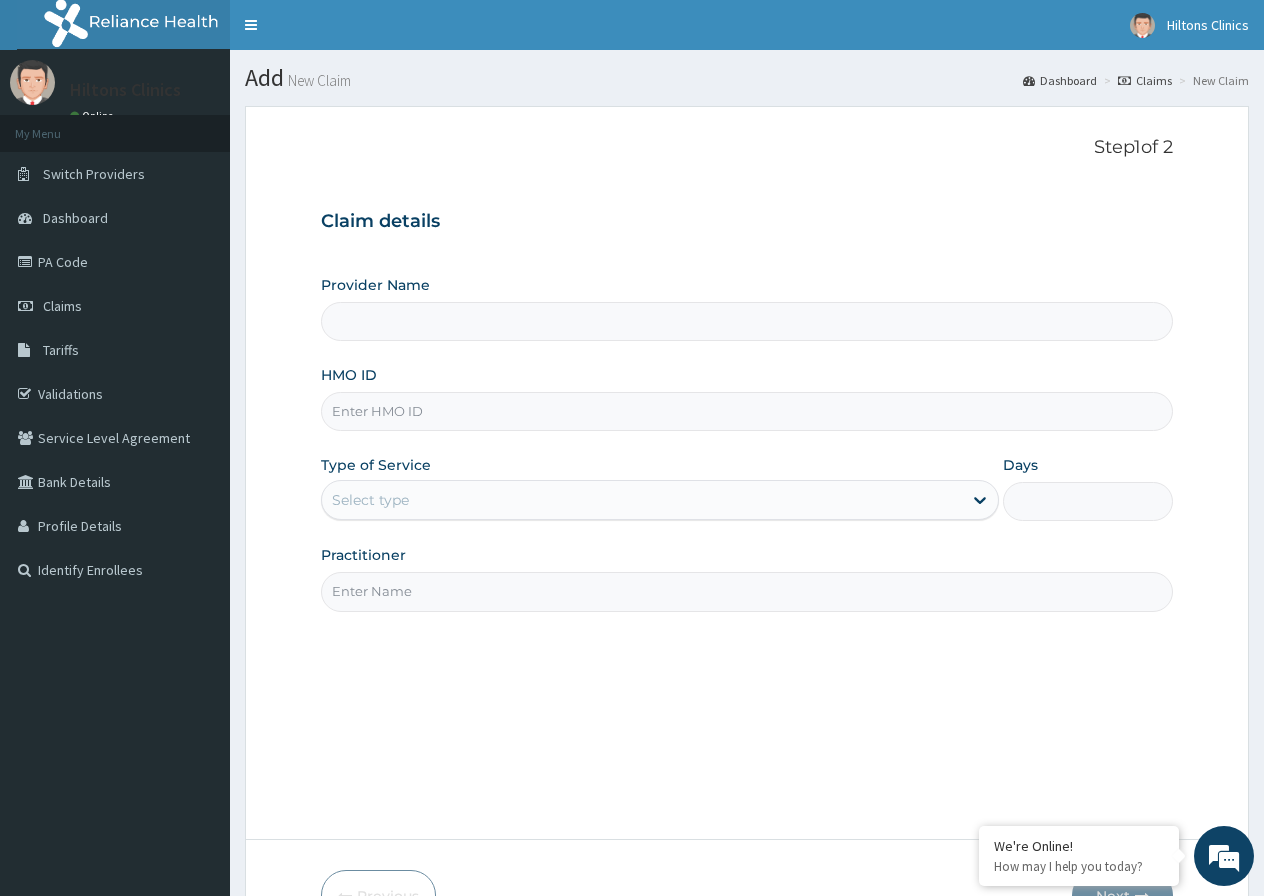 scroll, scrollTop: 0, scrollLeft: 0, axis: both 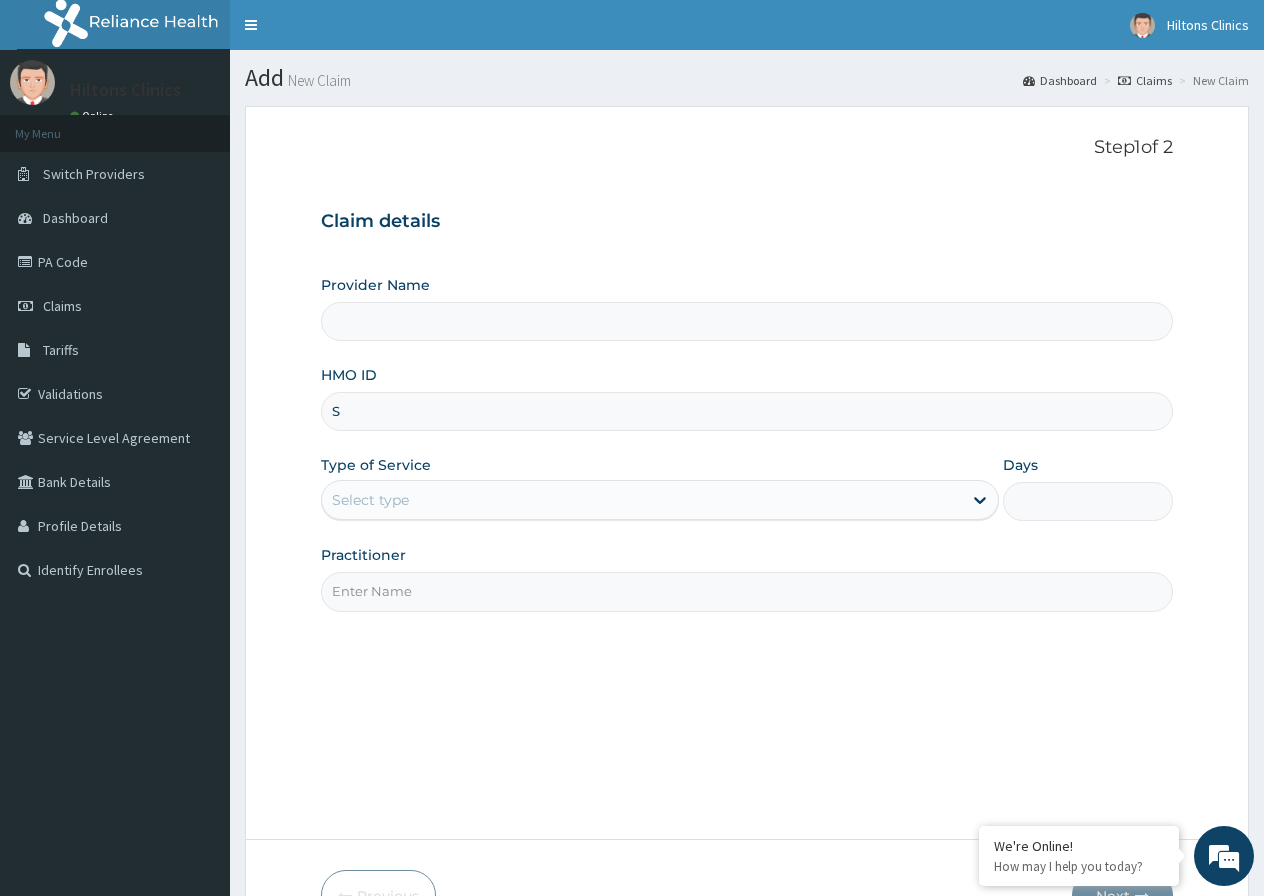 type on "Hilton Clinics" 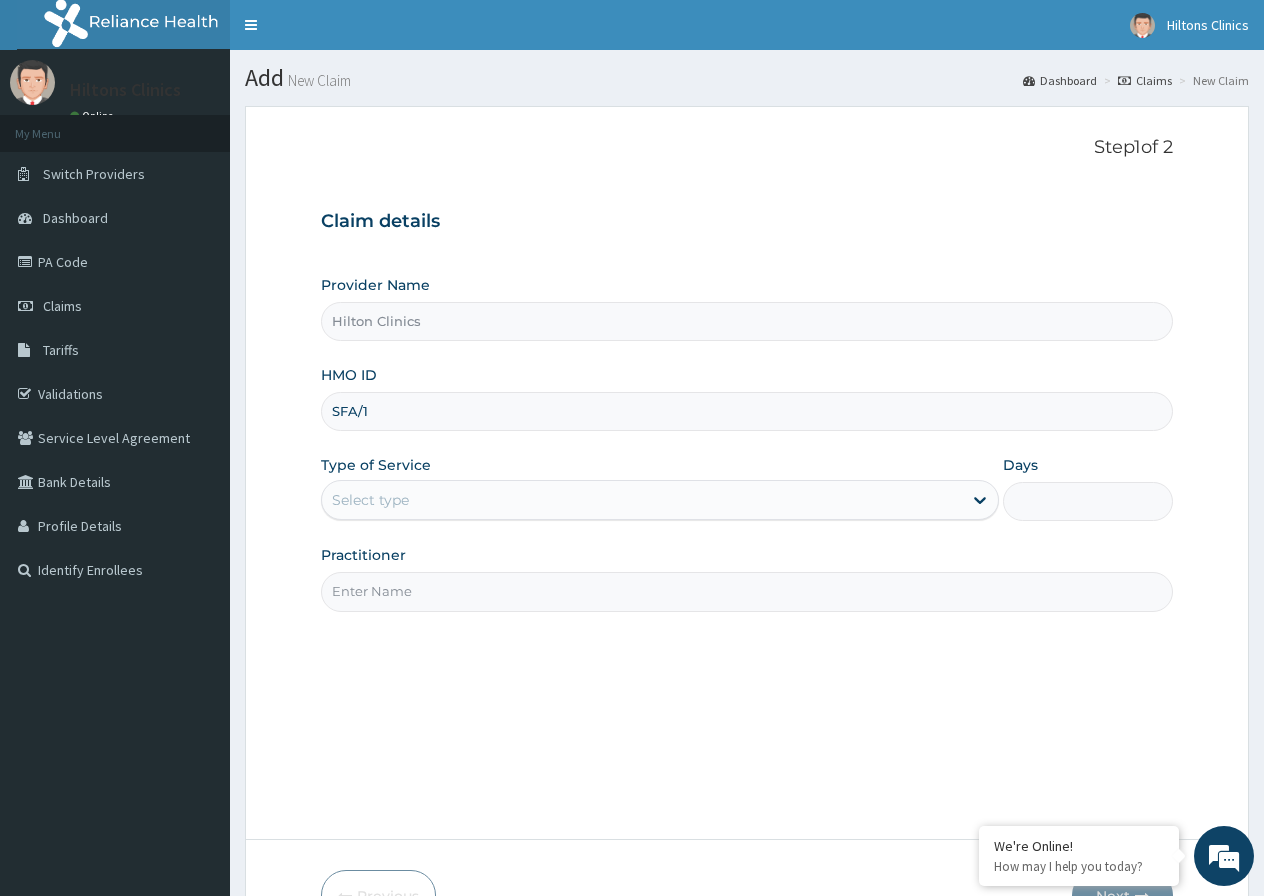 scroll, scrollTop: 0, scrollLeft: 0, axis: both 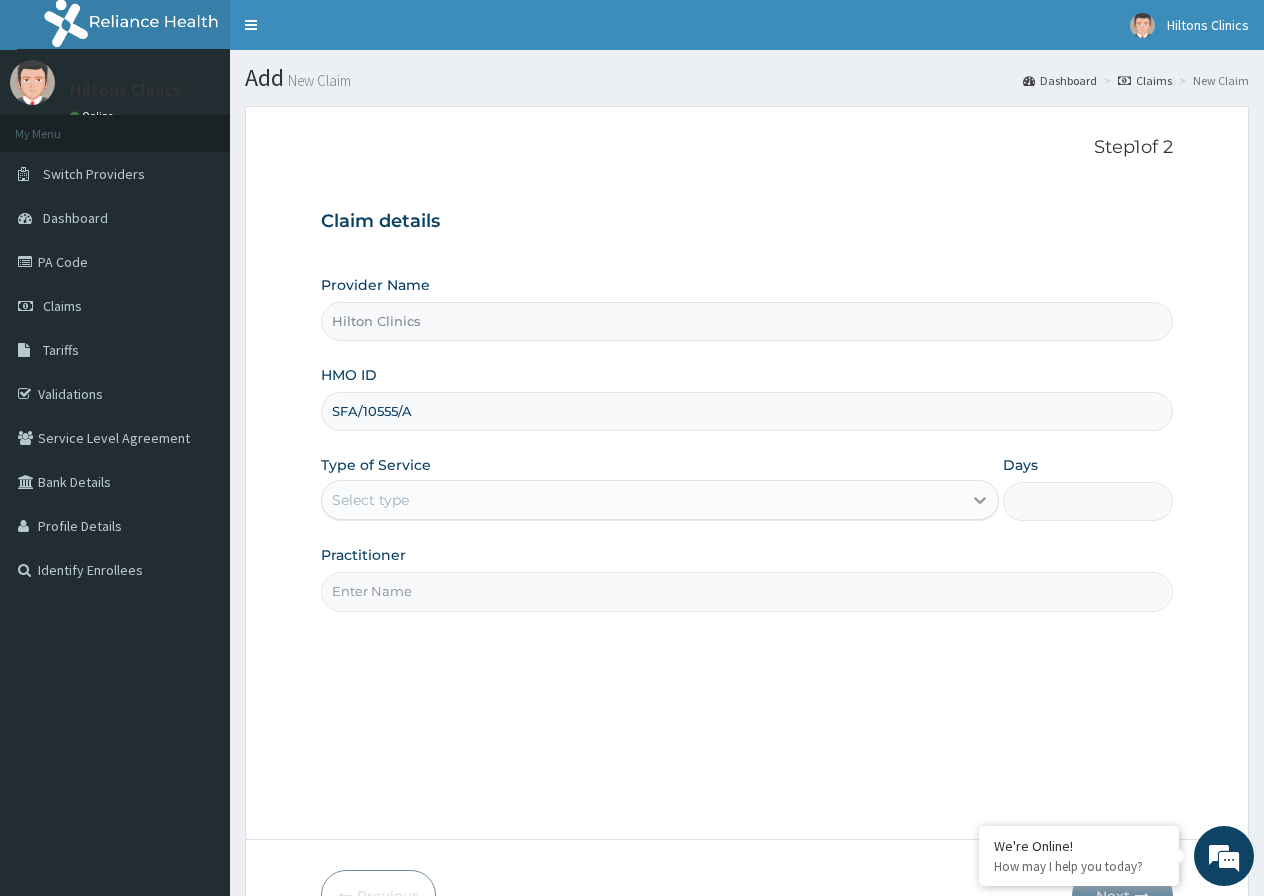 type on "SFA/10555/A" 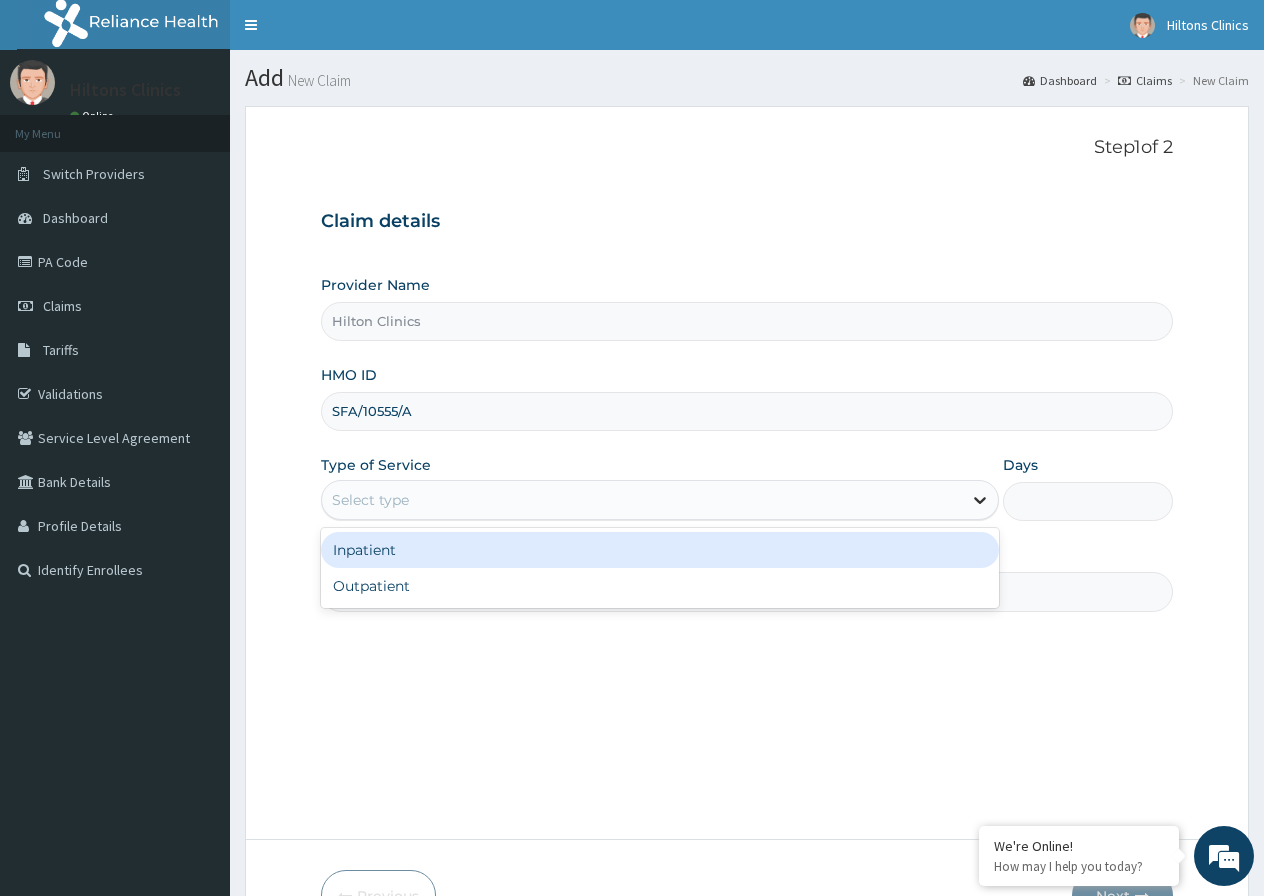 click 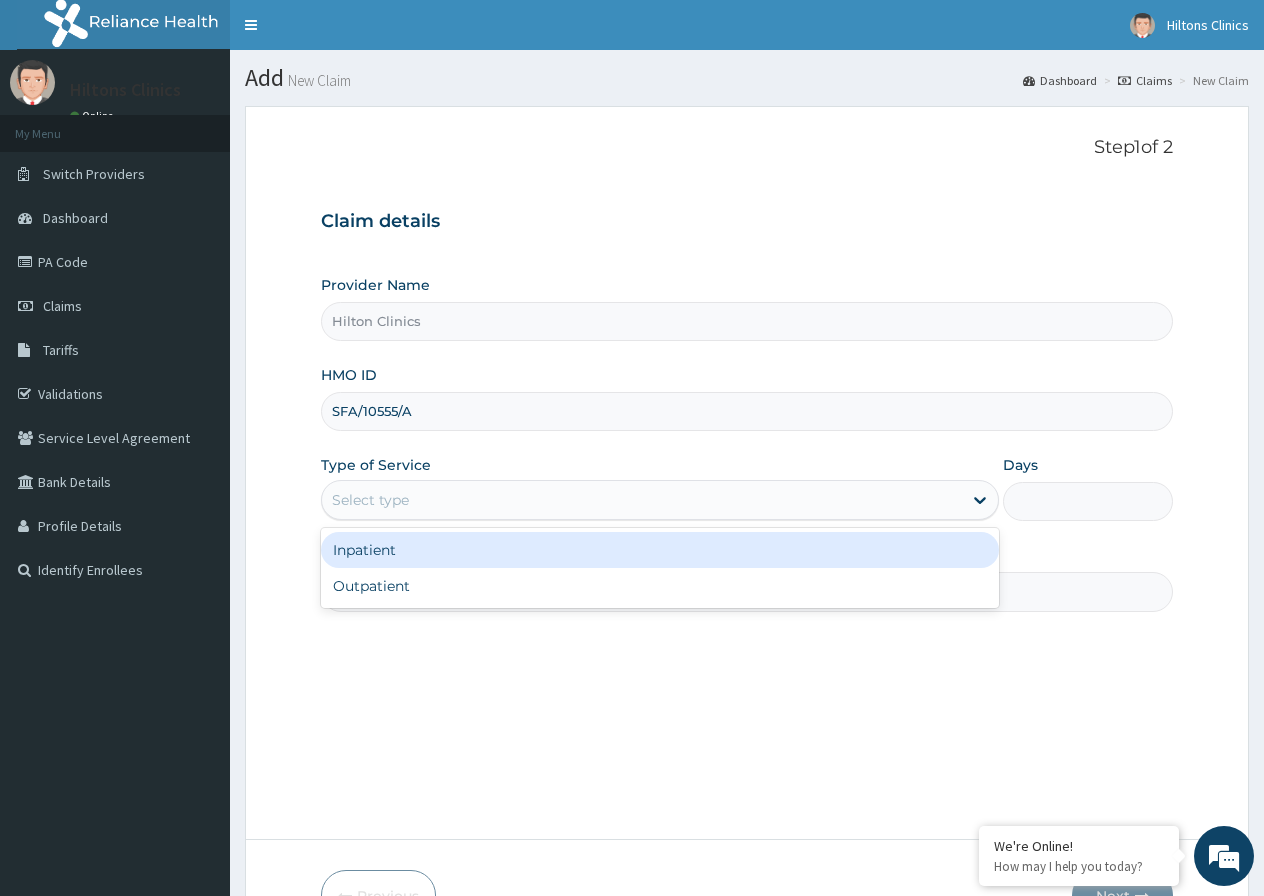 click on "Inpatient" at bounding box center (660, 550) 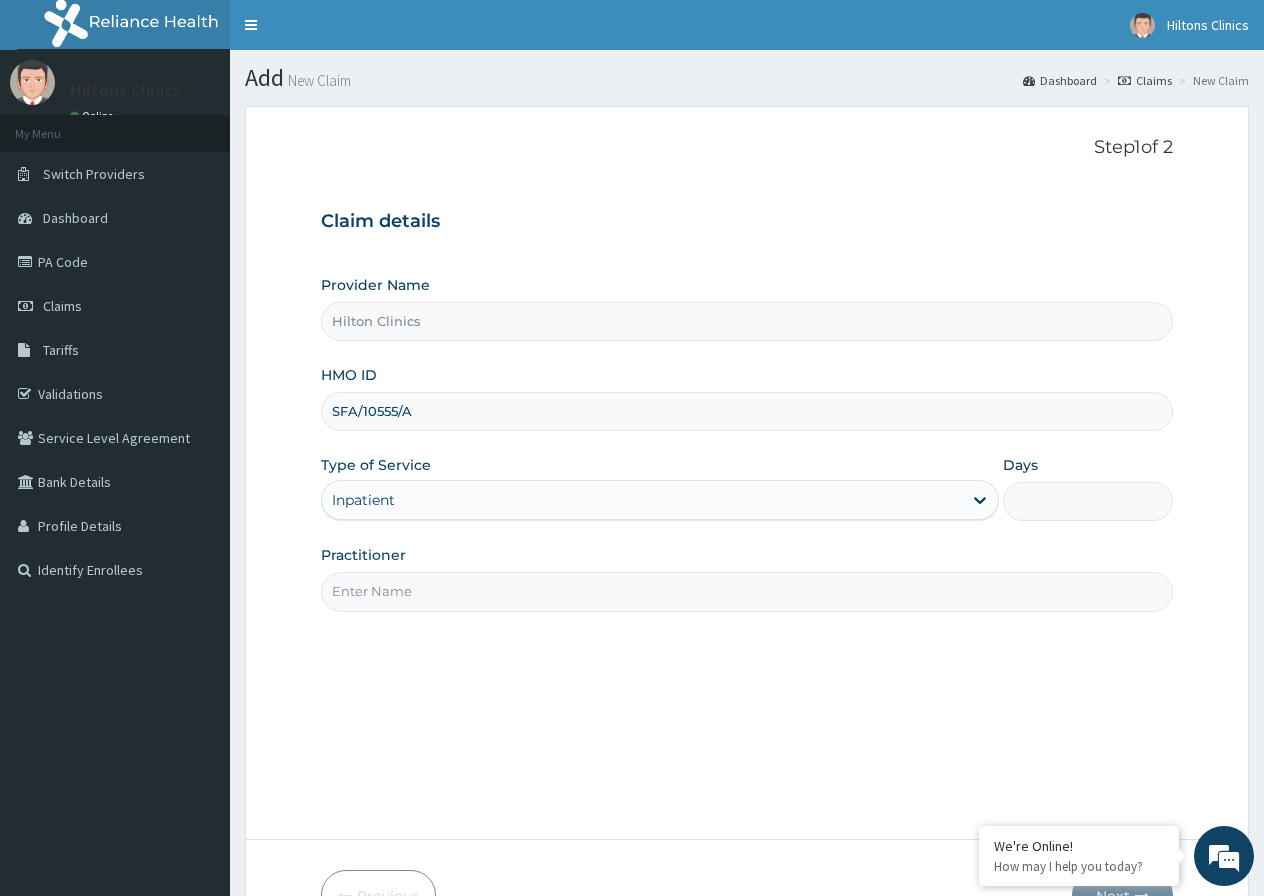 click on "Practitioner" at bounding box center (747, 591) 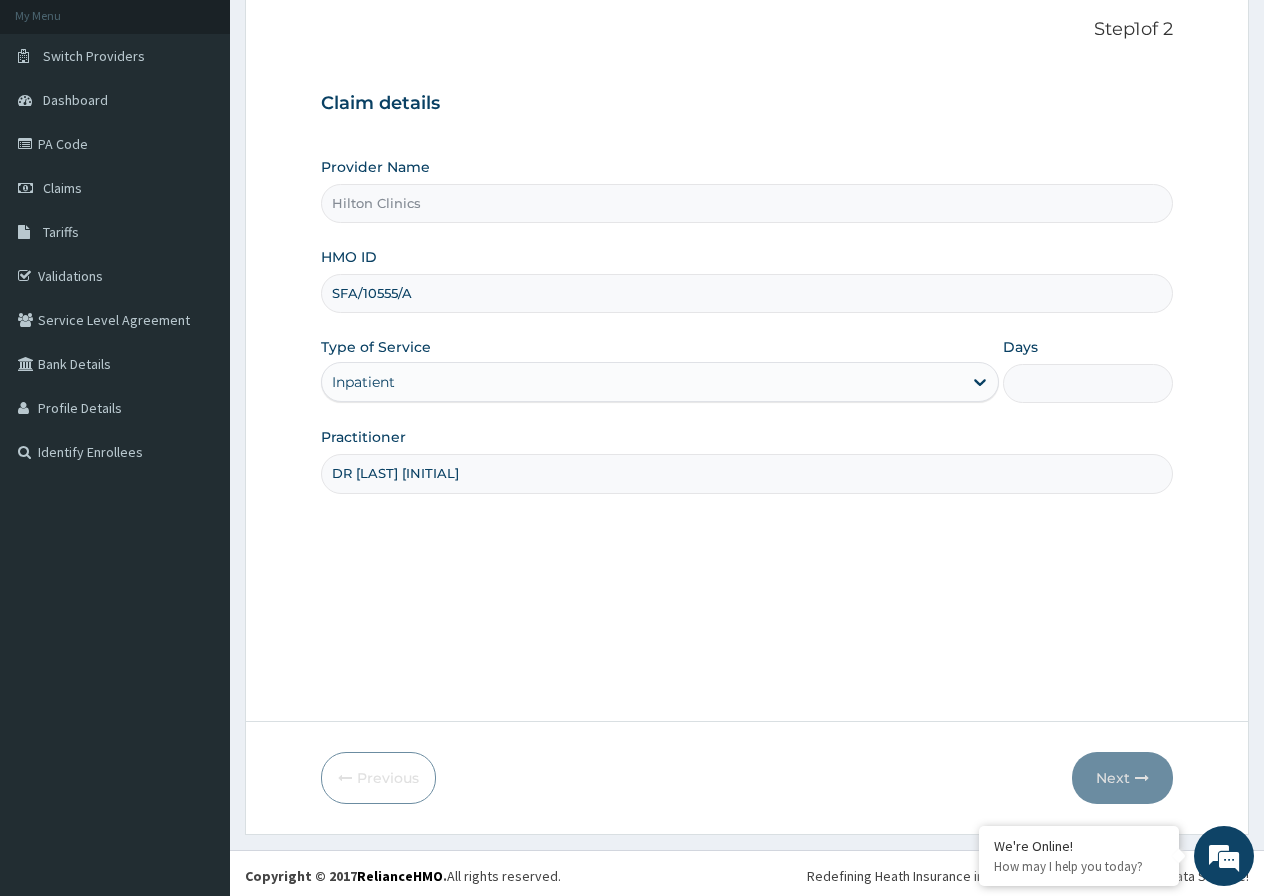 scroll, scrollTop: 123, scrollLeft: 0, axis: vertical 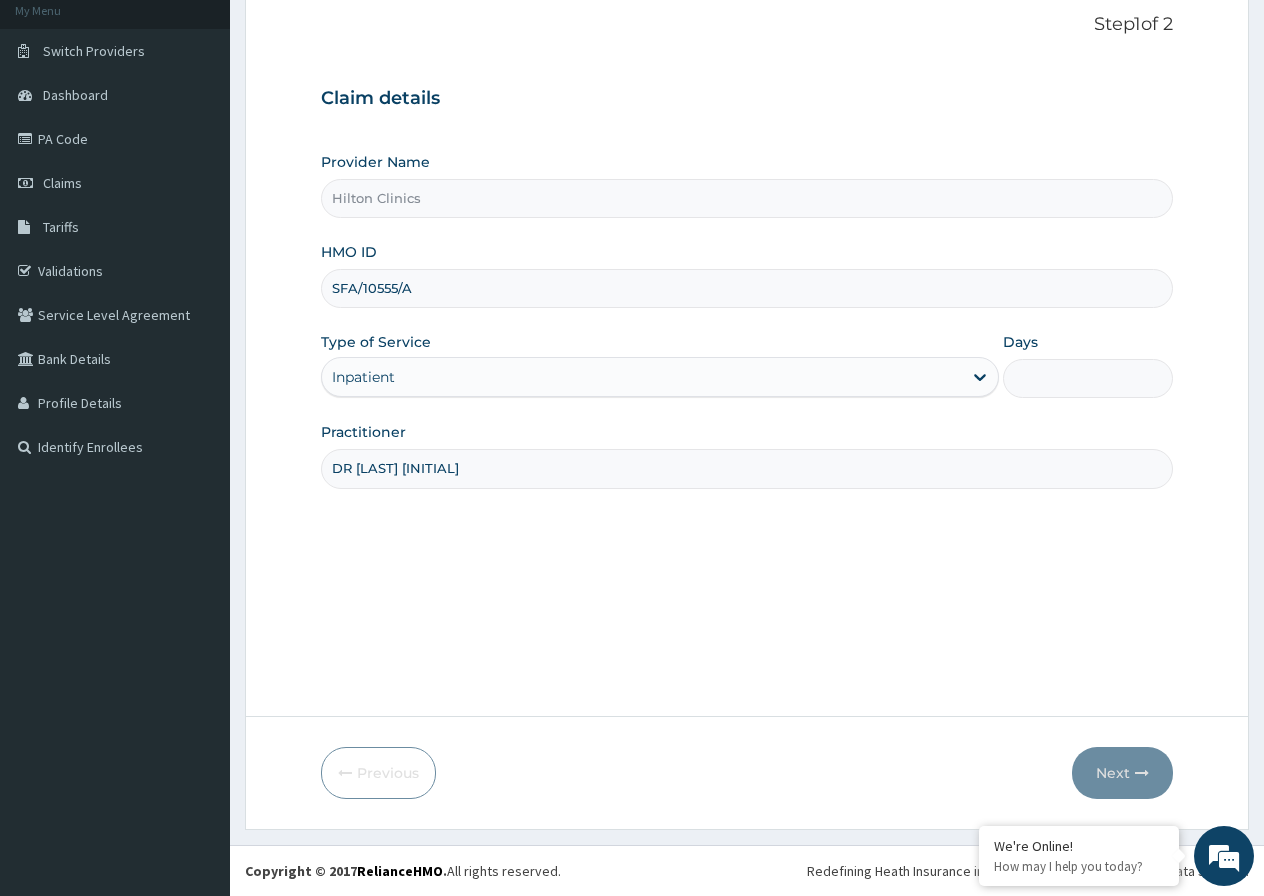 drag, startPoint x: 1044, startPoint y: 375, endPoint x: 1062, endPoint y: 411, distance: 40.24922 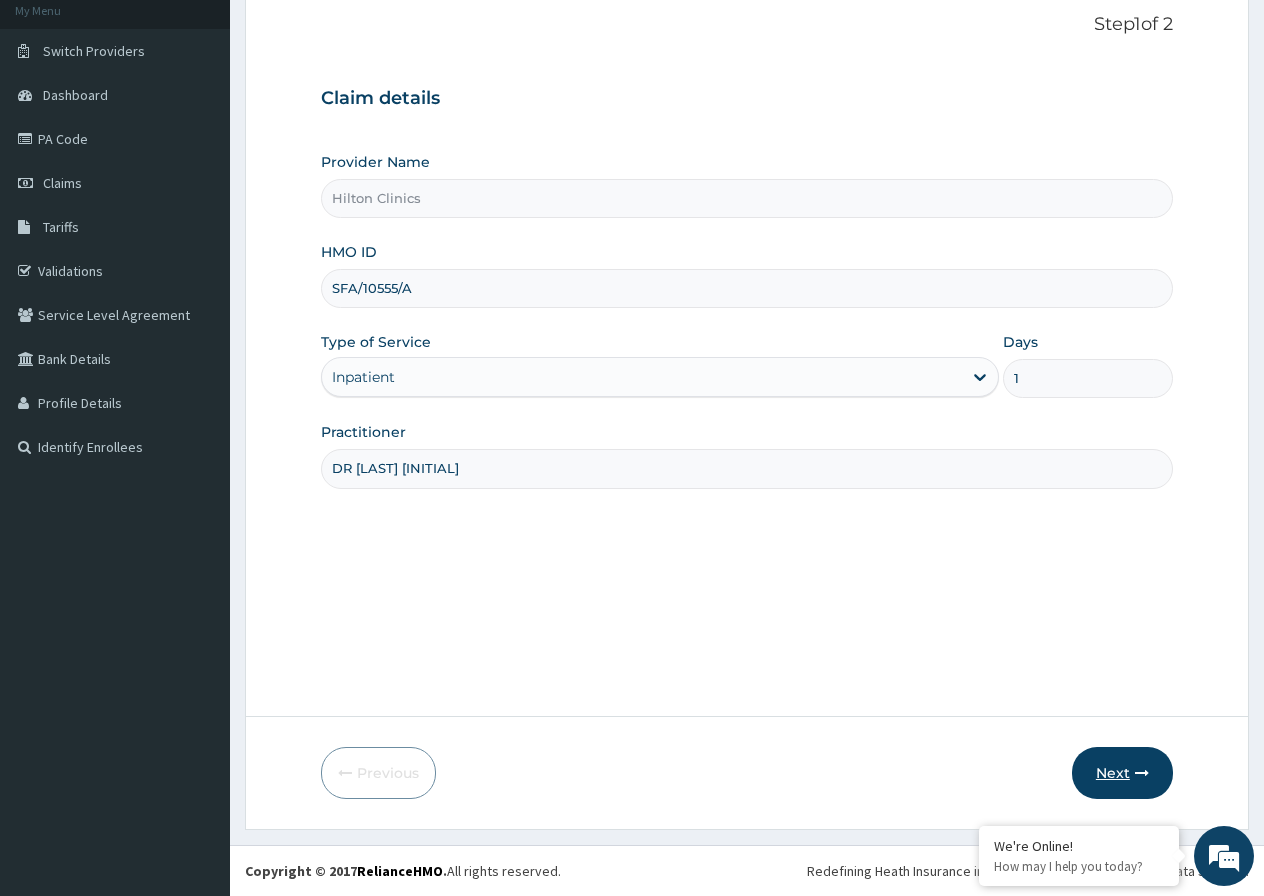 type on "1" 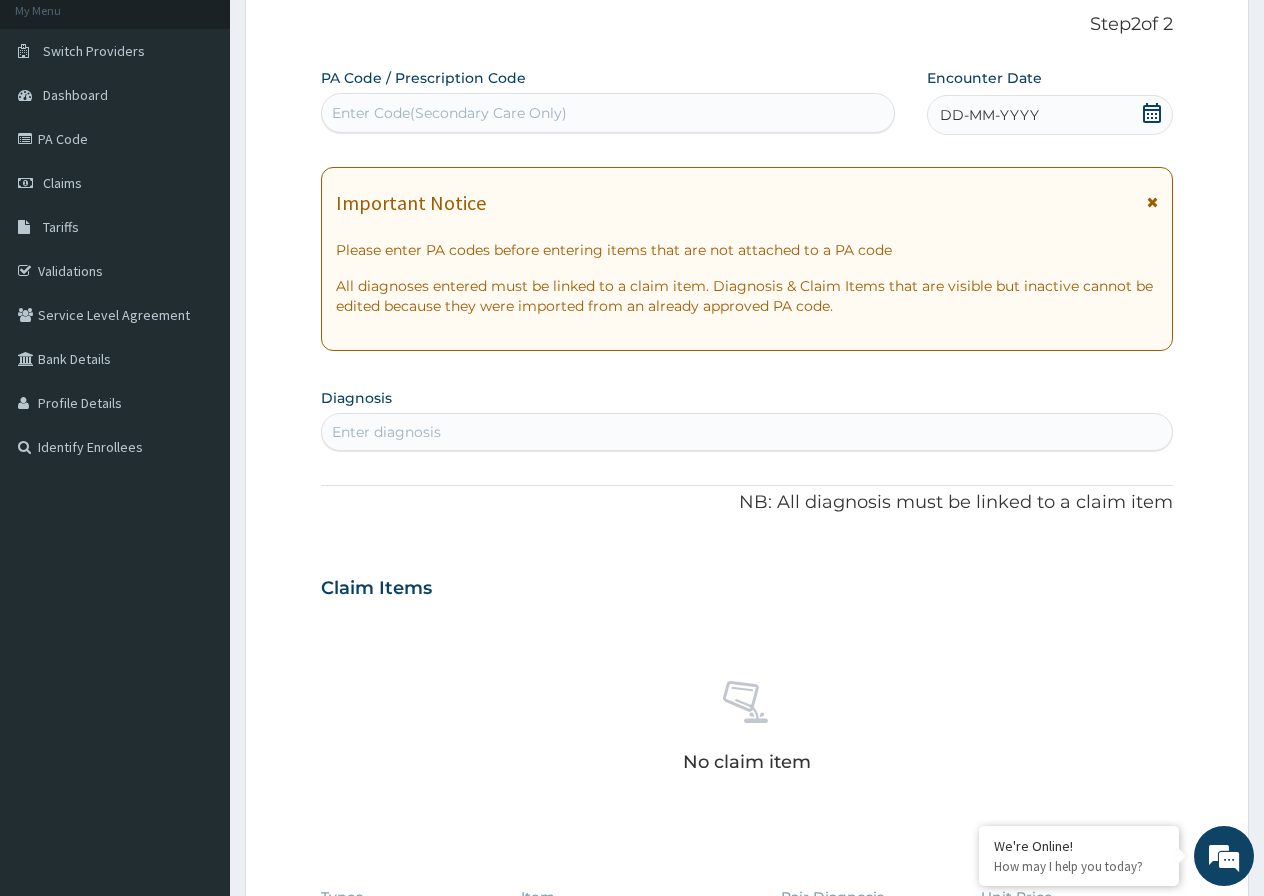 click 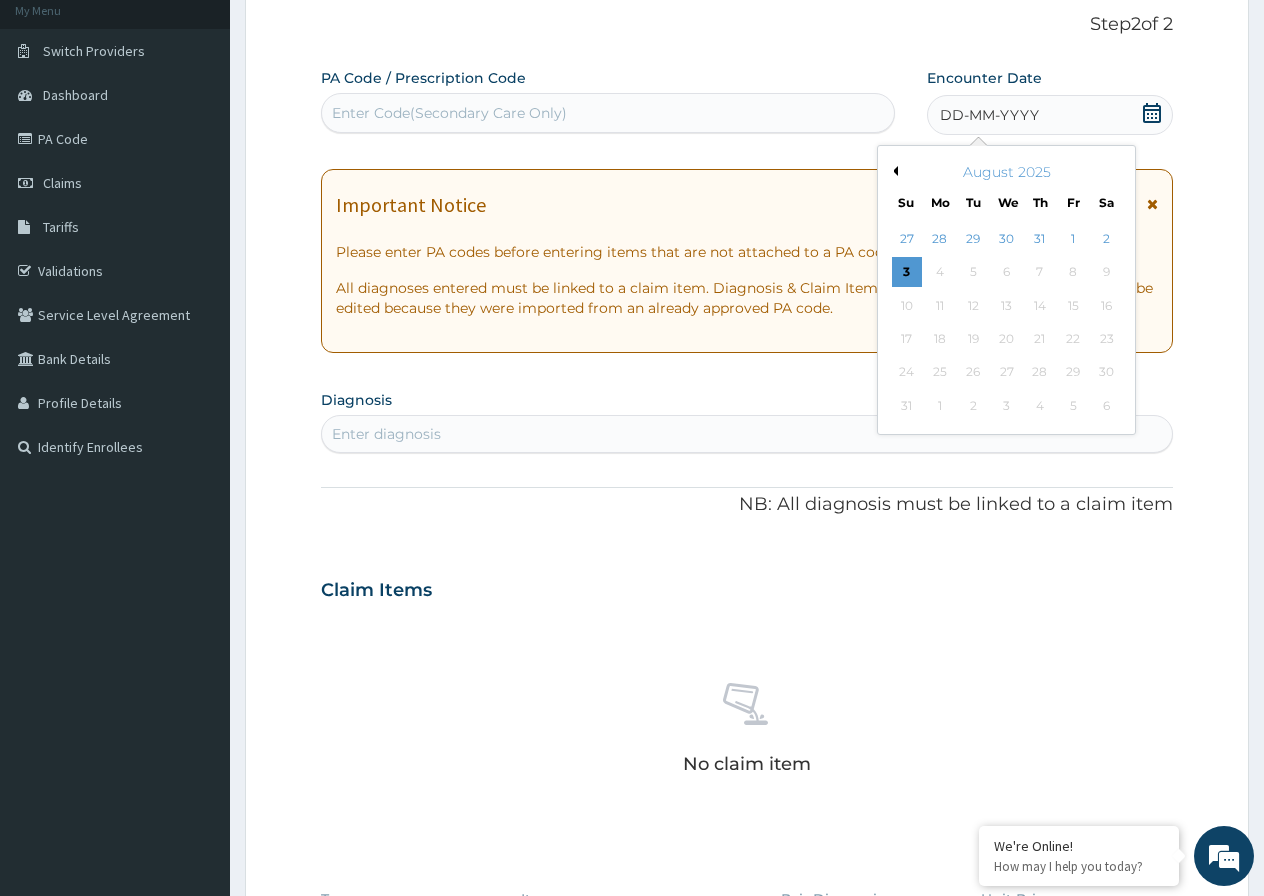 click on "Previous Month" at bounding box center [893, 171] 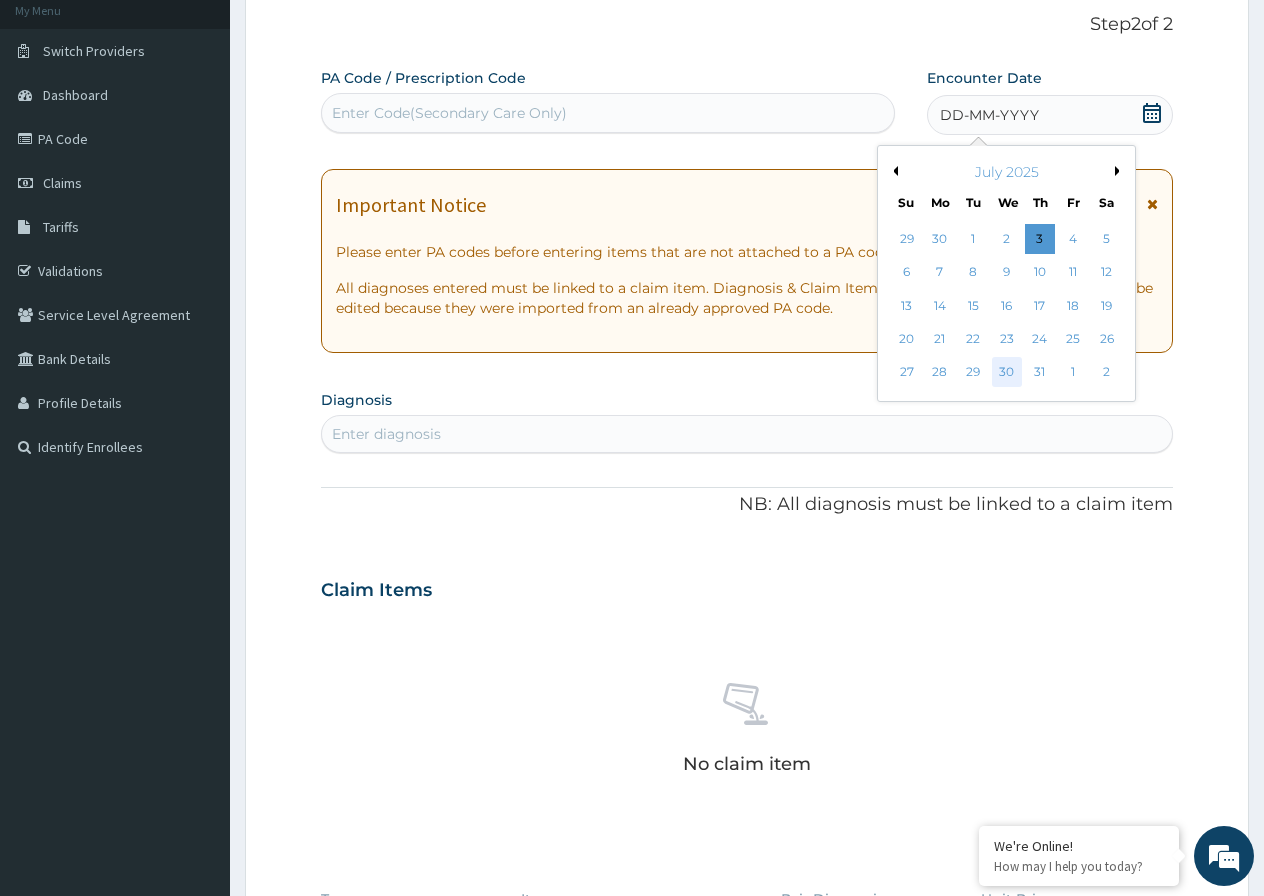 click on "30" at bounding box center [1007, 373] 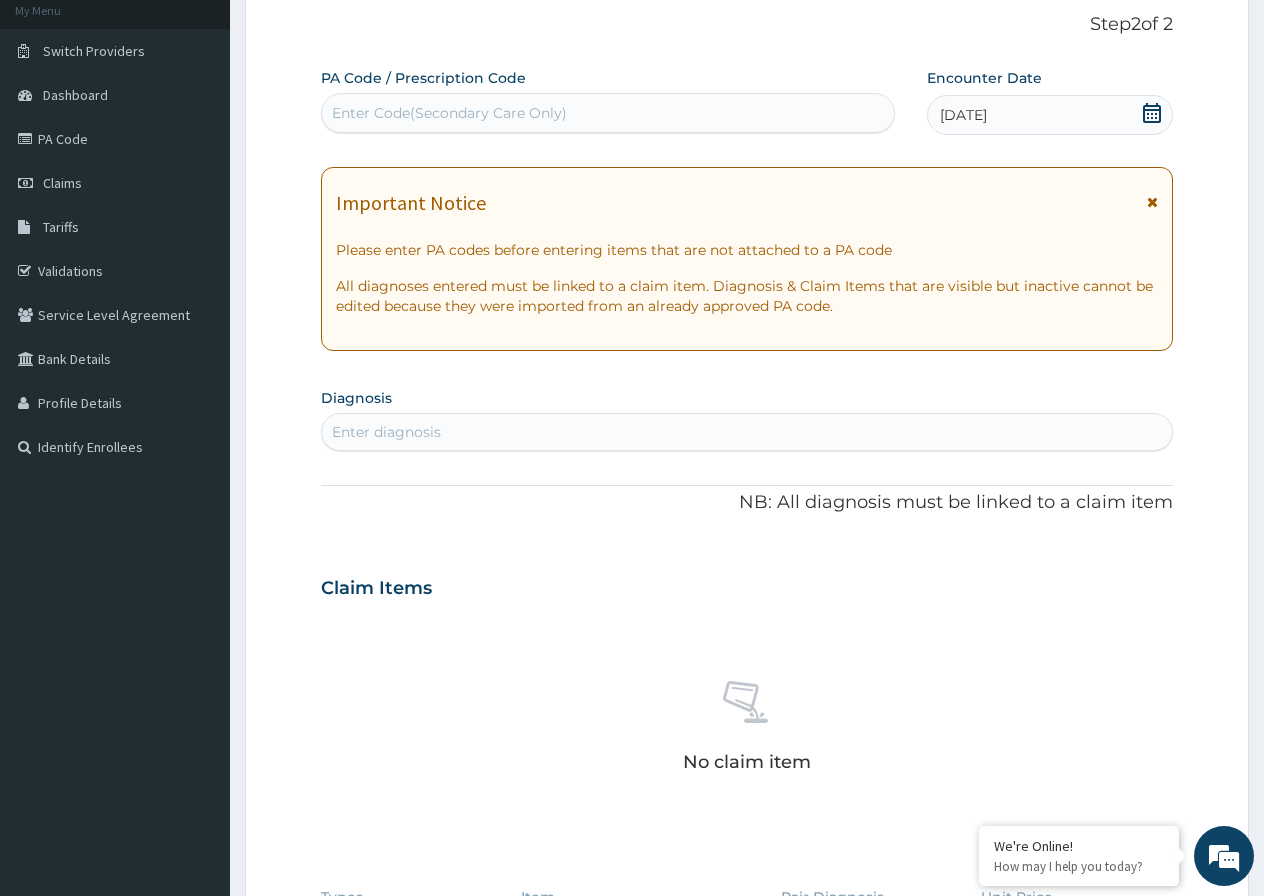 click on "Enter diagnosis" at bounding box center (747, 432) 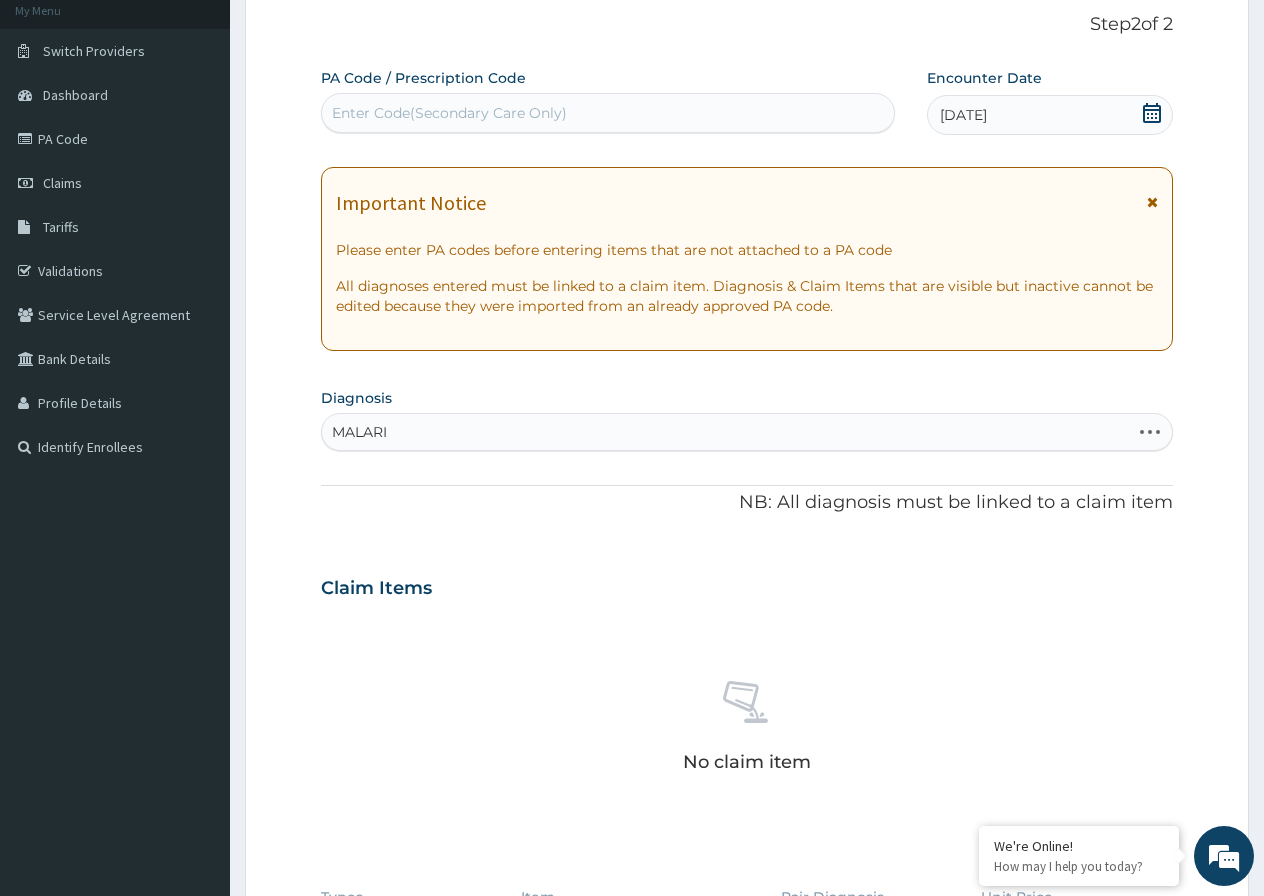 type on "MALARIA" 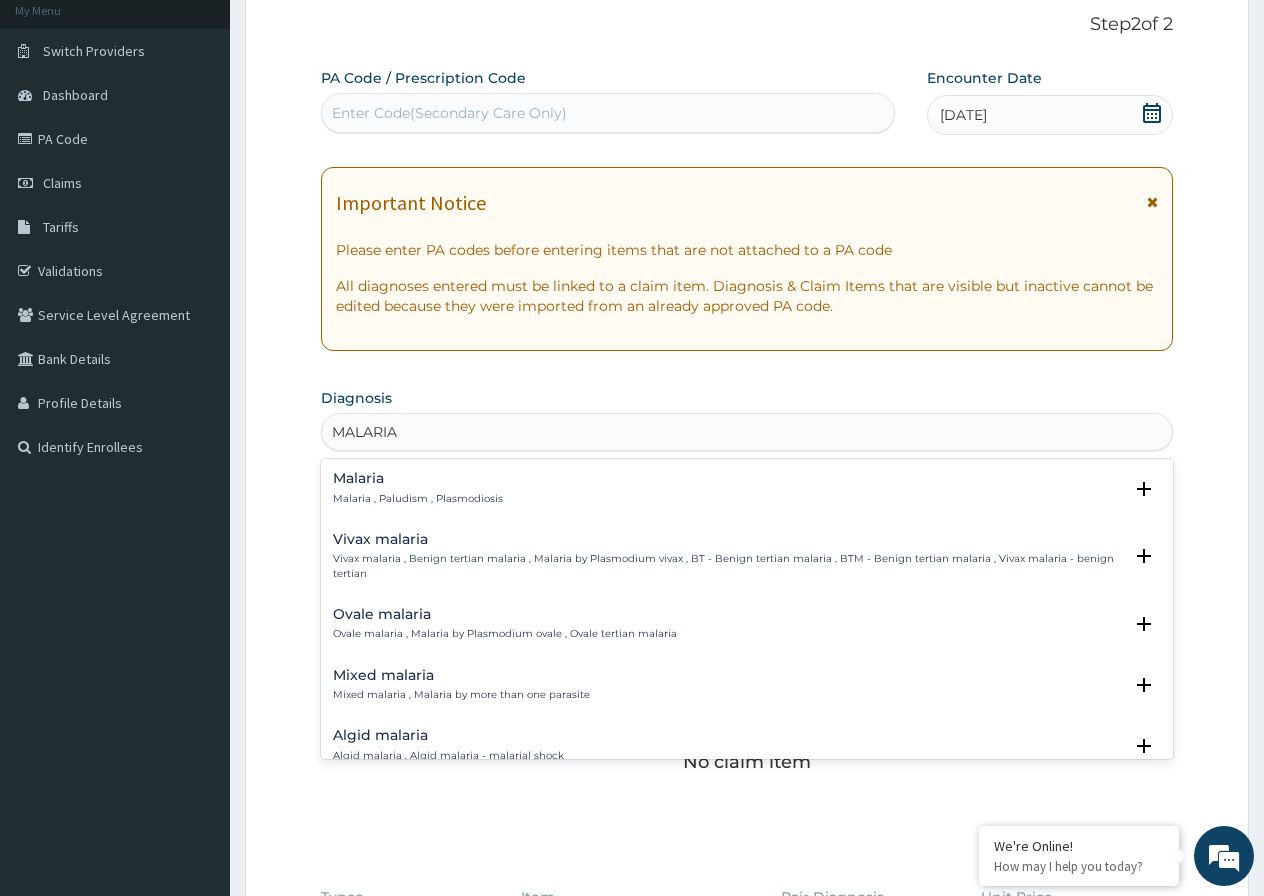 click on "Malaria" at bounding box center (418, 478) 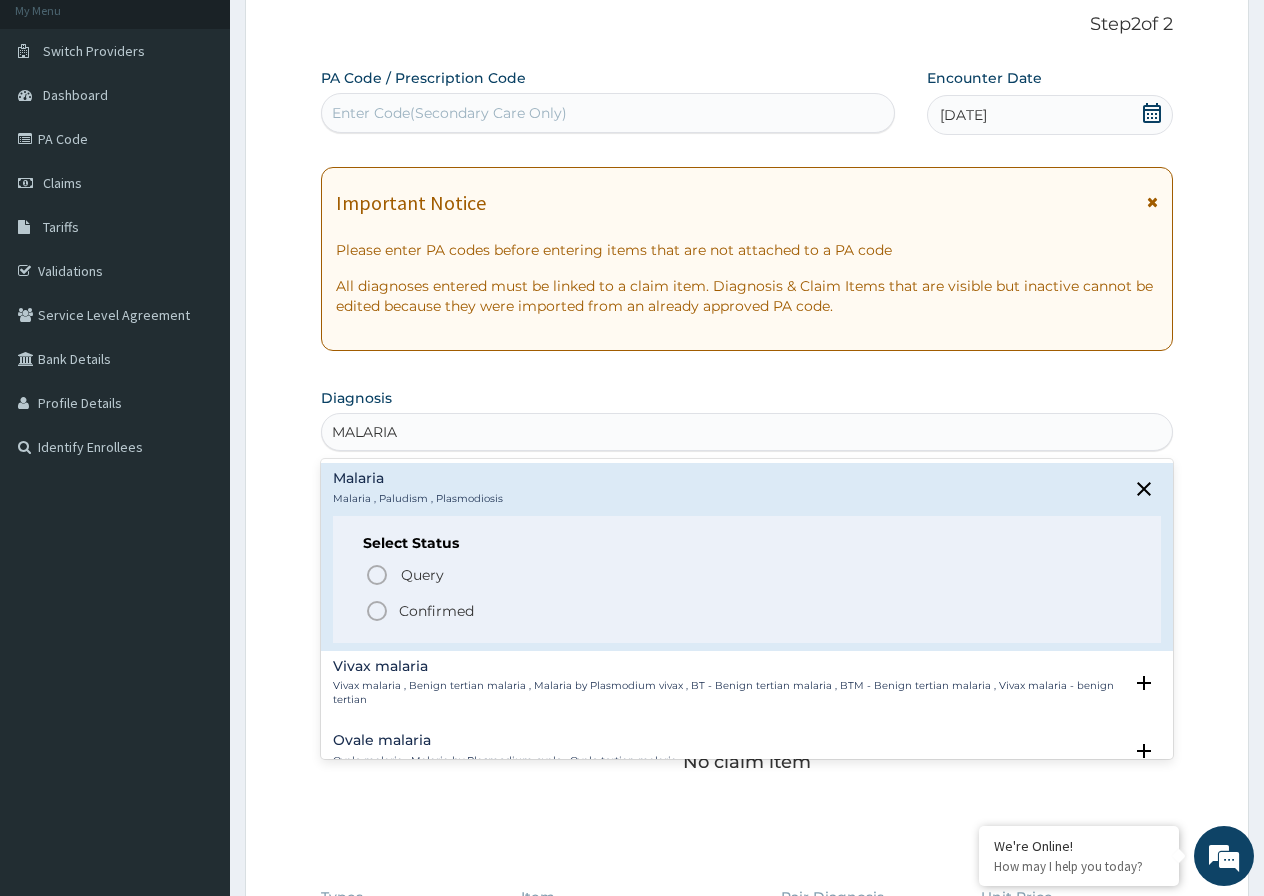 drag, startPoint x: 378, startPoint y: 608, endPoint x: 428, endPoint y: 613, distance: 50.24938 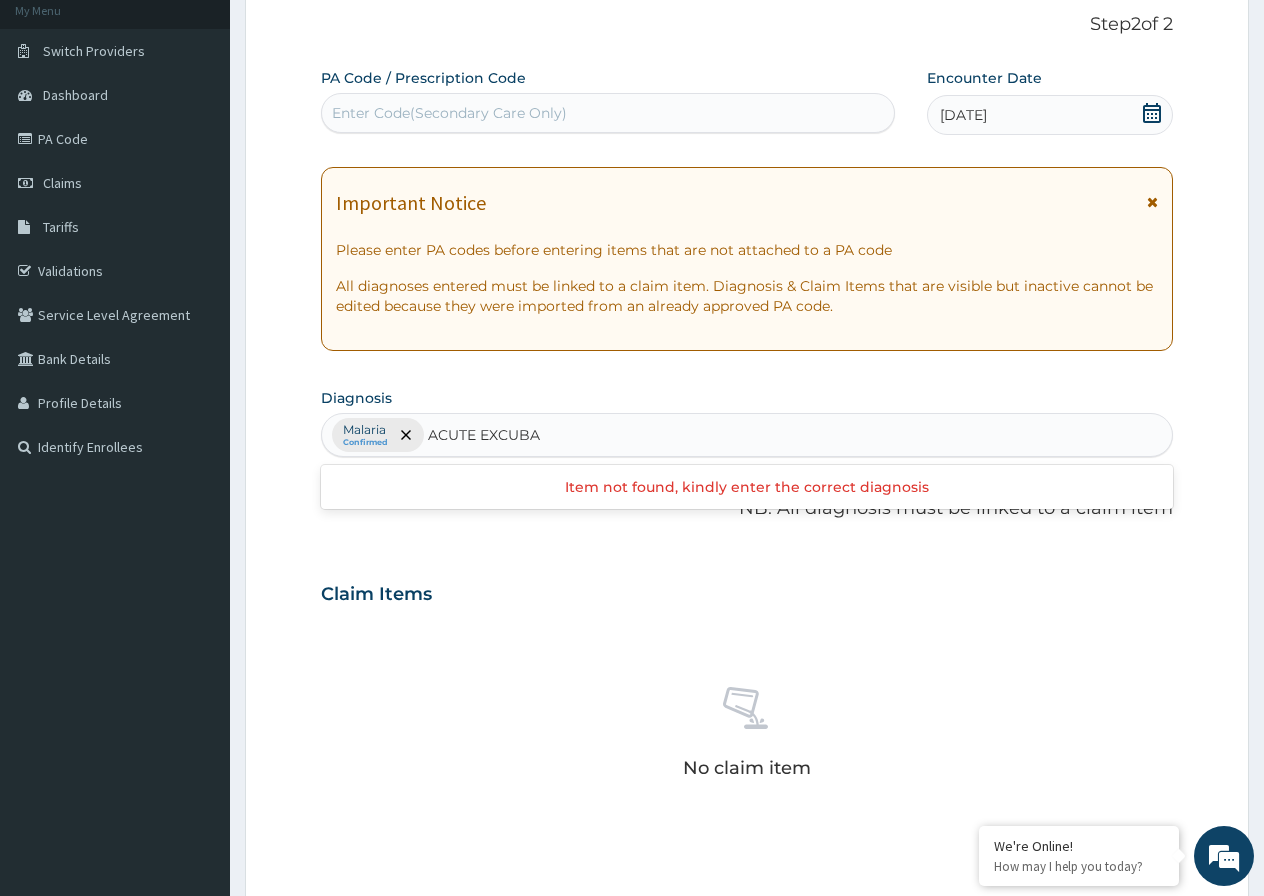 type on "ACUTE EXCUBAT" 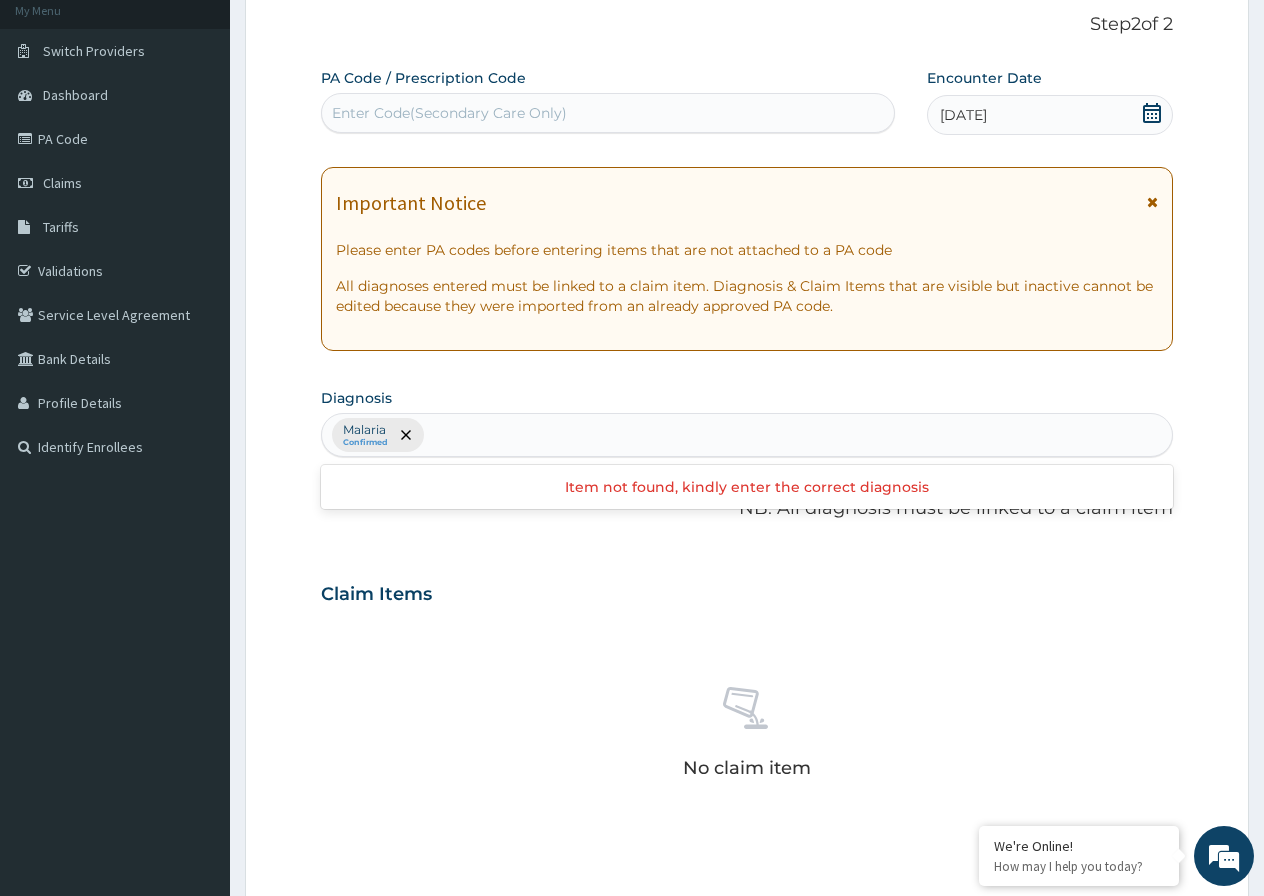 click on "Malaria Confirmed" at bounding box center (747, 435) 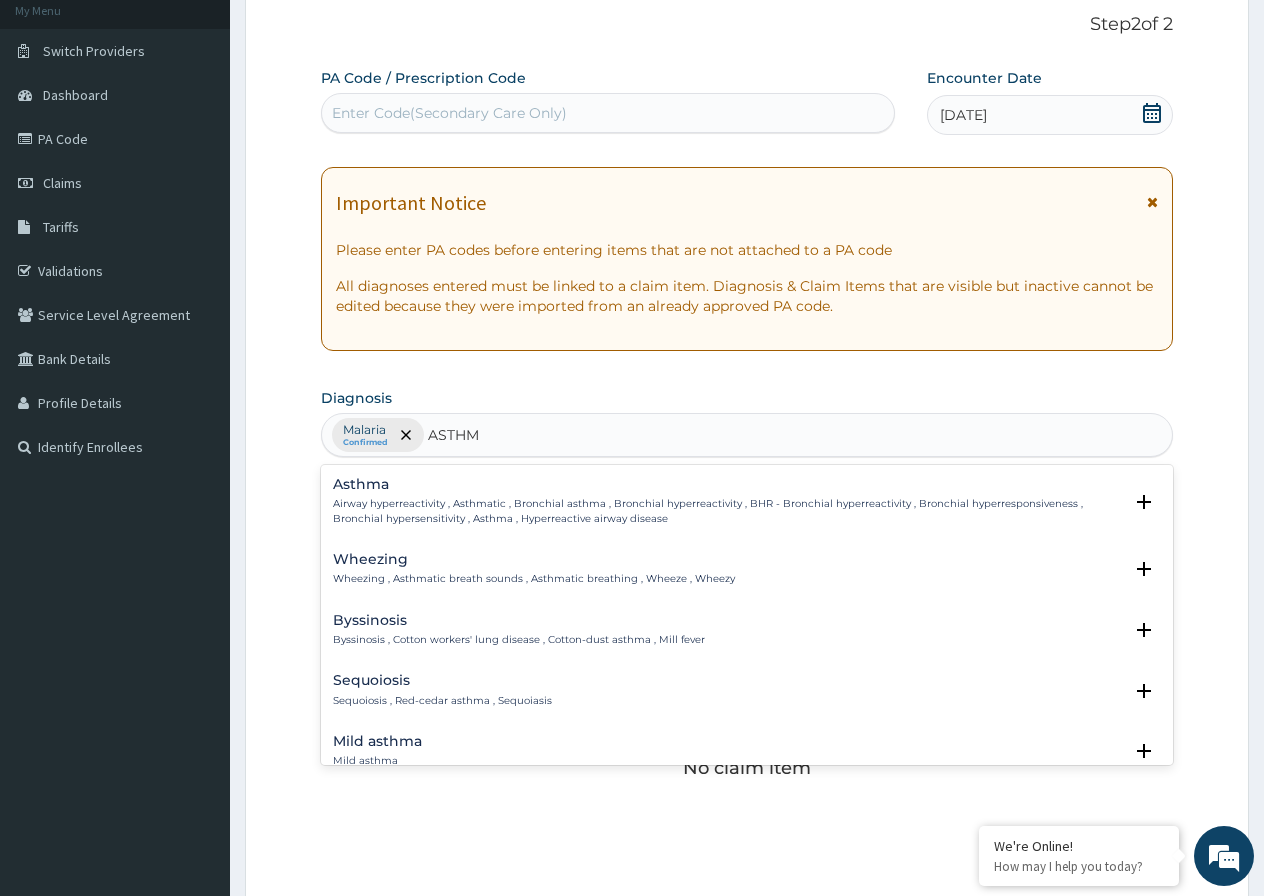type on "ASTHMA" 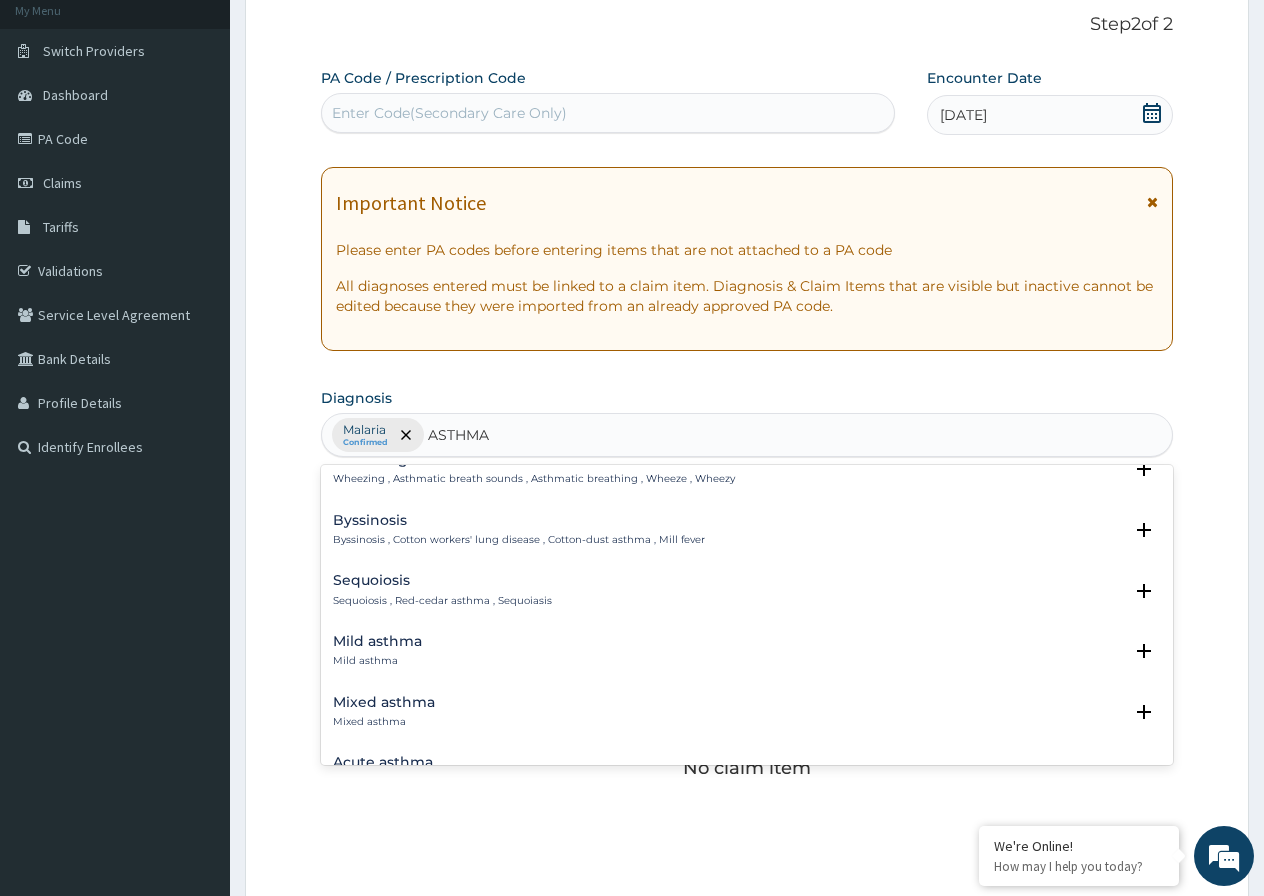 scroll, scrollTop: 200, scrollLeft: 0, axis: vertical 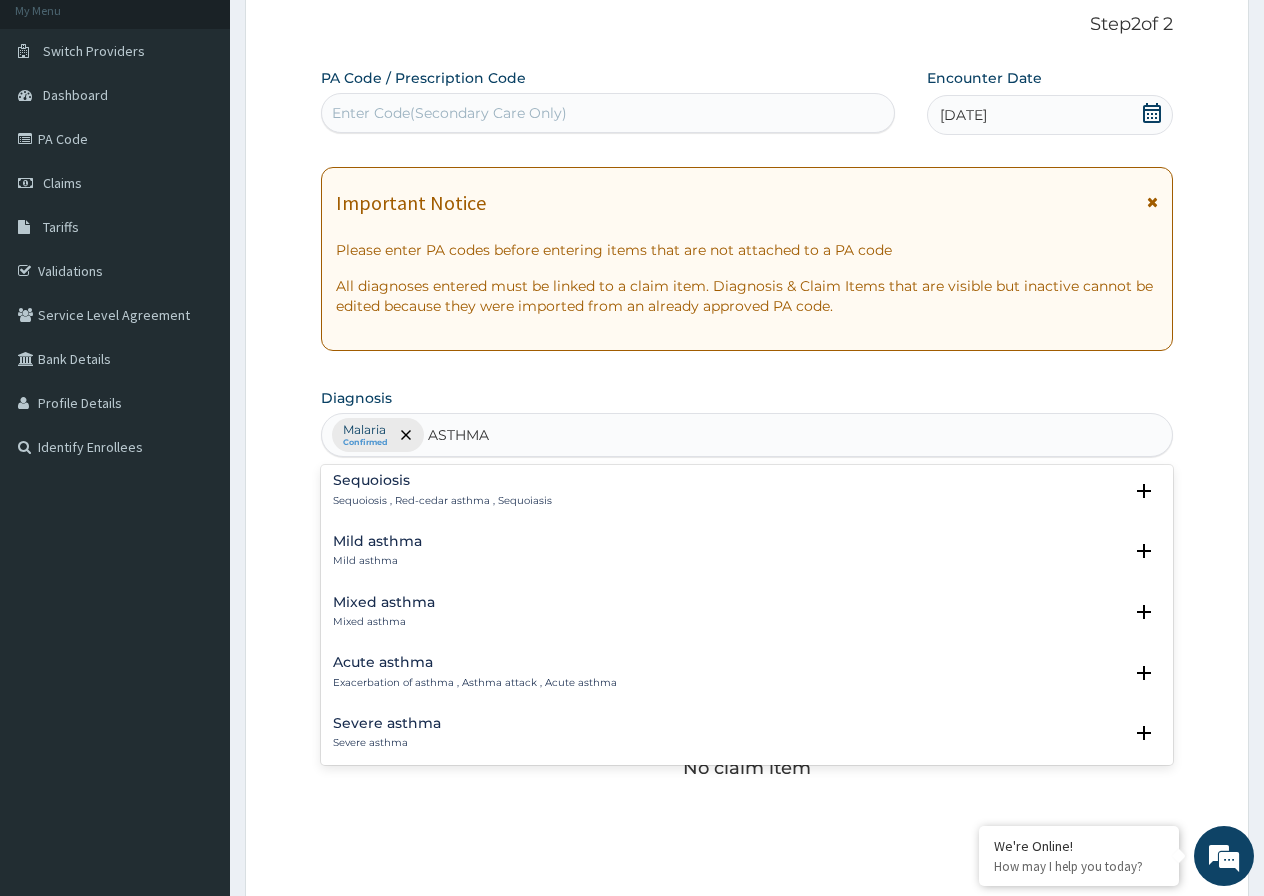 click on "Acute asthma" at bounding box center [475, 662] 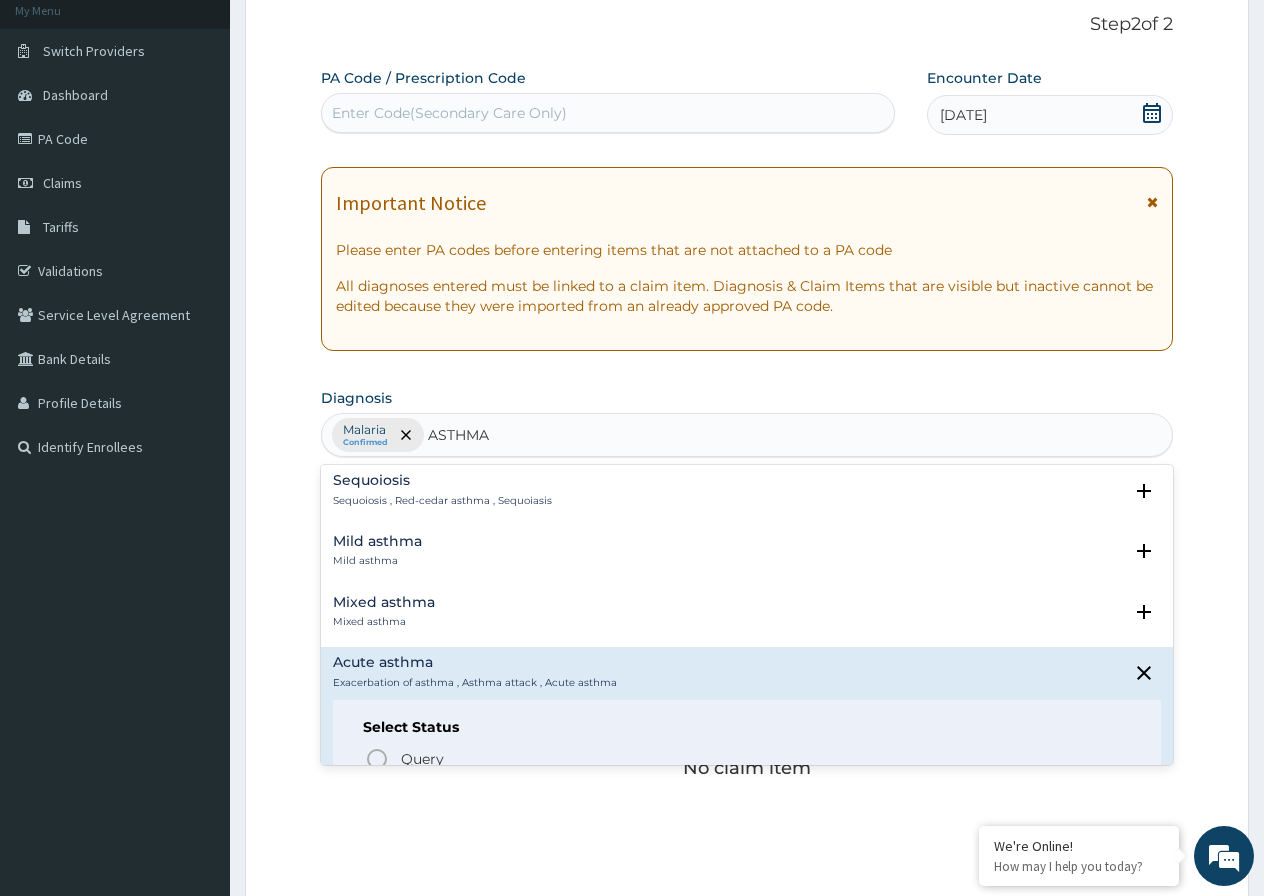 scroll, scrollTop: 300, scrollLeft: 0, axis: vertical 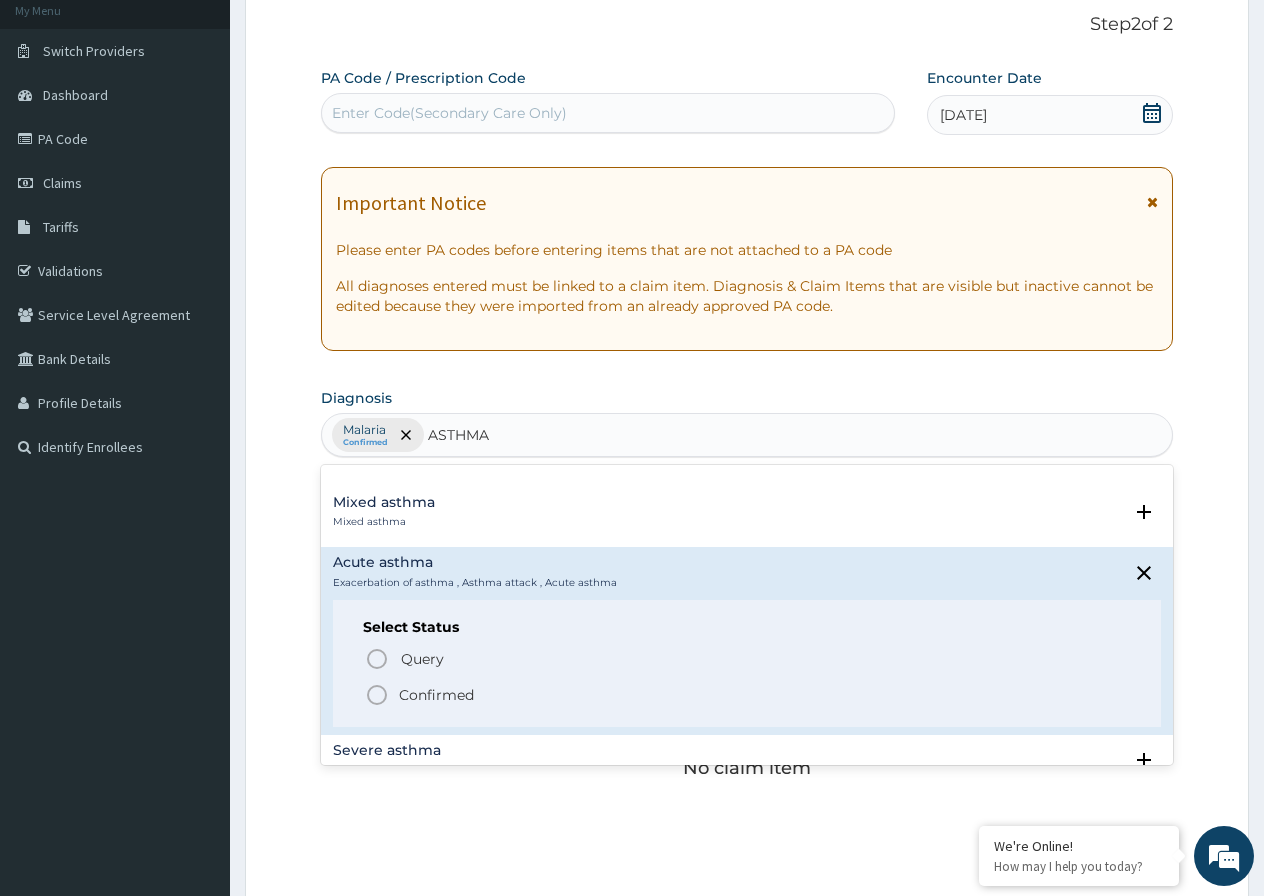 click 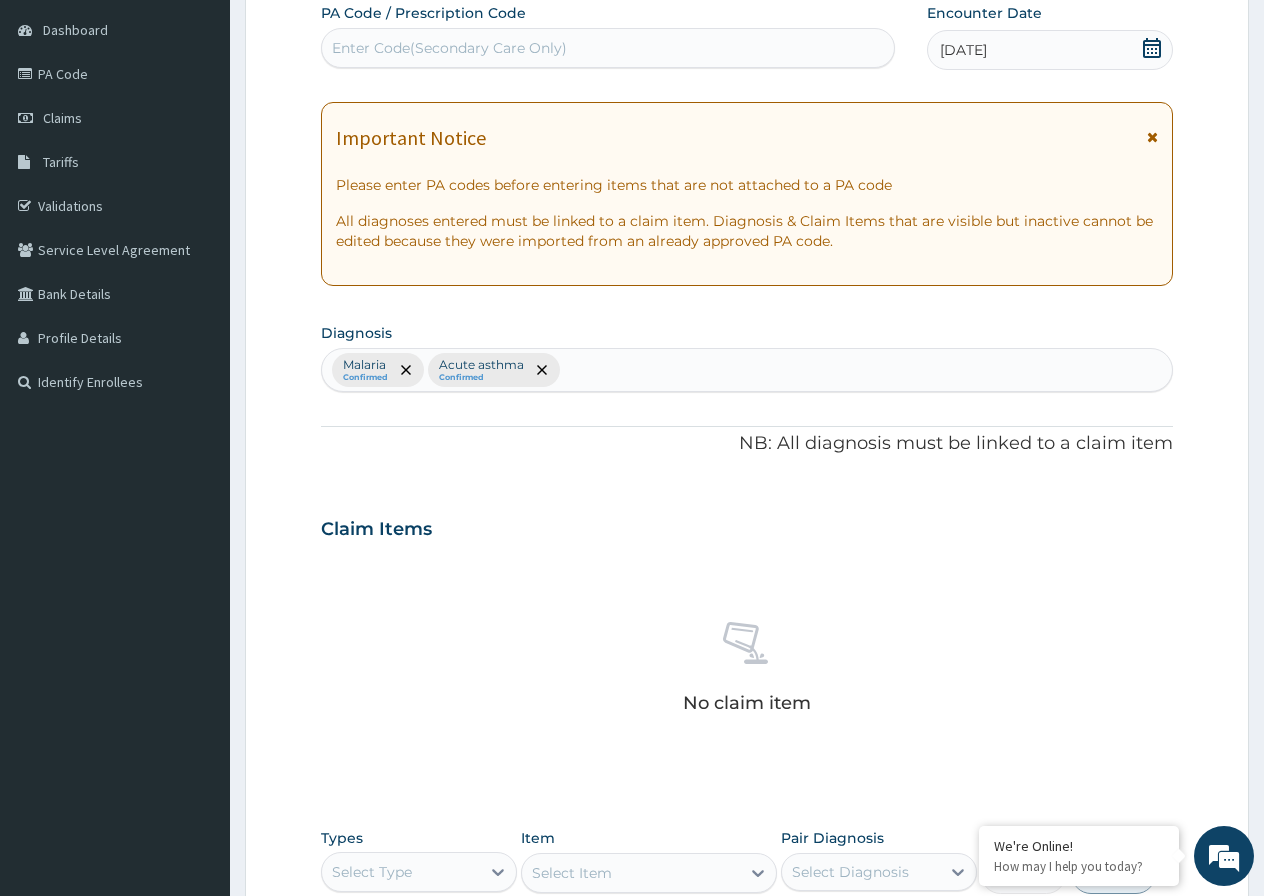 scroll, scrollTop: 223, scrollLeft: 0, axis: vertical 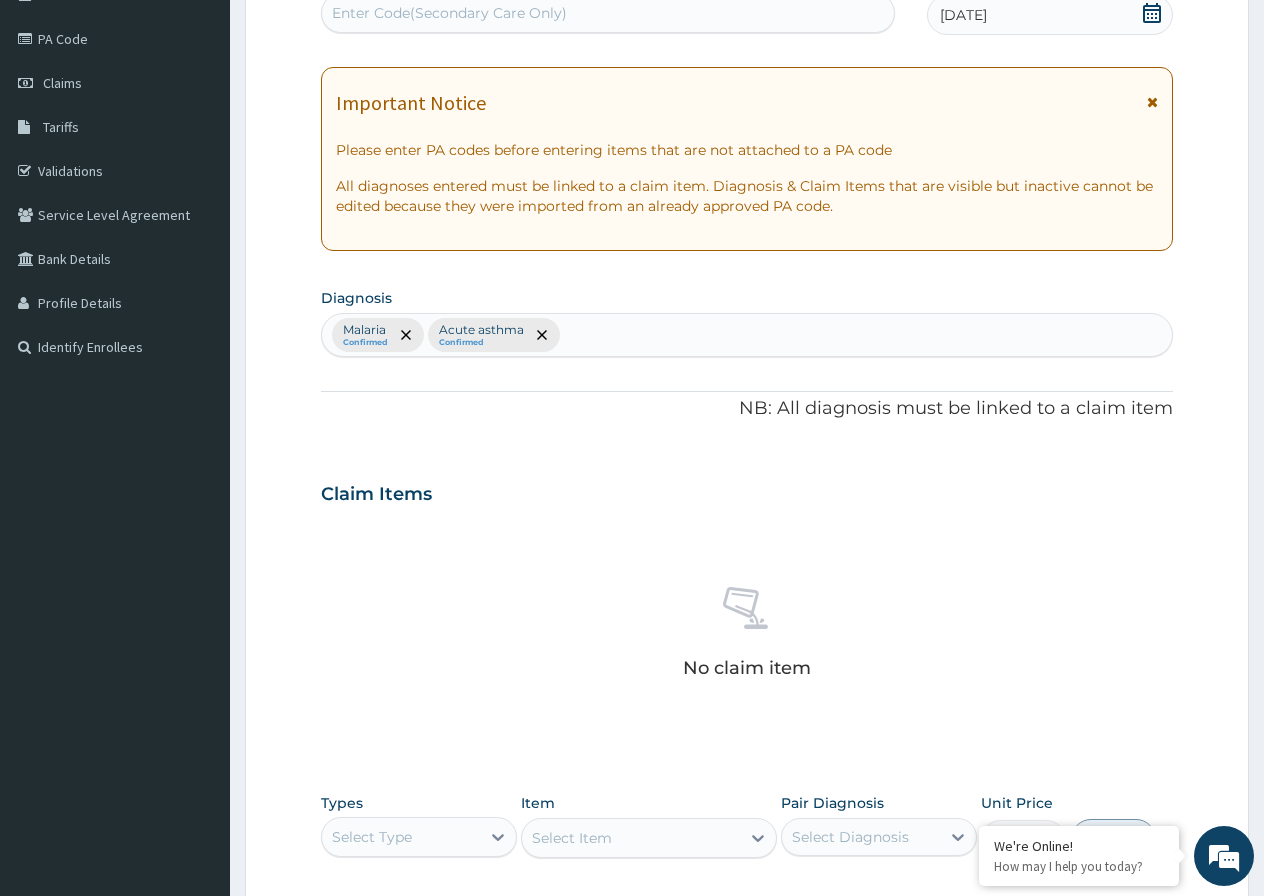 click on "Malaria Confirmed Acute asthma Confirmed" at bounding box center (747, 335) 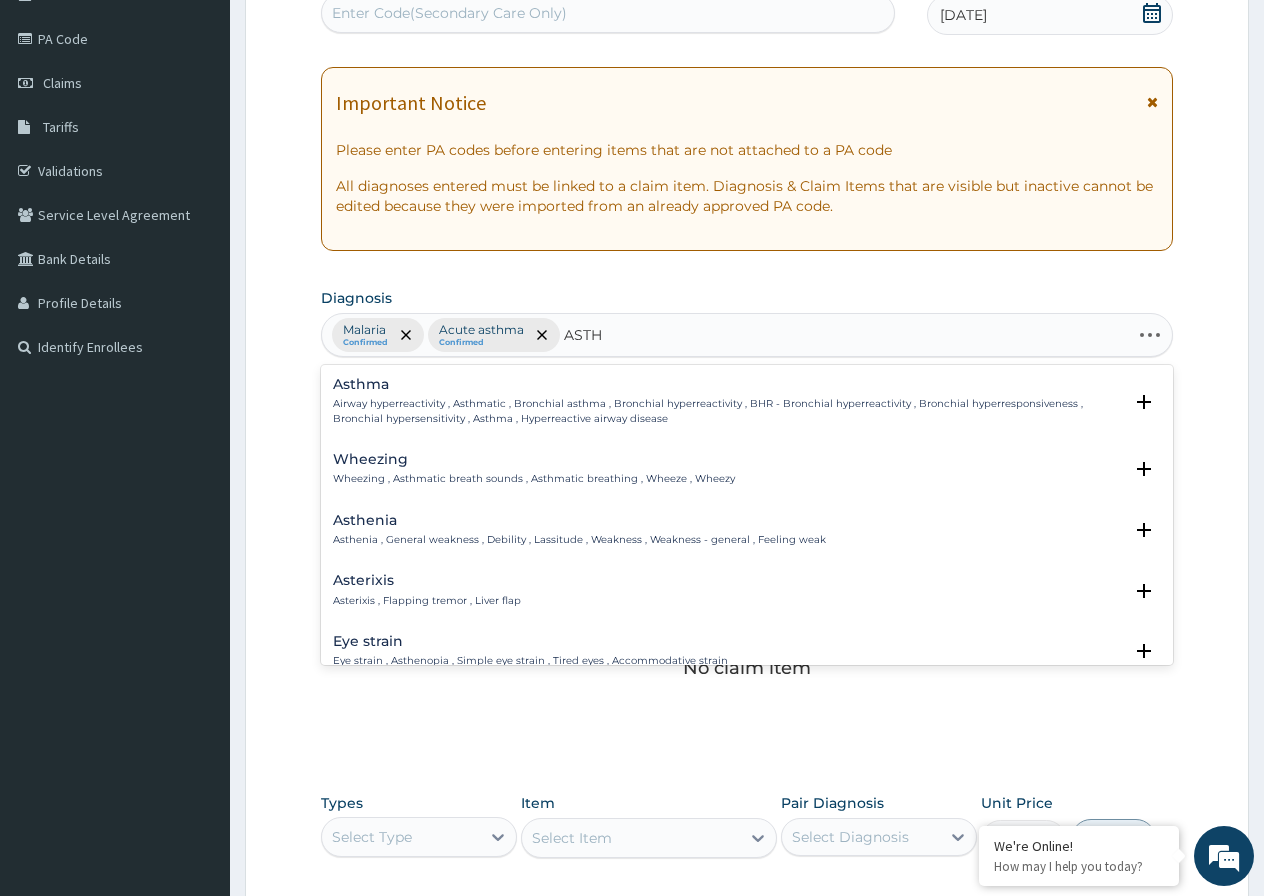 type on "ASTHM" 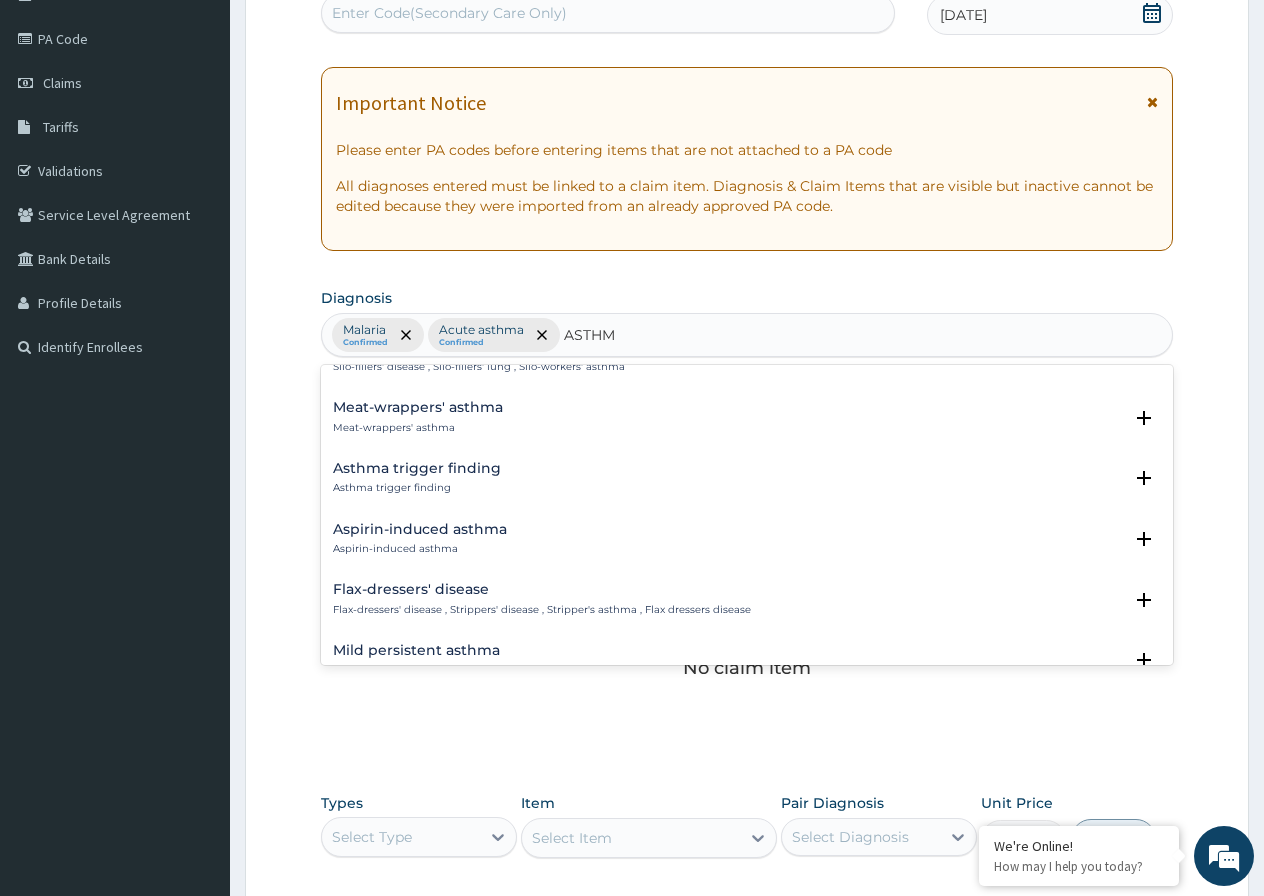 scroll, scrollTop: 2695, scrollLeft: 0, axis: vertical 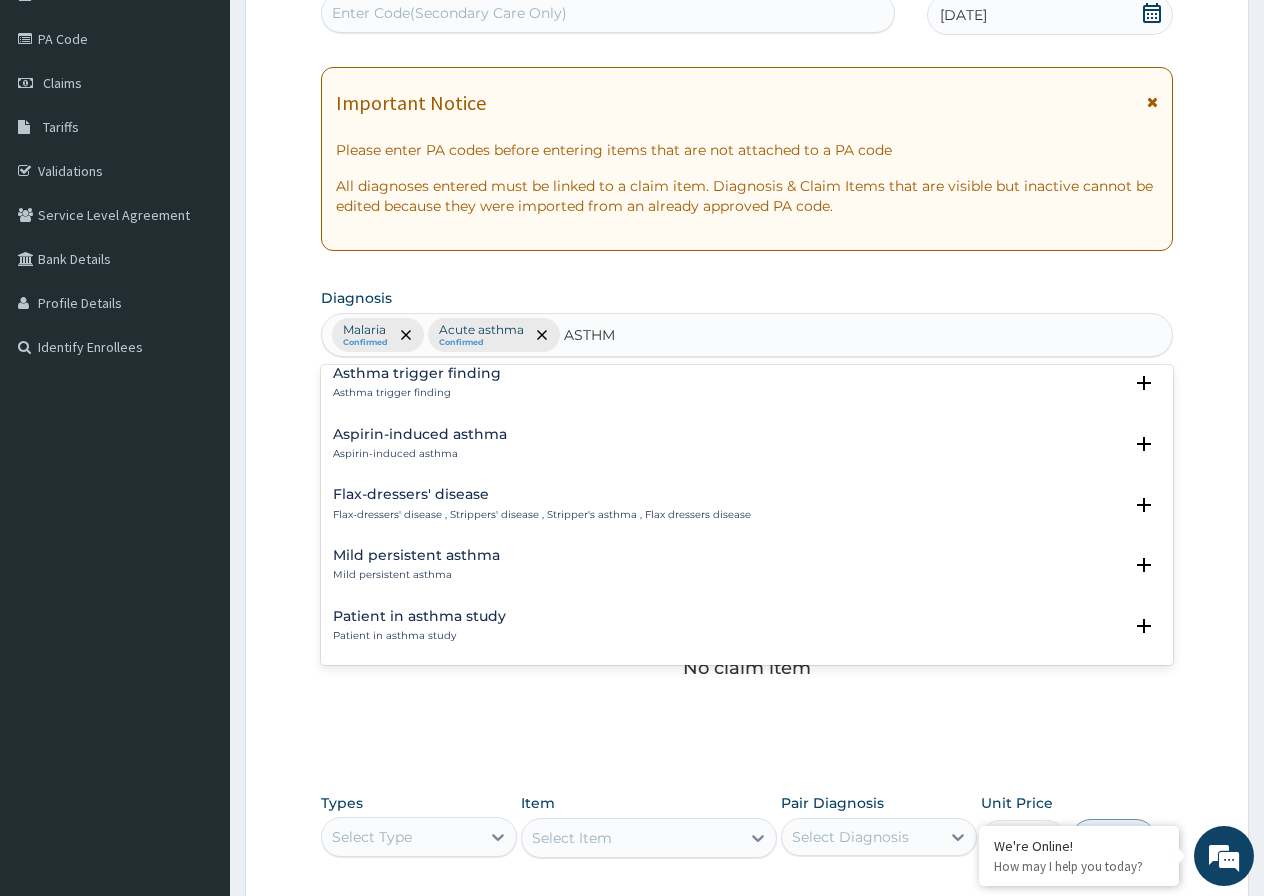 type 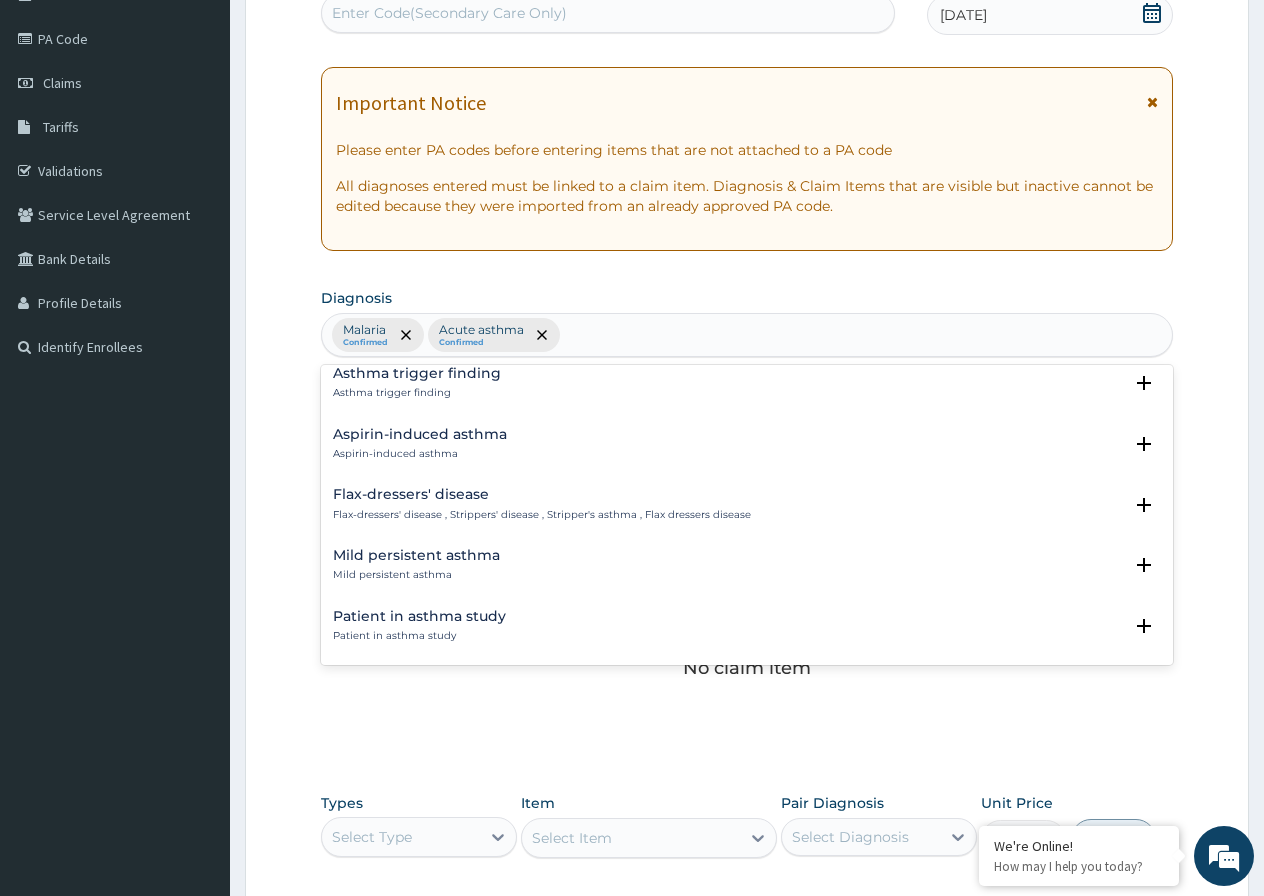 scroll, scrollTop: 0, scrollLeft: 0, axis: both 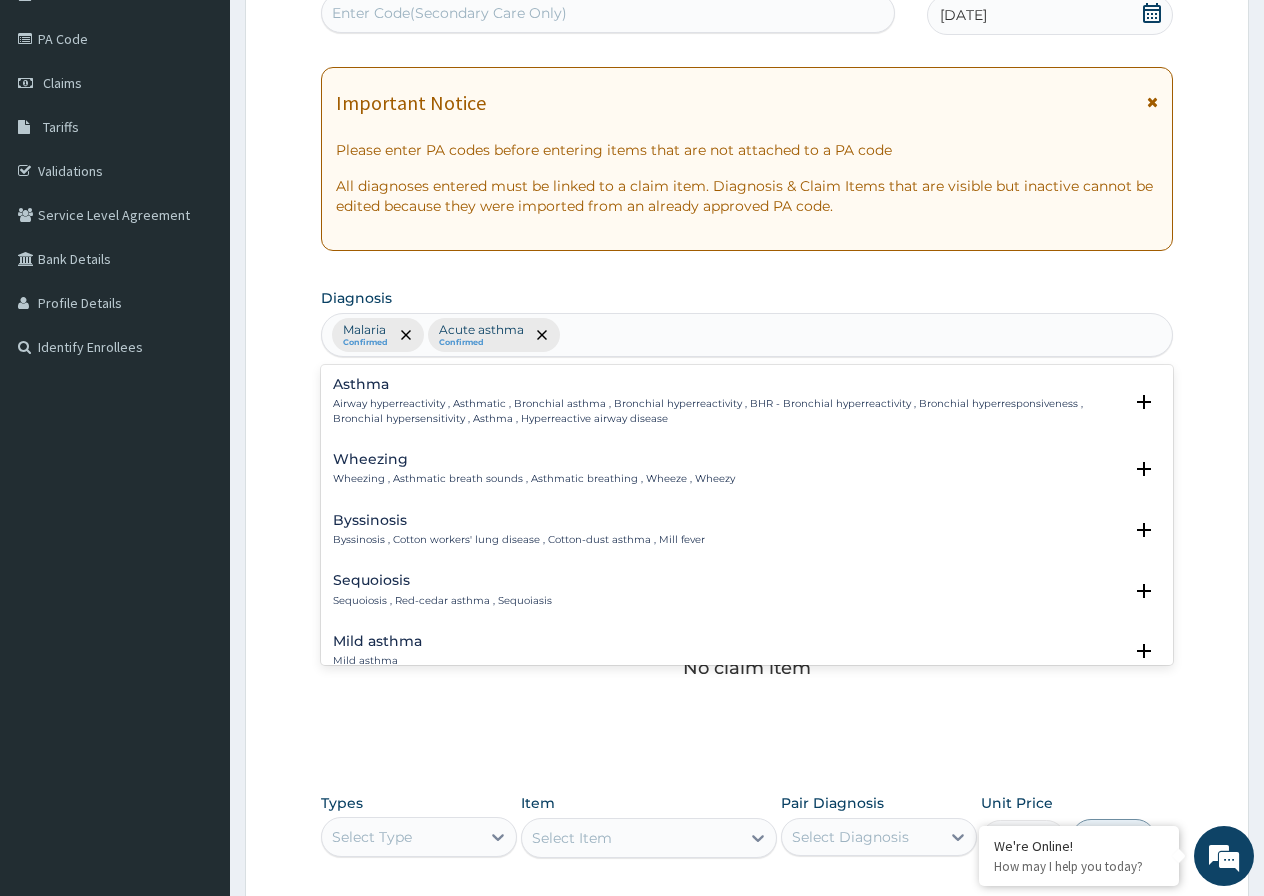 click on "Malaria Confirmed Acute asthma Confirmed ASTHM" at bounding box center (747, 335) 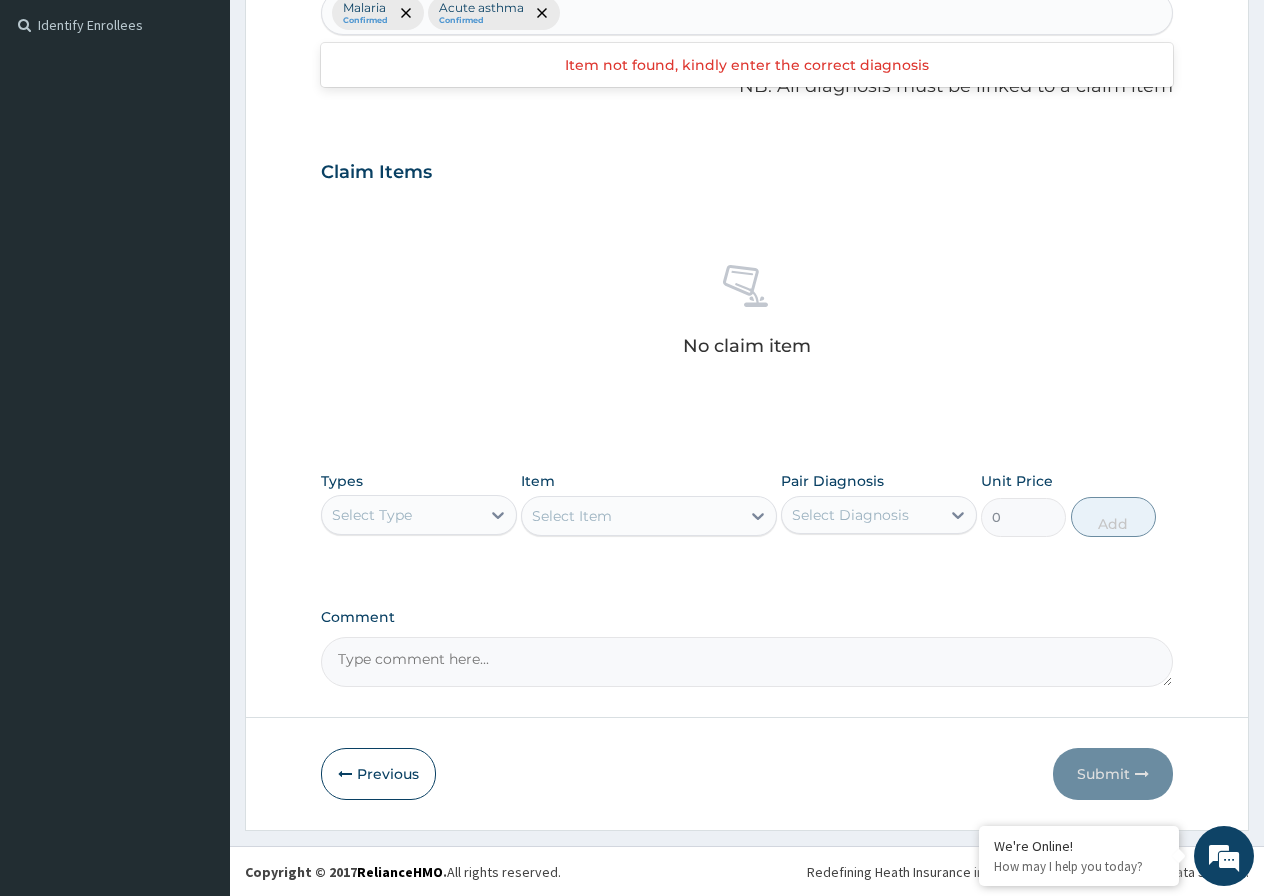 scroll, scrollTop: 546, scrollLeft: 0, axis: vertical 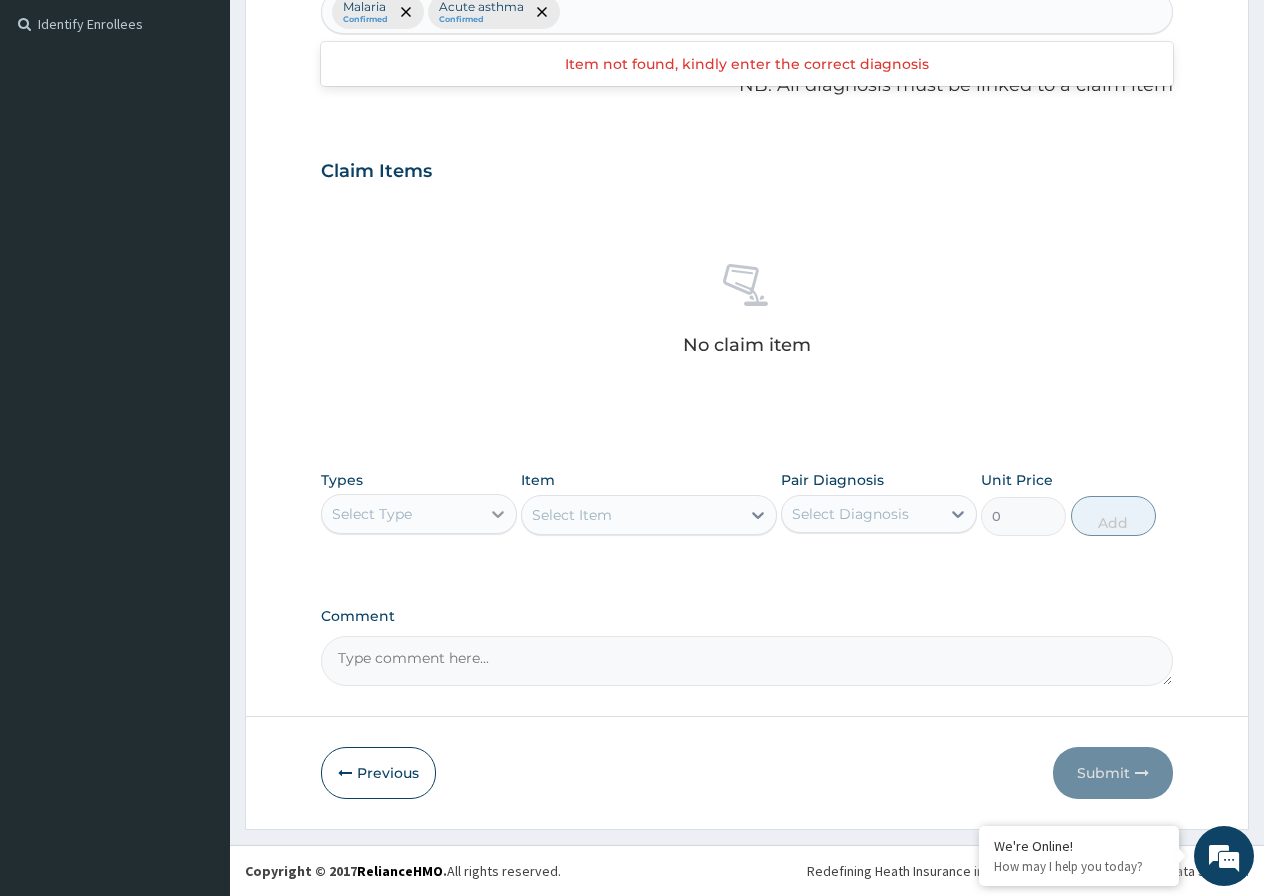 click 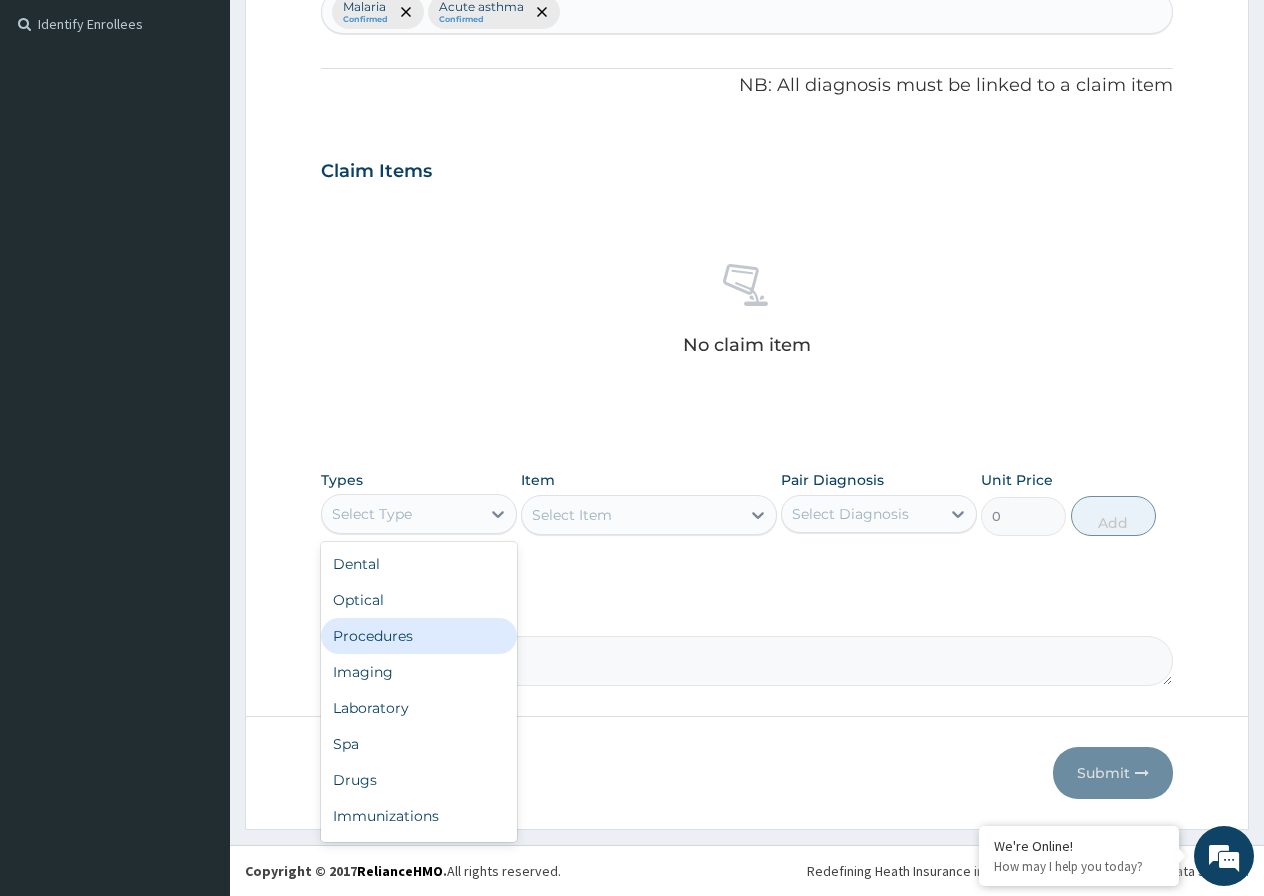 click on "Procedures" at bounding box center (419, 636) 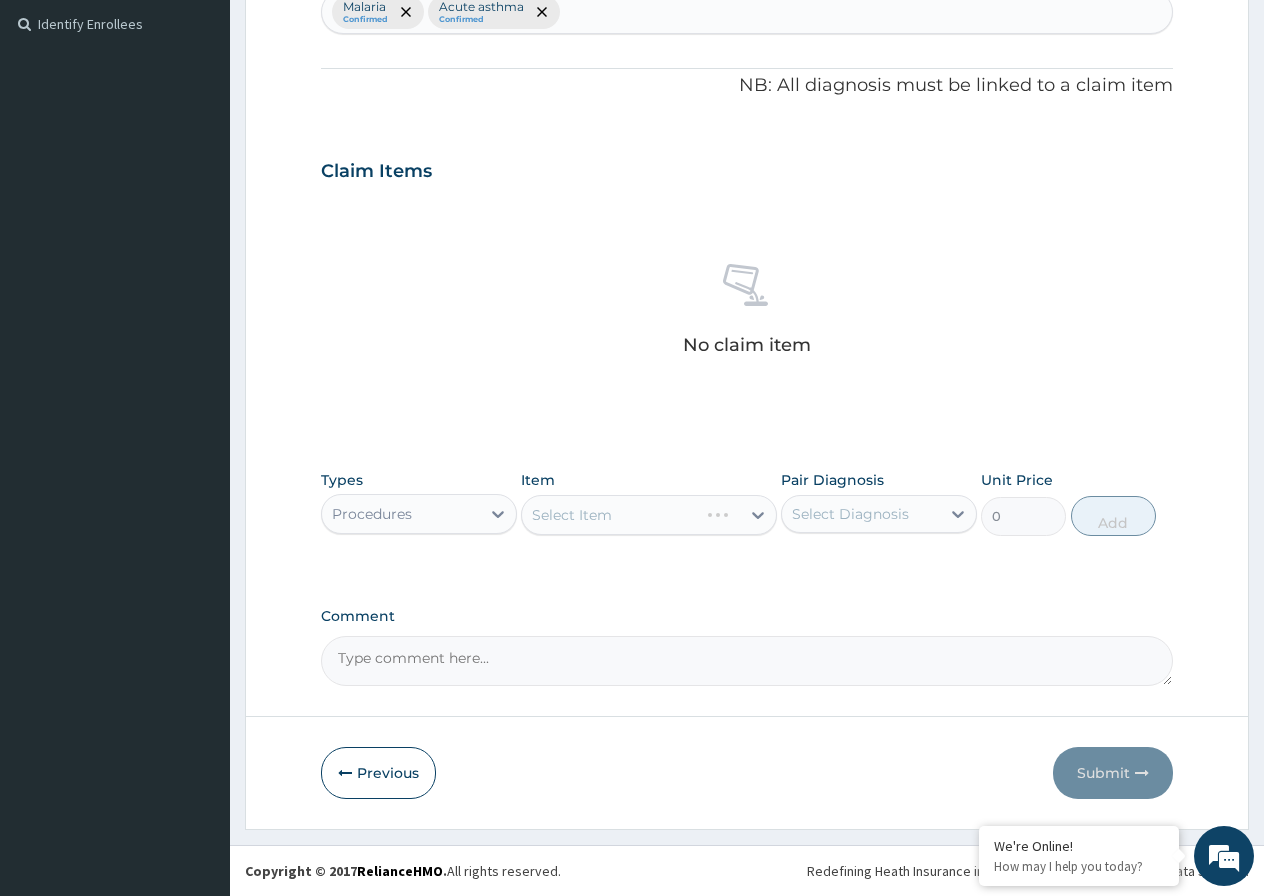 click on "Select Item" at bounding box center [649, 515] 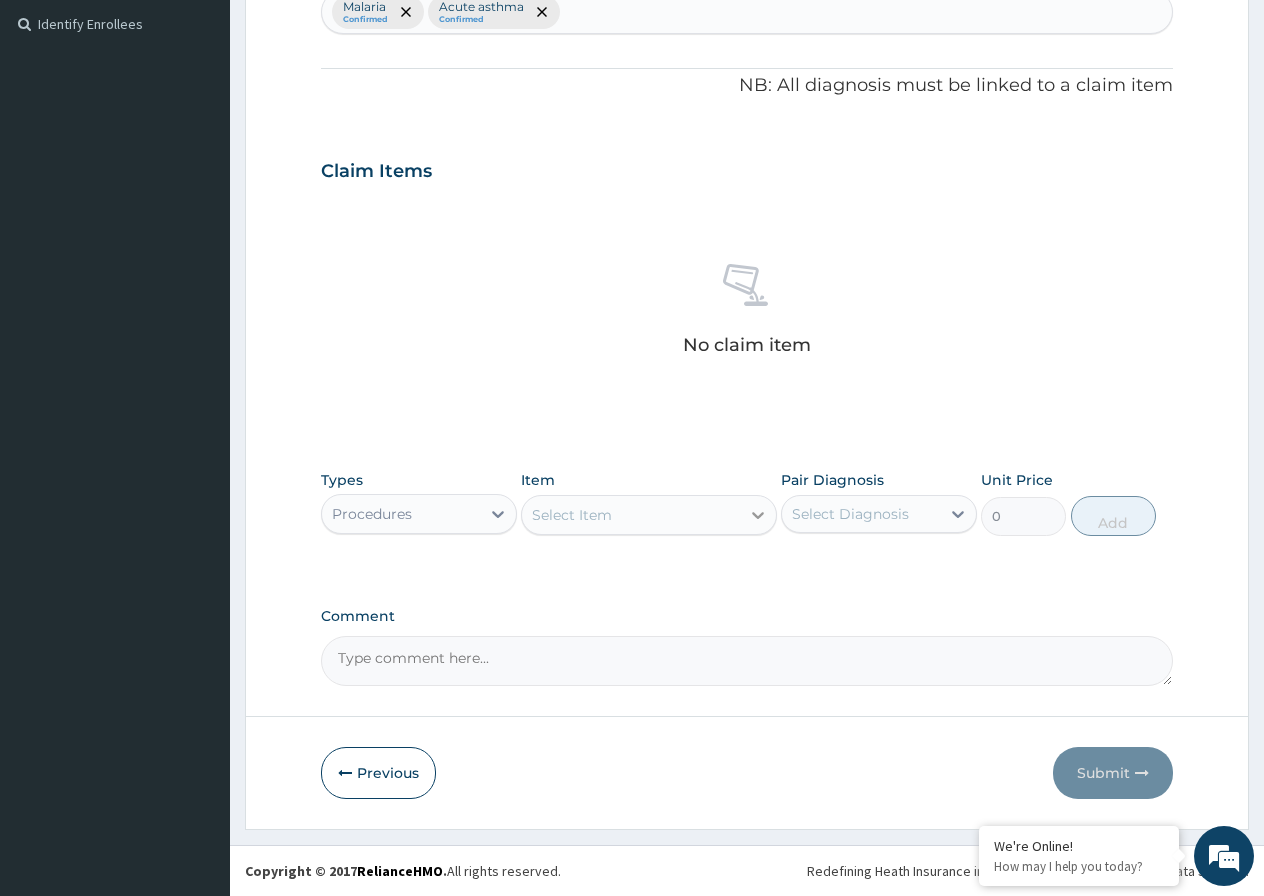 click 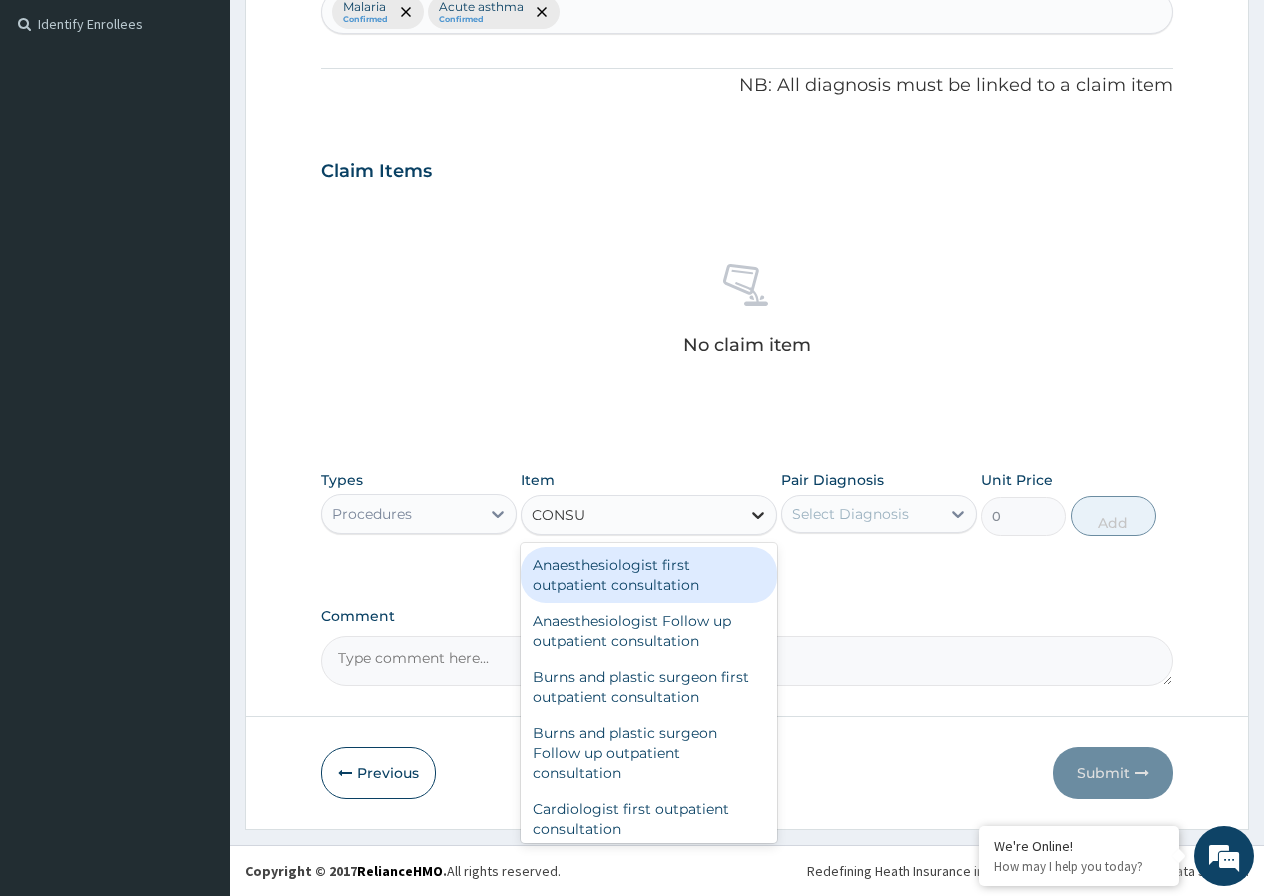 type on "CONSUL" 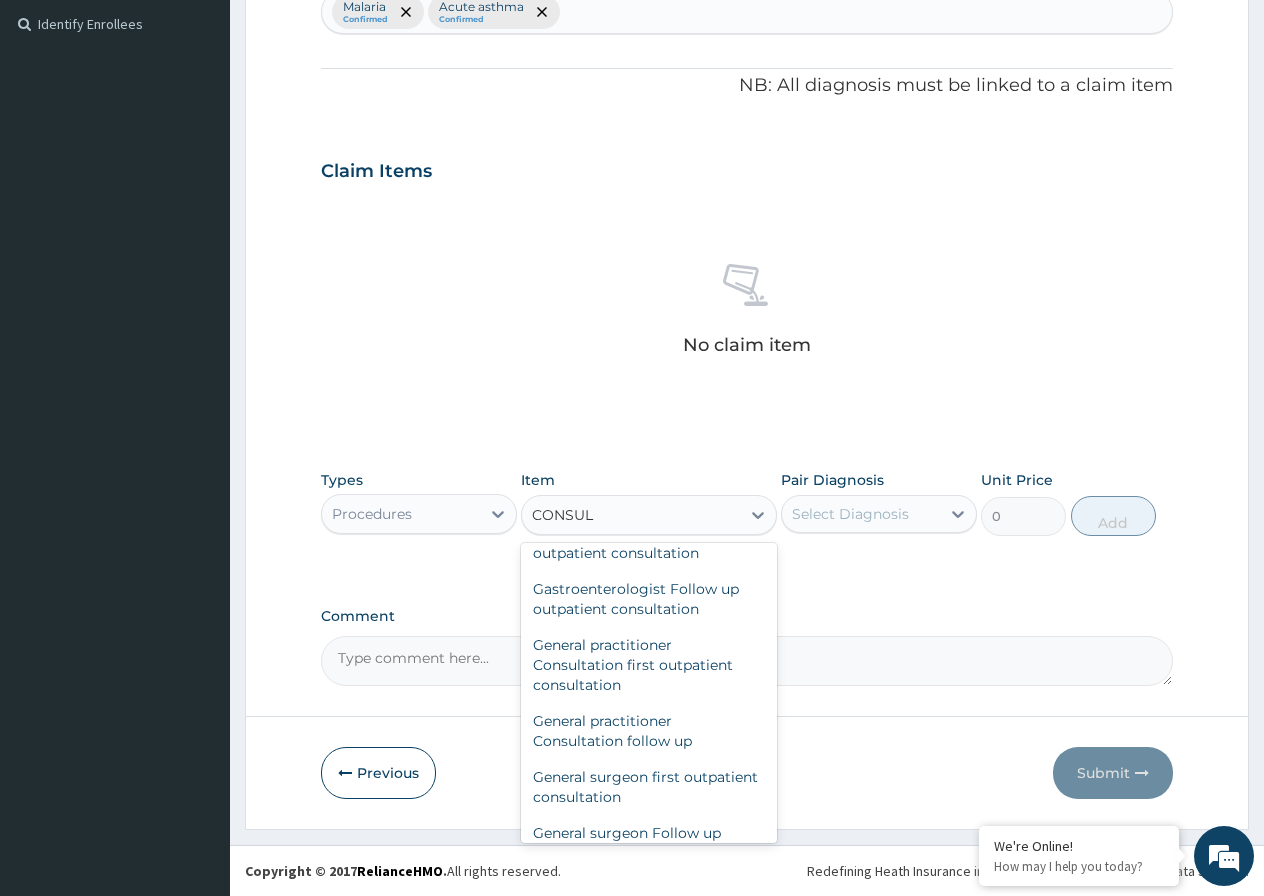 scroll, scrollTop: 1091, scrollLeft: 0, axis: vertical 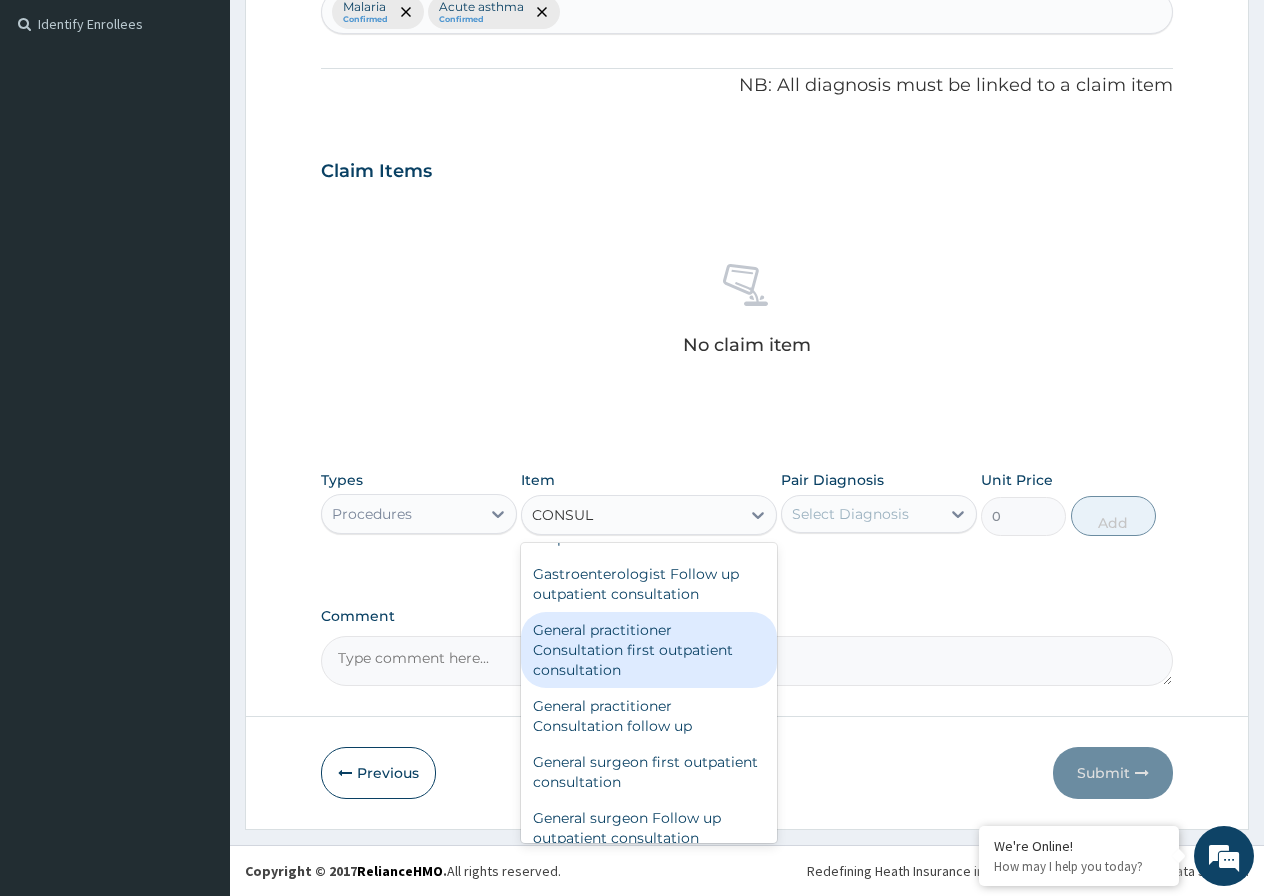 click on "General practitioner Consultation first outpatient consultation" at bounding box center (649, 650) 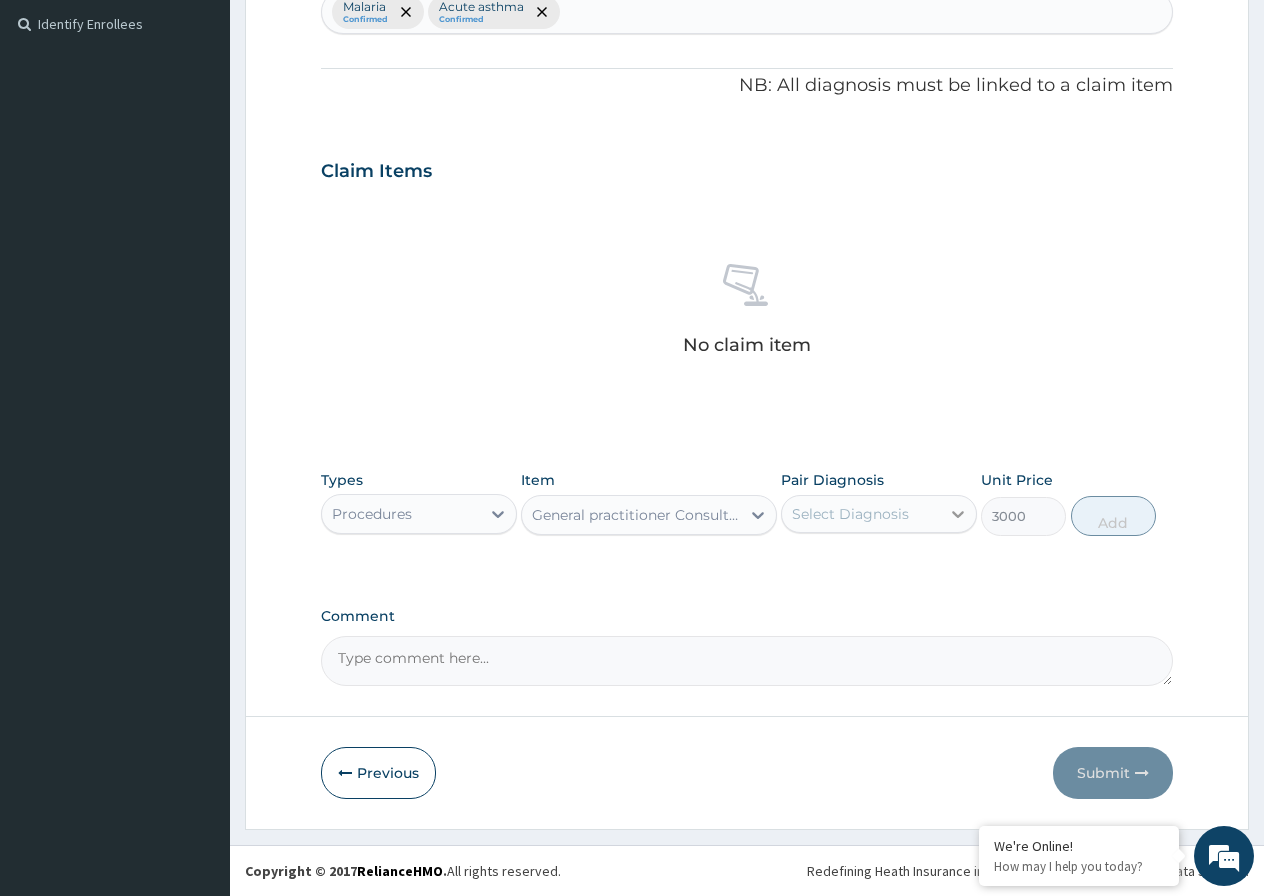click 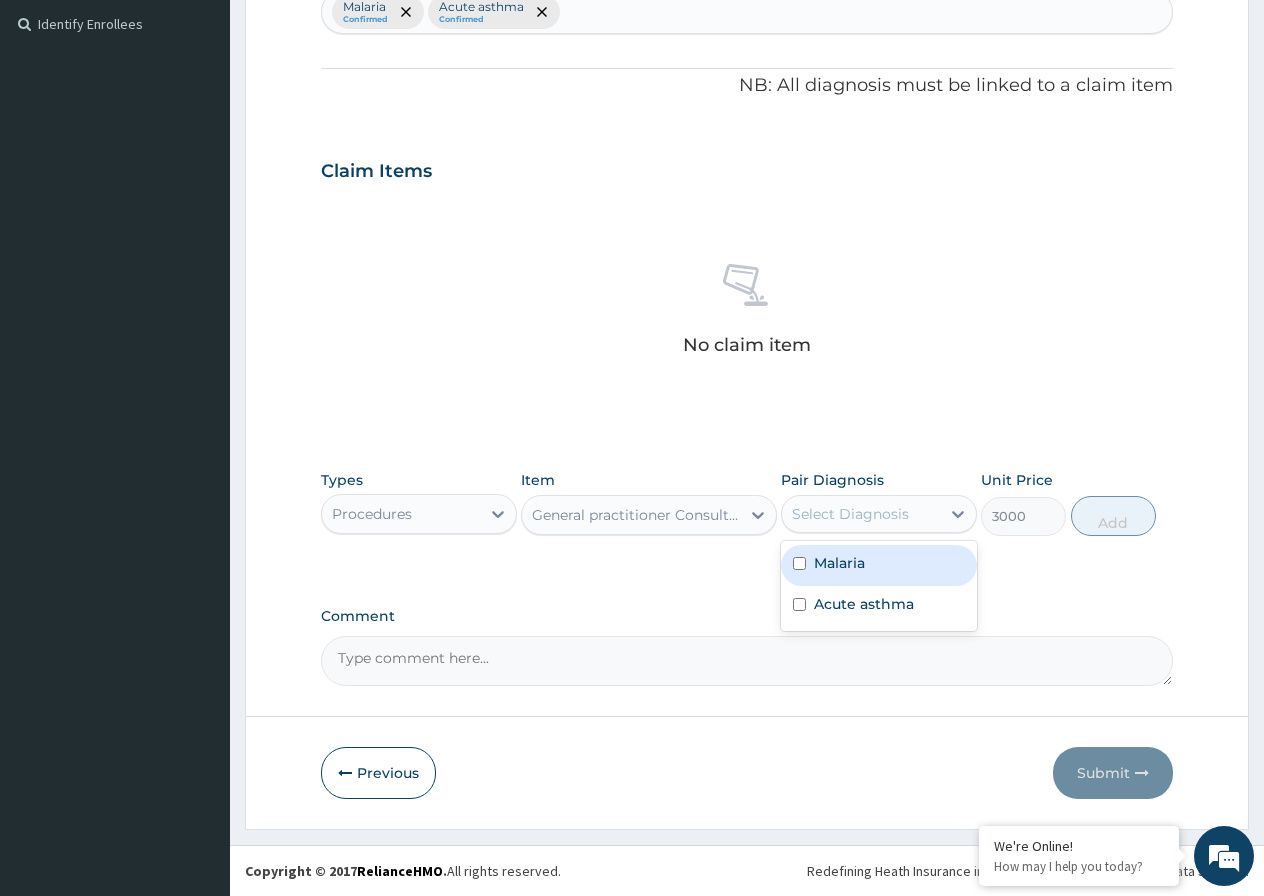 click at bounding box center (799, 563) 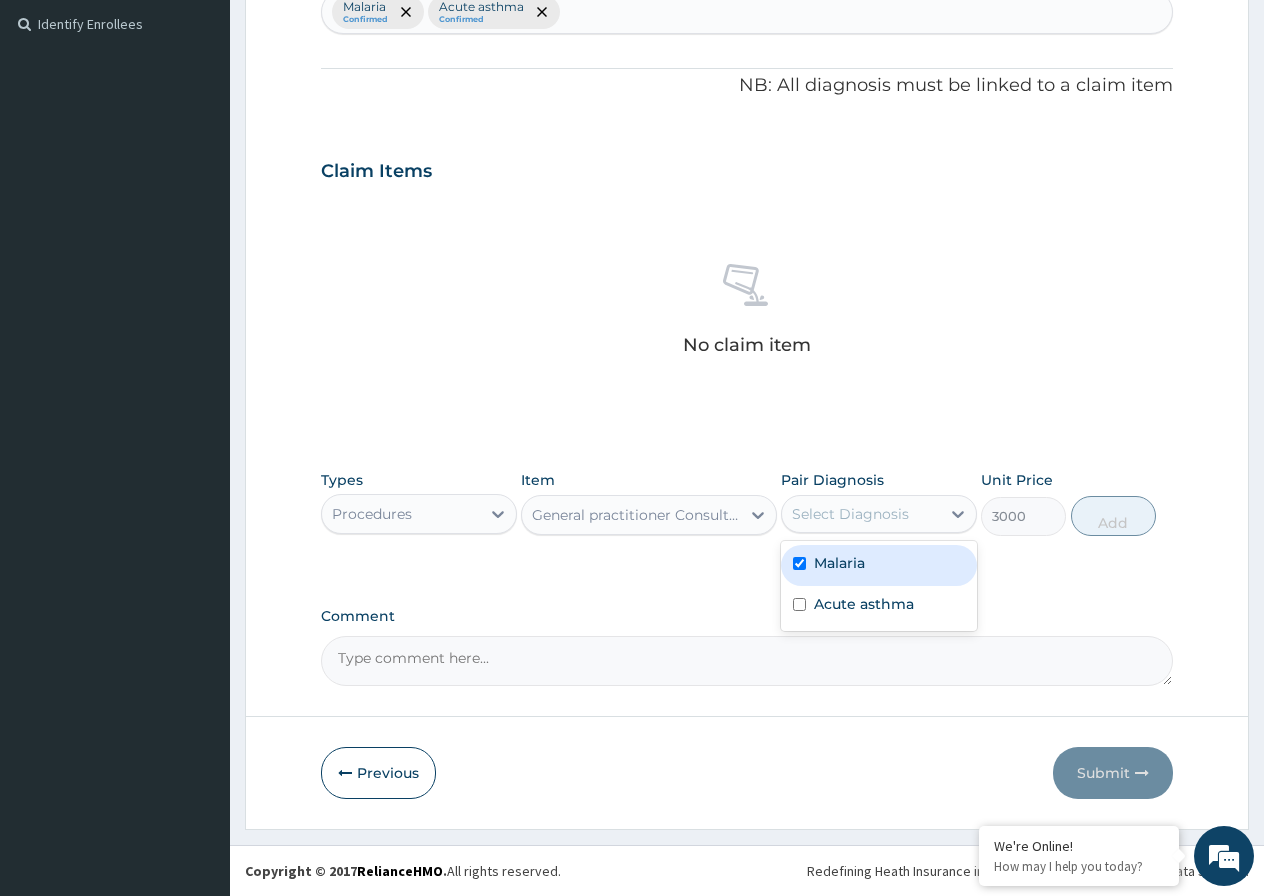 checkbox on "true" 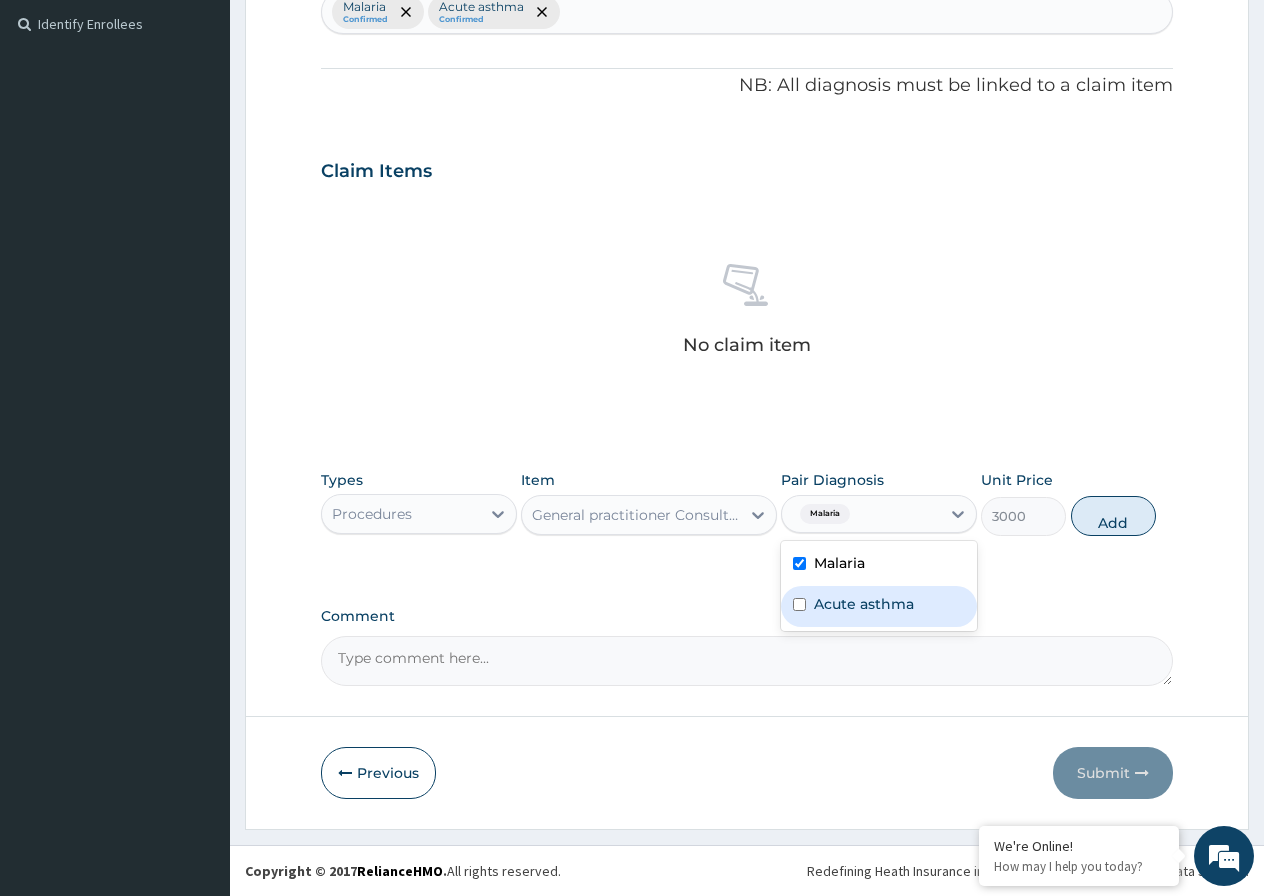 click at bounding box center [799, 604] 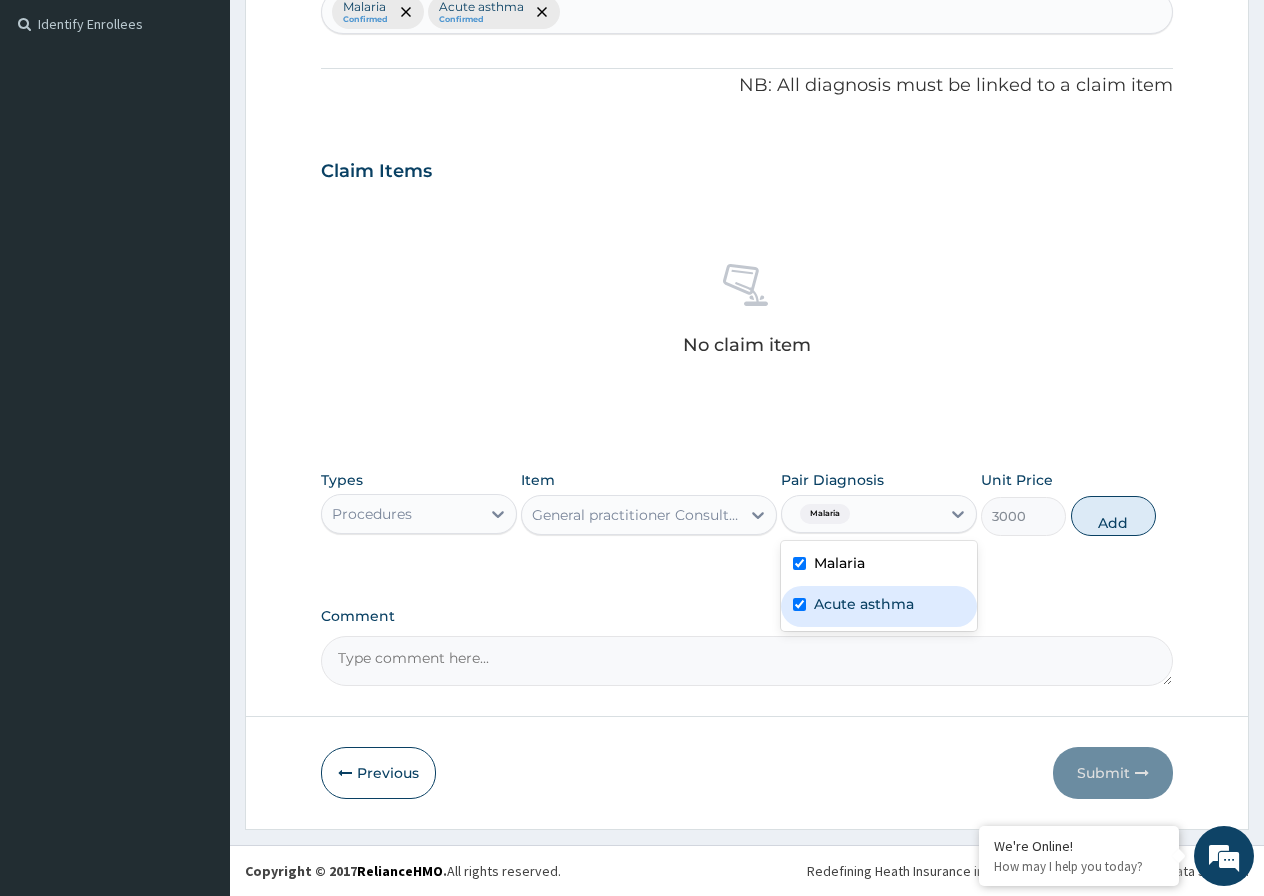 checkbox on "true" 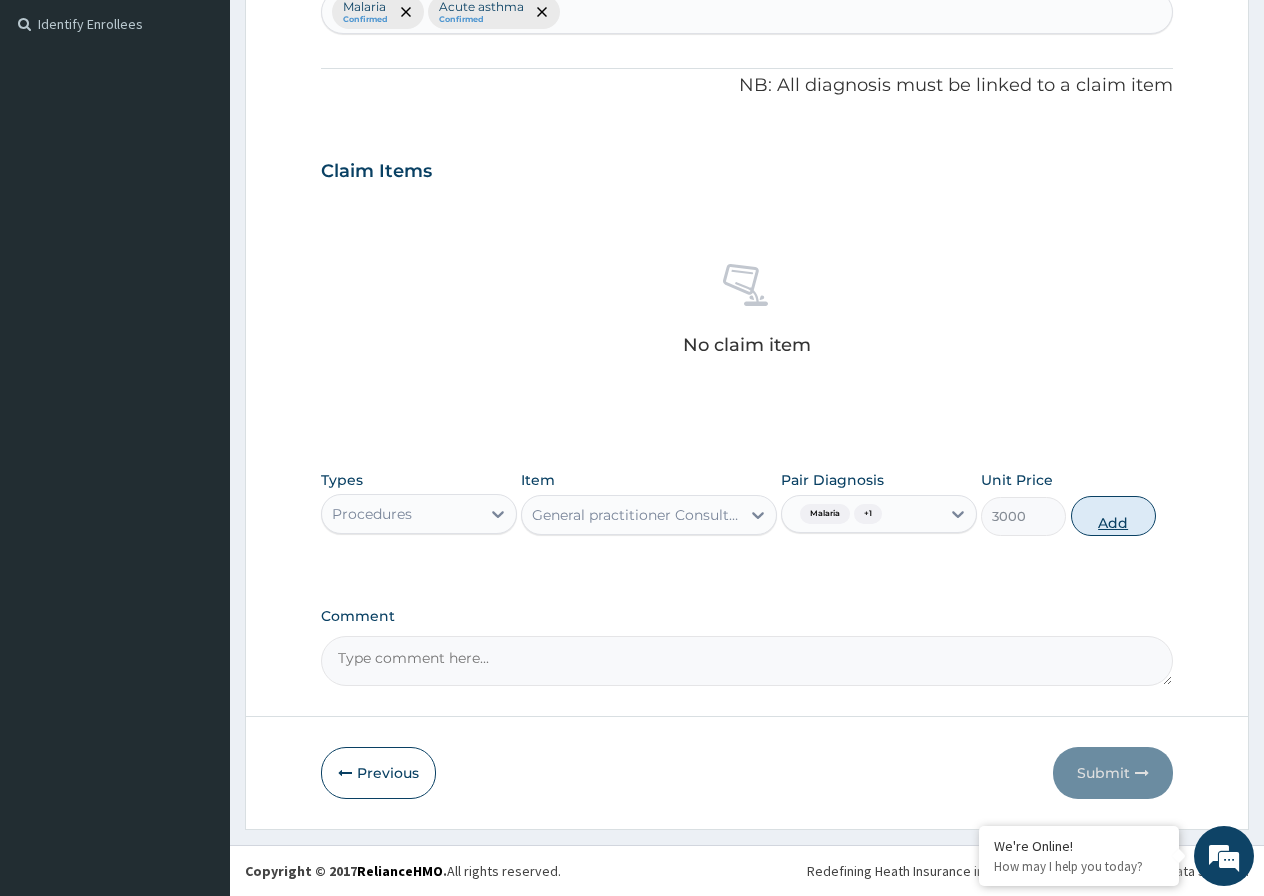 click on "Add" at bounding box center (1113, 516) 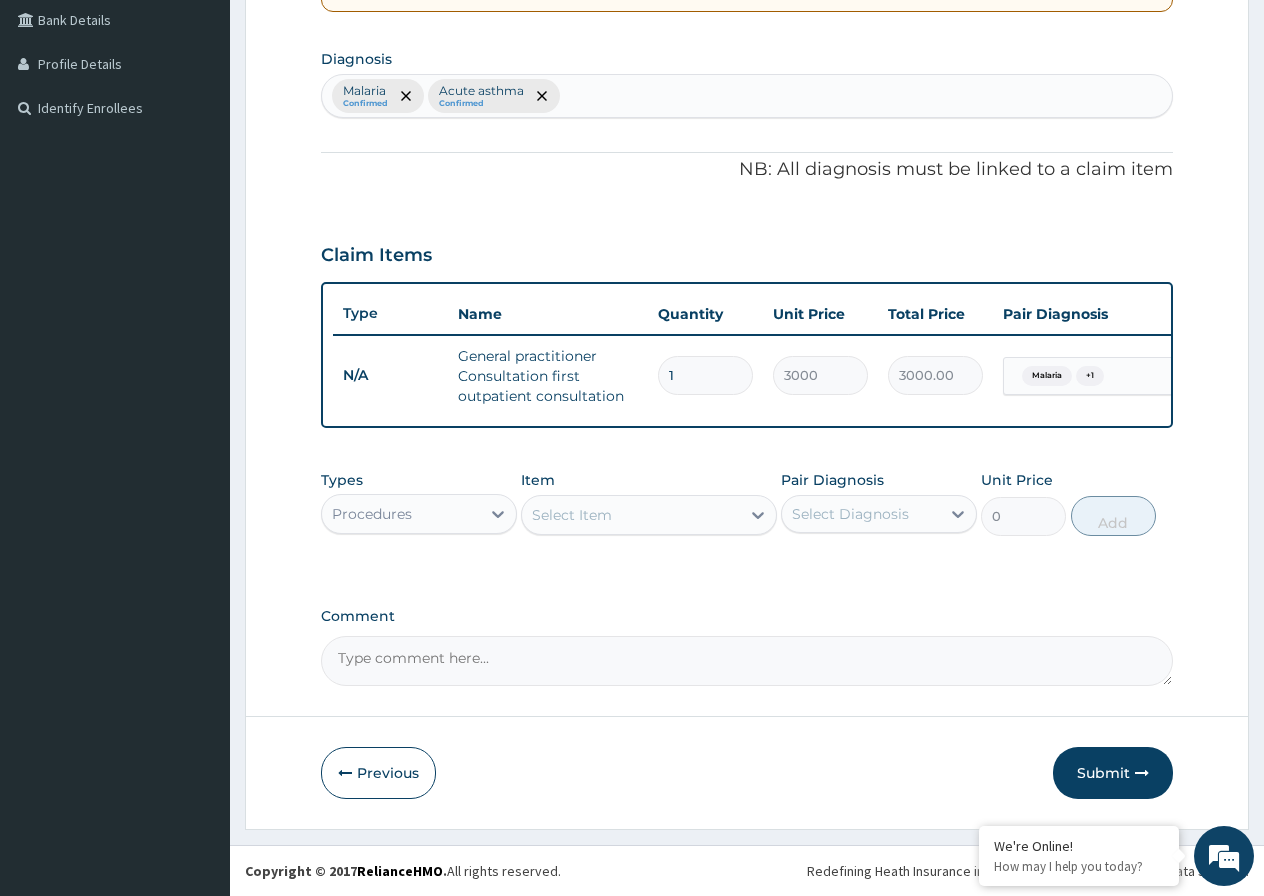 scroll, scrollTop: 477, scrollLeft: 0, axis: vertical 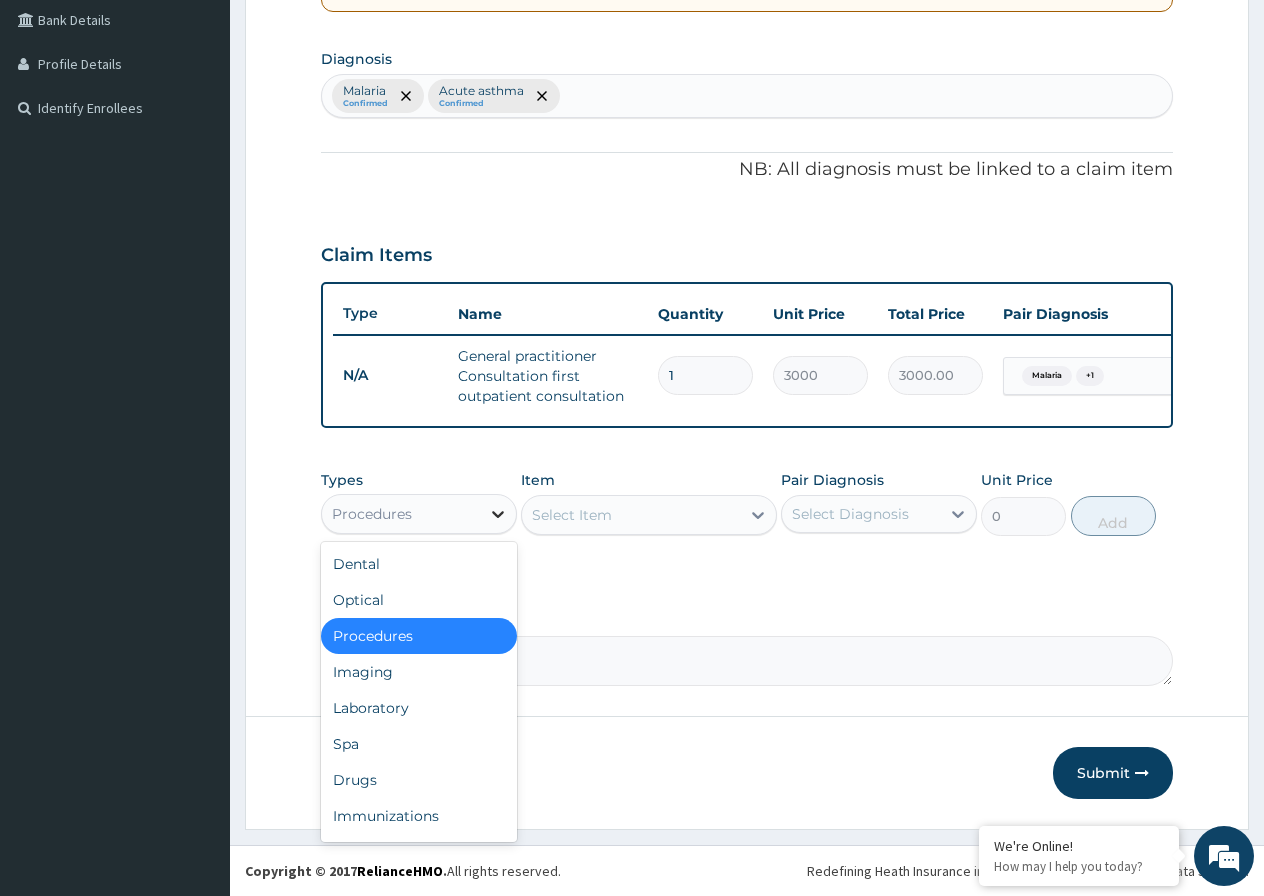 click 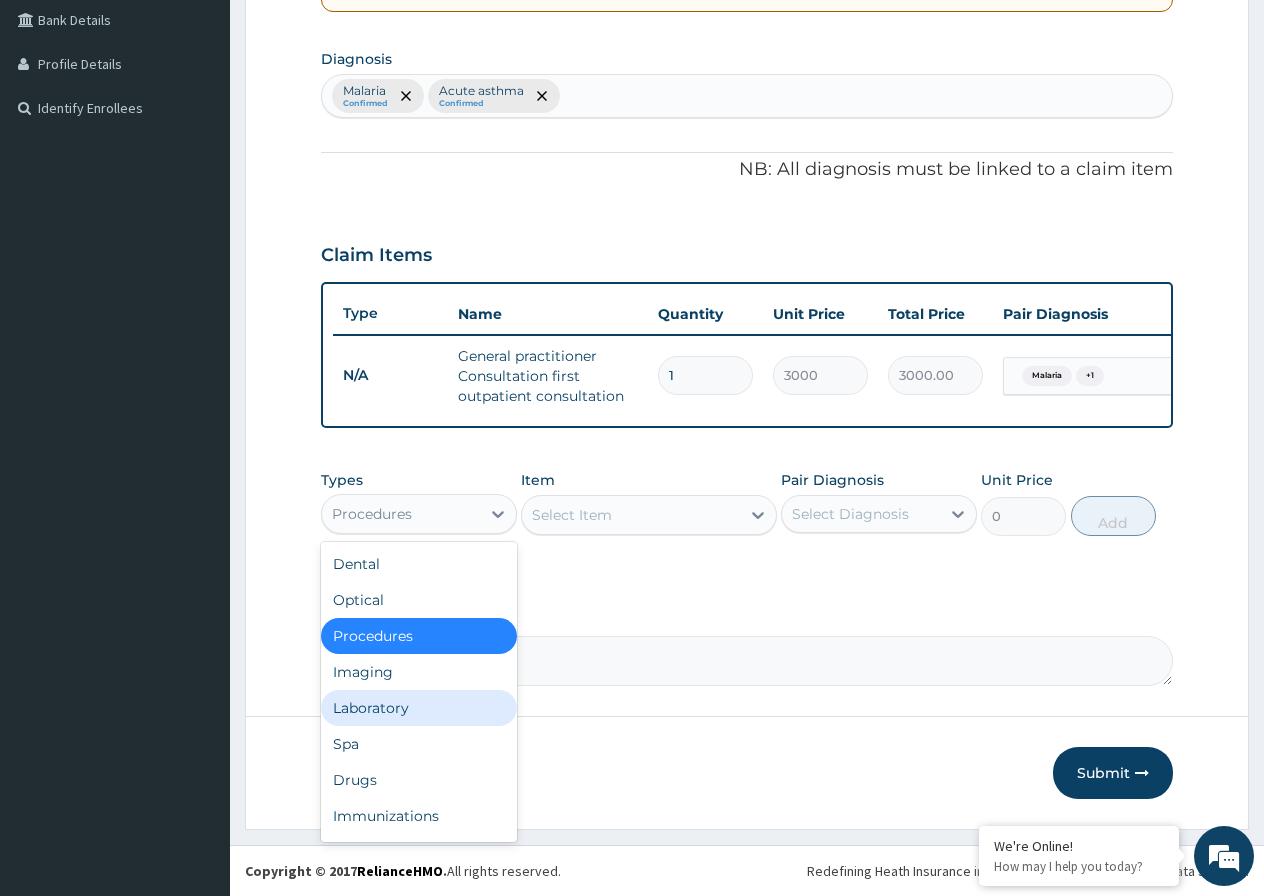 click on "Laboratory" at bounding box center (419, 708) 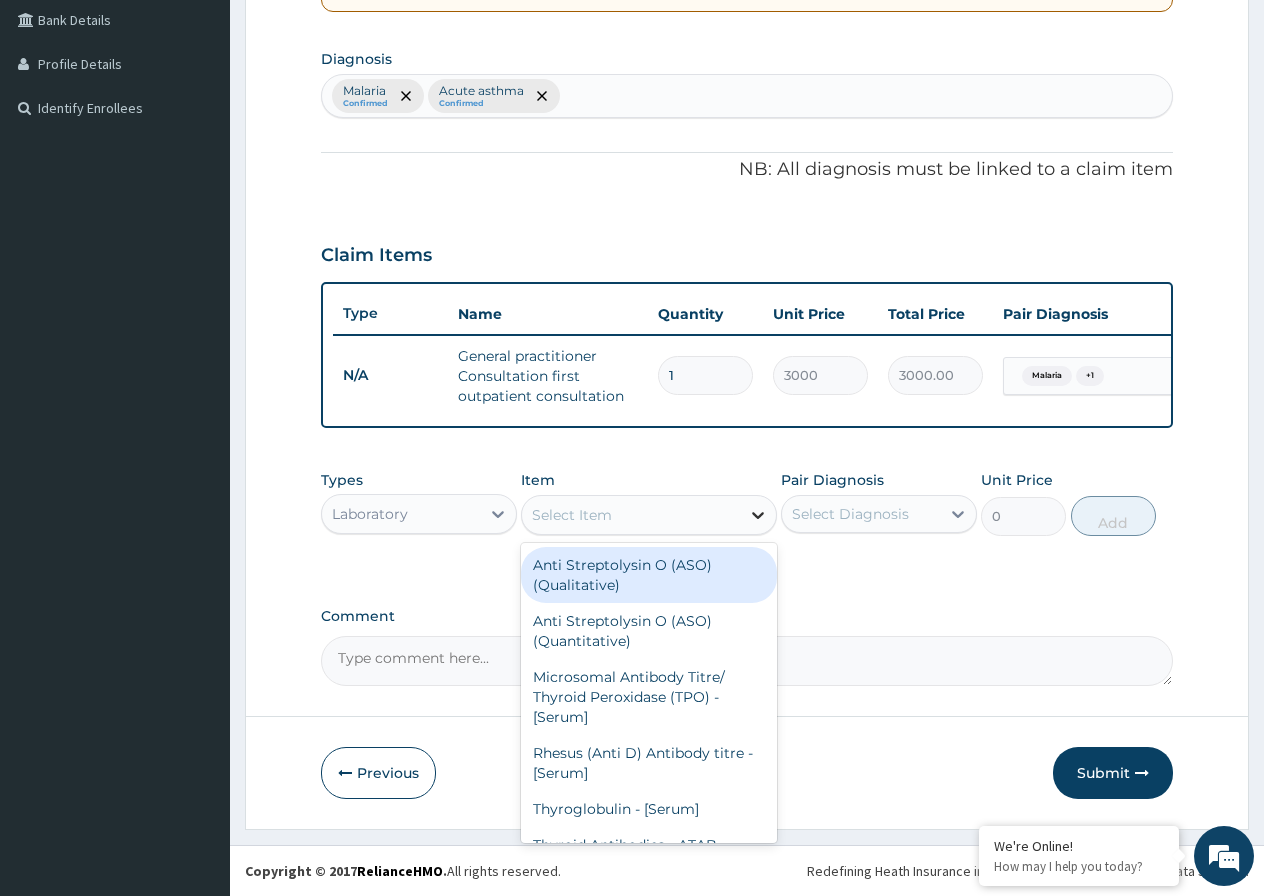 click 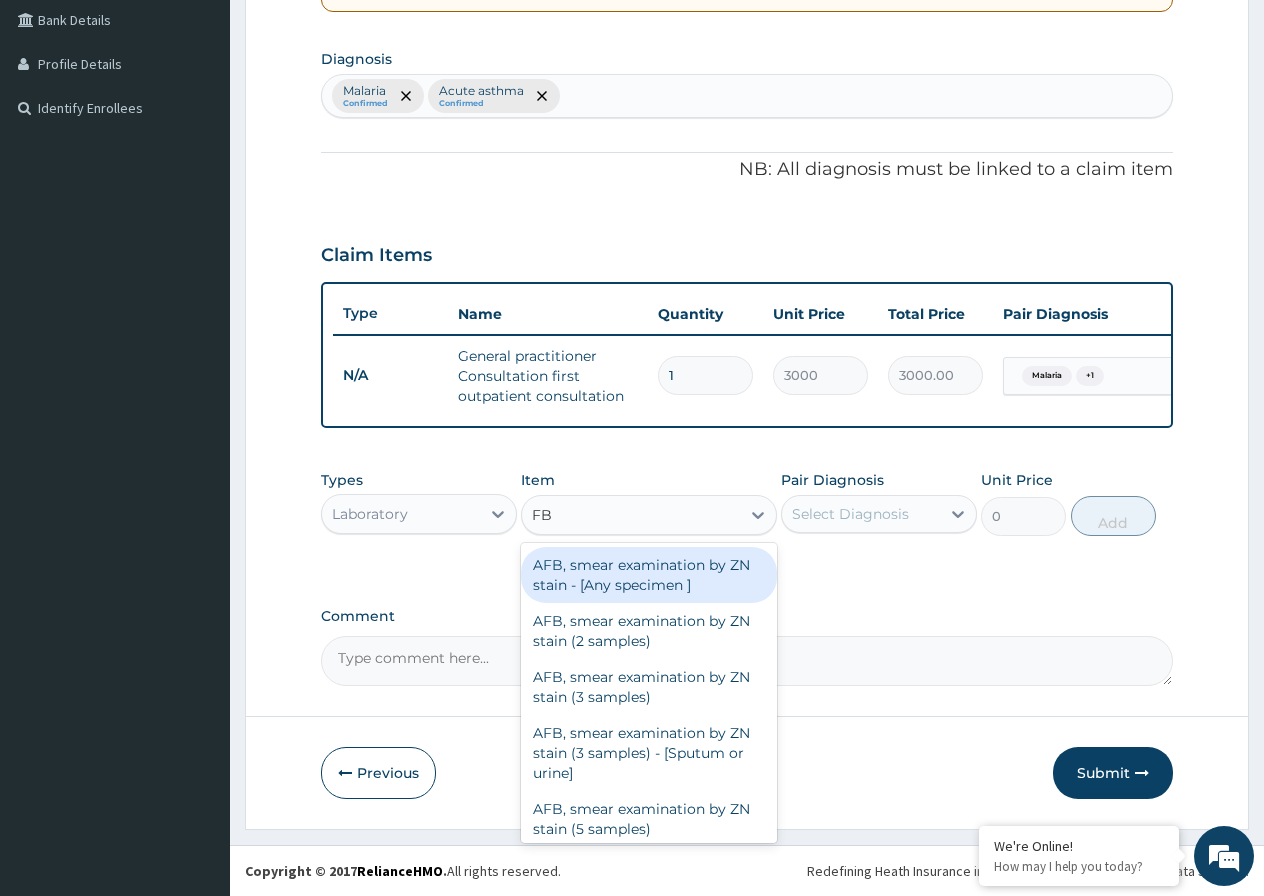 type on "FBC" 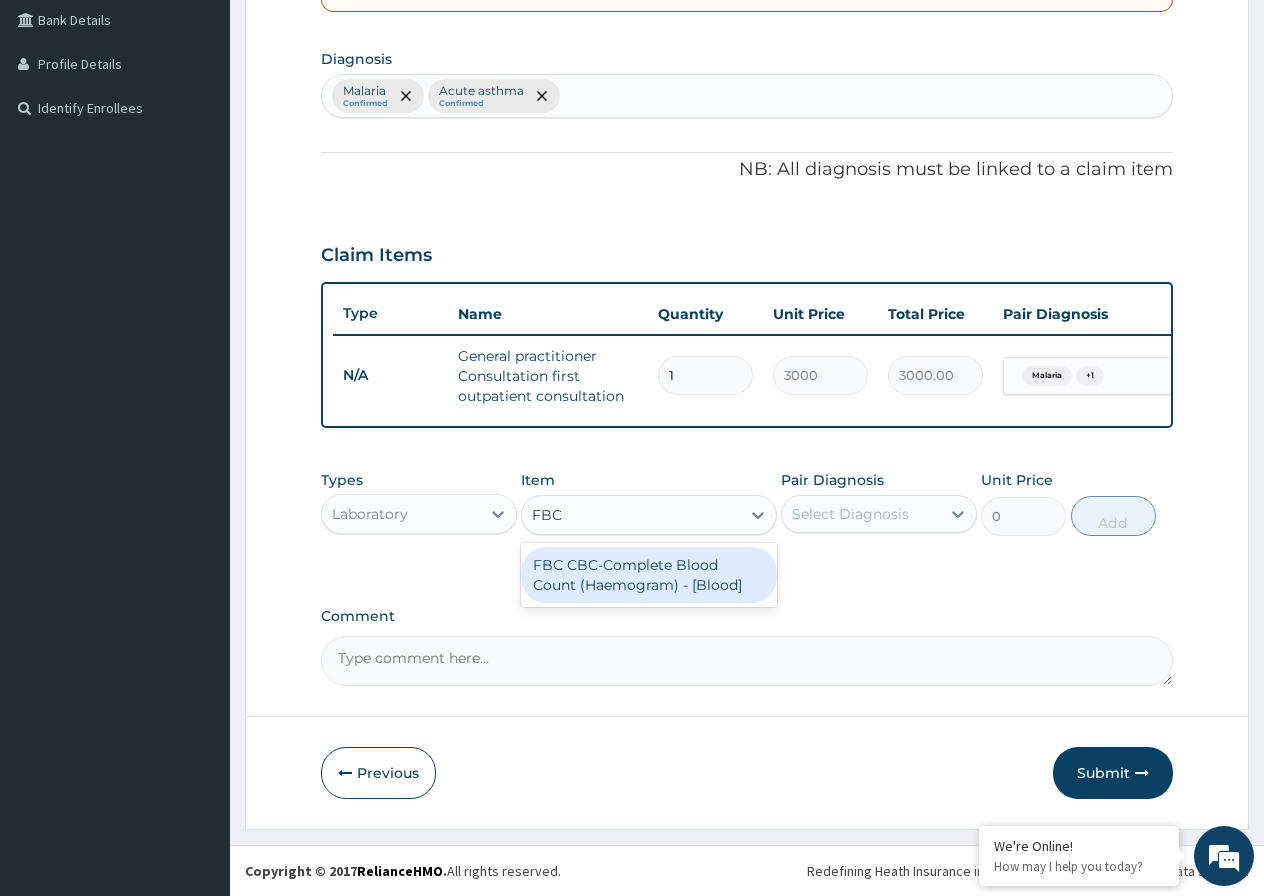 click on "FBC CBC-Complete Blood Count (Haemogram) - [Blood]" at bounding box center [649, 575] 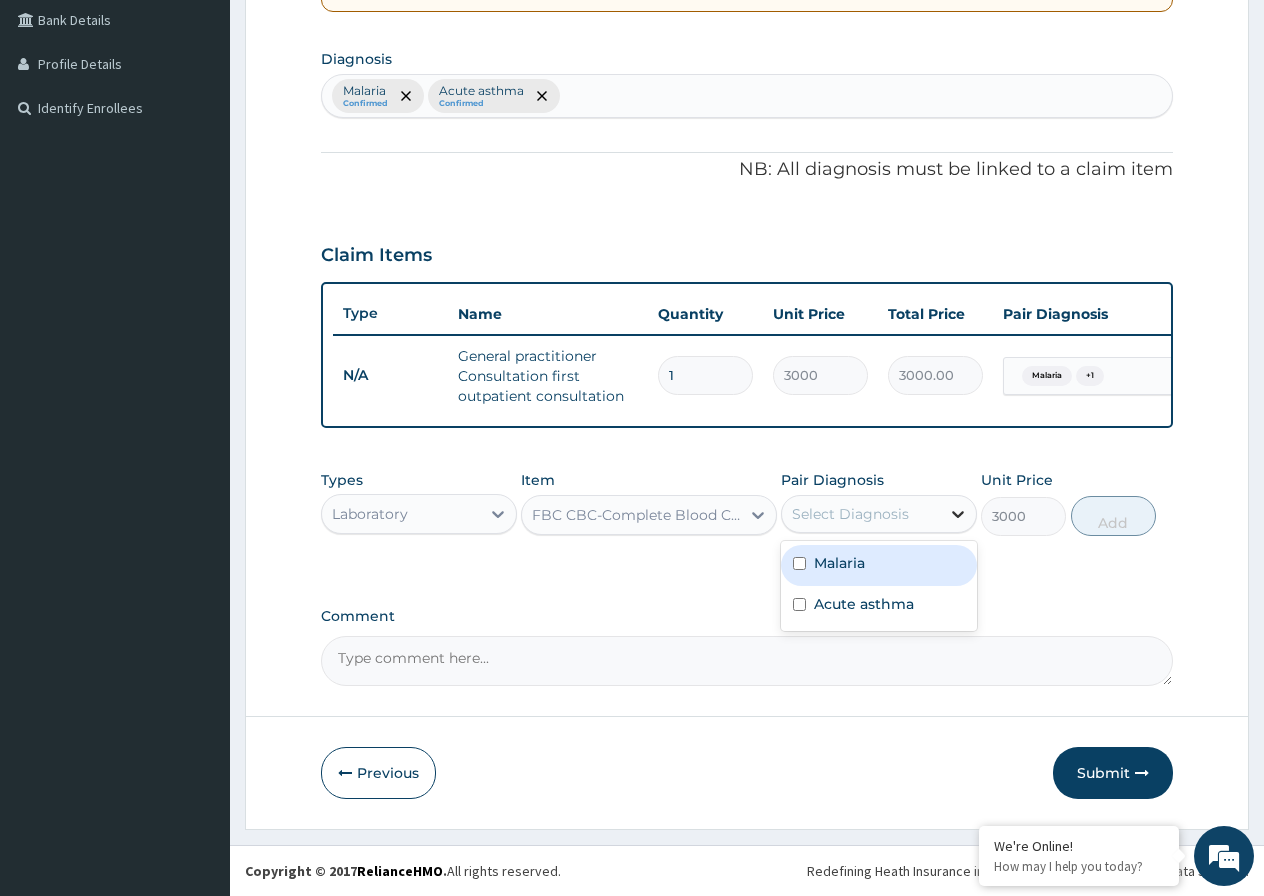 click 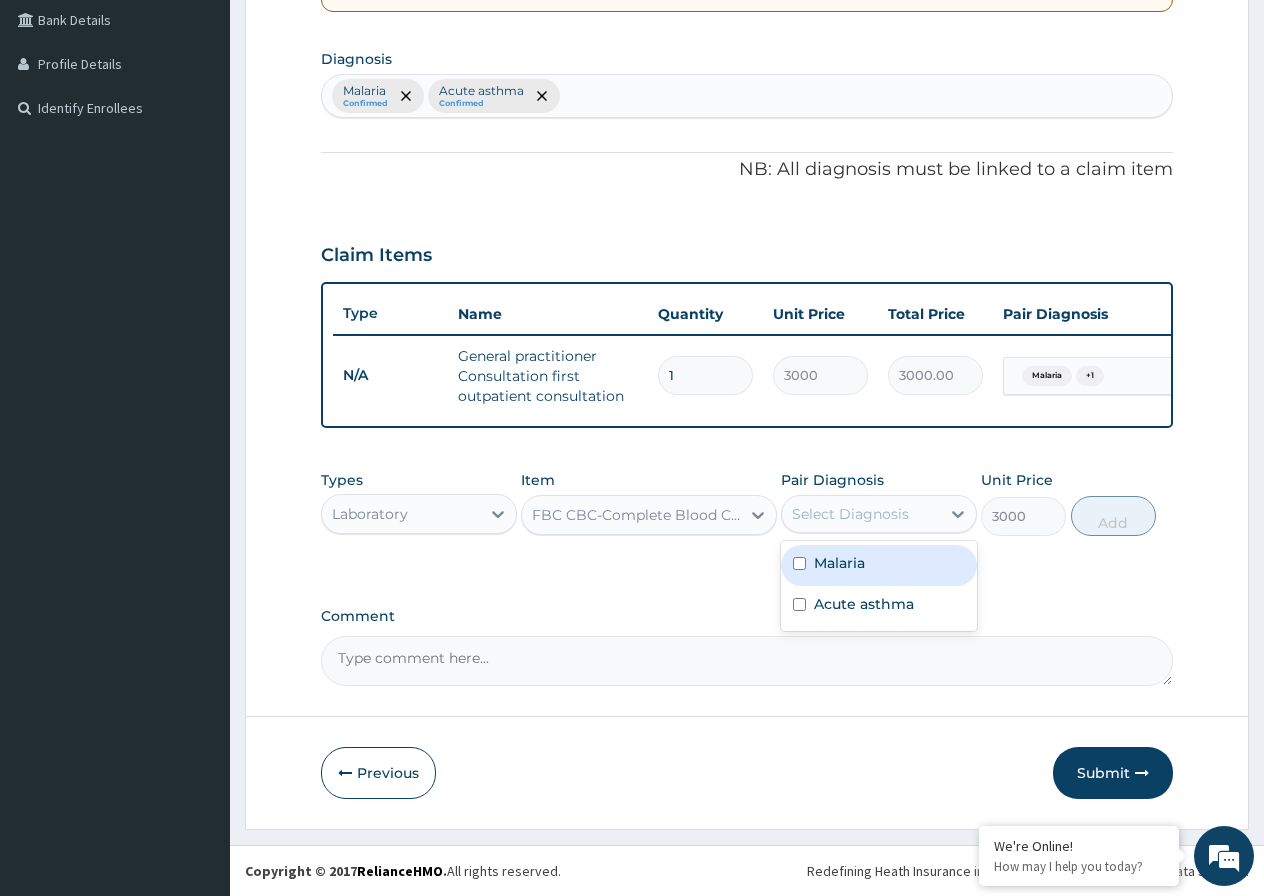 click on "Types Laboratory Item FBC CBC-Complete Blood Count (Haemogram) - [Blood] Pair Diagnosis option Acute asthma, selected. option Malaria focused, 1 of 2. 2 results available. Use Up and Down to choose options, press Enter to select the currently focused option, press Escape to exit the menu, press Tab to select the option and exit the menu. Select Diagnosis Malaria Acute asthma Unit Price 3000 Add" at bounding box center (747, 518) 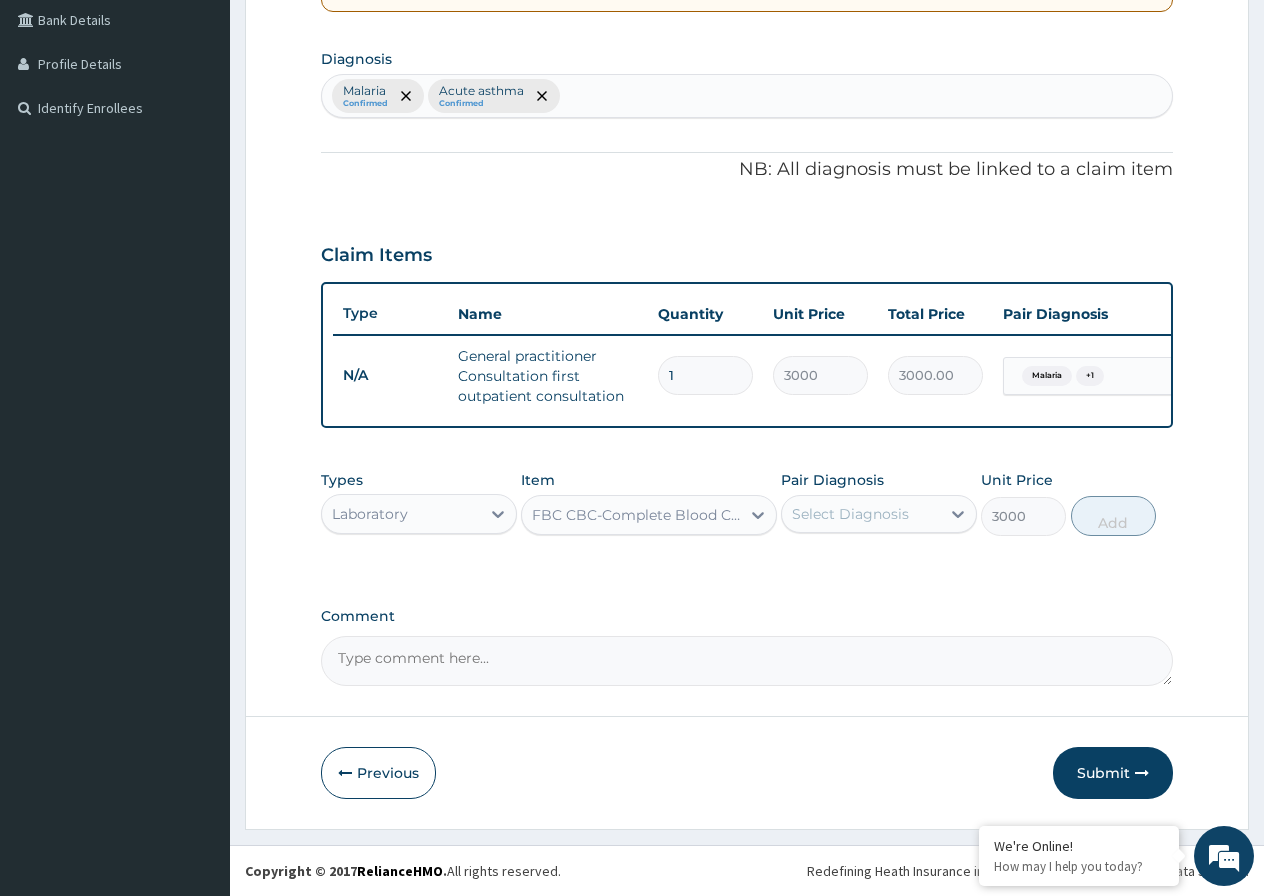 click on "Malaria Confirmed Acute asthma Confirmed" at bounding box center [747, 96] 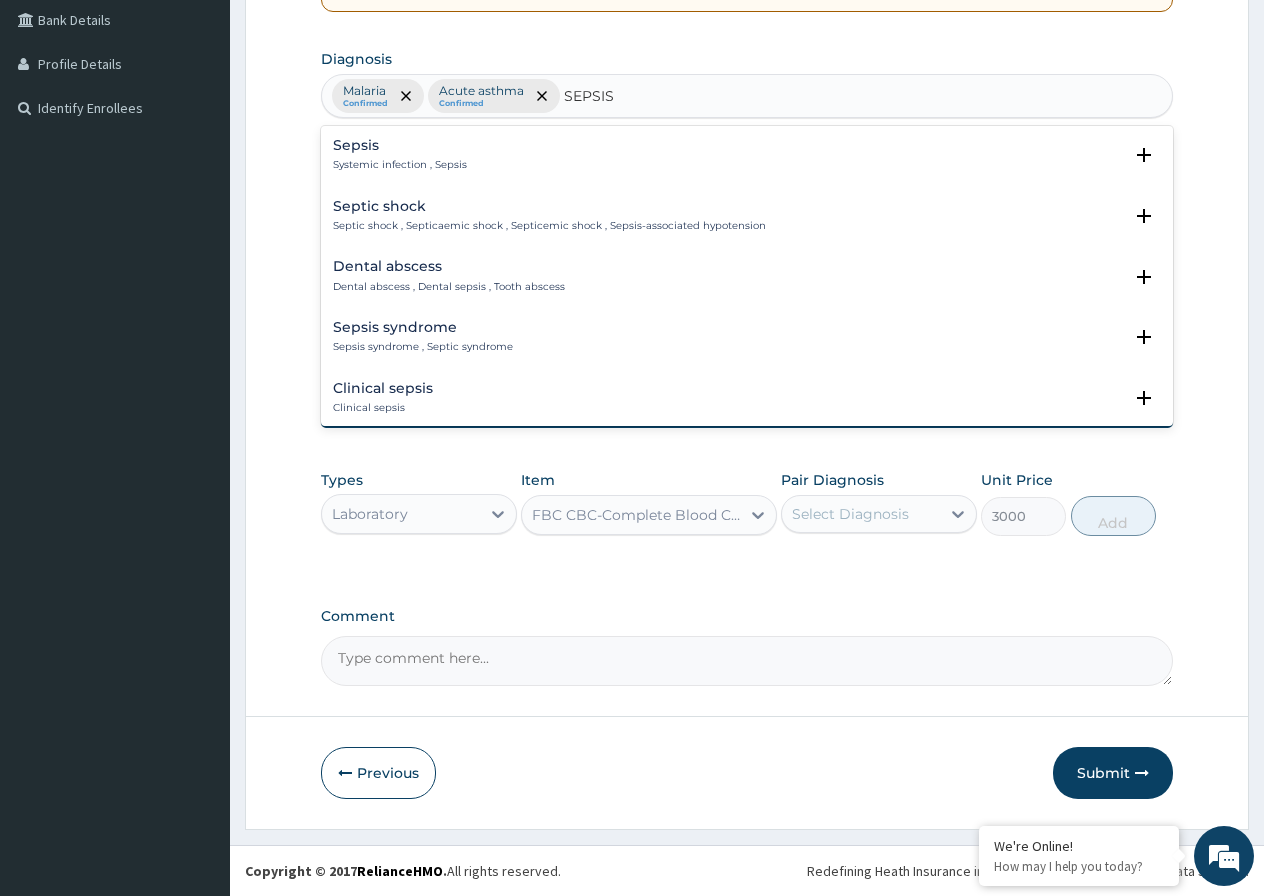 click on "Systemic infection , Sepsis" at bounding box center (400, 165) 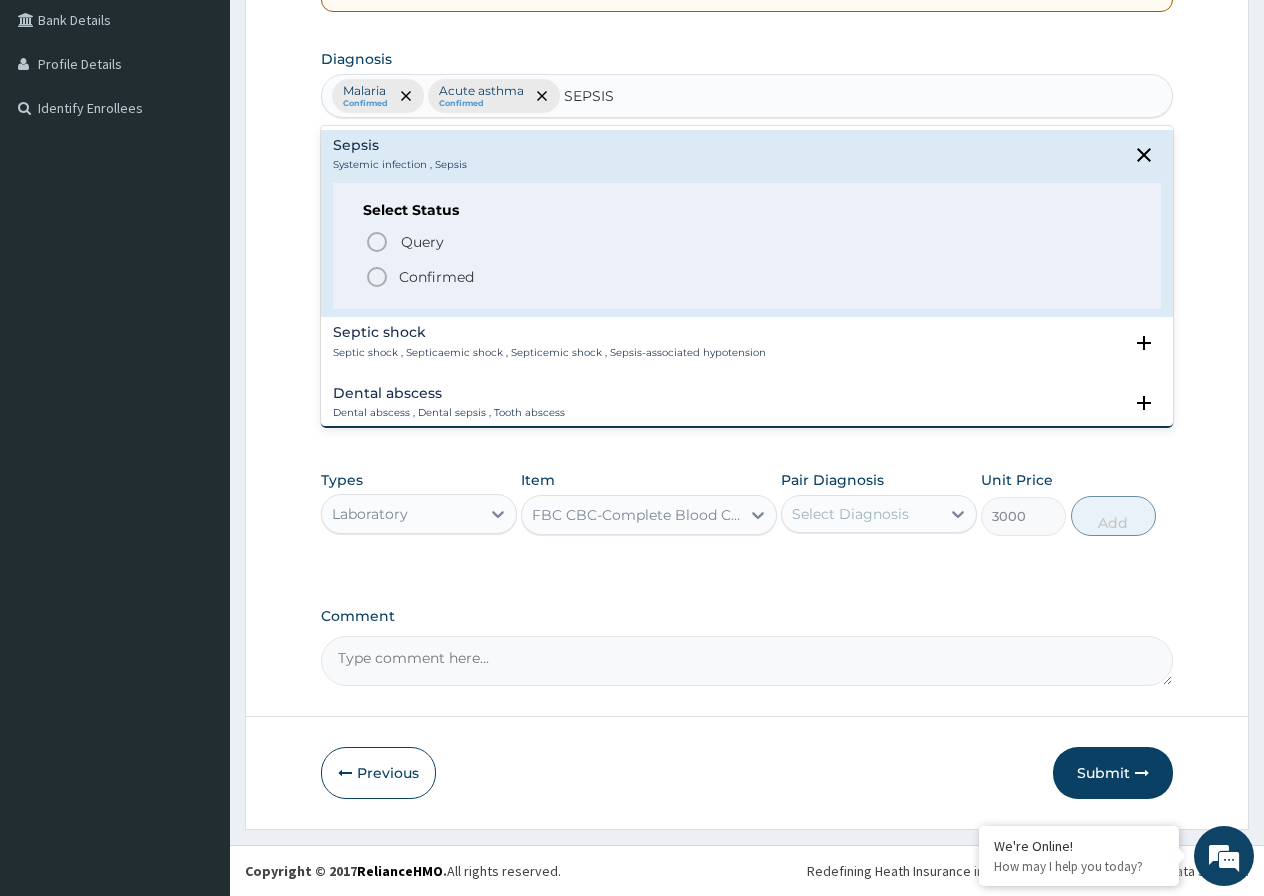 type on "SEPSIS" 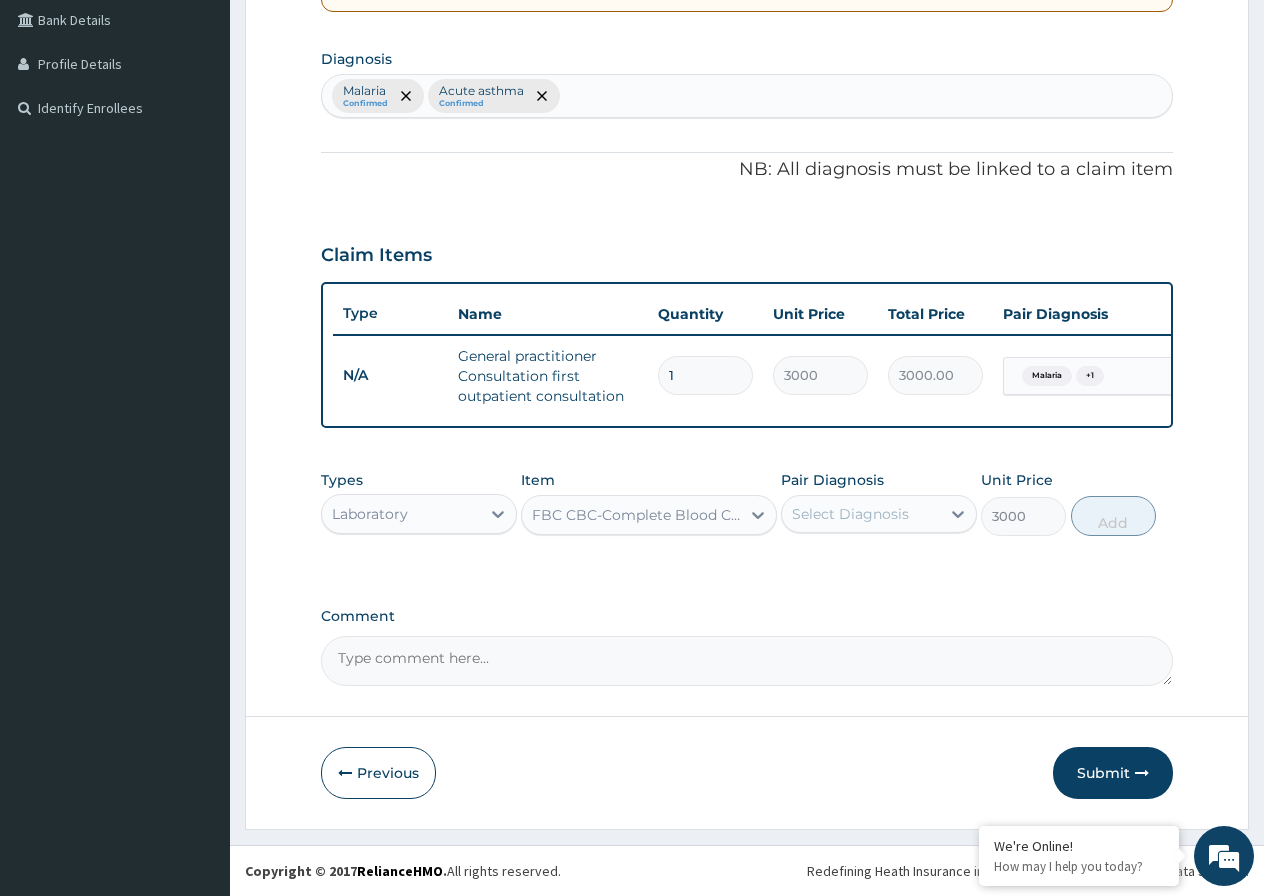 drag, startPoint x: 411, startPoint y: 143, endPoint x: 372, endPoint y: 133, distance: 40.261642 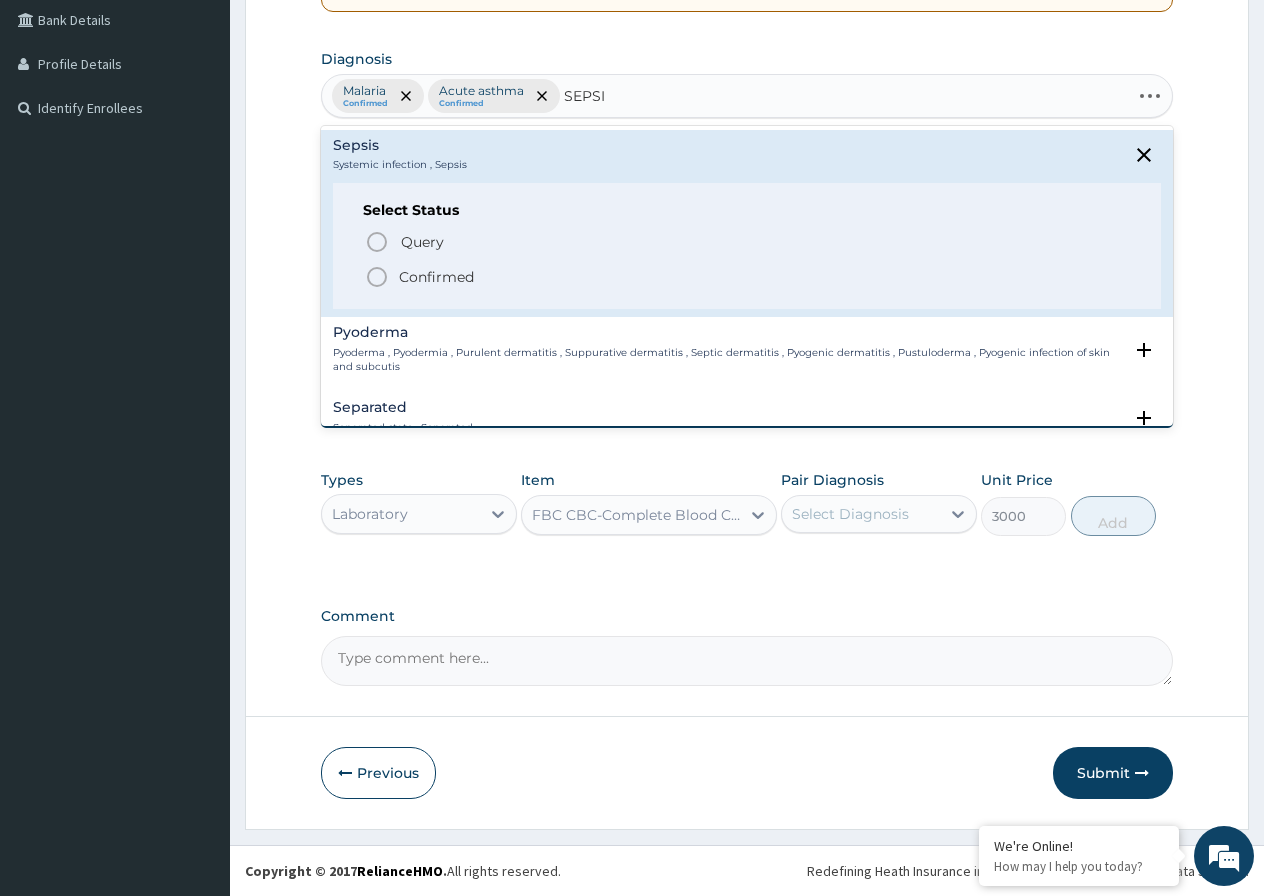 type on "SEPSIS" 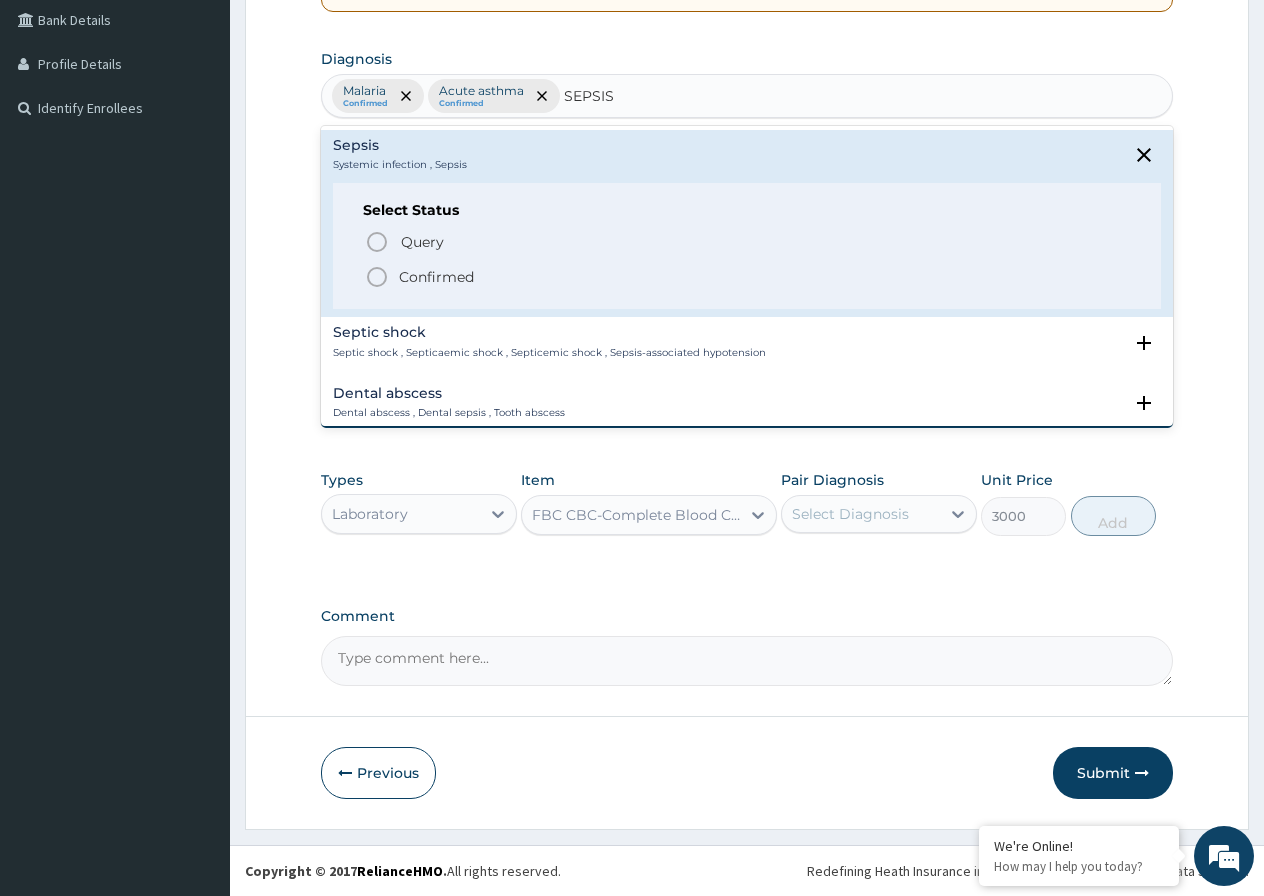 click 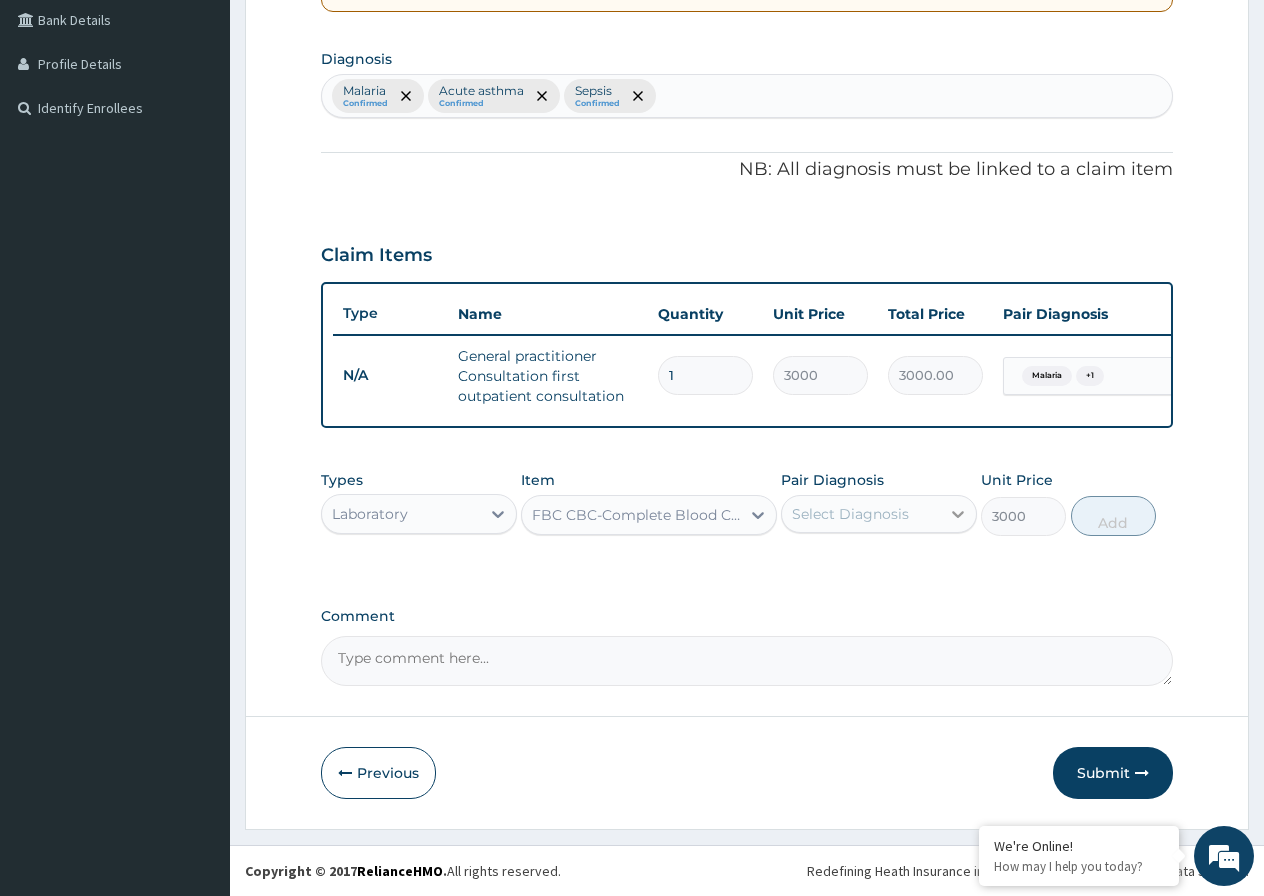 click 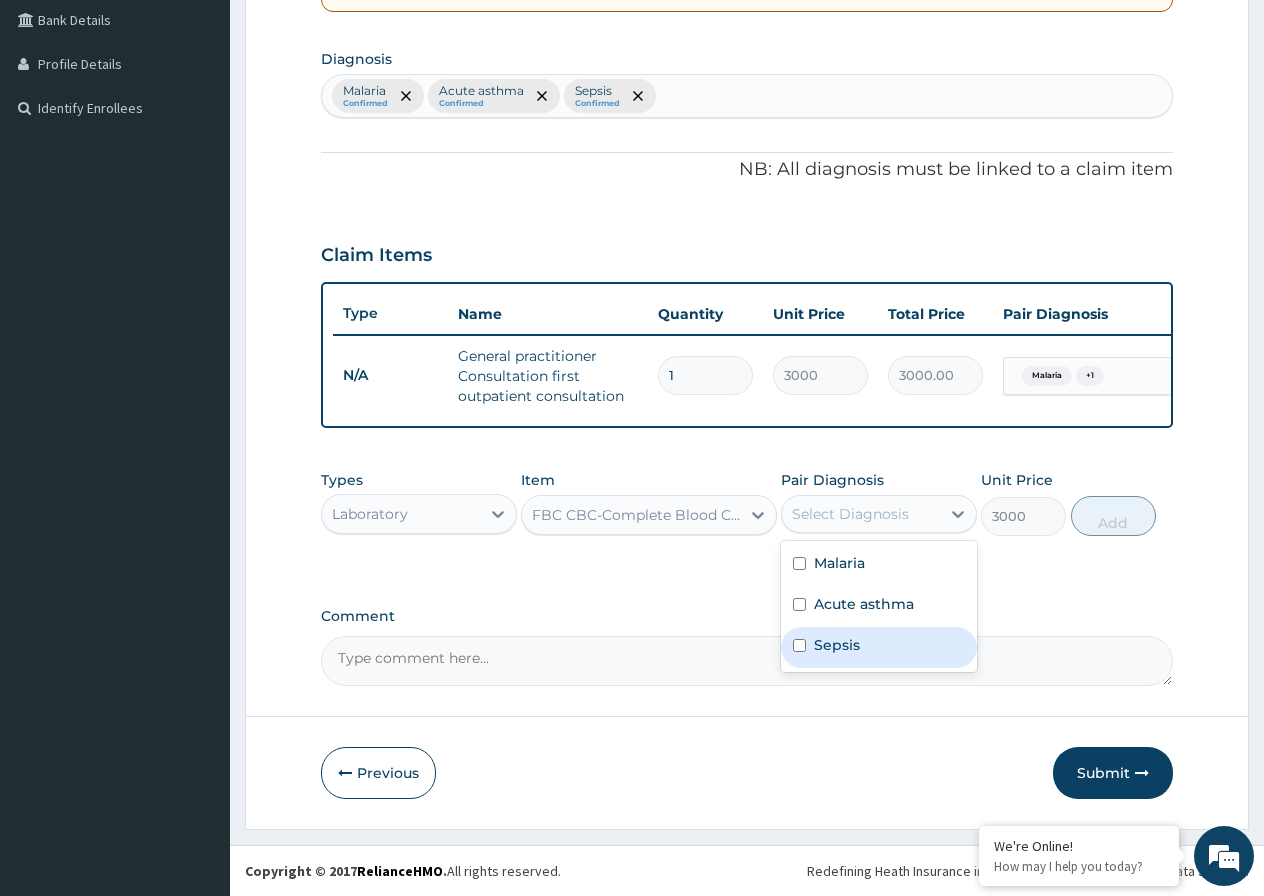 click at bounding box center (799, 645) 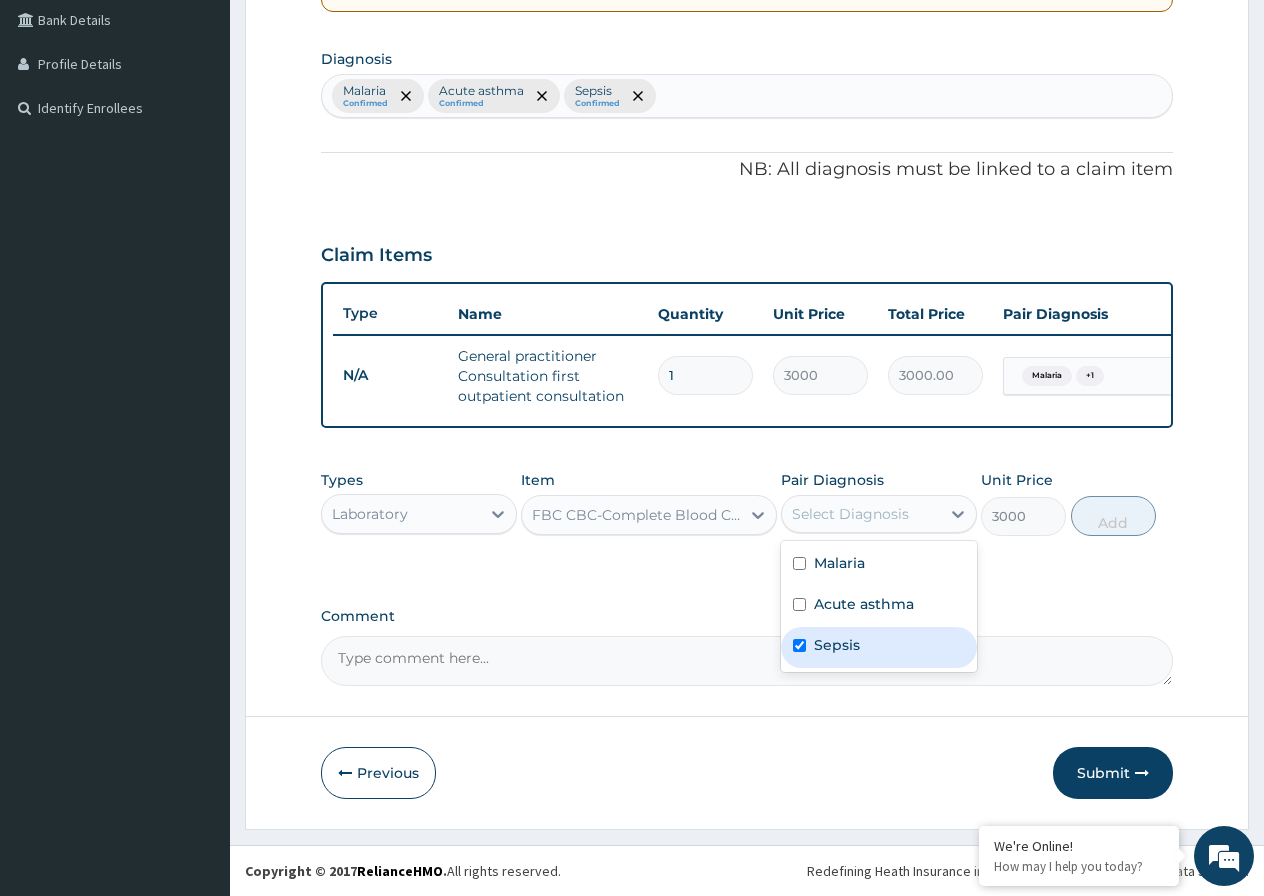 checkbox on "true" 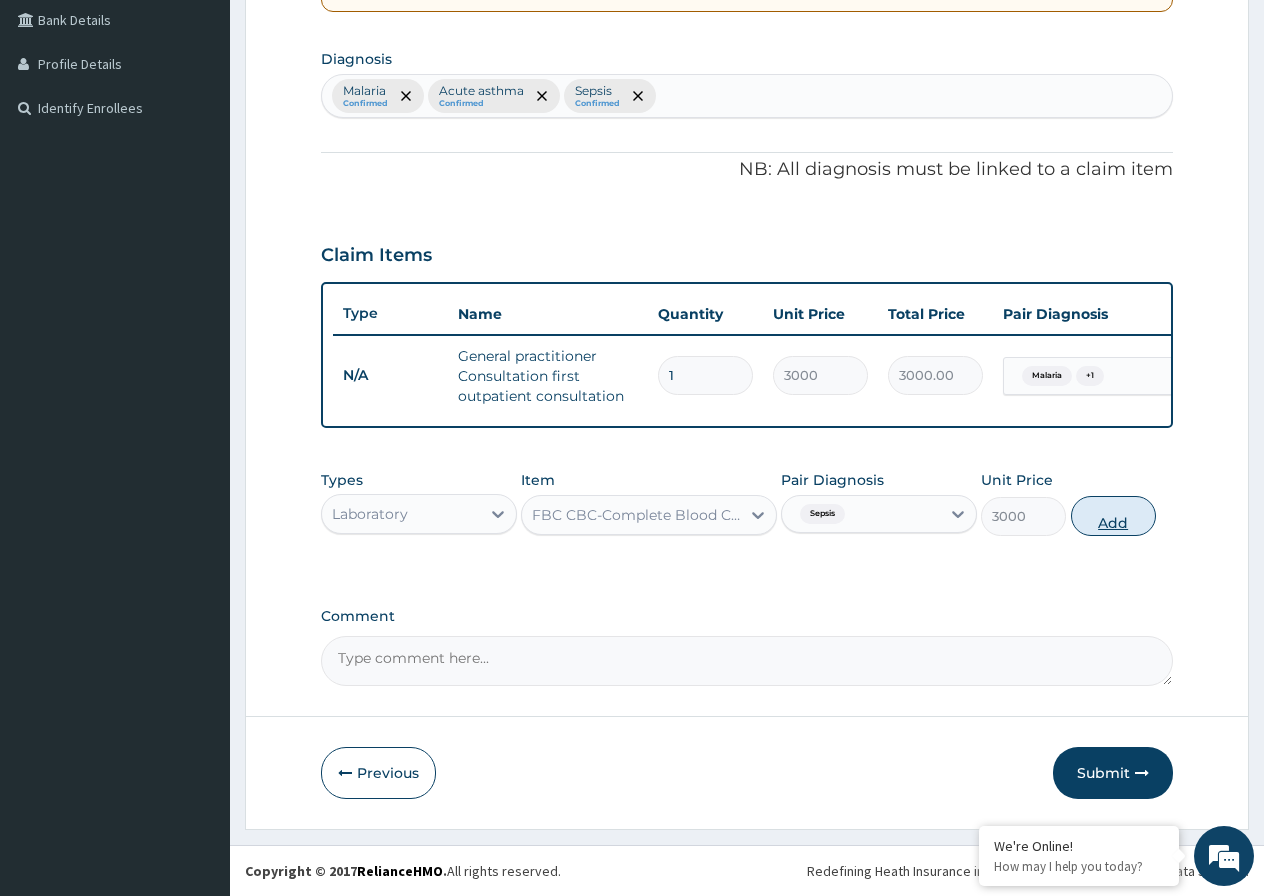 click on "Add" at bounding box center (1113, 516) 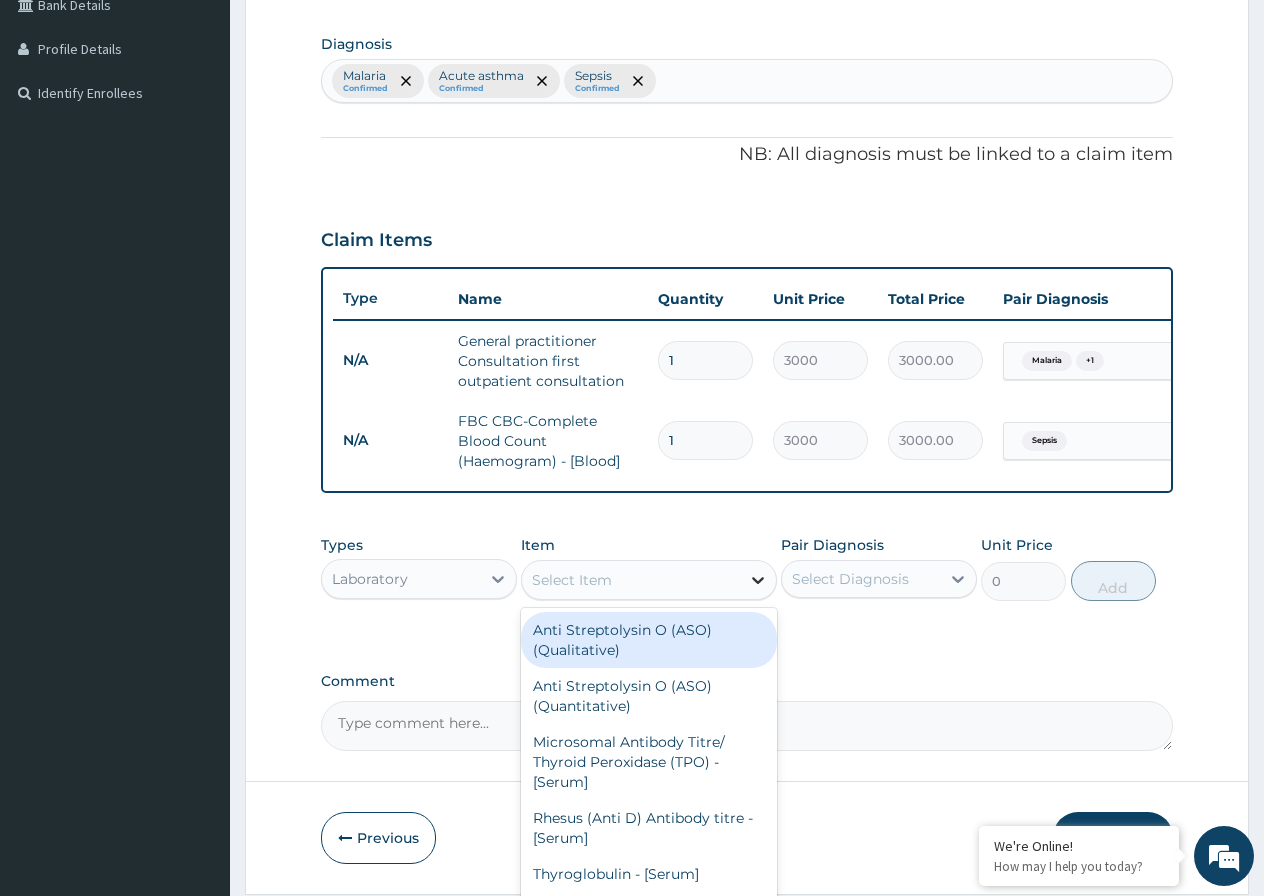 click 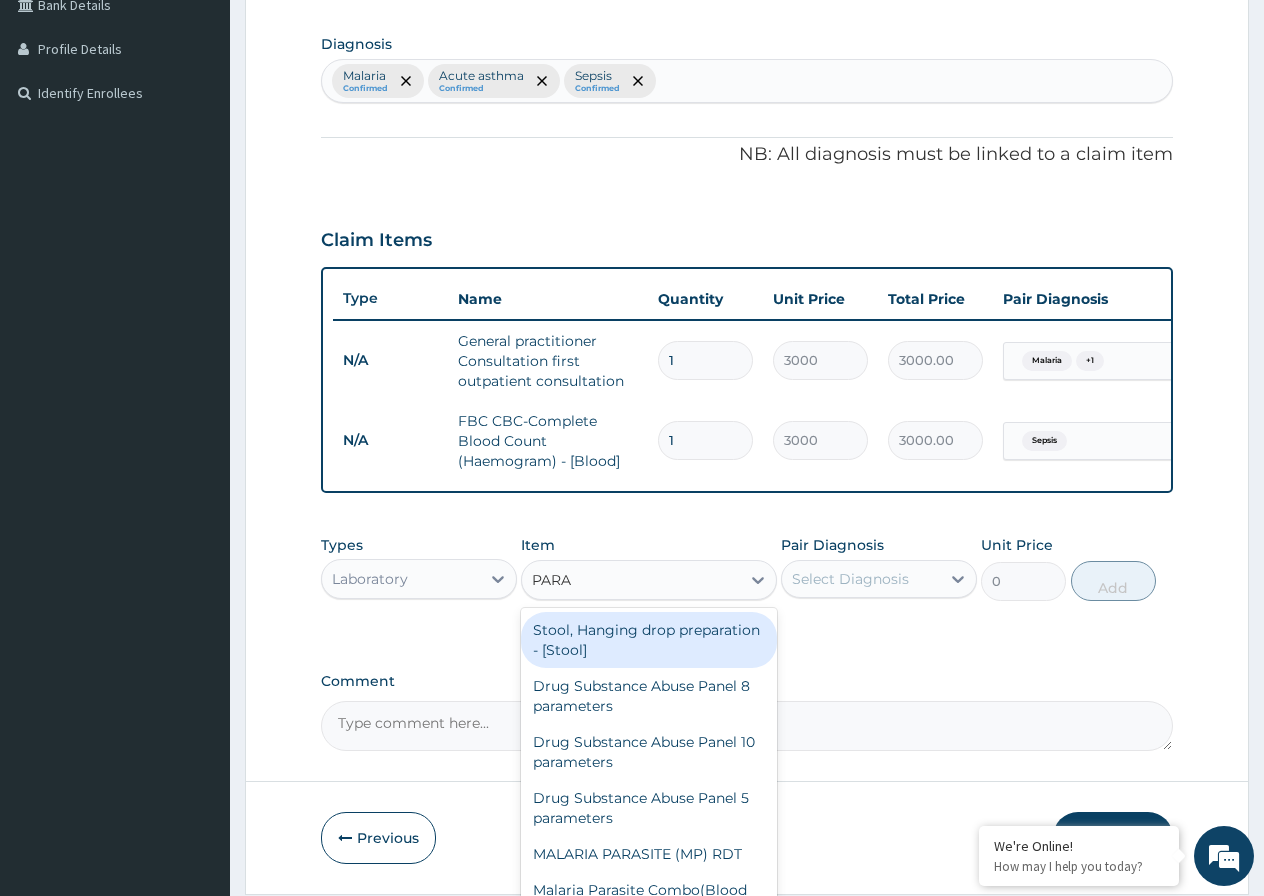 type on "PARAS" 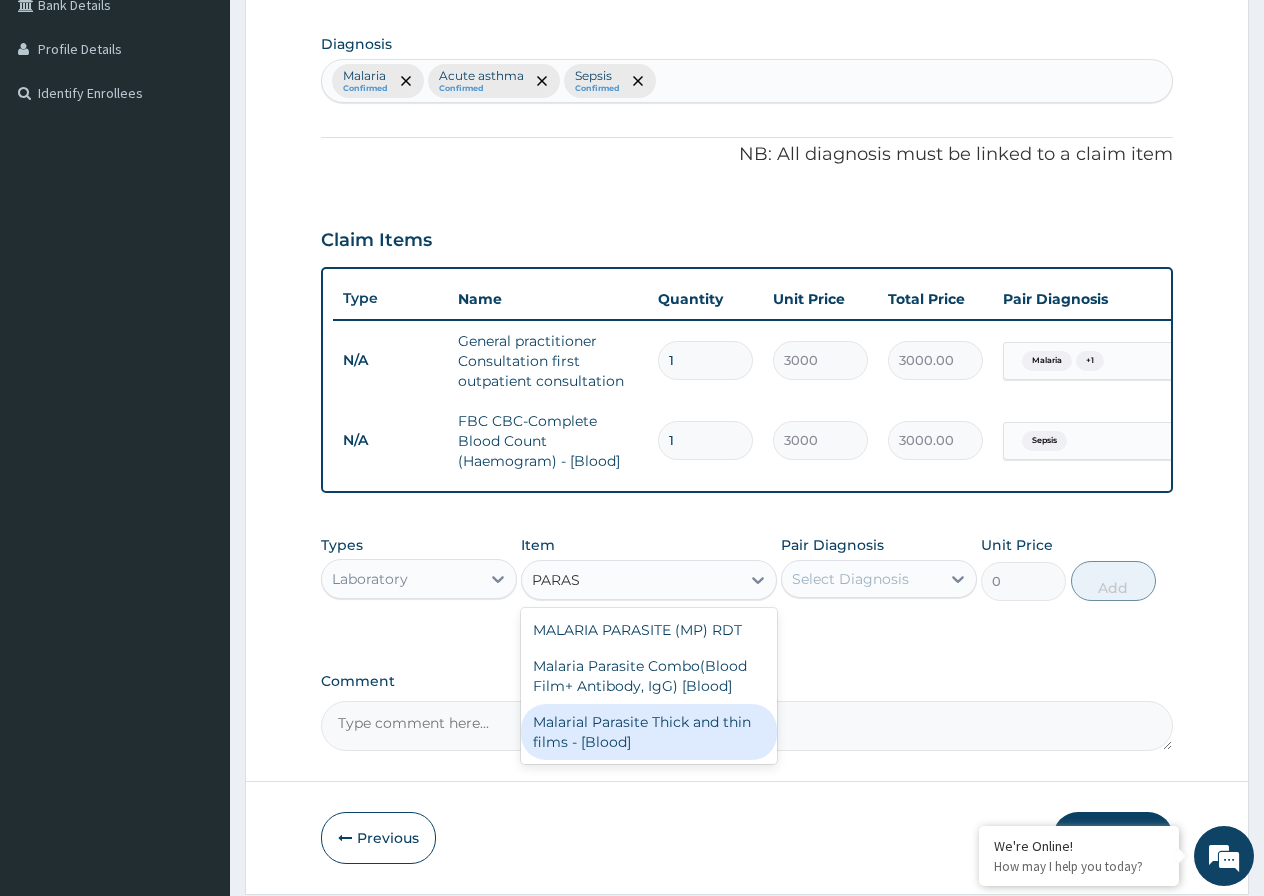 click on "Malarial Parasite Thick and thin films - [Blood]" at bounding box center (649, 732) 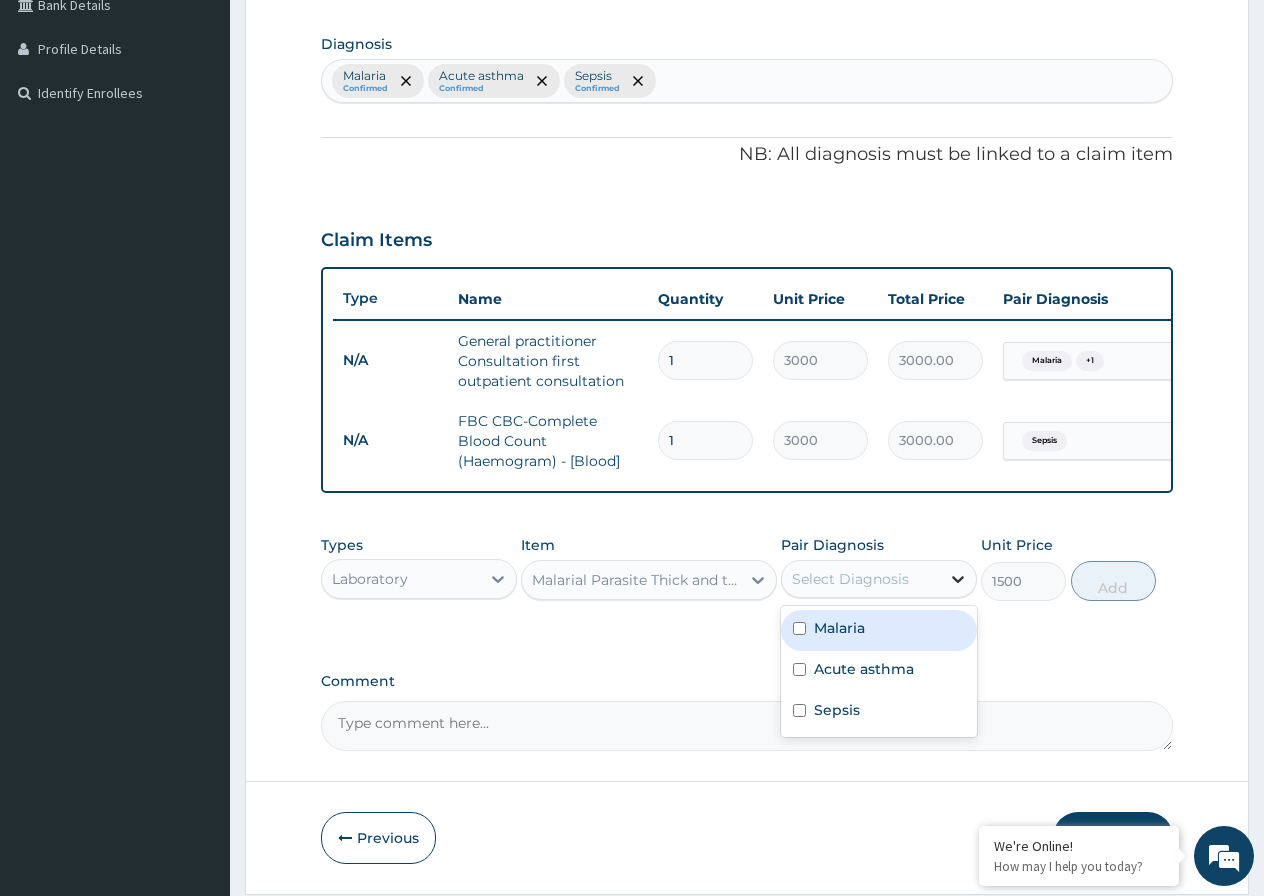 click 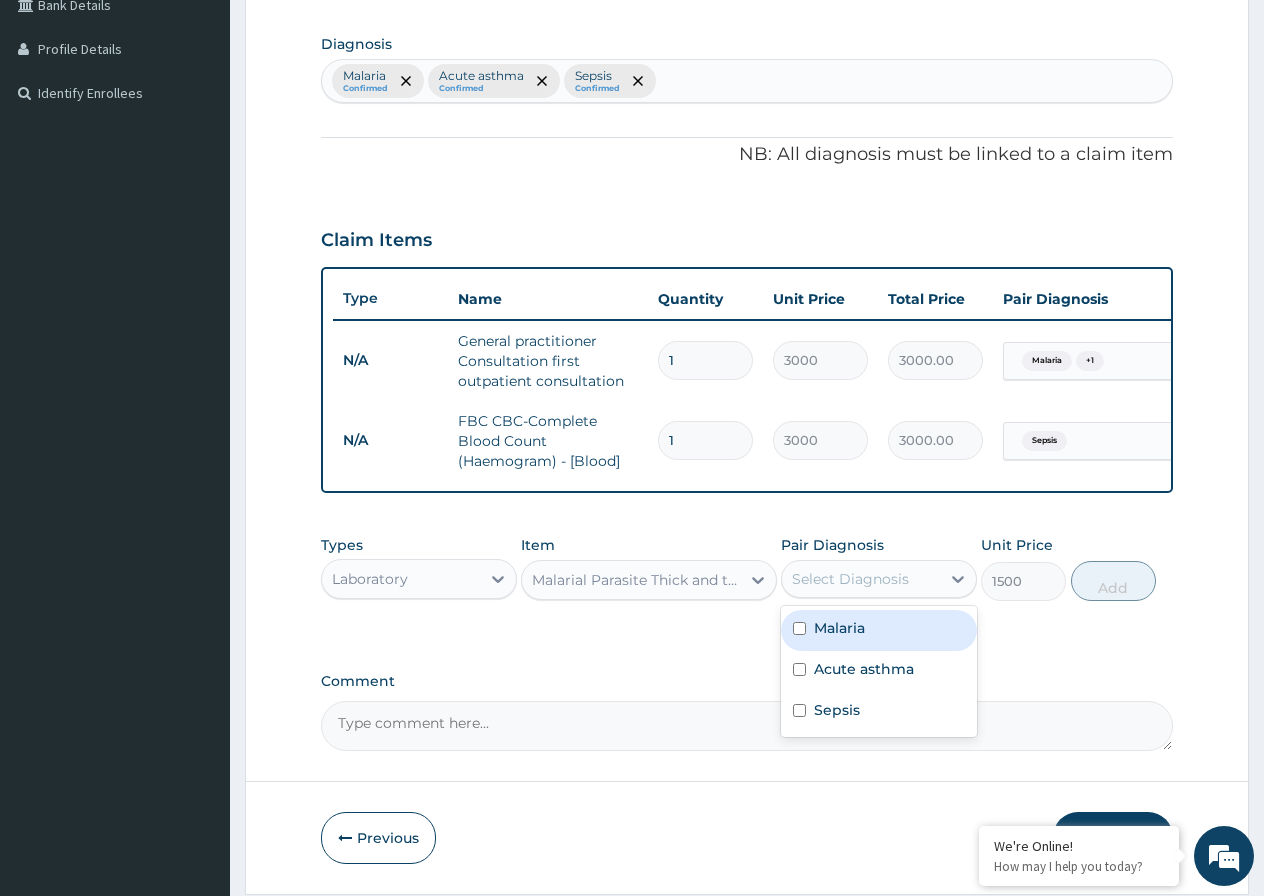 click at bounding box center [799, 628] 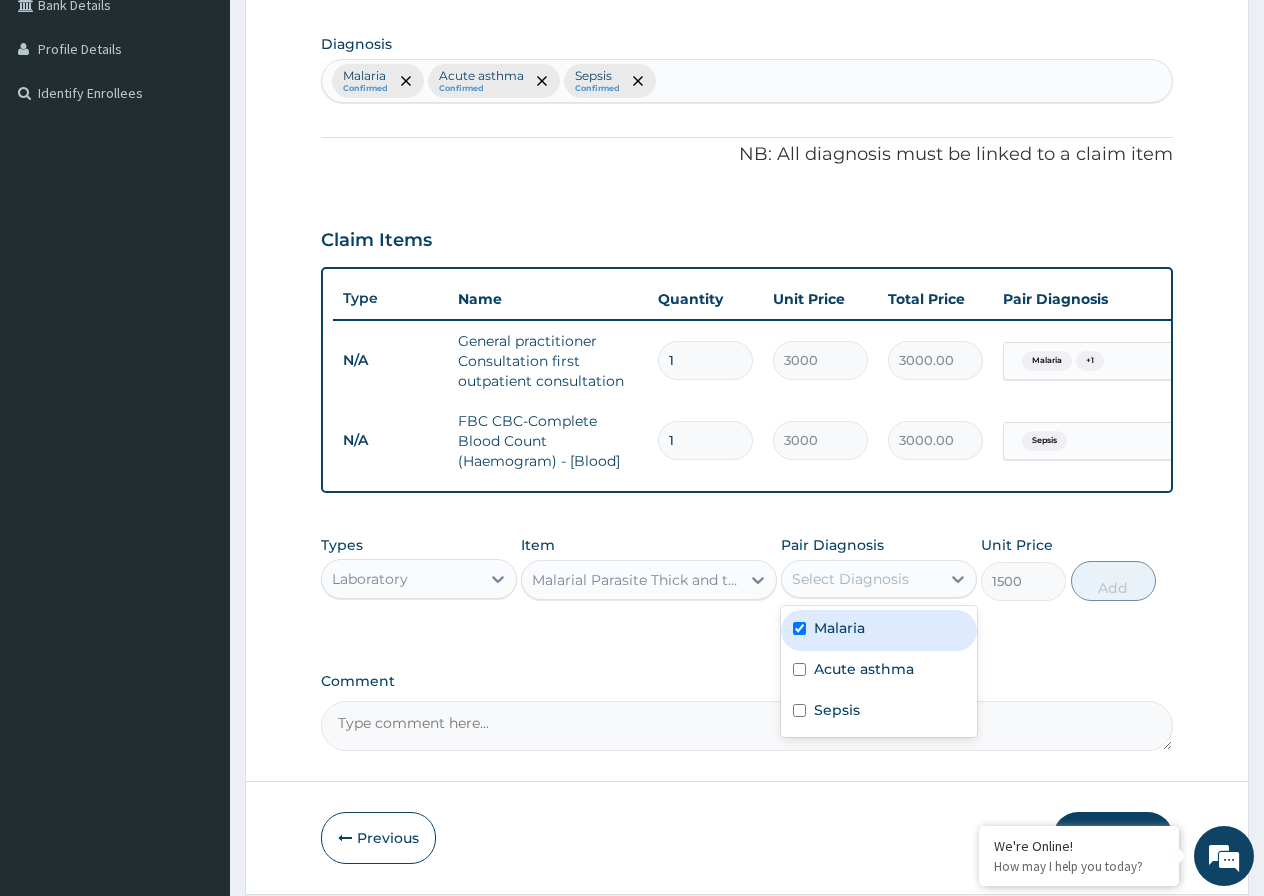 checkbox on "true" 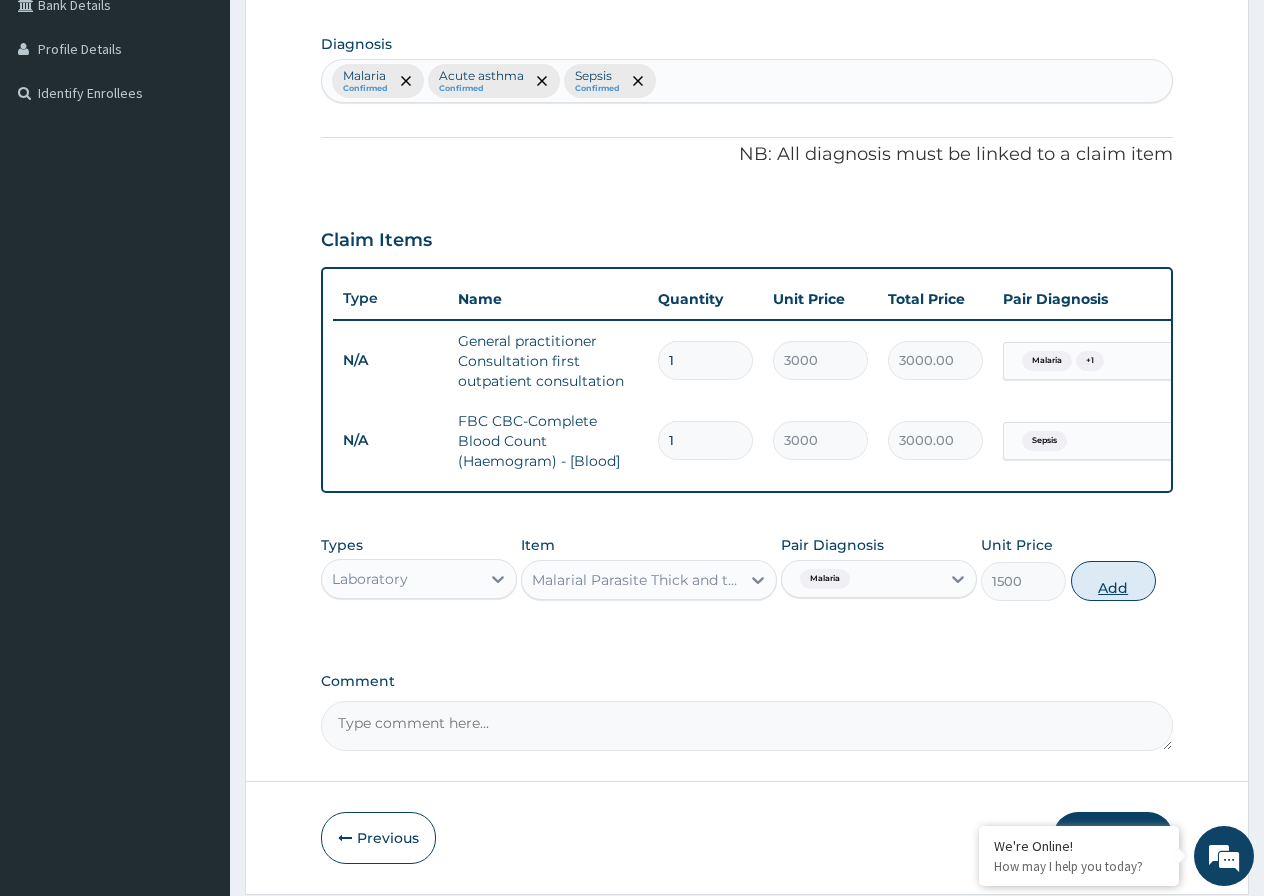 click on "Add" at bounding box center [1113, 581] 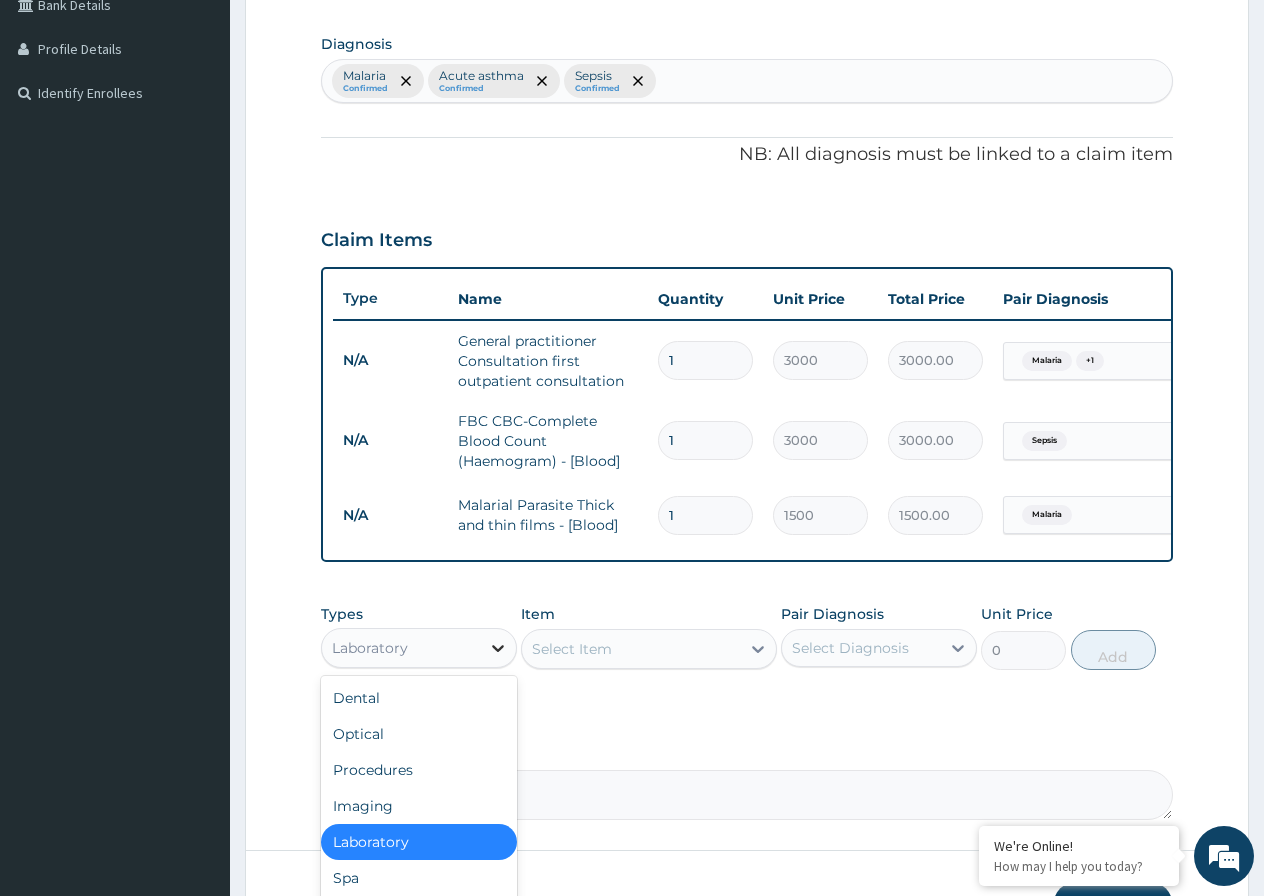 click 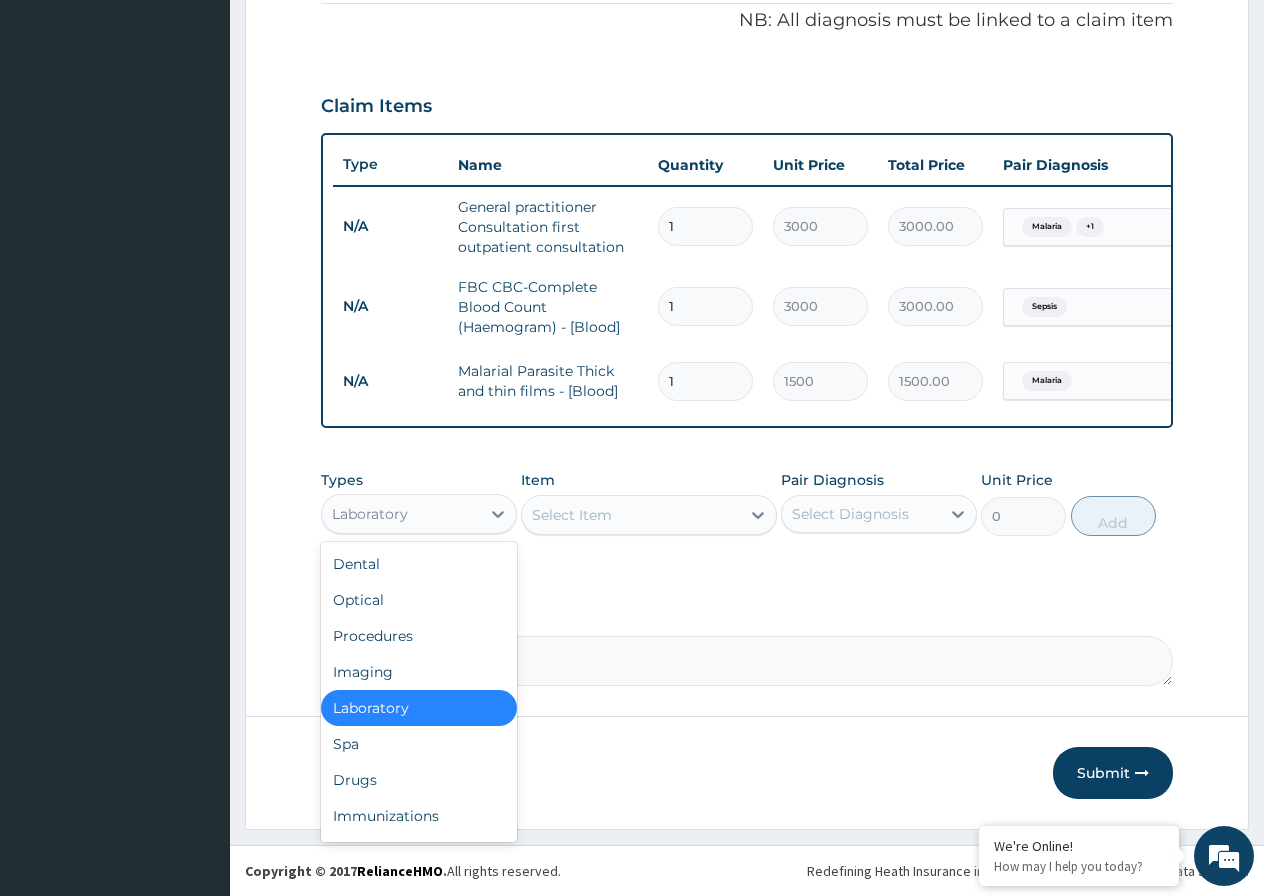 scroll, scrollTop: 626, scrollLeft: 0, axis: vertical 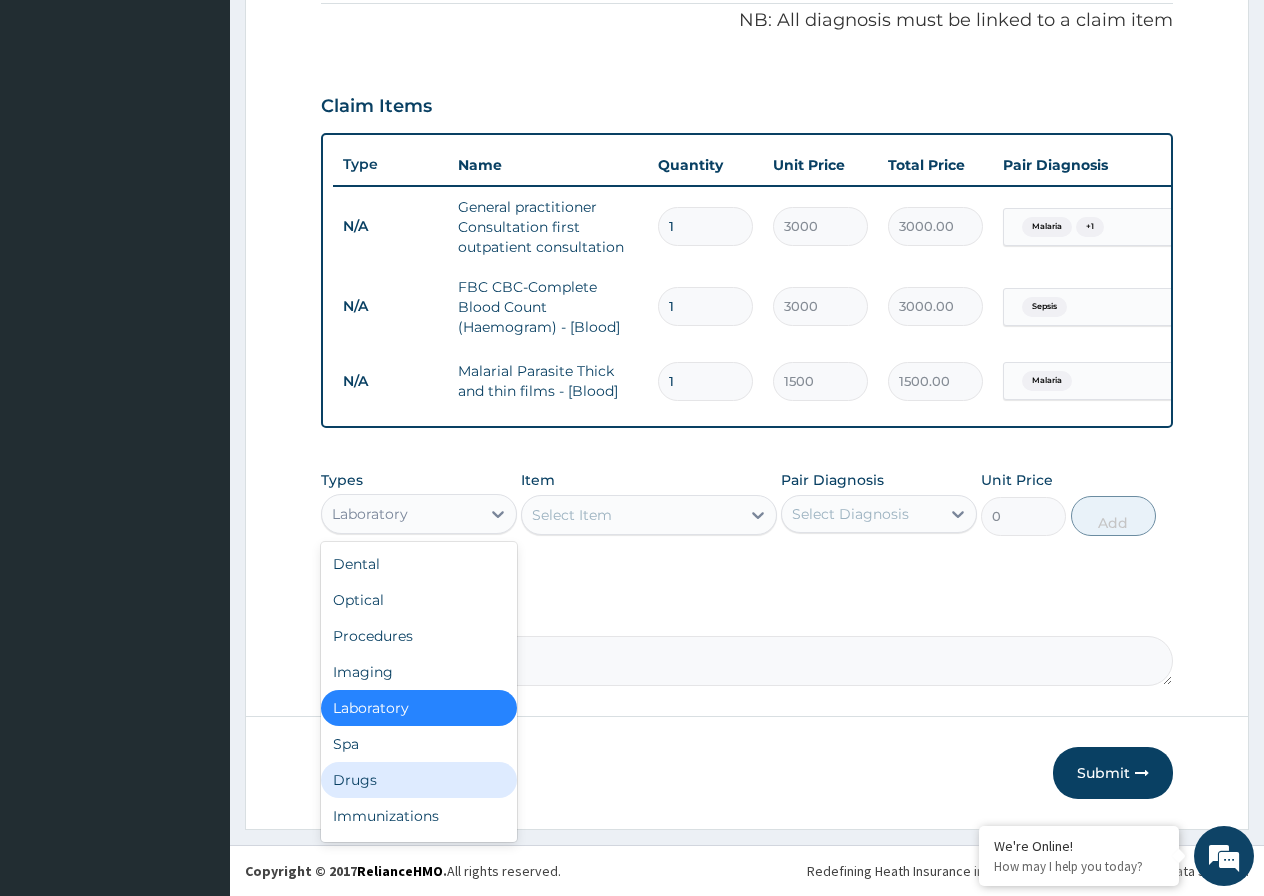 click on "Drugs" at bounding box center (419, 780) 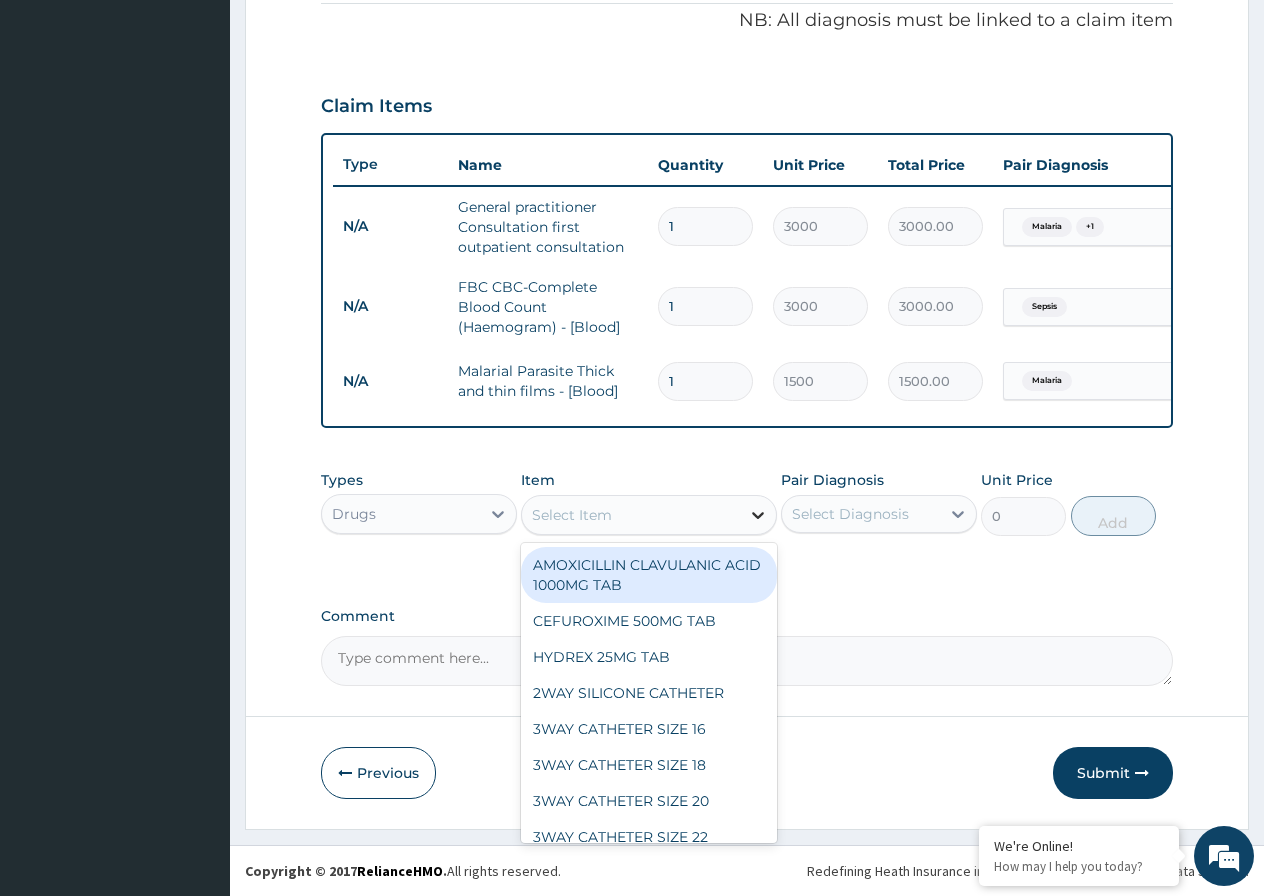 click 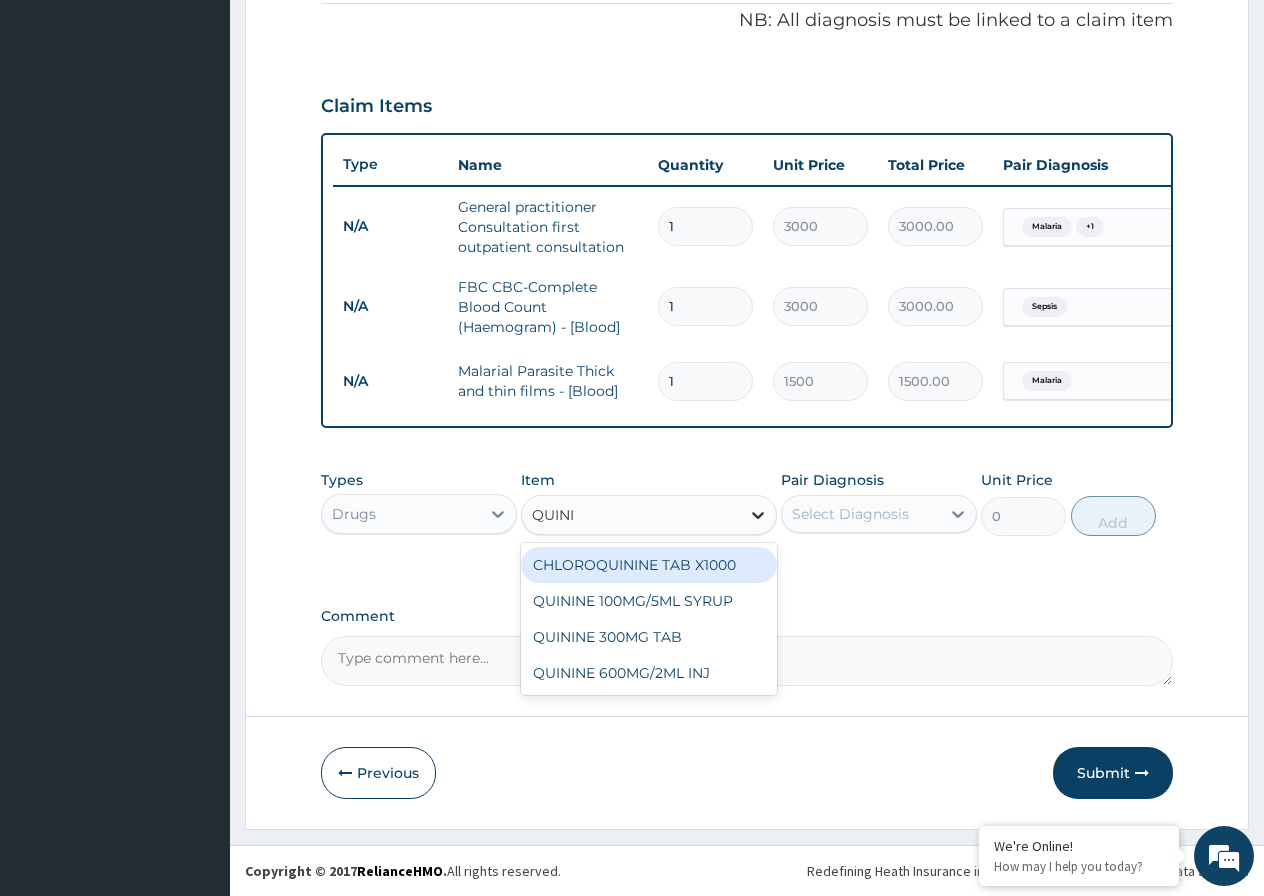 type on "QUININ" 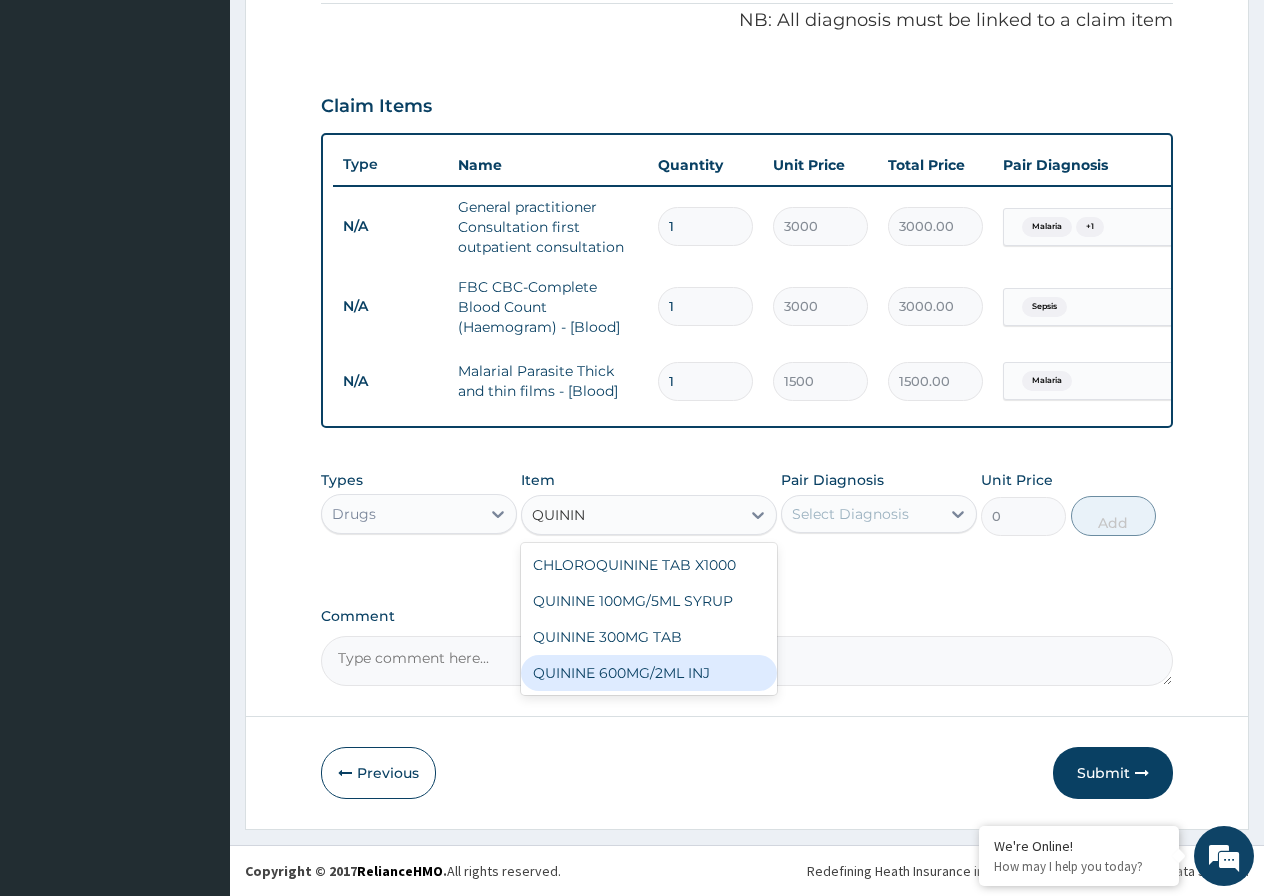 click on "QUININE 600MG/2ML INJ" at bounding box center [649, 673] 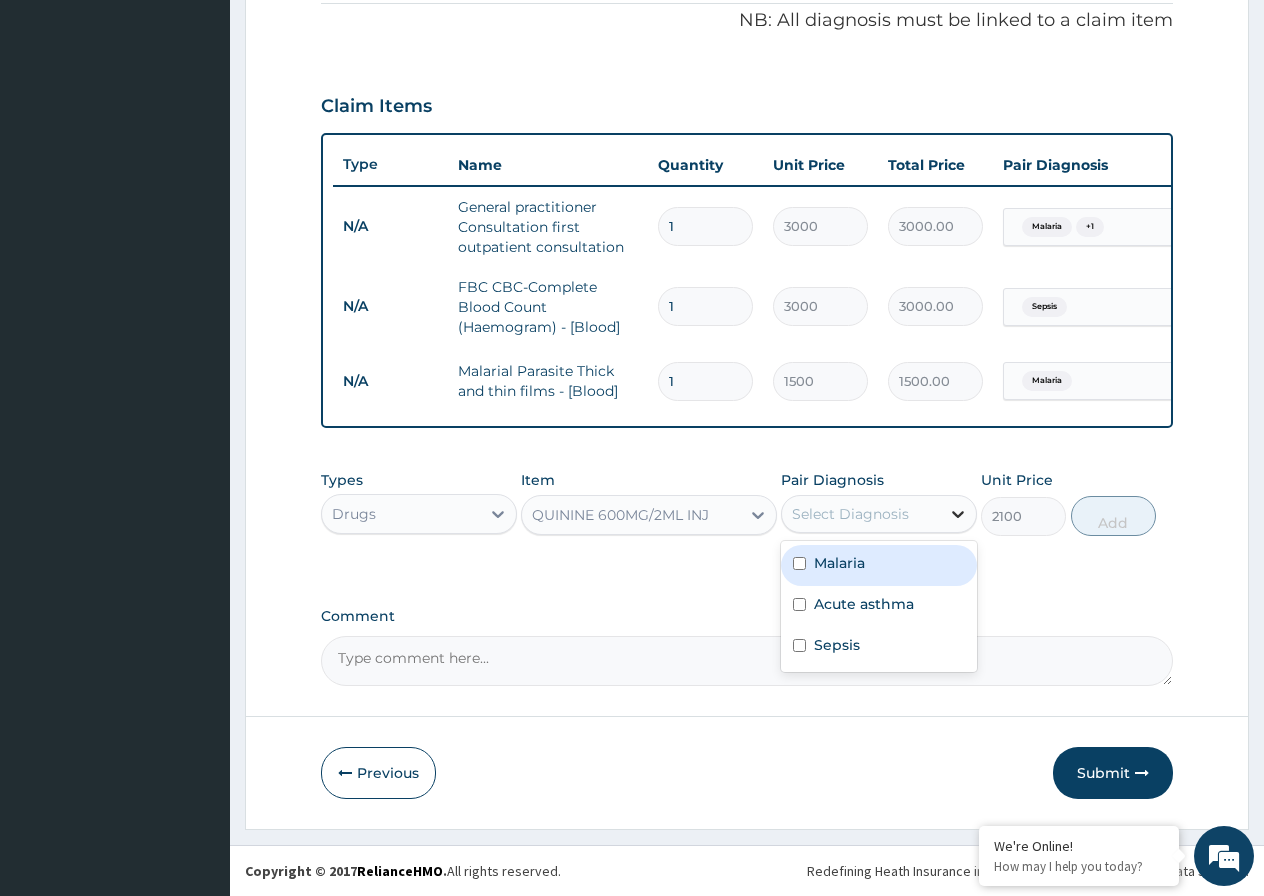 click 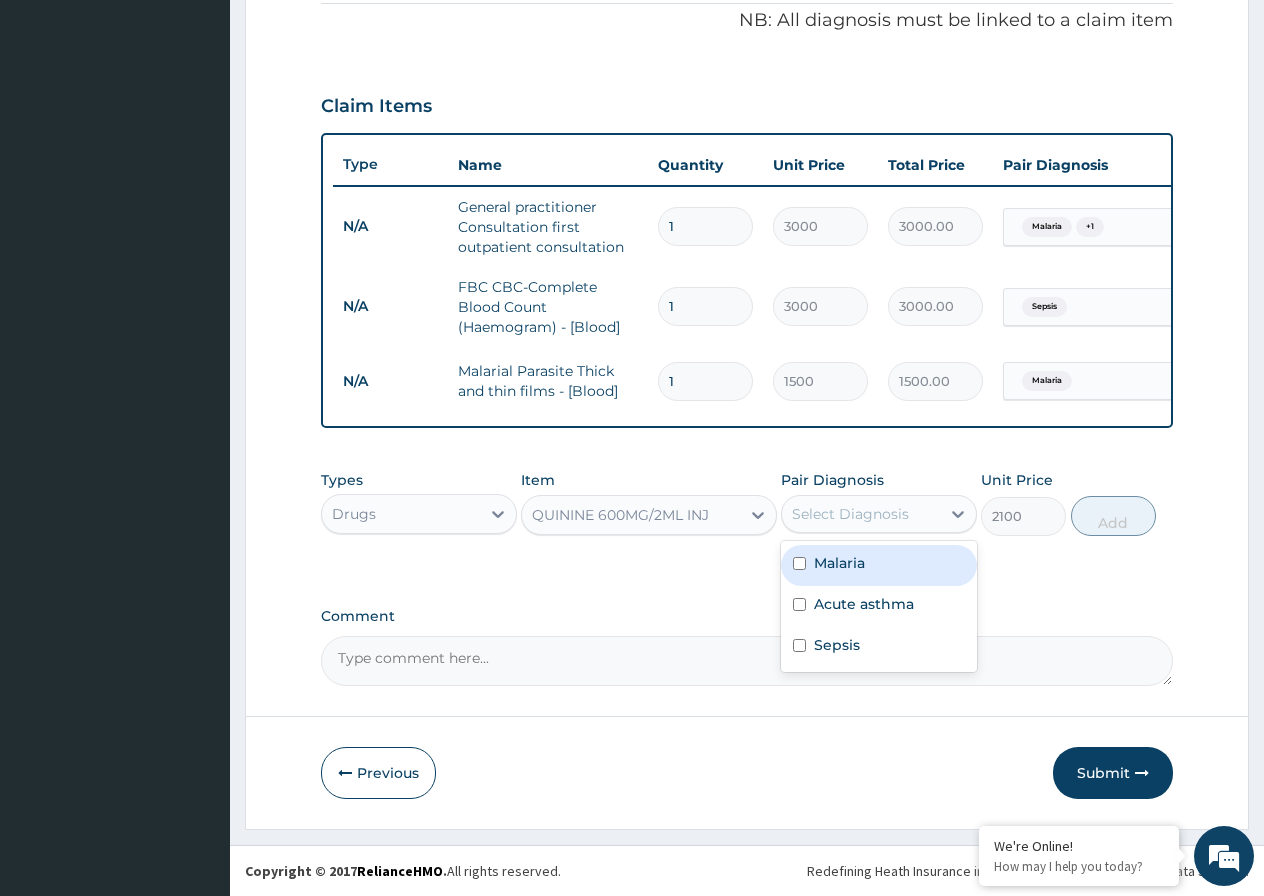 click at bounding box center (799, 563) 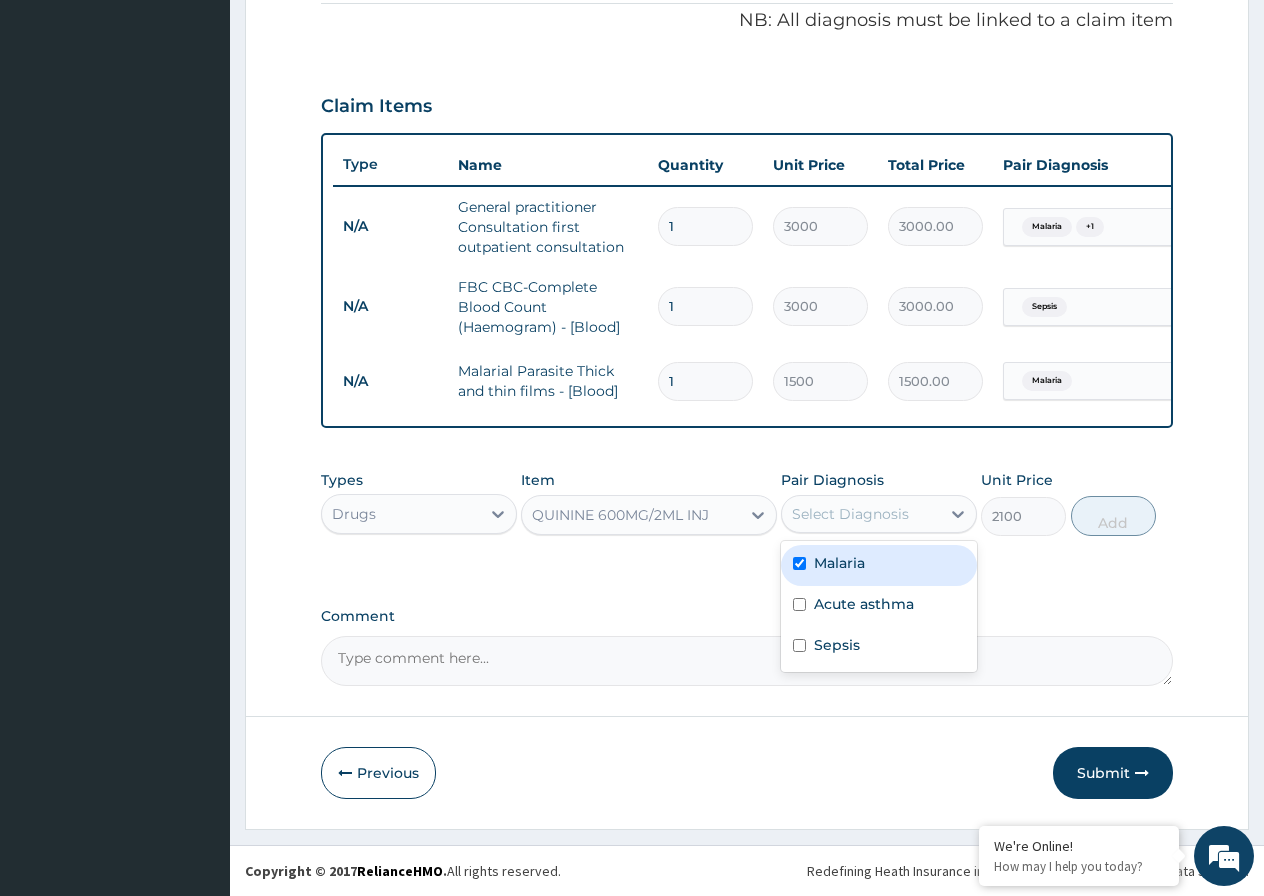 checkbox on "true" 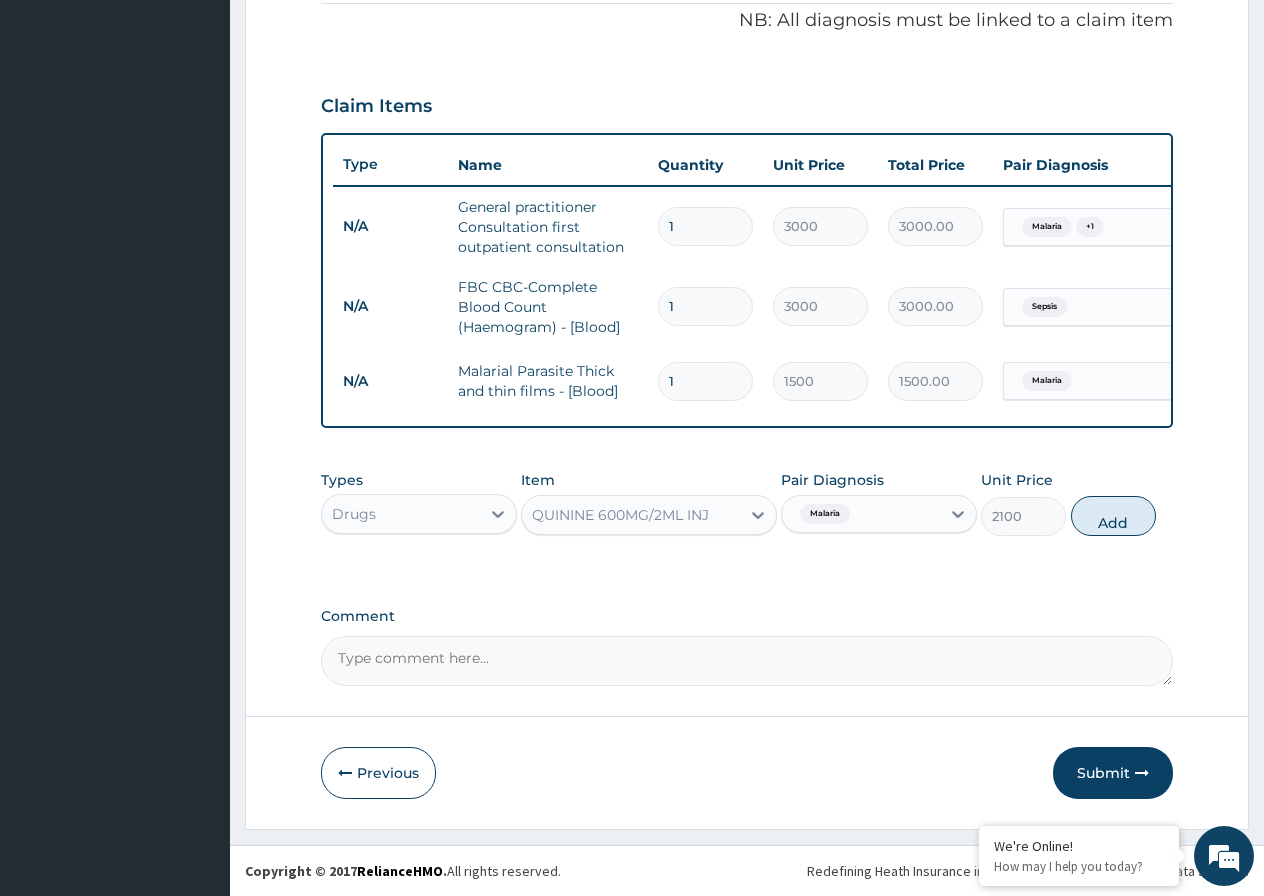 click on "PA Code / Prescription Code Enter Code(Secondary Care Only) Encounter Date 30-07-2025 Important Notice Please enter PA codes before entering items that are not attached to a PA code   All diagnoses entered must be linked to a claim item. Diagnosis & Claim Items that are visible but inactive cannot be edited because they were imported from an already approved PA code. Diagnosis Malaria Confirmed Acute asthma Confirmed Sepsis Confirmed NB: All diagnosis must be linked to a claim item Claim Items Type Name Quantity Unit Price Total Price Pair Diagnosis Actions N/A General practitioner Consultation first outpatient consultation 1 3000 3000.00 Malaria  + 1 Delete N/A FBC CBC-Complete Blood Count (Haemogram) - [Blood] 1 3000 3000.00 Sepsis Delete N/A Malarial Parasite Thick and thin films - [Blood] 1 1500 1500.00 Malaria Delete Types Drugs Item QUININE 600MG/2ML INJ Pair Diagnosis Malaria Unit Price 2100 Add Comment" at bounding box center (747, 133) 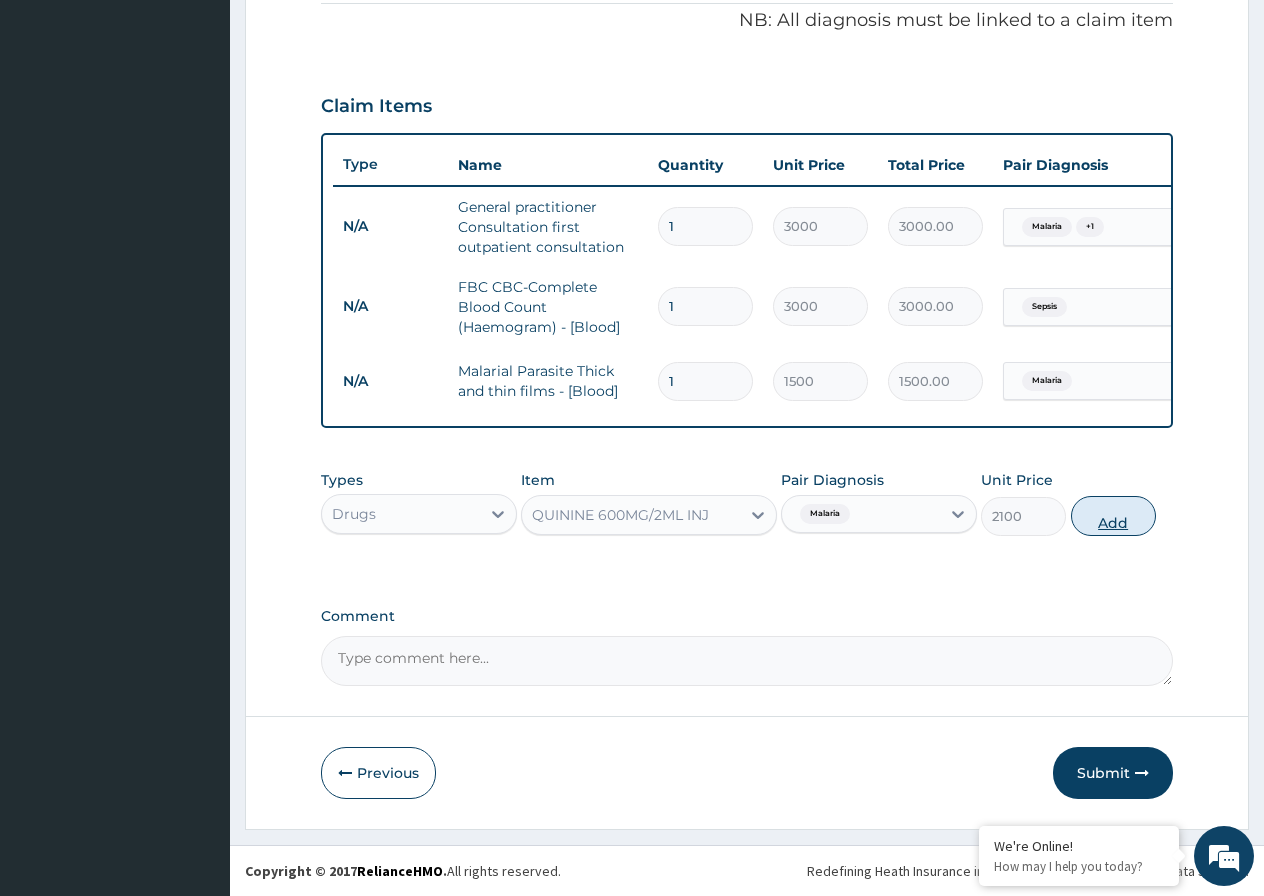 click on "Add" at bounding box center [1113, 516] 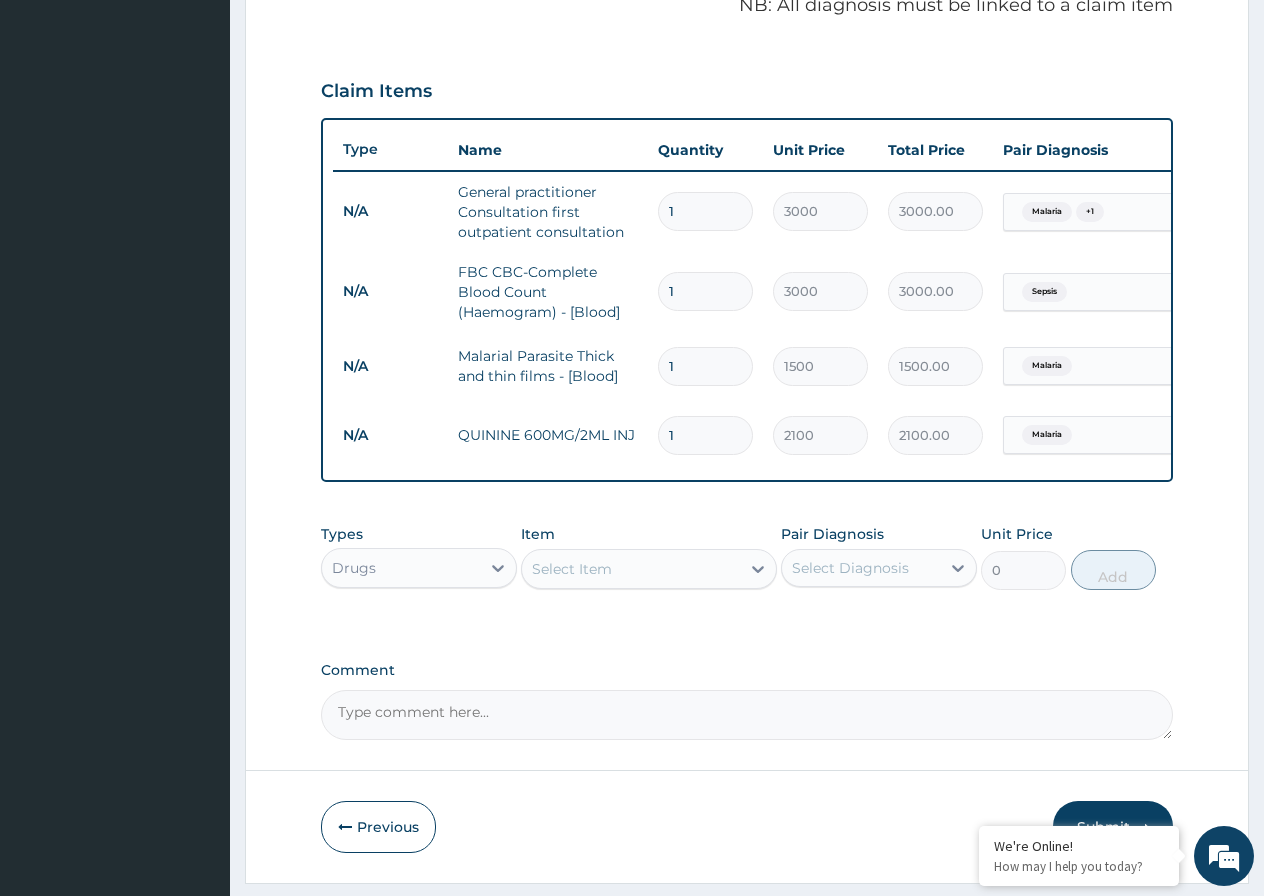 click on "1" at bounding box center (705, 435) 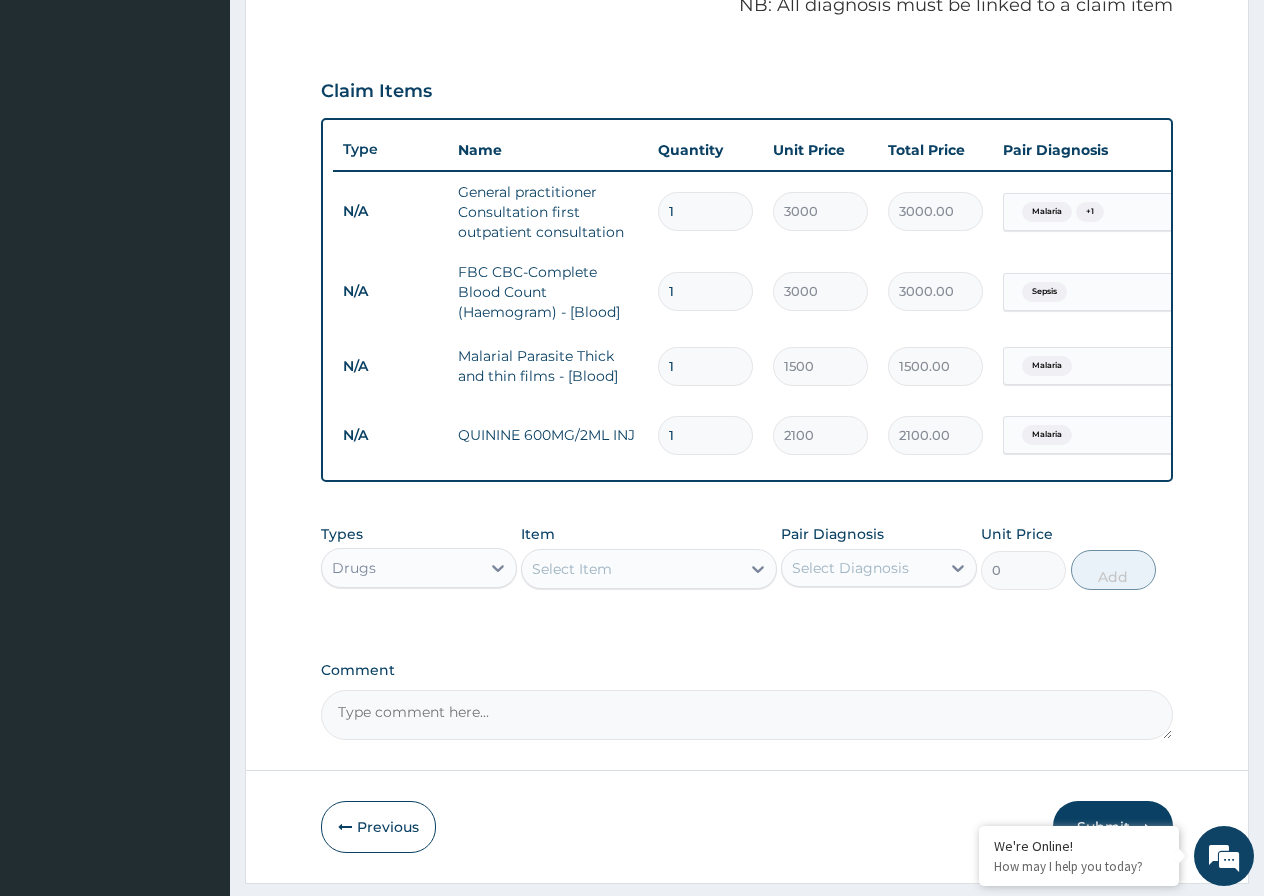 type 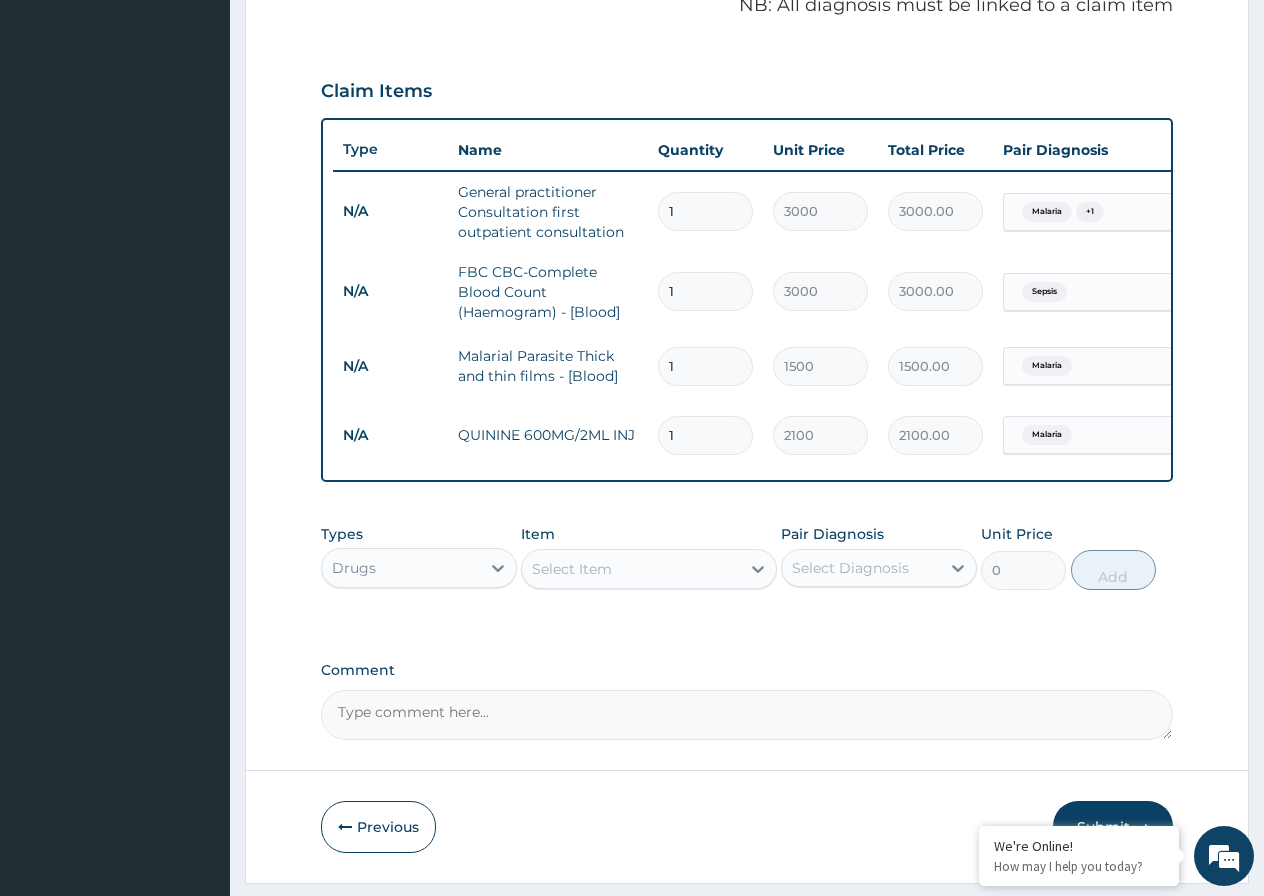 type on "0.00" 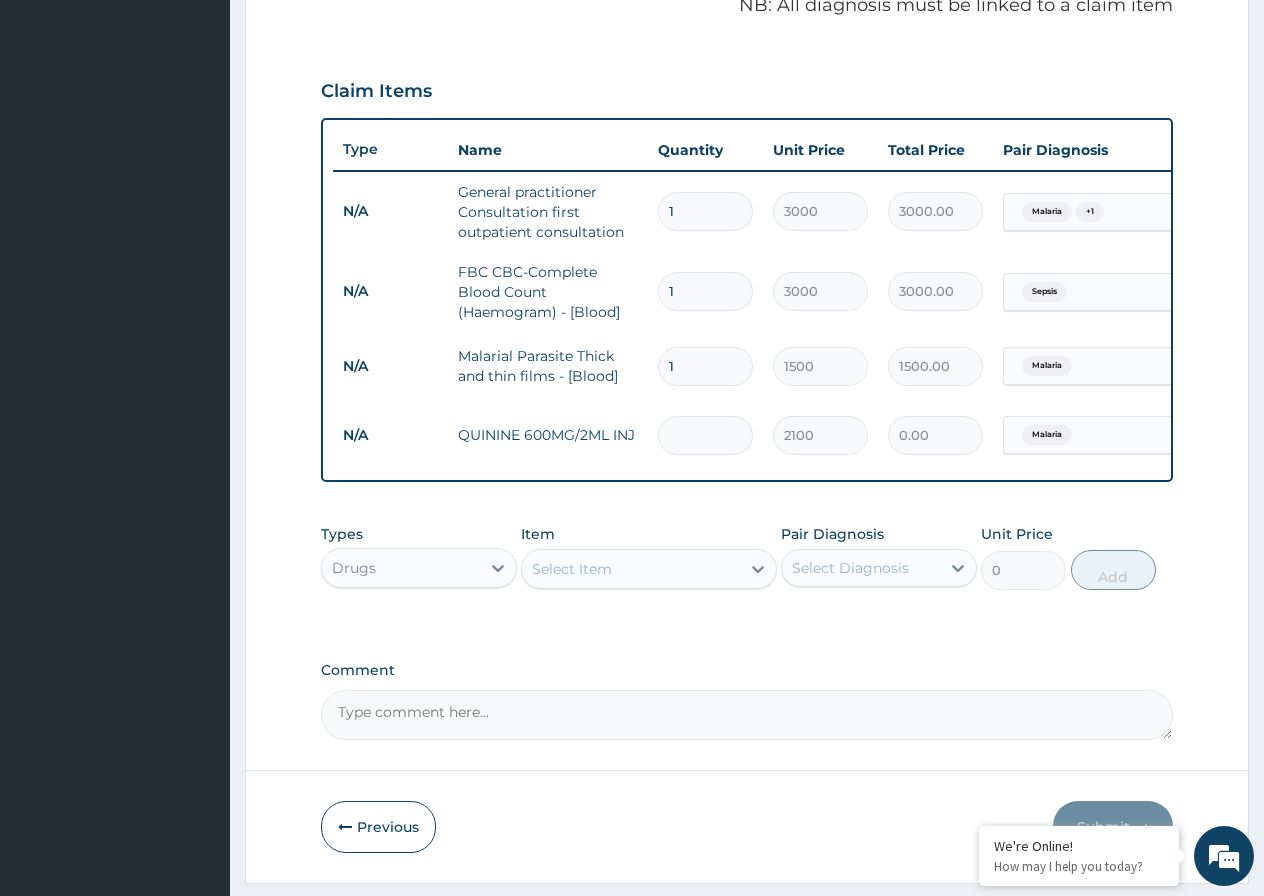type on "3" 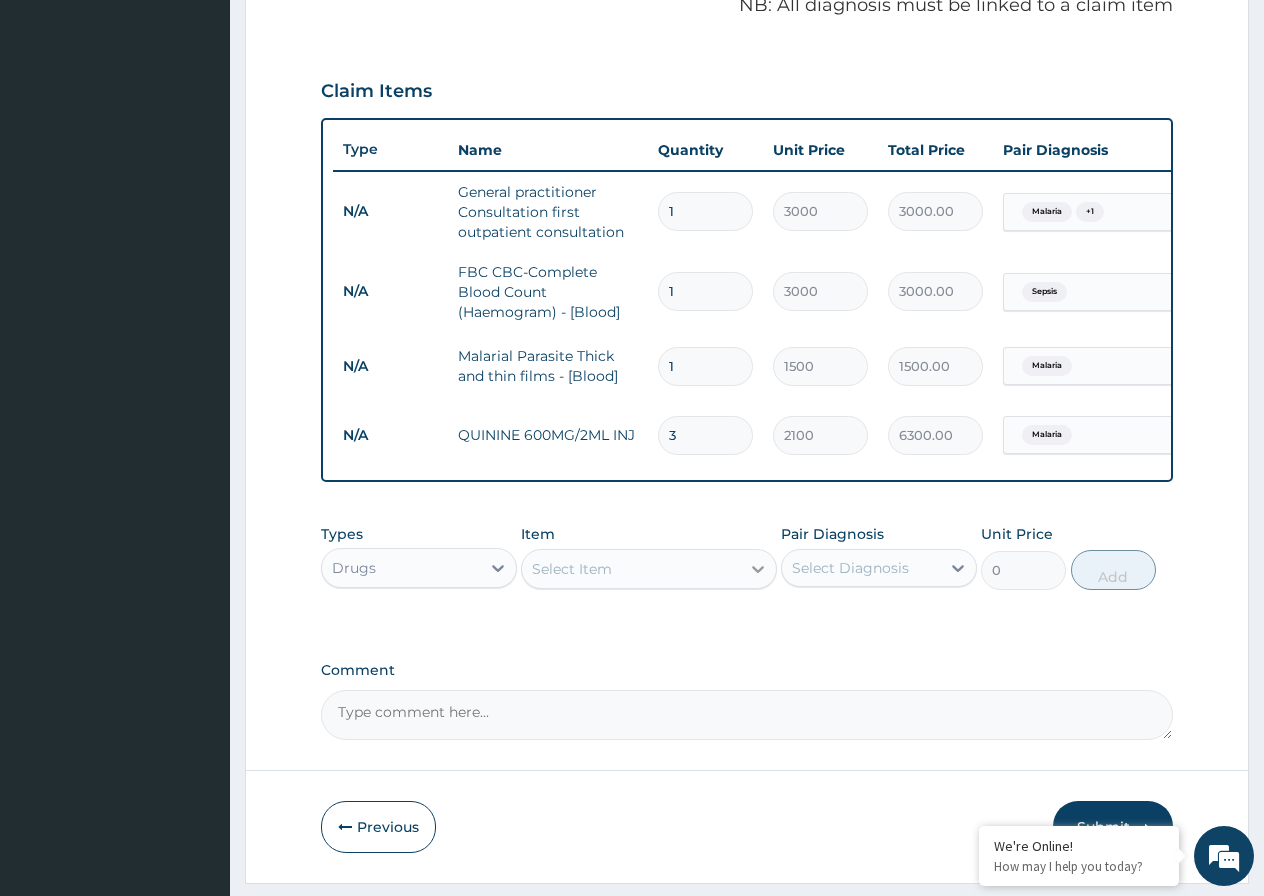 type on "3" 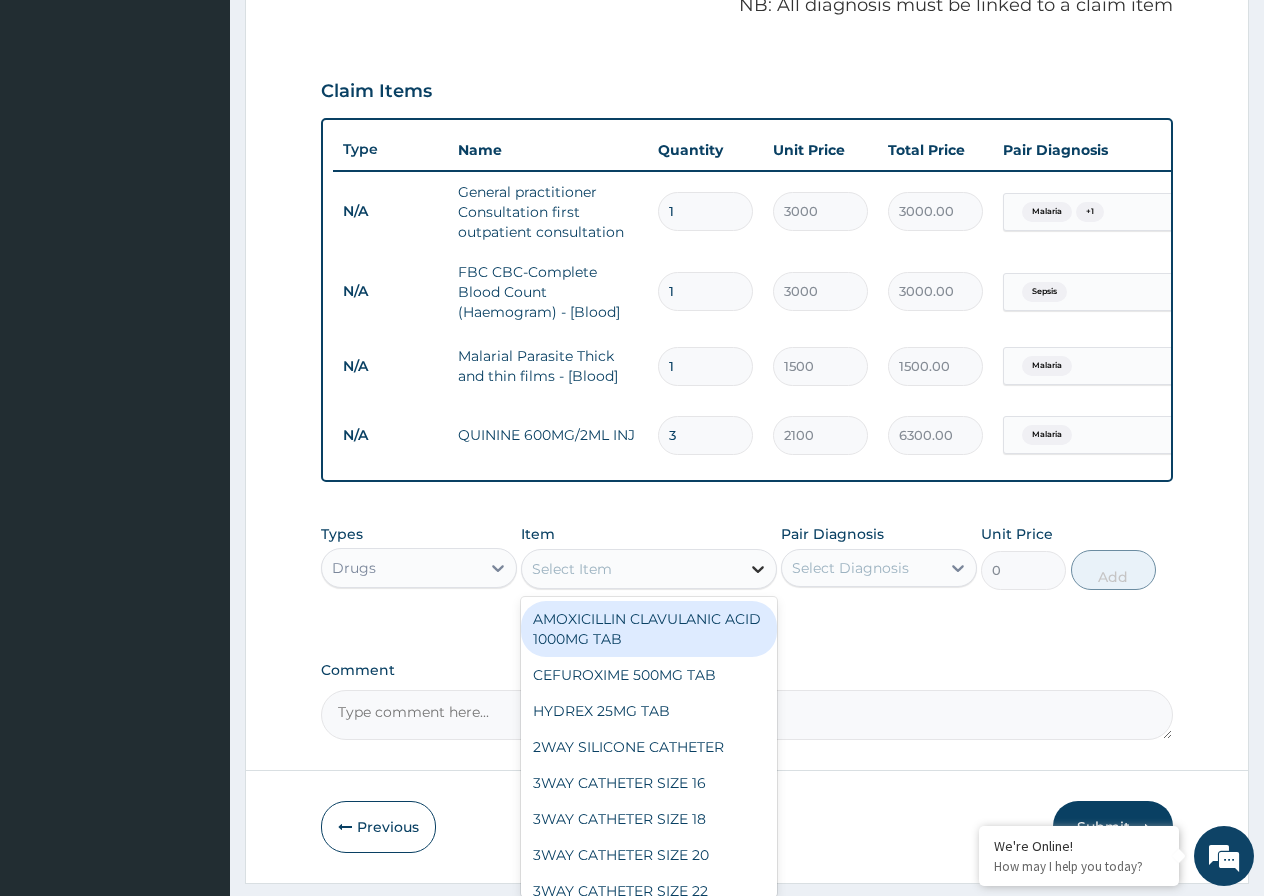 click 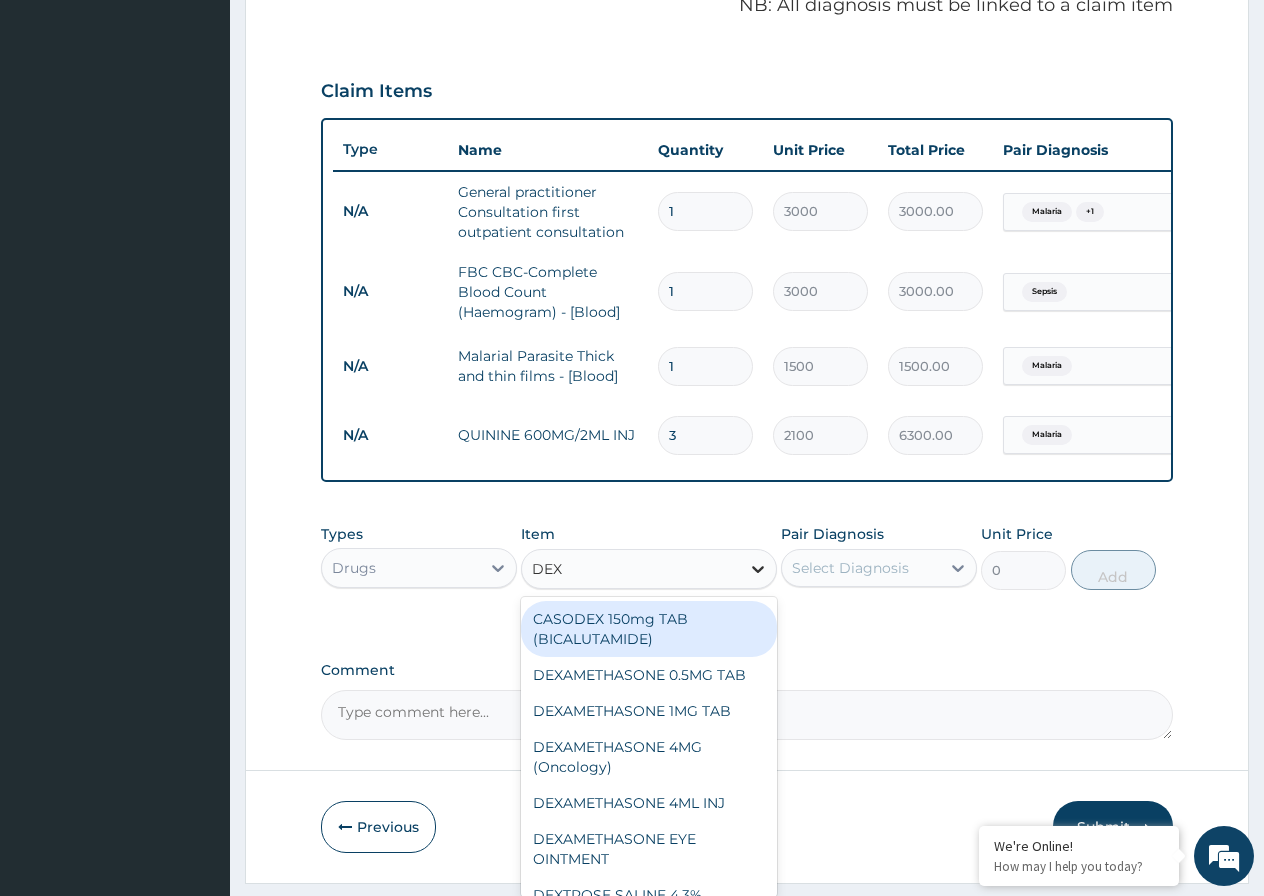 type on "DEXT" 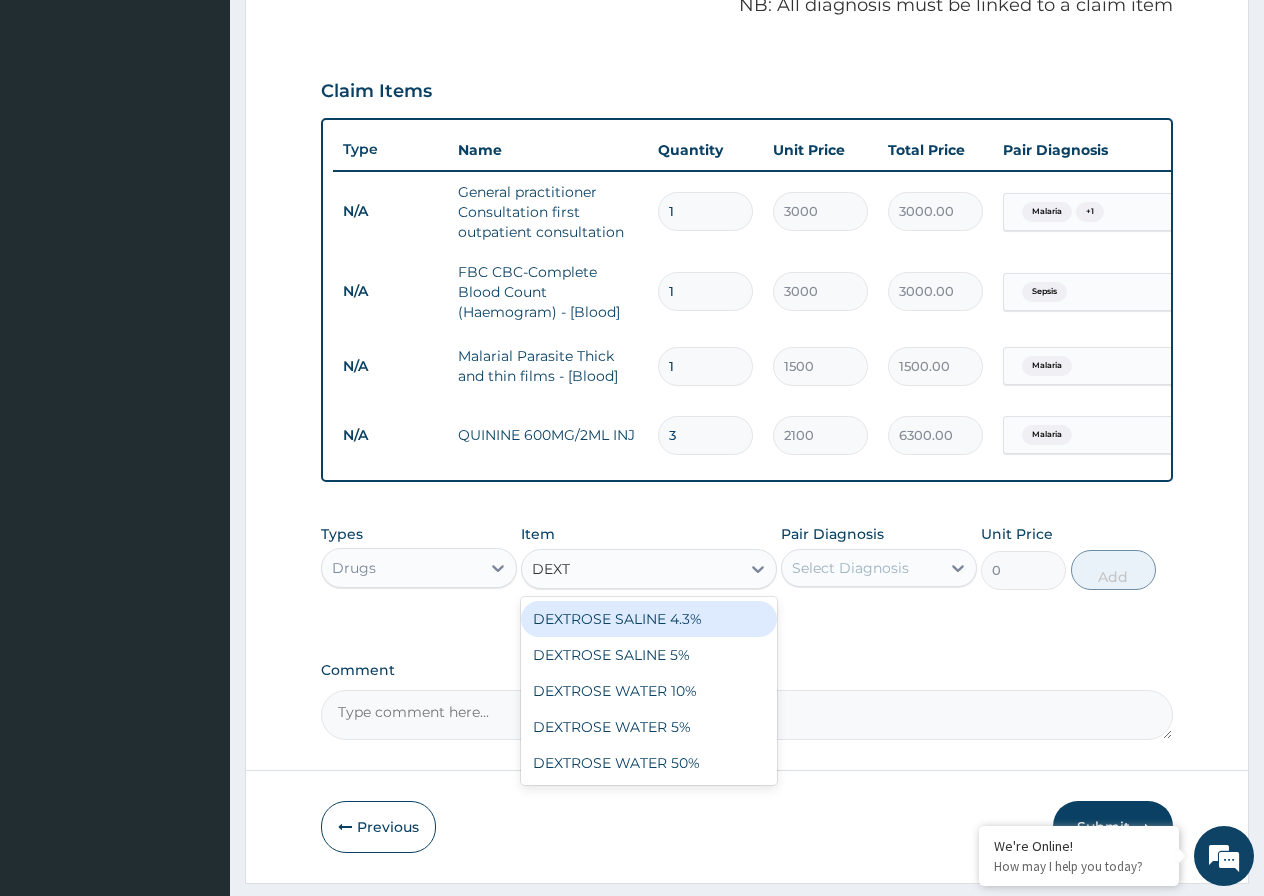 click on "DEXTROSE SALINE 4.3%" at bounding box center (649, 619) 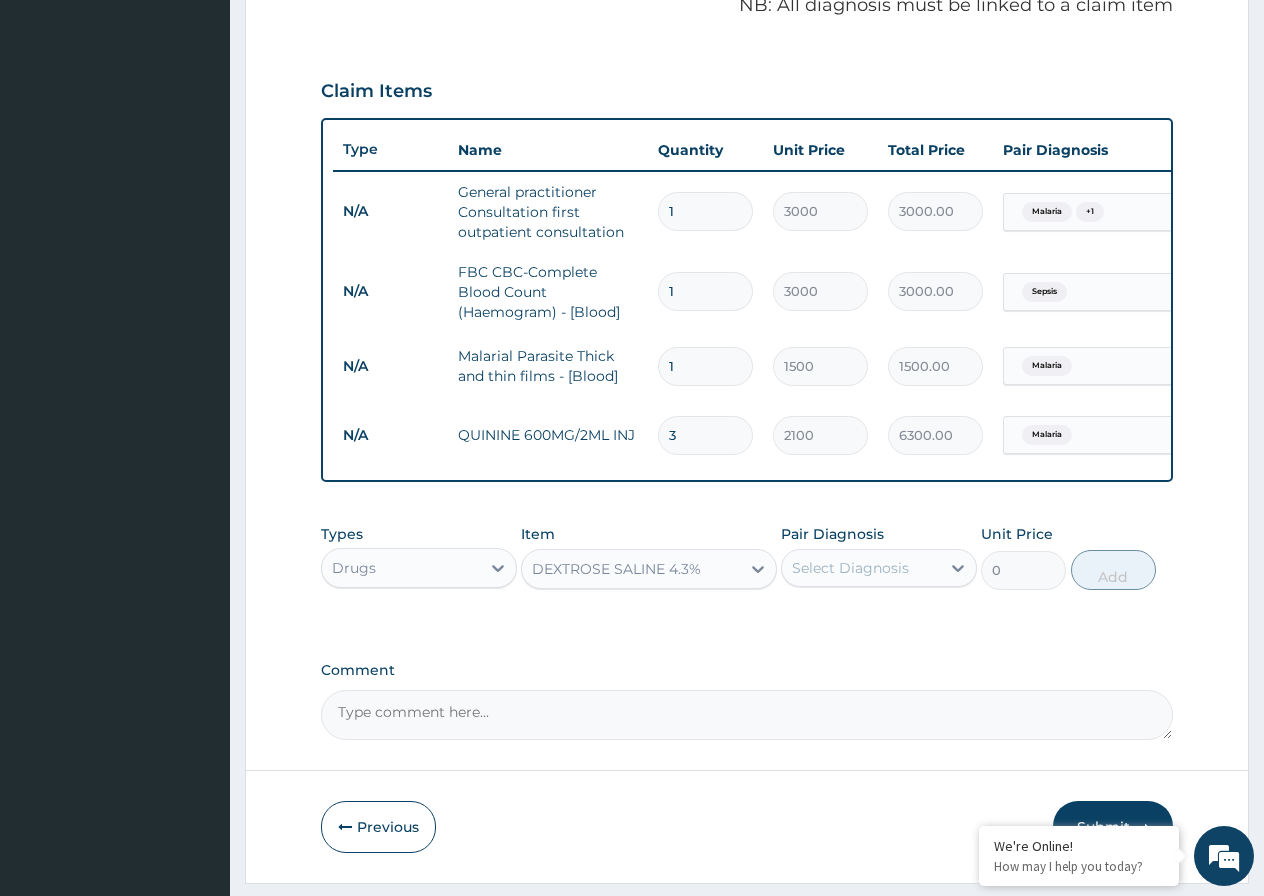 type 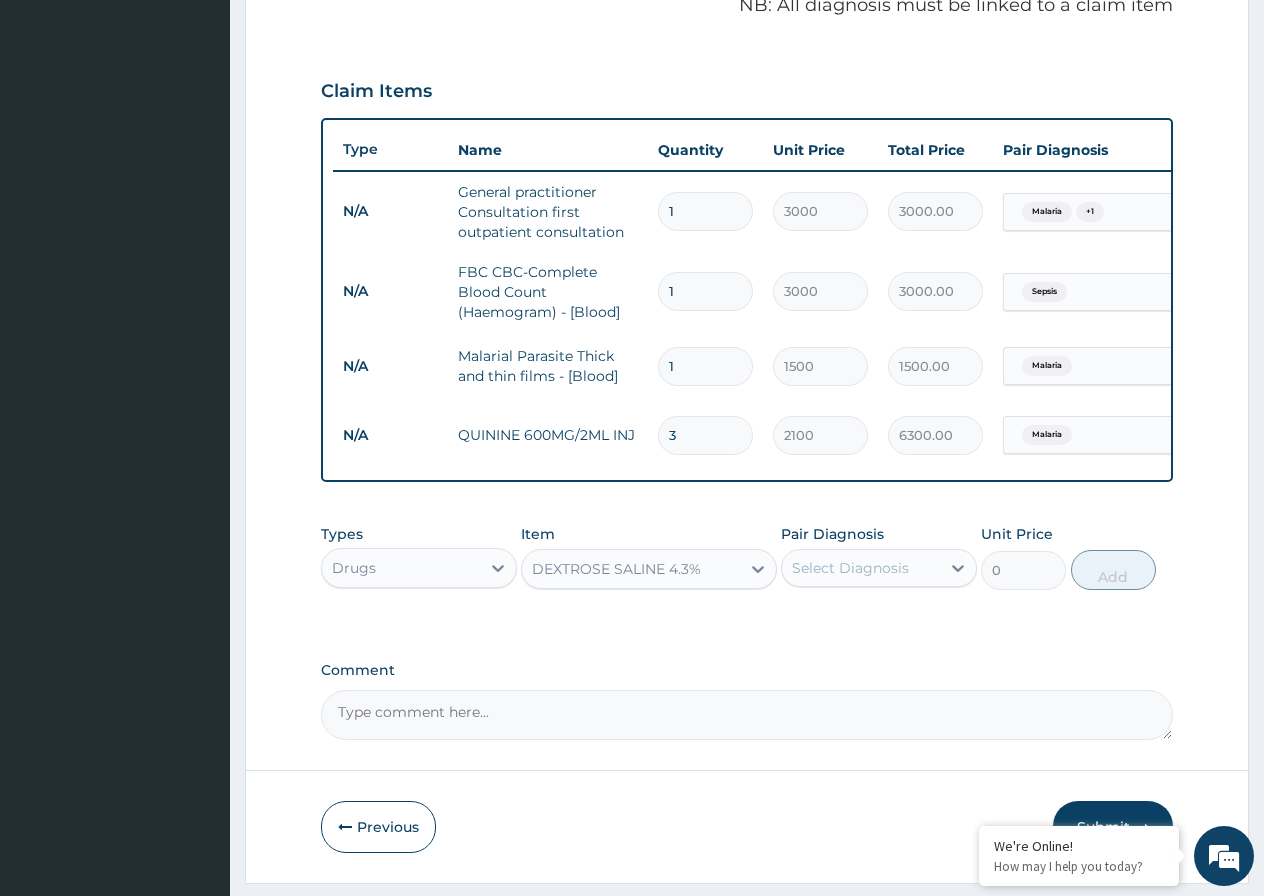 type on "1312.5" 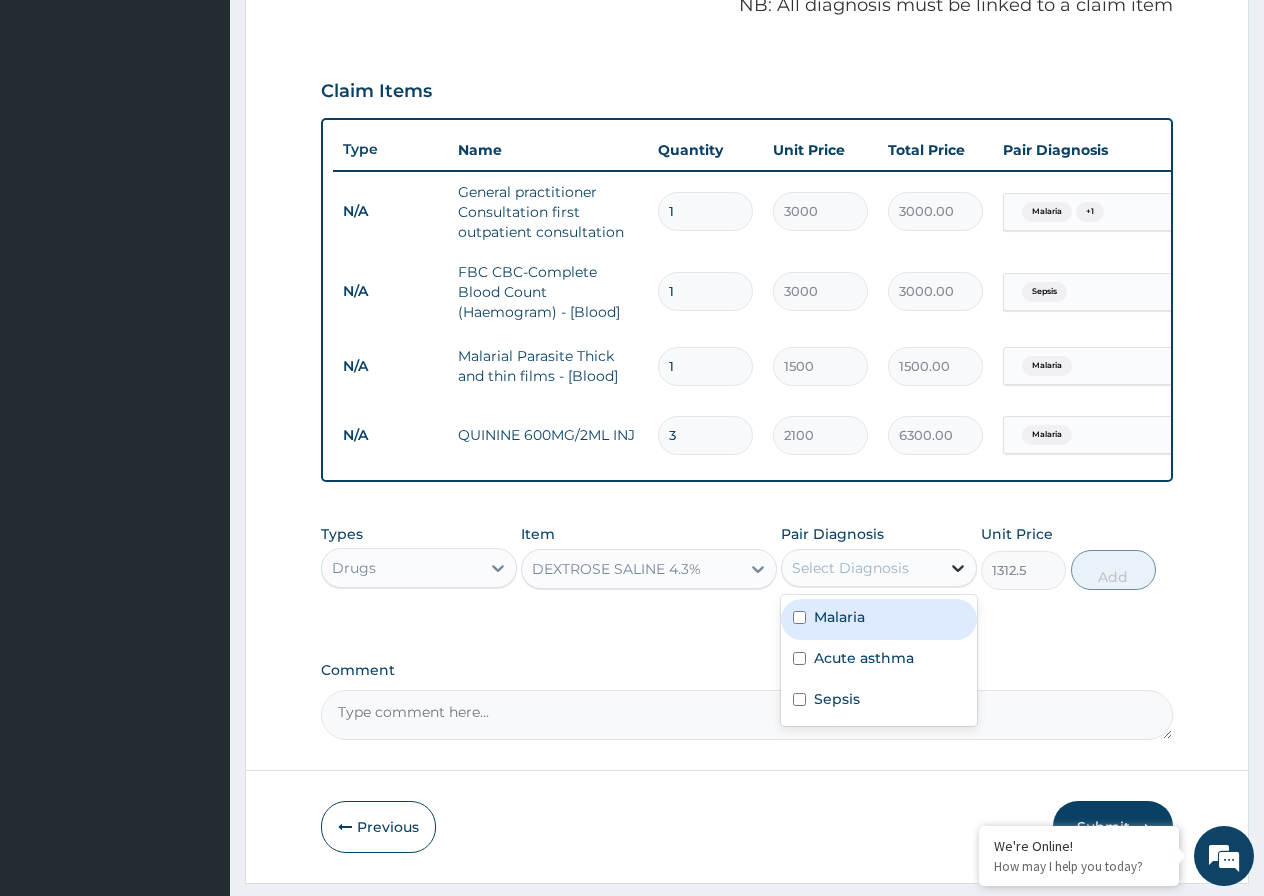 click 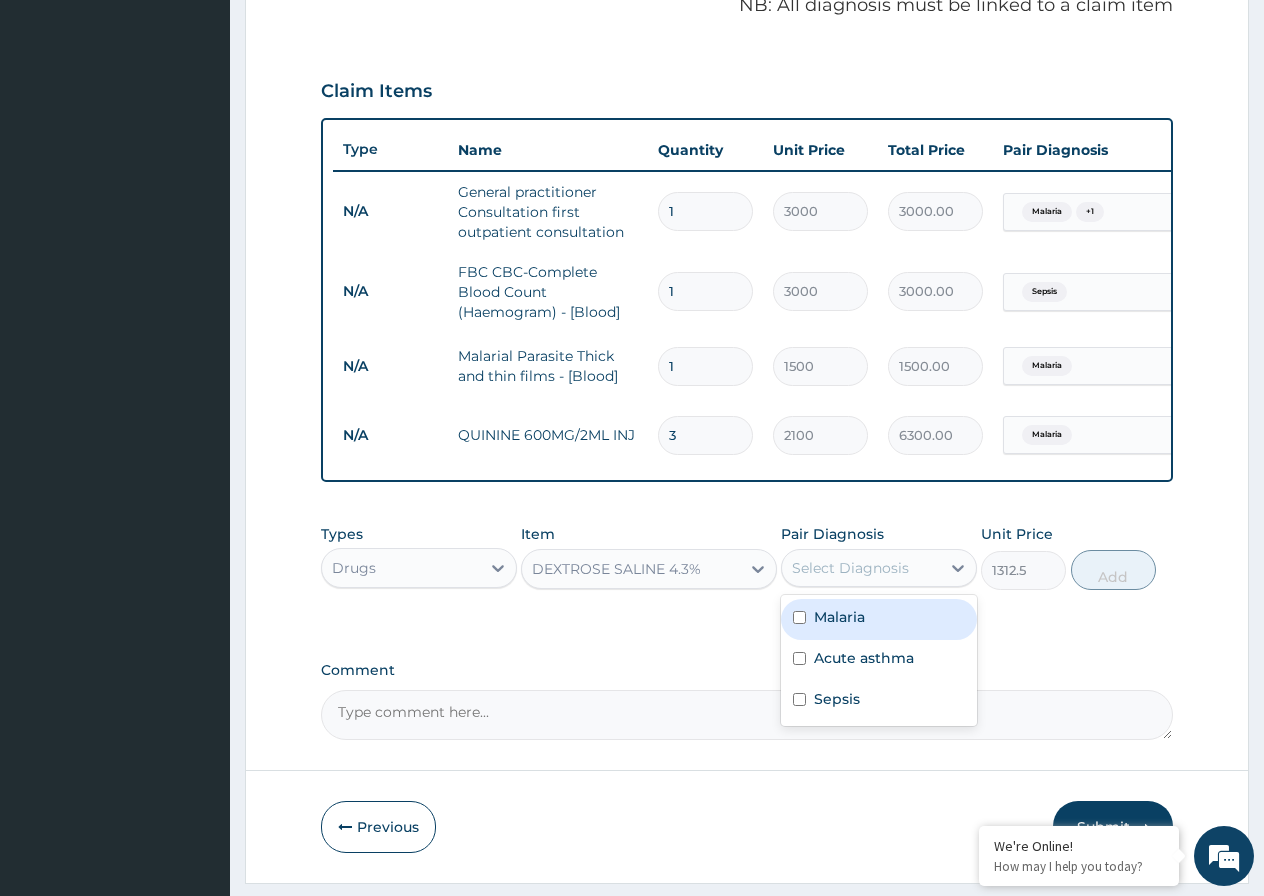 click at bounding box center [799, 617] 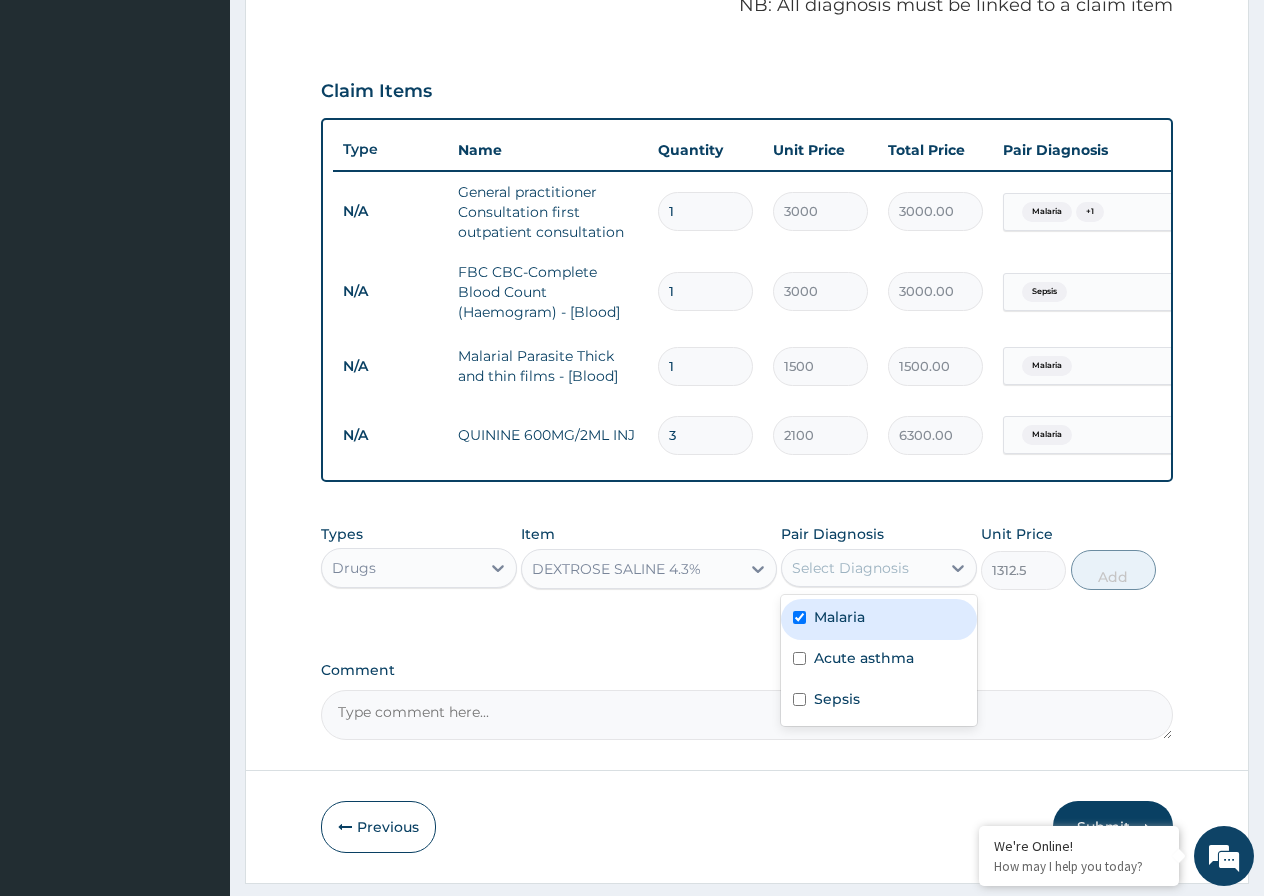 checkbox on "true" 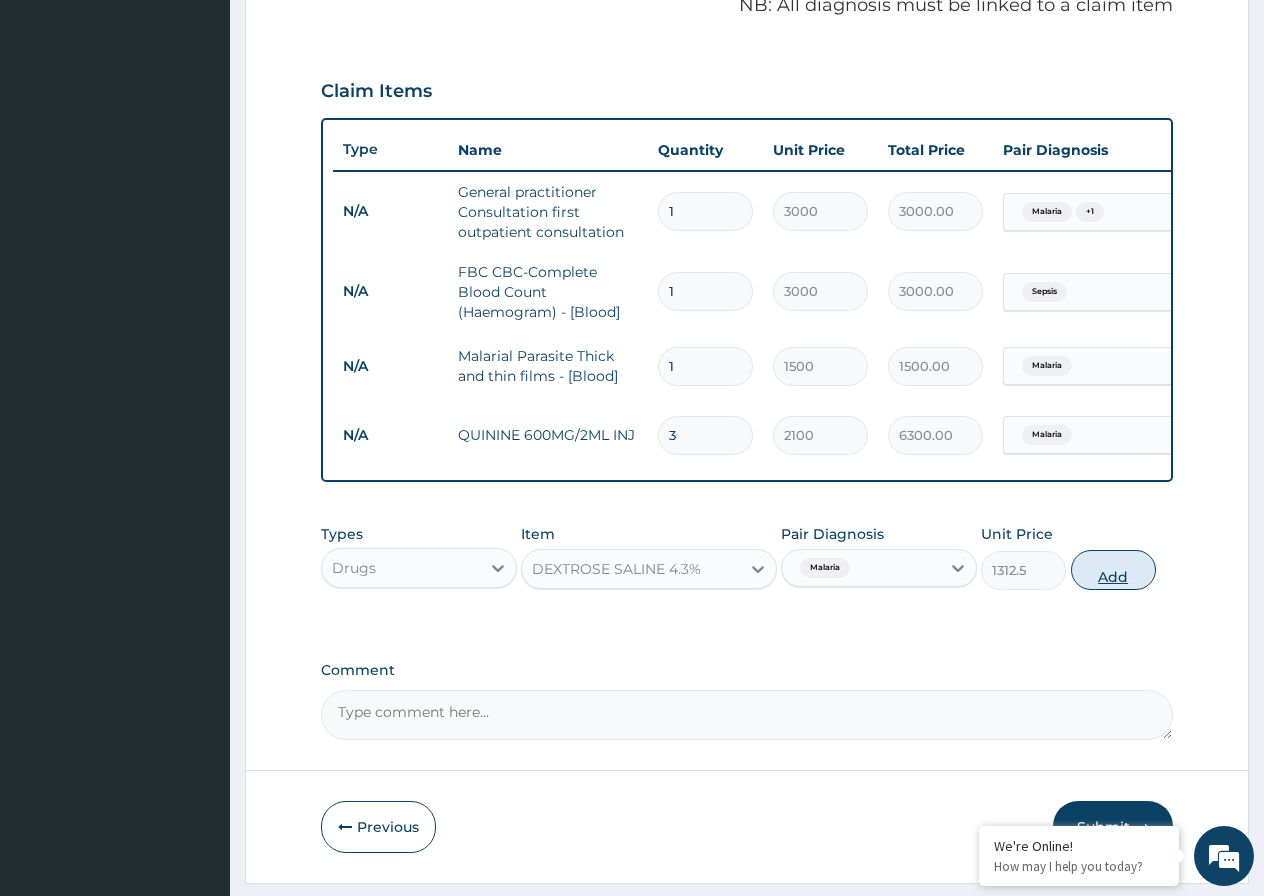 click on "Add" at bounding box center (1113, 570) 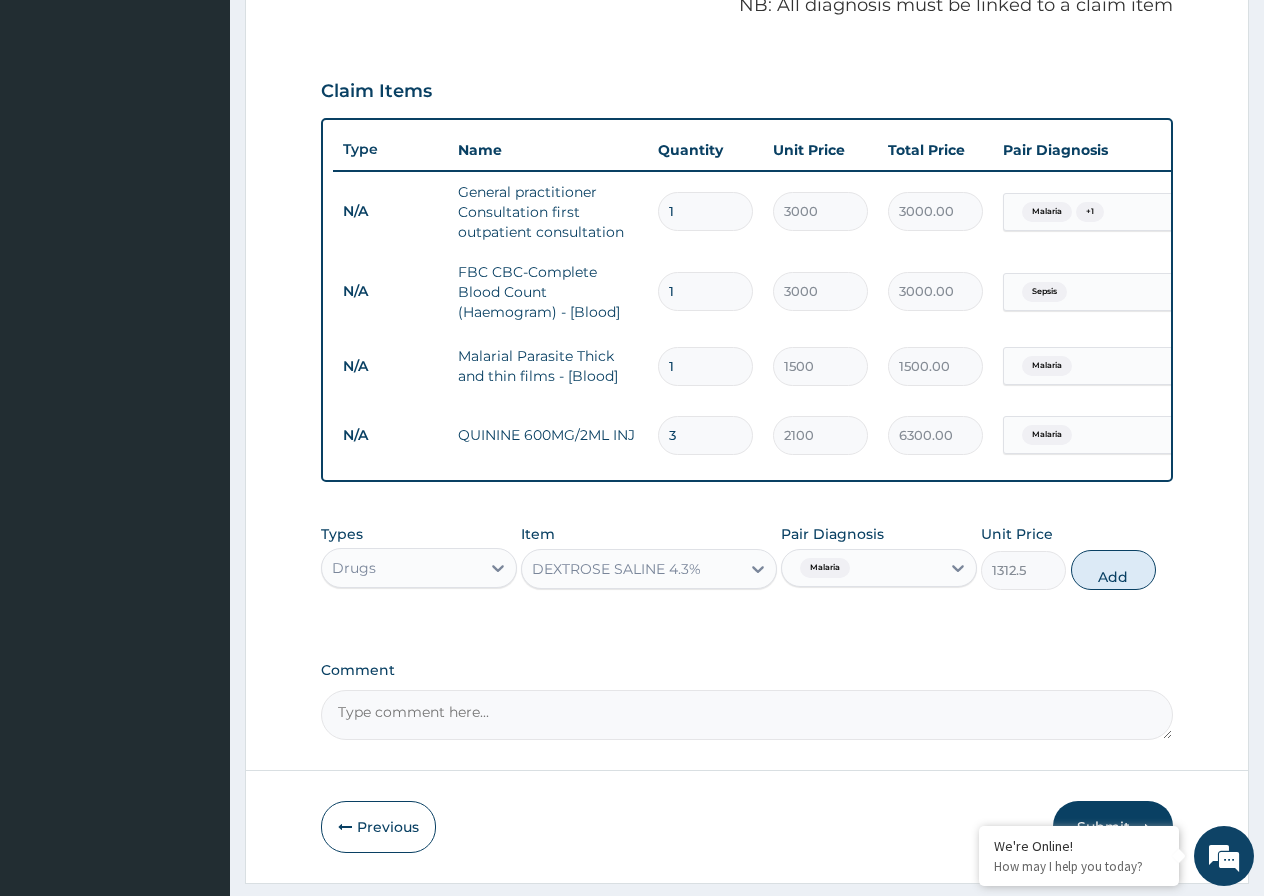 type on "0" 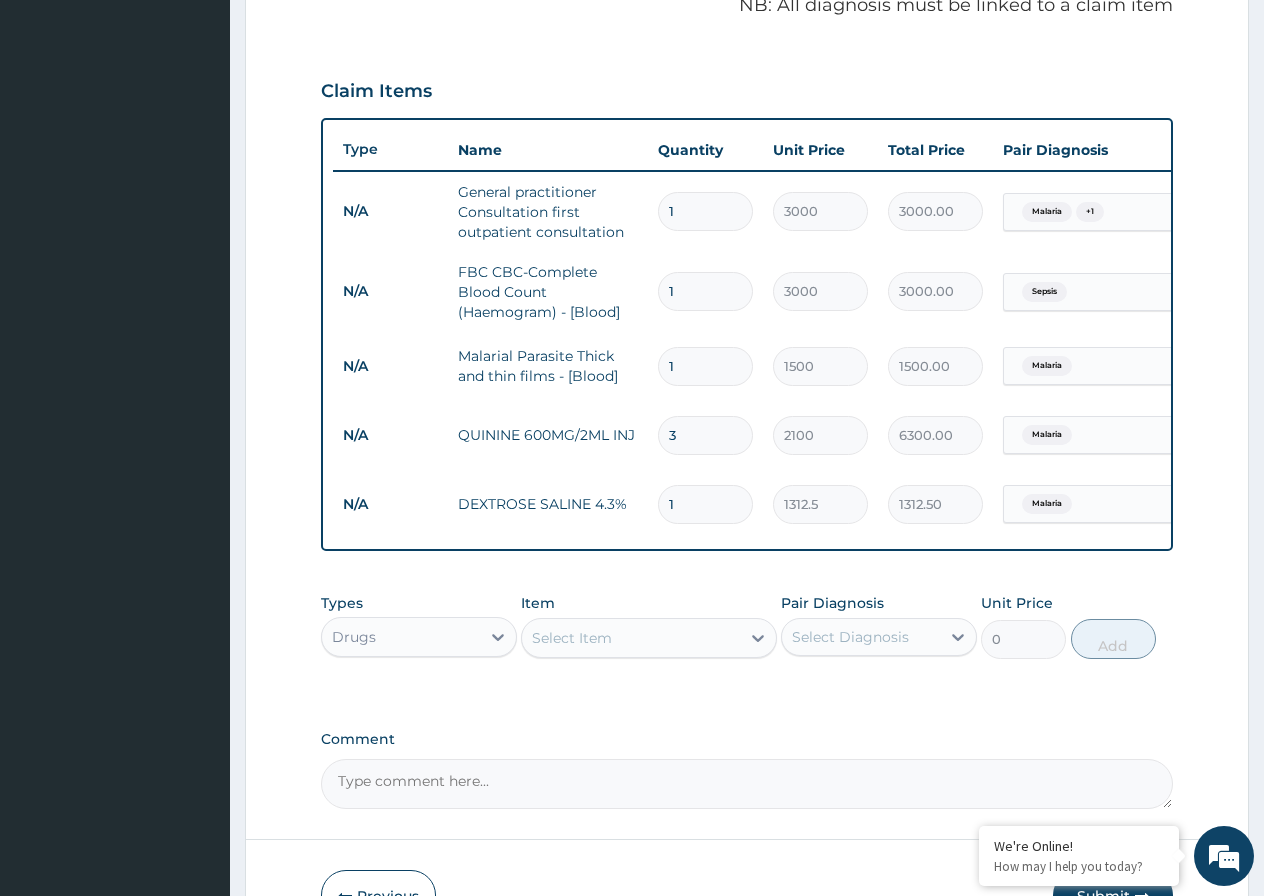 click on "1" at bounding box center (705, 504) 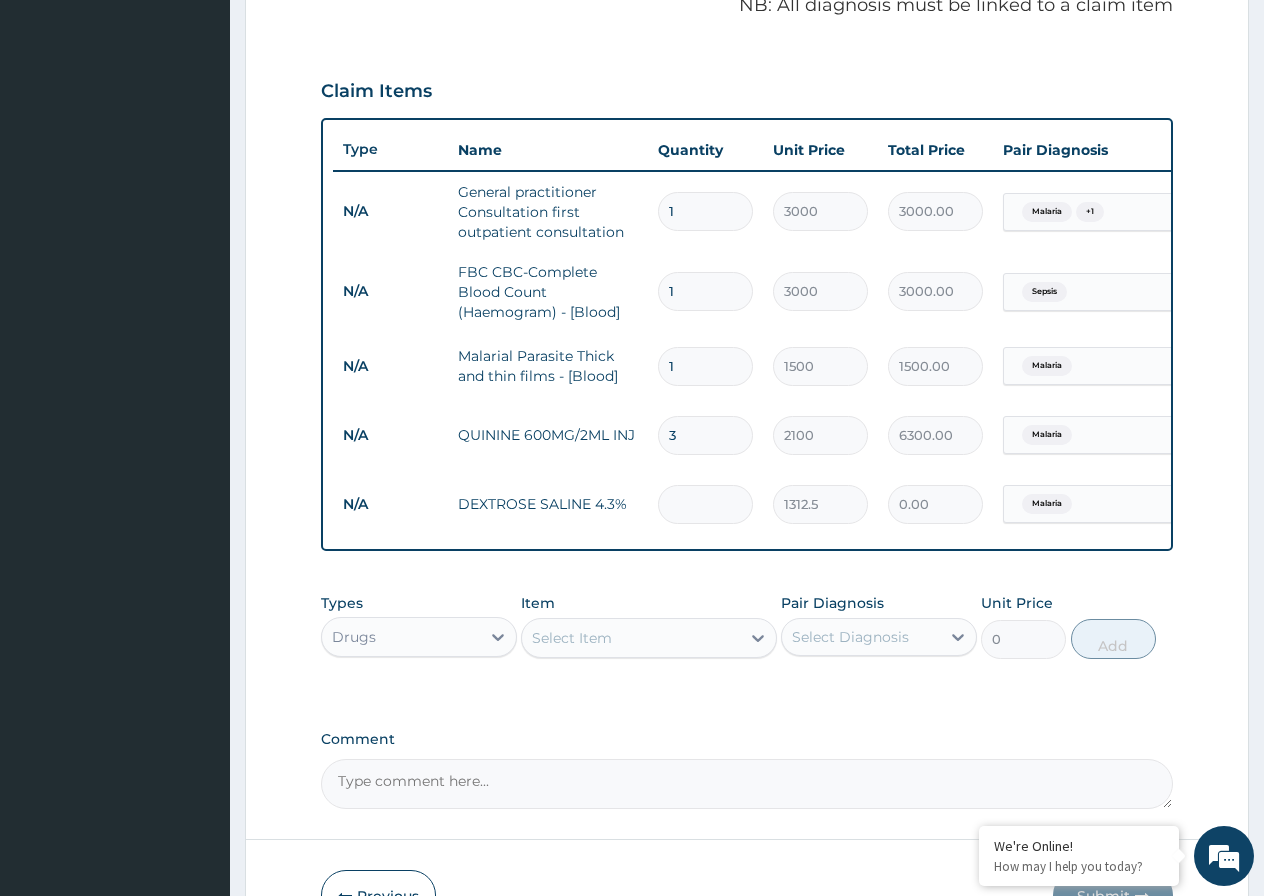 type on "3" 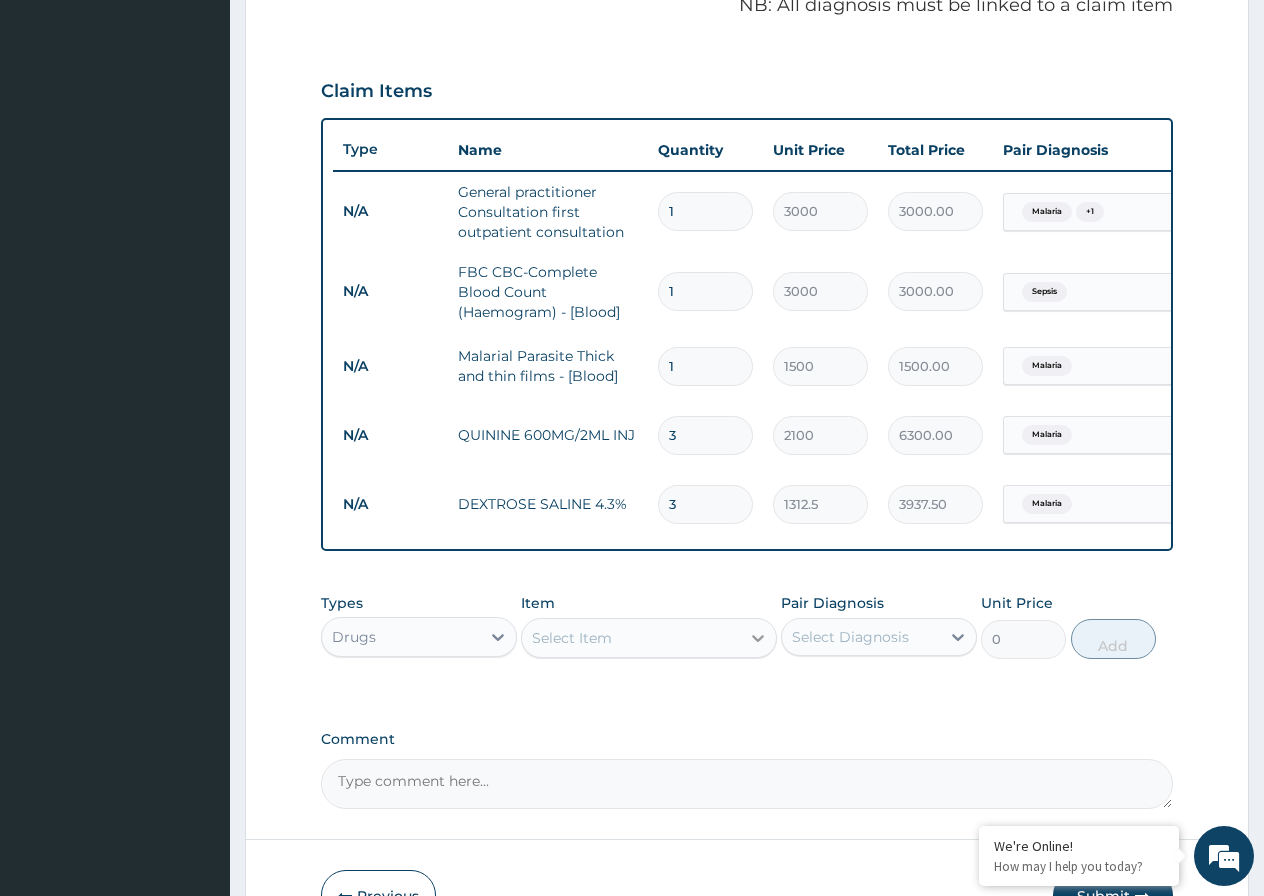 type on "3" 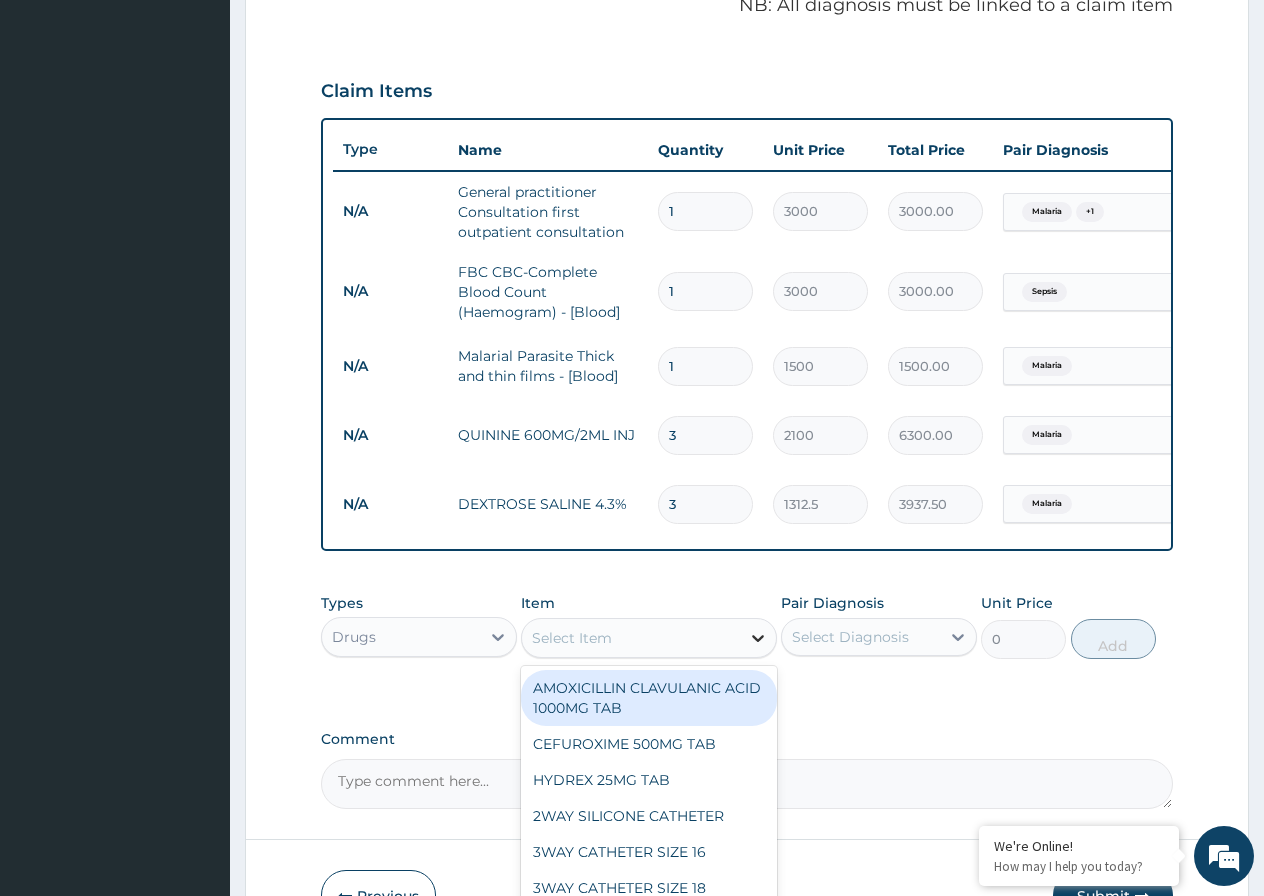 click 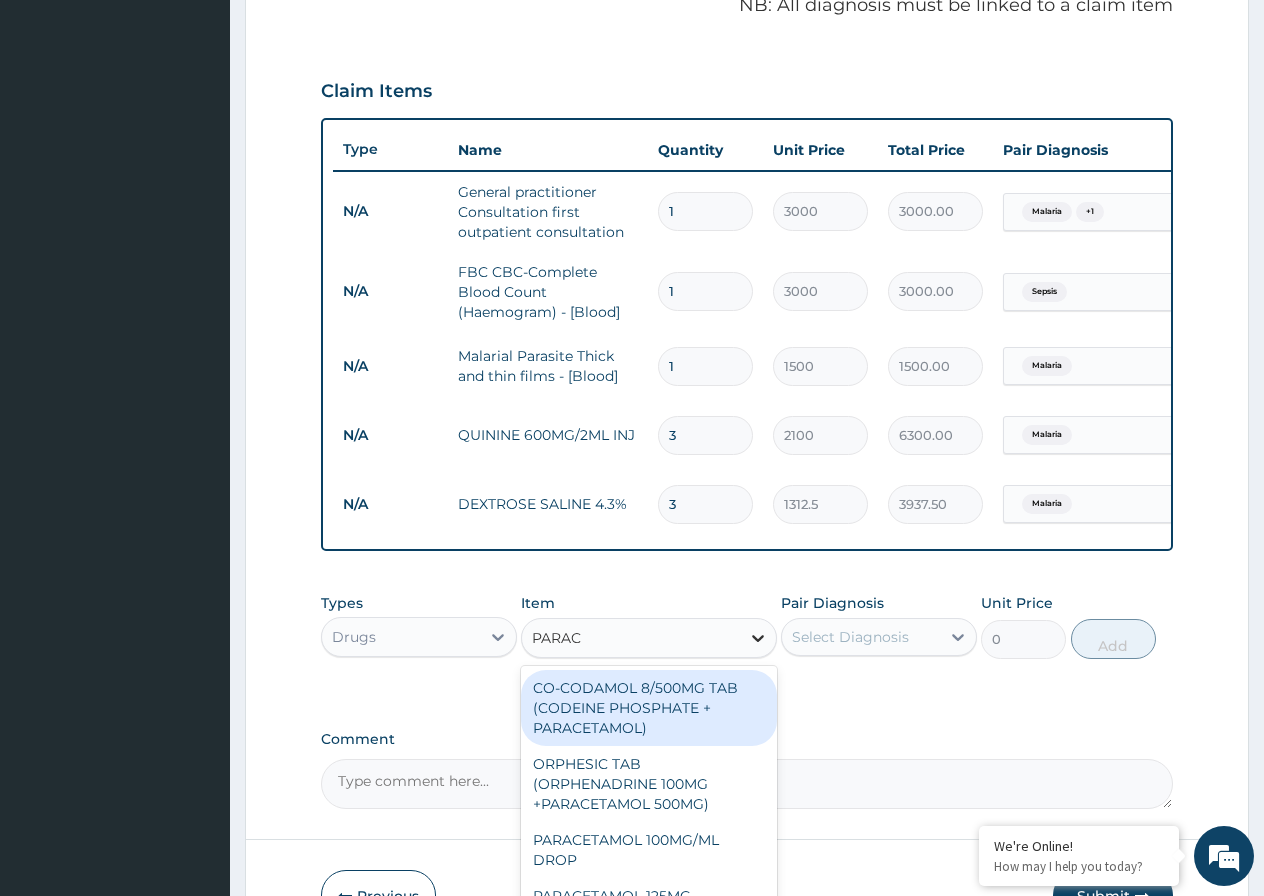 type on "PARACE" 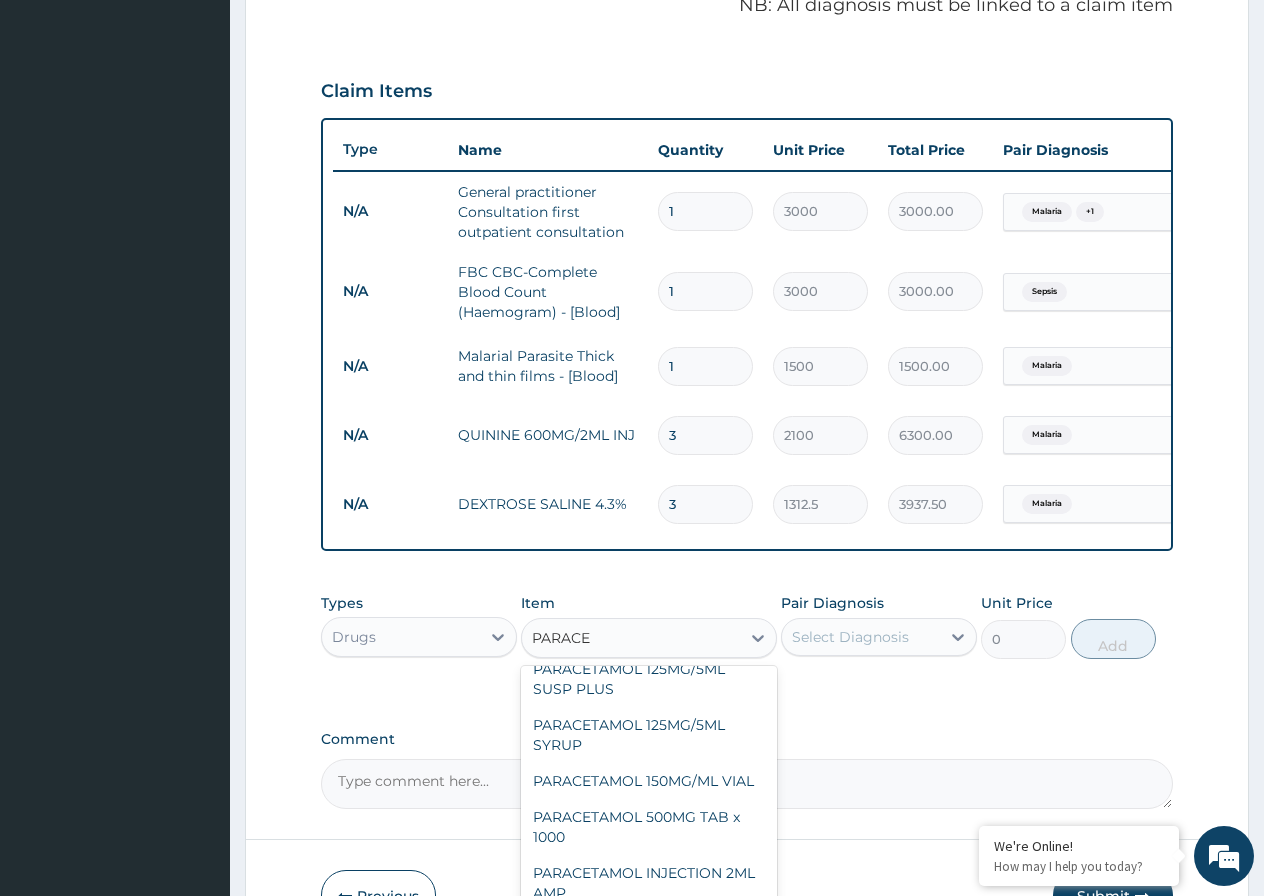 scroll, scrollTop: 292, scrollLeft: 0, axis: vertical 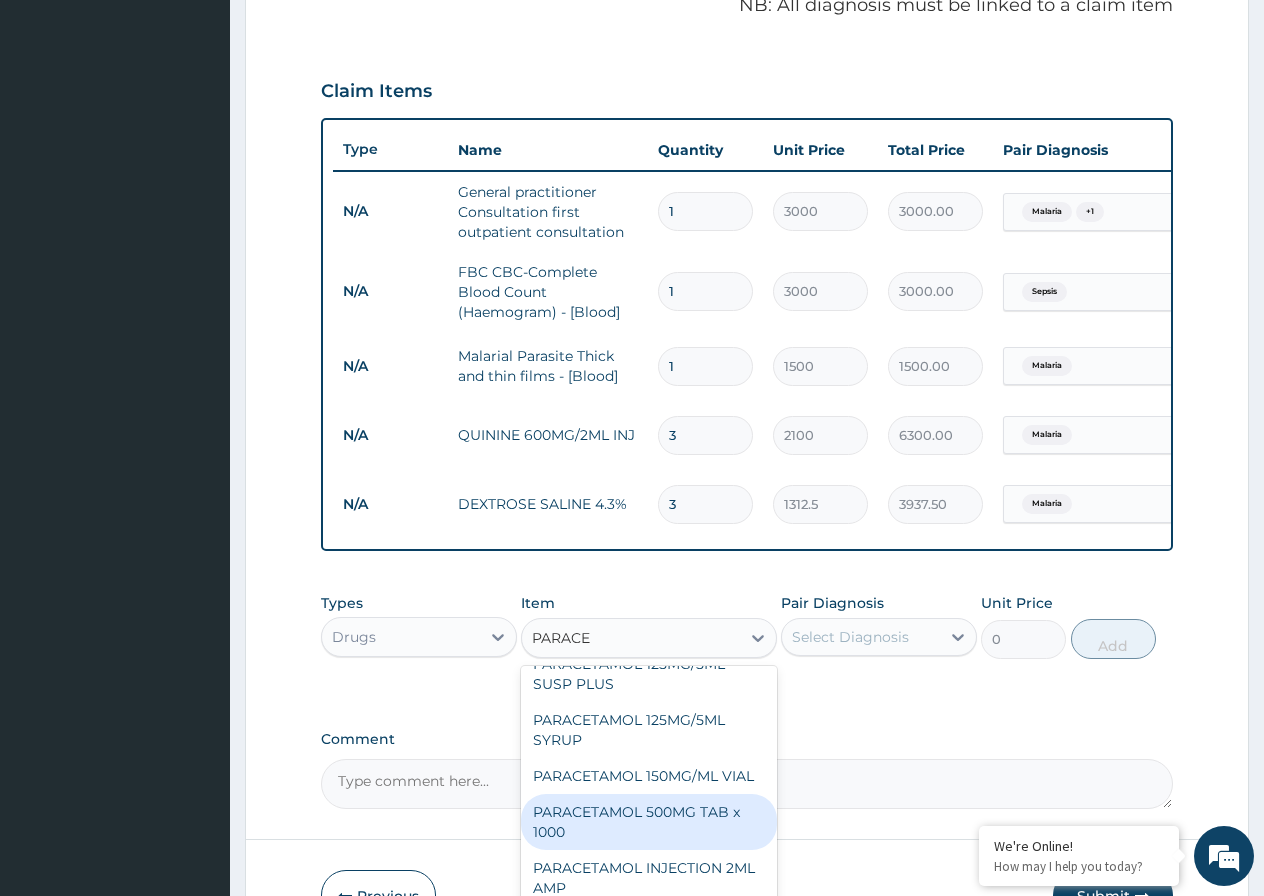 click on "PARACETAMOL 500MG TAB x 1000" at bounding box center [649, 822] 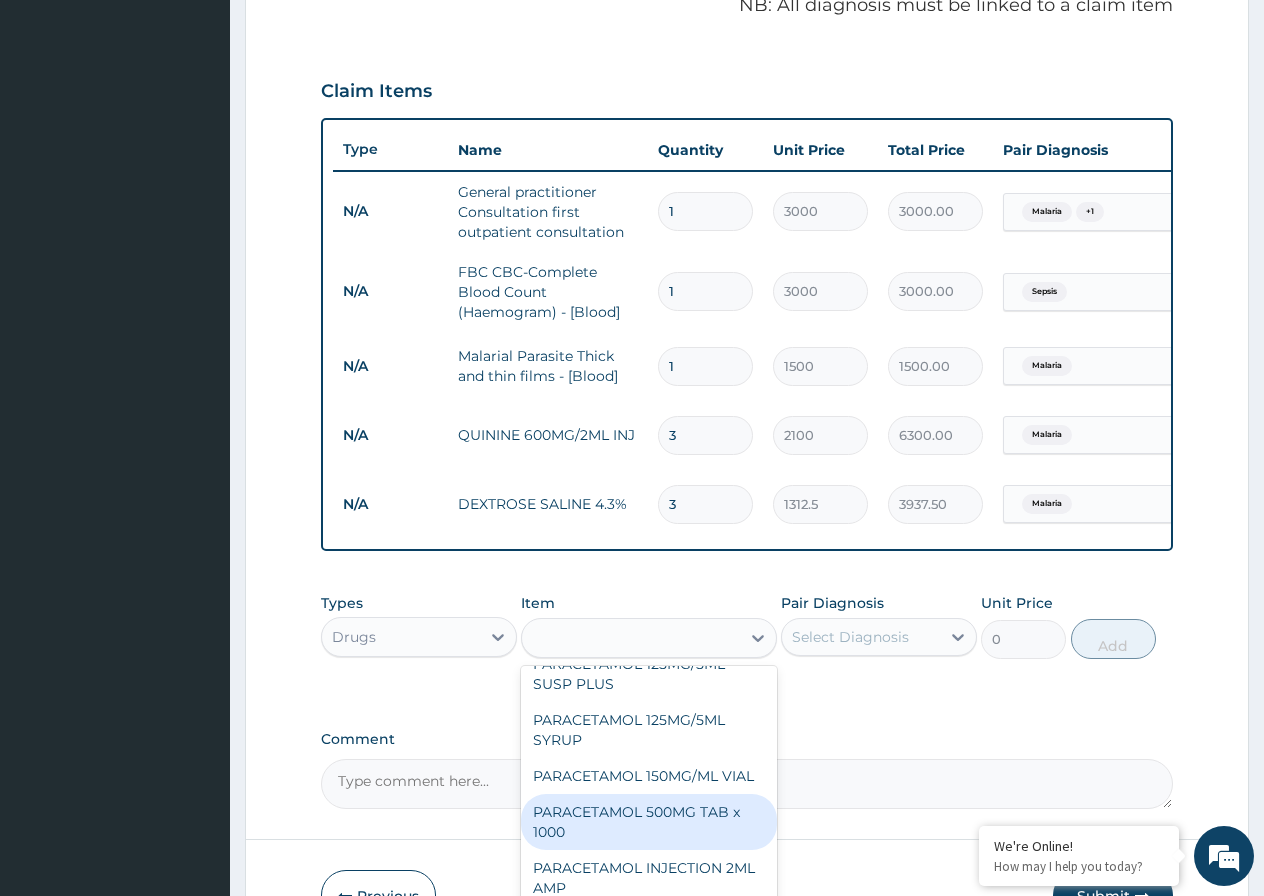 type on "11.025" 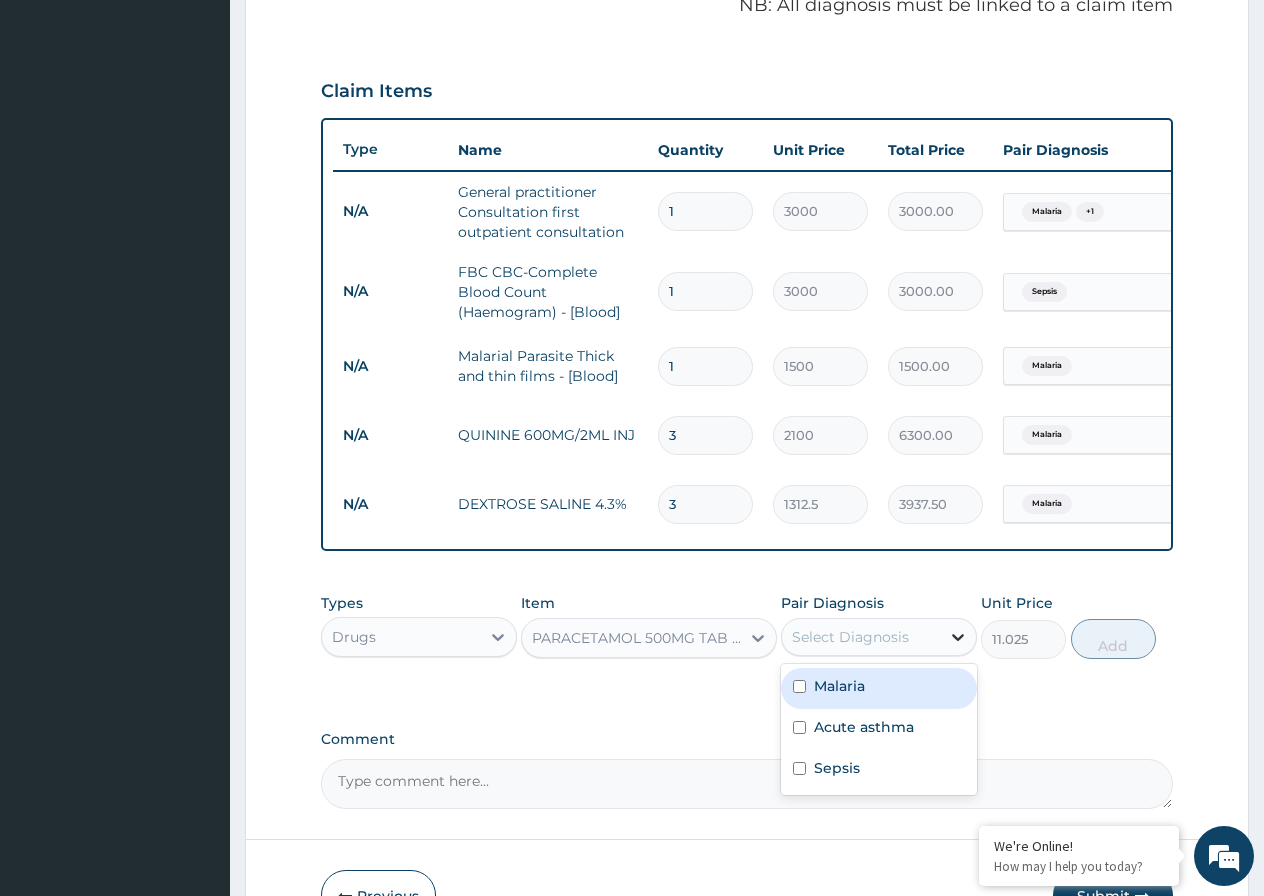 click 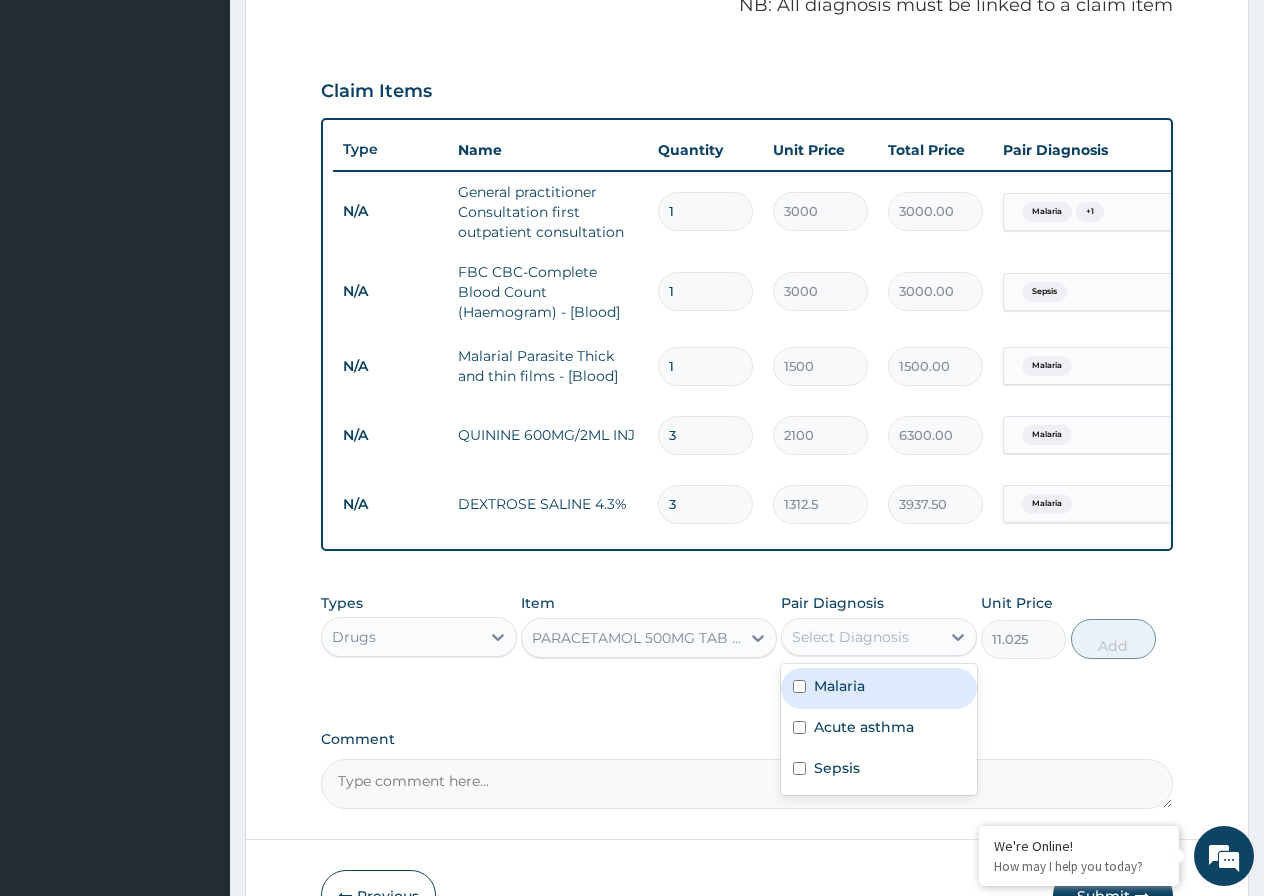 click at bounding box center [799, 686] 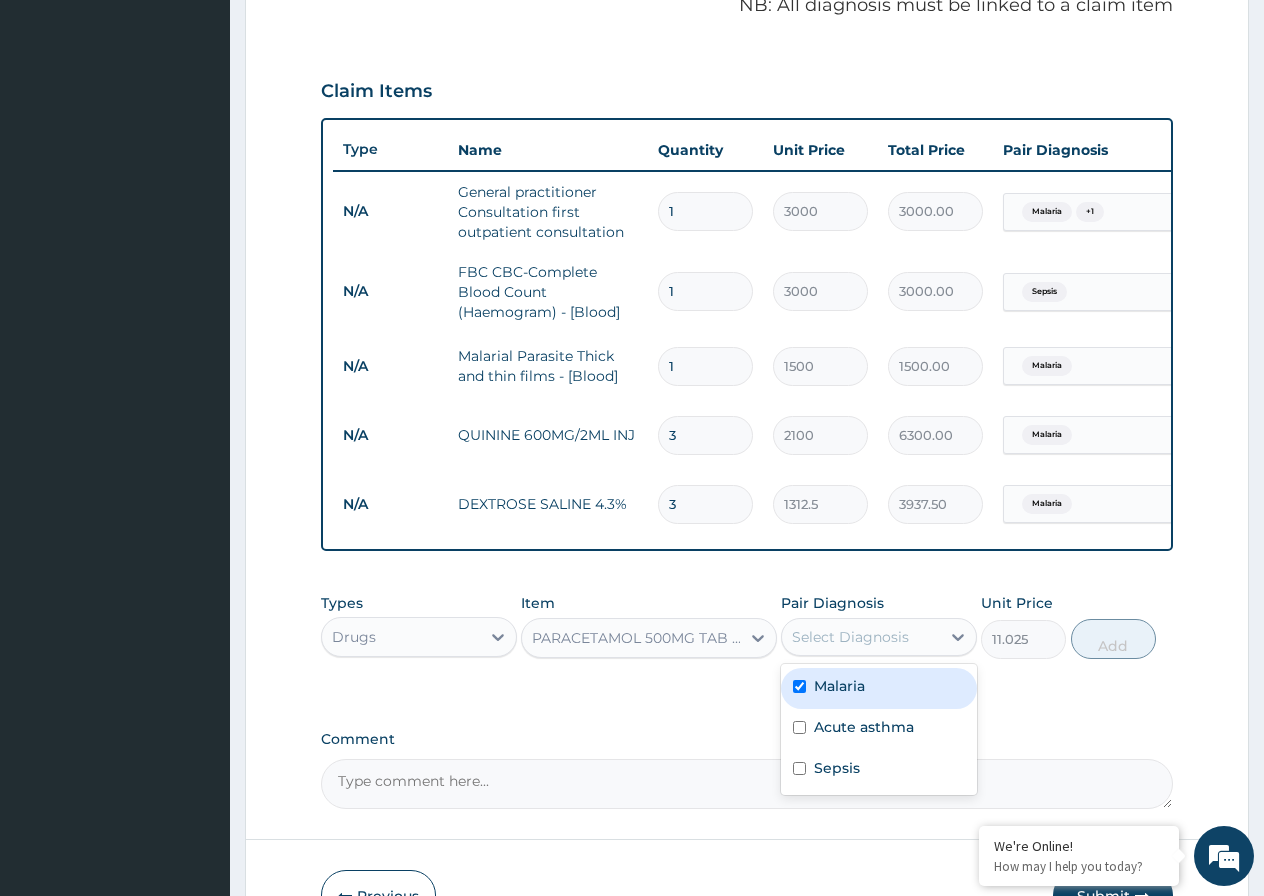 checkbox on "true" 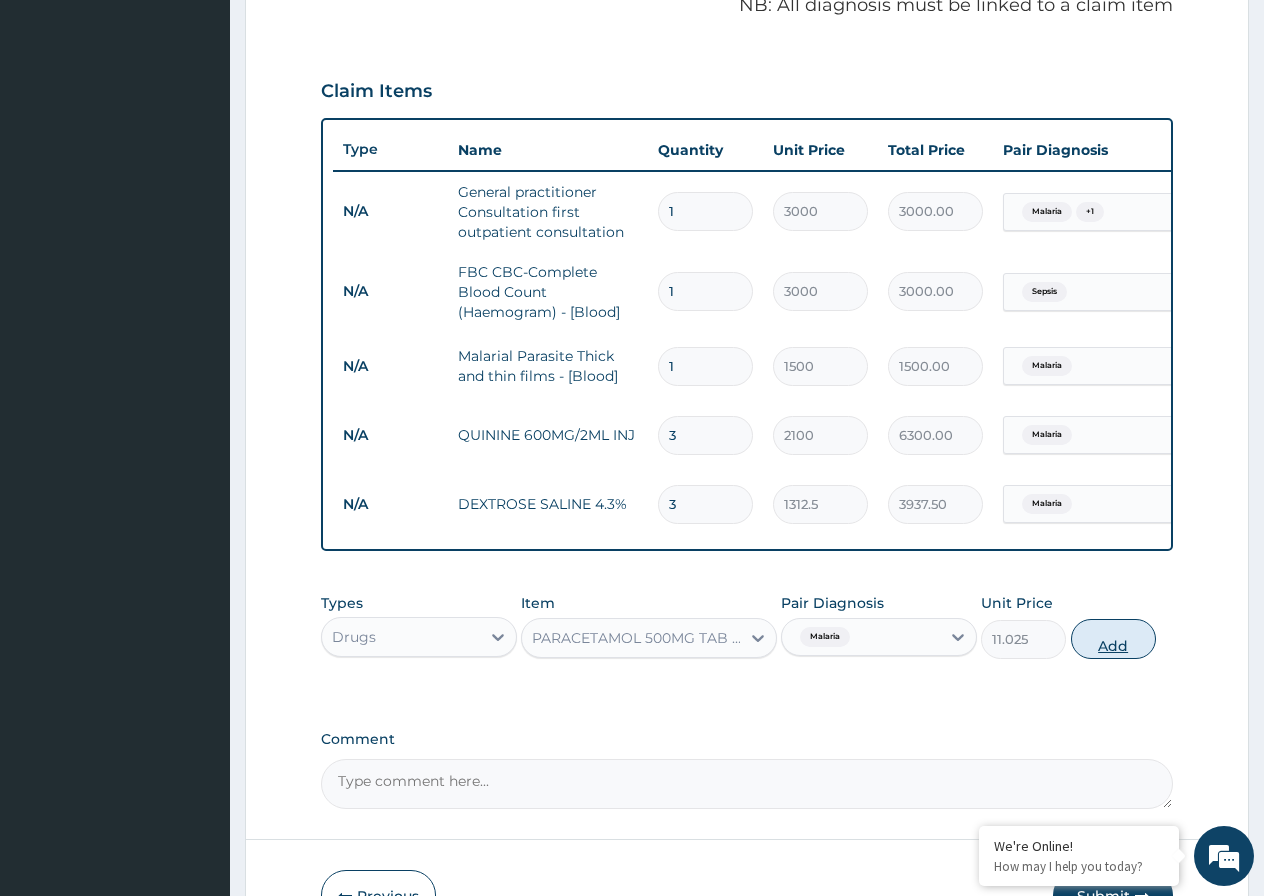click on "Add" at bounding box center (1113, 639) 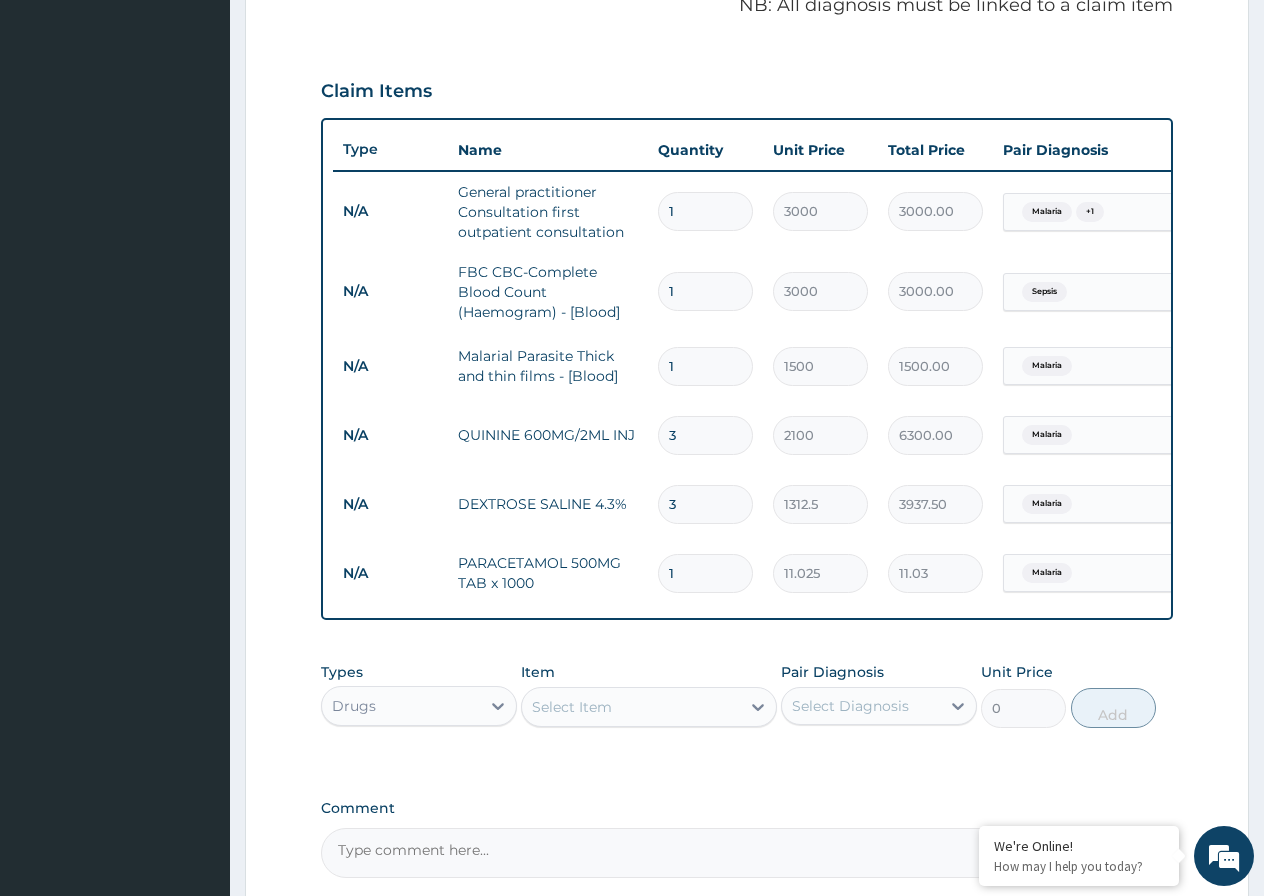 click on "1" at bounding box center [705, 573] 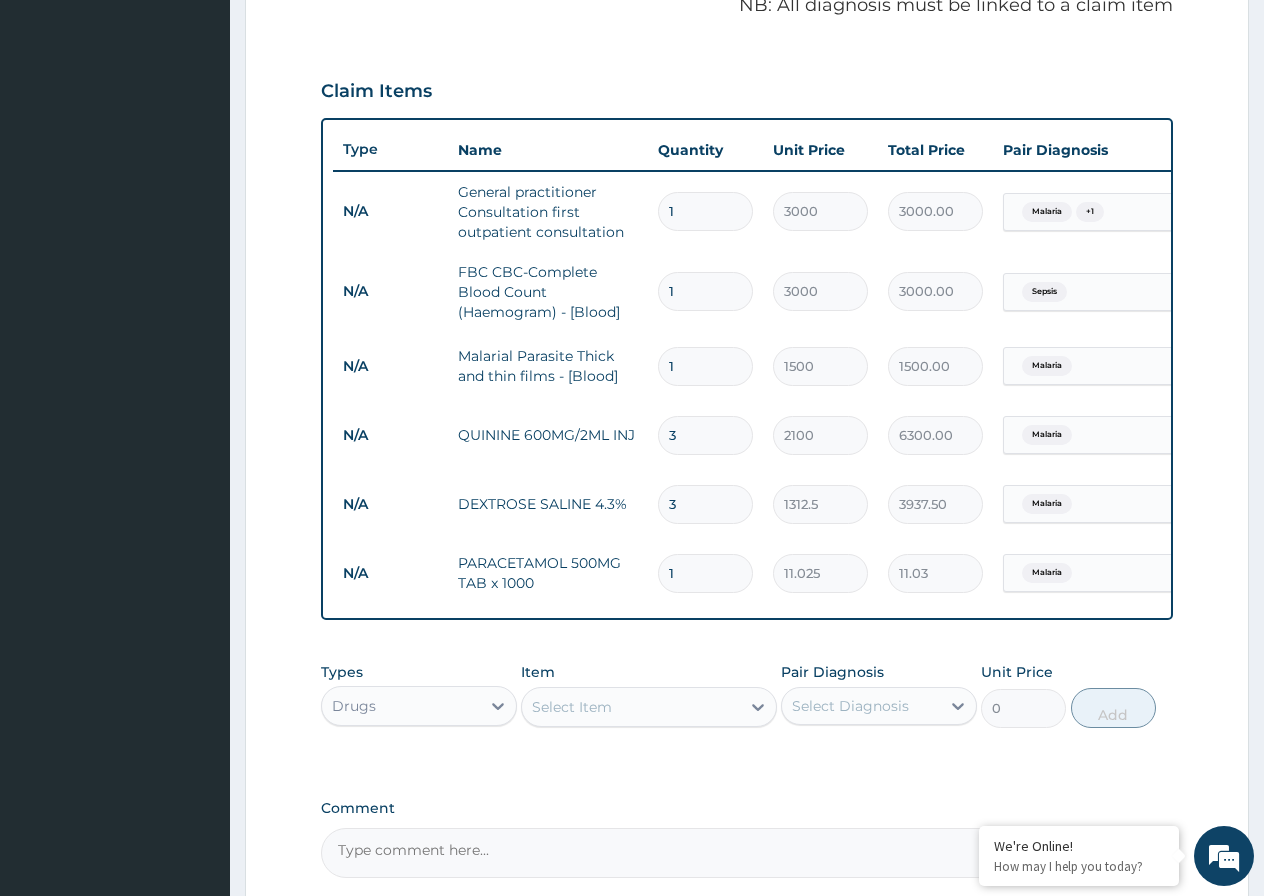 type on "18" 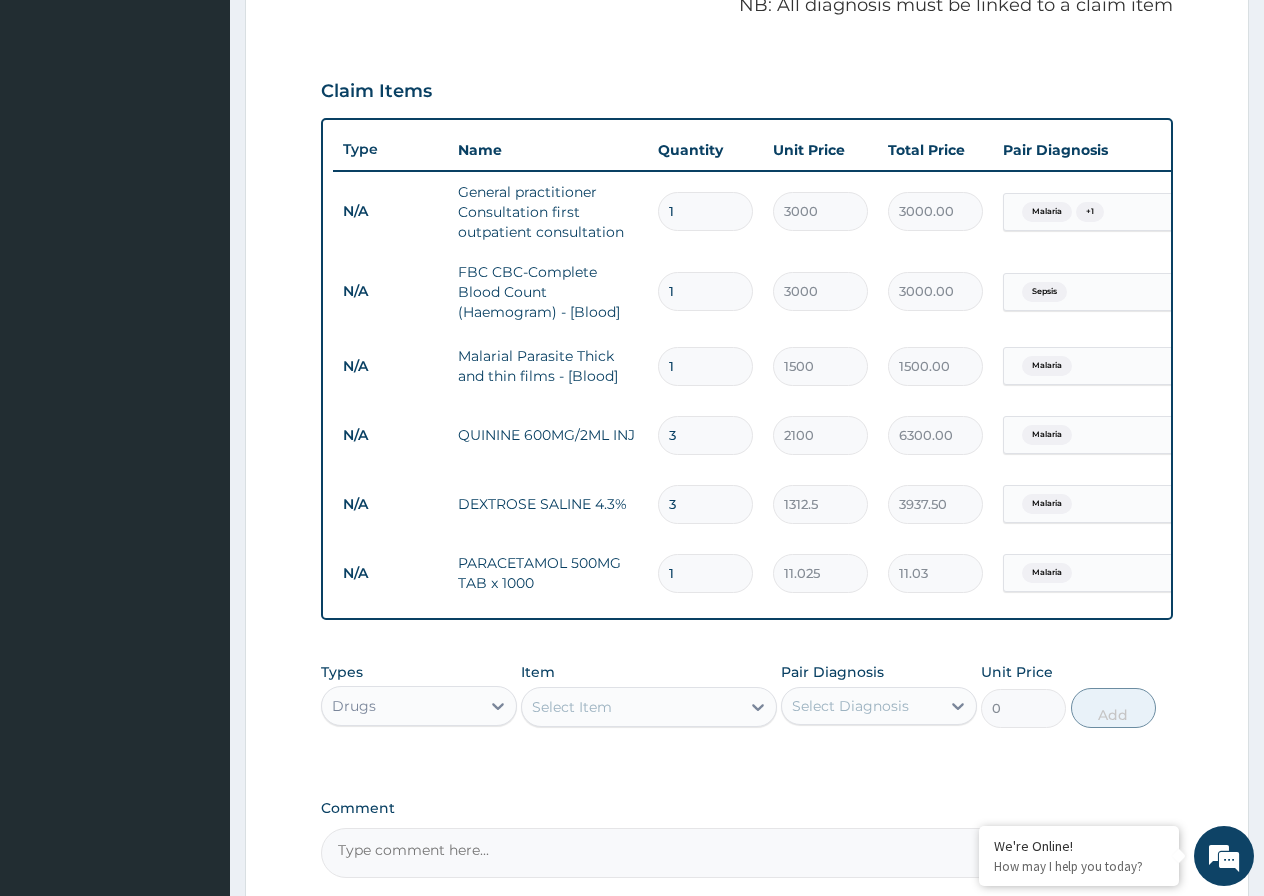 type on "198.45" 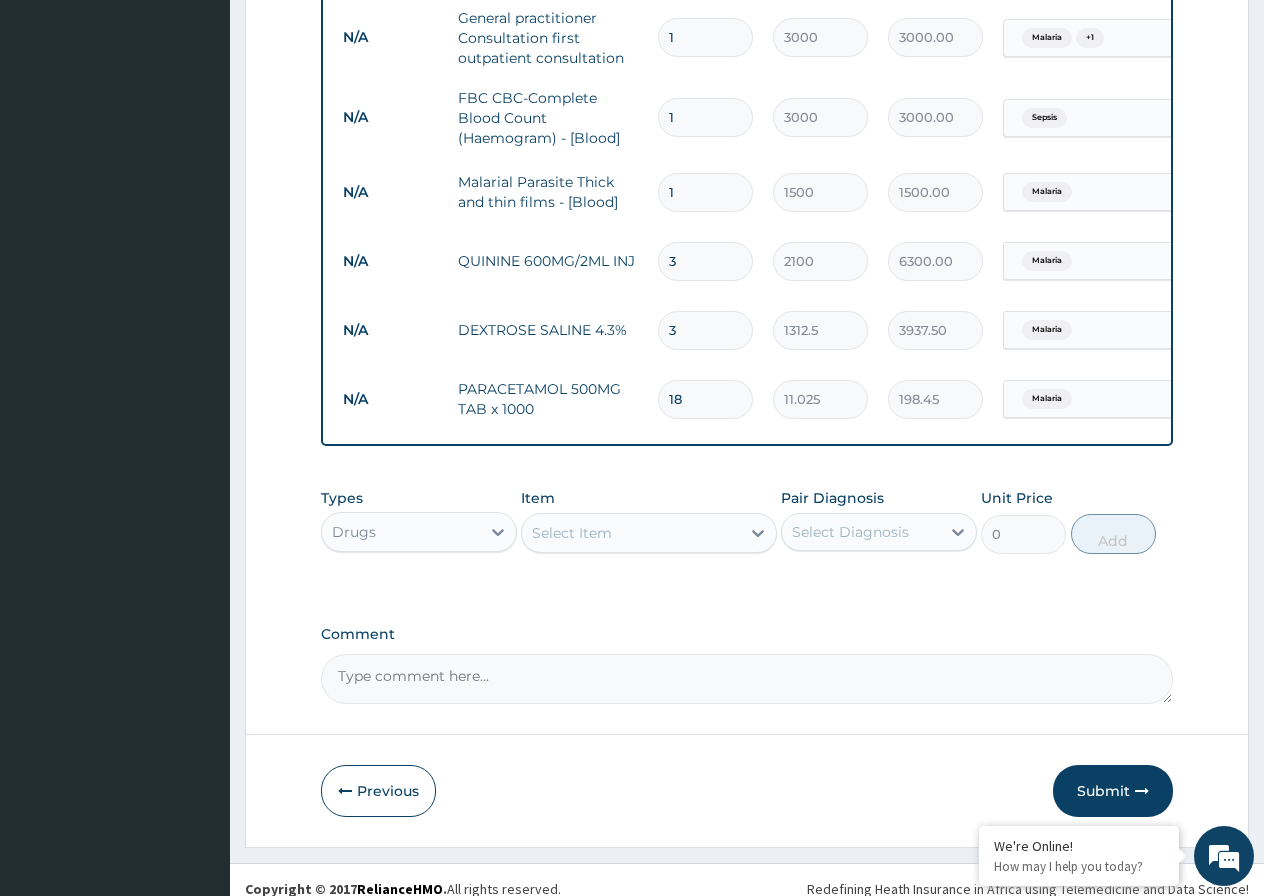 scroll, scrollTop: 826, scrollLeft: 0, axis: vertical 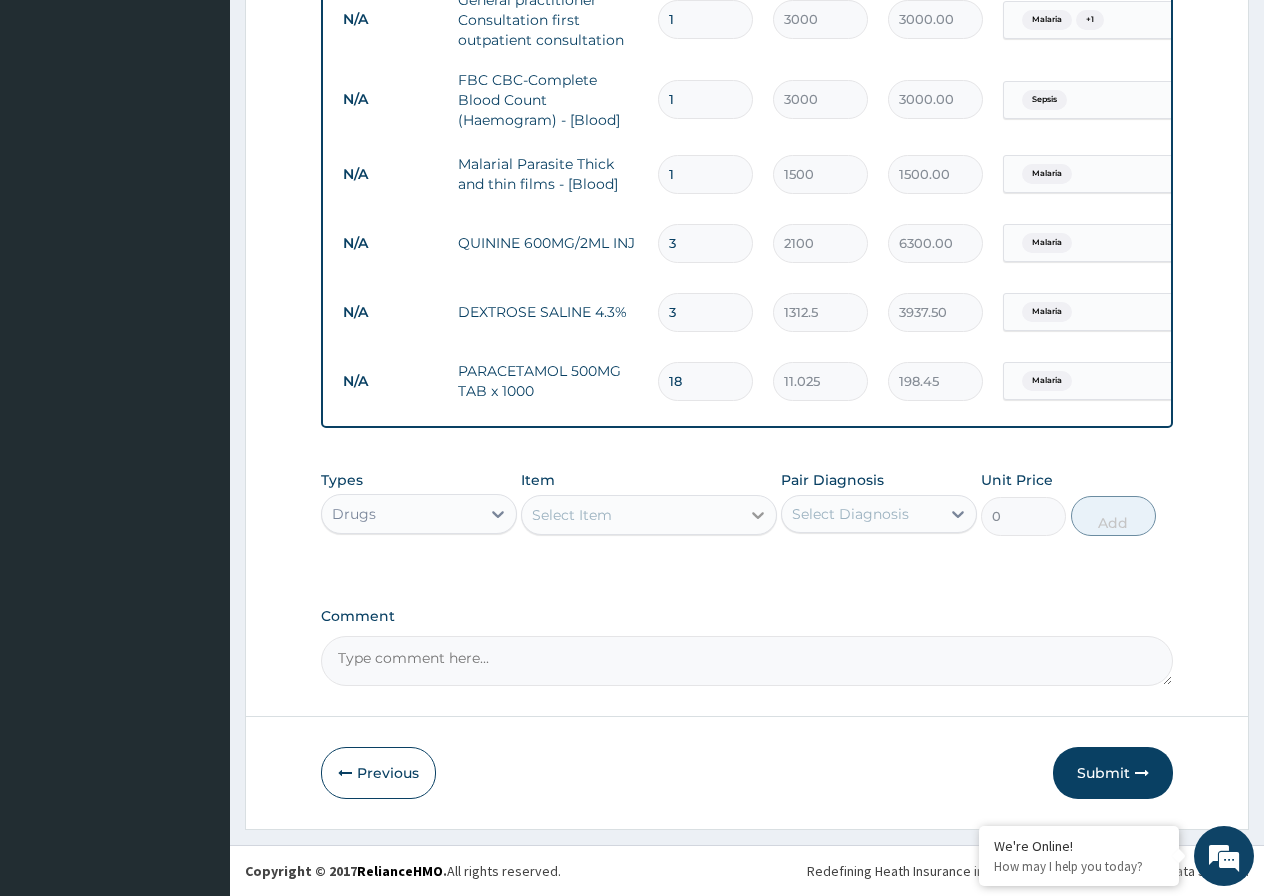type on "18" 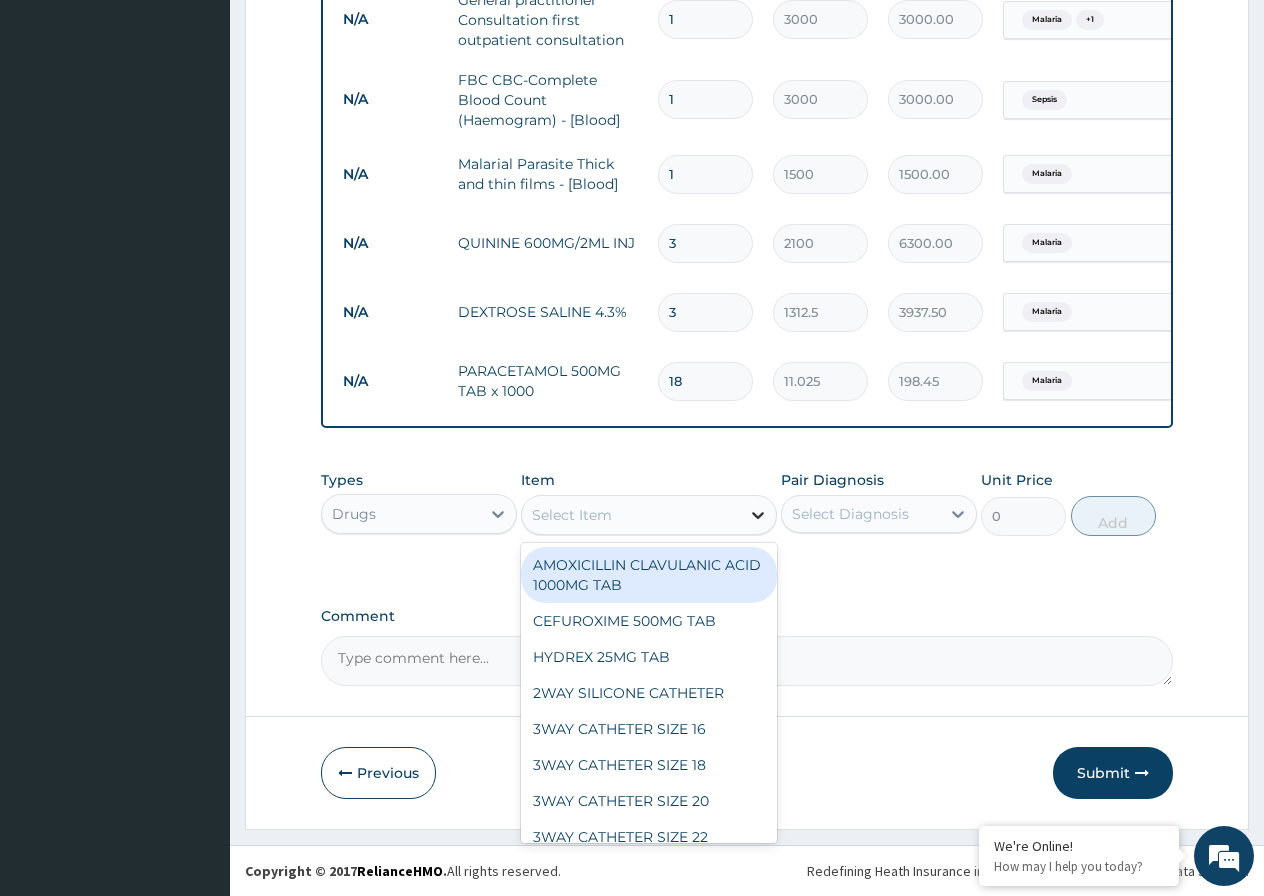 click 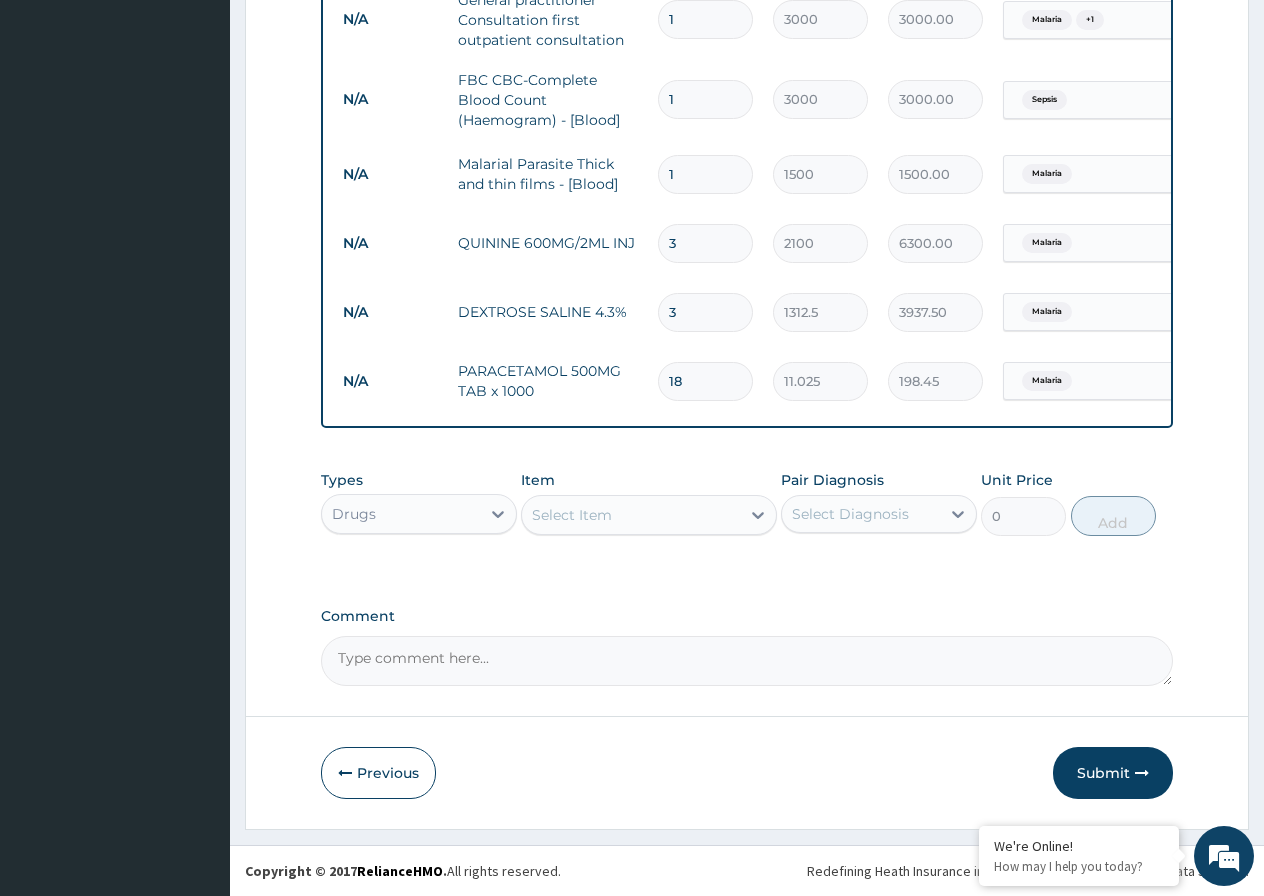 click on "Select Item" at bounding box center (631, 515) 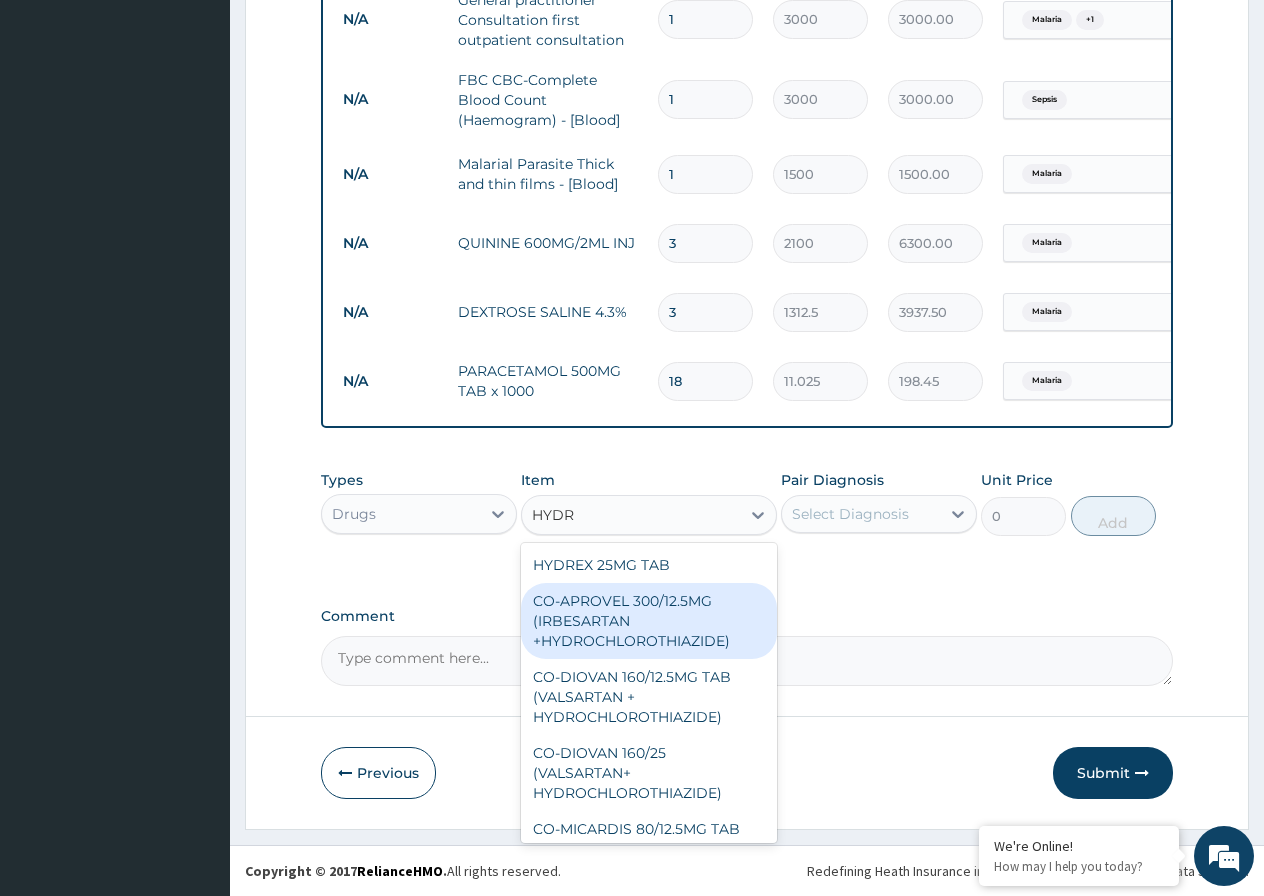 scroll, scrollTop: 833, scrollLeft: 0, axis: vertical 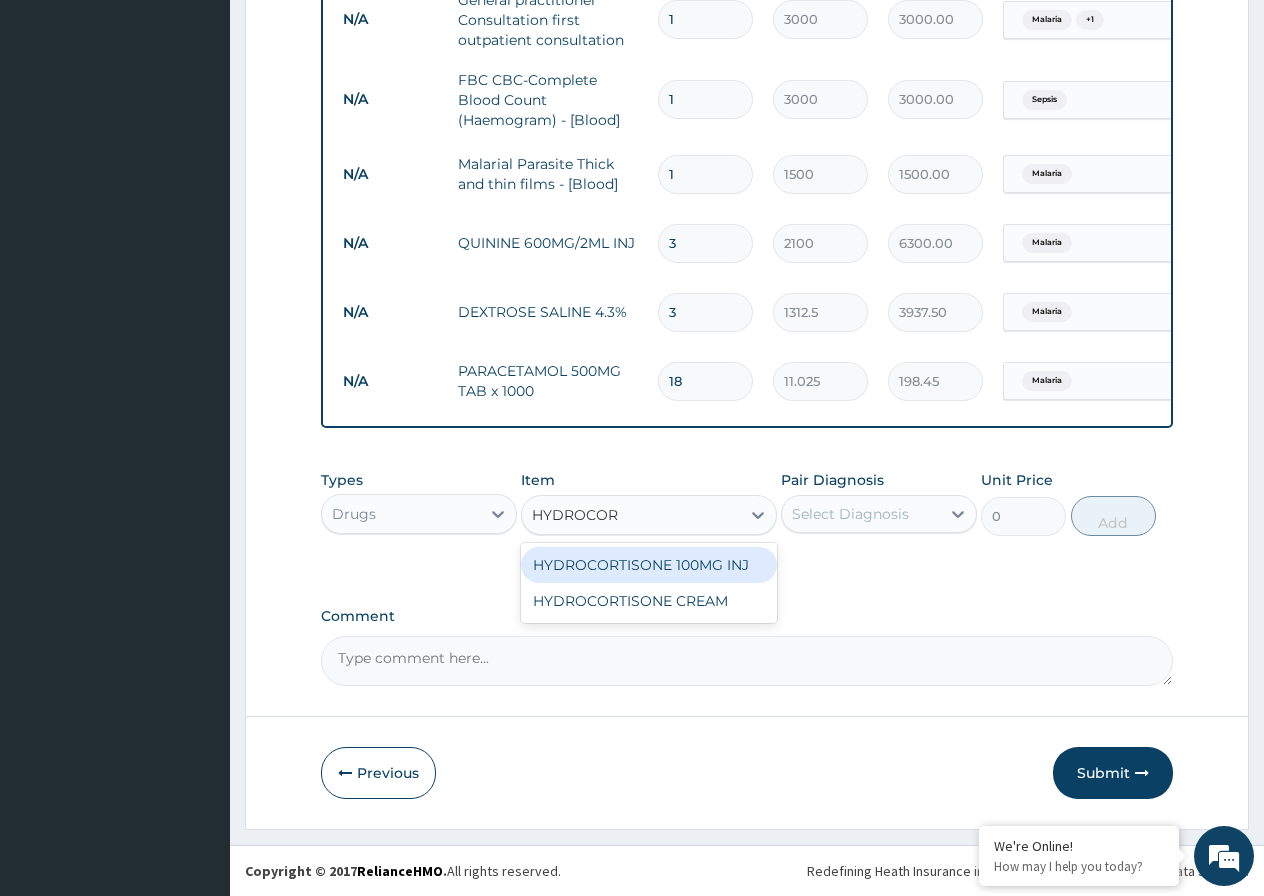 type on "HYDROCORT" 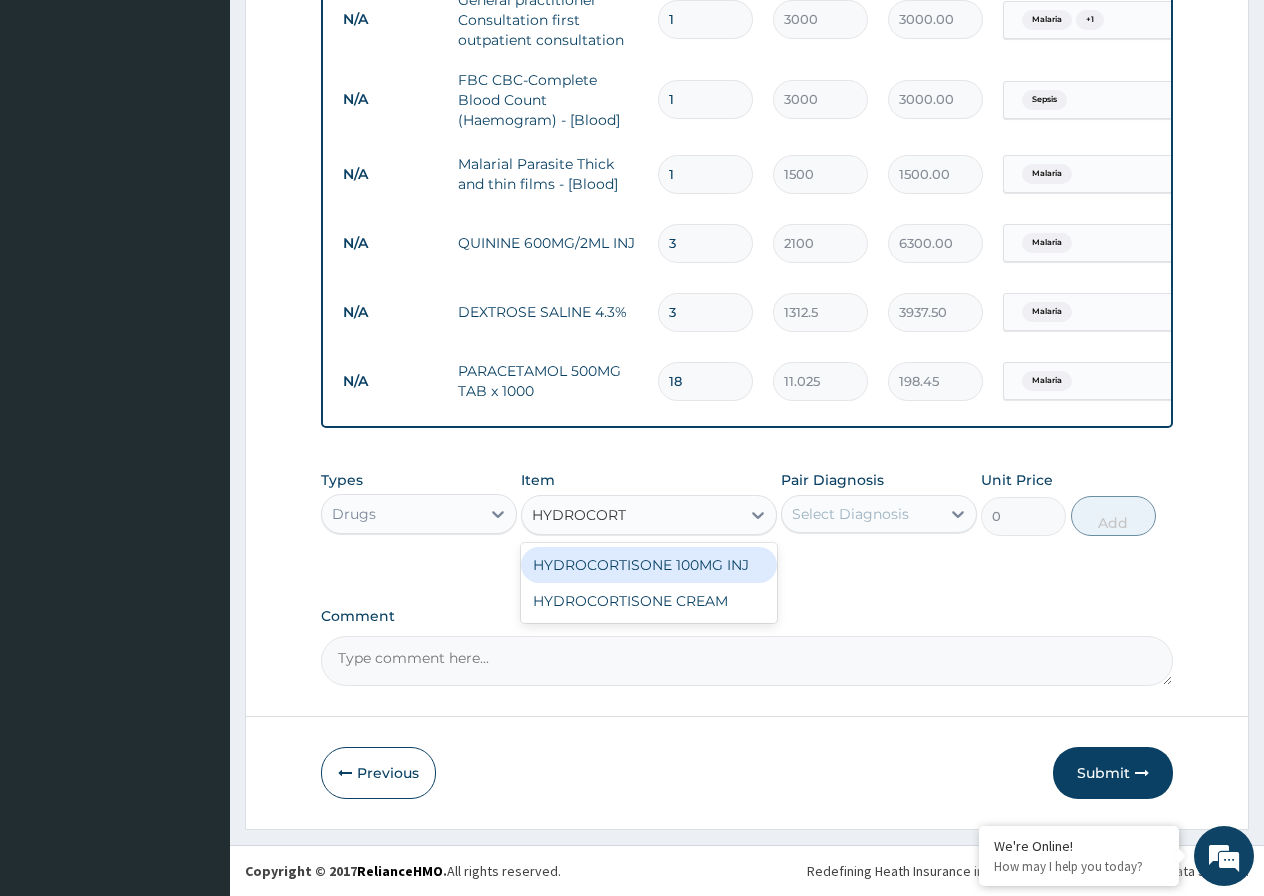 click on "HYDROCORTISONE 100MG INJ" at bounding box center (649, 565) 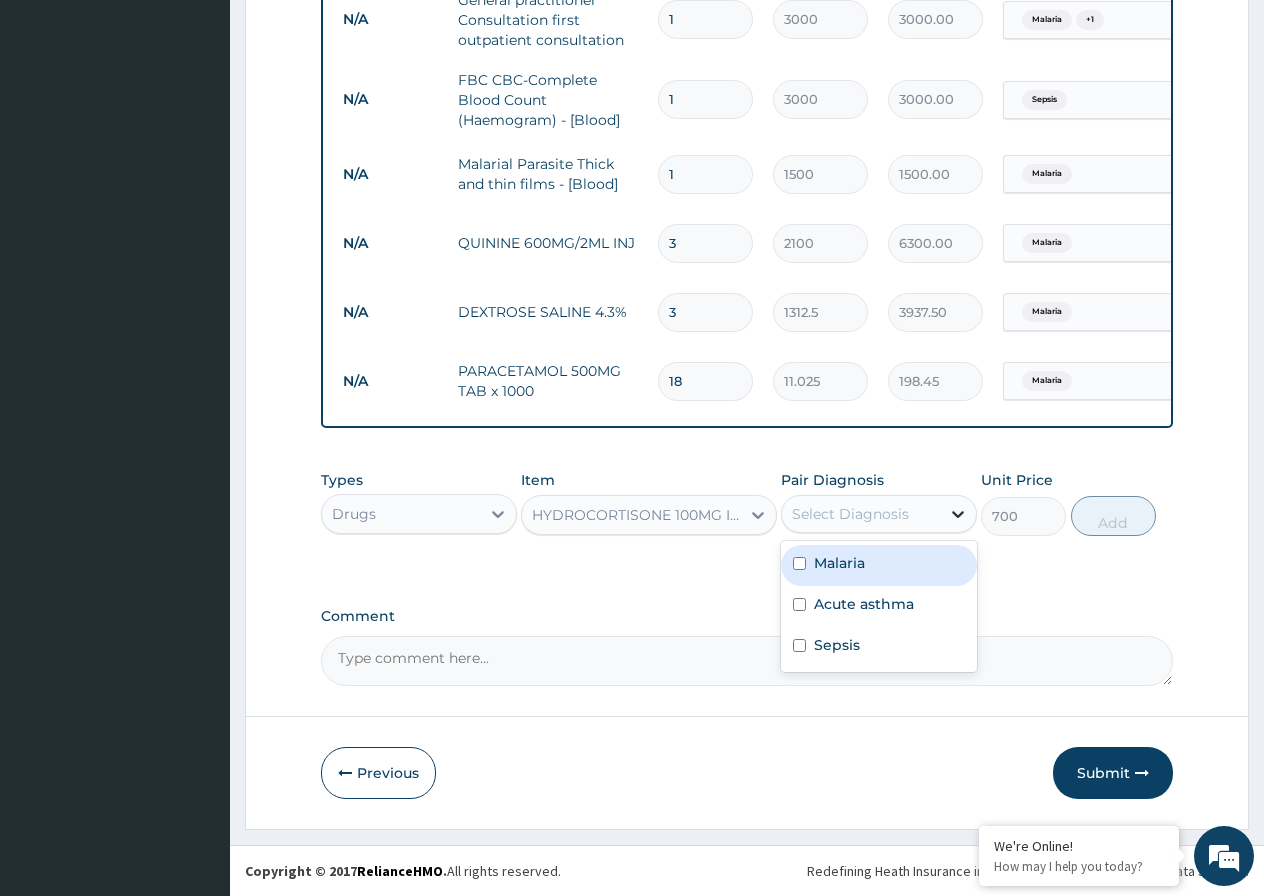 click 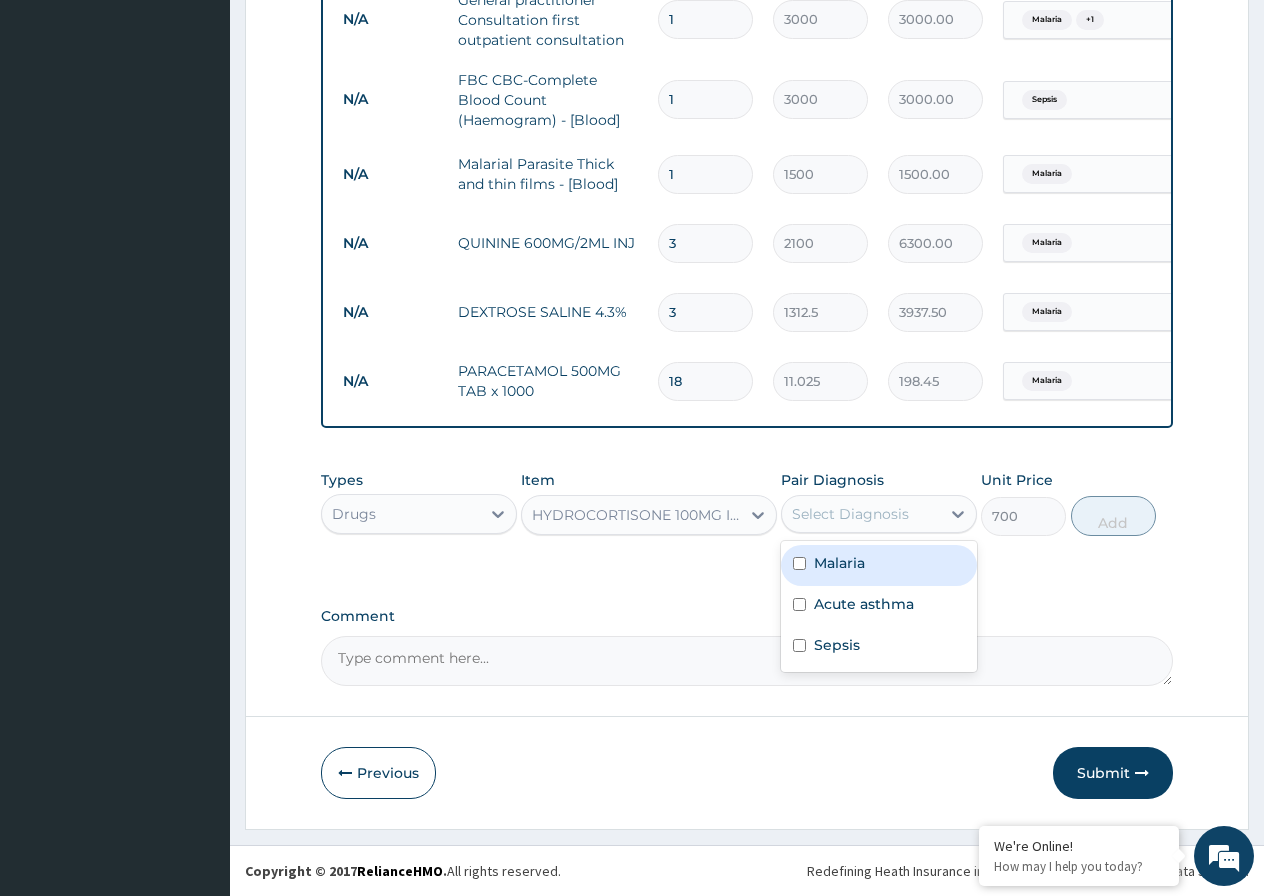 click at bounding box center (799, 563) 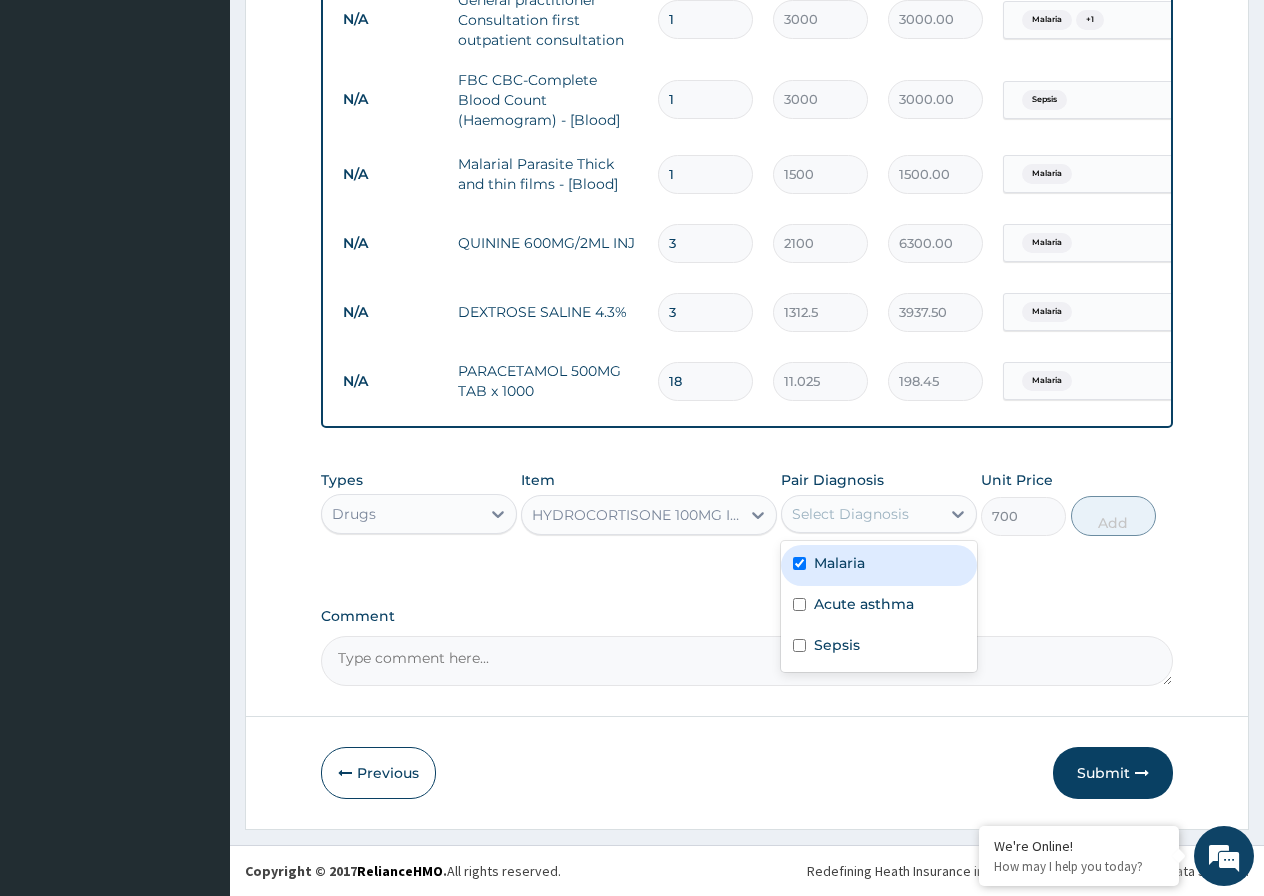checkbox on "true" 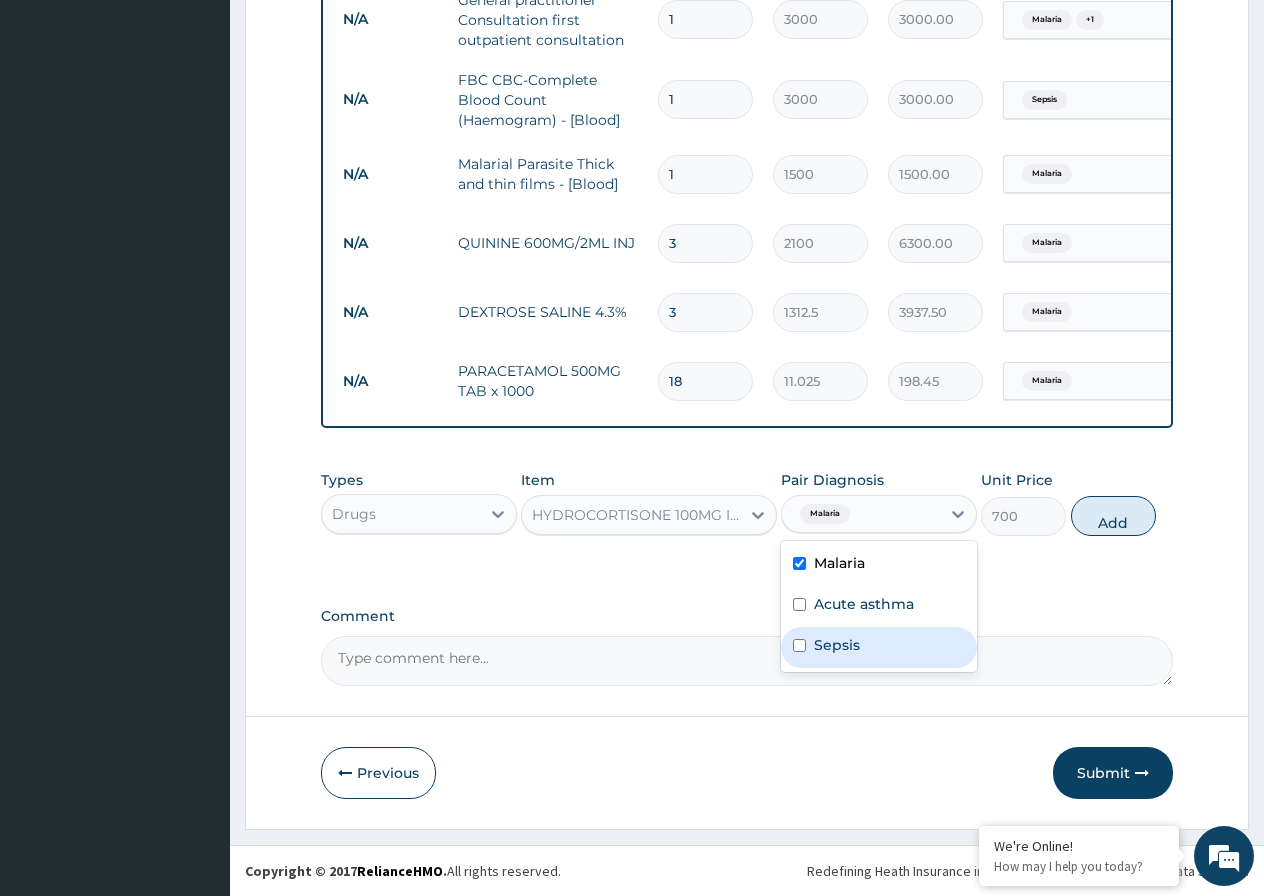 click at bounding box center (799, 645) 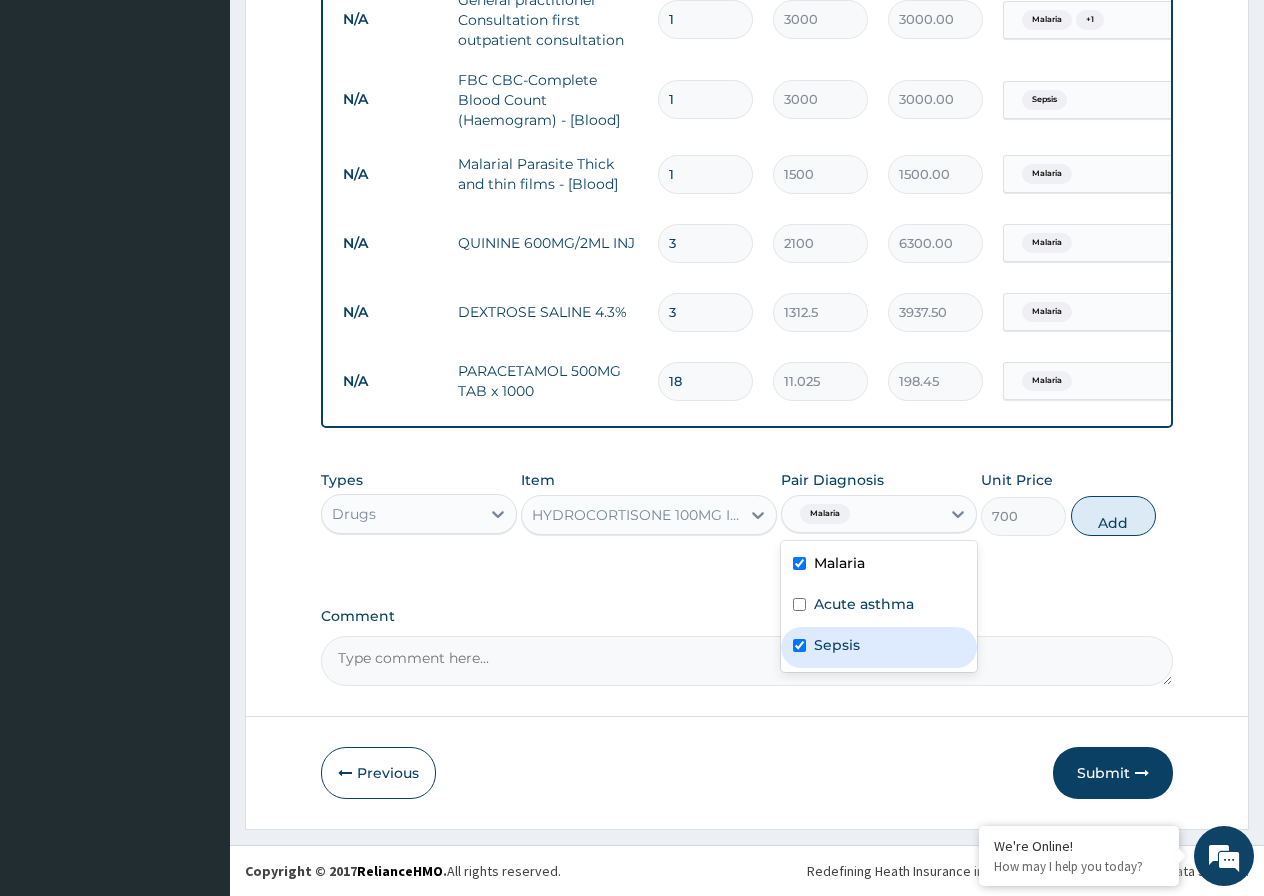 checkbox on "true" 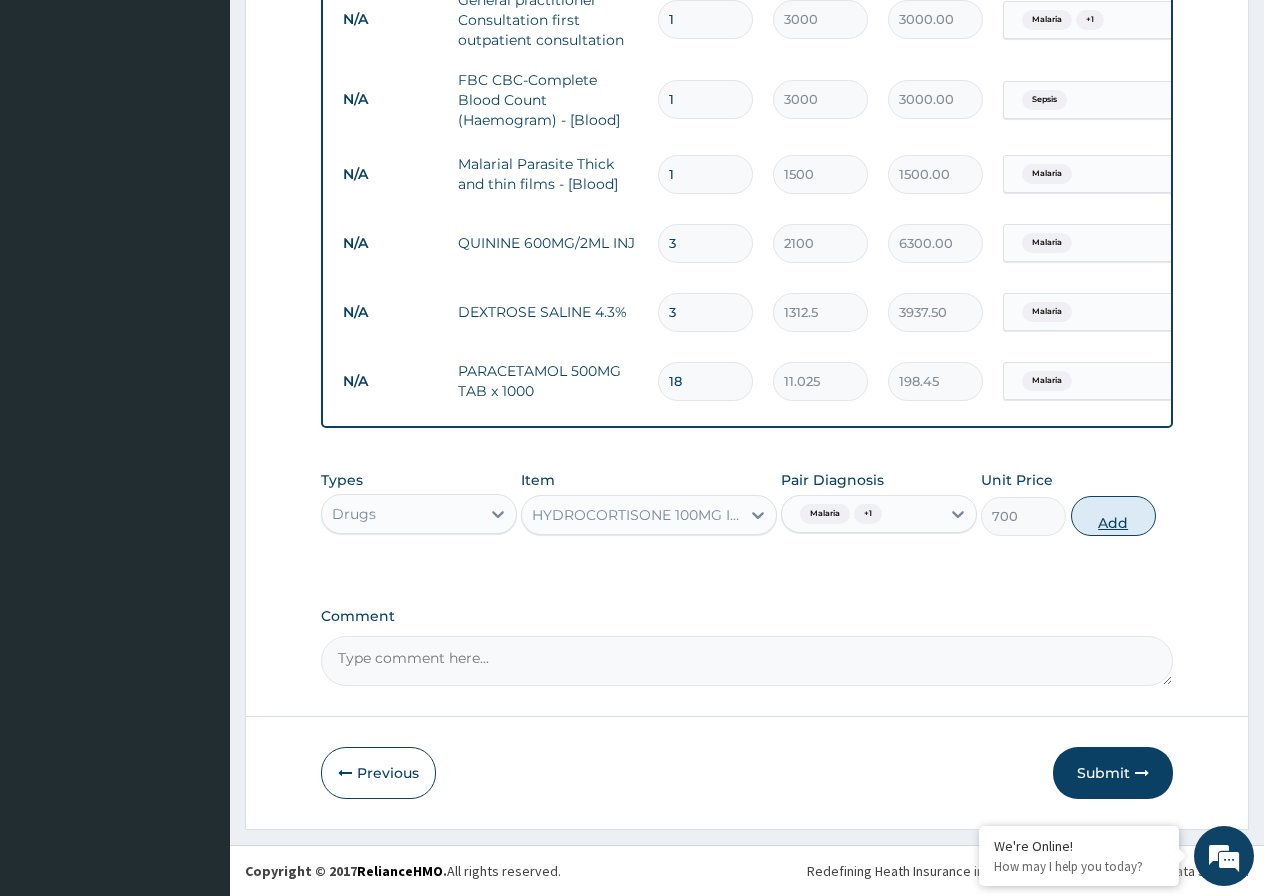 click on "Add" at bounding box center [1113, 516] 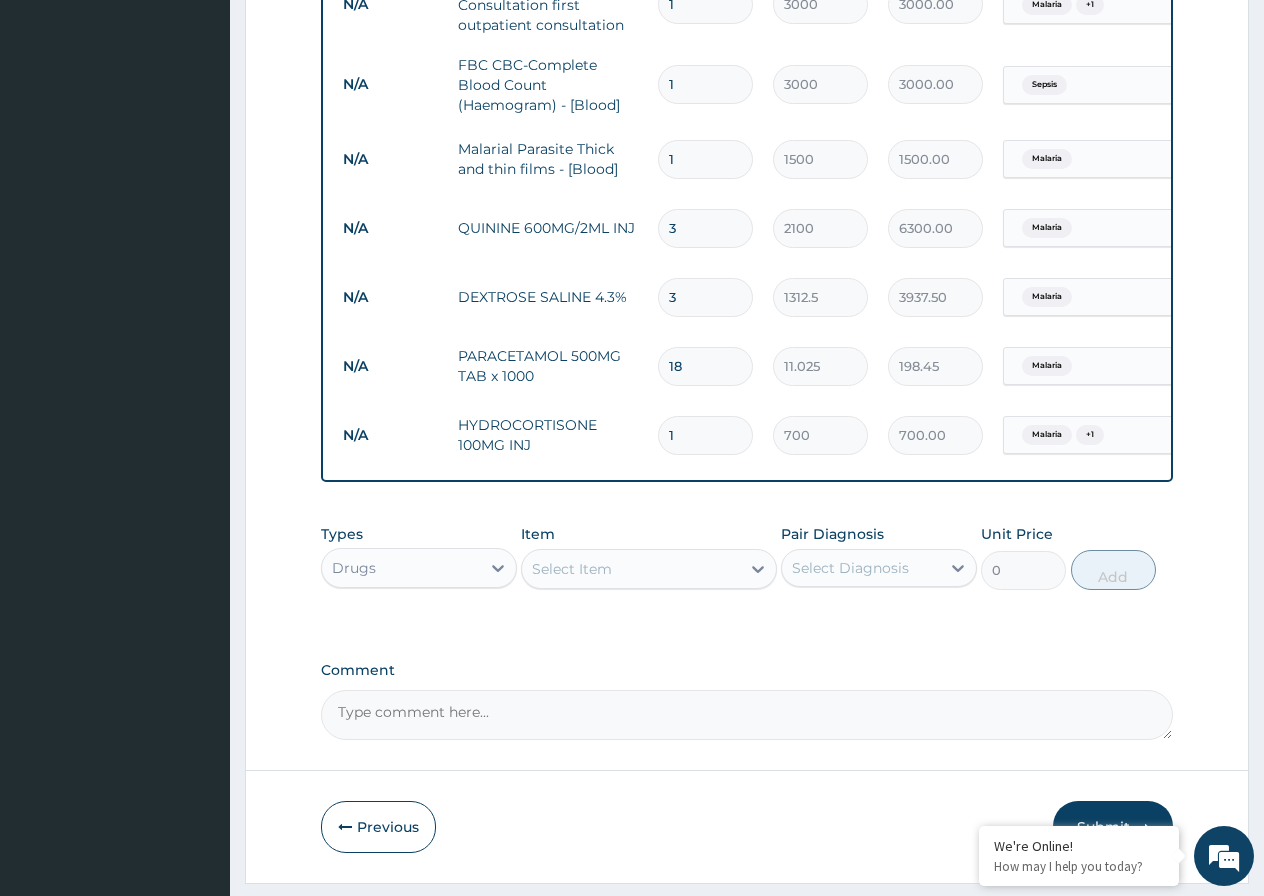 click on "1" at bounding box center (705, 435) 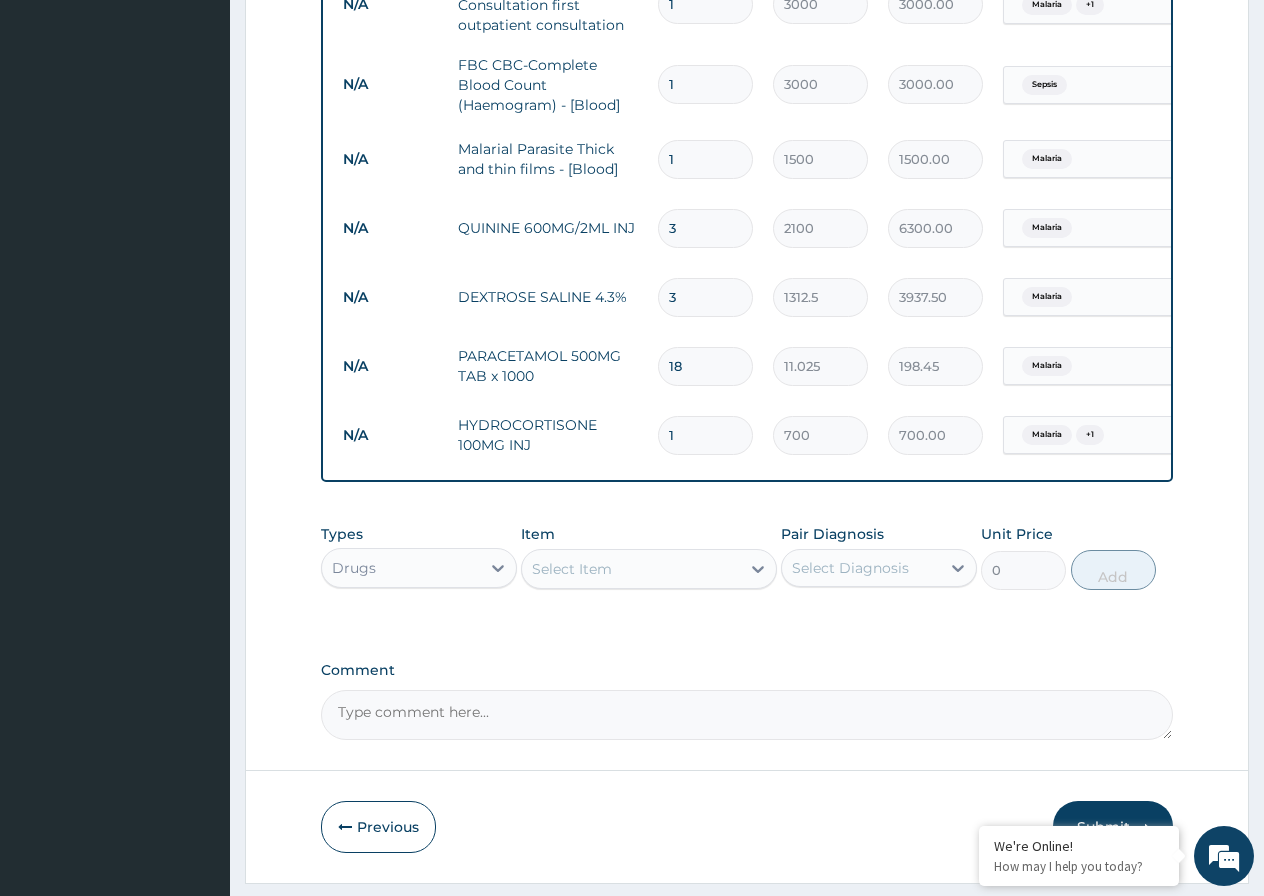 type 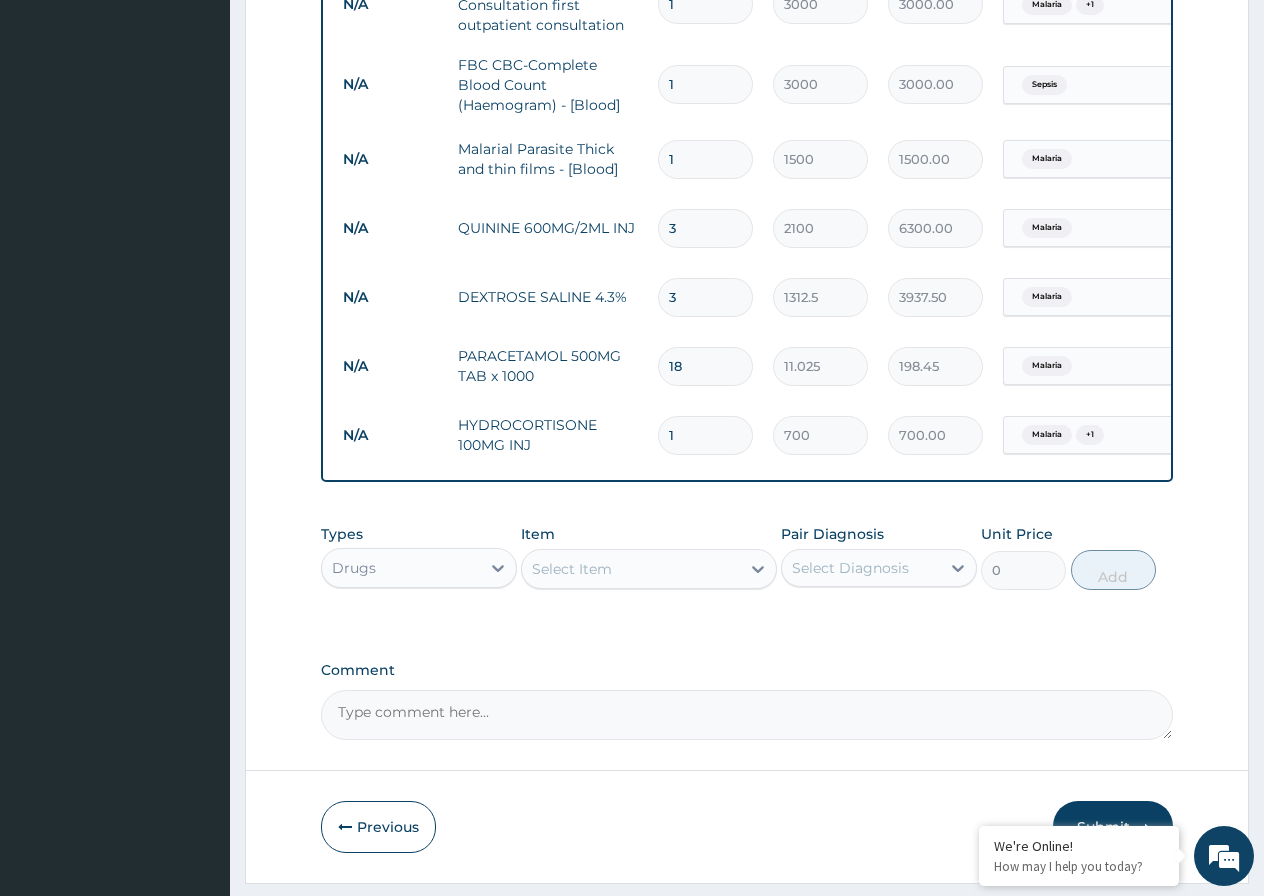 type on "0.00" 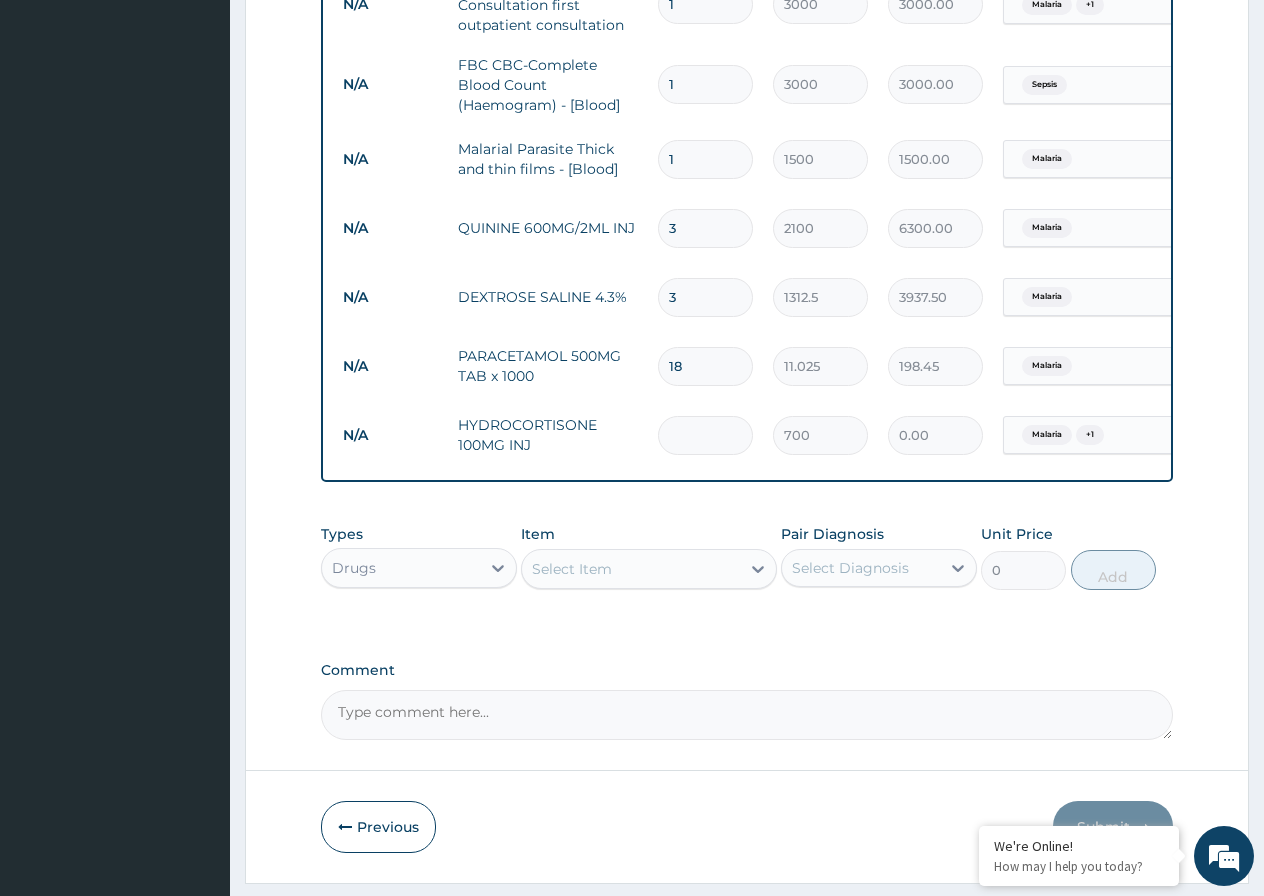 type on "2" 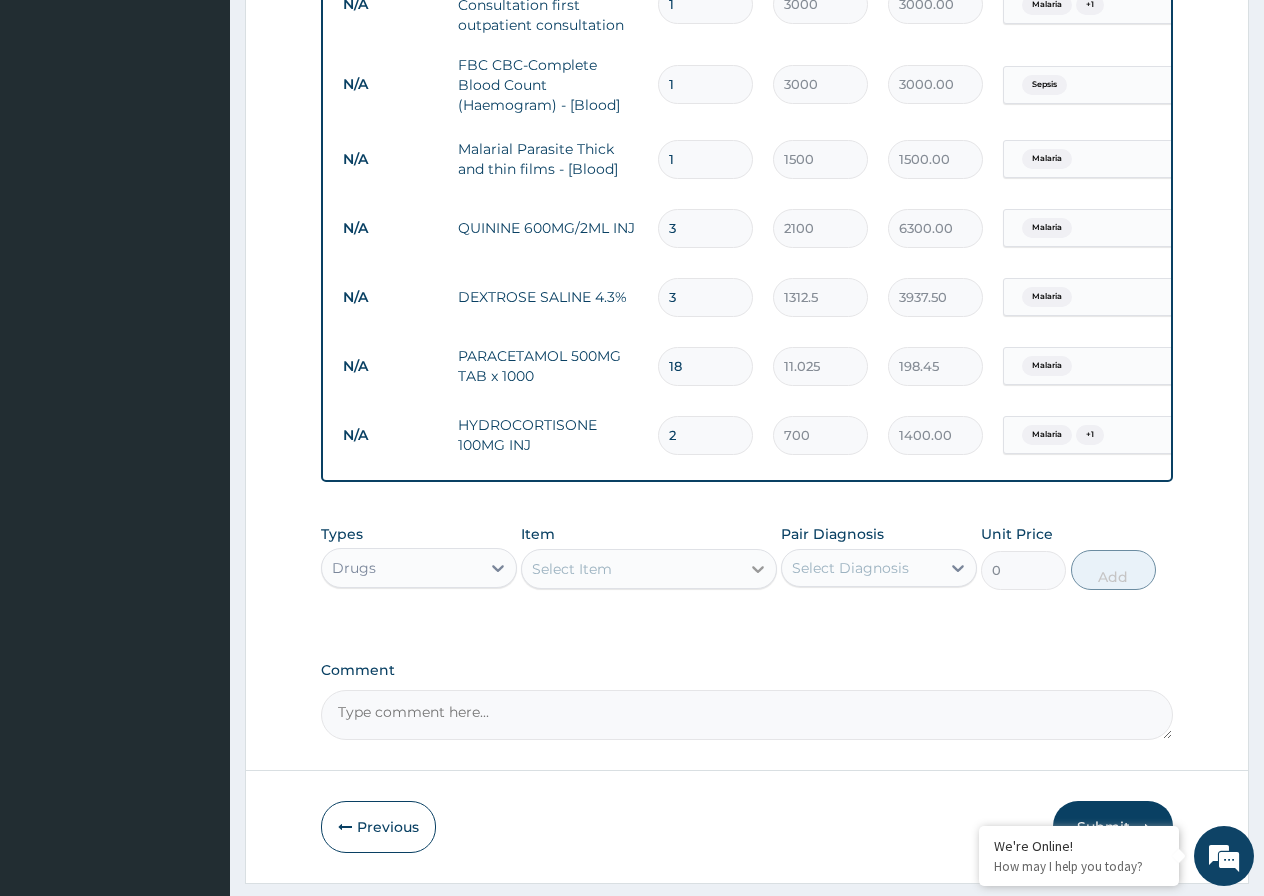 type on "2" 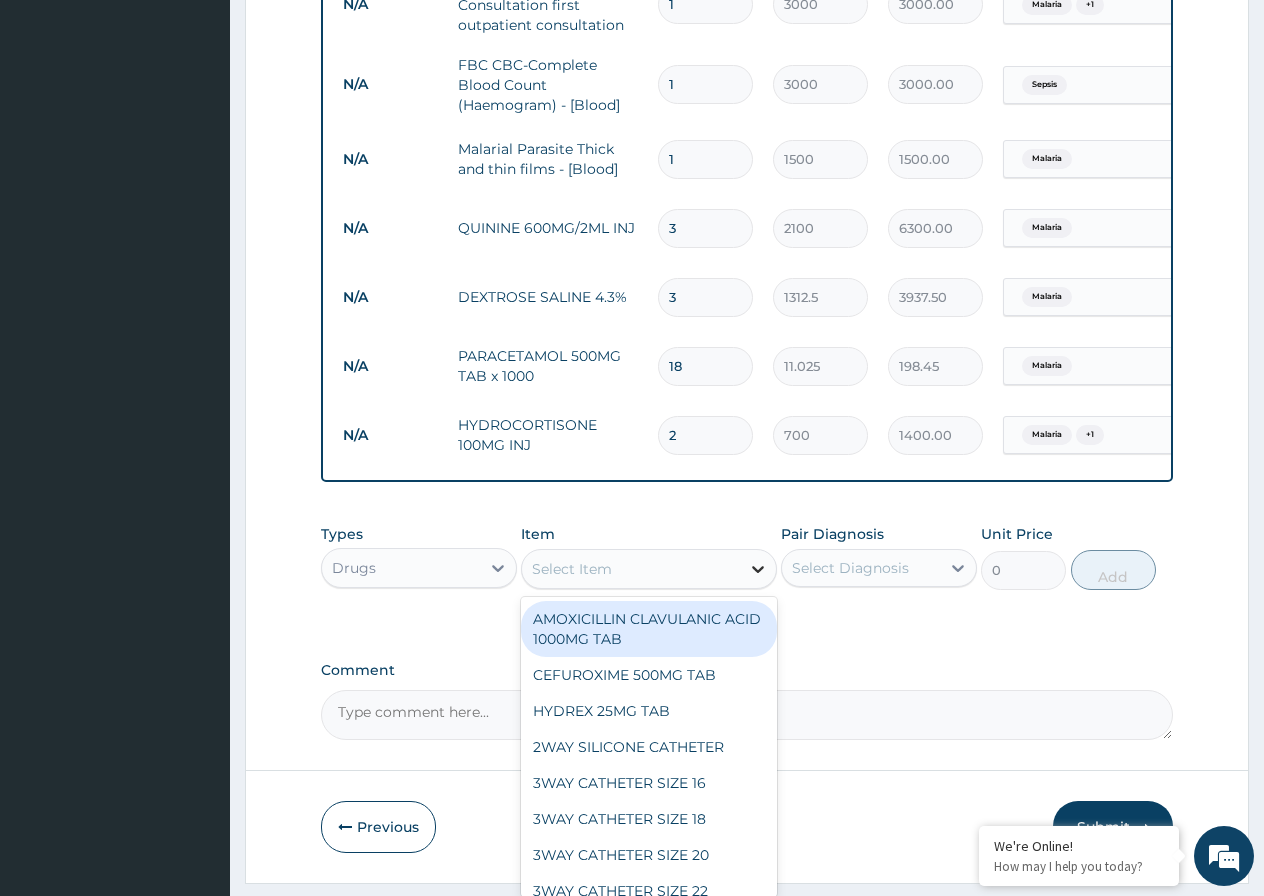 click 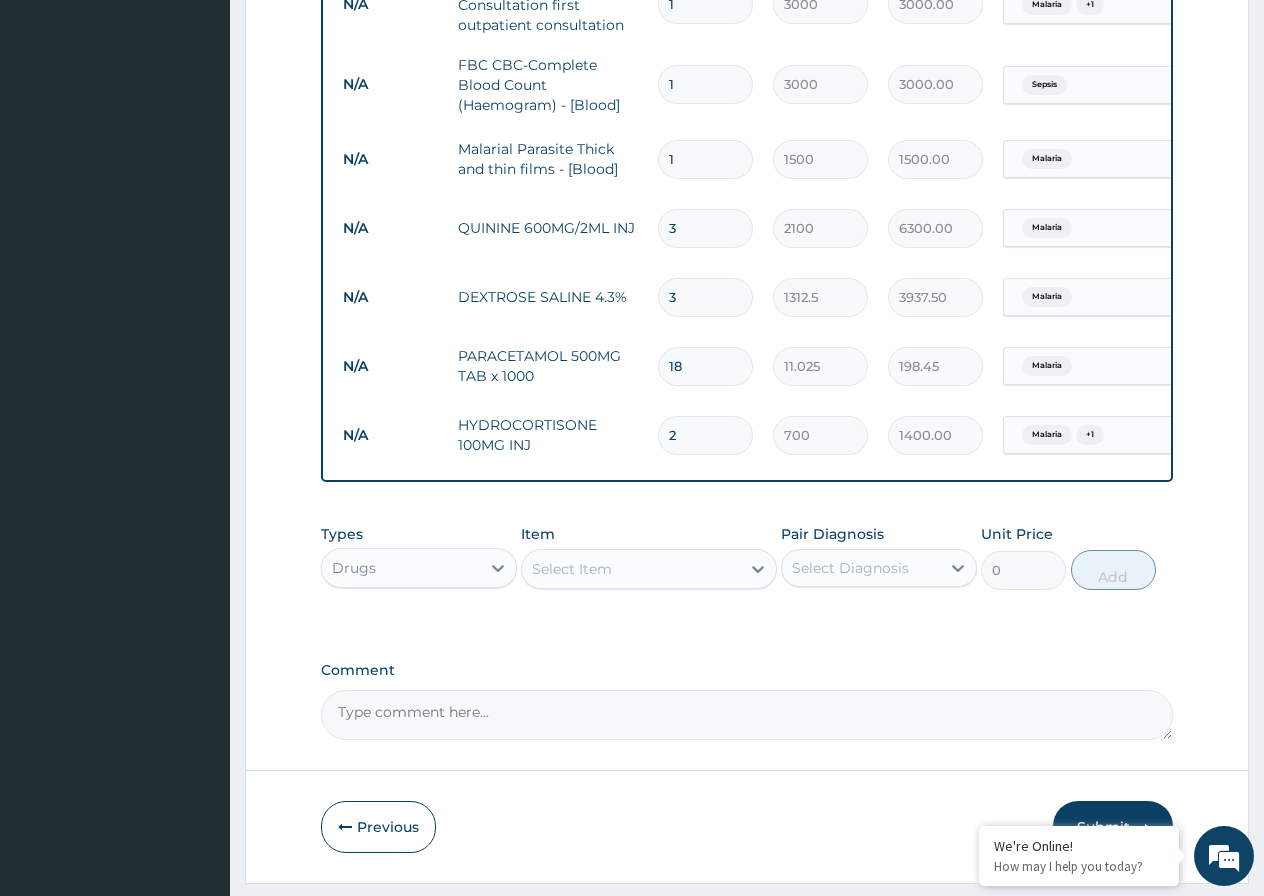 click on "Select Item" at bounding box center [631, 569] 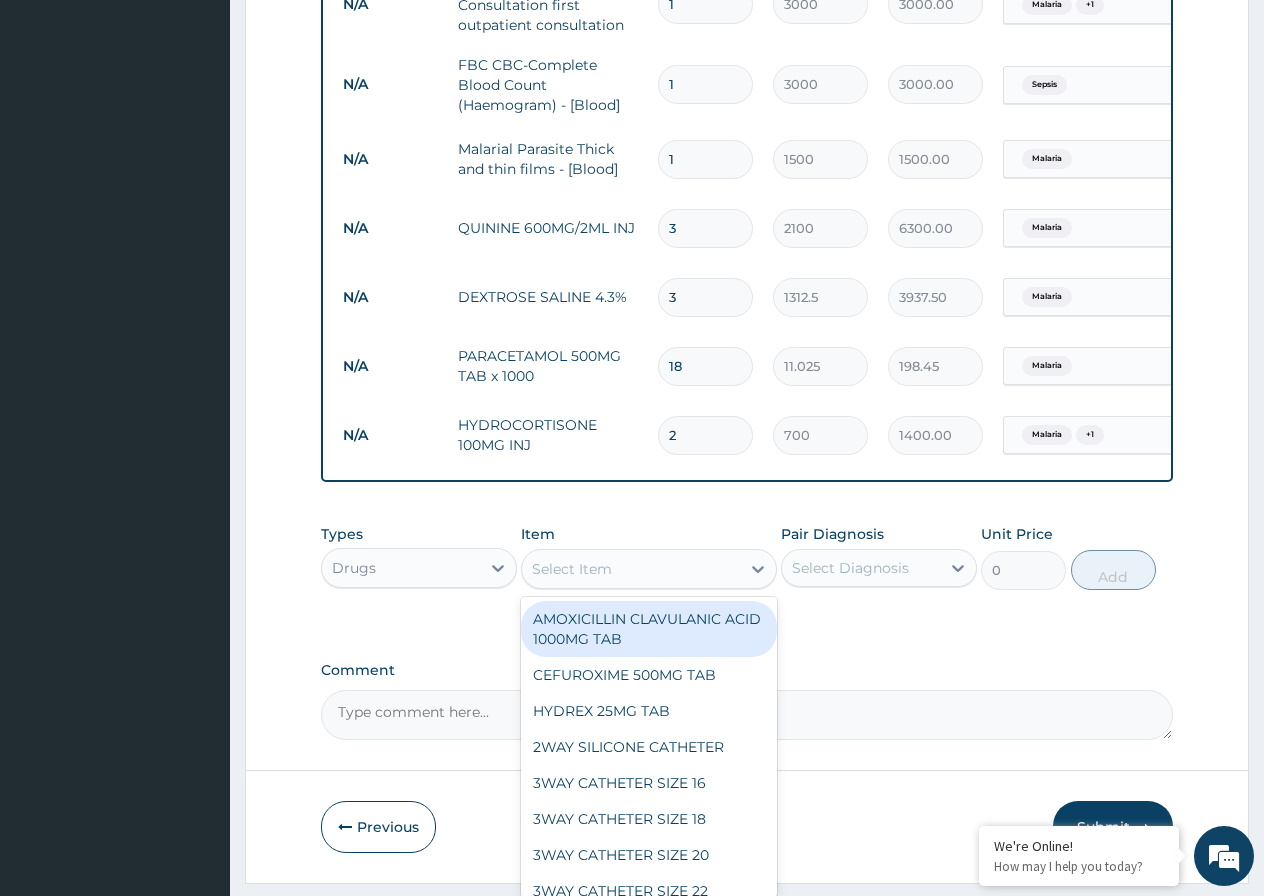 click on "Select Item" at bounding box center (631, 569) 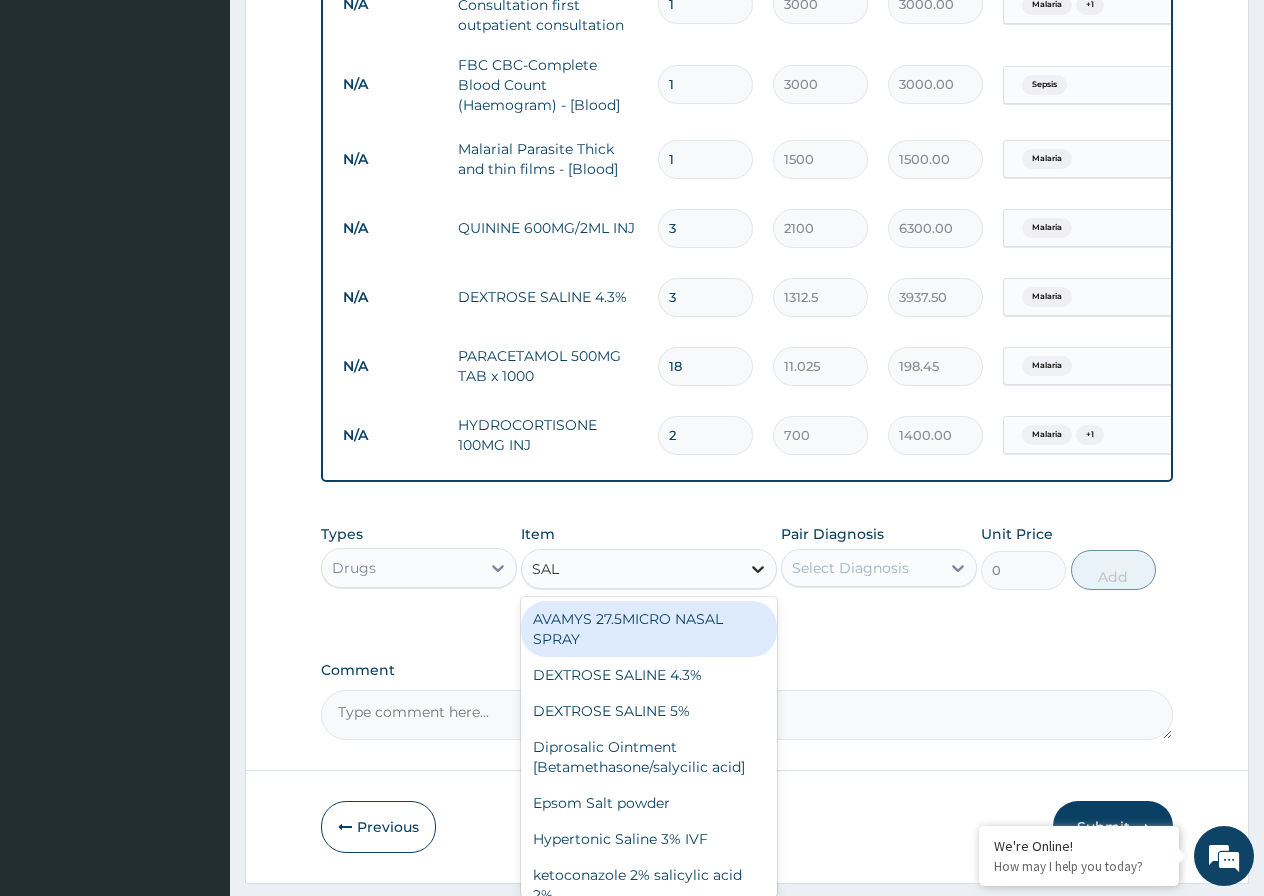 type on "SALB" 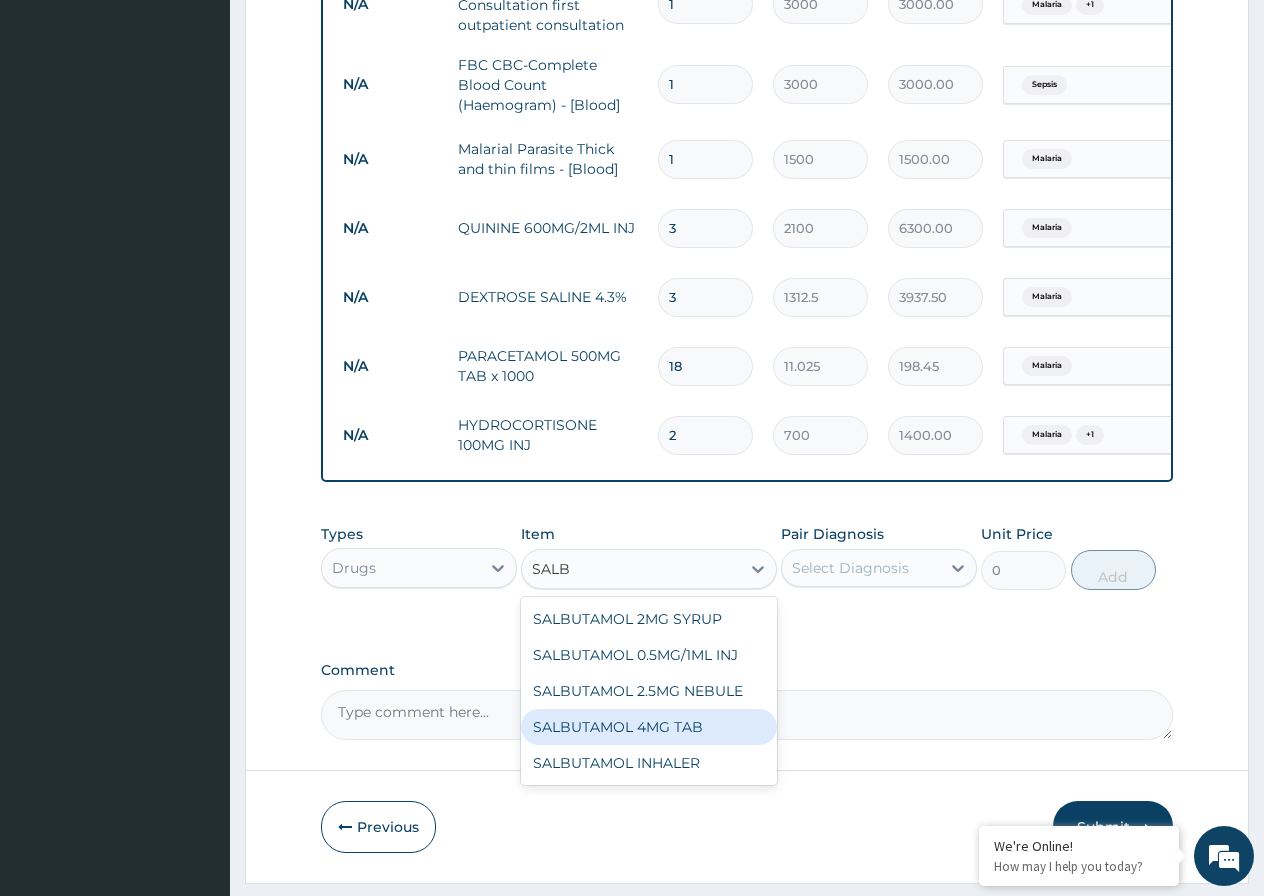 click on "SALBUTAMOL 4MG TAB" at bounding box center (649, 727) 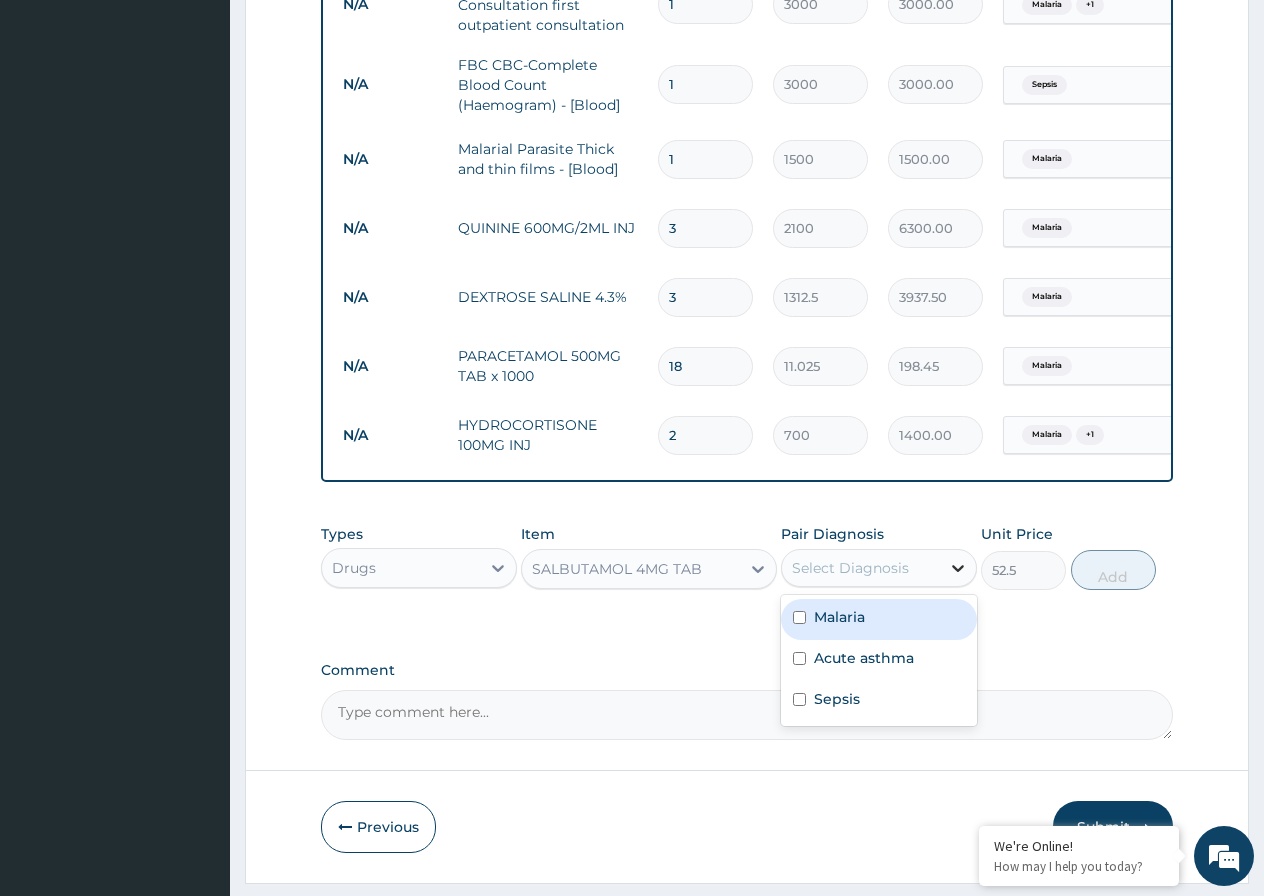 click 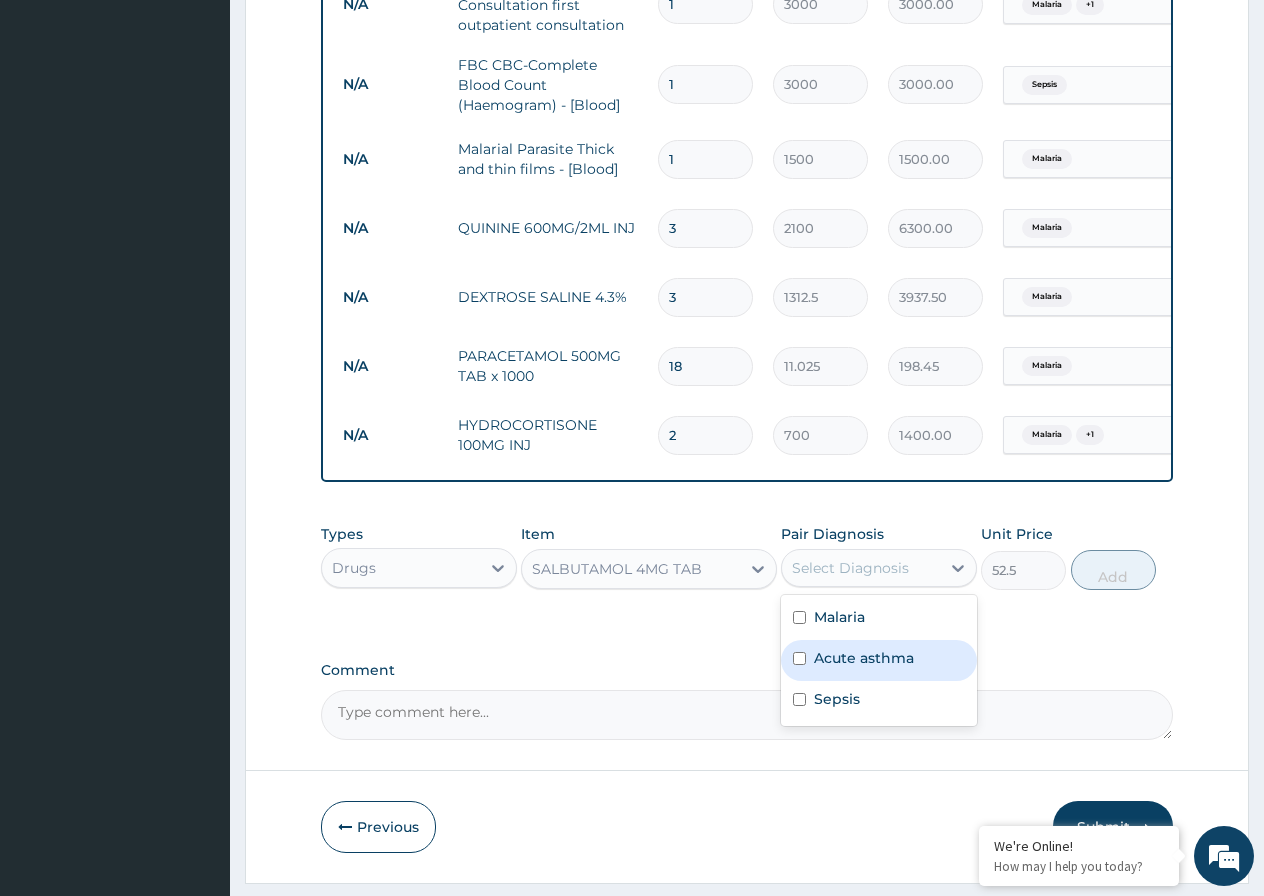 click at bounding box center [799, 658] 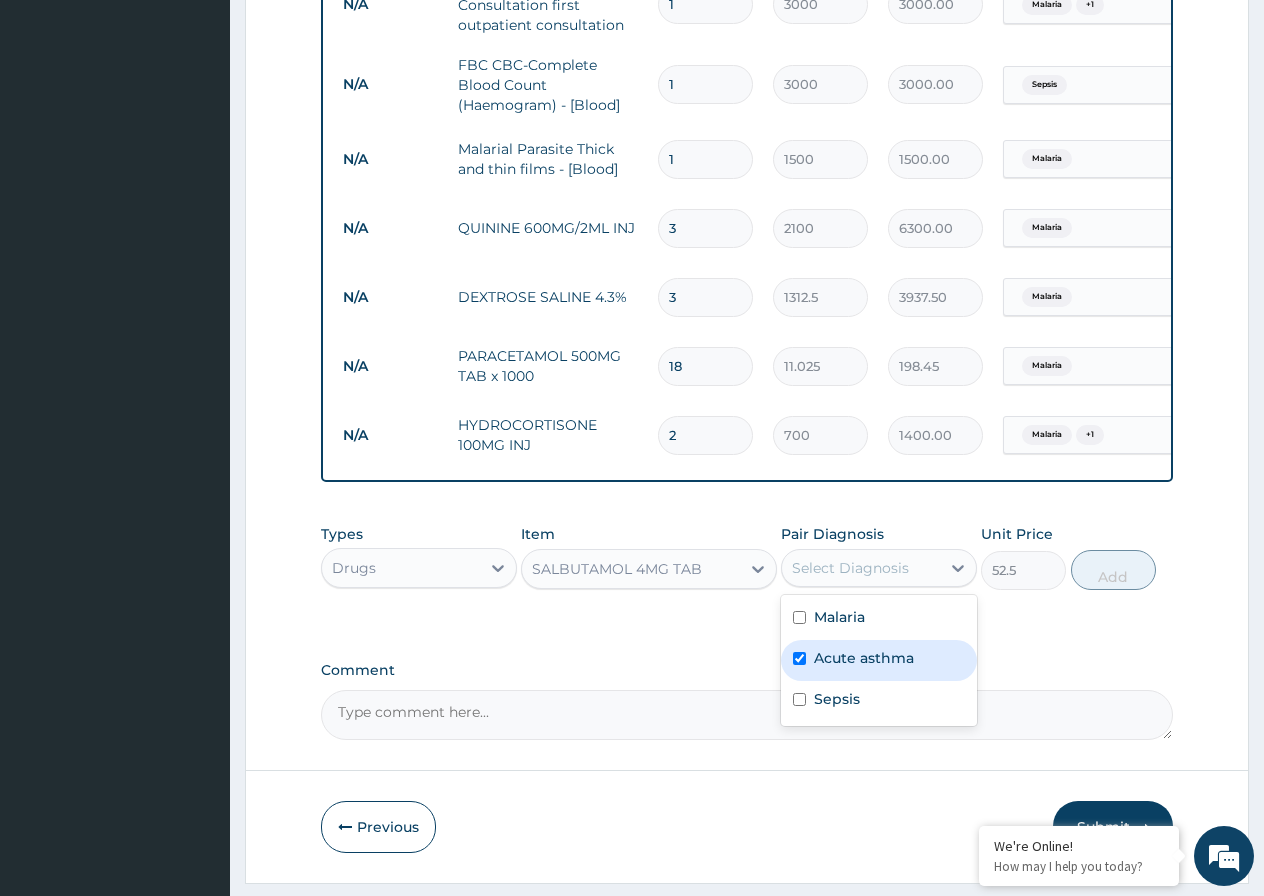 checkbox on "true" 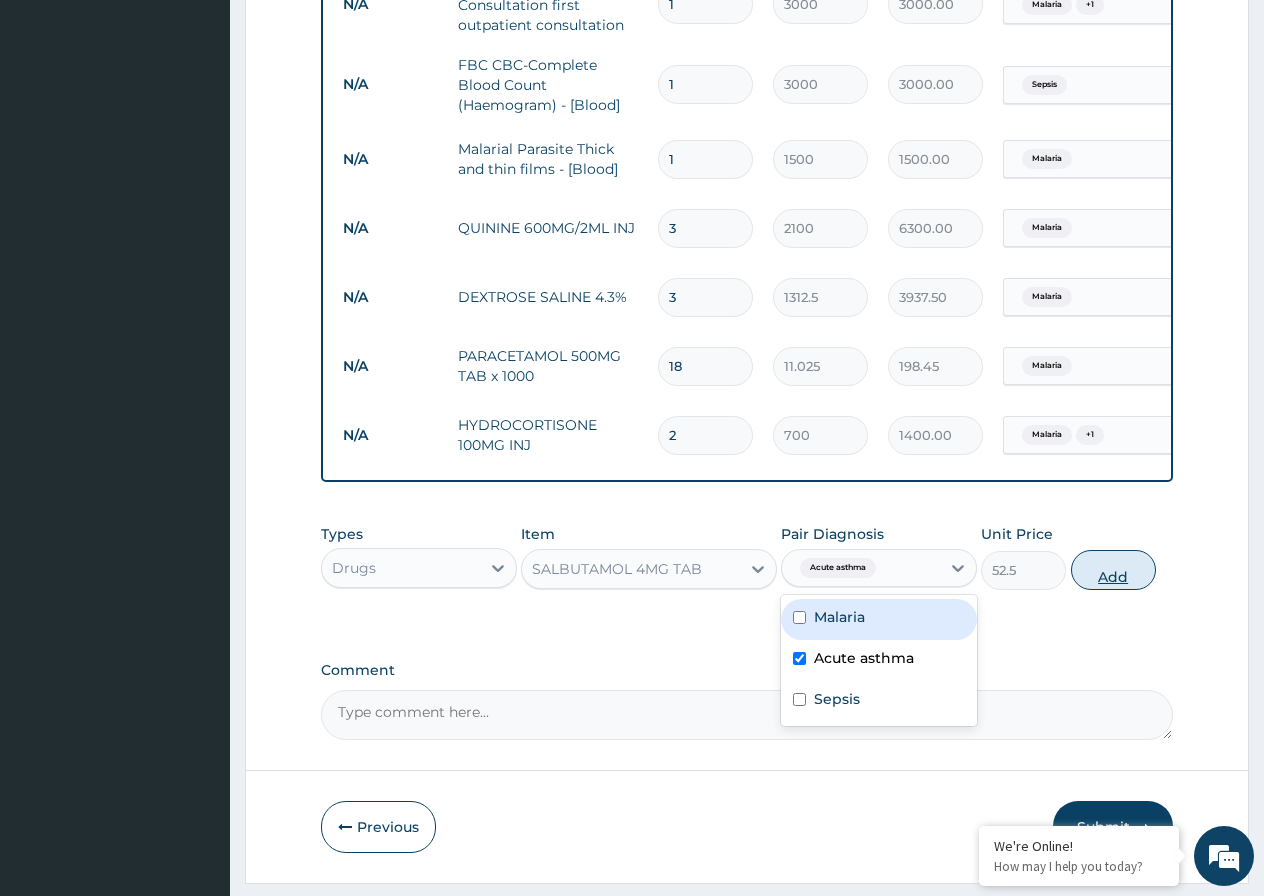 click on "Add" at bounding box center (1113, 570) 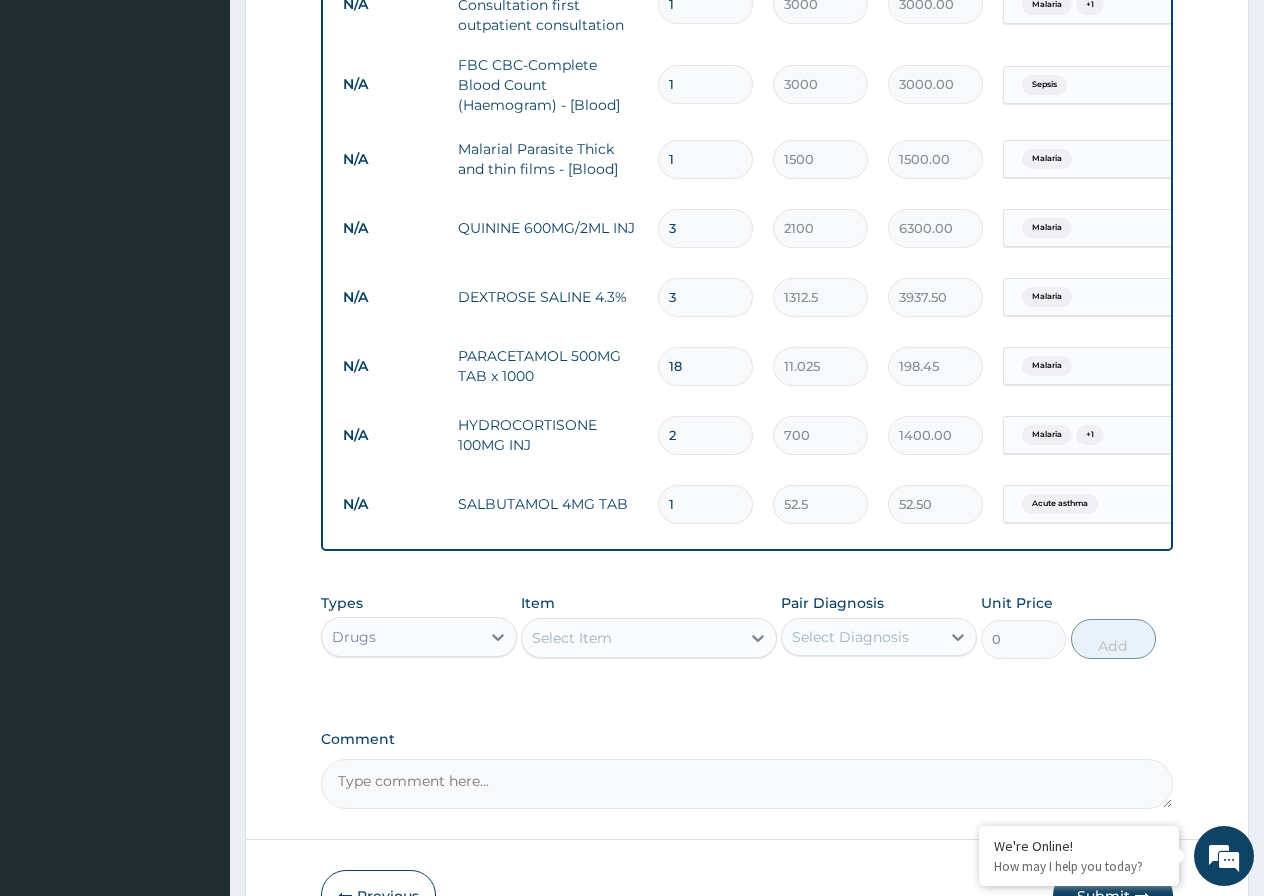 click on "1" at bounding box center (705, 504) 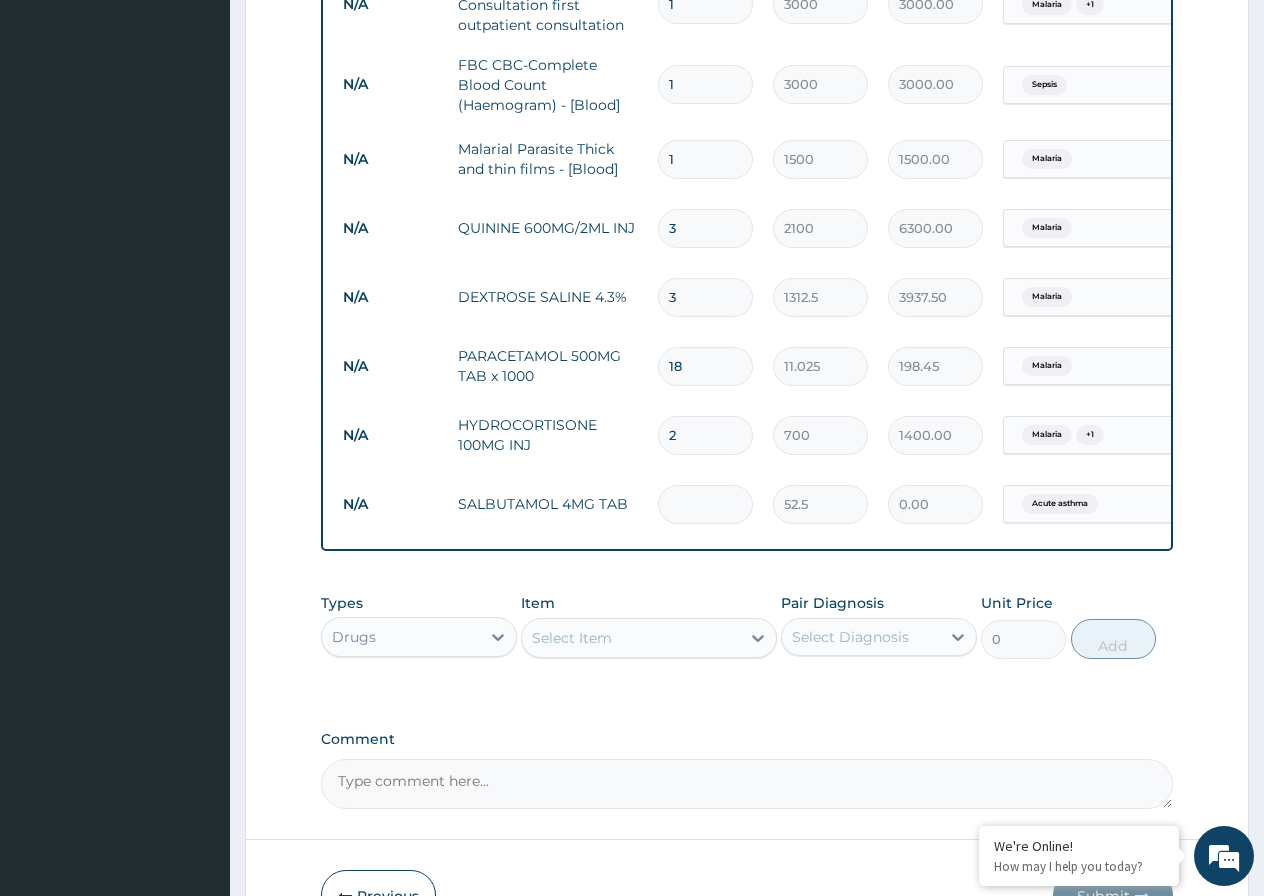 type on "6" 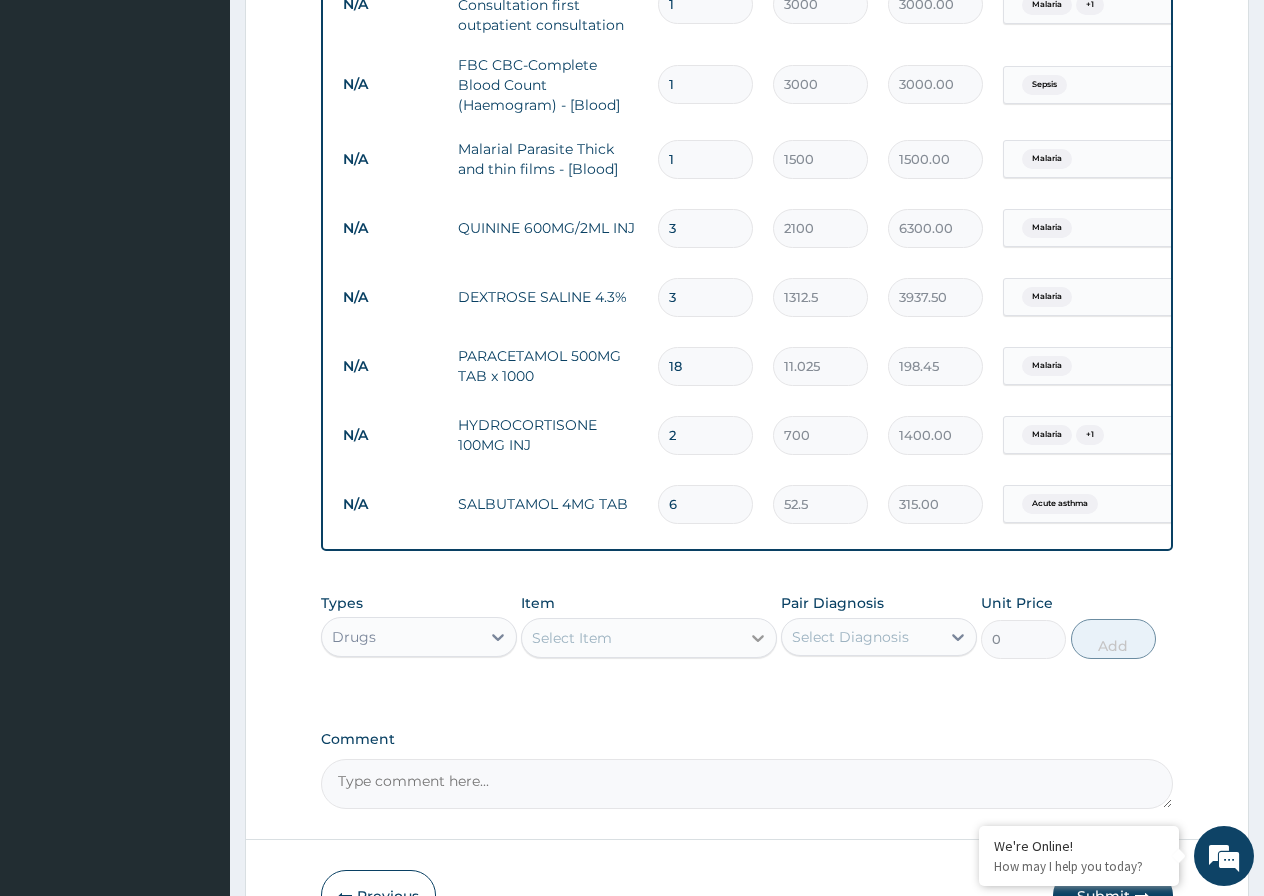 type on "6" 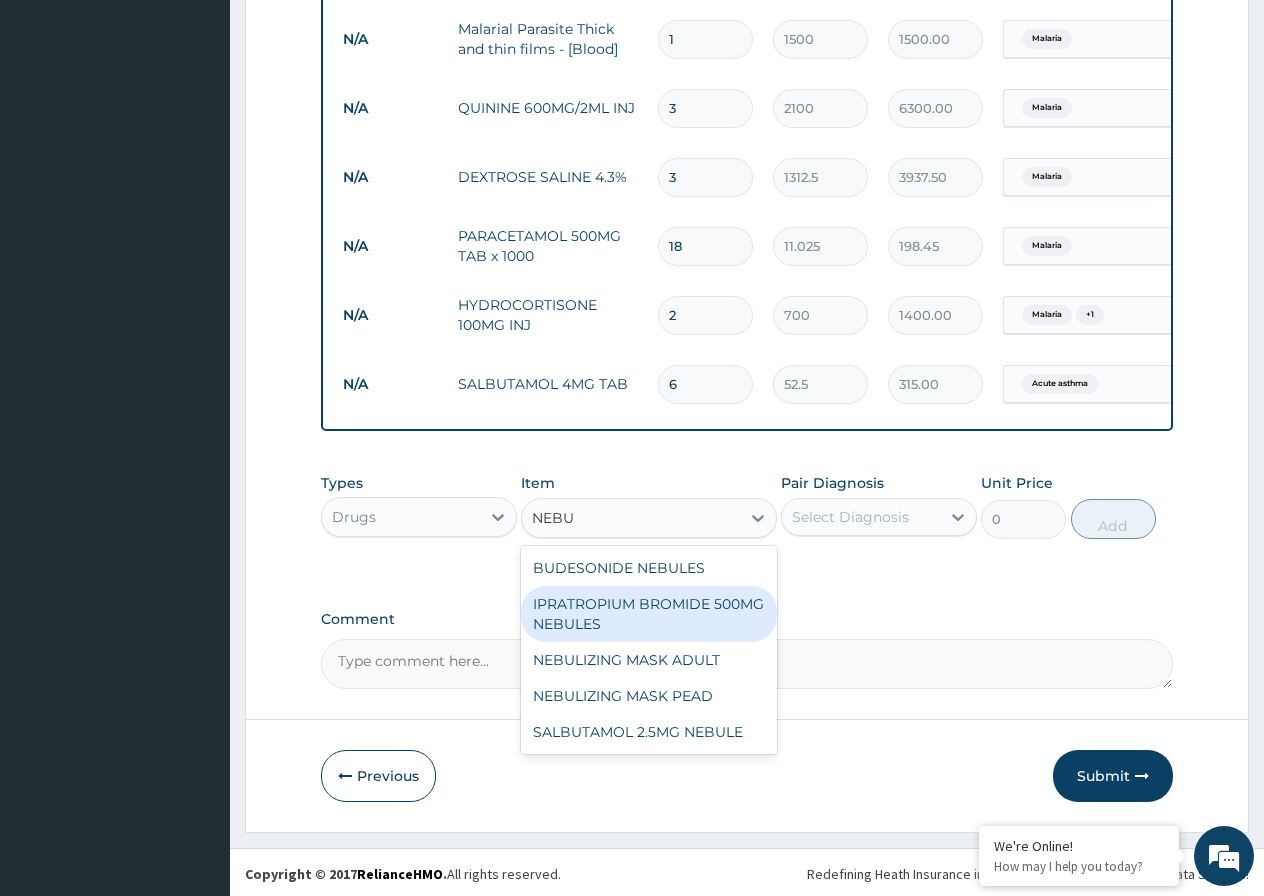 scroll, scrollTop: 971, scrollLeft: 0, axis: vertical 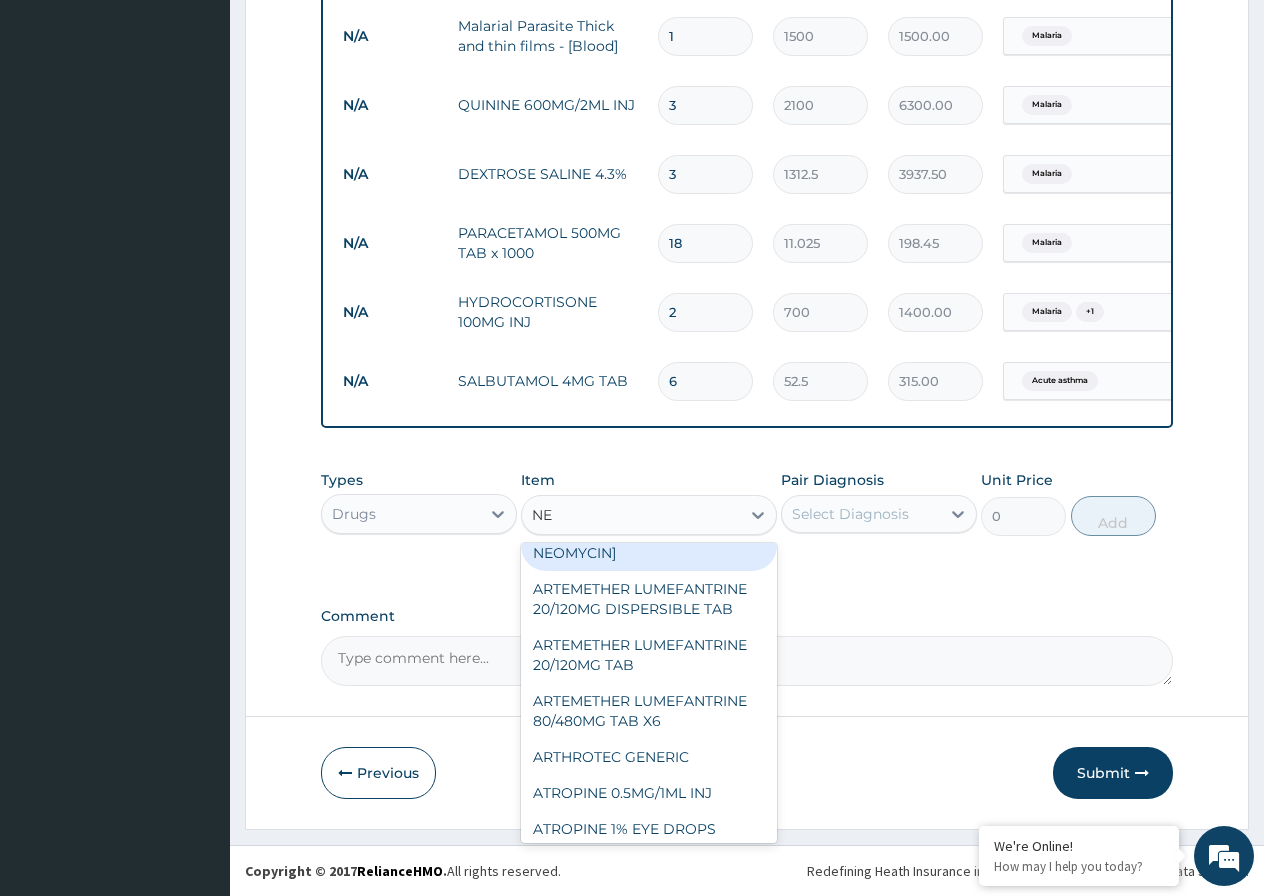 type on "NEB" 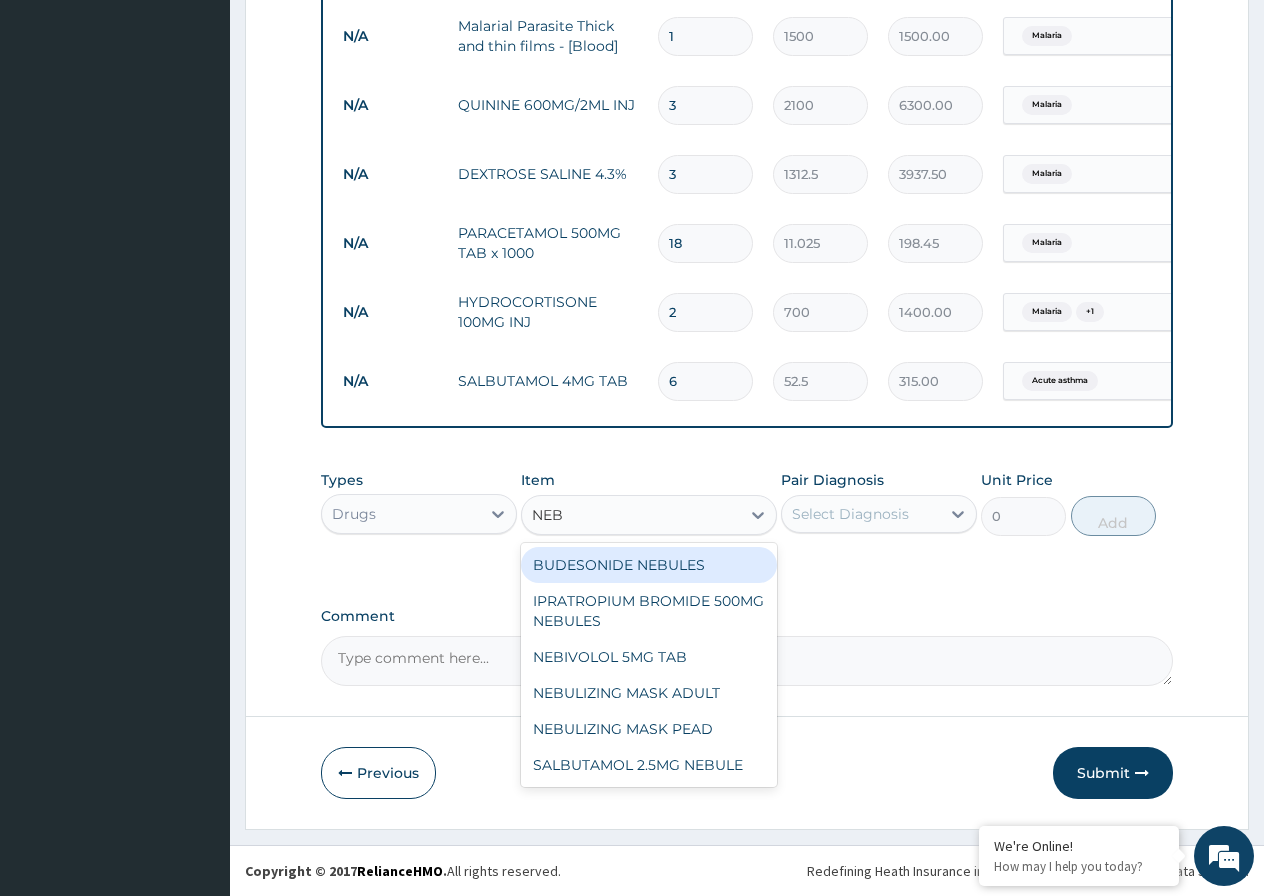 scroll, scrollTop: 0, scrollLeft: 0, axis: both 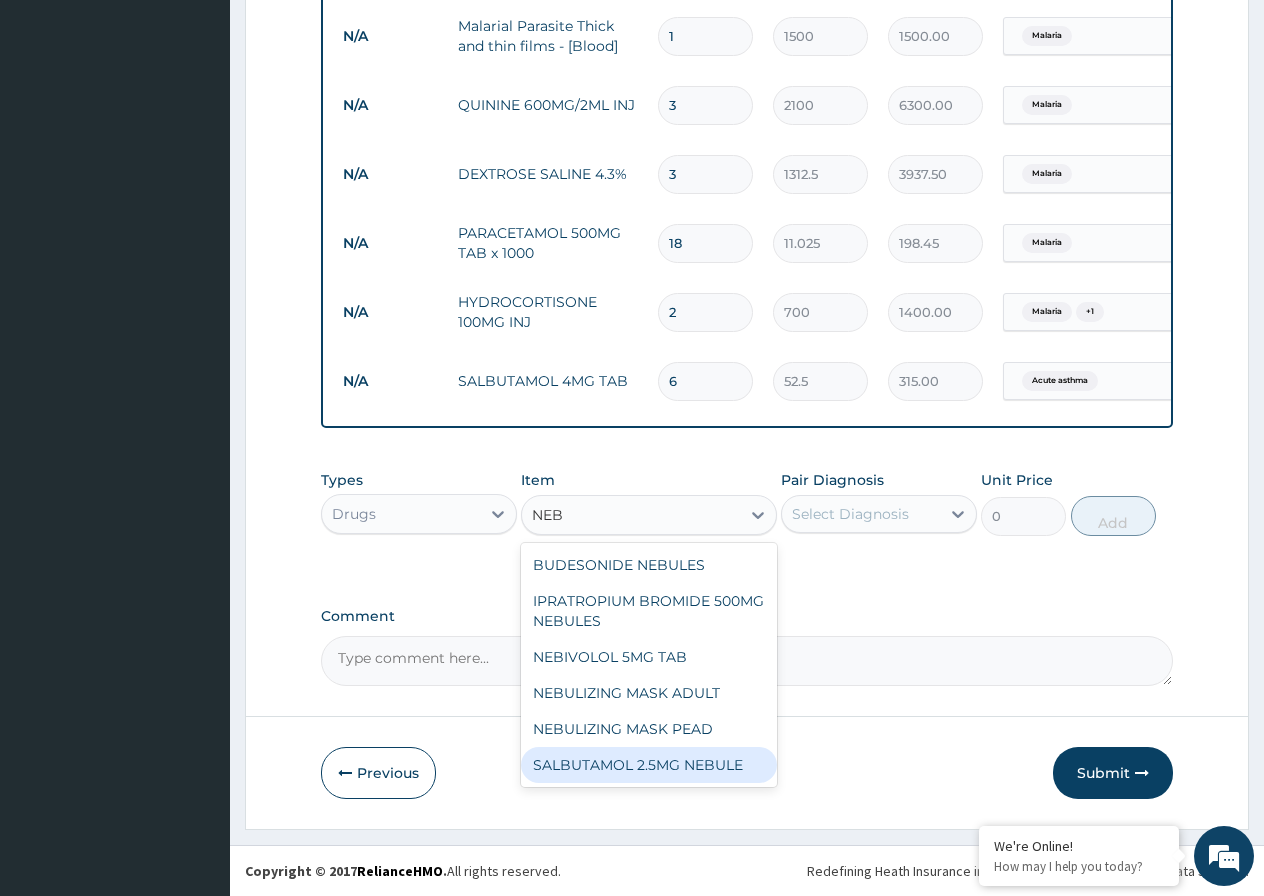 click on "SALBUTAMOL 2.5MG NEBULE" at bounding box center [649, 765] 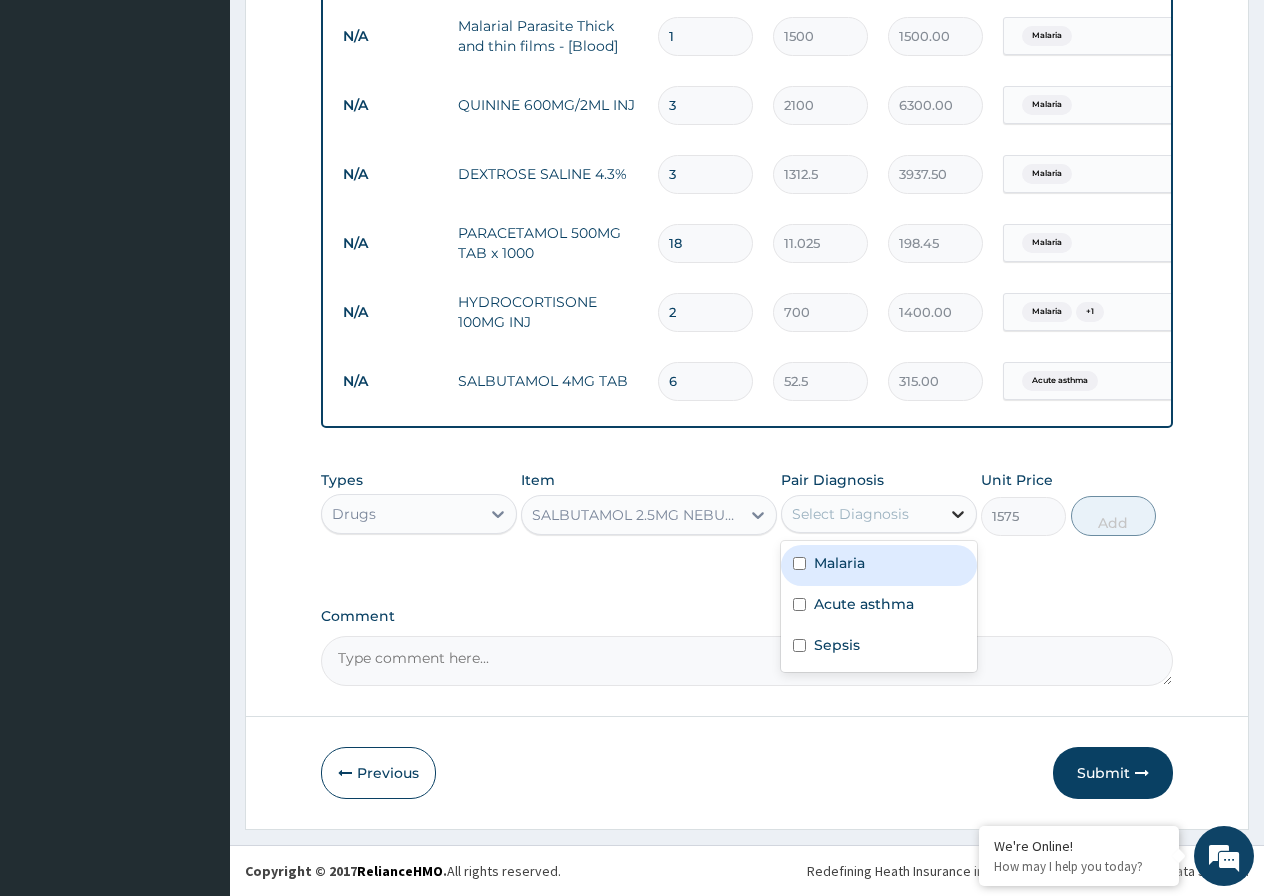 click 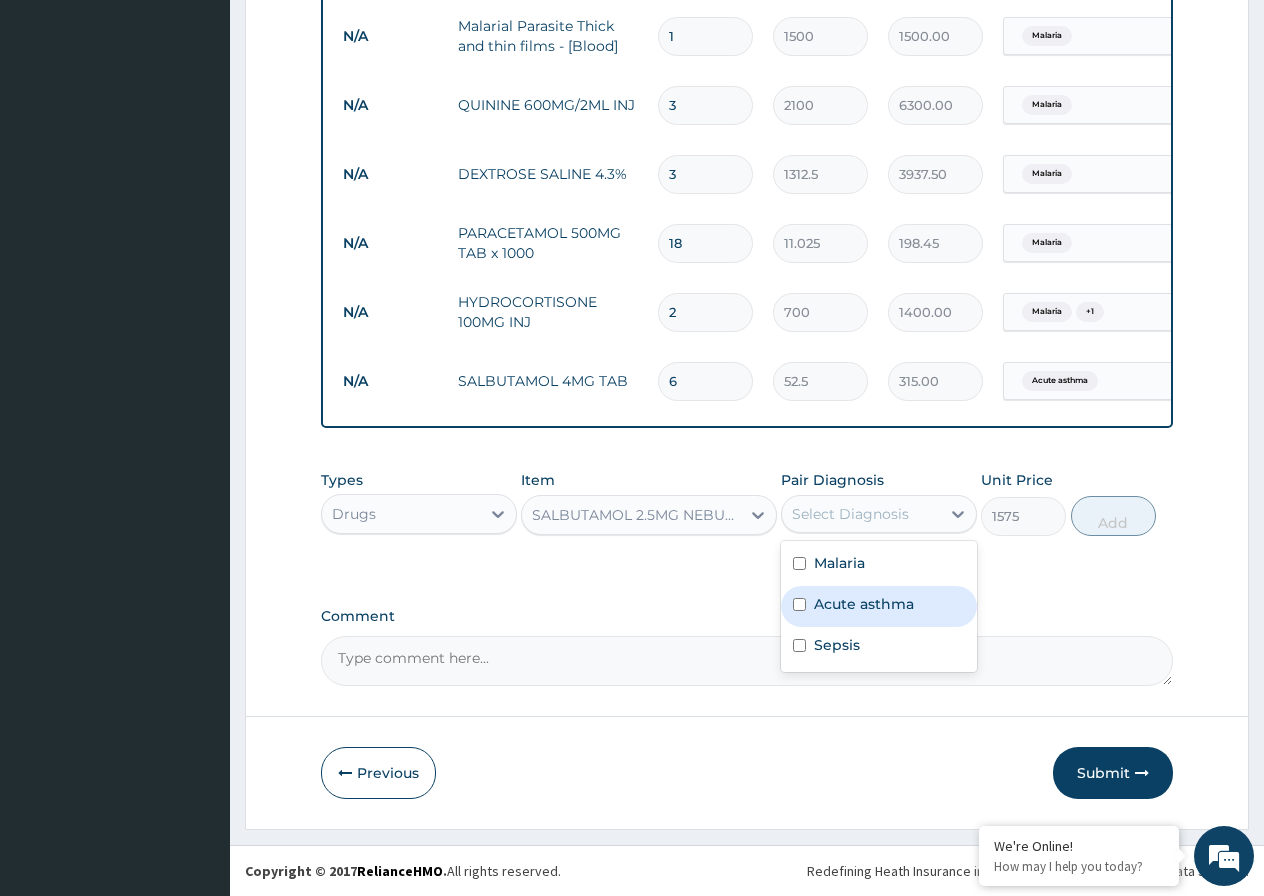 click at bounding box center [799, 604] 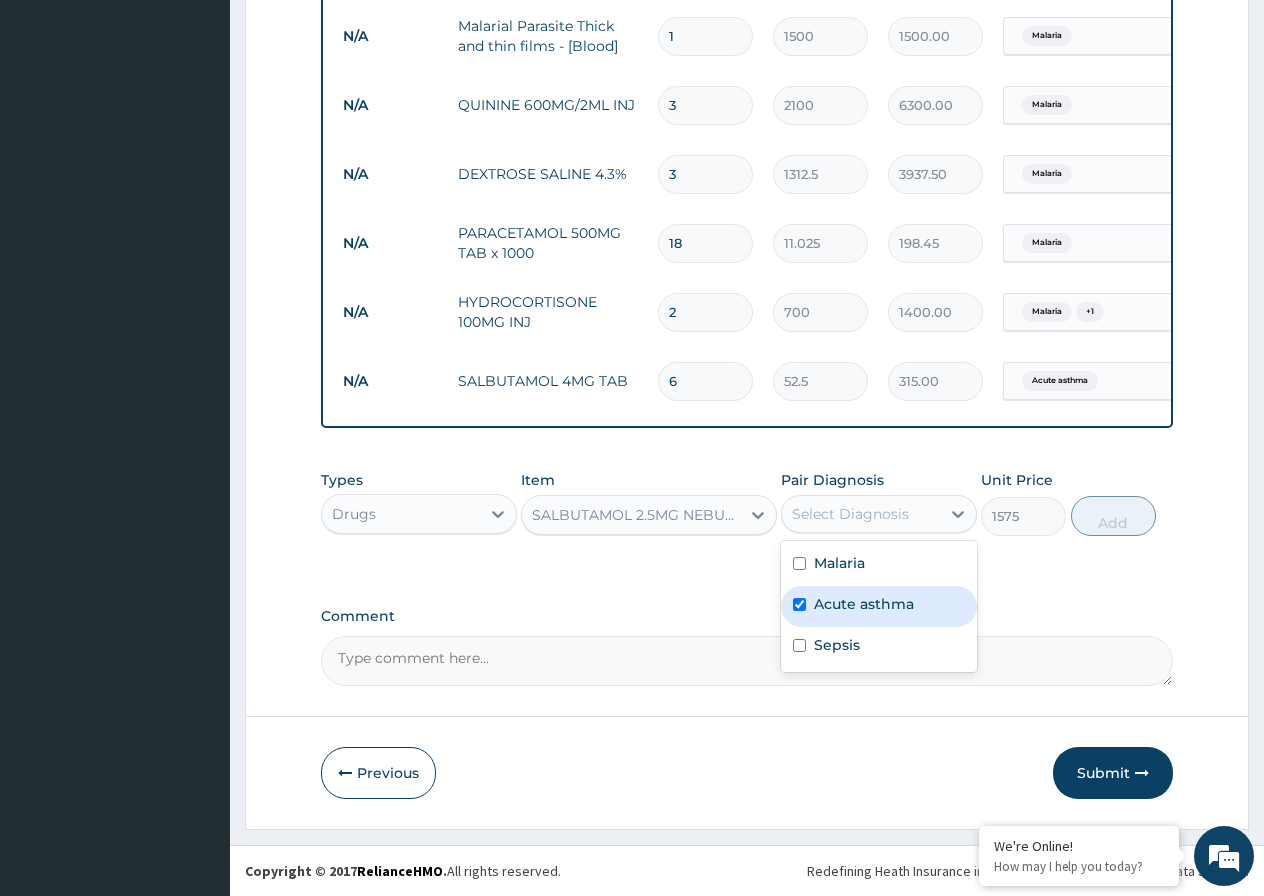 checkbox on "true" 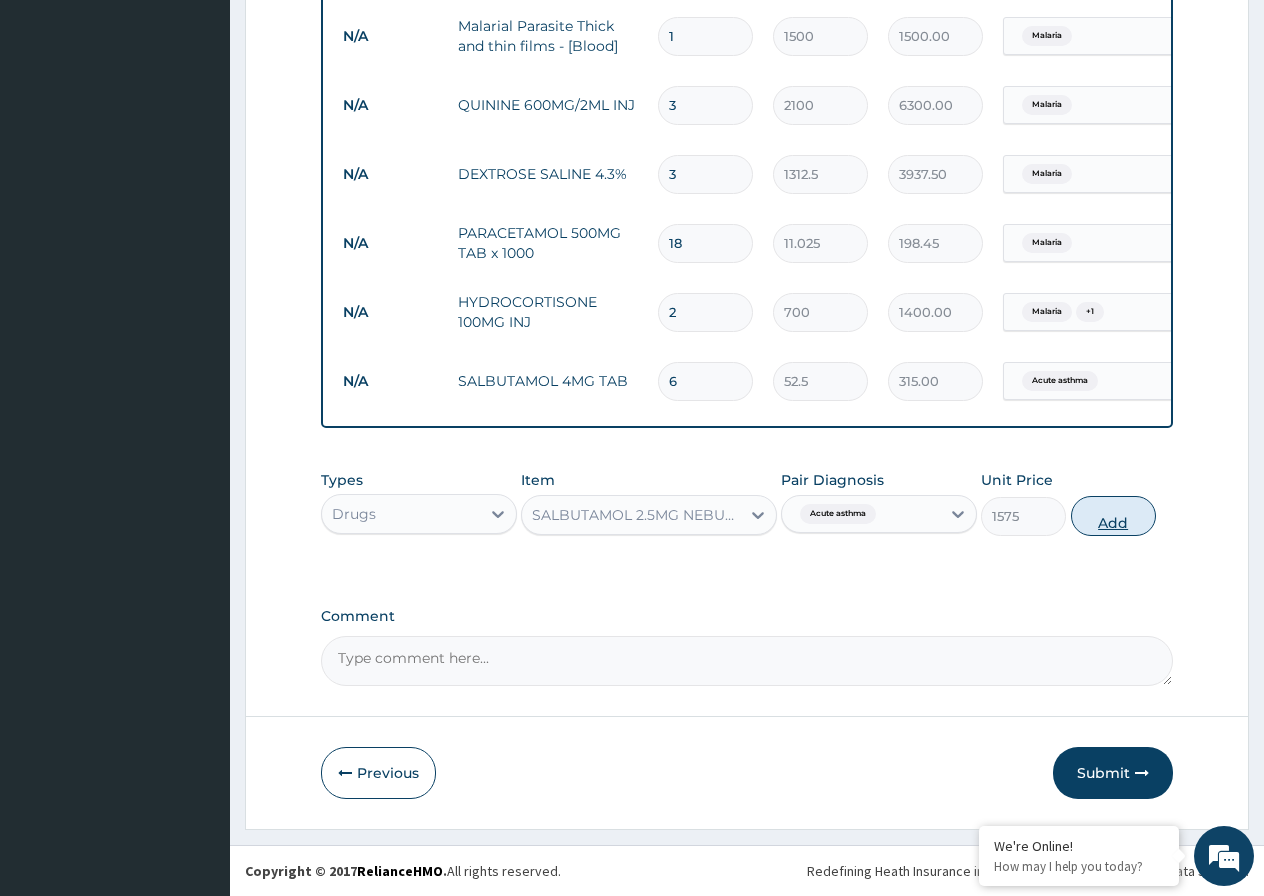 click on "Add" at bounding box center [1113, 516] 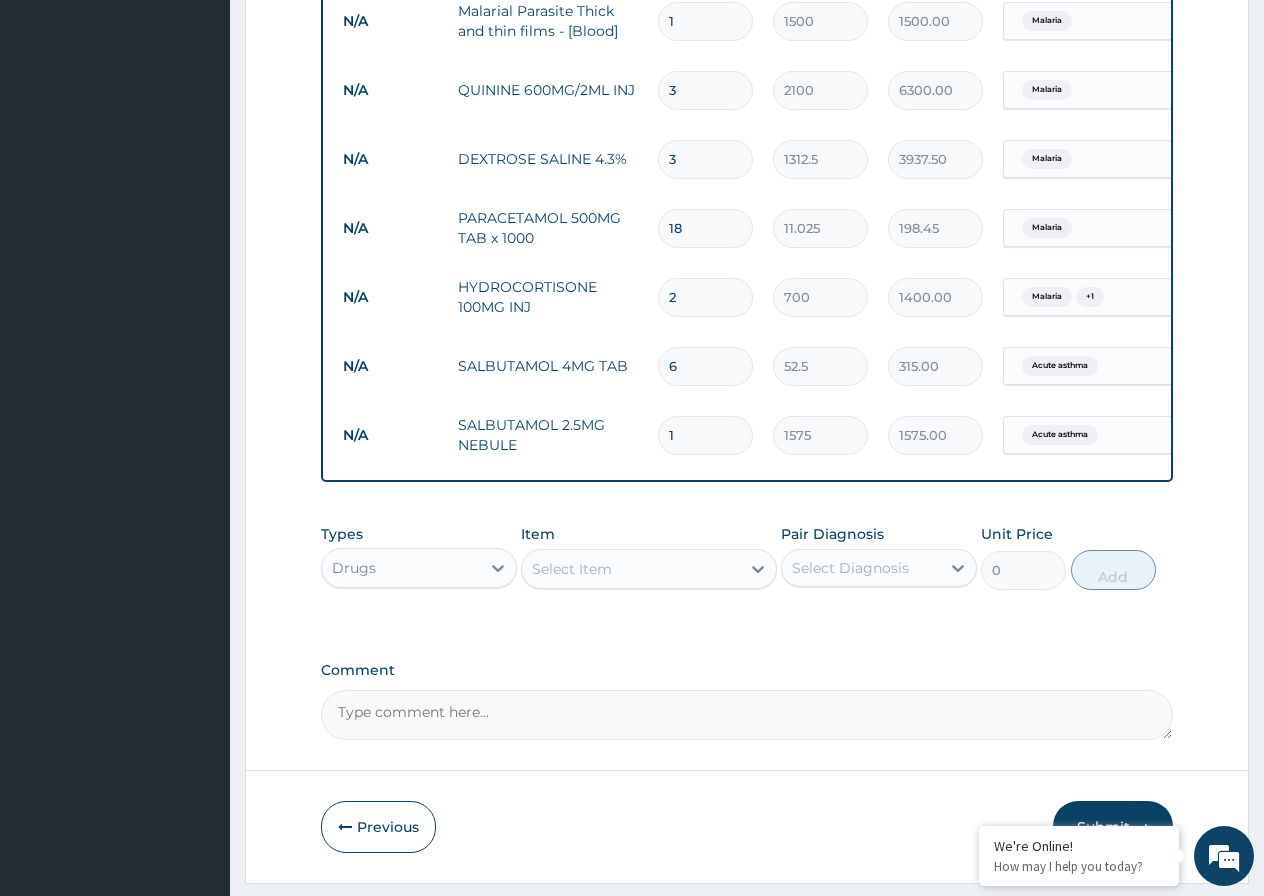 click on "1" at bounding box center [705, 435] 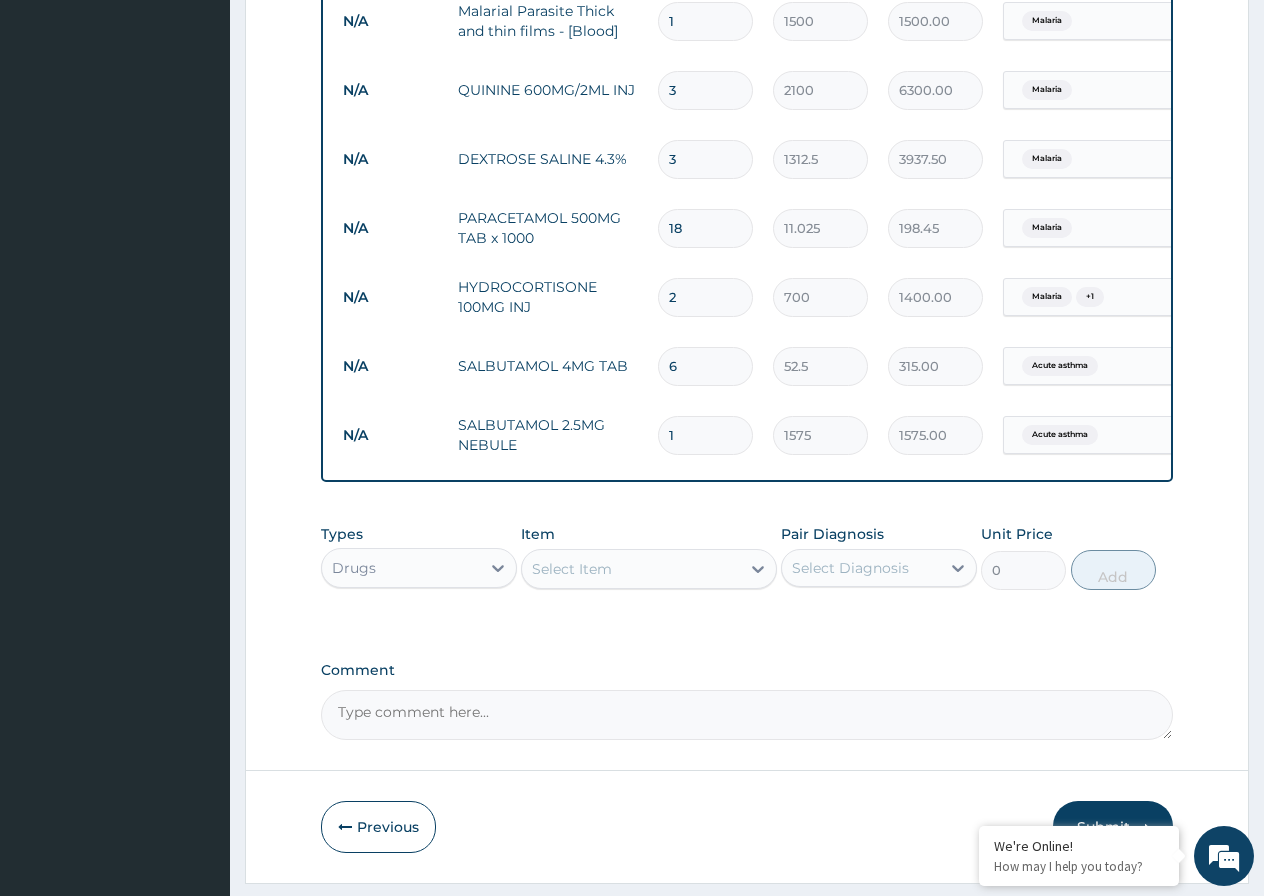 type 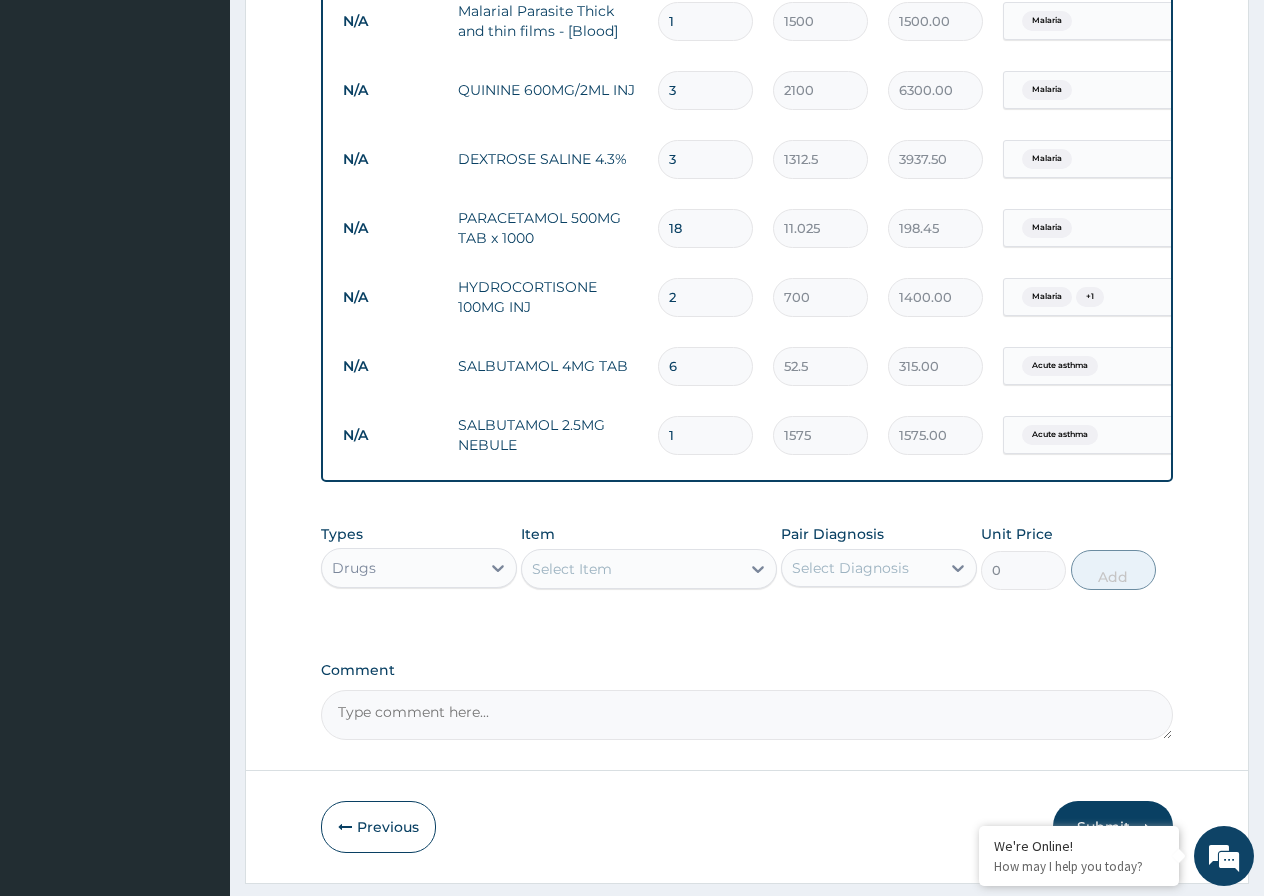 type on "0.00" 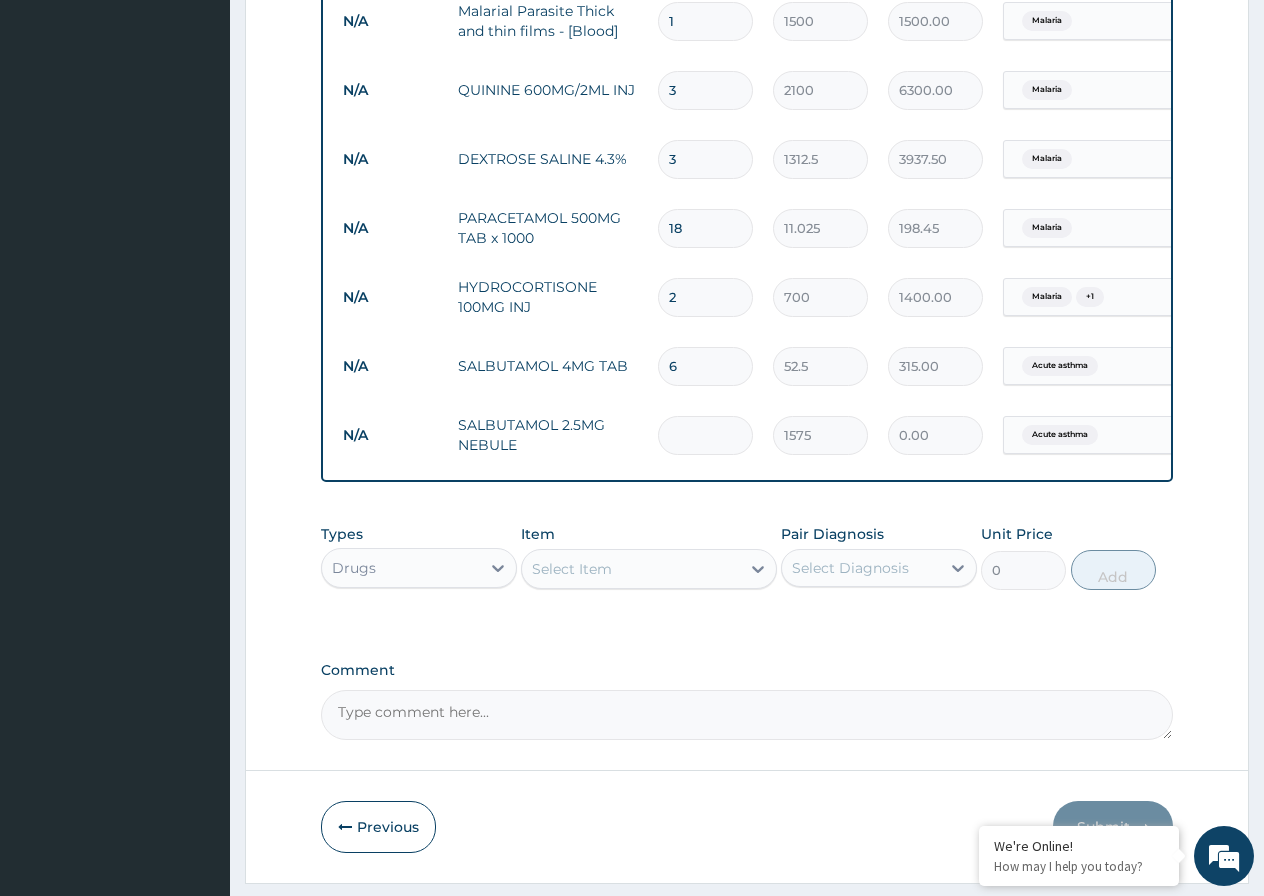 type on "2" 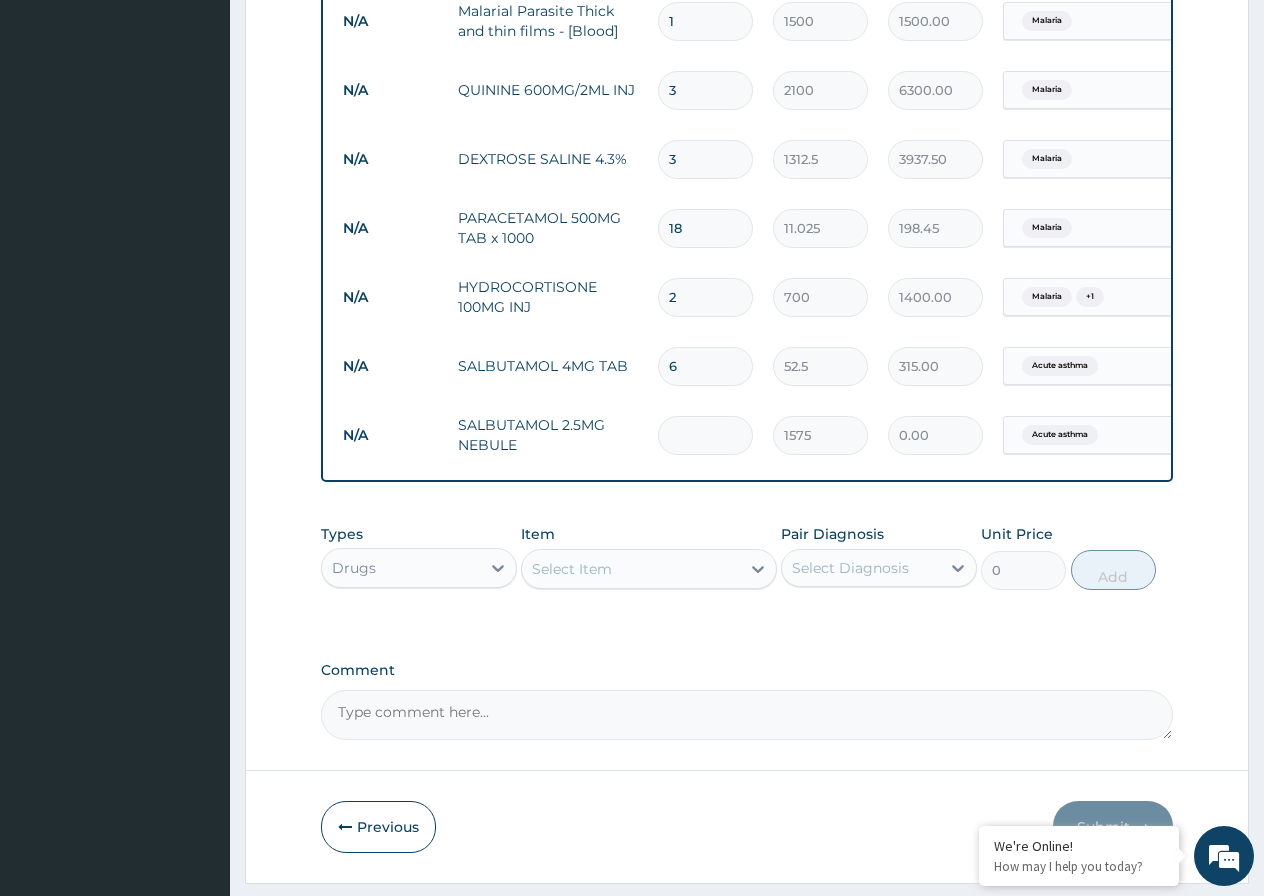 type on "3150.00" 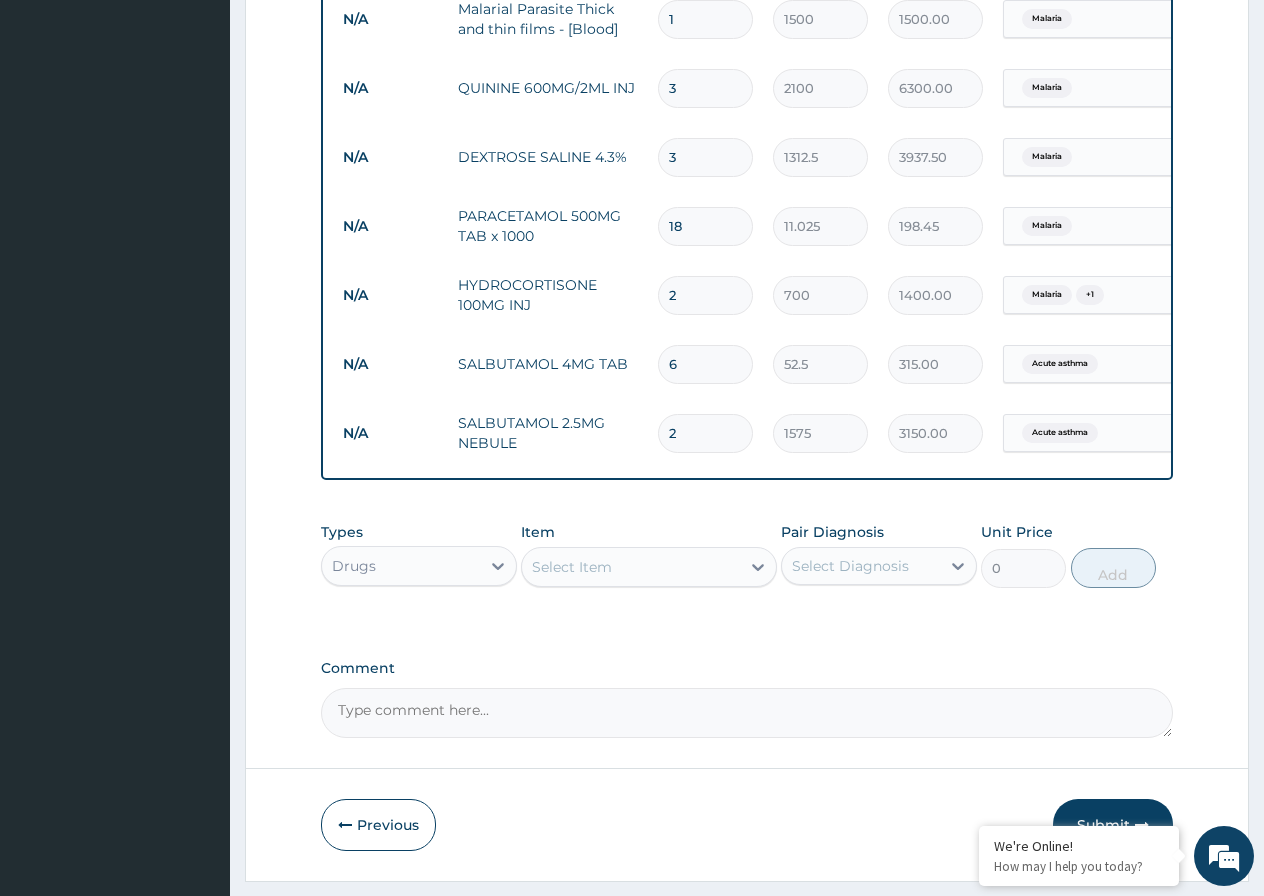 scroll, scrollTop: 980, scrollLeft: 0, axis: vertical 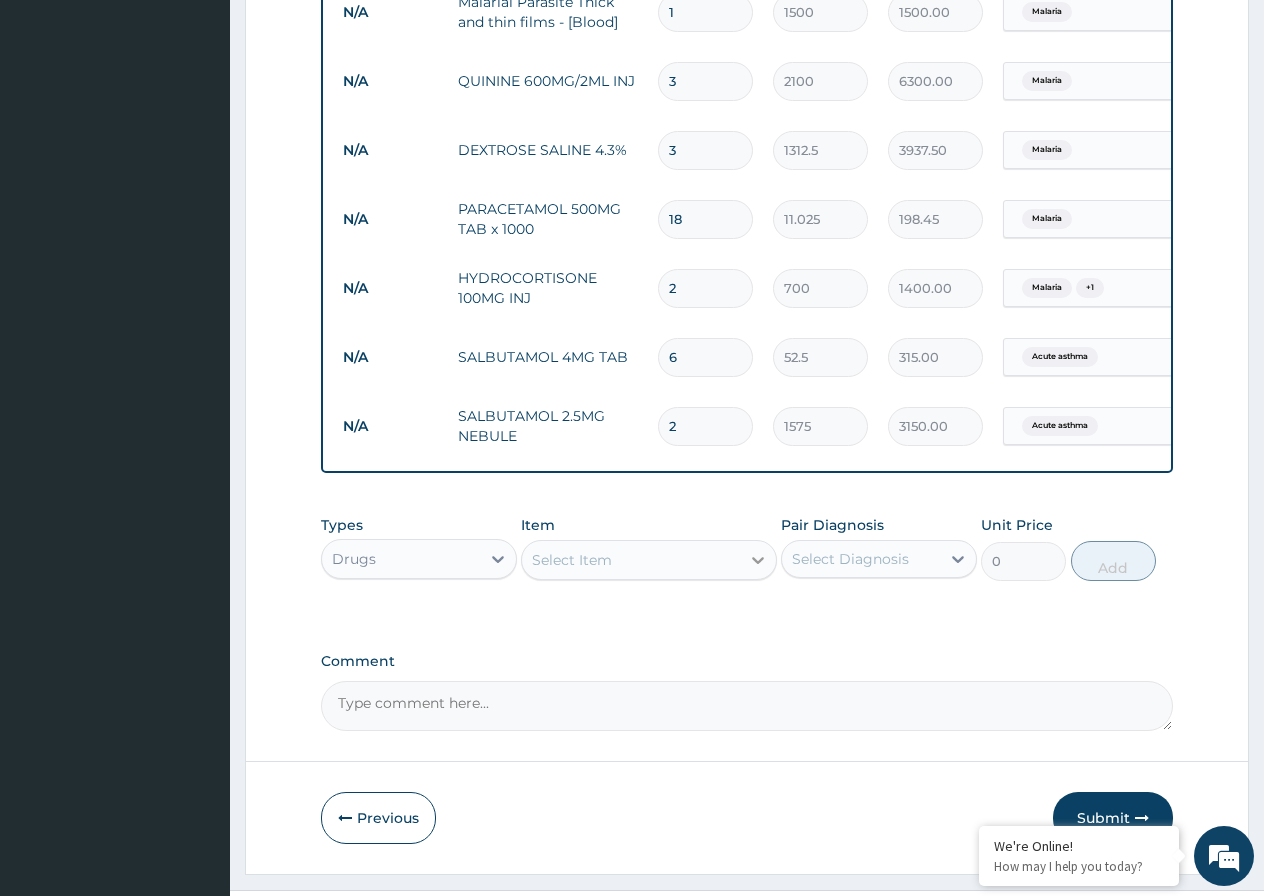 type on "2" 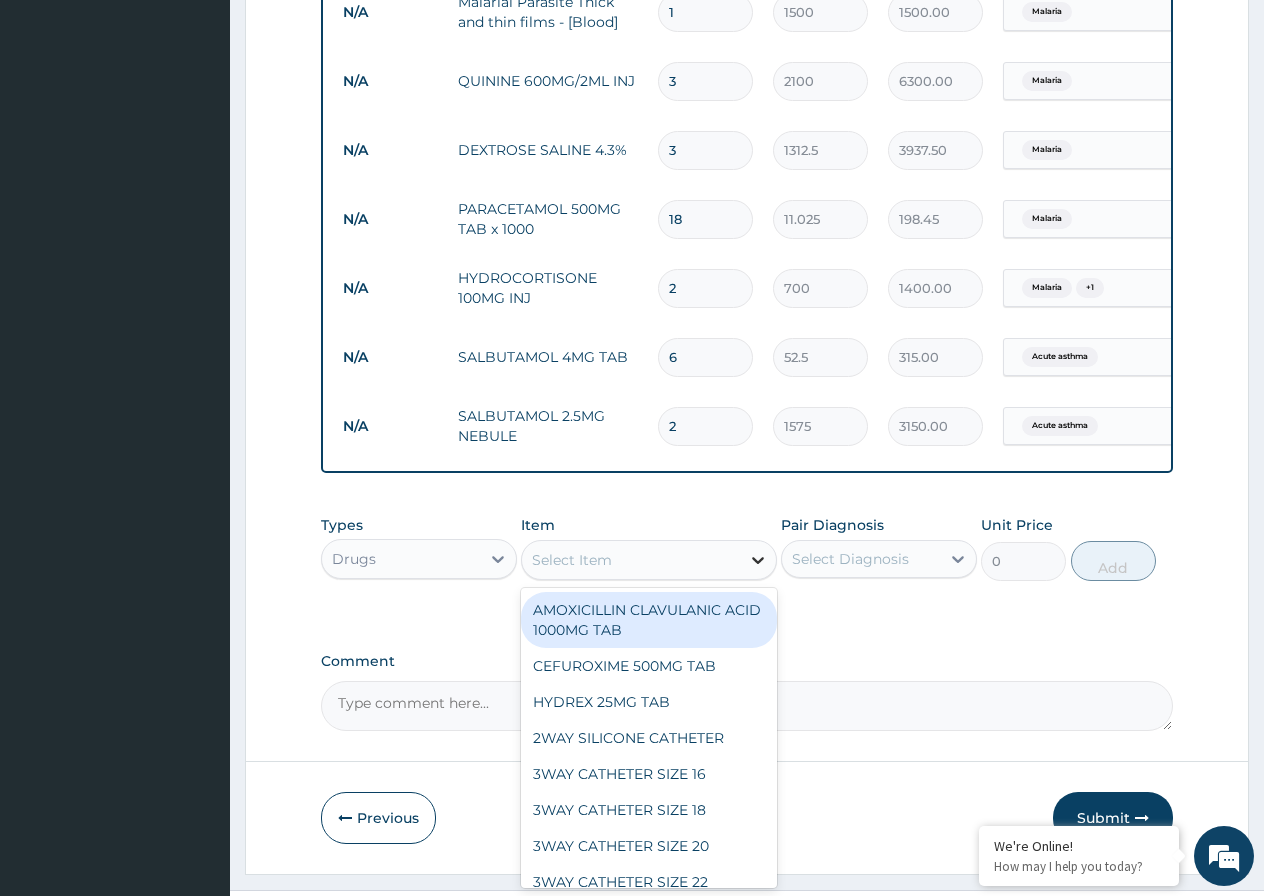 click 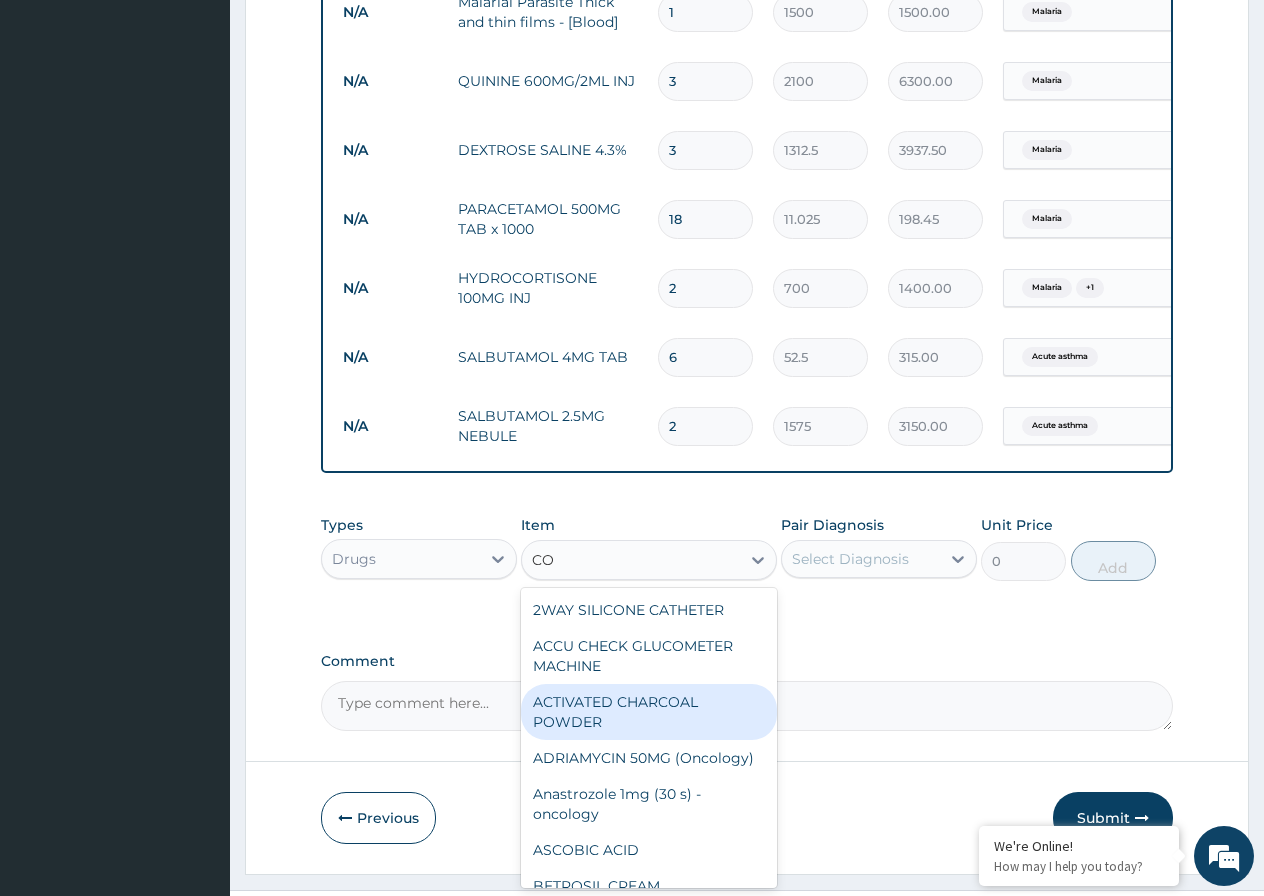 type on "C" 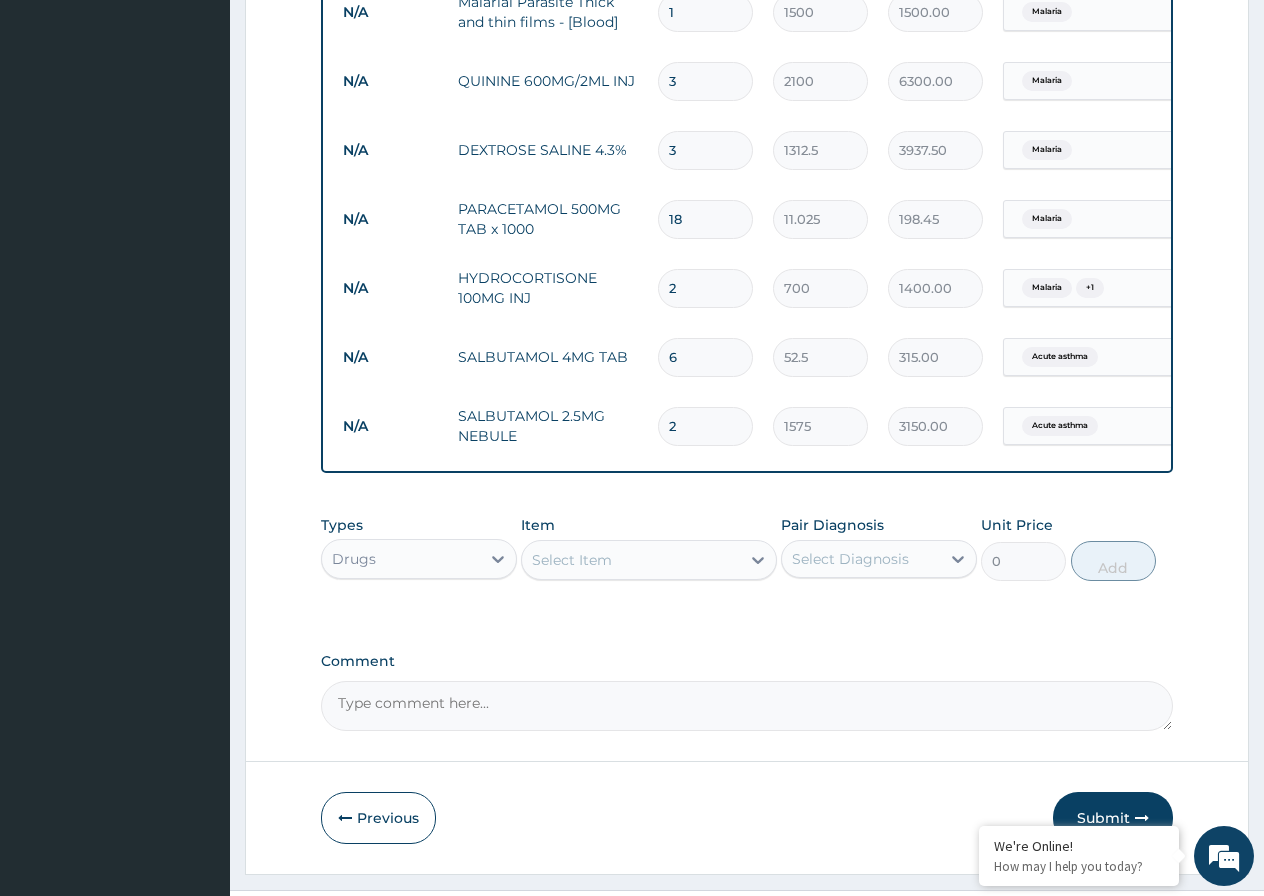 click on "Select Item" at bounding box center (631, 560) 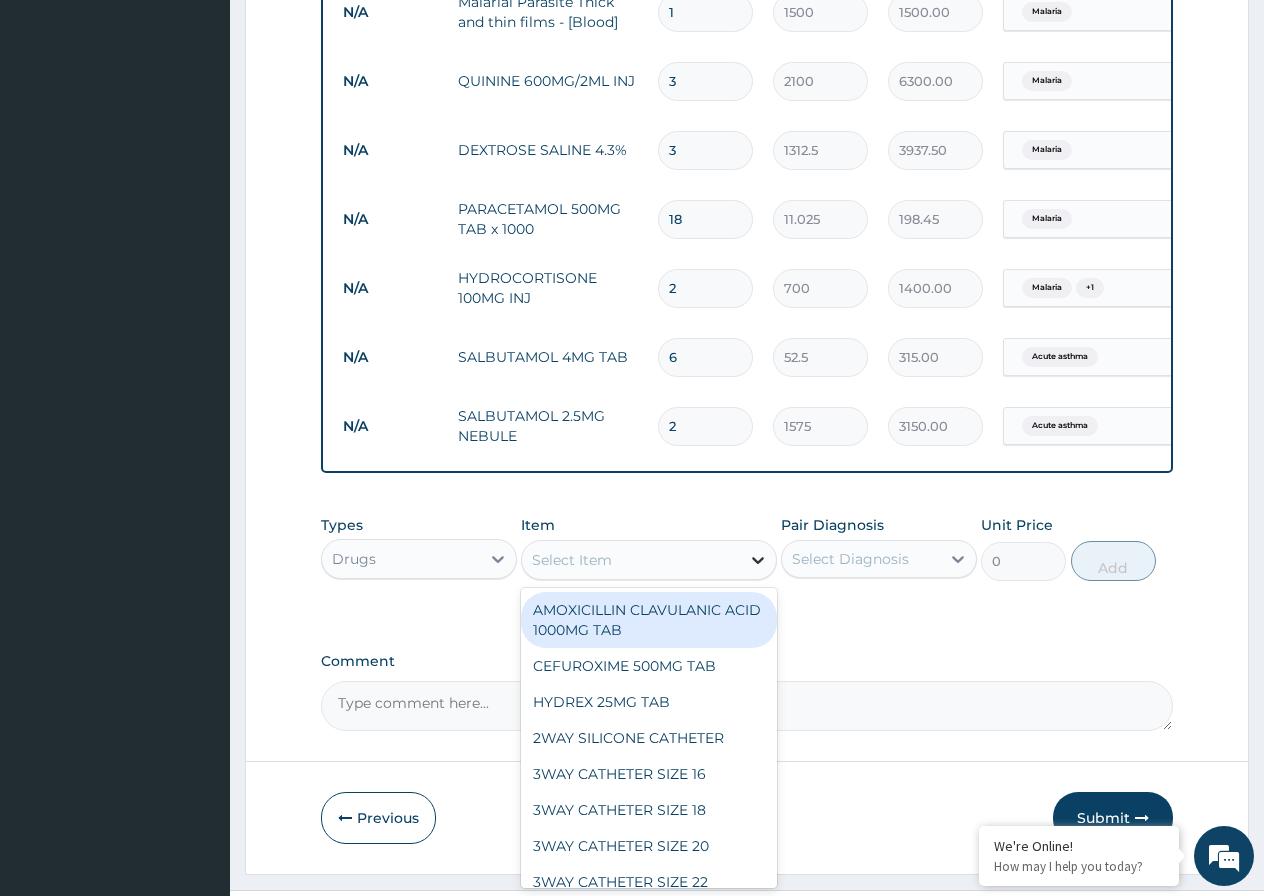 click 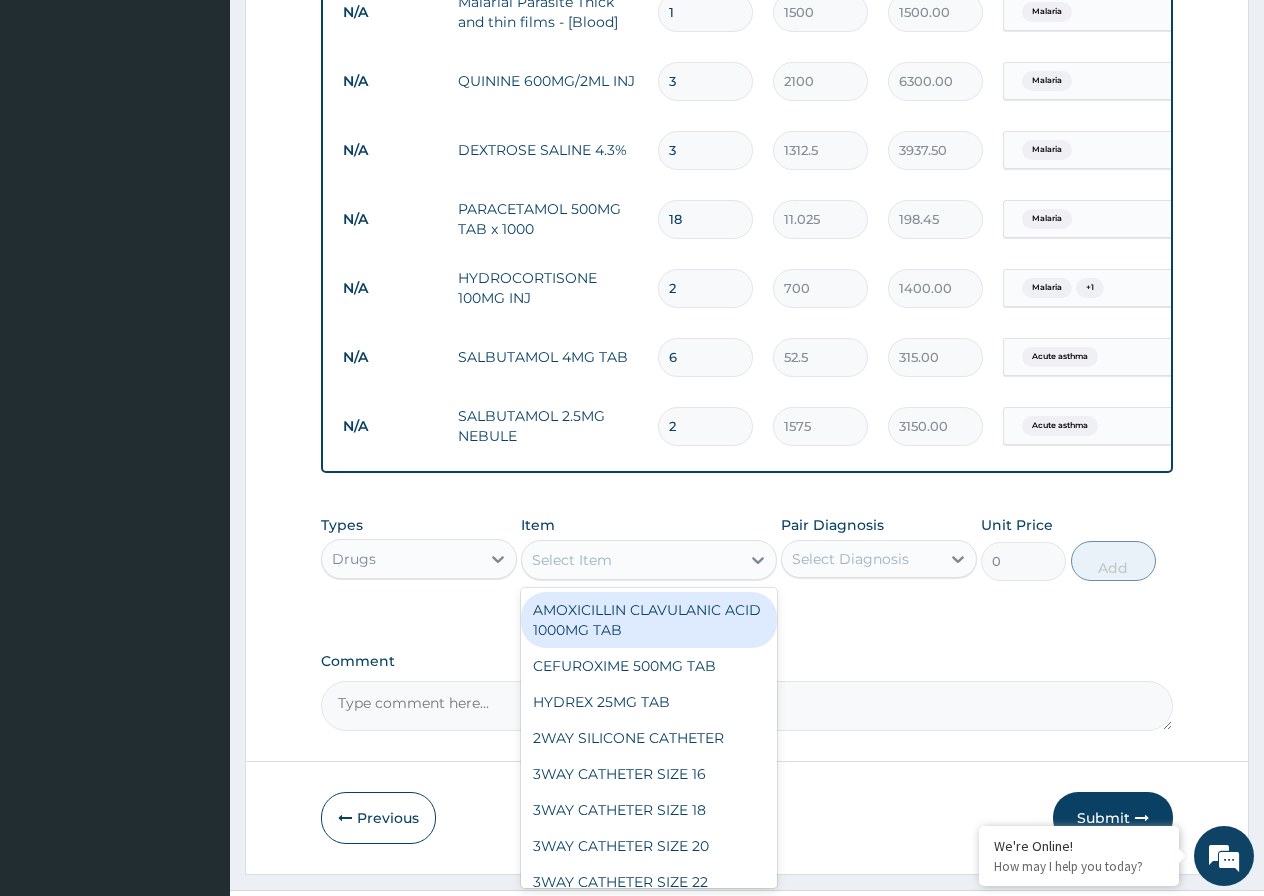 type on "L" 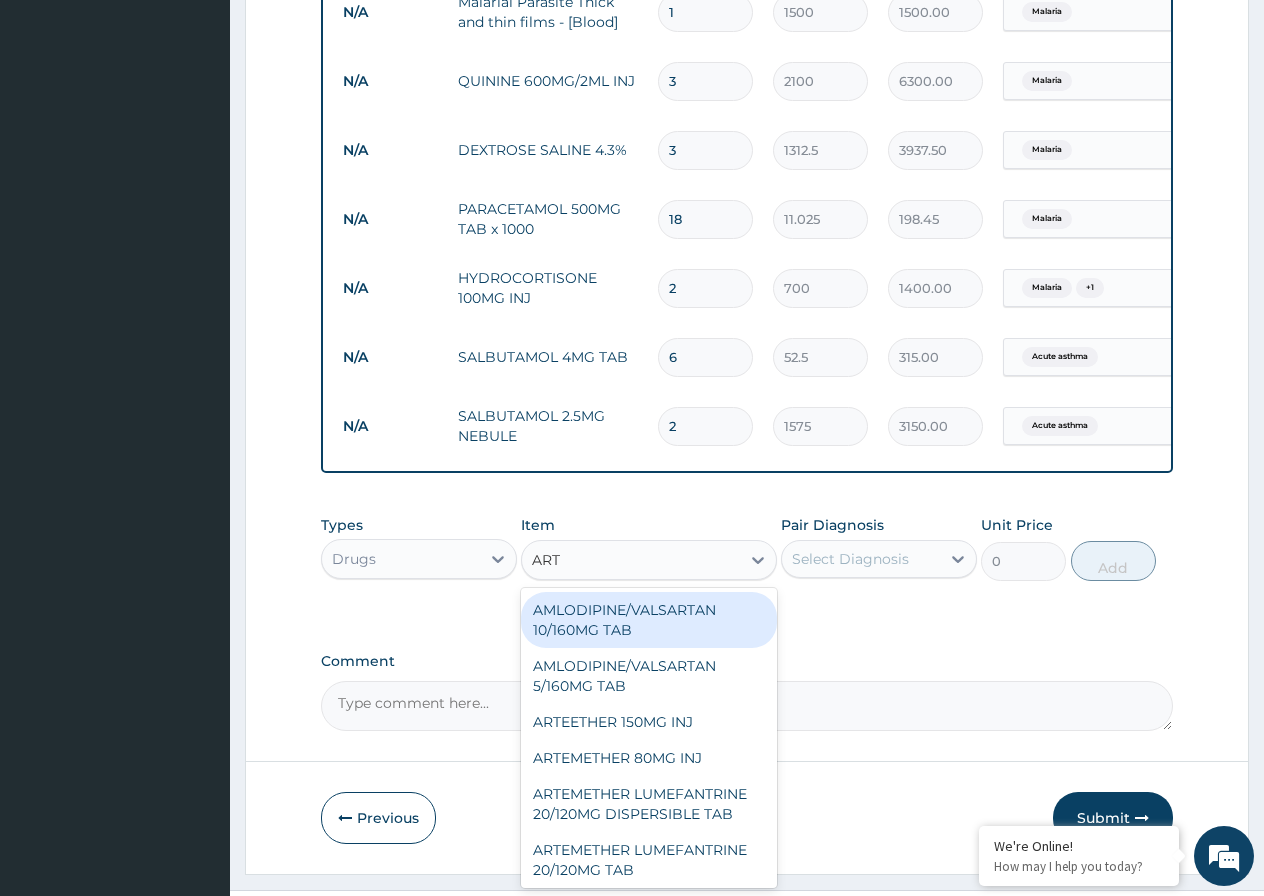 type on "ARTE" 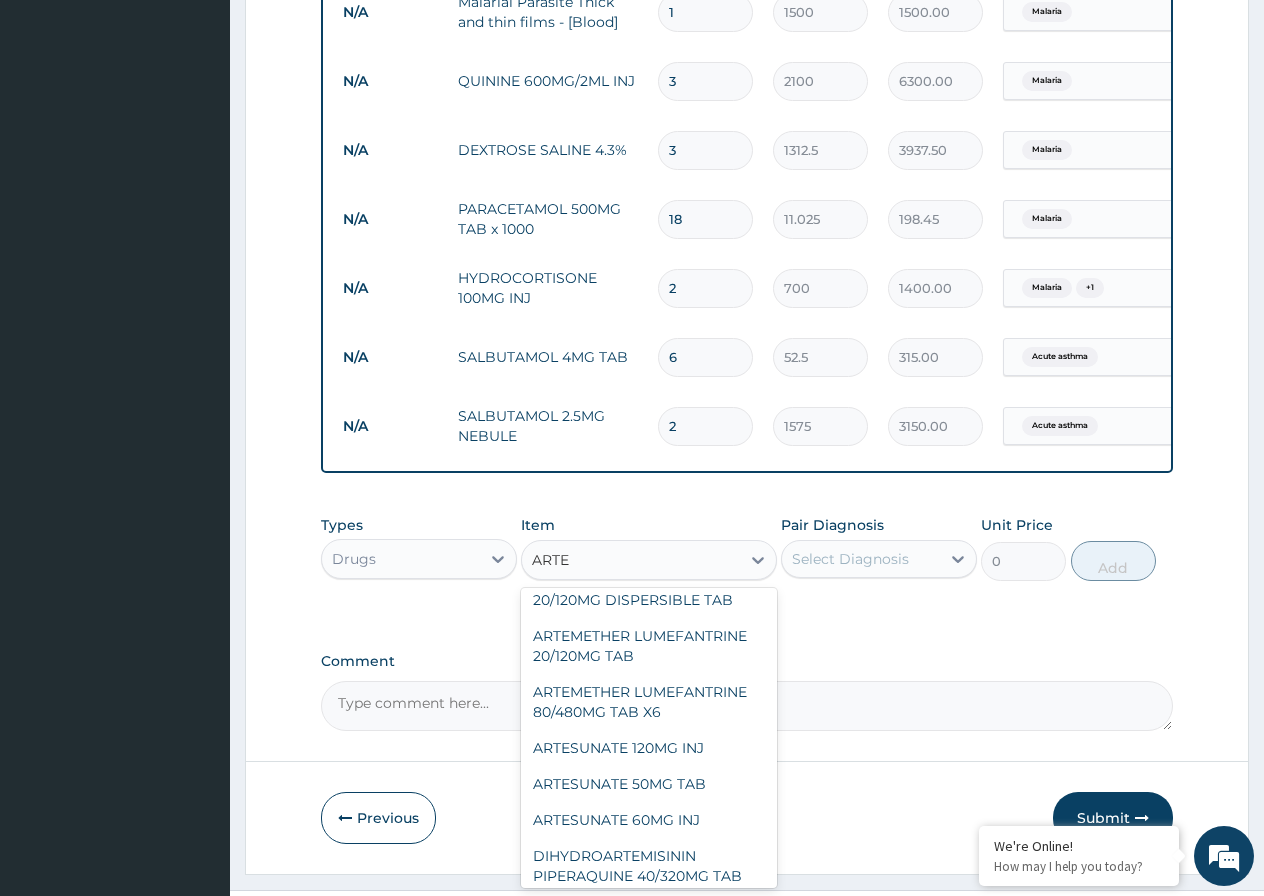 scroll, scrollTop: 110, scrollLeft: 0, axis: vertical 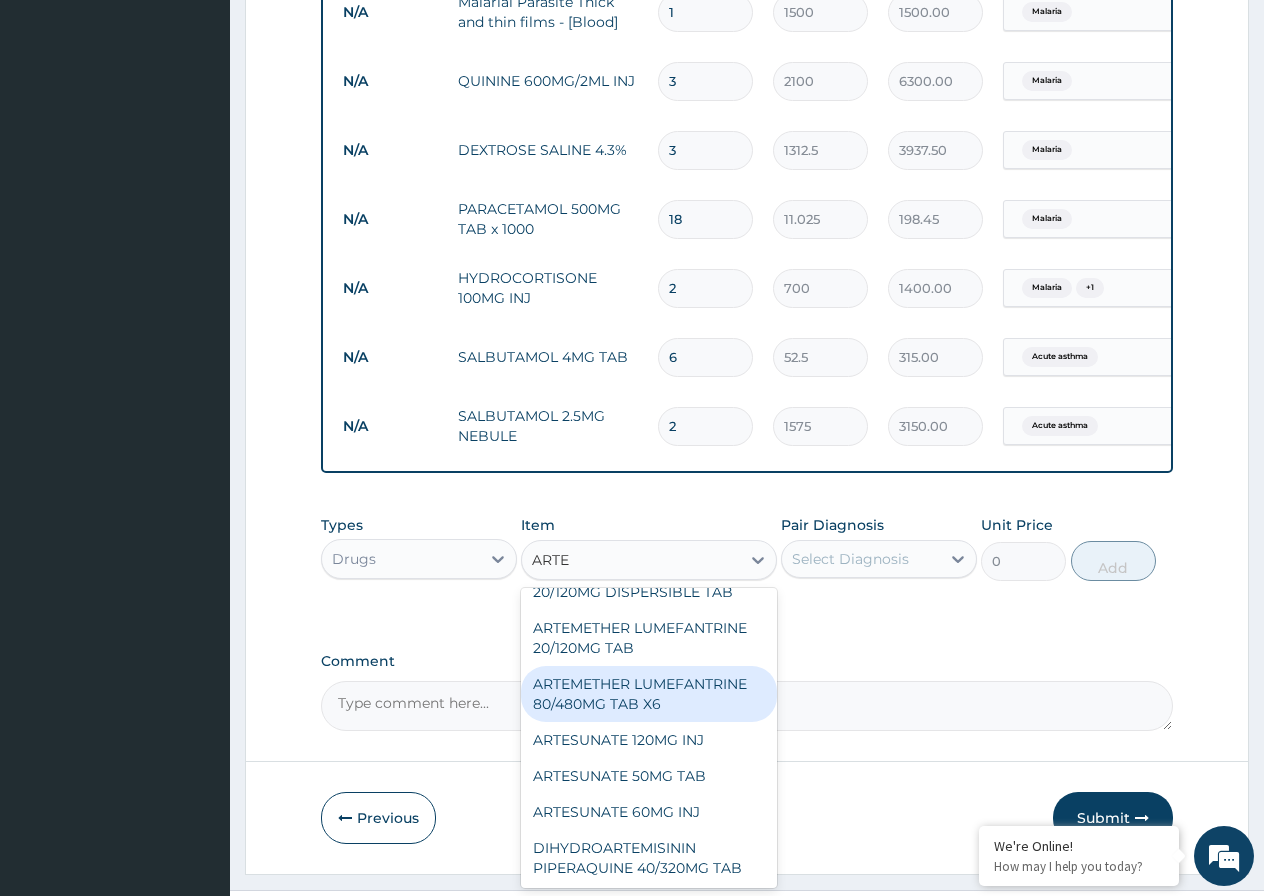 click on "ARTEMETHER LUMEFANTRINE 80/480MG TAB X6" at bounding box center (649, 694) 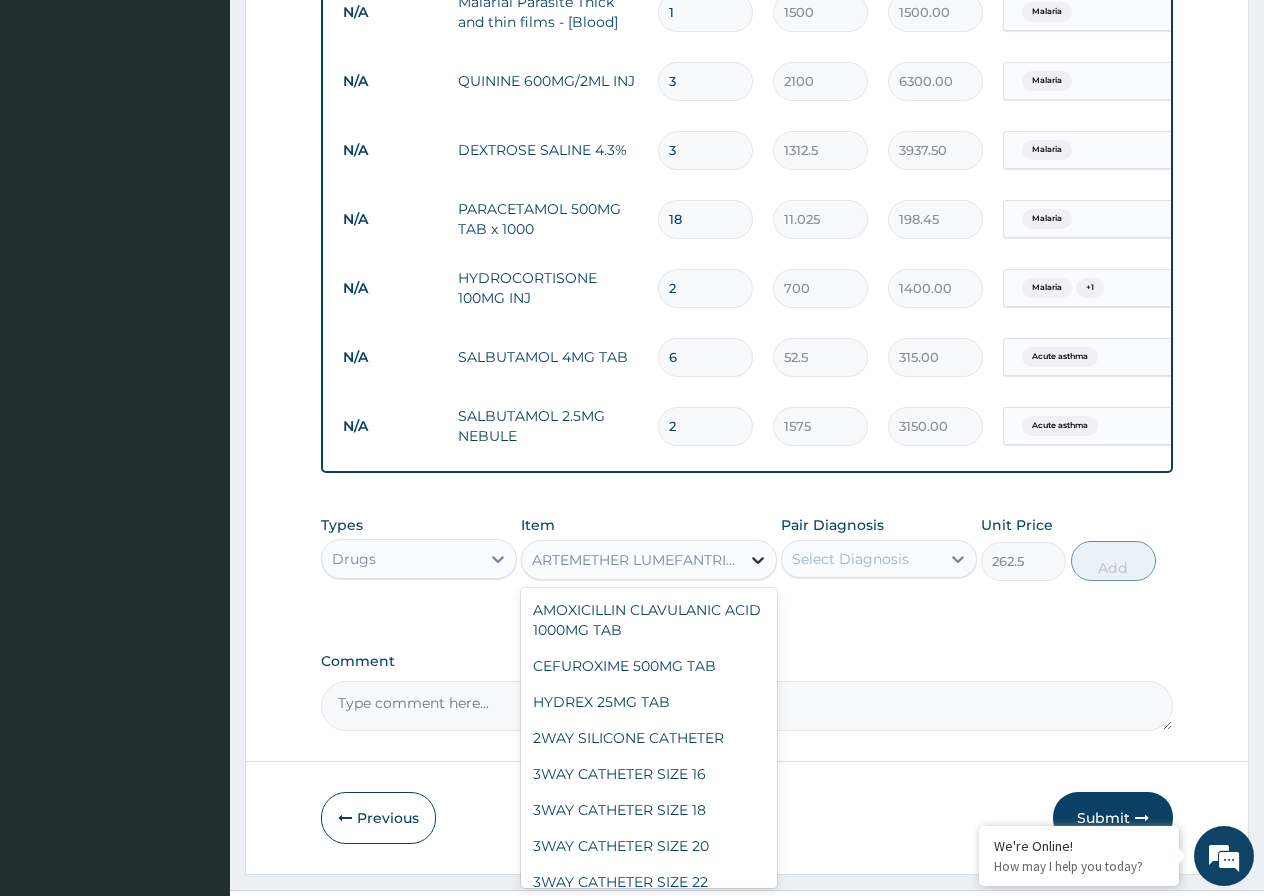 click 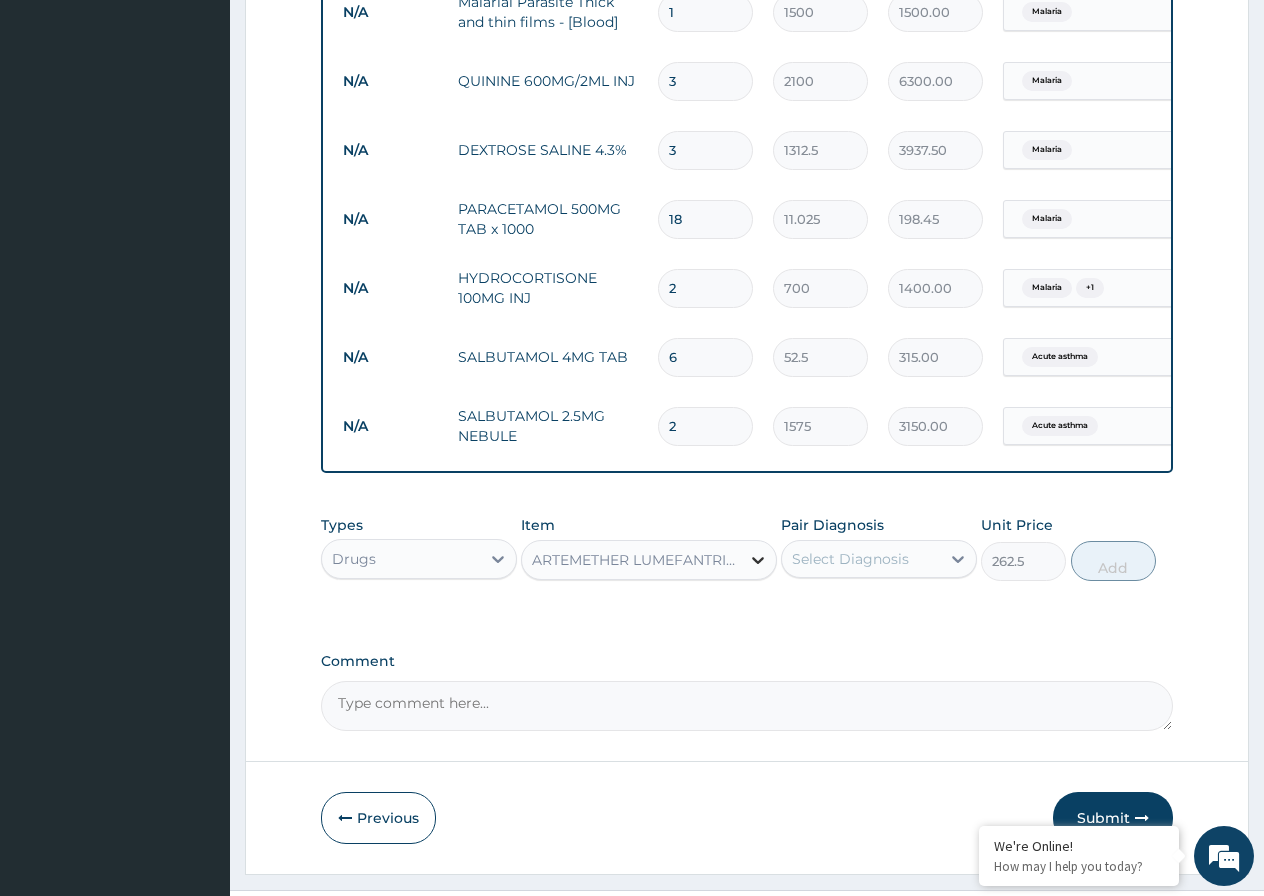 click 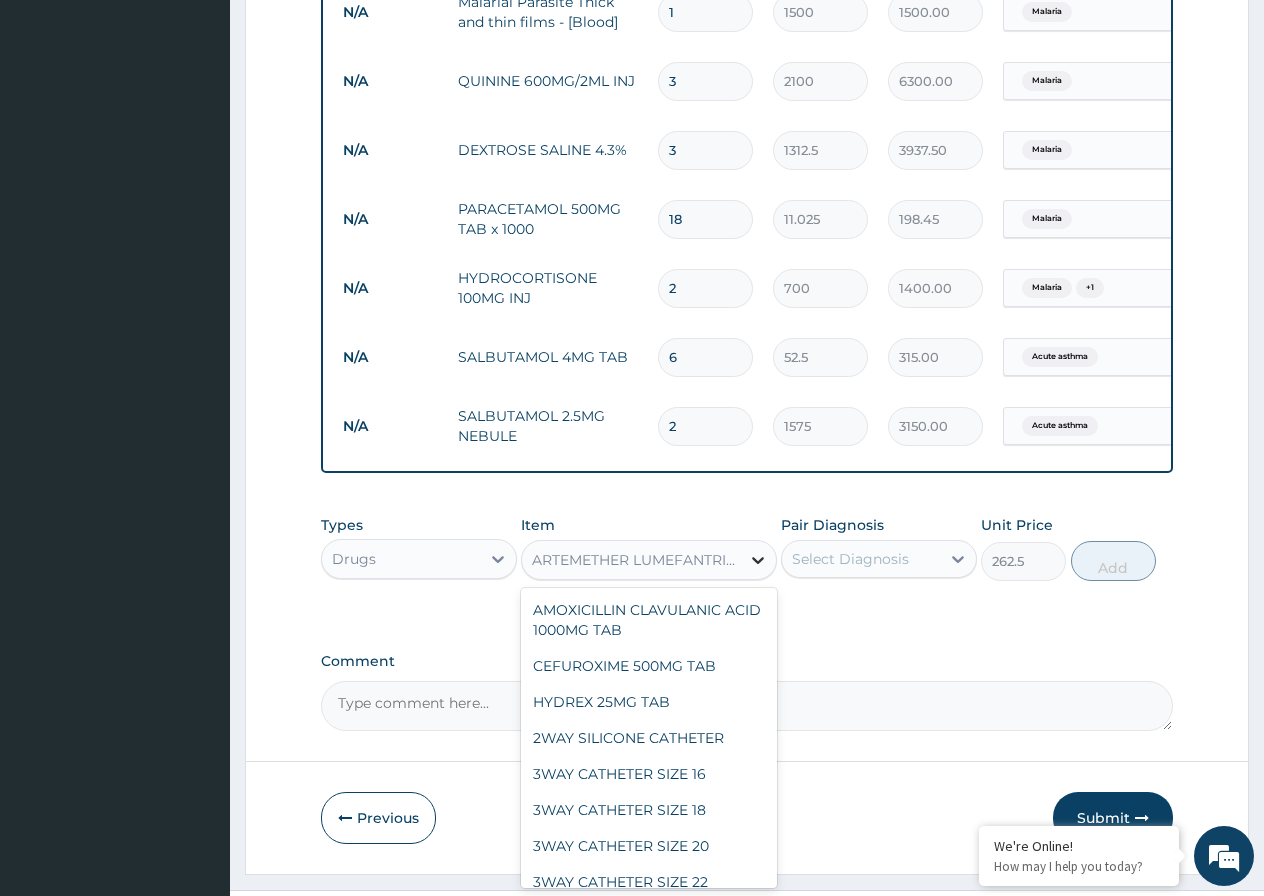click 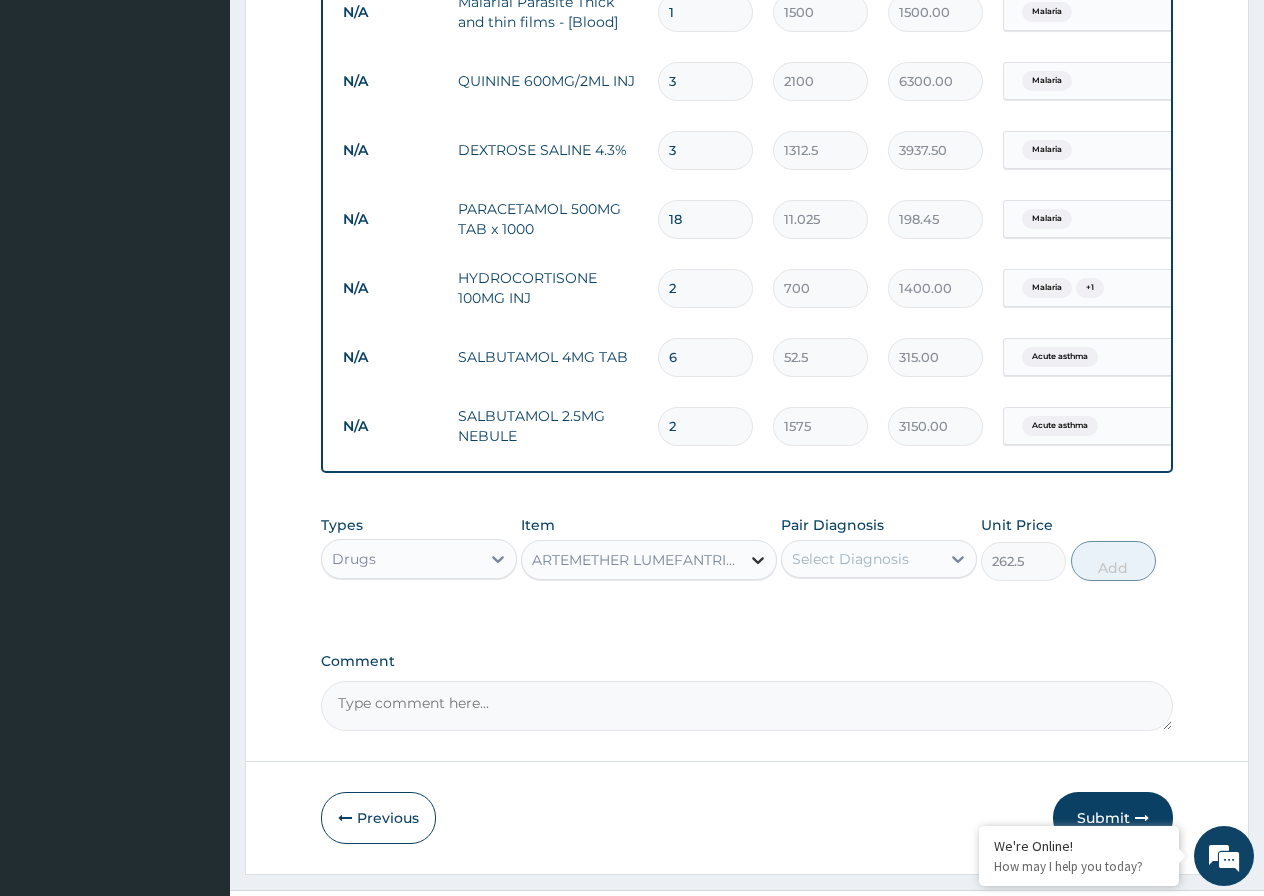 click 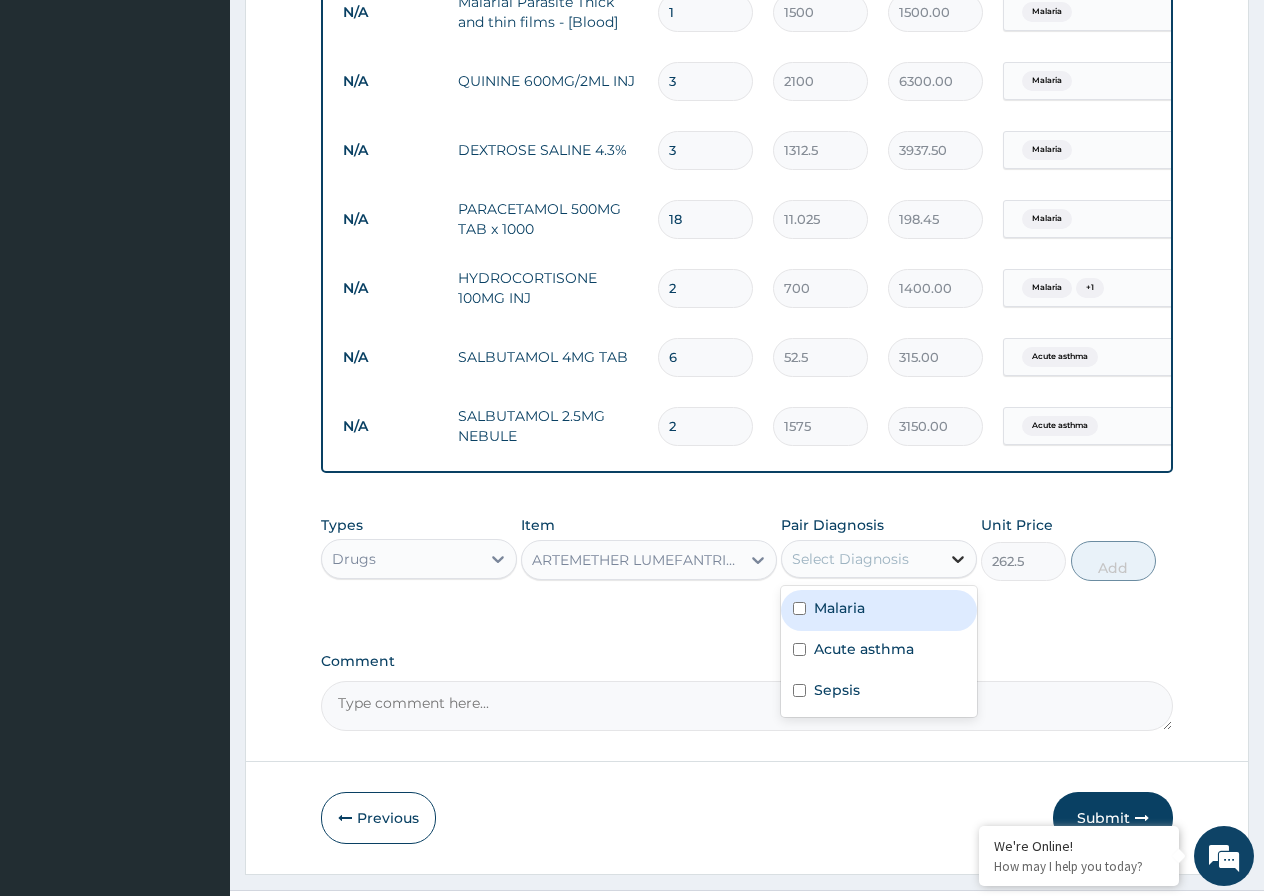click 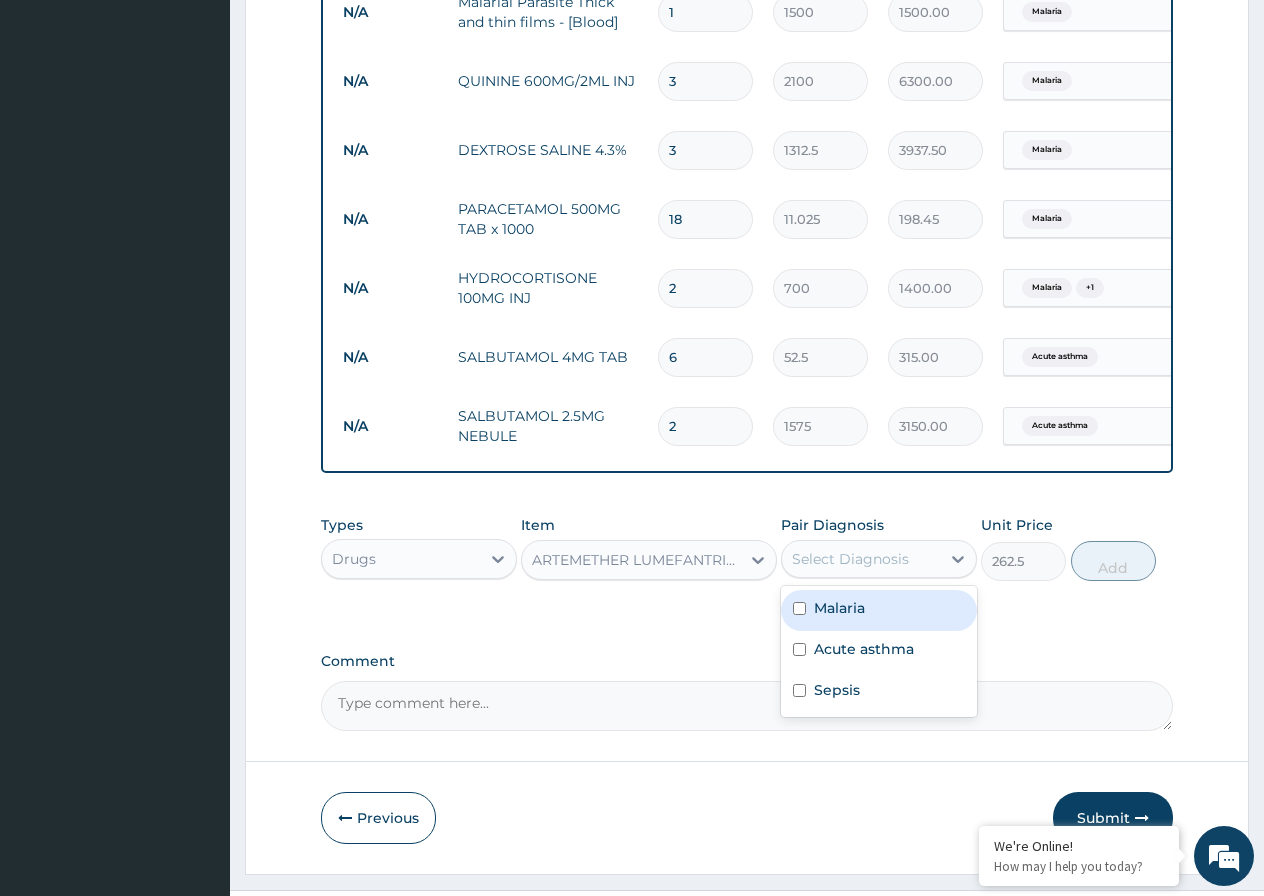 click at bounding box center (799, 608) 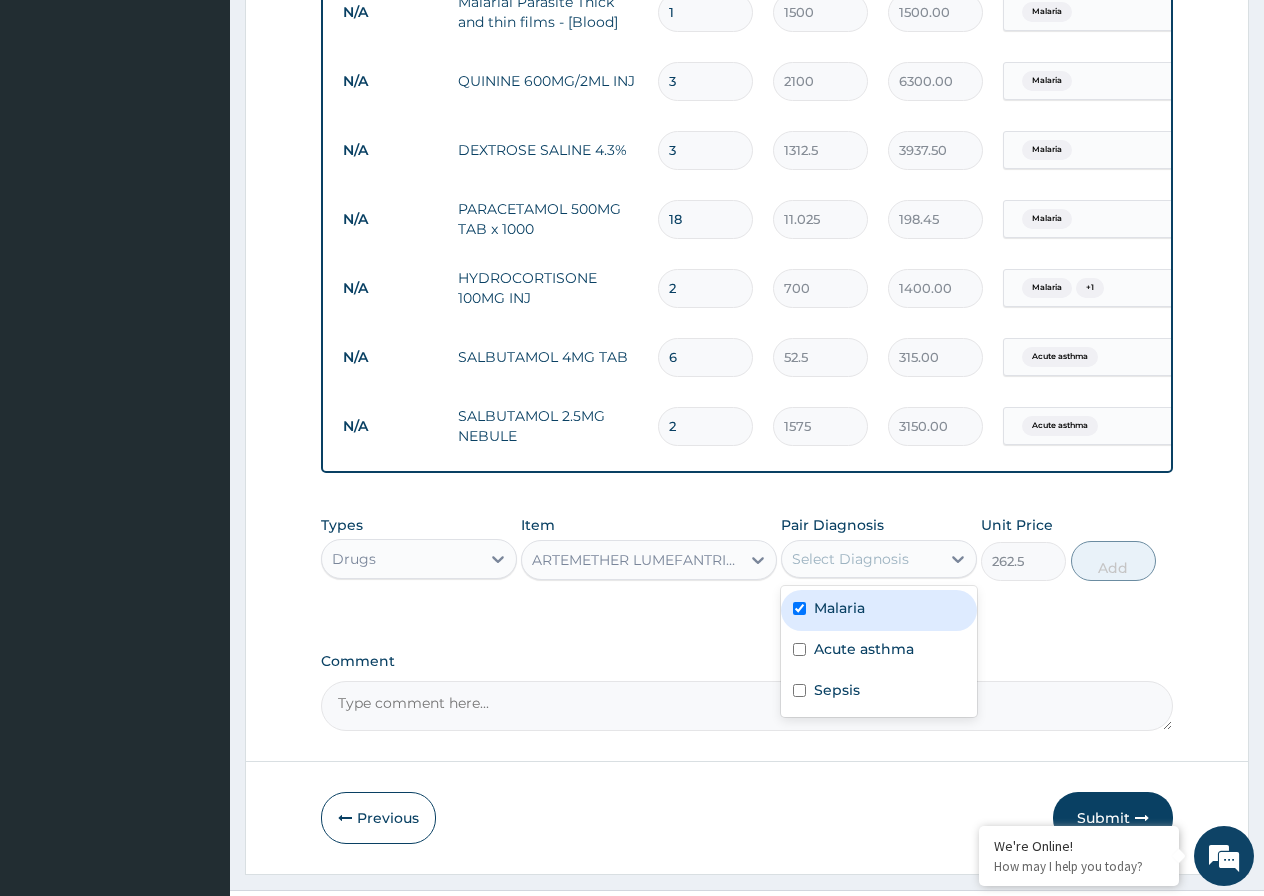 checkbox on "true" 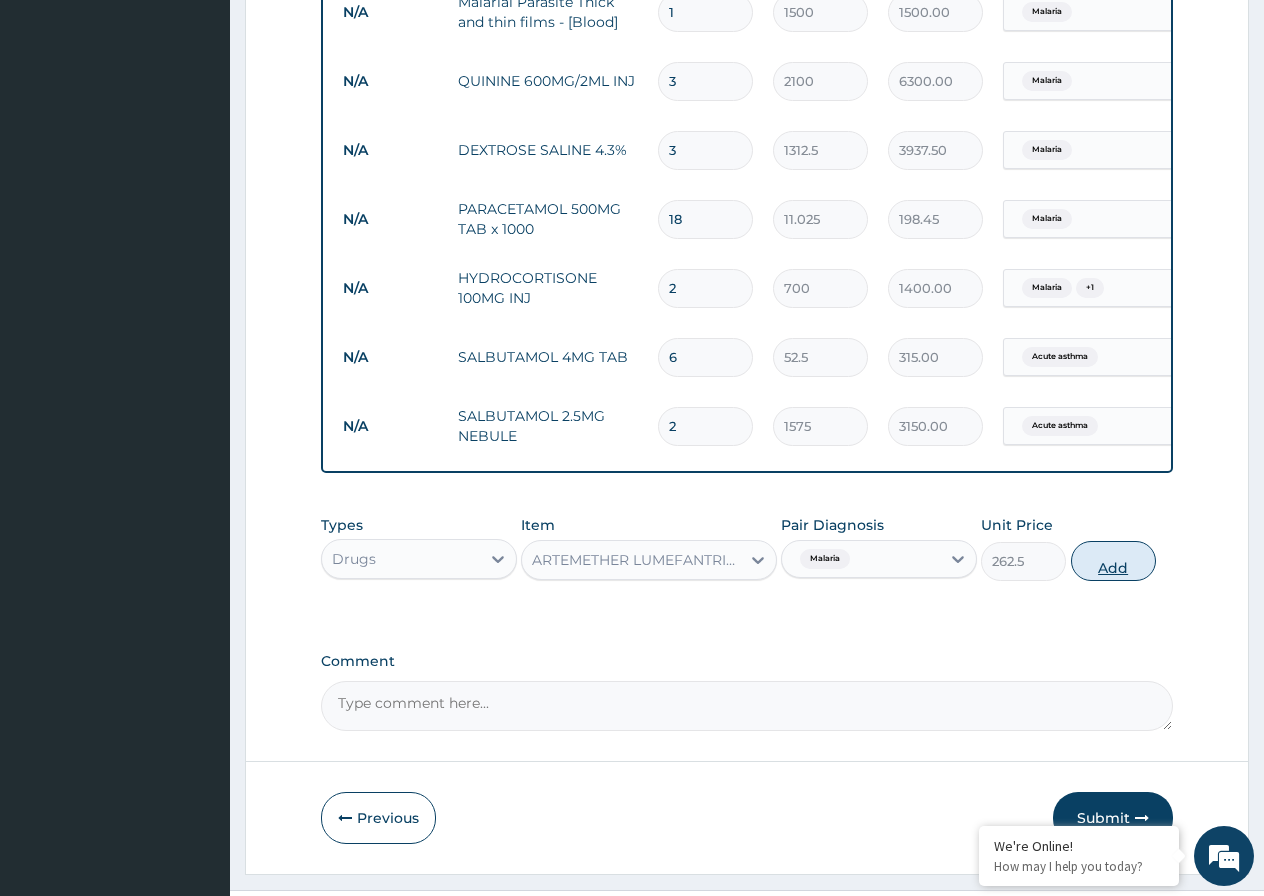click on "Add" at bounding box center [1113, 561] 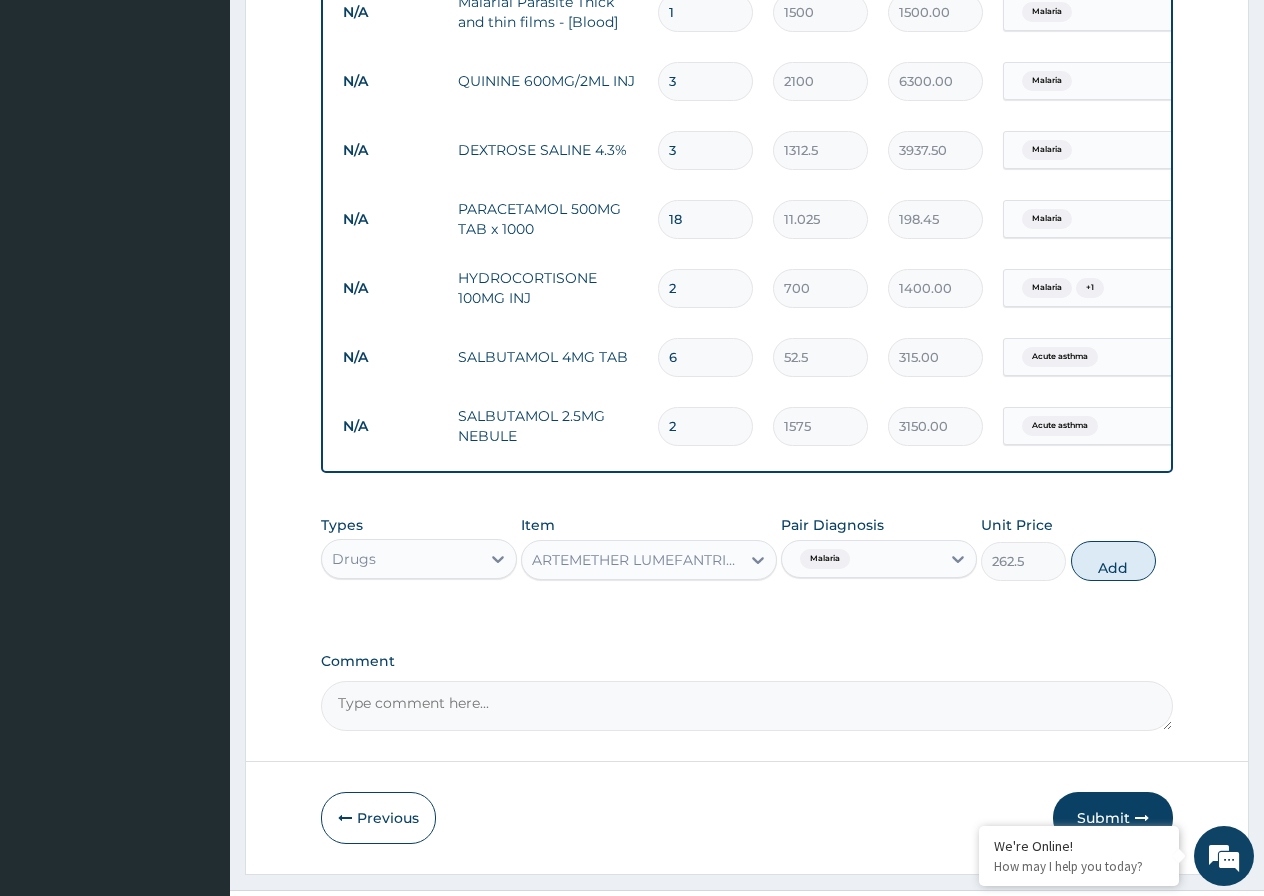 type on "0" 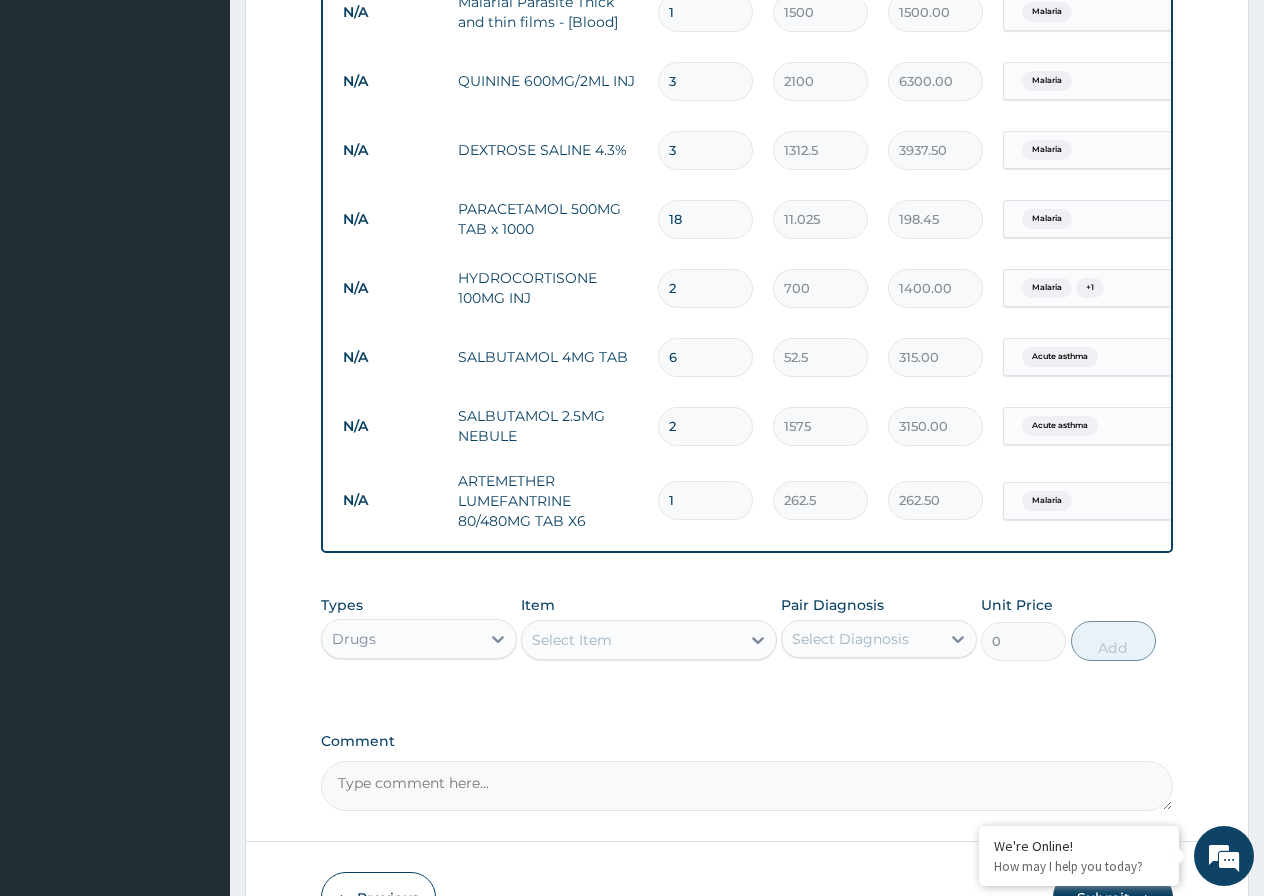 click on "1" at bounding box center (705, 500) 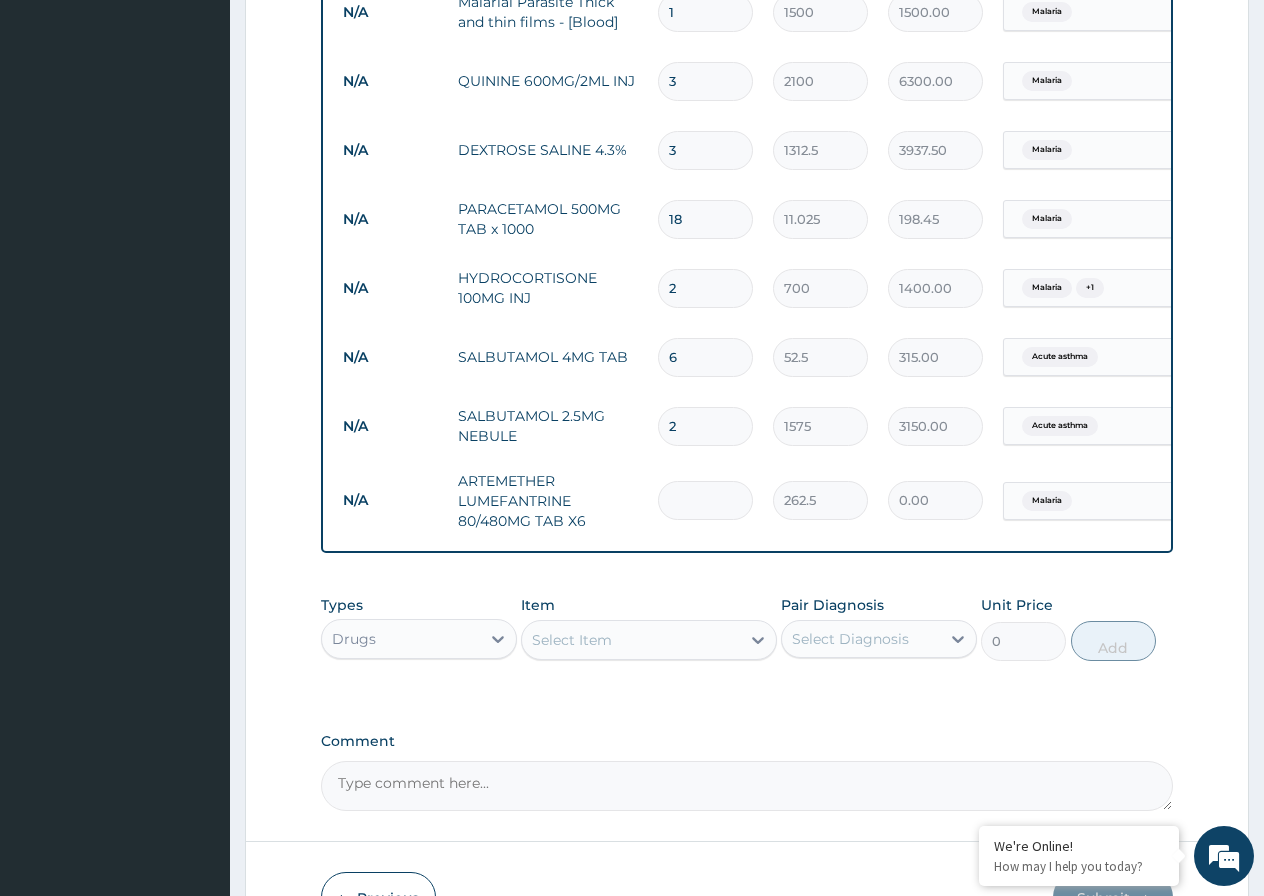 type on "6" 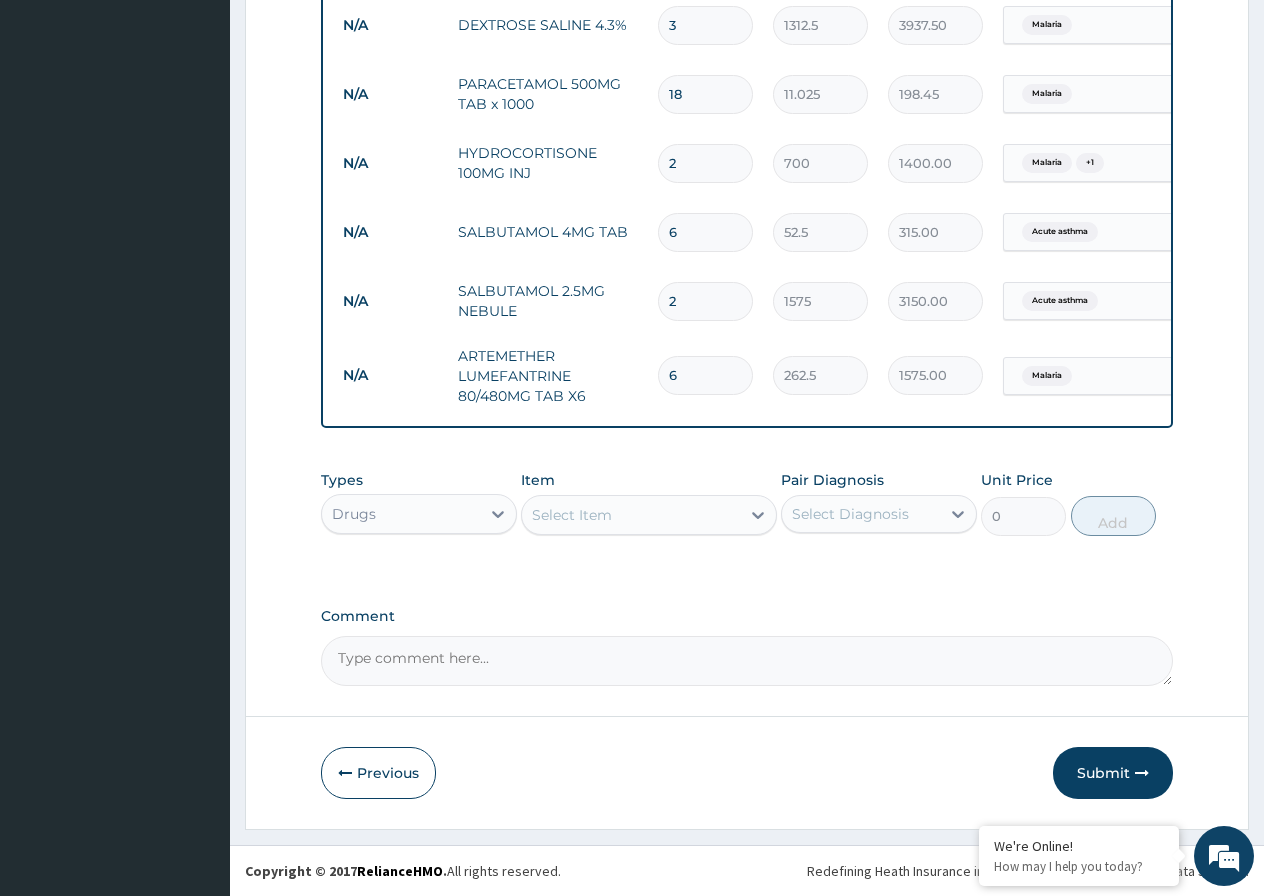 scroll, scrollTop: 1120, scrollLeft: 0, axis: vertical 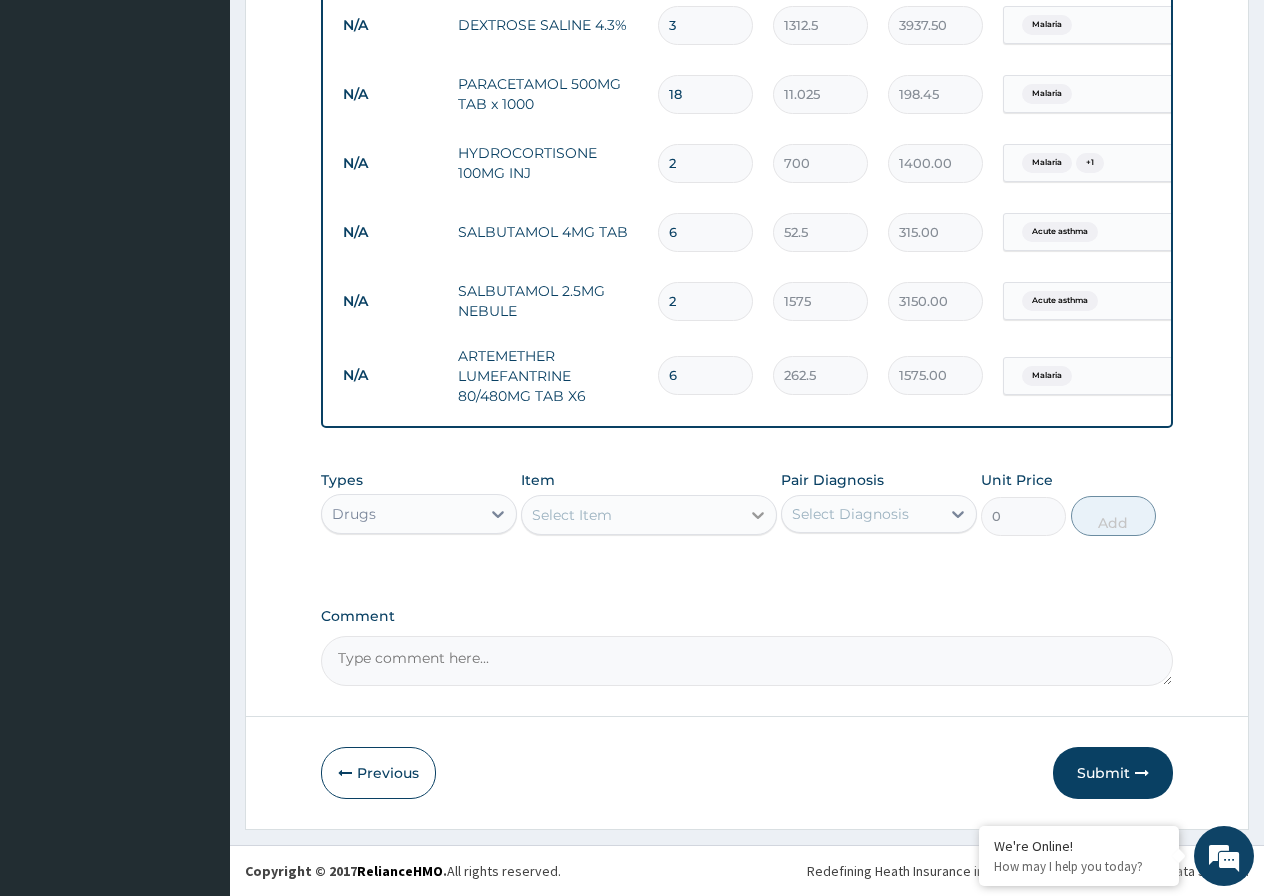 type on "6" 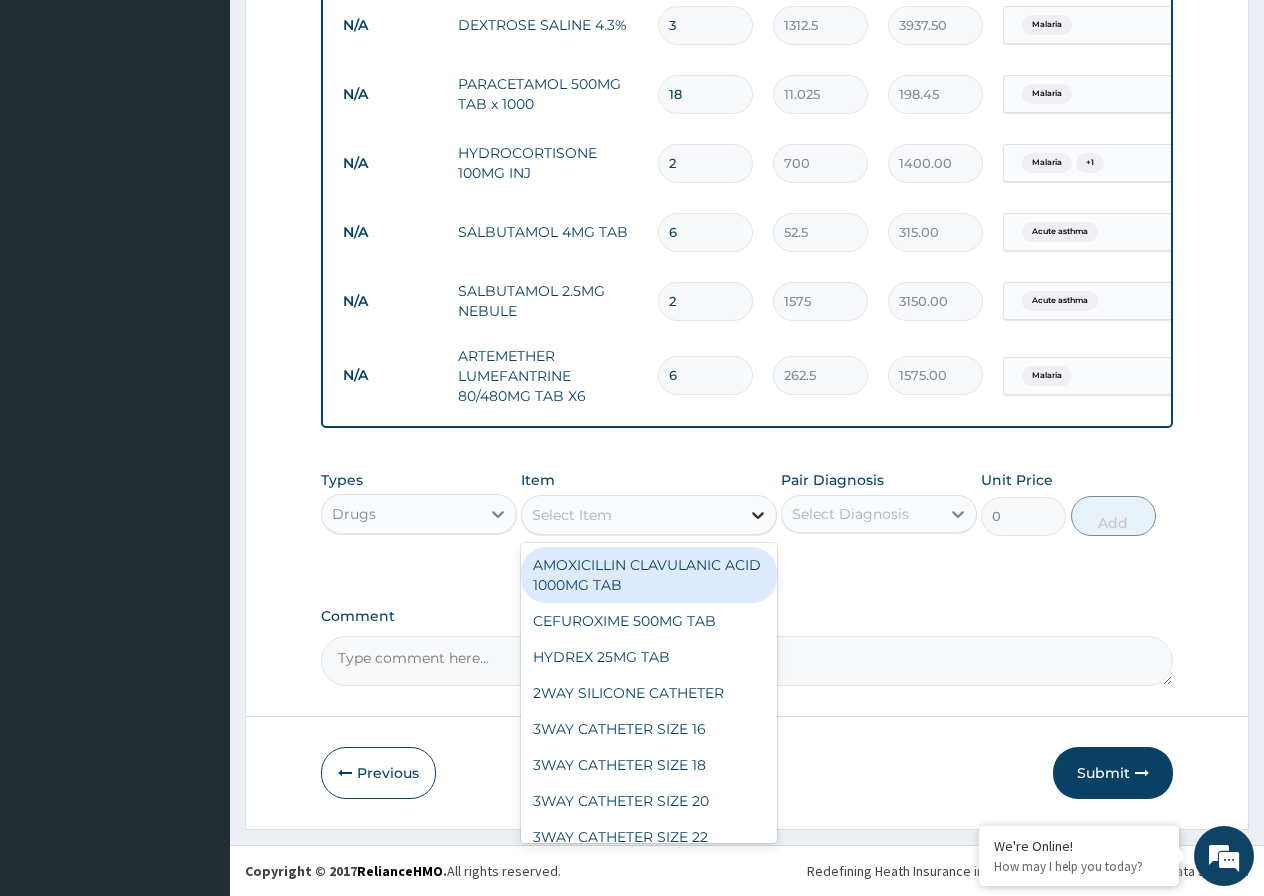 click 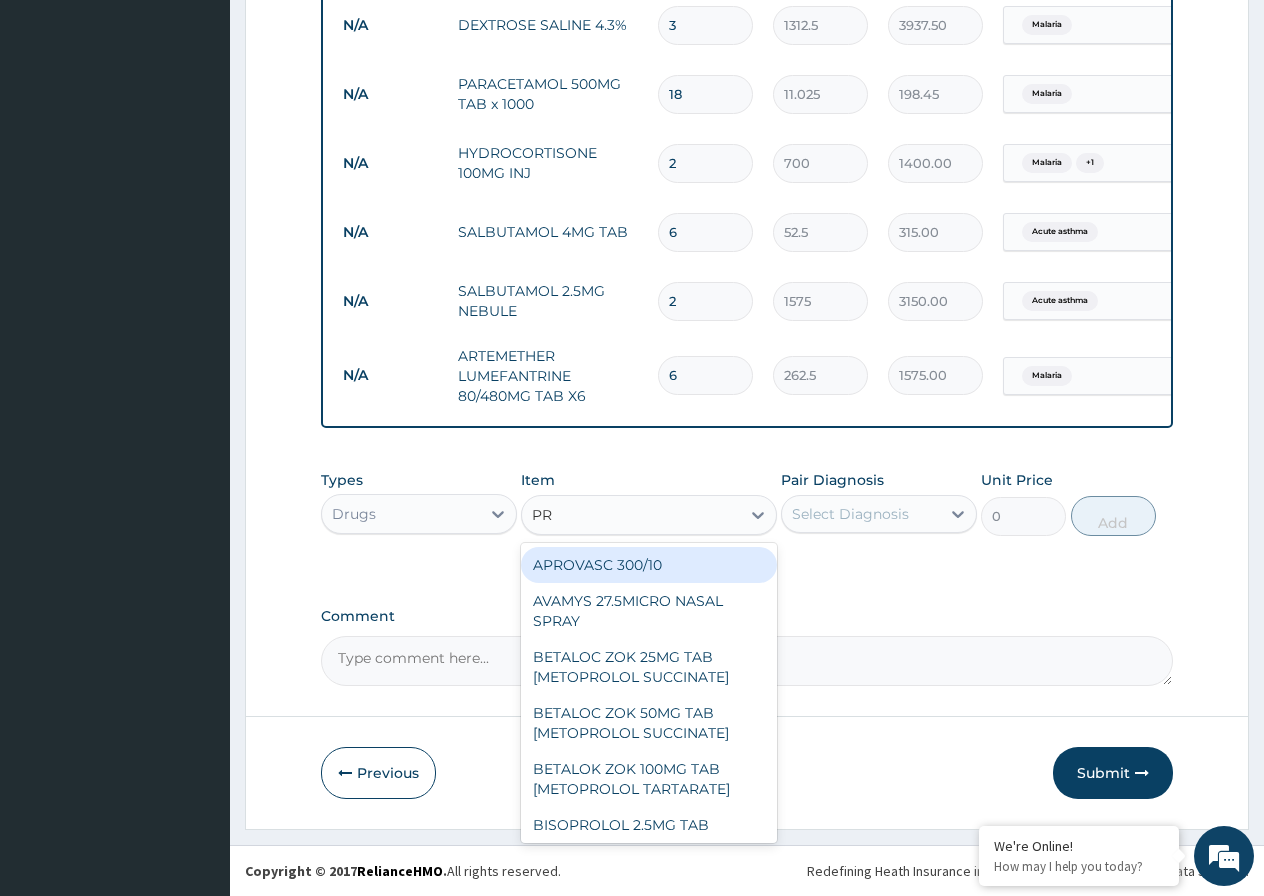 type on "PRE" 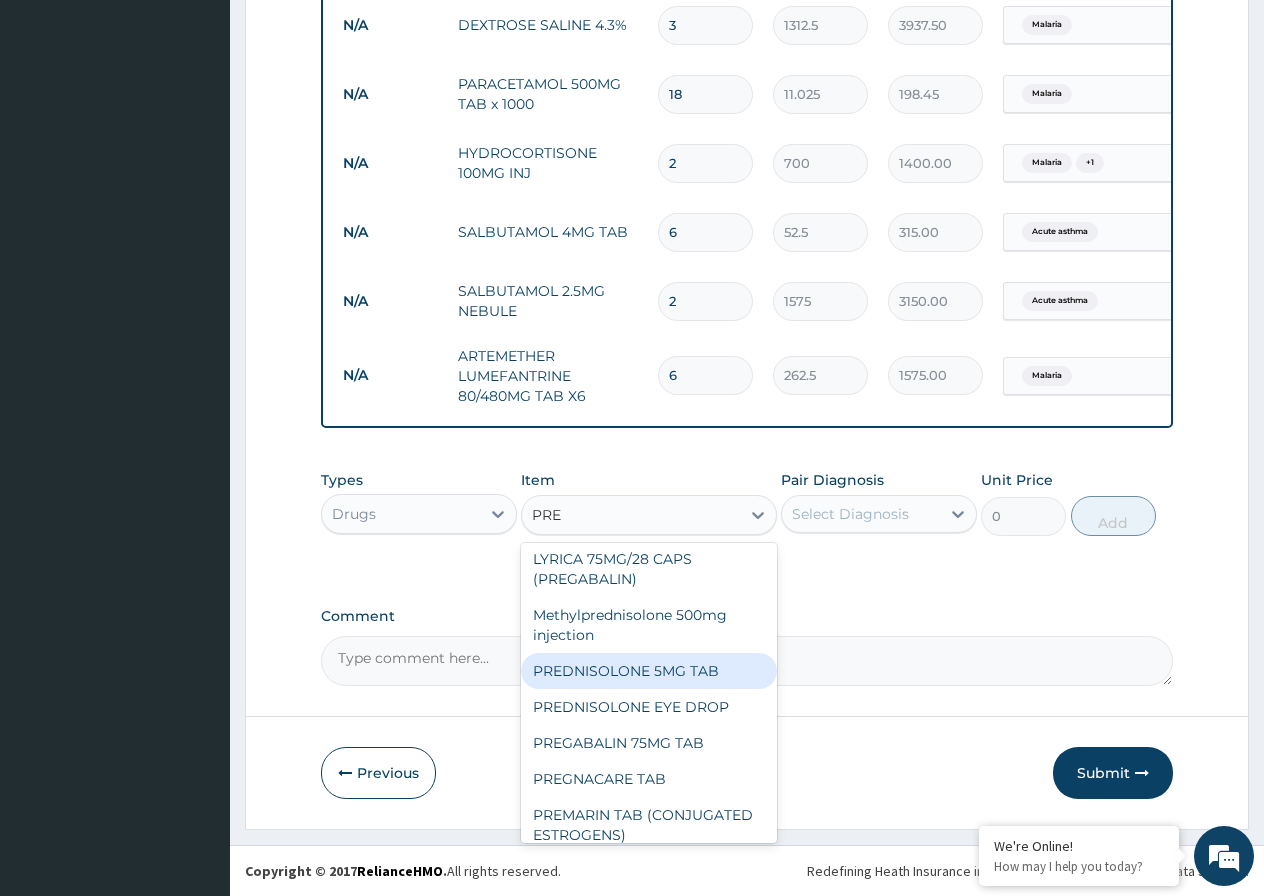 scroll, scrollTop: 0, scrollLeft: 0, axis: both 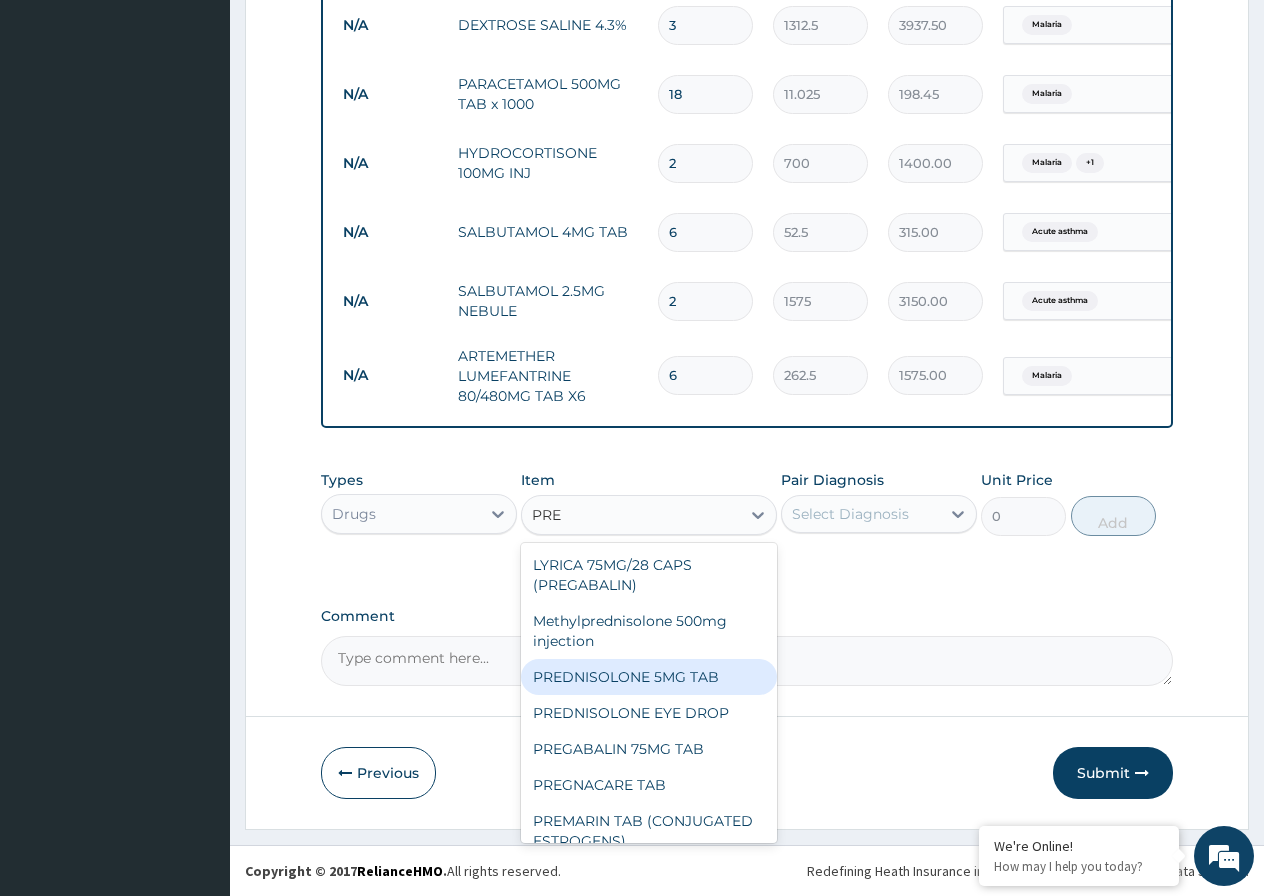 click on "PREDNISOLONE 5MG TAB" at bounding box center [649, 677] 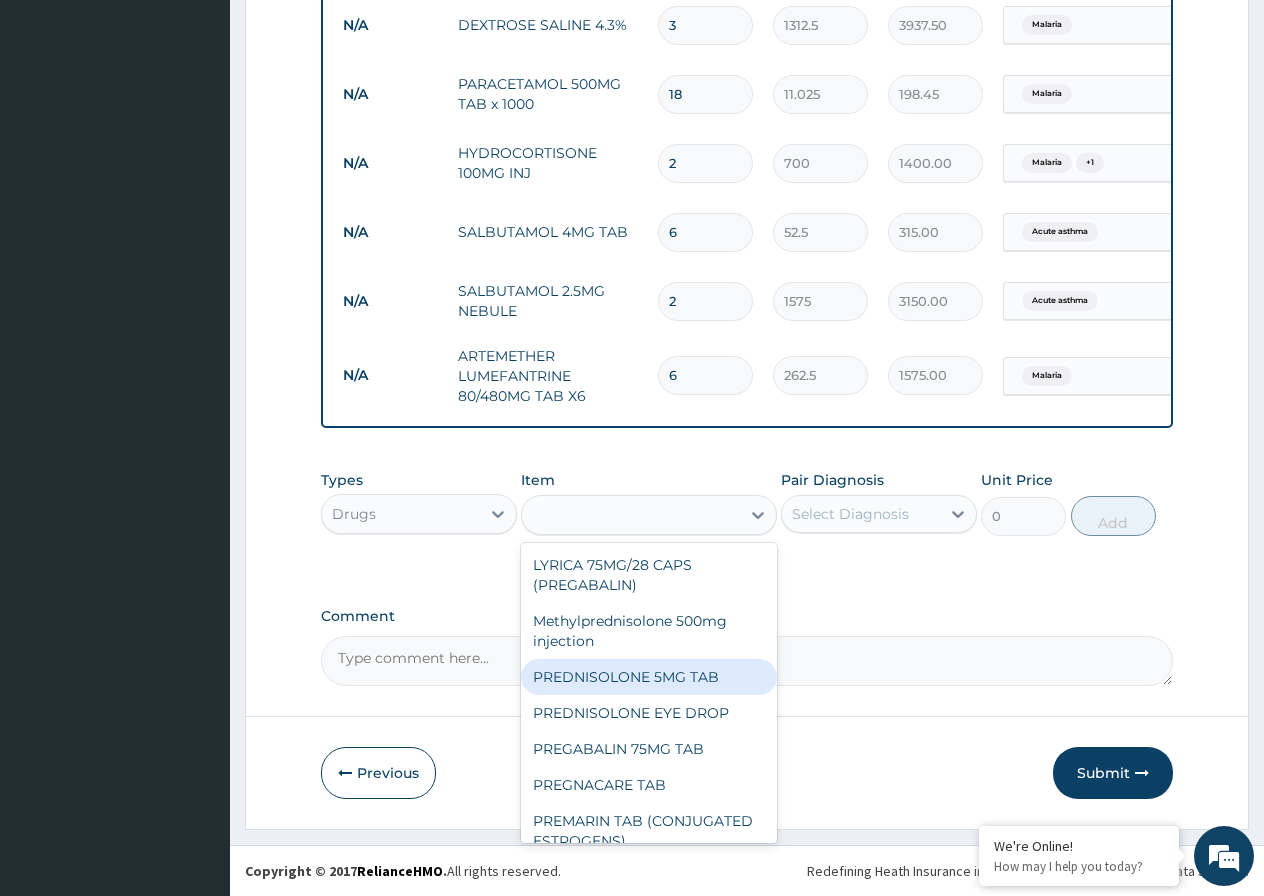 type on "52.5" 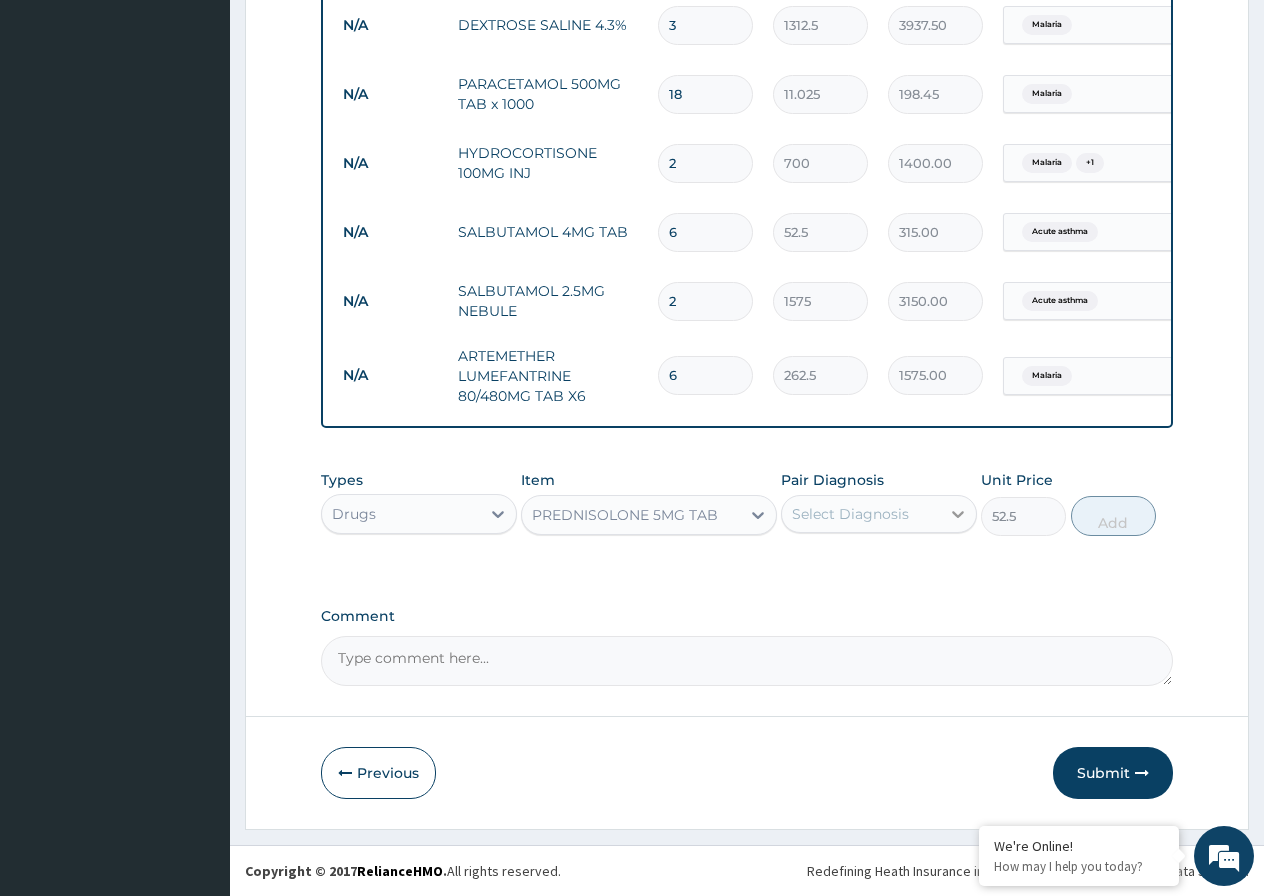 click 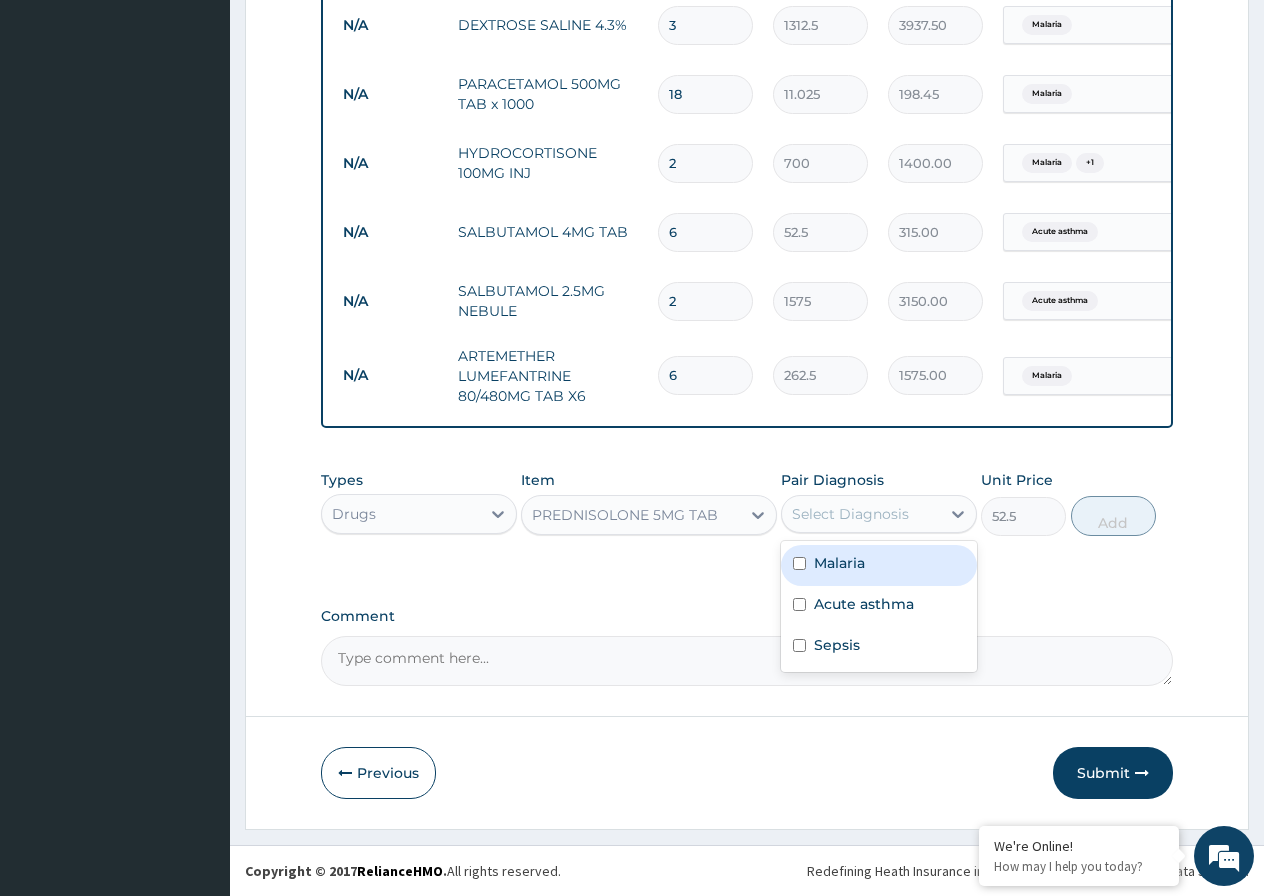 click at bounding box center [799, 563] 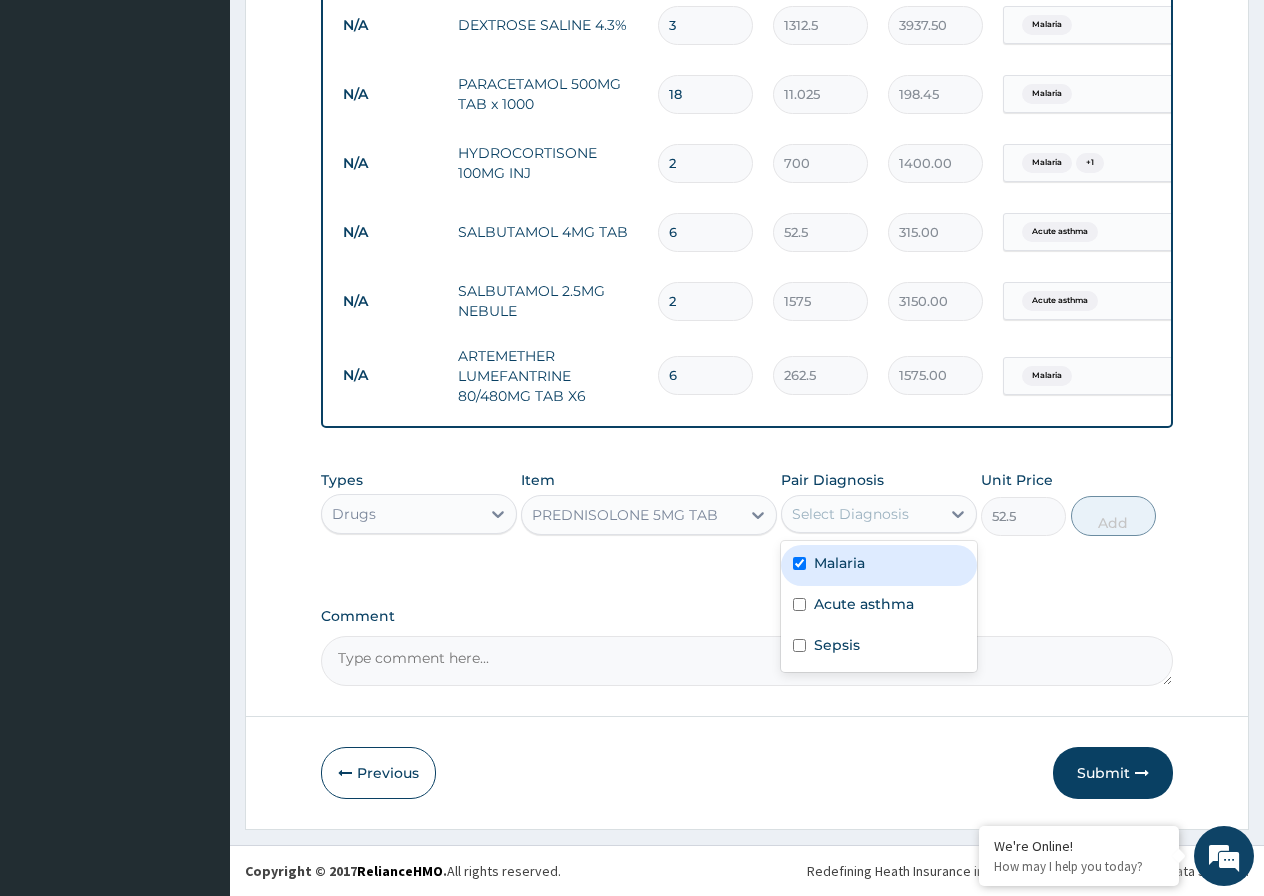 checkbox on "true" 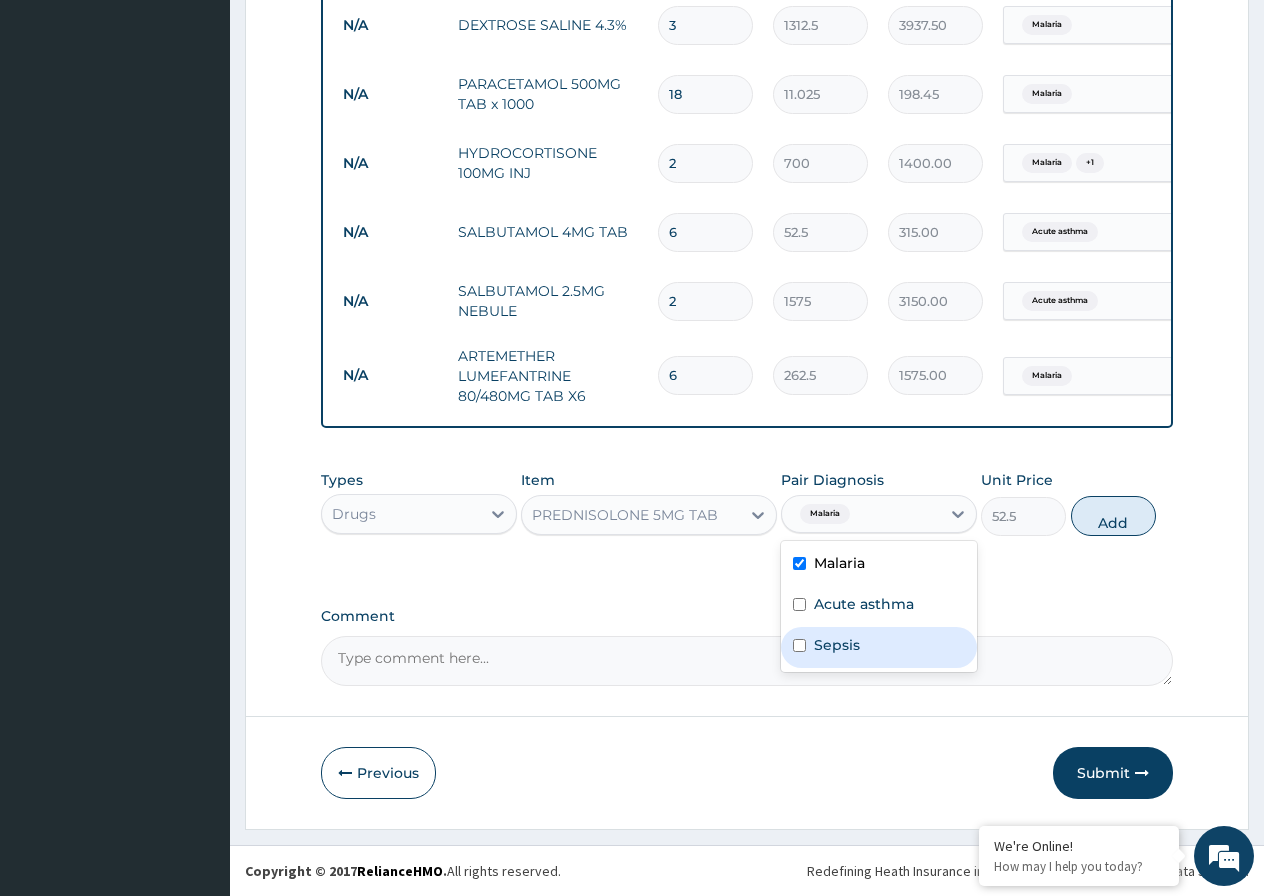 click at bounding box center [799, 645] 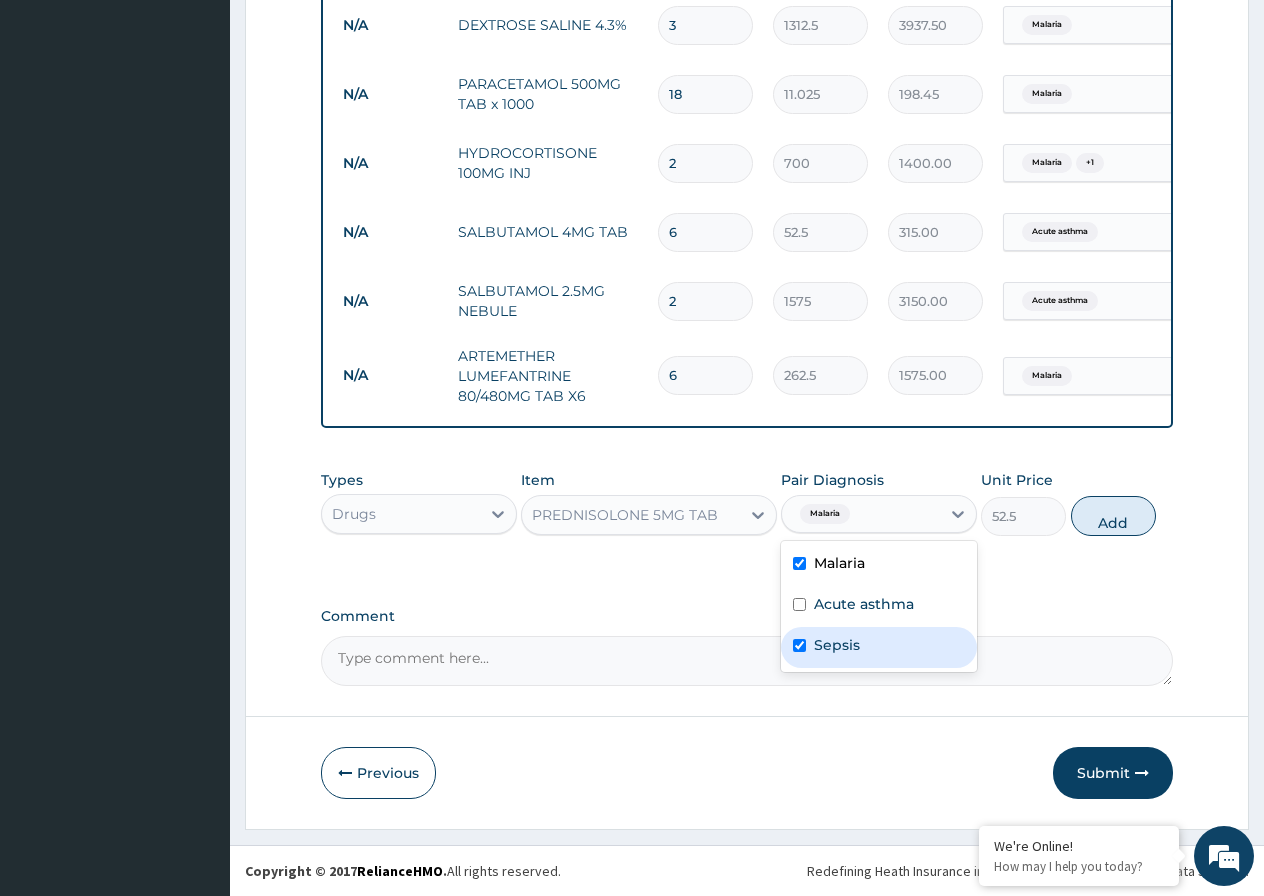 checkbox on "true" 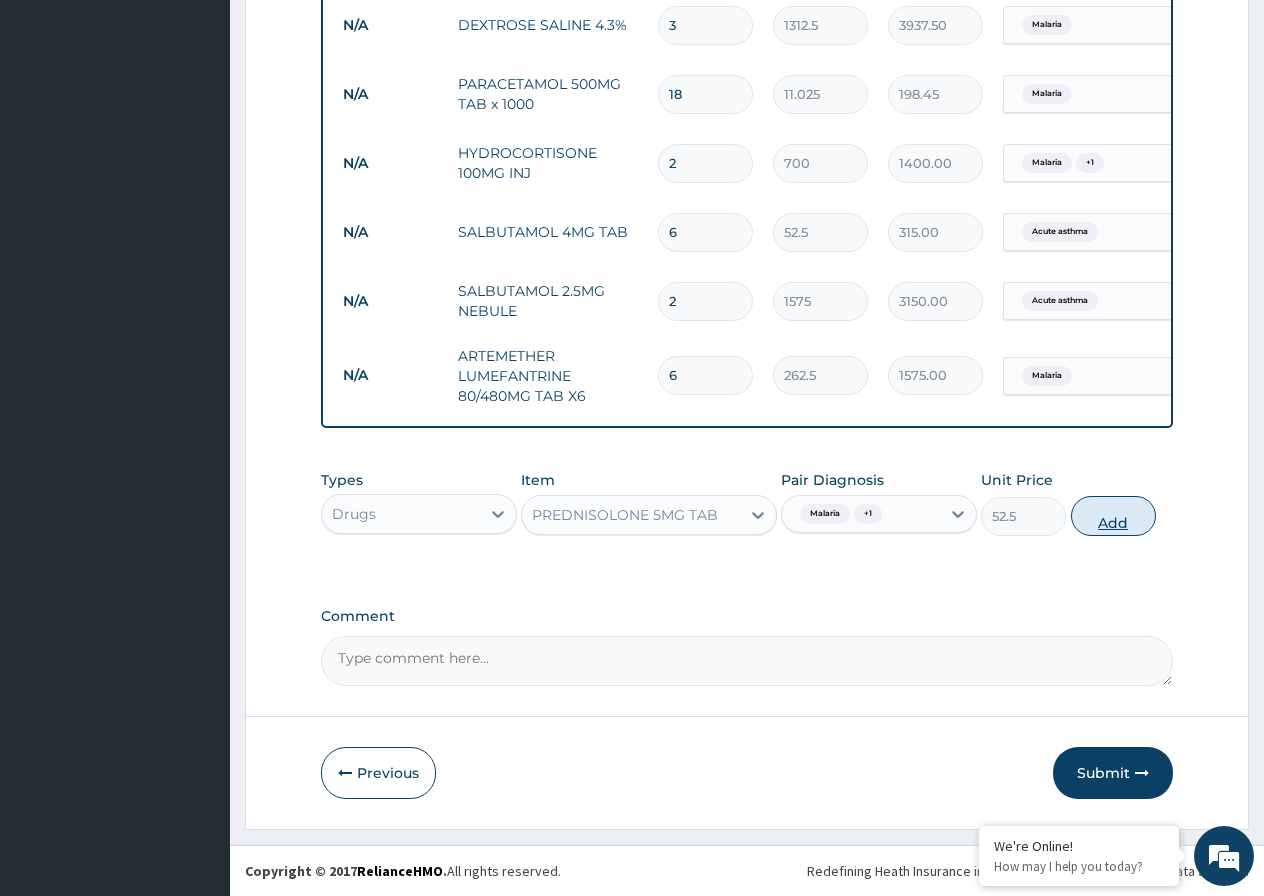 click on "Add" at bounding box center (1113, 516) 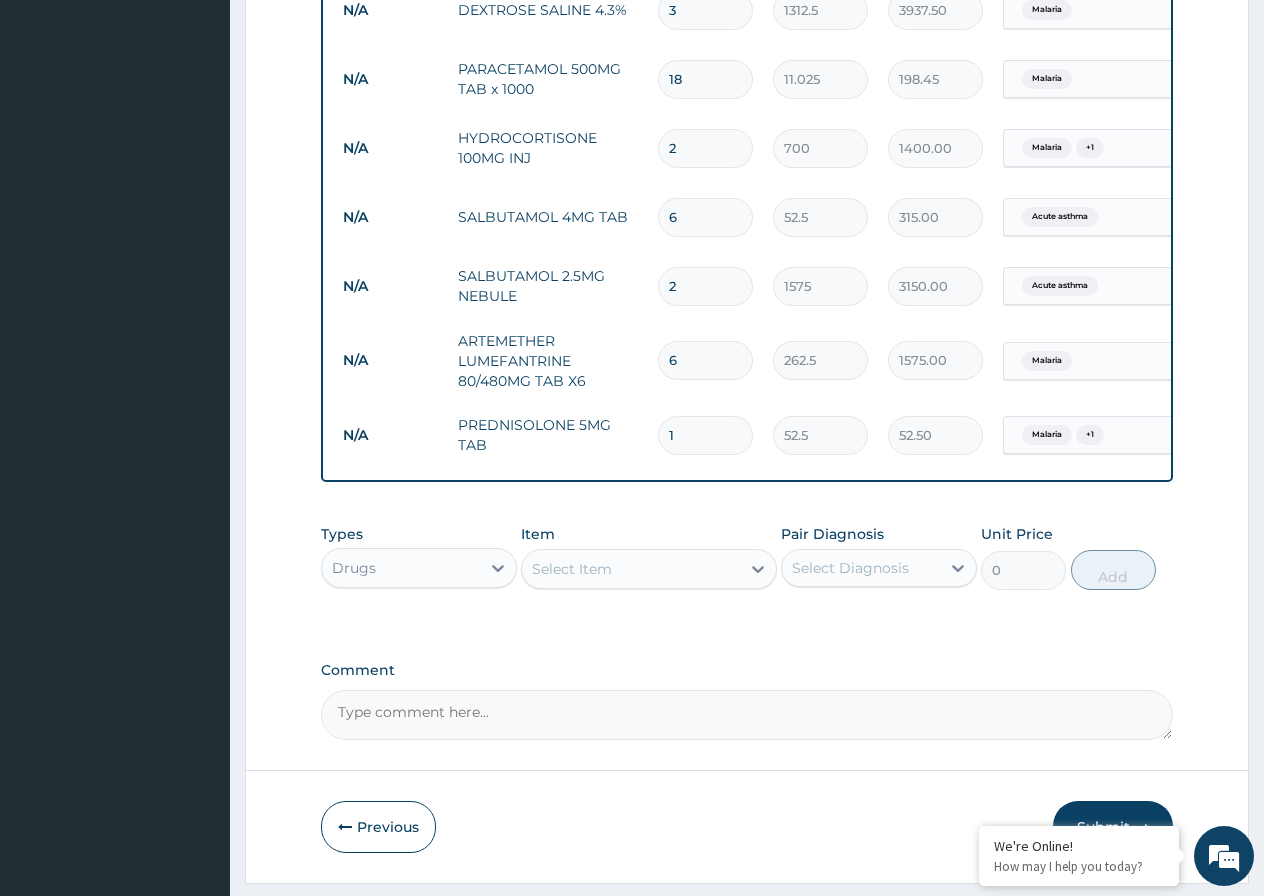 click on "1" at bounding box center [705, 435] 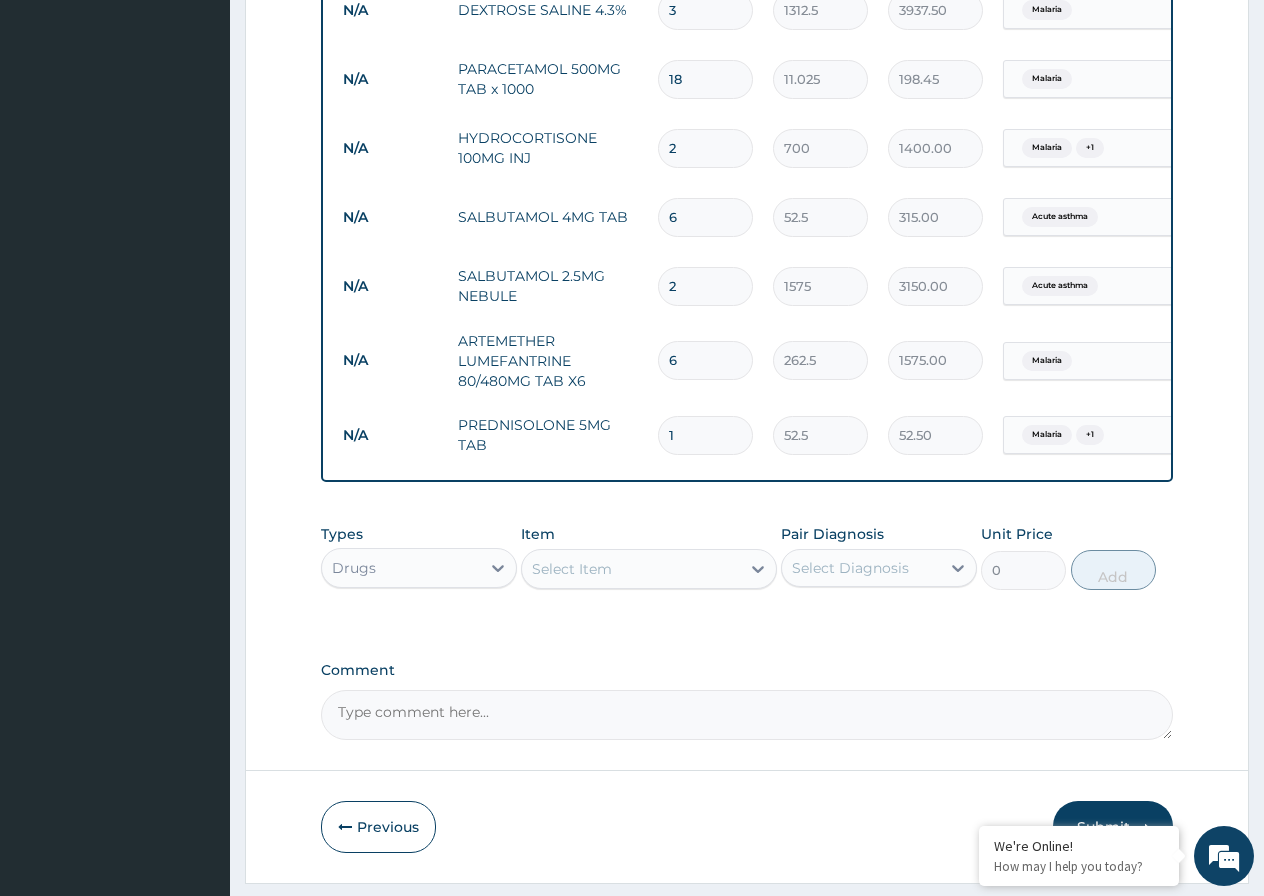 type 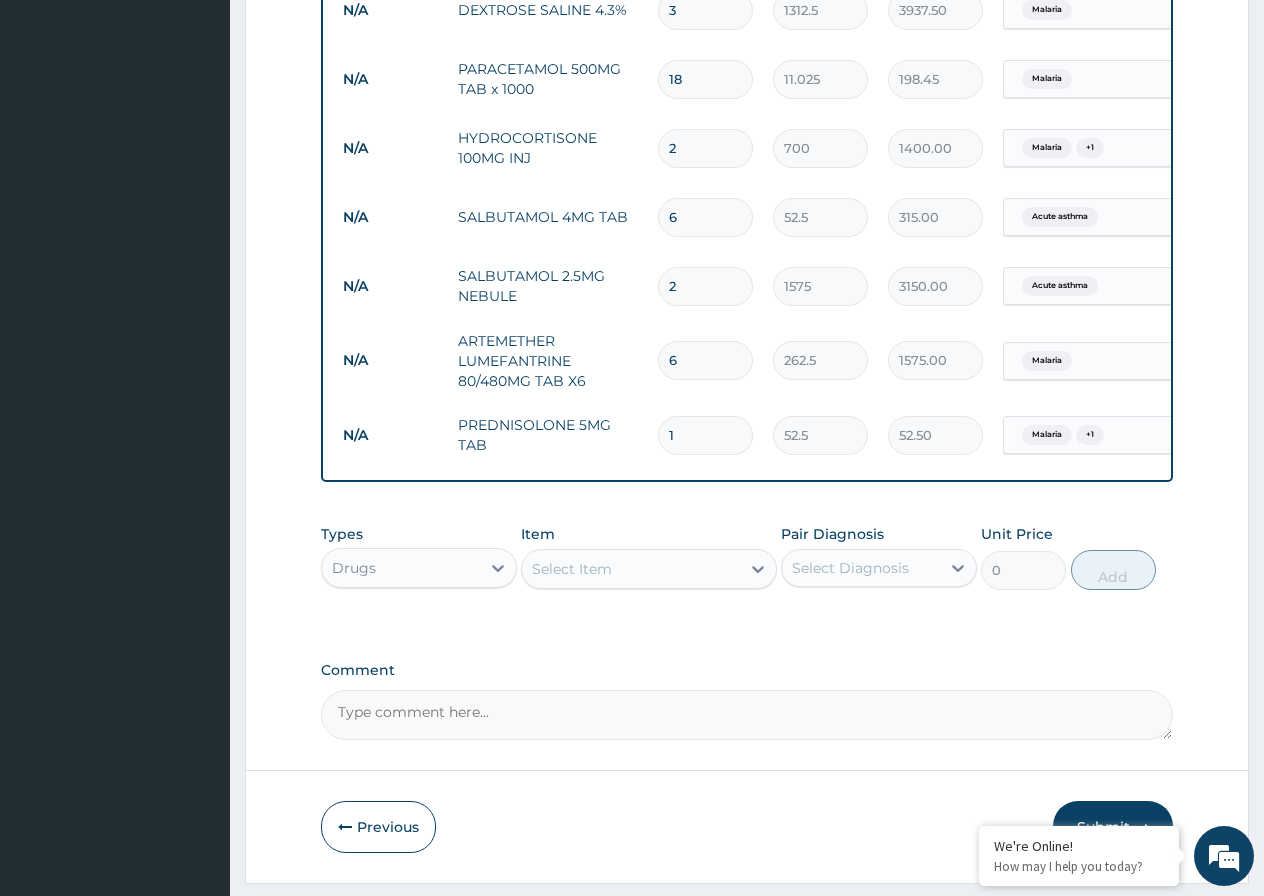 type on "0.00" 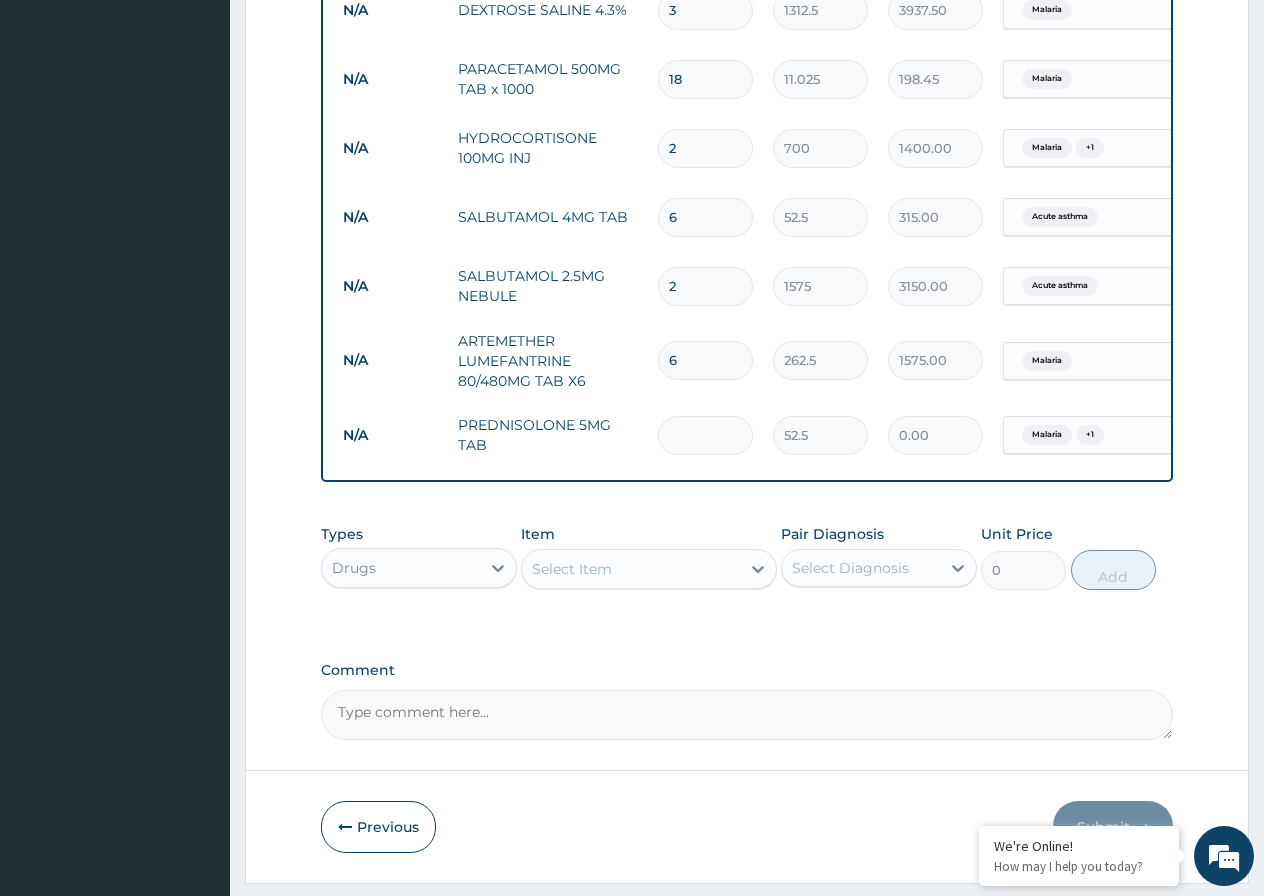 type on "3" 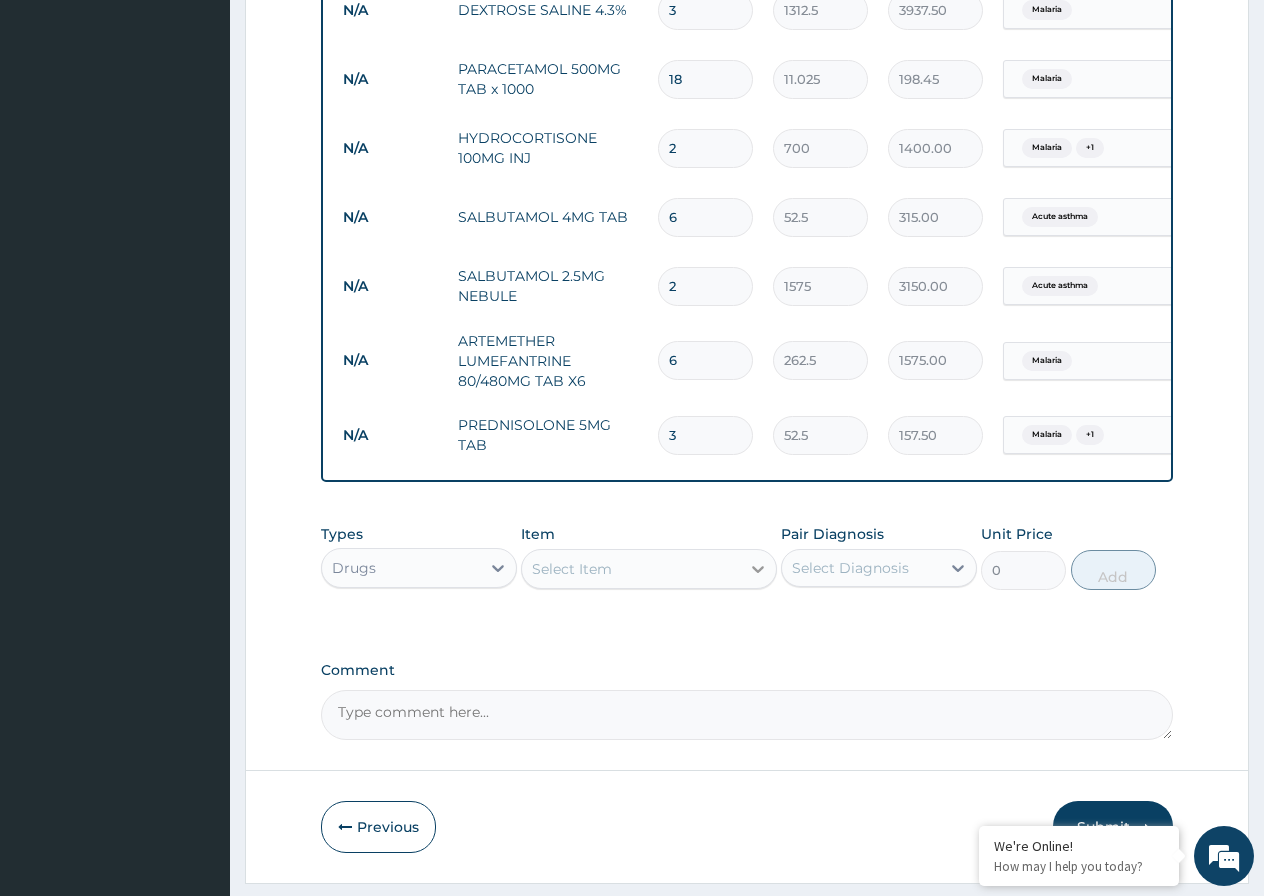 type on "3" 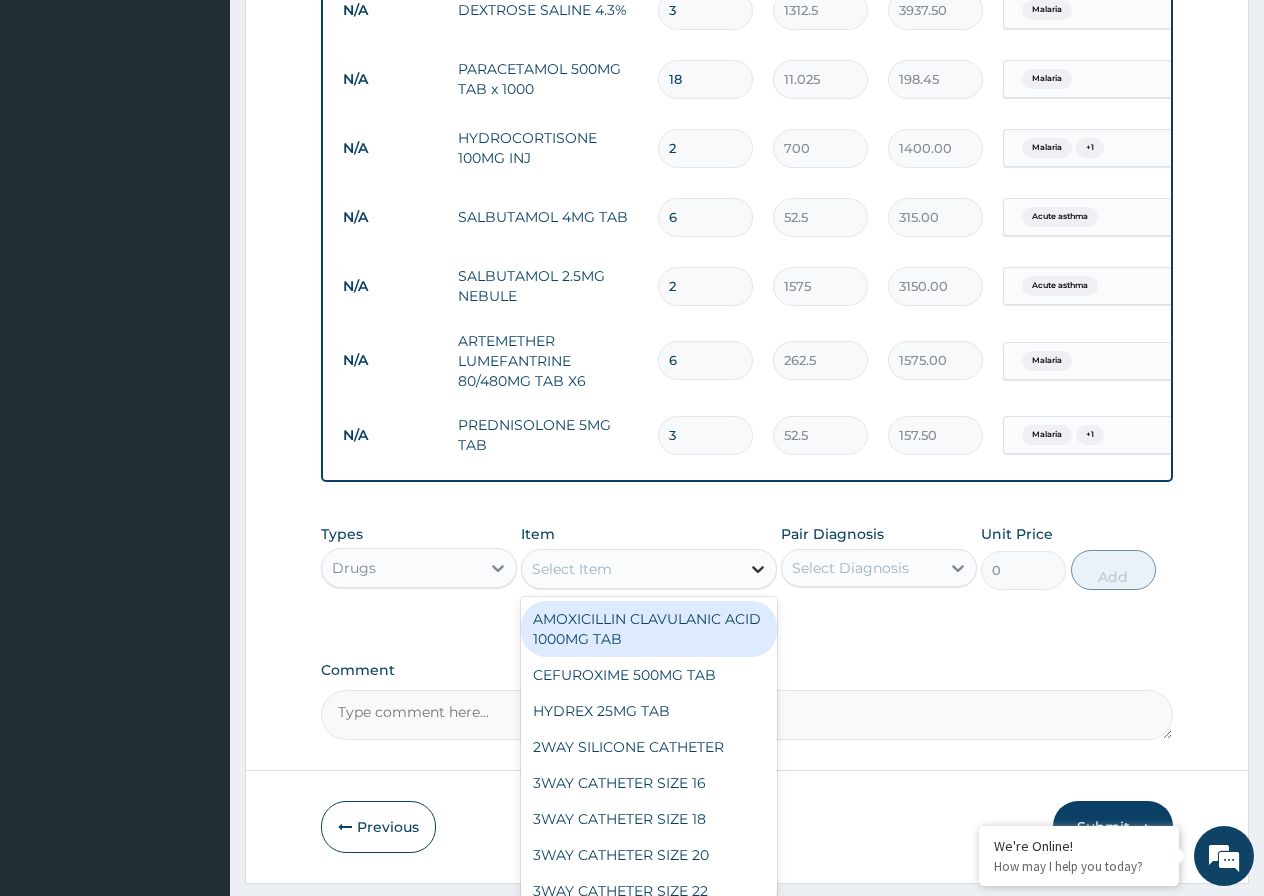 click 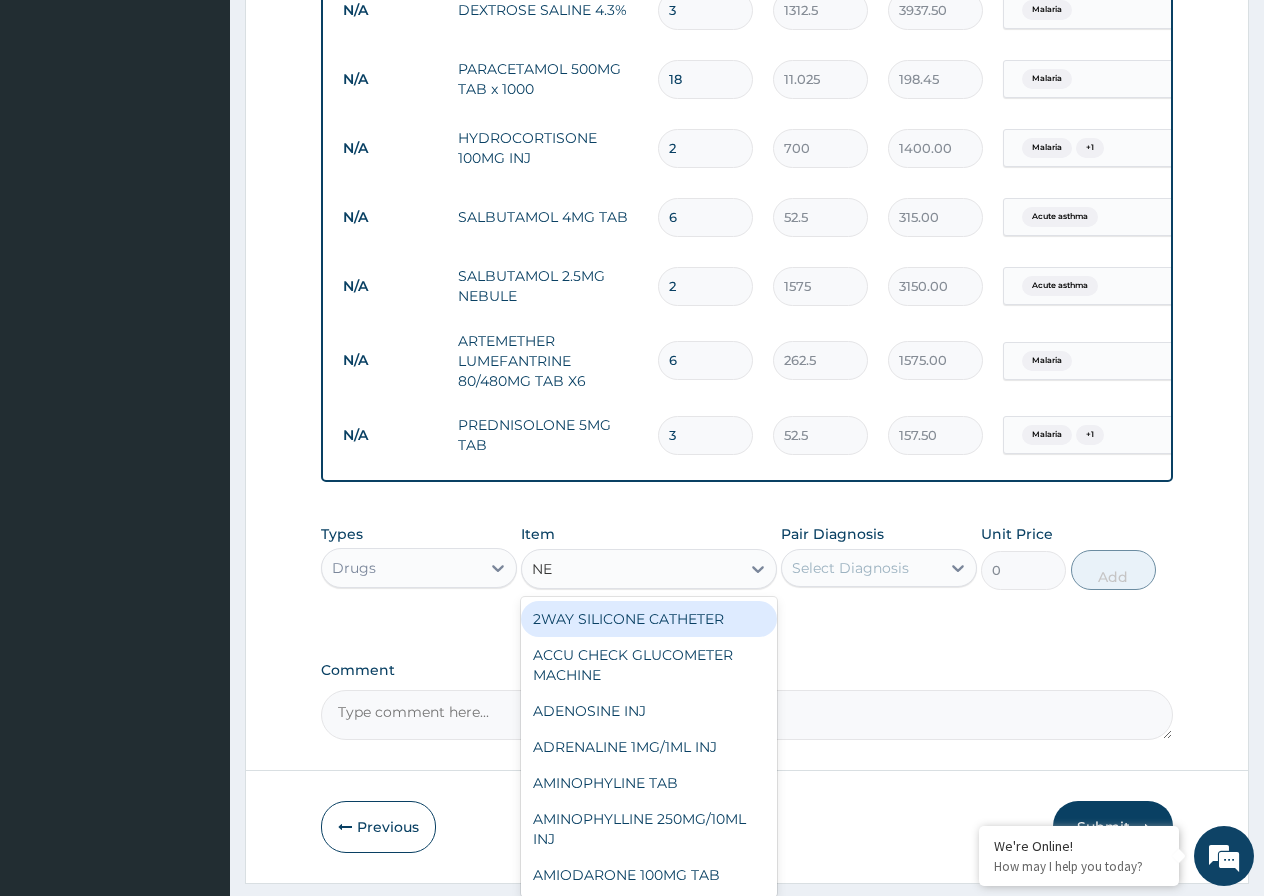 type on "NEU" 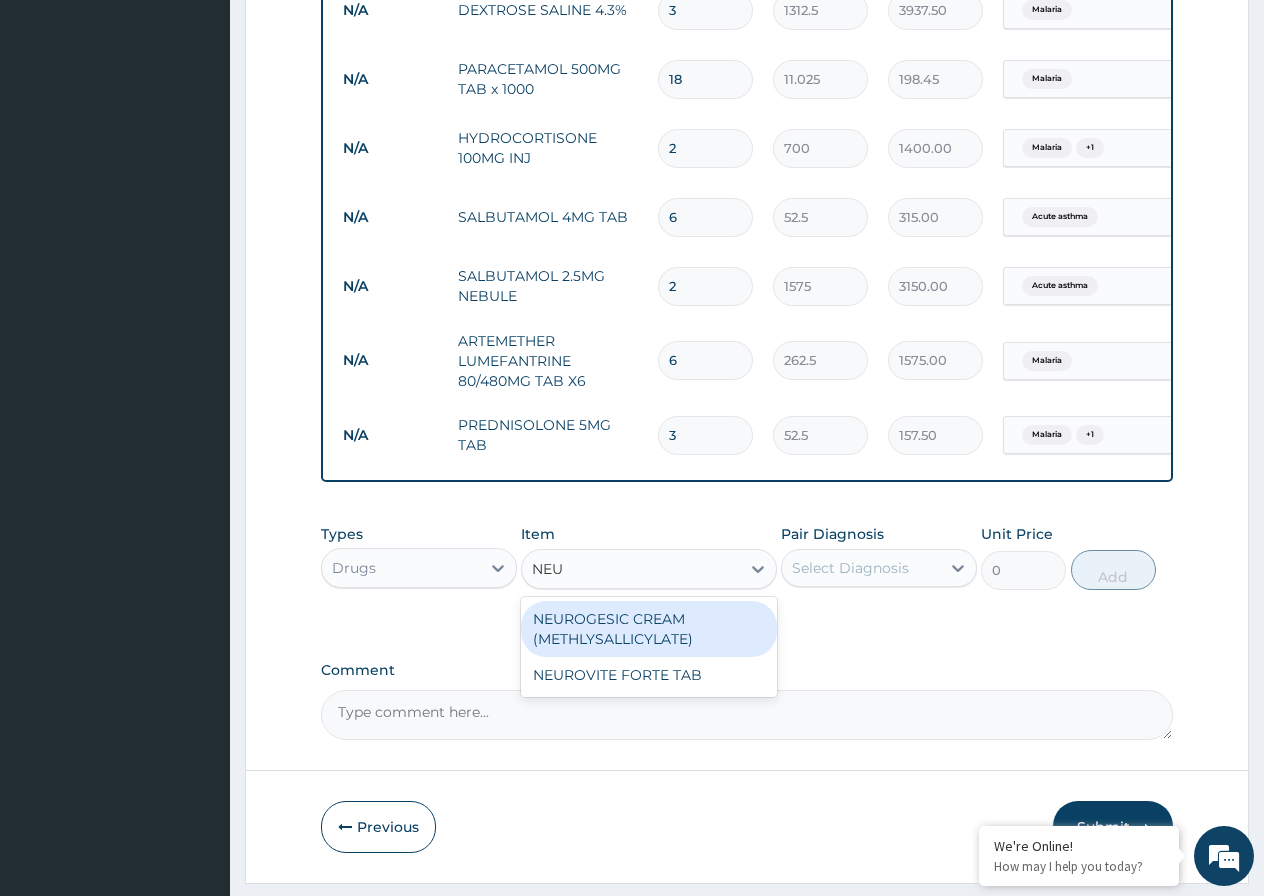click on "NEUROGESIC CREAM (METHLYSALLICYLATE)" at bounding box center (649, 629) 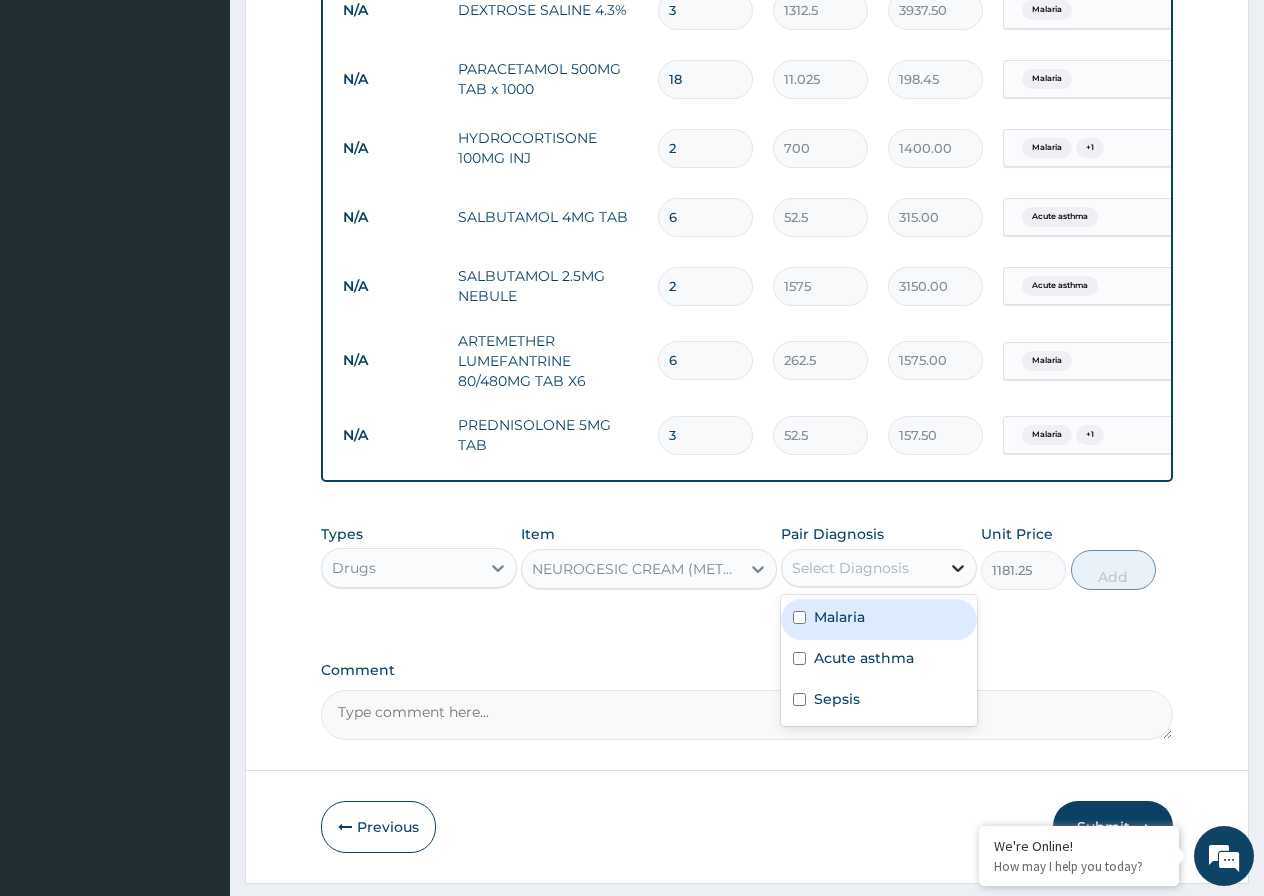 click 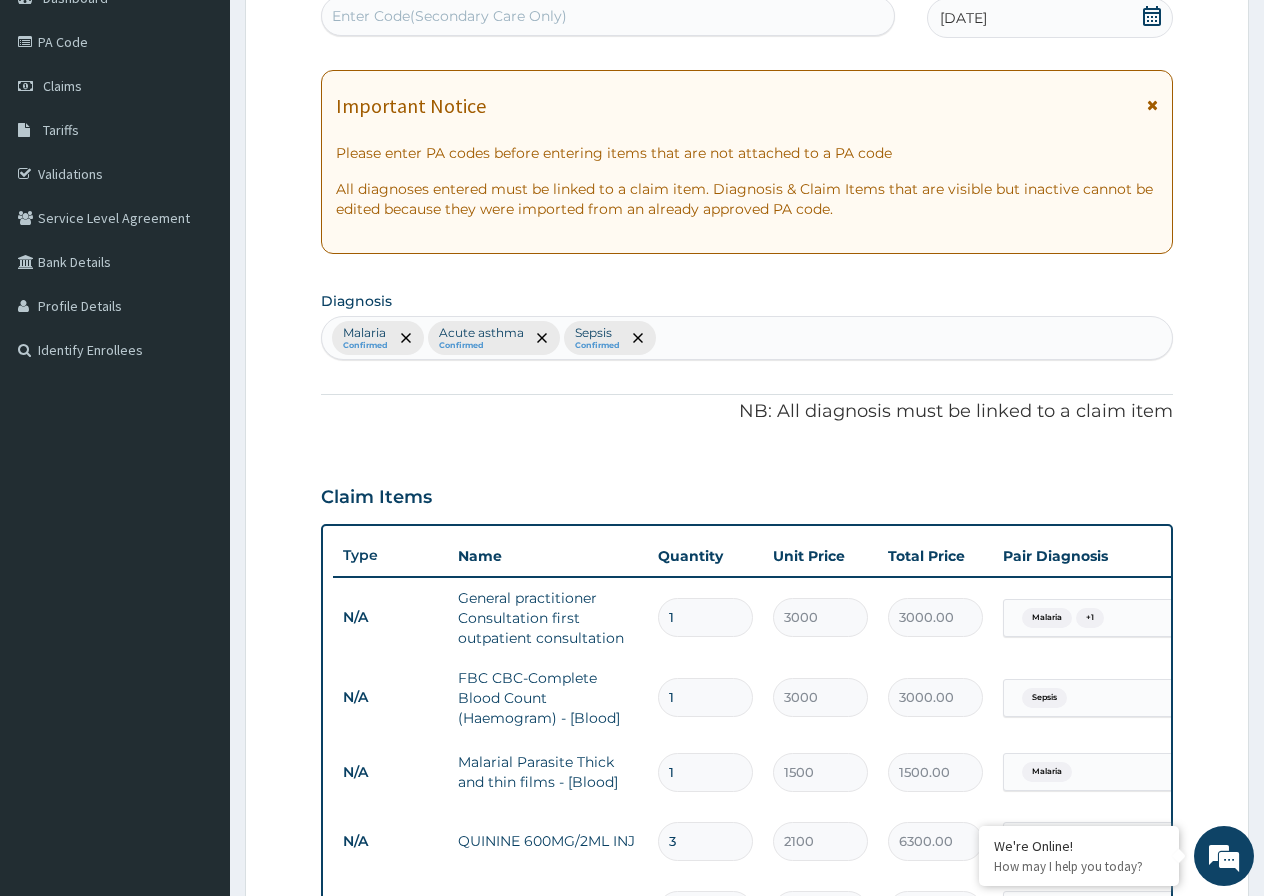 scroll, scrollTop: 120, scrollLeft: 0, axis: vertical 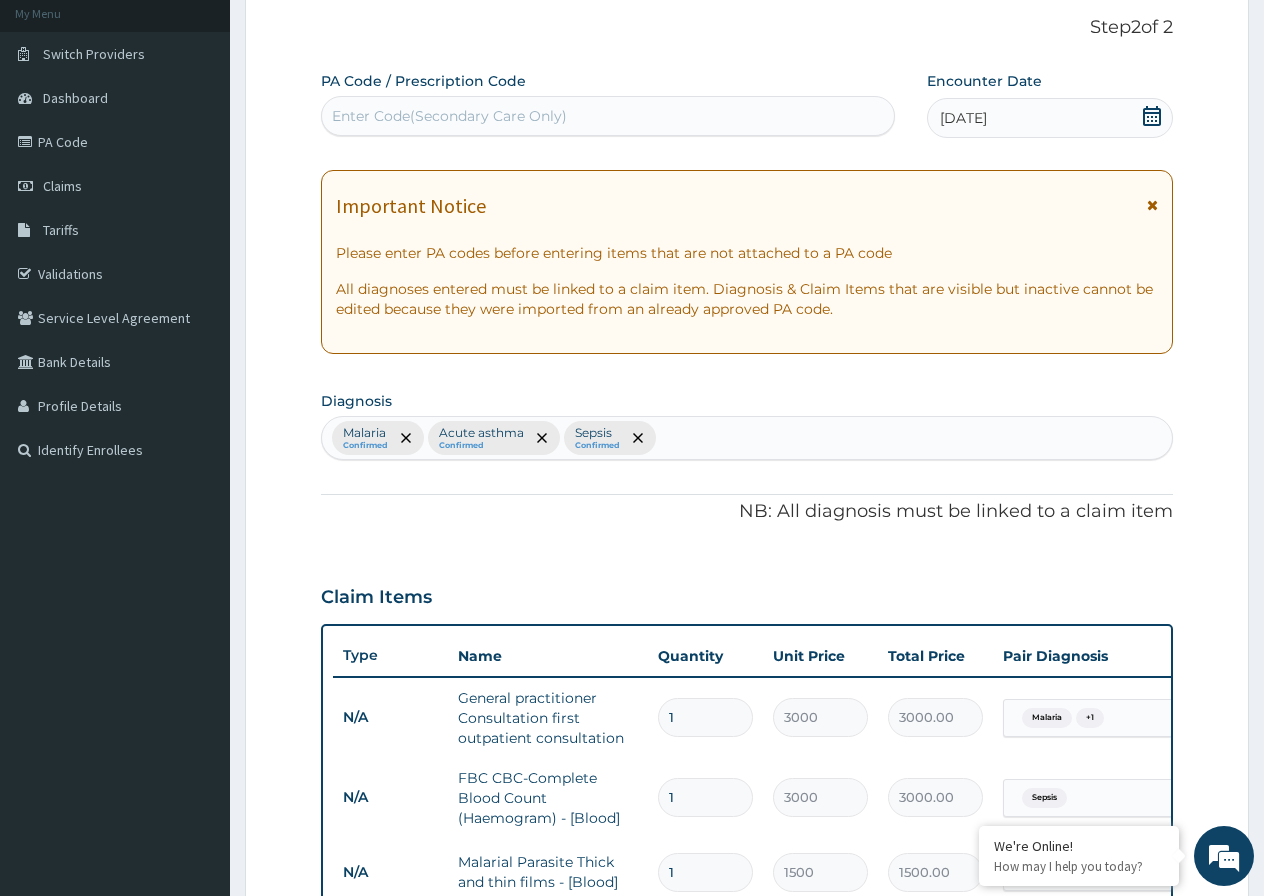 click on "Malaria Confirmed Acute asthma Confirmed Sepsis Confirmed" at bounding box center (747, 438) 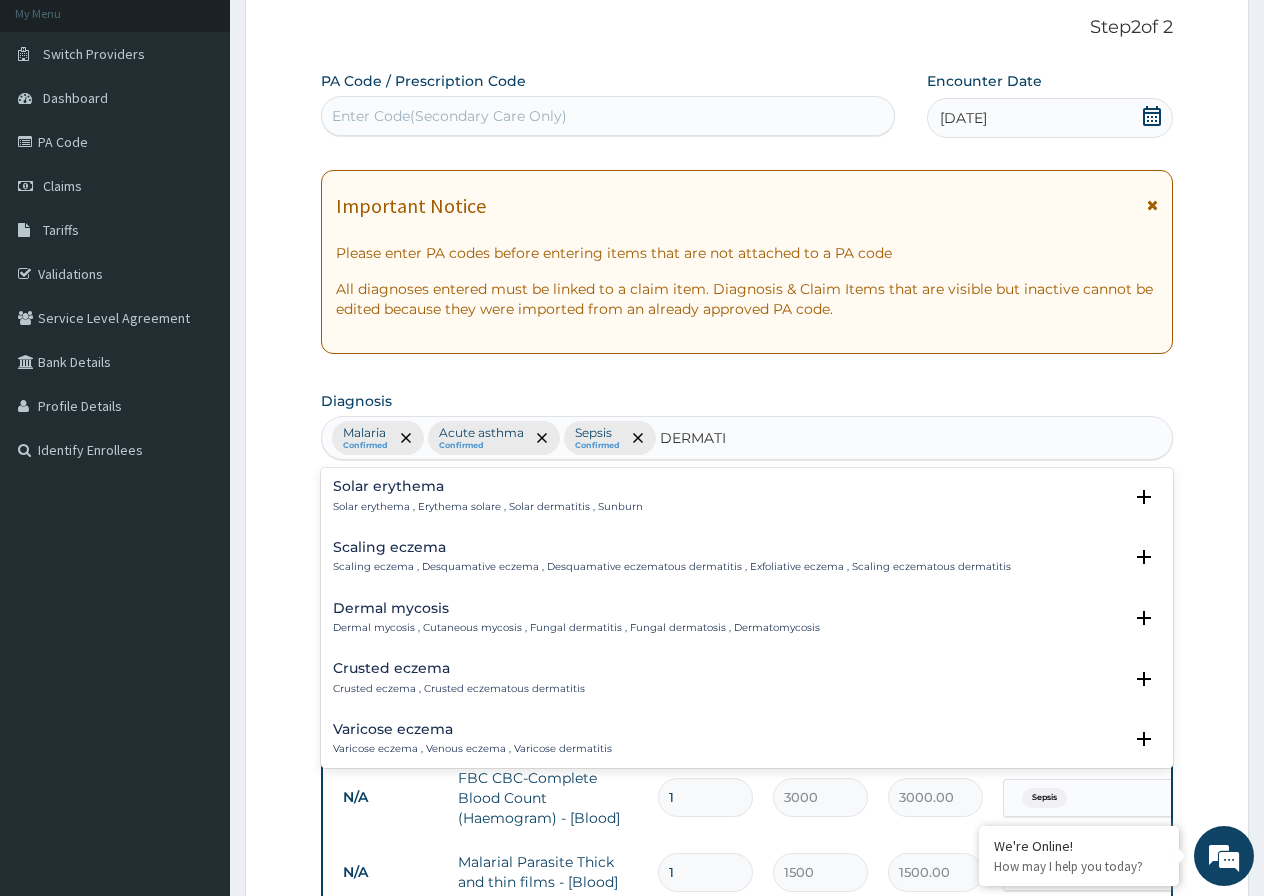 scroll, scrollTop: 541, scrollLeft: 0, axis: vertical 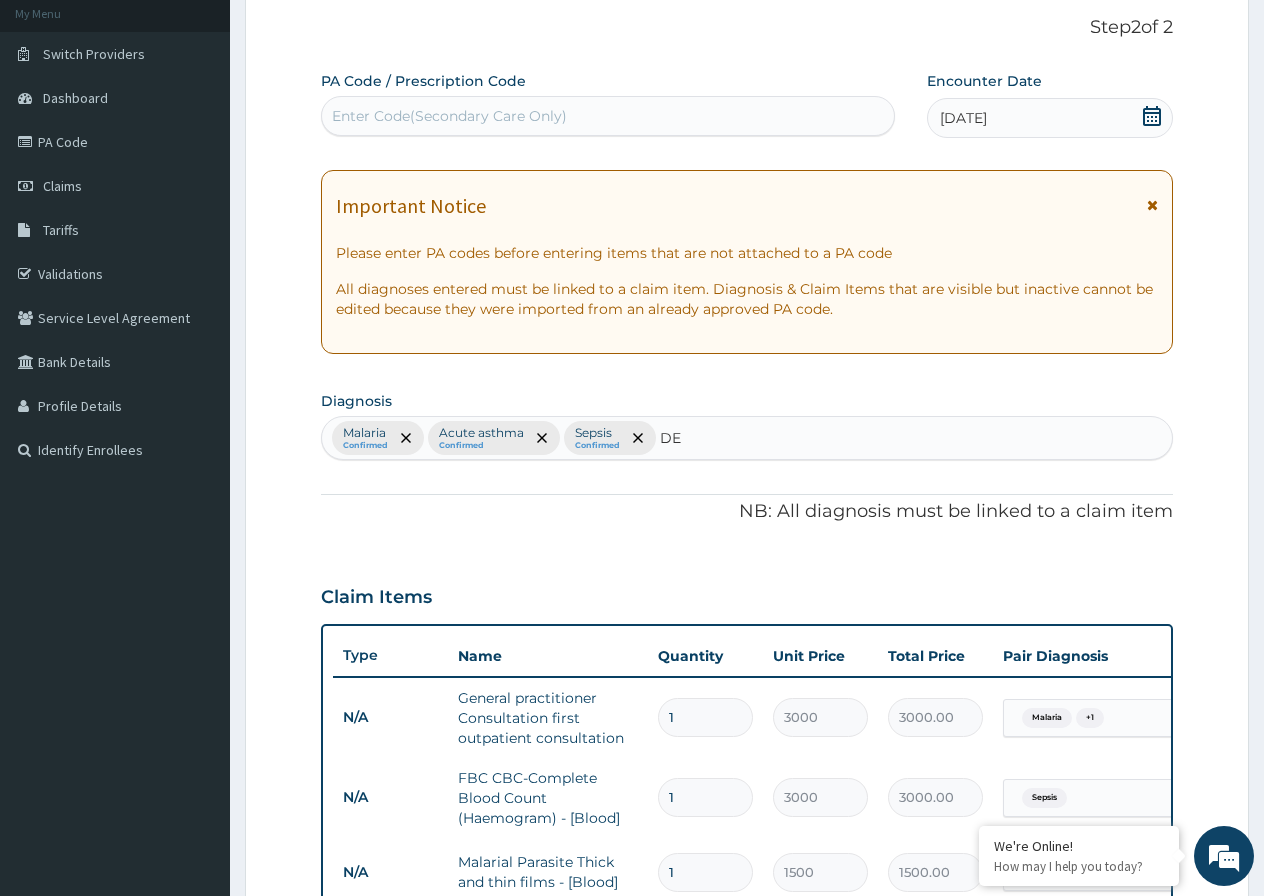 type on "D" 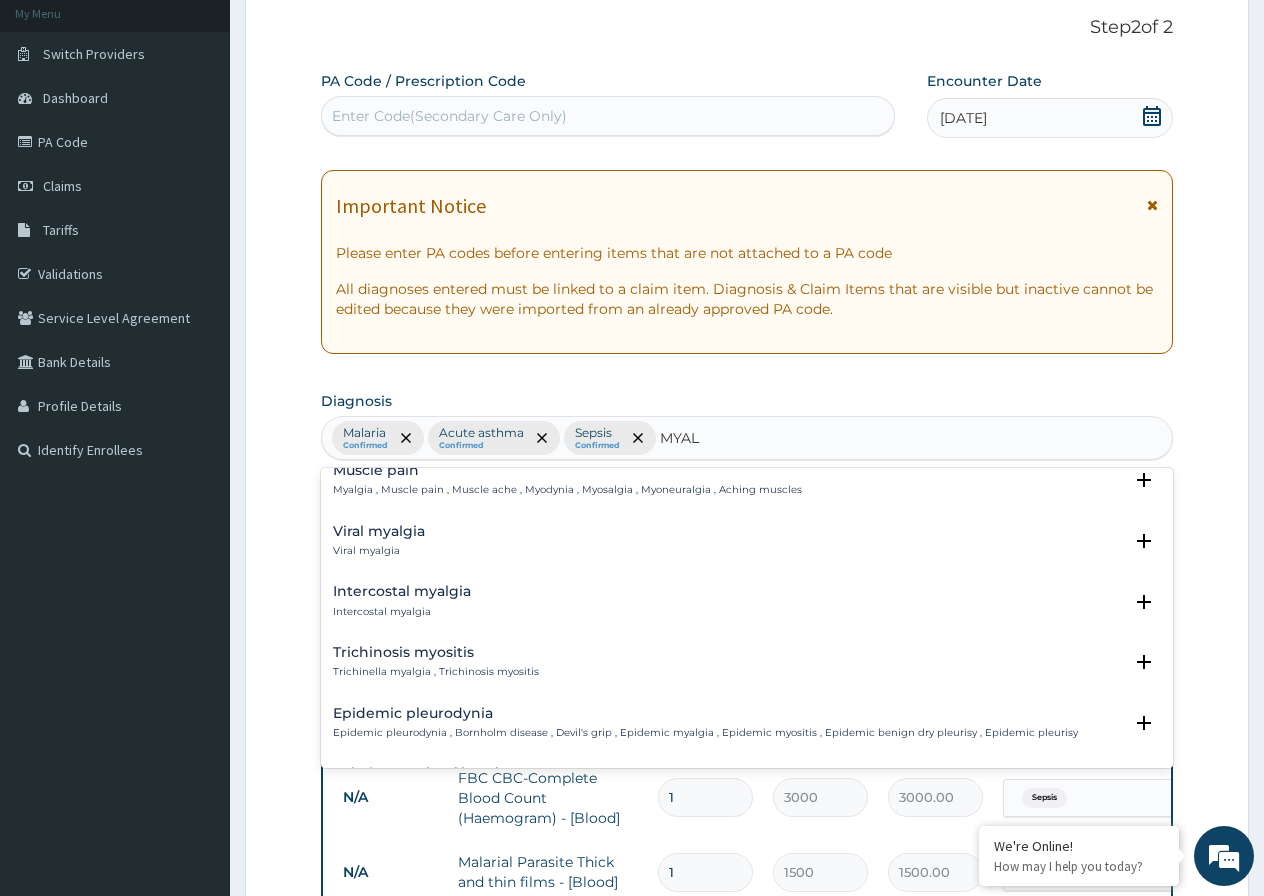 scroll, scrollTop: 41, scrollLeft: 0, axis: vertical 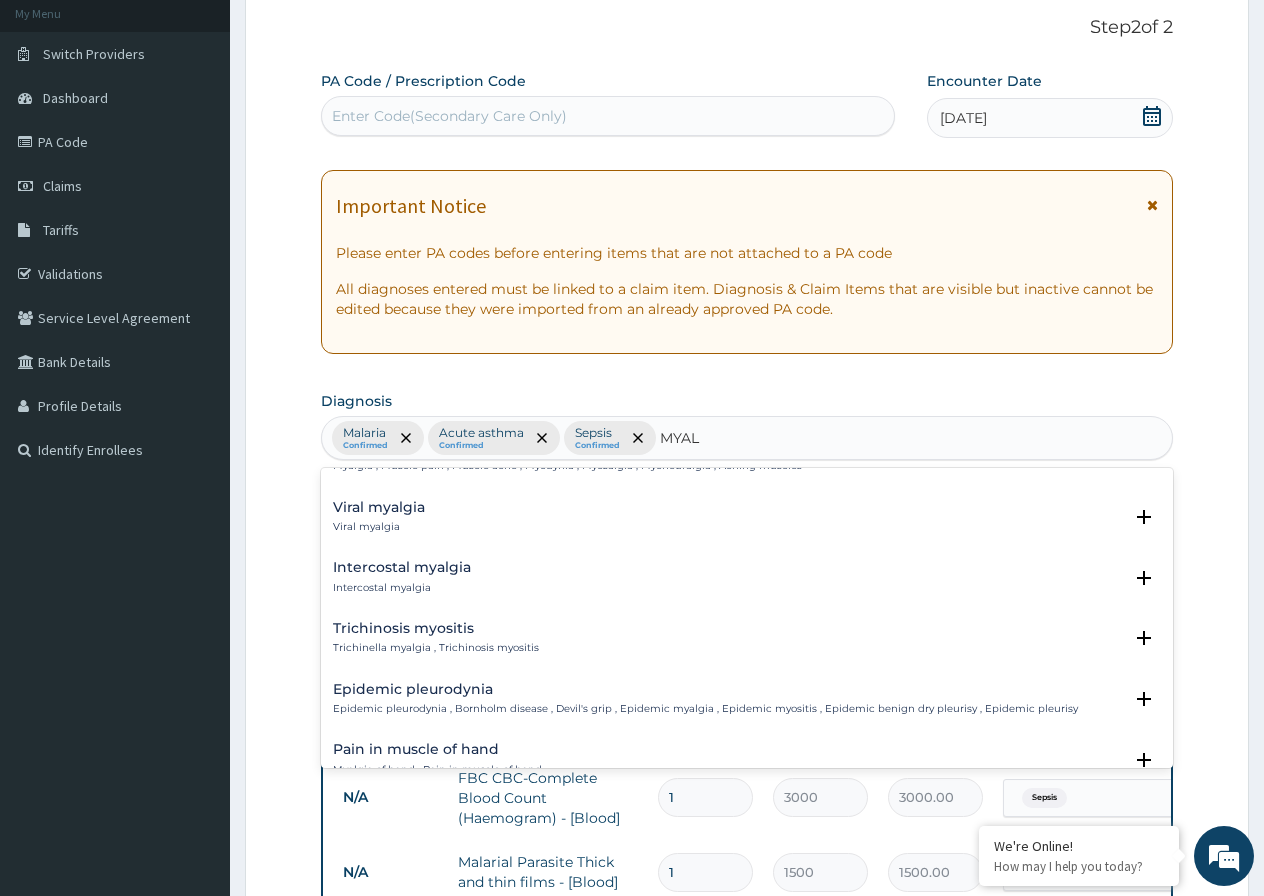 type on "MYAL" 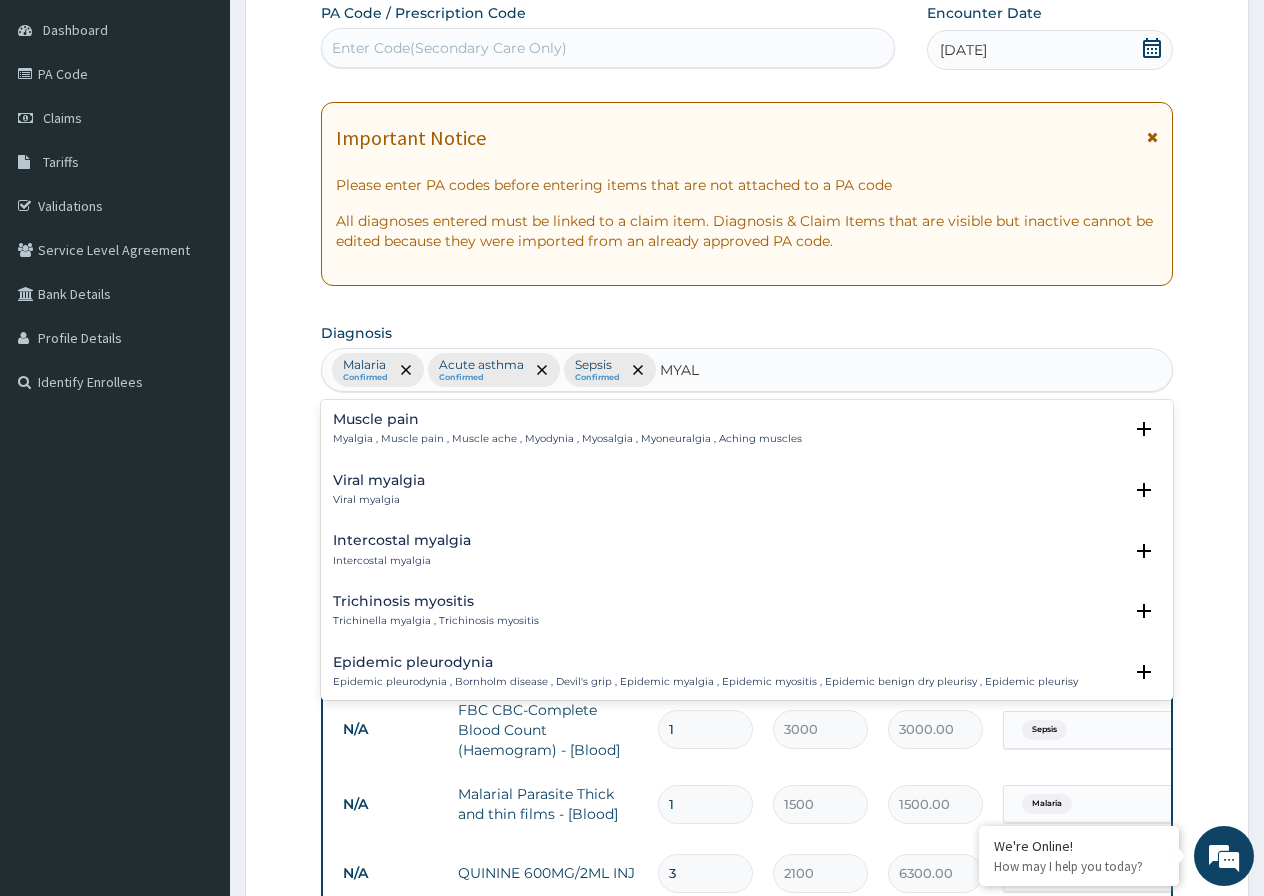 scroll, scrollTop: 320, scrollLeft: 0, axis: vertical 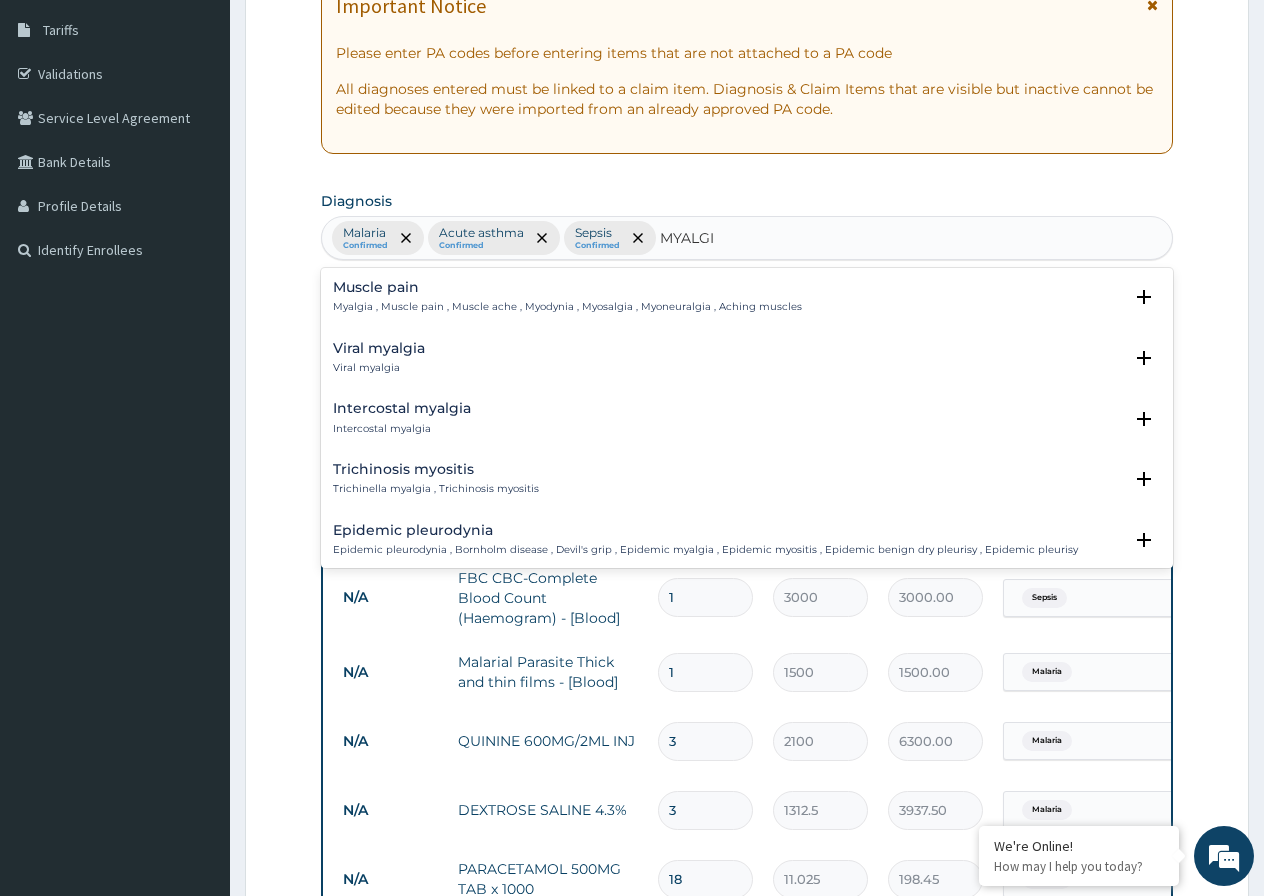 type on "MYALGIA" 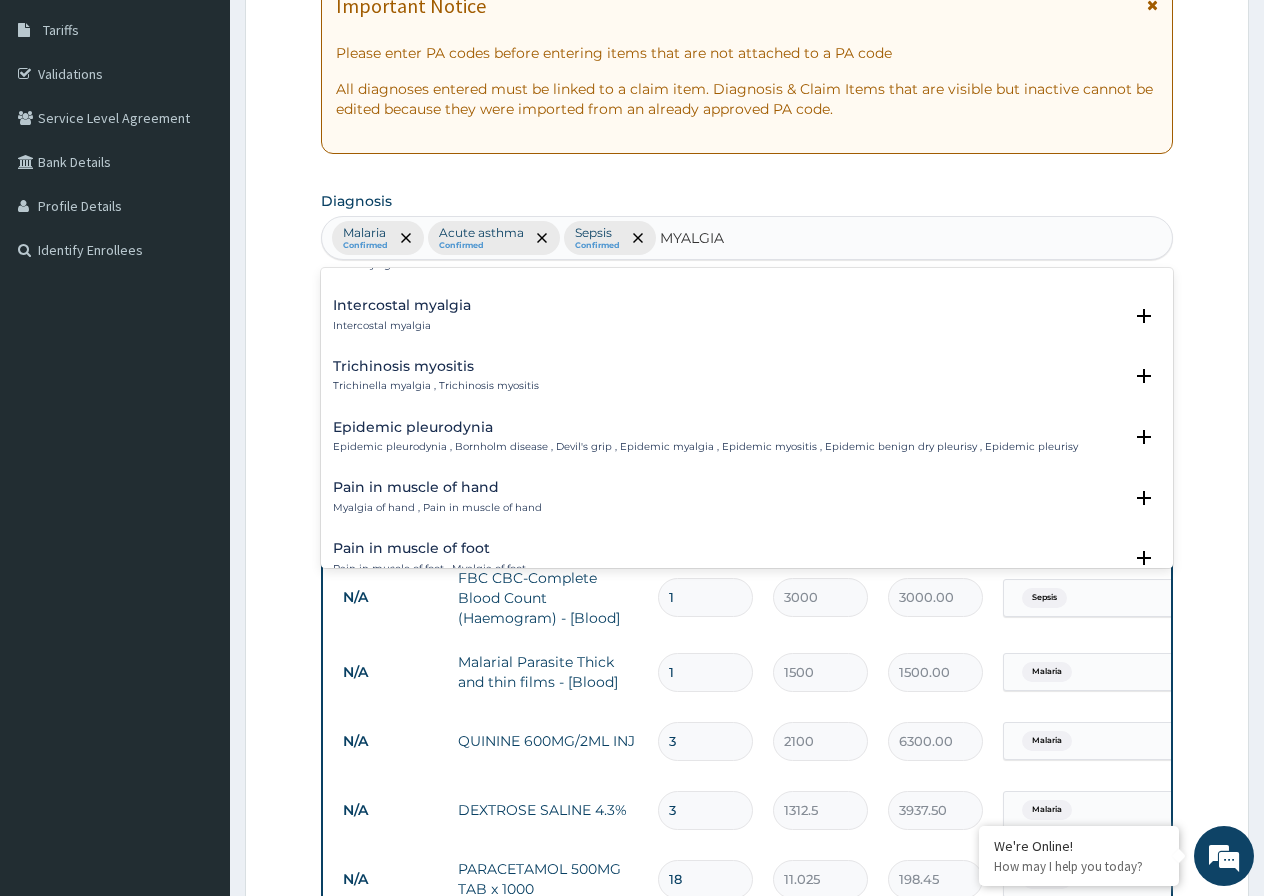 scroll, scrollTop: 0, scrollLeft: 0, axis: both 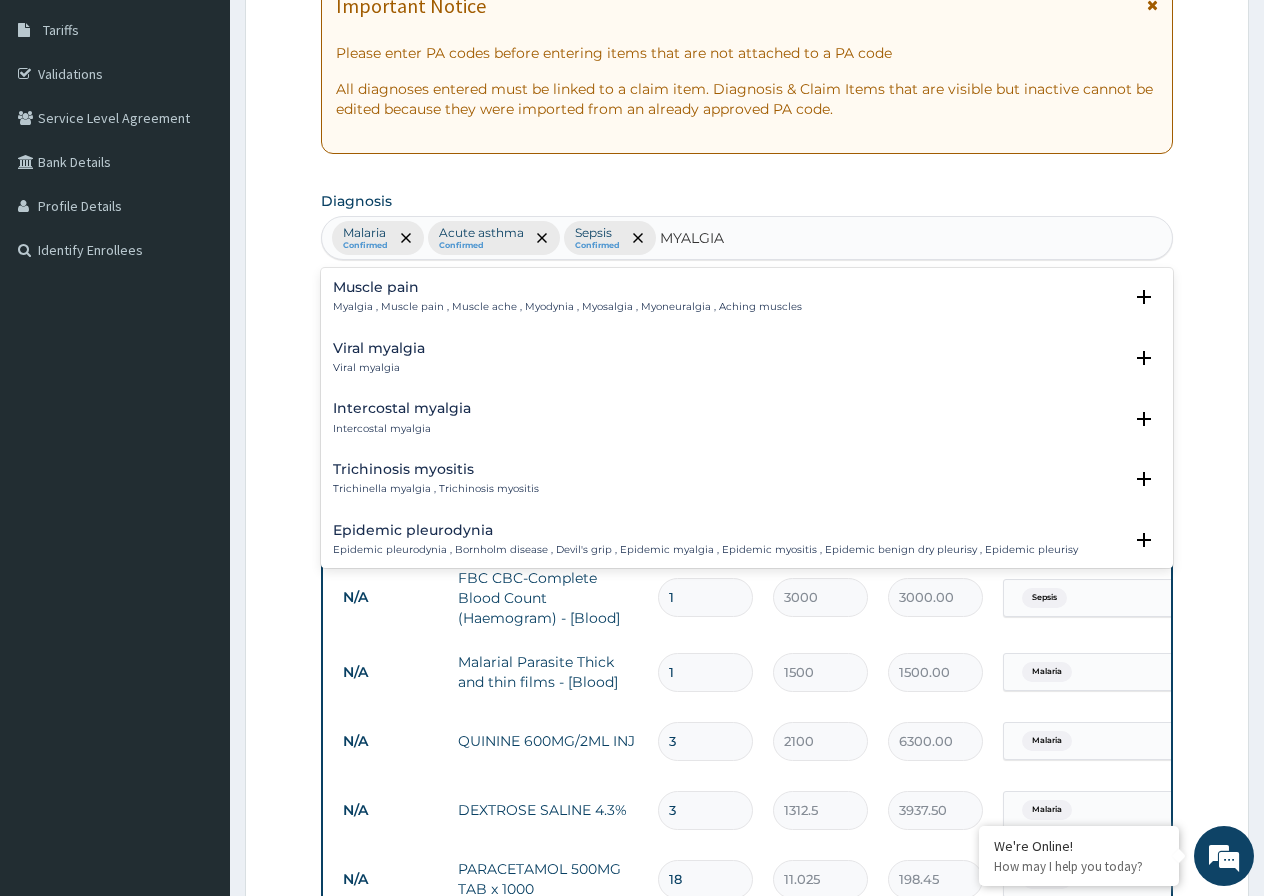 click on "Muscle pain" at bounding box center (567, 287) 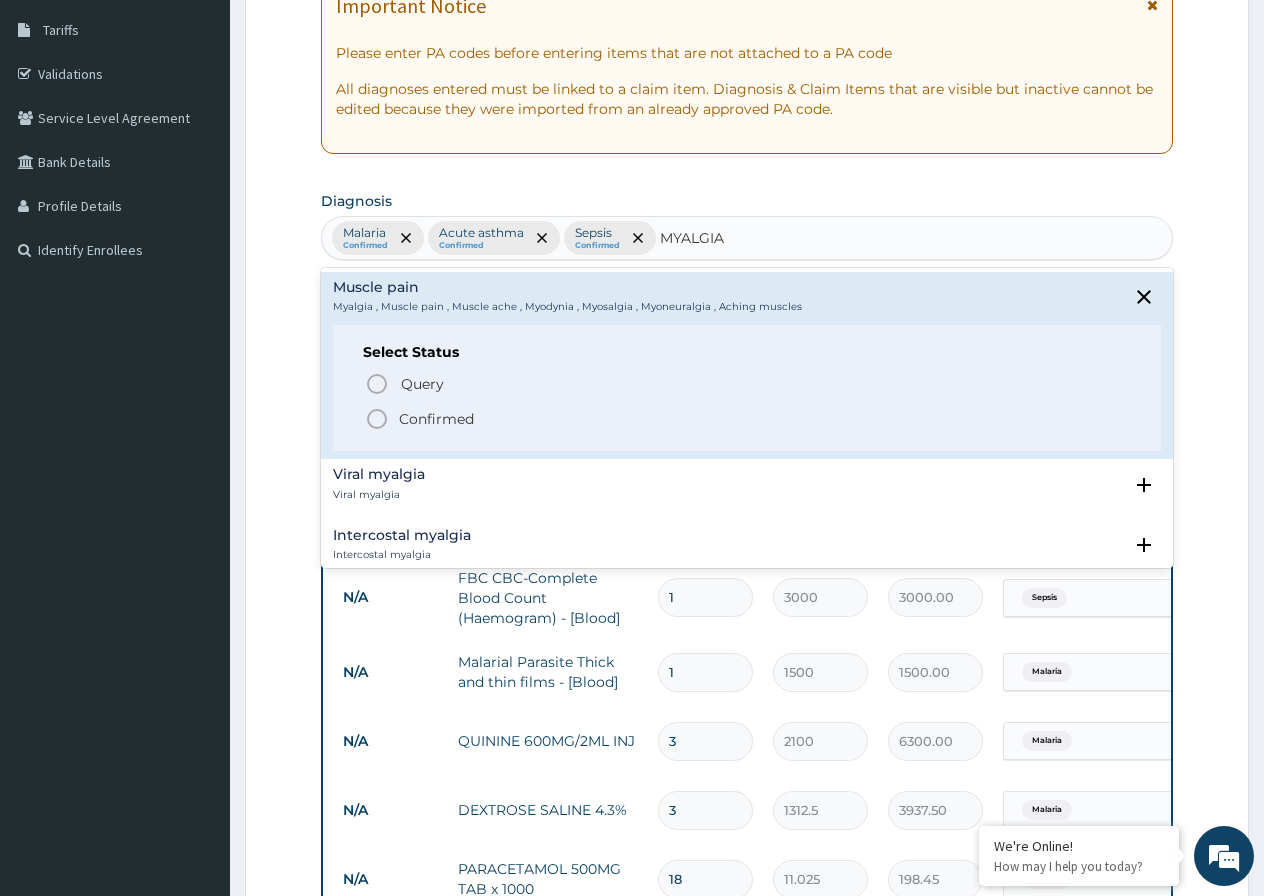click 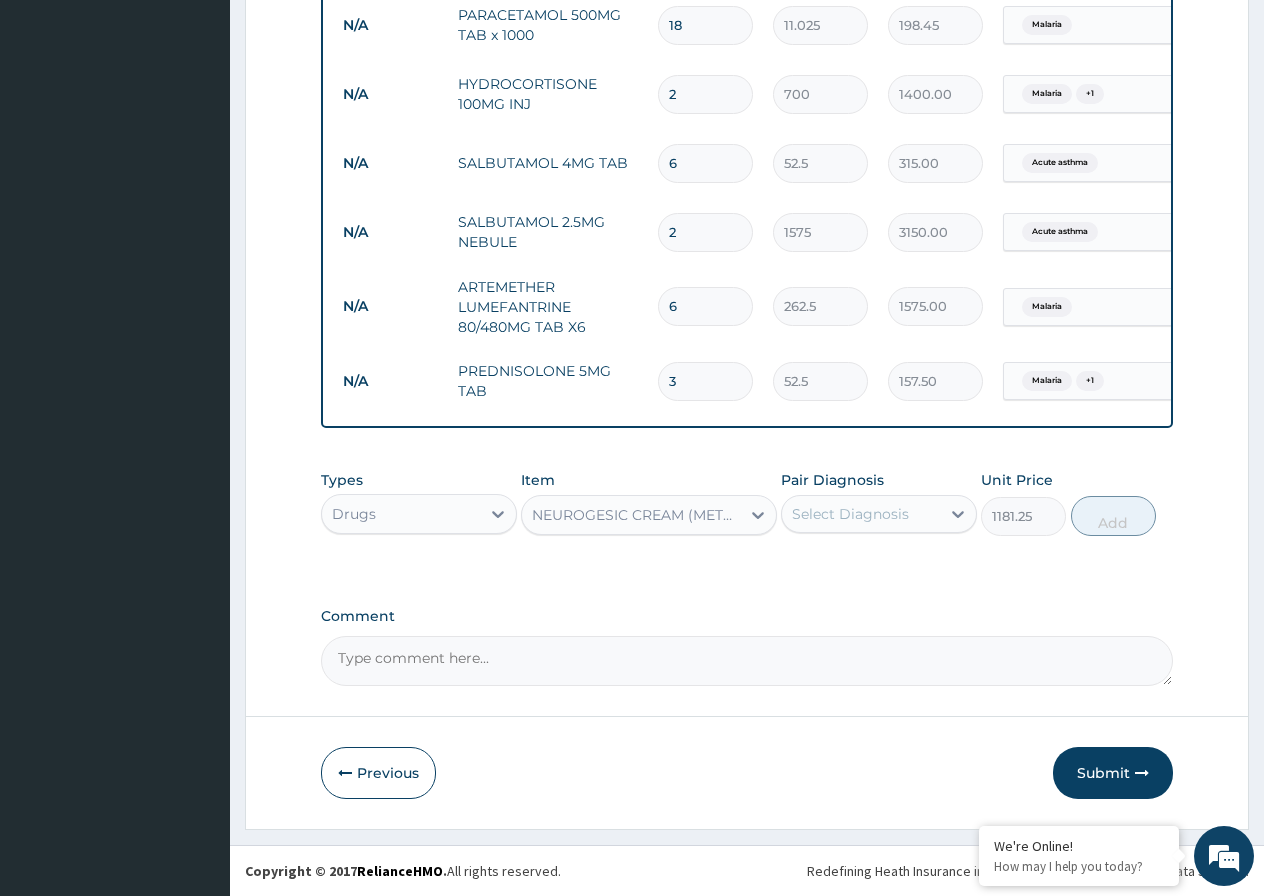 scroll, scrollTop: 1189, scrollLeft: 0, axis: vertical 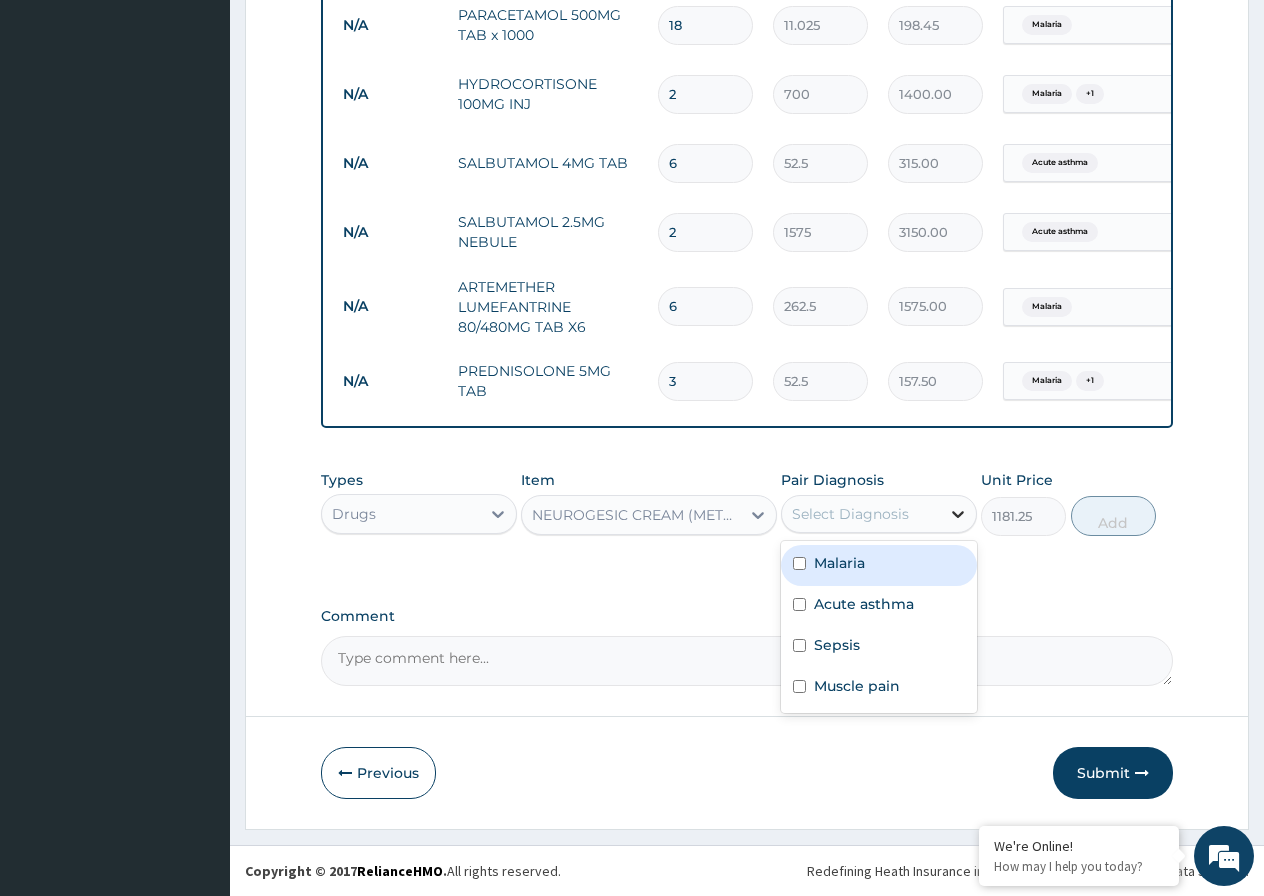 click 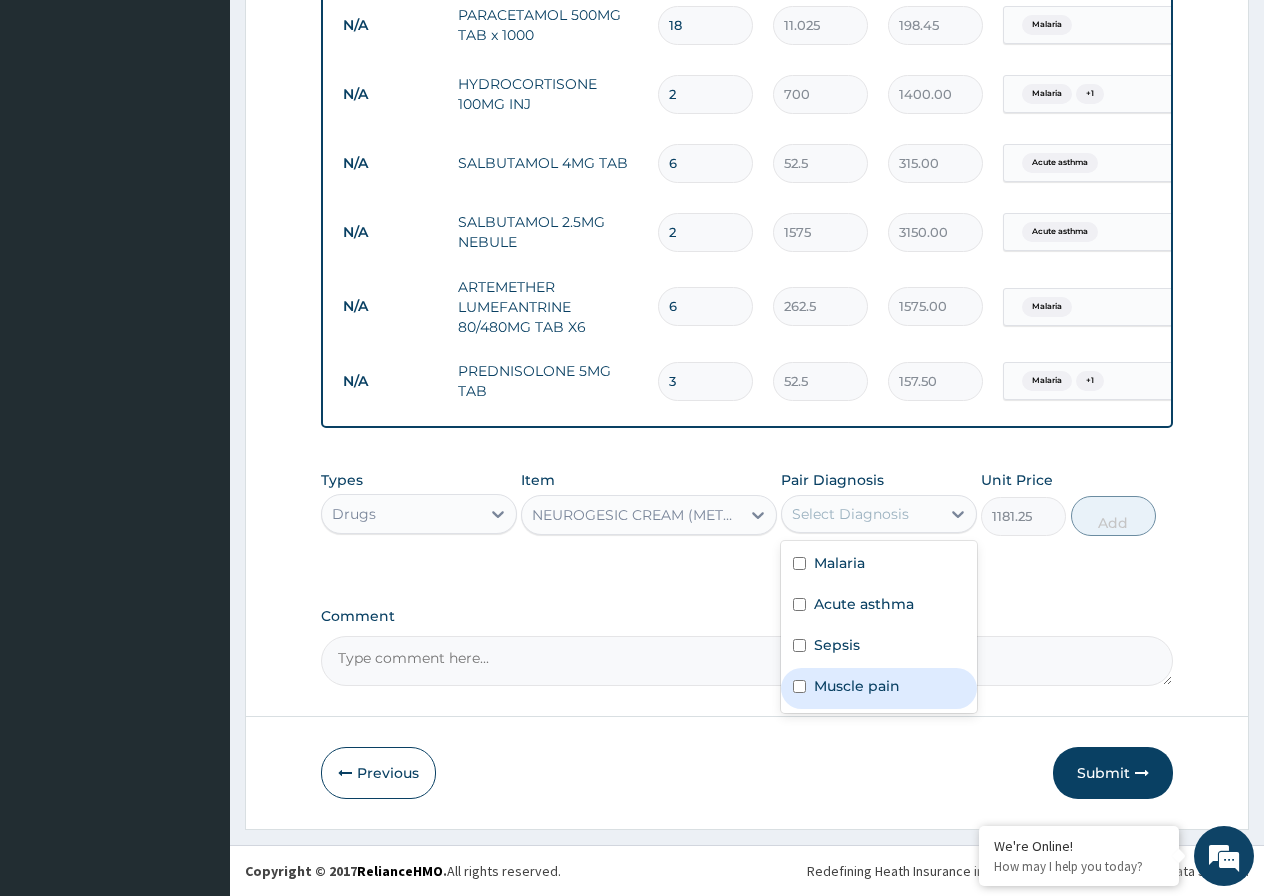 click at bounding box center (799, 686) 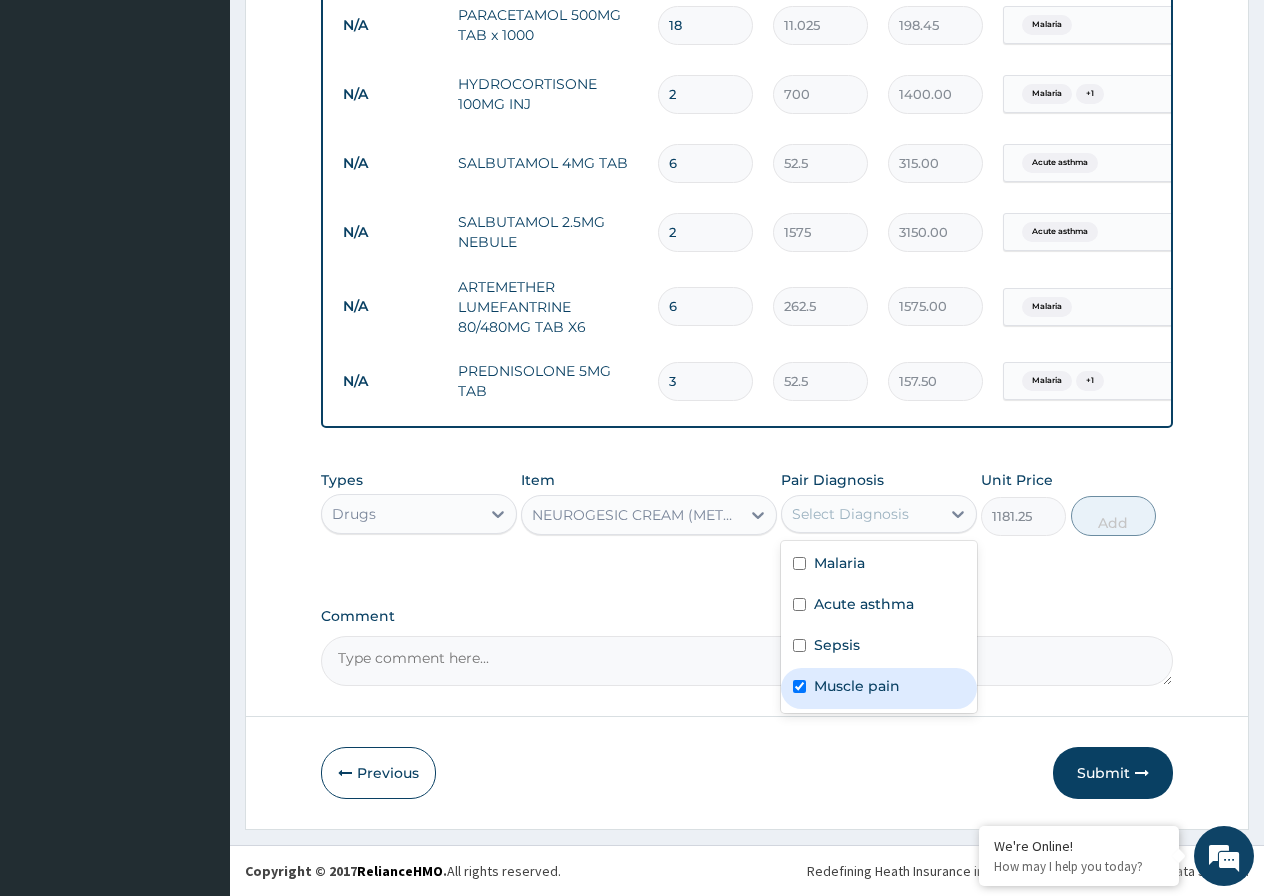 checkbox on "true" 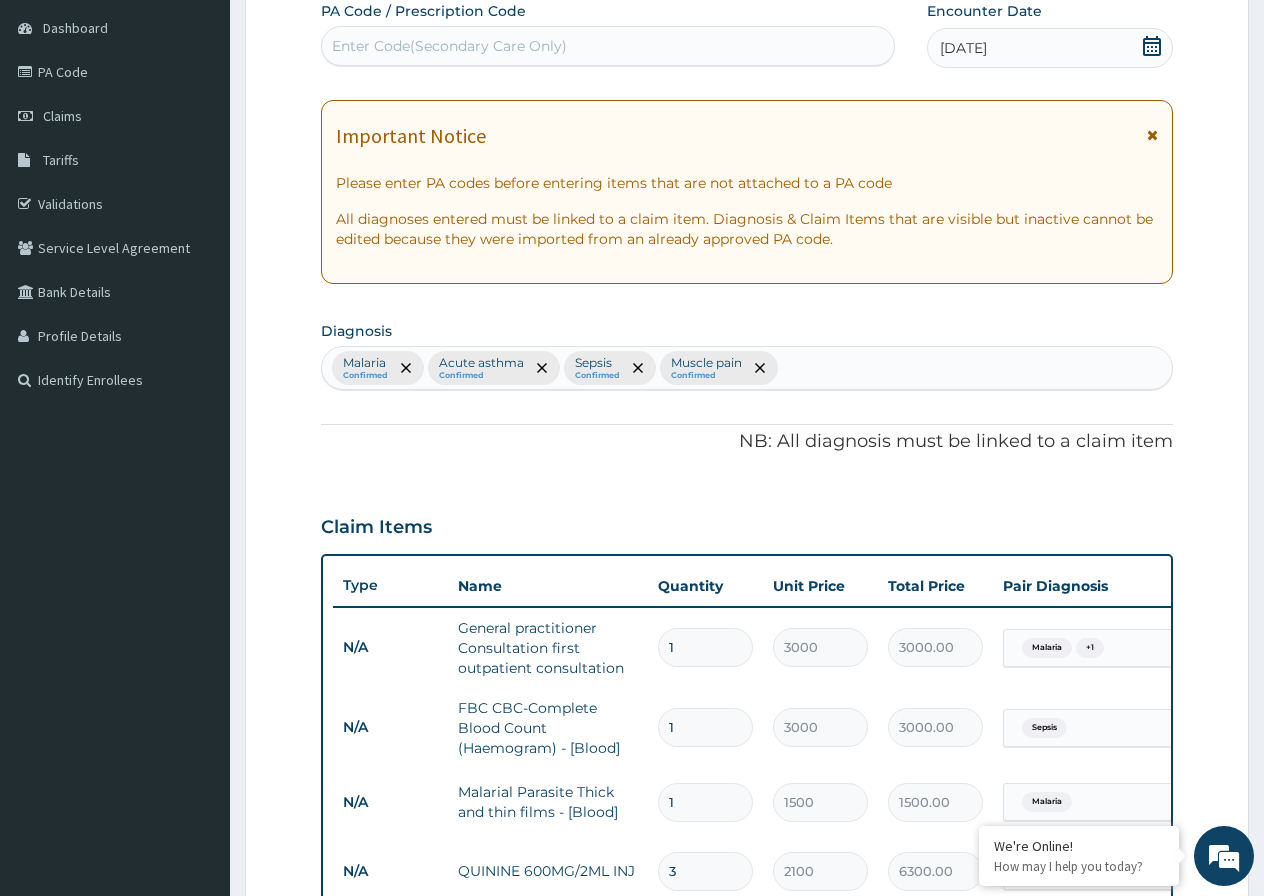 scroll, scrollTop: 189, scrollLeft: 0, axis: vertical 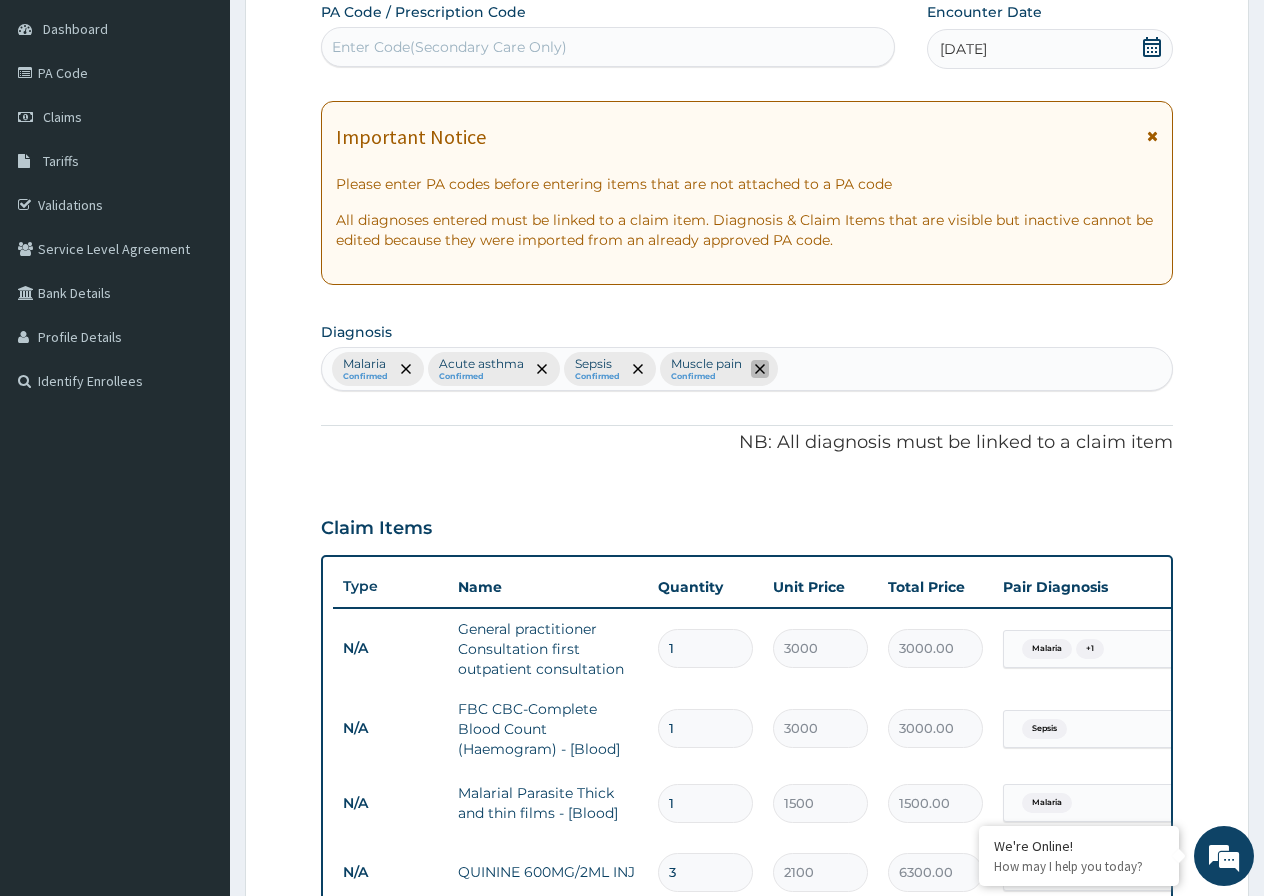 click 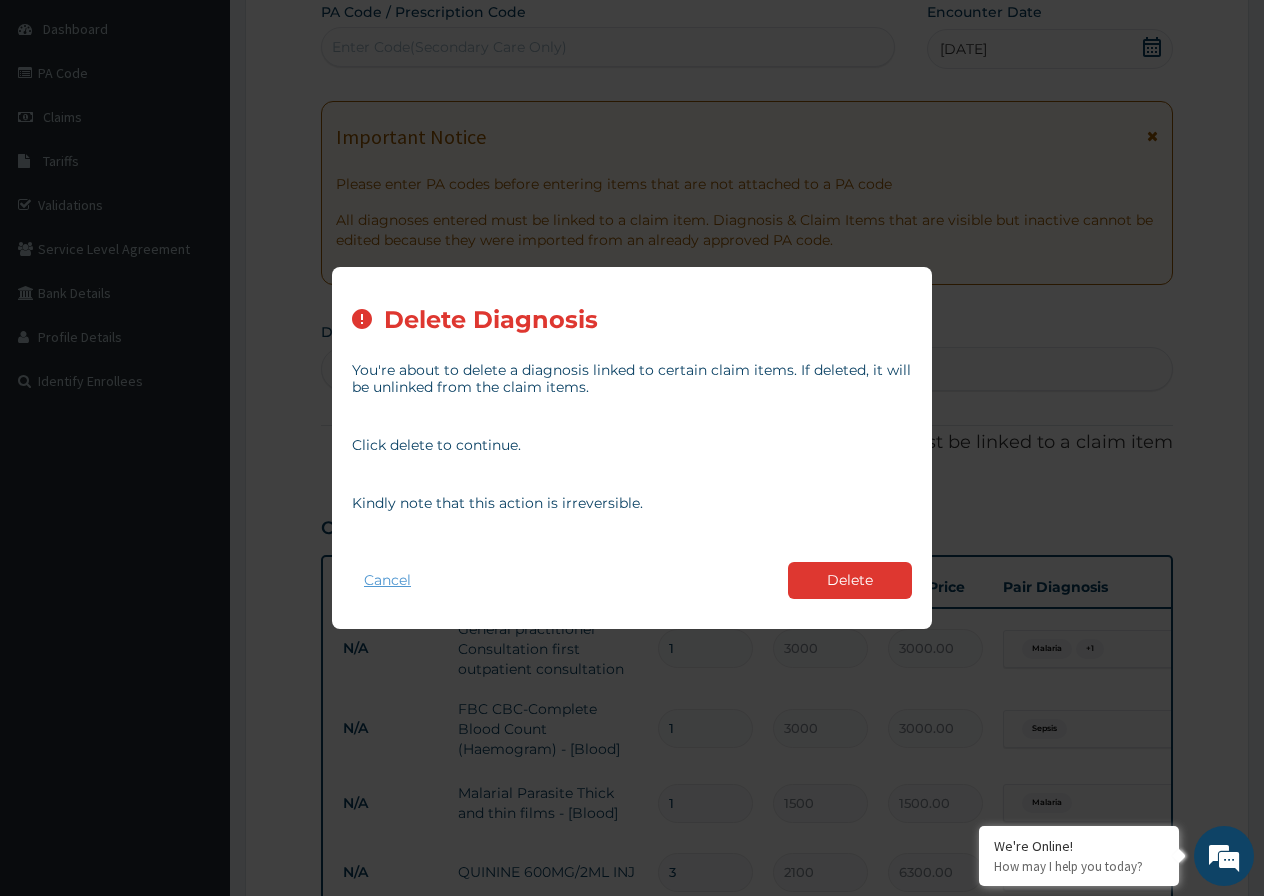 click on "Cancel" at bounding box center (387, 580) 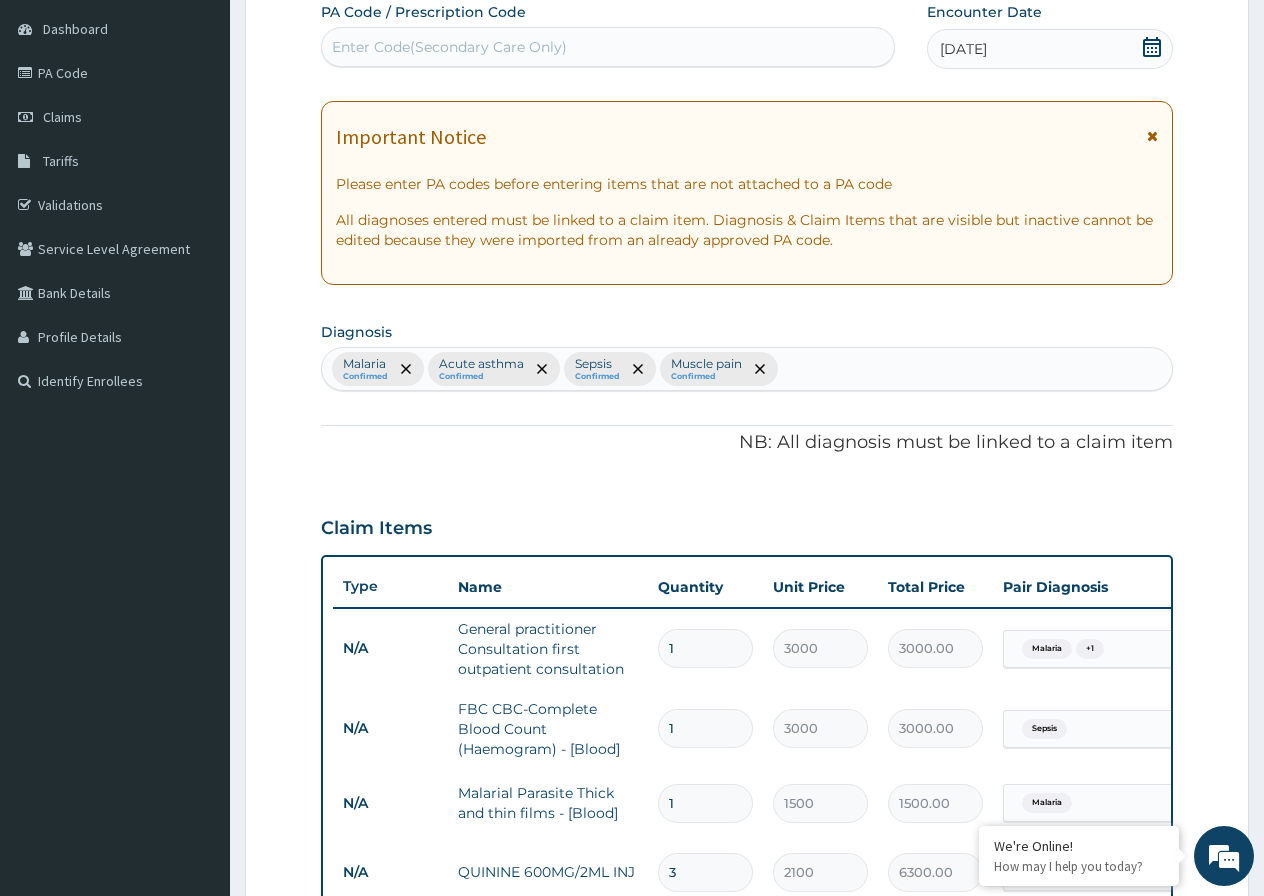 click on "Malaria Confirmed Acute asthma Confirmed Sepsis Confirmed Muscle pain Confirmed" at bounding box center [747, 369] 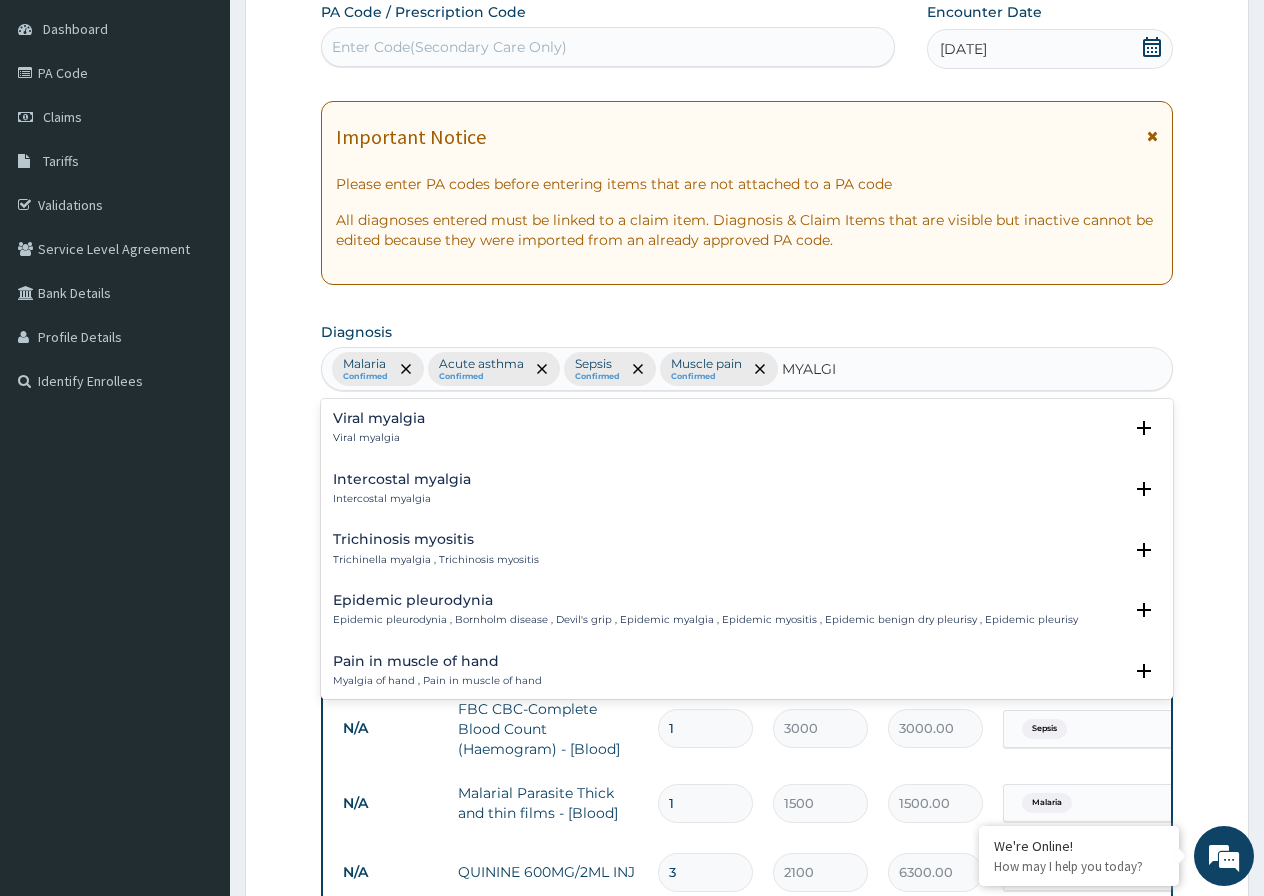type on "MYALGIA" 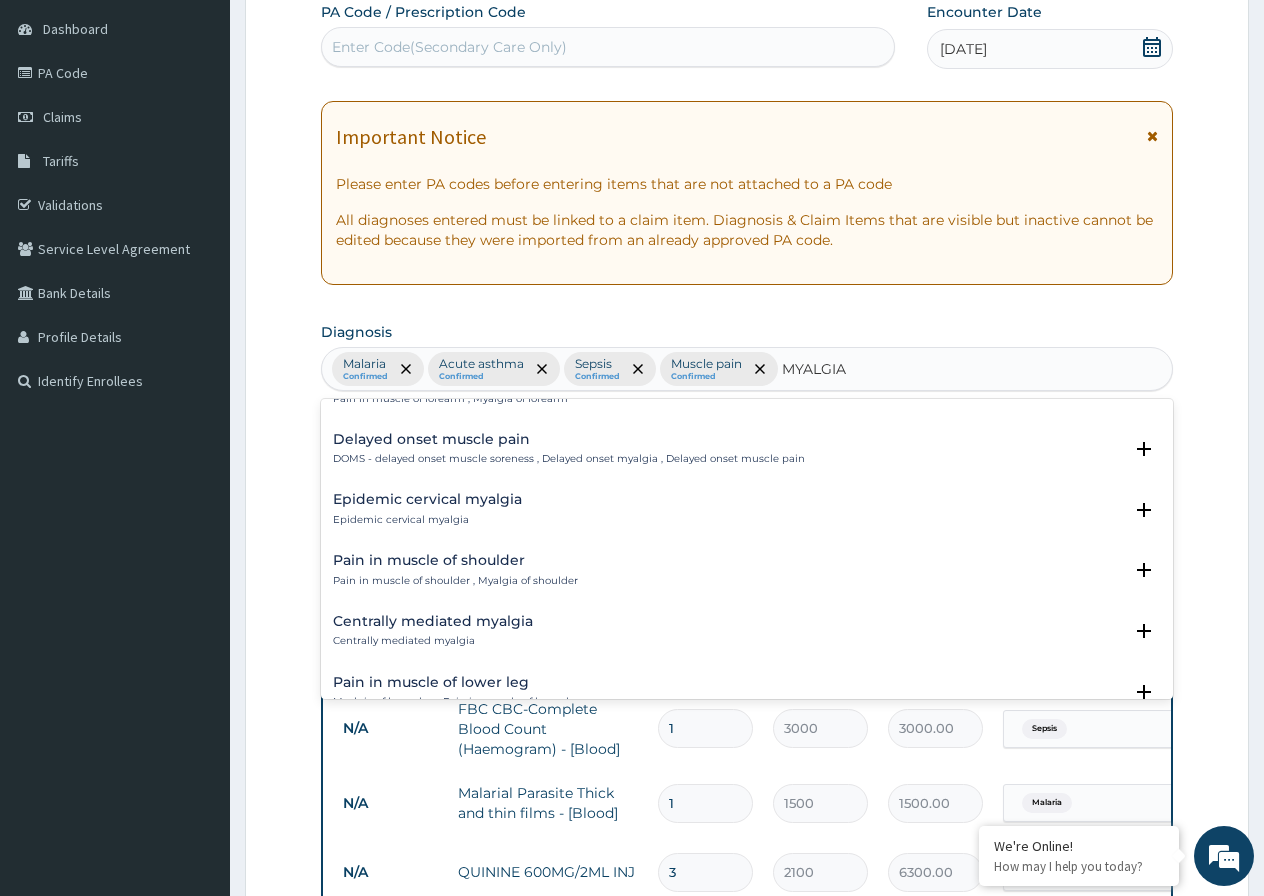 scroll, scrollTop: 800, scrollLeft: 0, axis: vertical 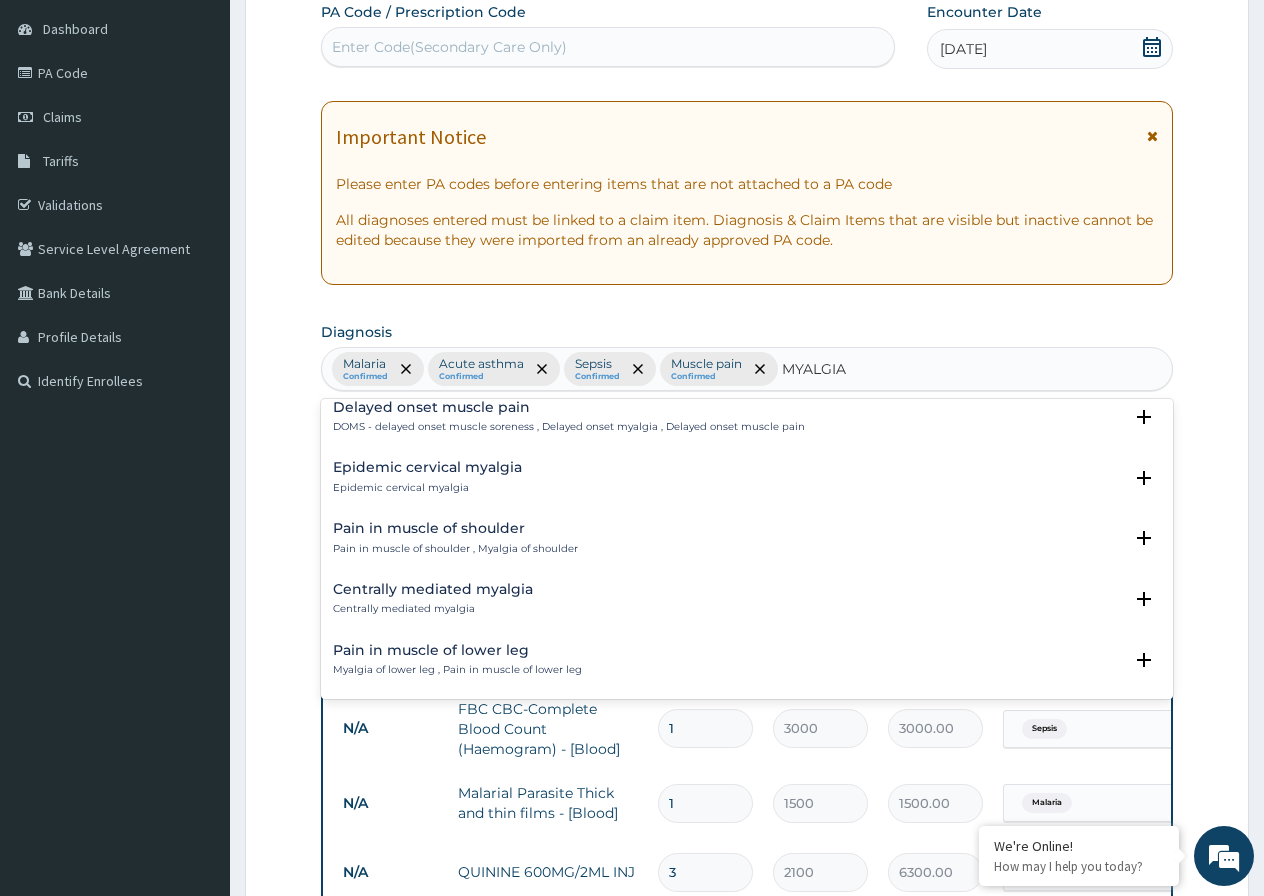 click on "Pain in muscle of shoulder" at bounding box center [455, 528] 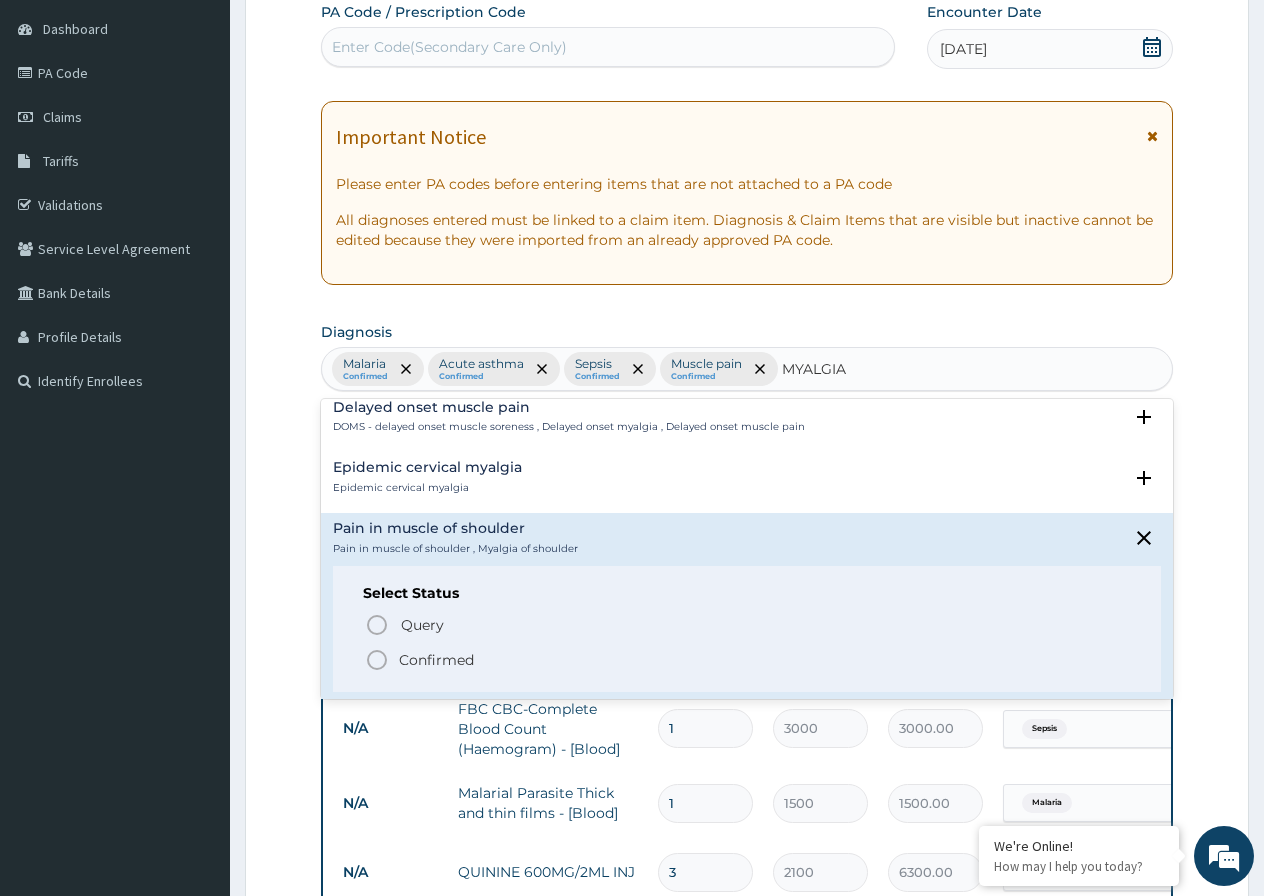 click 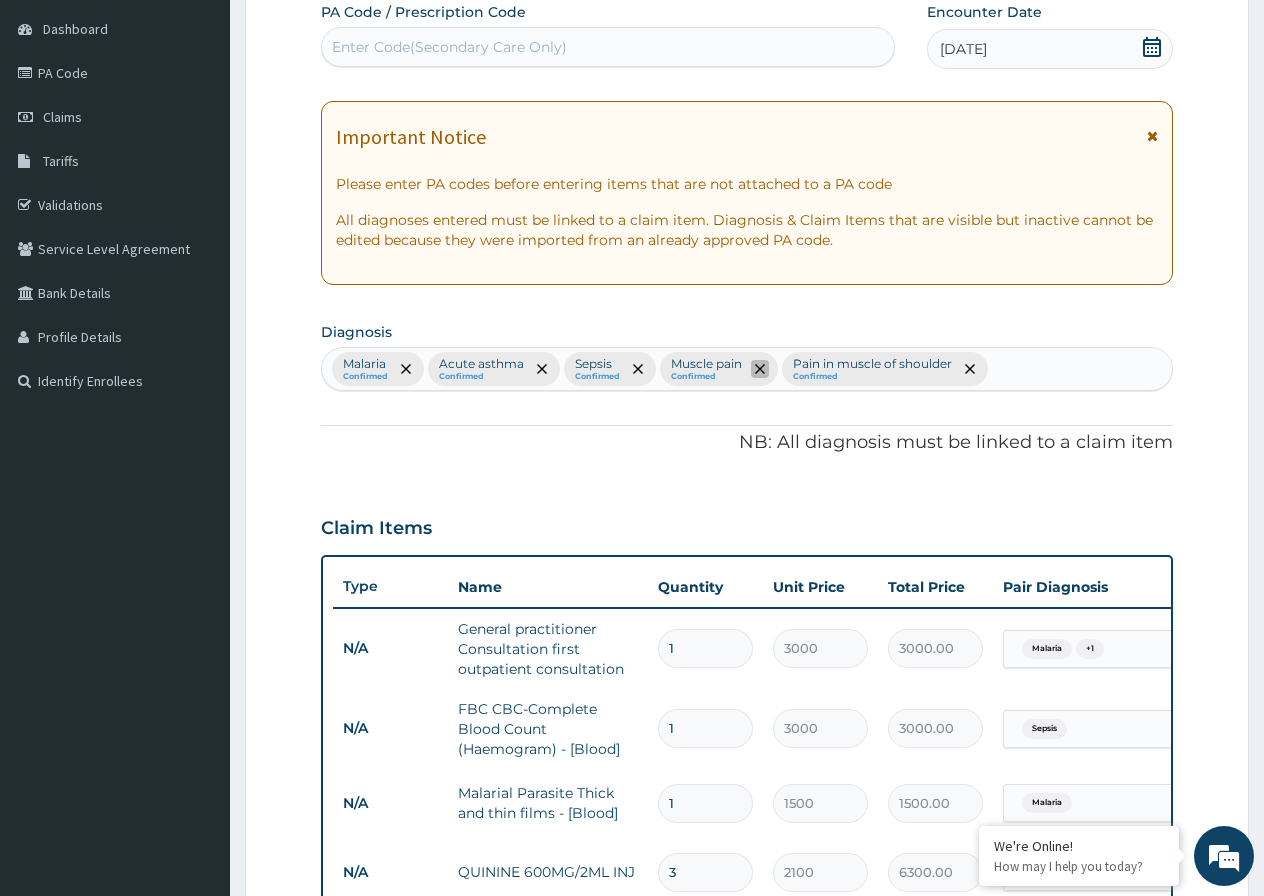 click 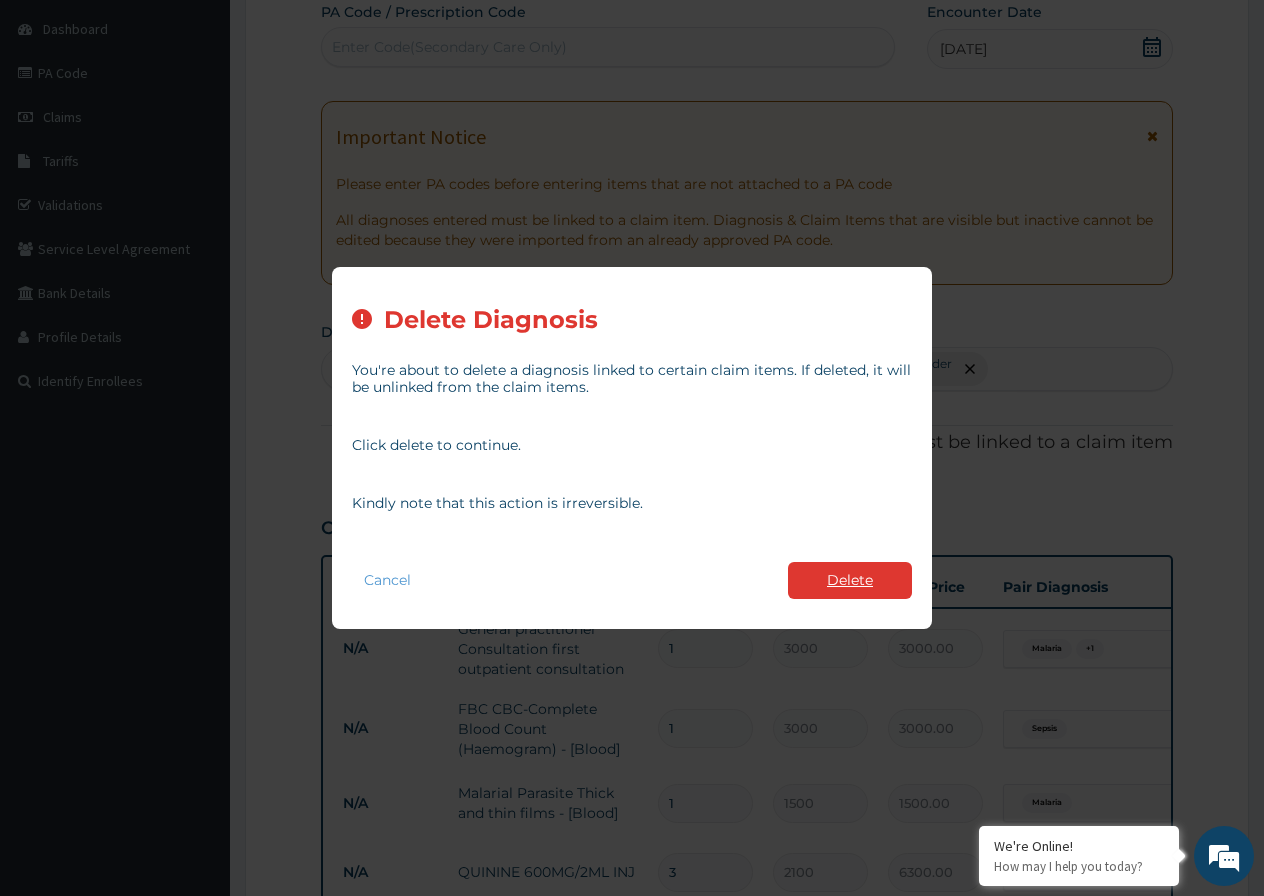 click on "Delete" at bounding box center (850, 580) 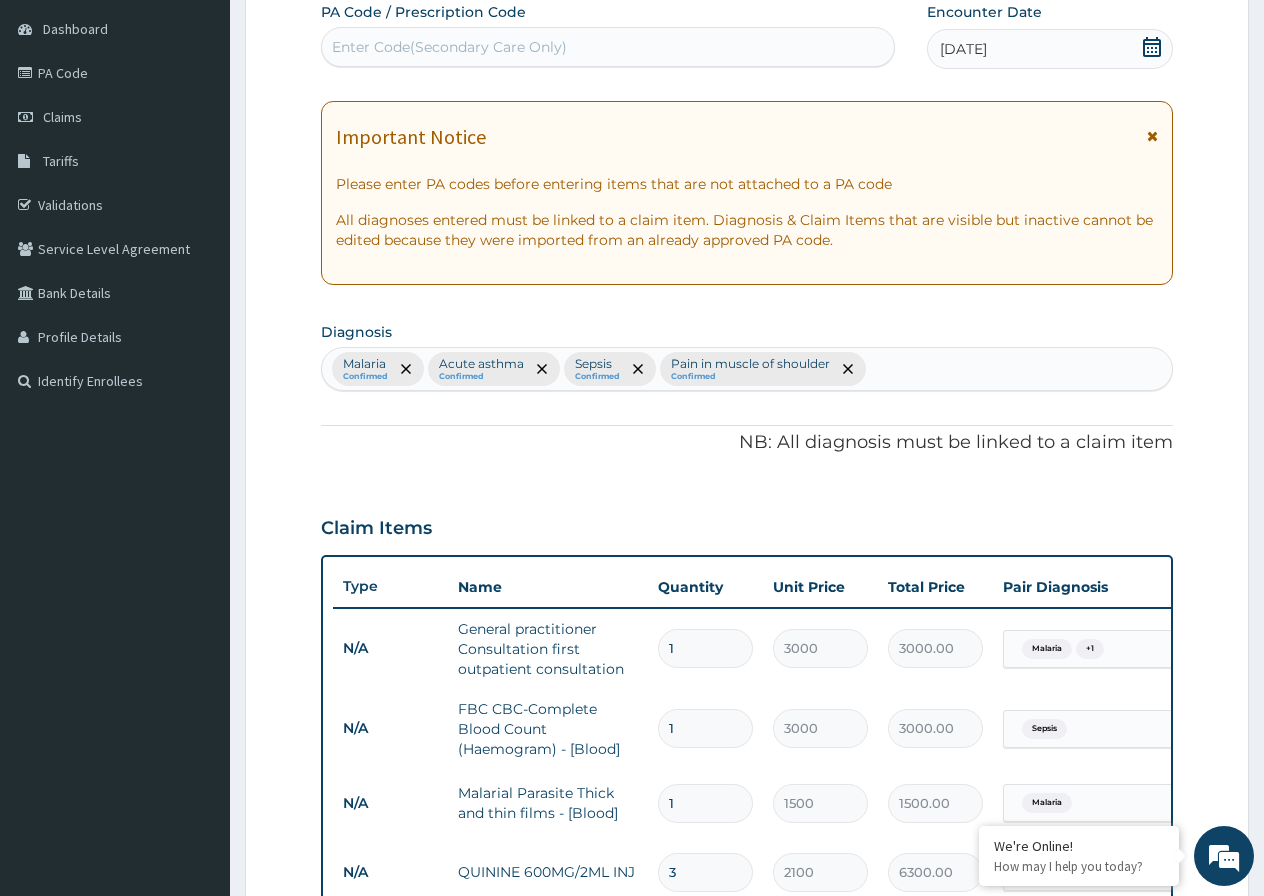 click on "Malaria Confirmed Acute asthma Confirmed Sepsis Confirmed Pain in muscle of shoulder Confirmed" at bounding box center [747, 369] 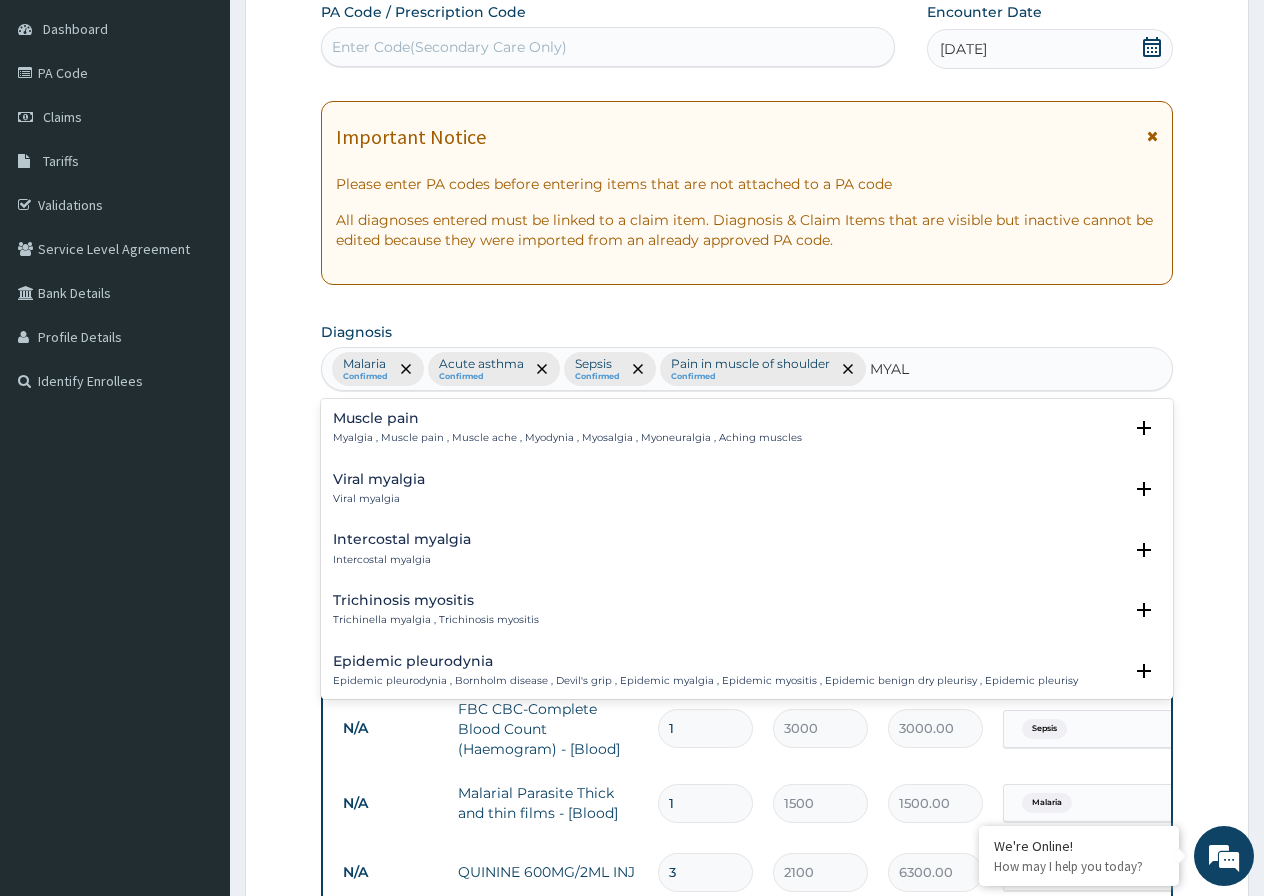 type on "MYALG" 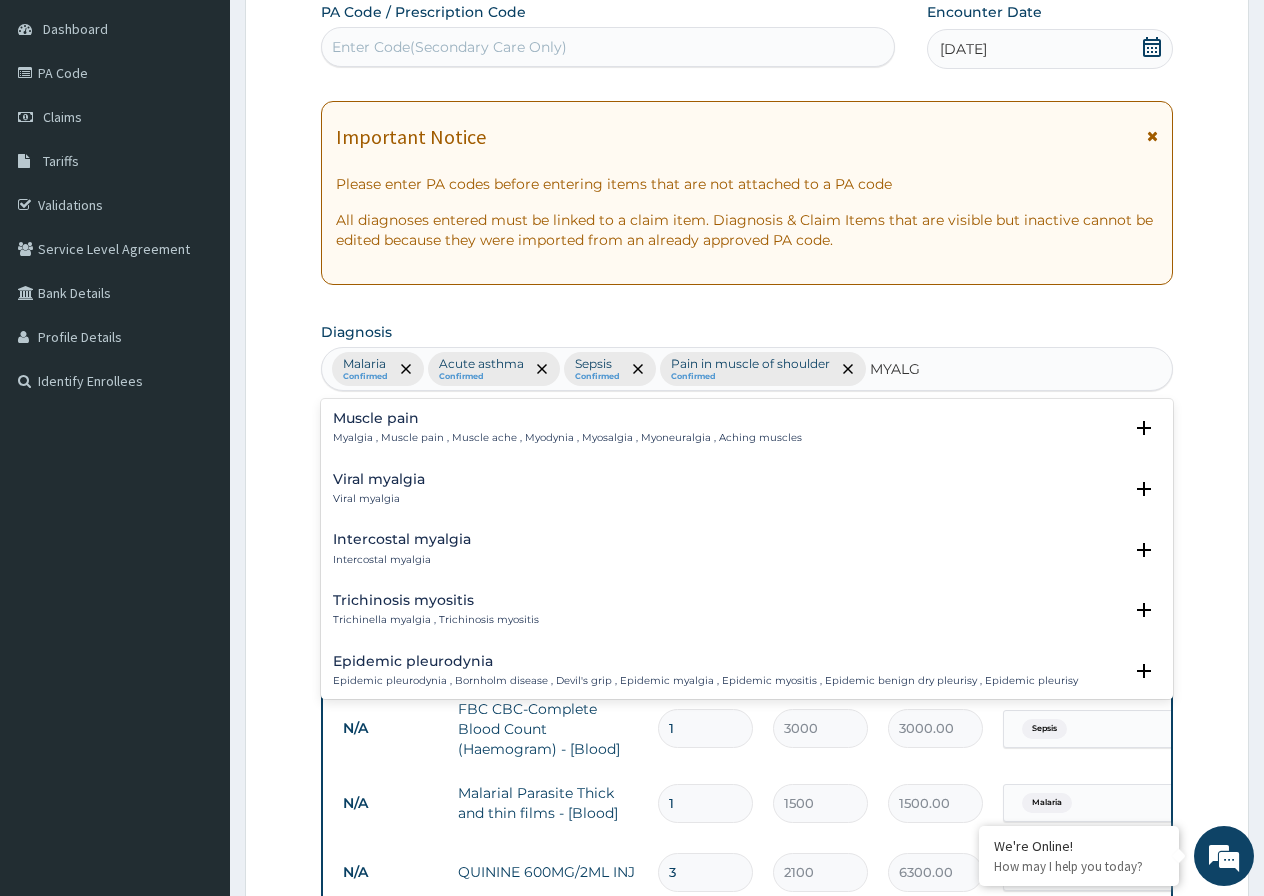 click on "Muscle pain" at bounding box center [567, 418] 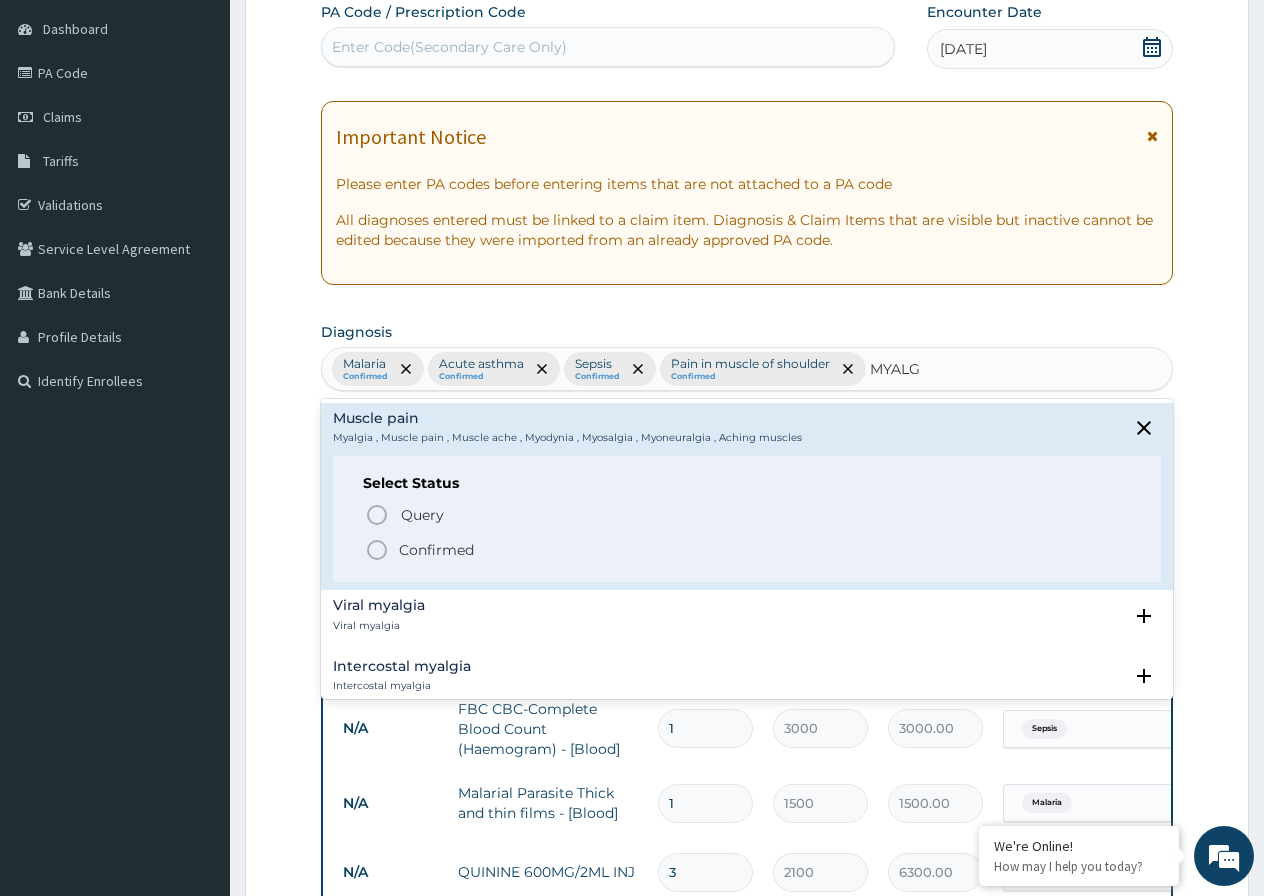 click 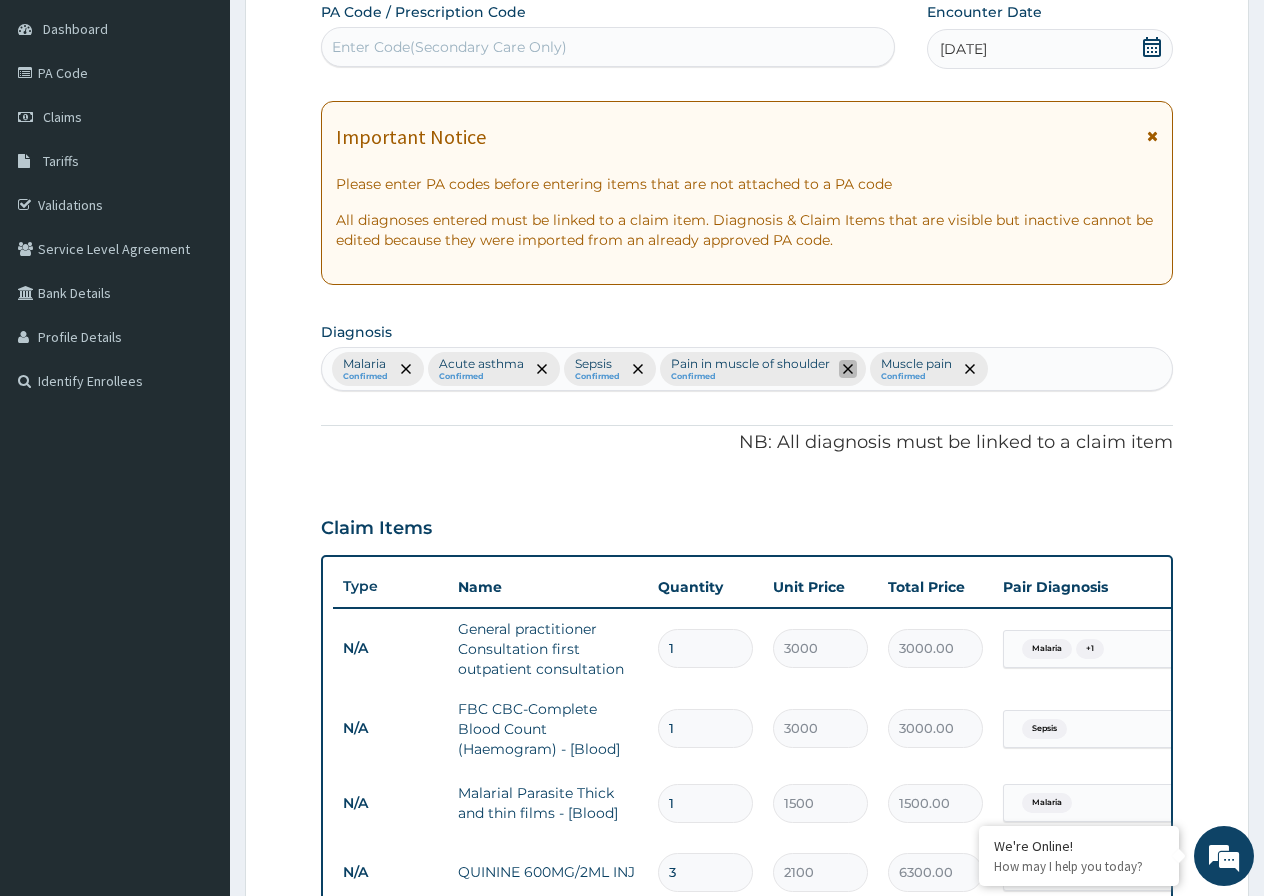 click at bounding box center [848, 369] 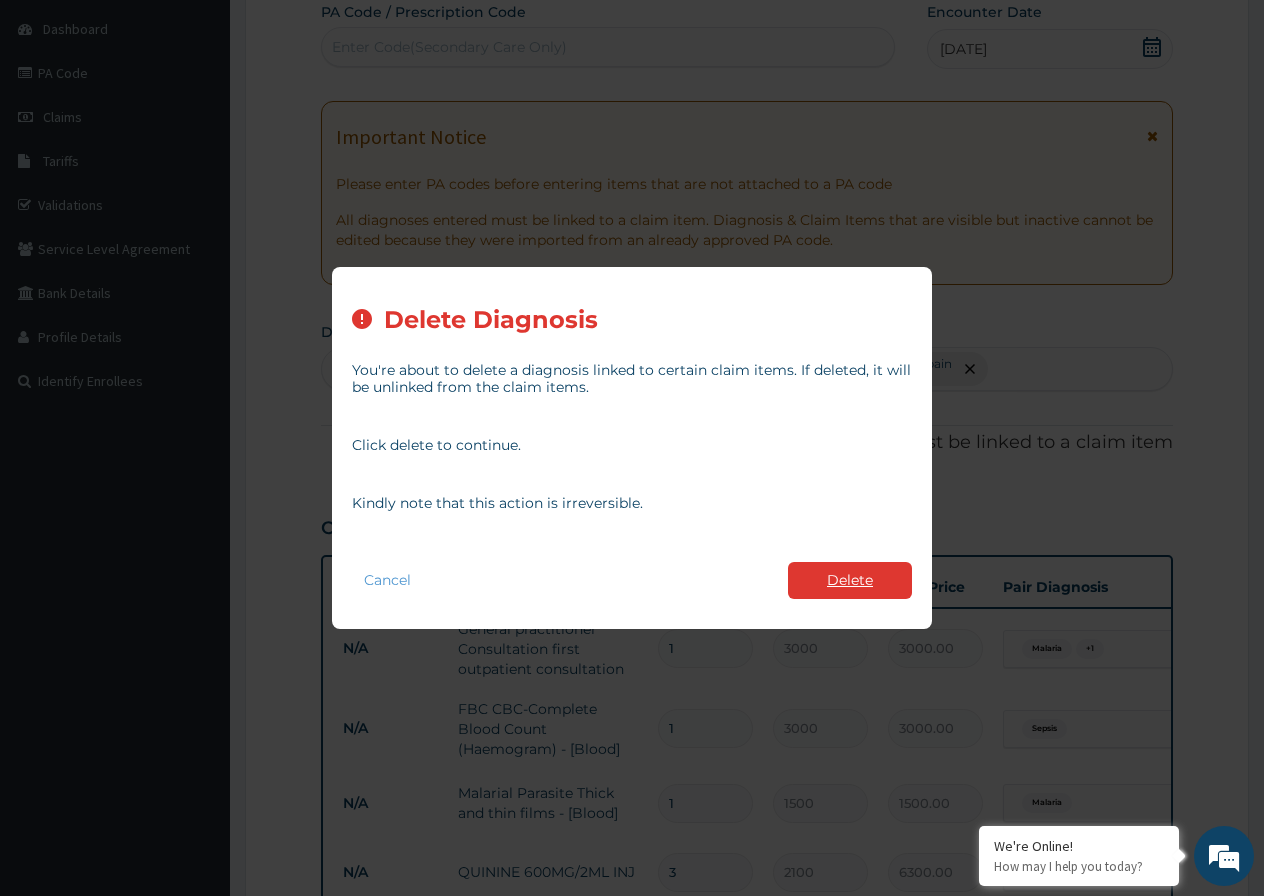 click on "Delete" at bounding box center [850, 580] 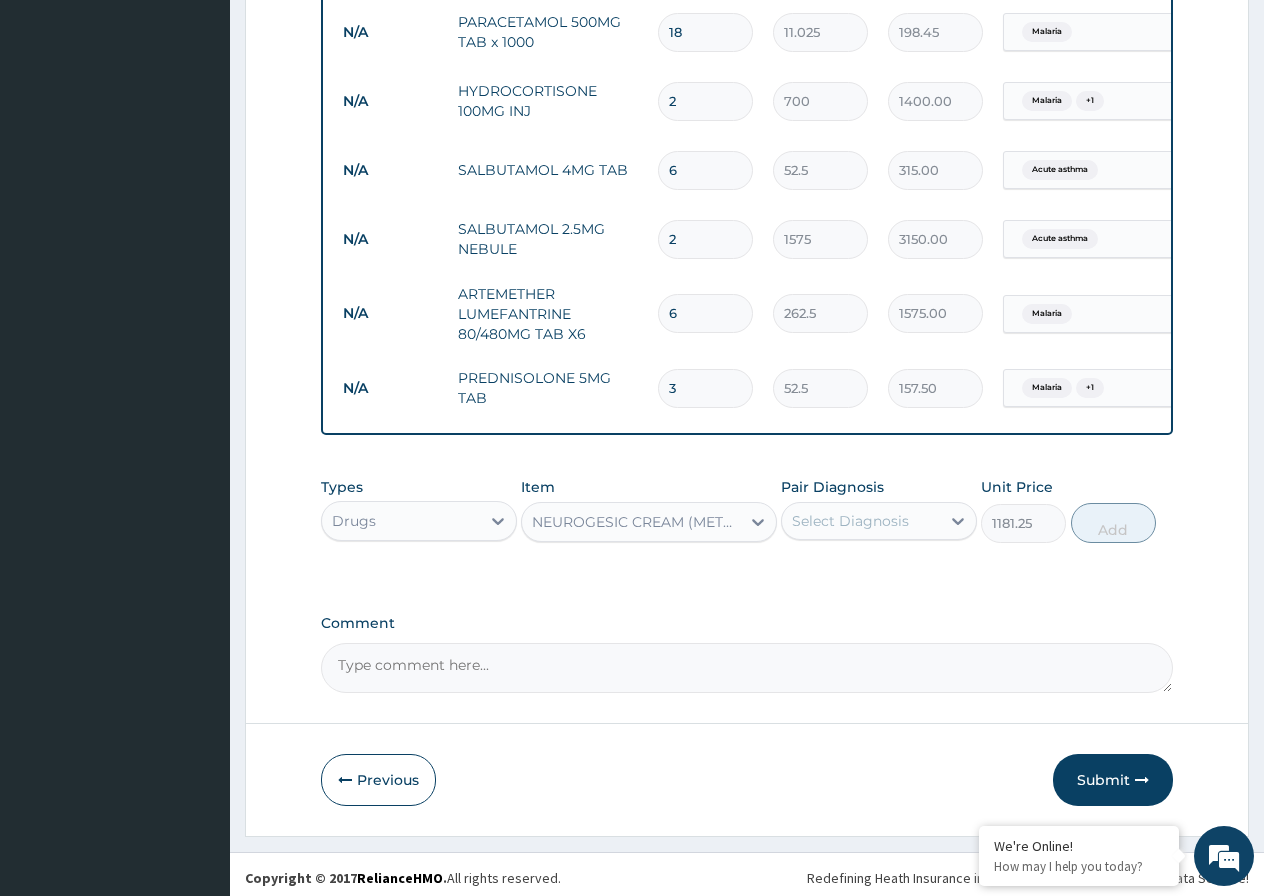 scroll, scrollTop: 1189, scrollLeft: 0, axis: vertical 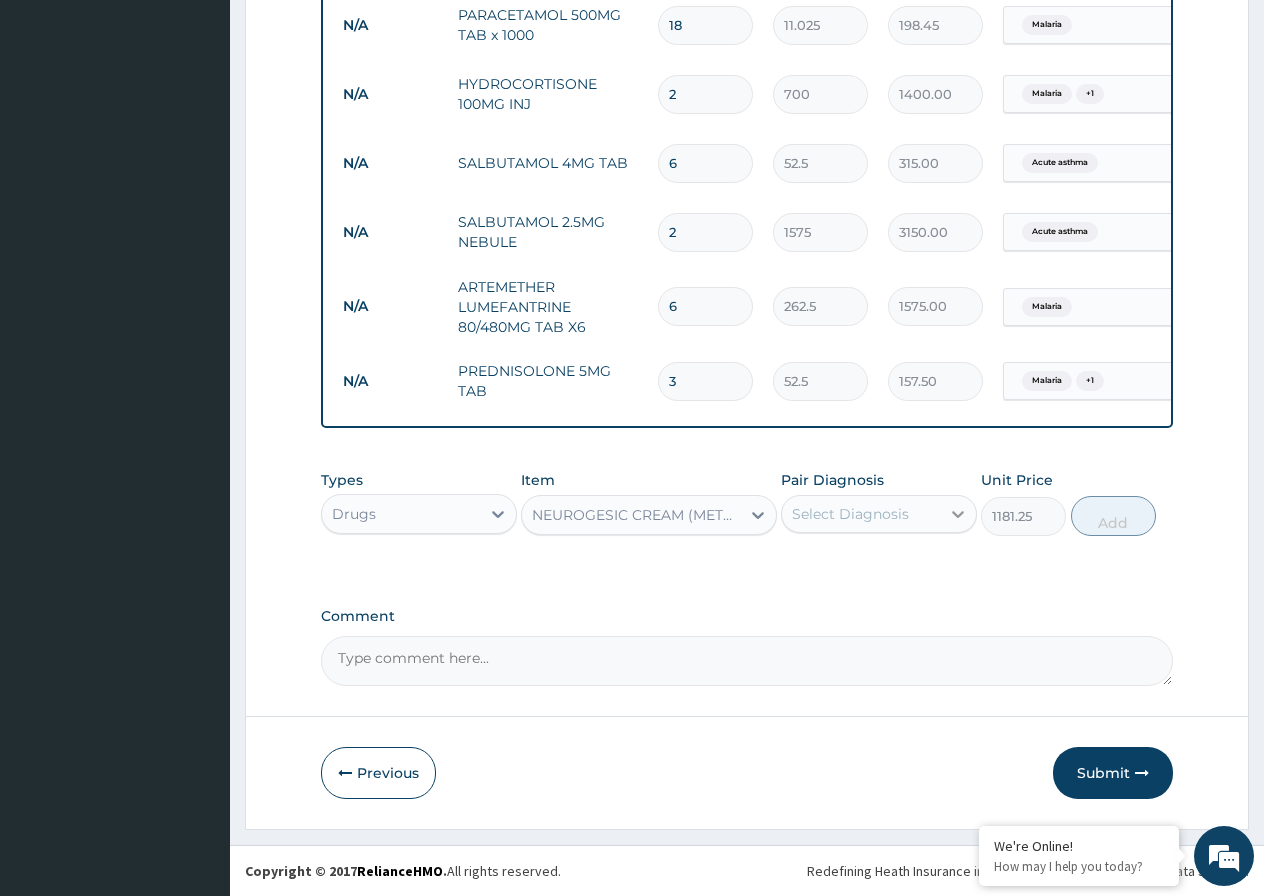 click 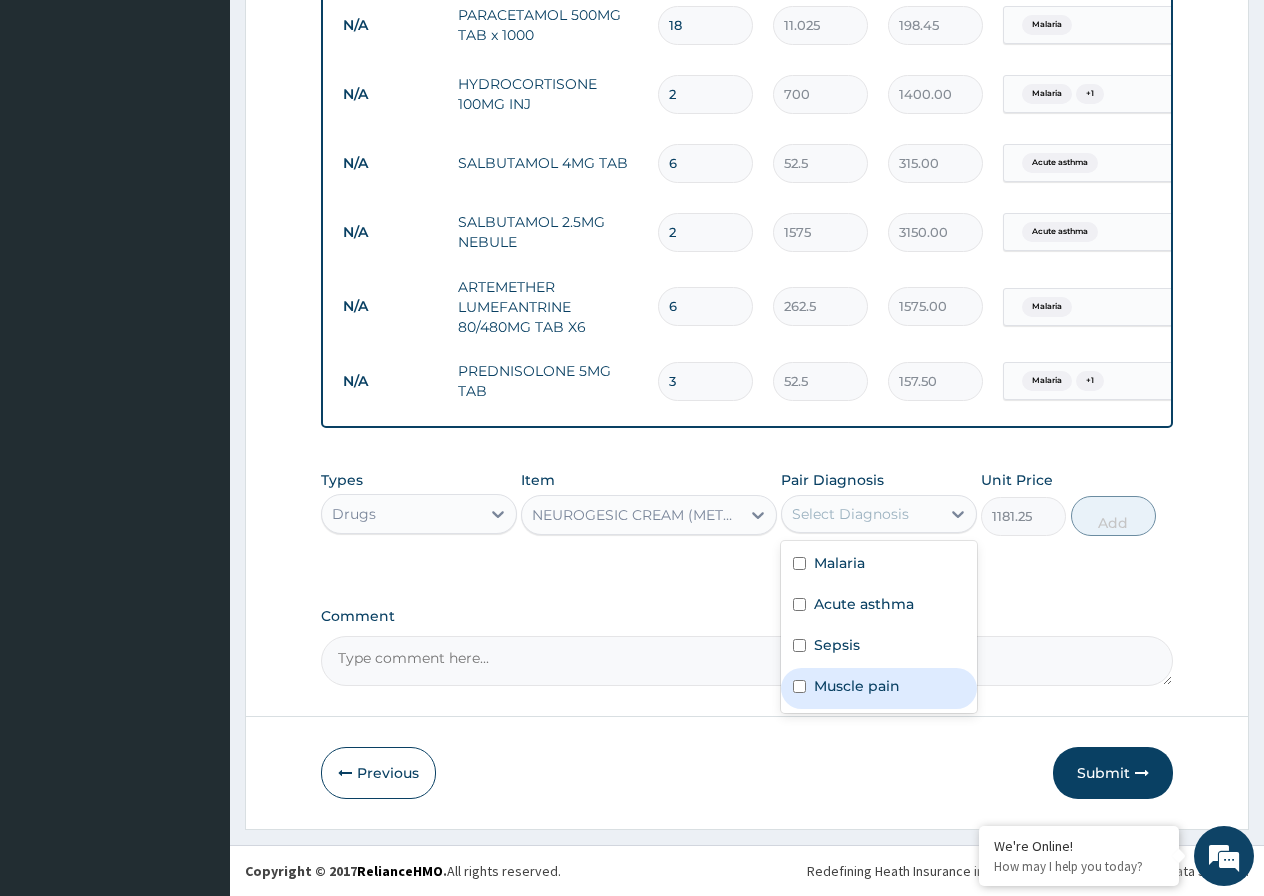 click at bounding box center [799, 686] 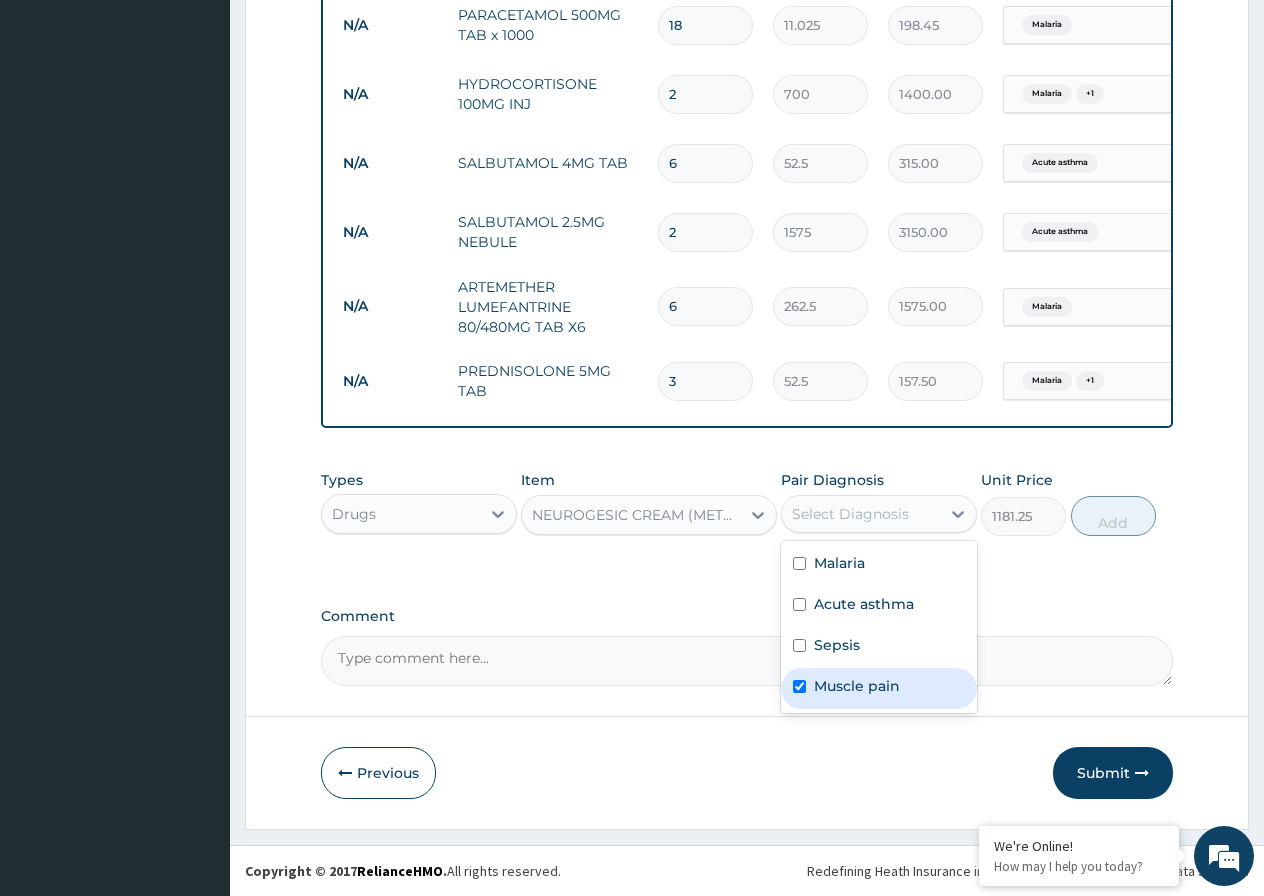 checkbox on "true" 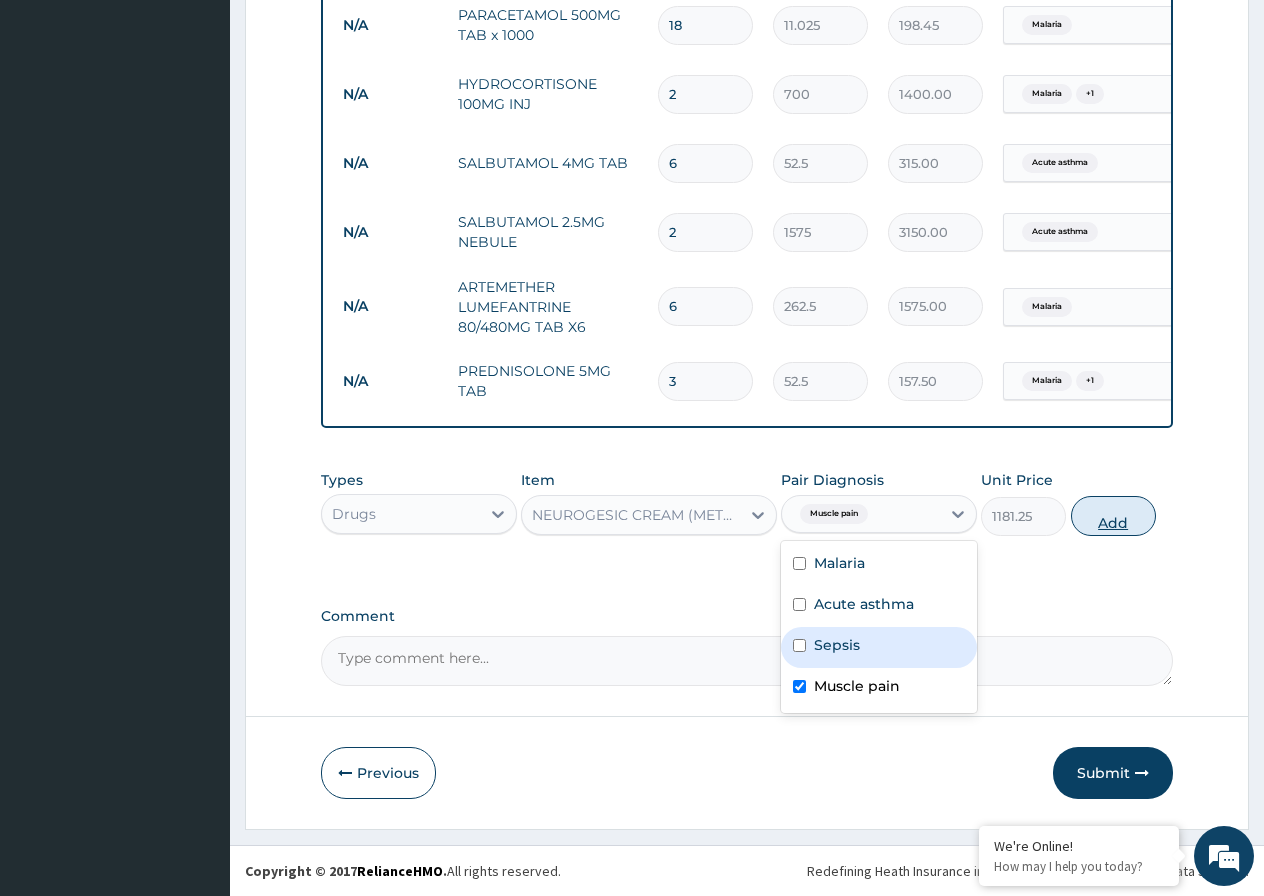 click on "Add" at bounding box center [1113, 516] 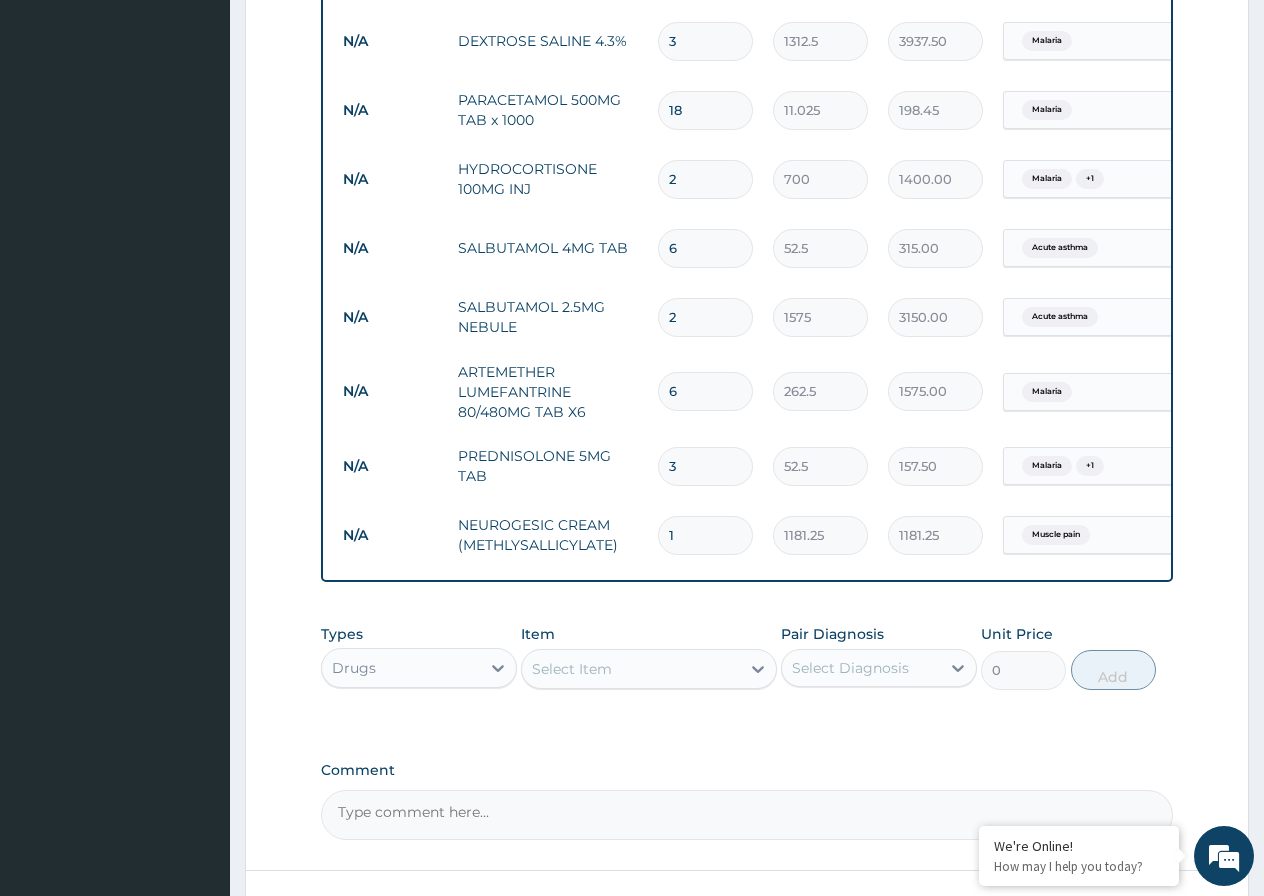 scroll, scrollTop: 1189, scrollLeft: 0, axis: vertical 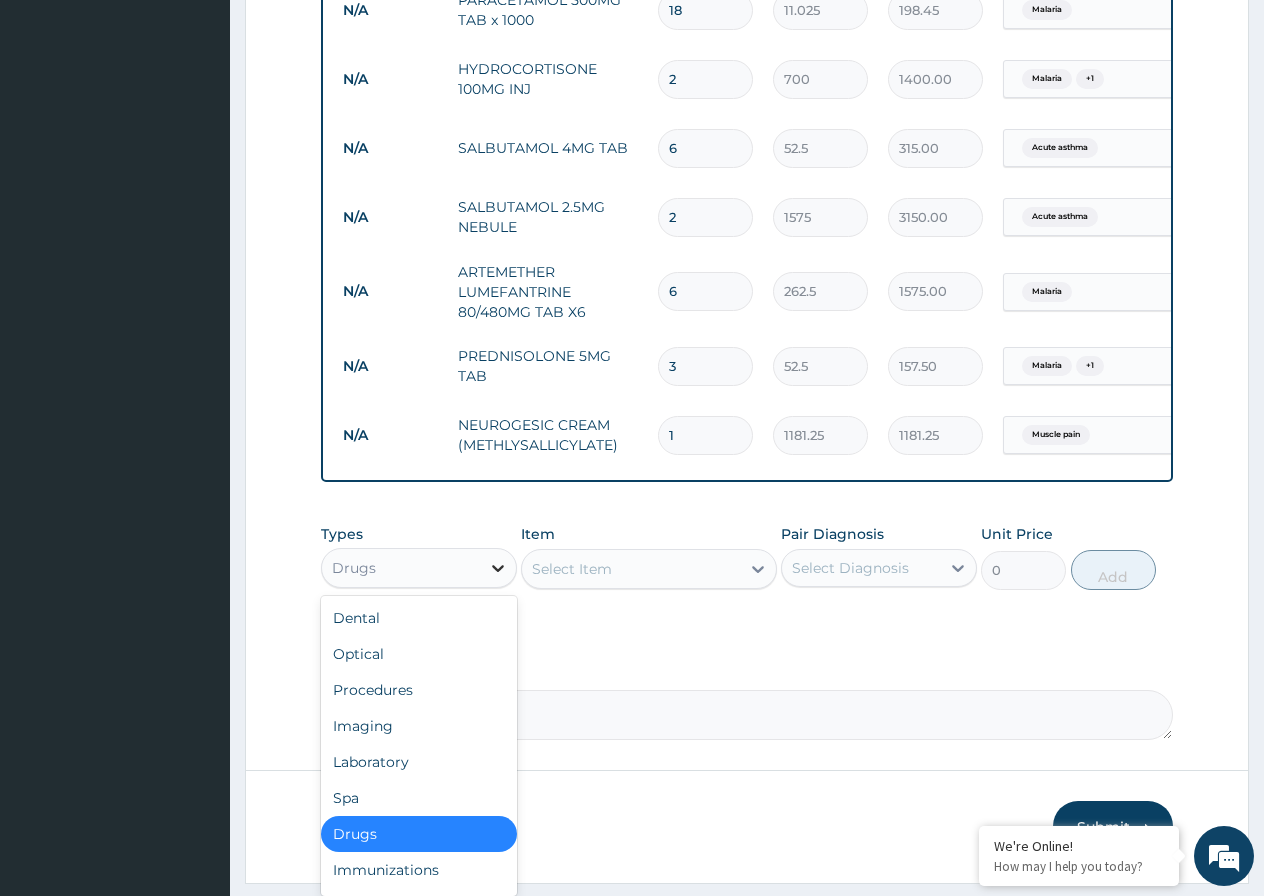 click 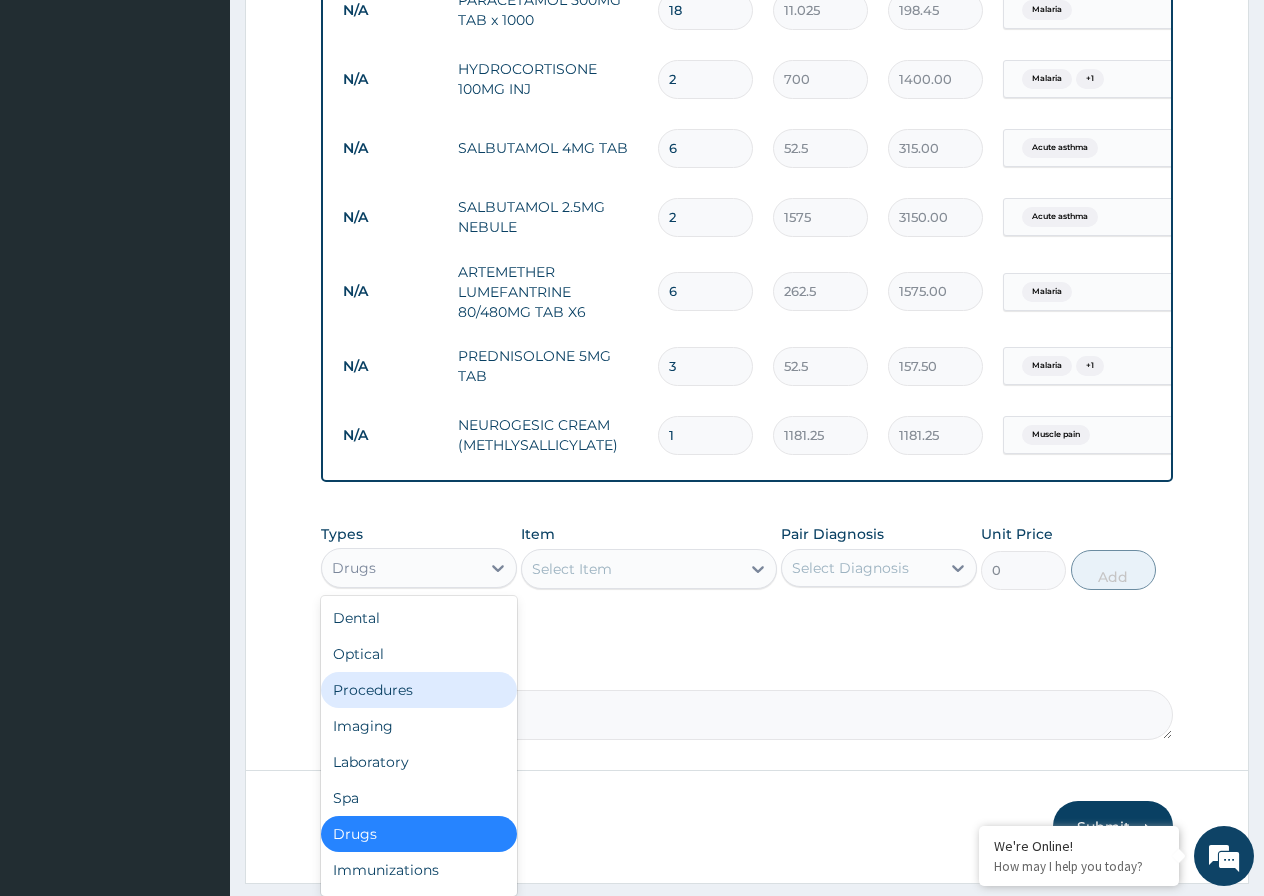 click on "Procedures" at bounding box center [419, 690] 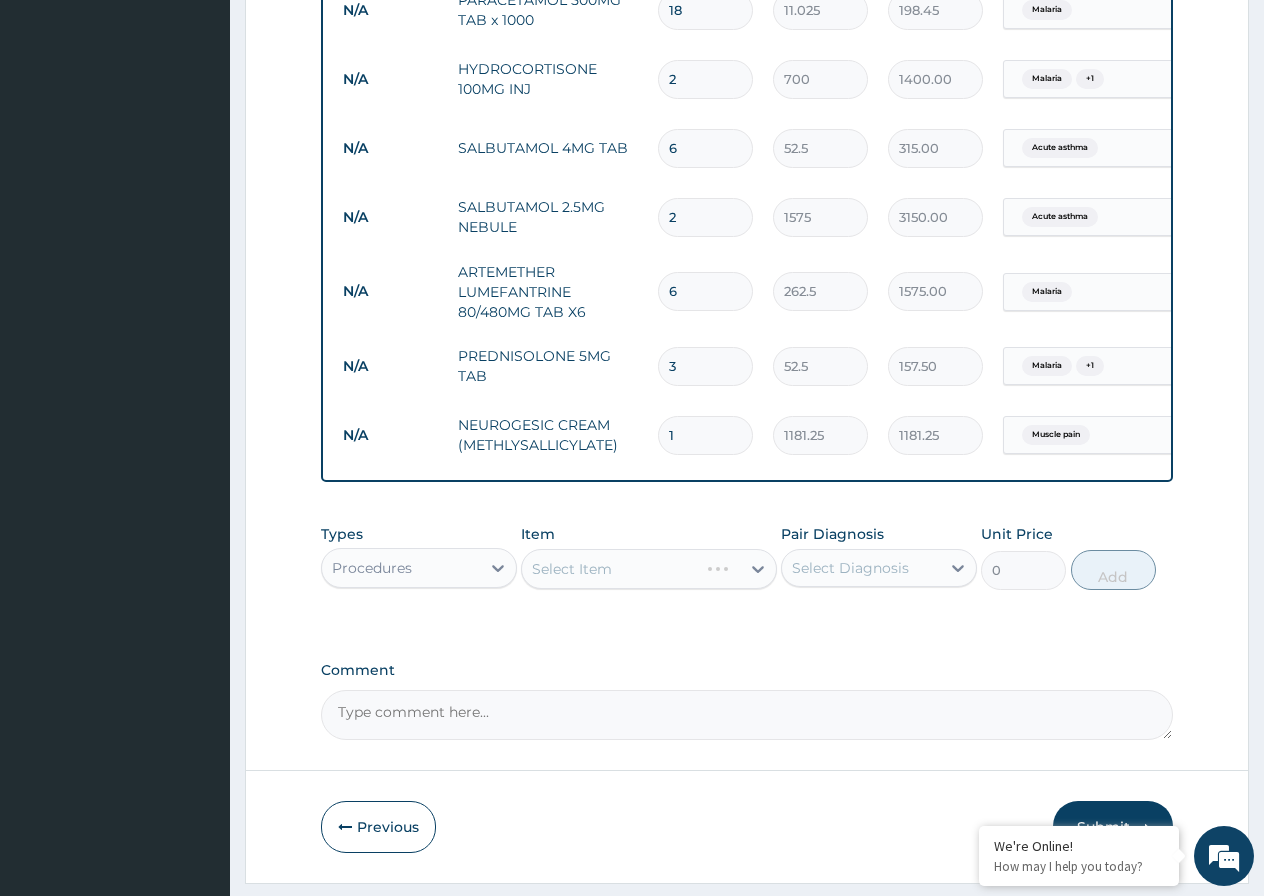 click on "Select Item" at bounding box center (649, 569) 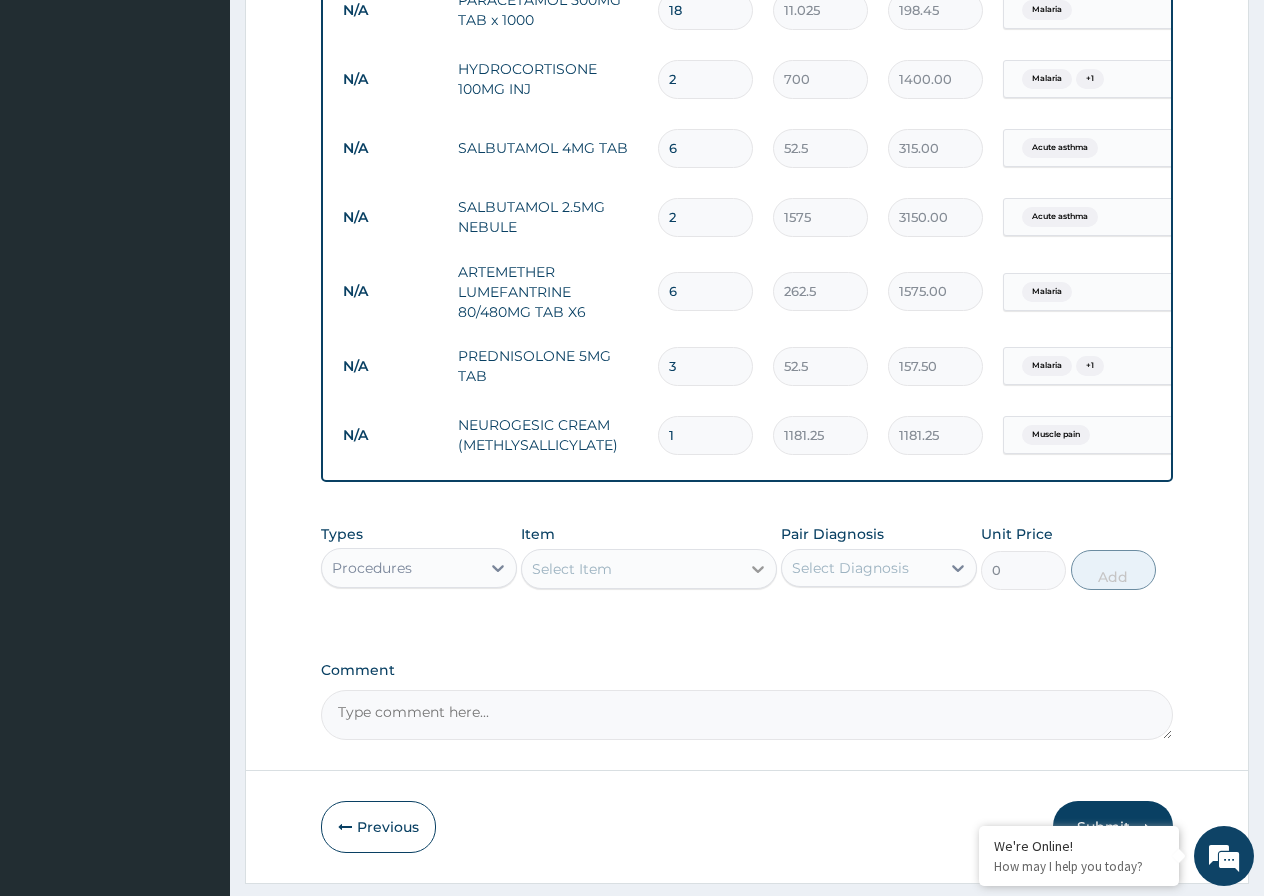 click 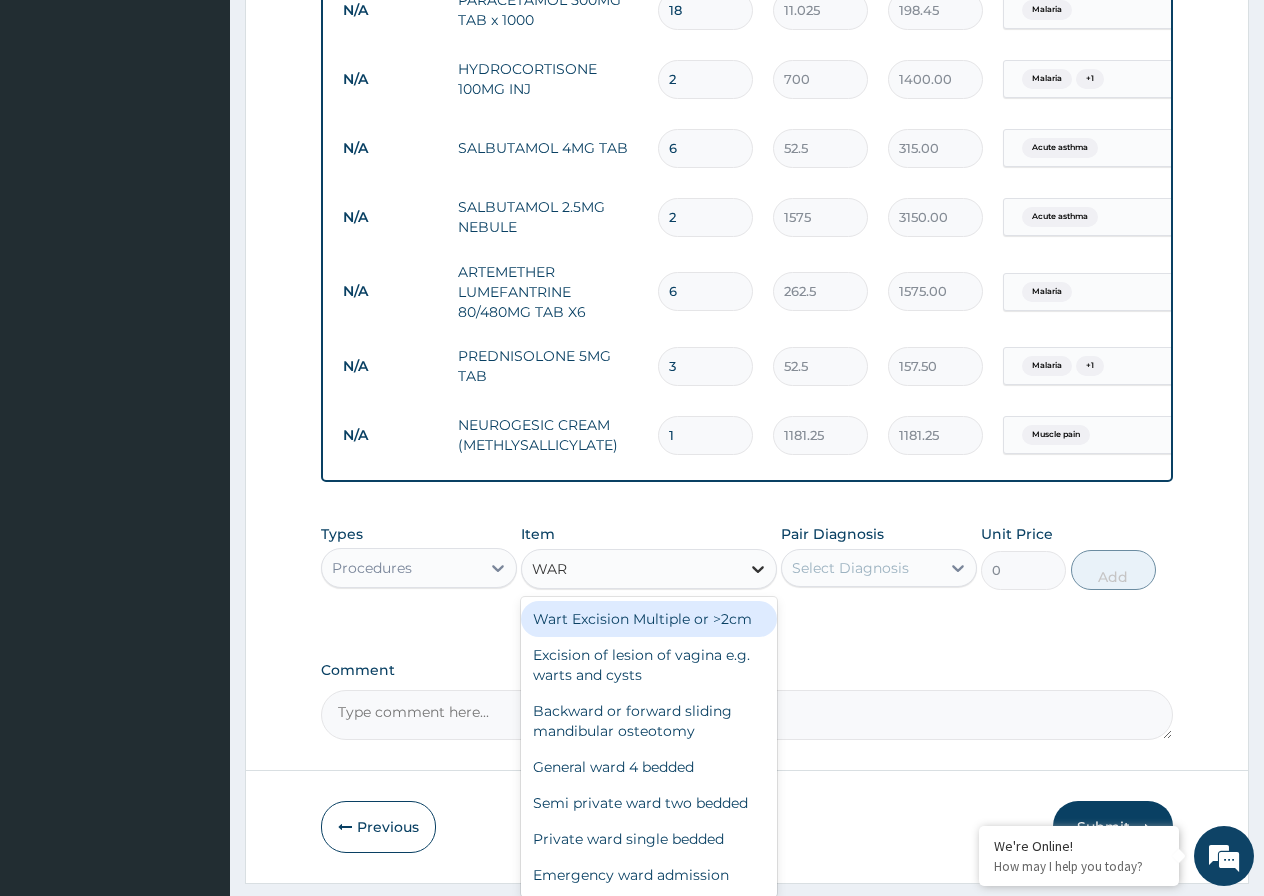 type on "WARD" 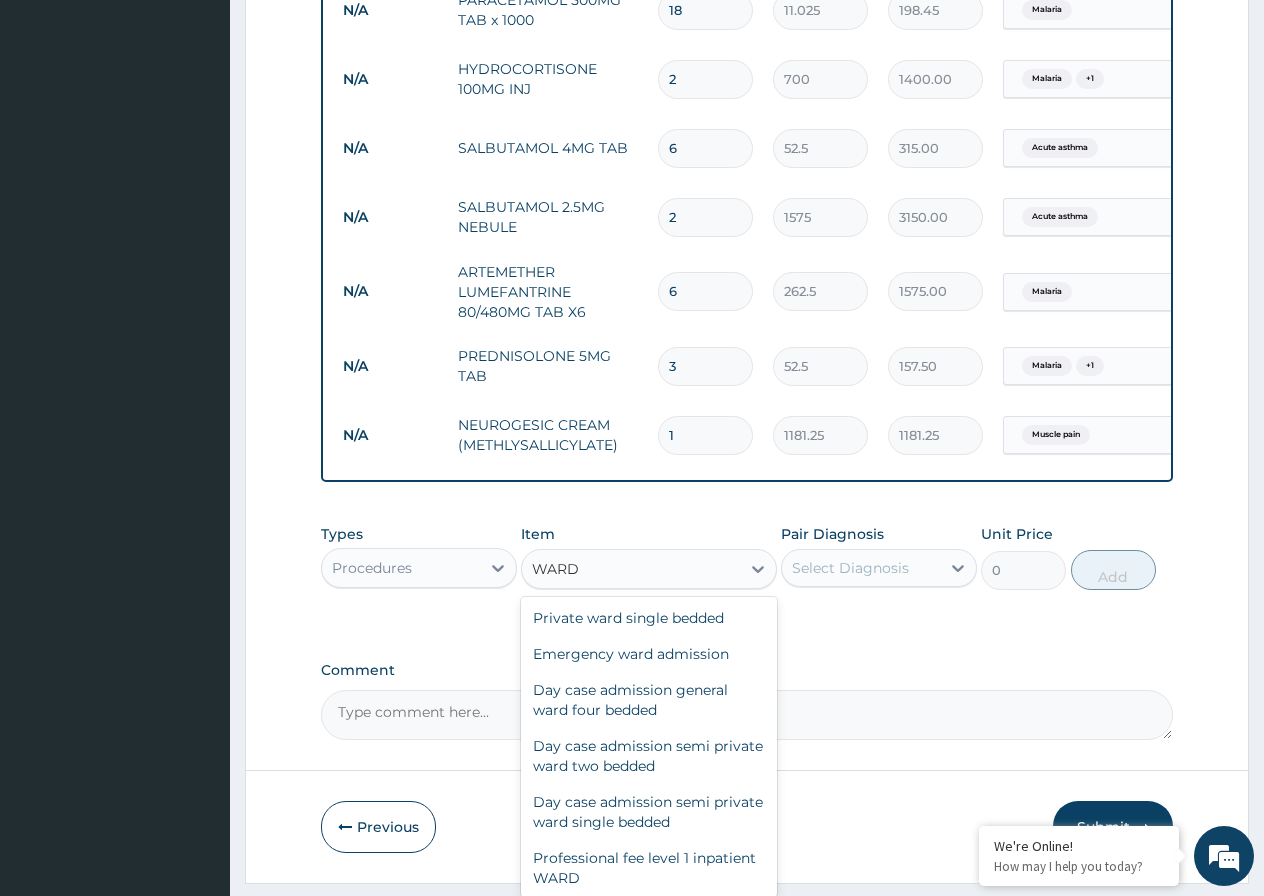 scroll, scrollTop: 132, scrollLeft: 0, axis: vertical 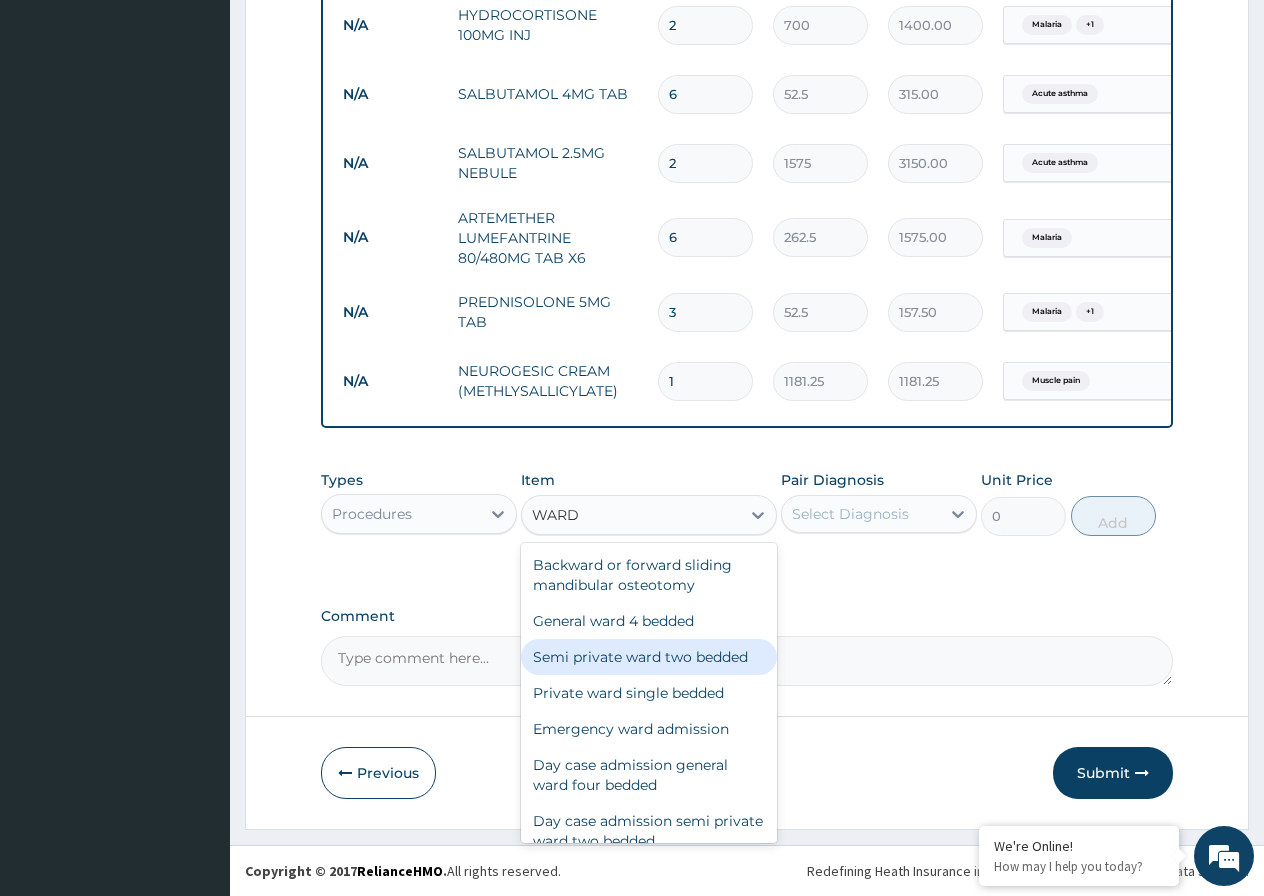 click on "Semi private ward two bedded" at bounding box center [649, 657] 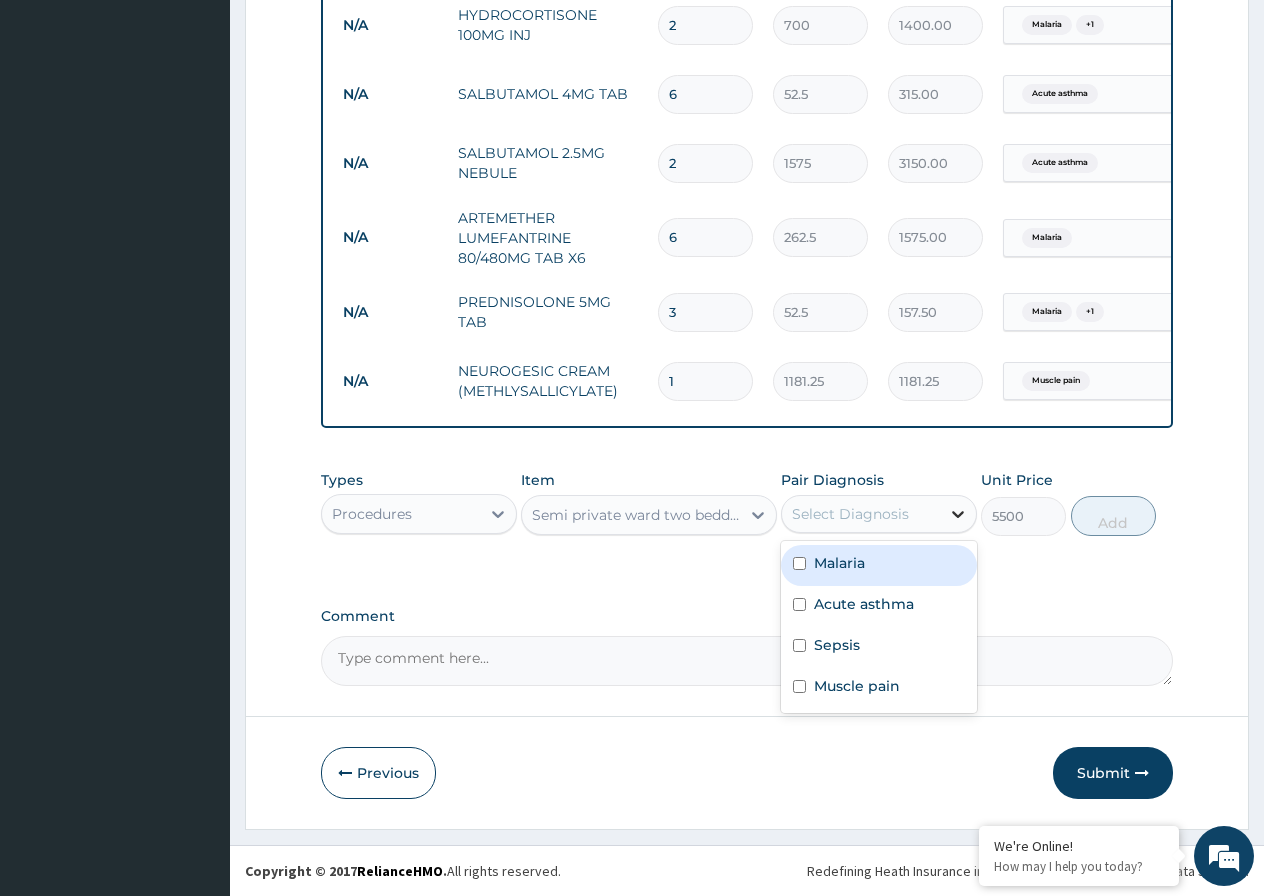 click 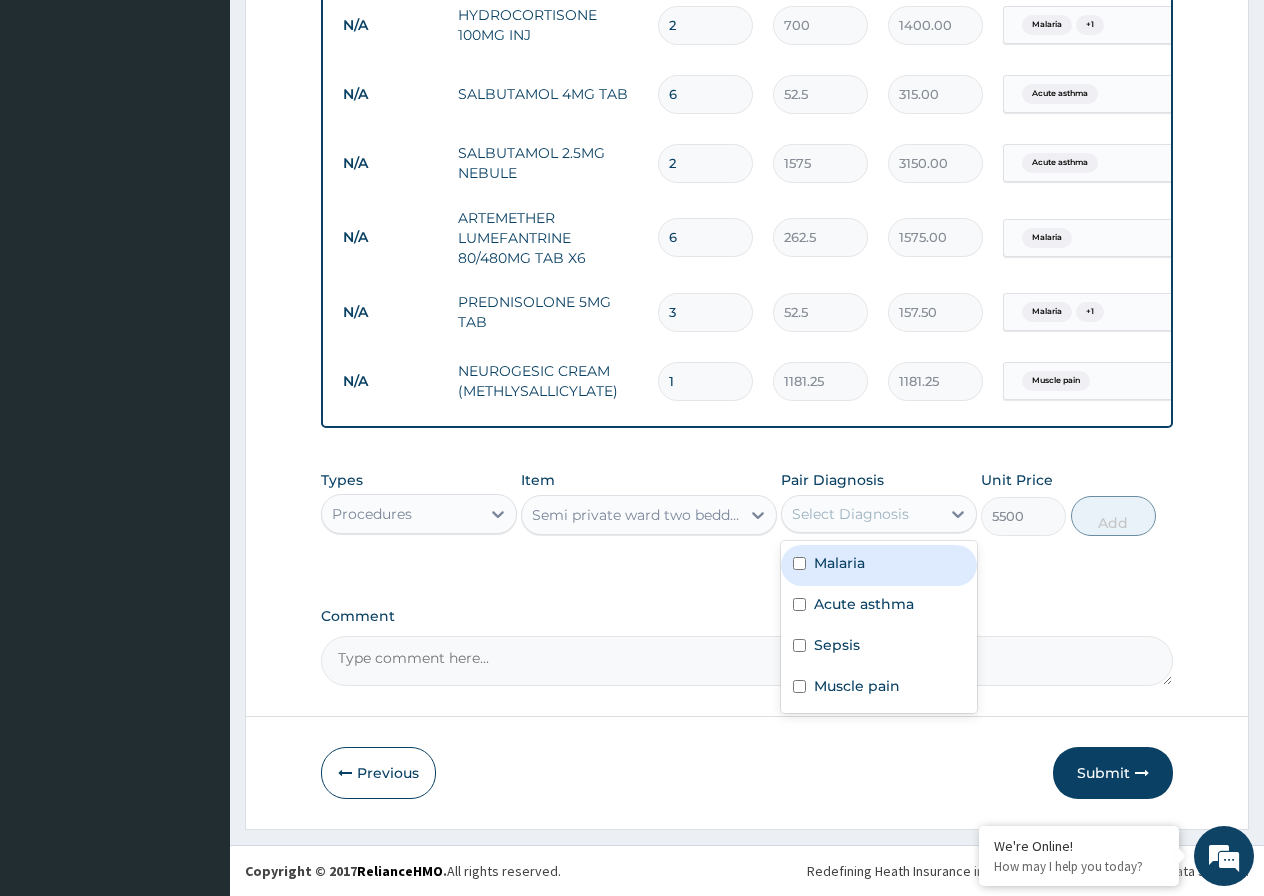 click at bounding box center [799, 563] 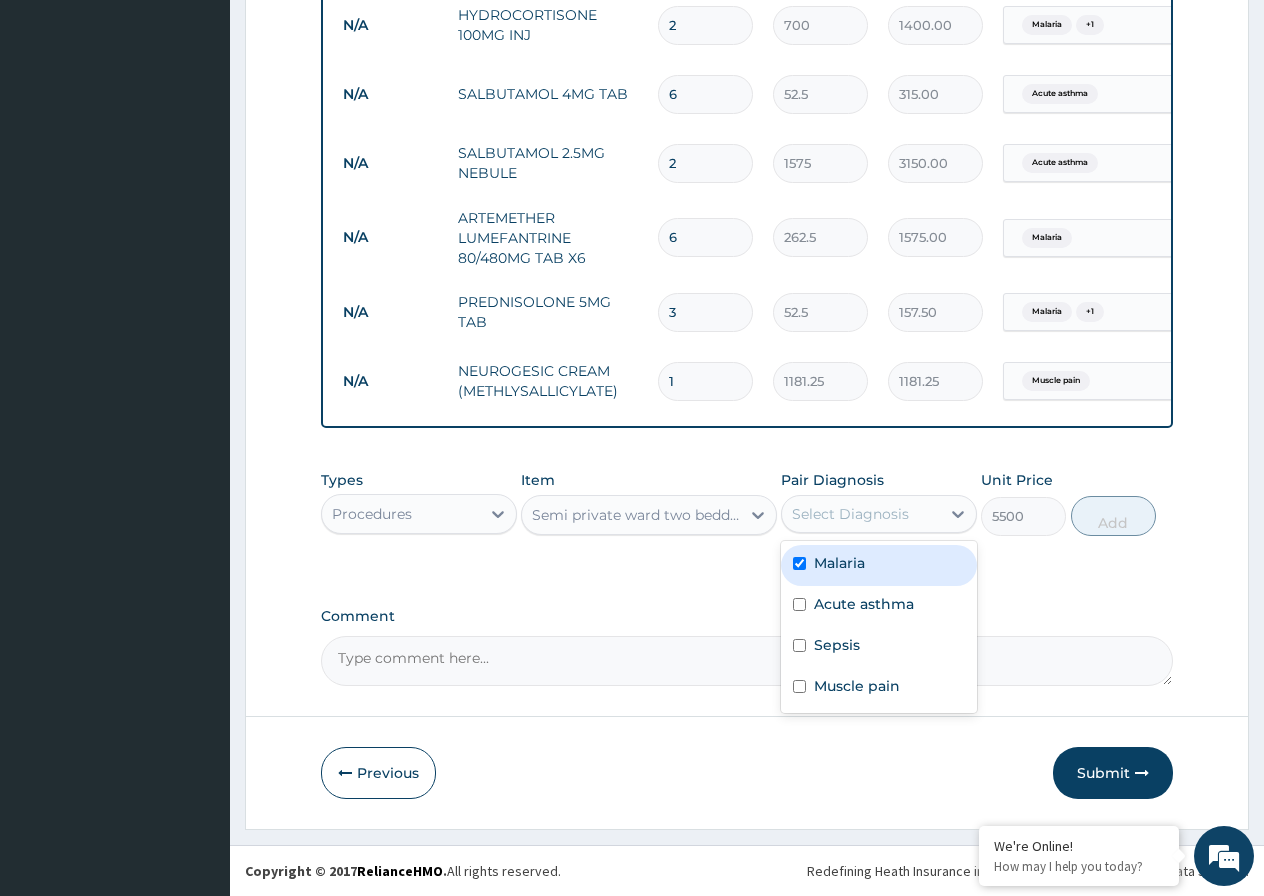 checkbox on "true" 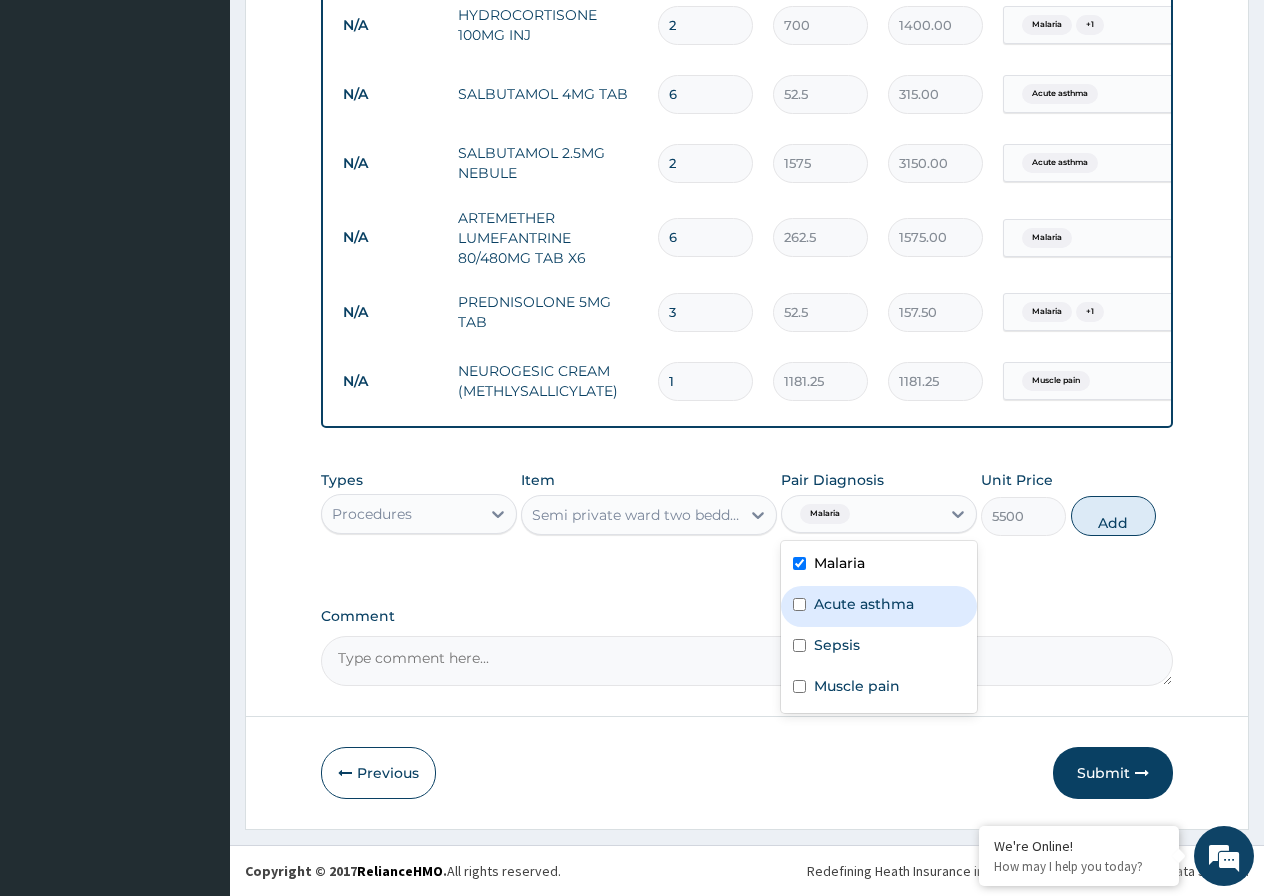 click at bounding box center (799, 604) 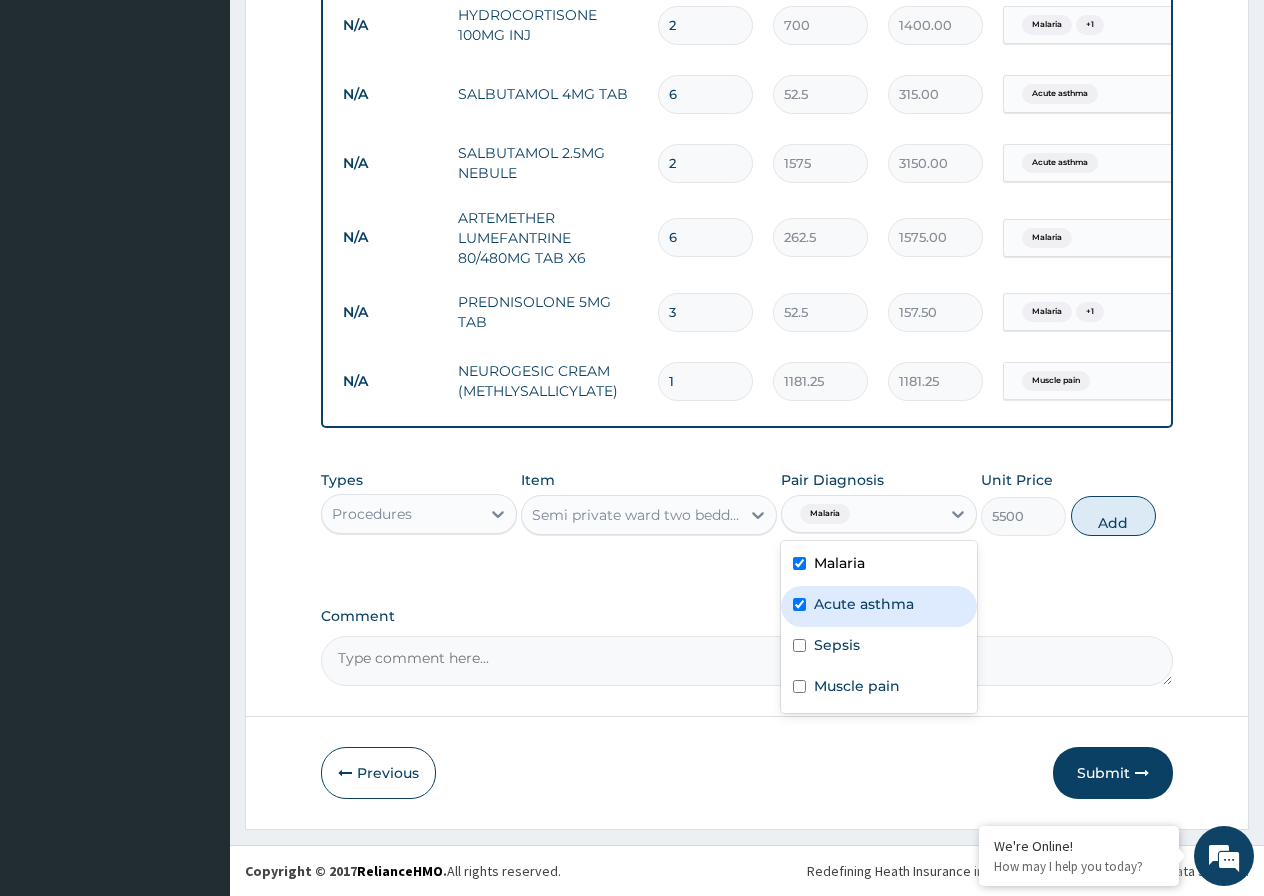 checkbox on "true" 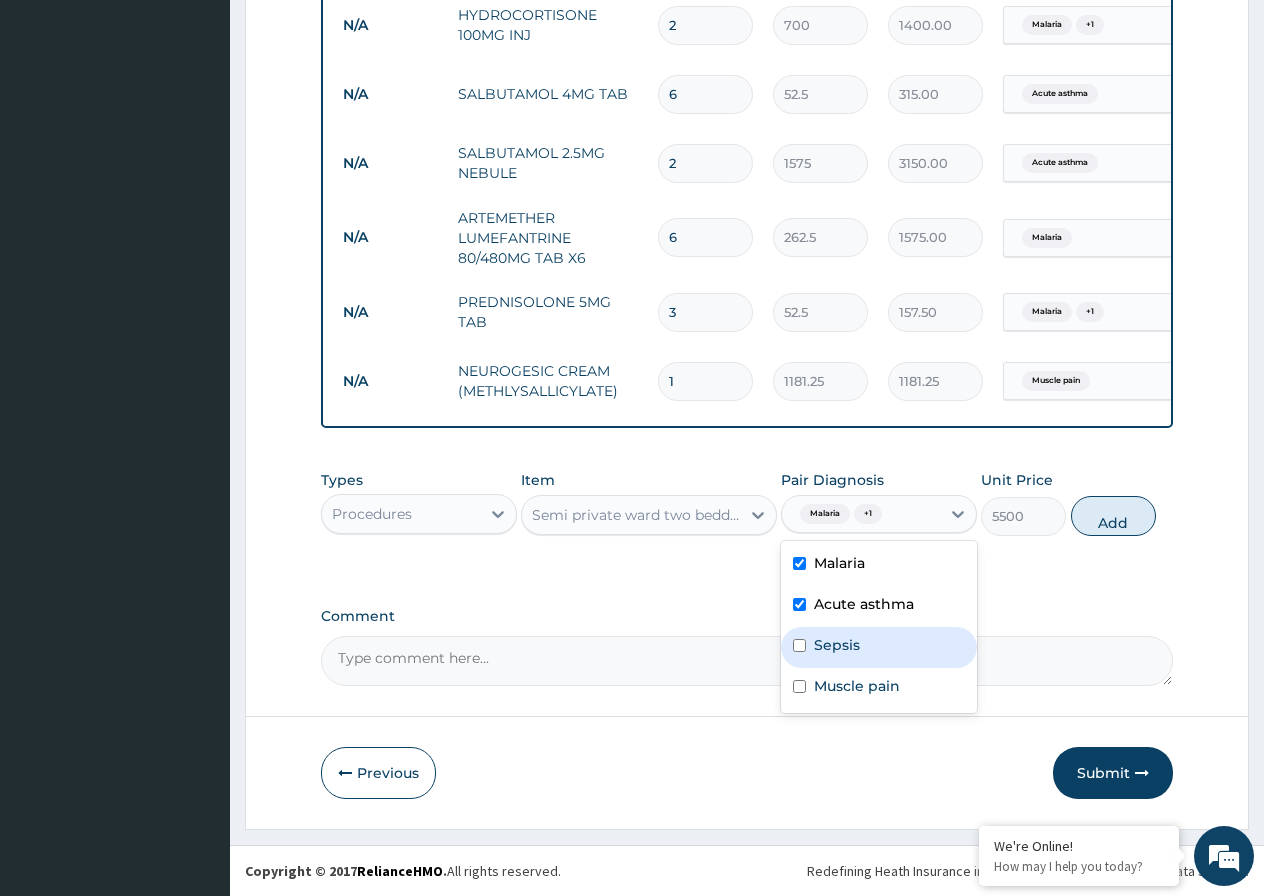 click at bounding box center (799, 645) 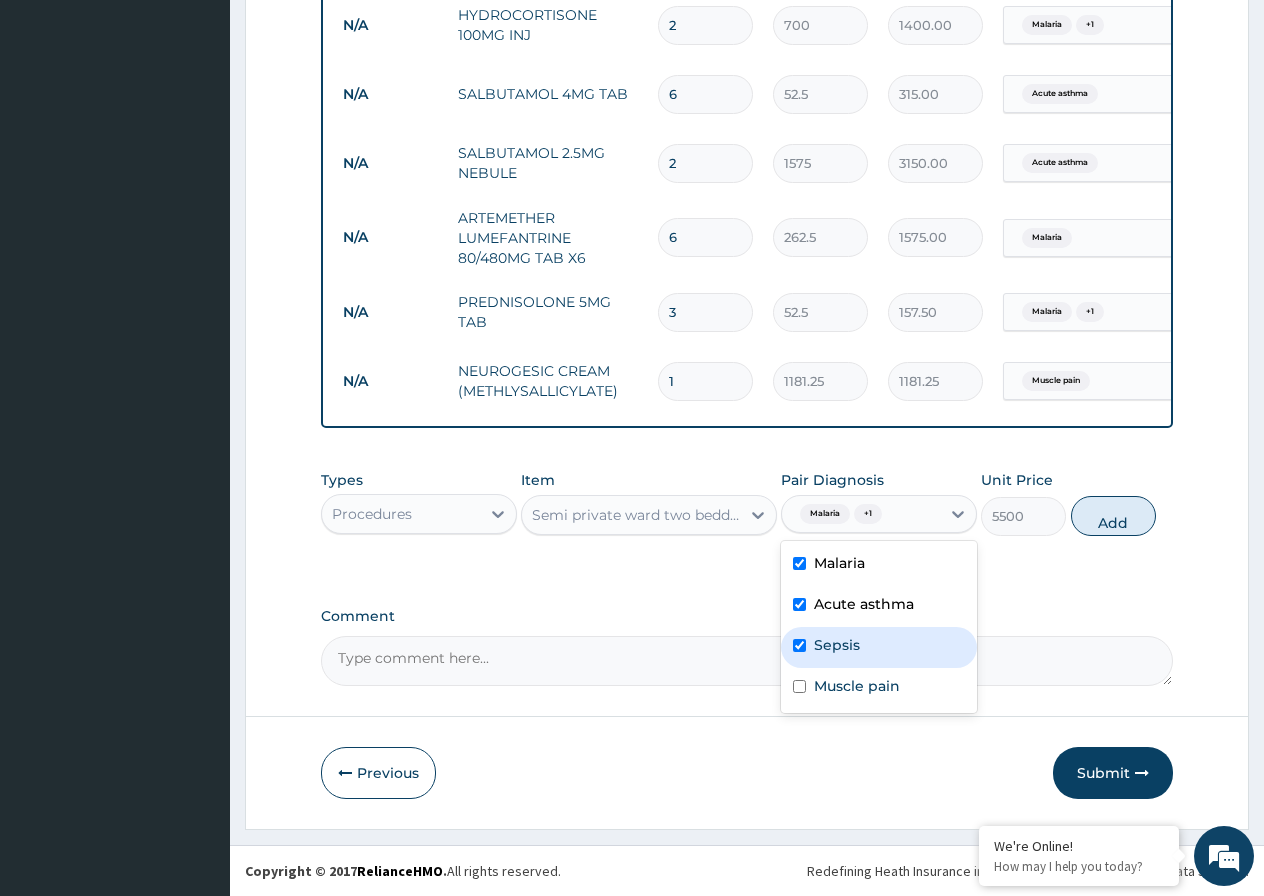 checkbox on "true" 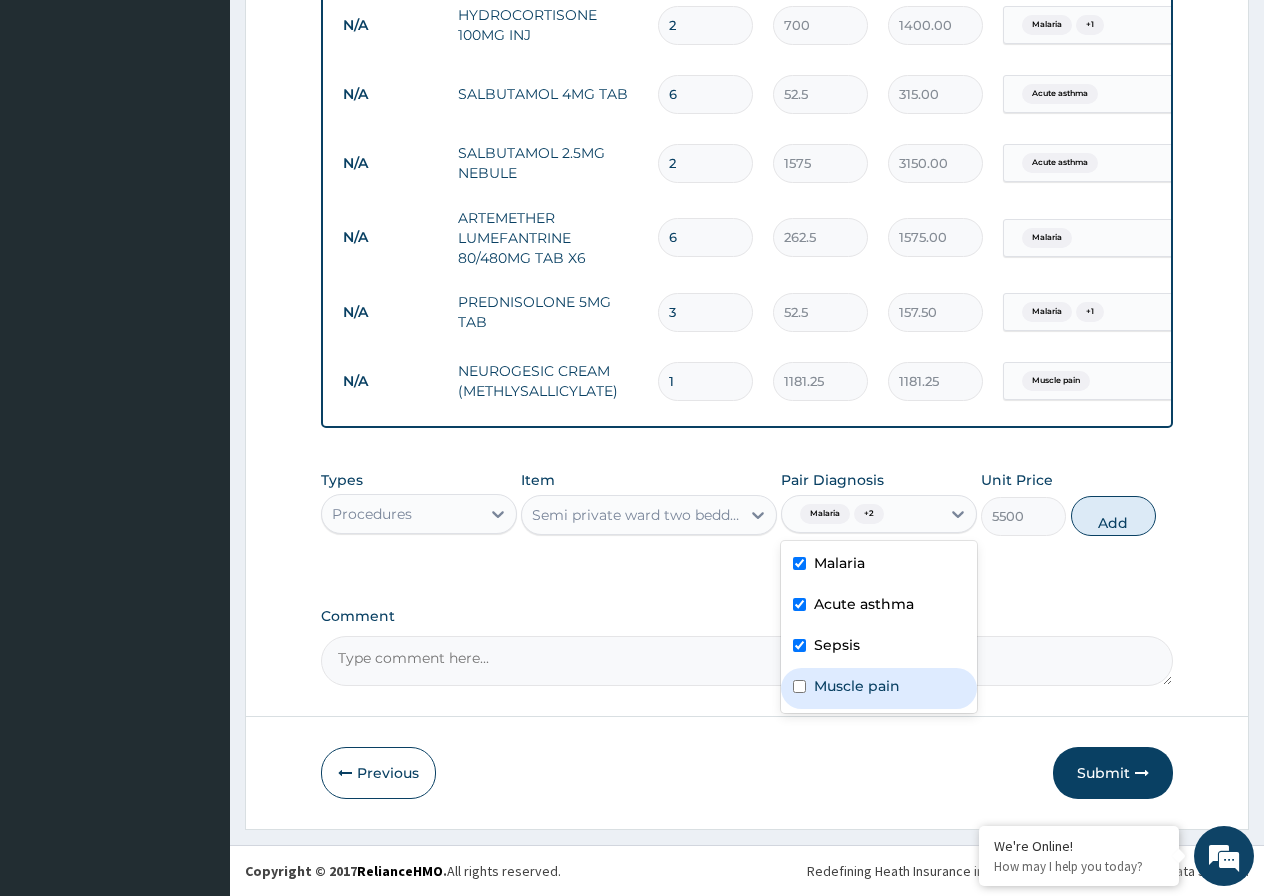 click at bounding box center (799, 686) 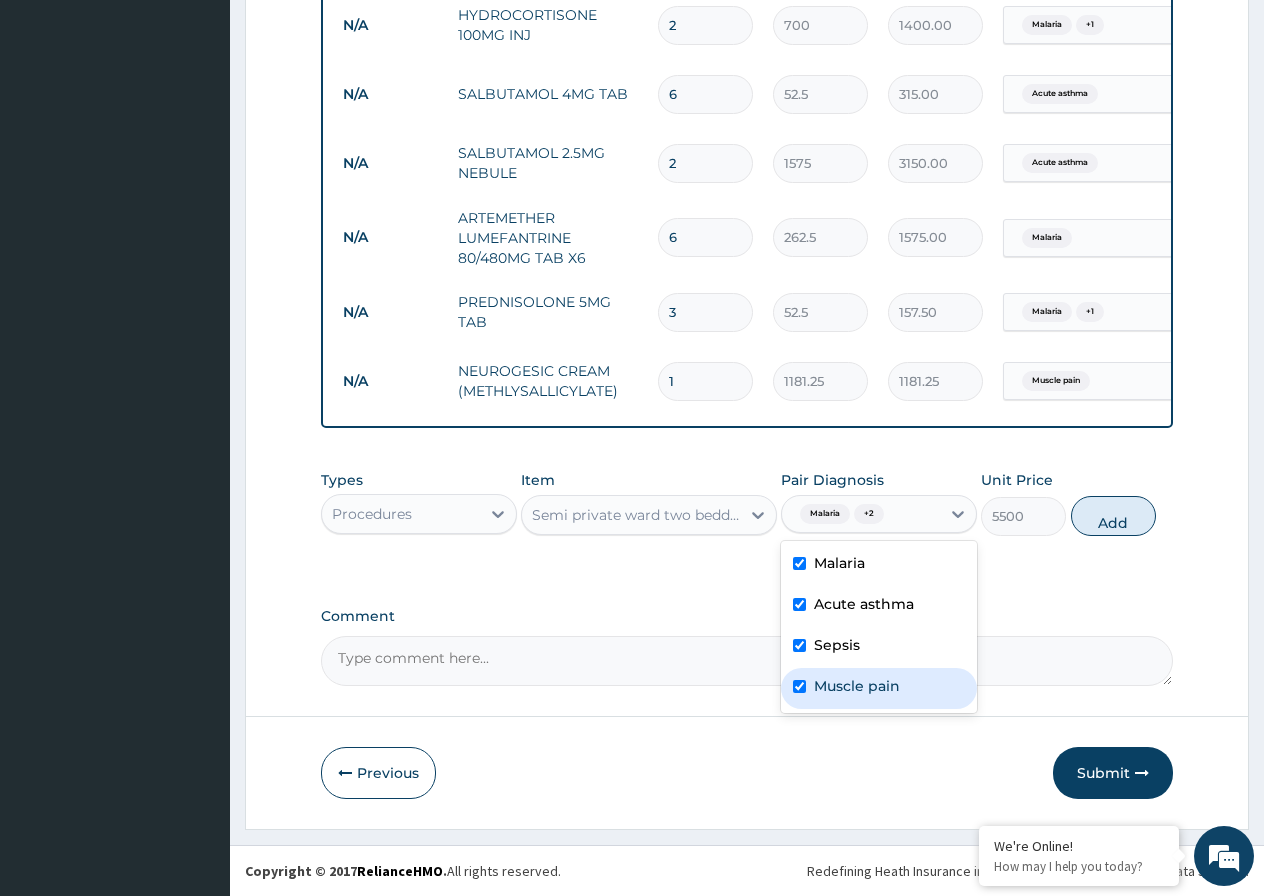 checkbox on "true" 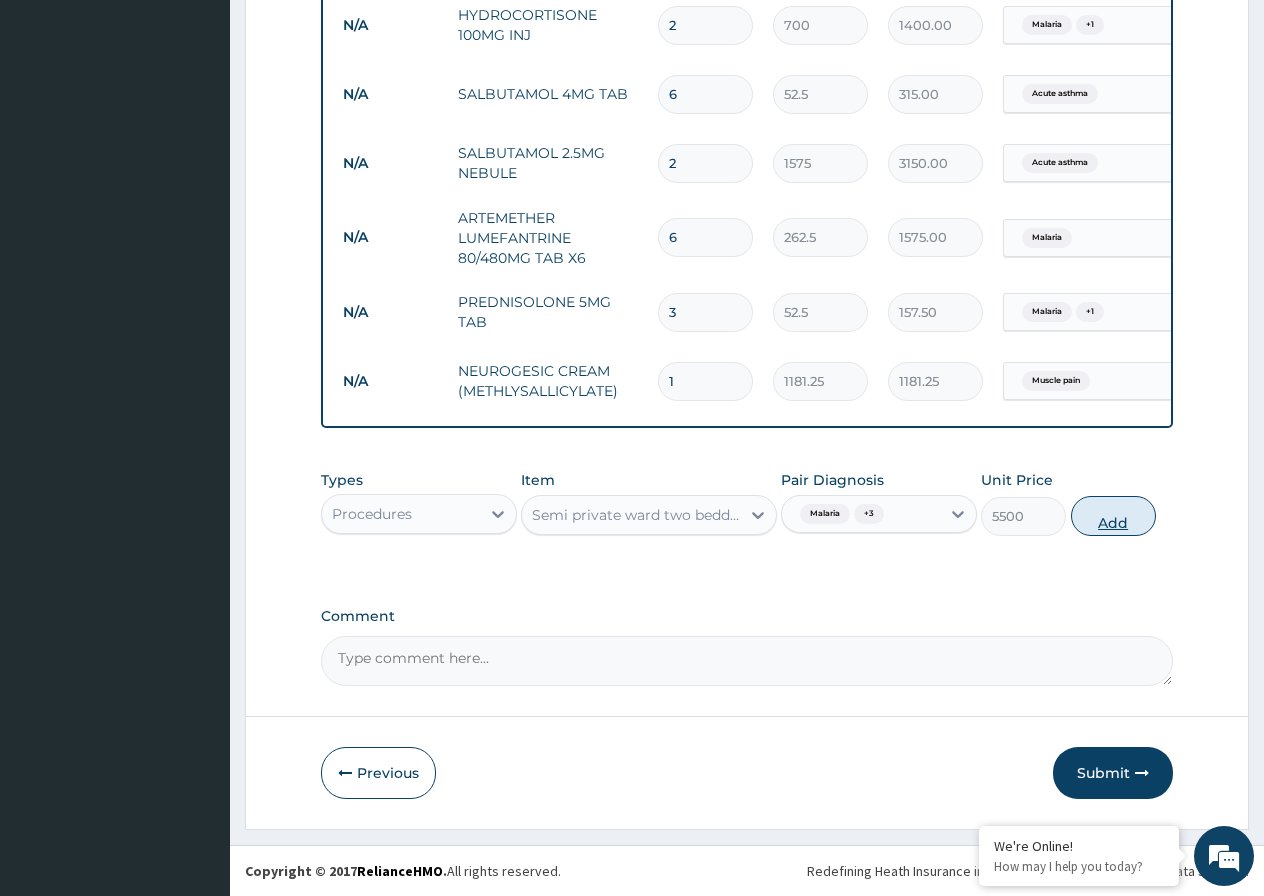 click on "Add" at bounding box center (1113, 516) 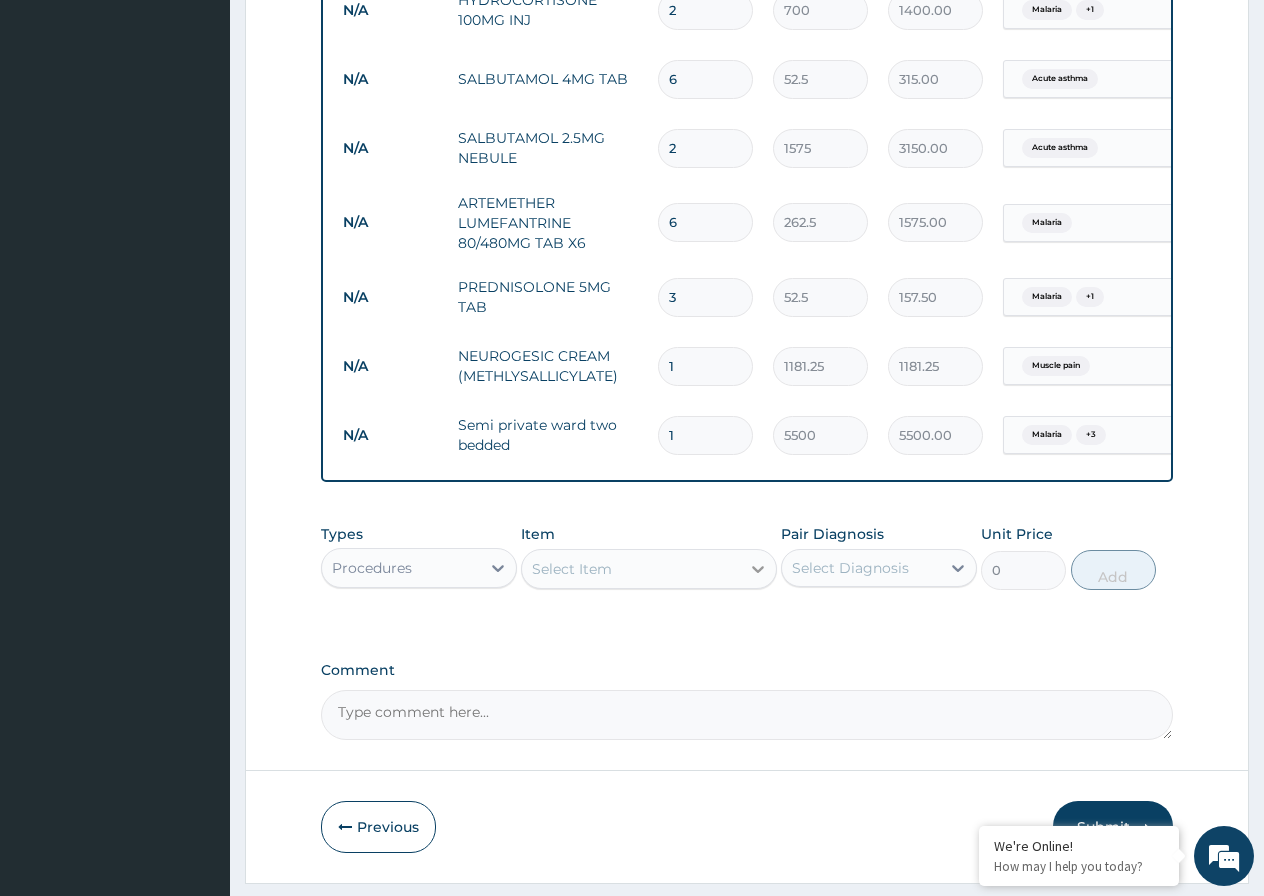 click 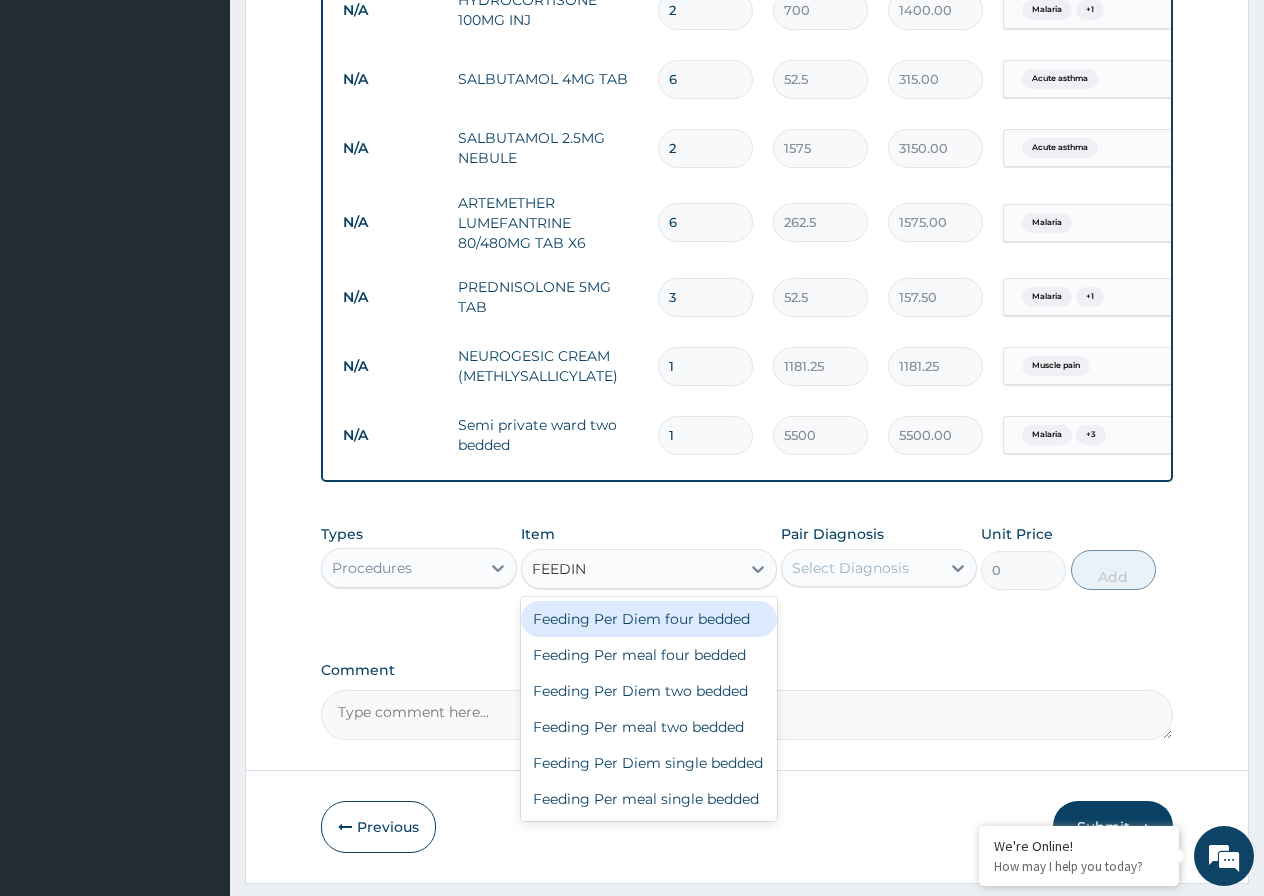 type on "FEEDING" 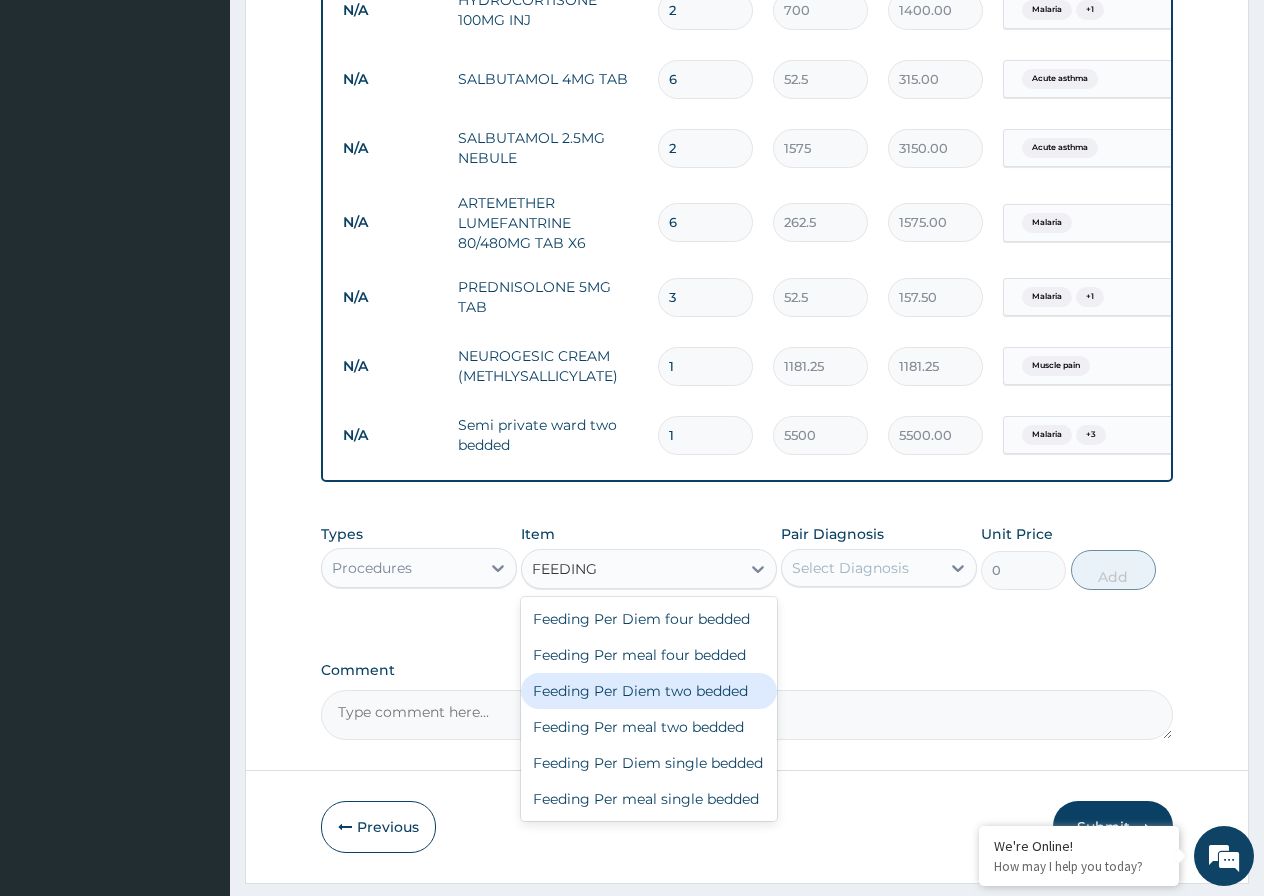 click on "Feeding Per Diem two bedded" at bounding box center (649, 691) 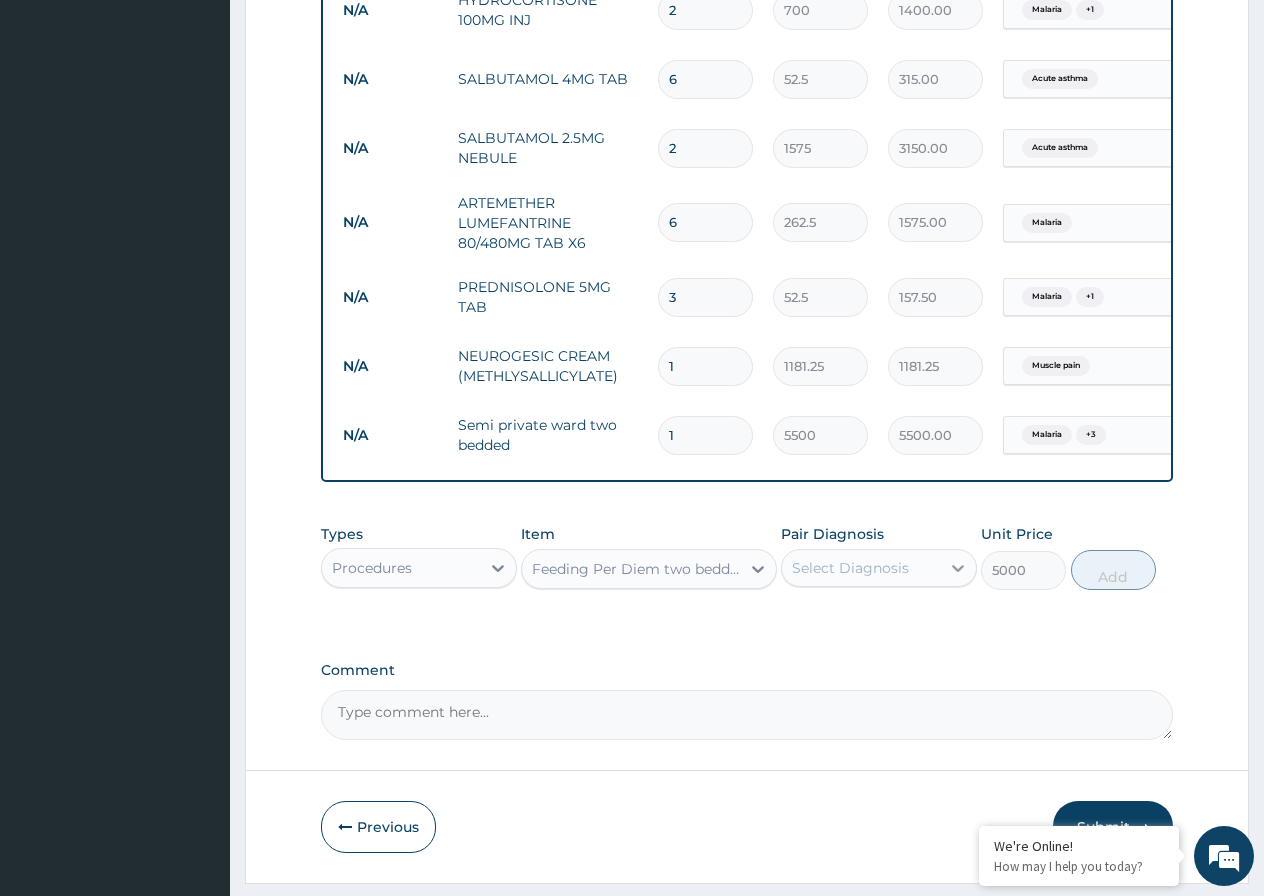 click 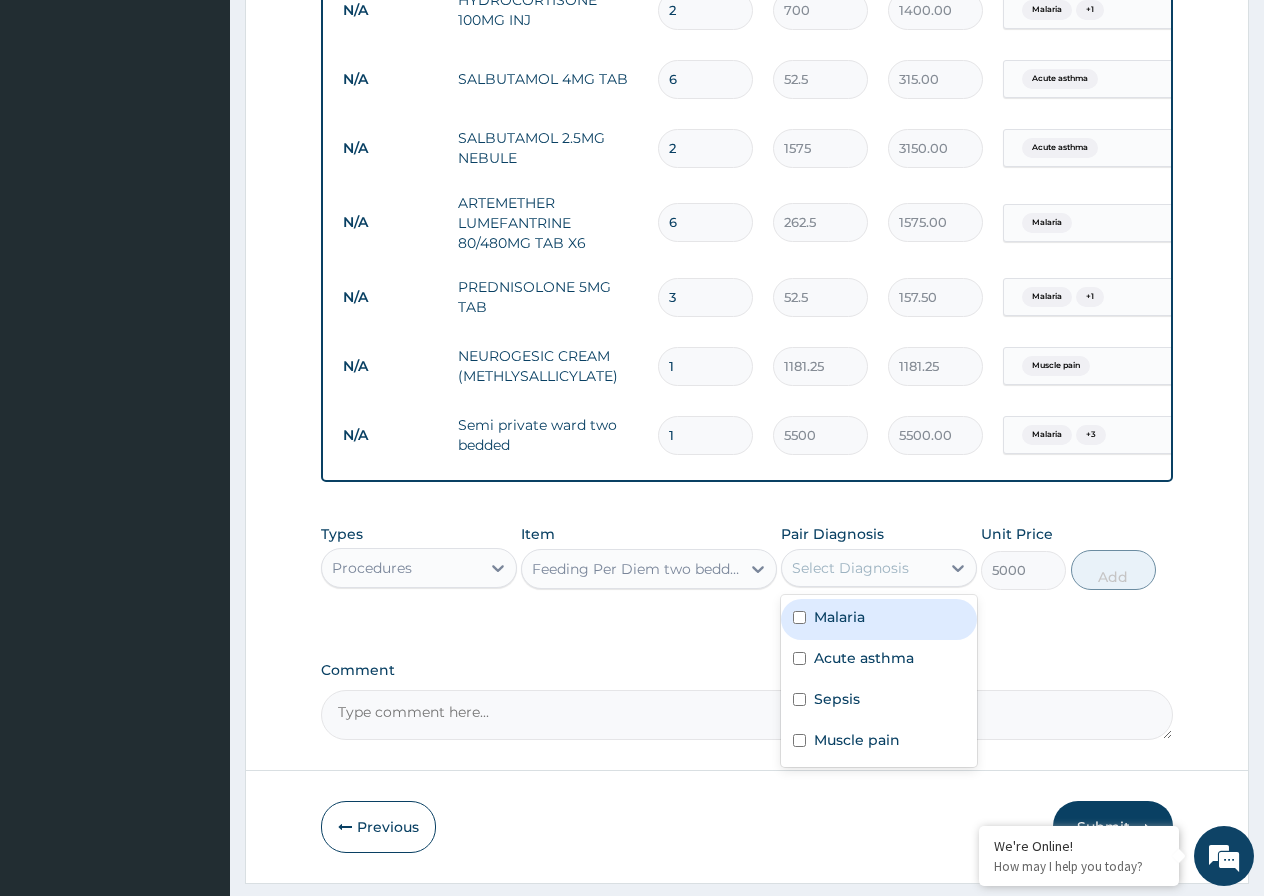 click at bounding box center (799, 617) 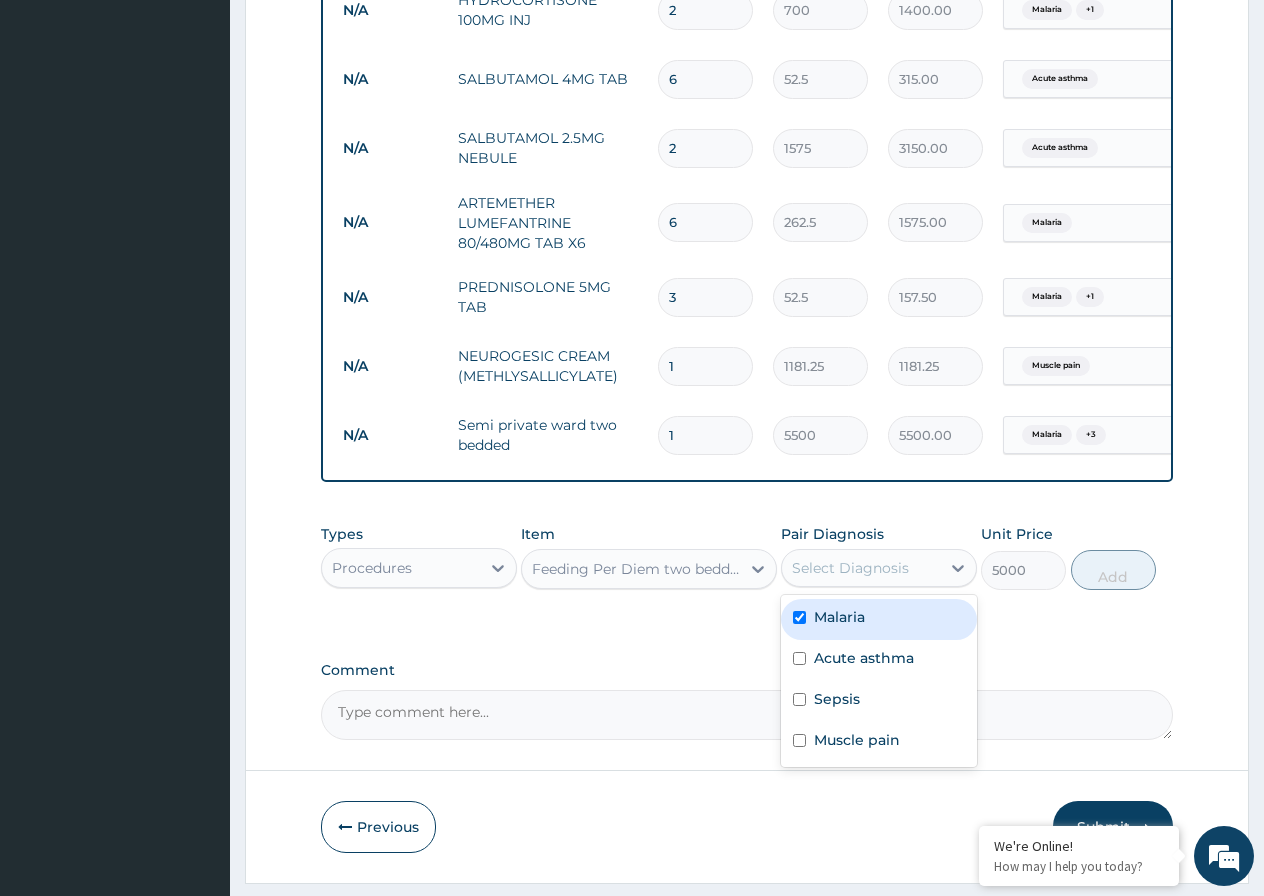 checkbox on "true" 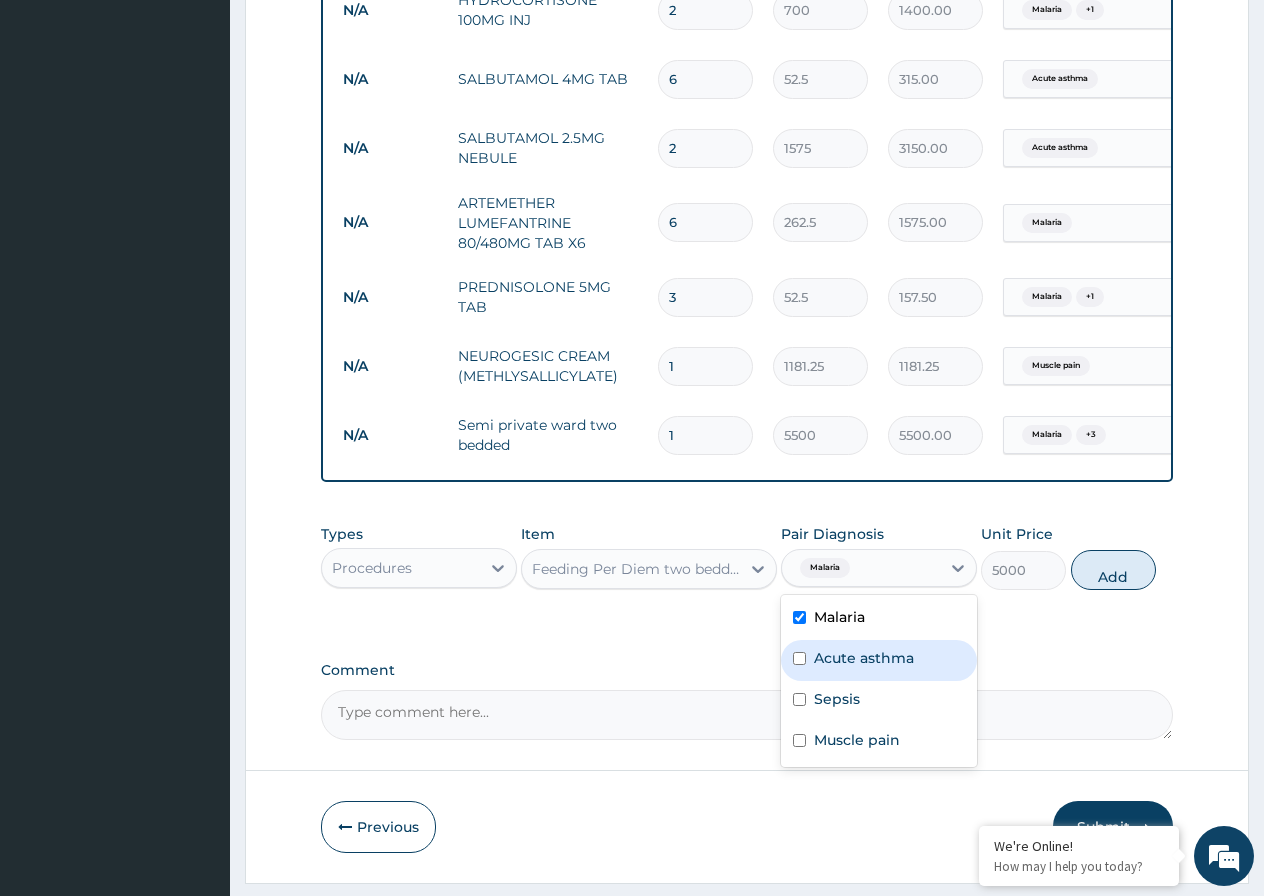 click at bounding box center (799, 658) 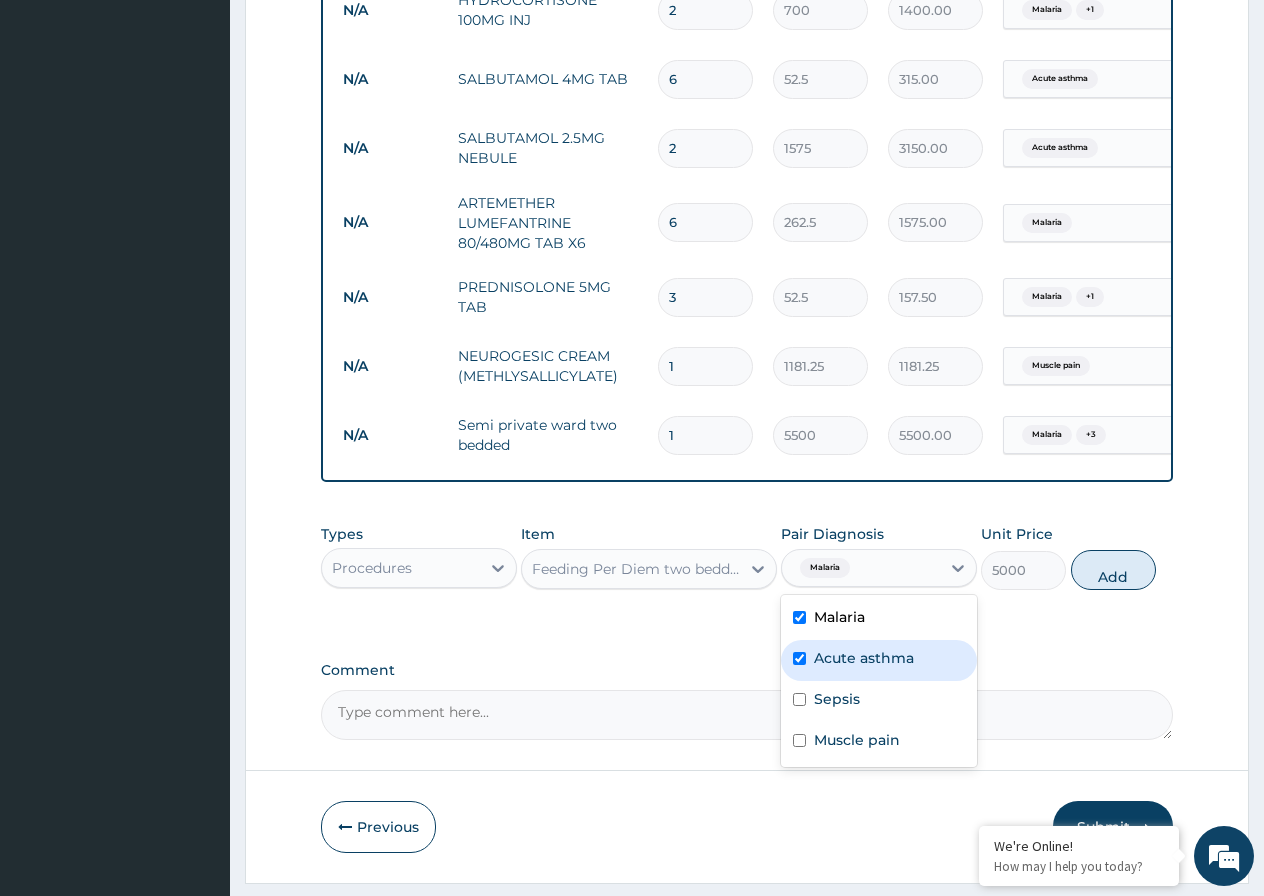 checkbox on "true" 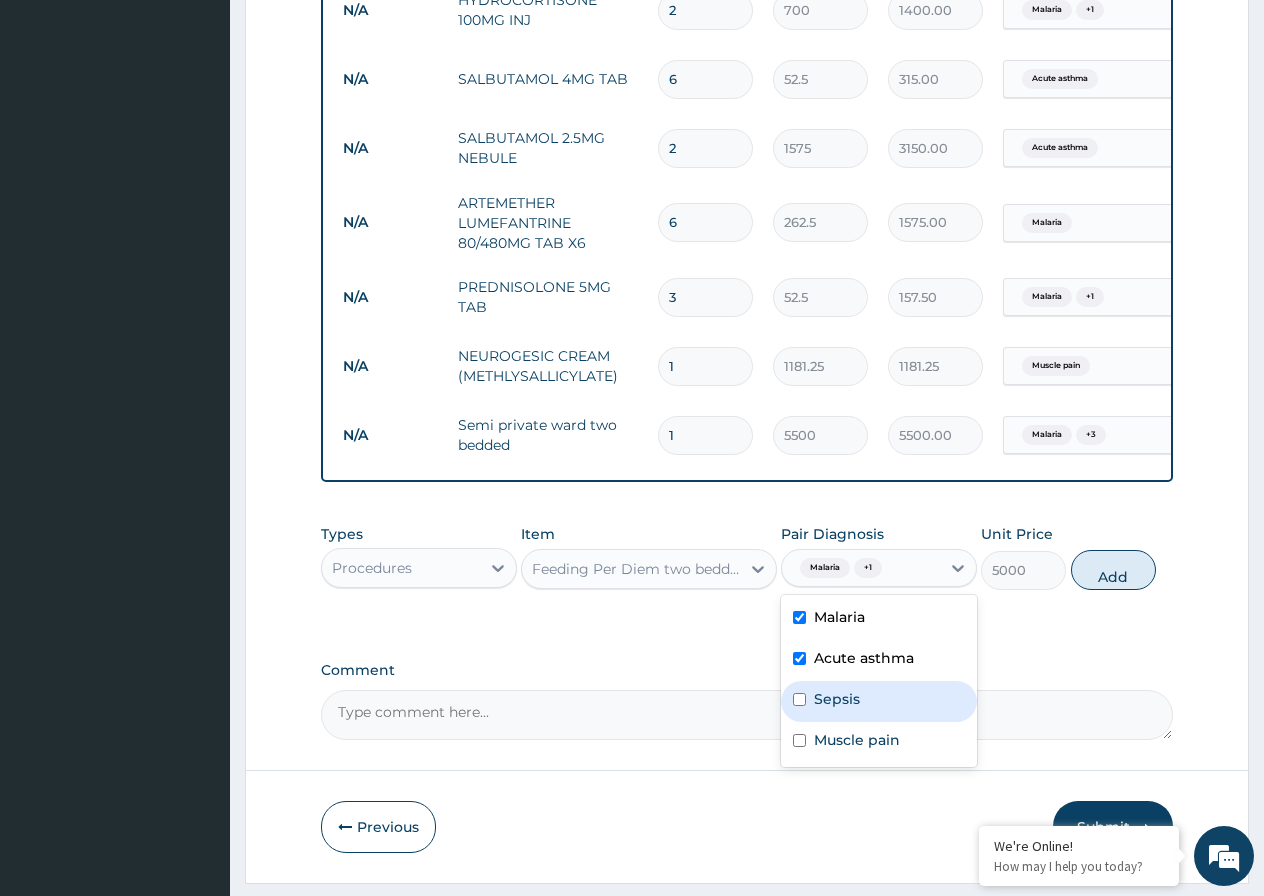 click at bounding box center [799, 699] 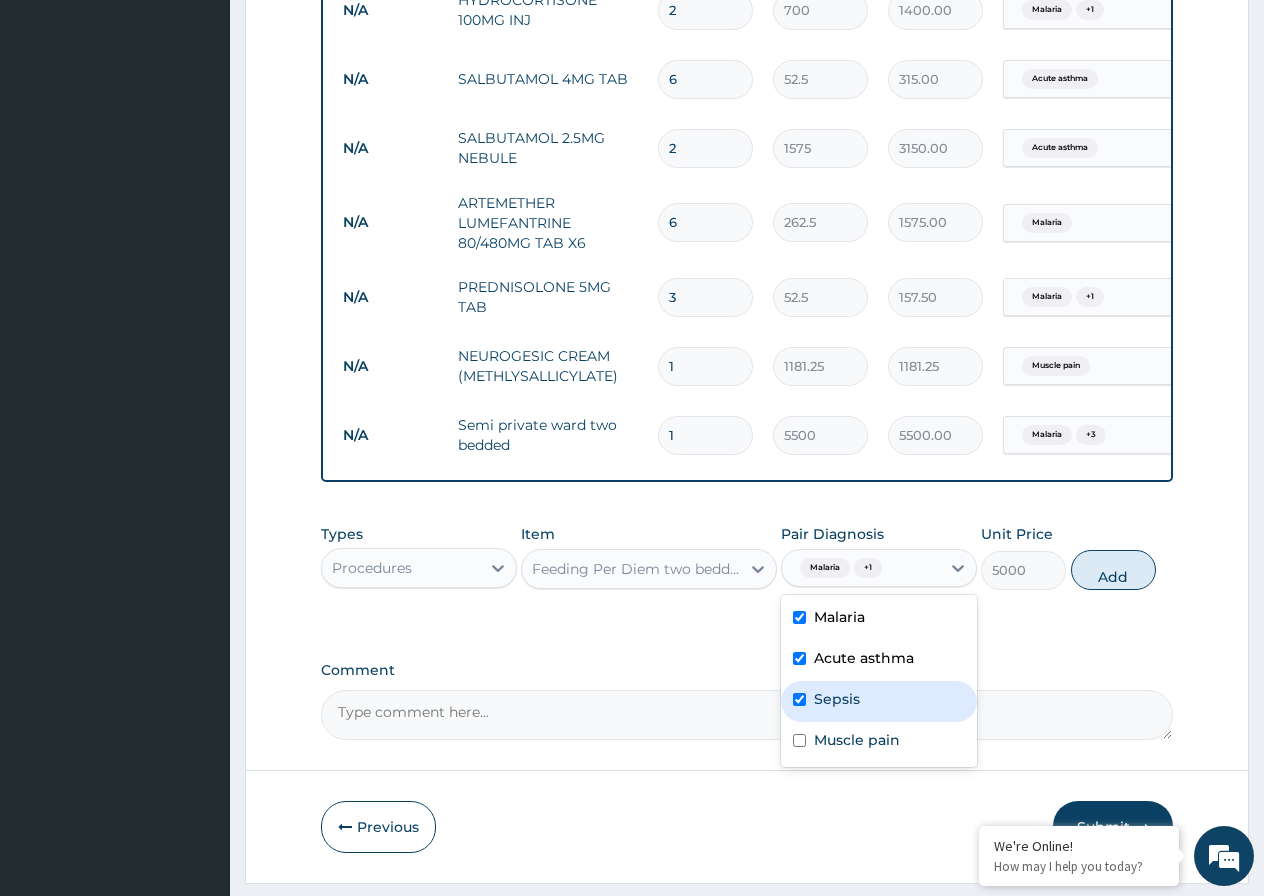 checkbox on "true" 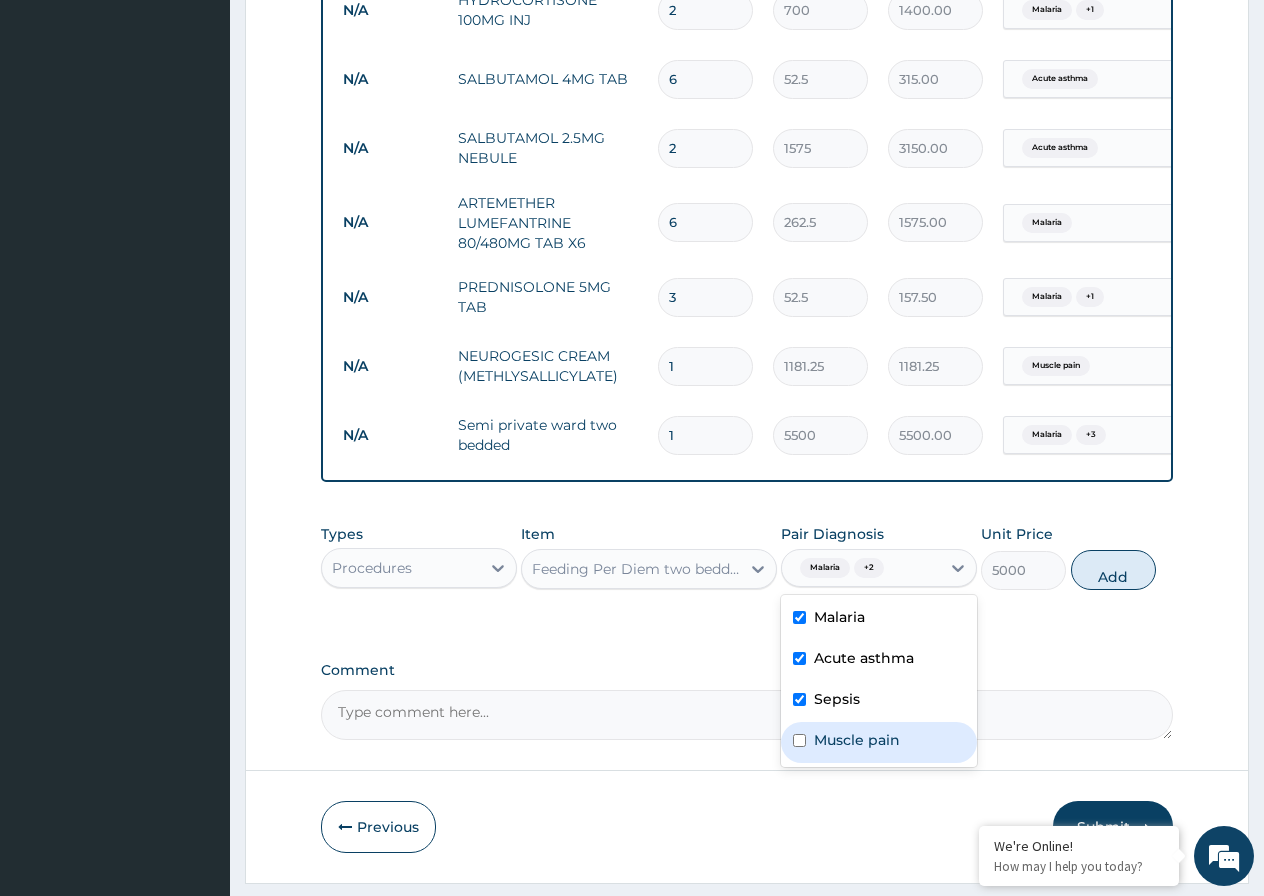 click at bounding box center (799, 740) 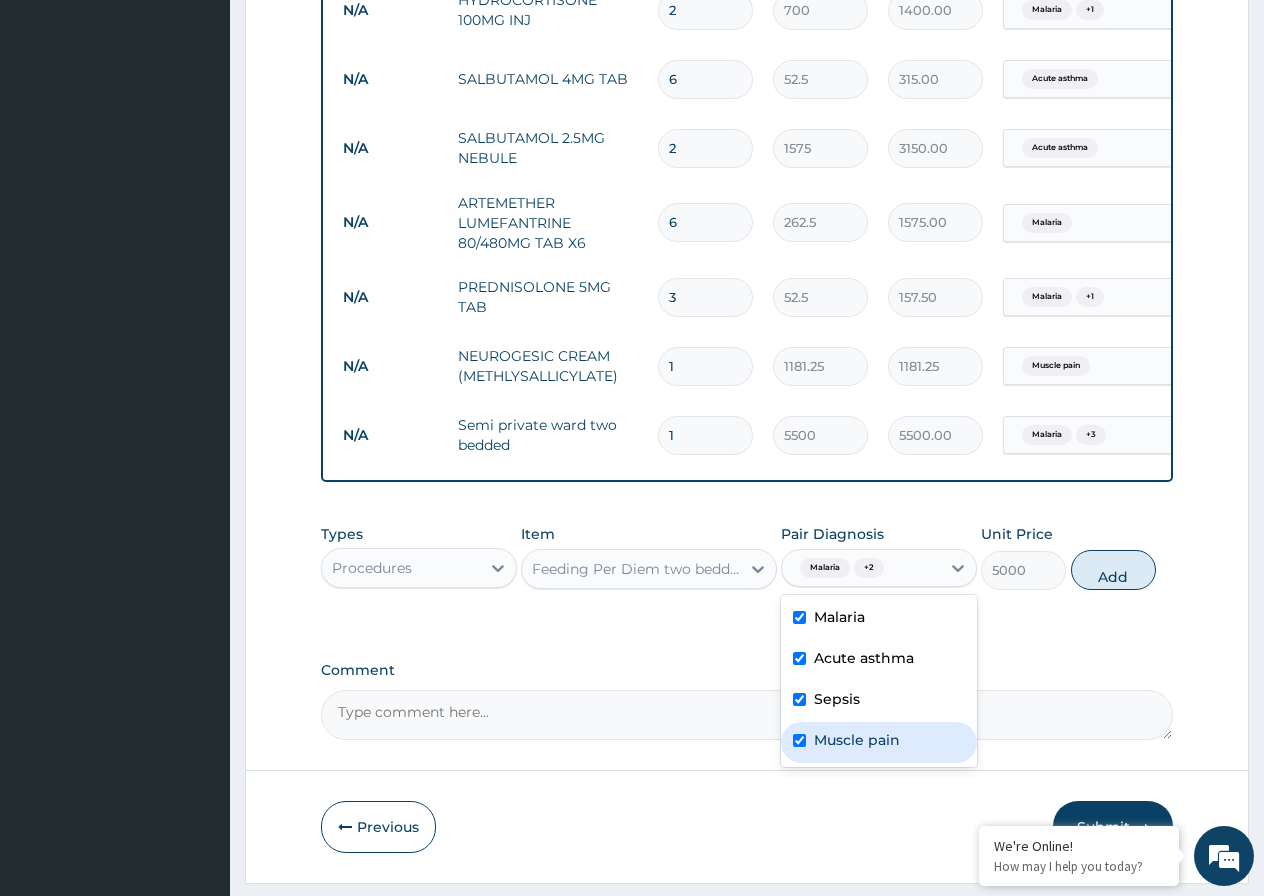 checkbox on "true" 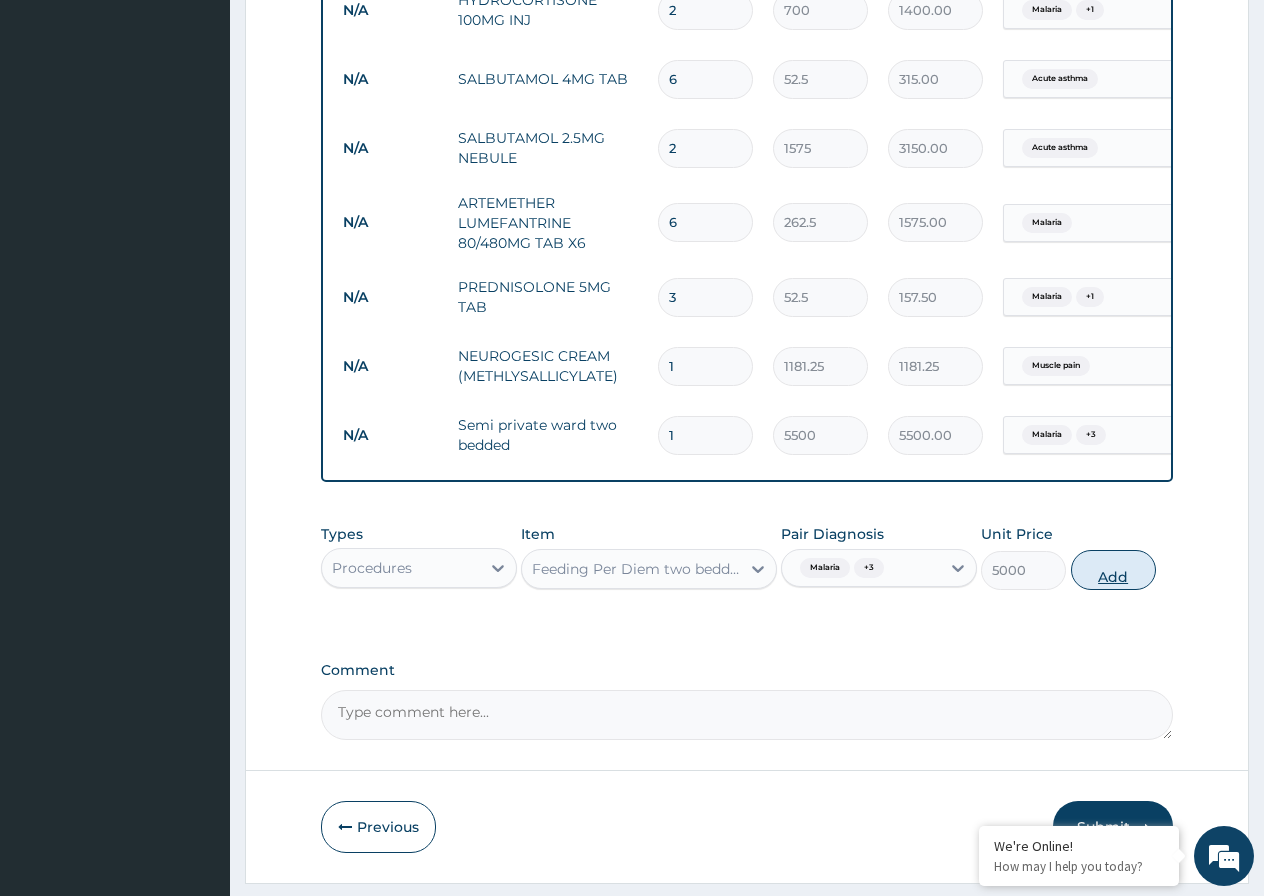 click on "Add" at bounding box center [1113, 570] 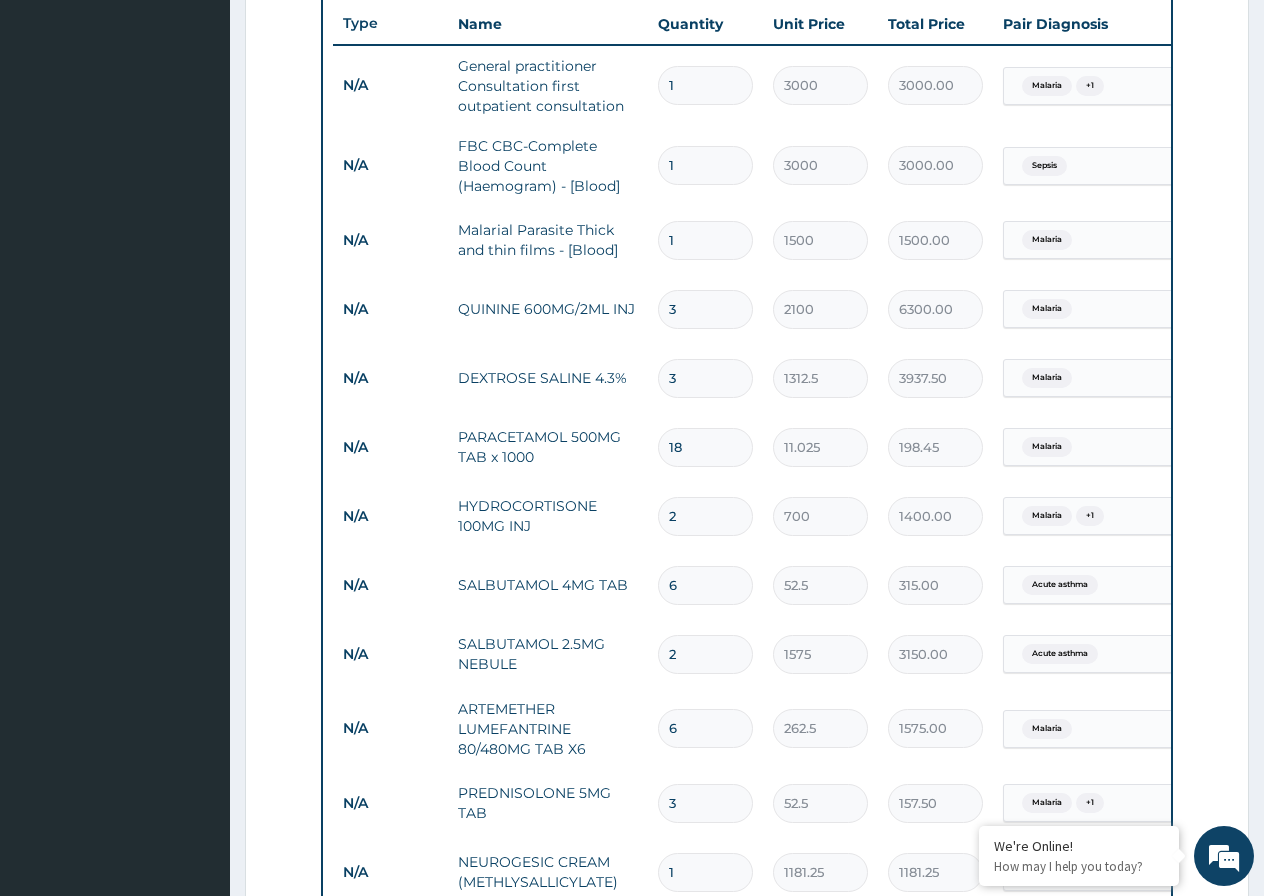scroll, scrollTop: 746, scrollLeft: 0, axis: vertical 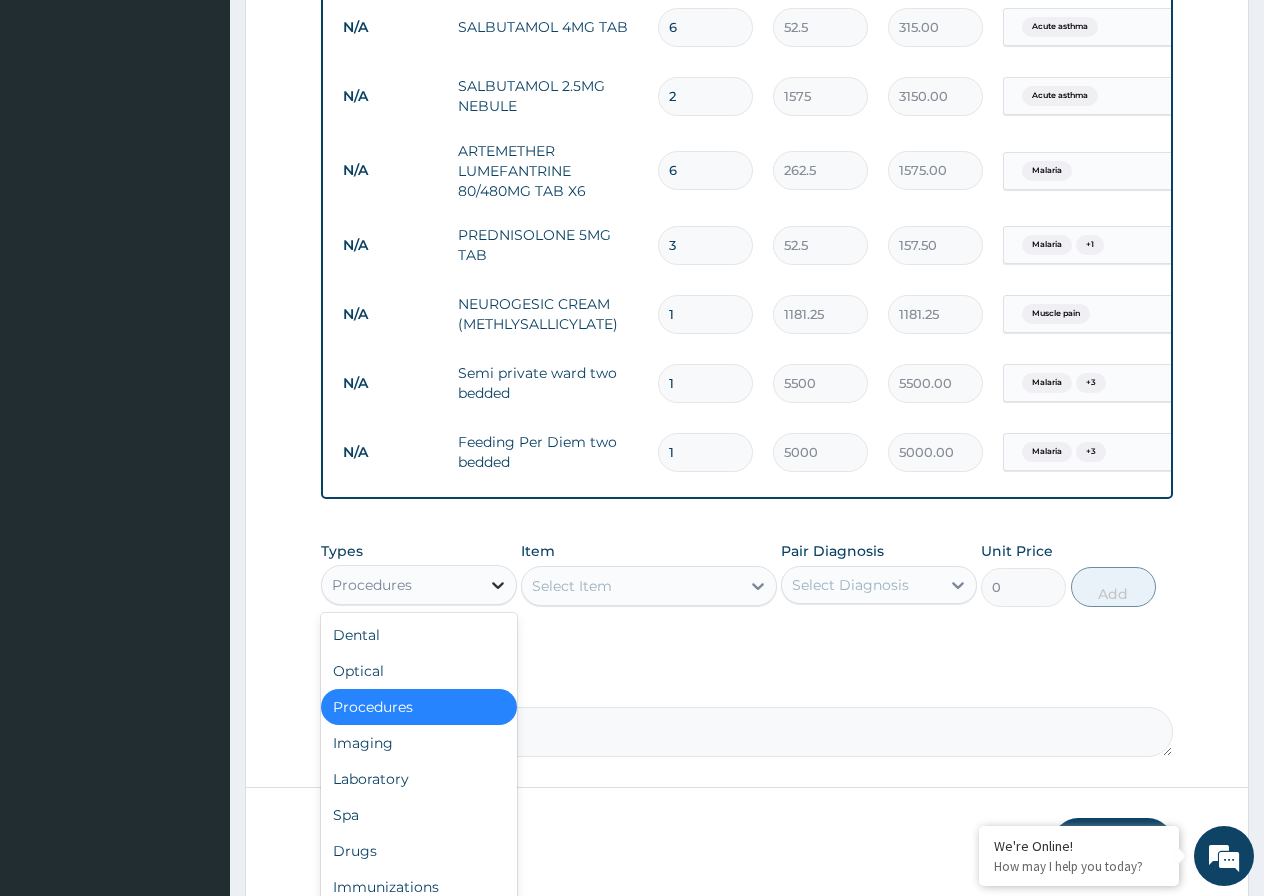 click 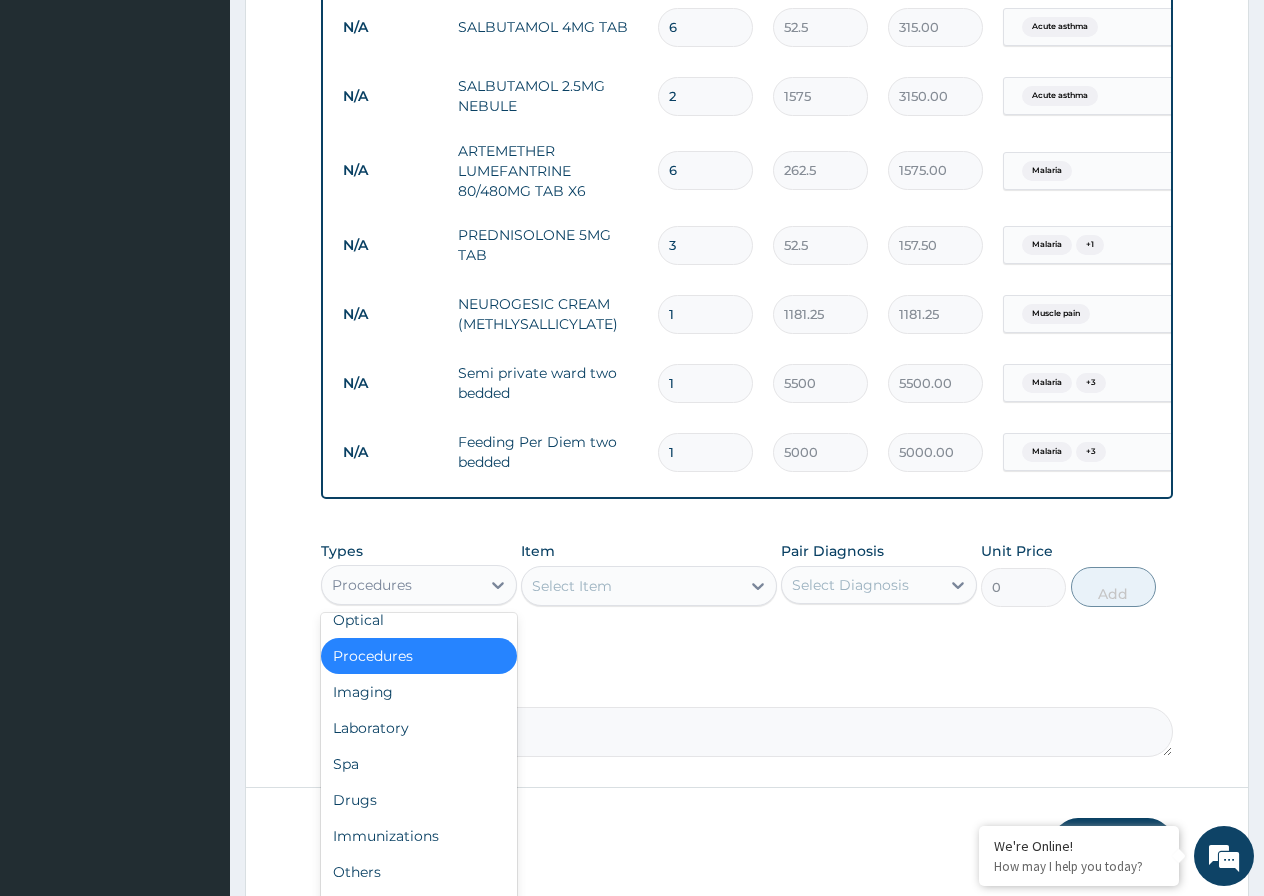 scroll, scrollTop: 54, scrollLeft: 0, axis: vertical 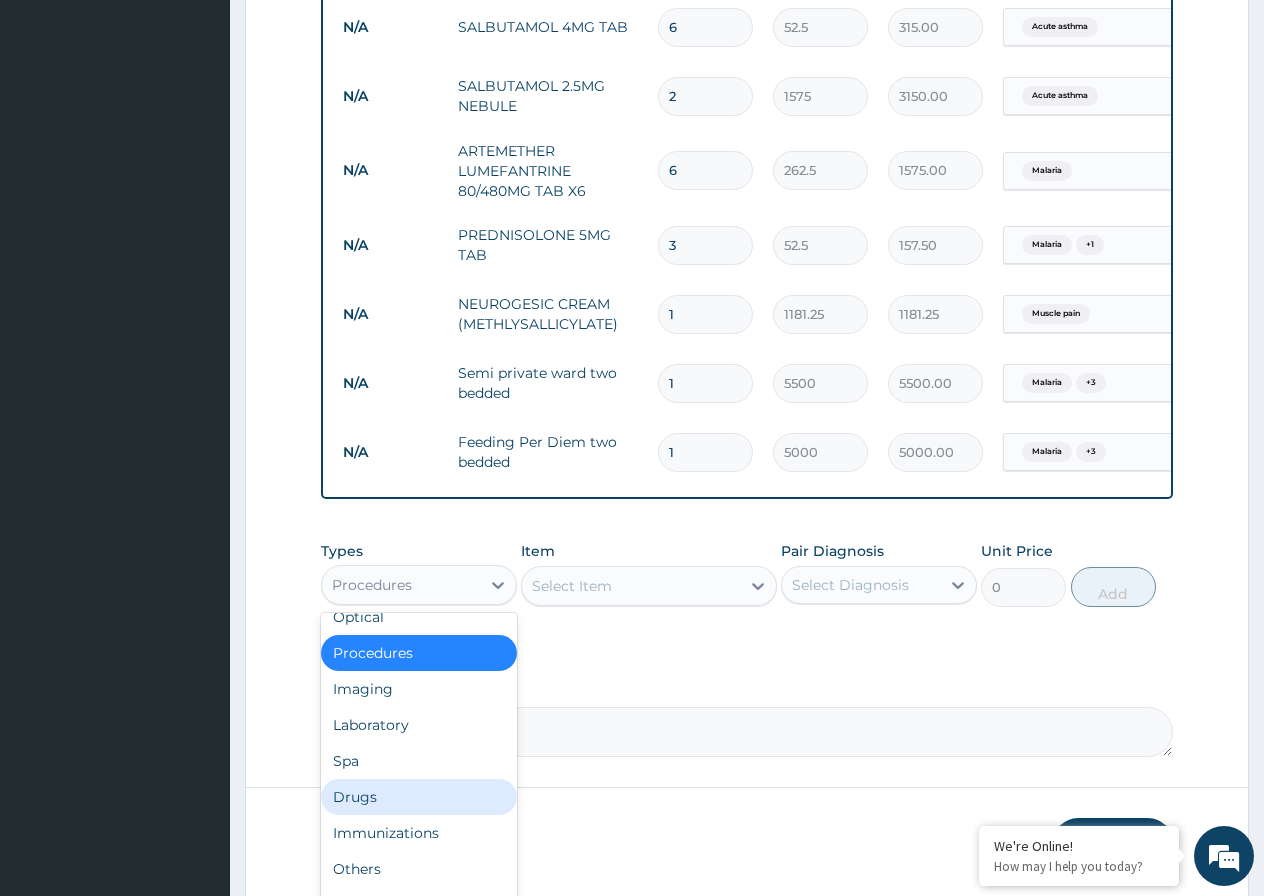 click on "Drugs" at bounding box center (419, 797) 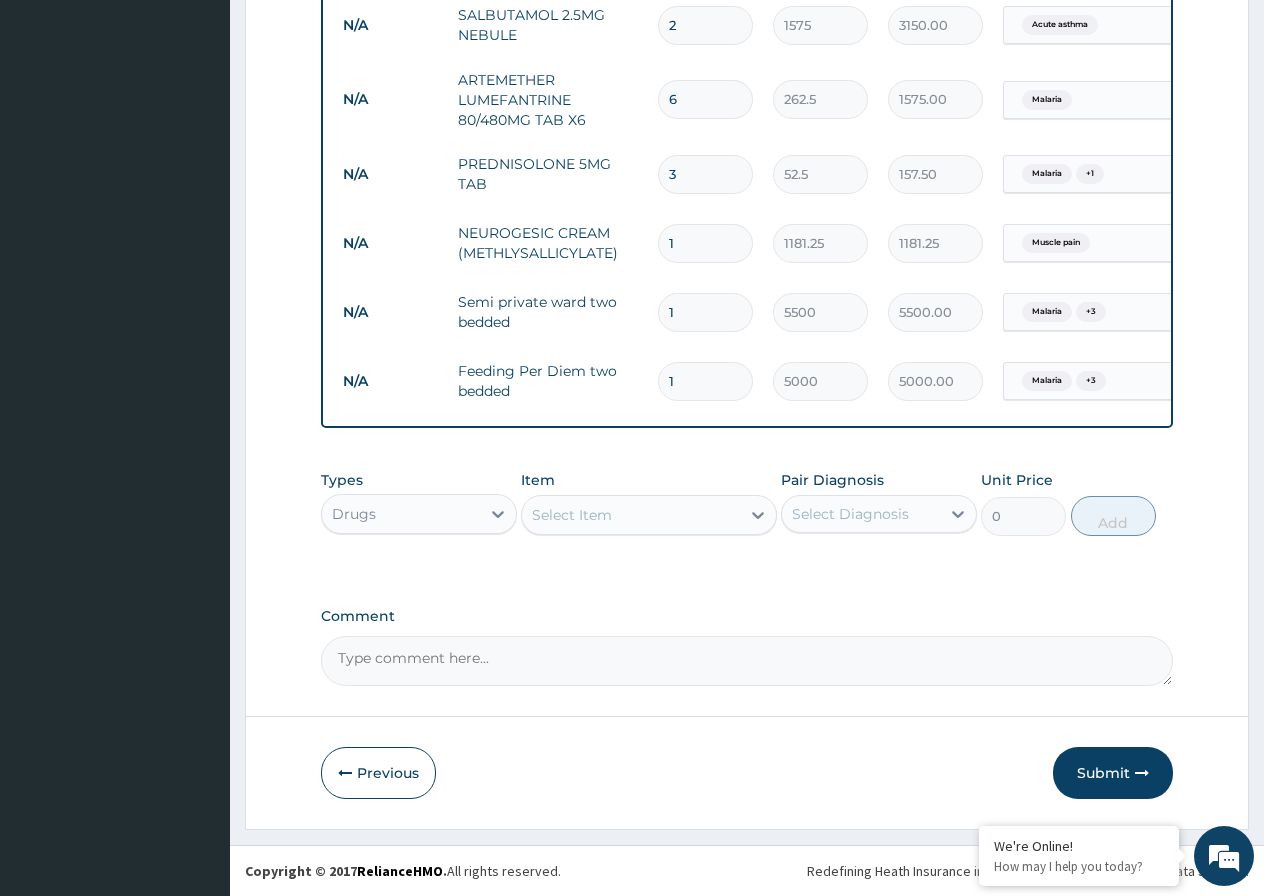 scroll, scrollTop: 1396, scrollLeft: 0, axis: vertical 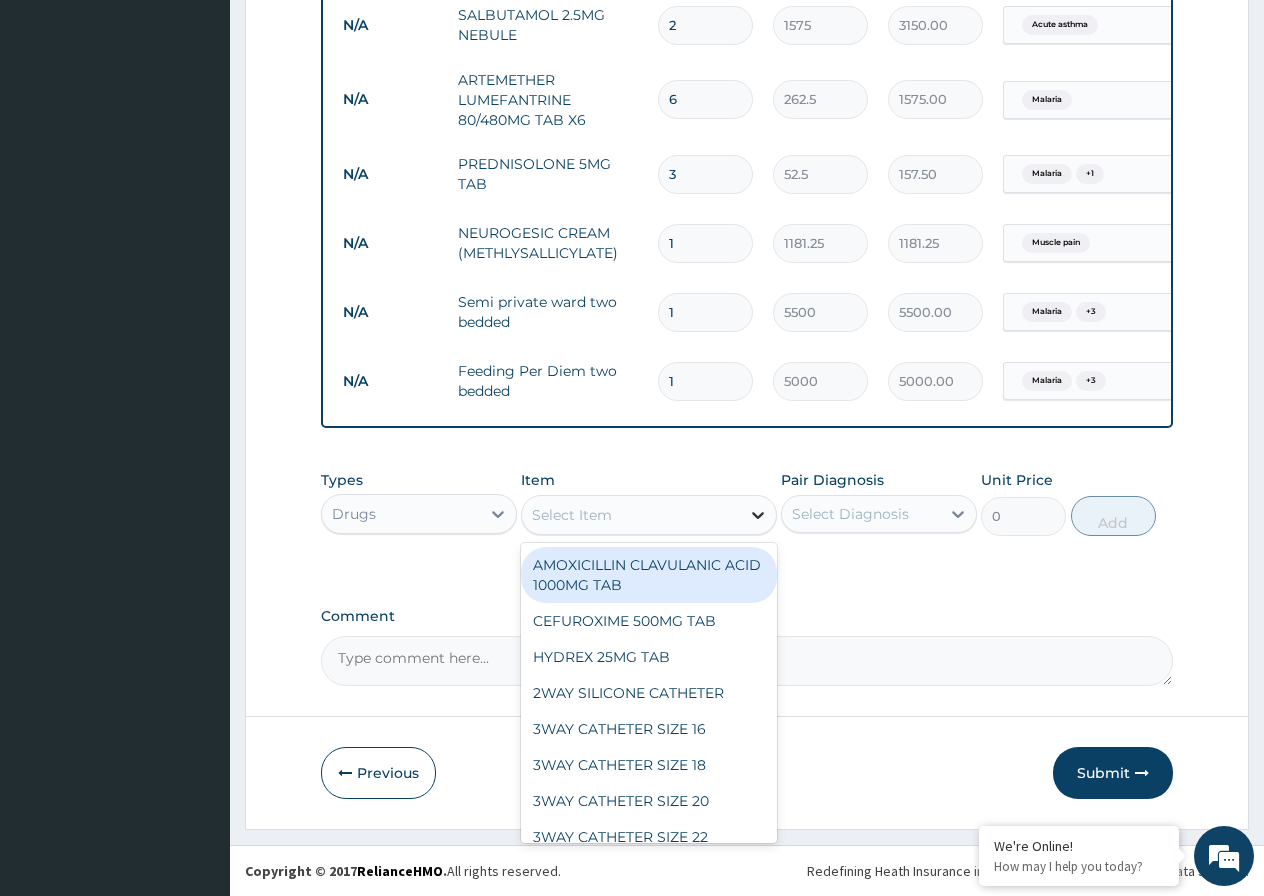 click 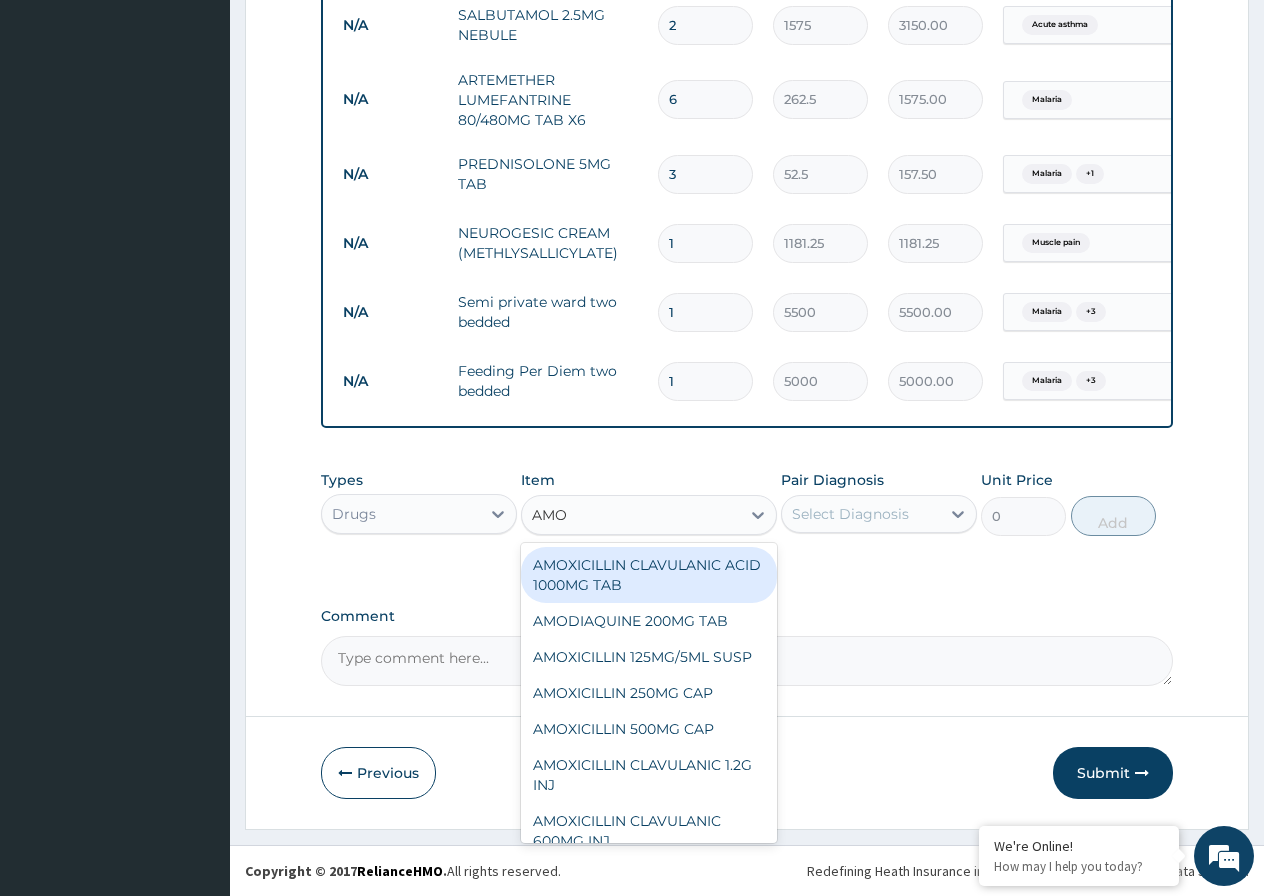 type on "AMOX" 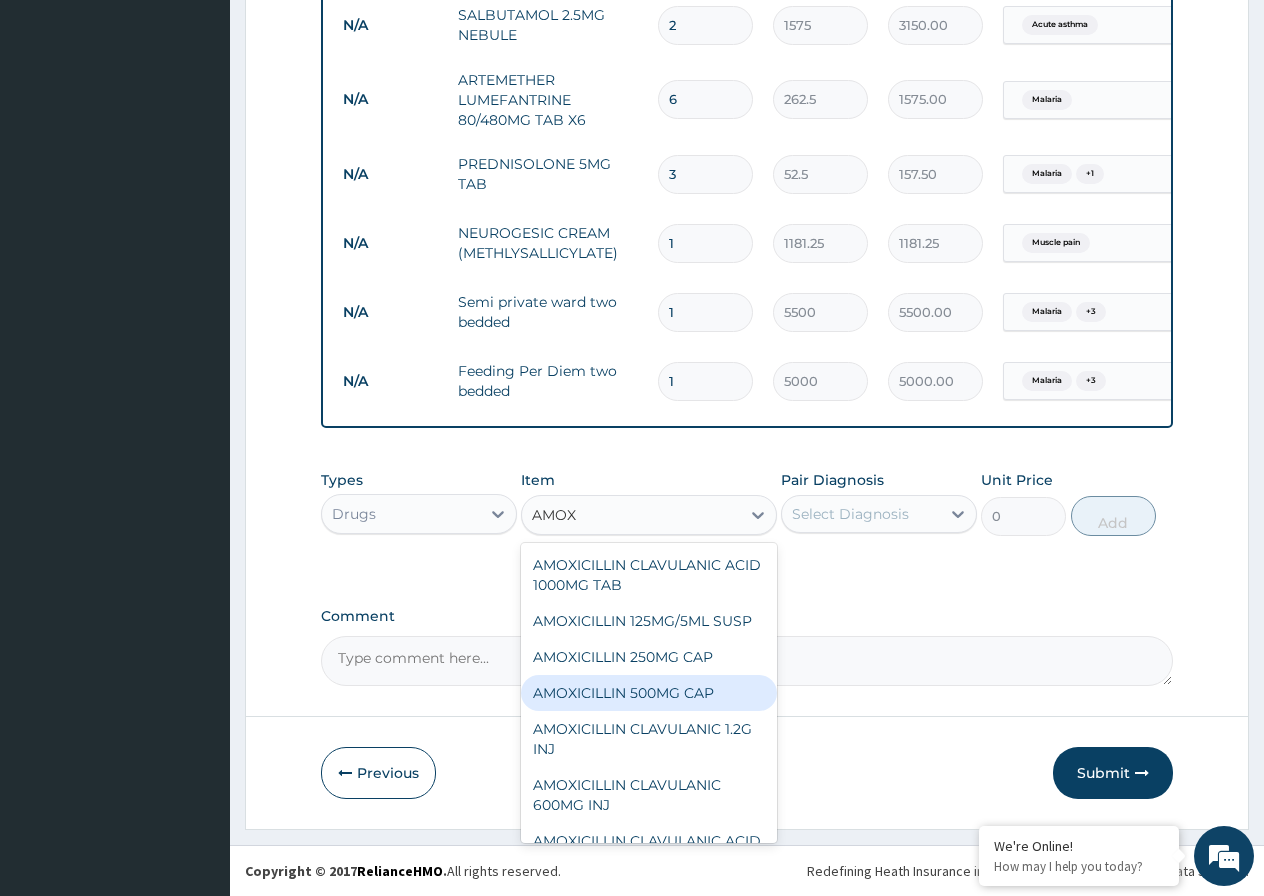click on "AMOXICILLIN 500MG CAP" at bounding box center (649, 693) 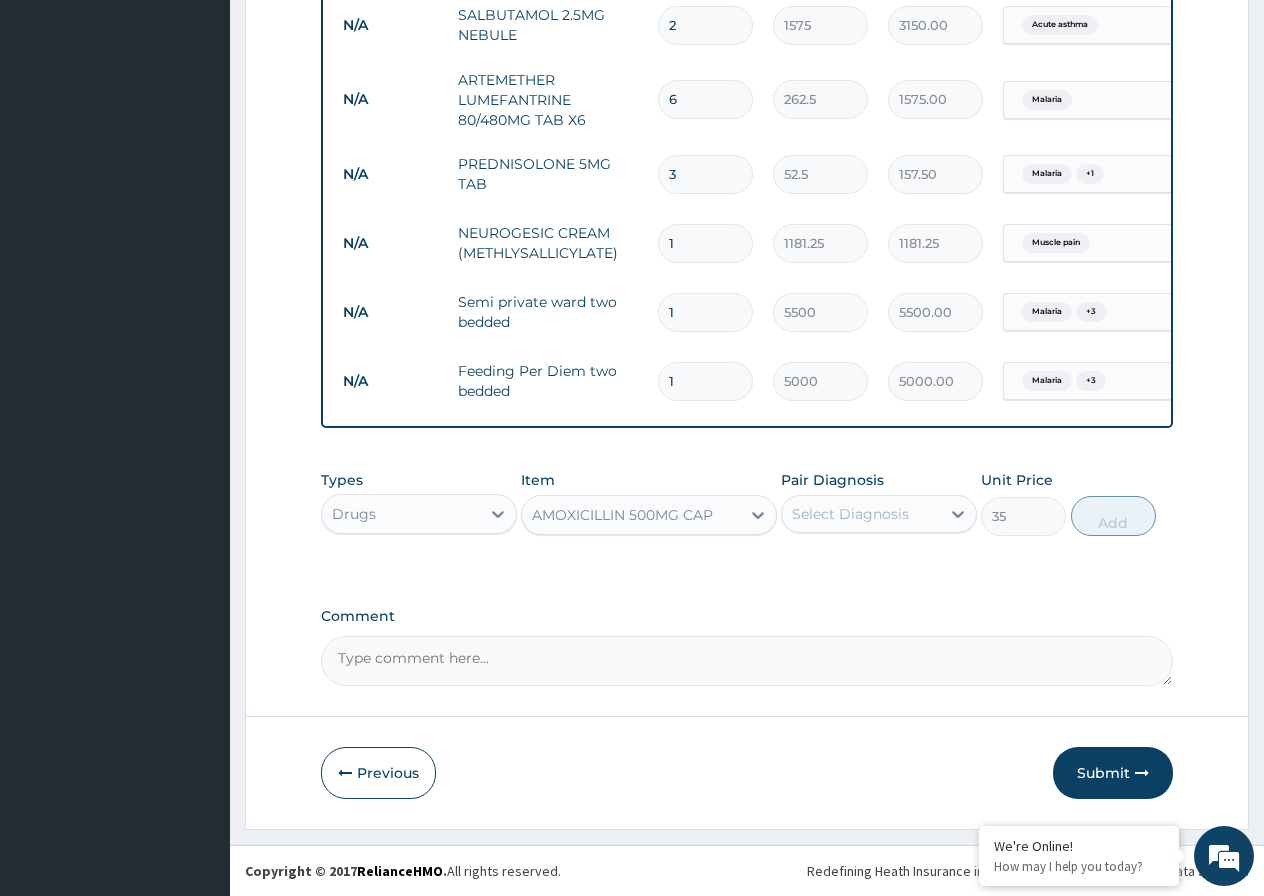 click on "AMOXICILLIN 500MG CAP" at bounding box center (631, 515) 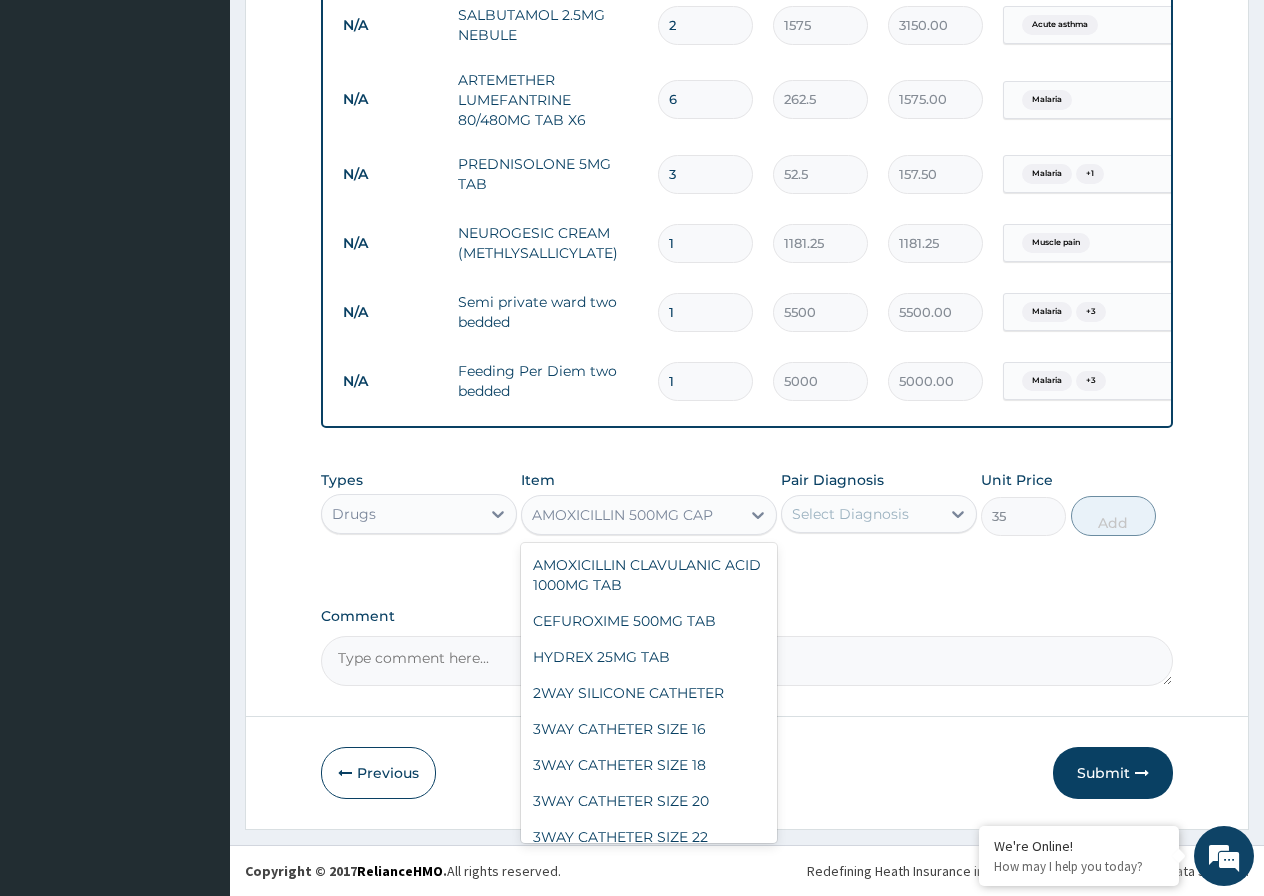 scroll, scrollTop: 1392, scrollLeft: 0, axis: vertical 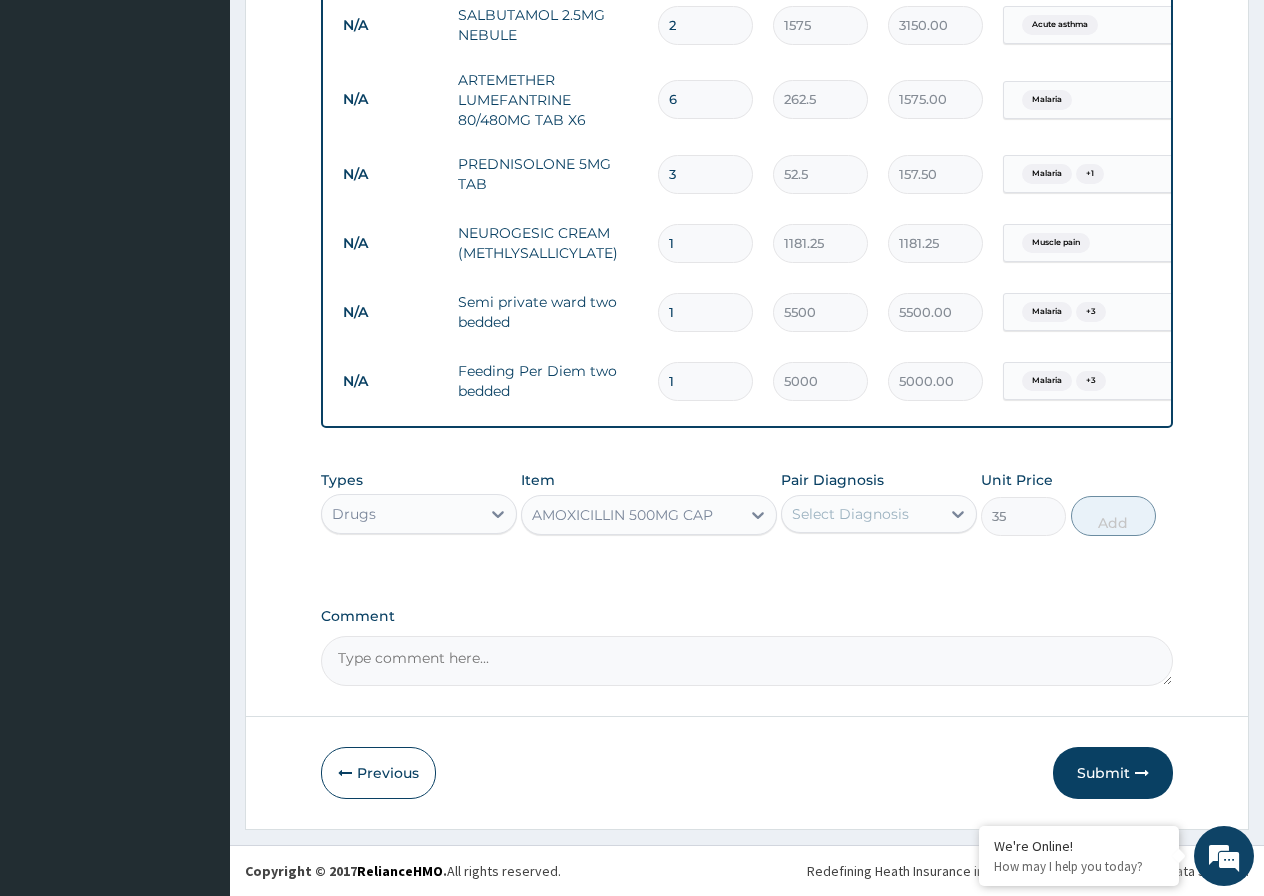 click on "Comment" at bounding box center (747, 616) 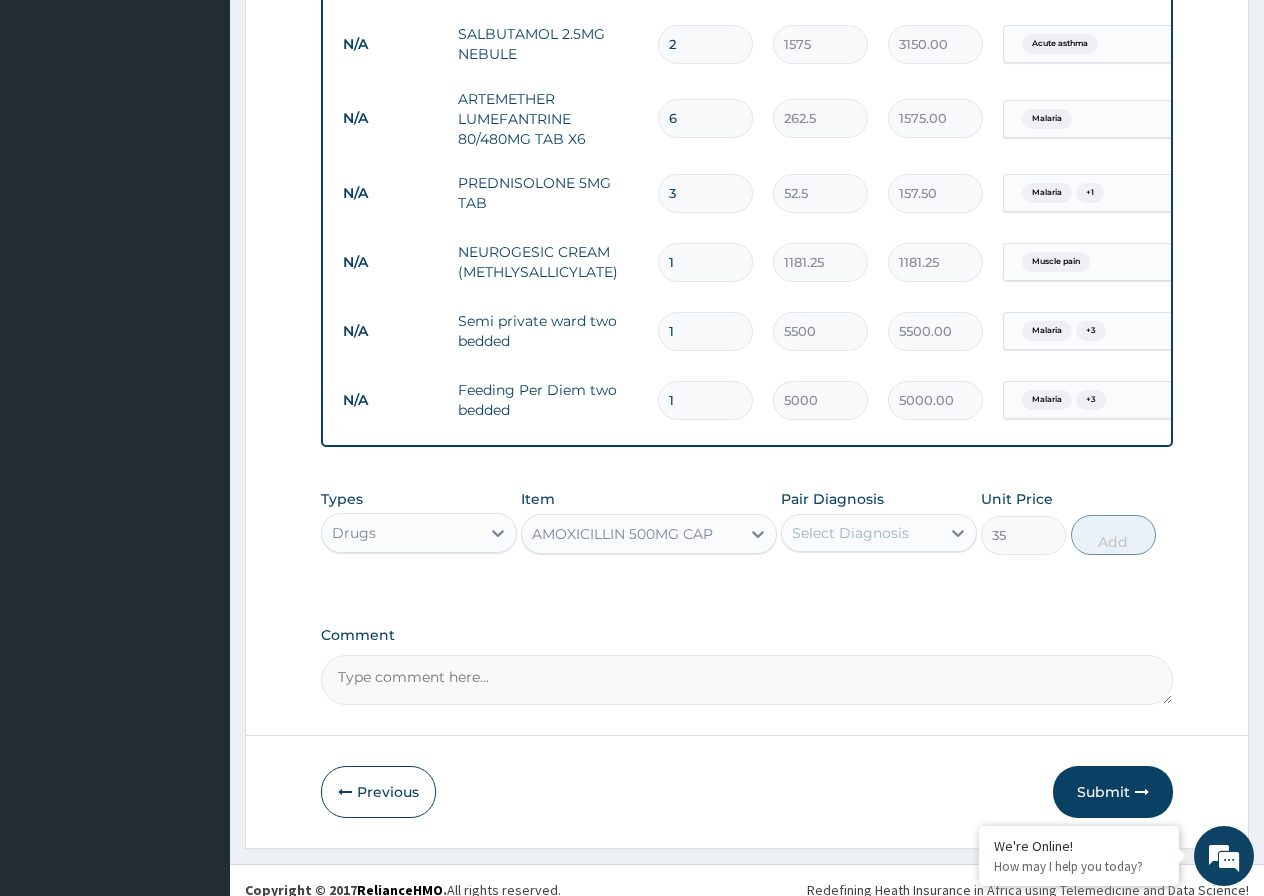 scroll, scrollTop: 1396, scrollLeft: 0, axis: vertical 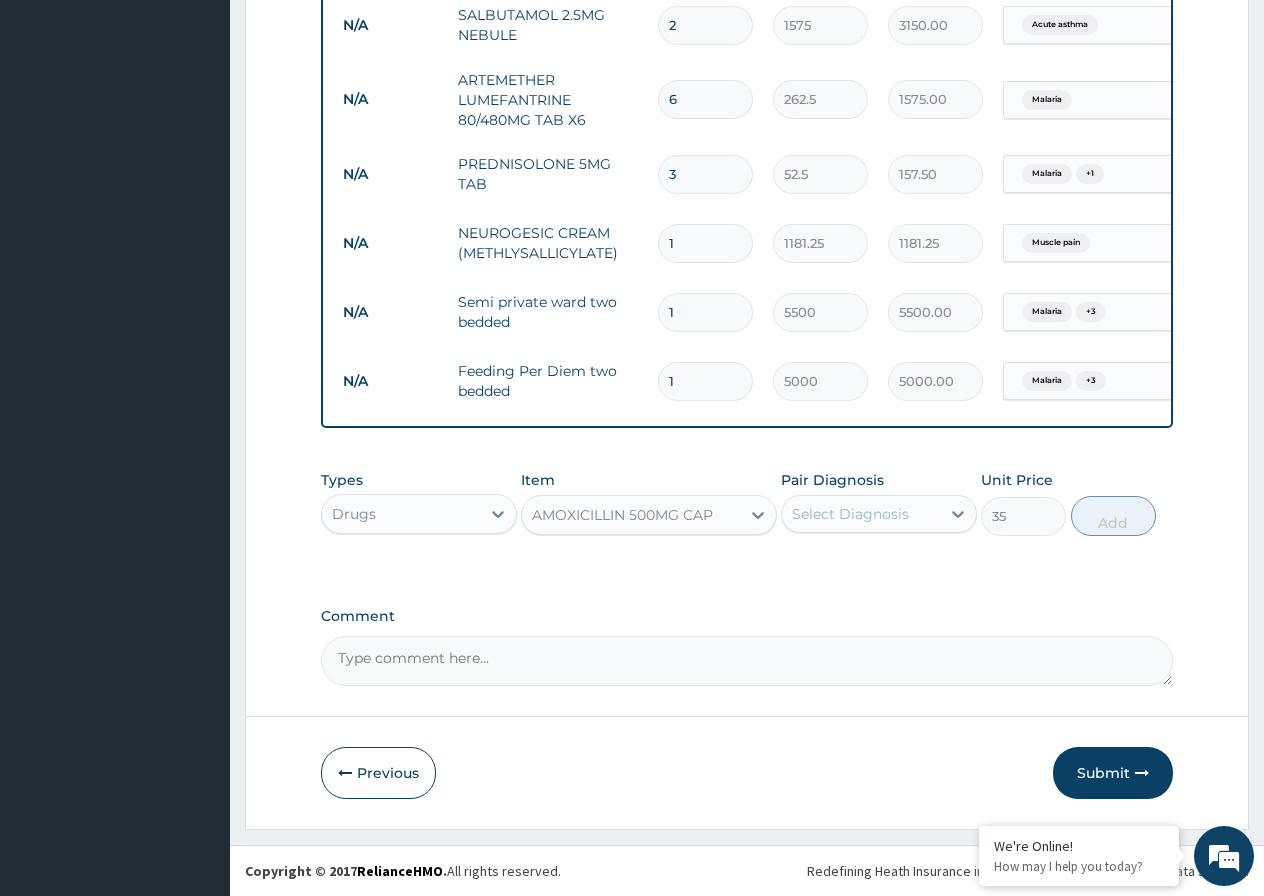 click on "Submit" at bounding box center [1113, 773] 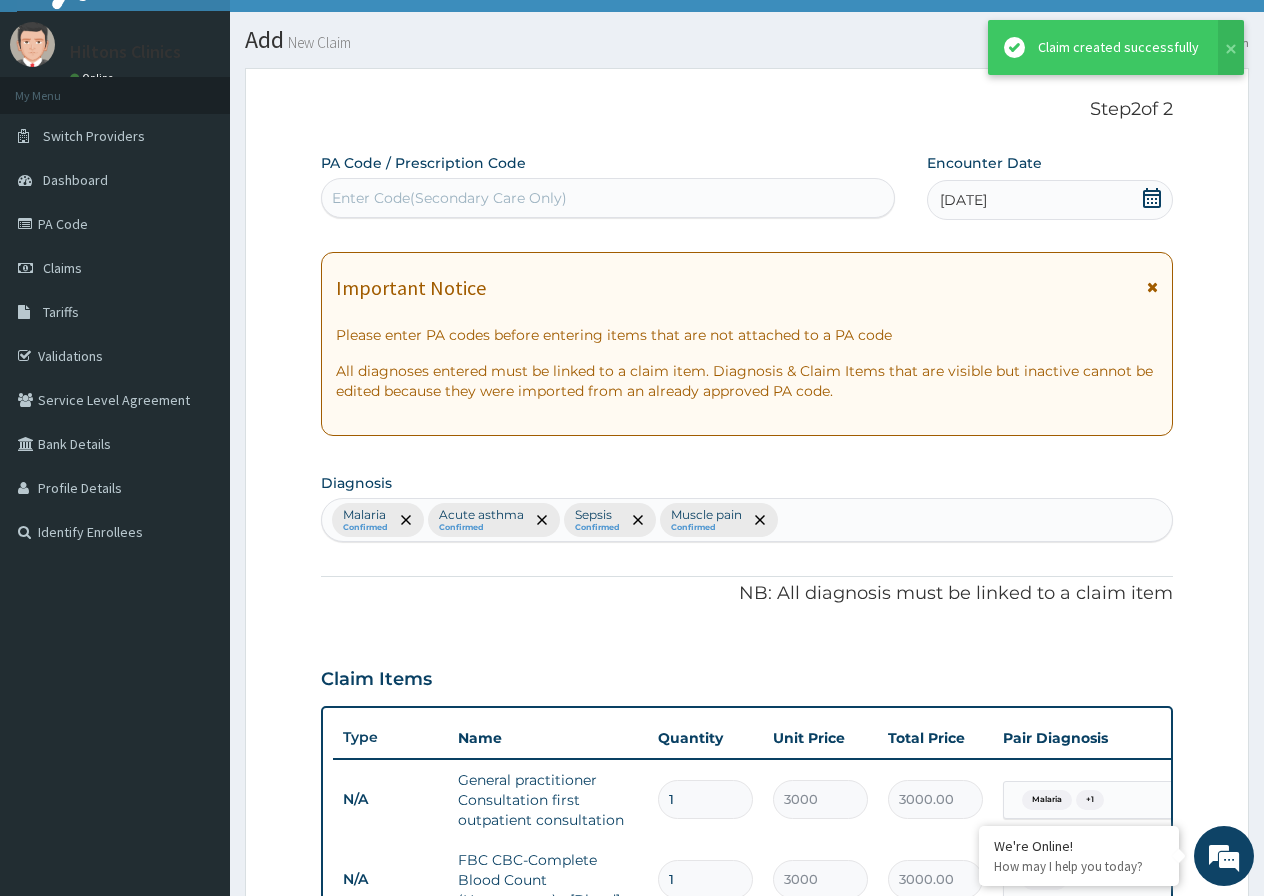 scroll, scrollTop: 1396, scrollLeft: 0, axis: vertical 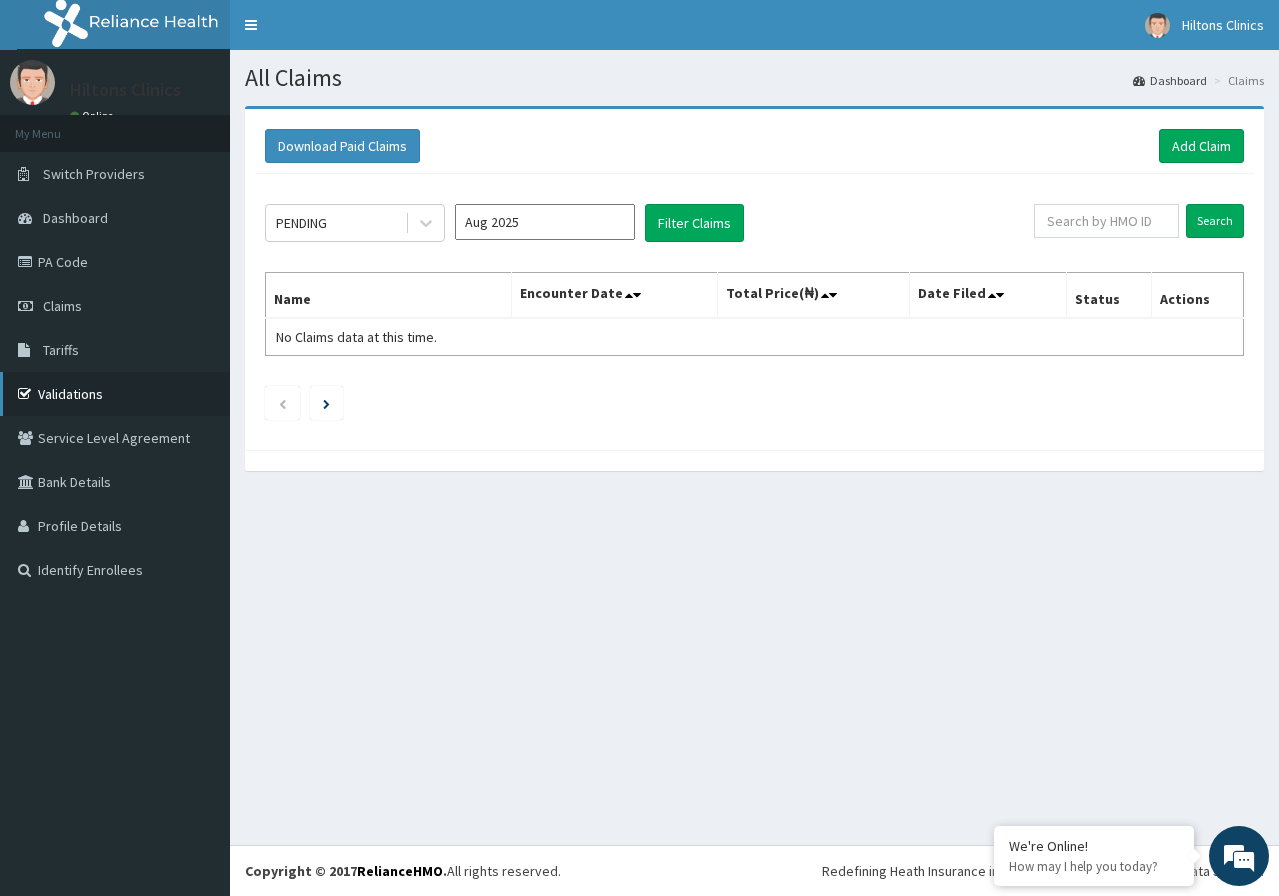 click on "Validations" at bounding box center [115, 394] 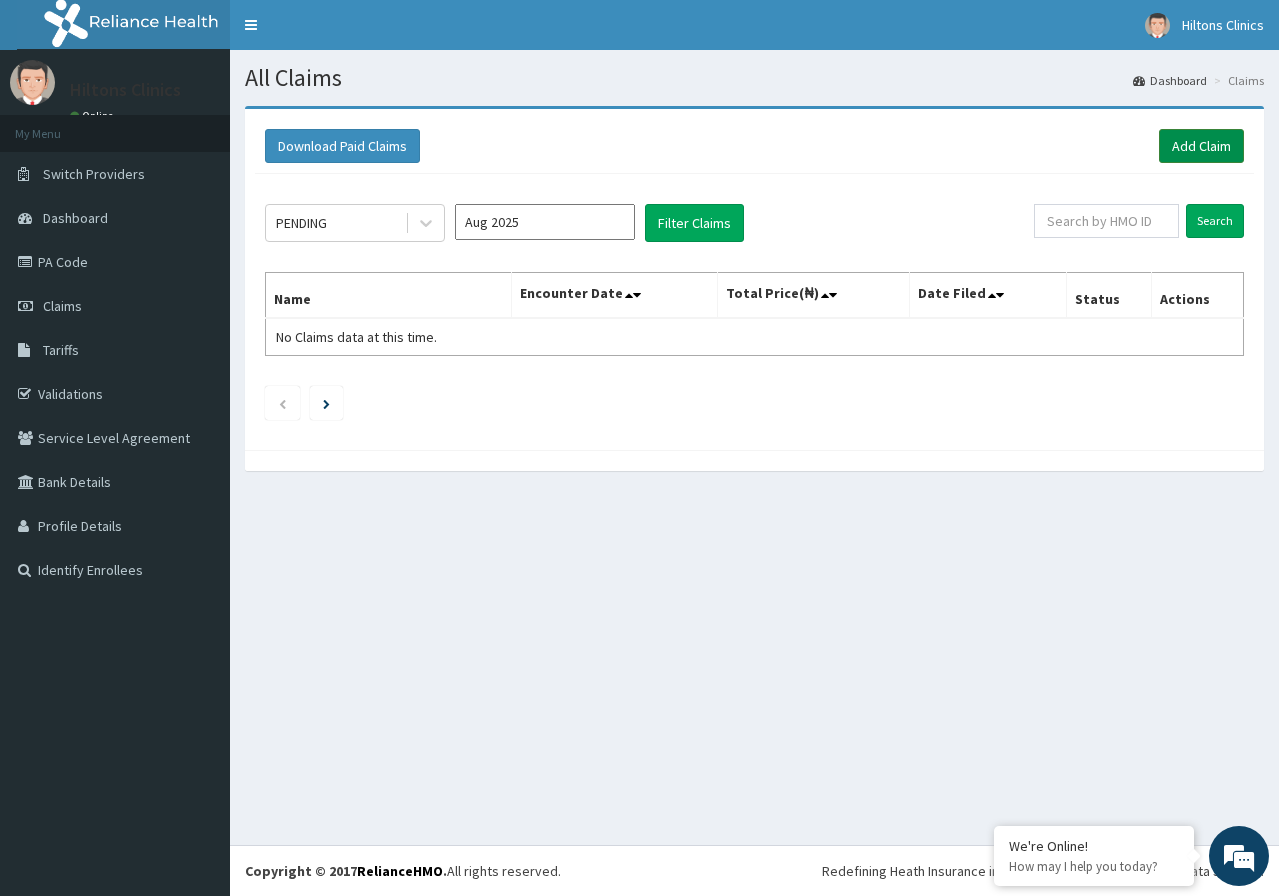 click on "Add Claim" at bounding box center (1201, 146) 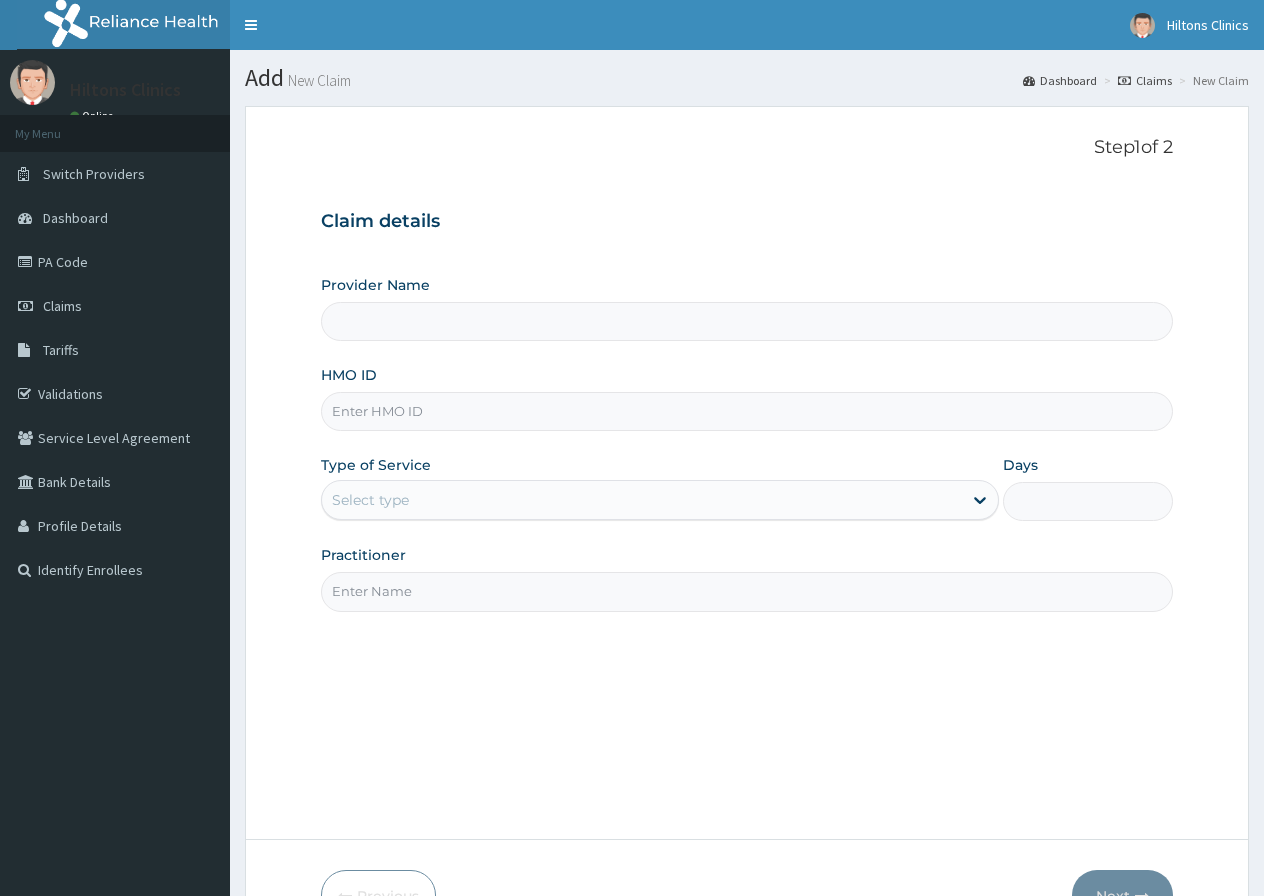 scroll, scrollTop: 0, scrollLeft: 0, axis: both 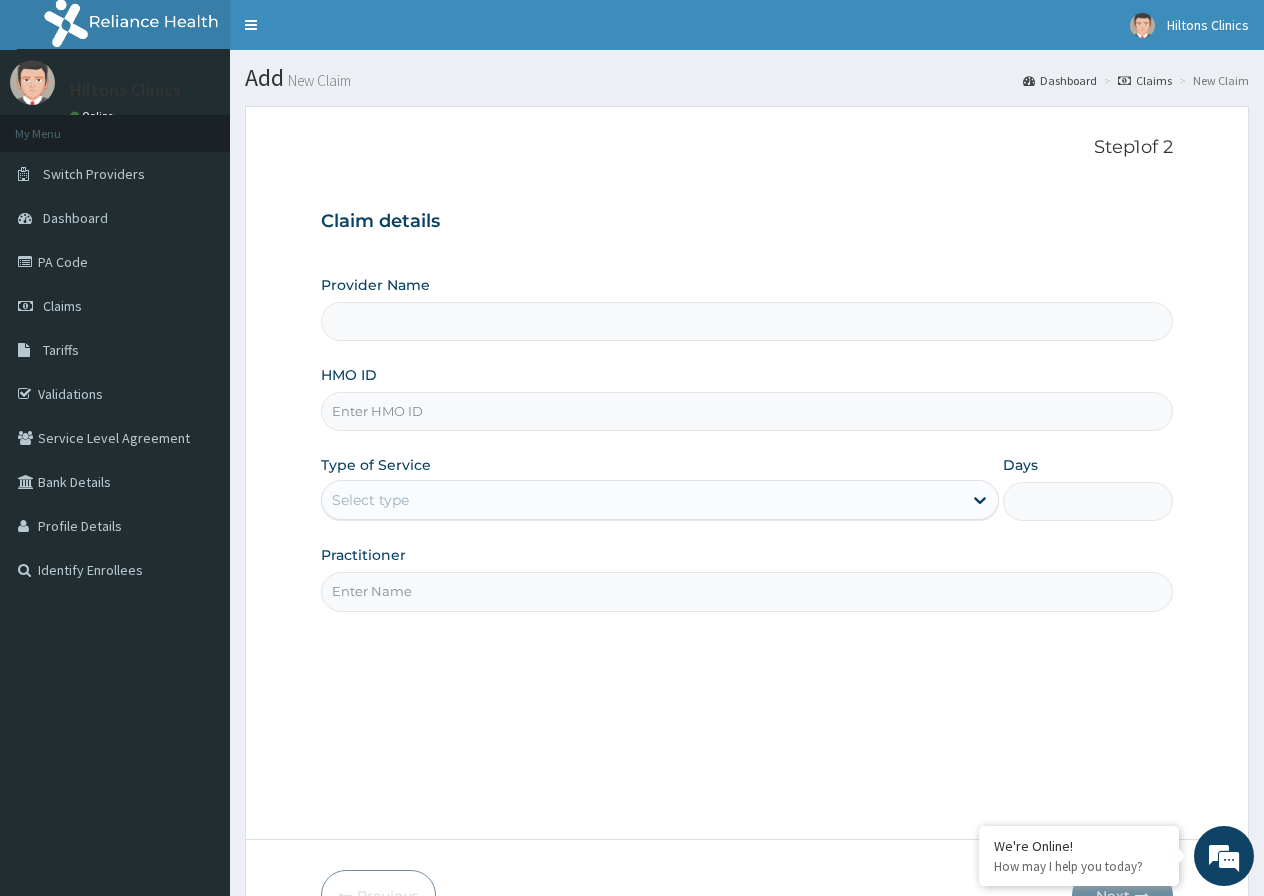type on "Hilton Clinics" 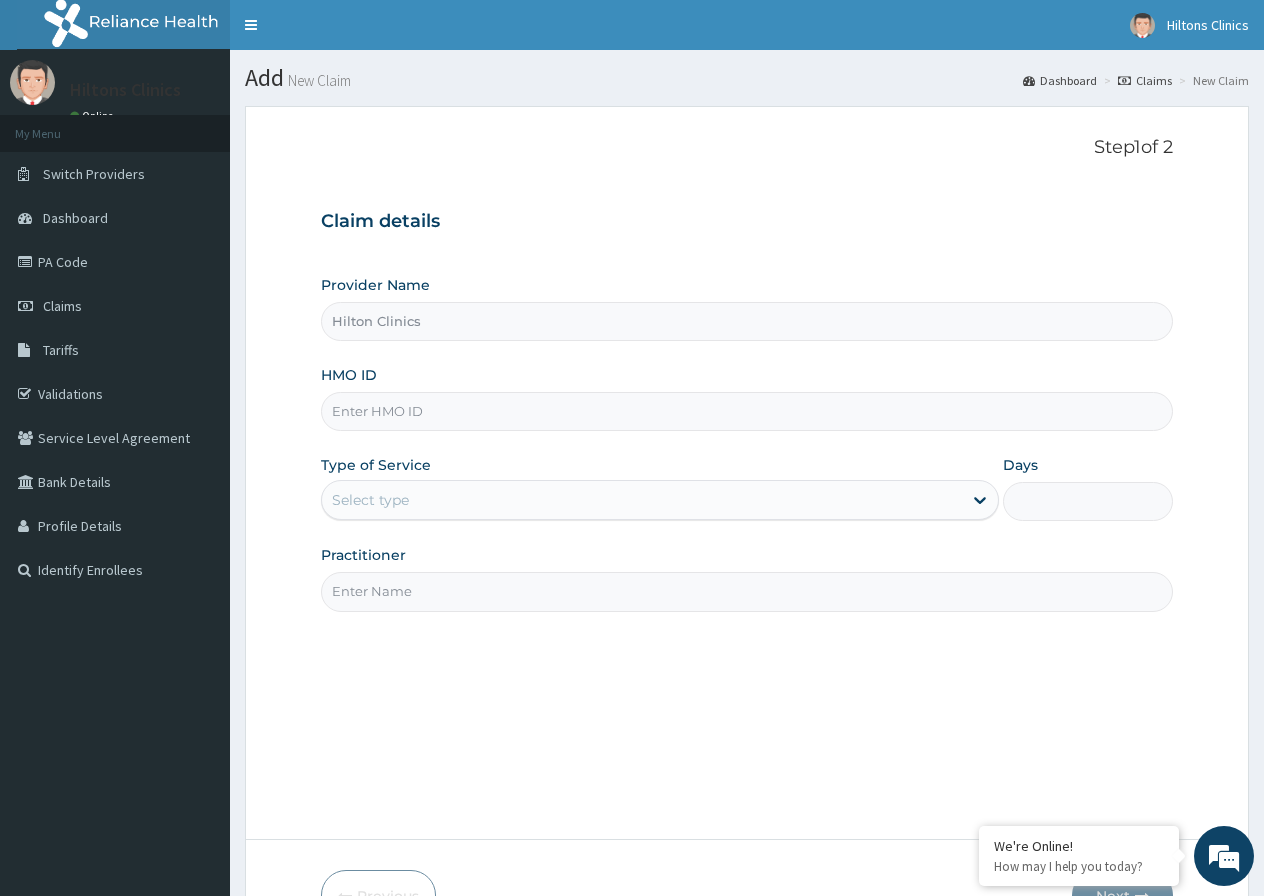scroll, scrollTop: 0, scrollLeft: 0, axis: both 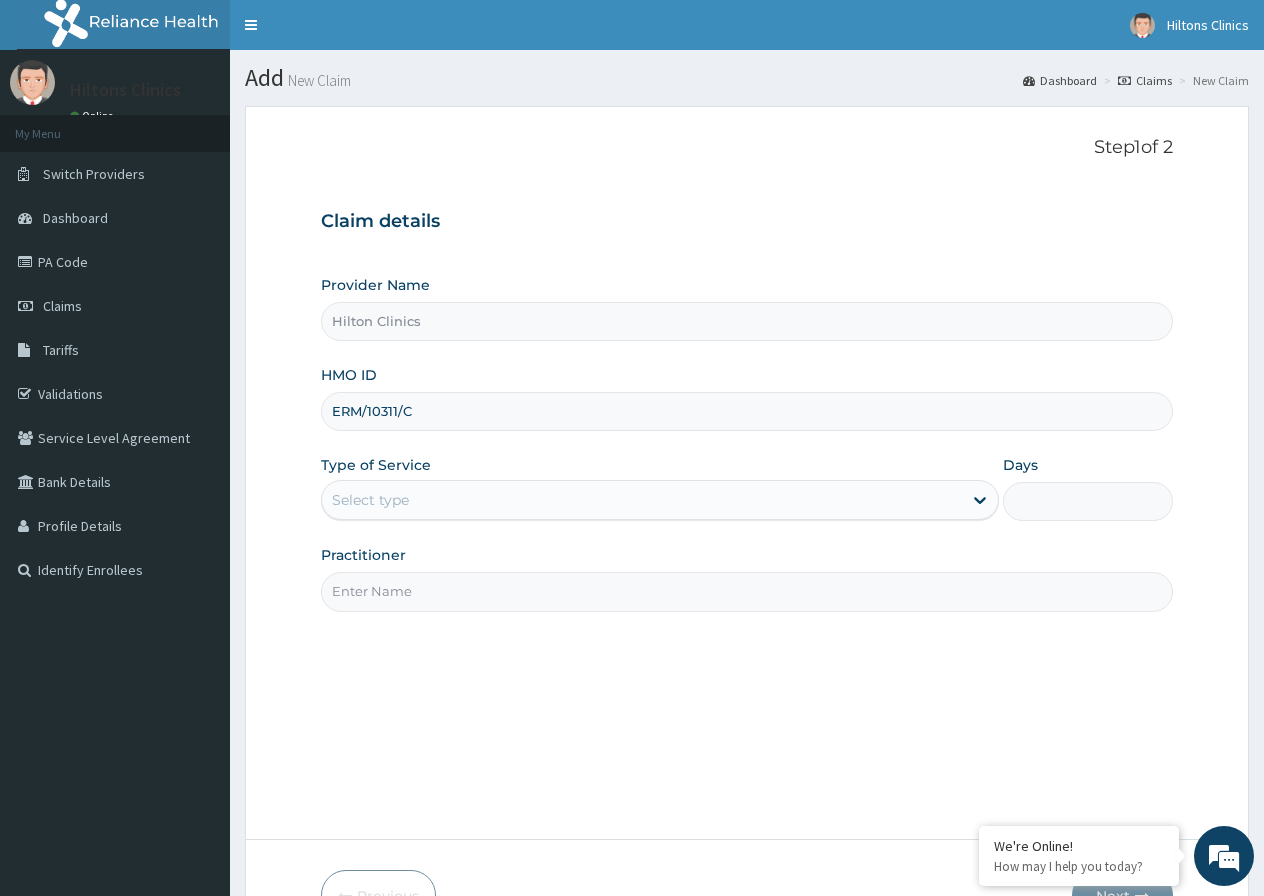 type on "ERM/10311/C" 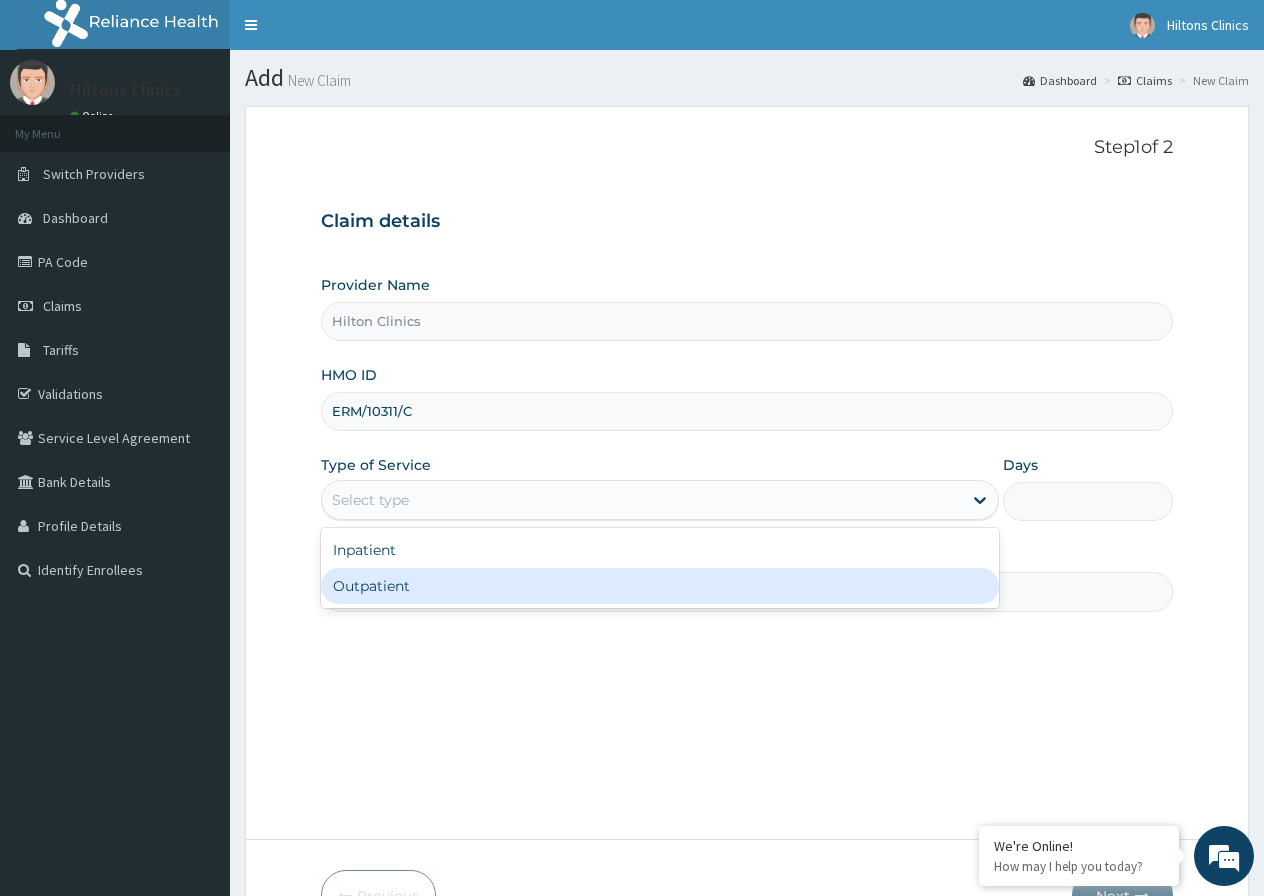 click on "Outpatient" at bounding box center (660, 586) 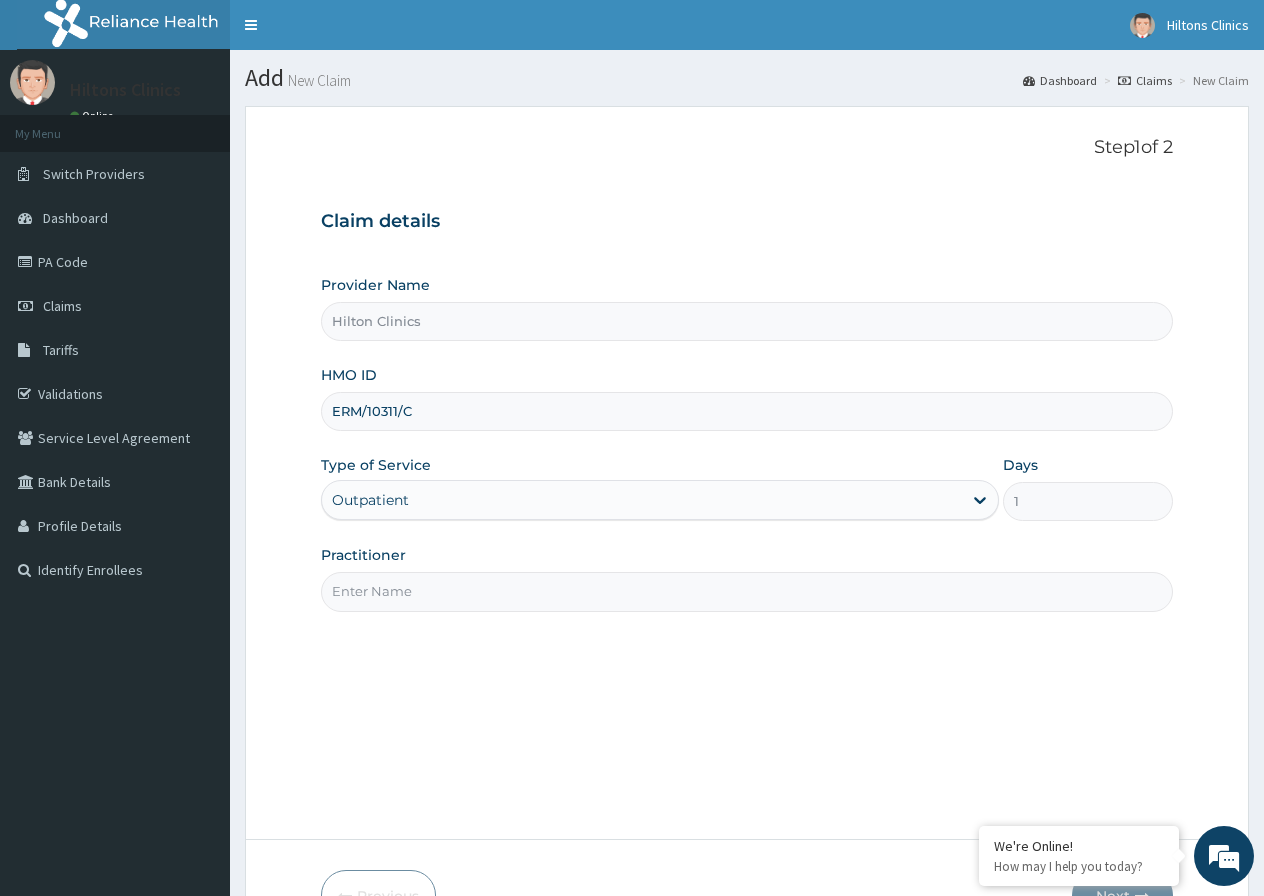 click on "Practitioner" at bounding box center [747, 591] 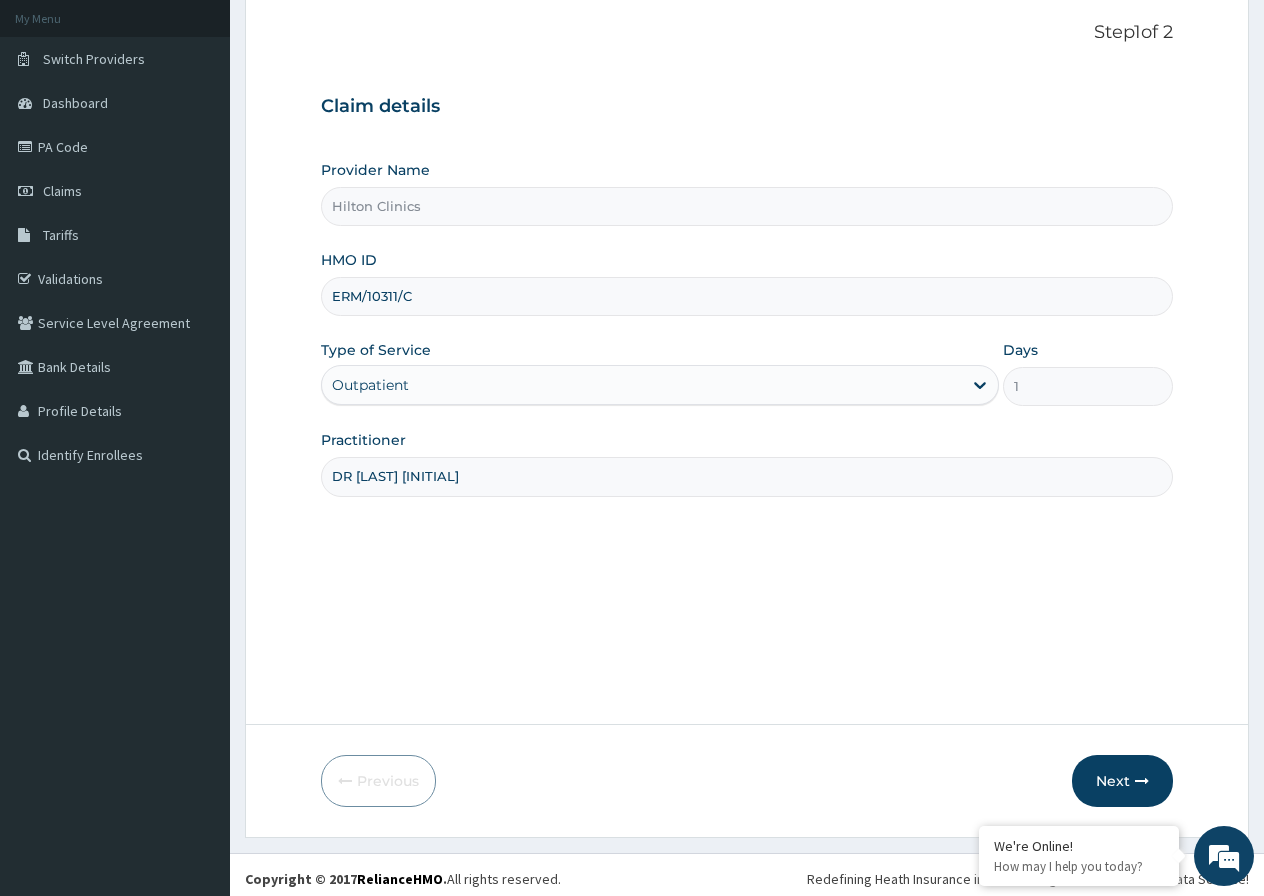 scroll, scrollTop: 123, scrollLeft: 0, axis: vertical 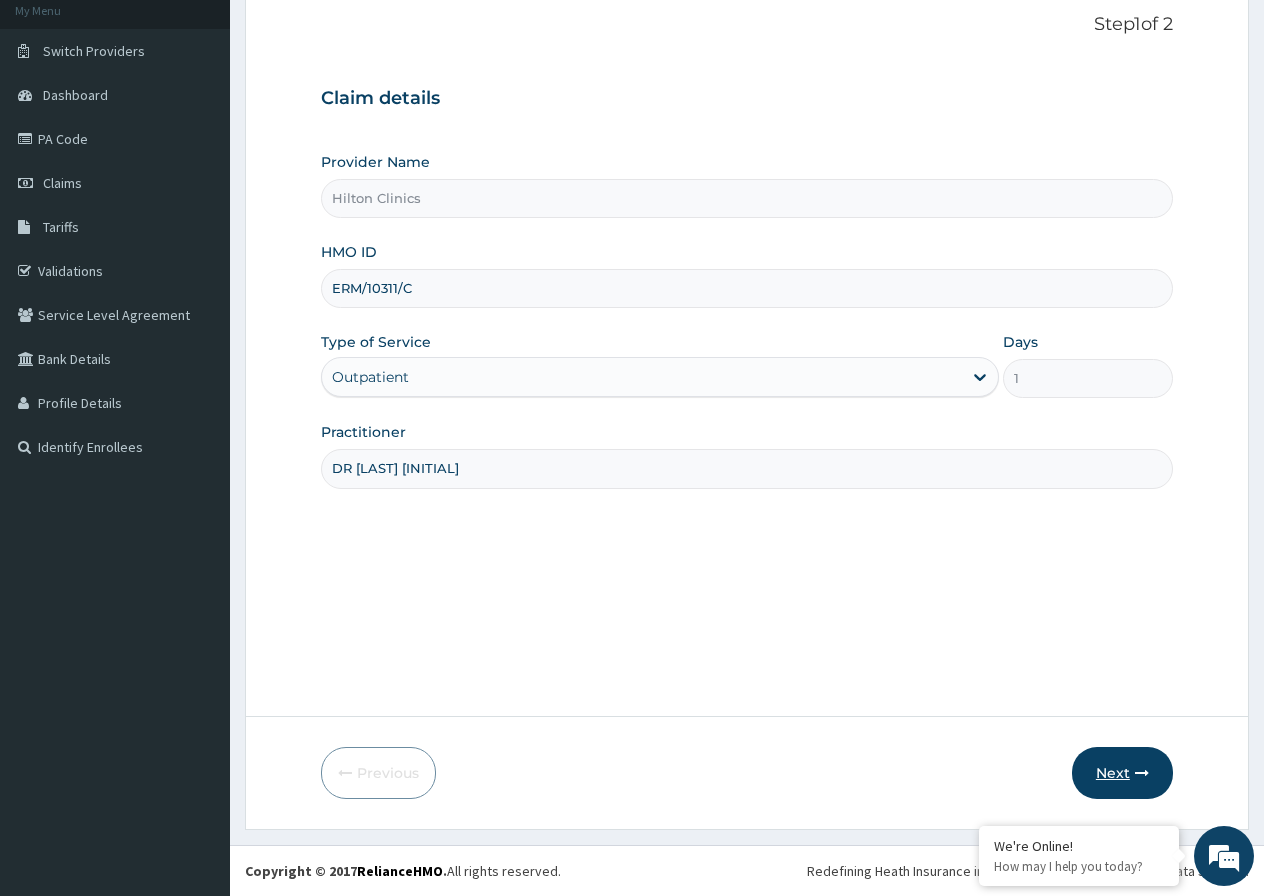 click on "Next" at bounding box center [1122, 773] 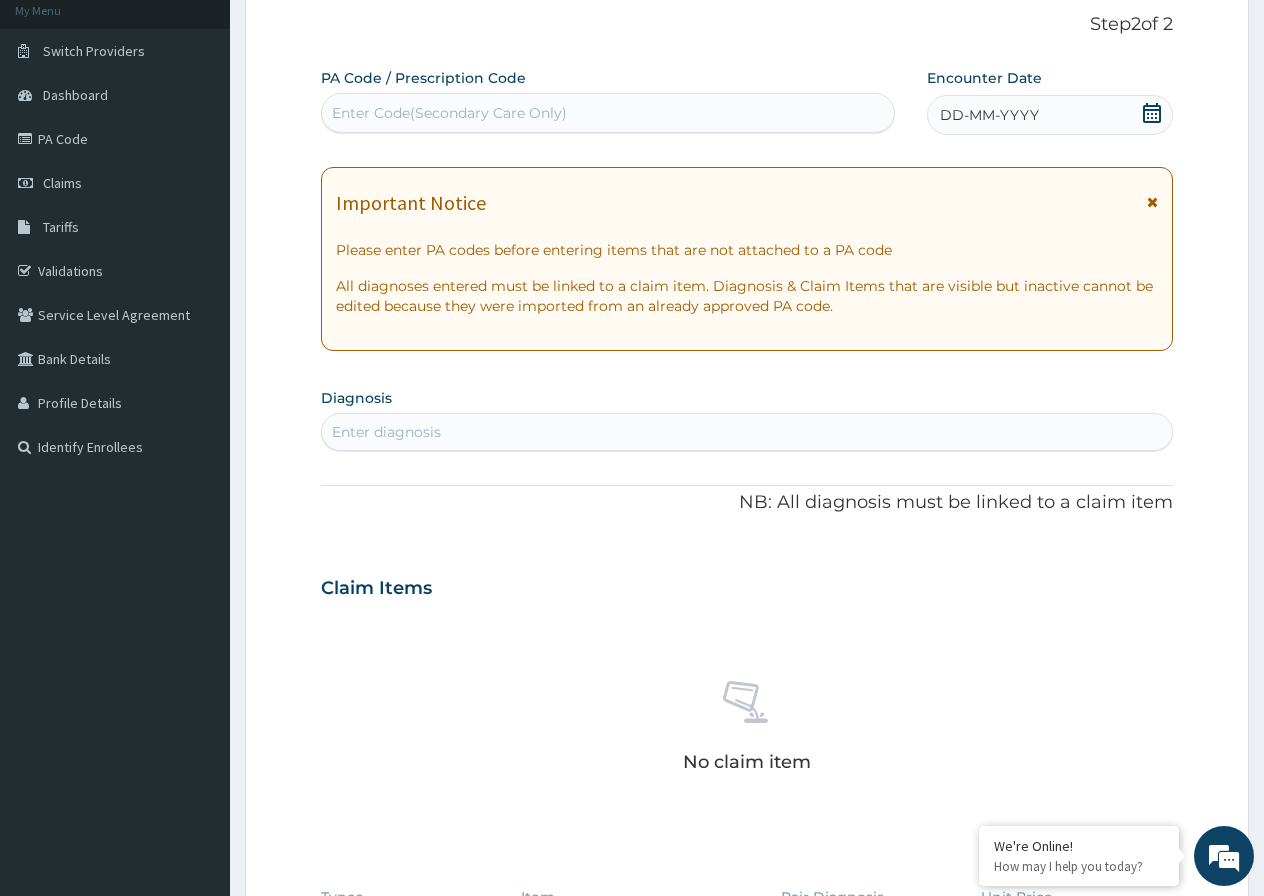click on "Enter diagnosis" at bounding box center [386, 432] 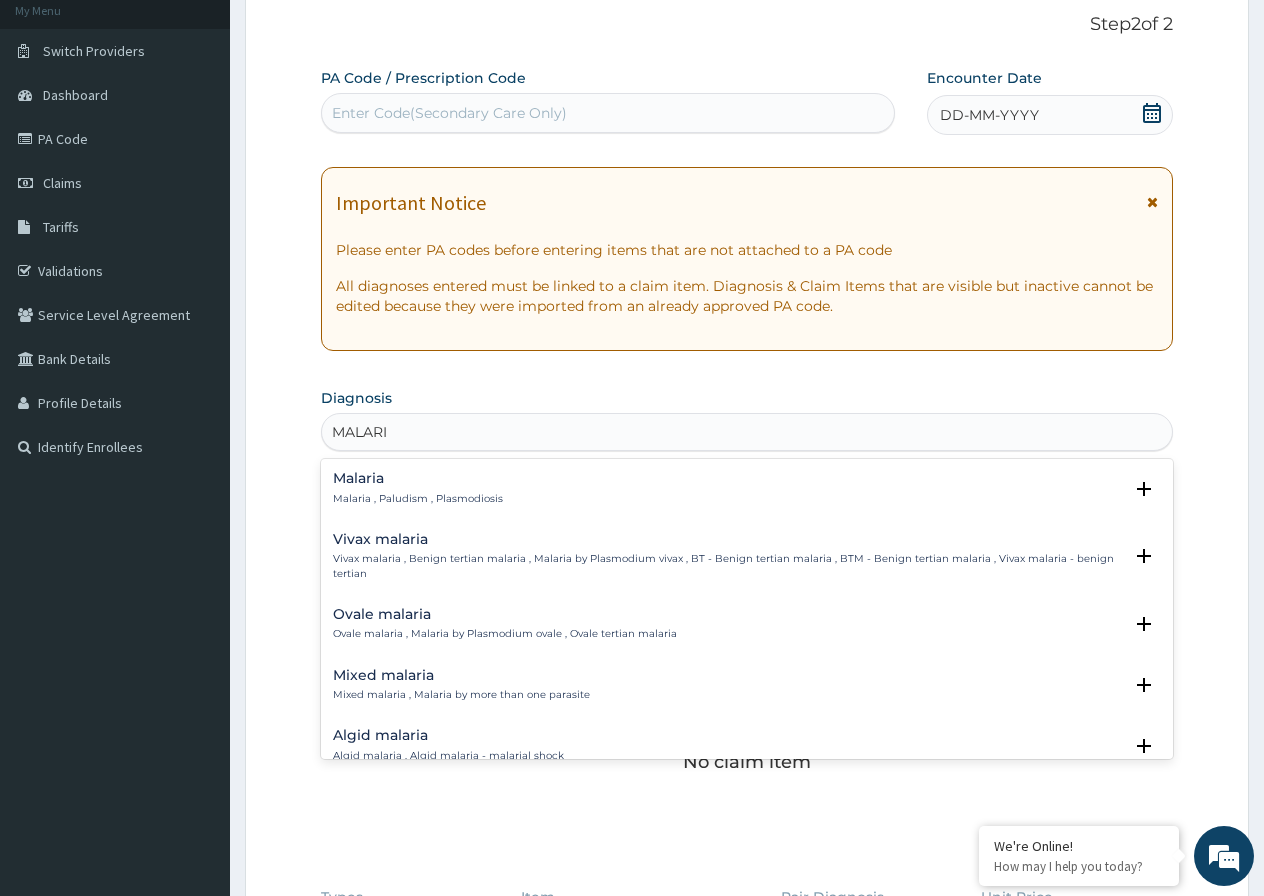type on "MALARIA" 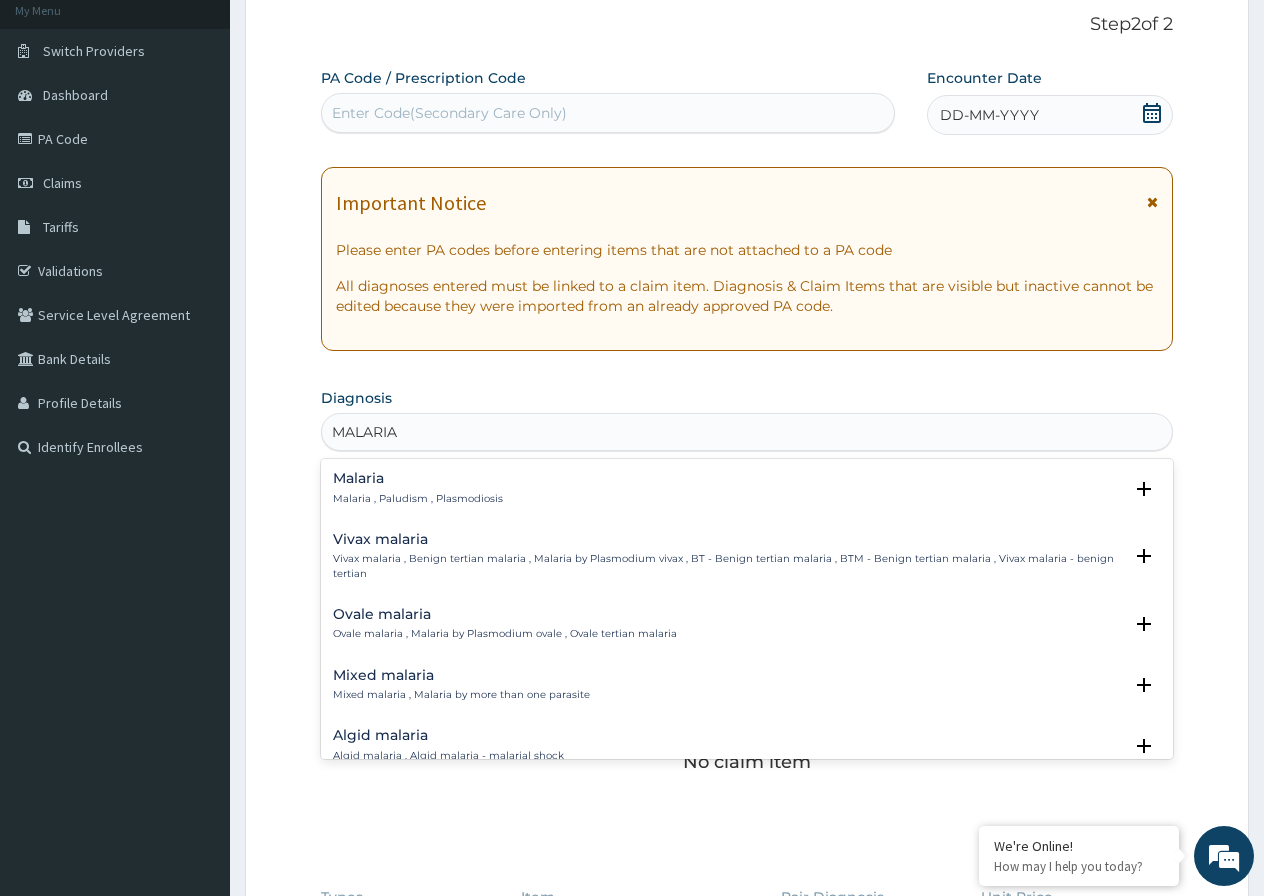 click on "Malaria" at bounding box center [418, 478] 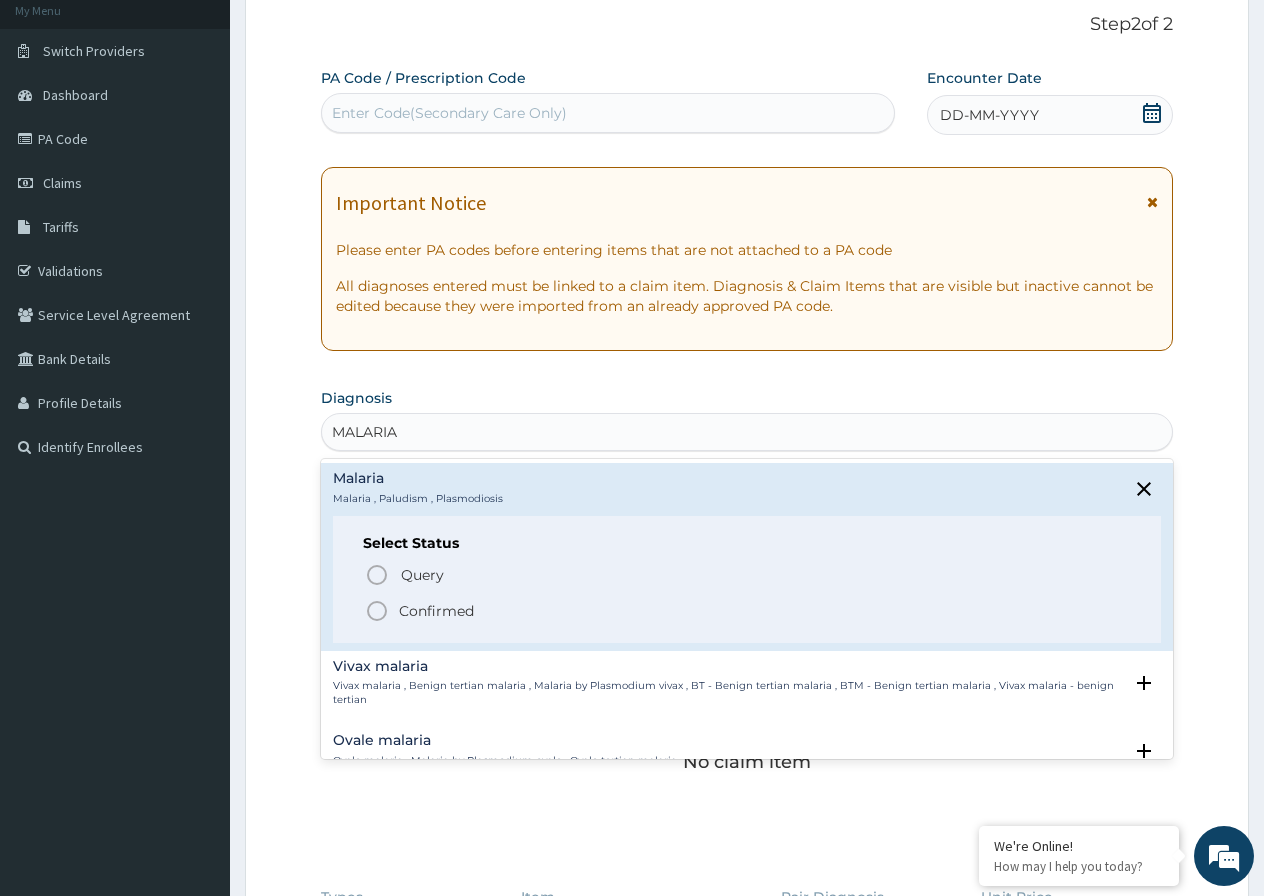 click 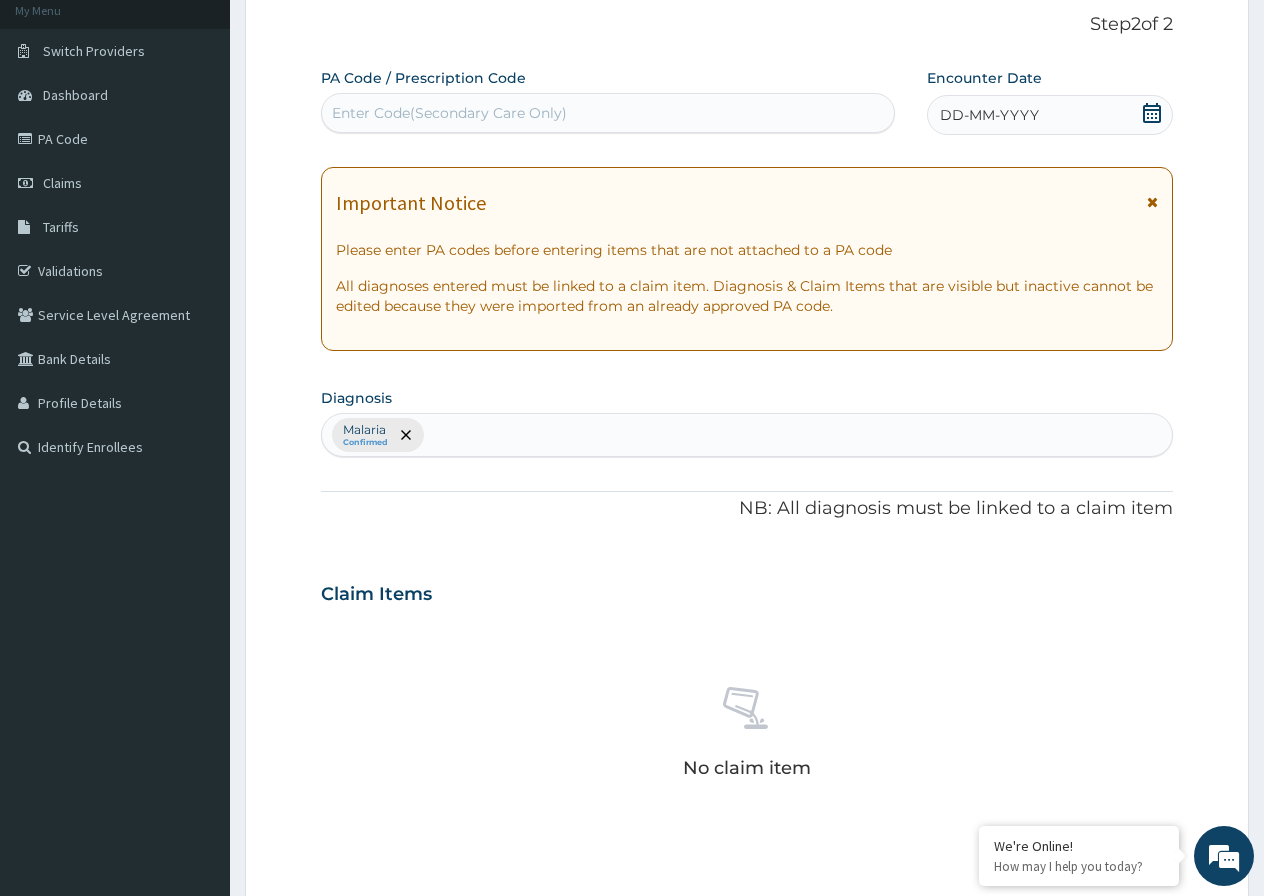 click on "Malaria Confirmed" at bounding box center [747, 435] 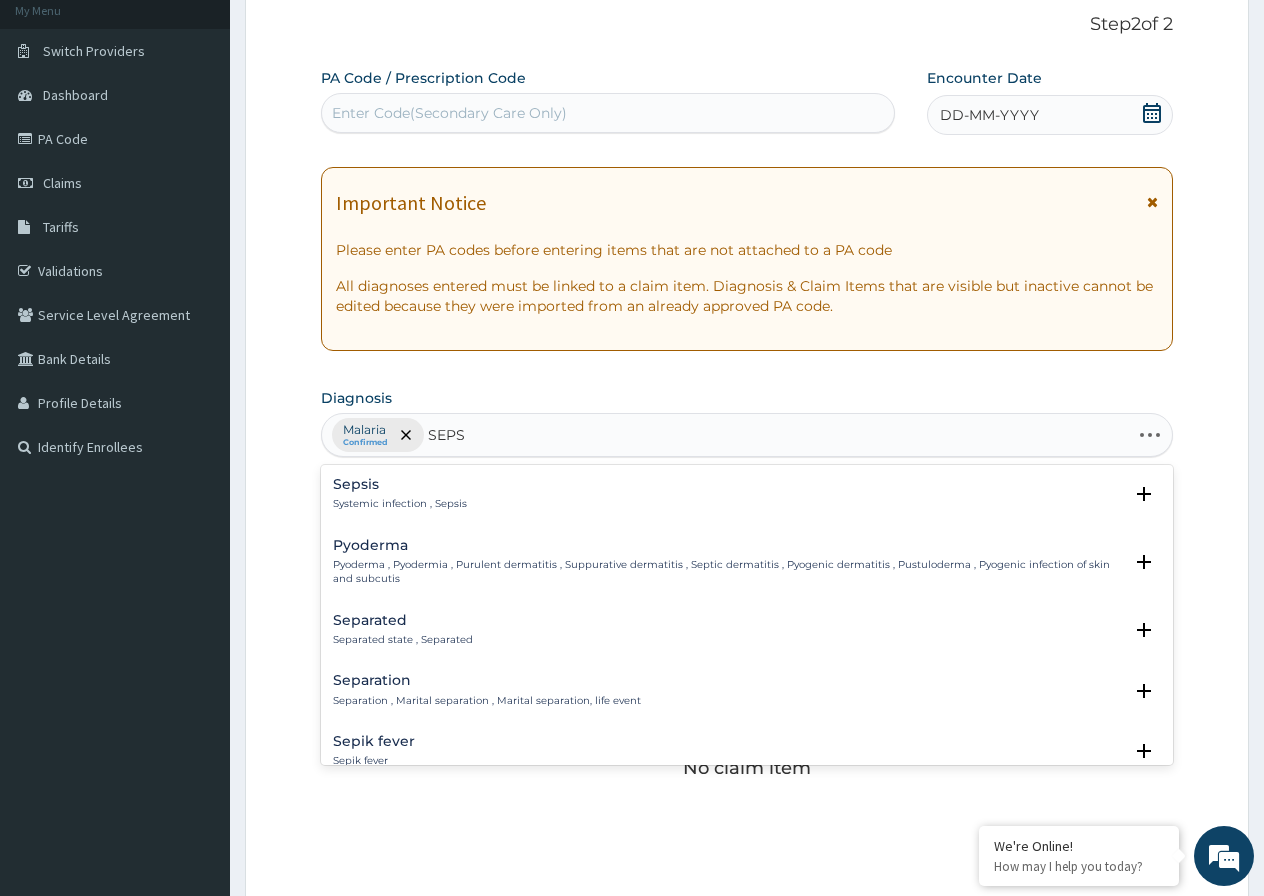 type on "SEPSI" 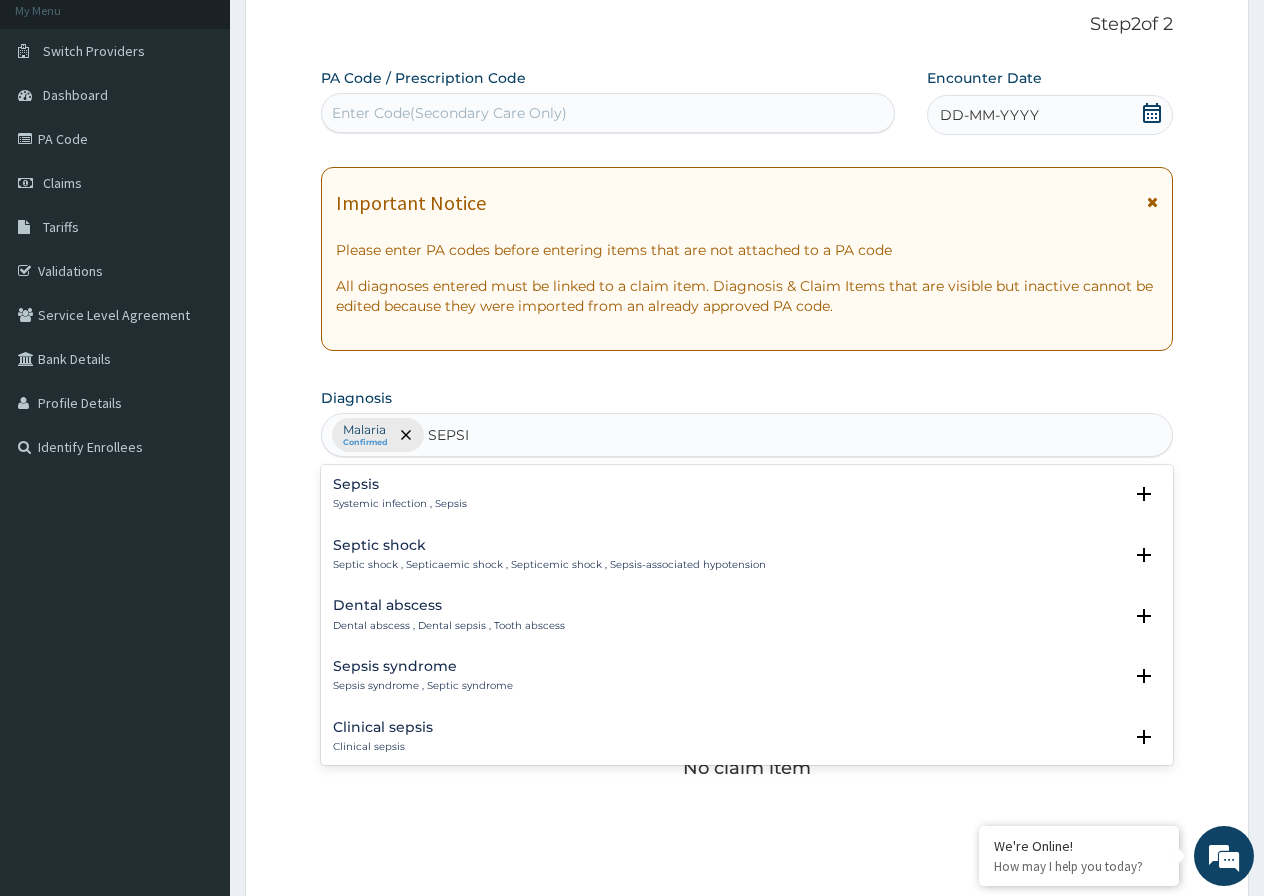 click on "Sepsis Systemic infection , Sepsis" at bounding box center (400, 494) 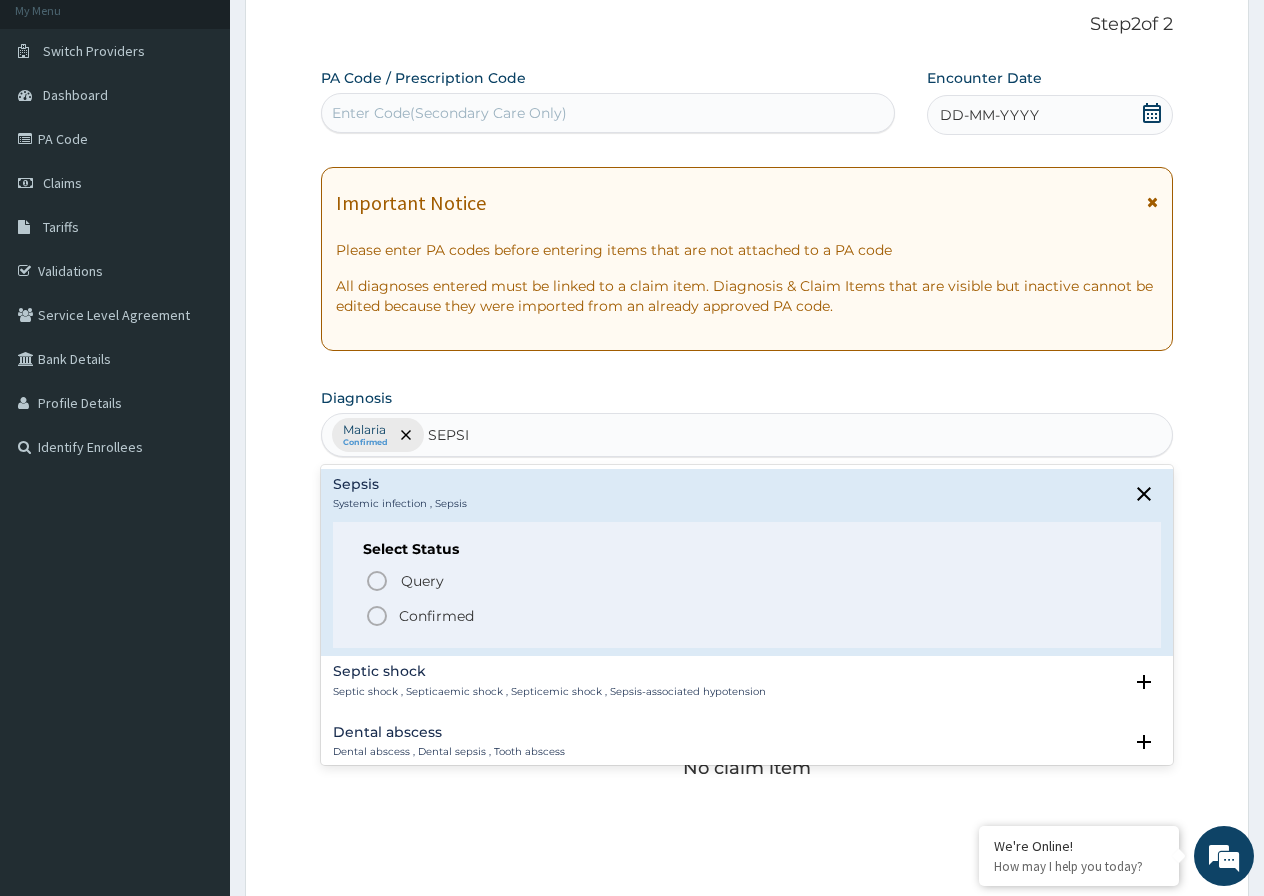 click 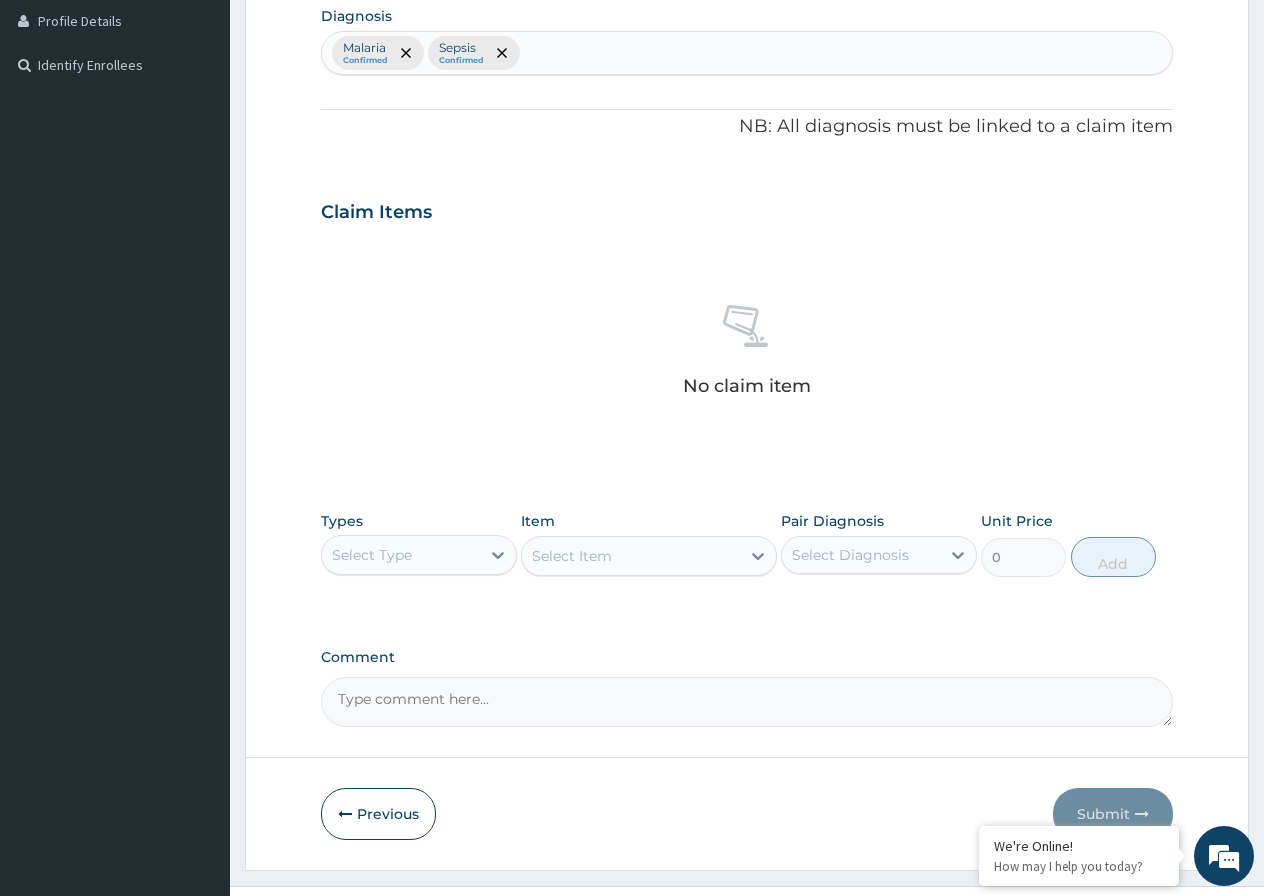 scroll, scrollTop: 523, scrollLeft: 0, axis: vertical 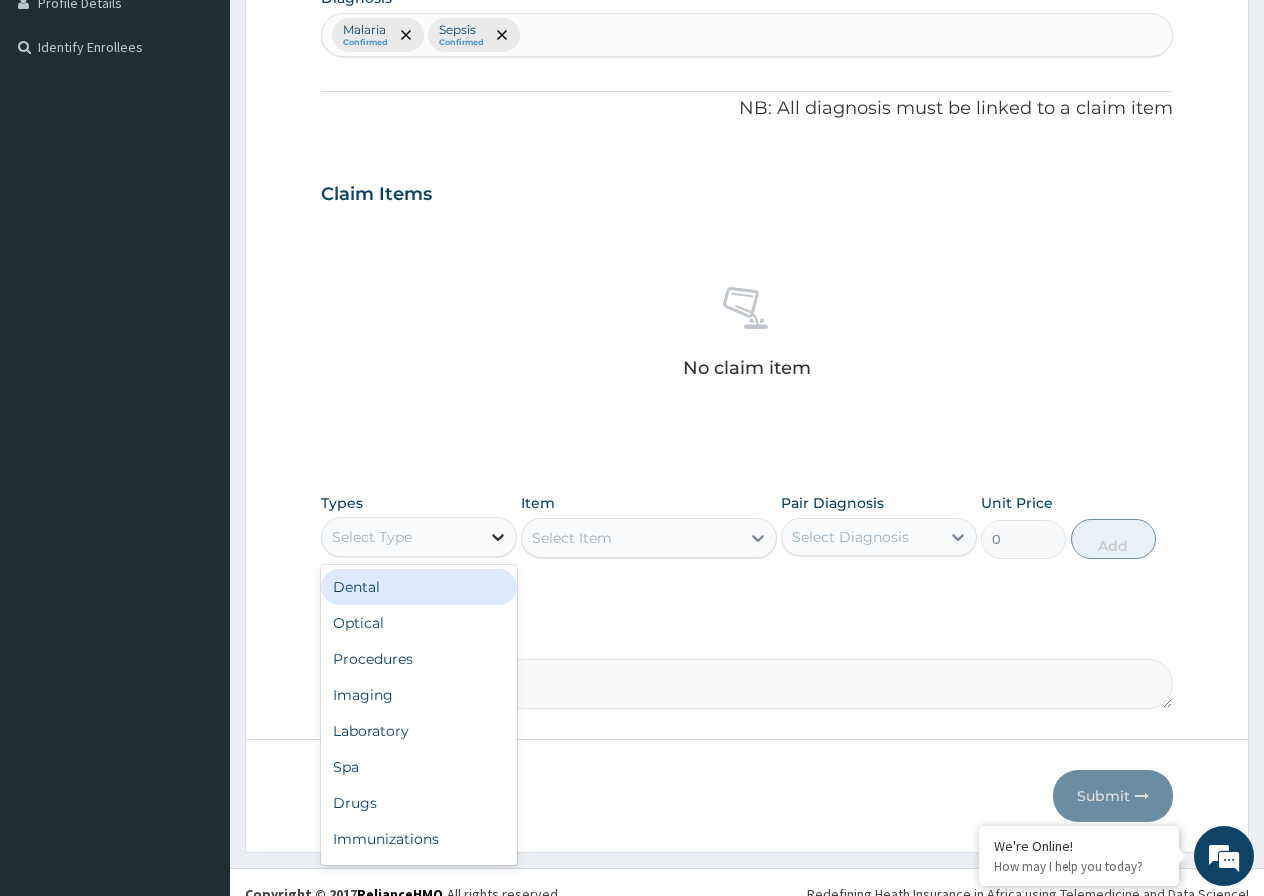 click 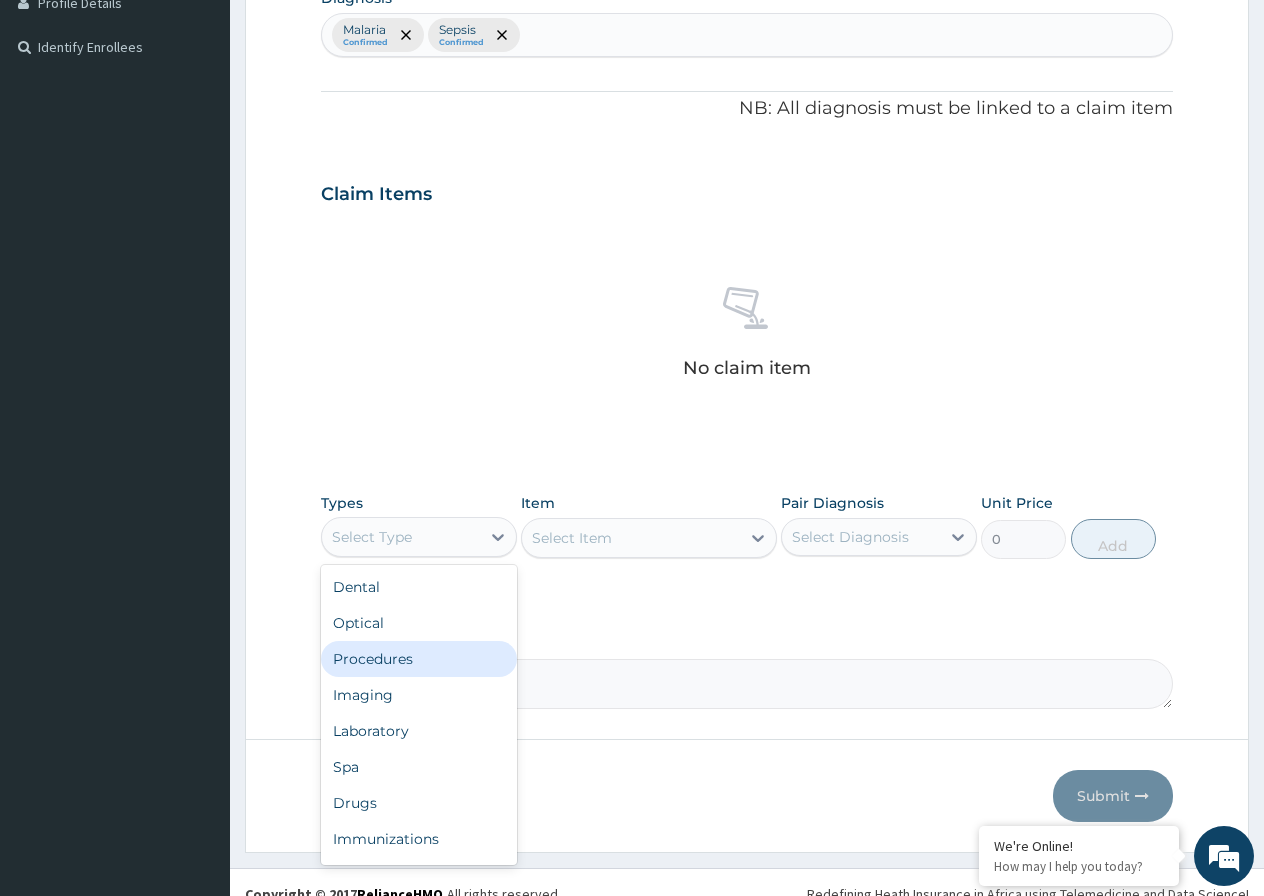 click on "Procedures" at bounding box center [419, 659] 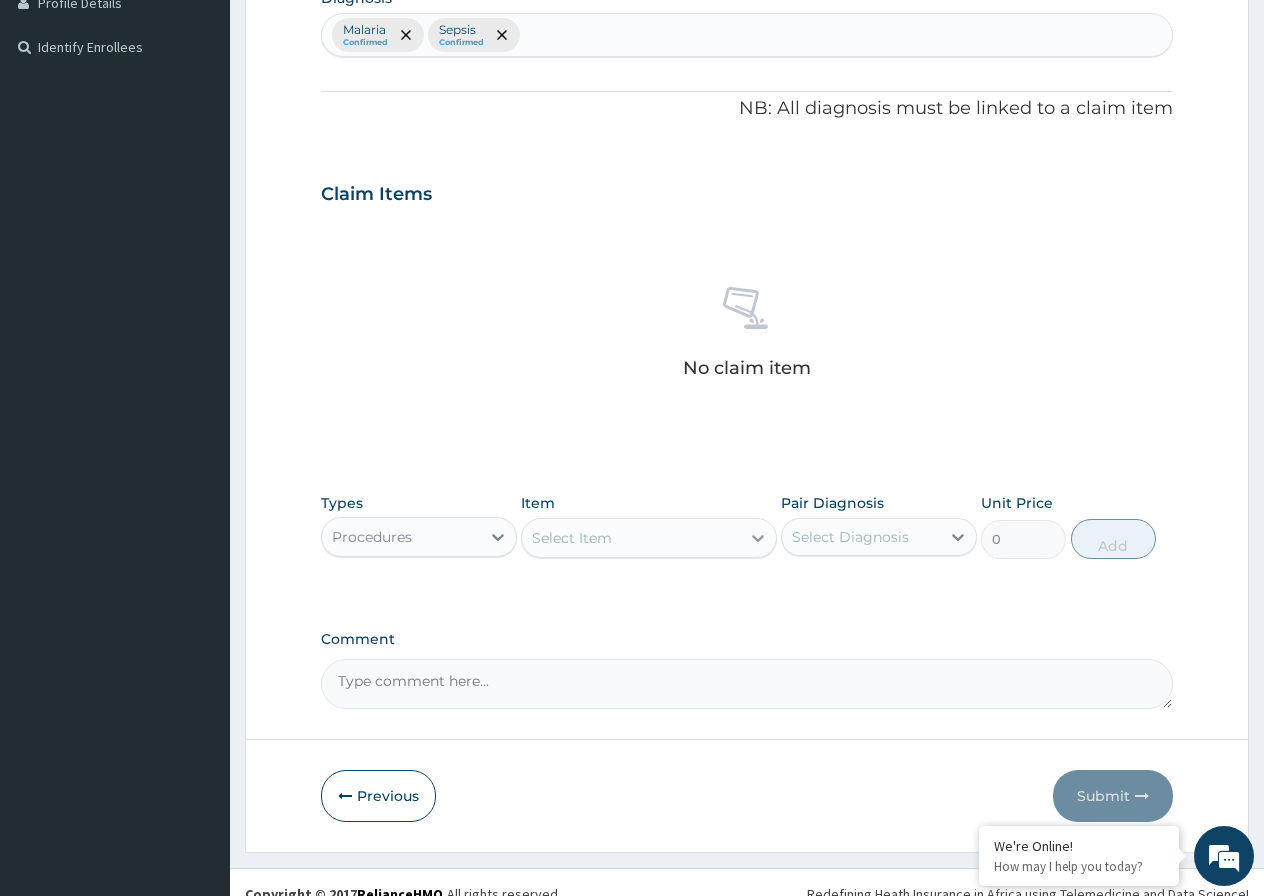 click 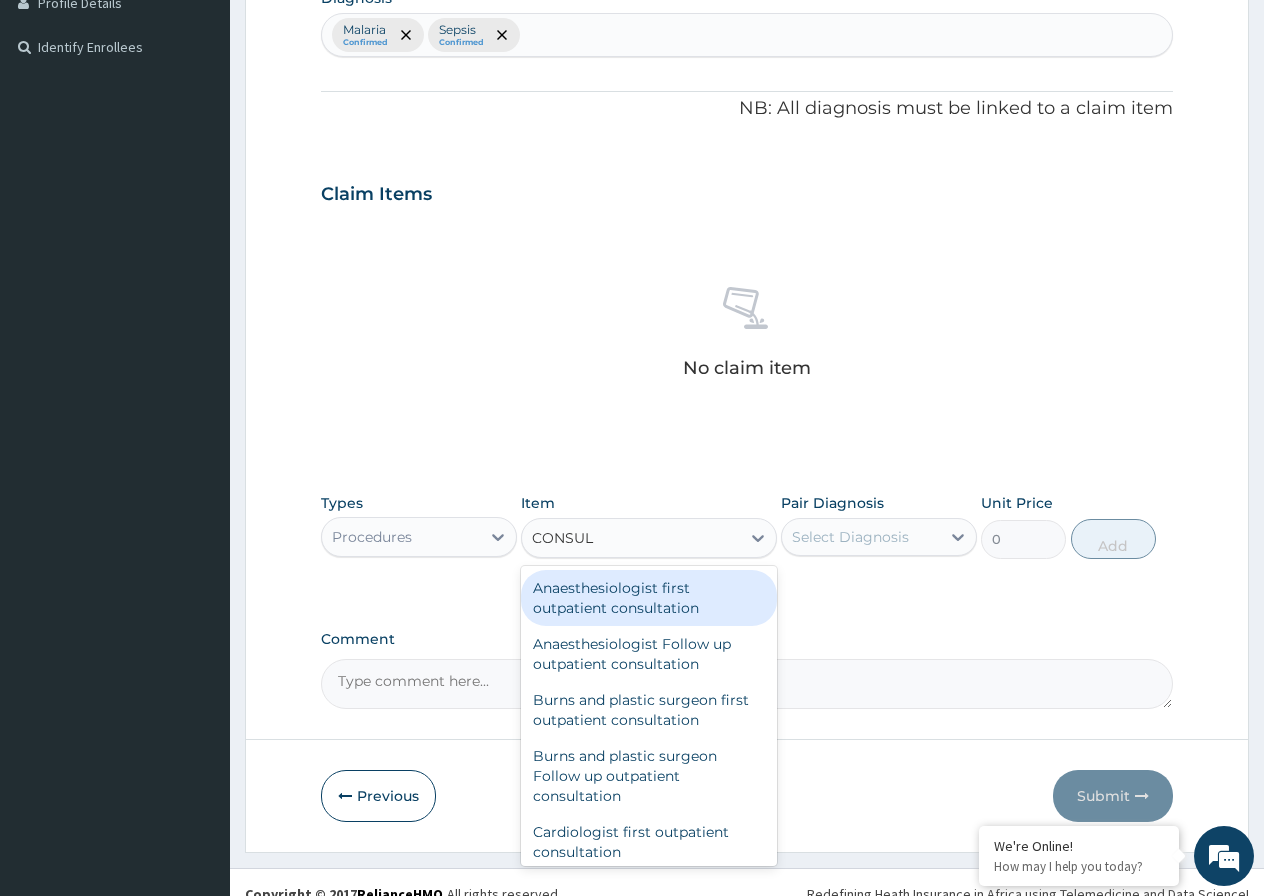 type on "CONSULT" 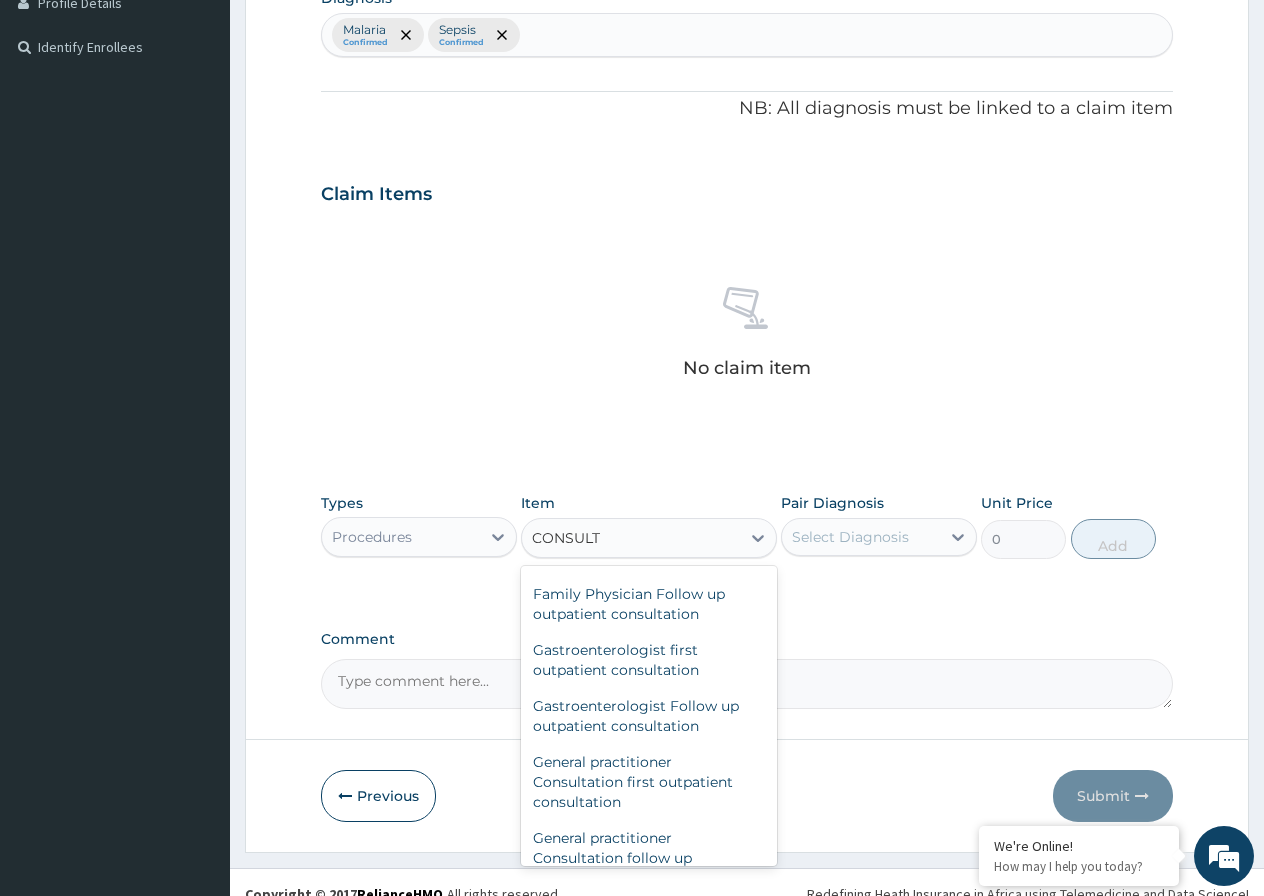 scroll, scrollTop: 998, scrollLeft: 0, axis: vertical 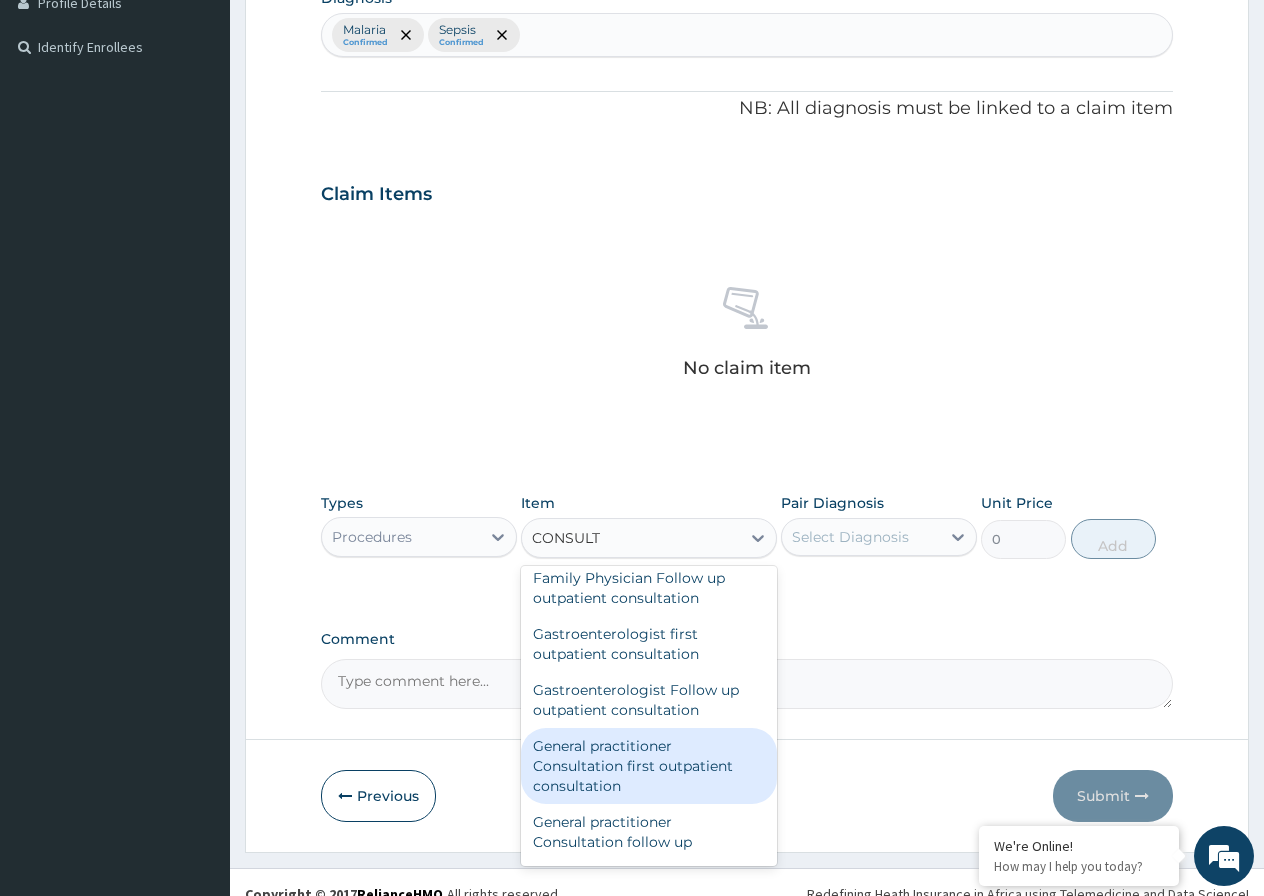 click on "General practitioner Consultation first outpatient consultation" at bounding box center [649, 766] 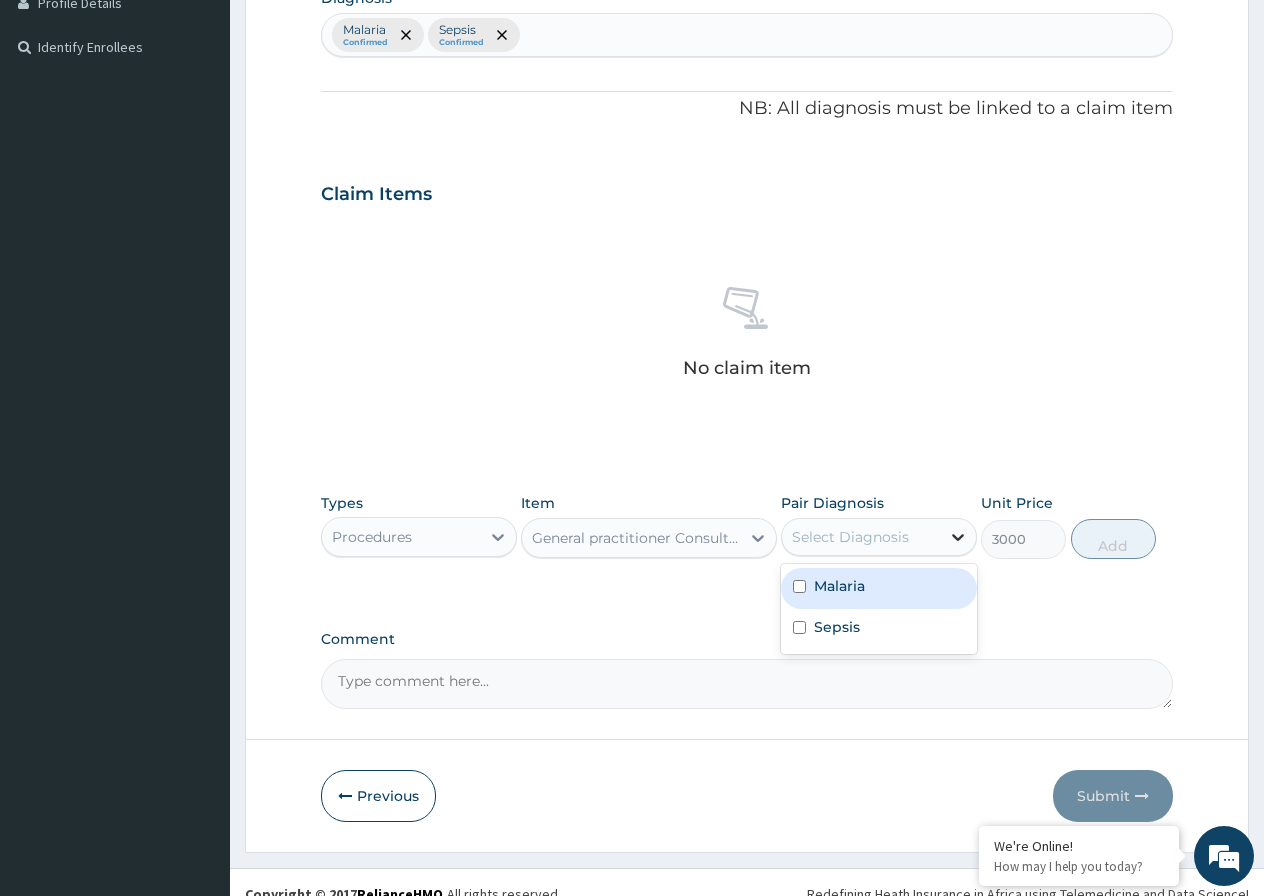 click 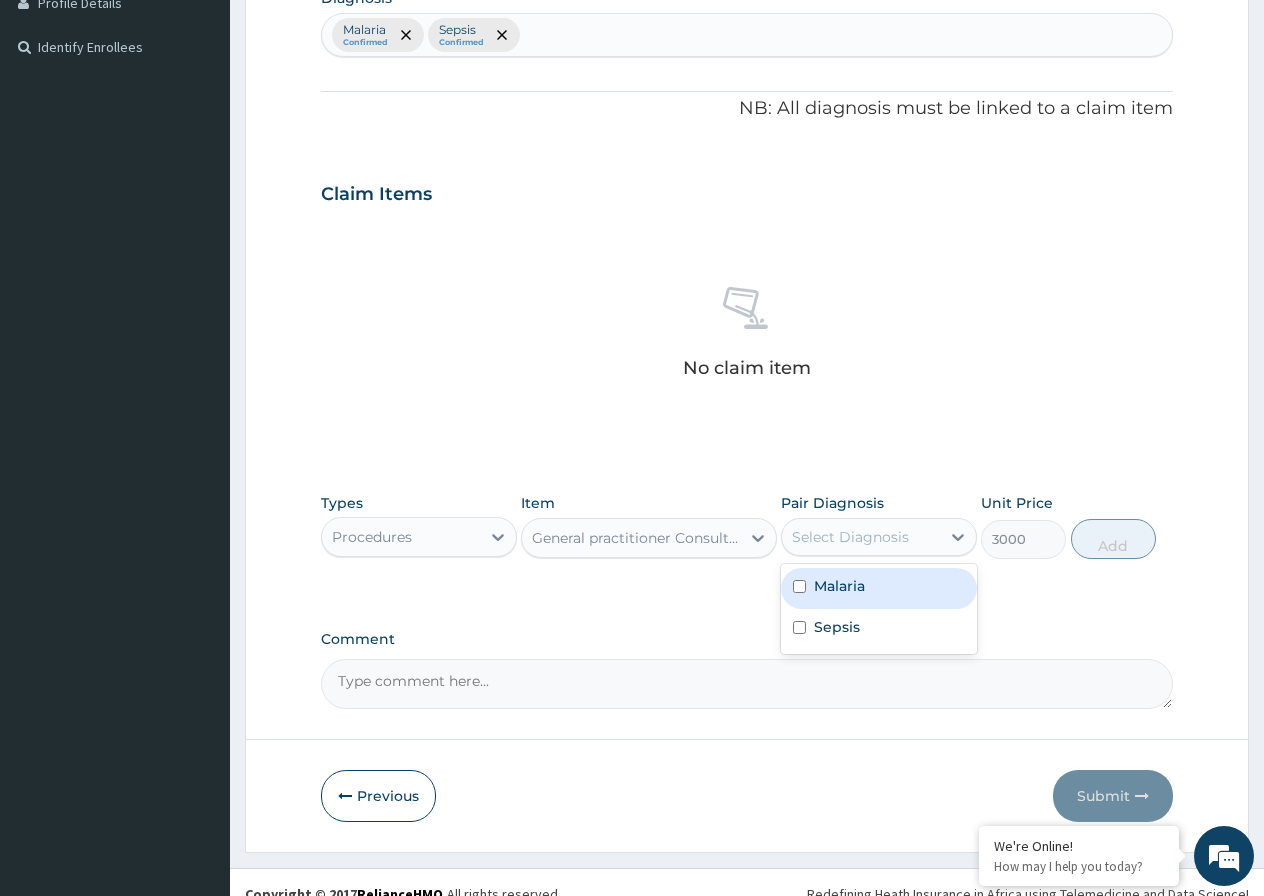 click at bounding box center [799, 586] 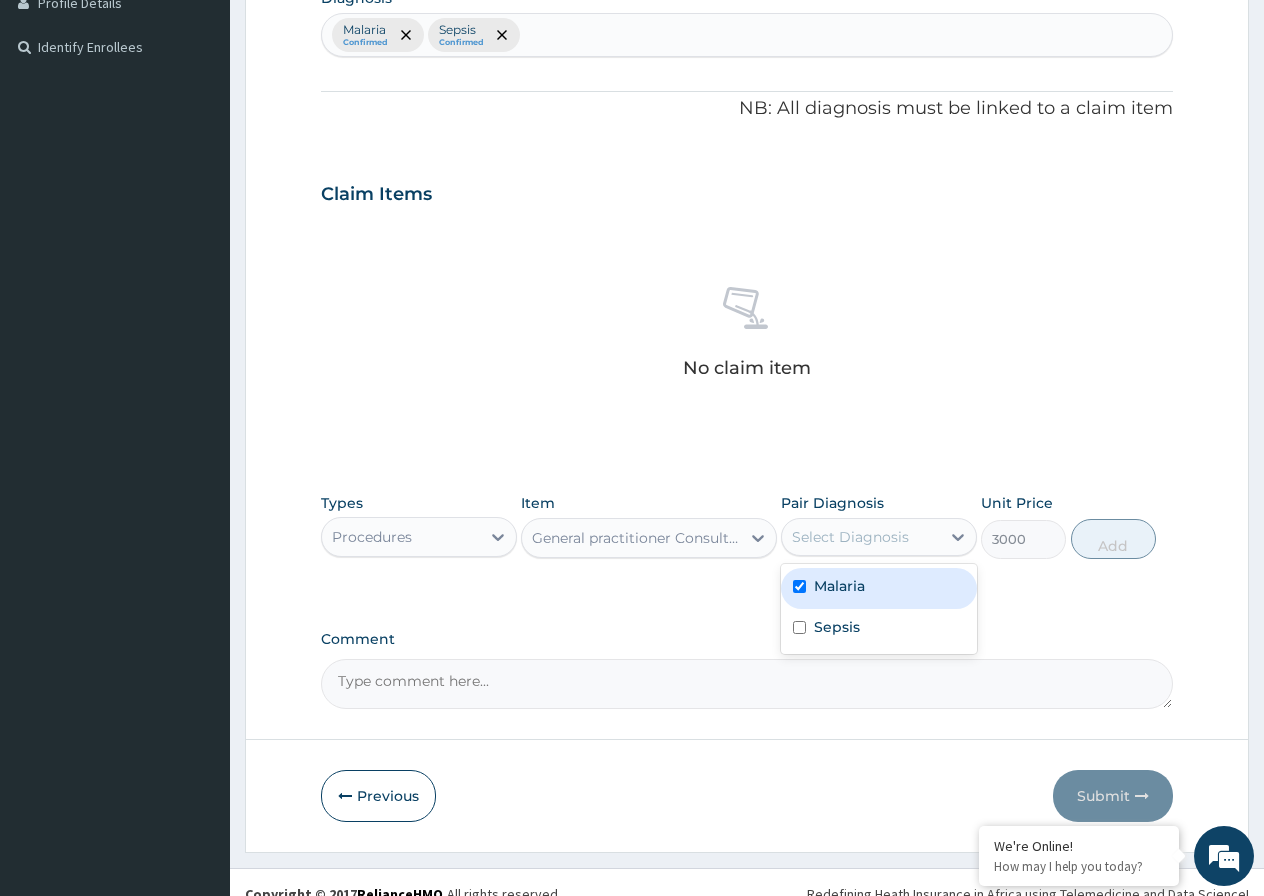 checkbox on "true" 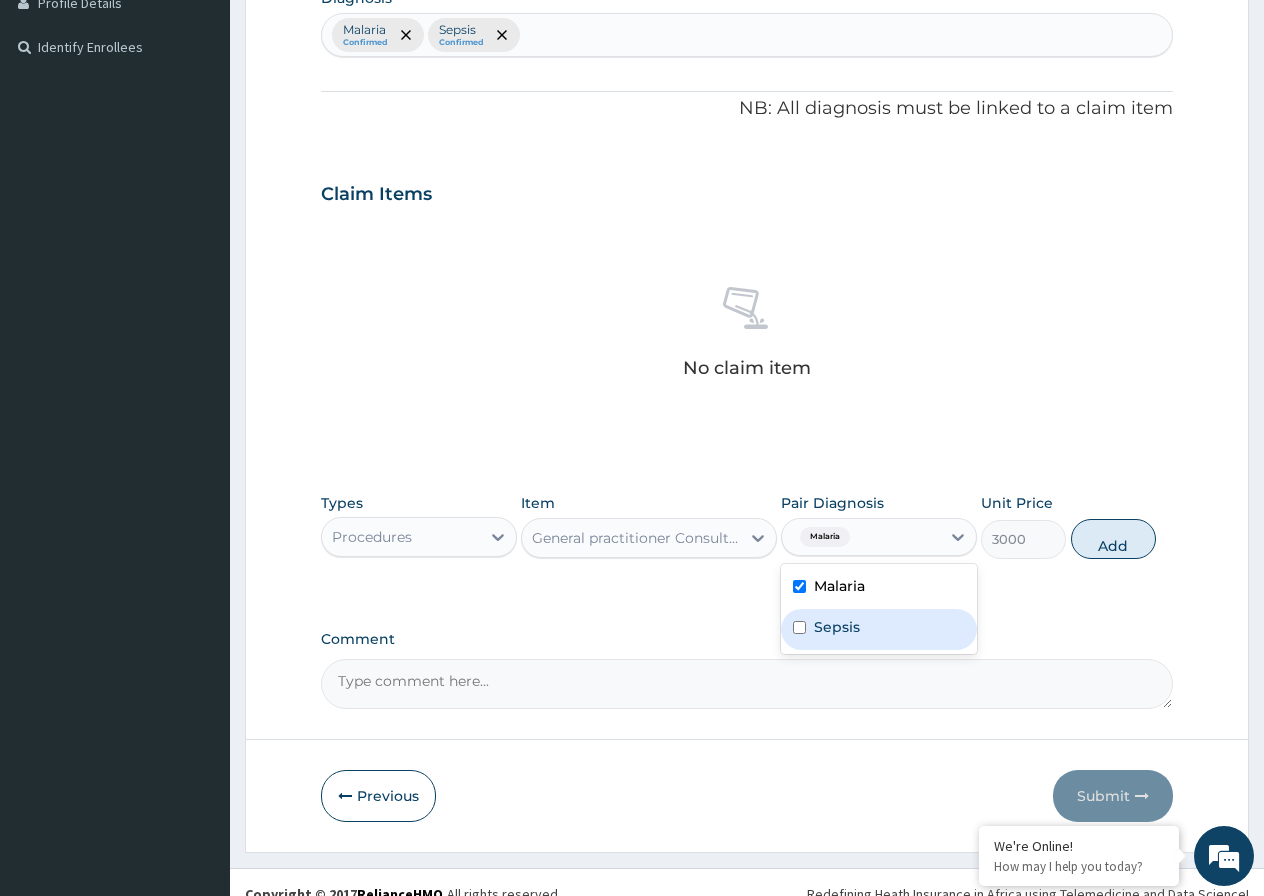click at bounding box center (799, 627) 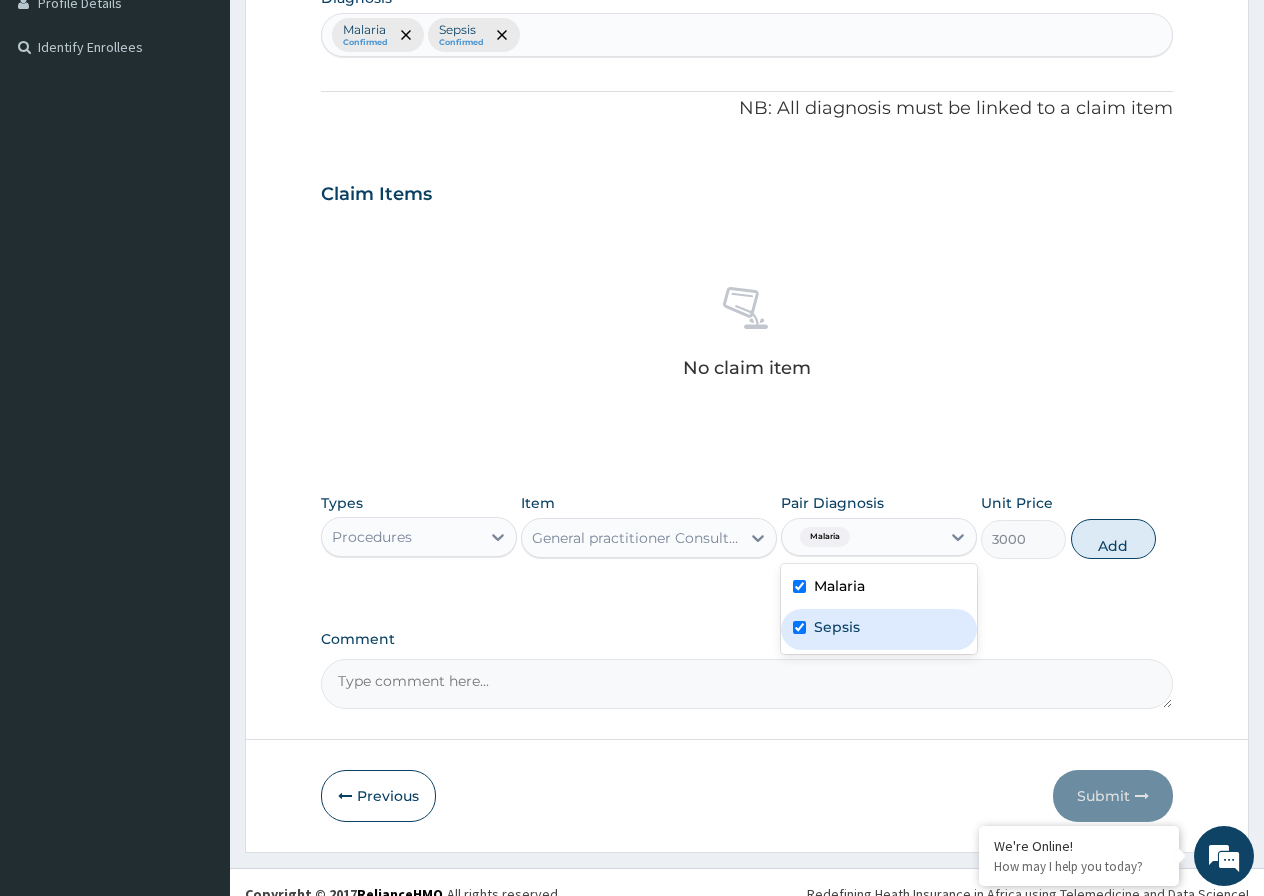 checkbox on "true" 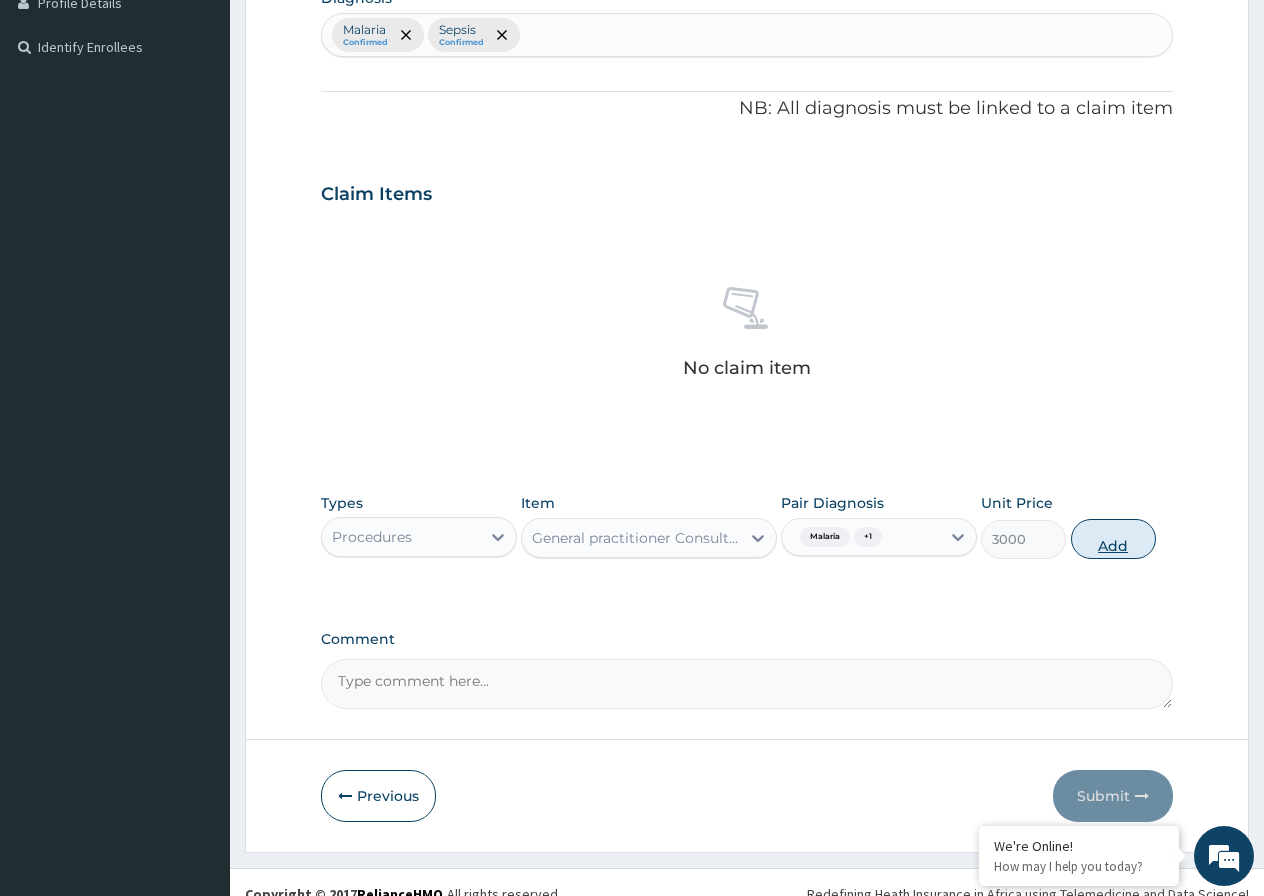 click on "Add" at bounding box center [1113, 539] 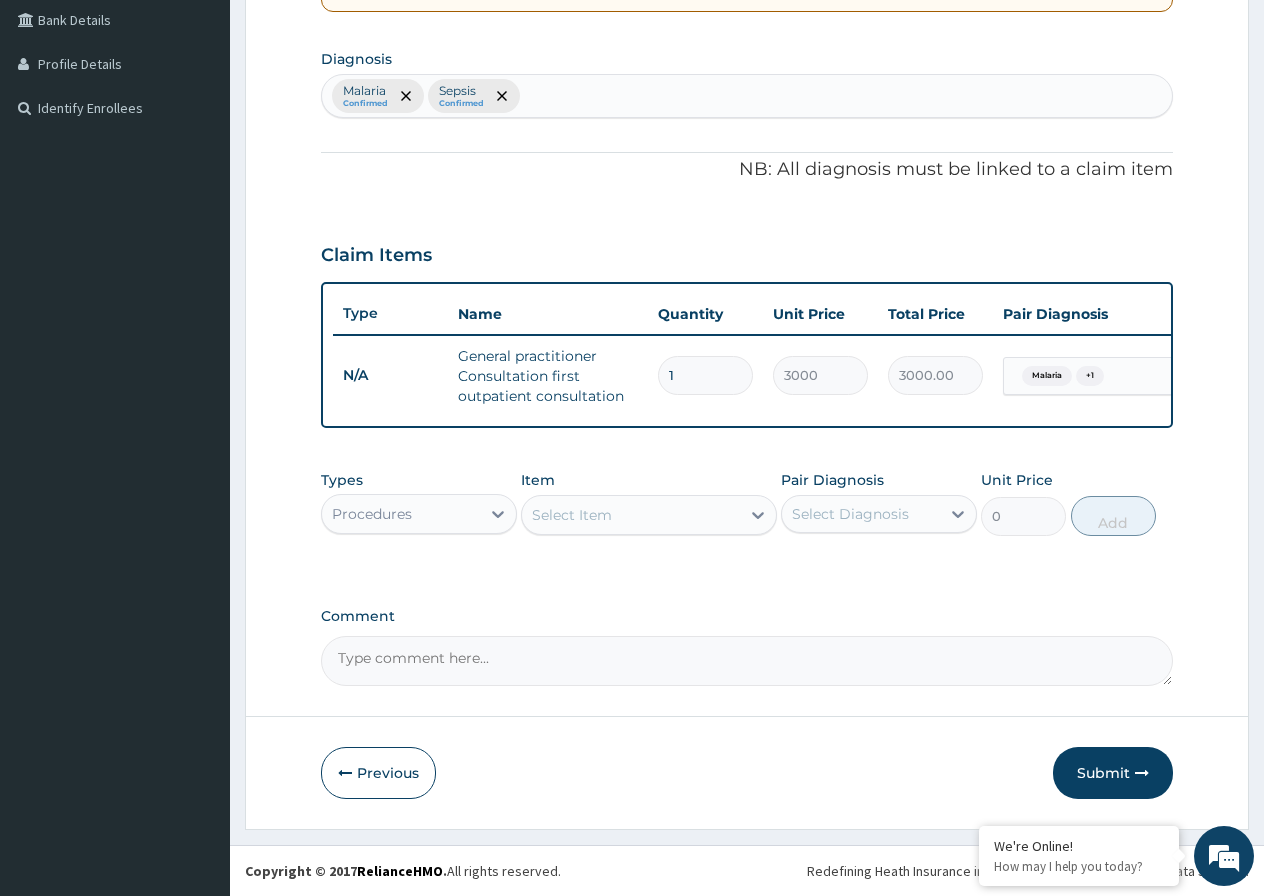 scroll, scrollTop: 377, scrollLeft: 0, axis: vertical 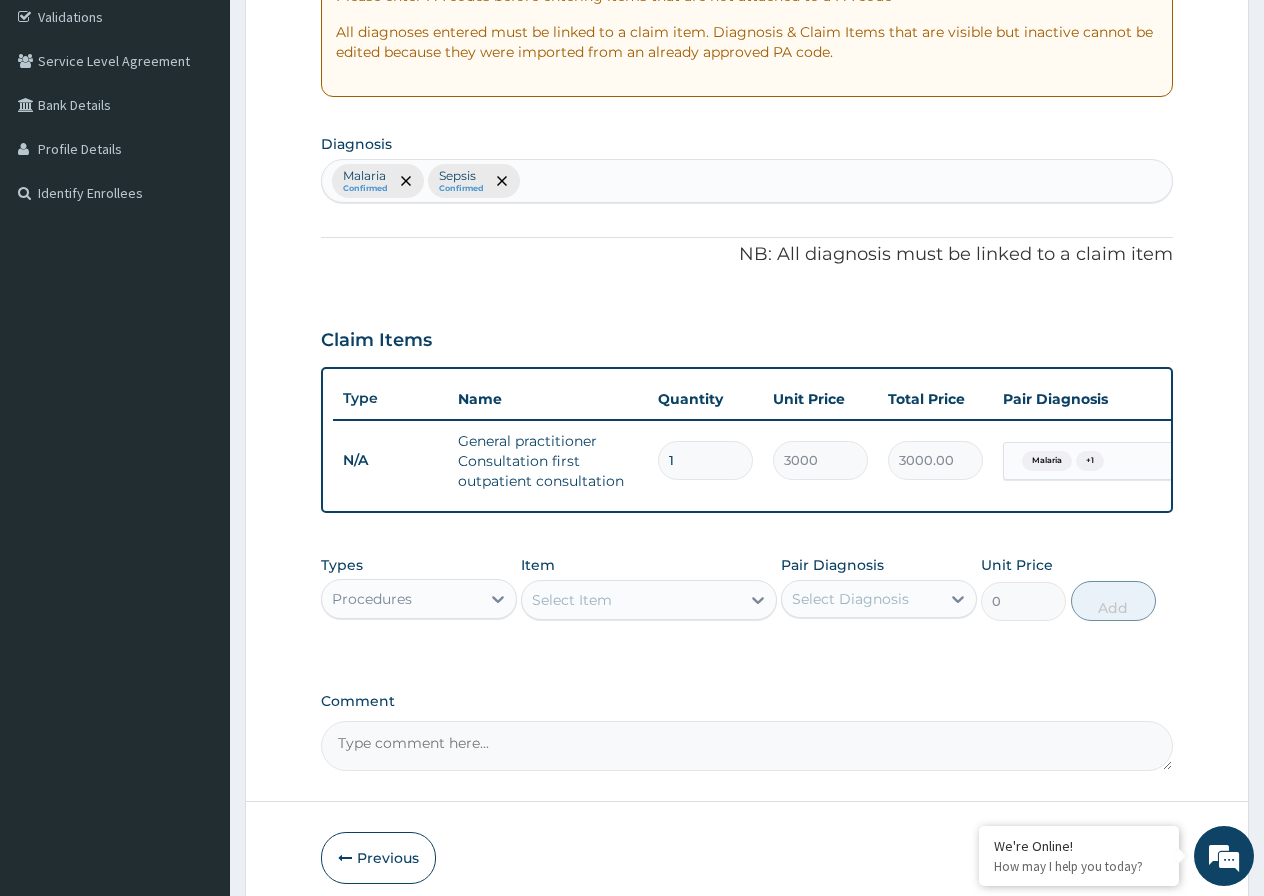click on "Malaria Confirmed Sepsis Confirmed" at bounding box center [747, 181] 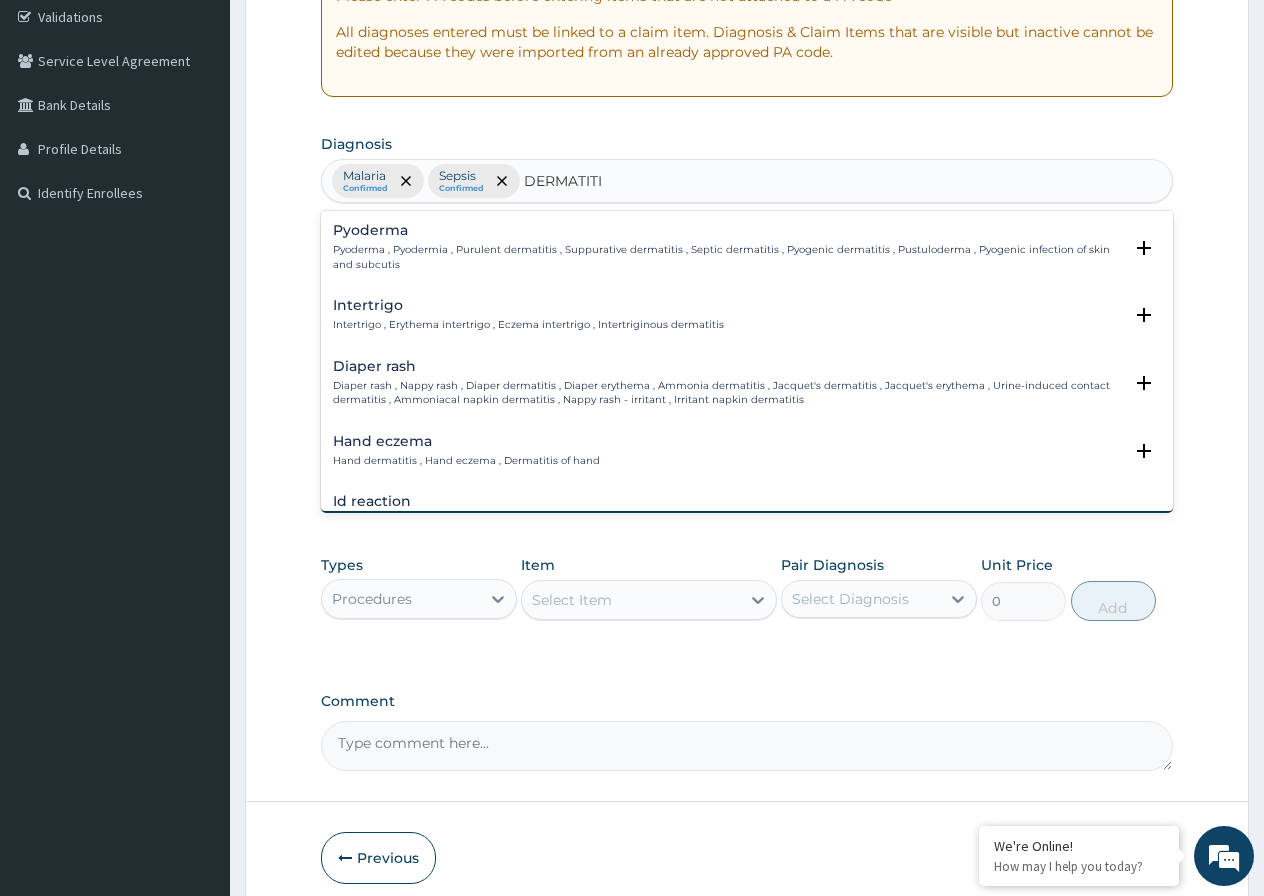 type on "DERMATITIS" 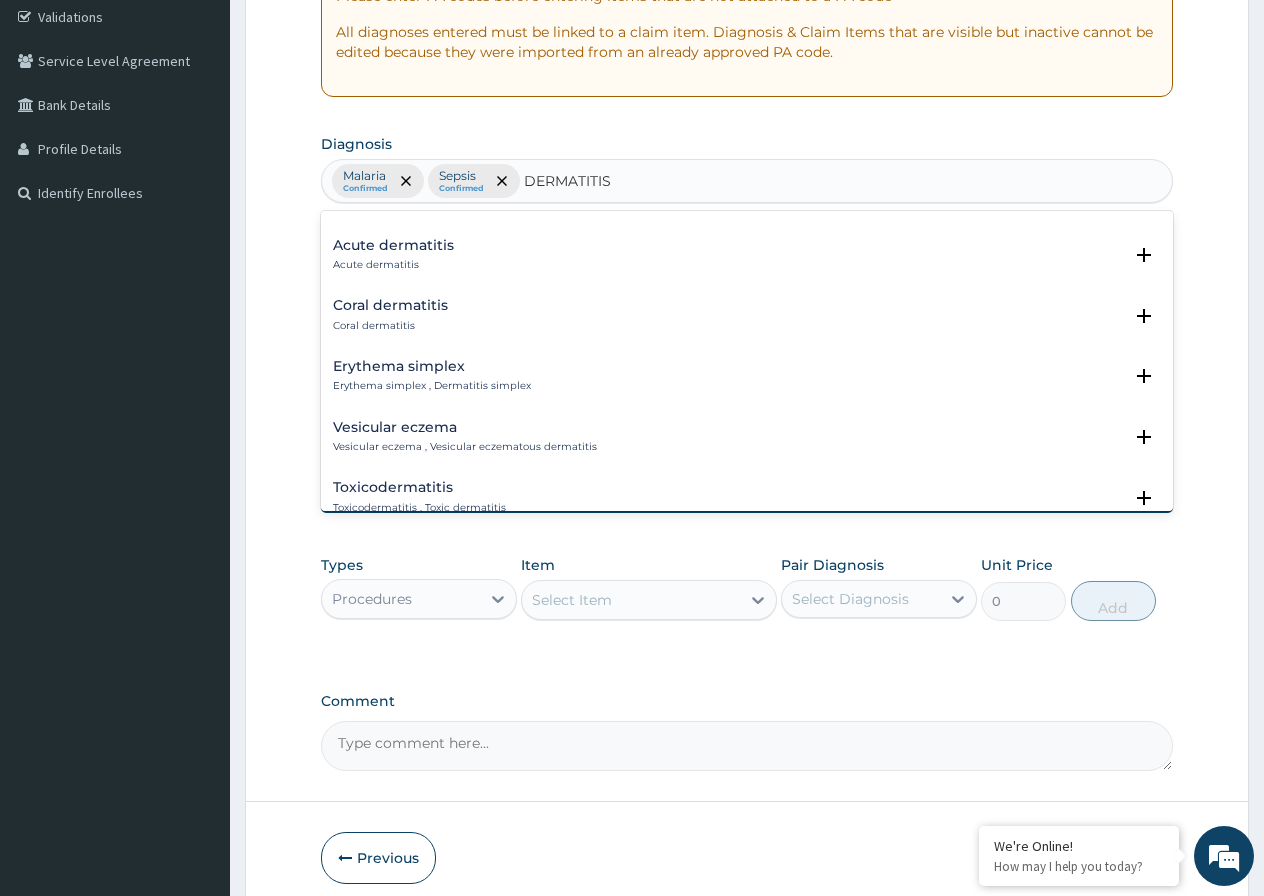 scroll, scrollTop: 1000, scrollLeft: 0, axis: vertical 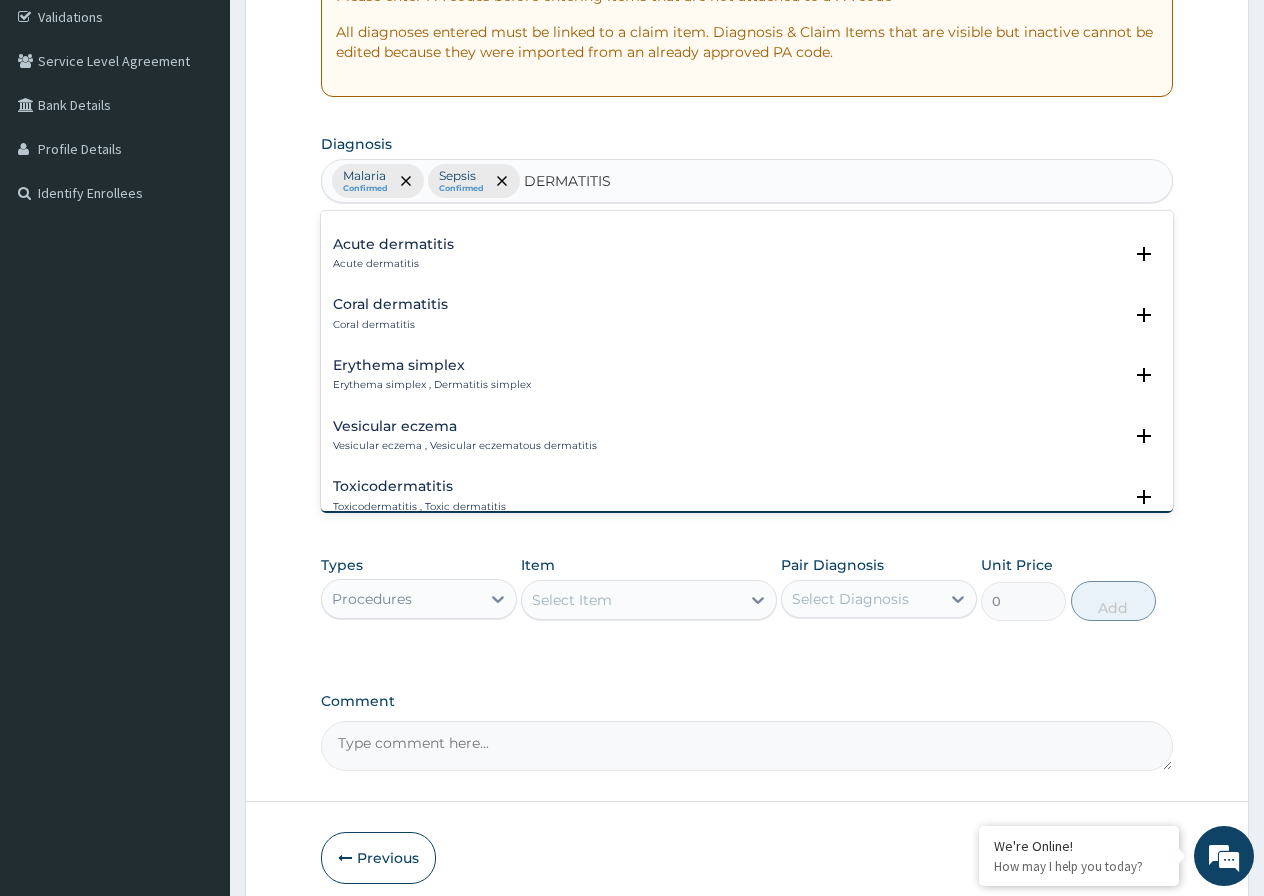 click on "Acute dermatitis" at bounding box center (393, 244) 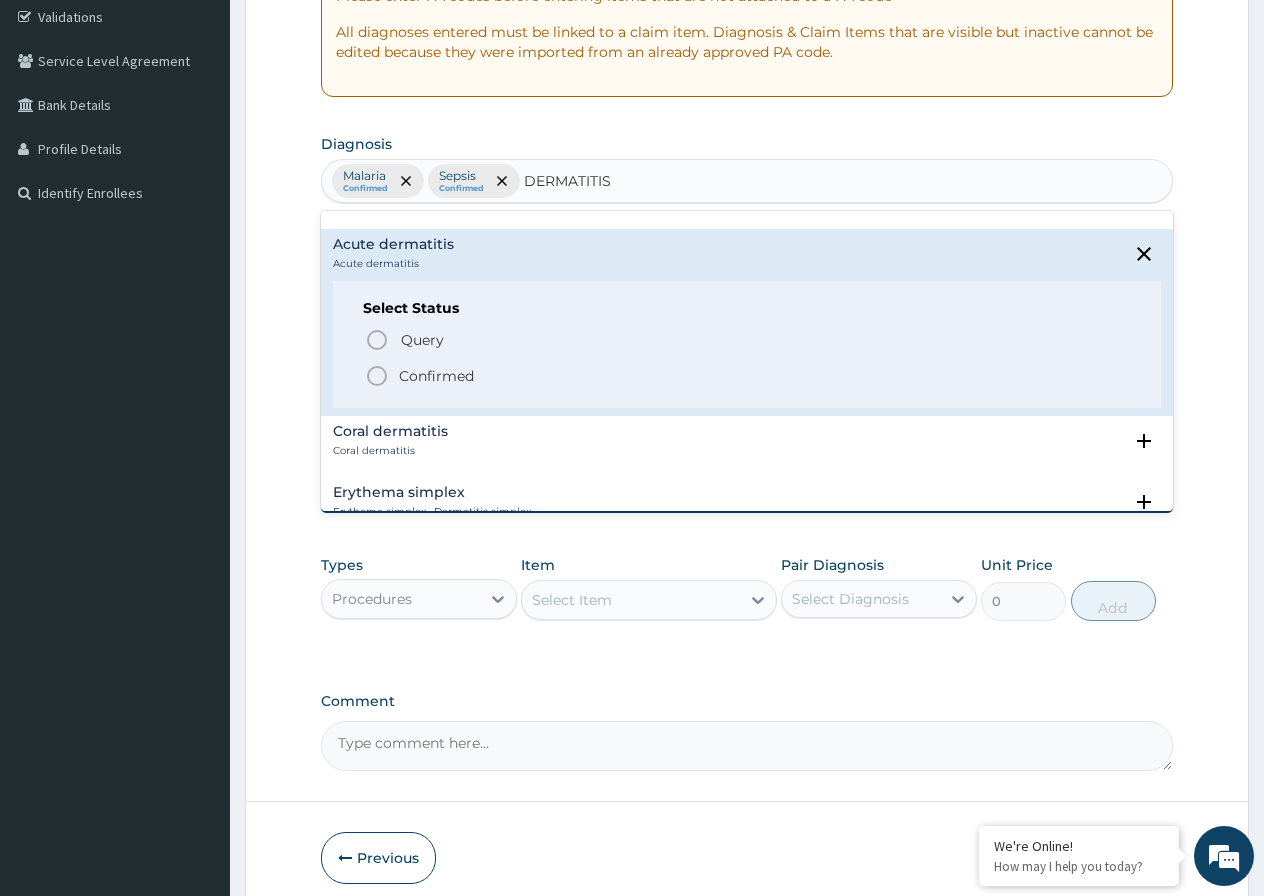 click 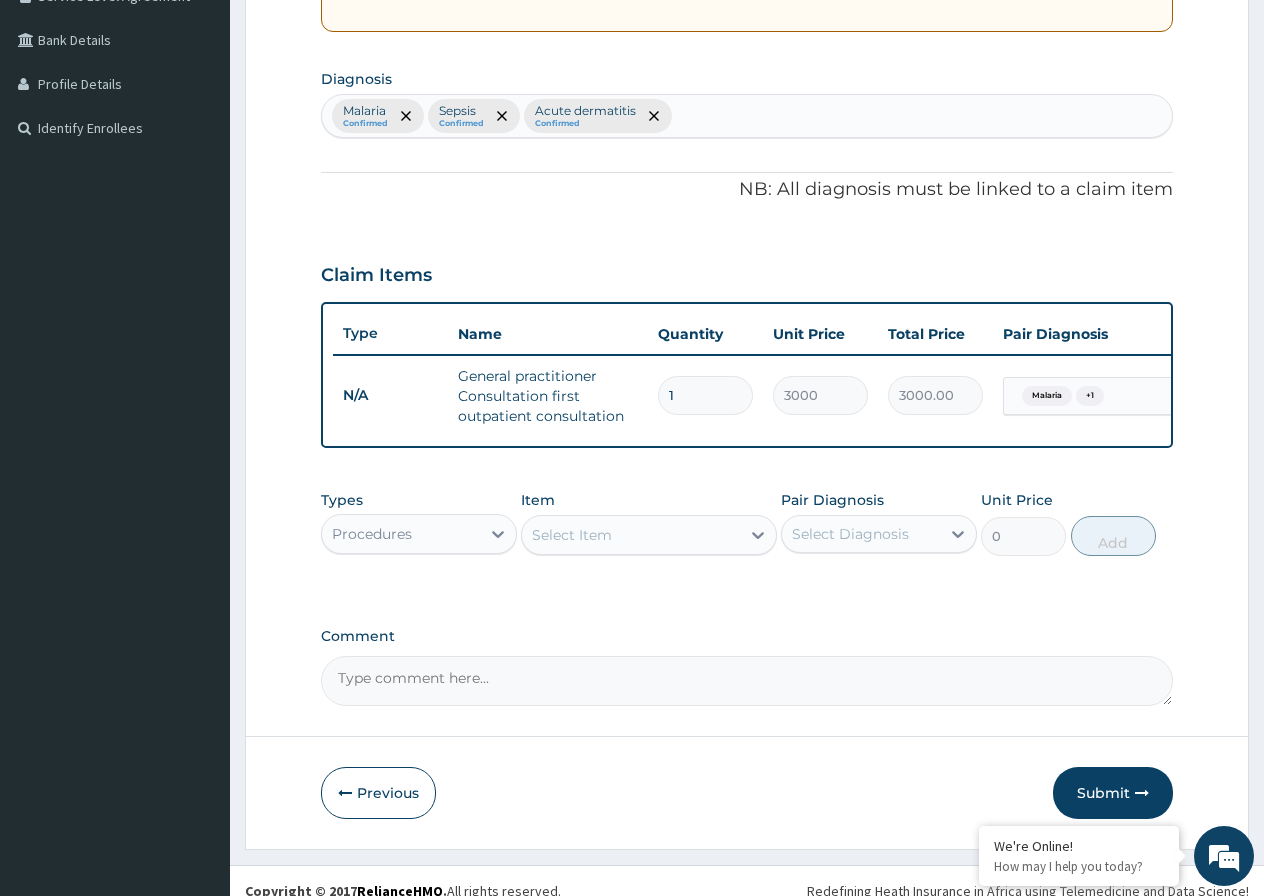 scroll, scrollTop: 477, scrollLeft: 0, axis: vertical 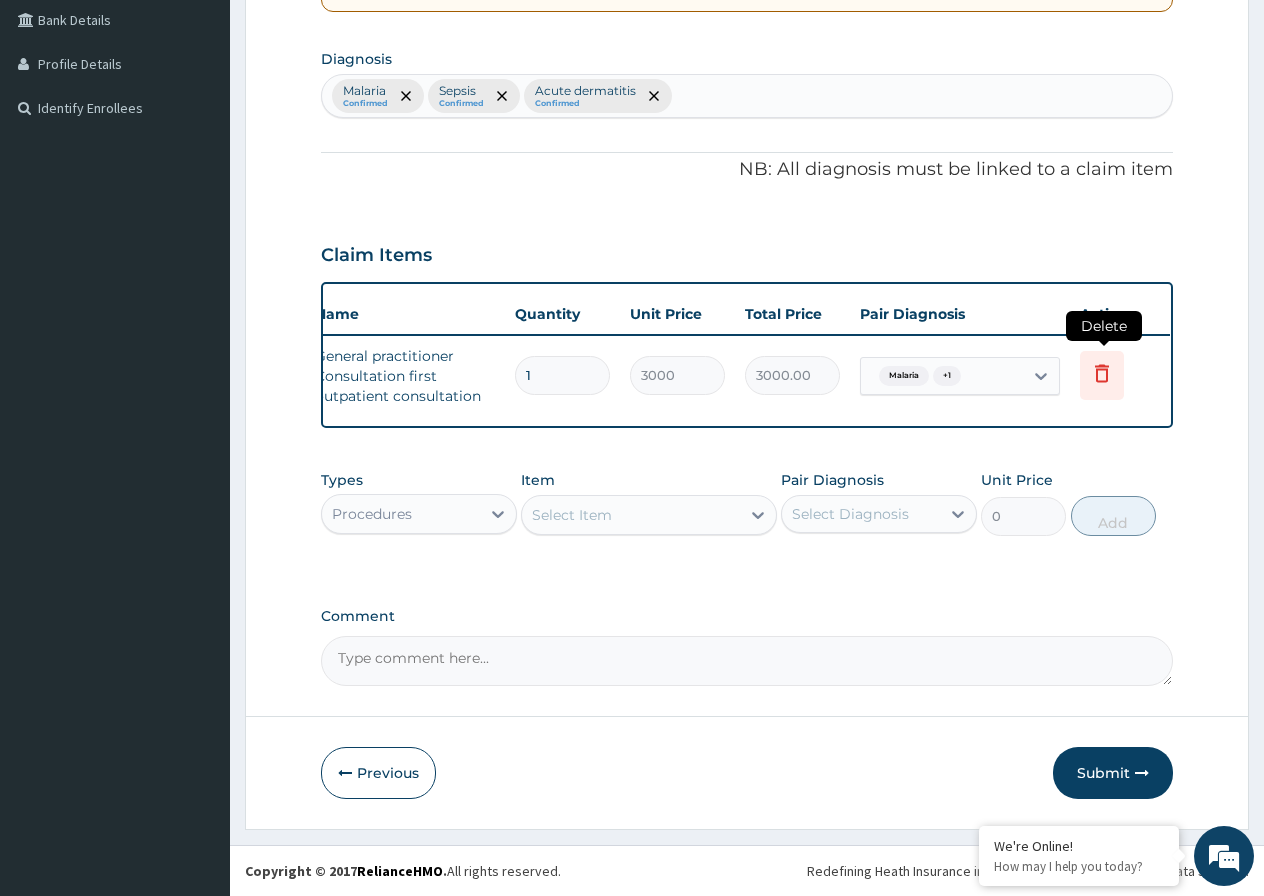 click 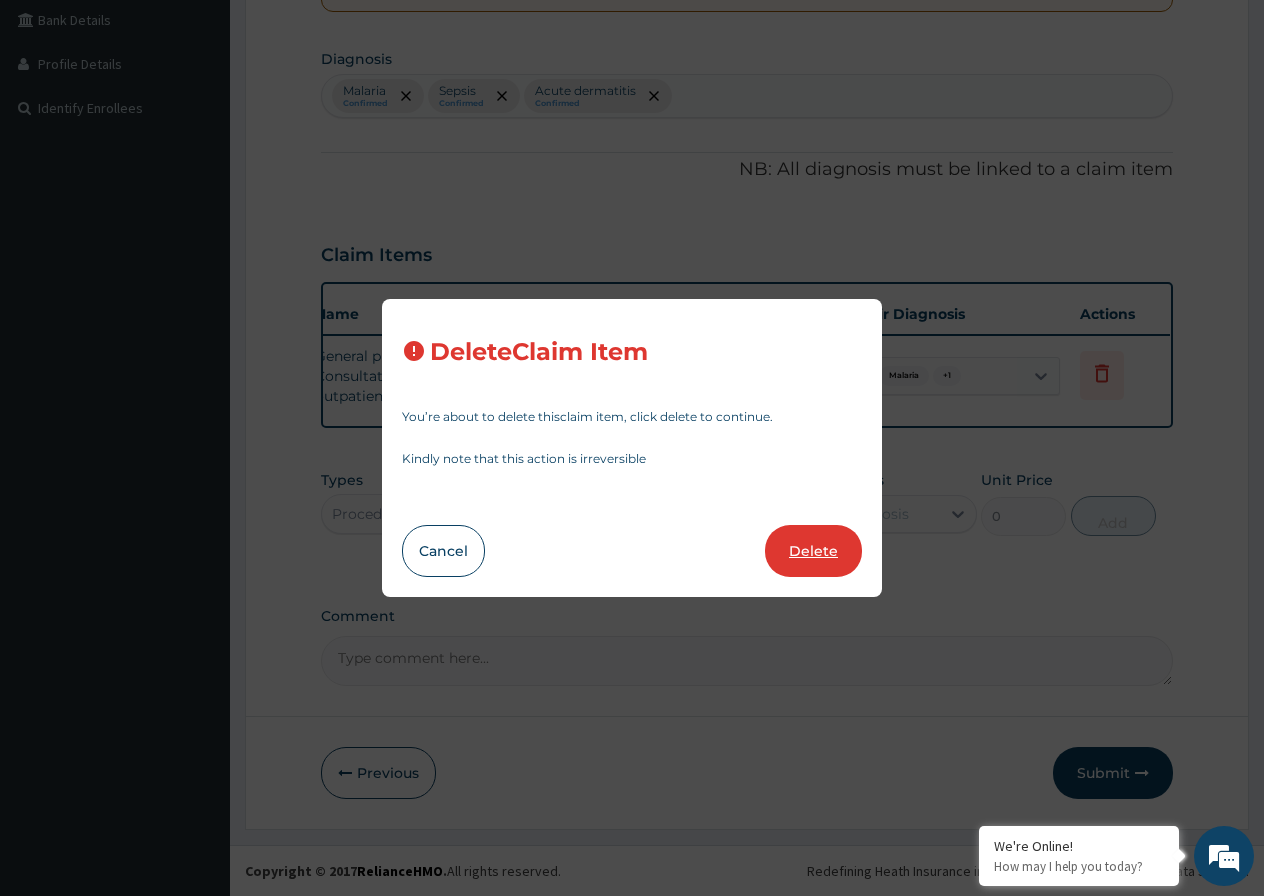 click on "Delete" at bounding box center (813, 551) 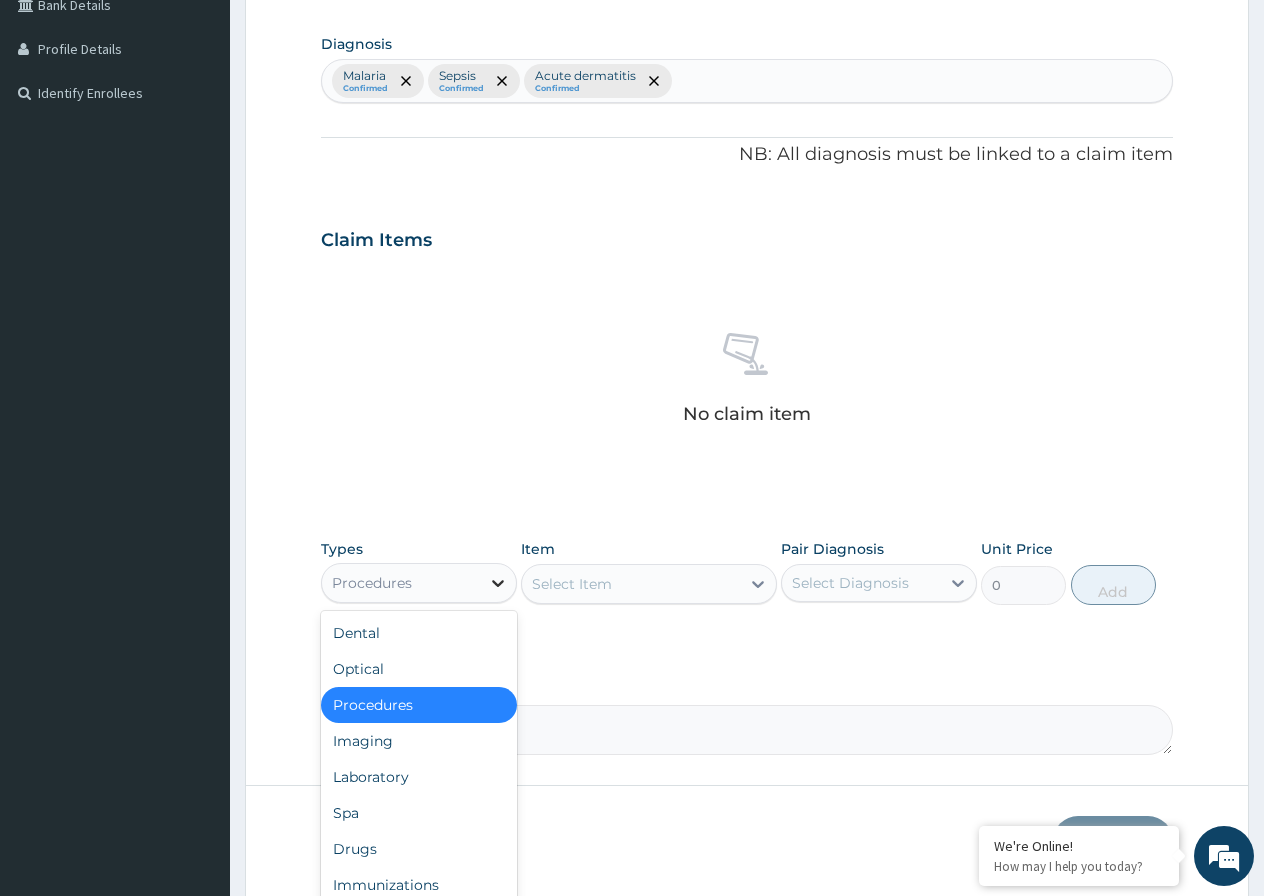 click 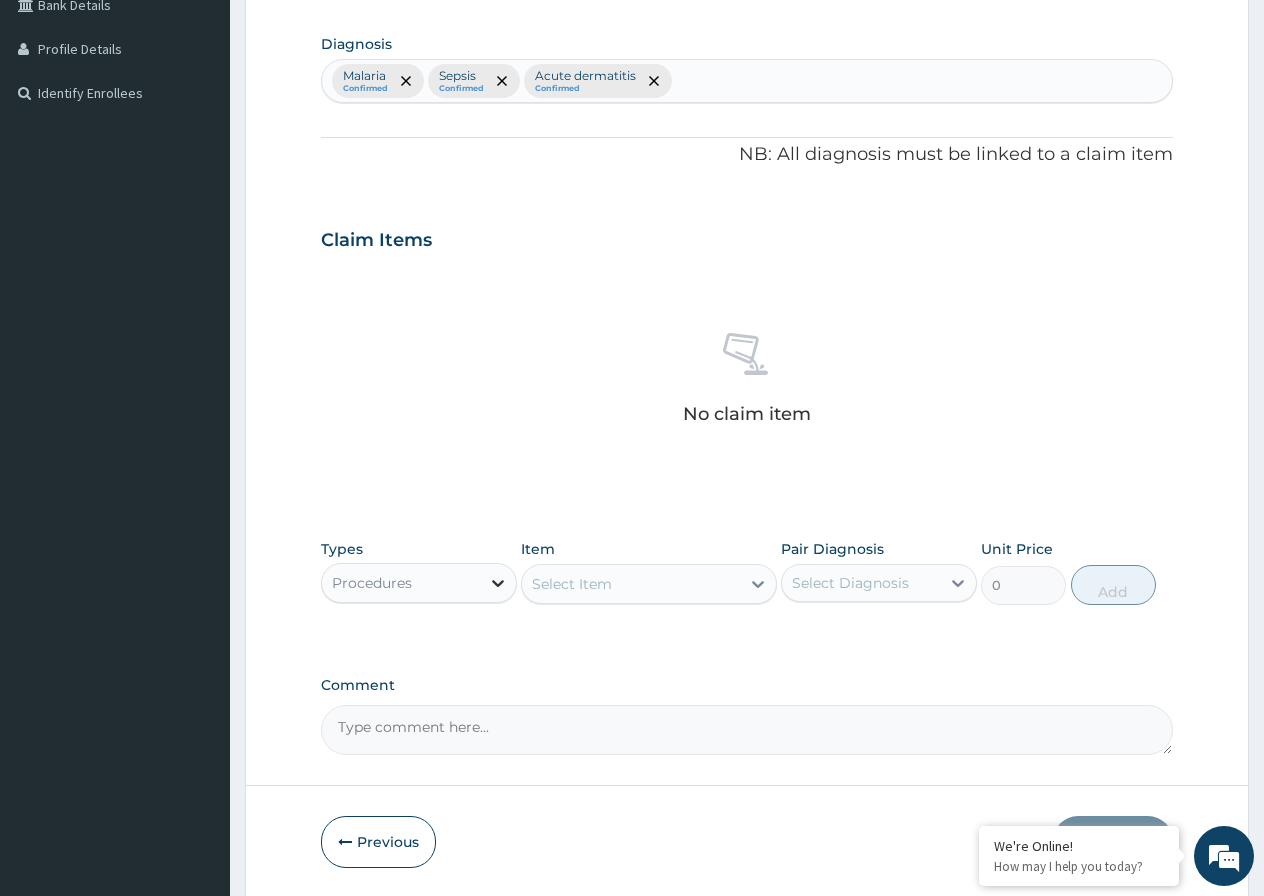 click 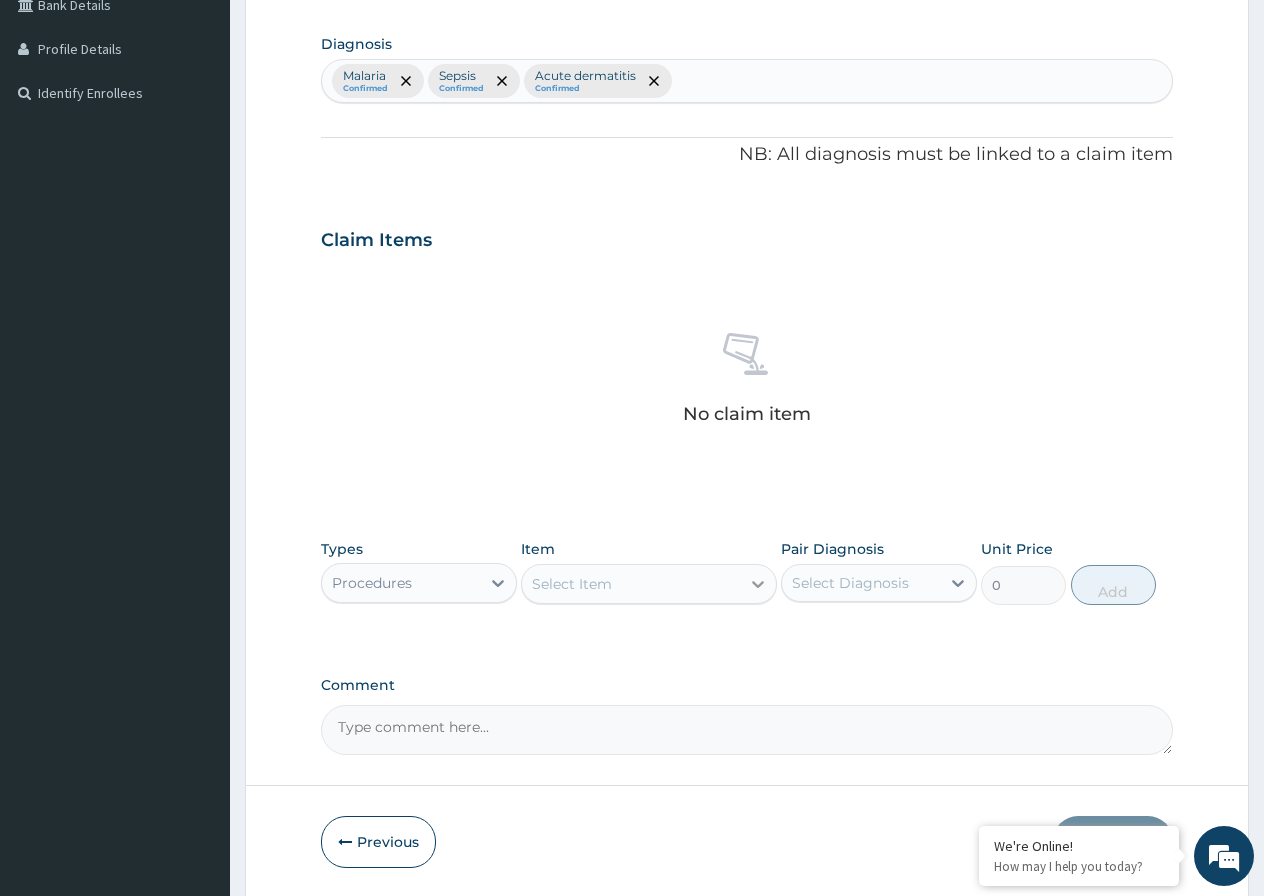 click at bounding box center [758, 584] 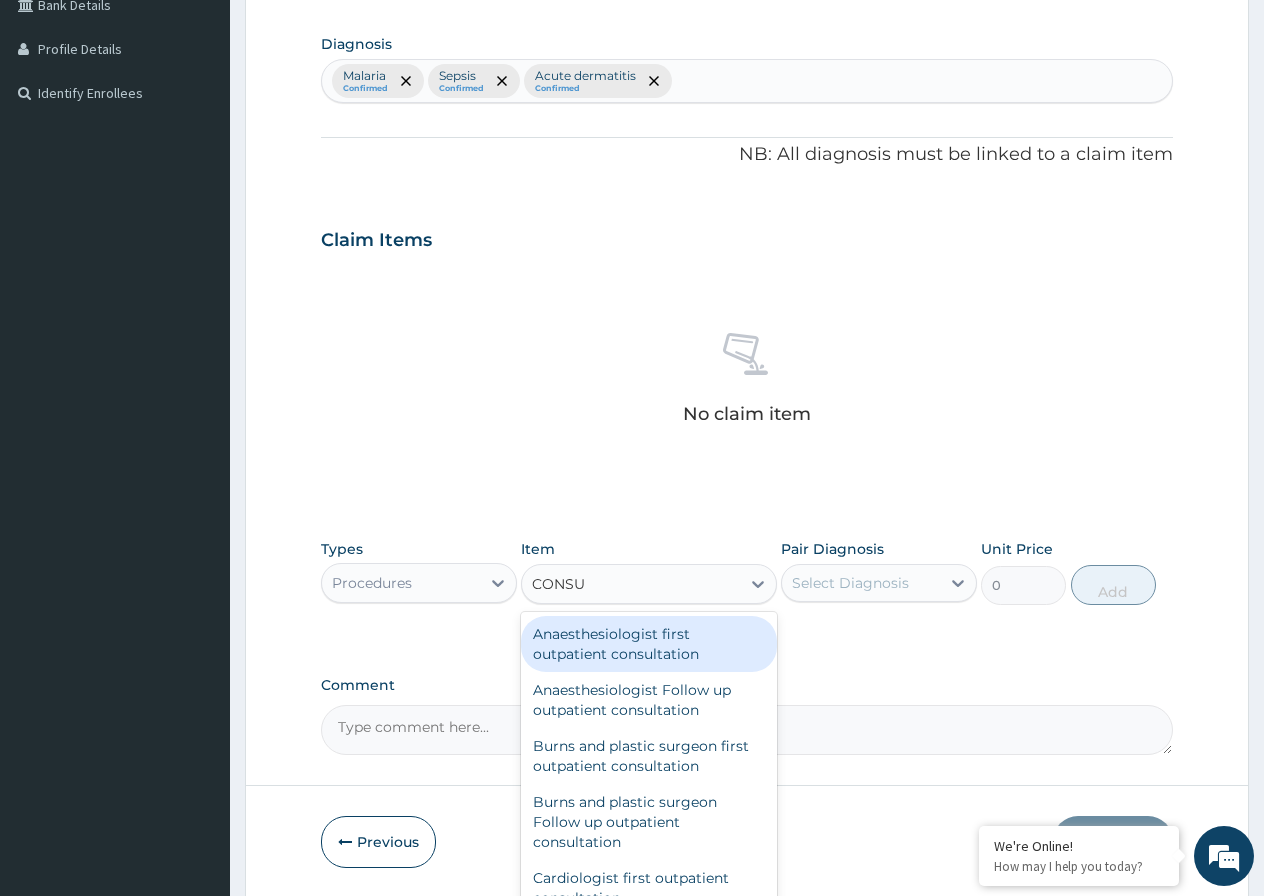 type on "CONSUL" 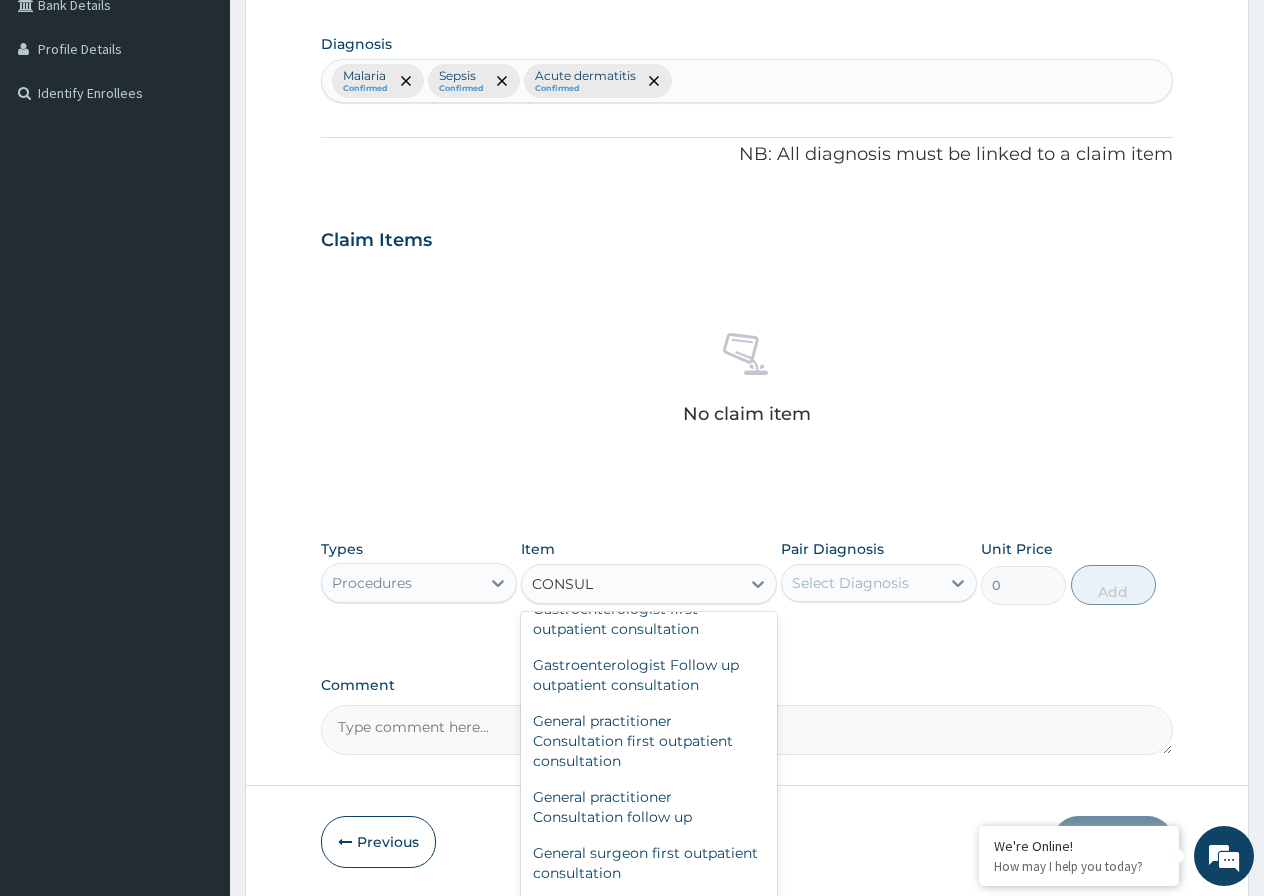 scroll, scrollTop: 1100, scrollLeft: 0, axis: vertical 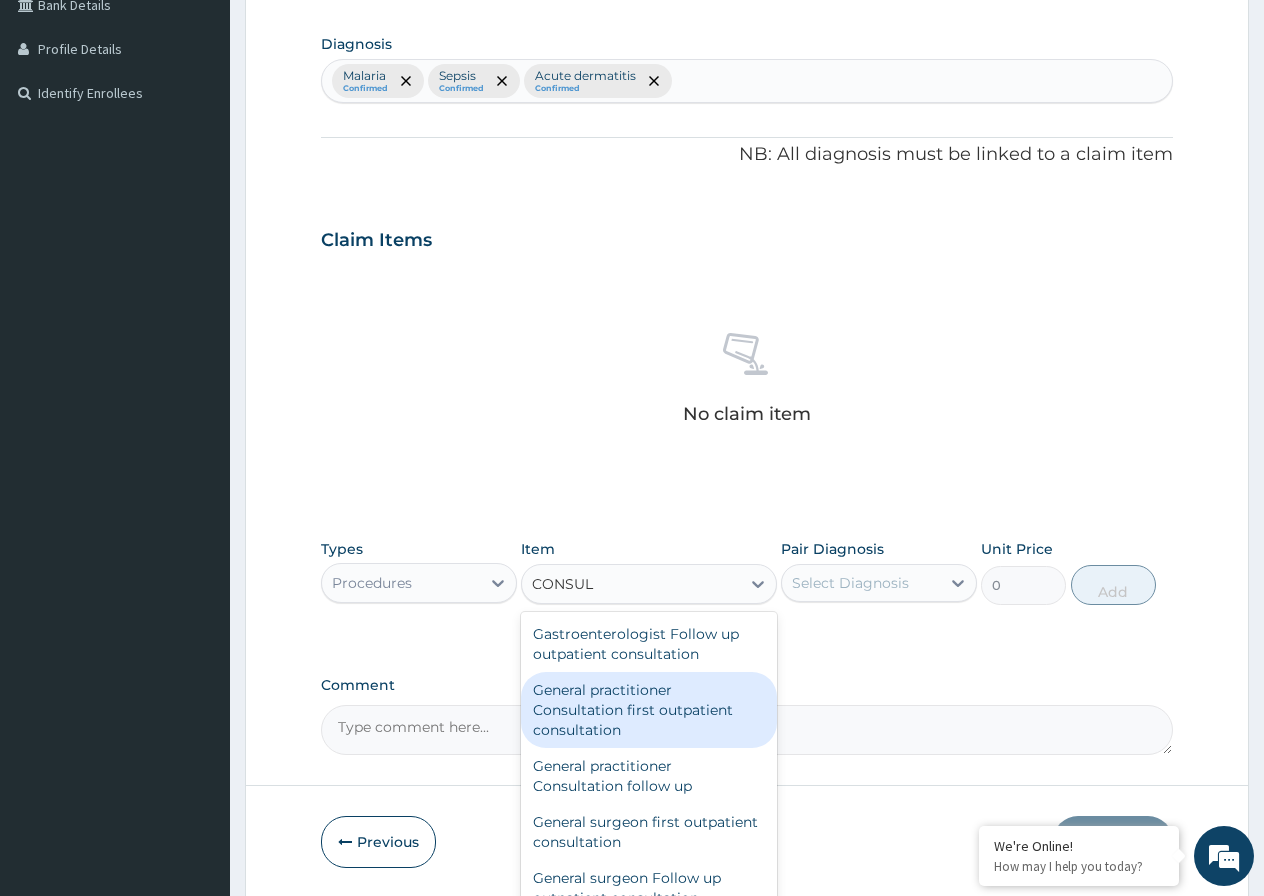 click on "General practitioner Consultation first outpatient consultation" at bounding box center [649, 710] 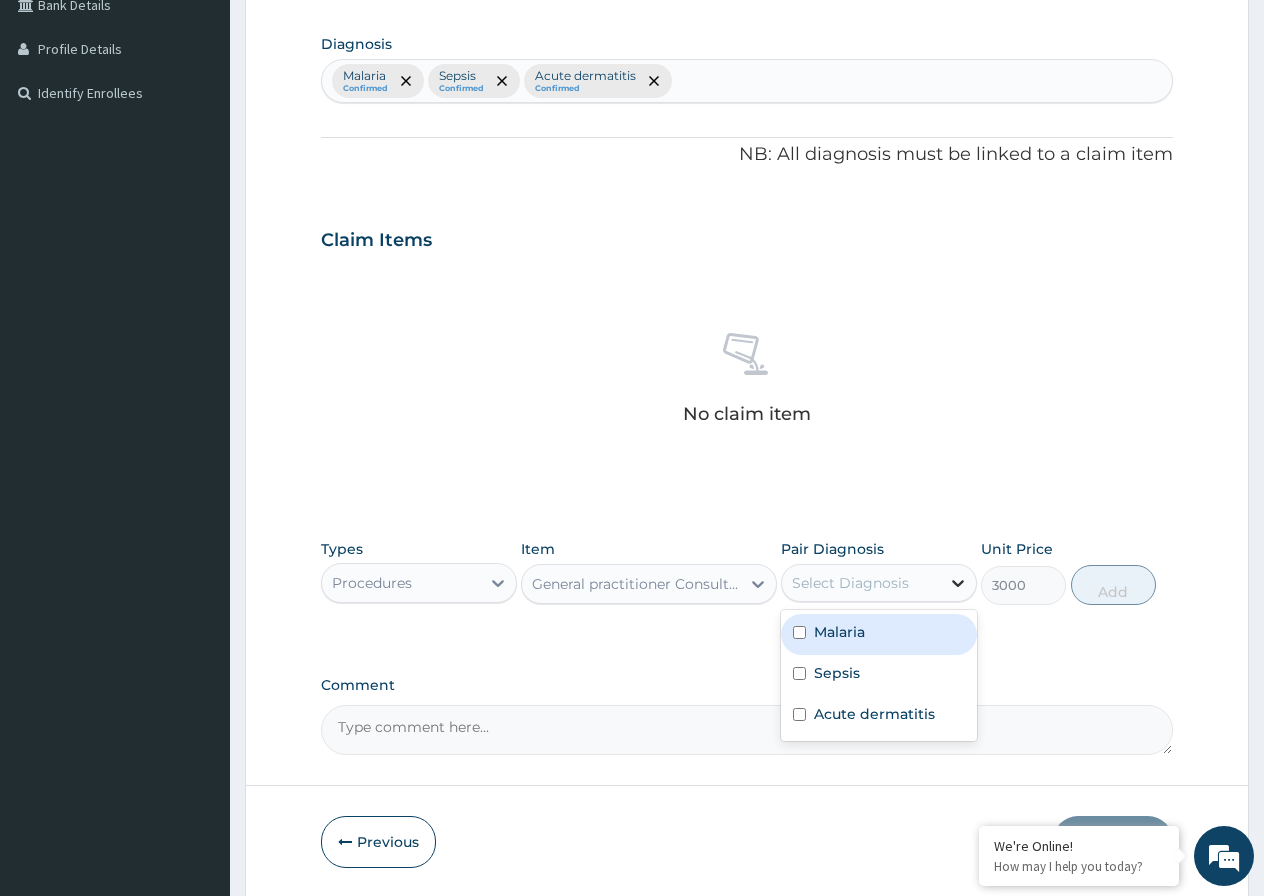 click 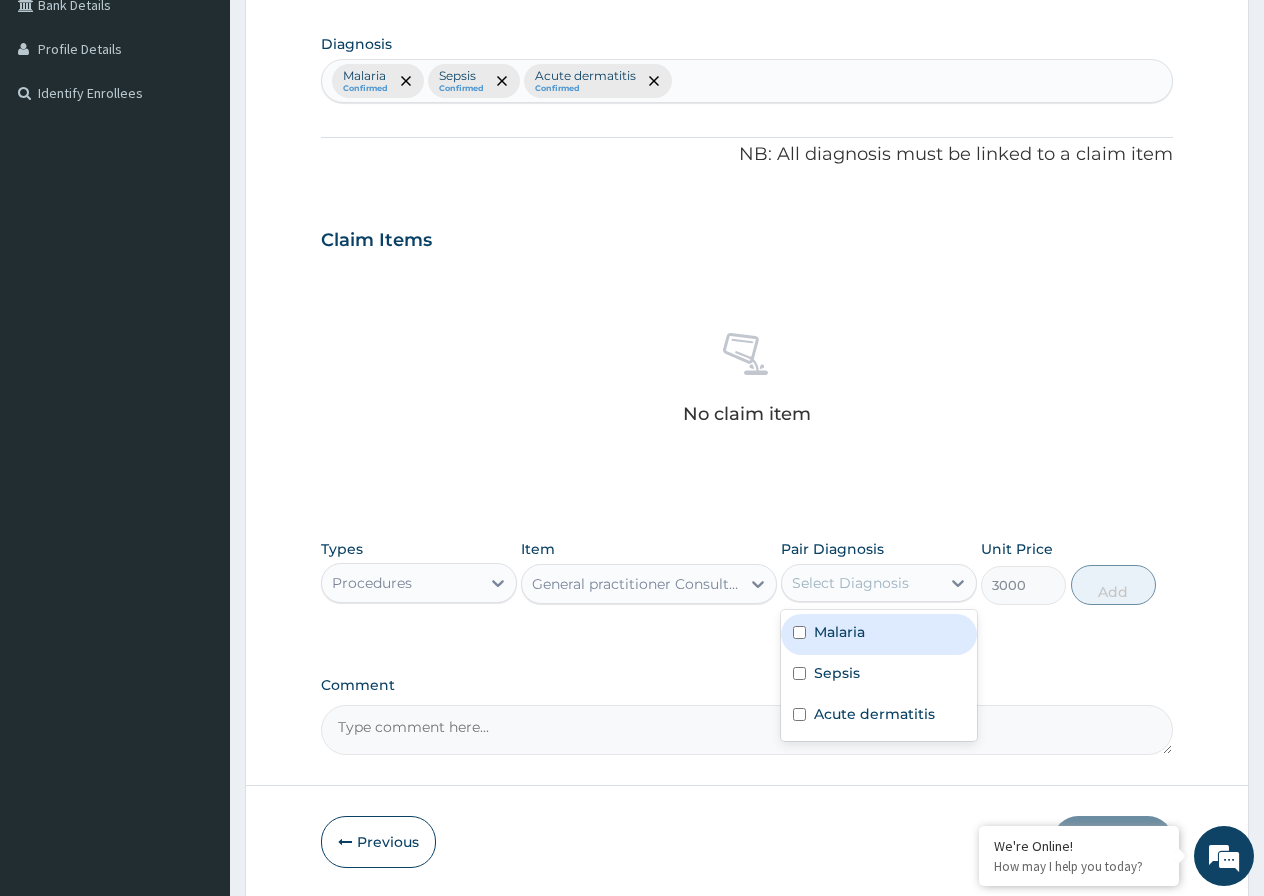 click at bounding box center [799, 632] 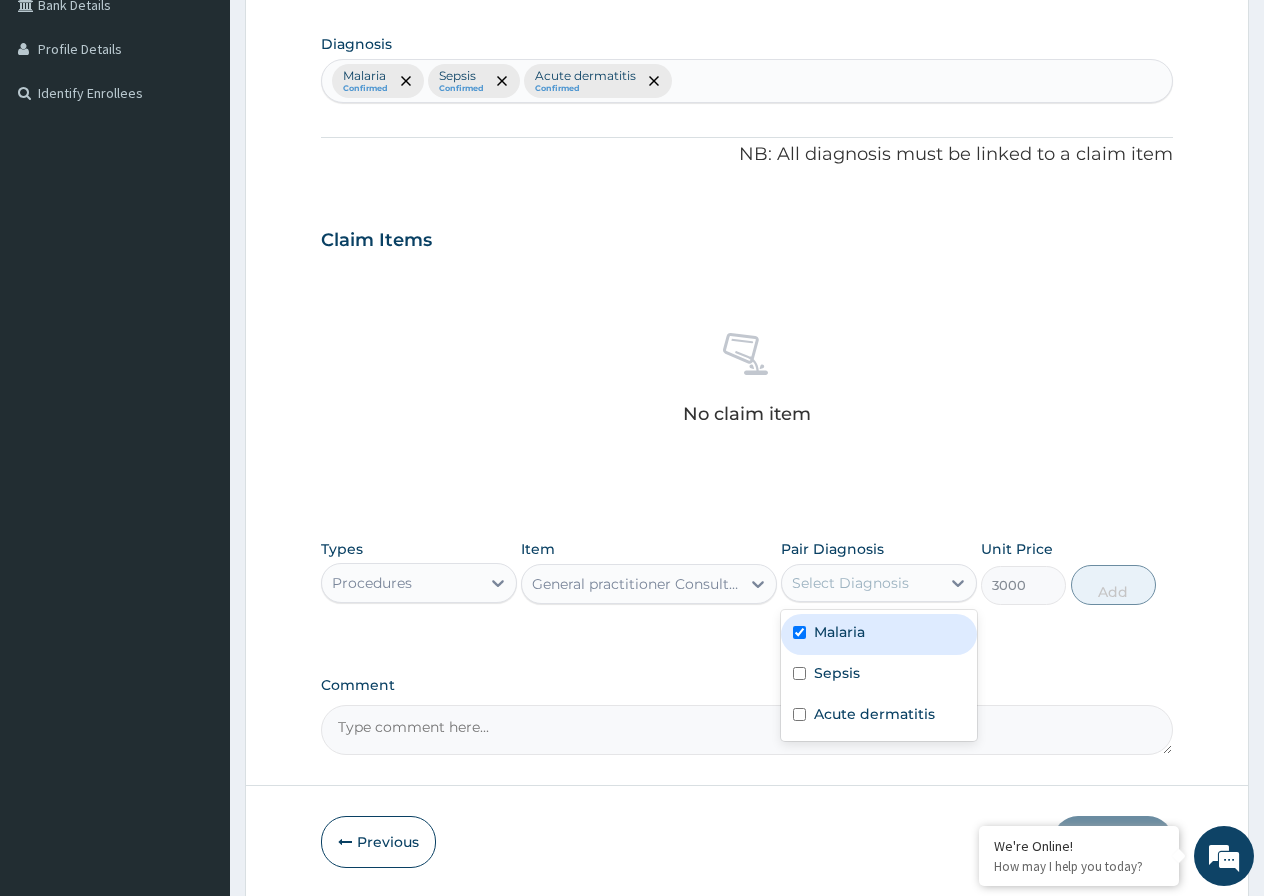 checkbox on "true" 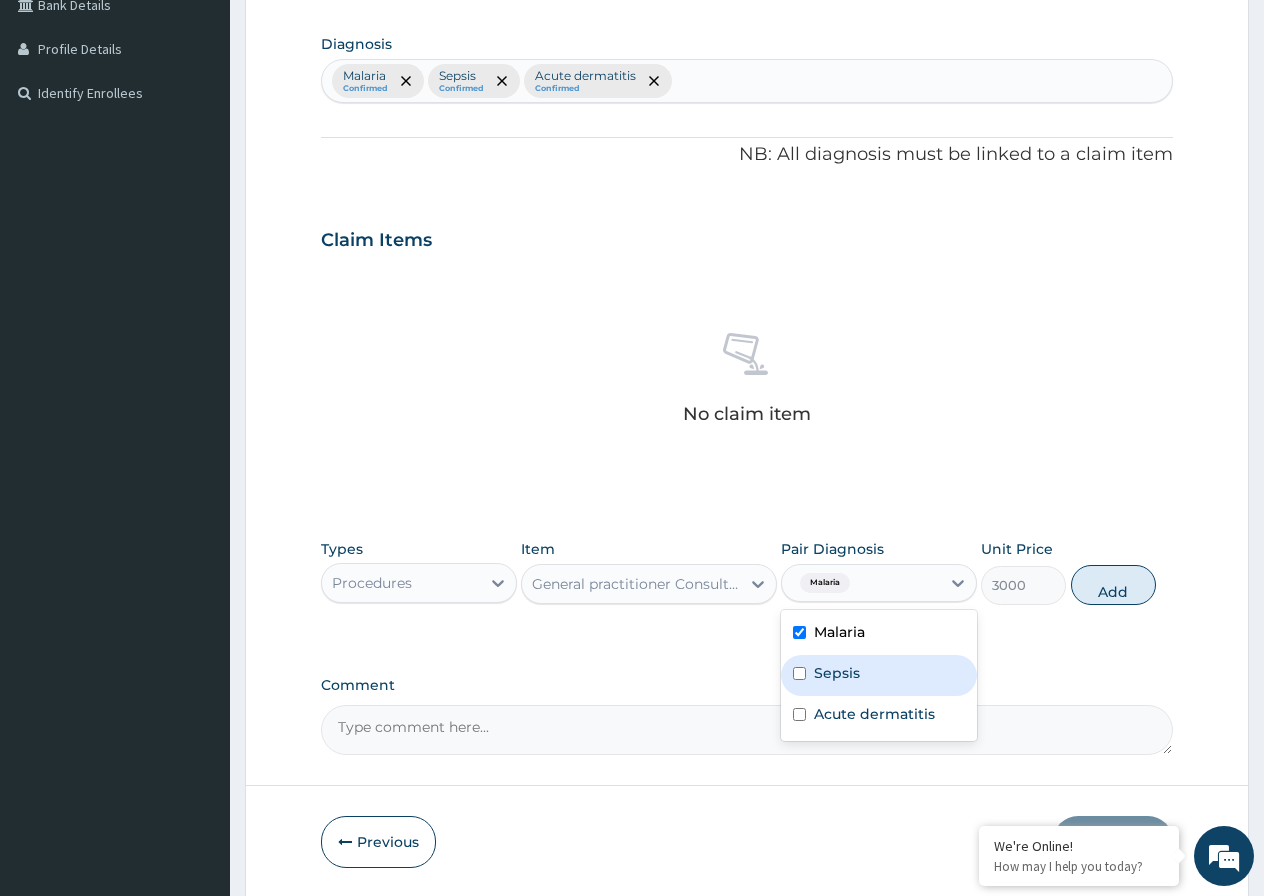 click at bounding box center [799, 673] 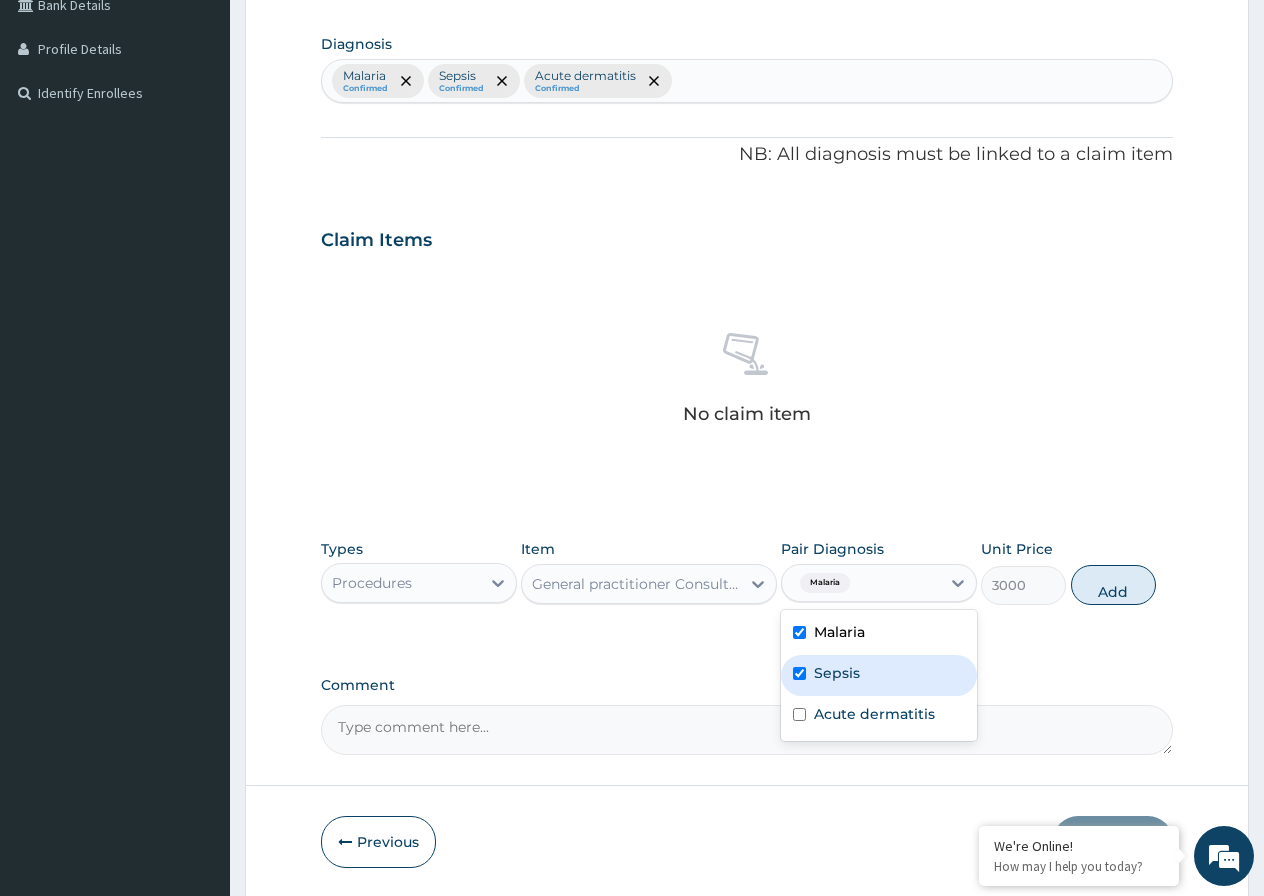 checkbox on "true" 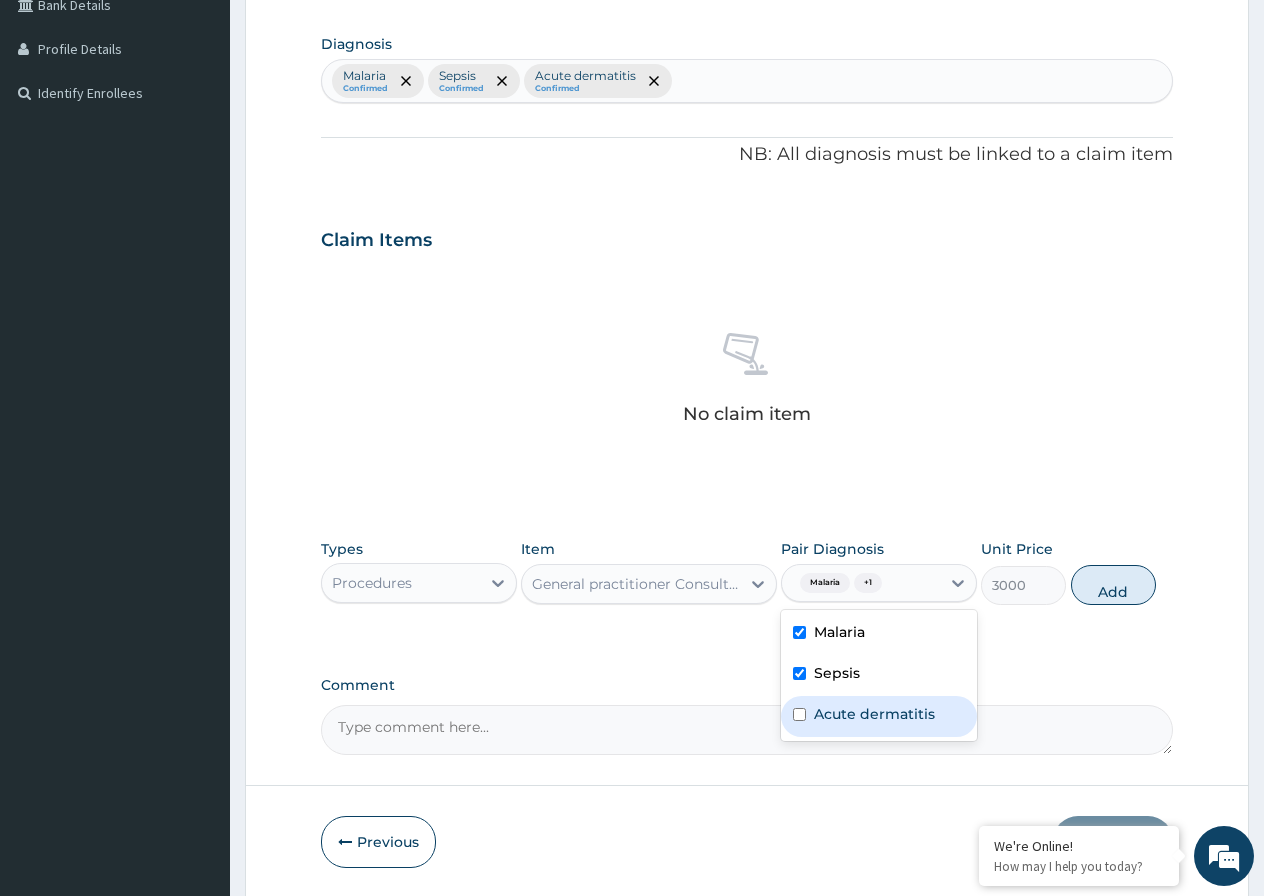 click at bounding box center (799, 714) 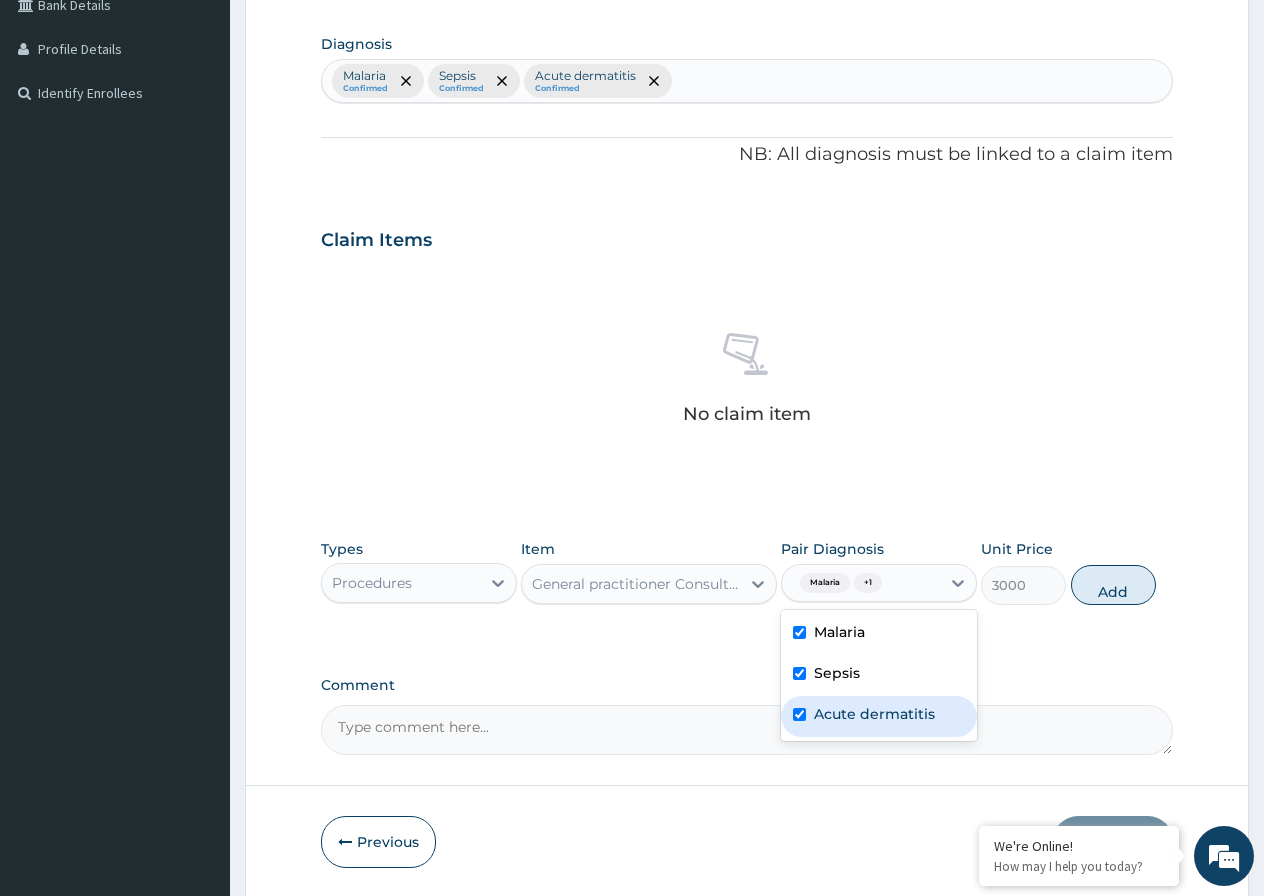 checkbox on "true" 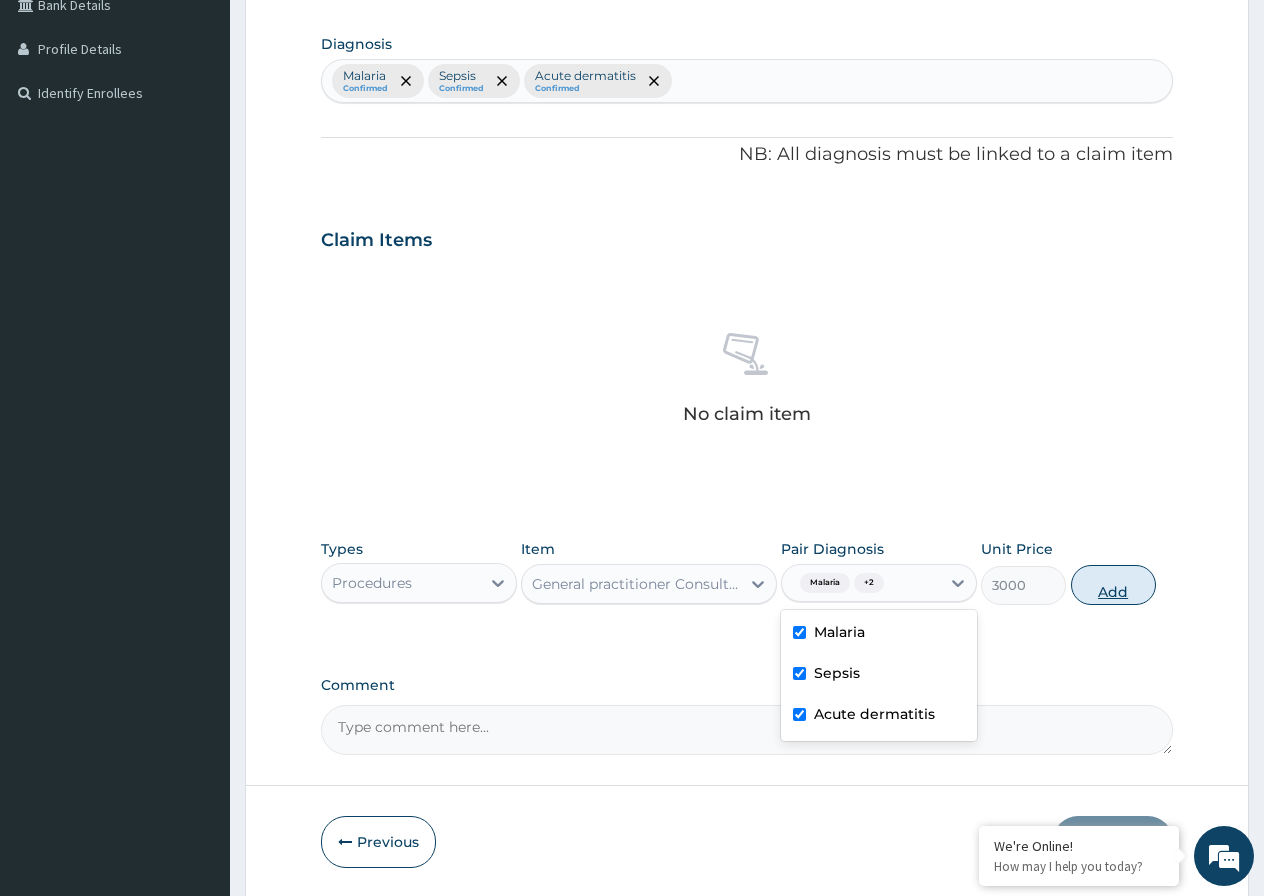 click on "Add" at bounding box center [1113, 585] 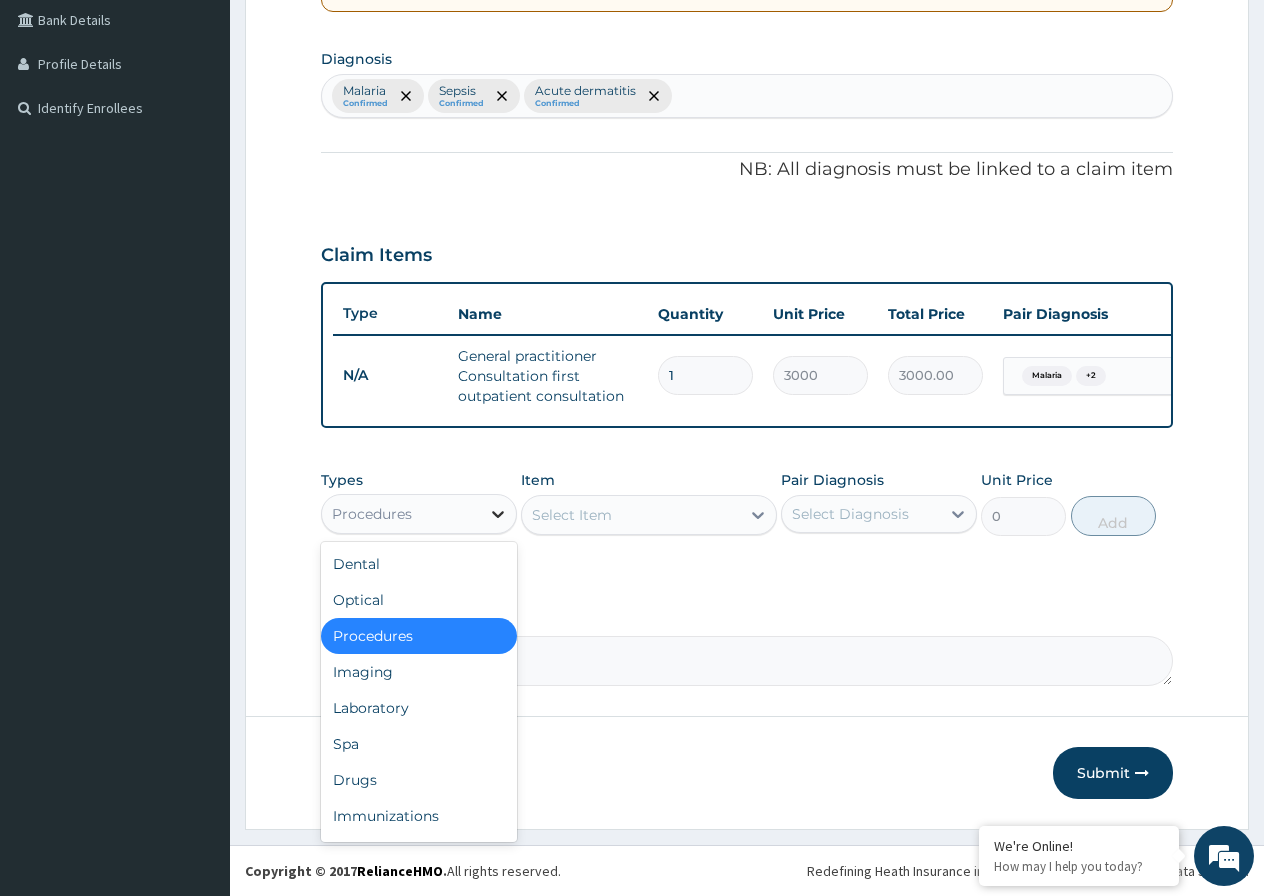 click 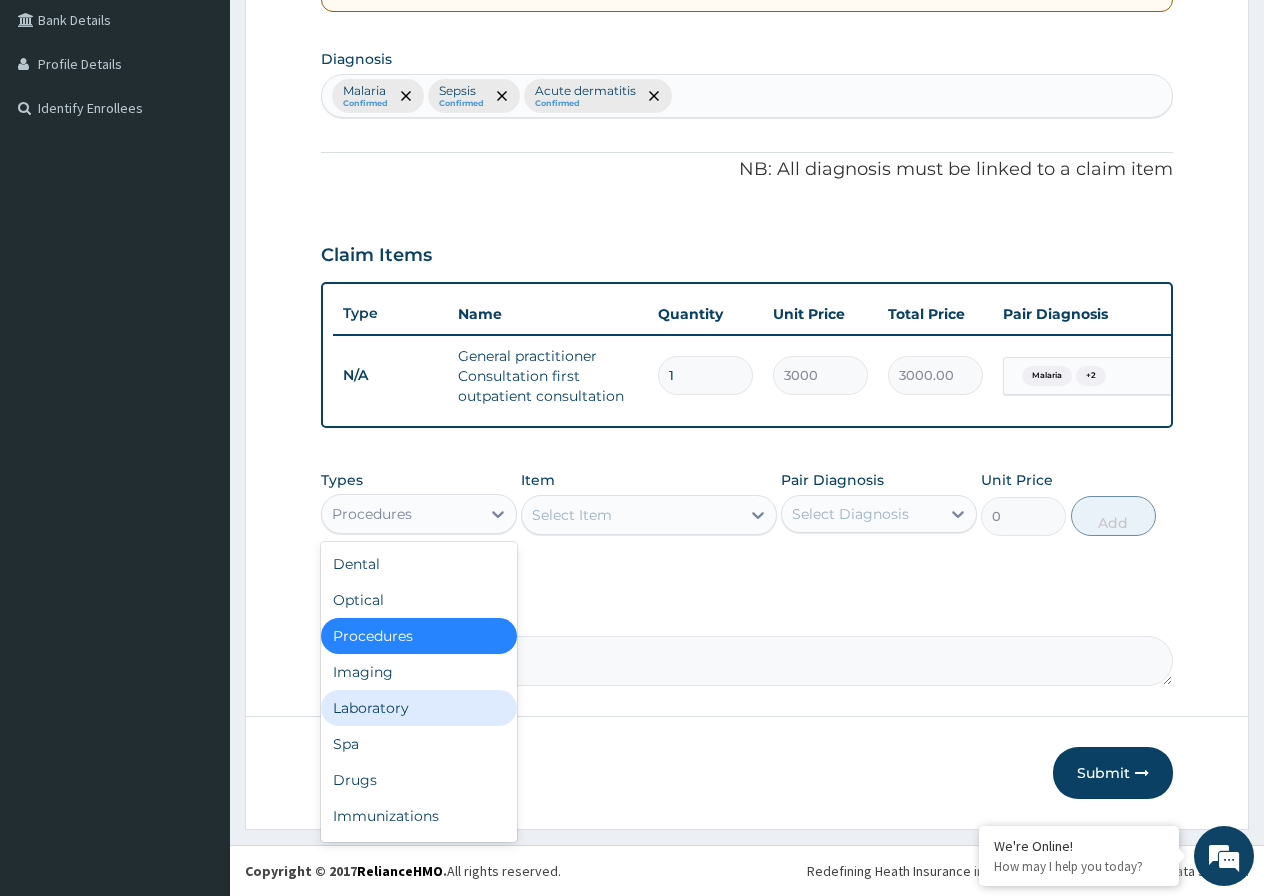 click on "Laboratory" at bounding box center [419, 708] 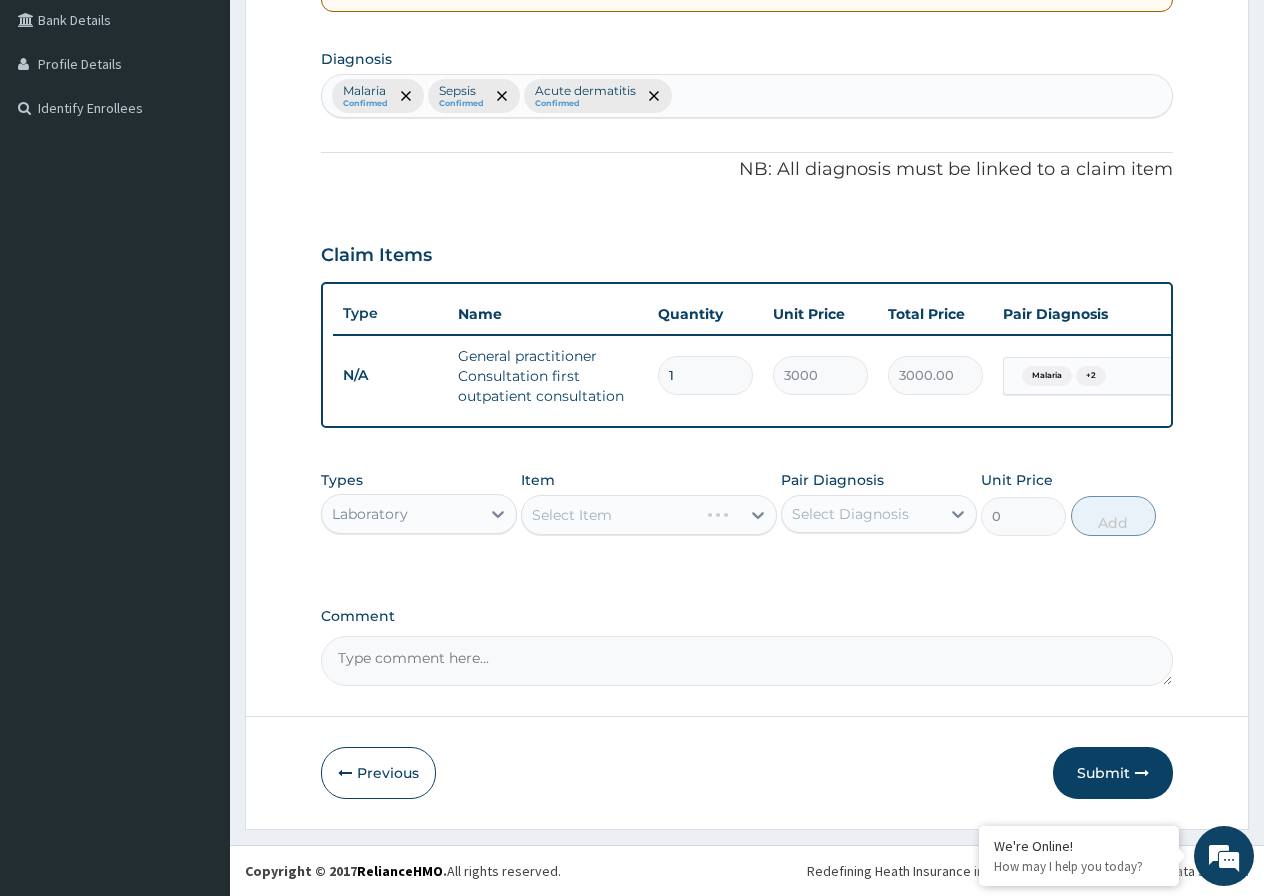 click on "Select Item" at bounding box center (649, 515) 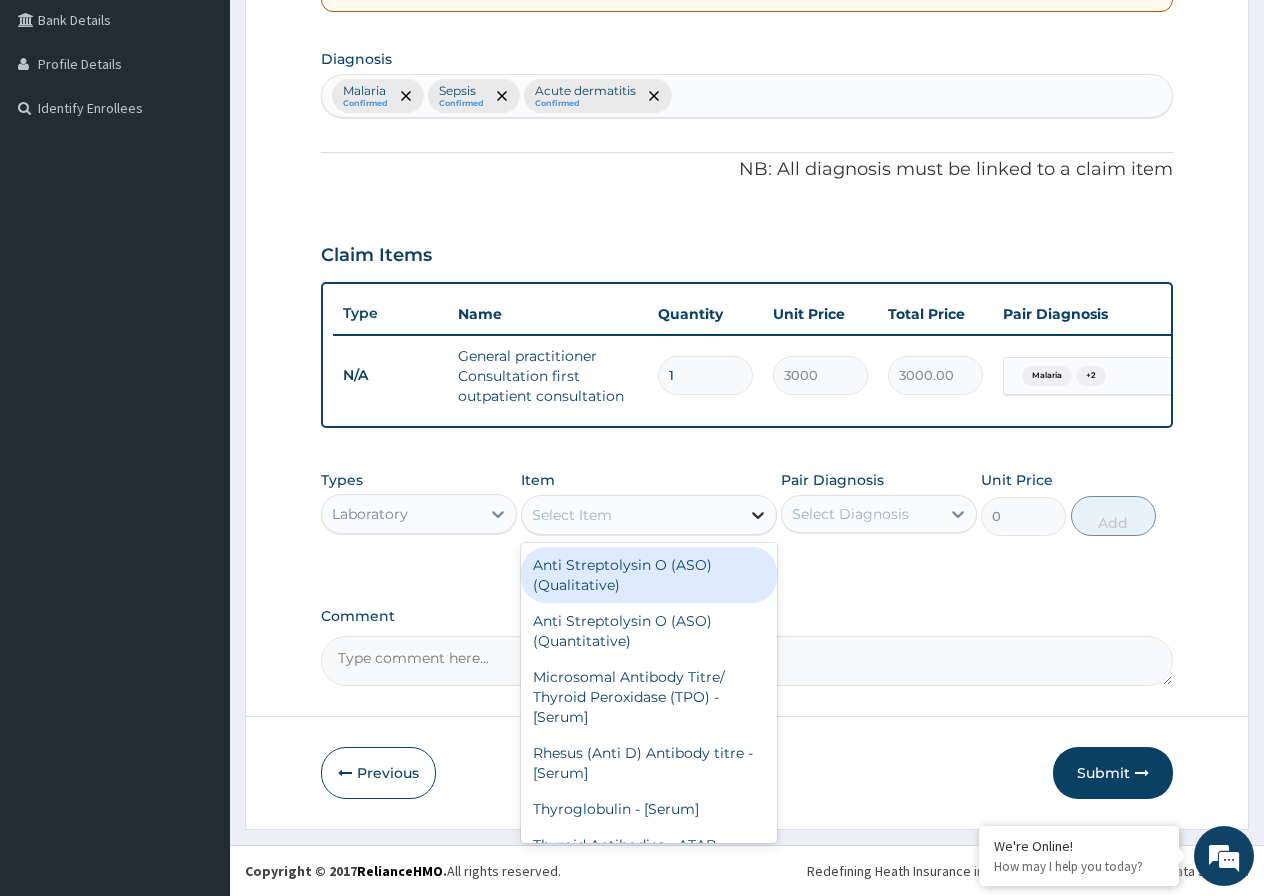 click 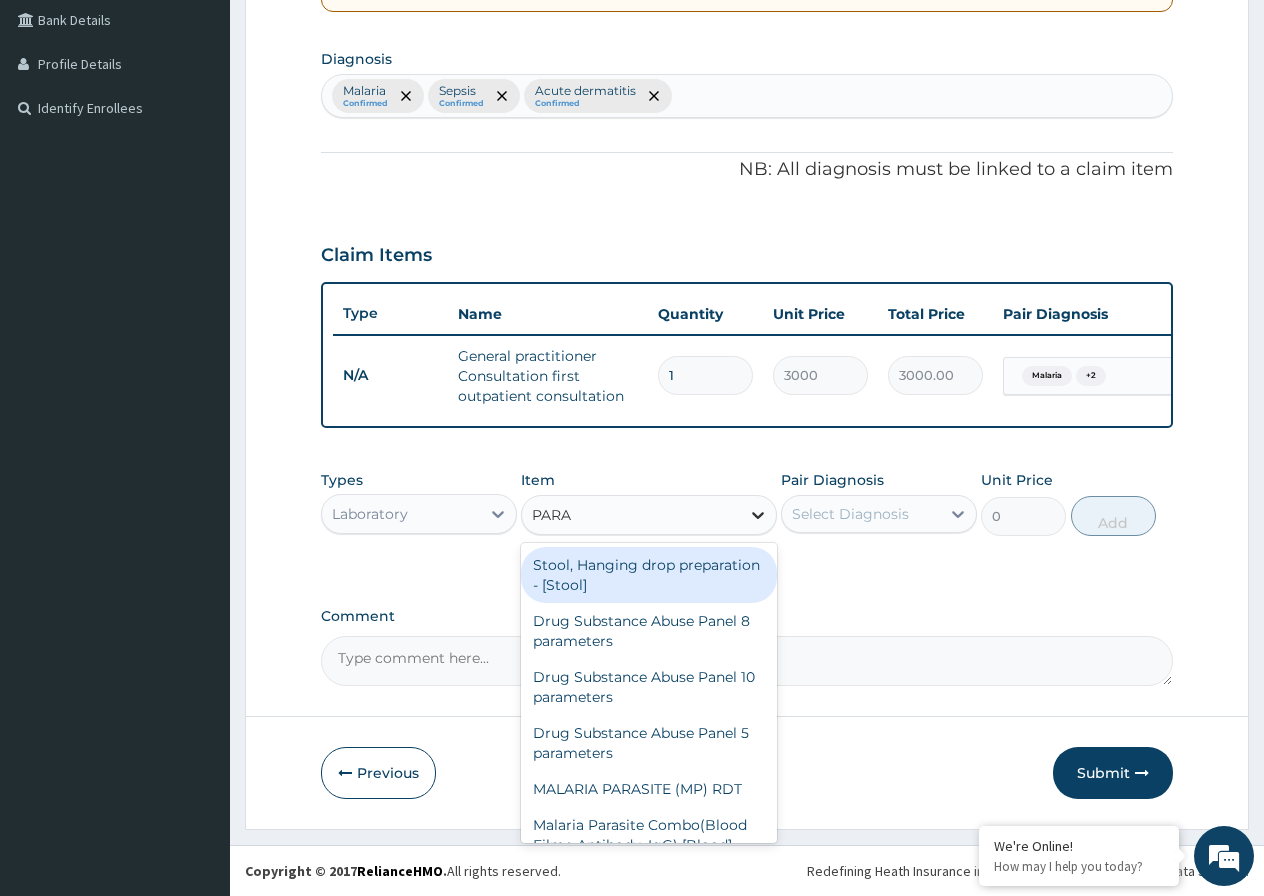 type on "PARAS" 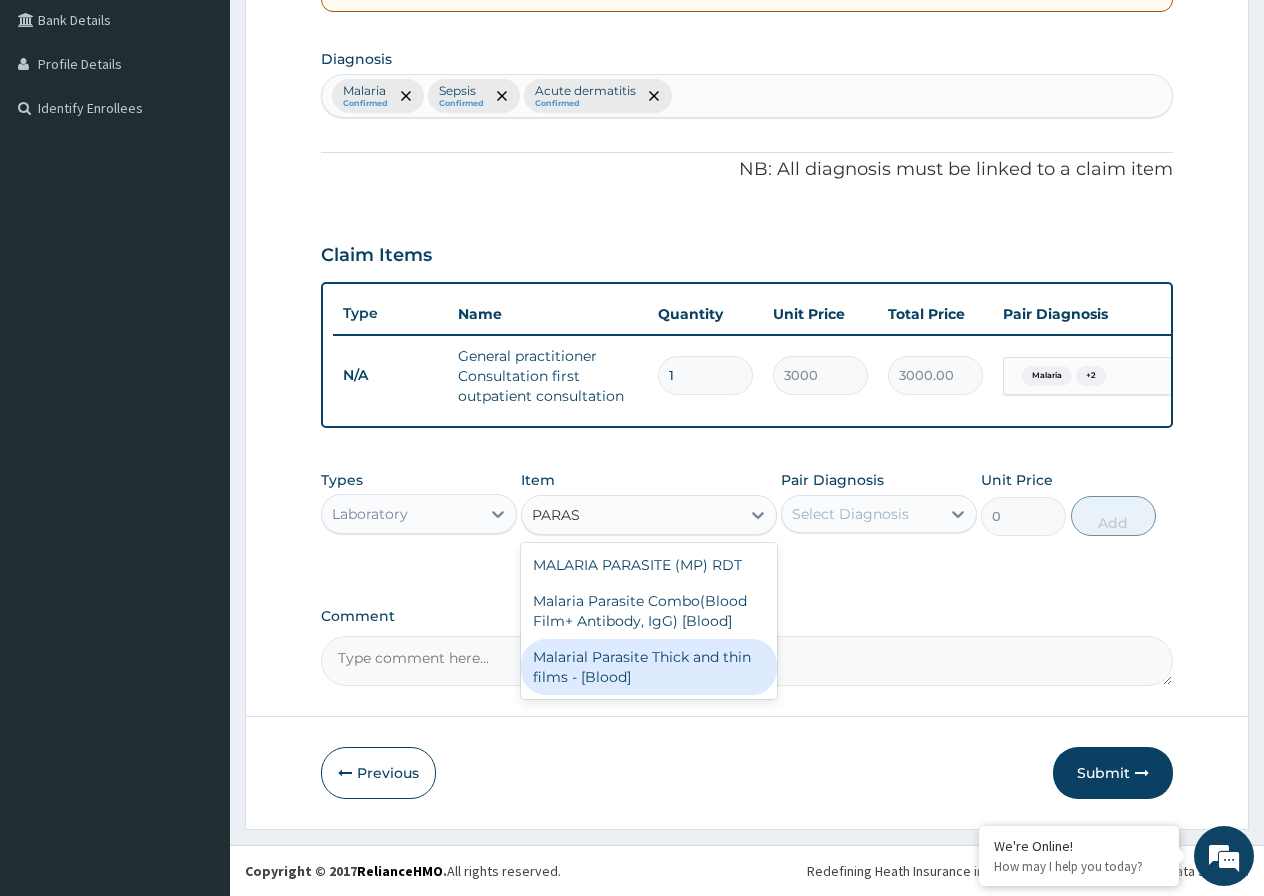 click on "Malarial Parasite Thick and thin films - [Blood]" at bounding box center [649, 667] 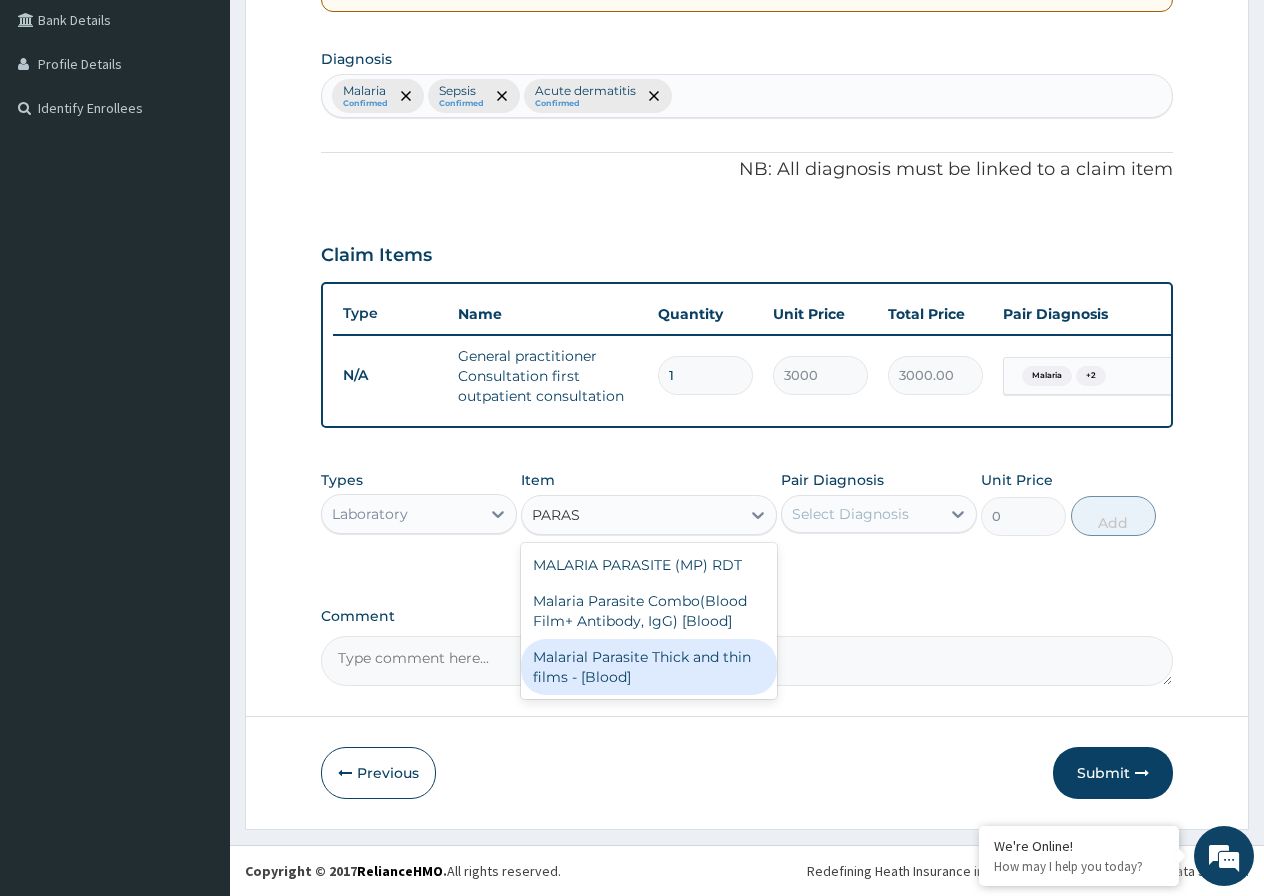type 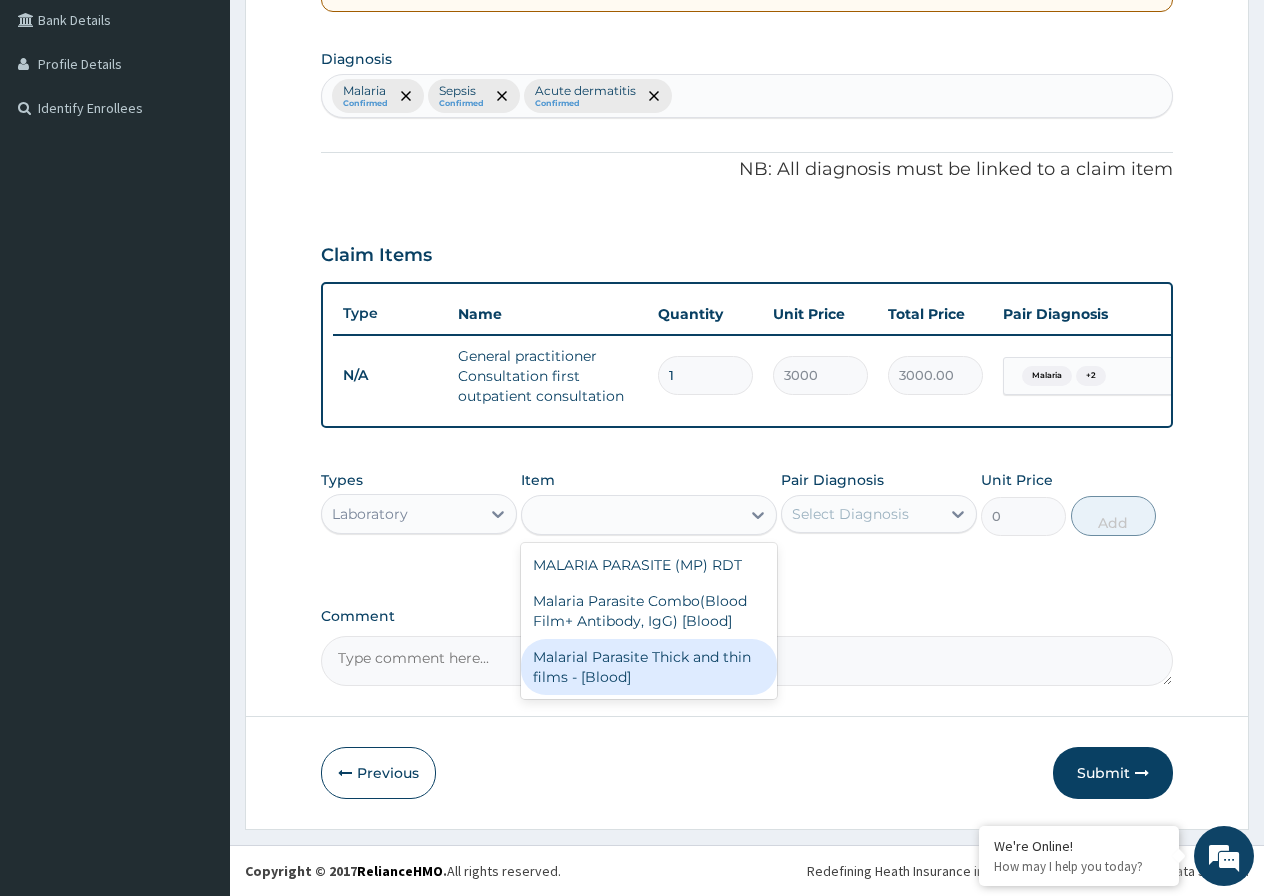 type on "1500" 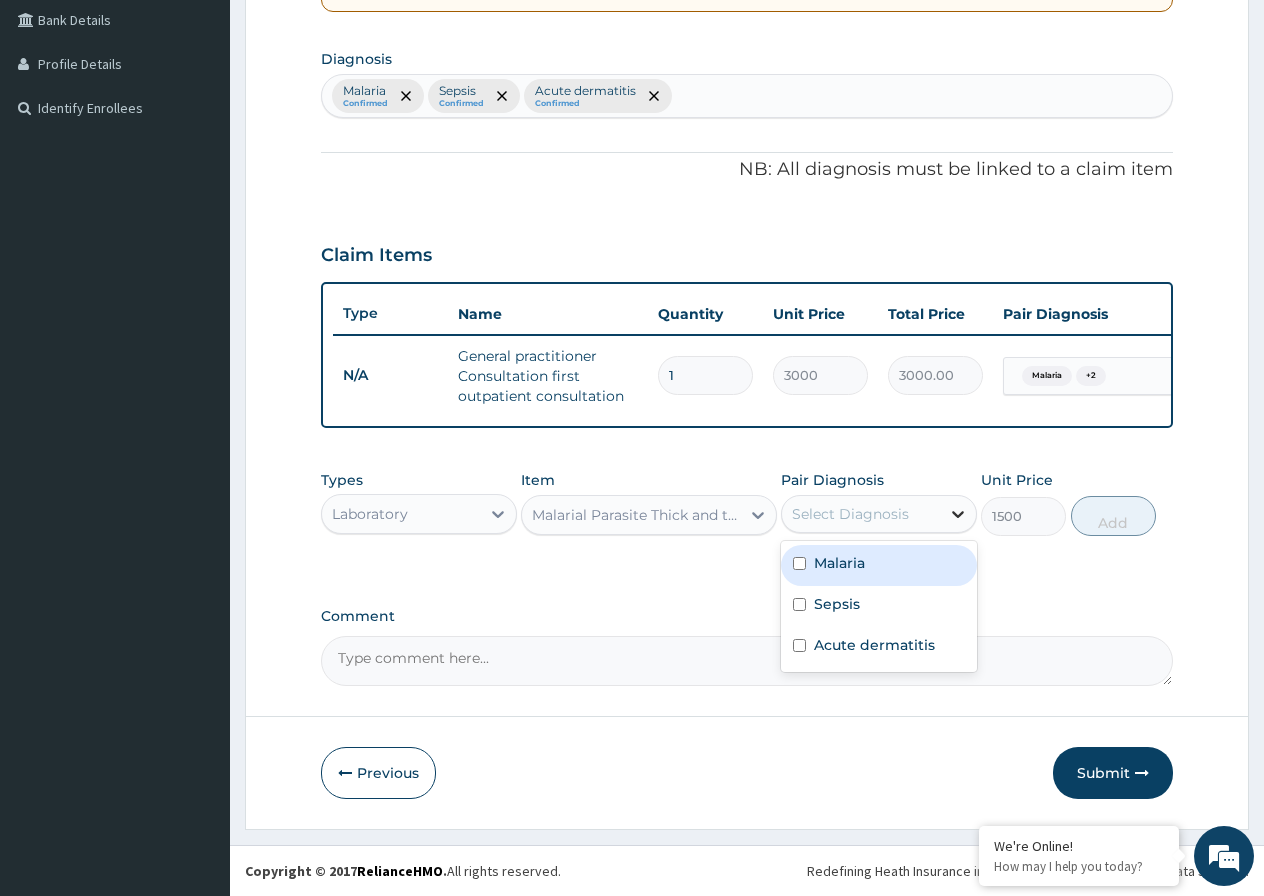 click 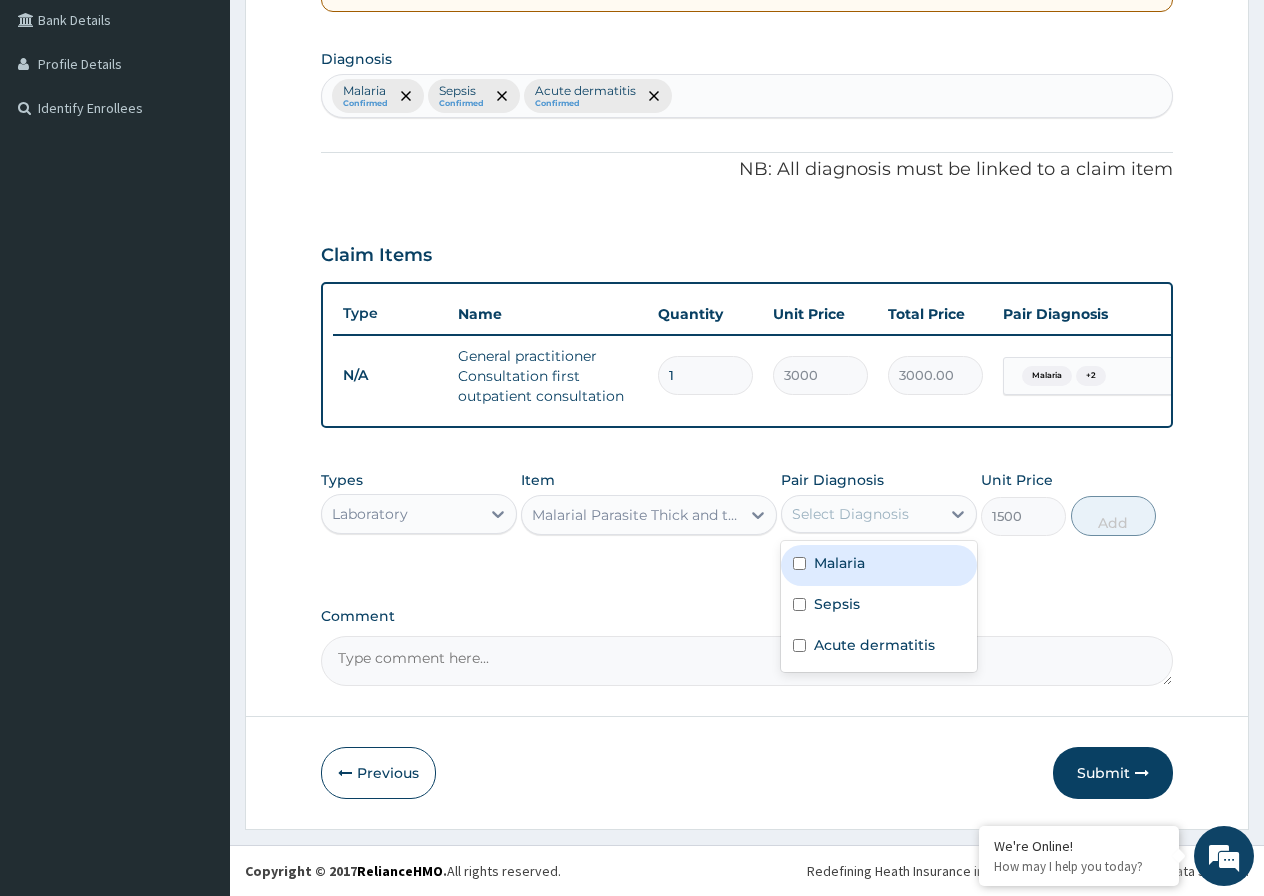 click at bounding box center [799, 563] 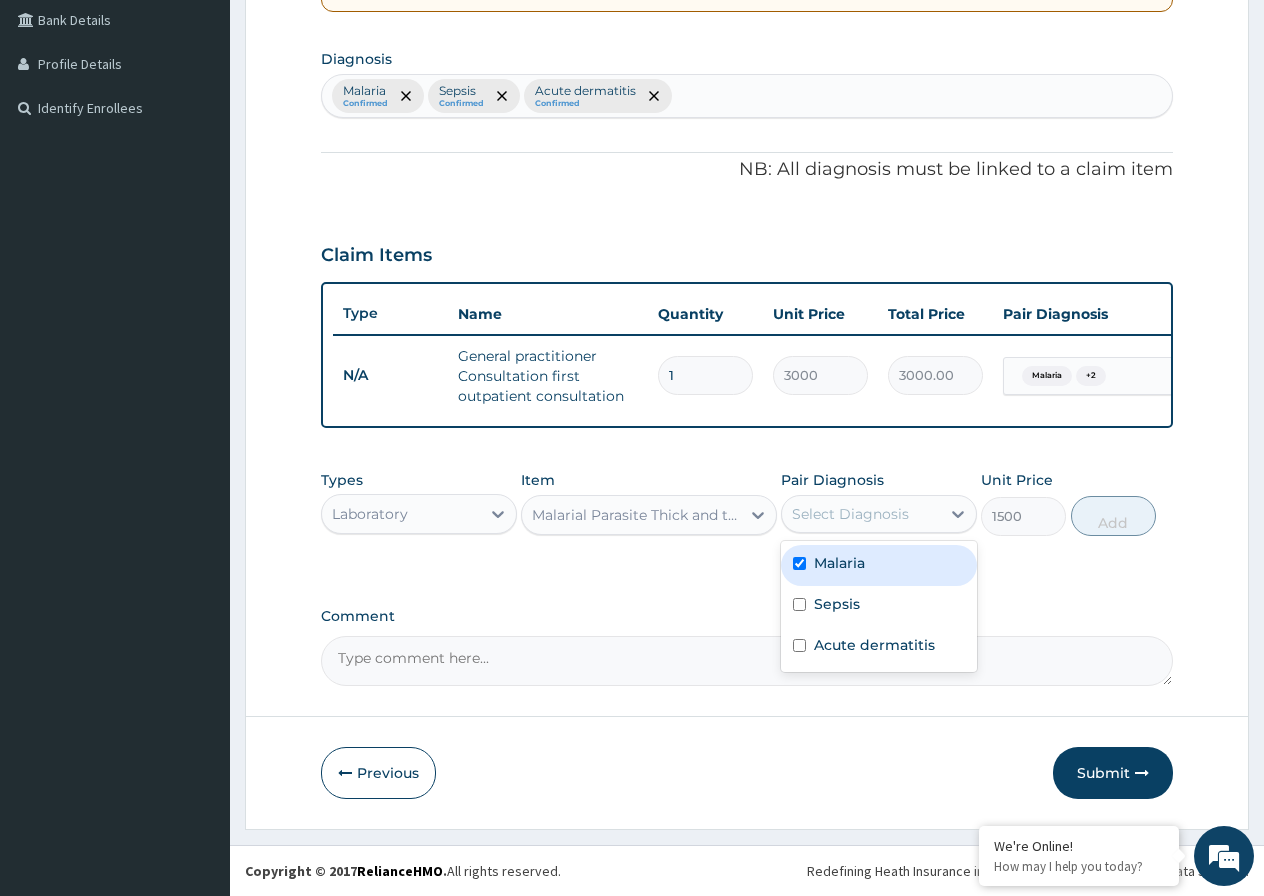 checkbox on "true" 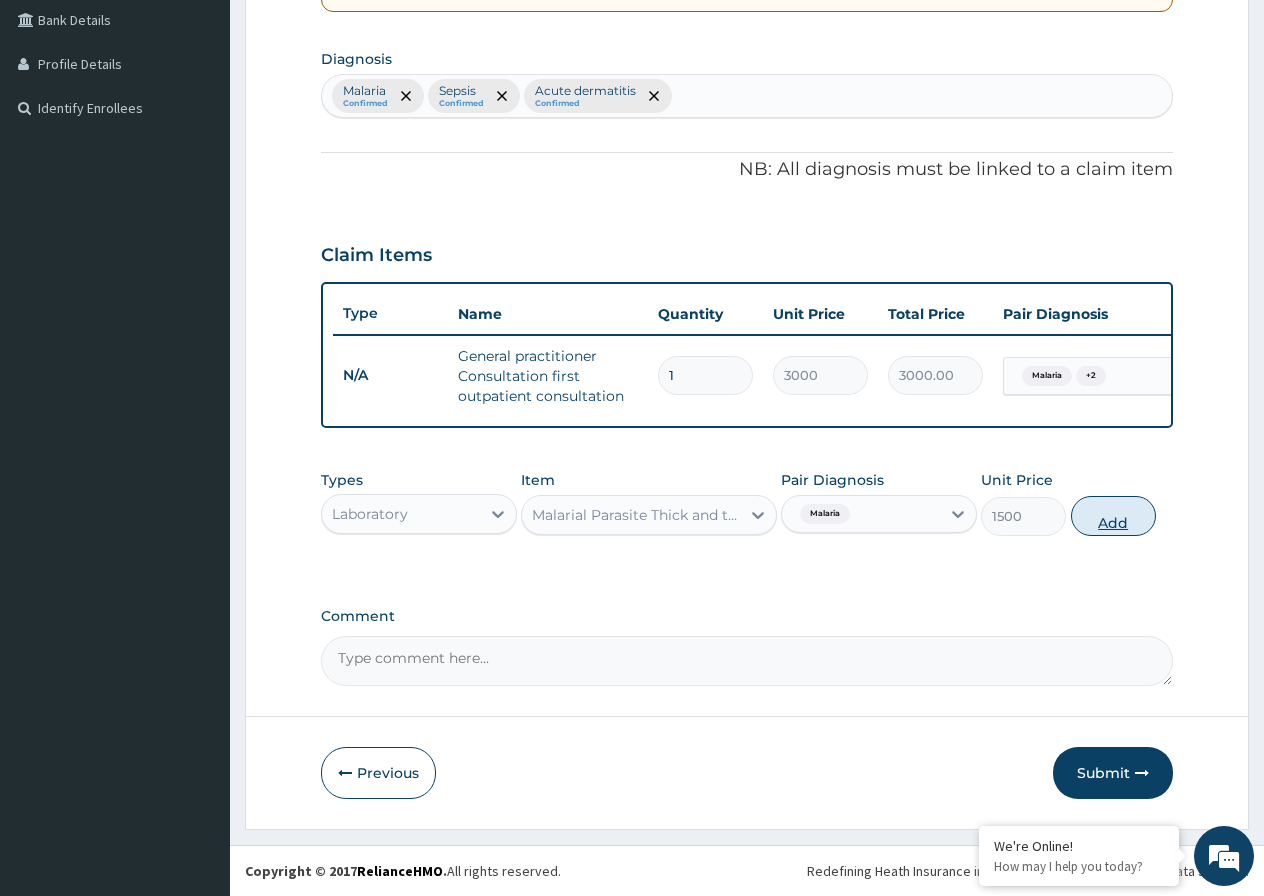click on "Add" at bounding box center [1113, 516] 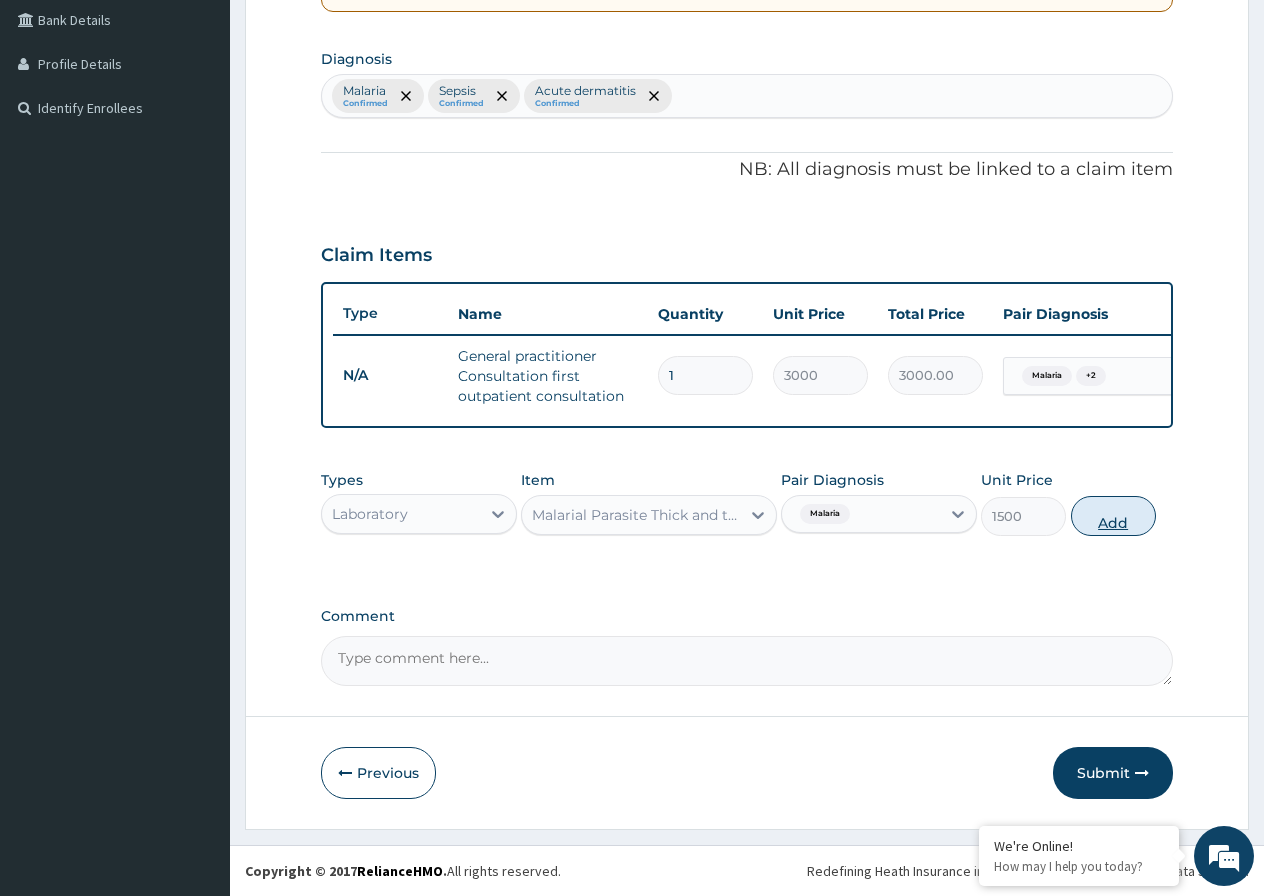 type on "0" 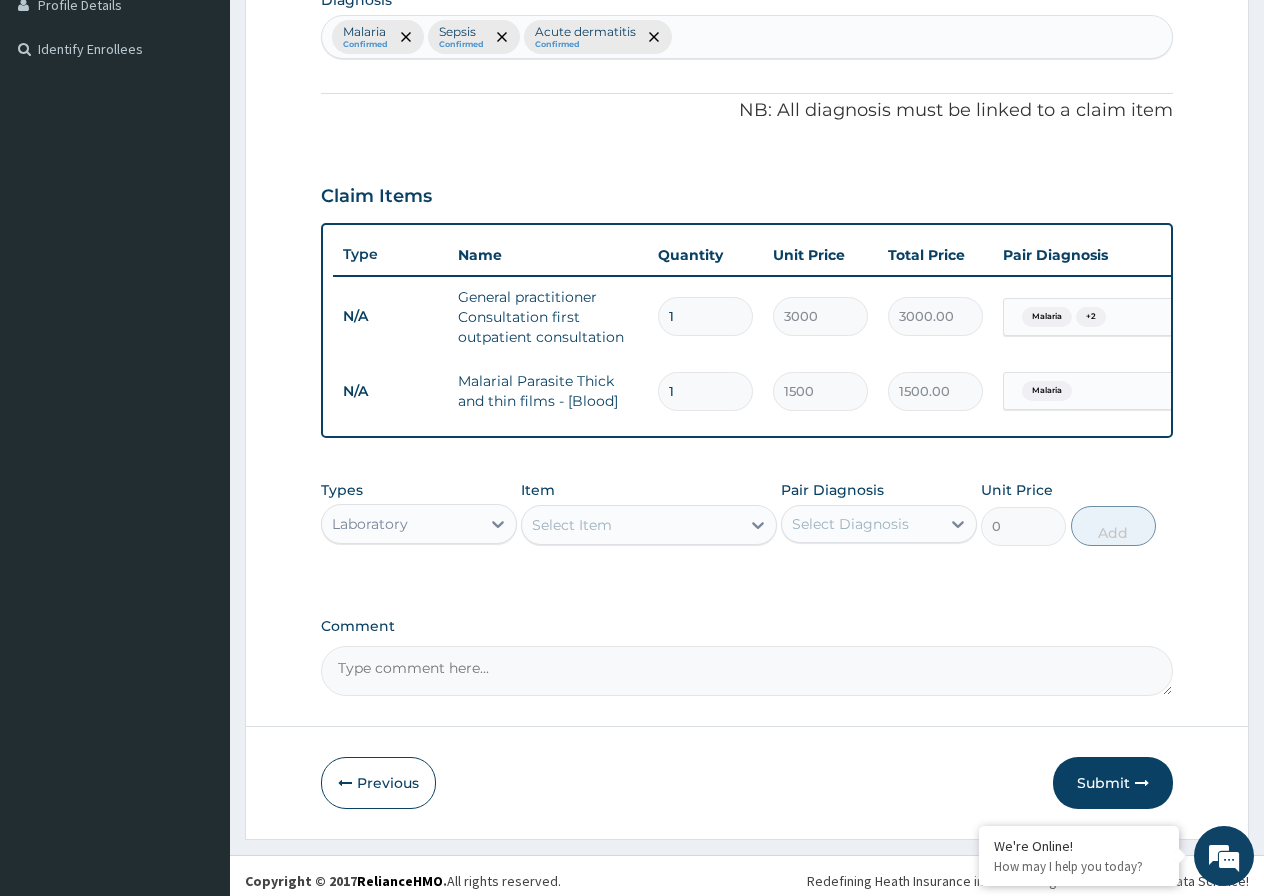 scroll, scrollTop: 546, scrollLeft: 0, axis: vertical 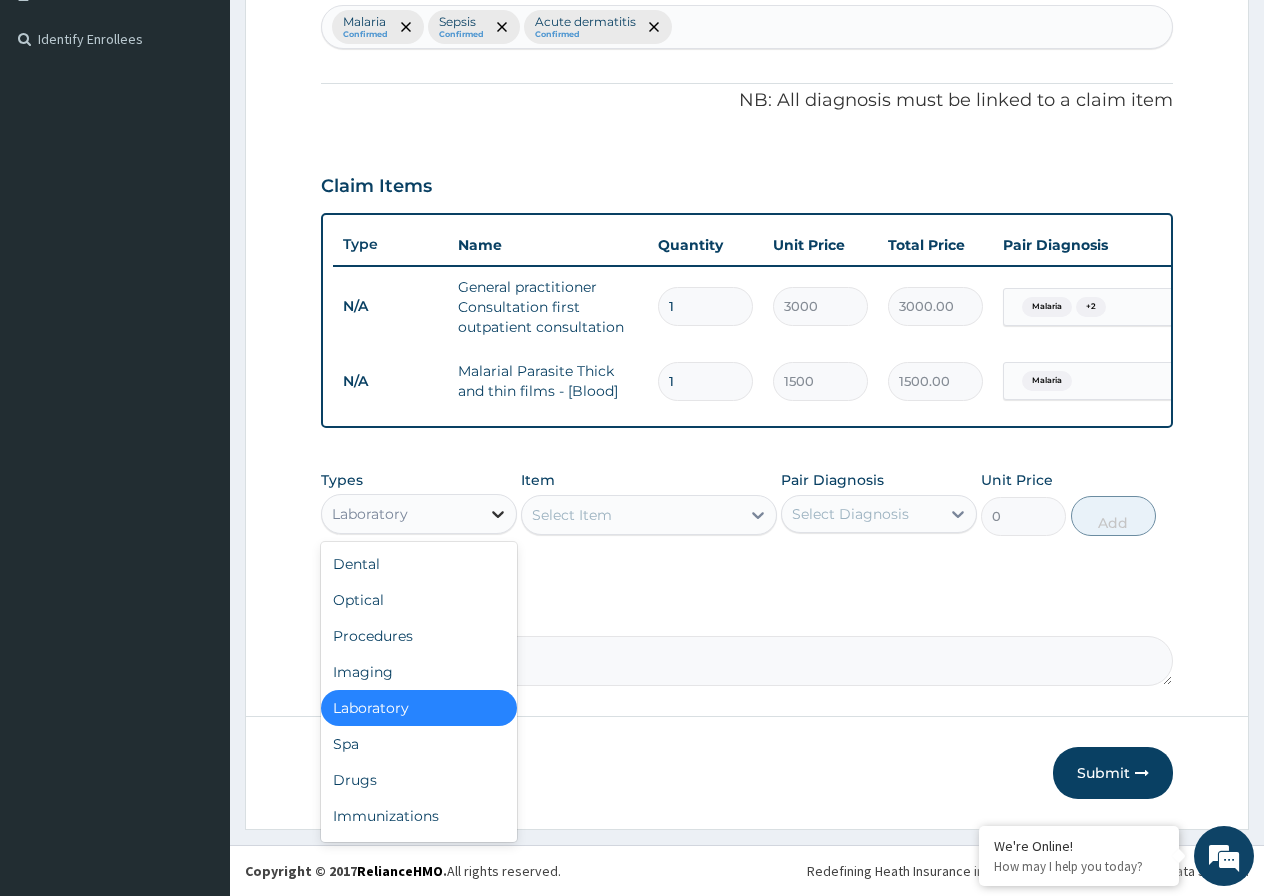 click 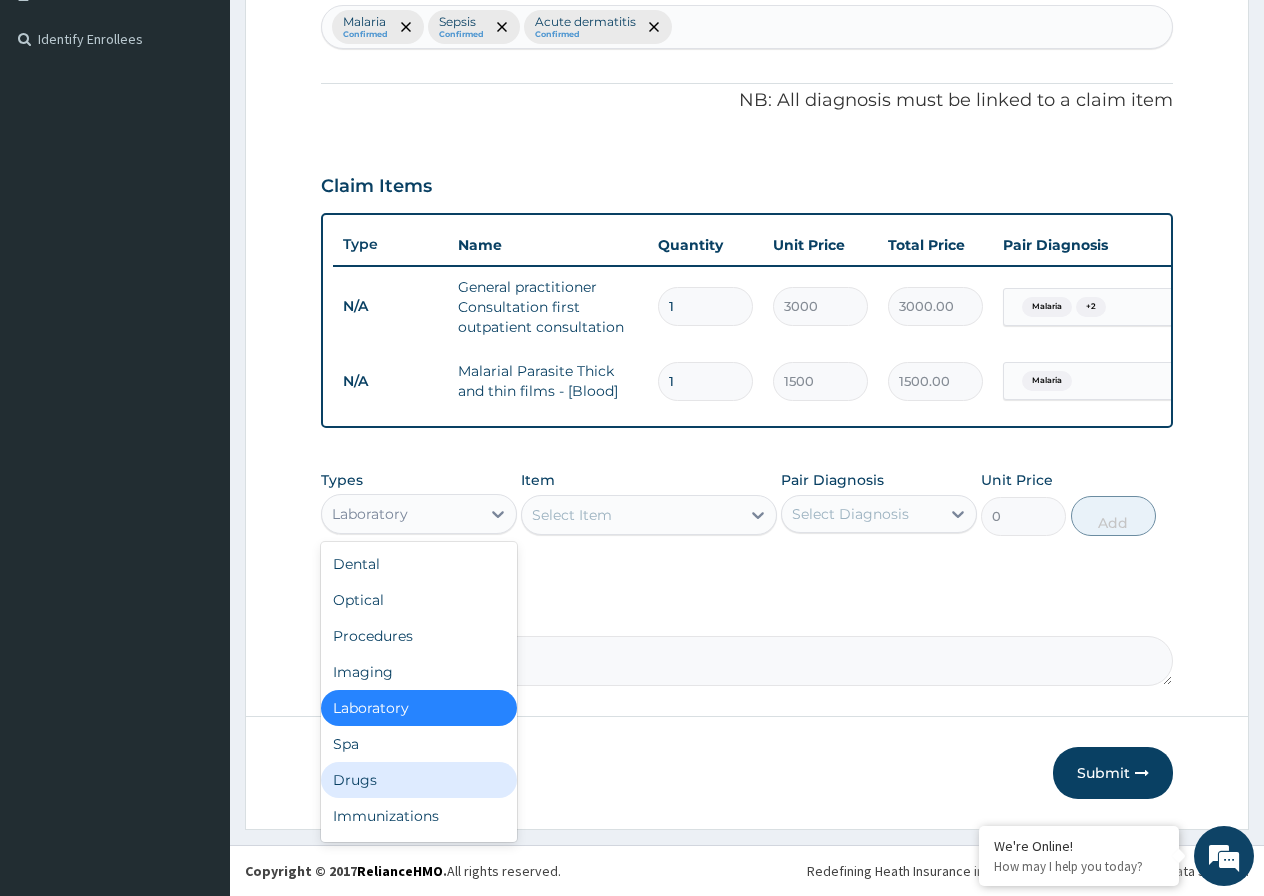 click on "Drugs" at bounding box center [419, 780] 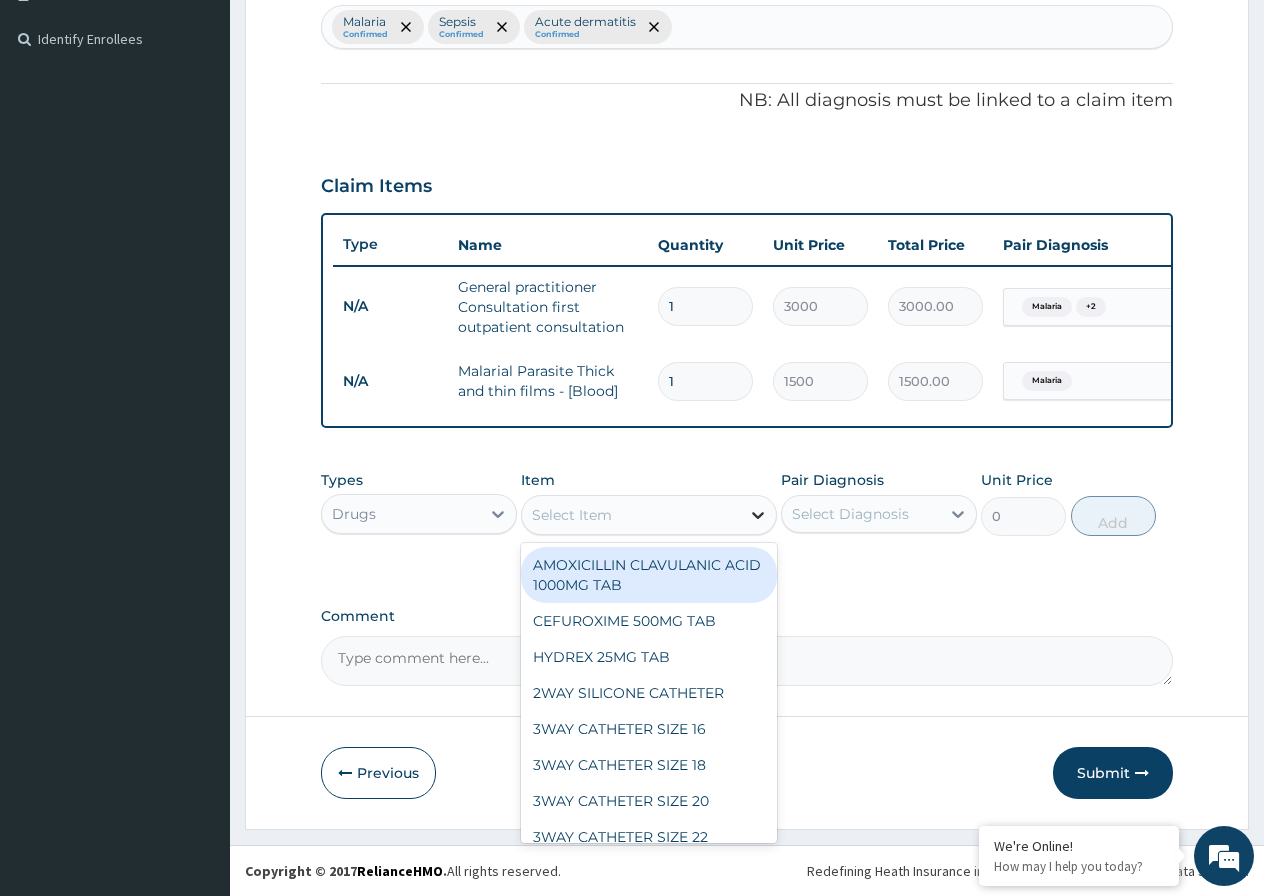 click 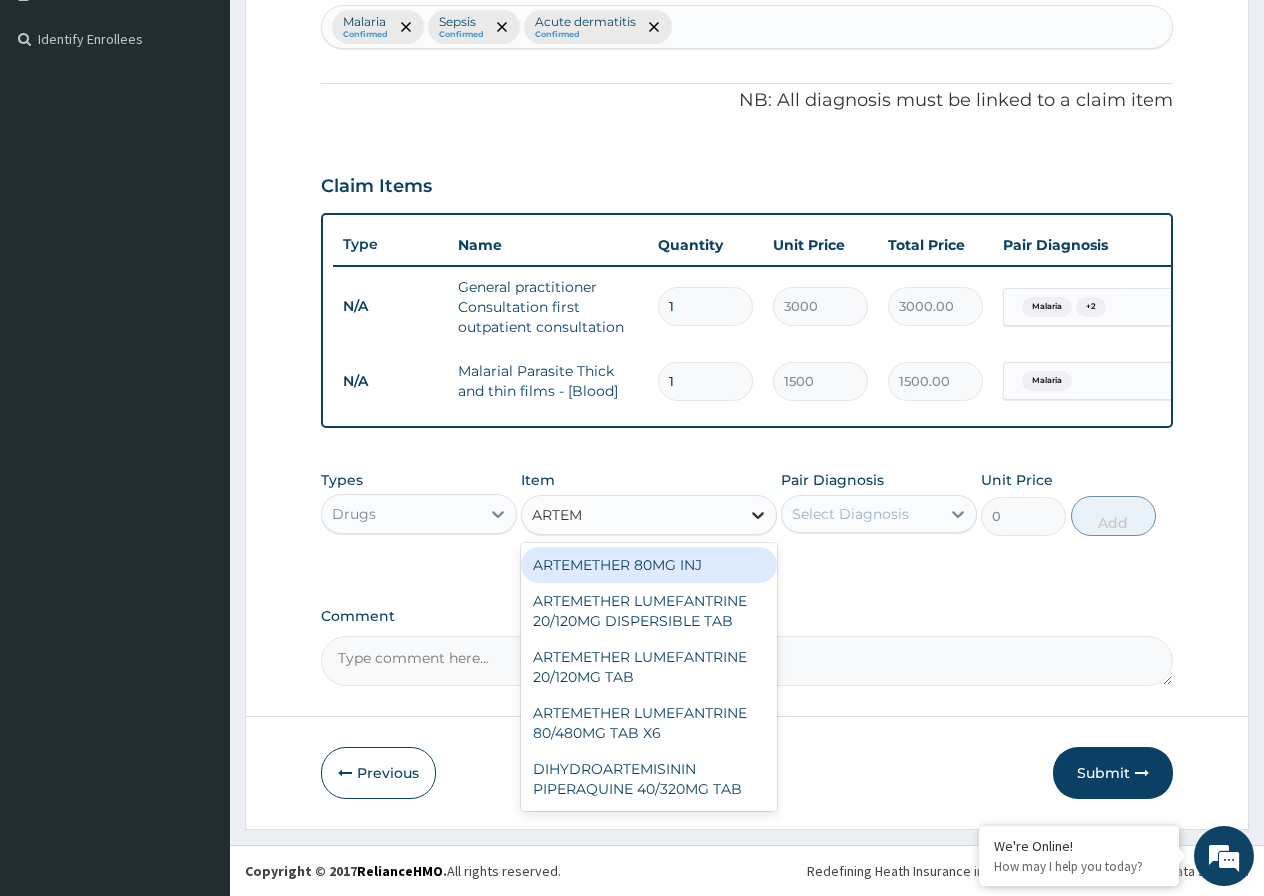 type on "ARTEME" 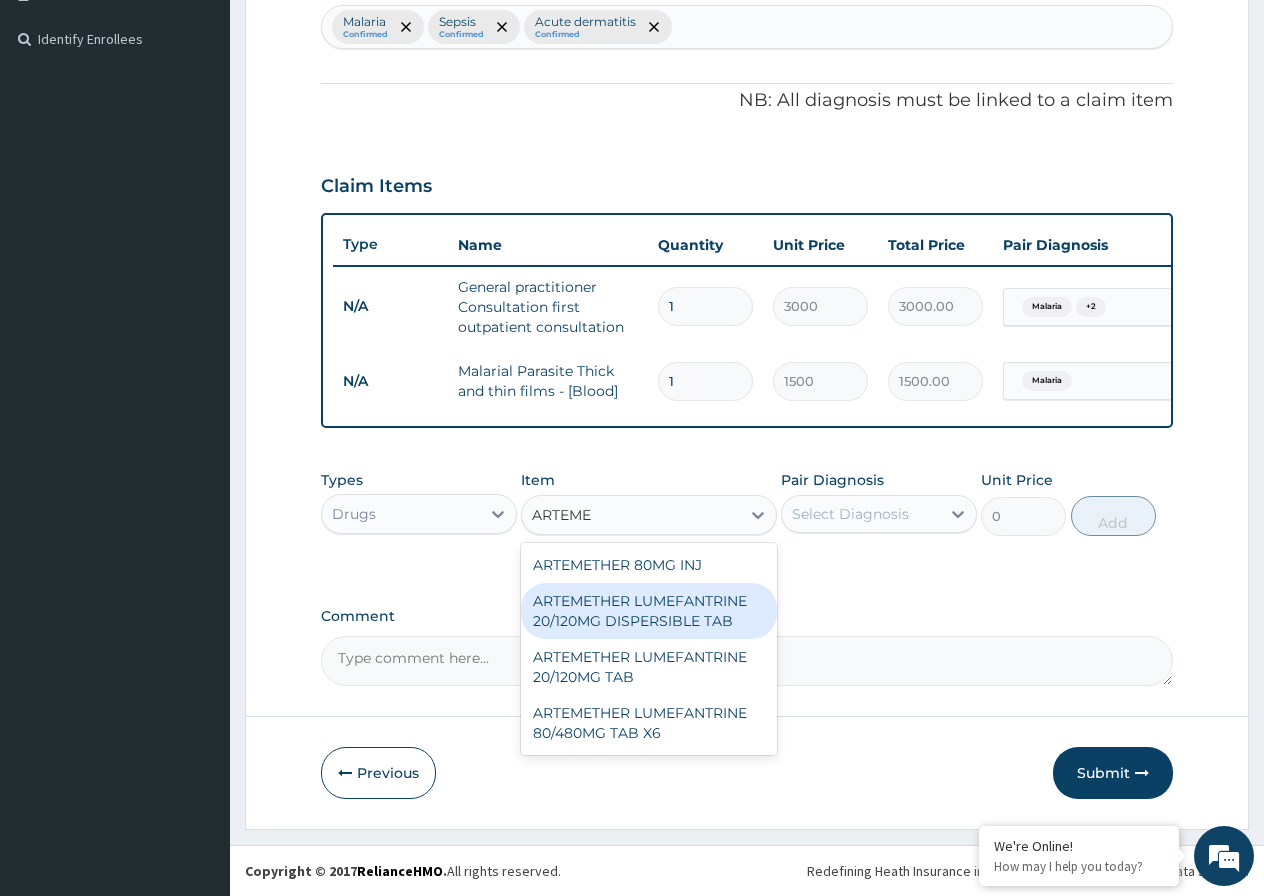click on "ARTEMETHER LUMEFANTRINE 20/120MG DISPERSIBLE TAB" at bounding box center (649, 611) 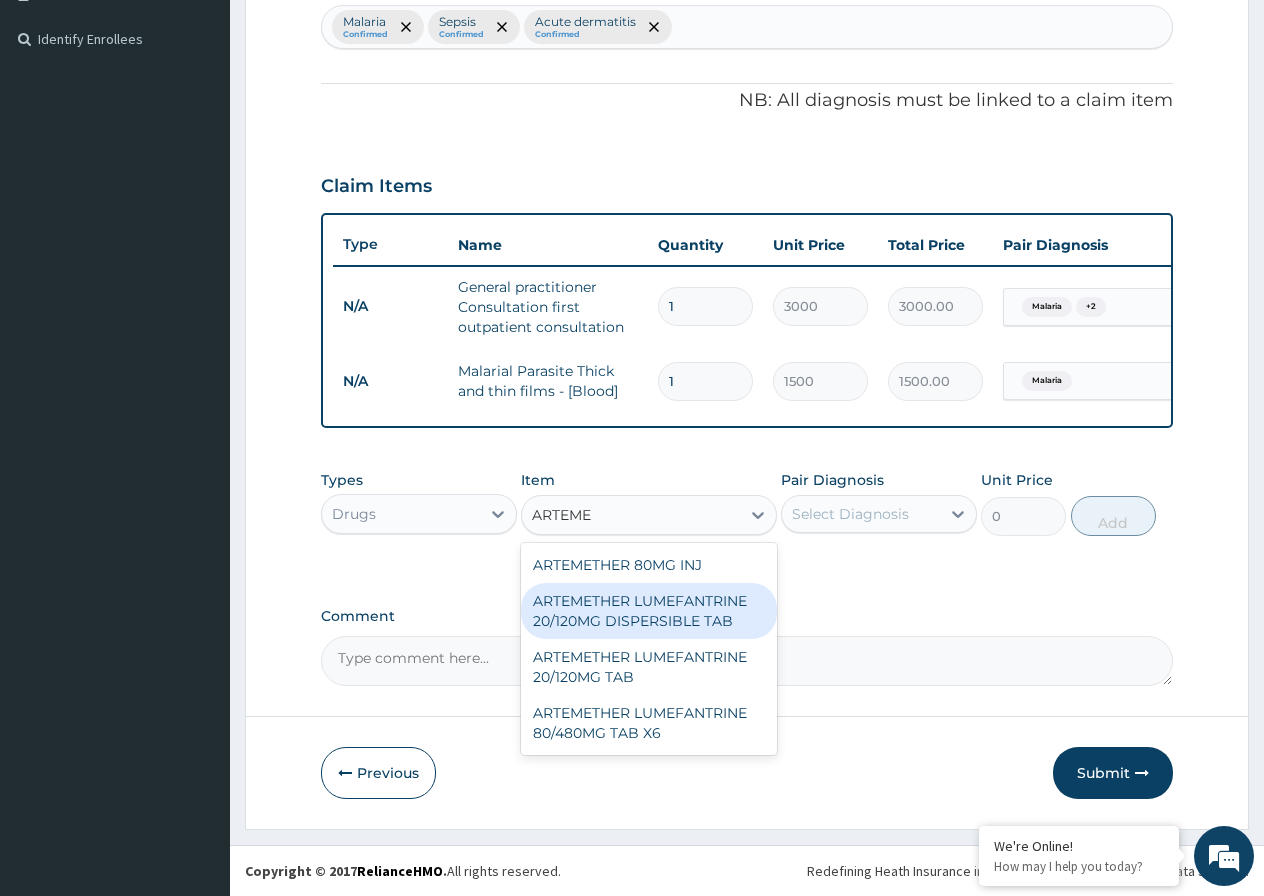 type 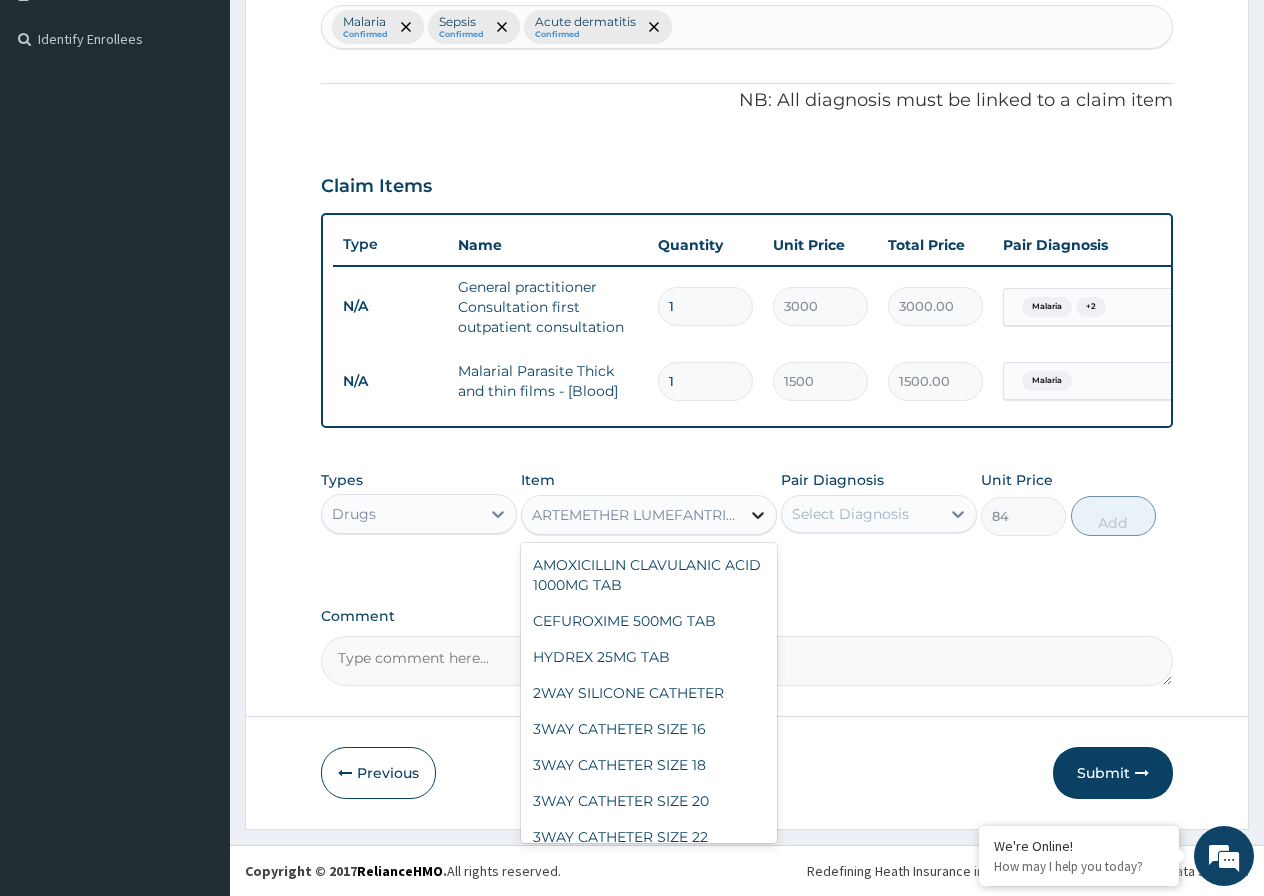 click 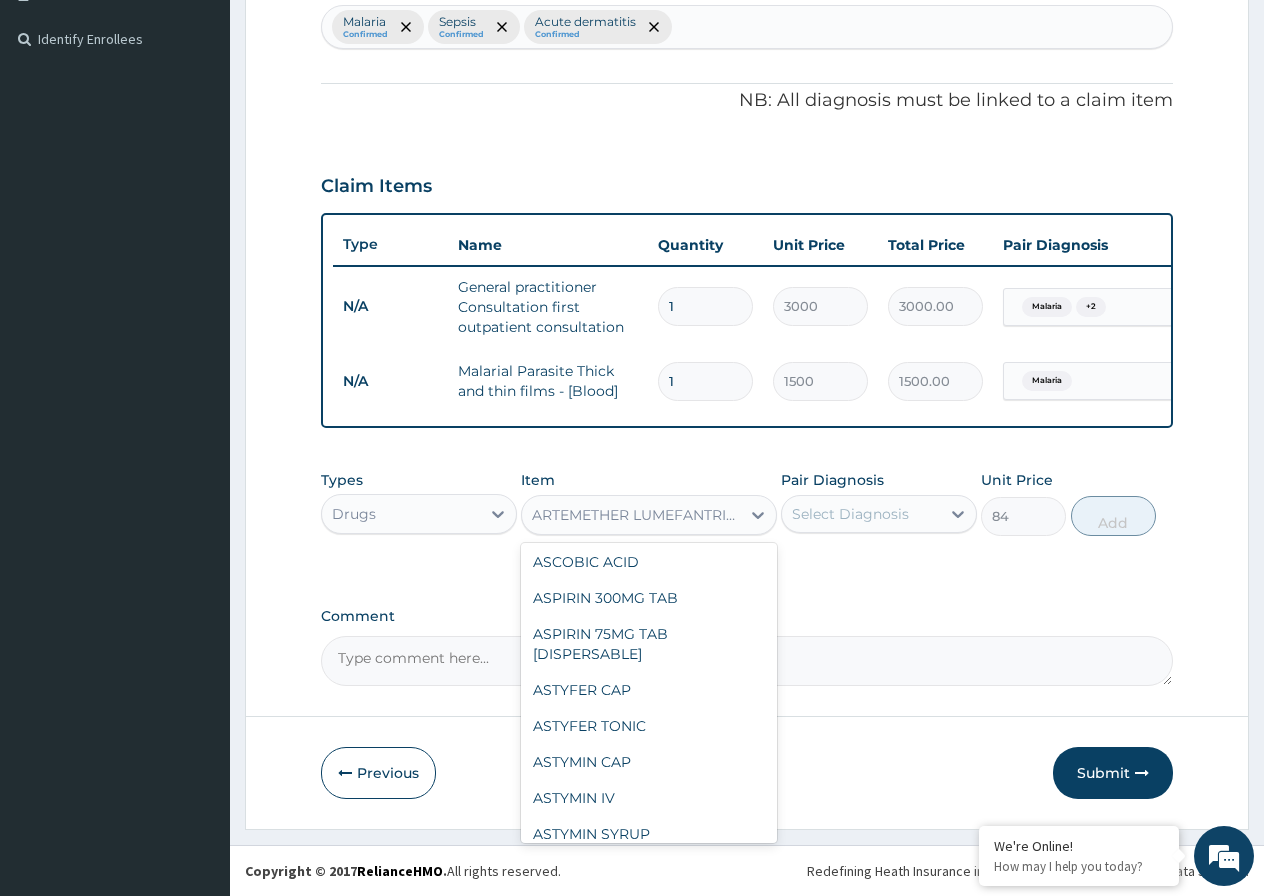 scroll, scrollTop: 2487, scrollLeft: 0, axis: vertical 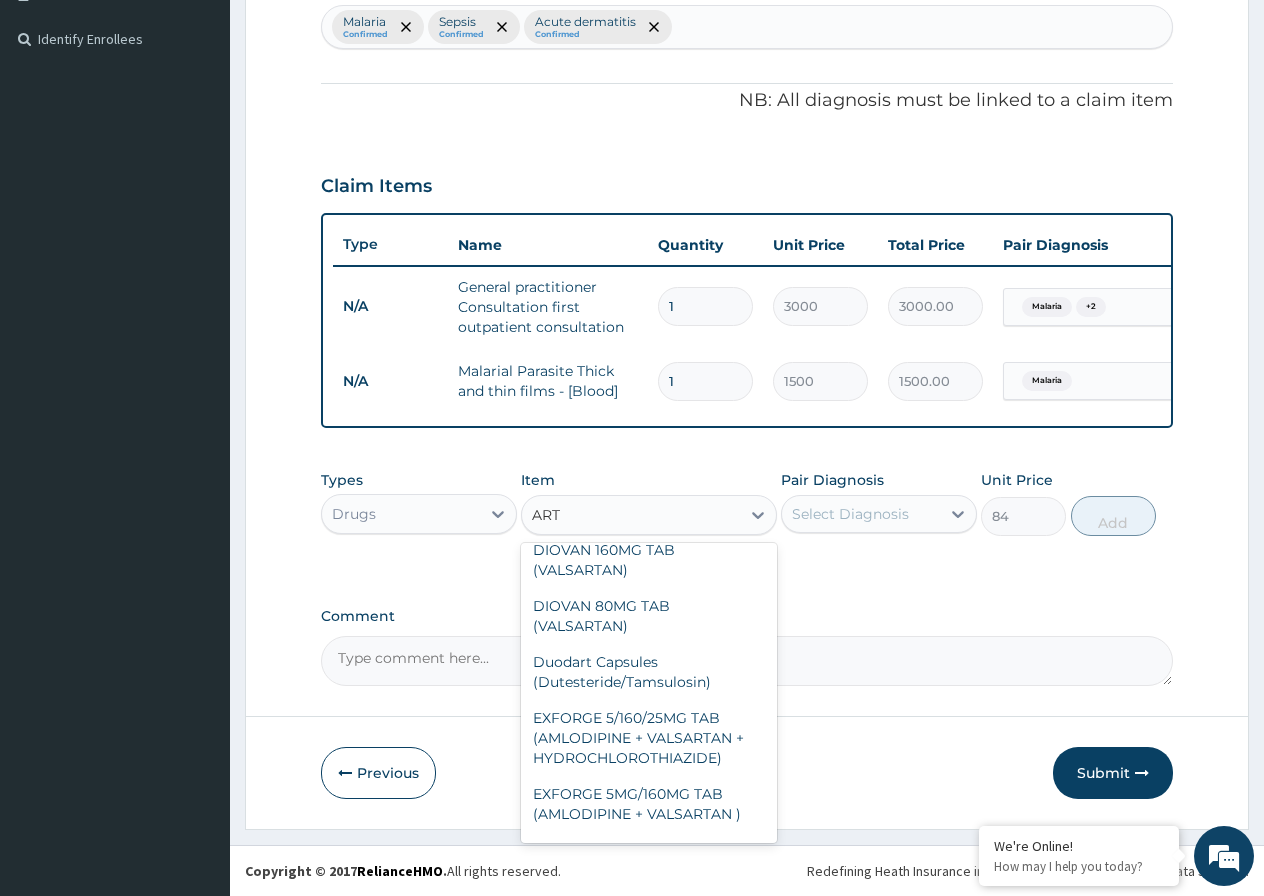 type on "ARTE" 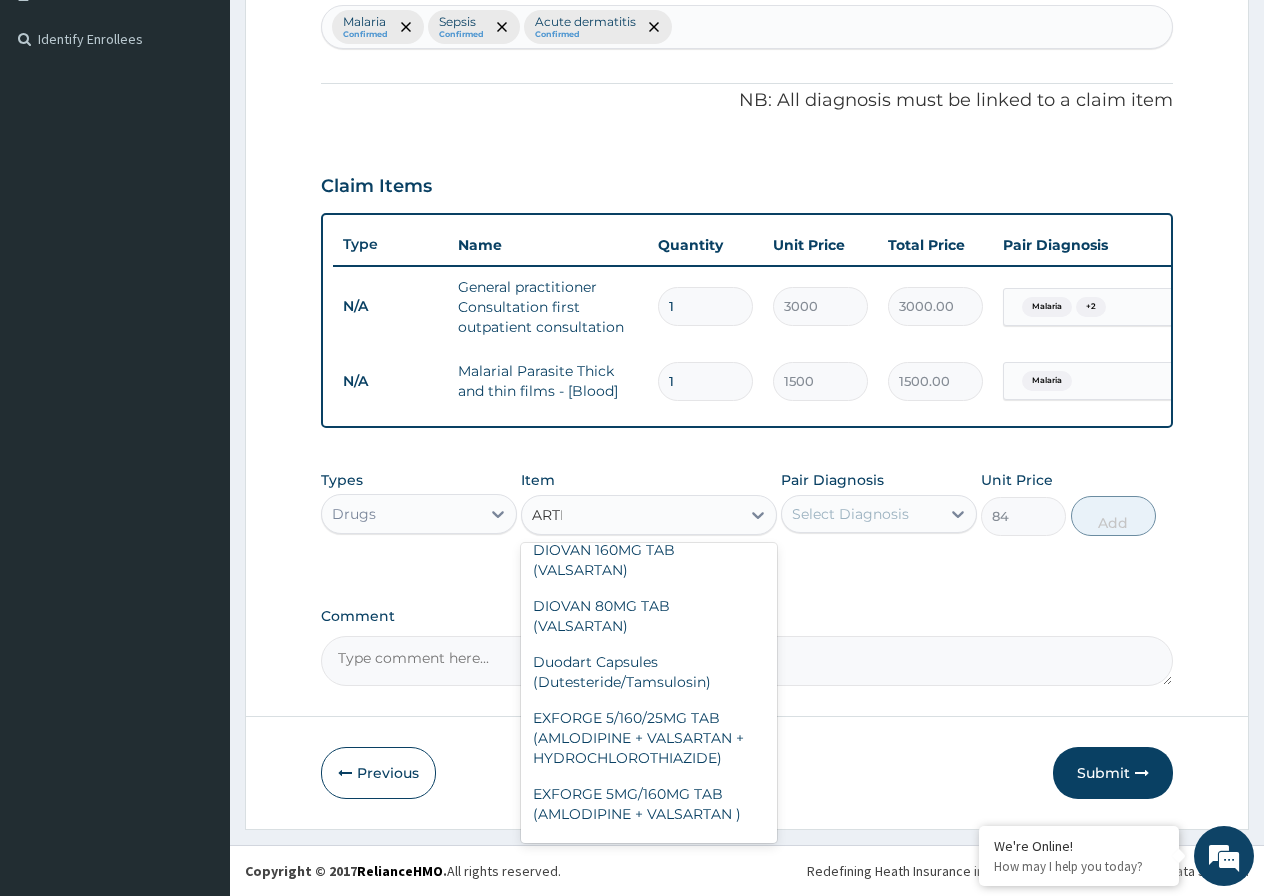 scroll, scrollTop: 223, scrollLeft: 0, axis: vertical 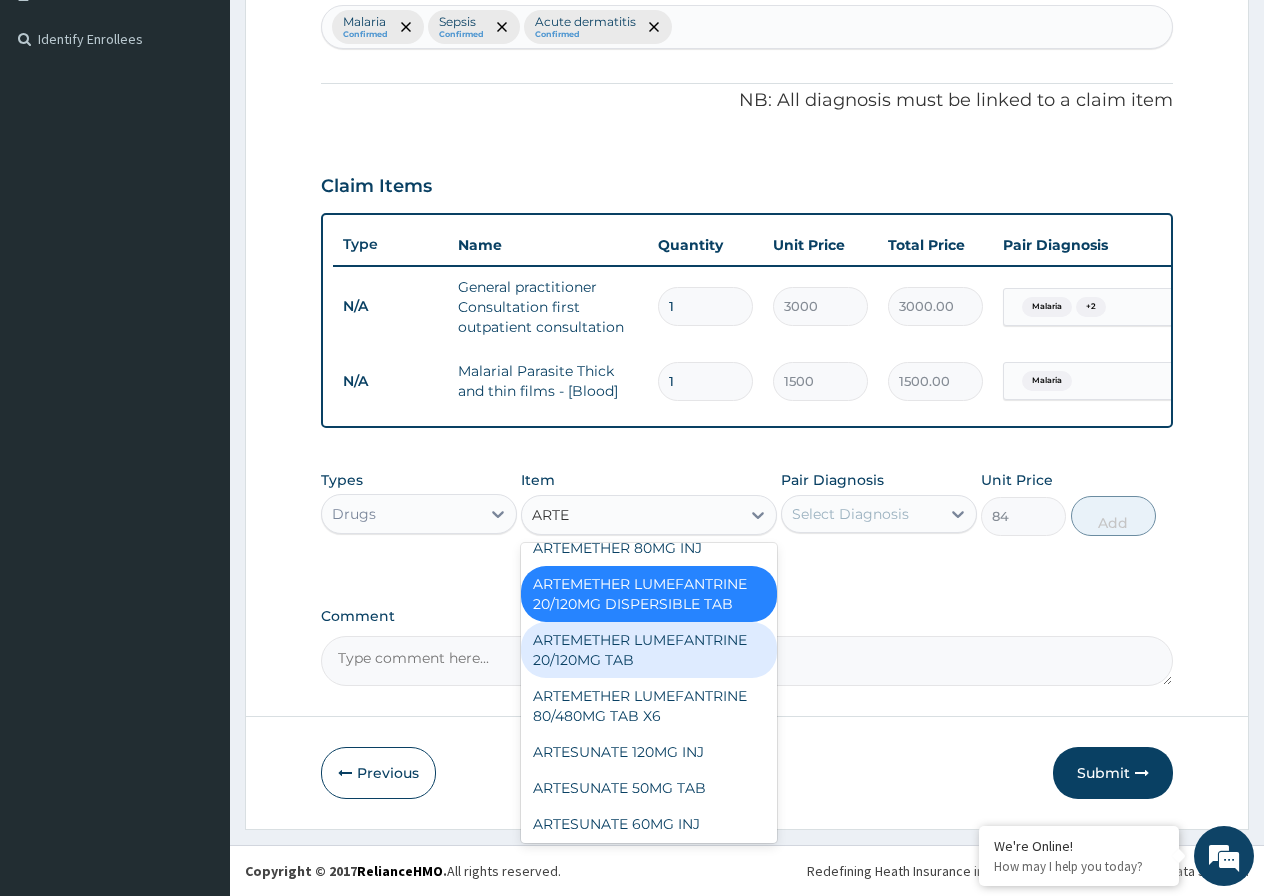 click on "ARTEMETHER LUMEFANTRINE 20/120MG TAB" at bounding box center [649, 650] 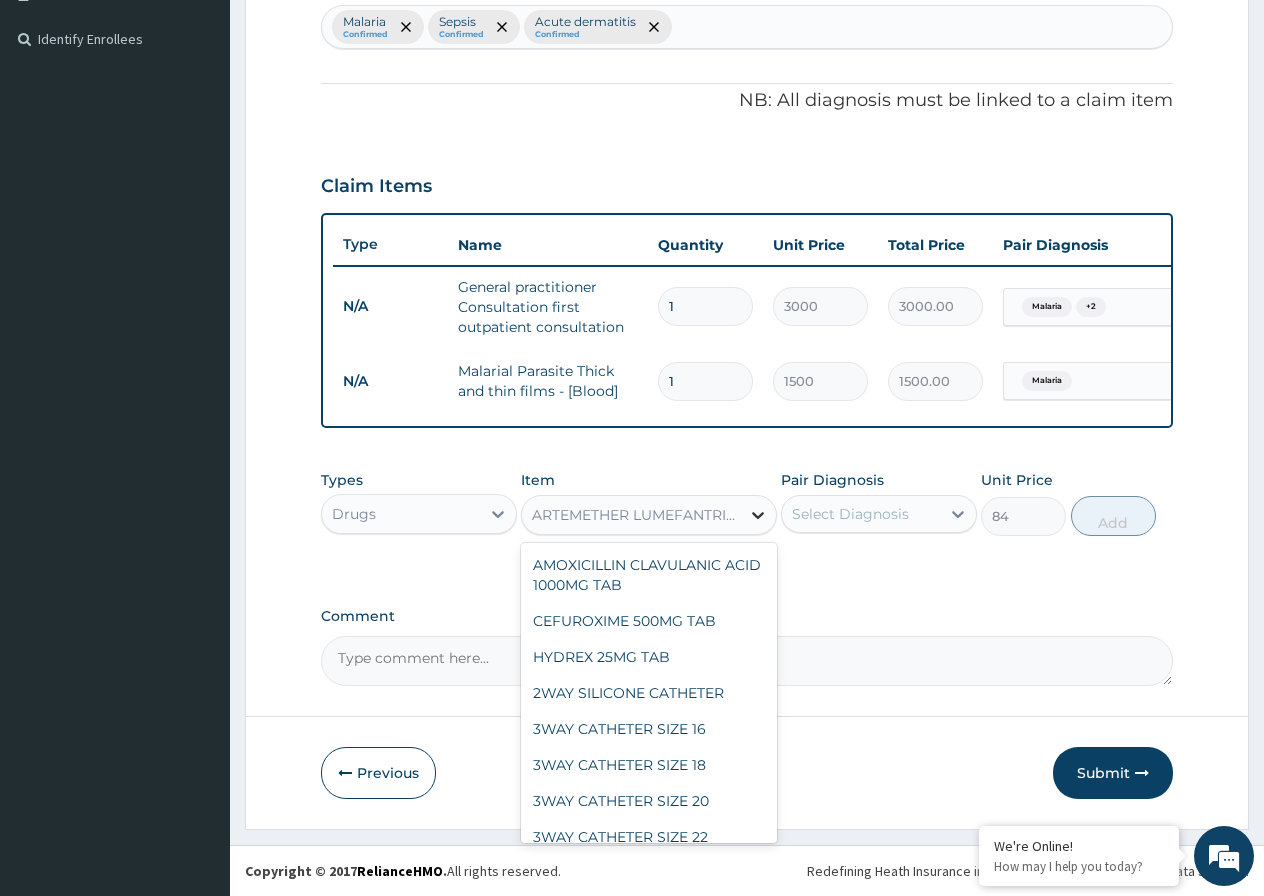 click 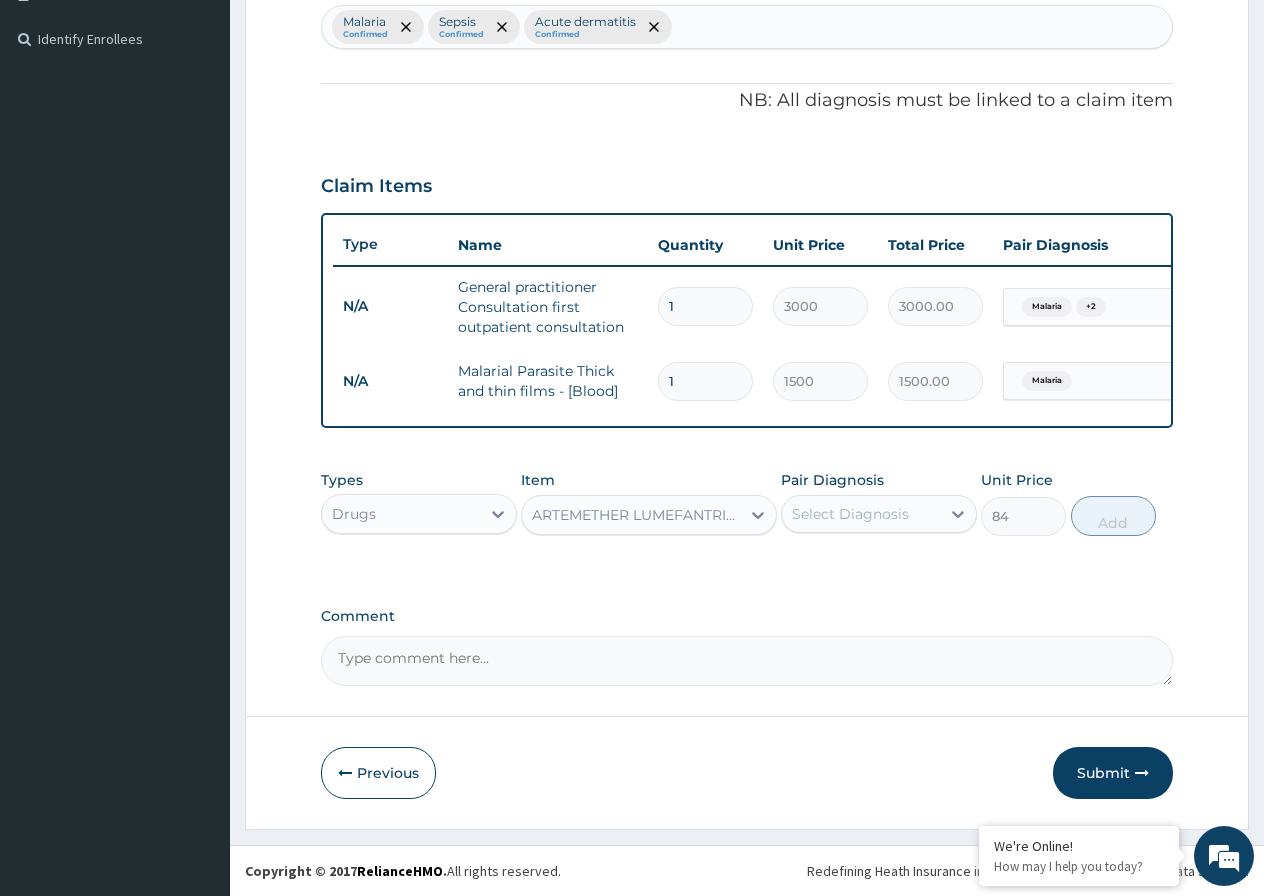 click on "ARTEMETHER LUMEFANTRINE 20/120MG TAB" at bounding box center [637, 515] 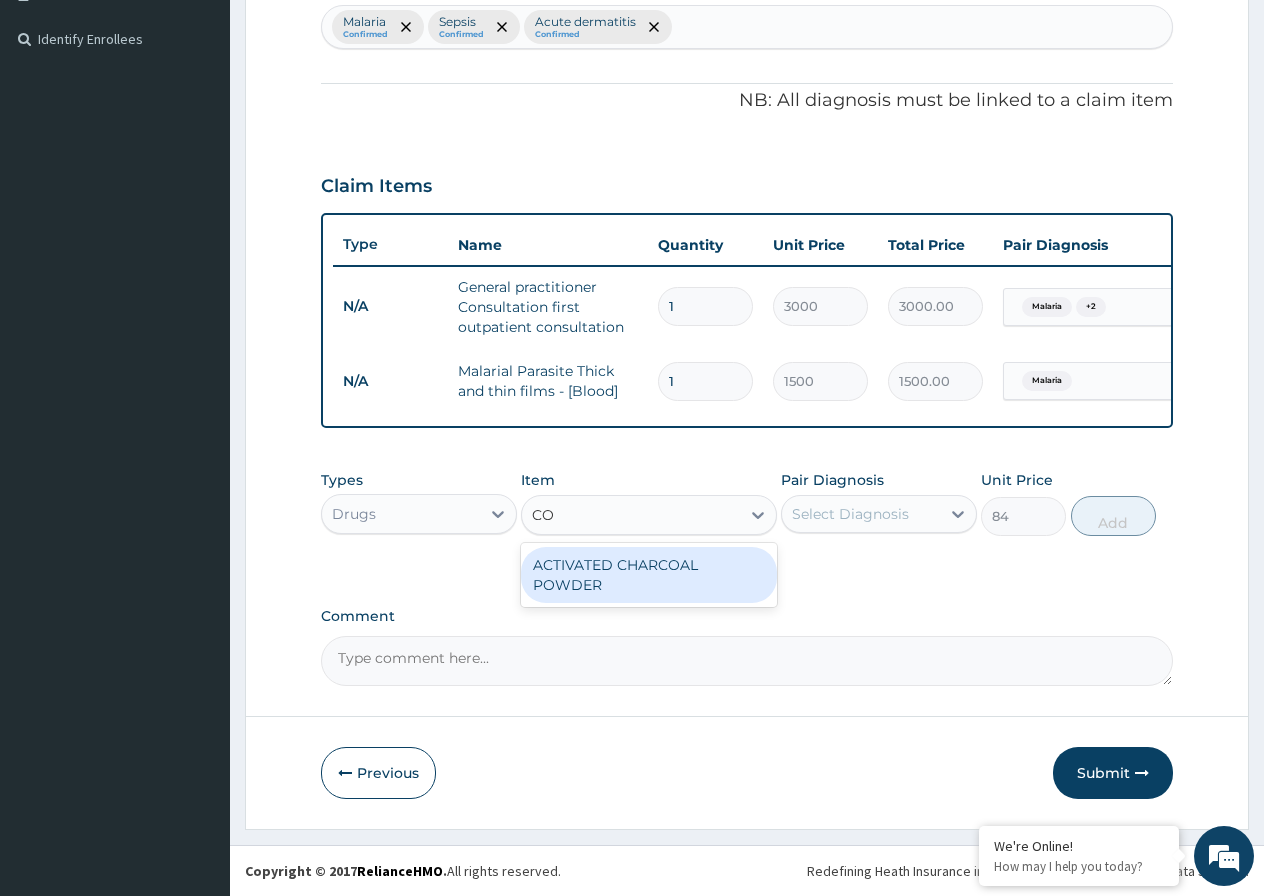 type on "C" 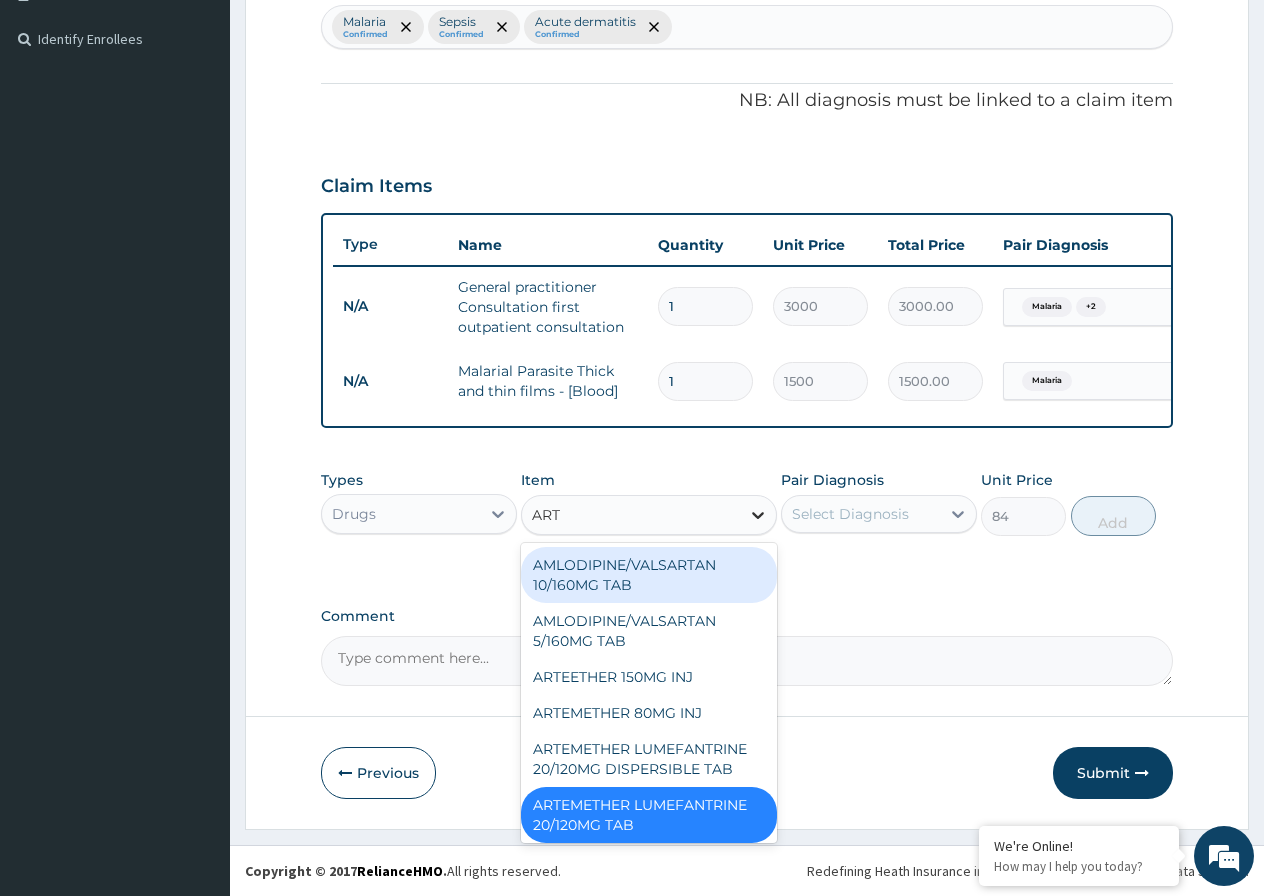 type on "ARTE" 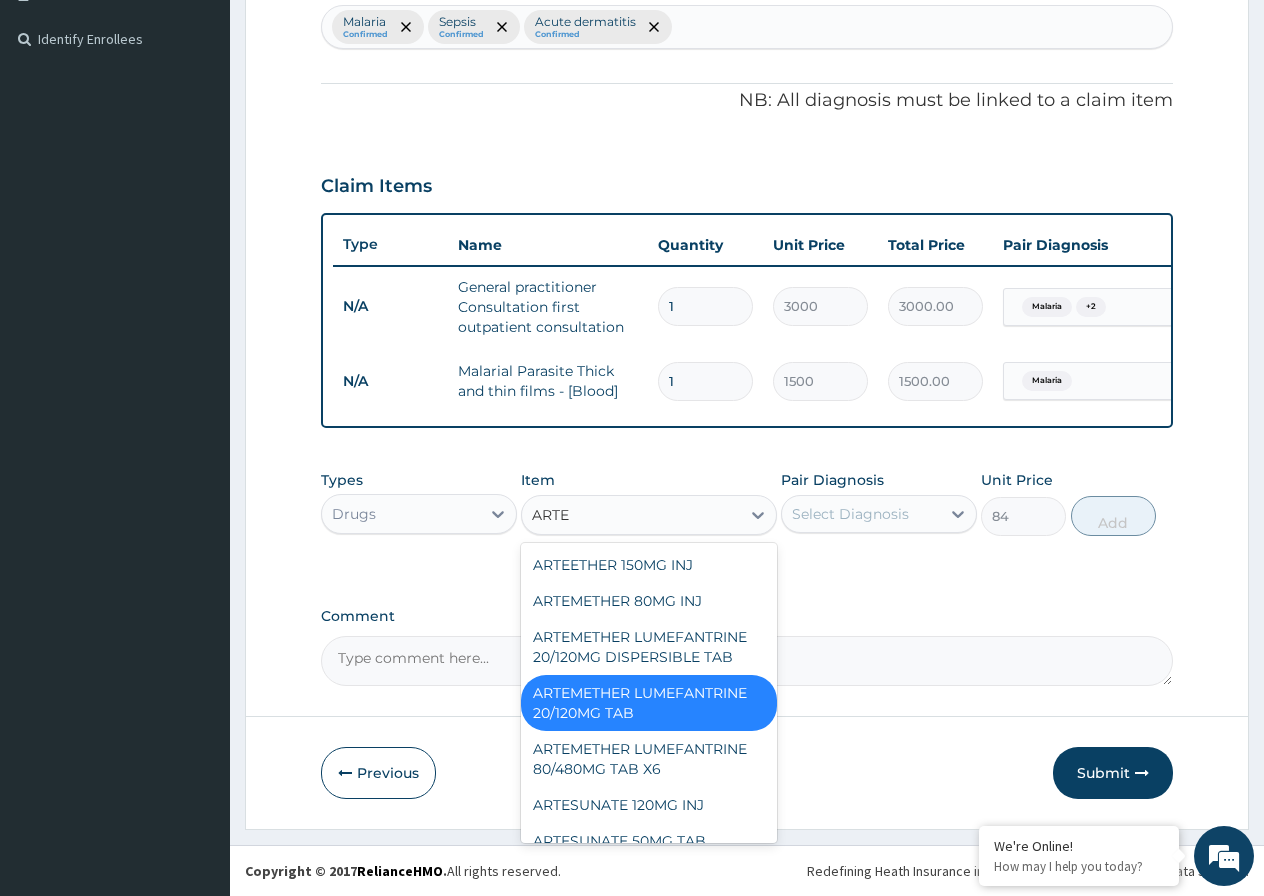 click on "ARTEMETHER LUMEFANTRINE 20/120MG TAB" at bounding box center (649, 703) 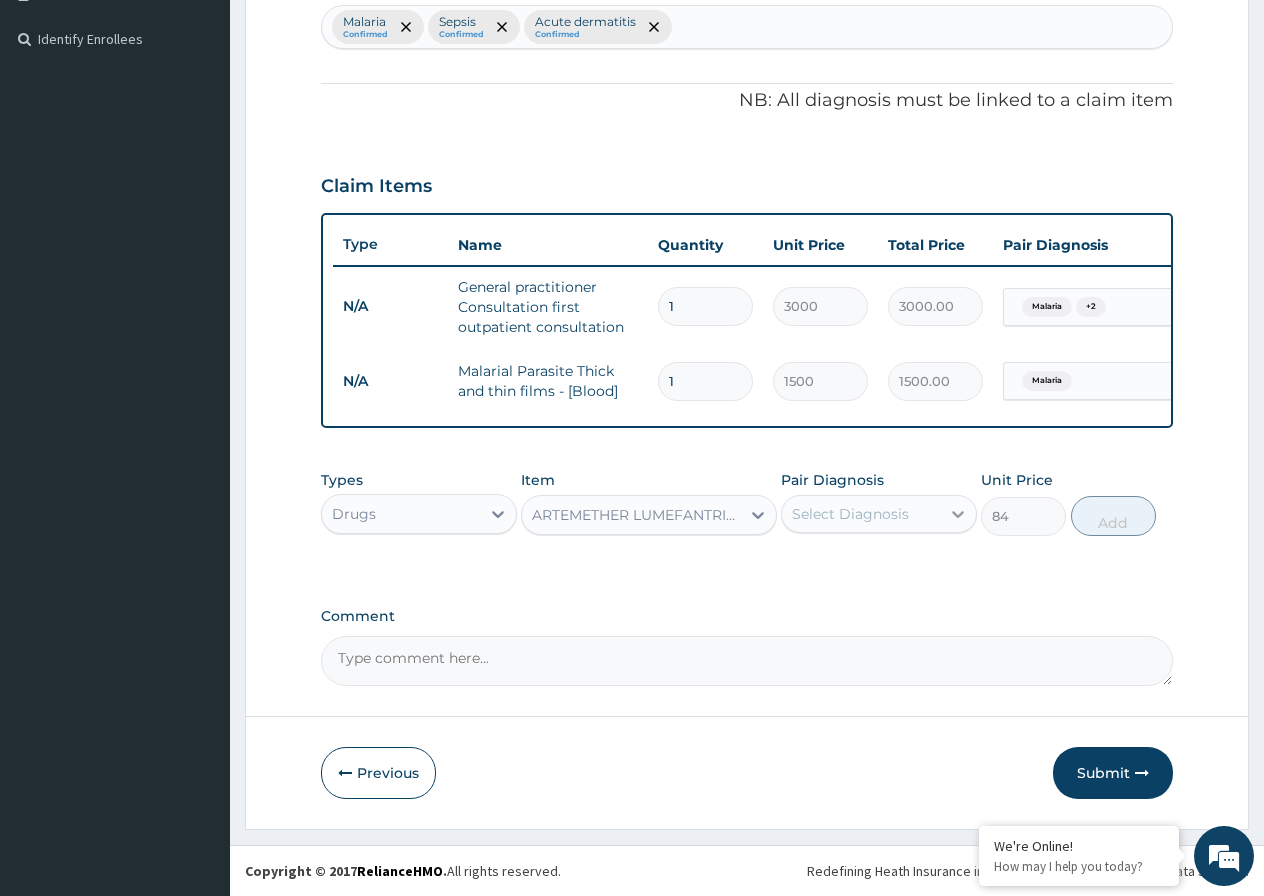 click 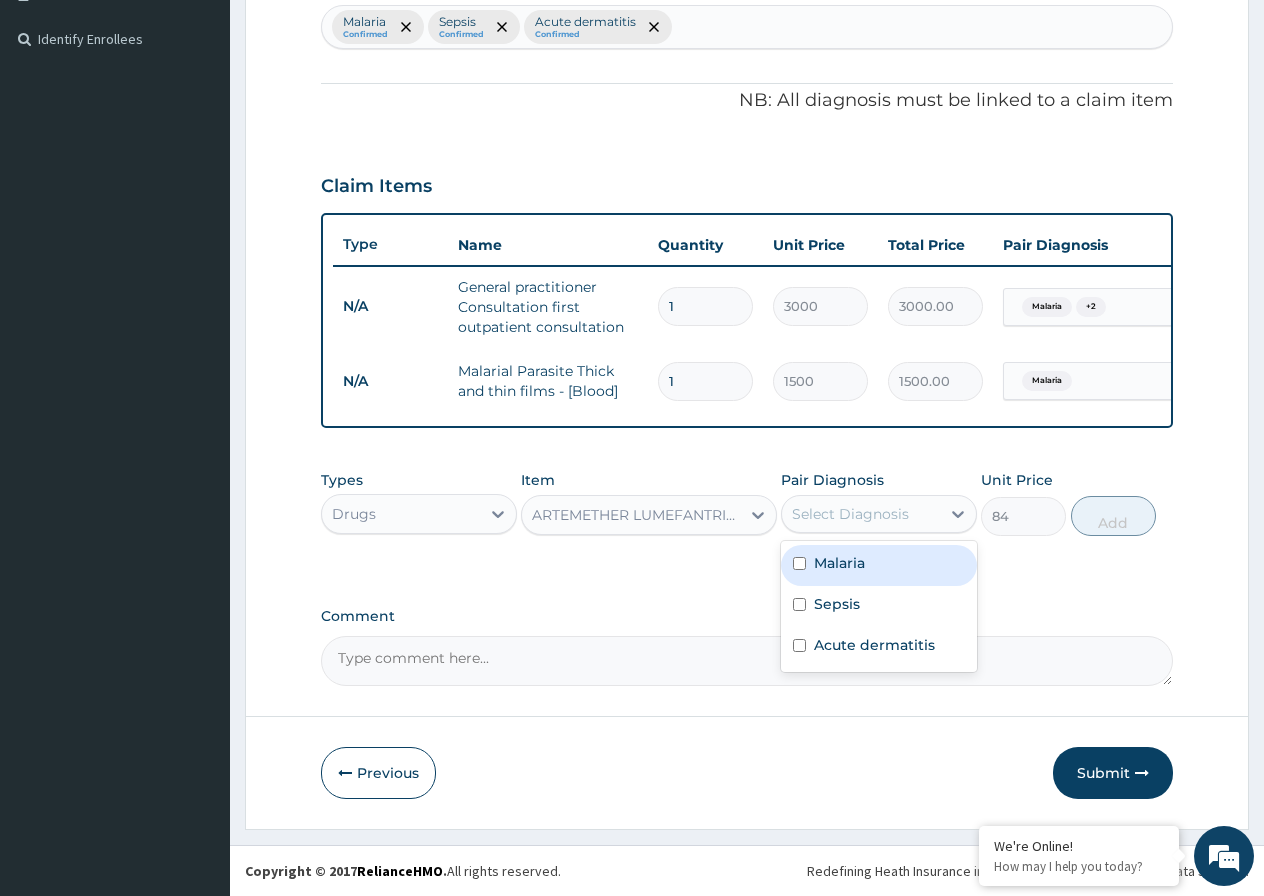 click at bounding box center (799, 563) 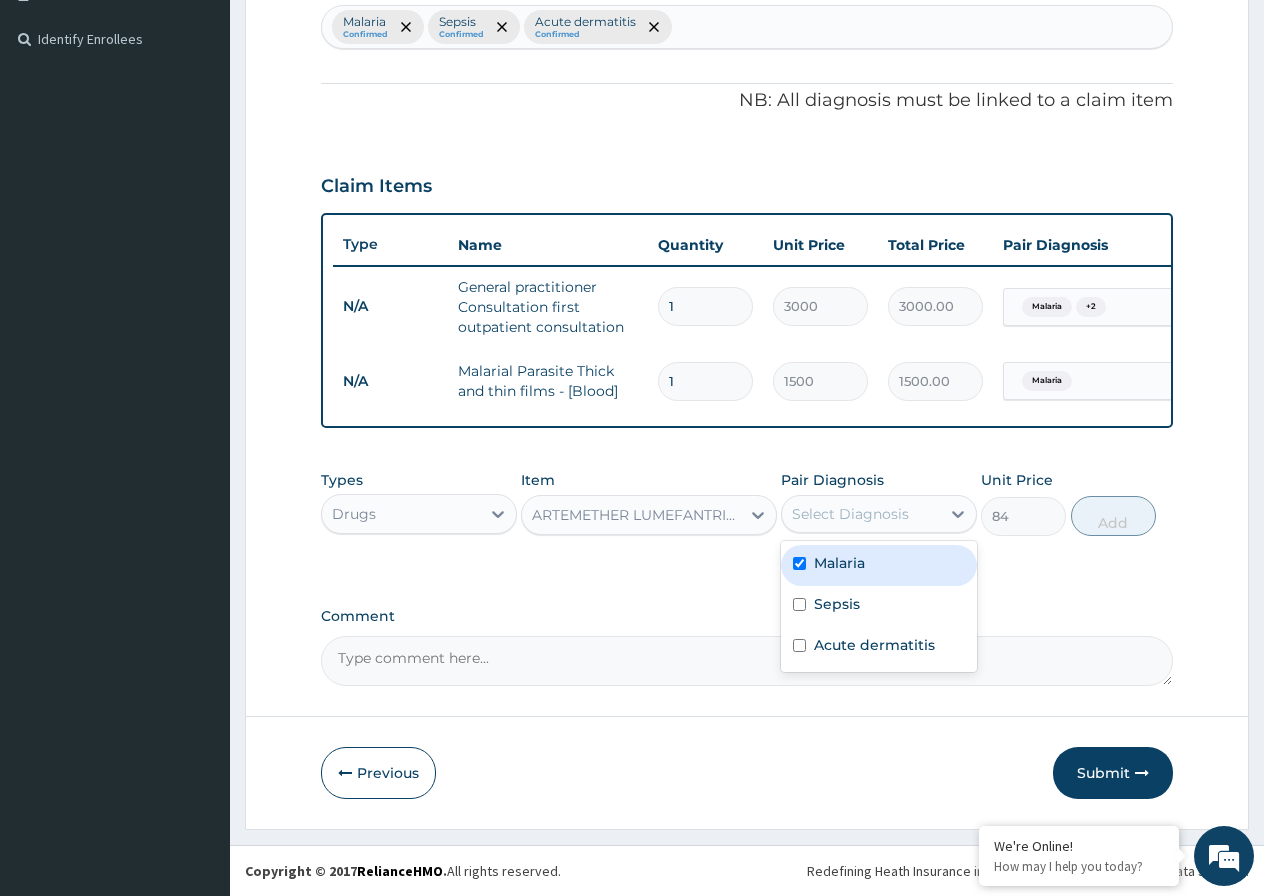 checkbox on "true" 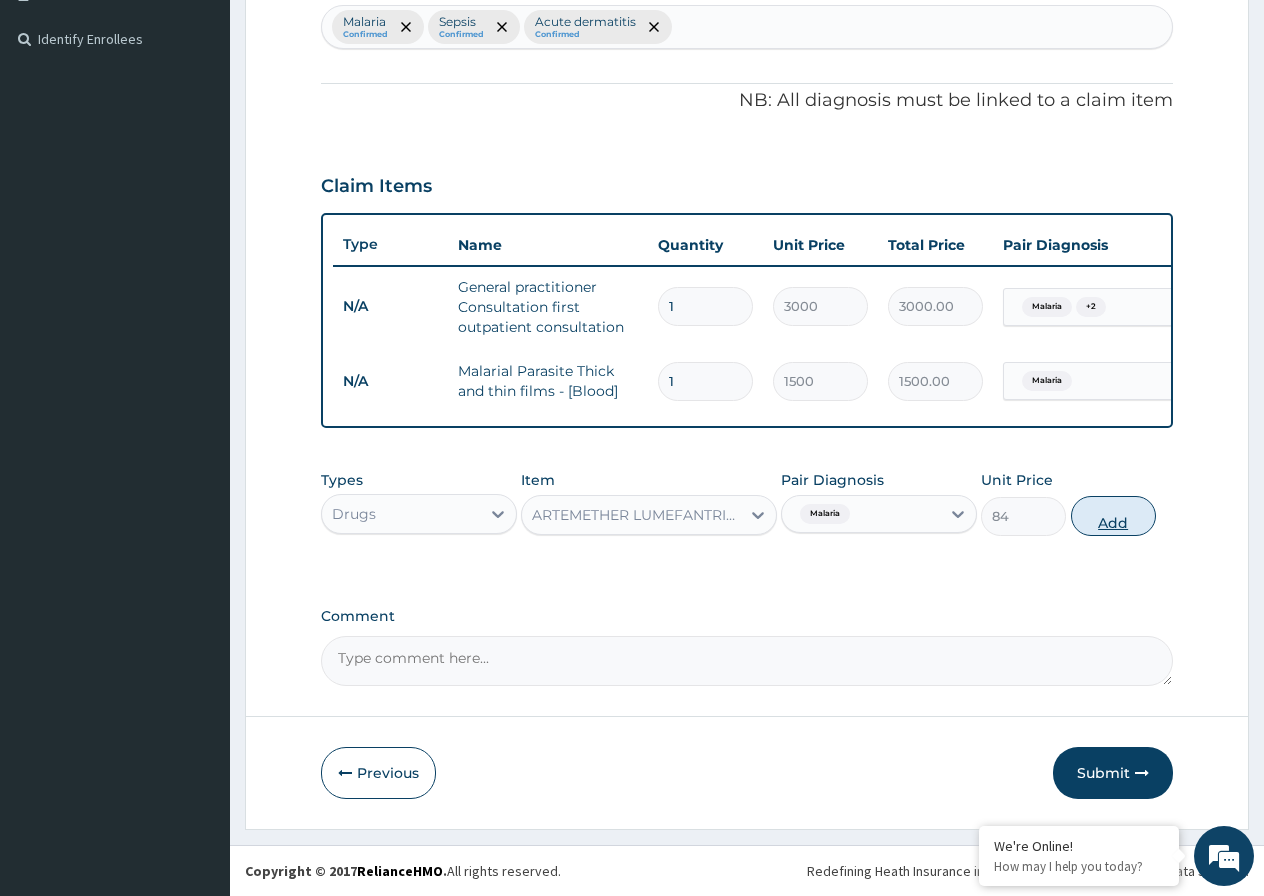 click on "Add" at bounding box center [1113, 516] 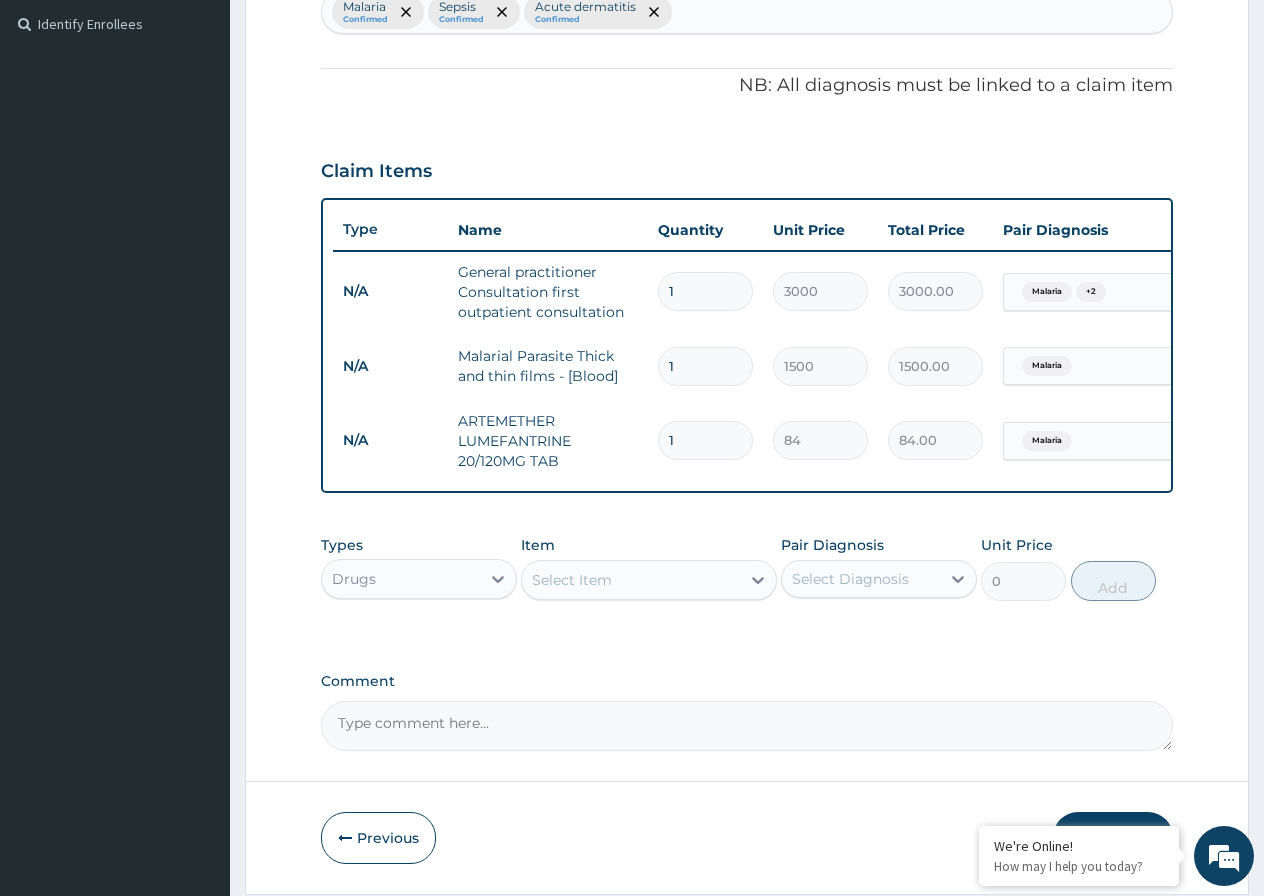 click on "1" at bounding box center [705, 440] 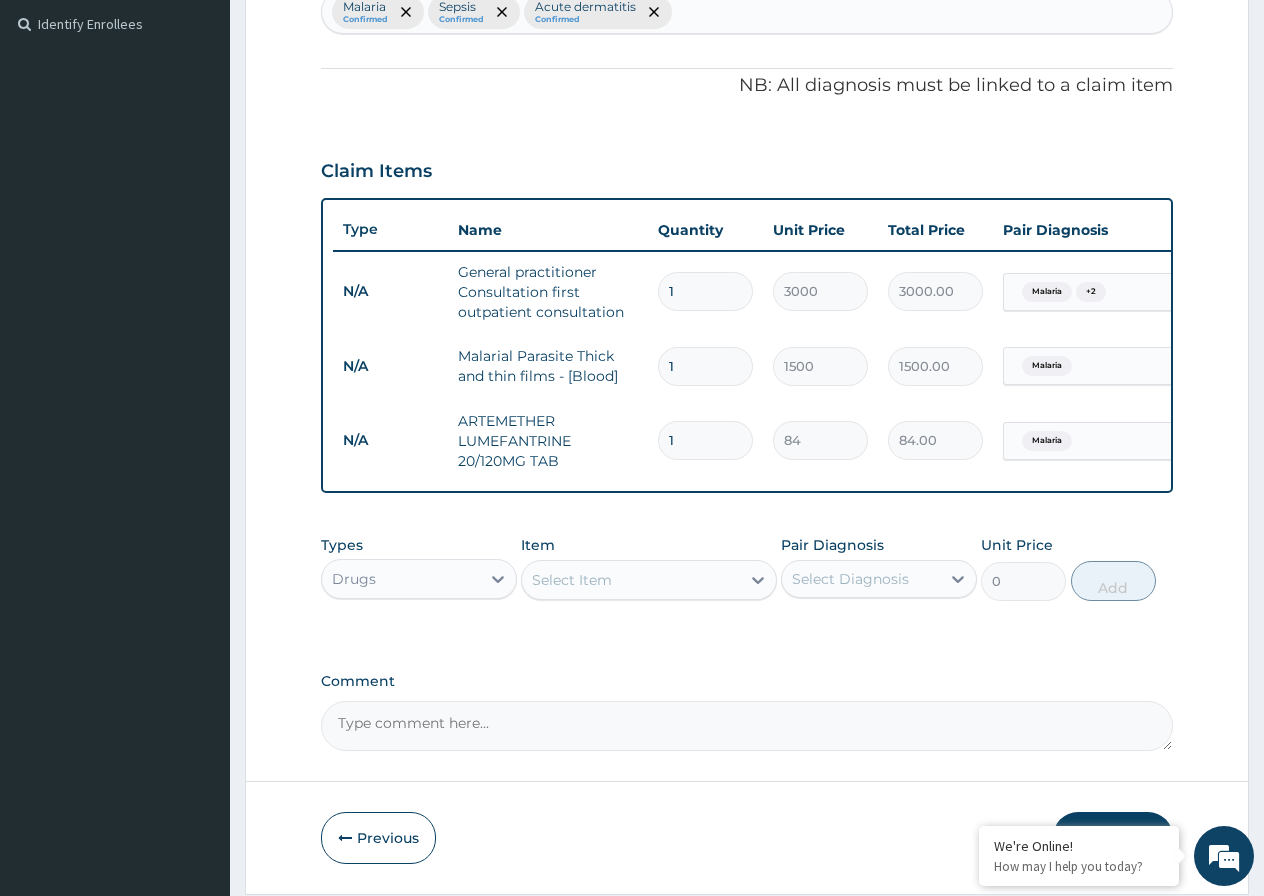 type on "18" 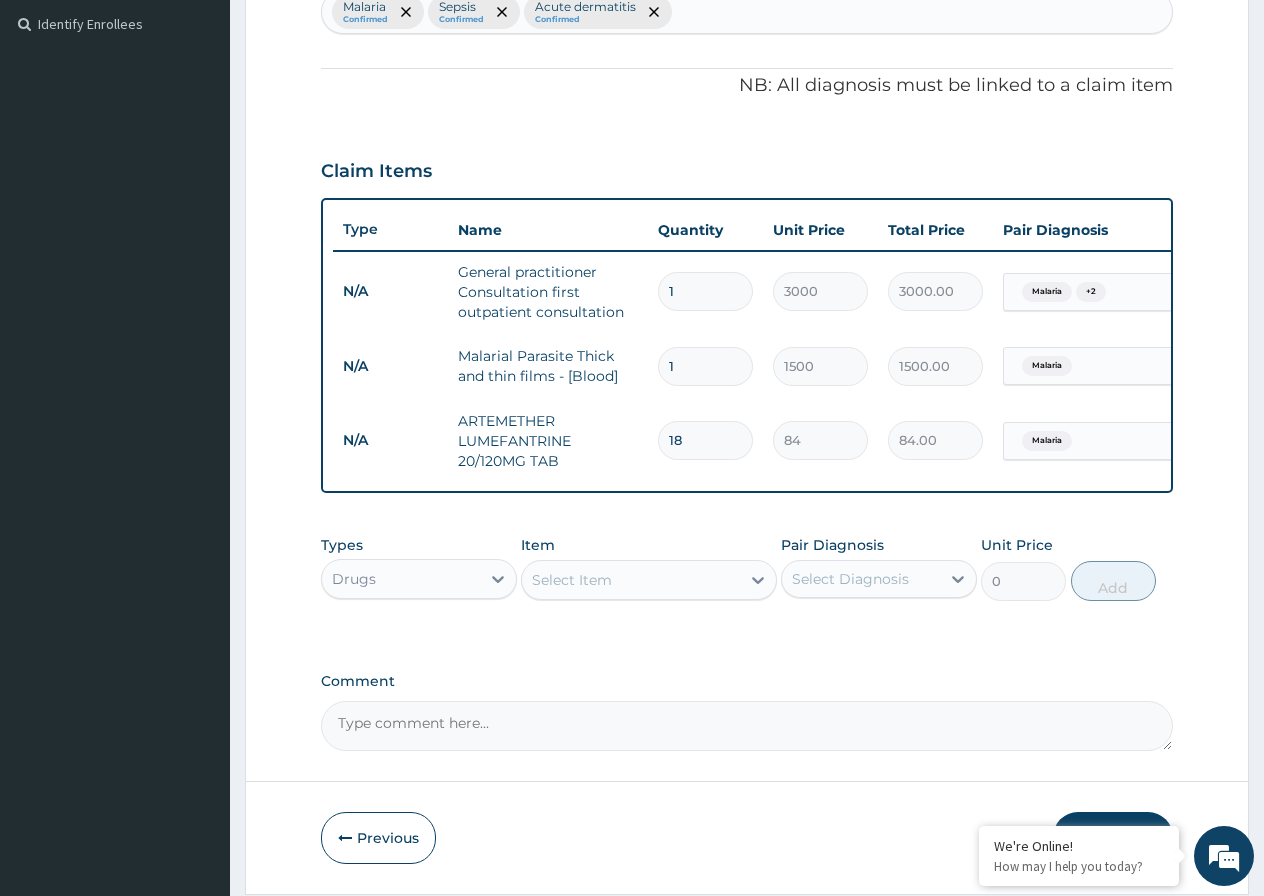 type on "1512.00" 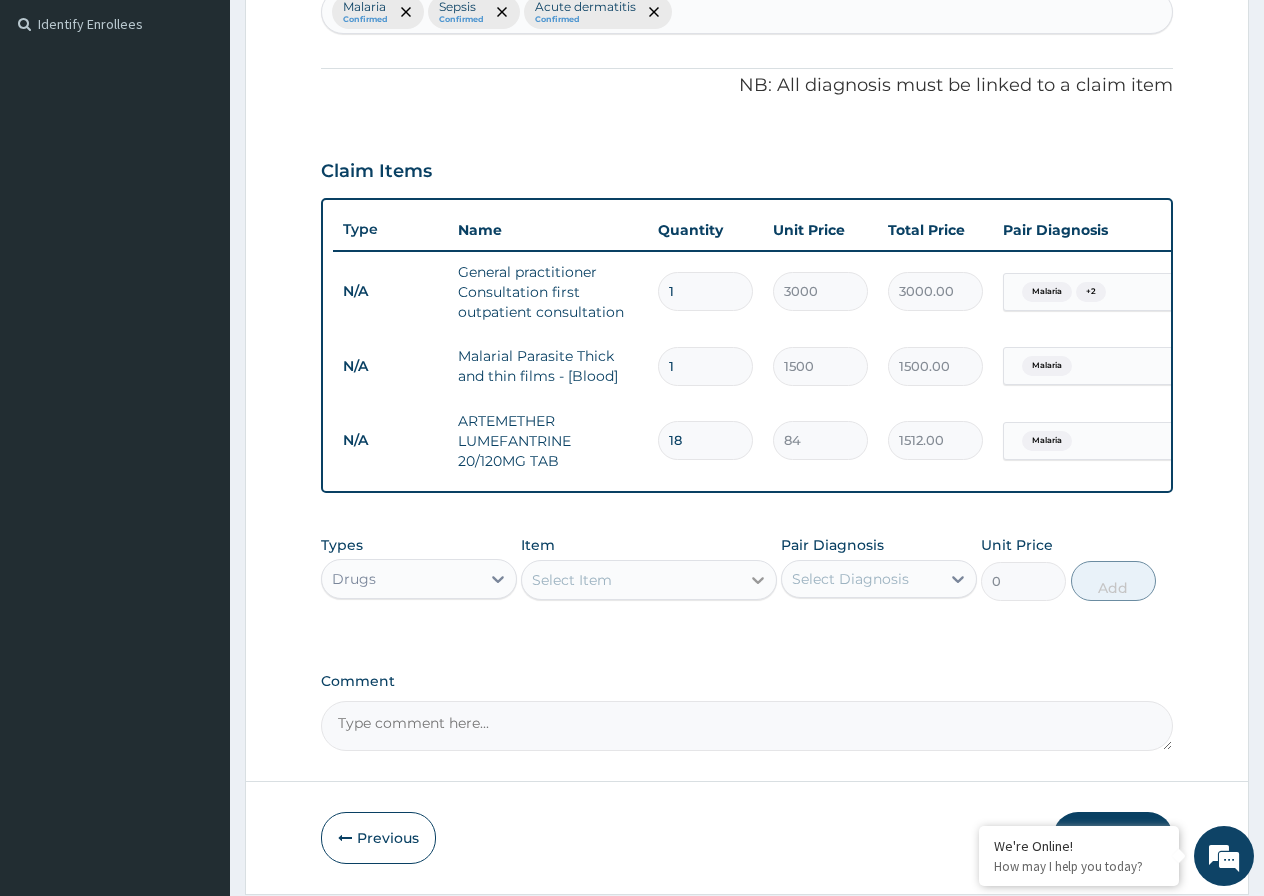 type on "18" 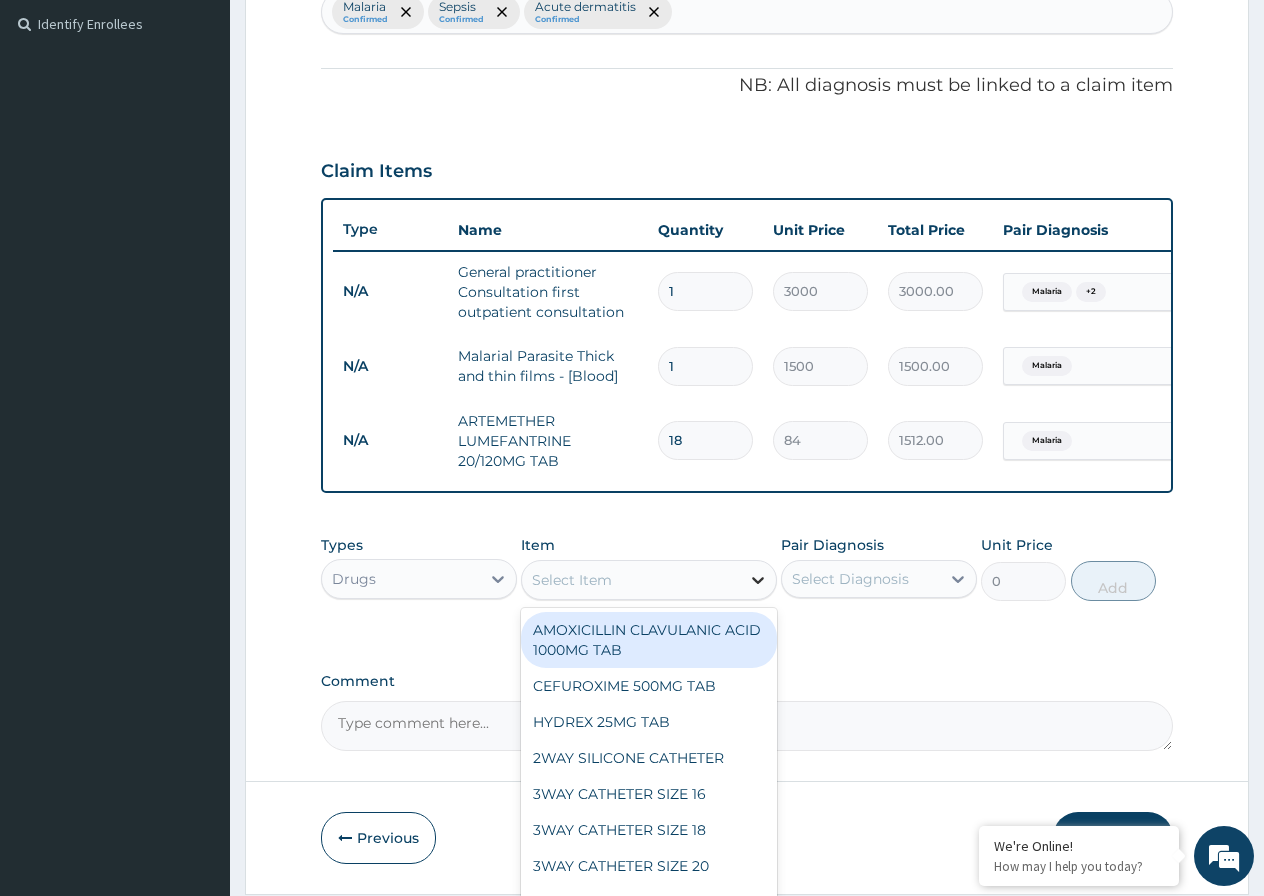 click 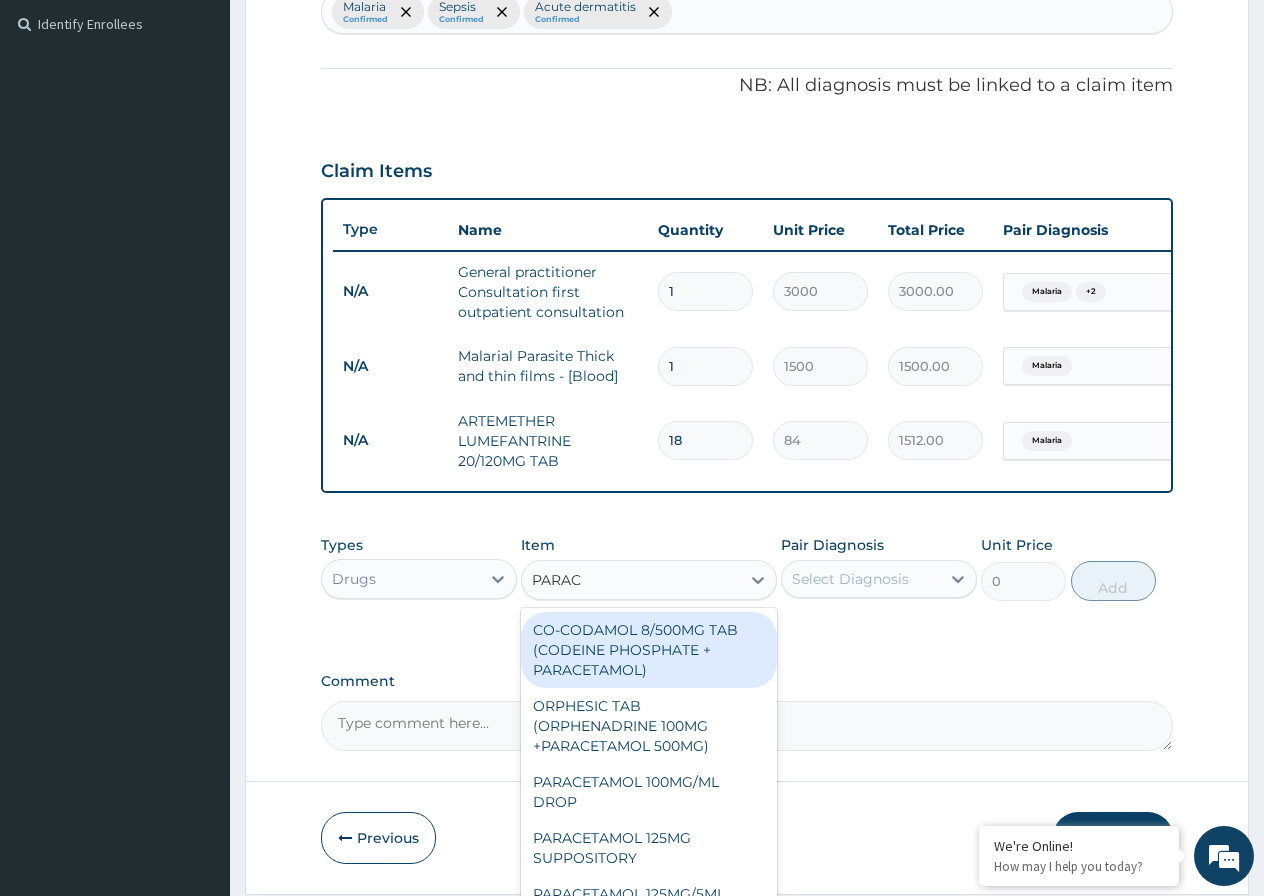 type on "PARACE" 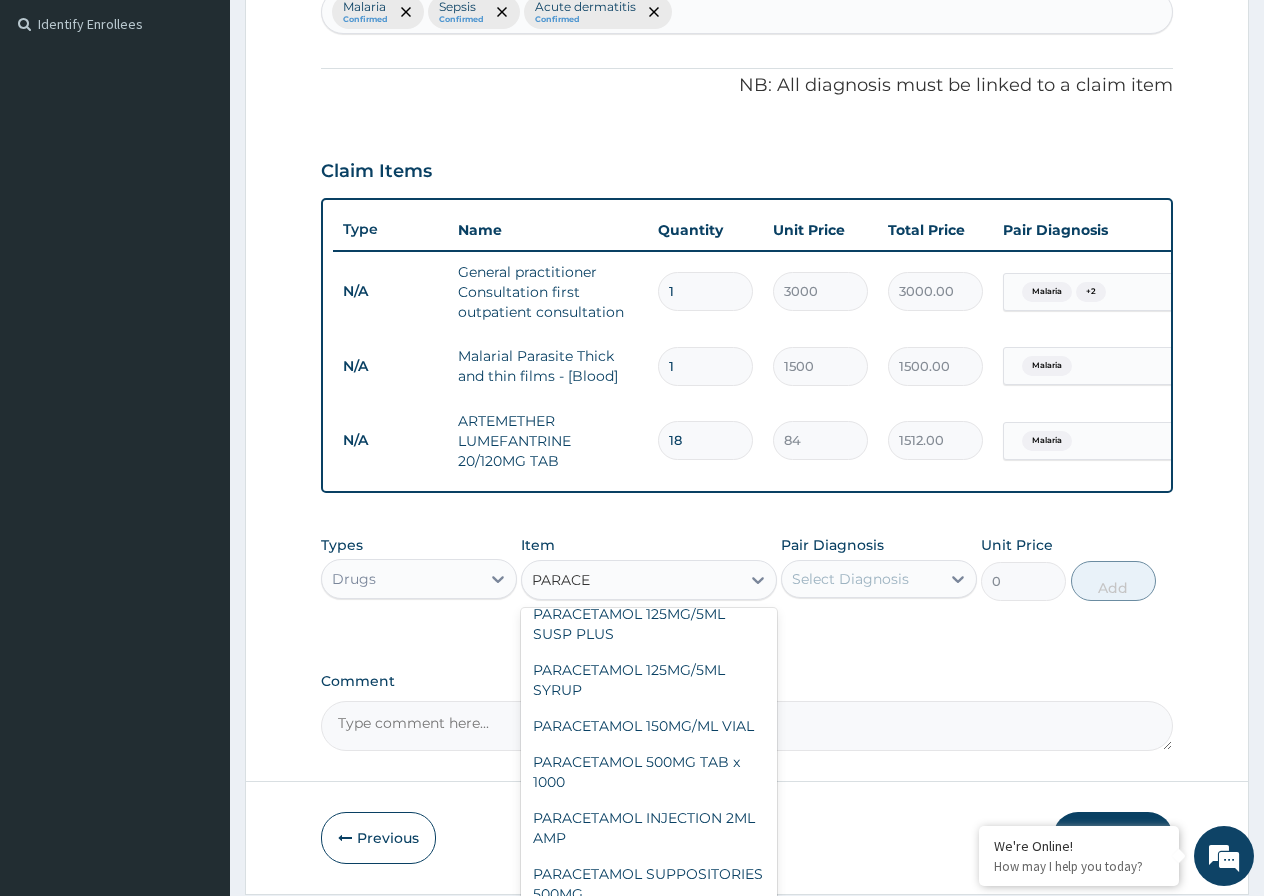 scroll, scrollTop: 285, scrollLeft: 0, axis: vertical 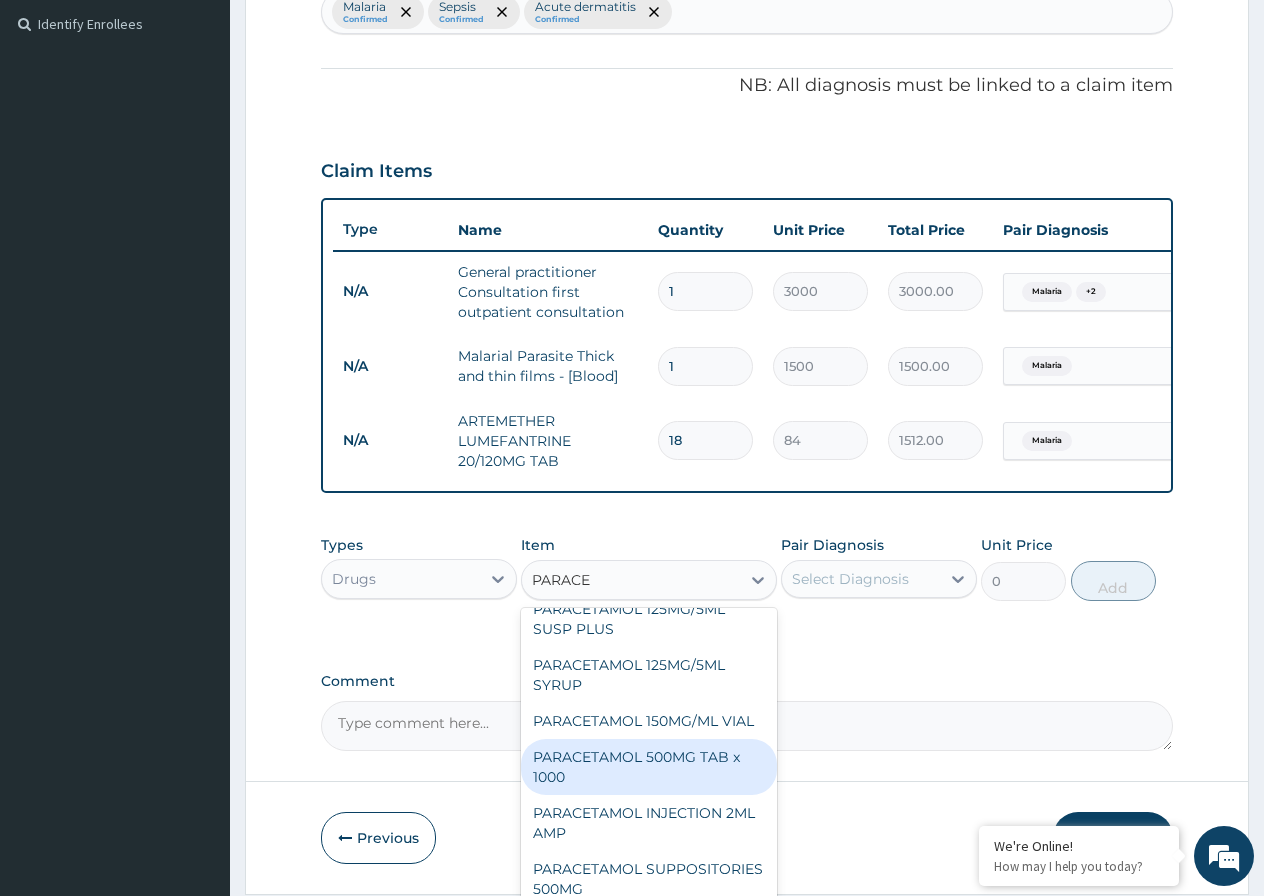 click on "PARACETAMOL 500MG TAB x 1000" at bounding box center [649, 767] 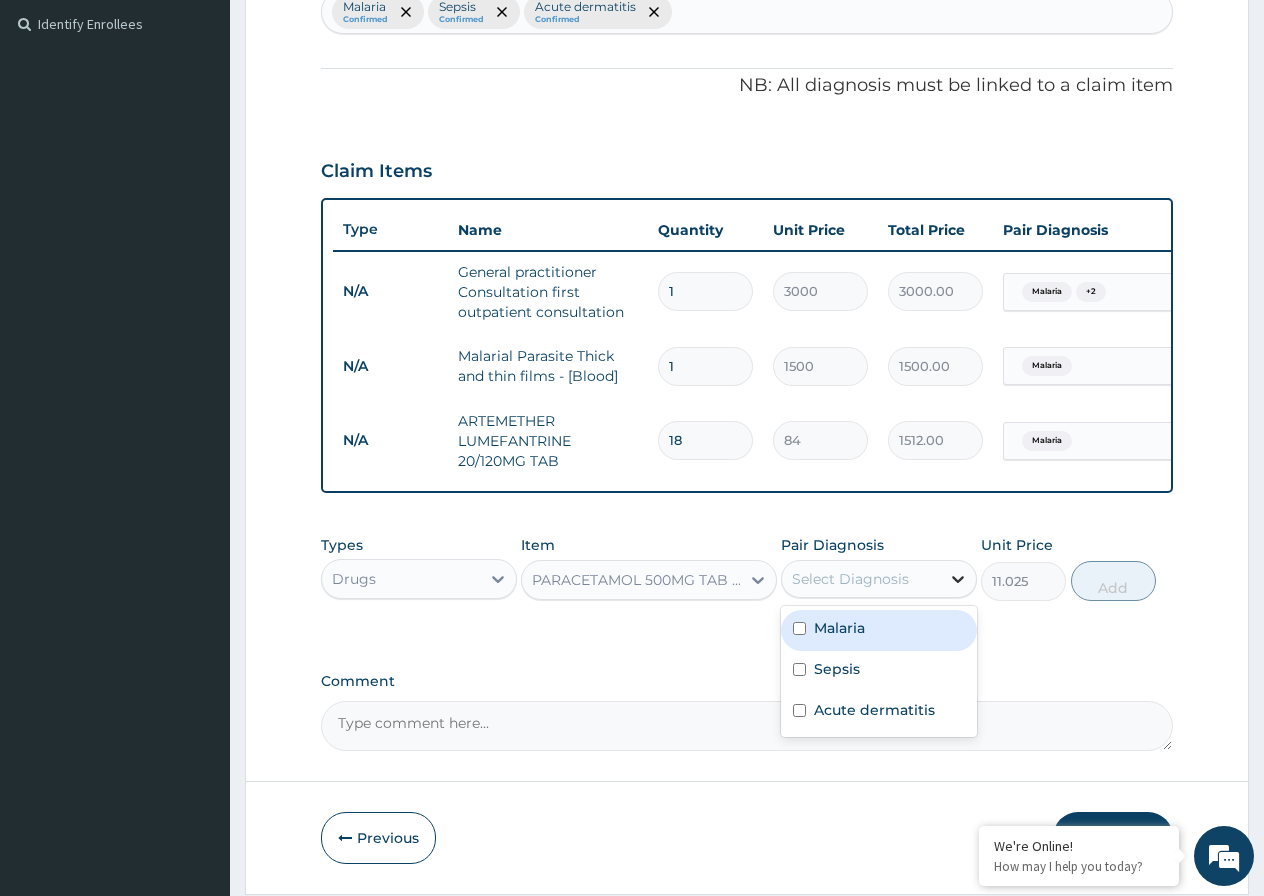 click 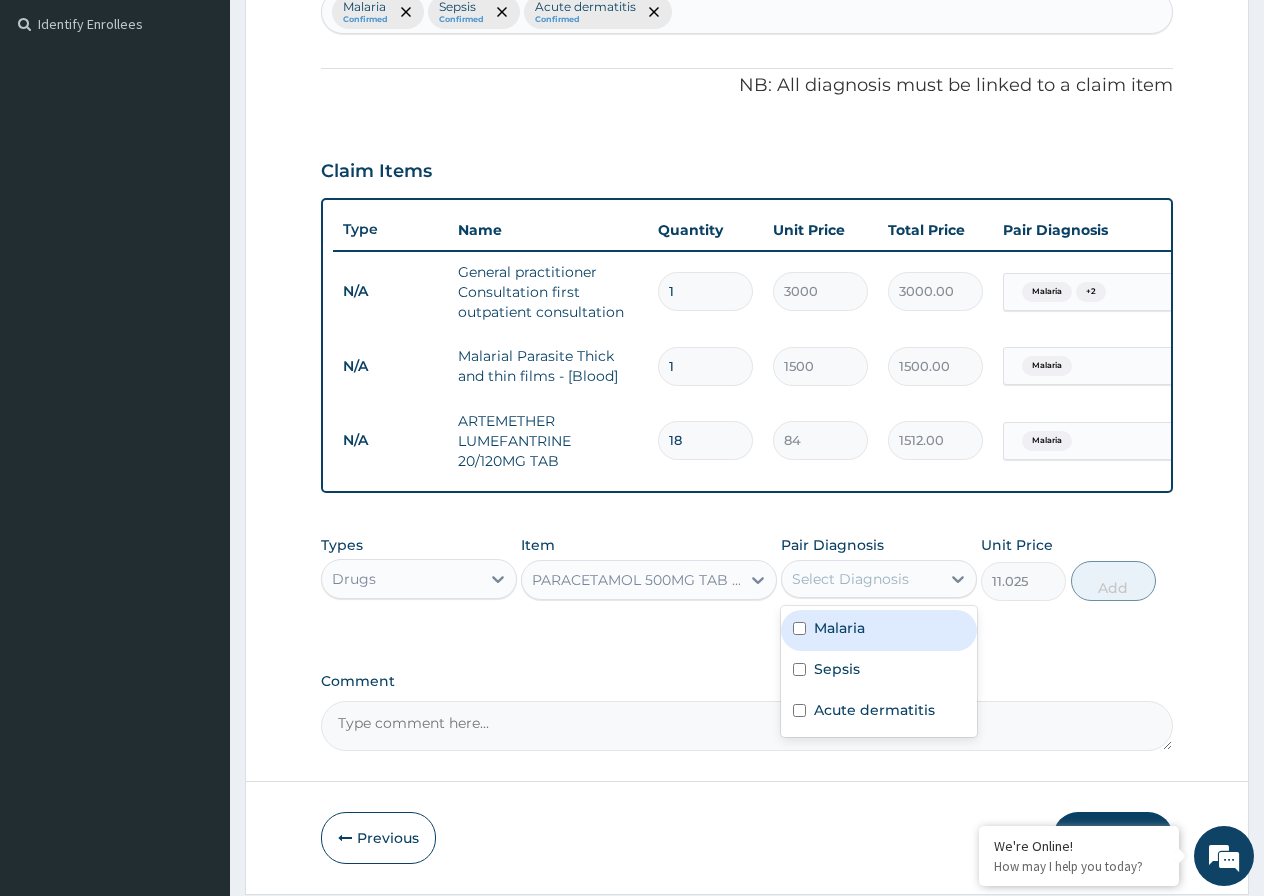 click at bounding box center (799, 628) 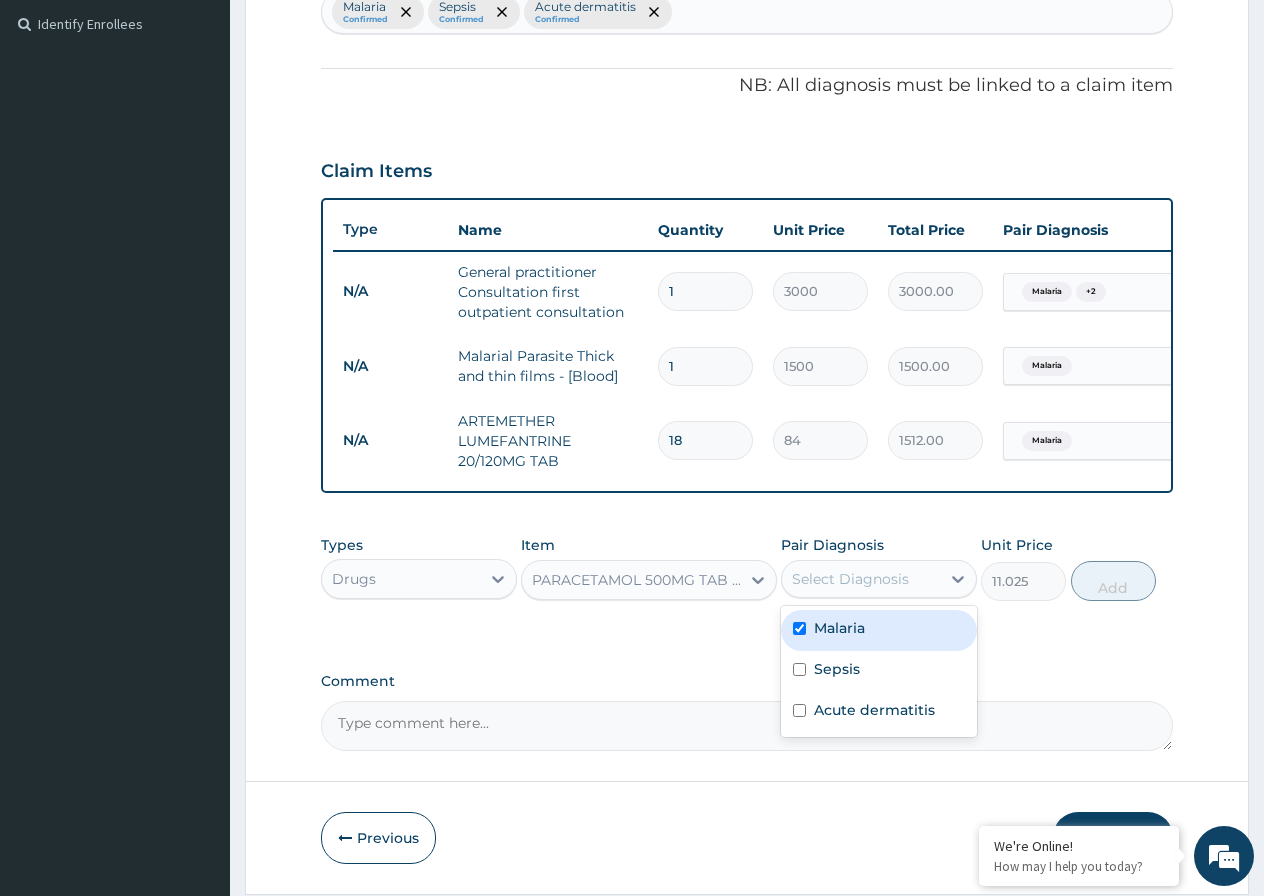 checkbox on "true" 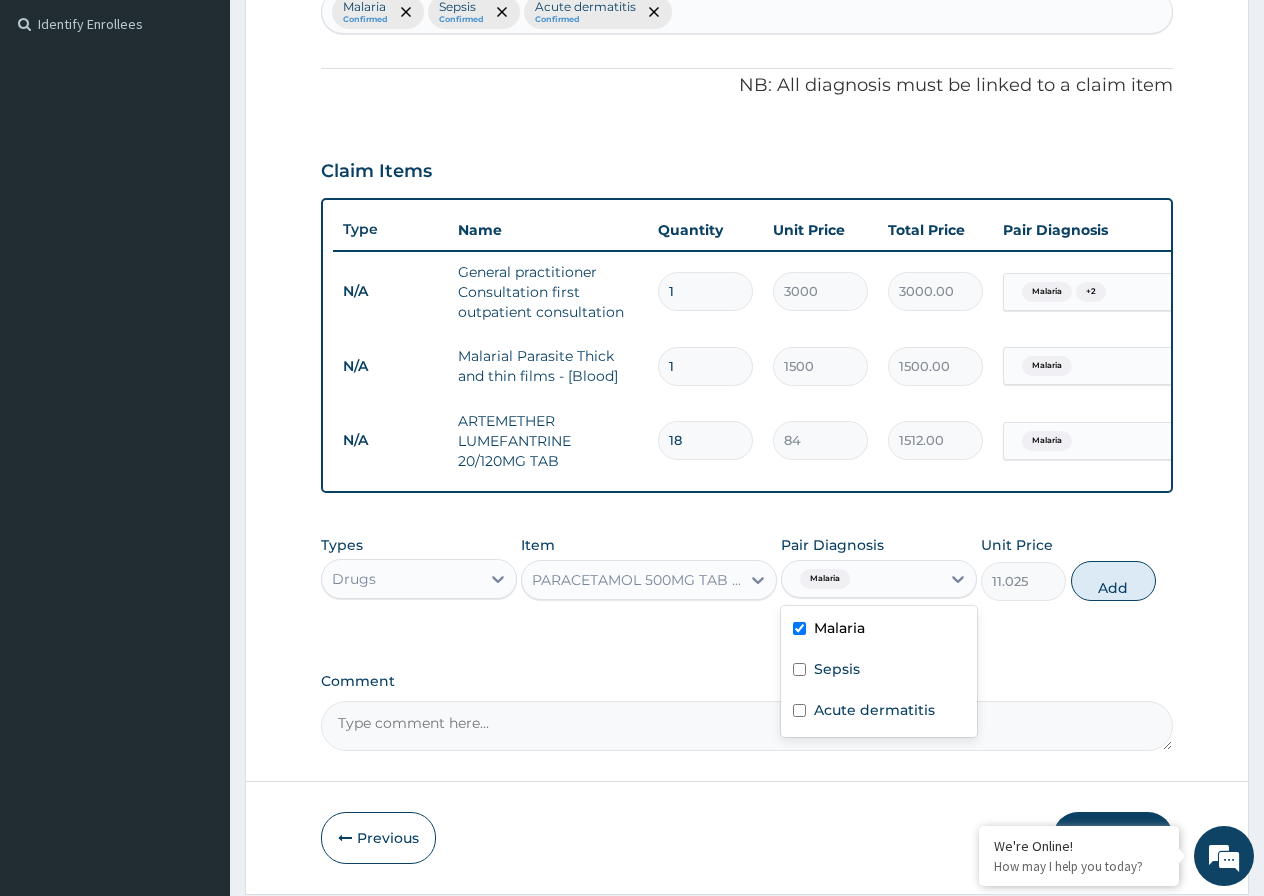 click on "Add" at bounding box center [1113, 581] 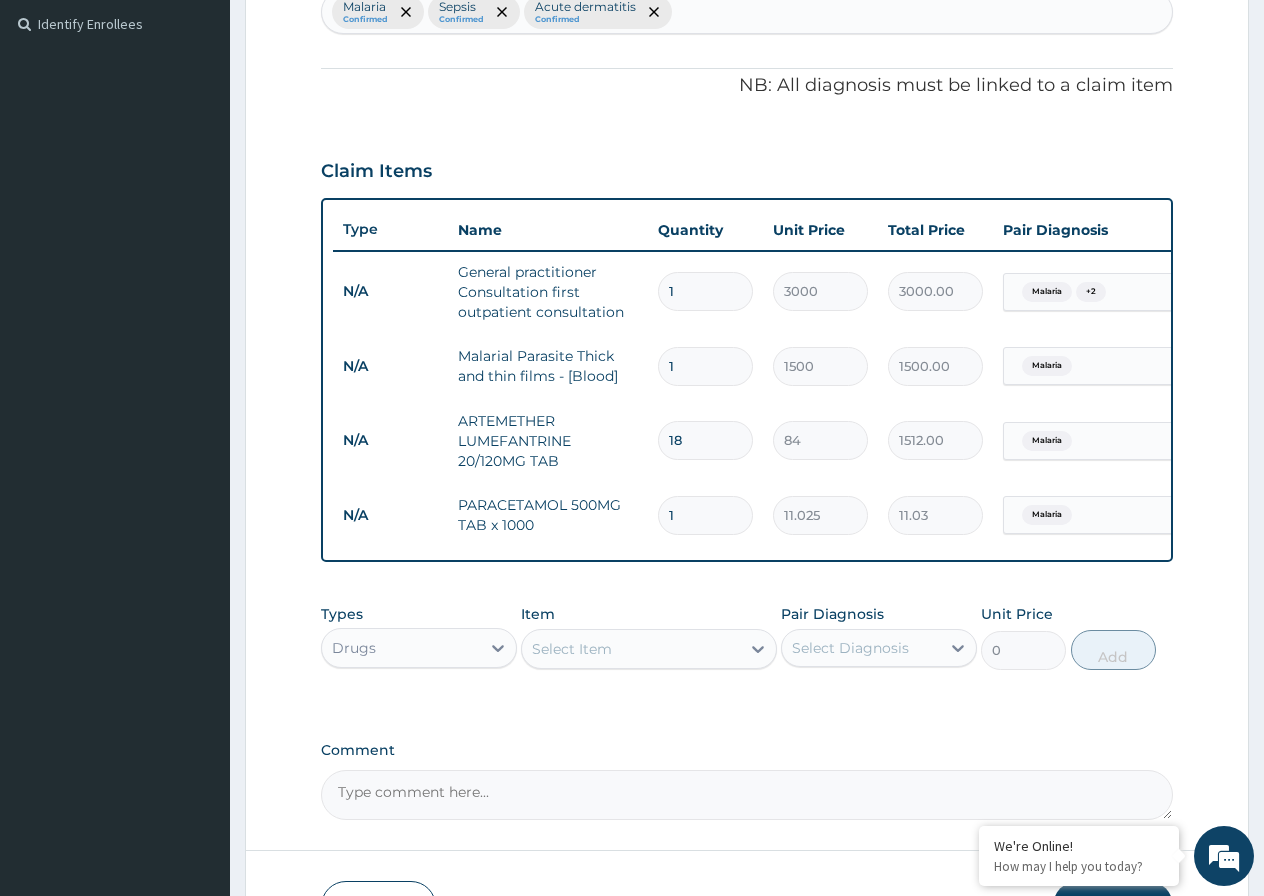 click on "1" at bounding box center [705, 515] 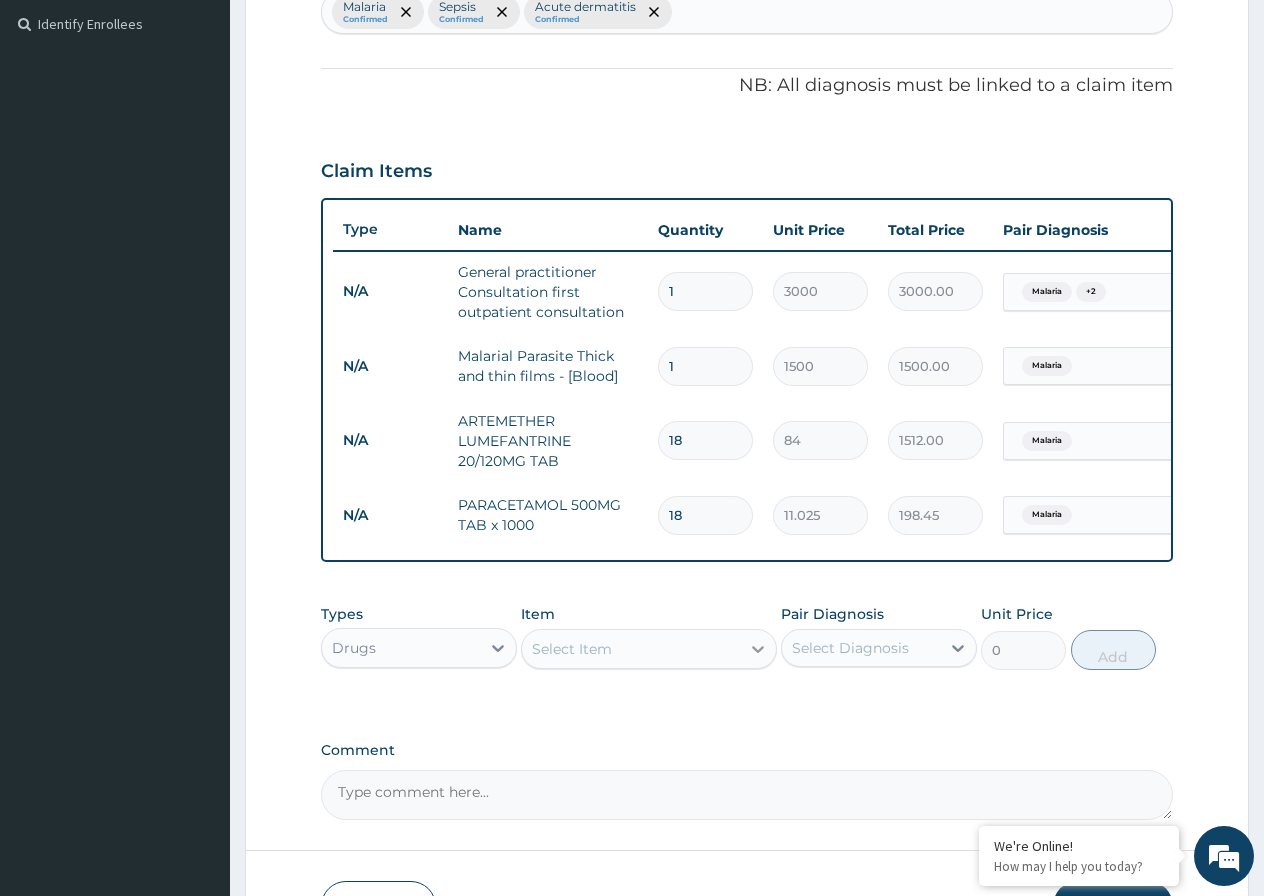 type on "18" 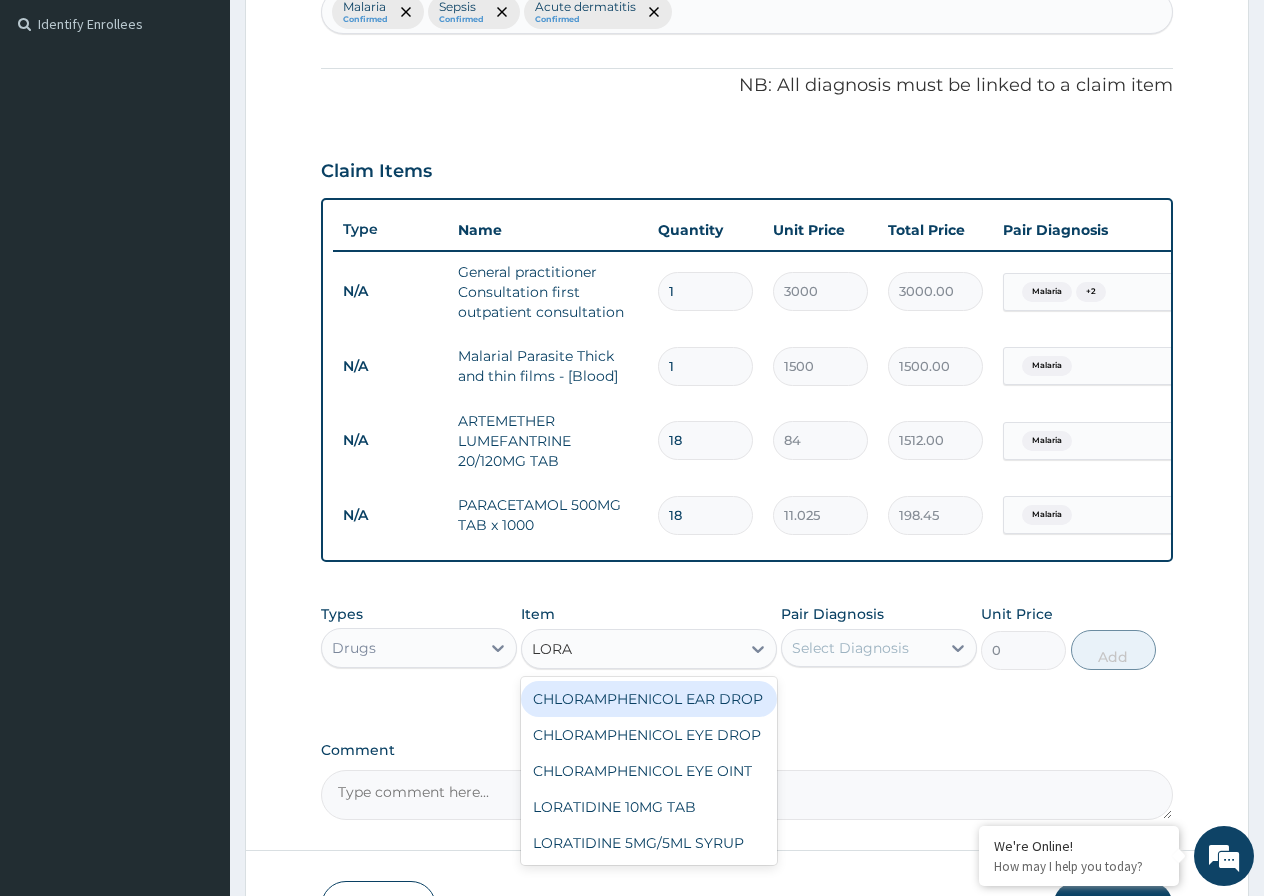 type on "LORAT" 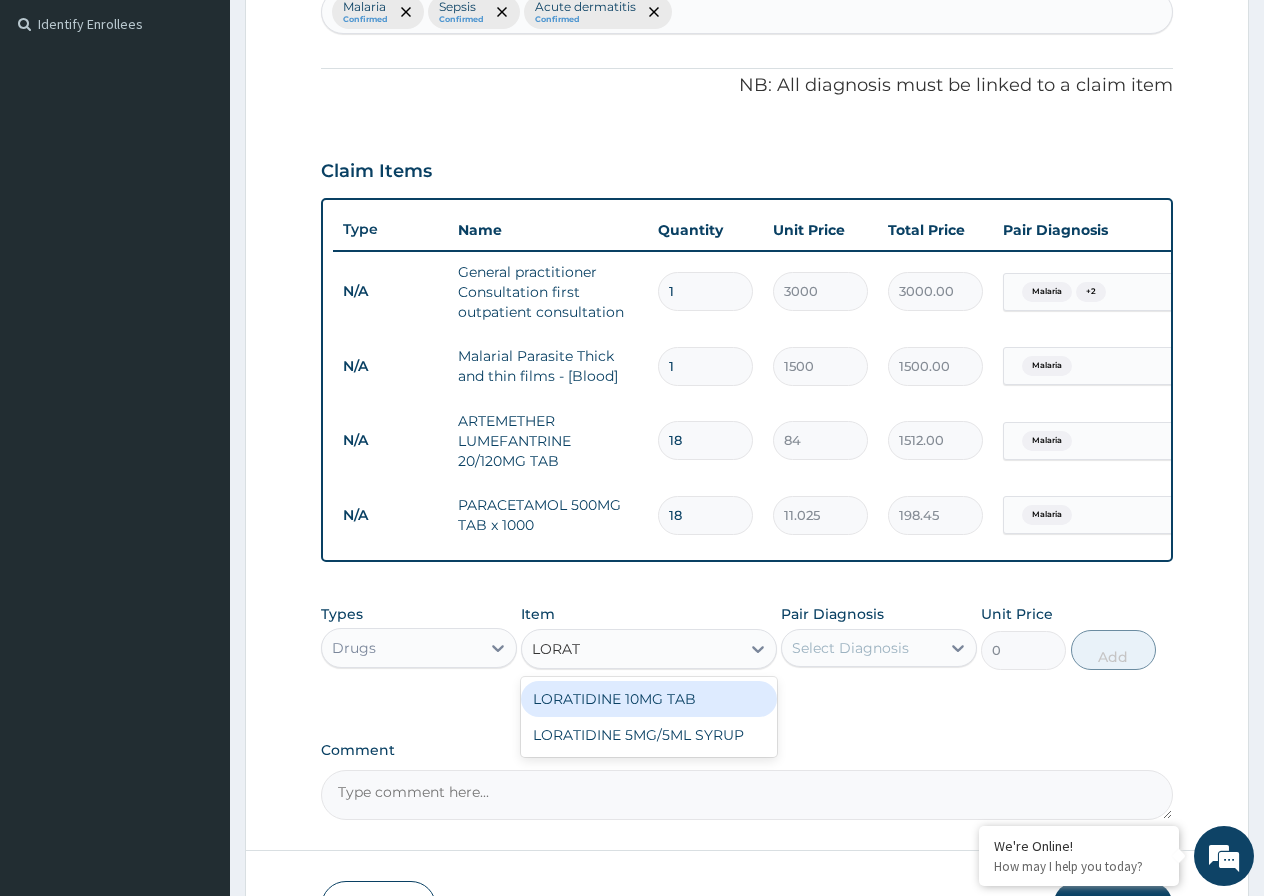 click on "LORATIDINE 10MG TAB" at bounding box center [649, 699] 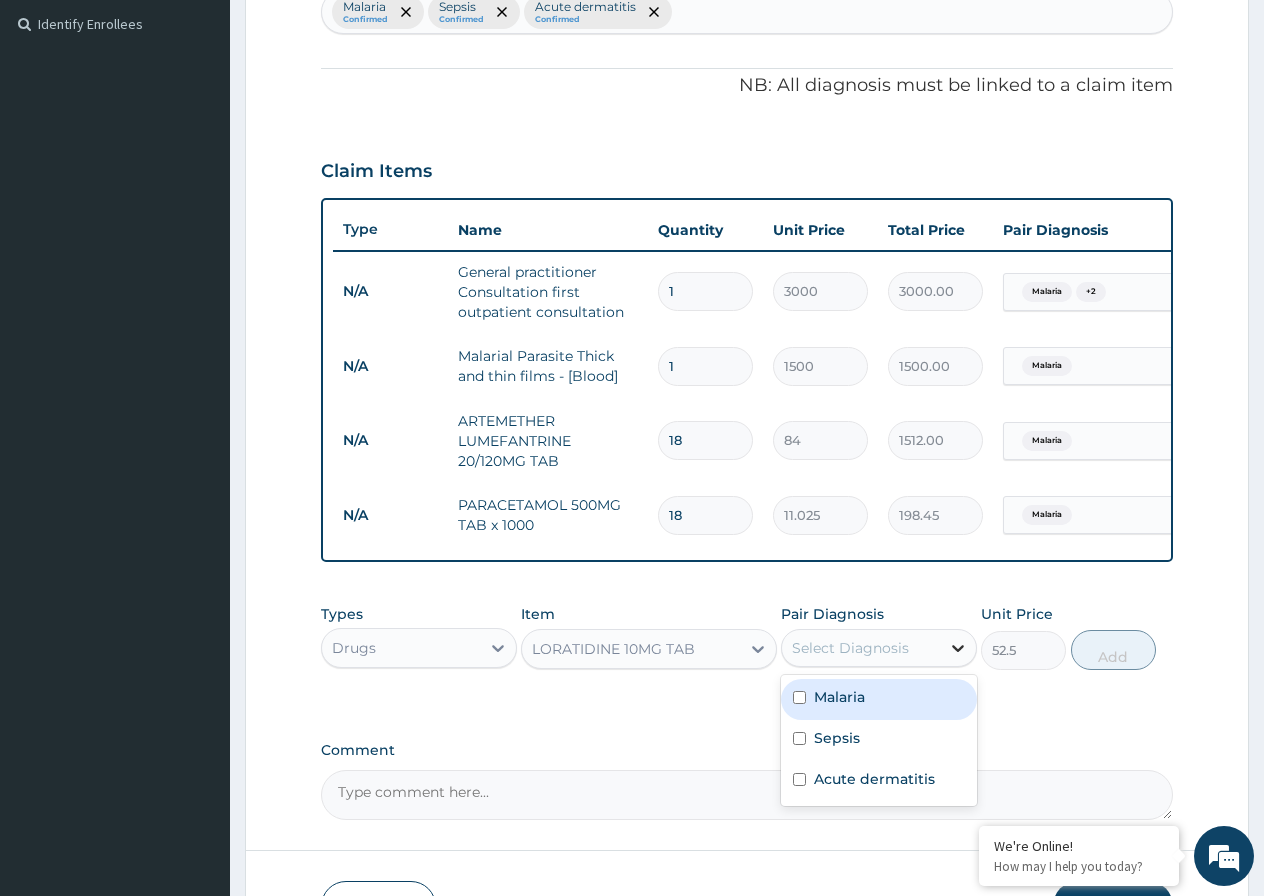 click 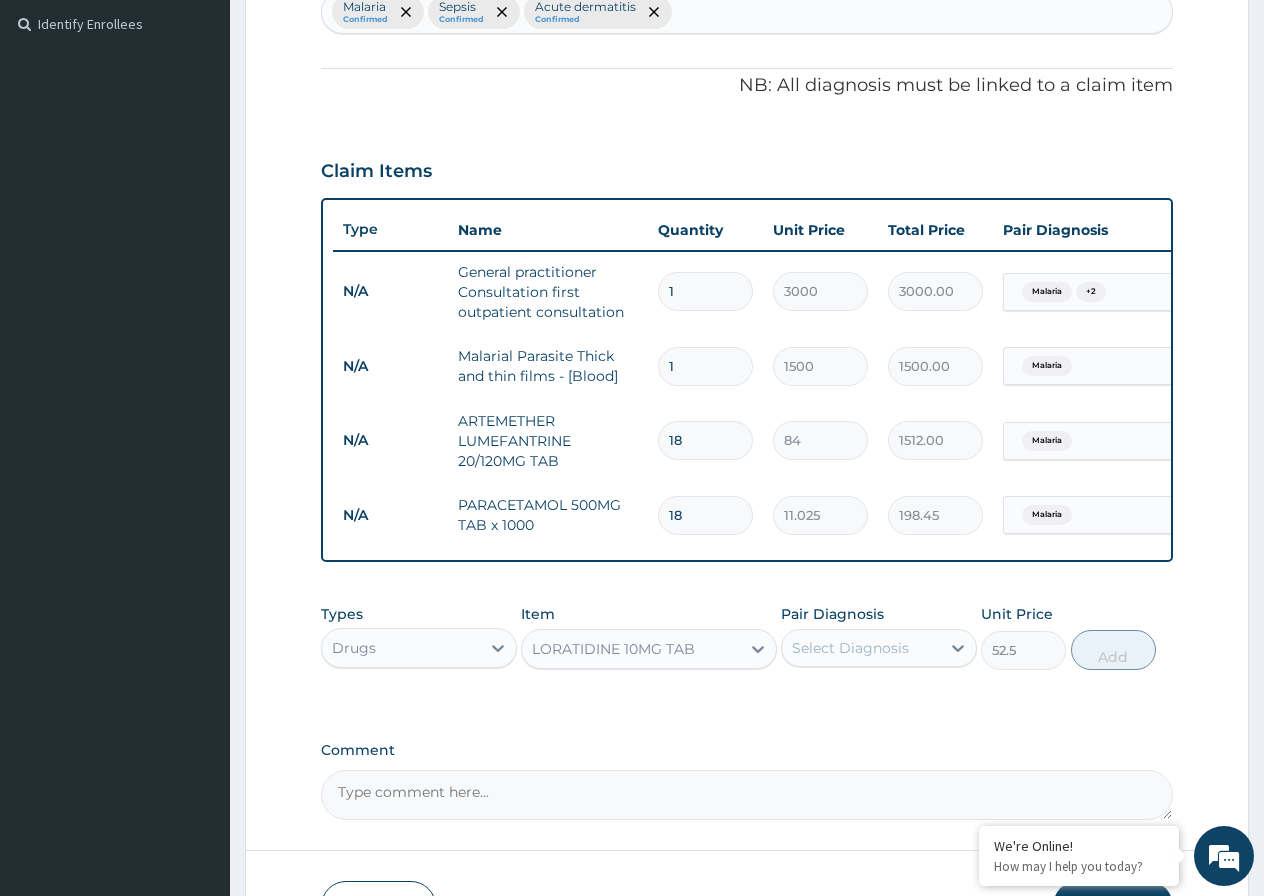 click on "Malaria Confirmed Sepsis Confirmed Acute dermatitis Confirmed" at bounding box center [747, 12] 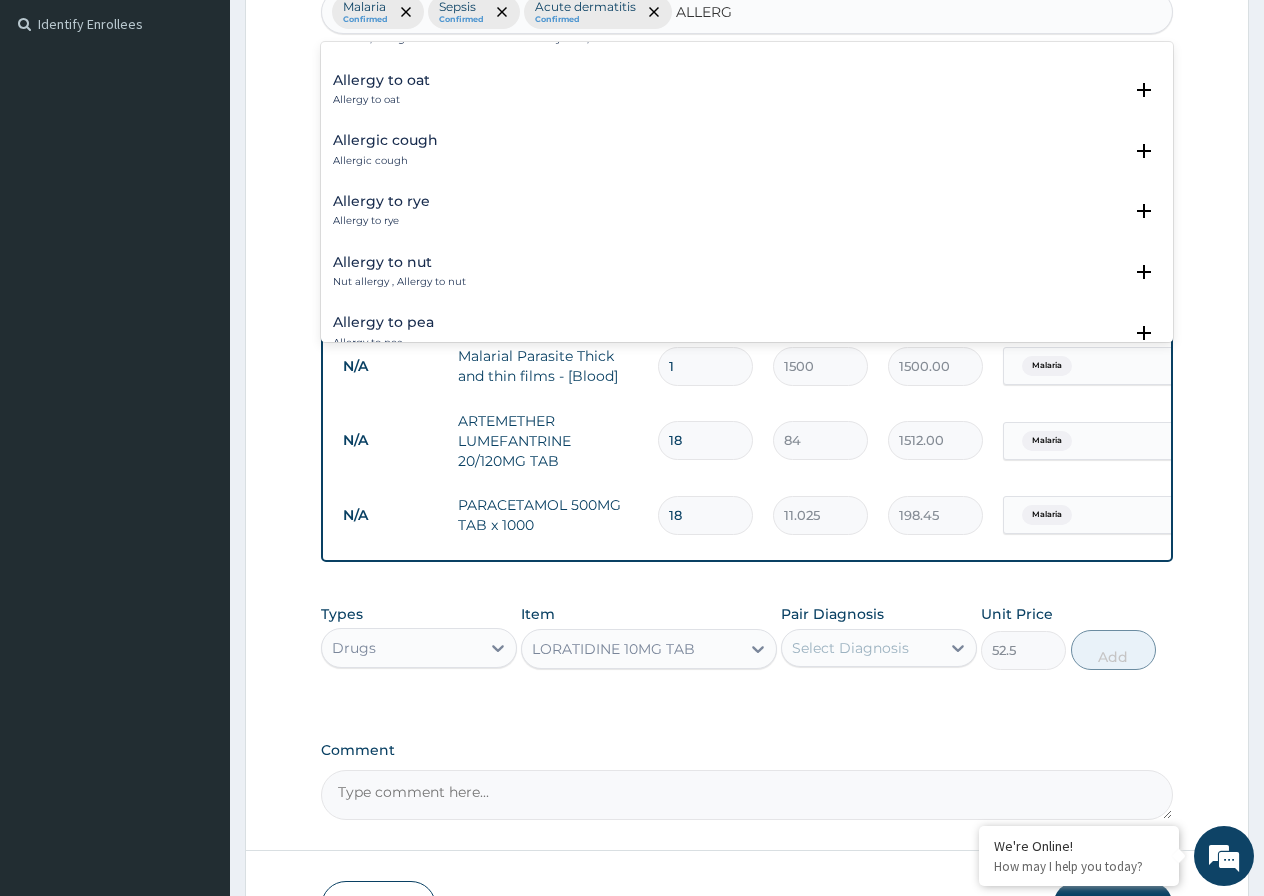 scroll, scrollTop: 0, scrollLeft: 0, axis: both 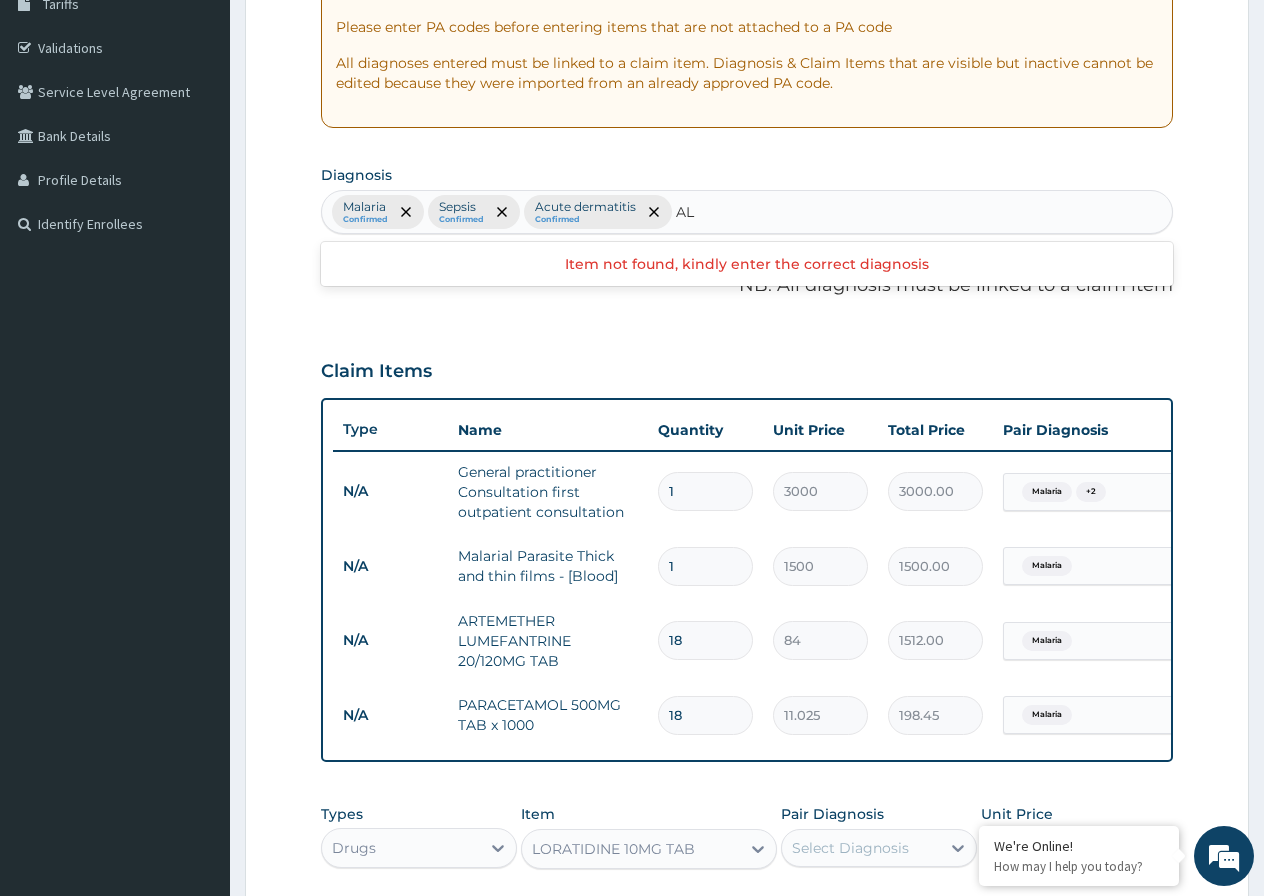 type on "A" 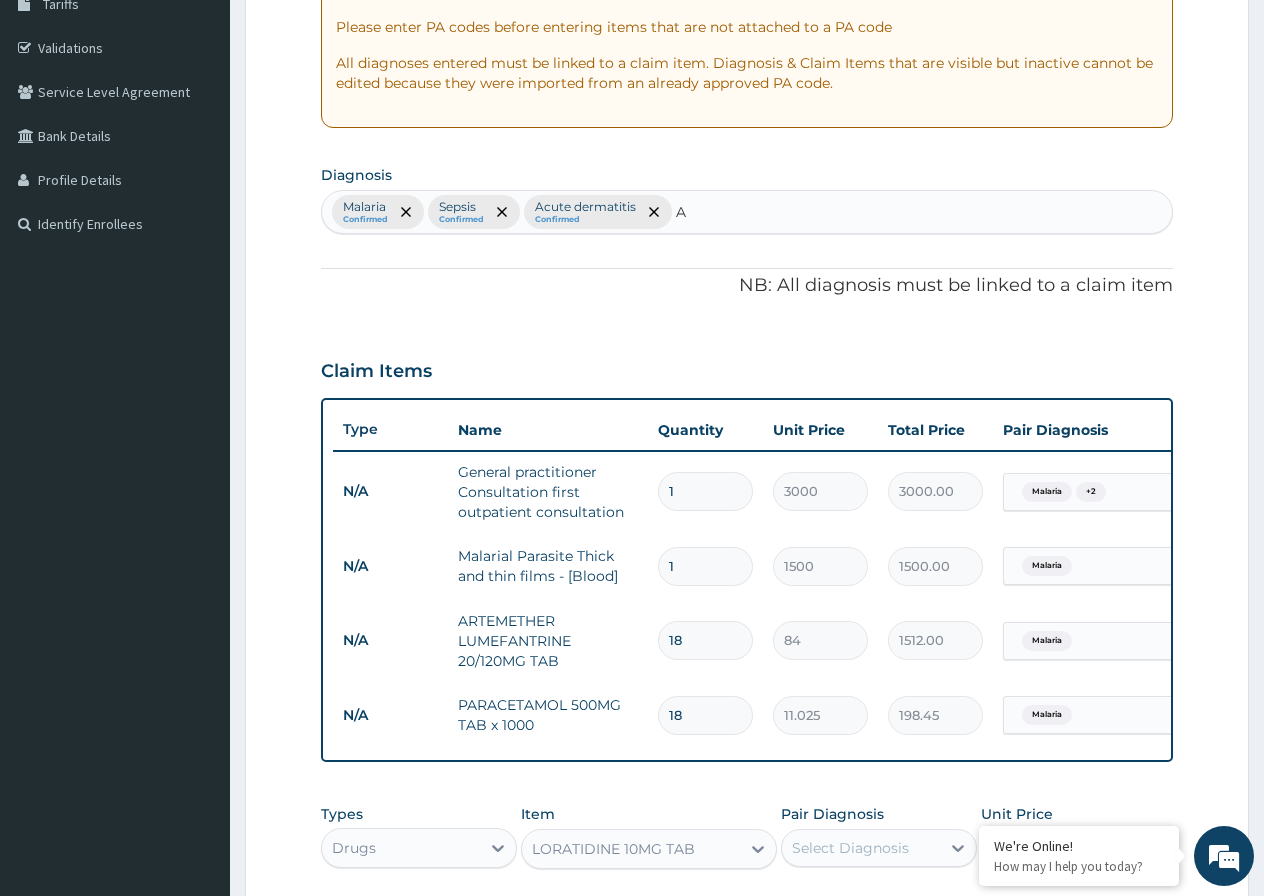 type 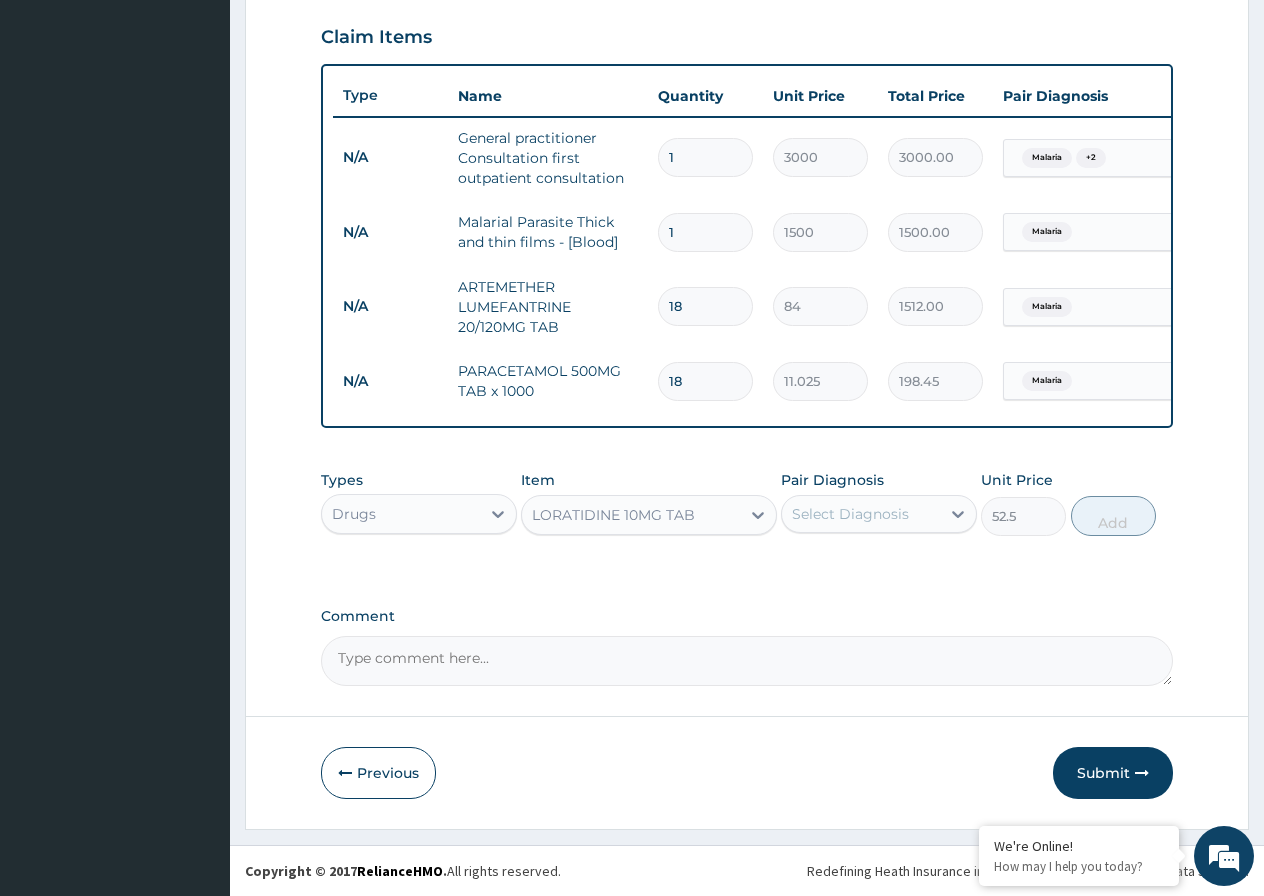 scroll, scrollTop: 695, scrollLeft: 0, axis: vertical 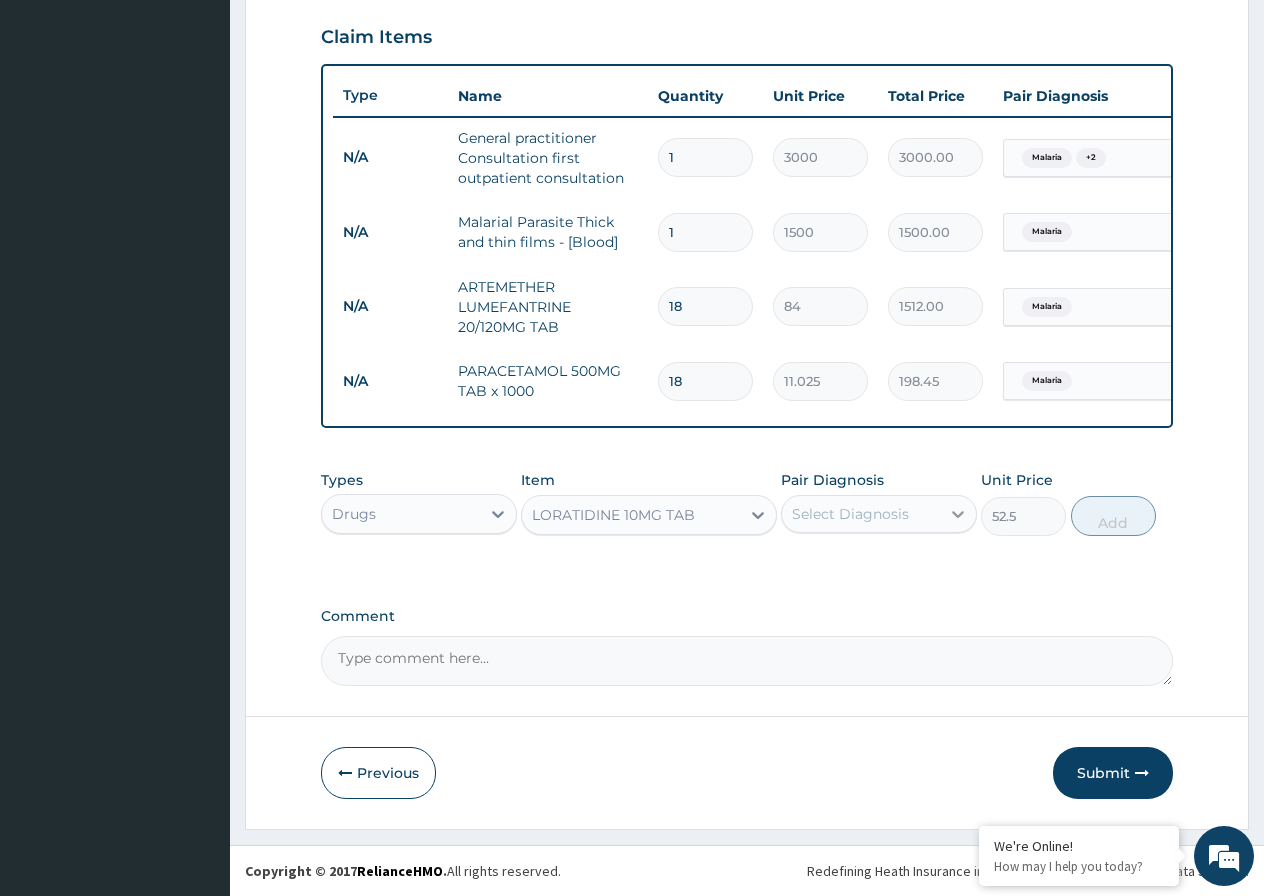 click 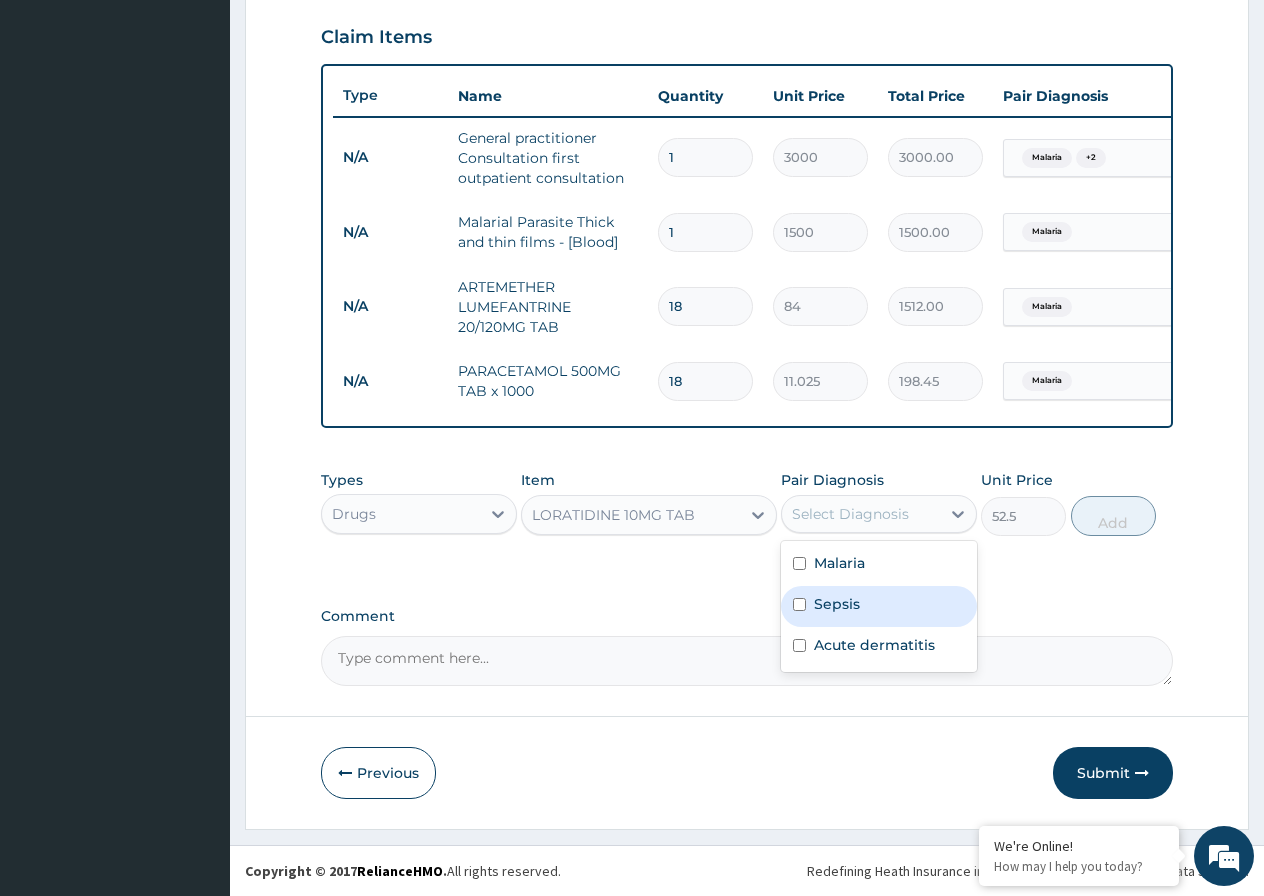 click at bounding box center (799, 604) 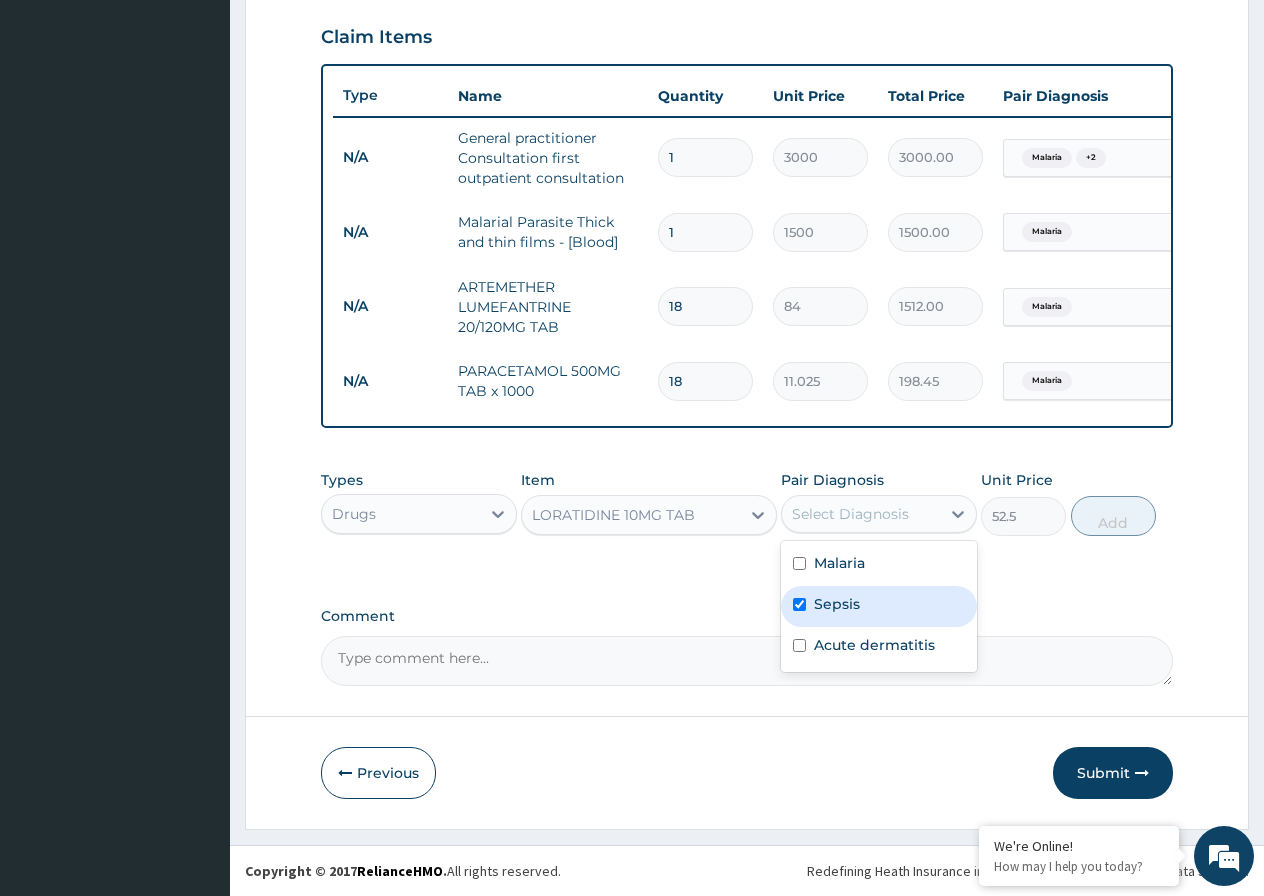 checkbox on "true" 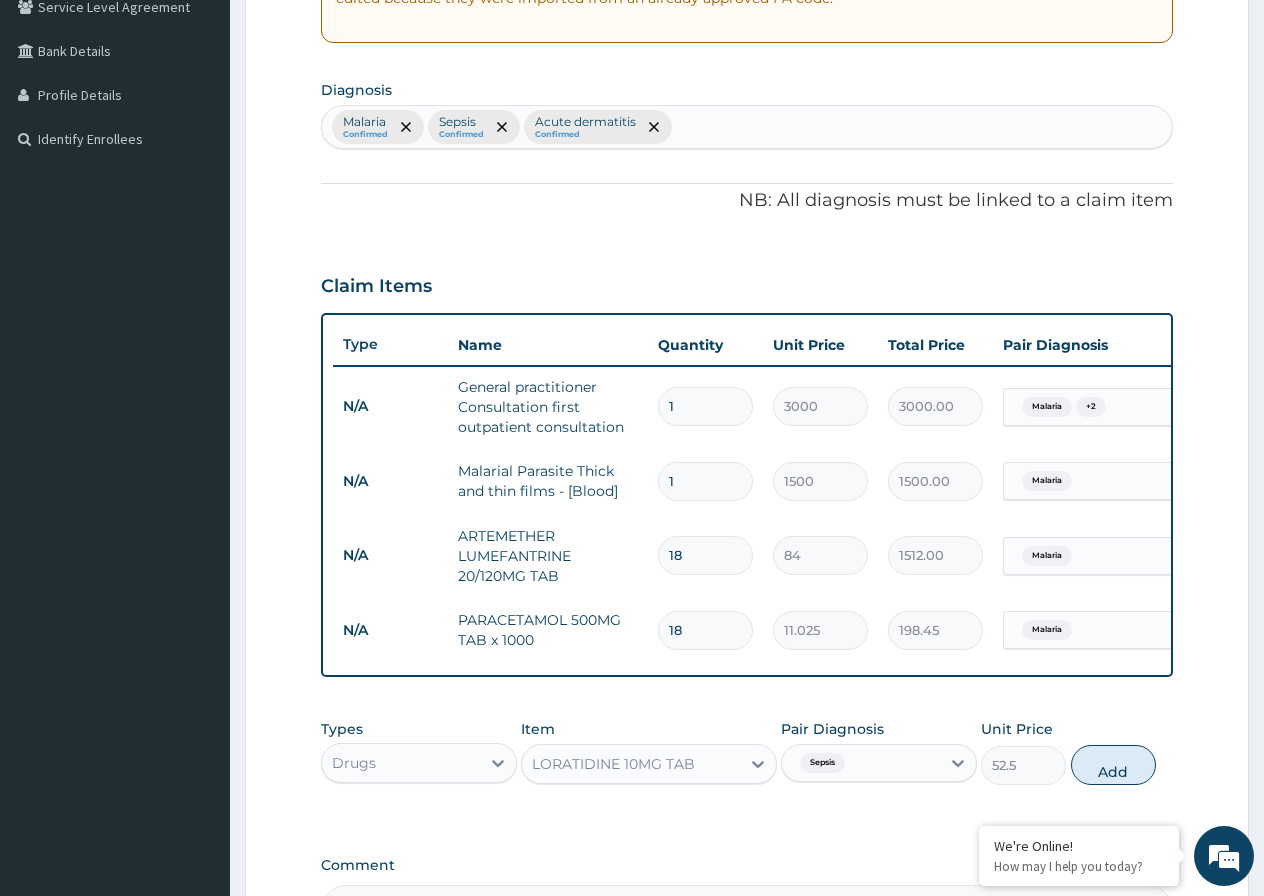 scroll, scrollTop: 395, scrollLeft: 0, axis: vertical 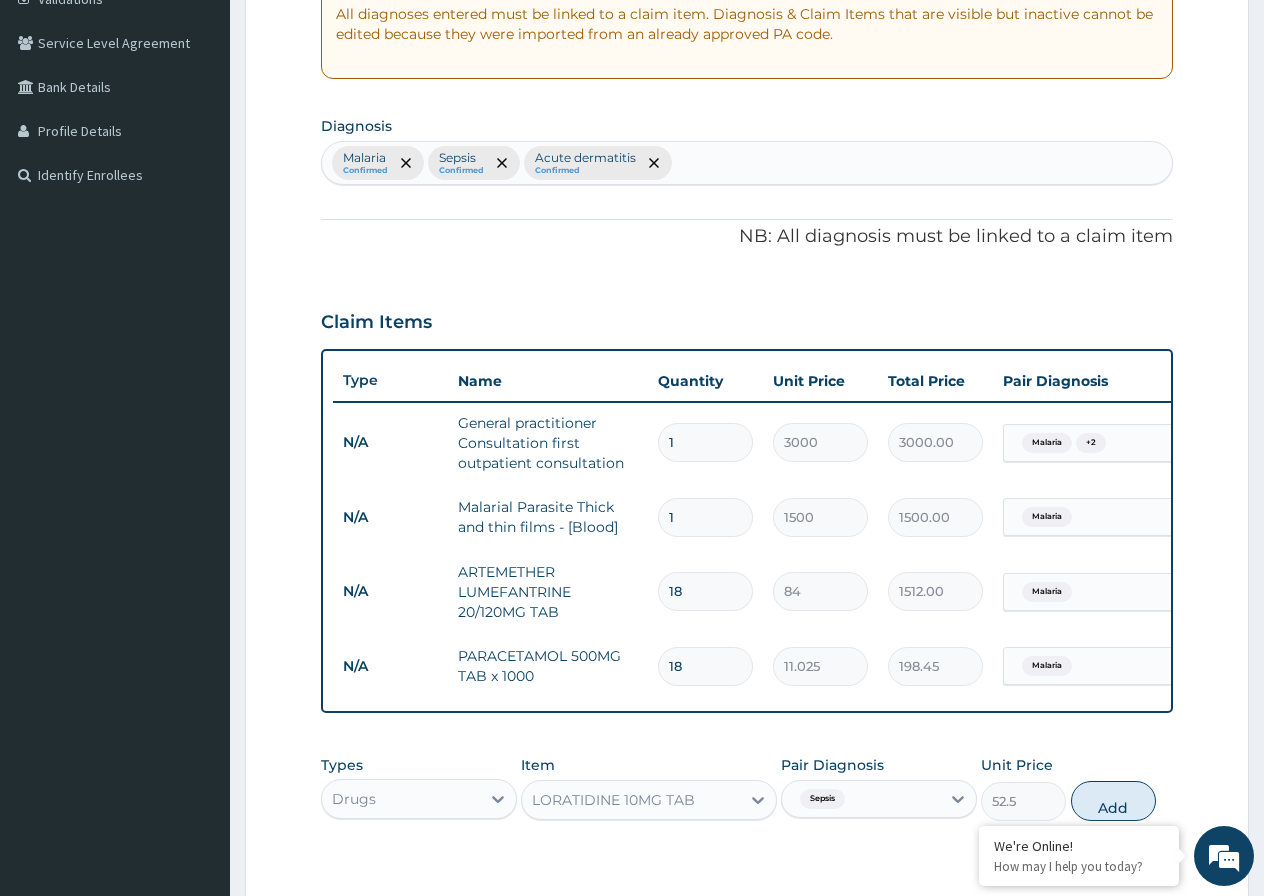 click on "Malaria Confirmed Sepsis Confirmed Acute dermatitis Confirmed" at bounding box center (747, 163) 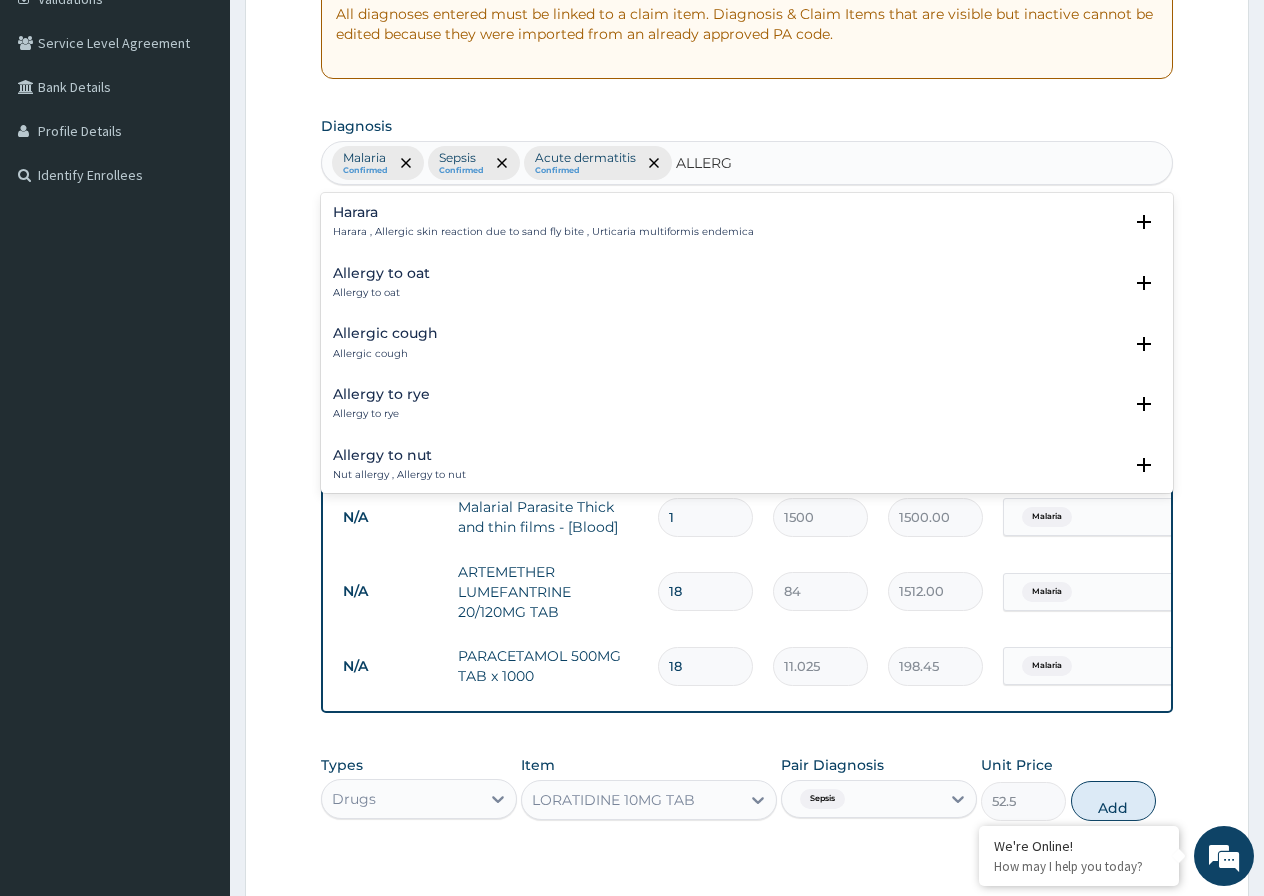 type on "ALLERGY" 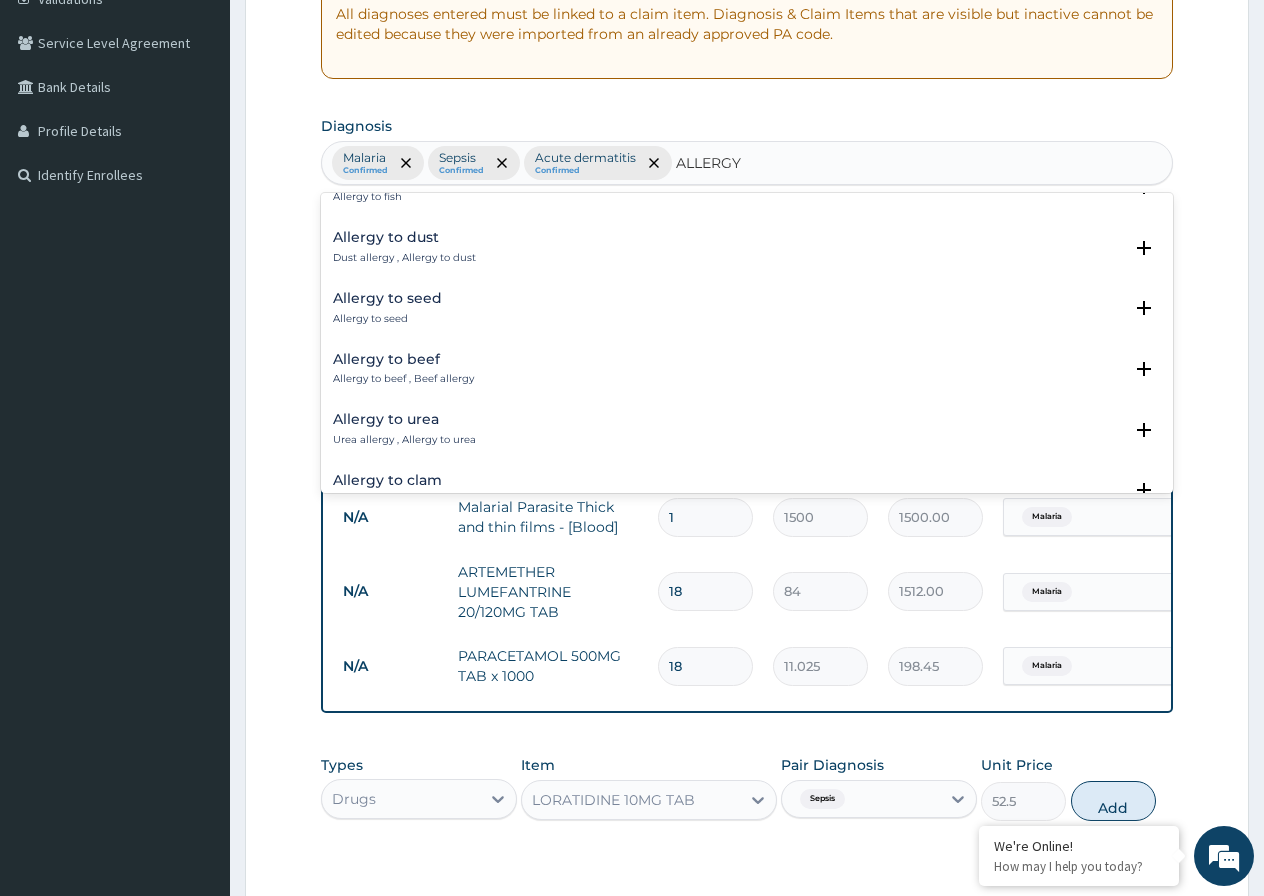 scroll, scrollTop: 542, scrollLeft: 0, axis: vertical 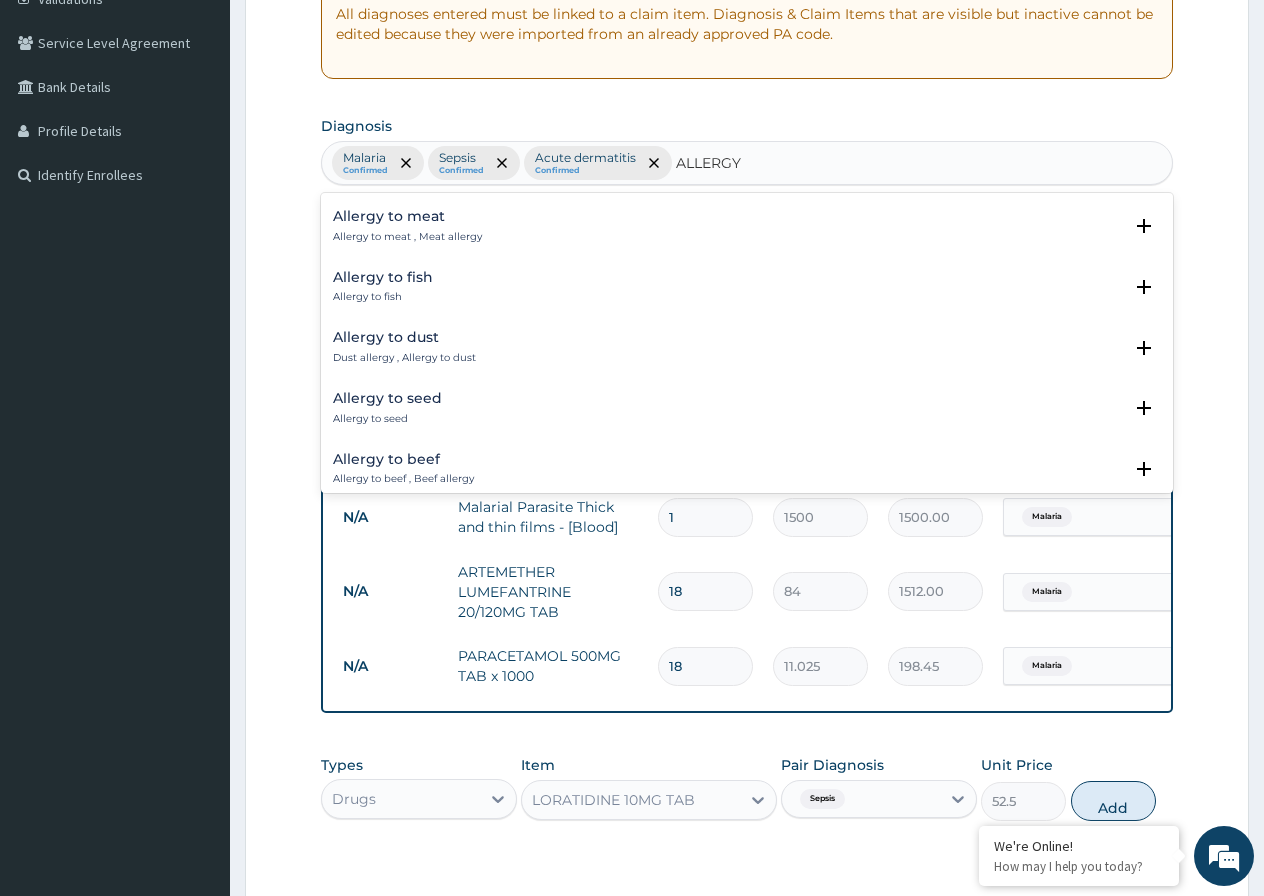 click on "Allergy to dust" at bounding box center (404, 337) 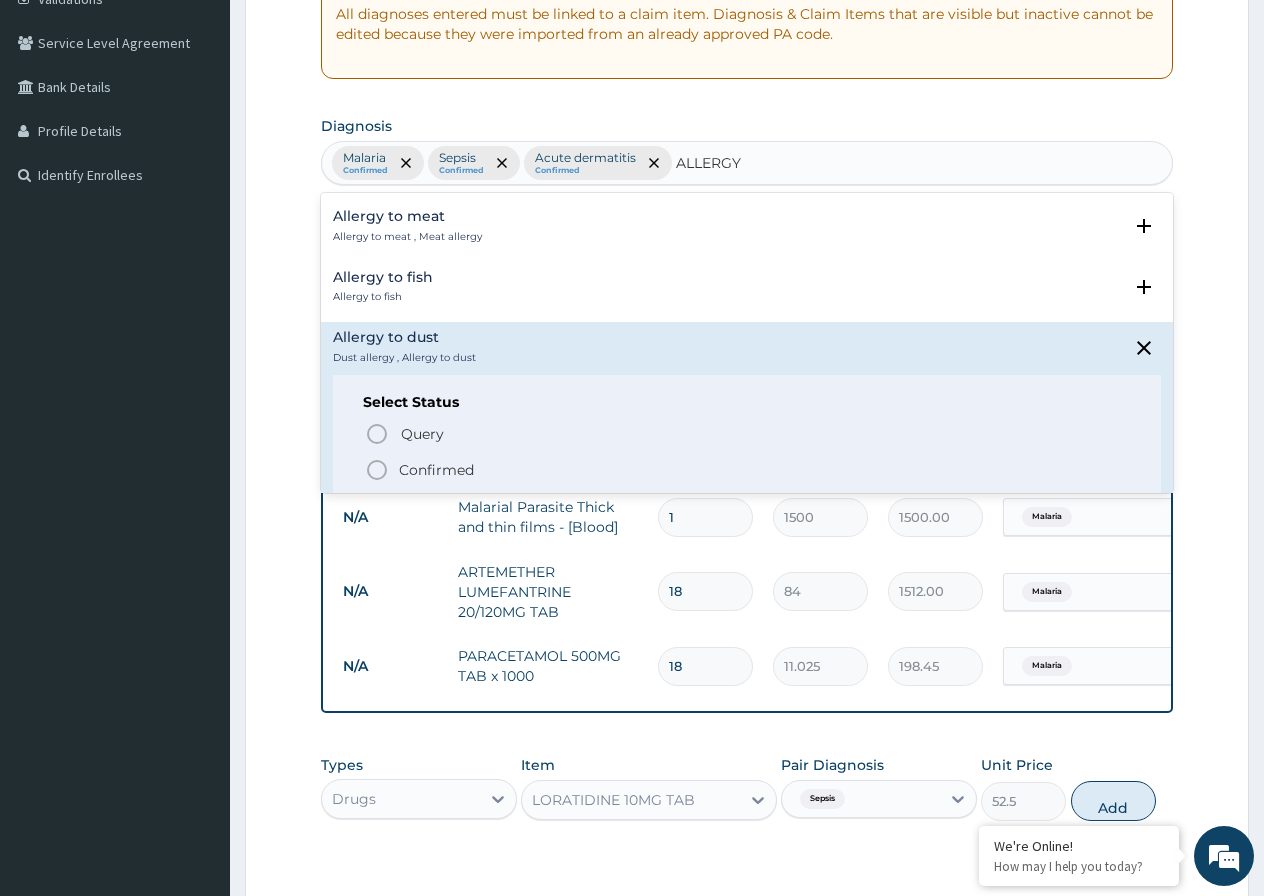 click 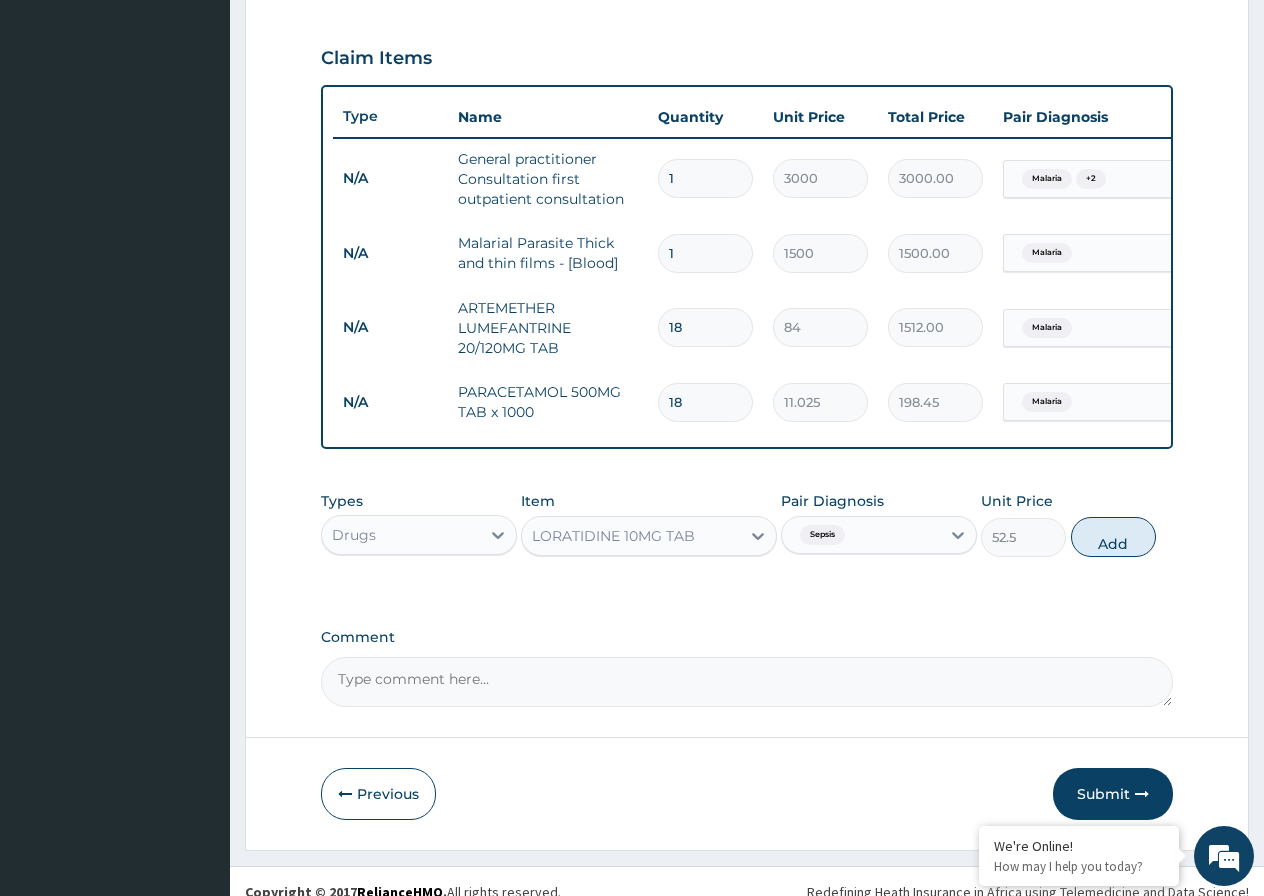scroll, scrollTop: 695, scrollLeft: 0, axis: vertical 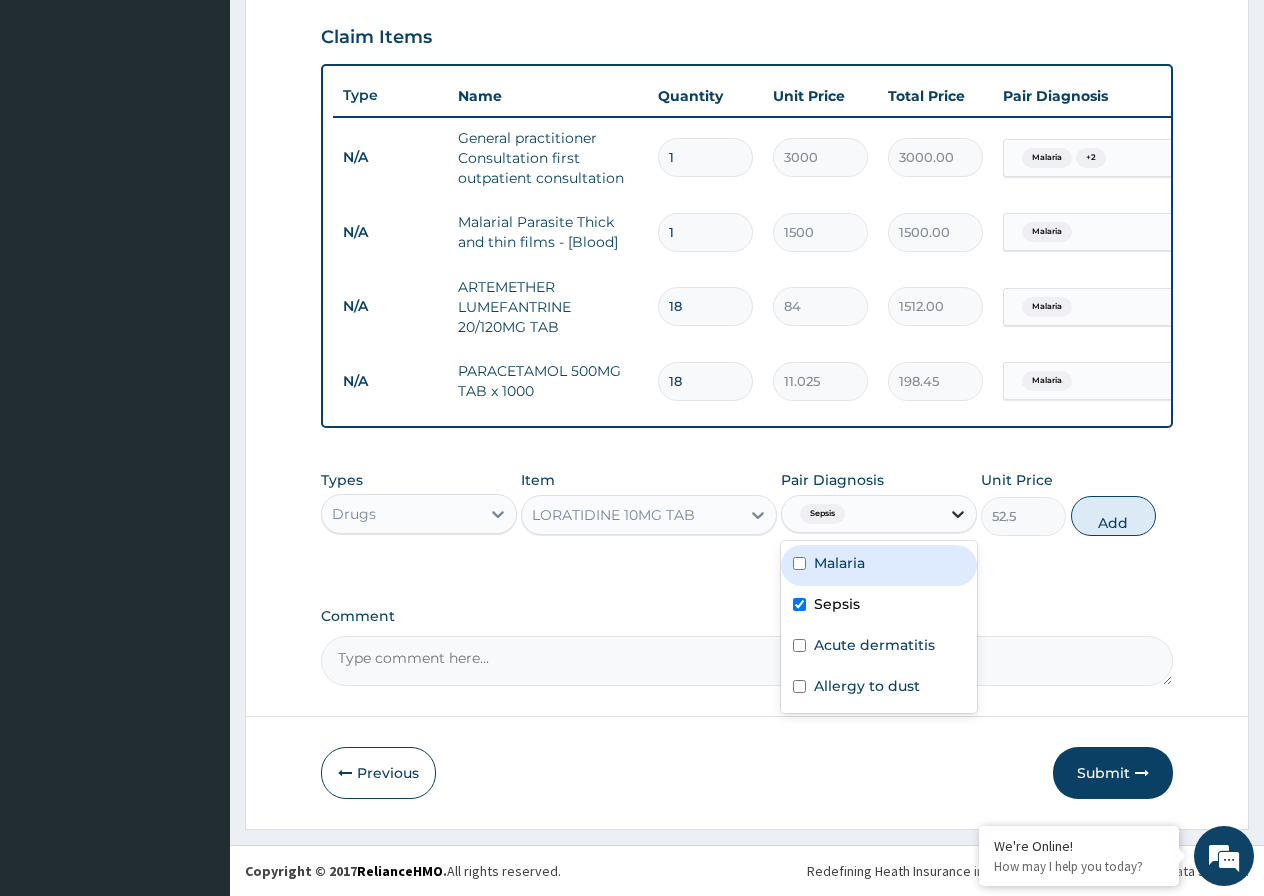 click 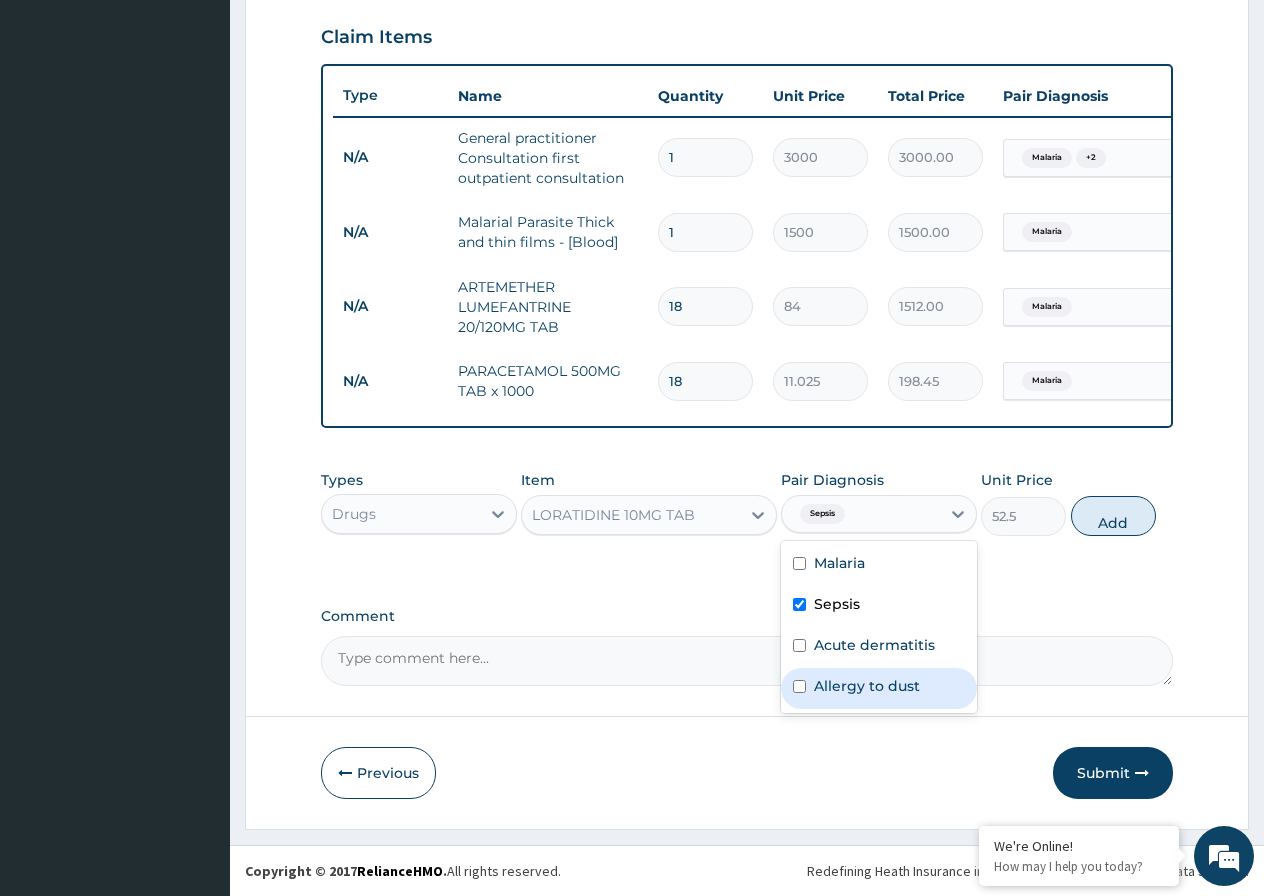 click at bounding box center [799, 686] 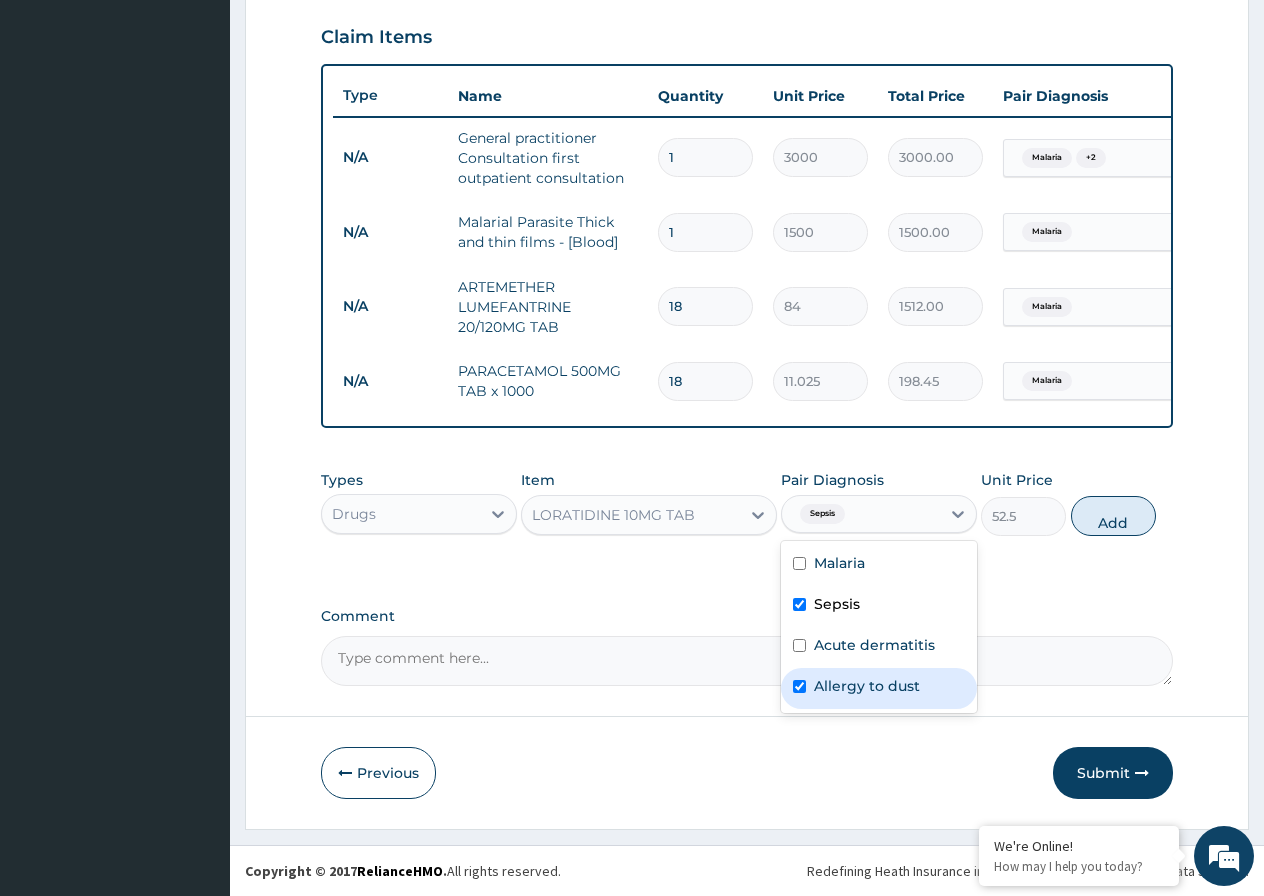 checkbox on "true" 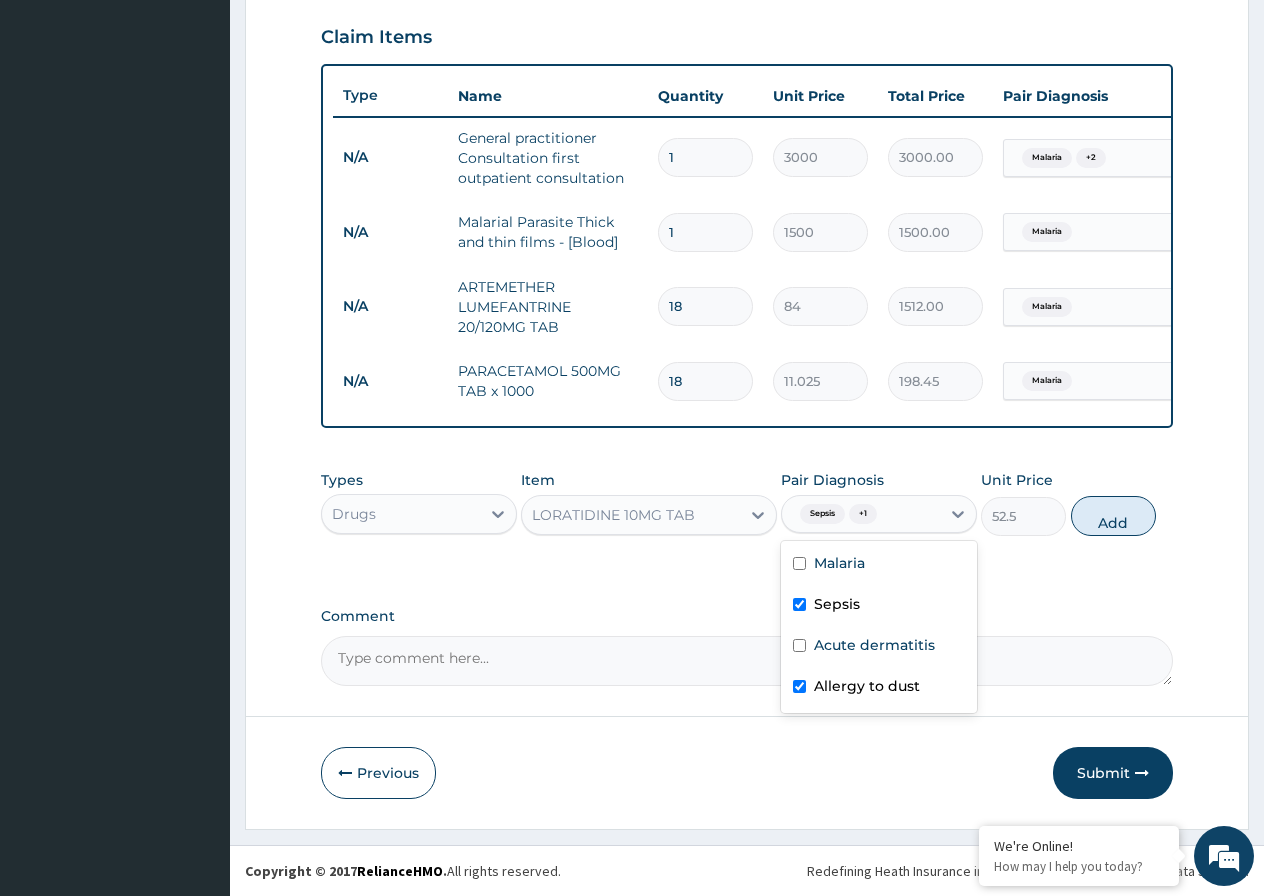 click at bounding box center [799, 604] 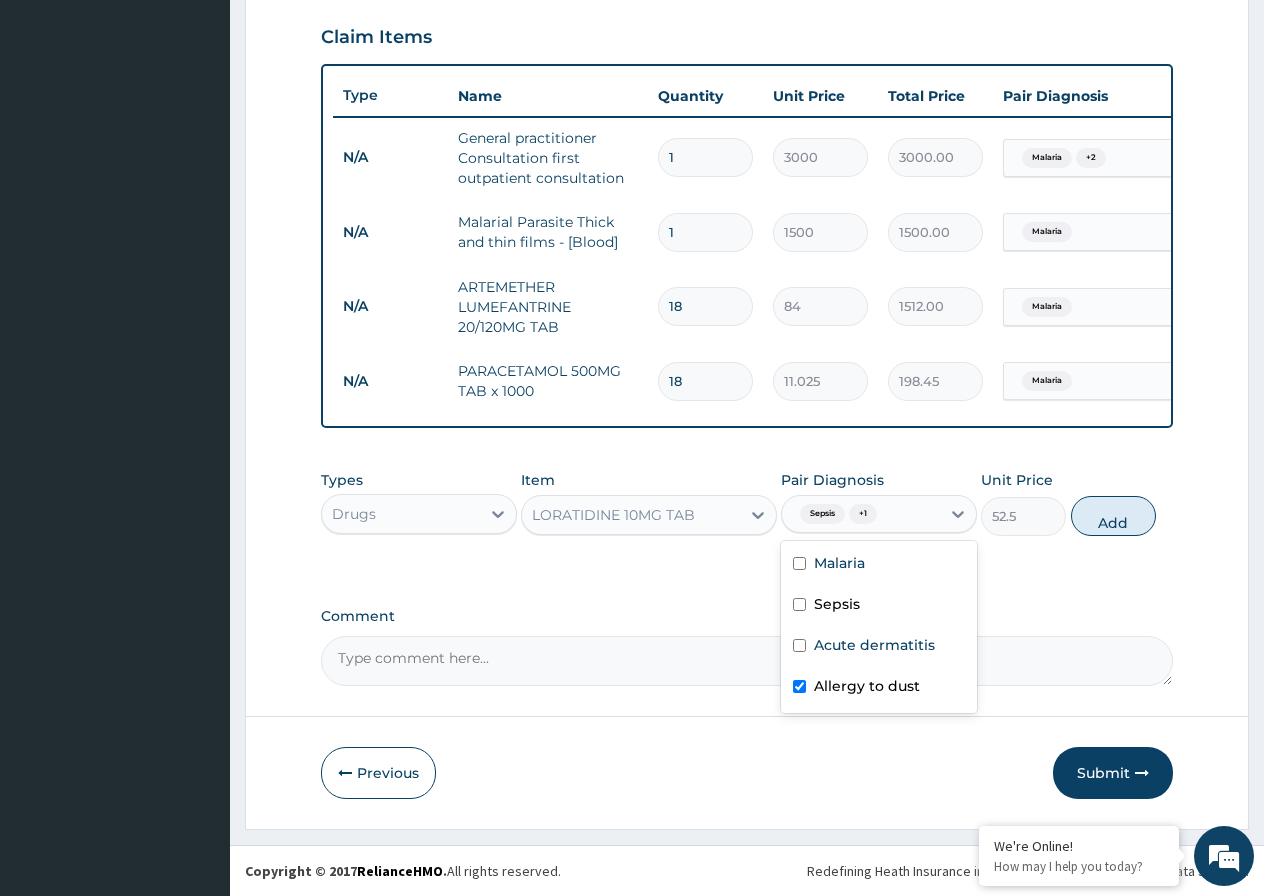 checkbox on "false" 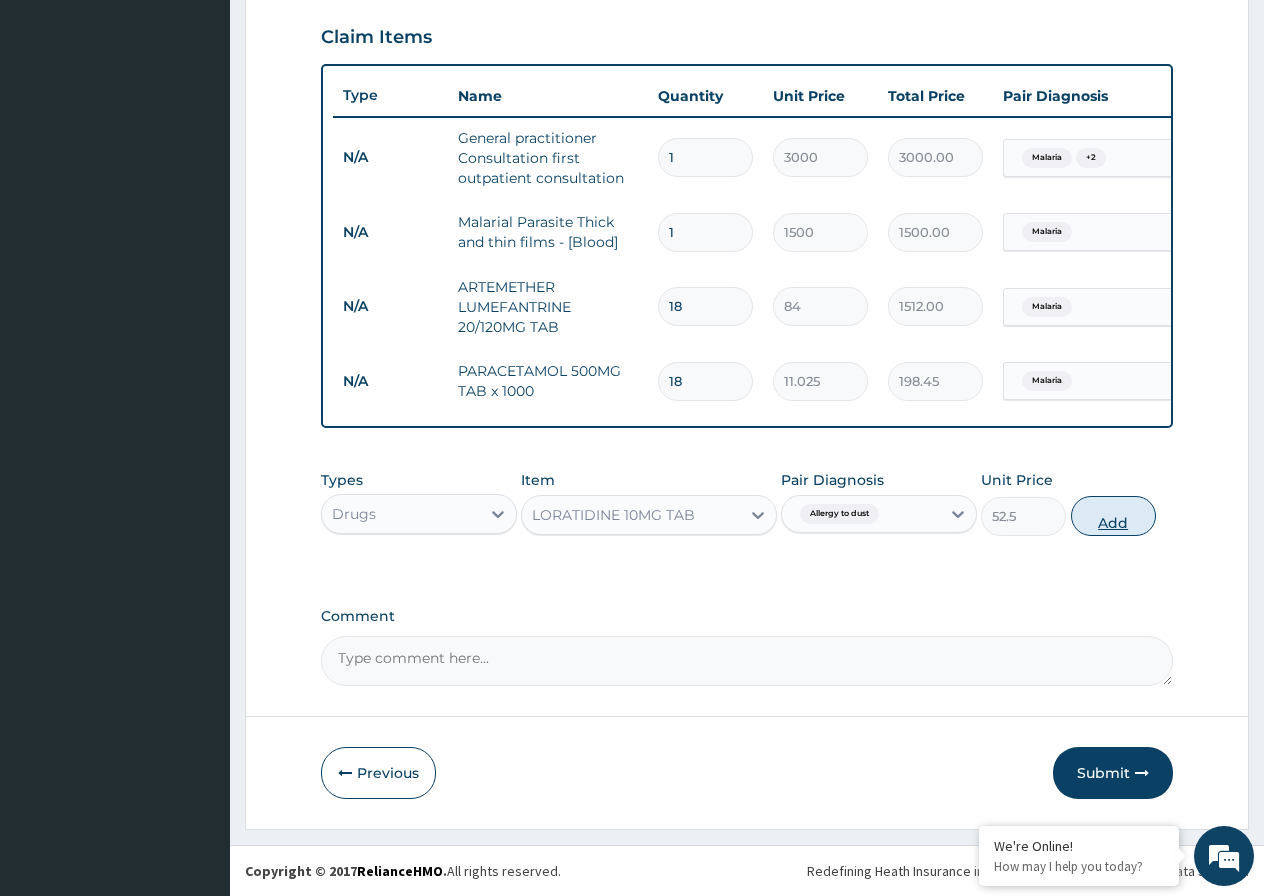 click on "Add" at bounding box center (1113, 516) 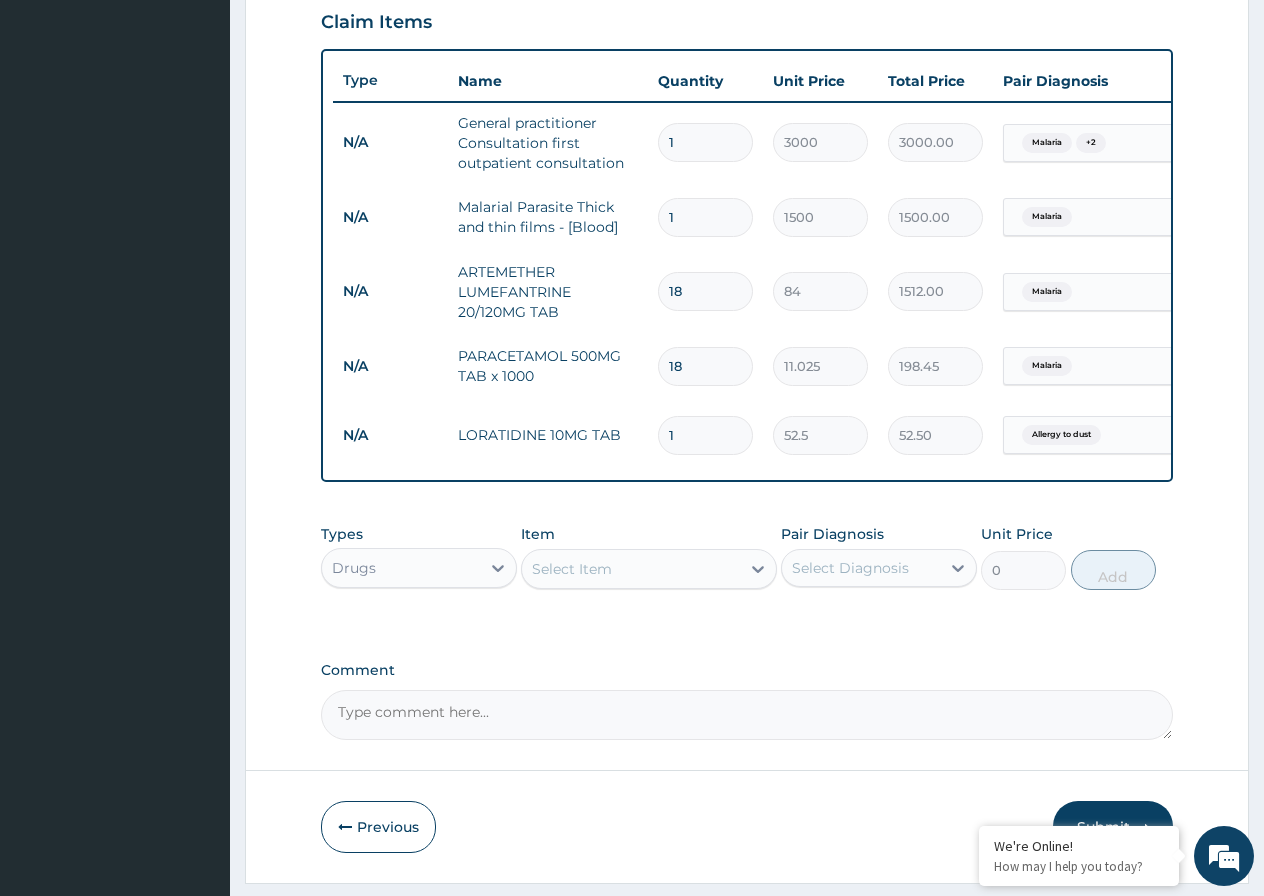 click on "1" at bounding box center [705, 435] 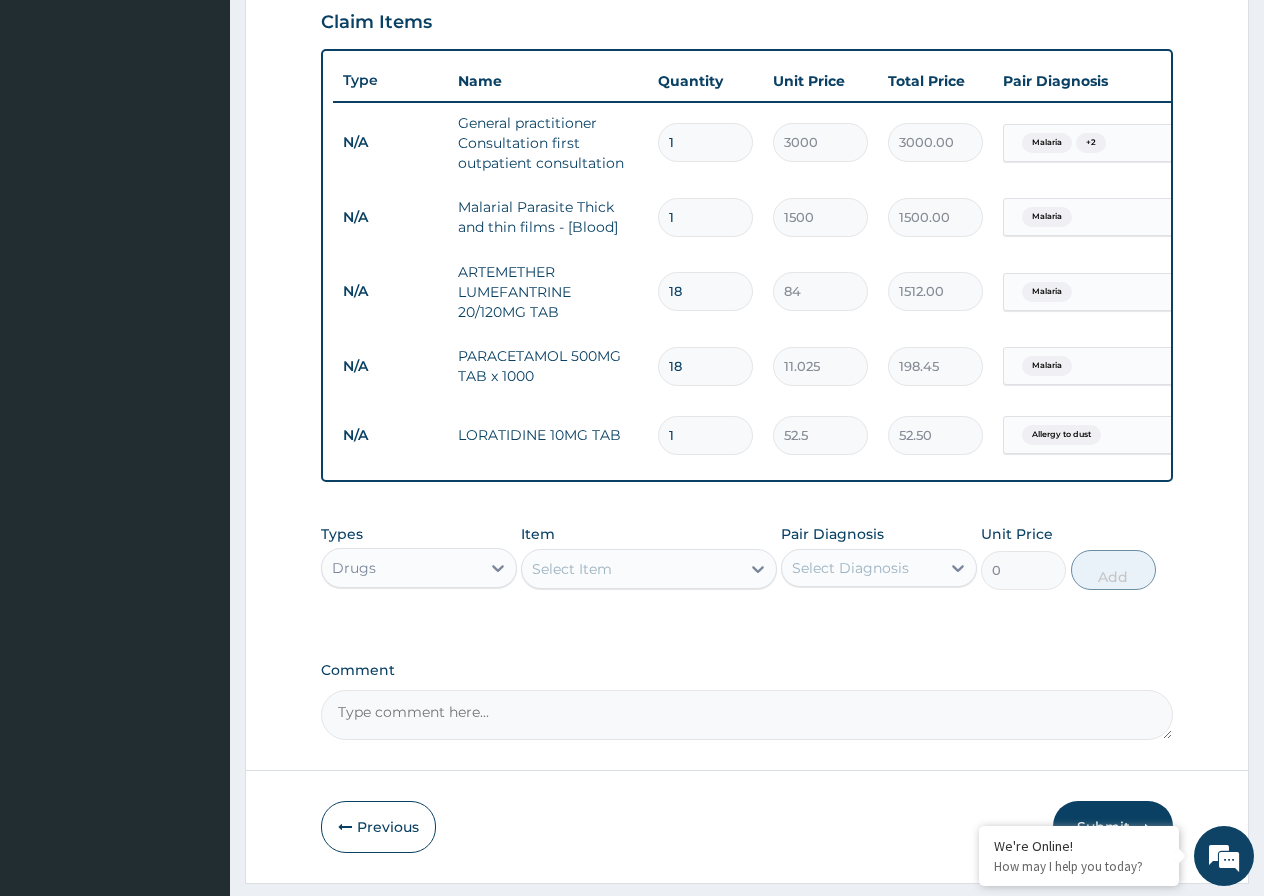 type 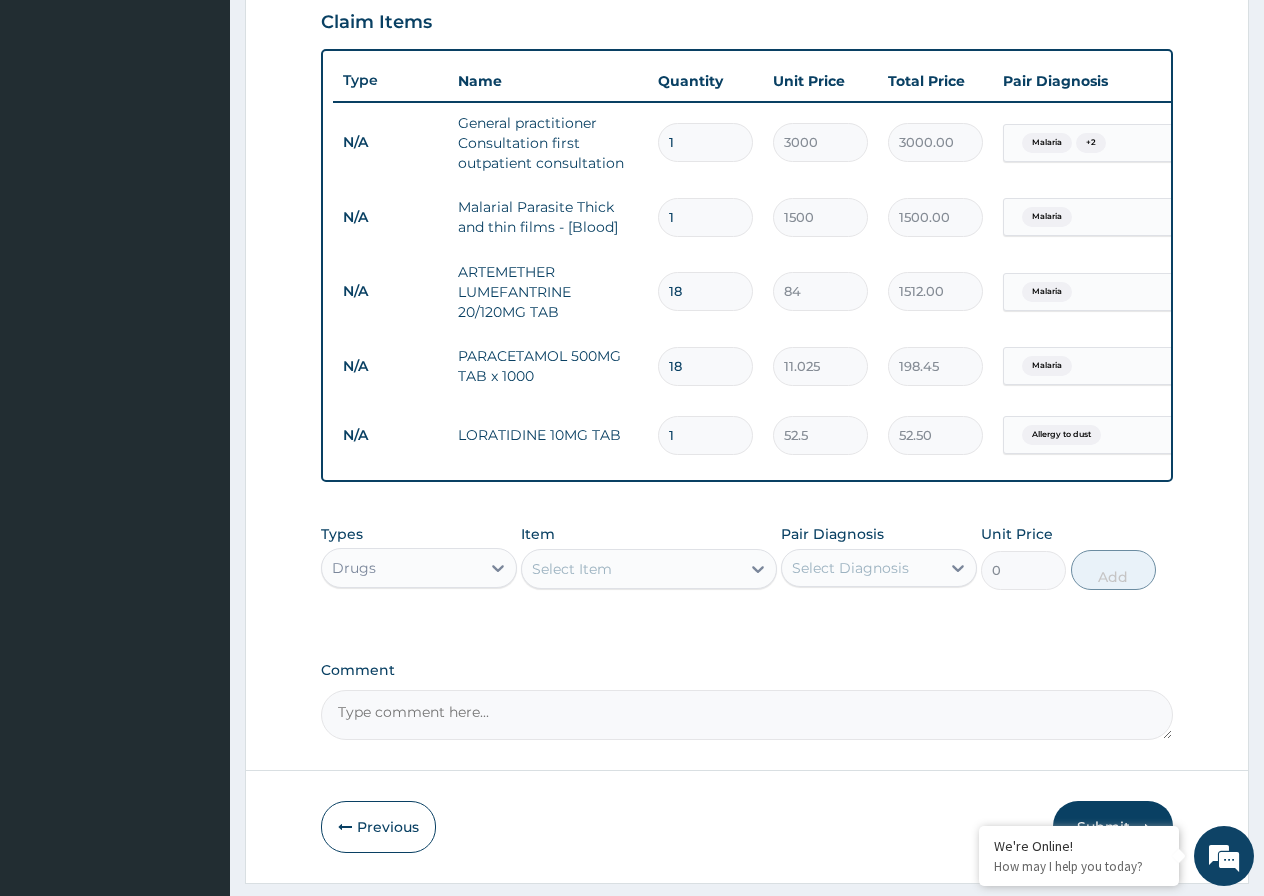 type on "0.00" 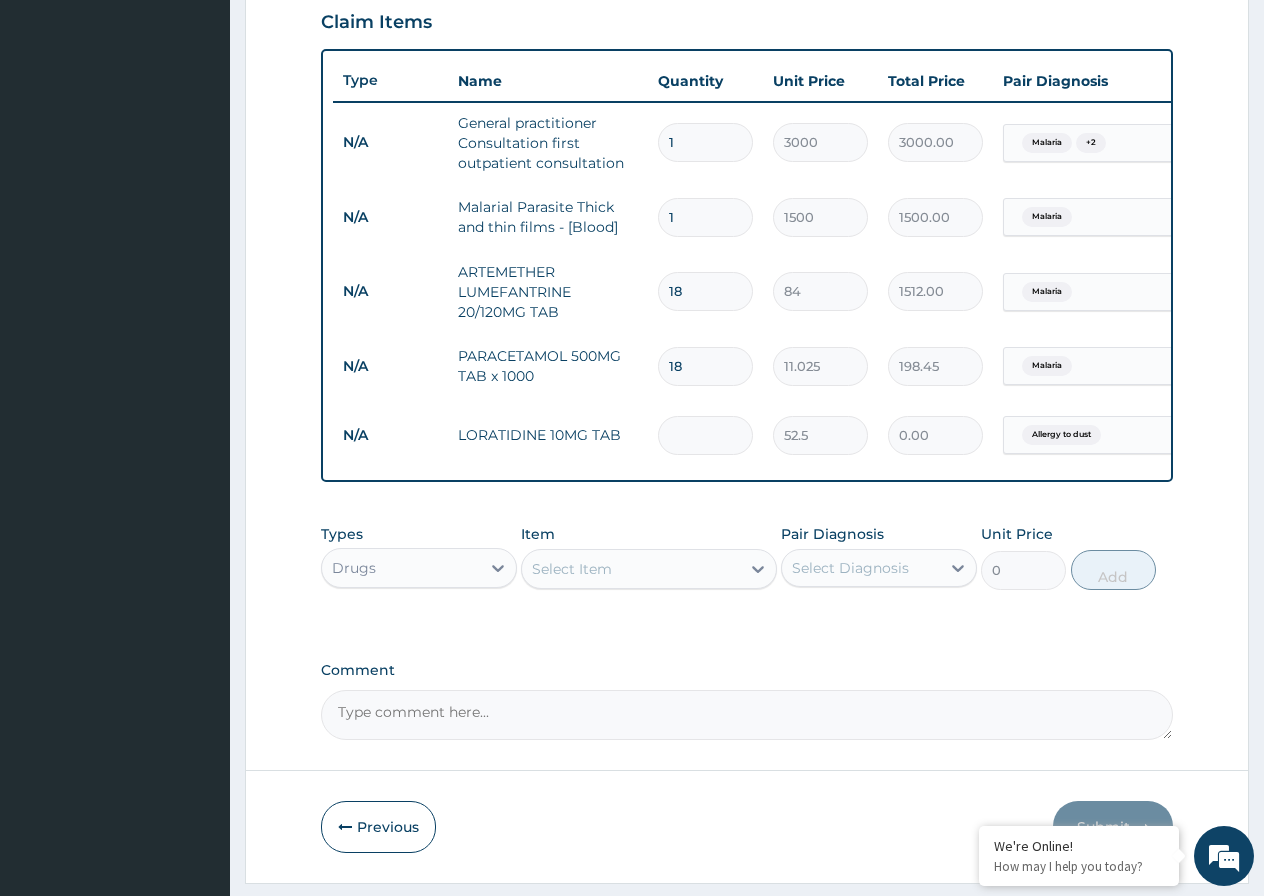 type on "1" 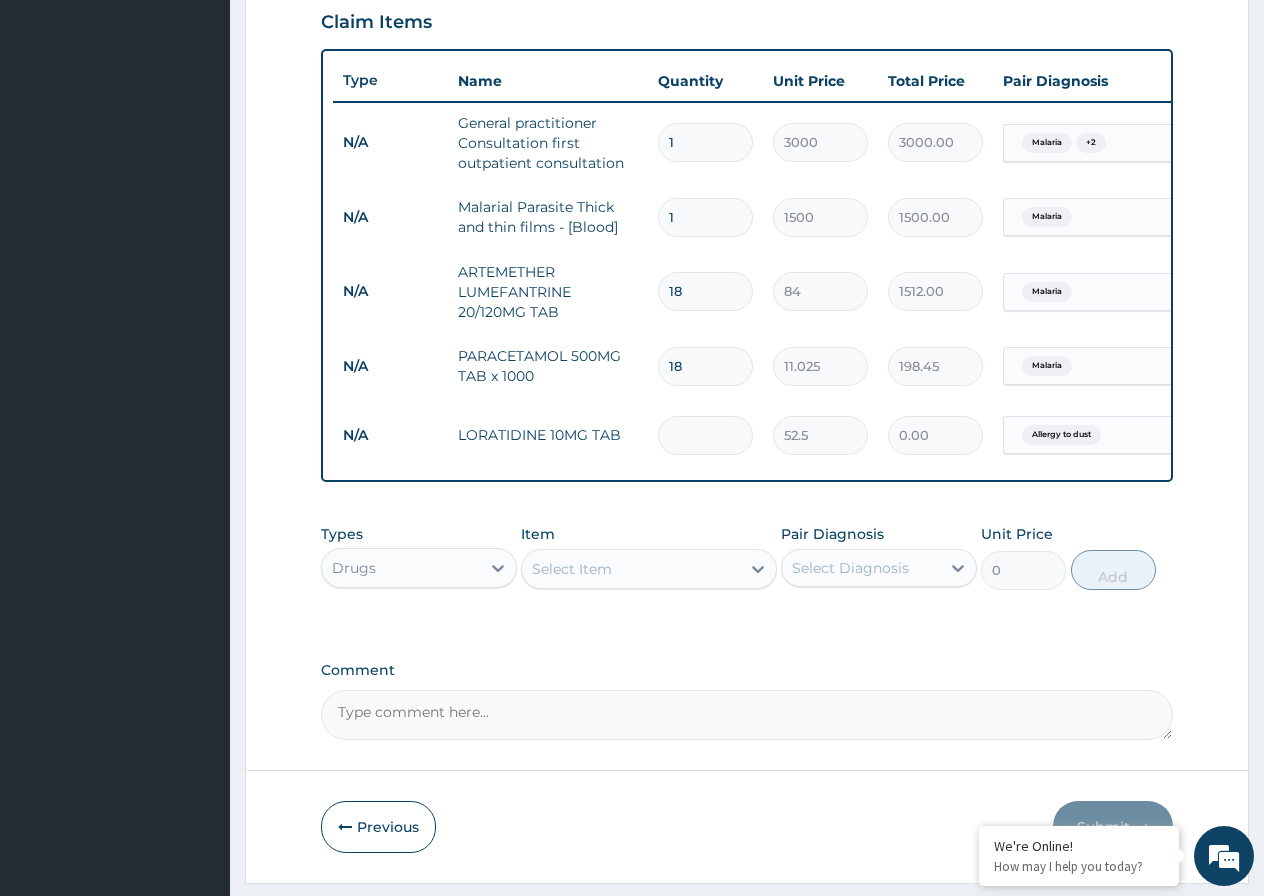 type on "52.50" 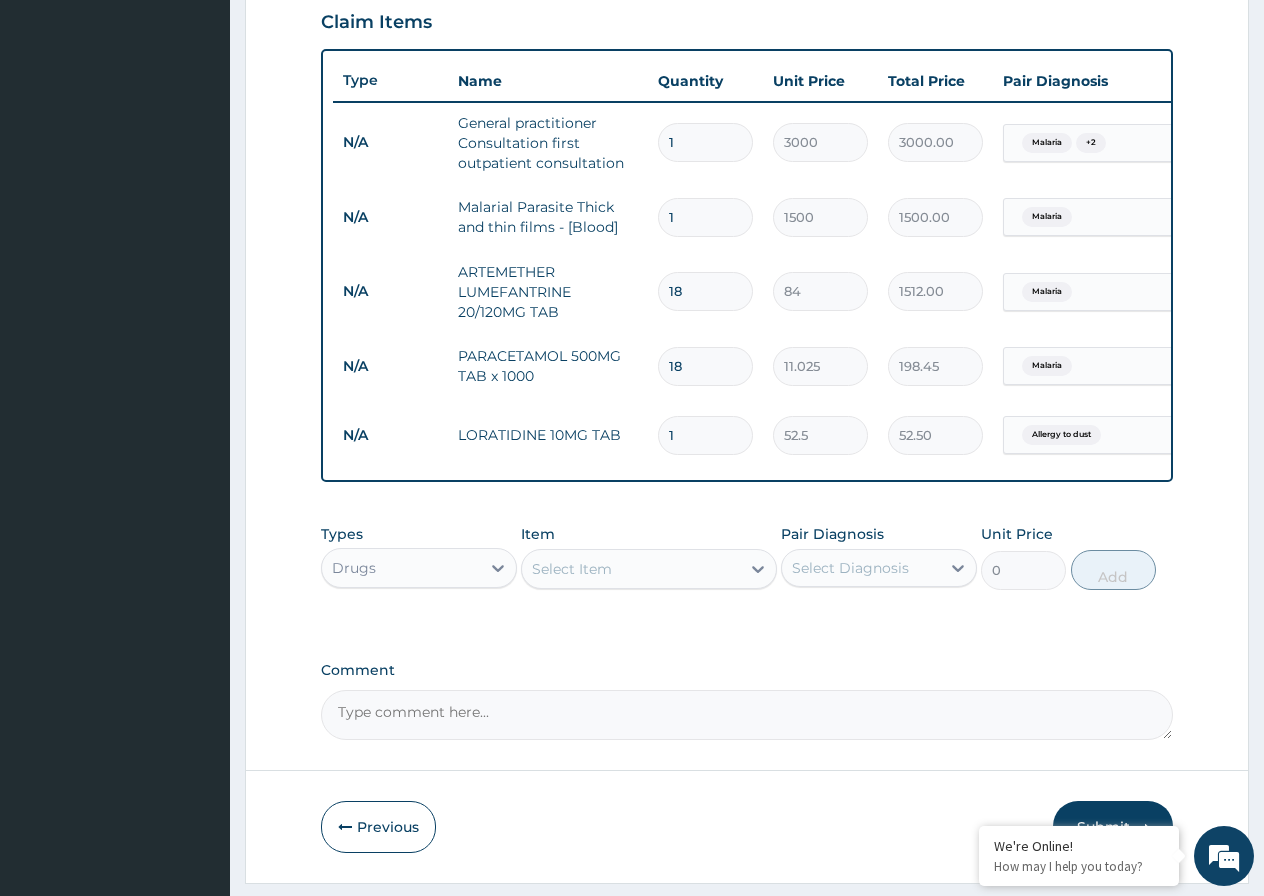 type on "10" 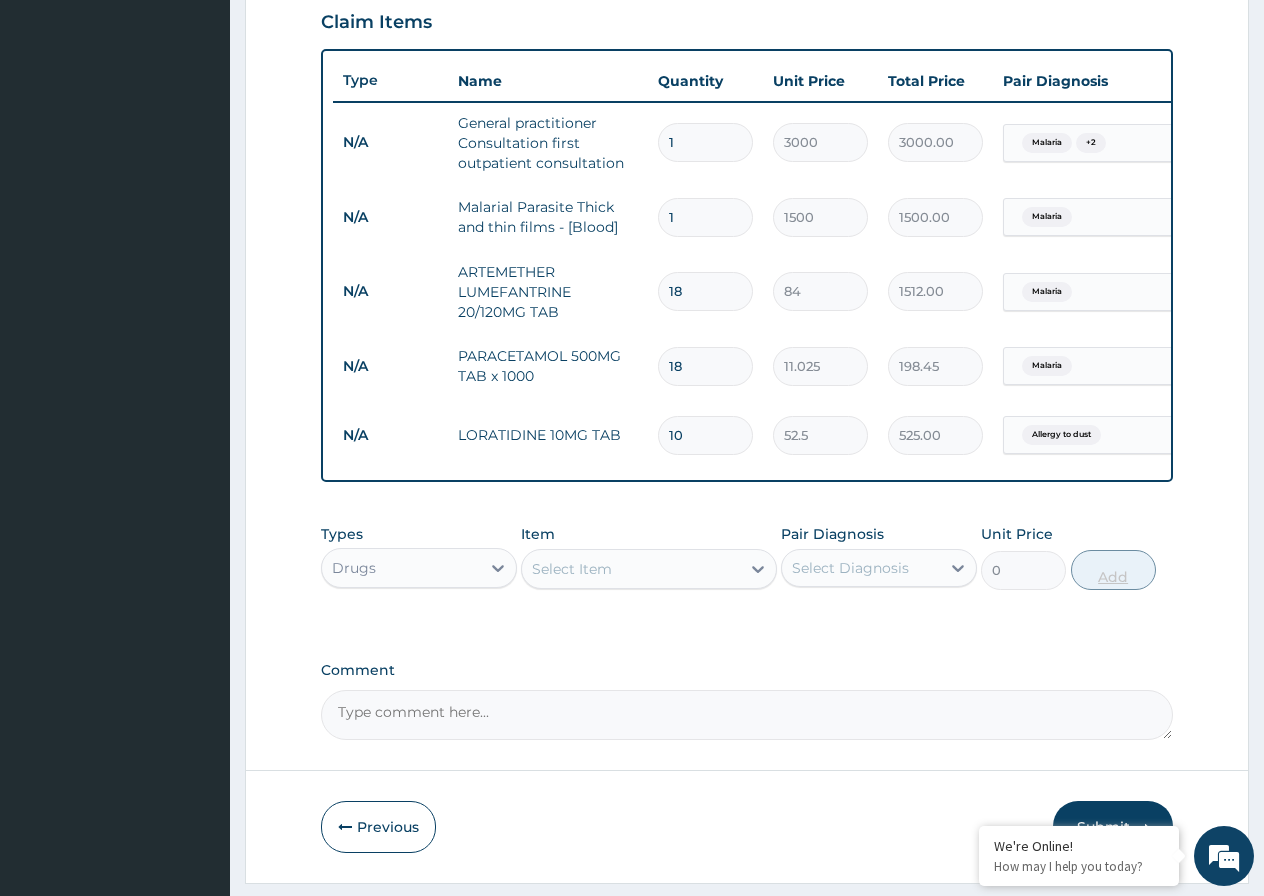 scroll, scrollTop: 764, scrollLeft: 0, axis: vertical 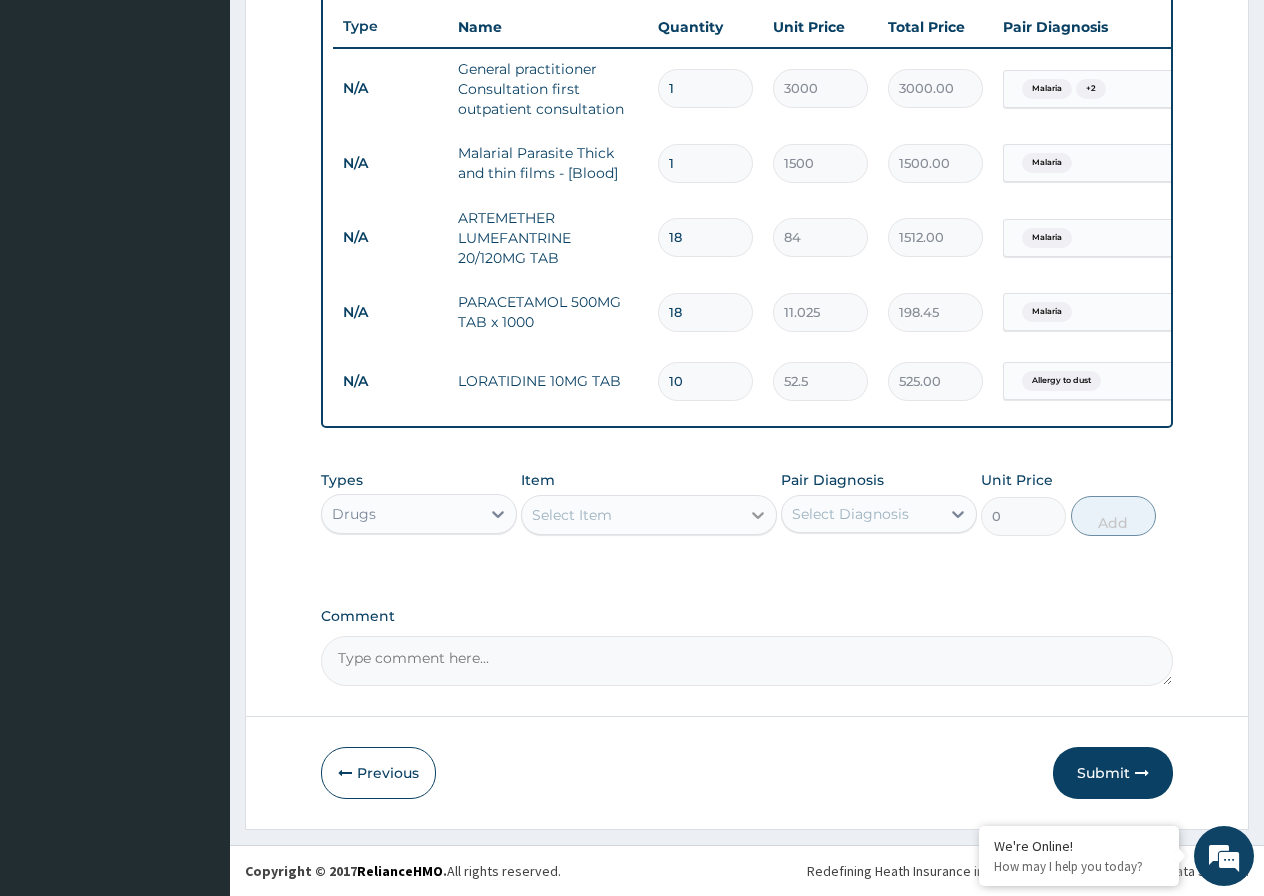 type on "10" 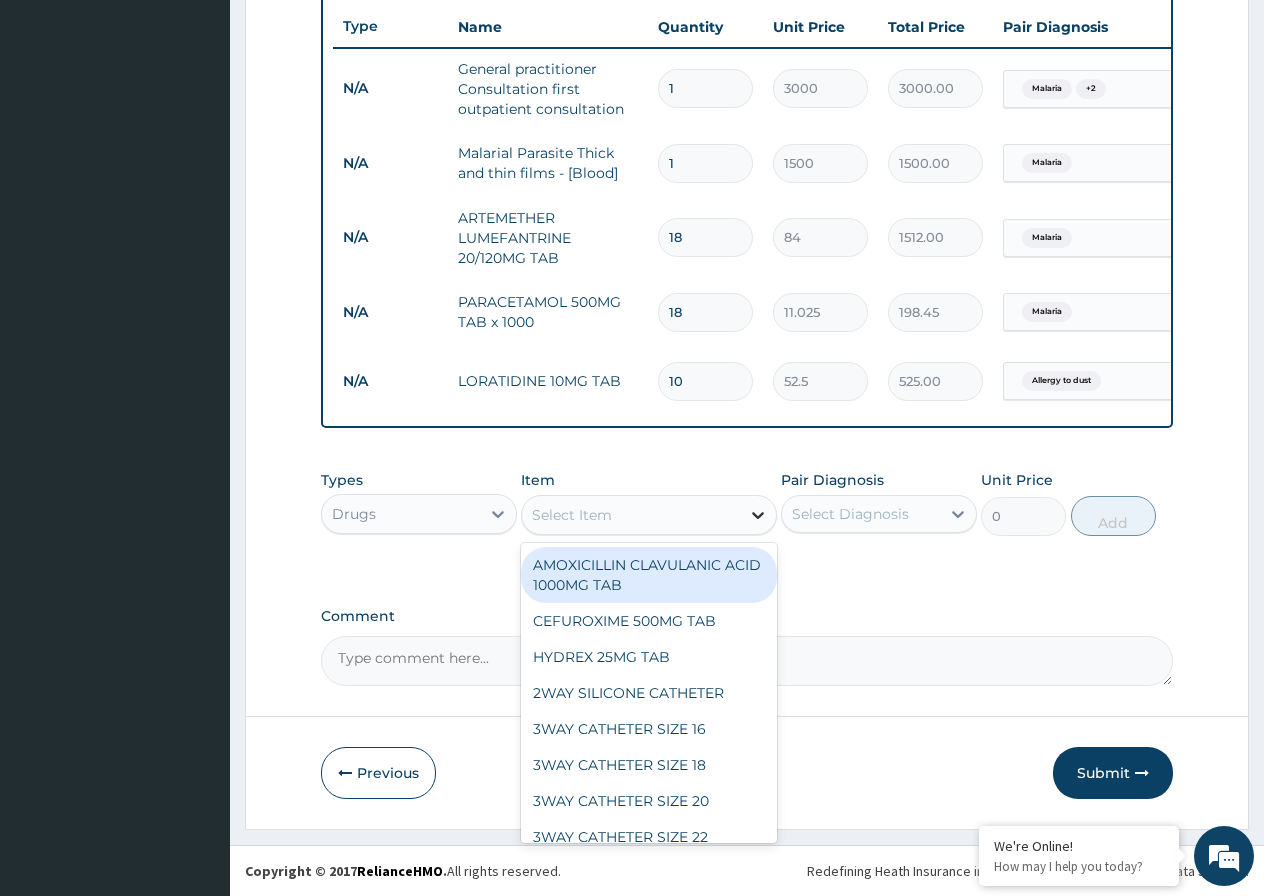 click 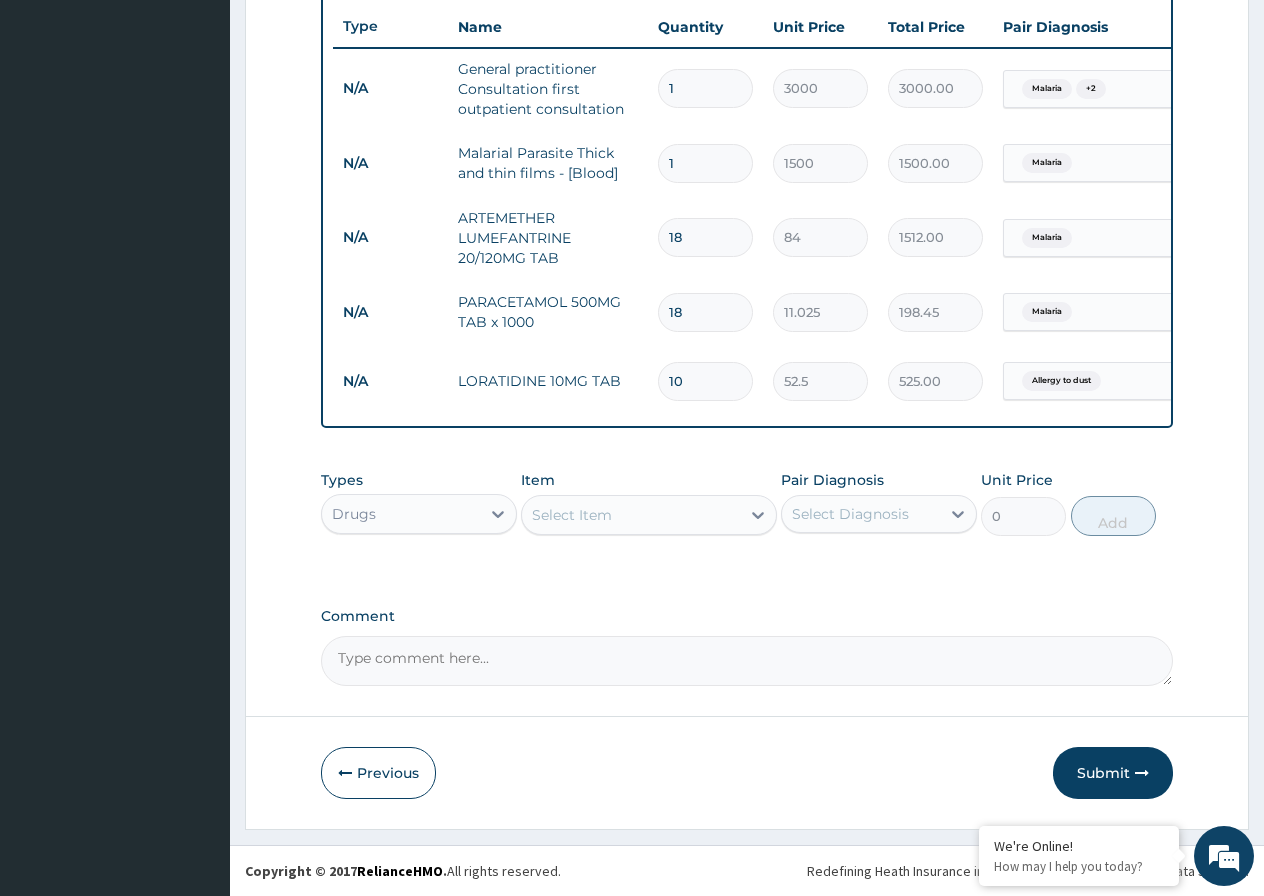 click on "Select Item" at bounding box center [631, 515] 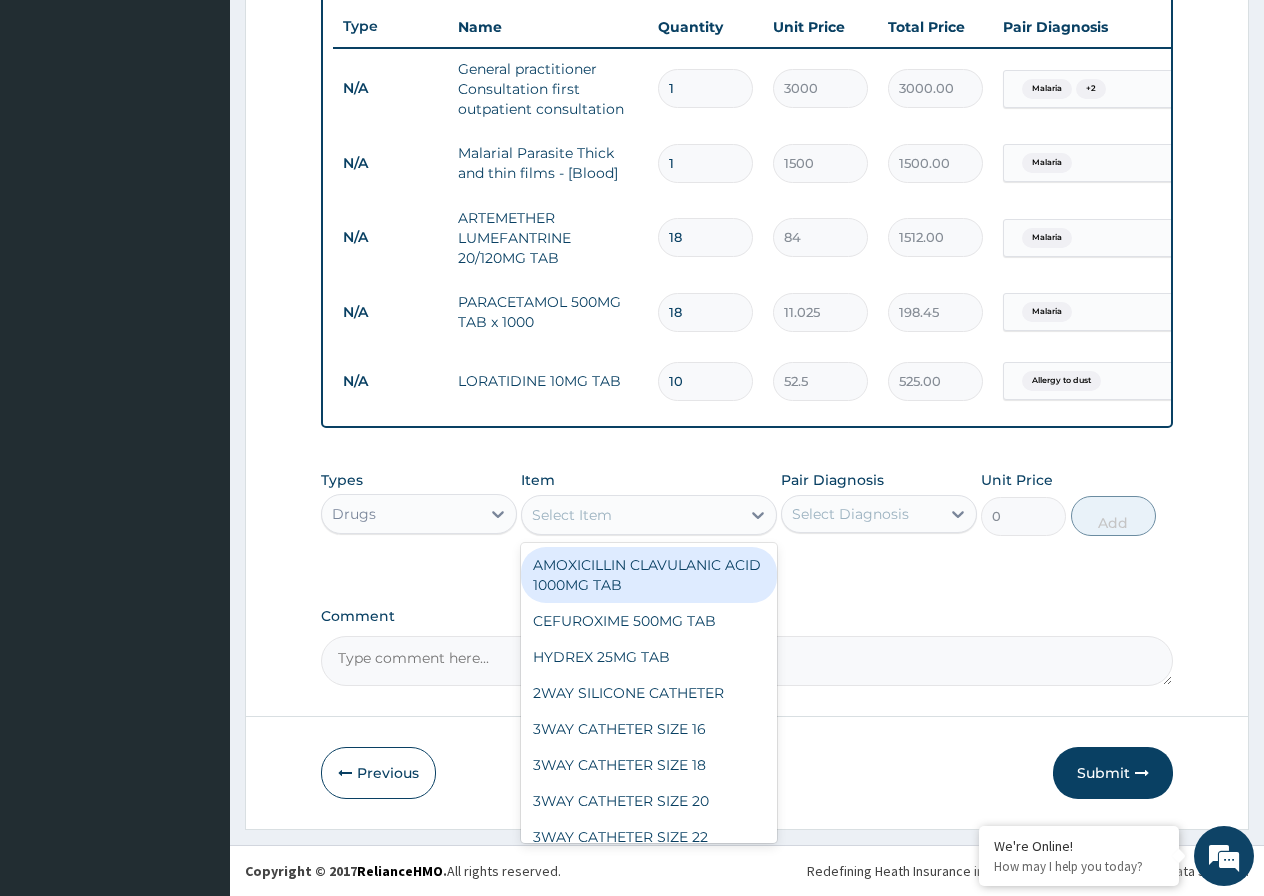 click on "Select Item" at bounding box center (631, 515) 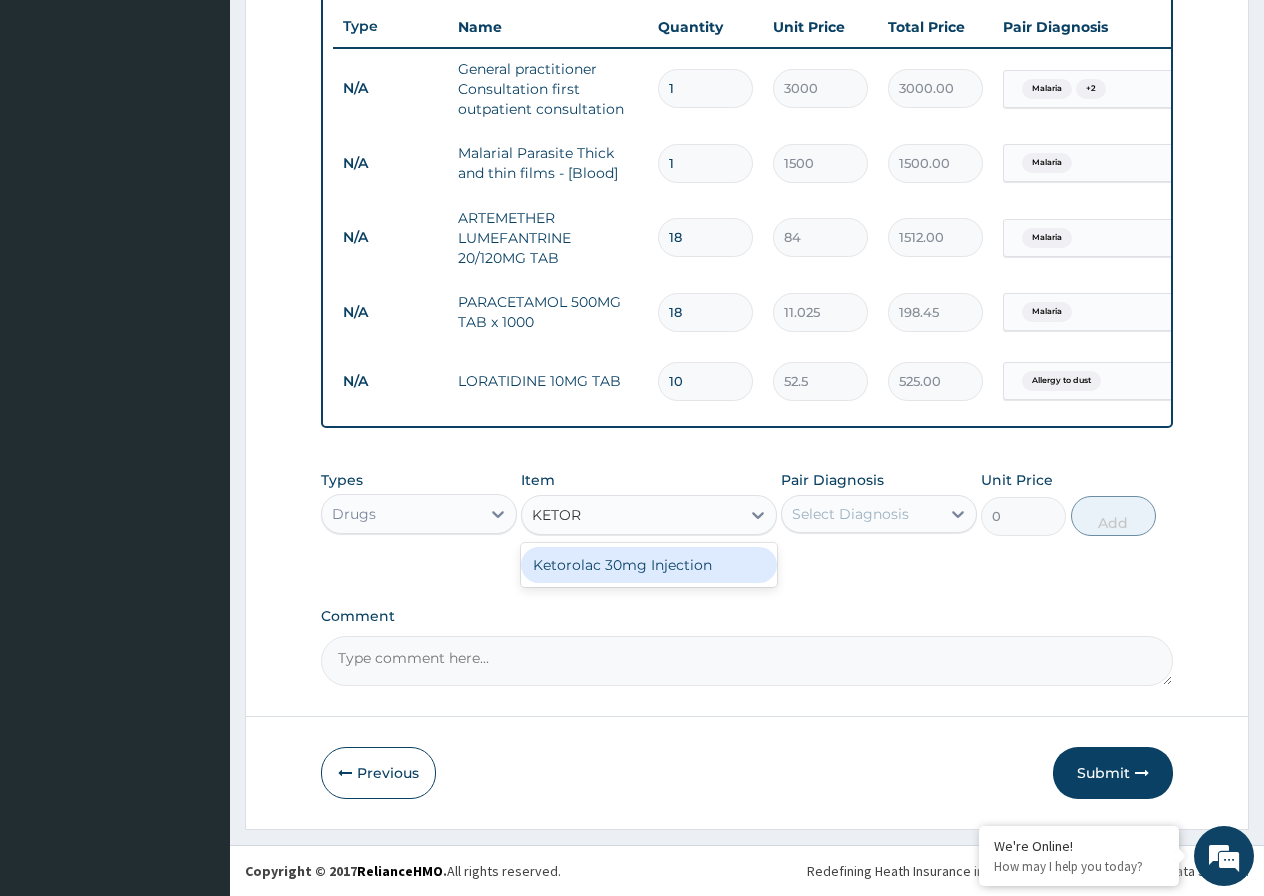 type on "KETO" 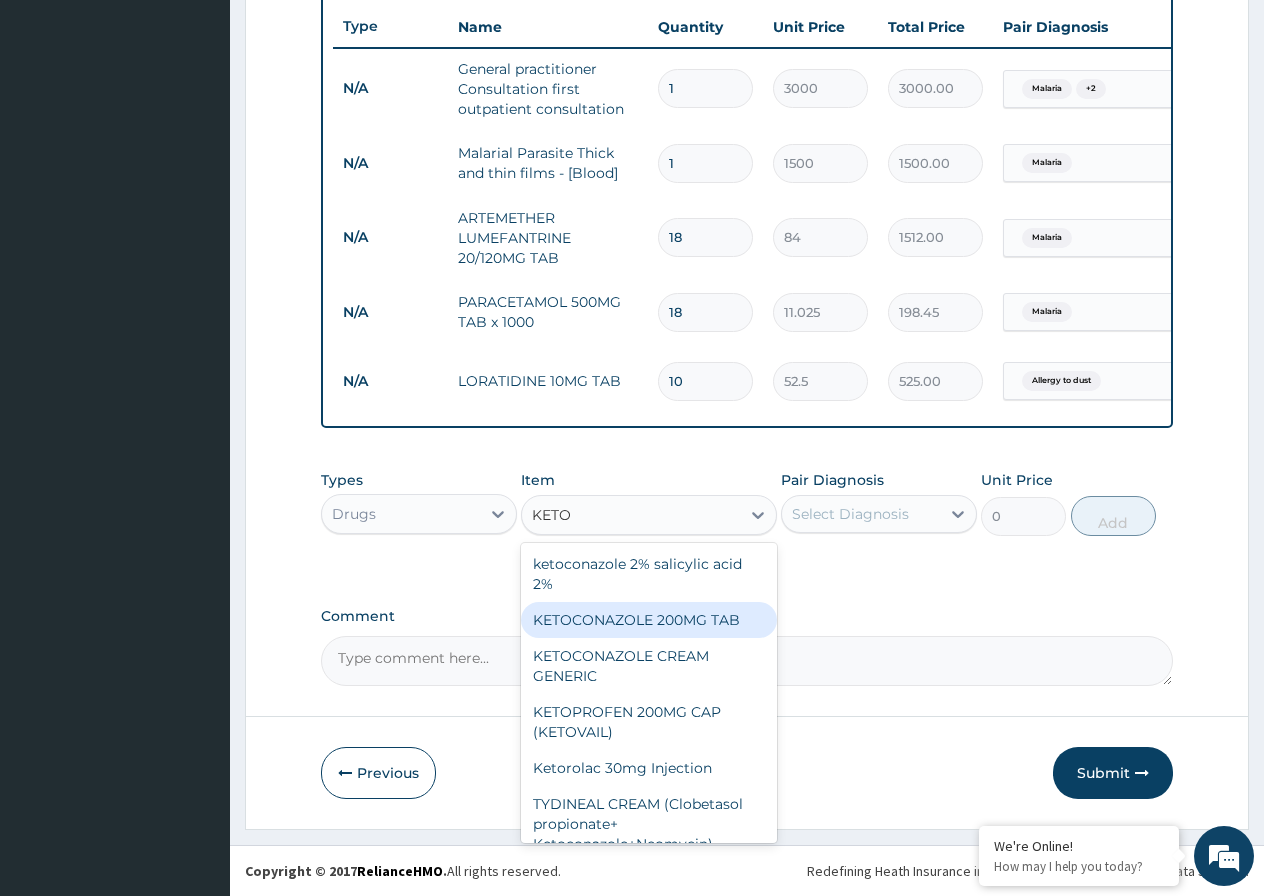 scroll, scrollTop: 0, scrollLeft: 0, axis: both 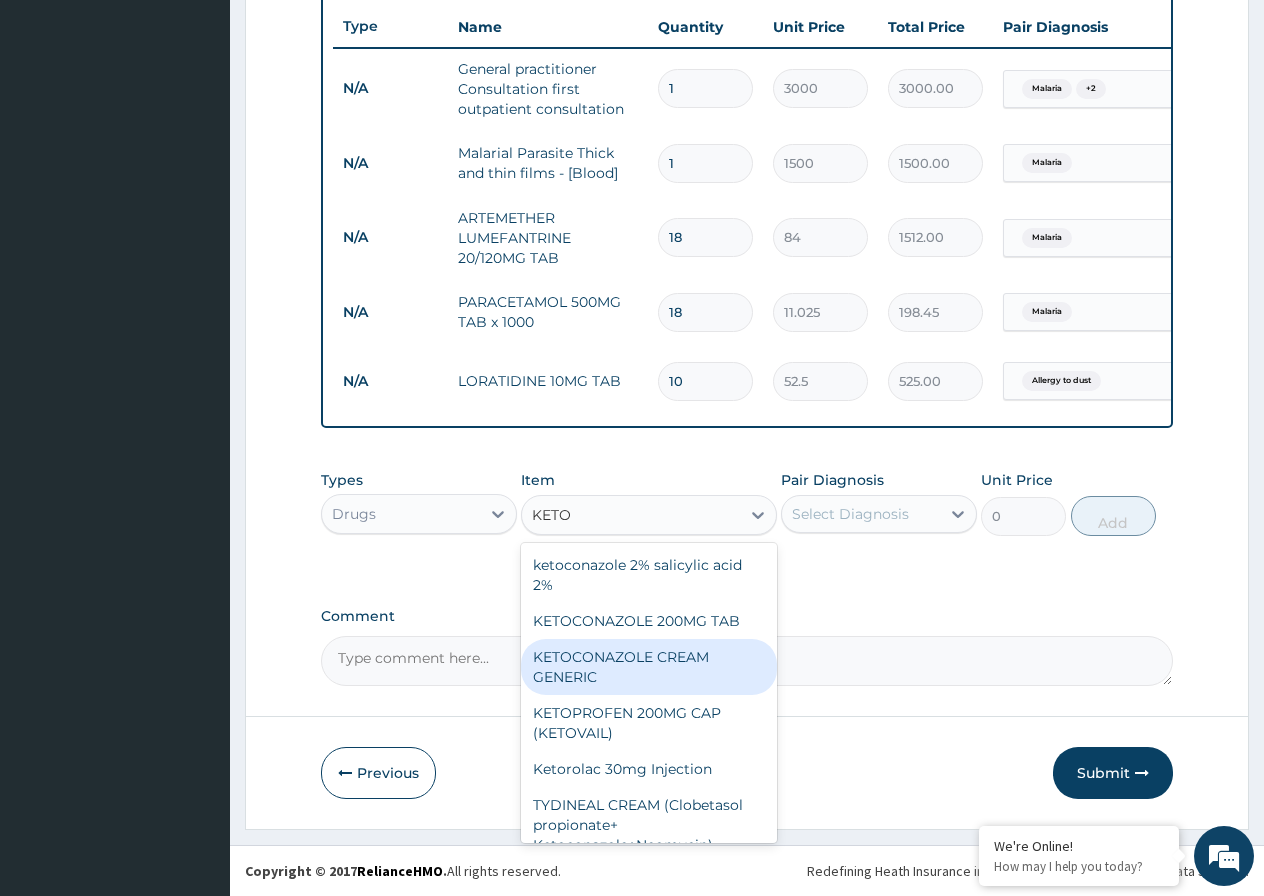 click on "KETOCONAZOLE CREAM GENERIC" at bounding box center (649, 667) 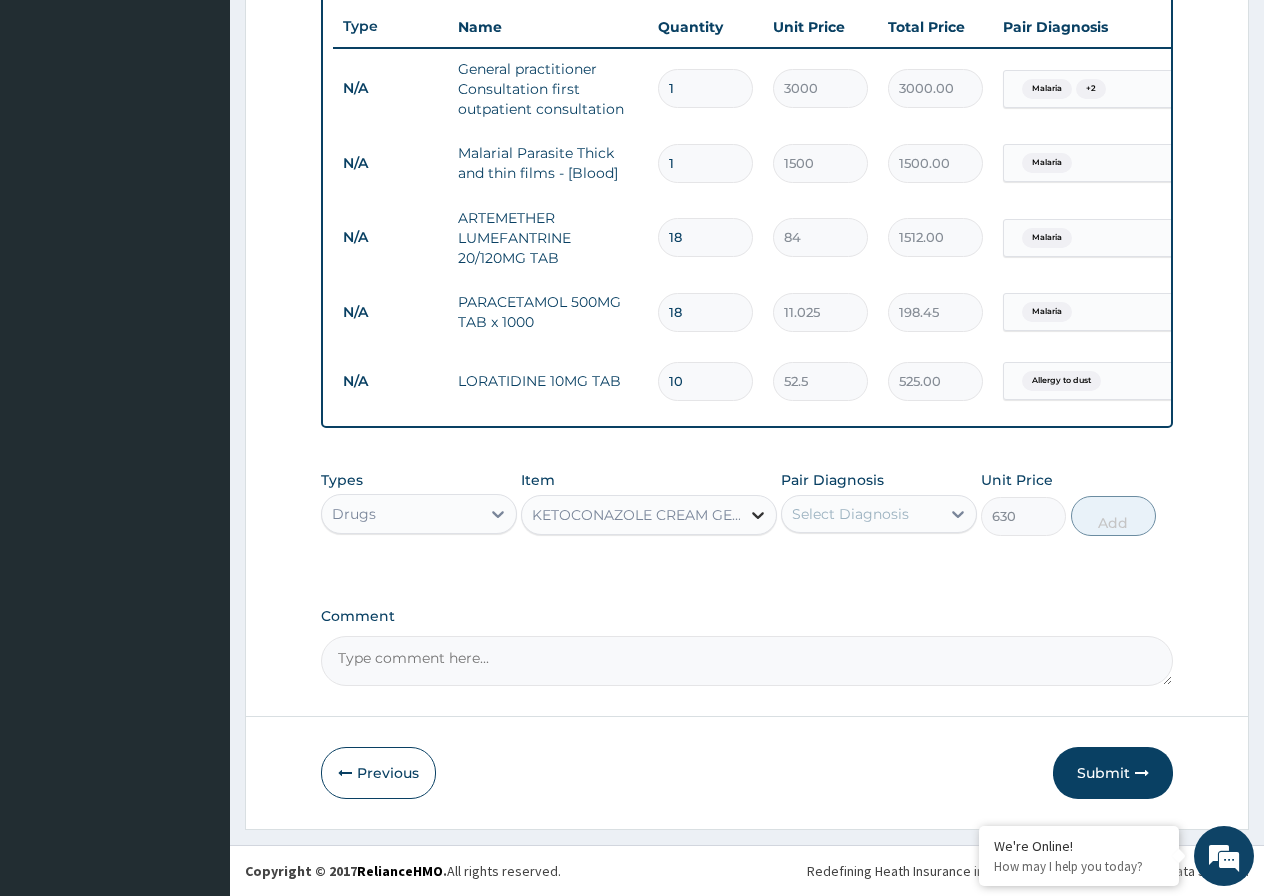 click 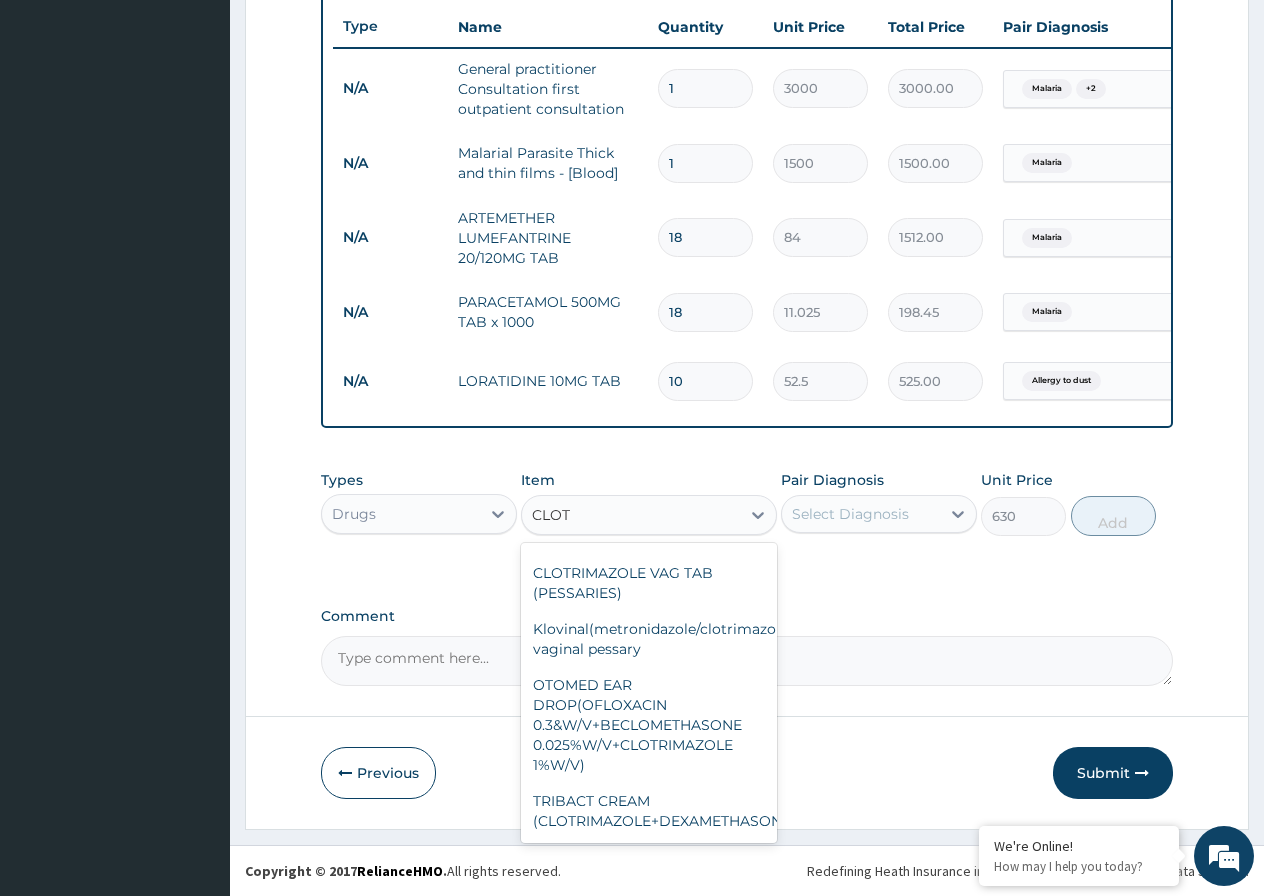 scroll, scrollTop: 175, scrollLeft: 0, axis: vertical 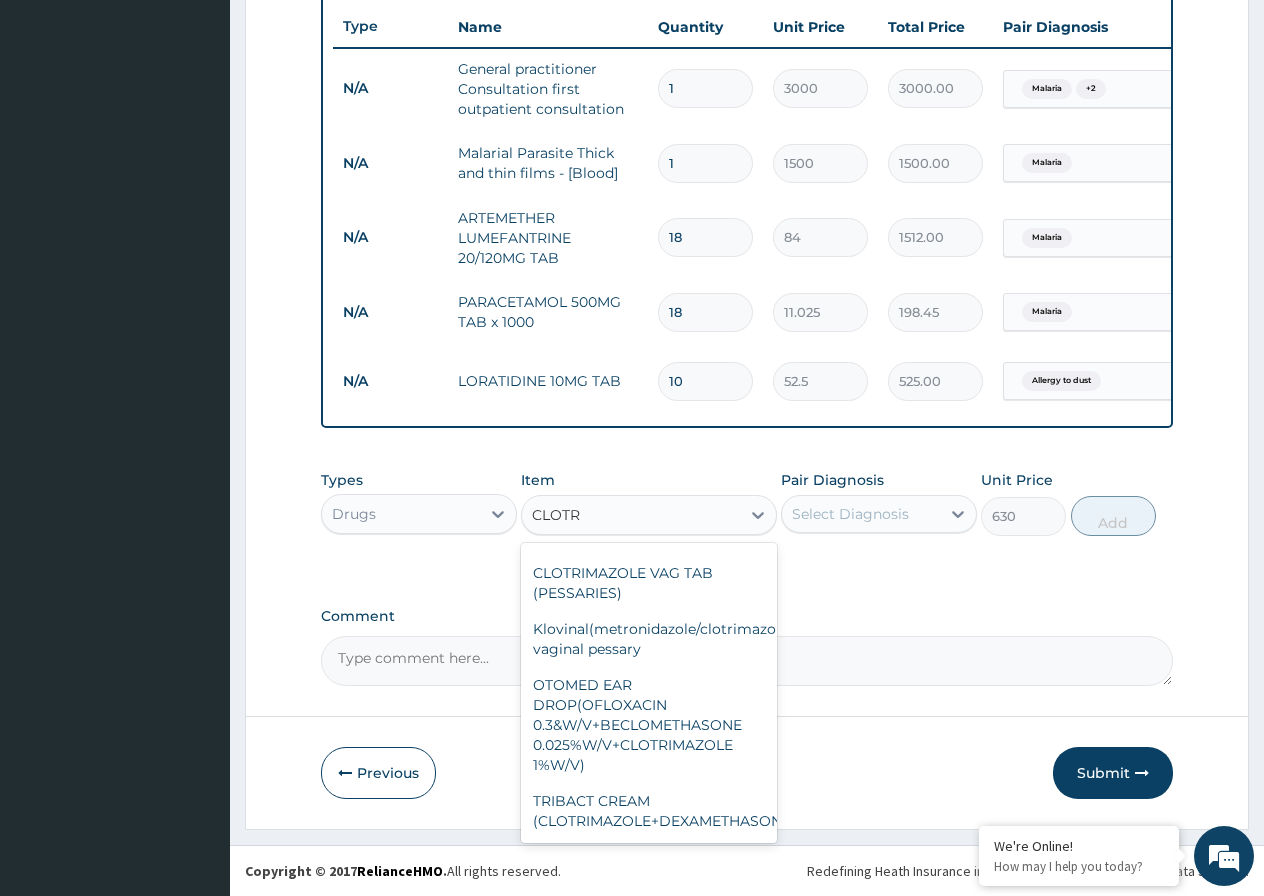 type on "CLOTRI" 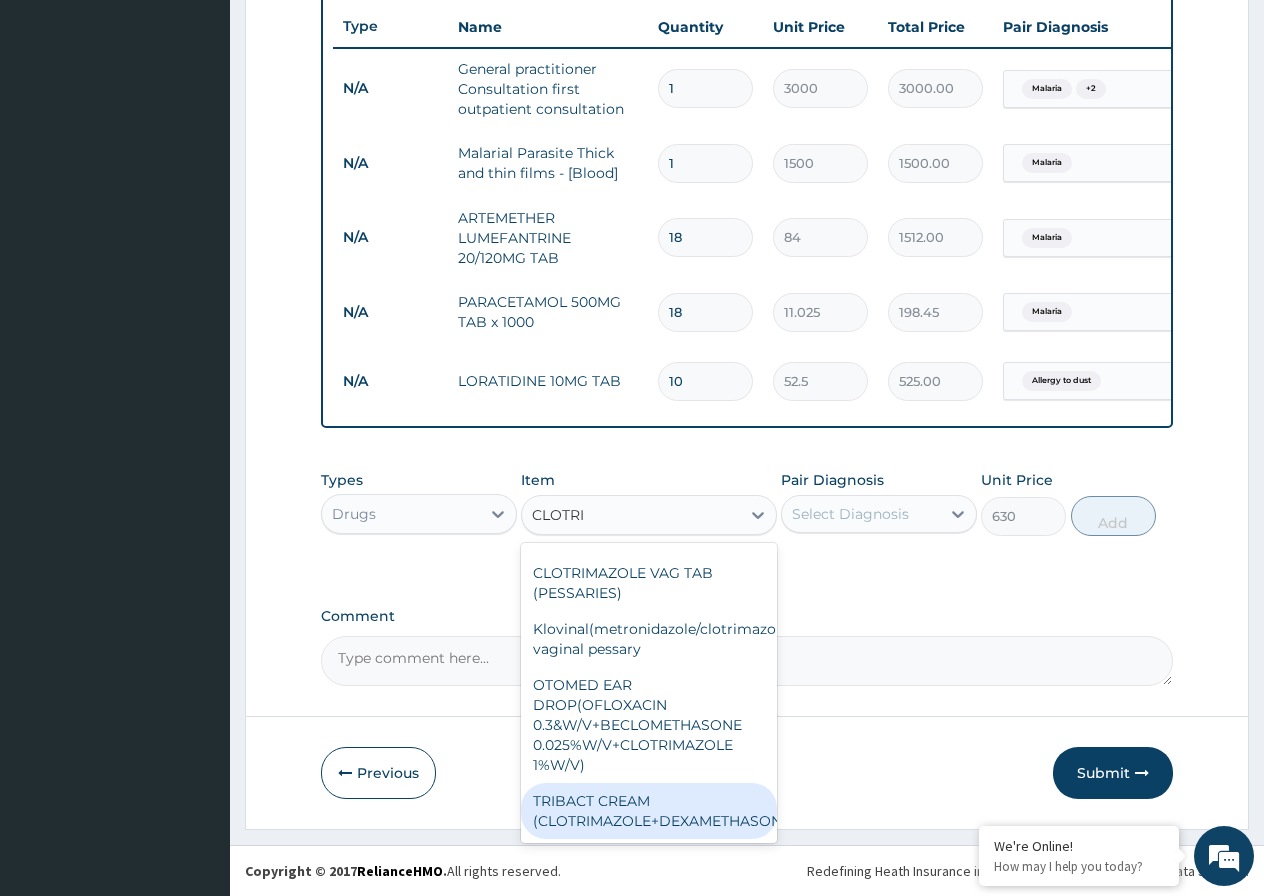 click on "TRIBACT CREAM (CLOTRIMAZOLE+DEXAMETHASONE+GENTAMICIN)" at bounding box center (649, 811) 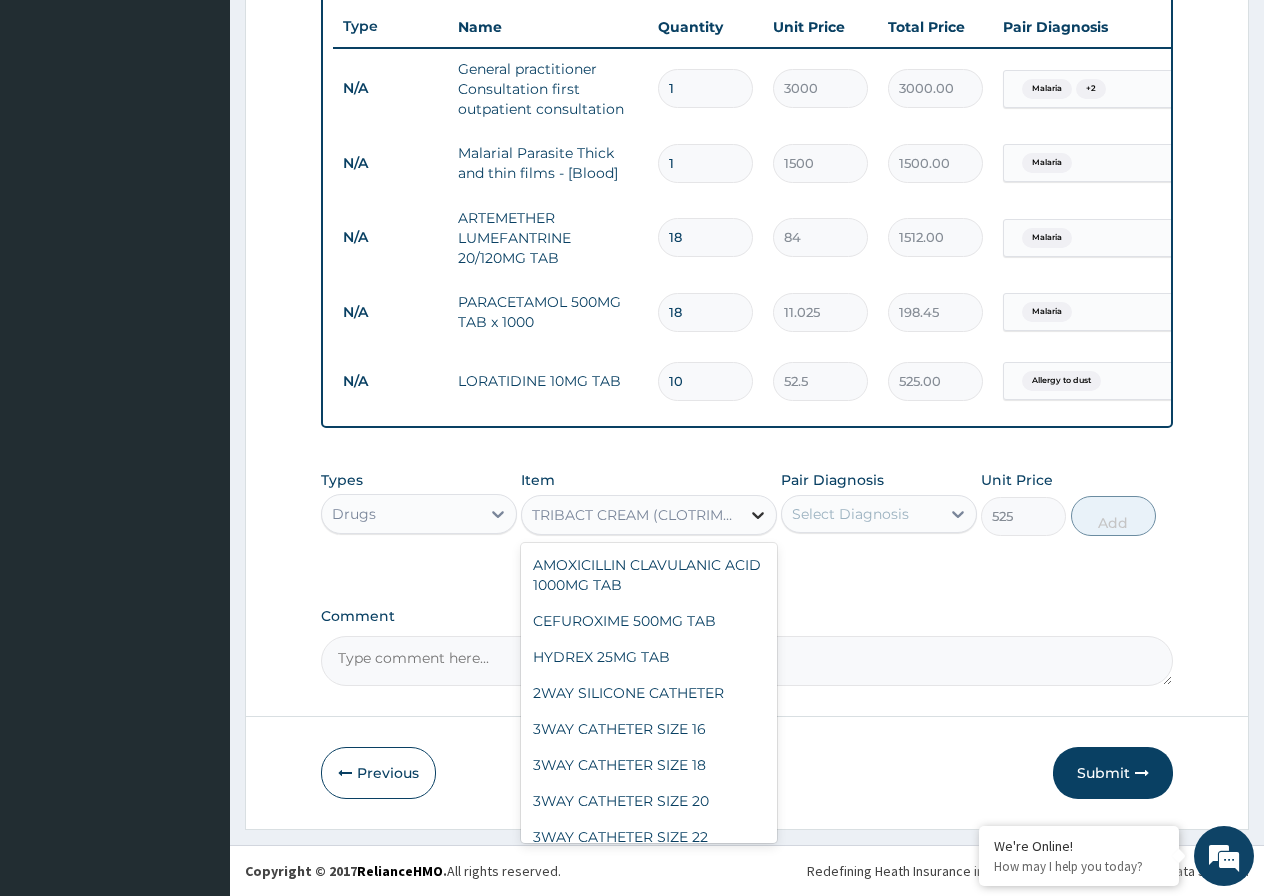 click 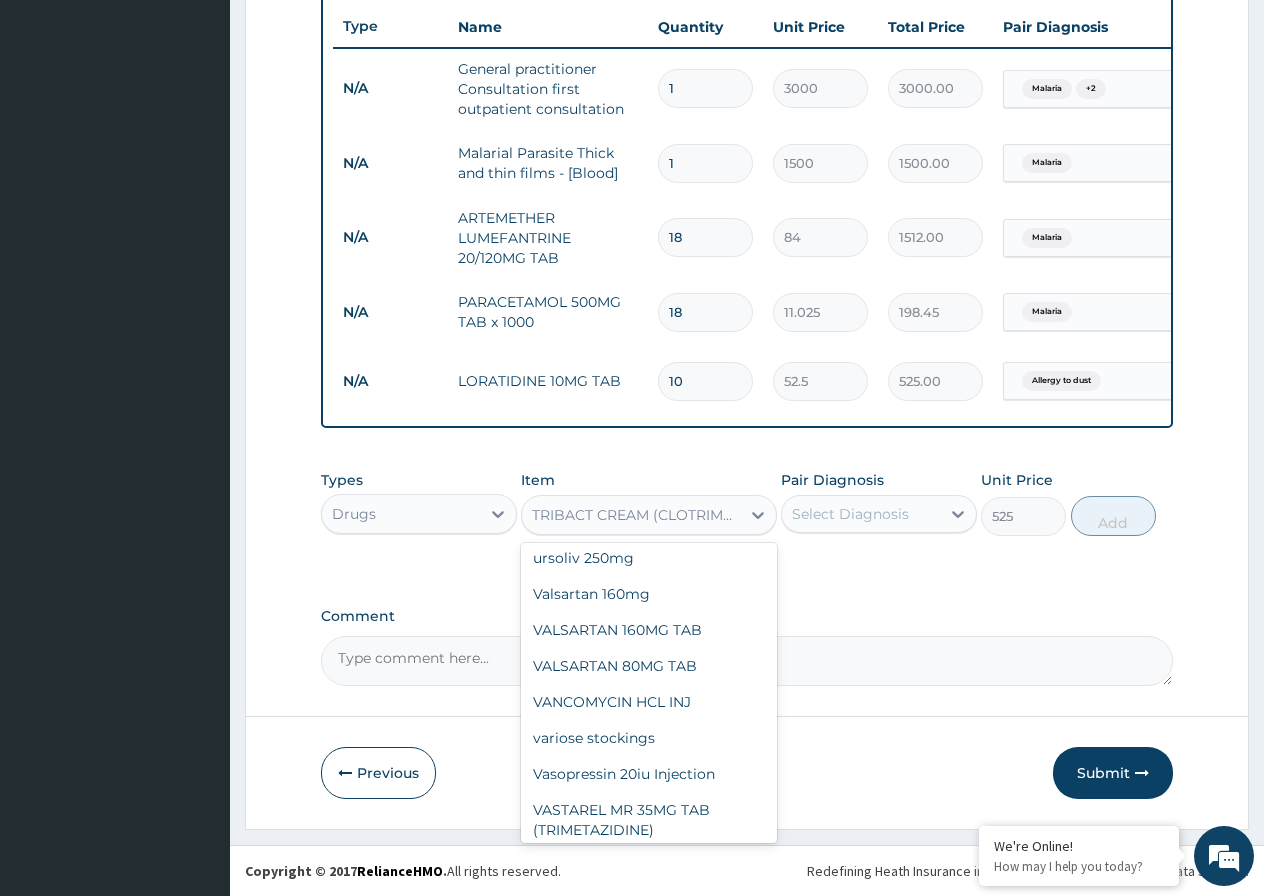 scroll, scrollTop: 35517, scrollLeft: 0, axis: vertical 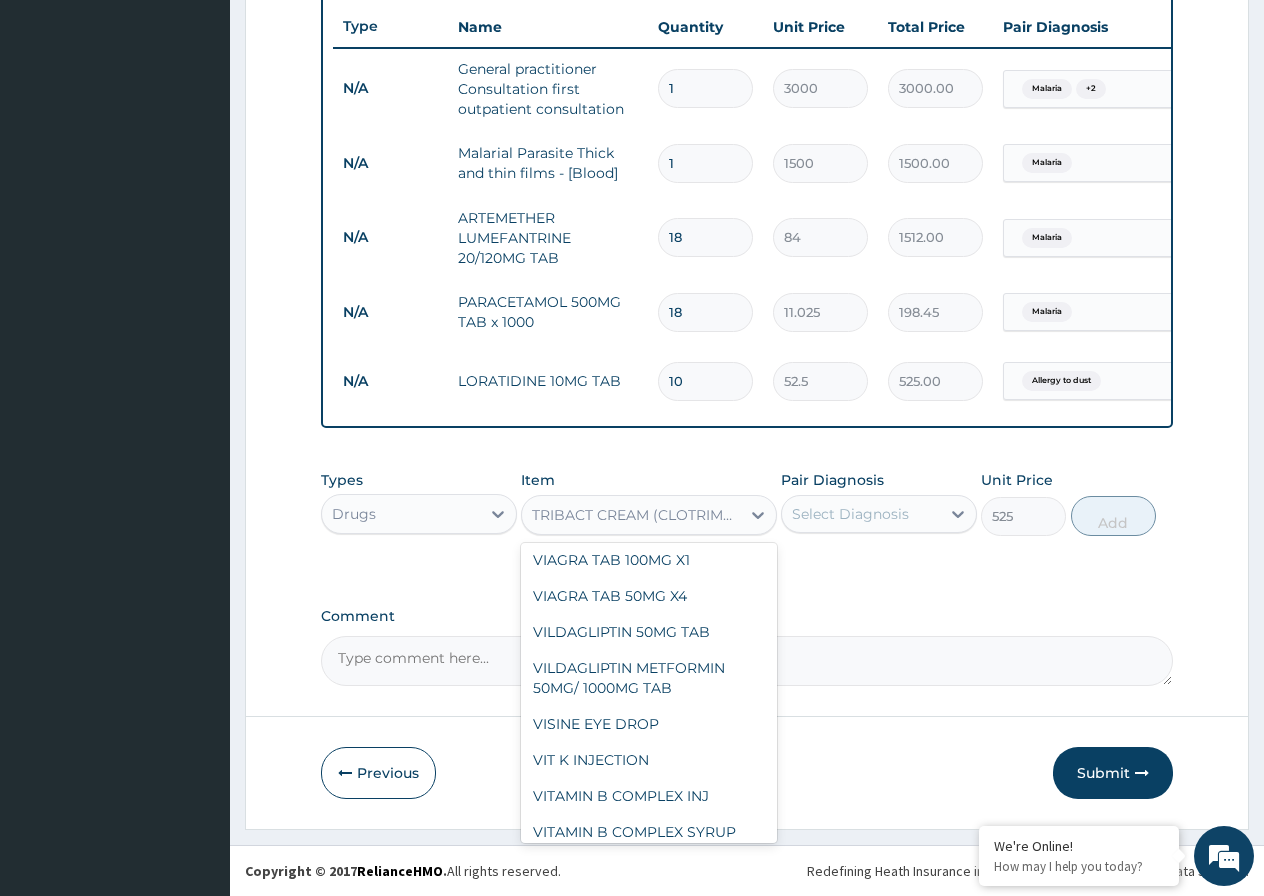 click on "TRIBACT CREAM (CLOTRIMAZOLE+DEXAMETHASONE+GENTAMICIN)" at bounding box center (637, 515) 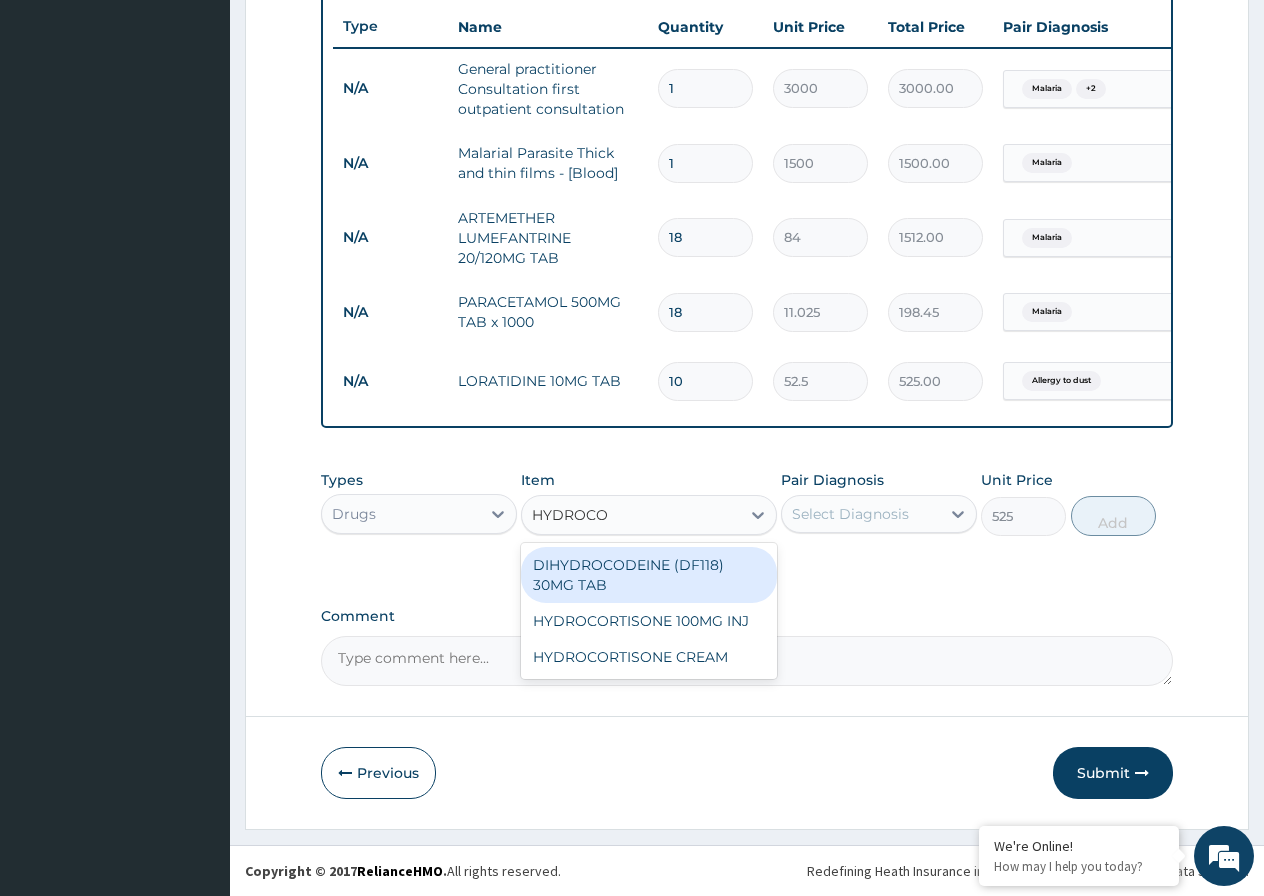 type on "HYDROCOR" 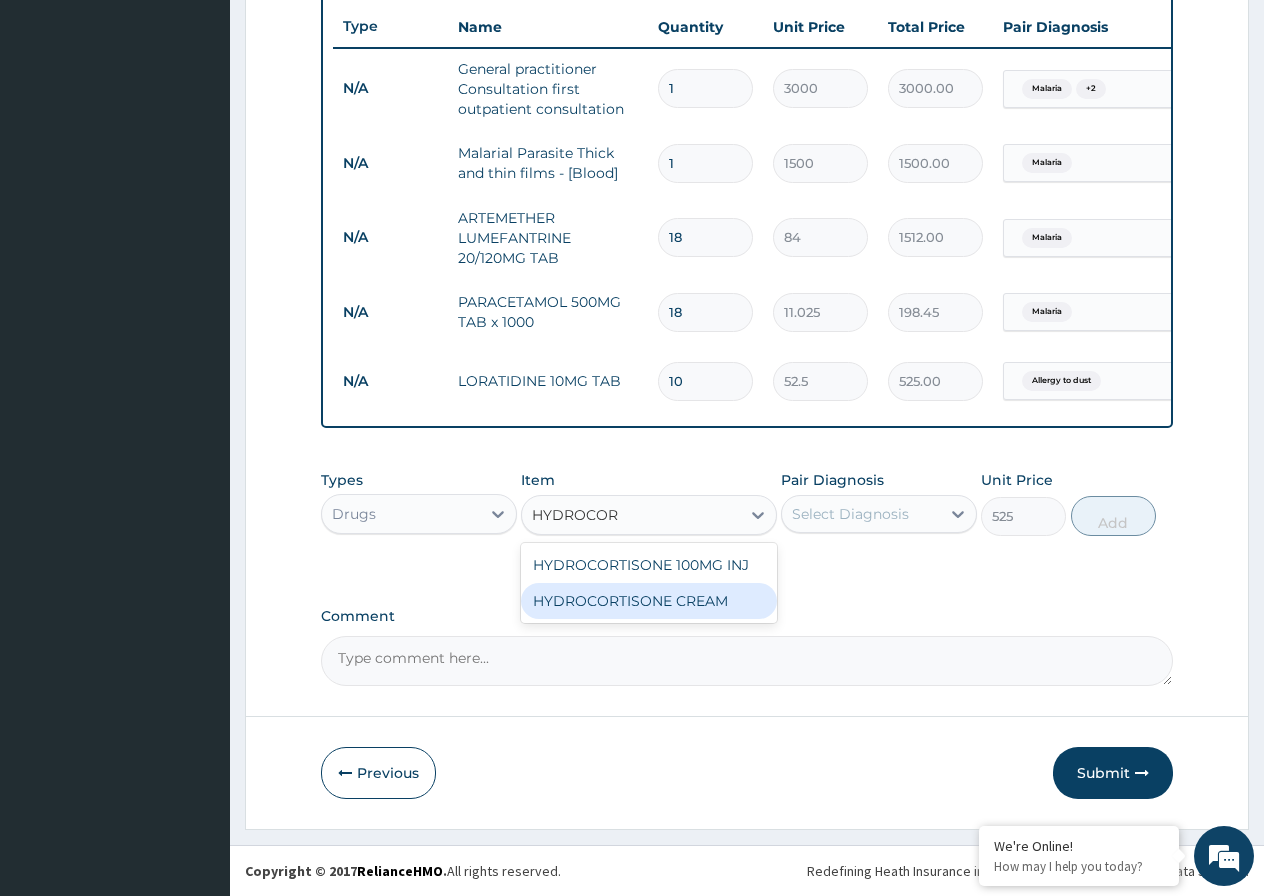 click on "HYDROCORTISONE CREAM" at bounding box center (649, 601) 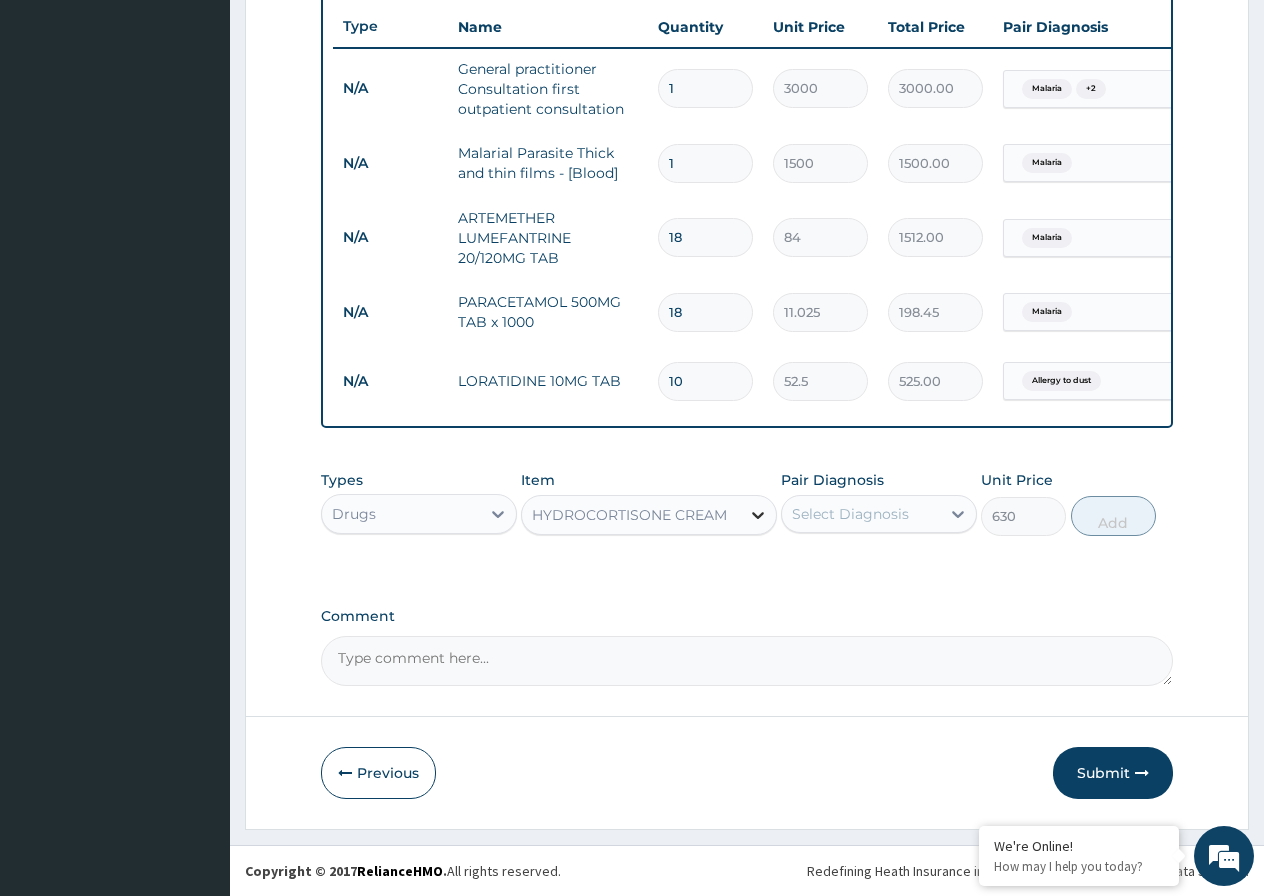 click 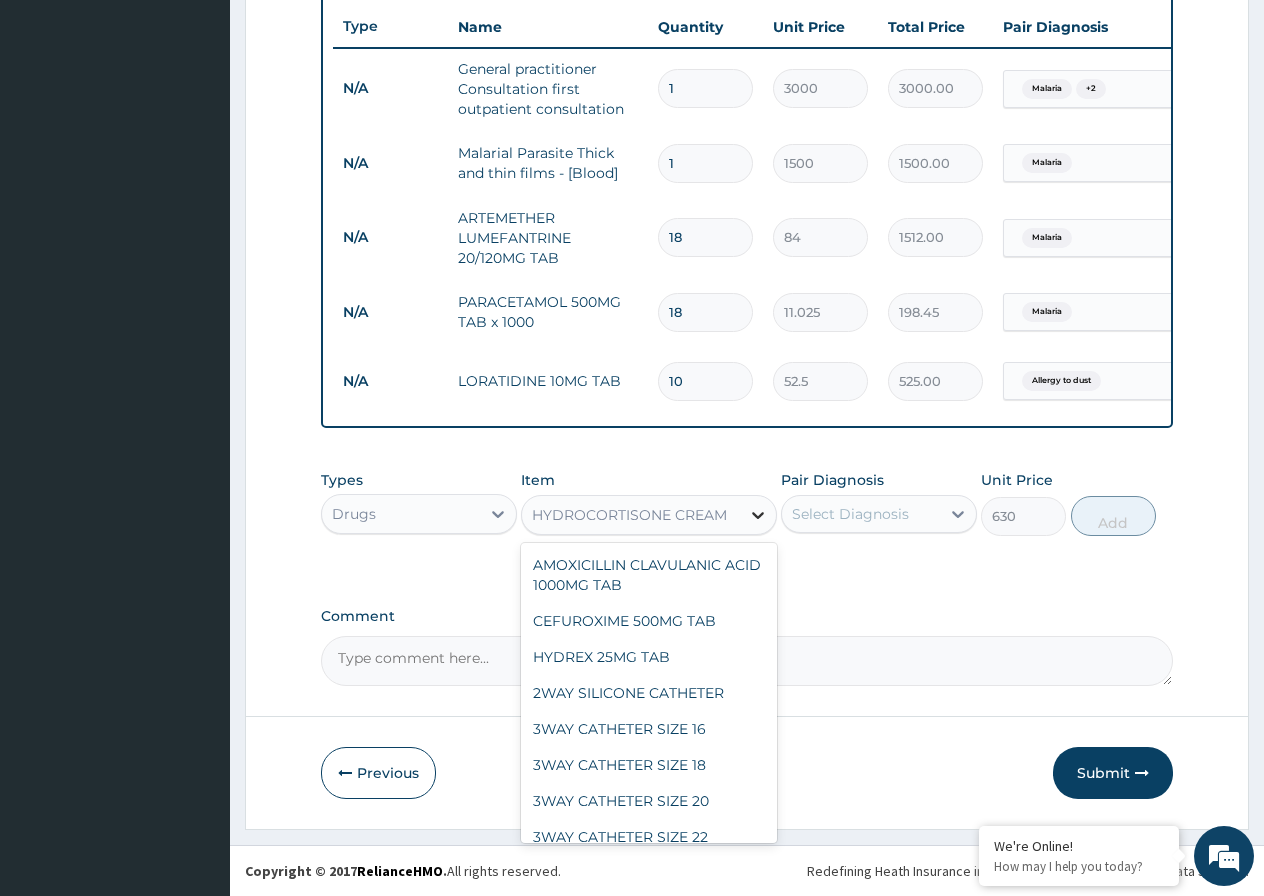 scroll, scrollTop: 18292, scrollLeft: 0, axis: vertical 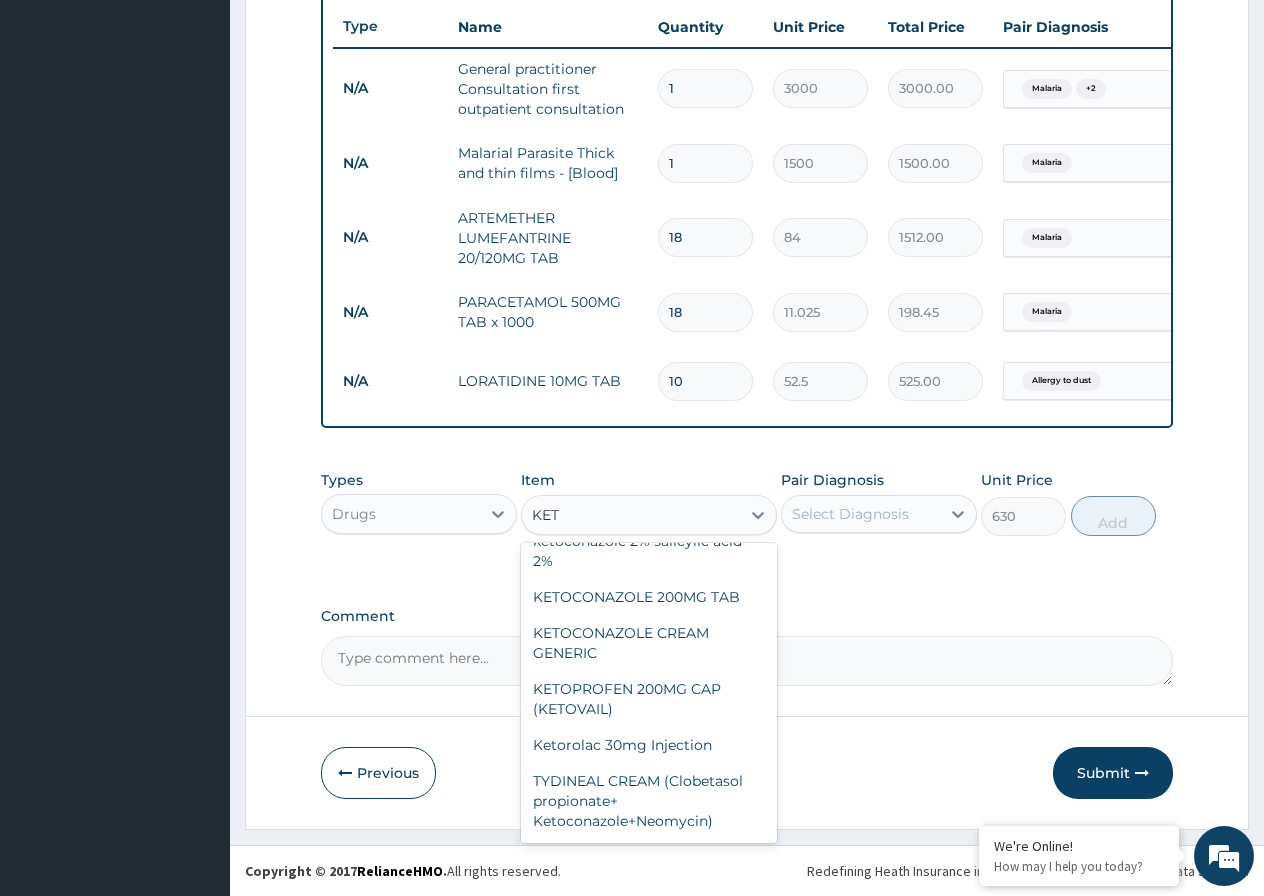 type on "KETO" 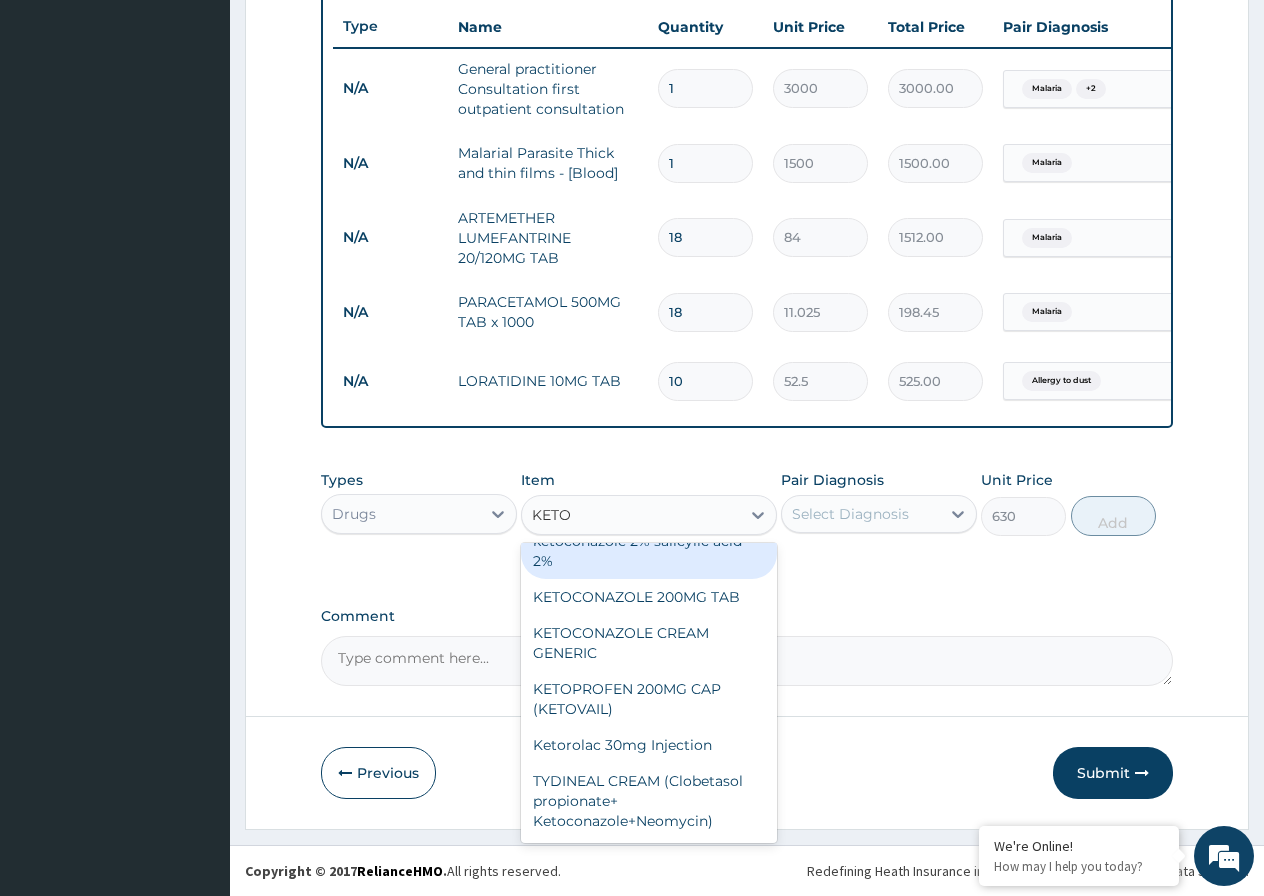 scroll, scrollTop: 24, scrollLeft: 0, axis: vertical 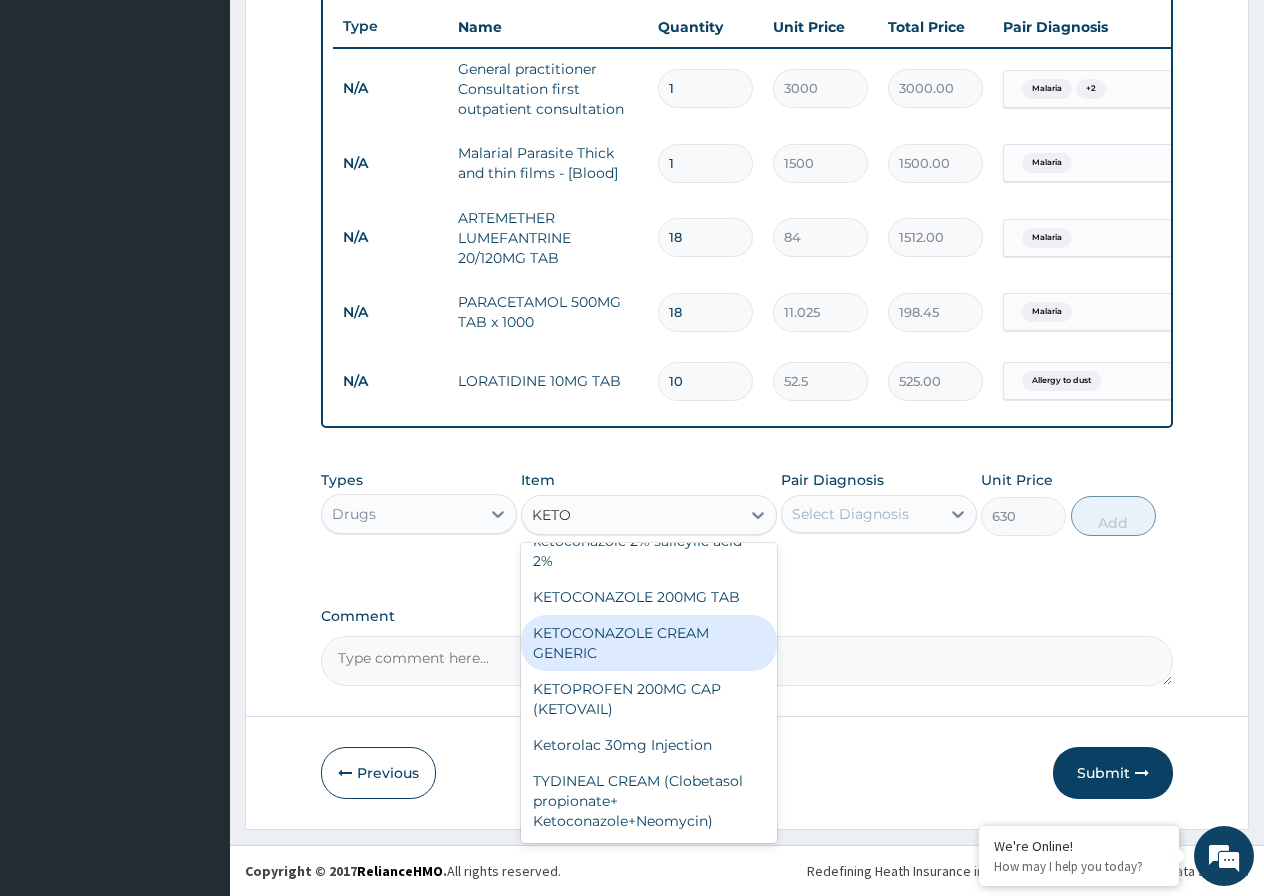 click on "KETOCONAZOLE CREAM GENERIC" at bounding box center [649, 643] 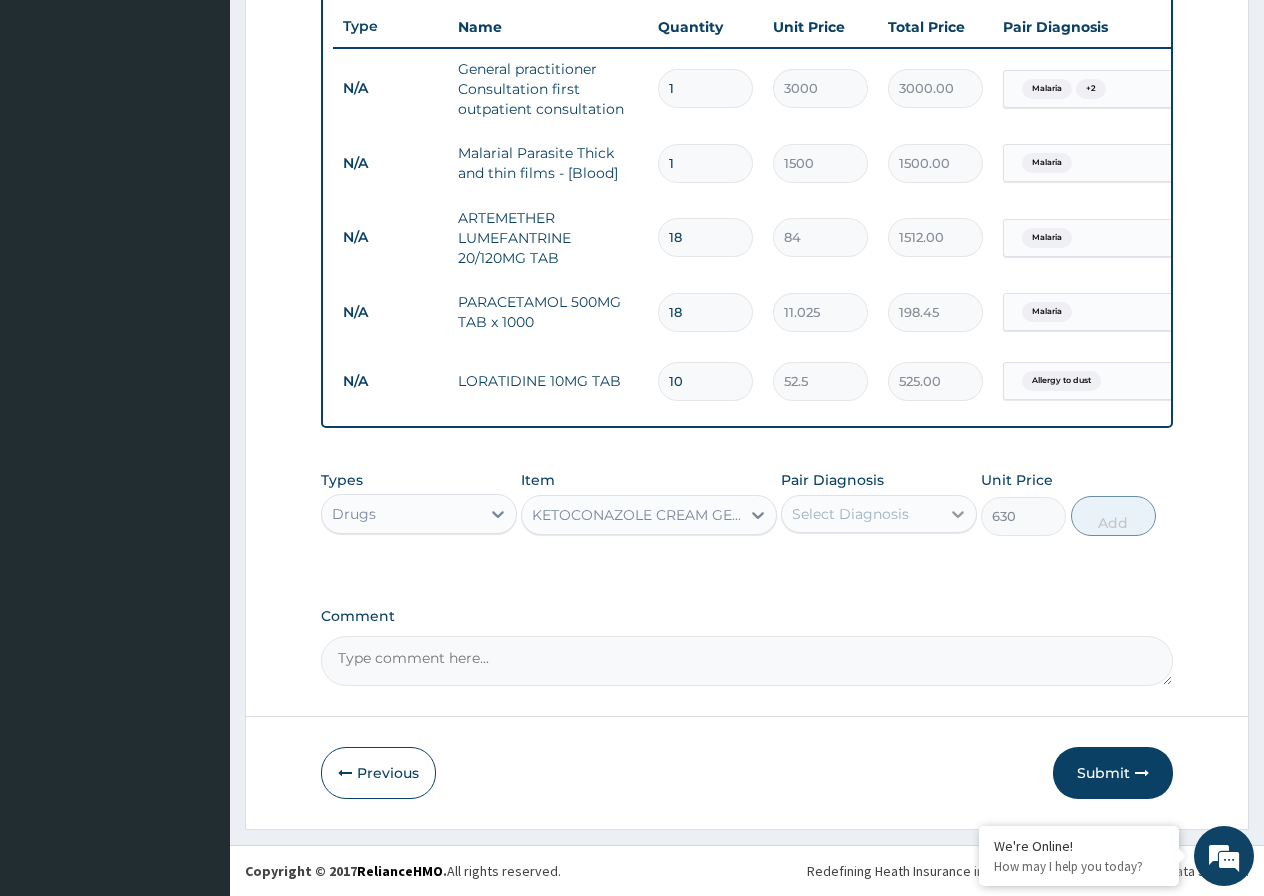 click 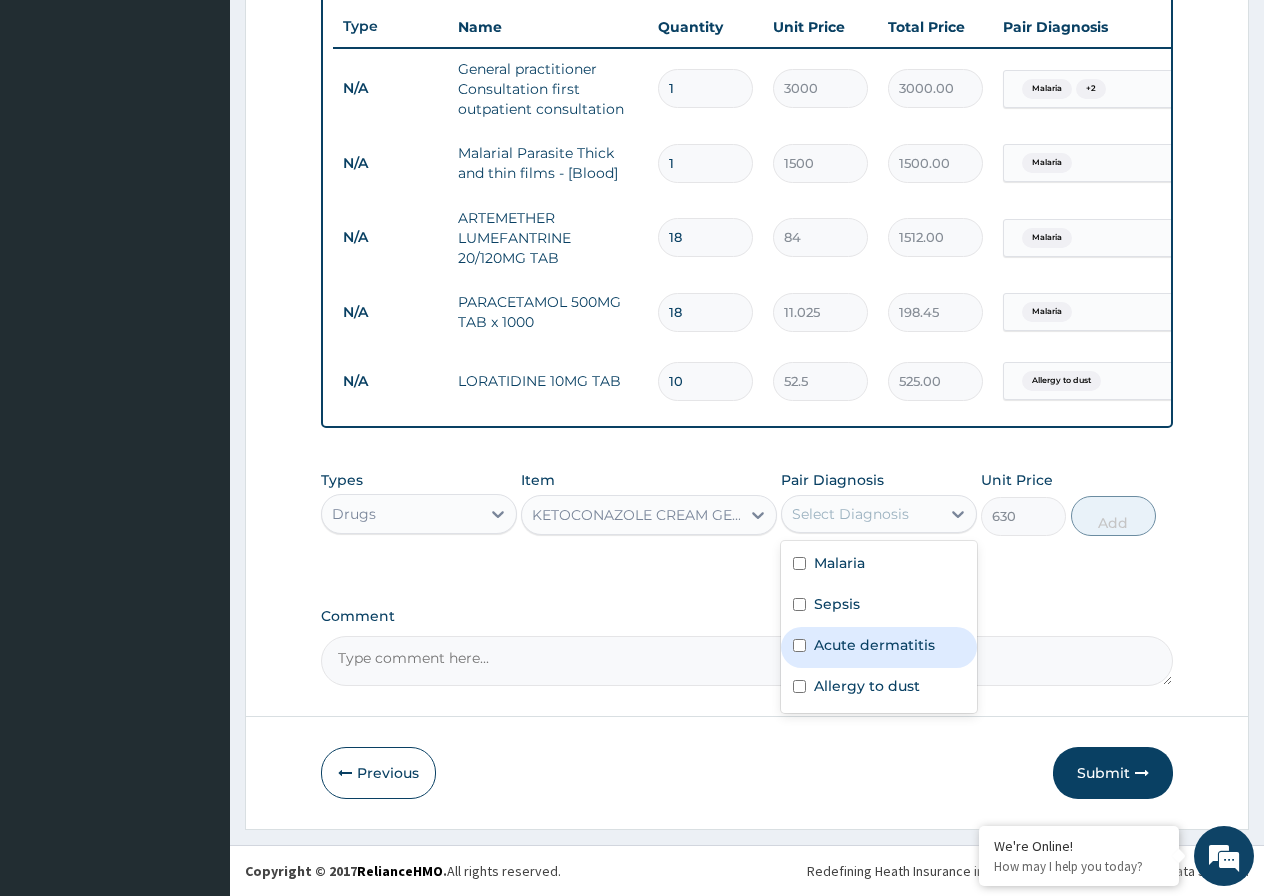 click at bounding box center (799, 645) 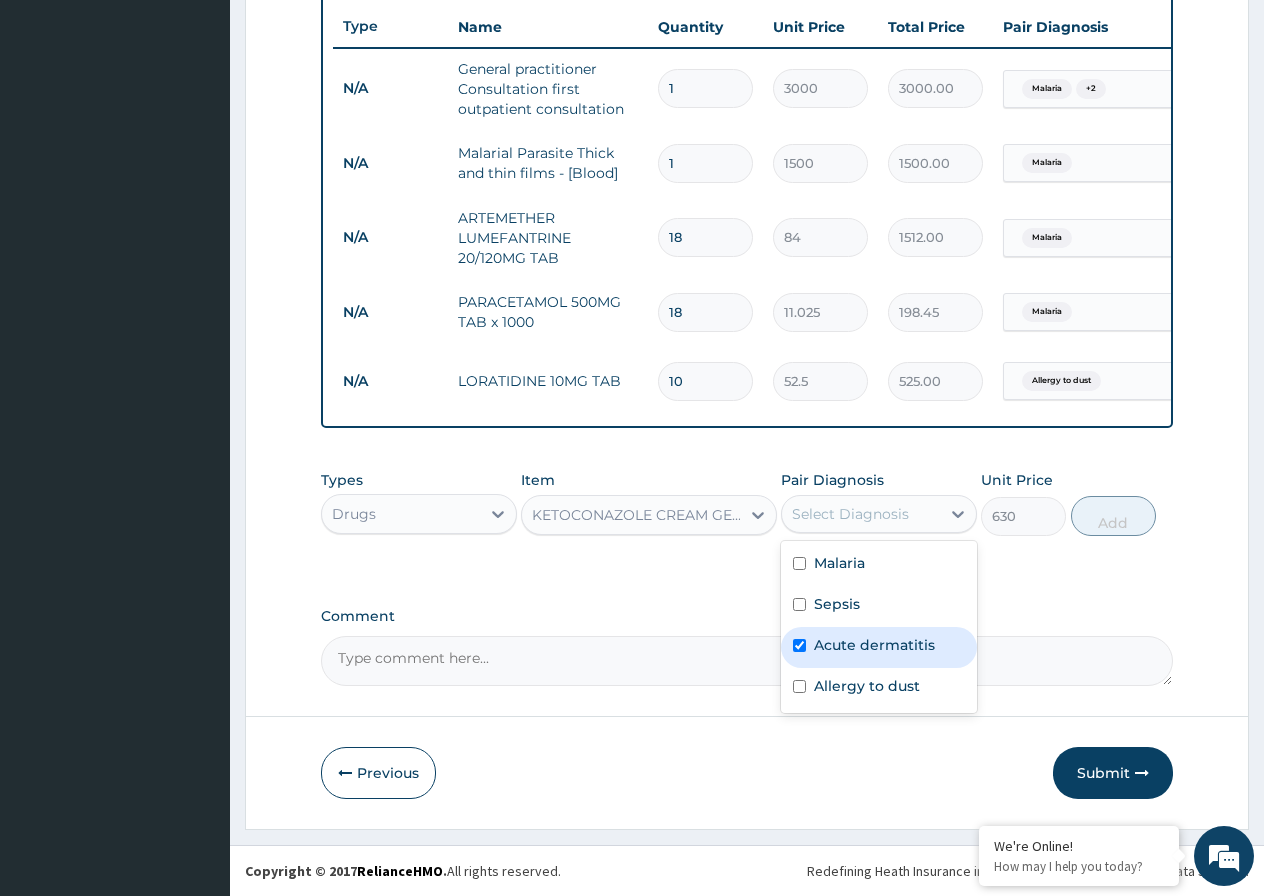 checkbox on "true" 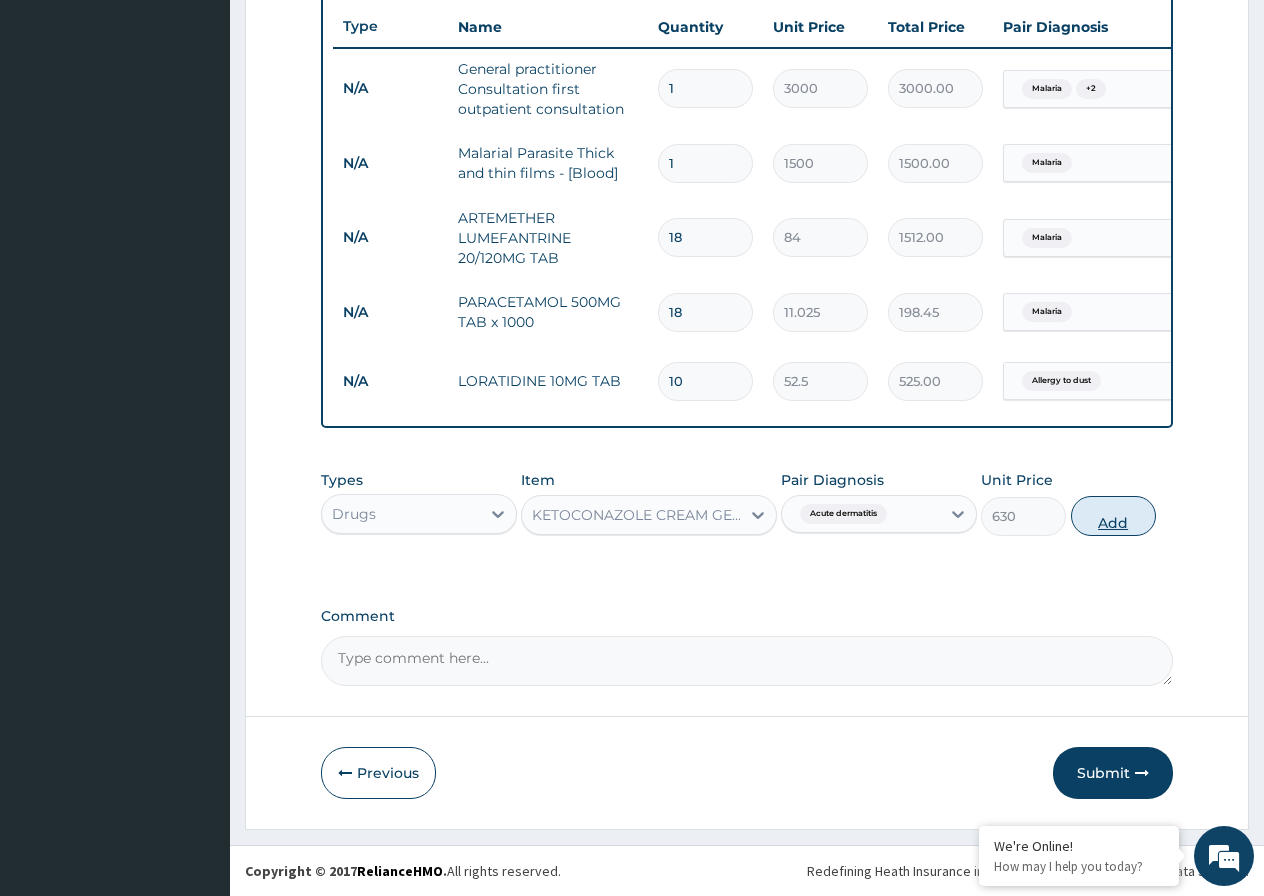 click on "Add" at bounding box center [1113, 516] 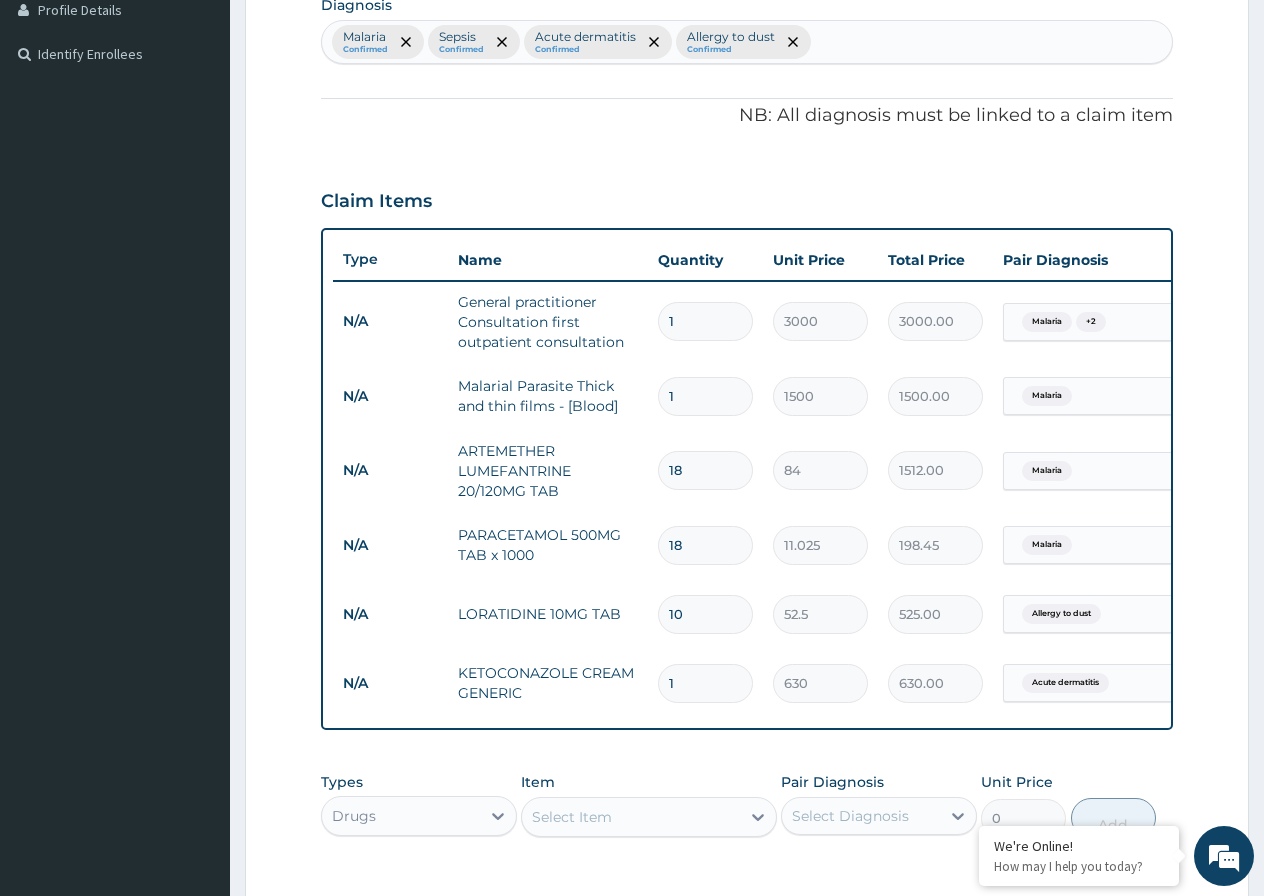 scroll, scrollTop: 533, scrollLeft: 0, axis: vertical 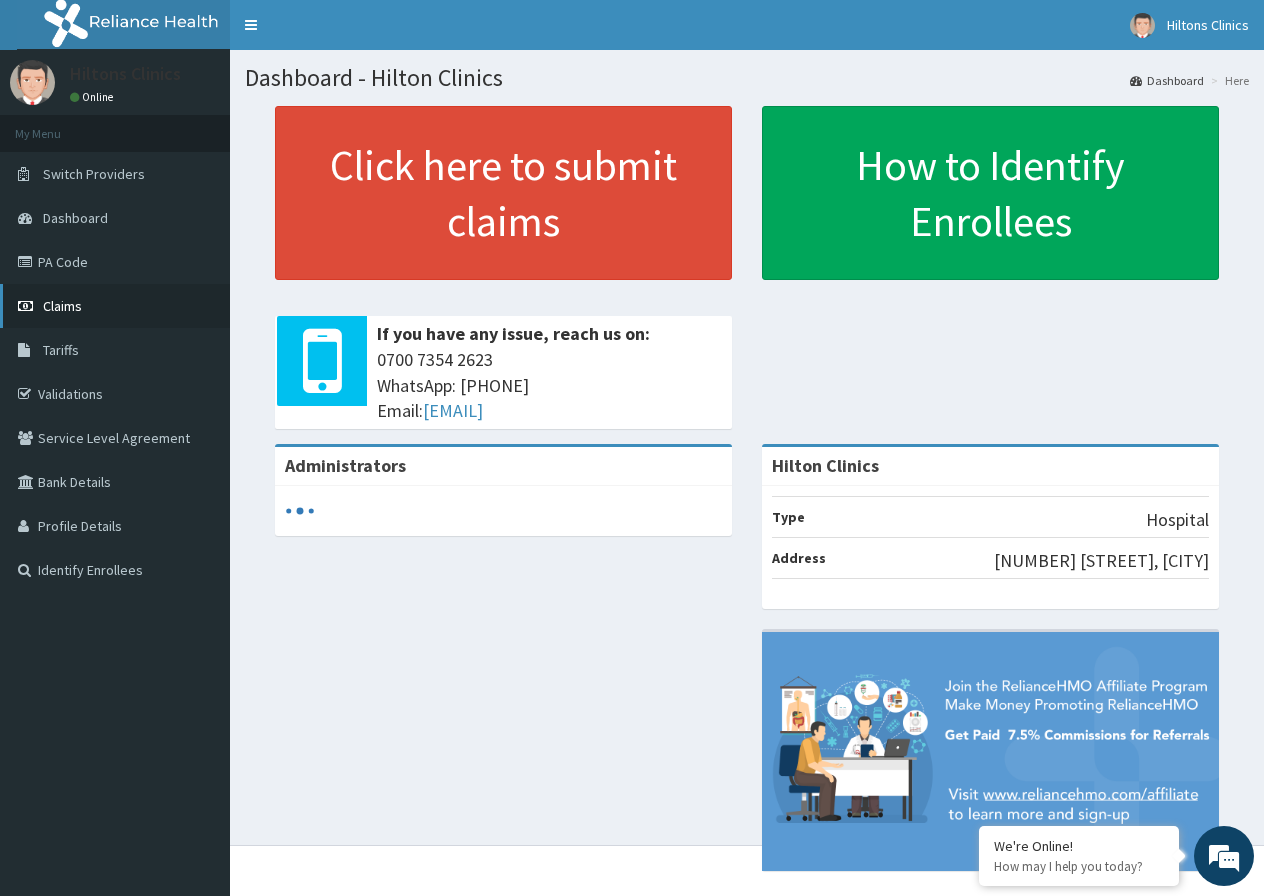 click on "Claims" at bounding box center (115, 306) 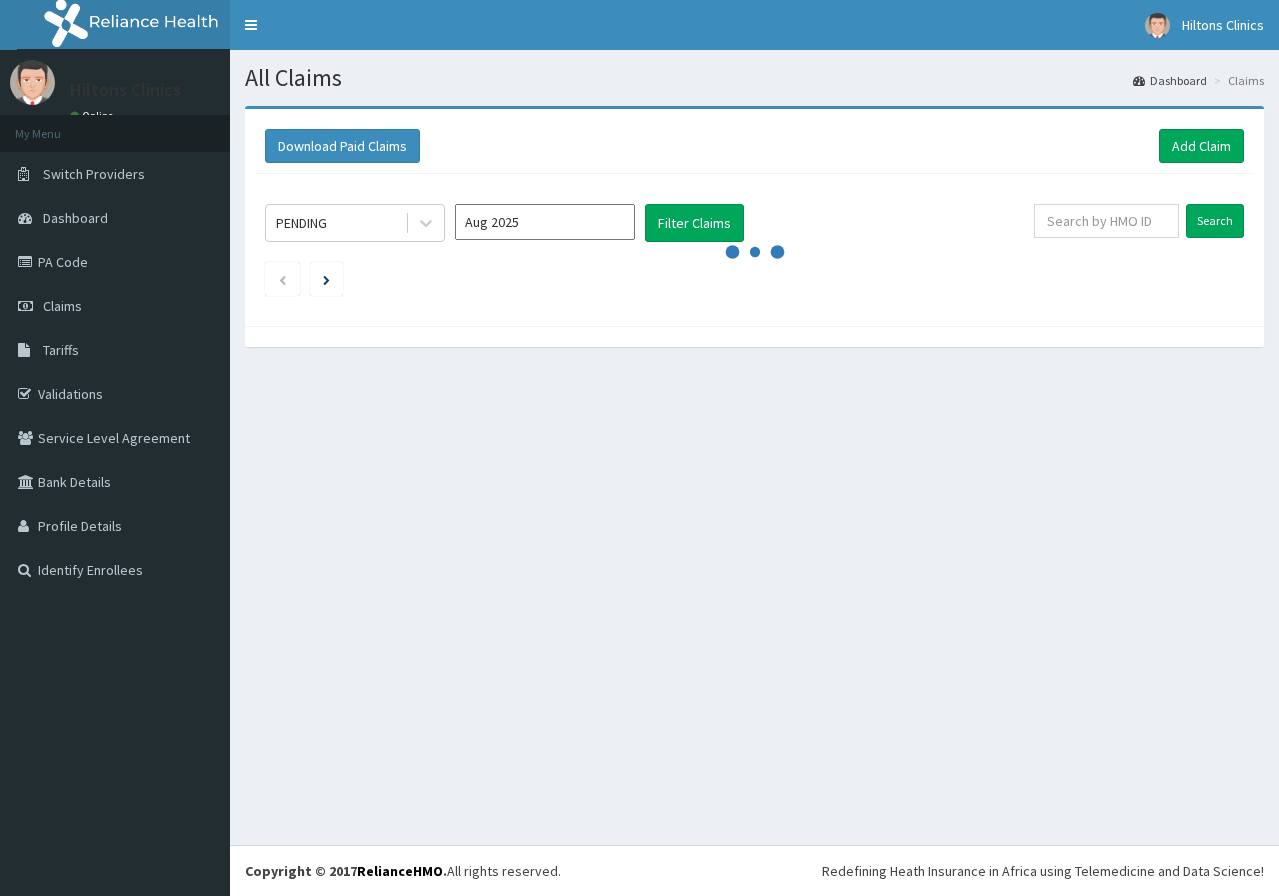 scroll, scrollTop: 0, scrollLeft: 0, axis: both 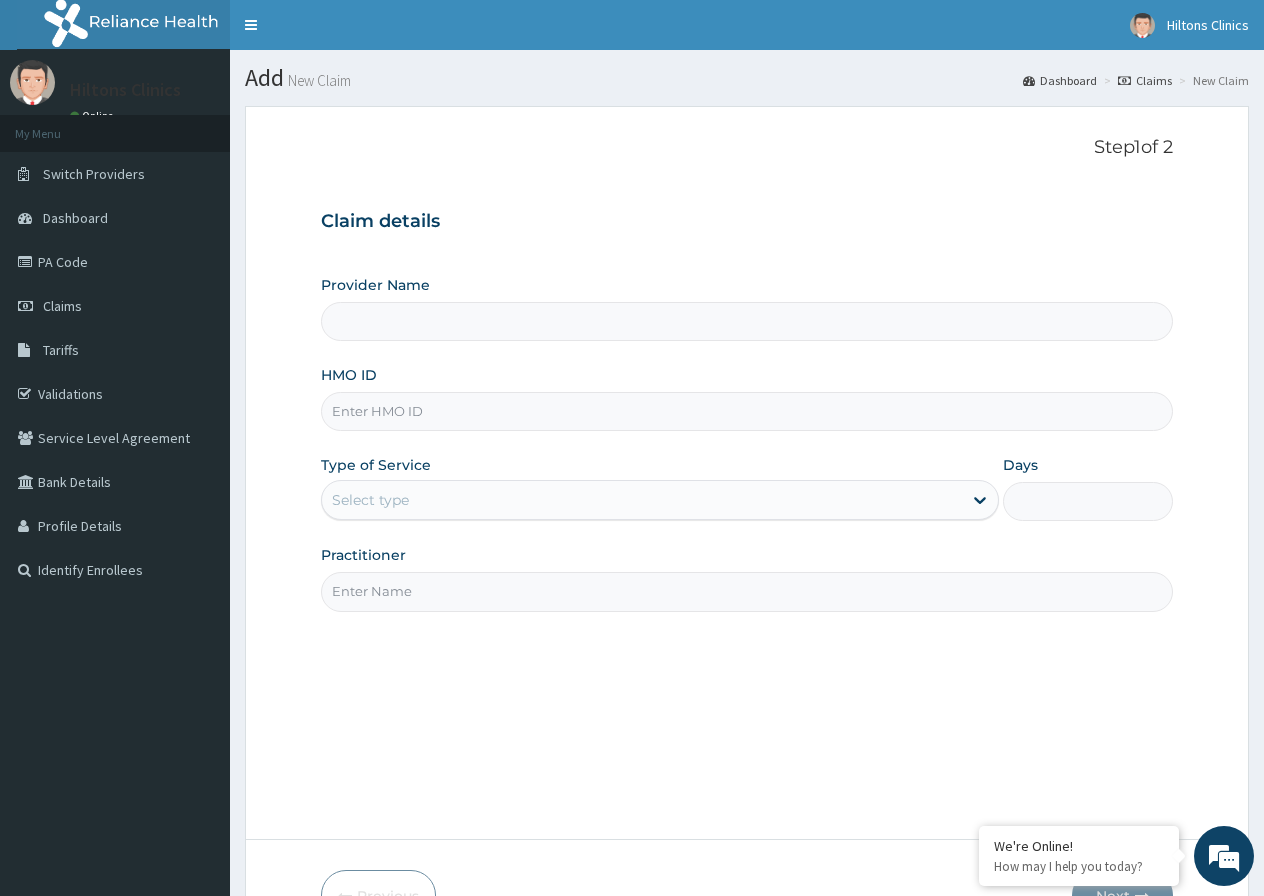 type on "Hilton Clinics" 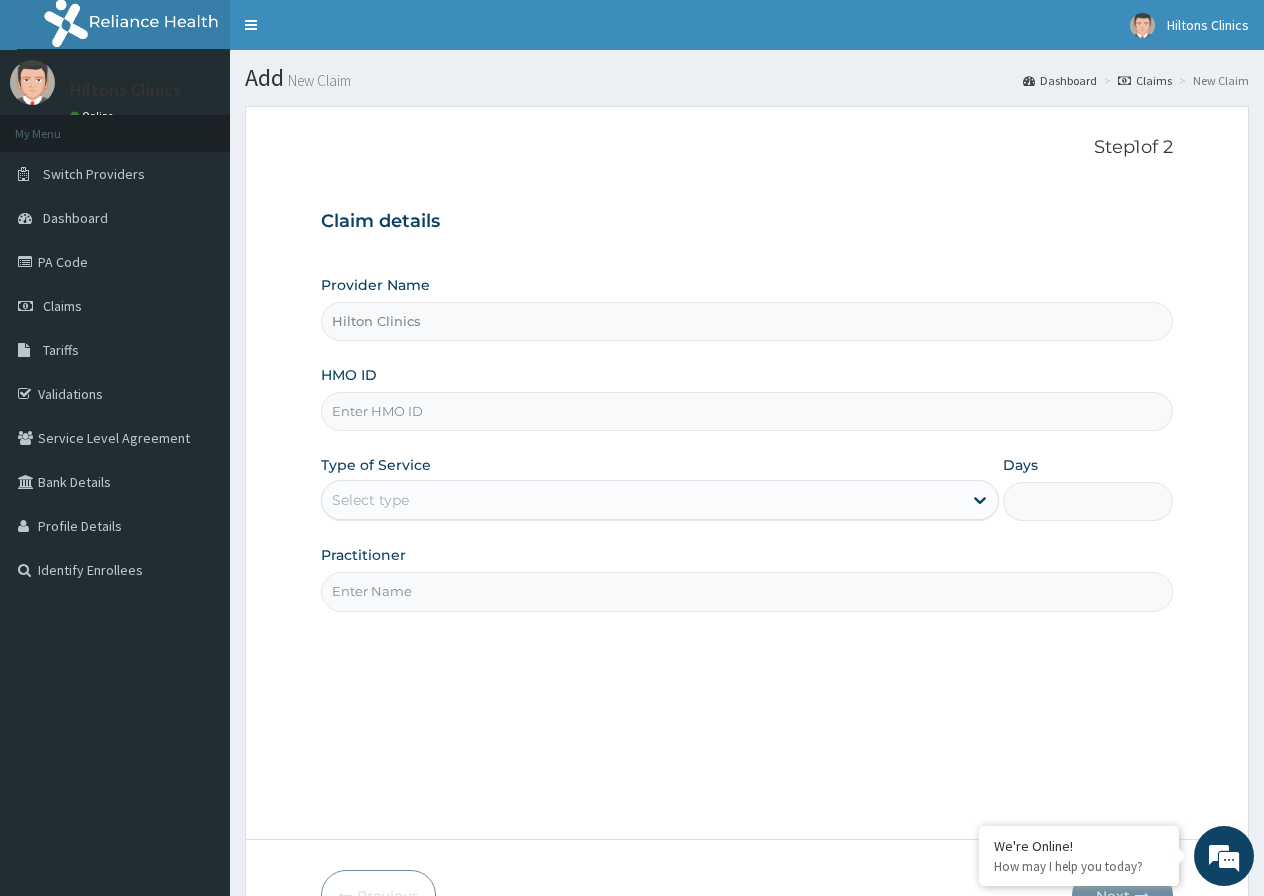 click on "HMO ID" at bounding box center [747, 411] 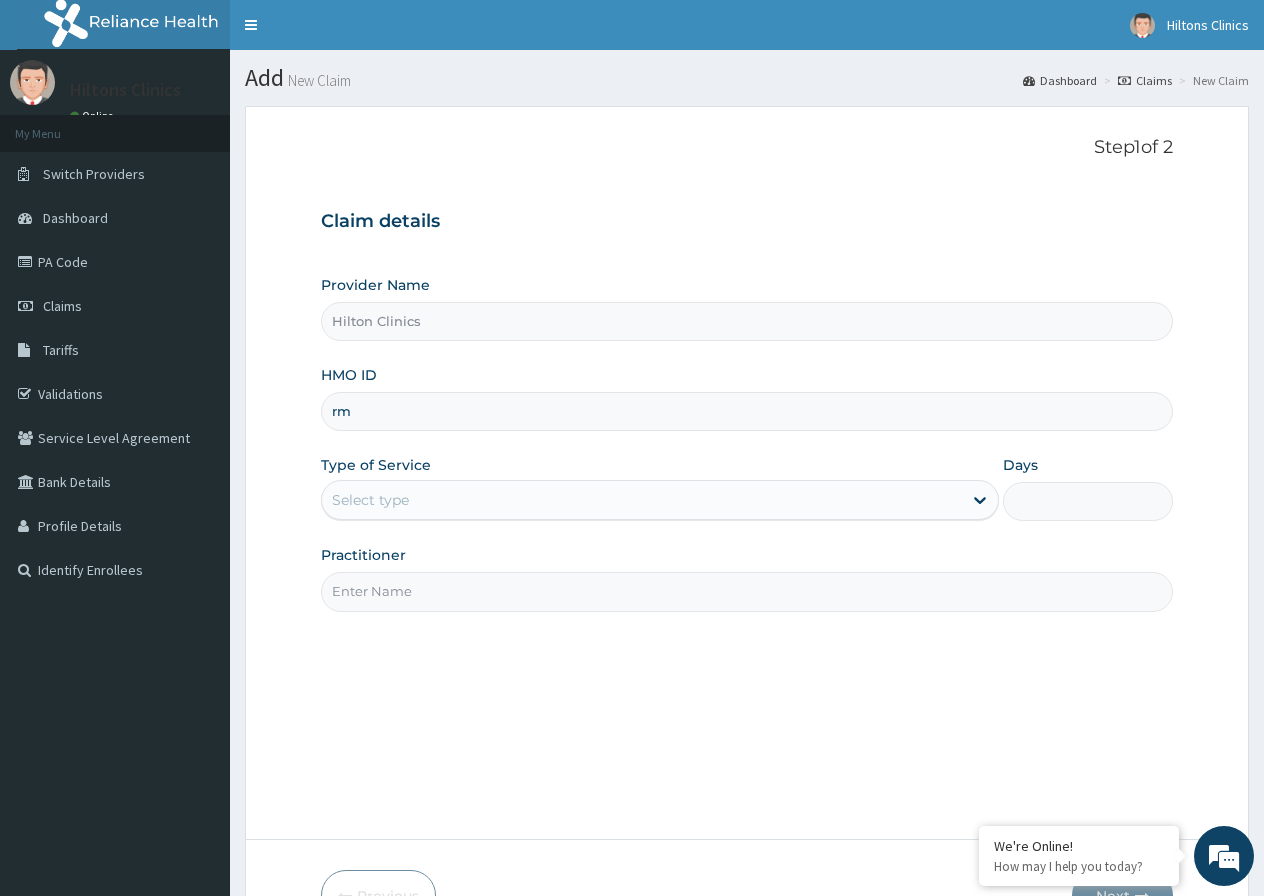 type on "r" 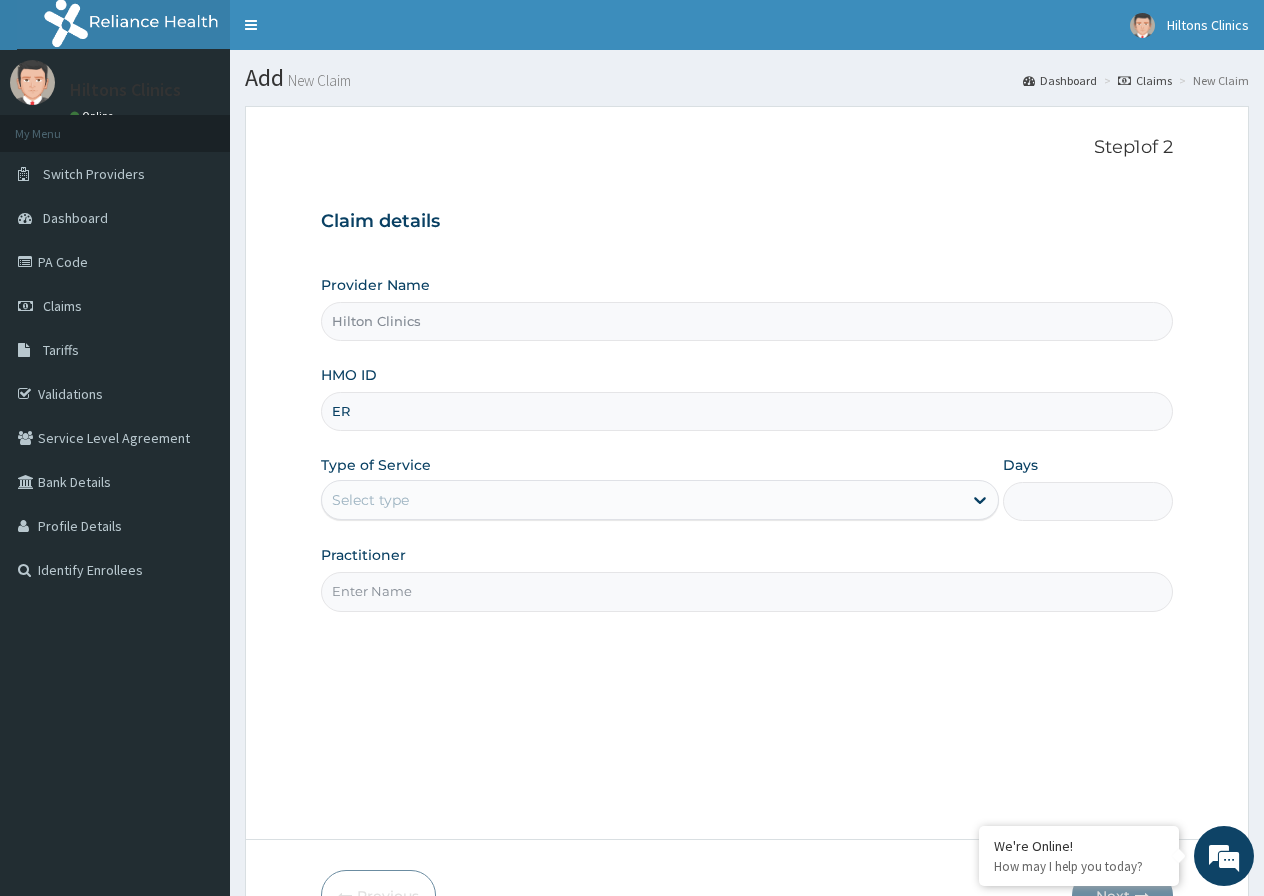 scroll, scrollTop: 0, scrollLeft: 0, axis: both 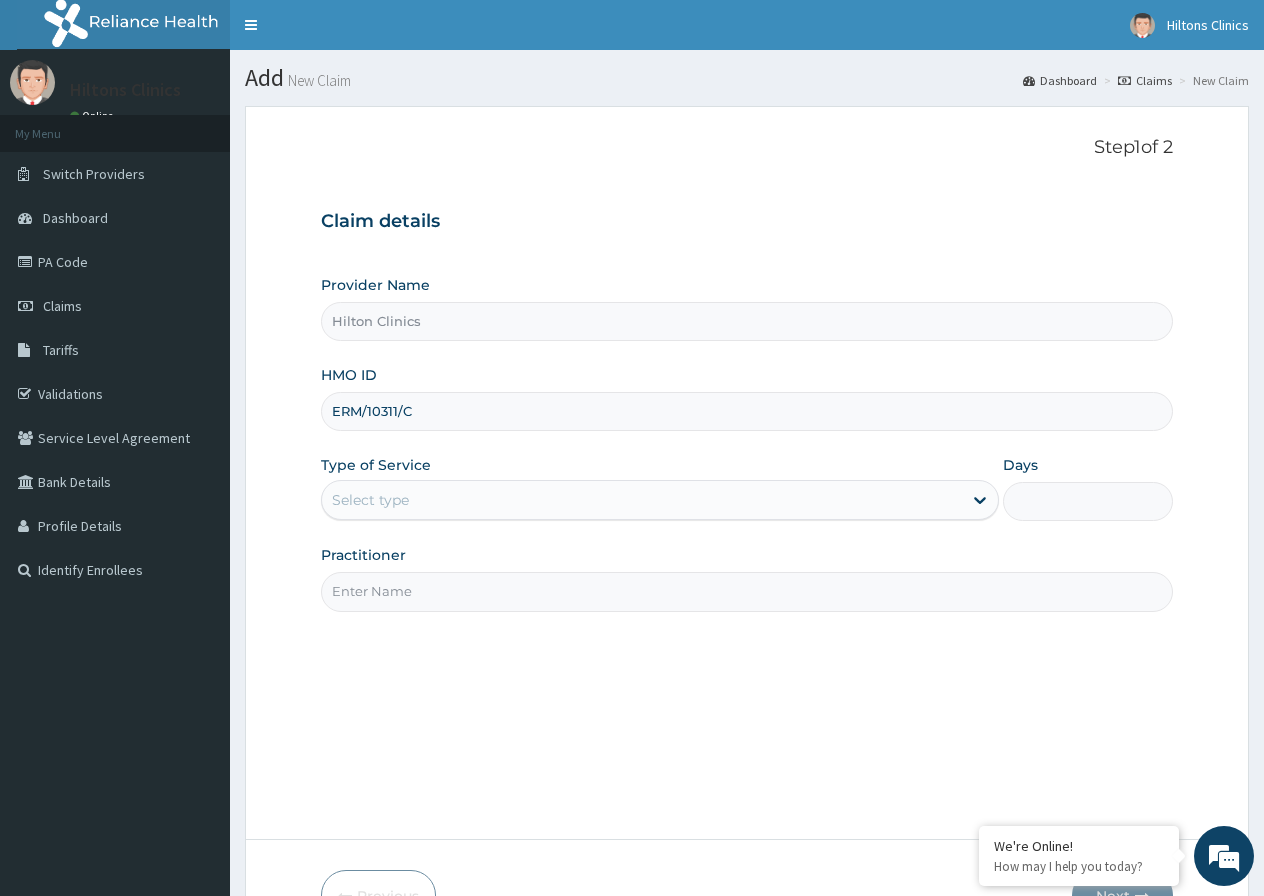 type on "ERM/10311/C" 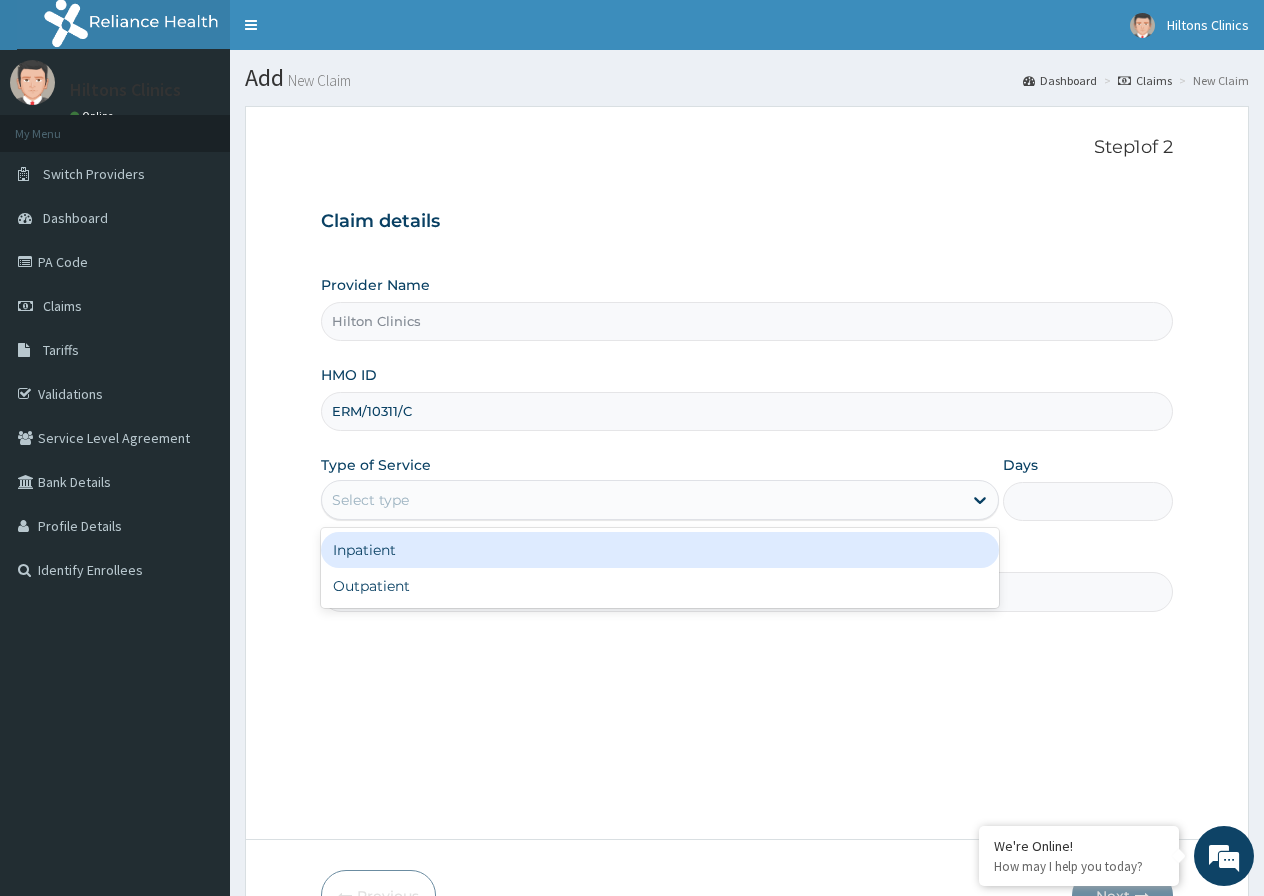 click on "Select type" at bounding box center (642, 500) 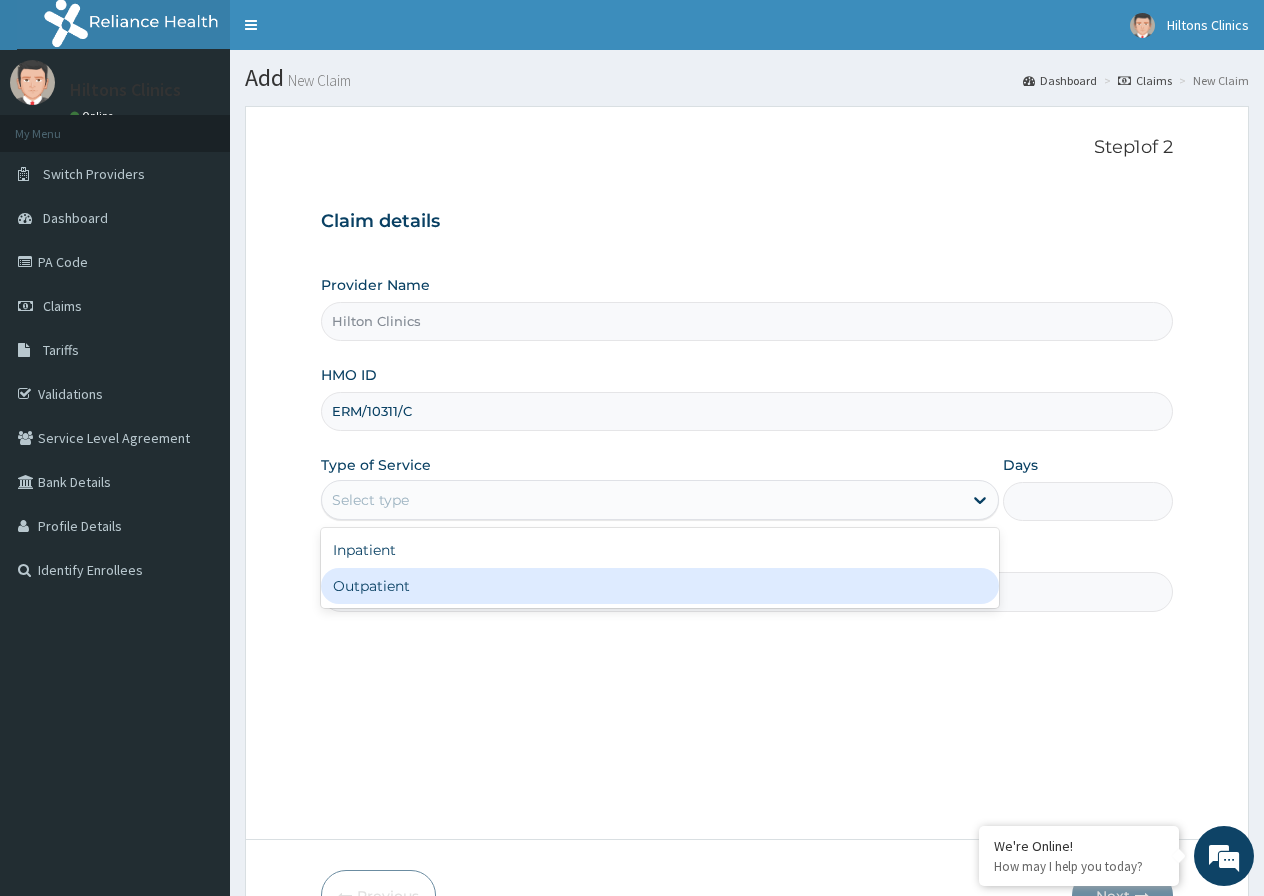 click on "Outpatient" at bounding box center [660, 586] 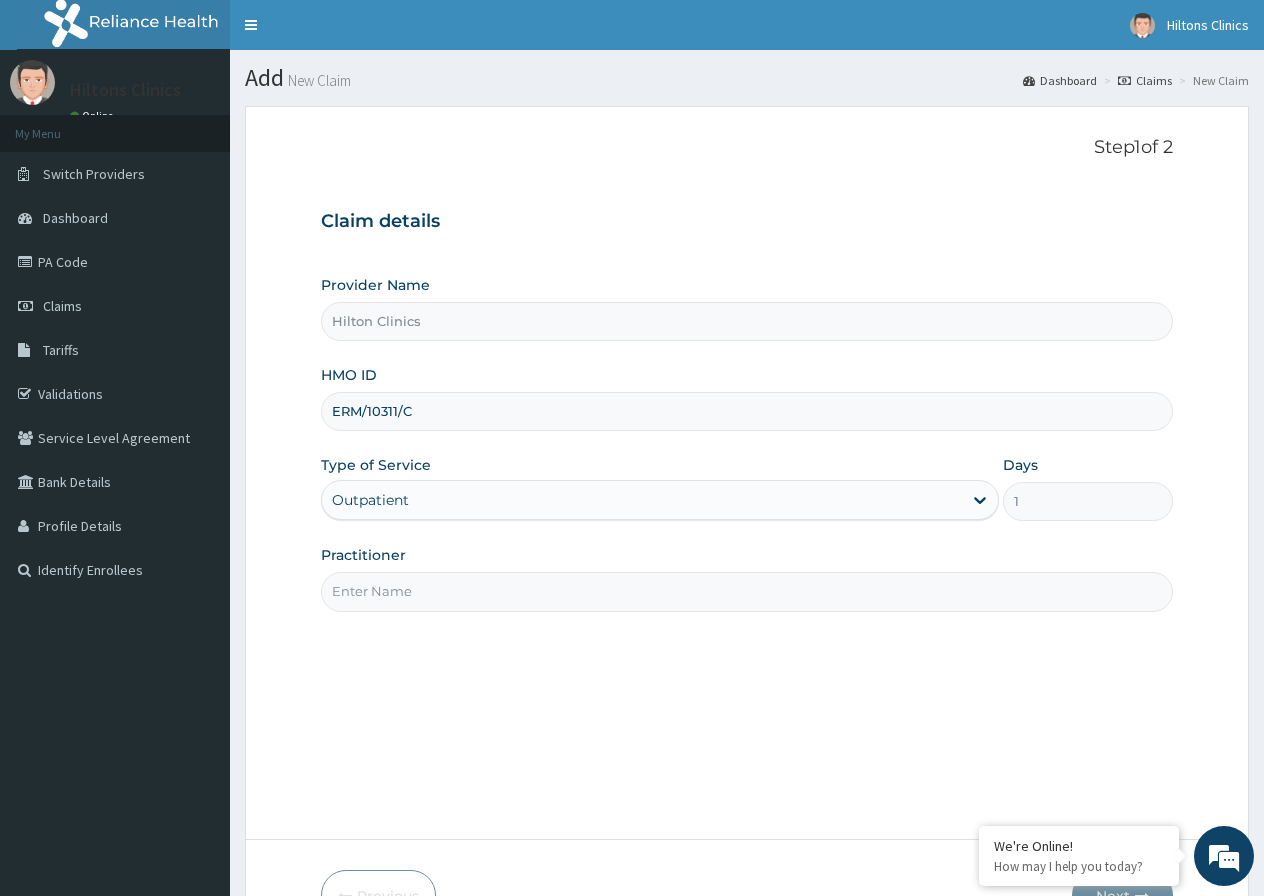 click on "Practitioner" at bounding box center [747, 591] 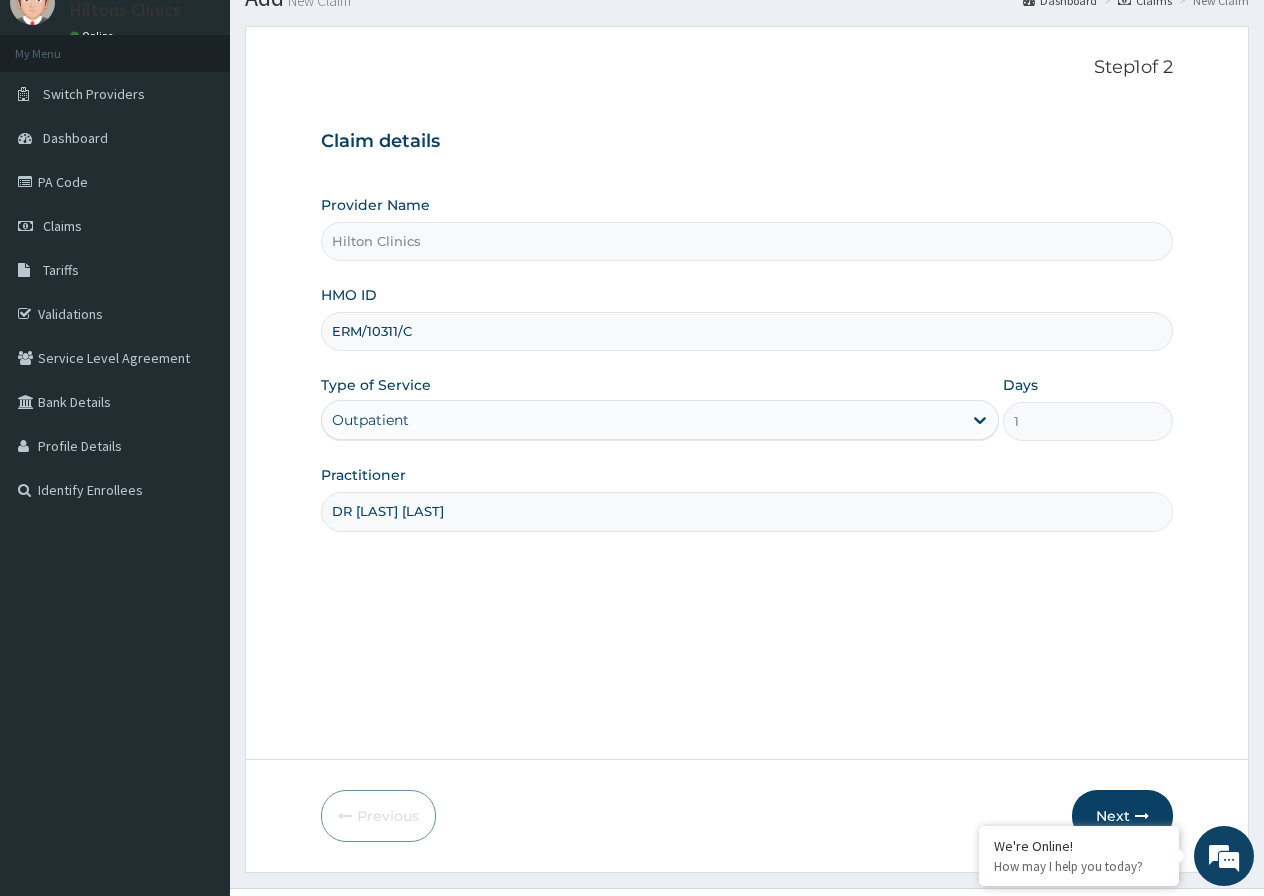 scroll, scrollTop: 123, scrollLeft: 0, axis: vertical 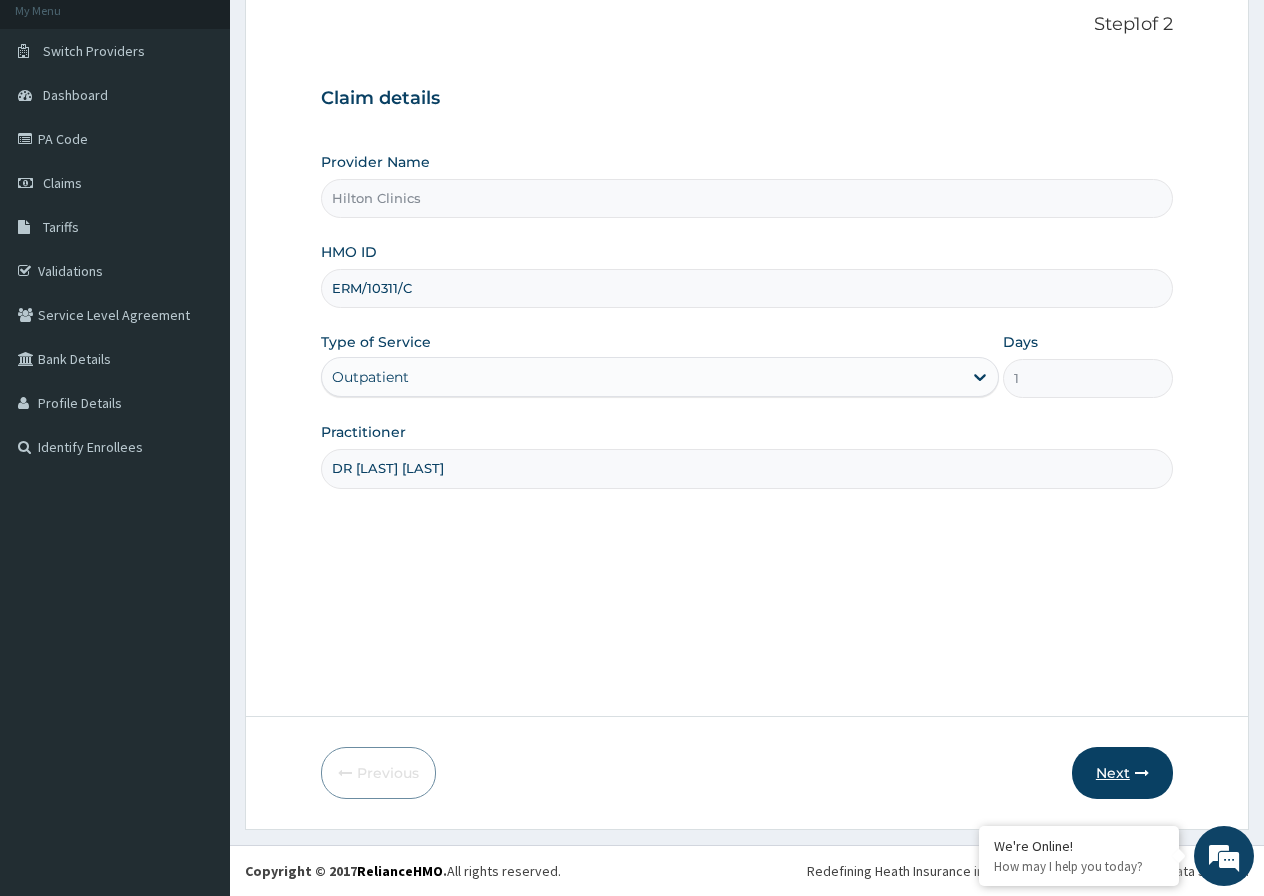 click on "Next" at bounding box center (1122, 773) 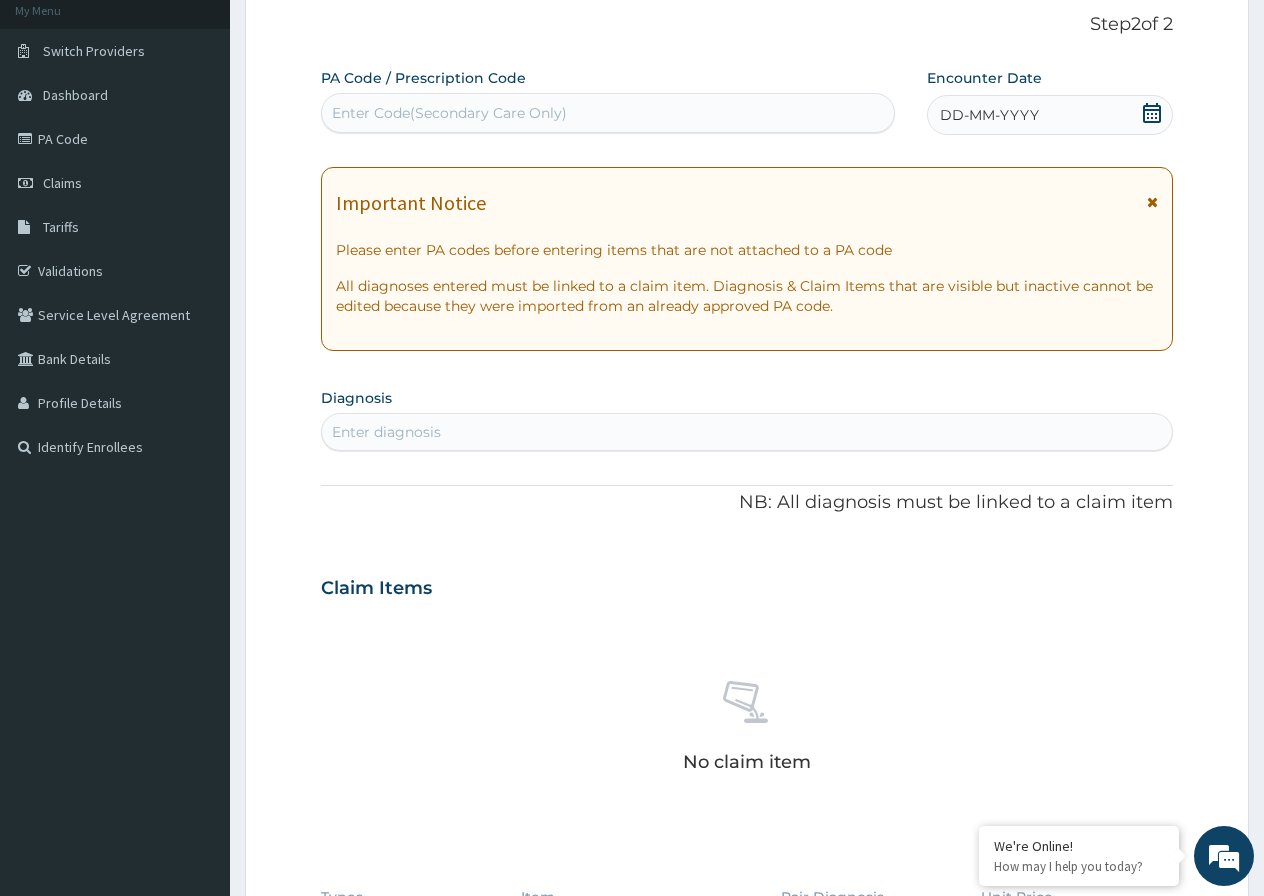 click on "Enter diagnosis" at bounding box center [386, 432] 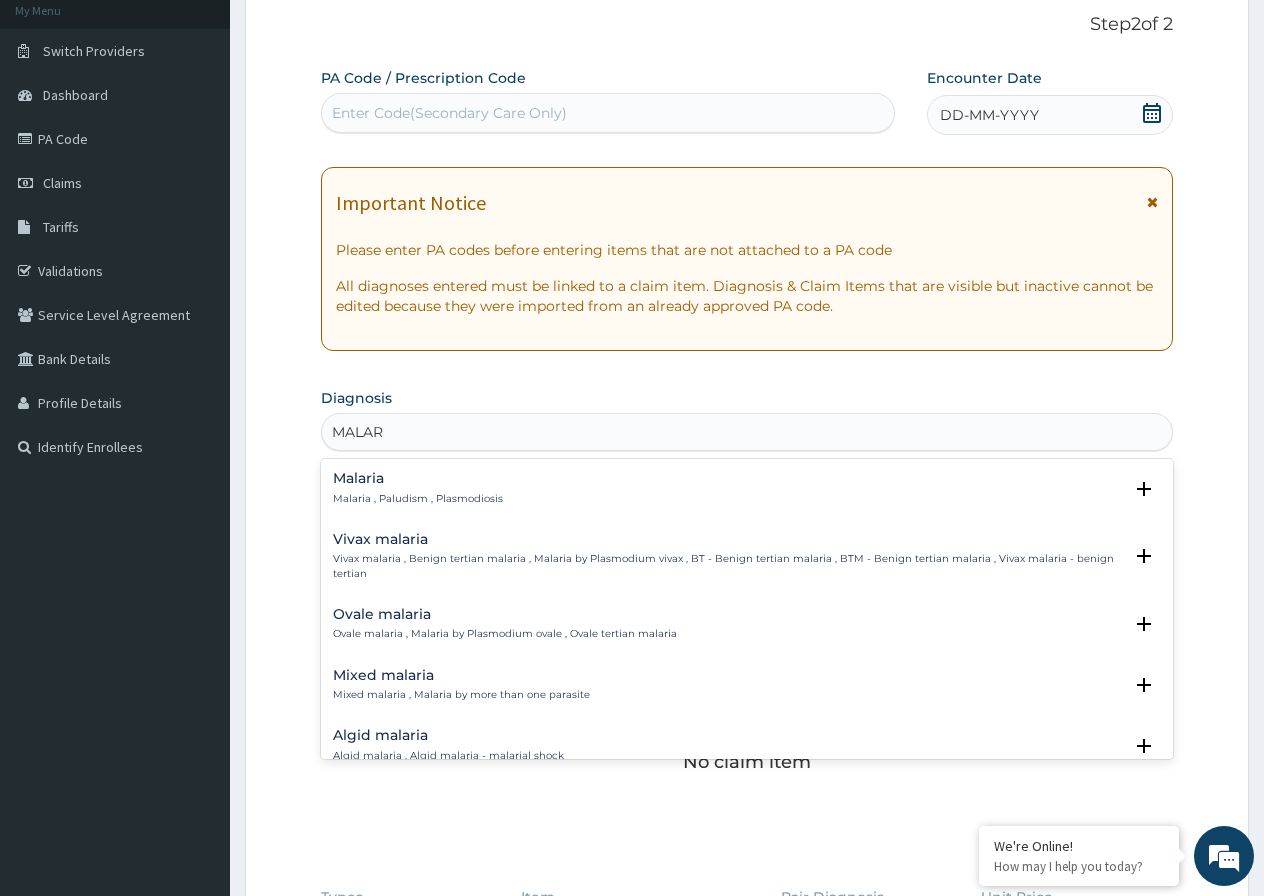 type on "MALA" 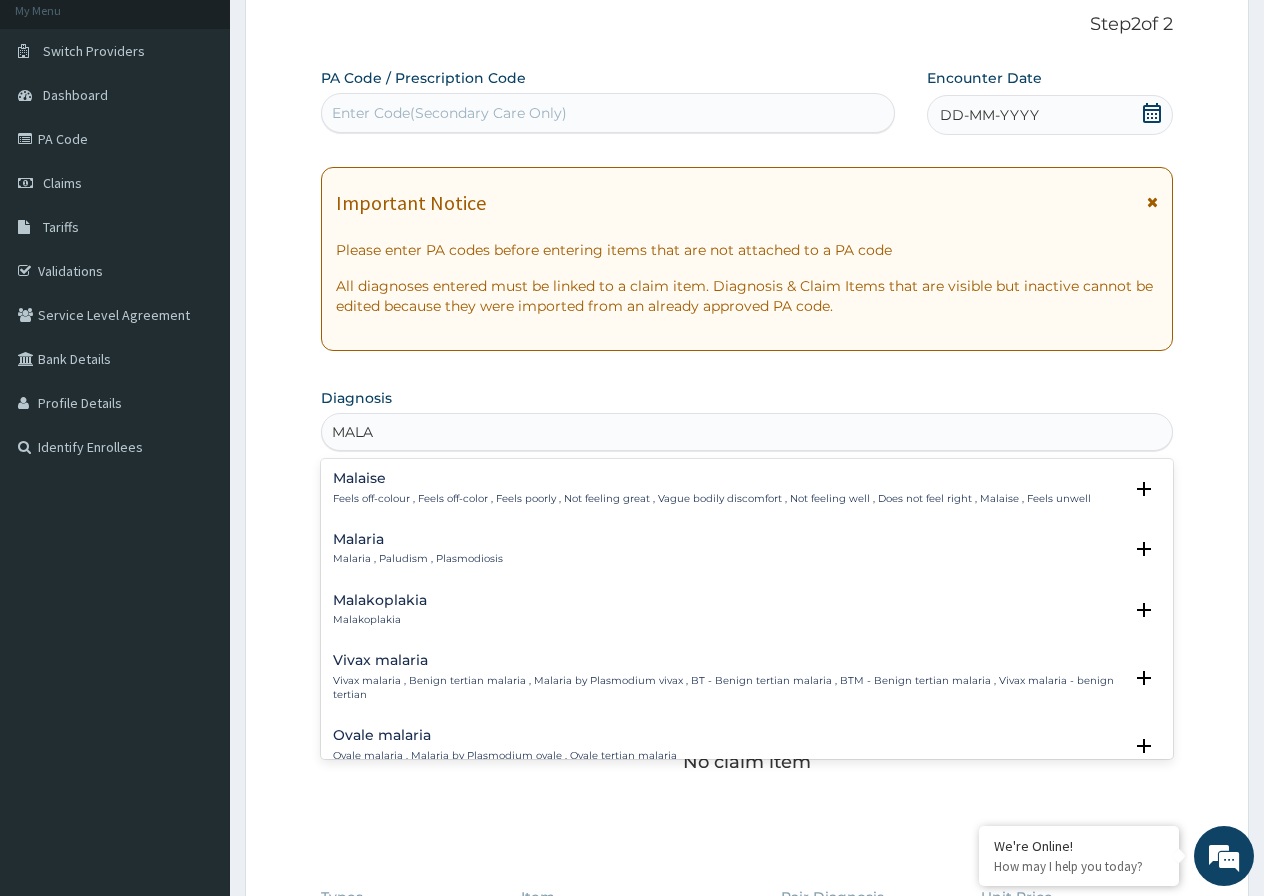 click on "Malaria" at bounding box center [418, 539] 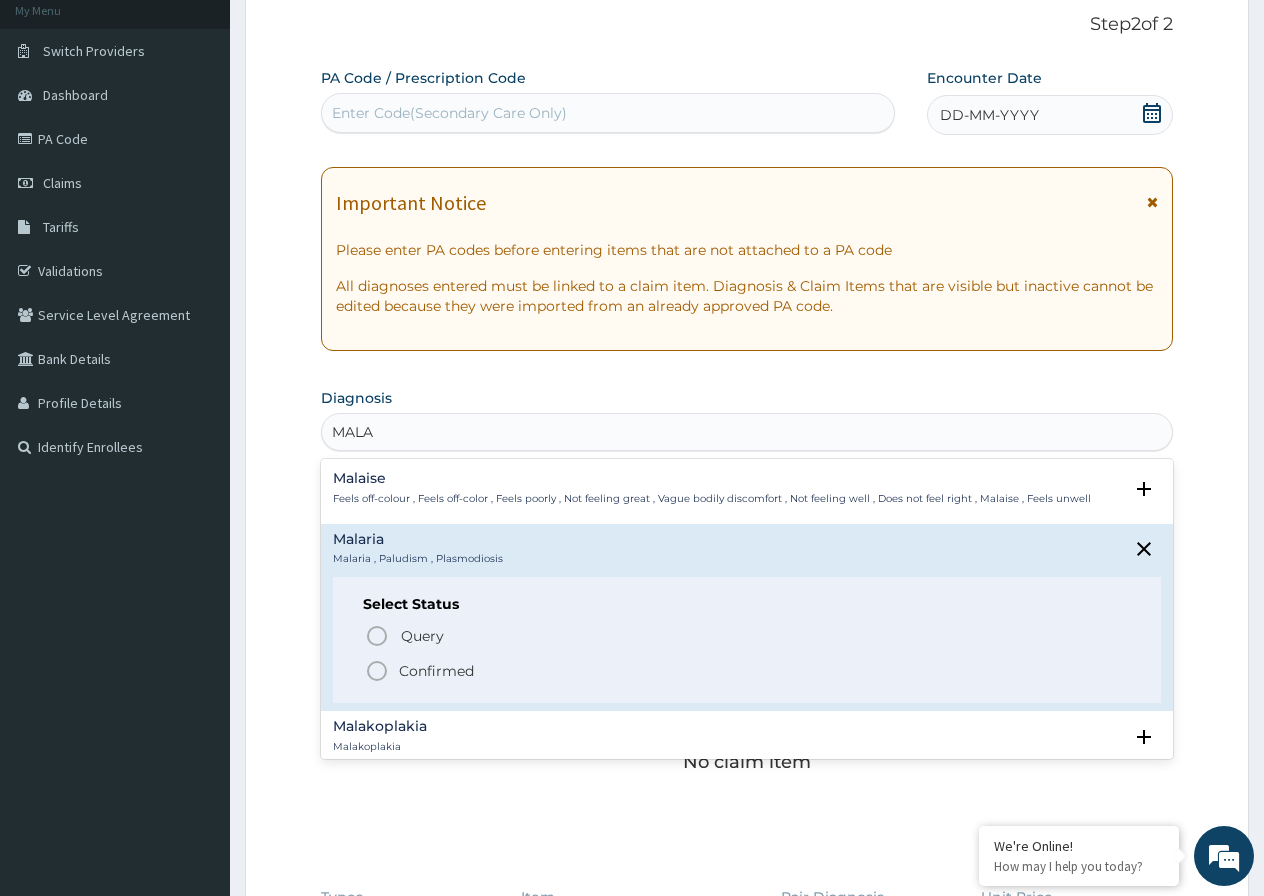 click 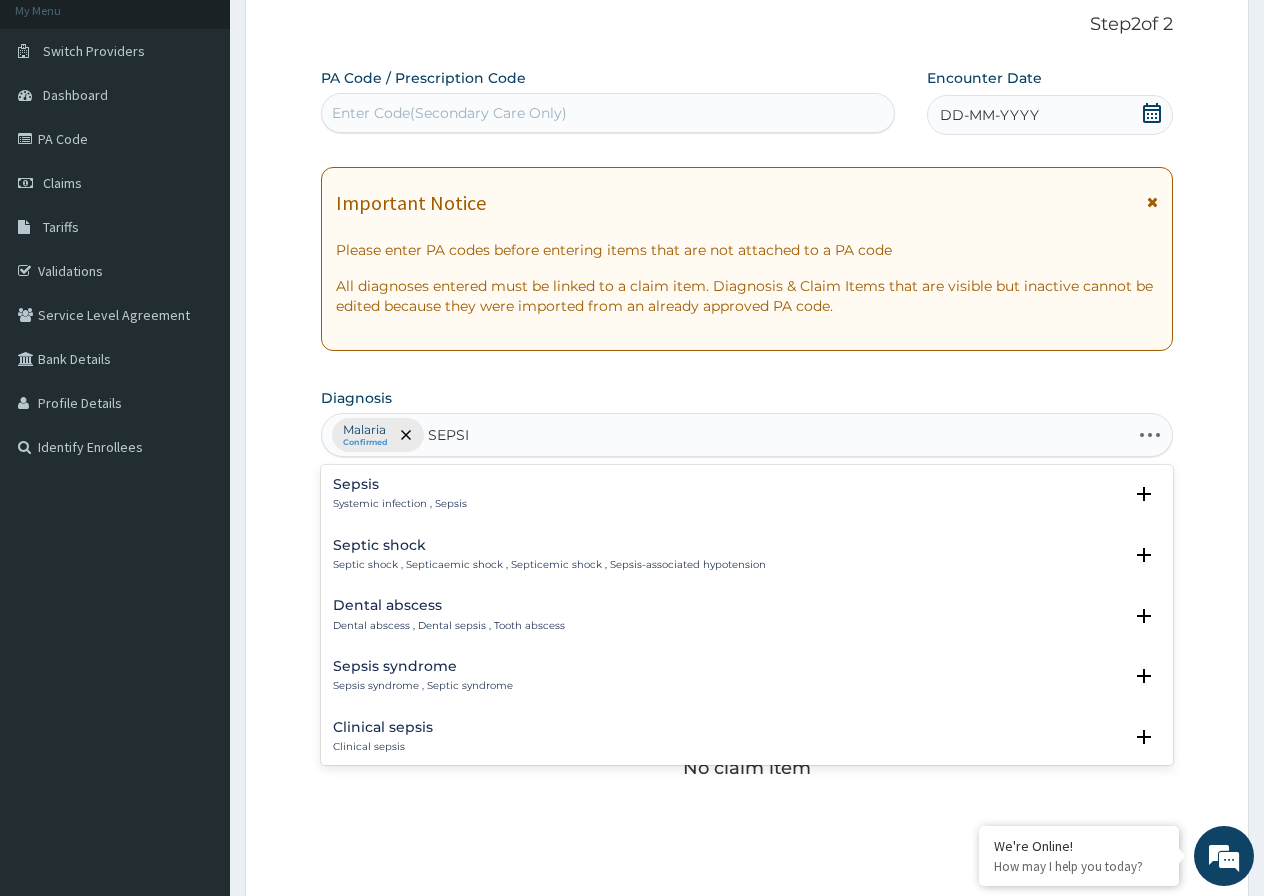 type on "SEPSIS" 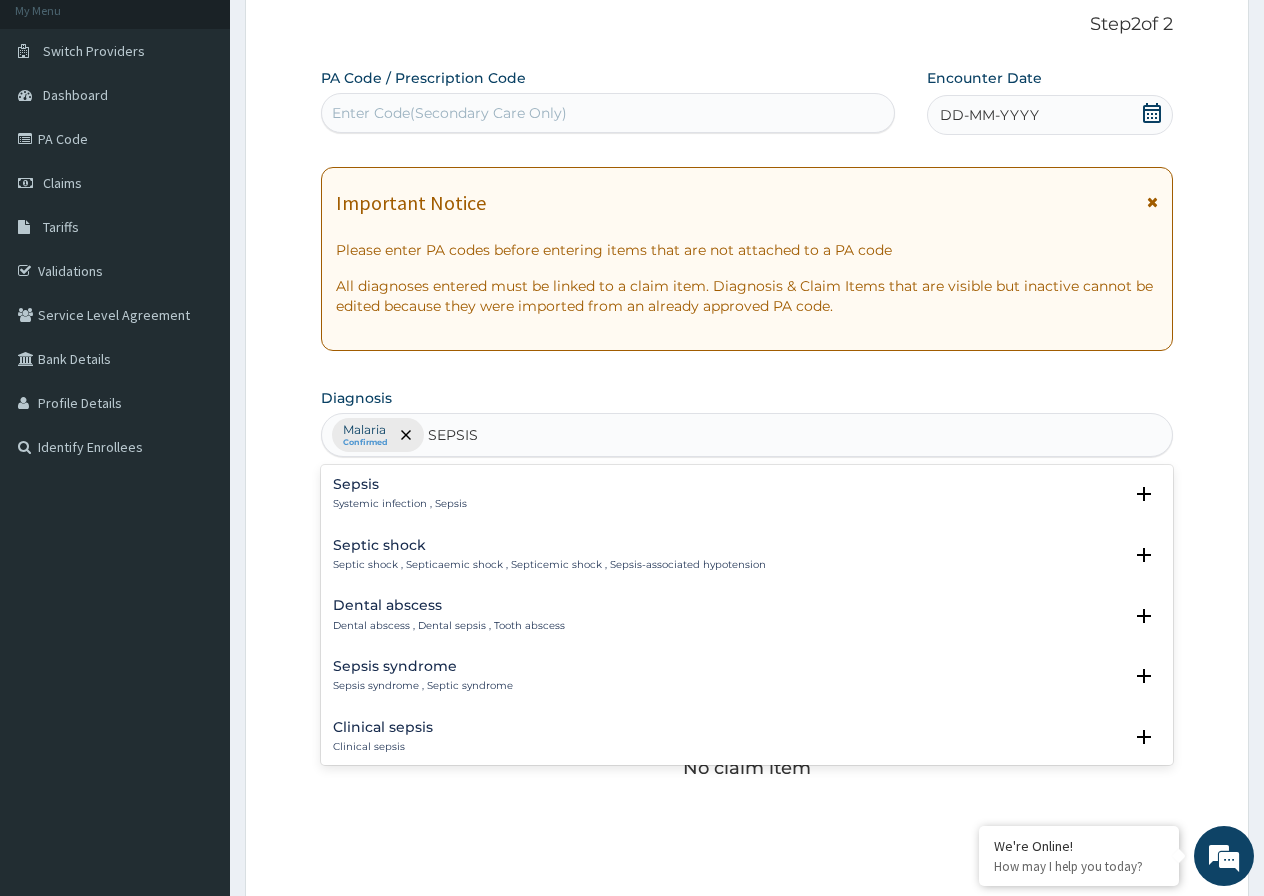 click on "Sepsis" at bounding box center [400, 484] 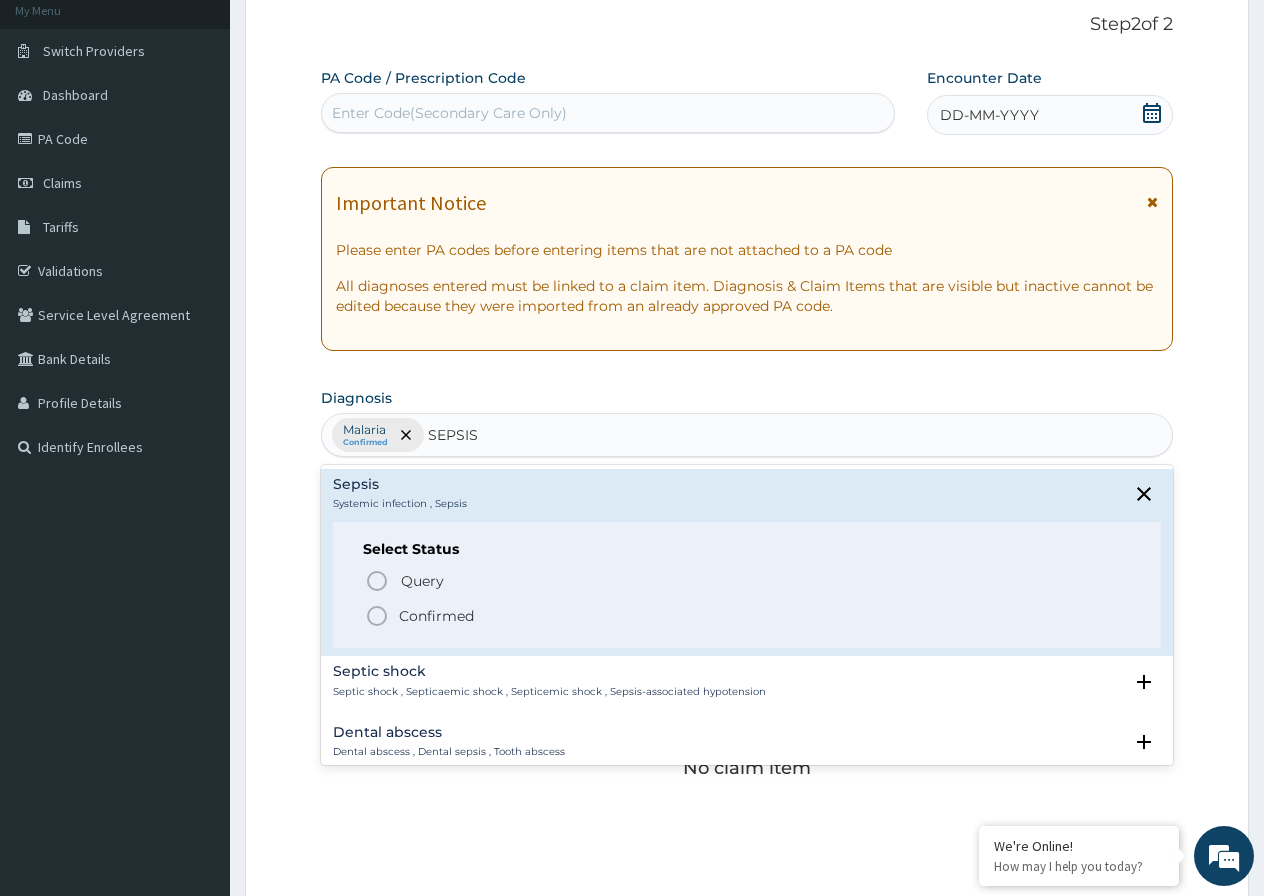 click 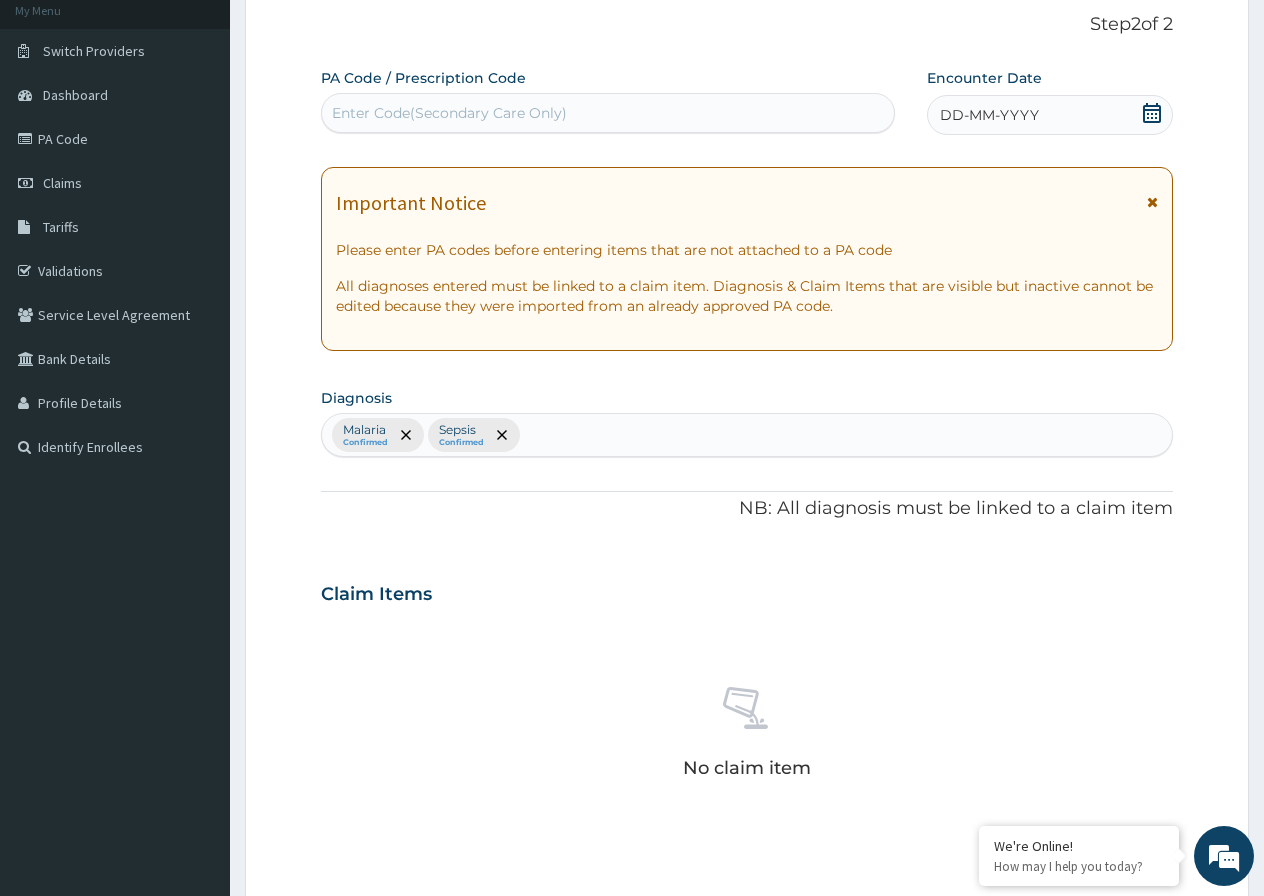 click on "Malaria Confirmed Sepsis Confirmed" at bounding box center (747, 435) 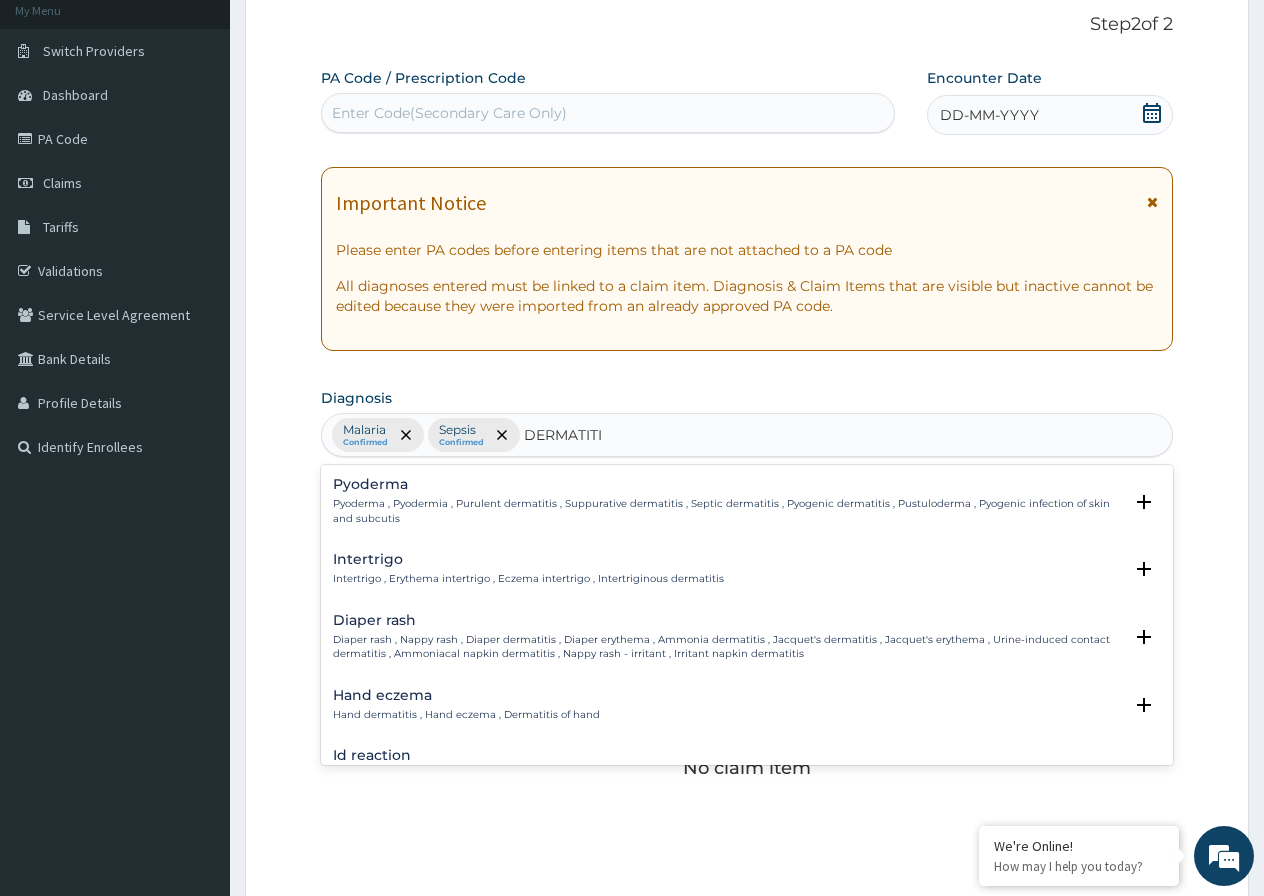 type on "DERMATITIS" 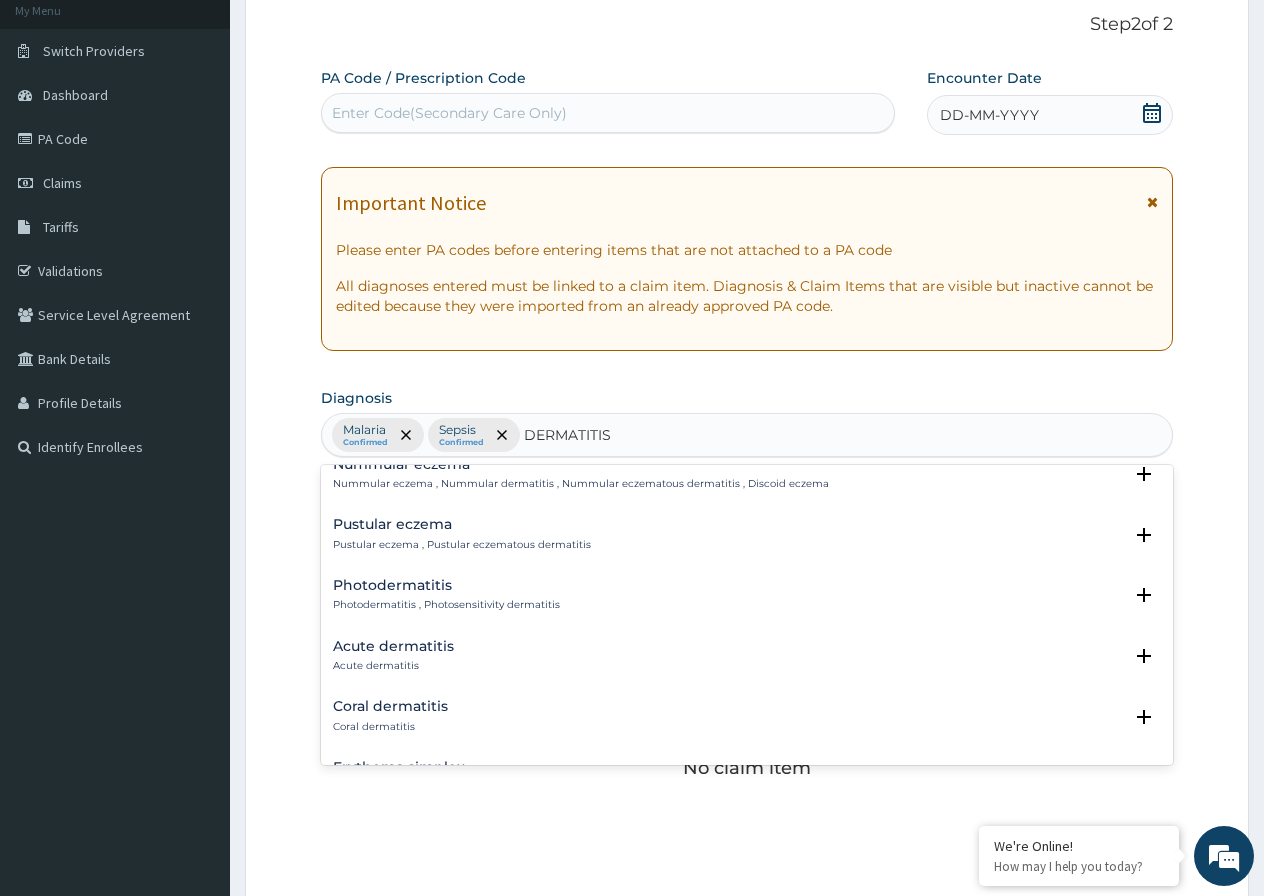 scroll, scrollTop: 900, scrollLeft: 0, axis: vertical 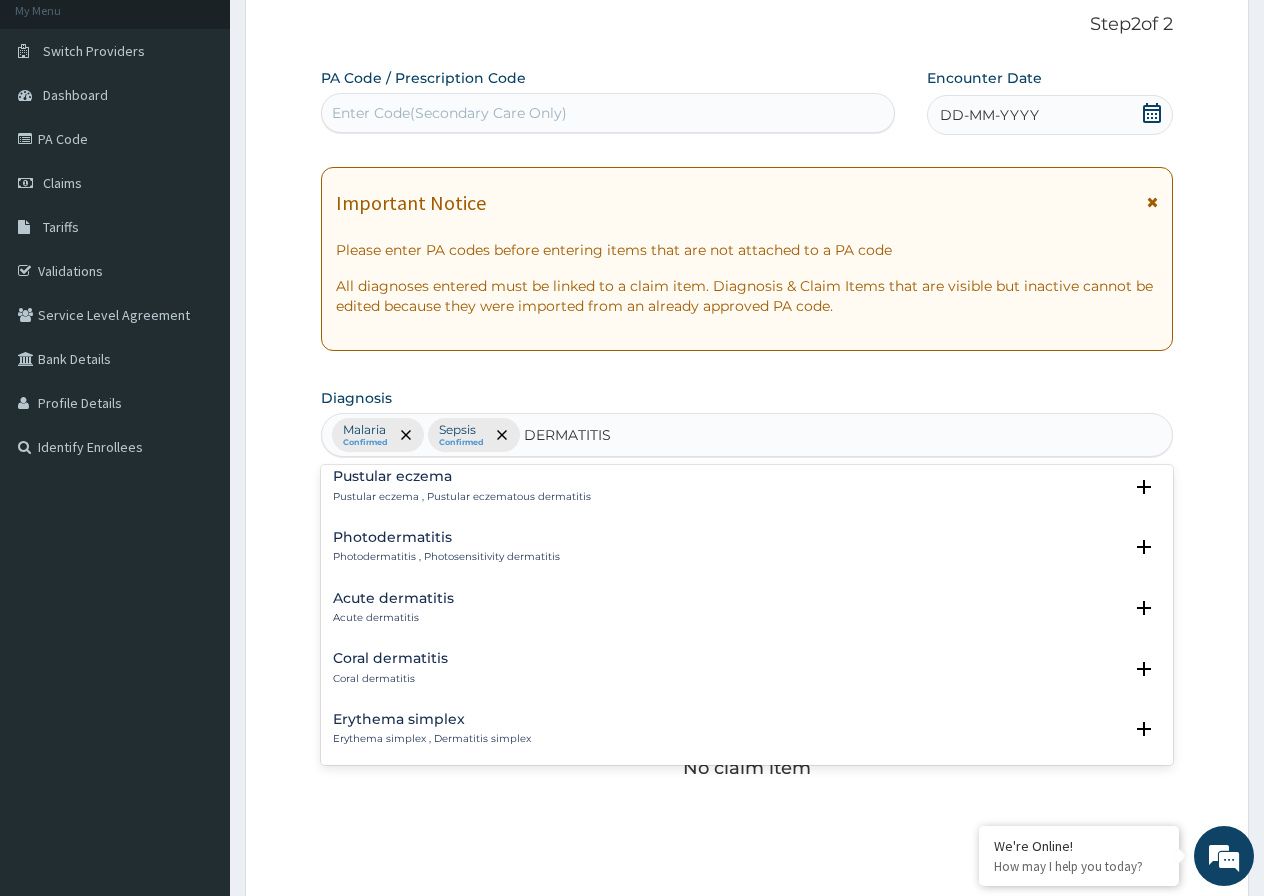 click on "Acute dermatitis" at bounding box center [393, 598] 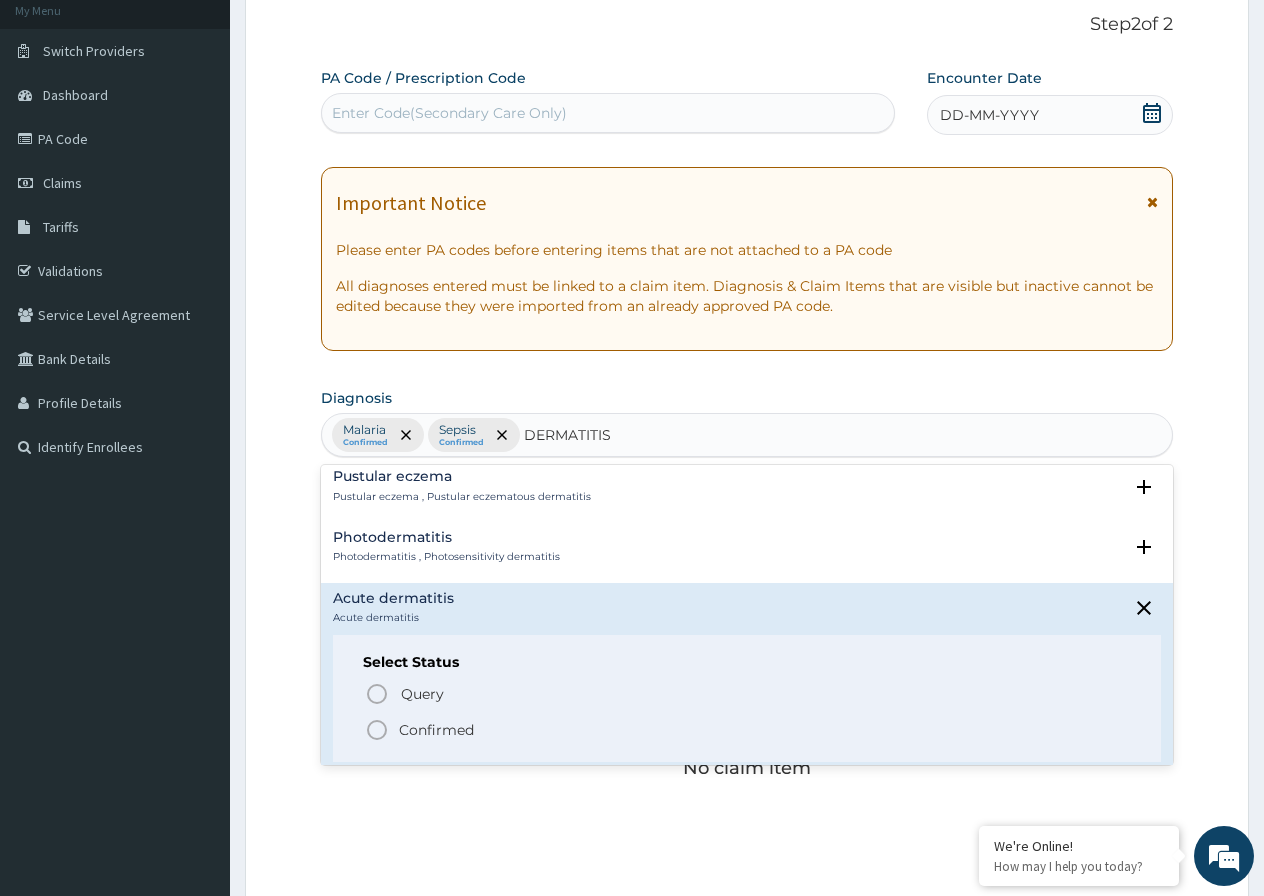 click 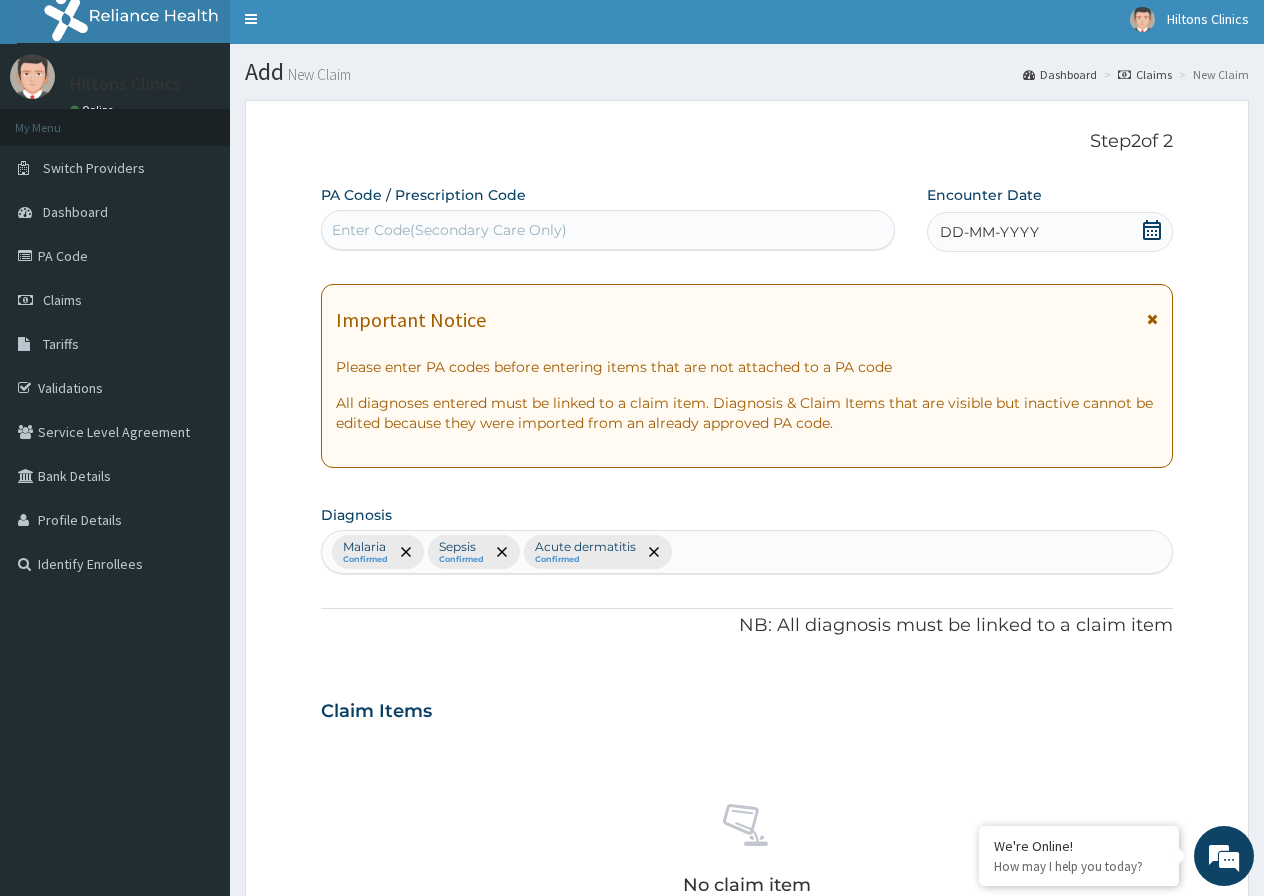 scroll, scrollTop: 0, scrollLeft: 0, axis: both 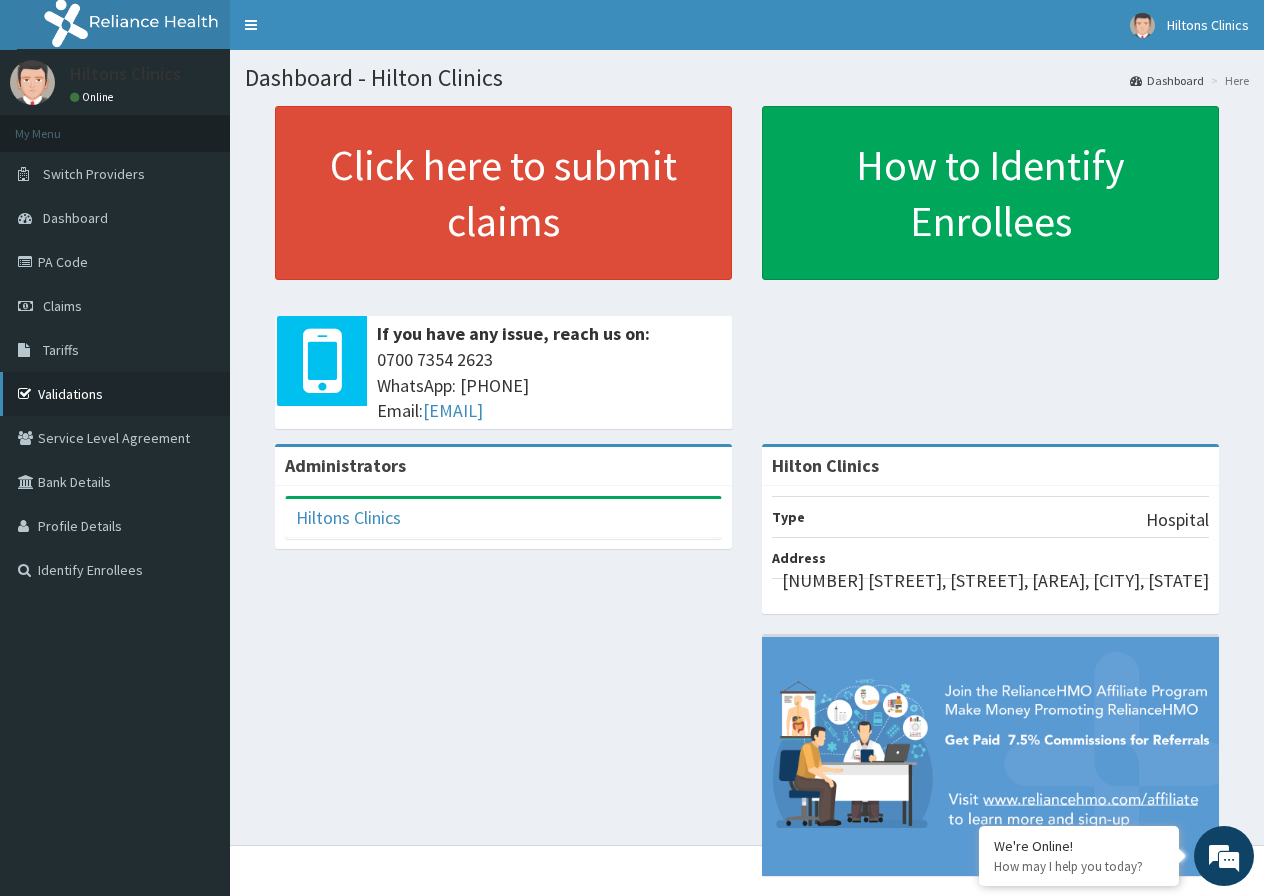 click on "Validations" at bounding box center (115, 394) 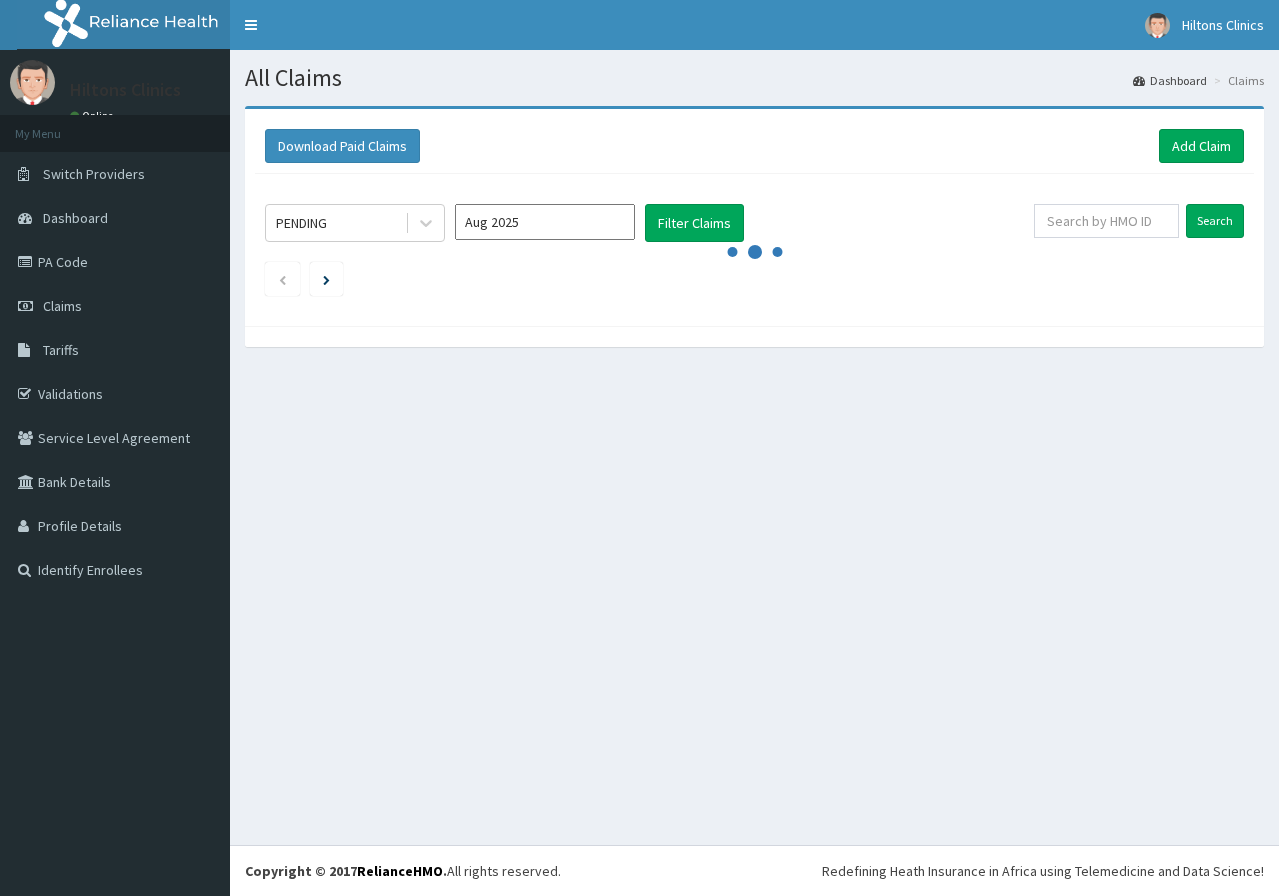scroll, scrollTop: 0, scrollLeft: 0, axis: both 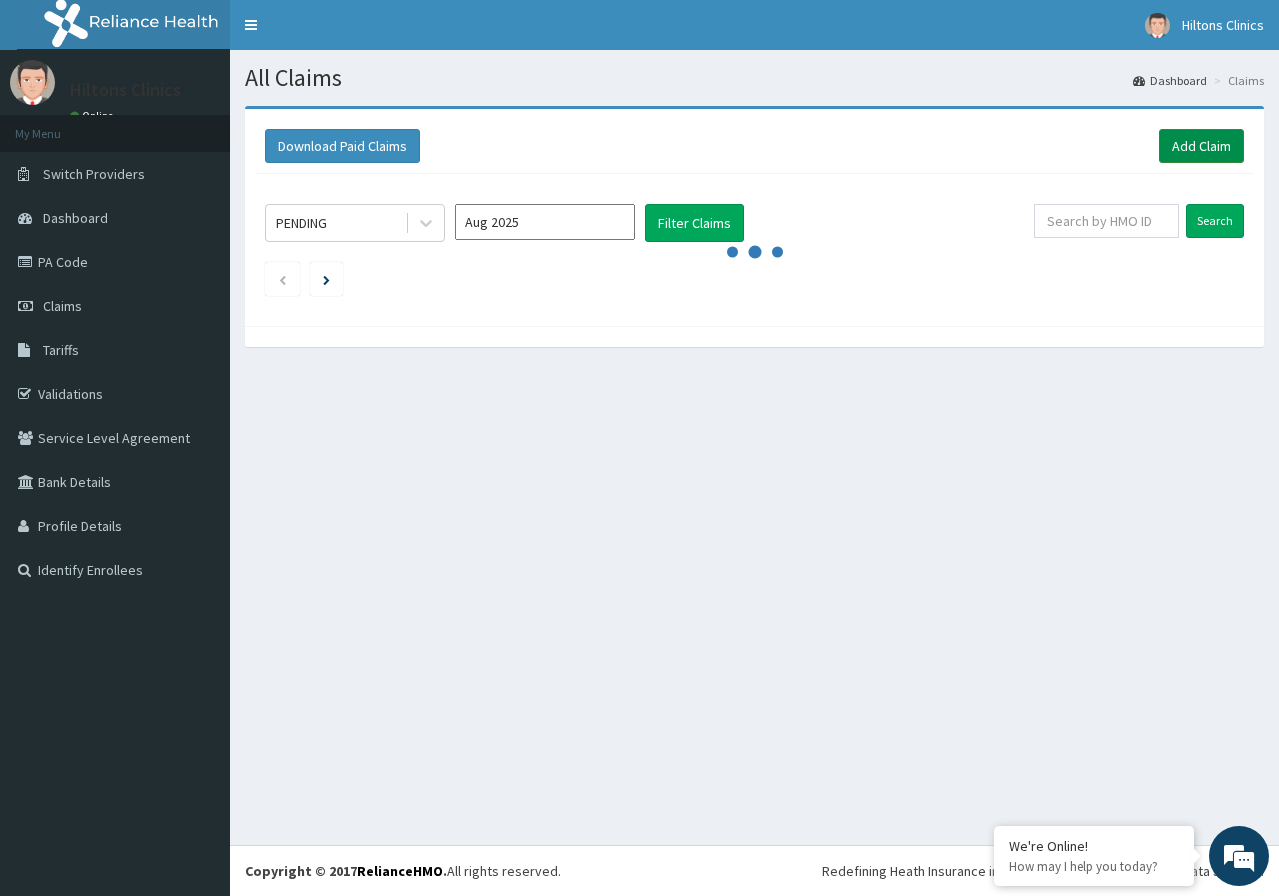 click on "Add Claim" at bounding box center [1201, 146] 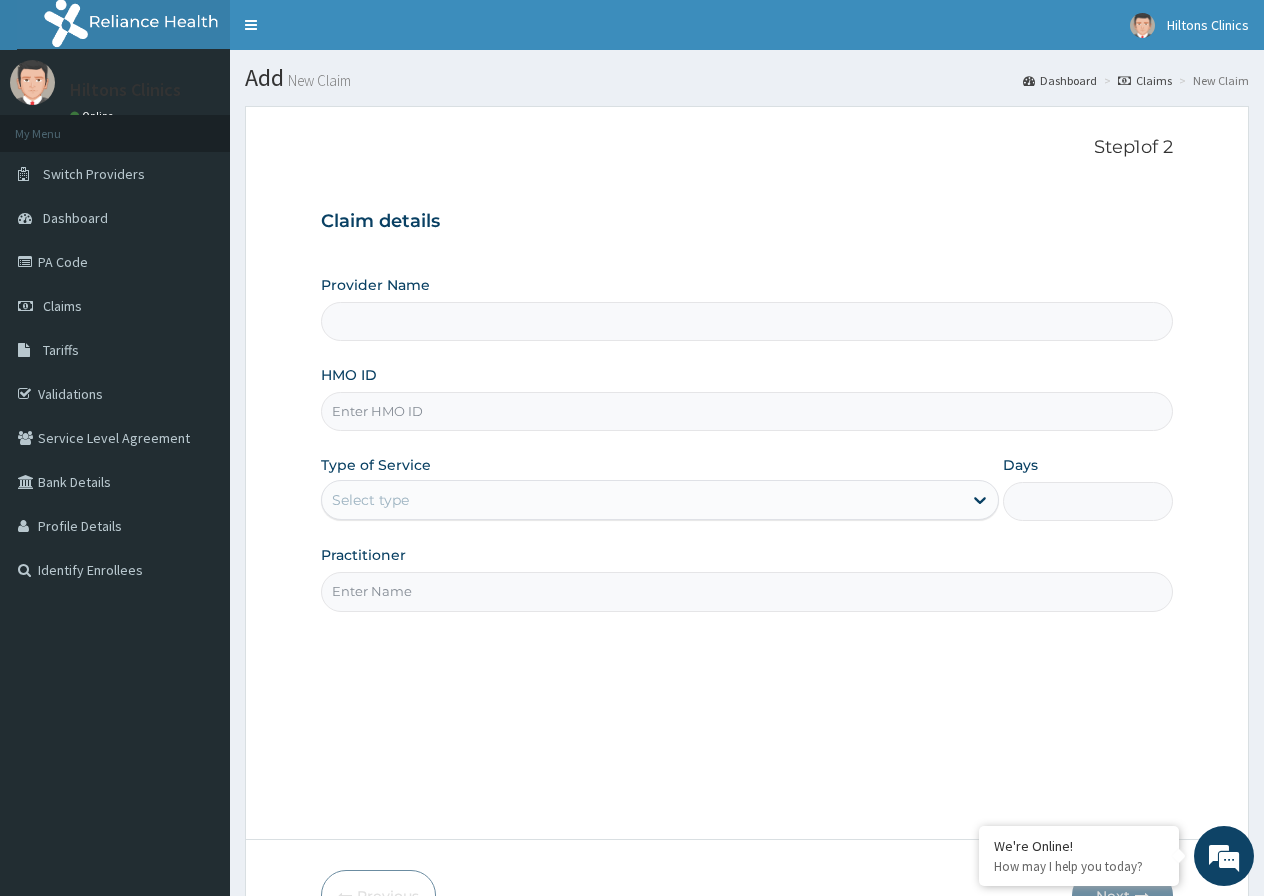 scroll, scrollTop: 0, scrollLeft: 0, axis: both 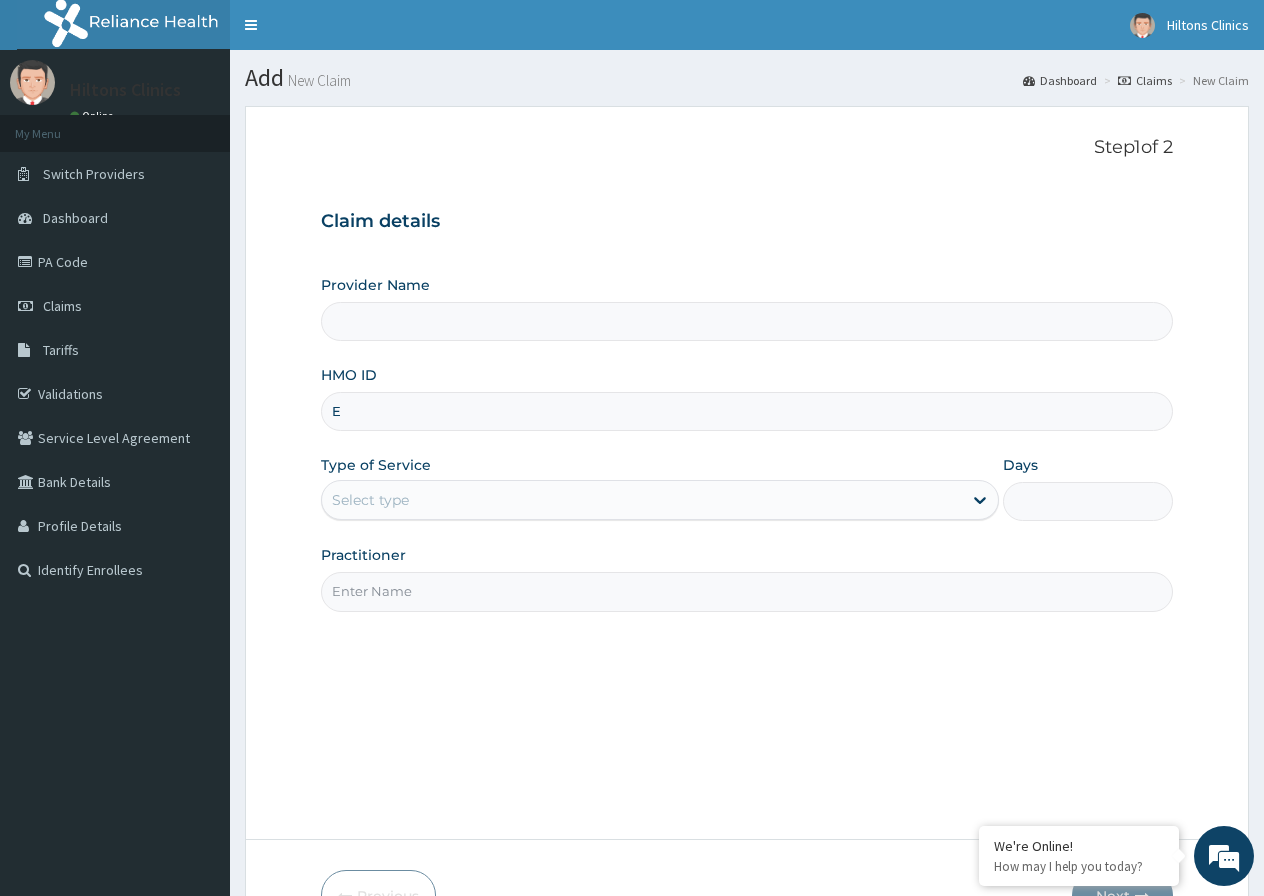 type on "ER" 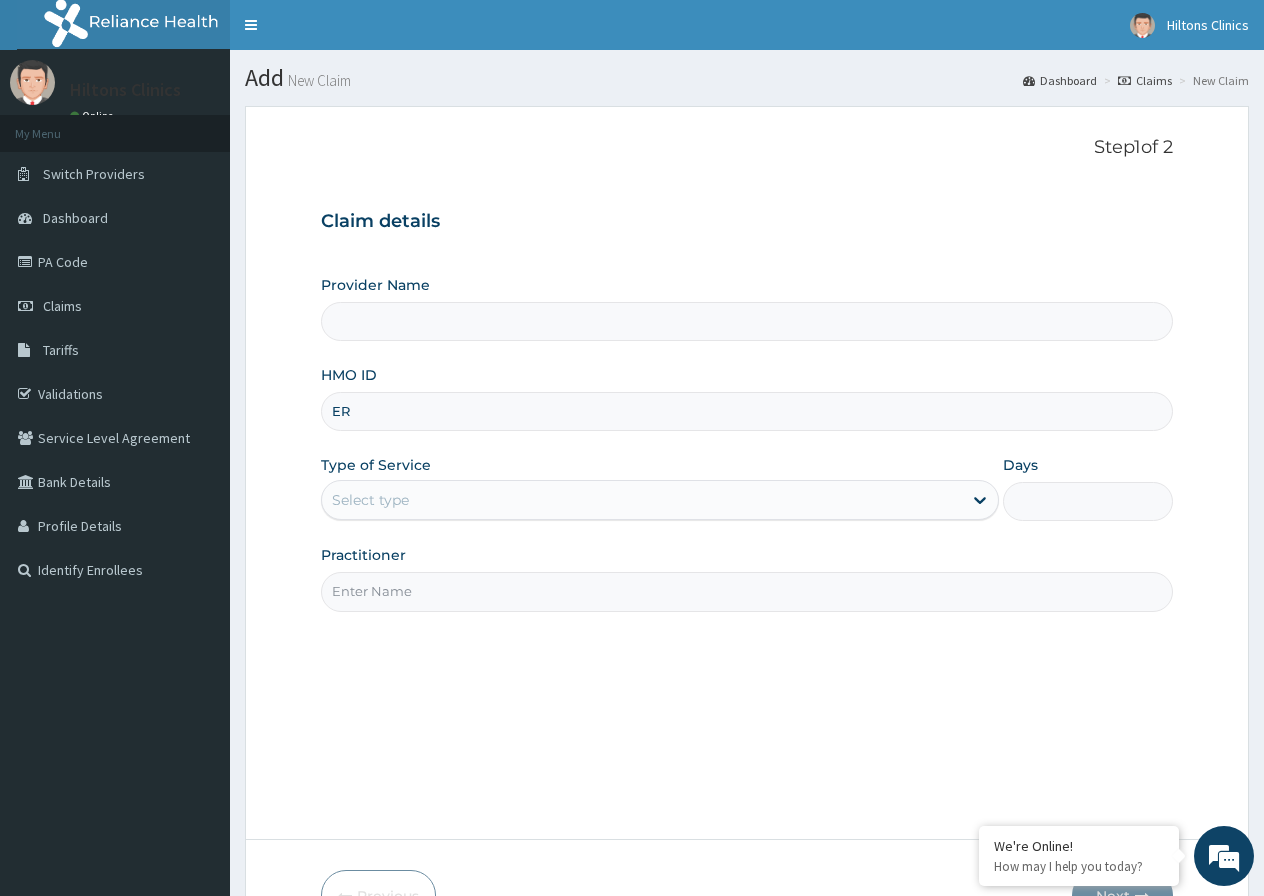 type on "Hilton Clinics" 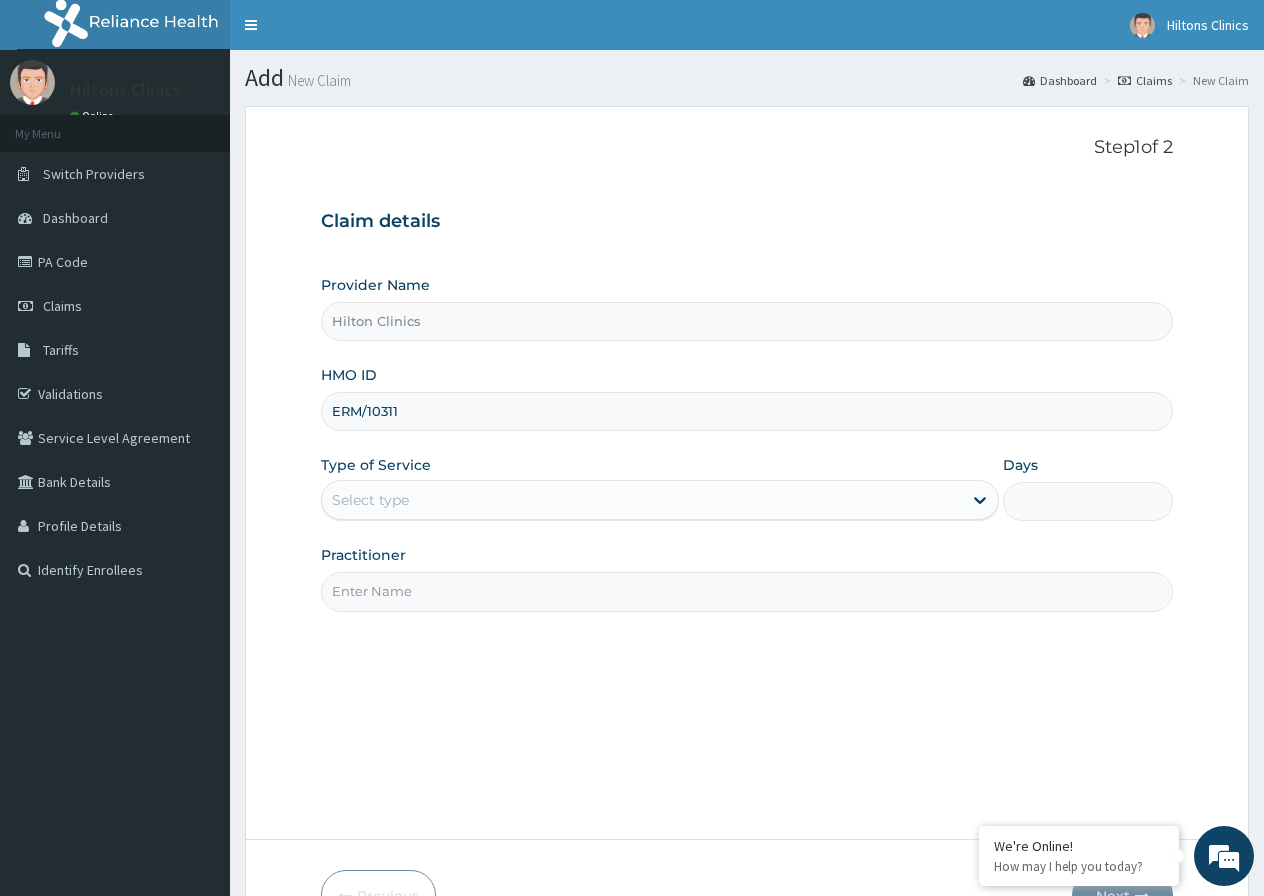 scroll, scrollTop: 0, scrollLeft: 0, axis: both 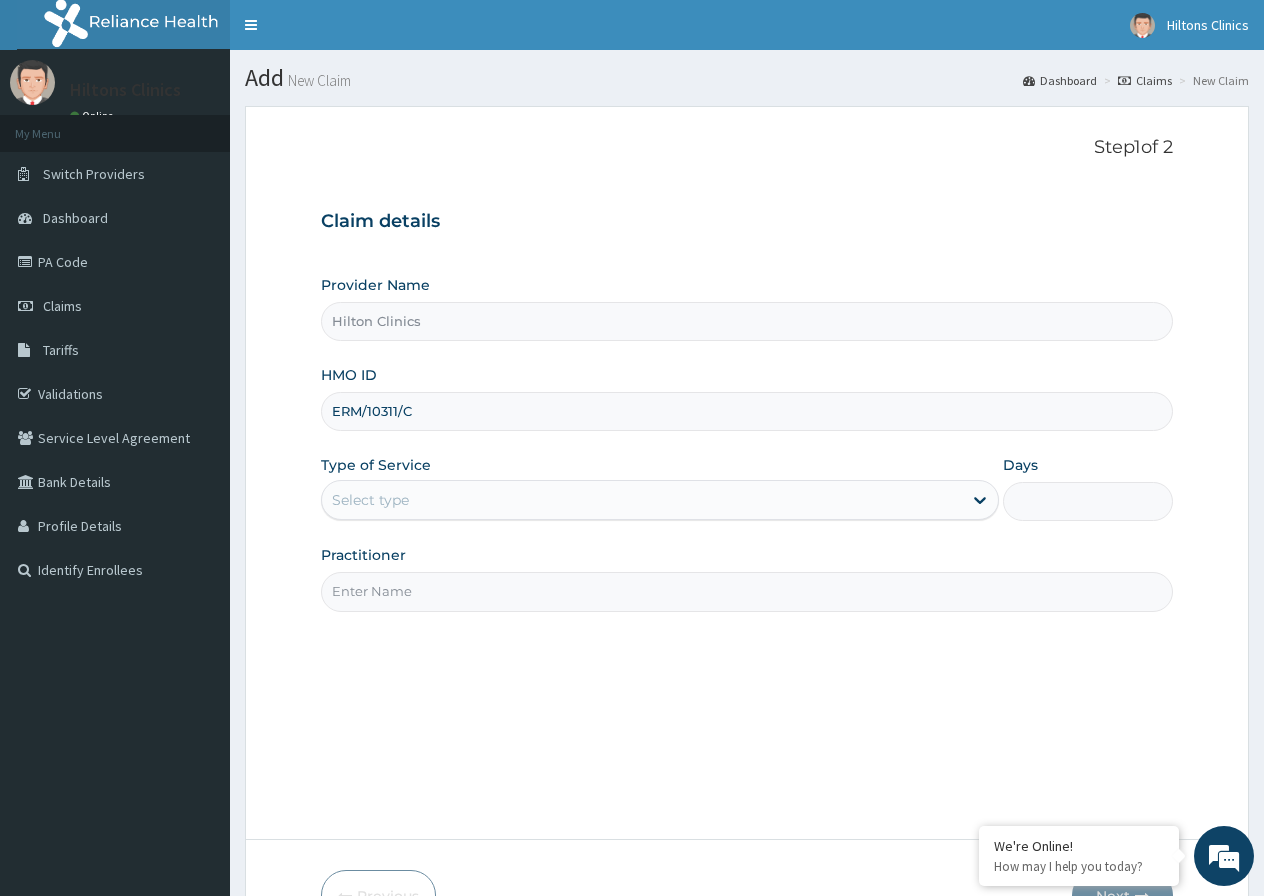type on "ERM/10311/C" 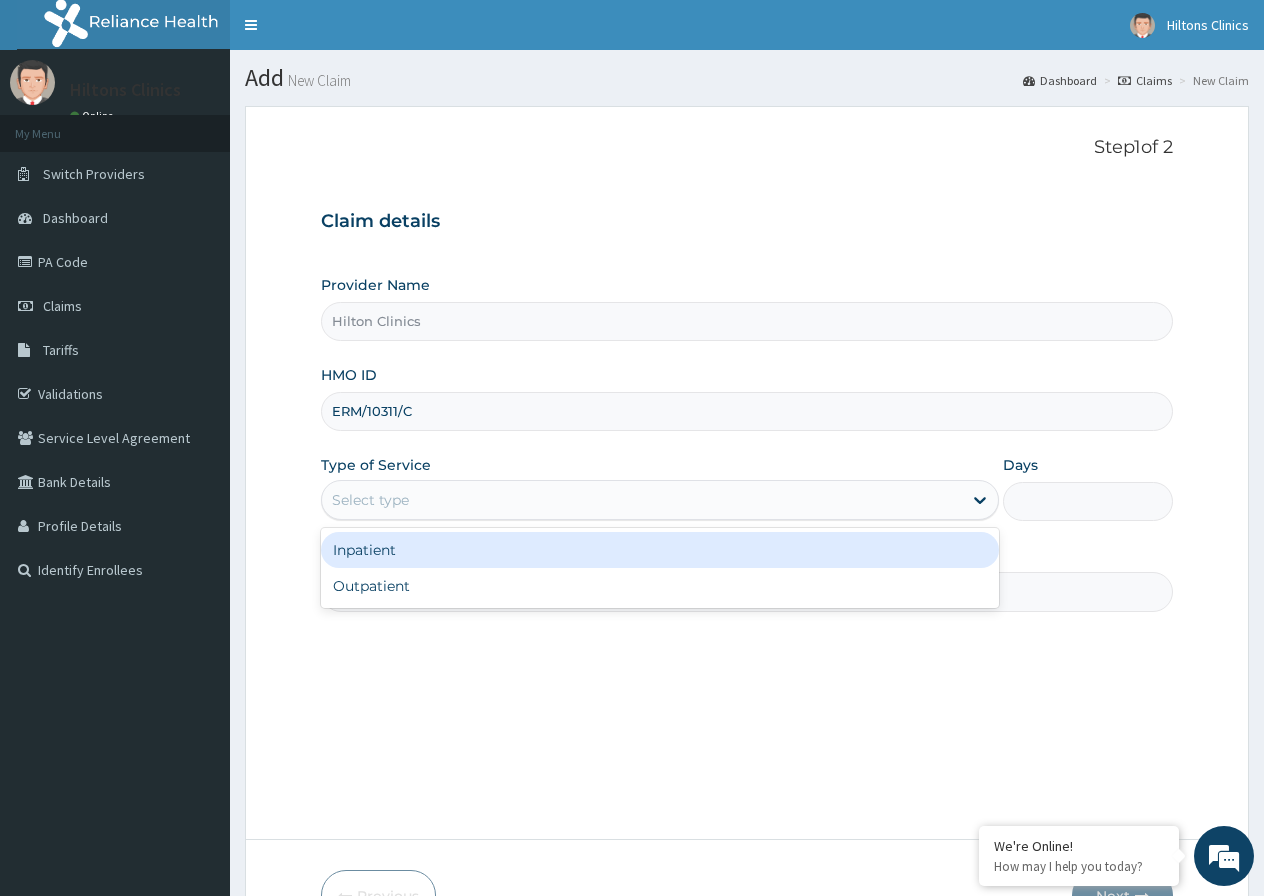 click on "Select type" at bounding box center (642, 500) 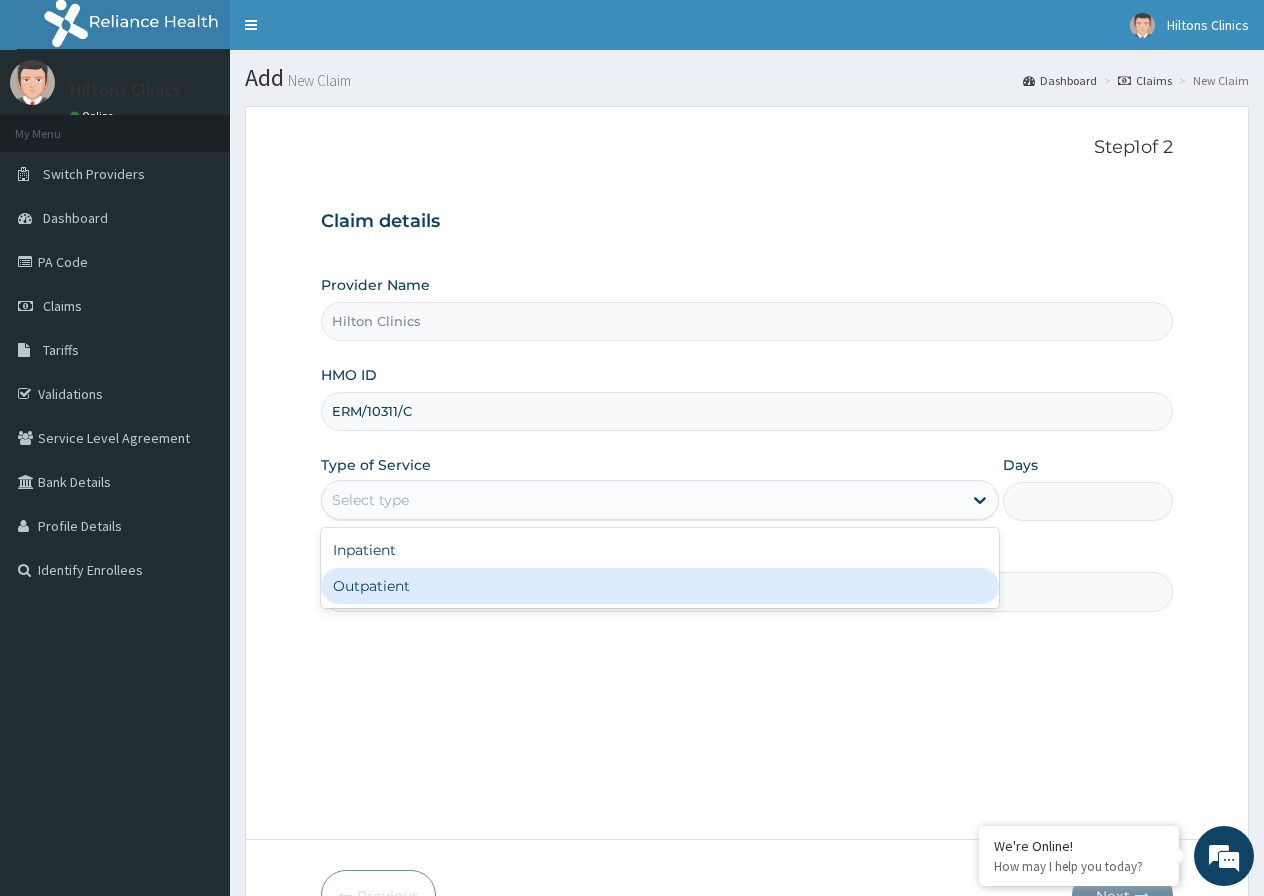 click on "Outpatient" at bounding box center (660, 586) 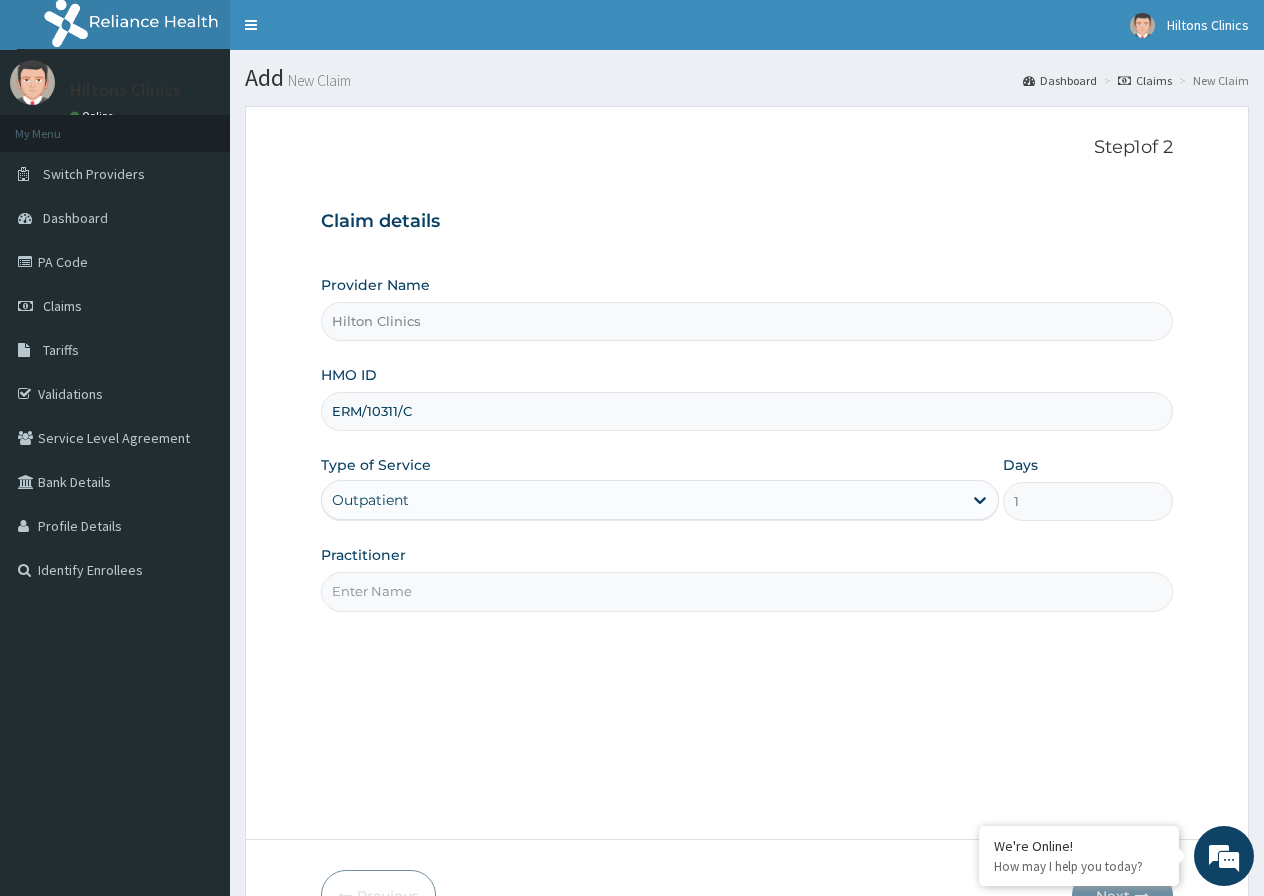 click on "Practitioner" at bounding box center (747, 591) 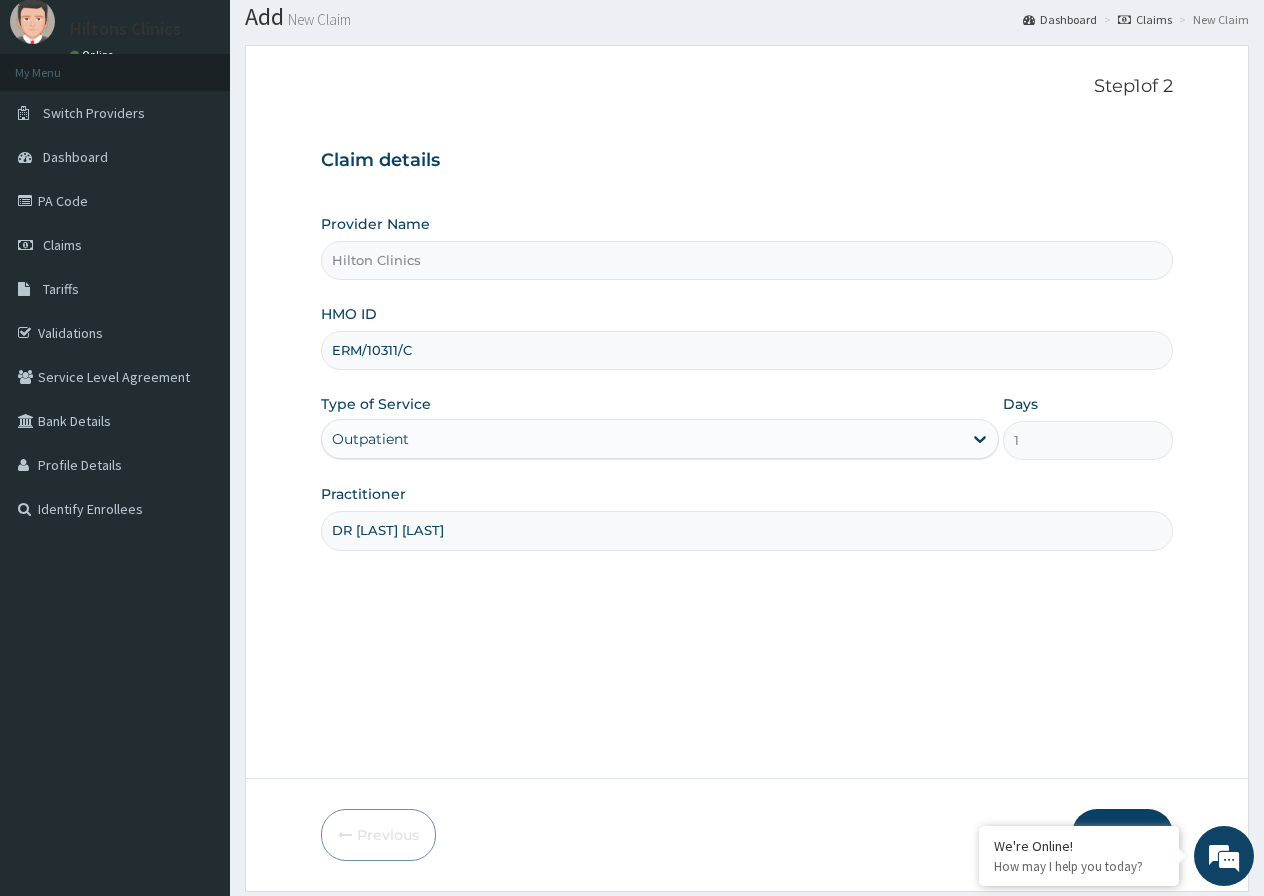scroll, scrollTop: 123, scrollLeft: 0, axis: vertical 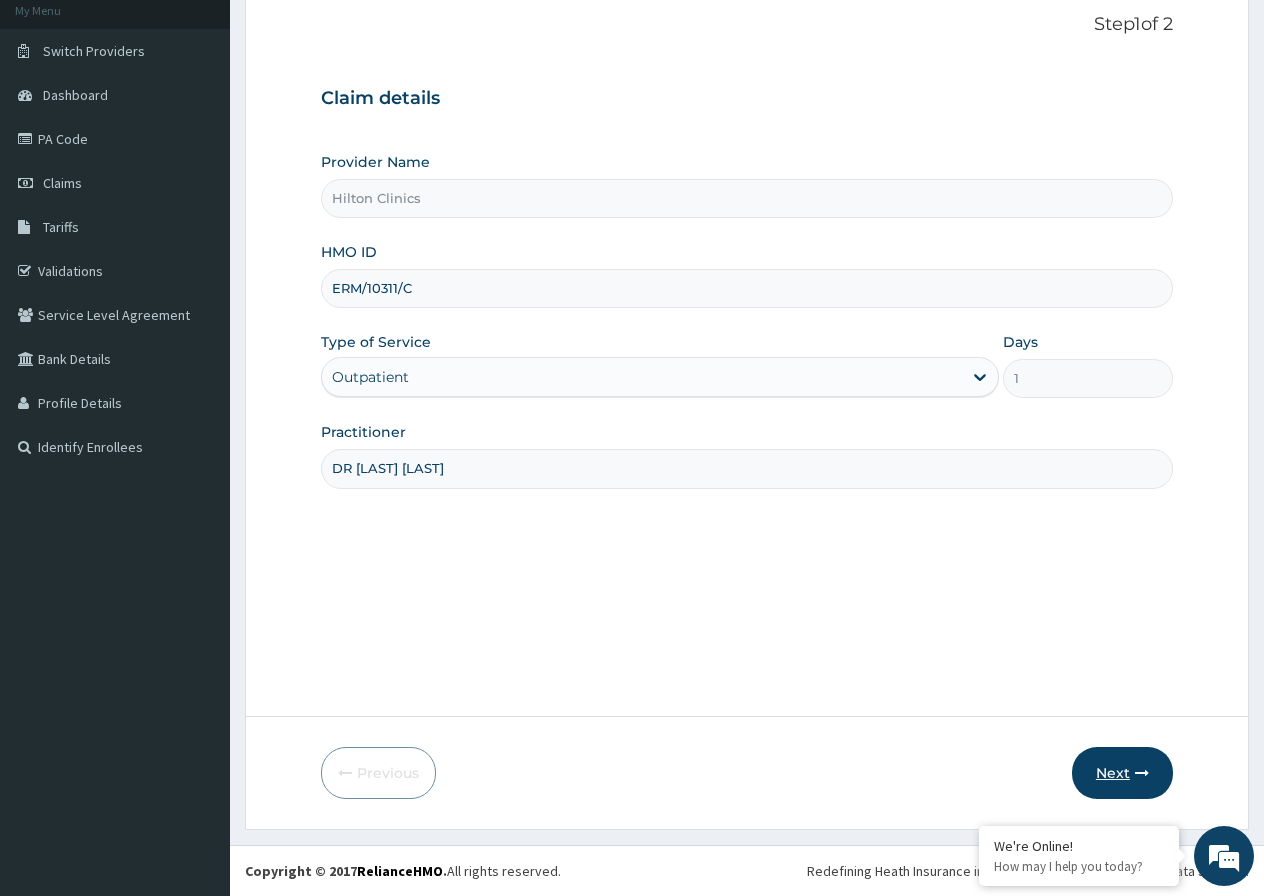click on "Next" at bounding box center [1122, 773] 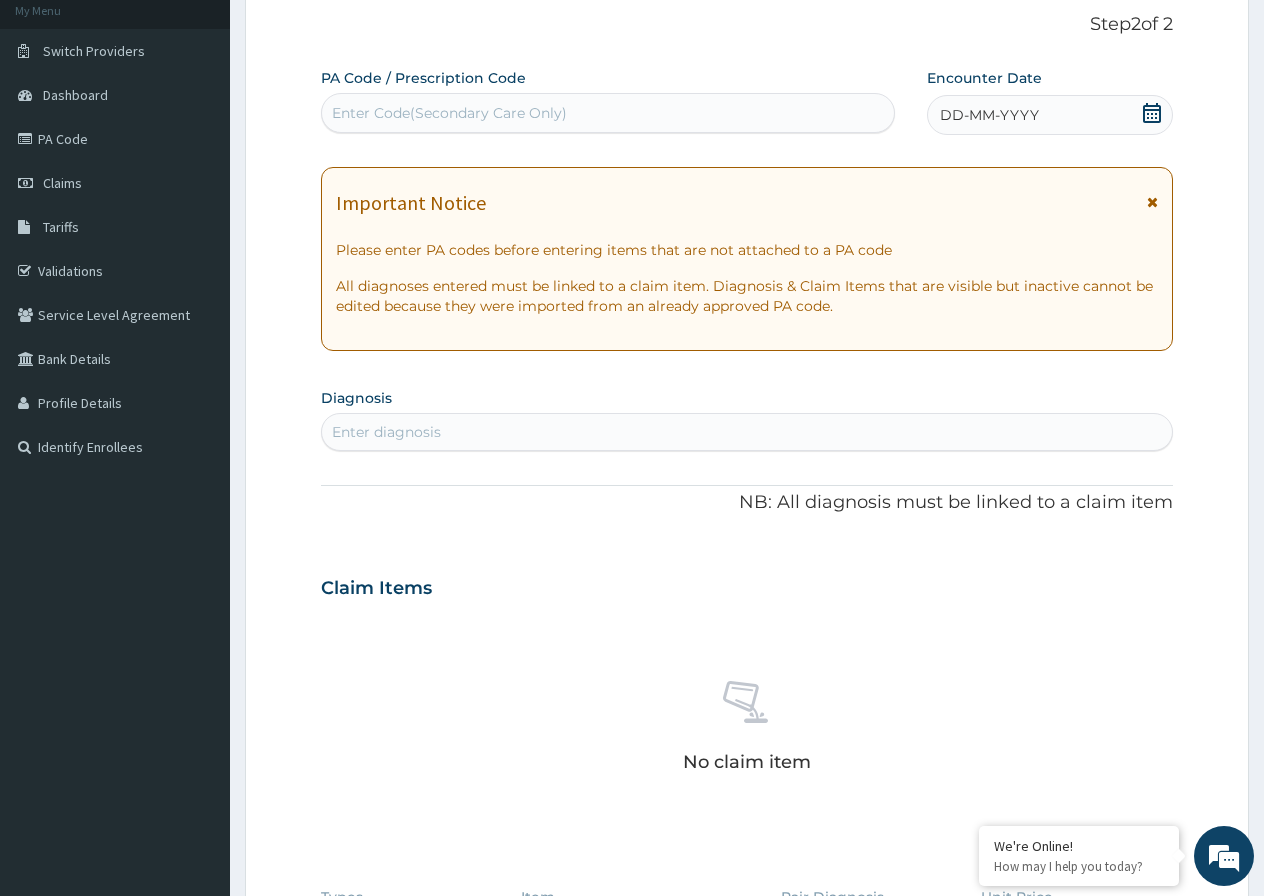 click on "Enter diagnosis" at bounding box center [386, 432] 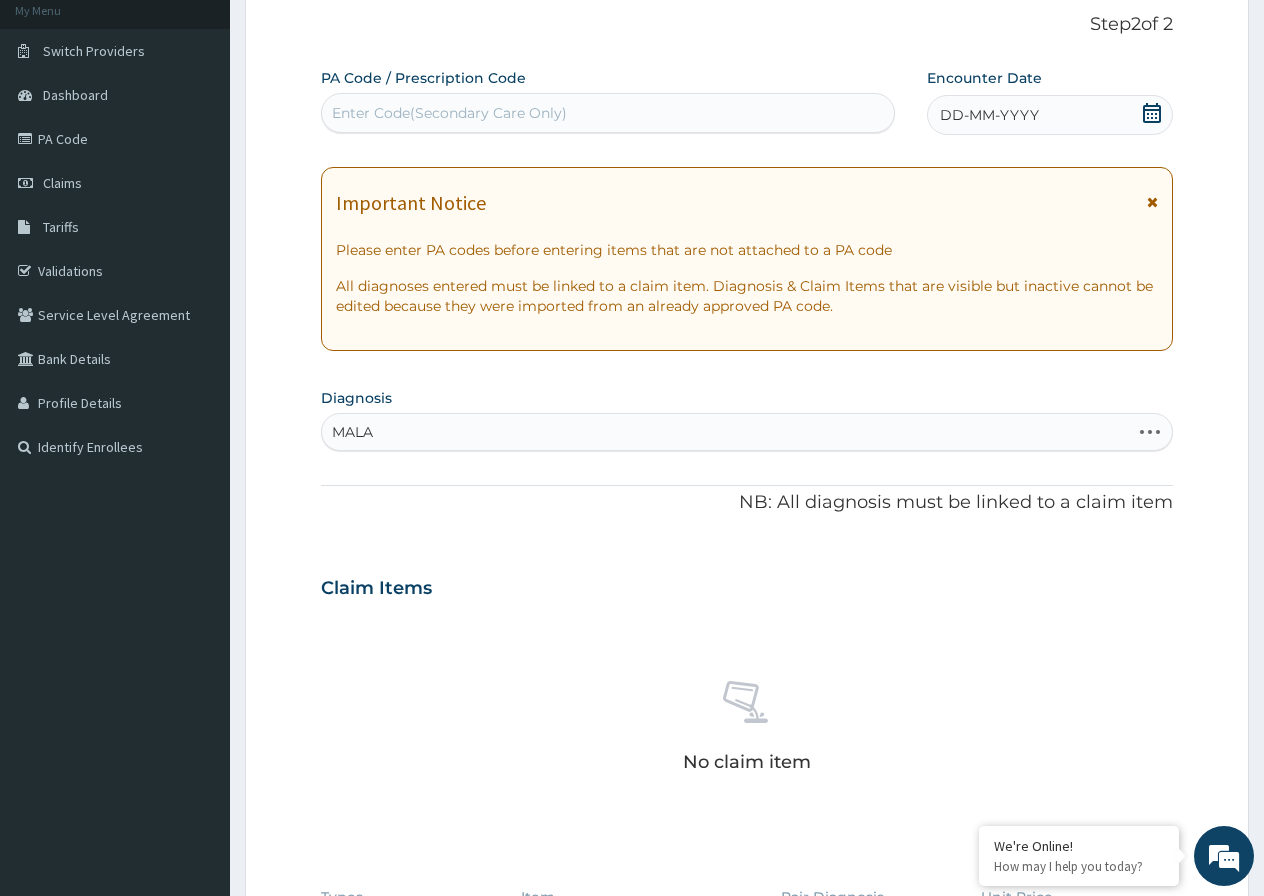 type on "MALAR" 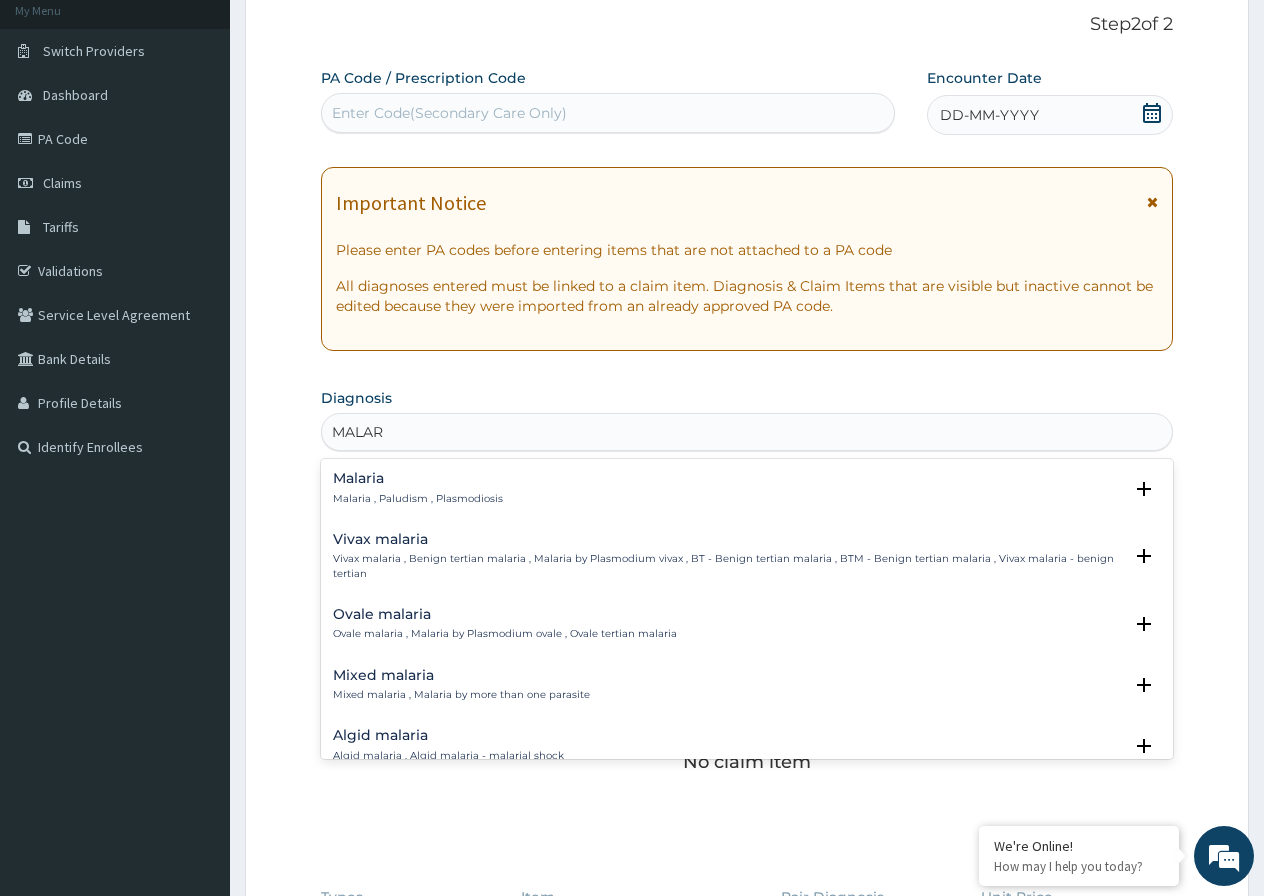 click on "Malaria Malaria , Paludism , Plasmodiosis" at bounding box center (418, 488) 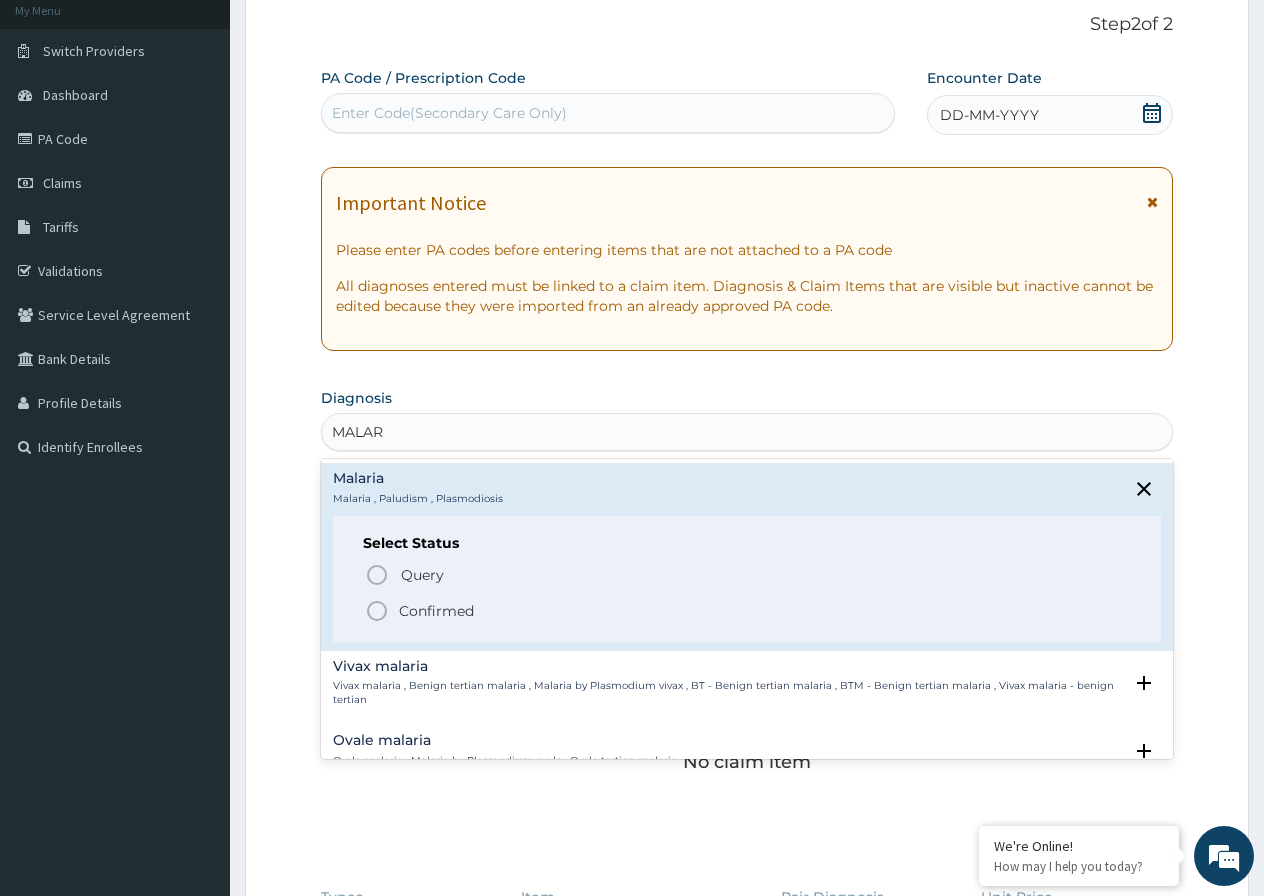 click 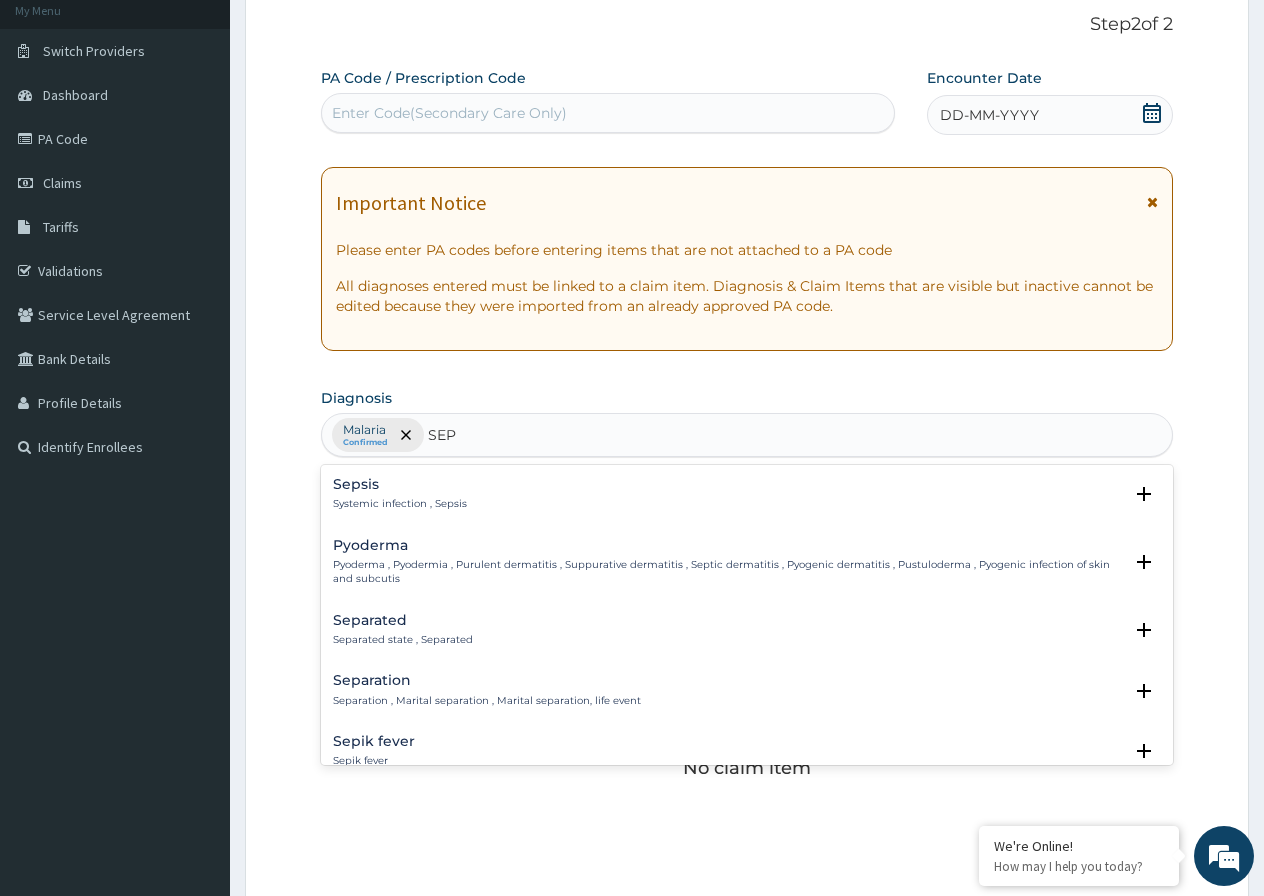 type on "SEPS" 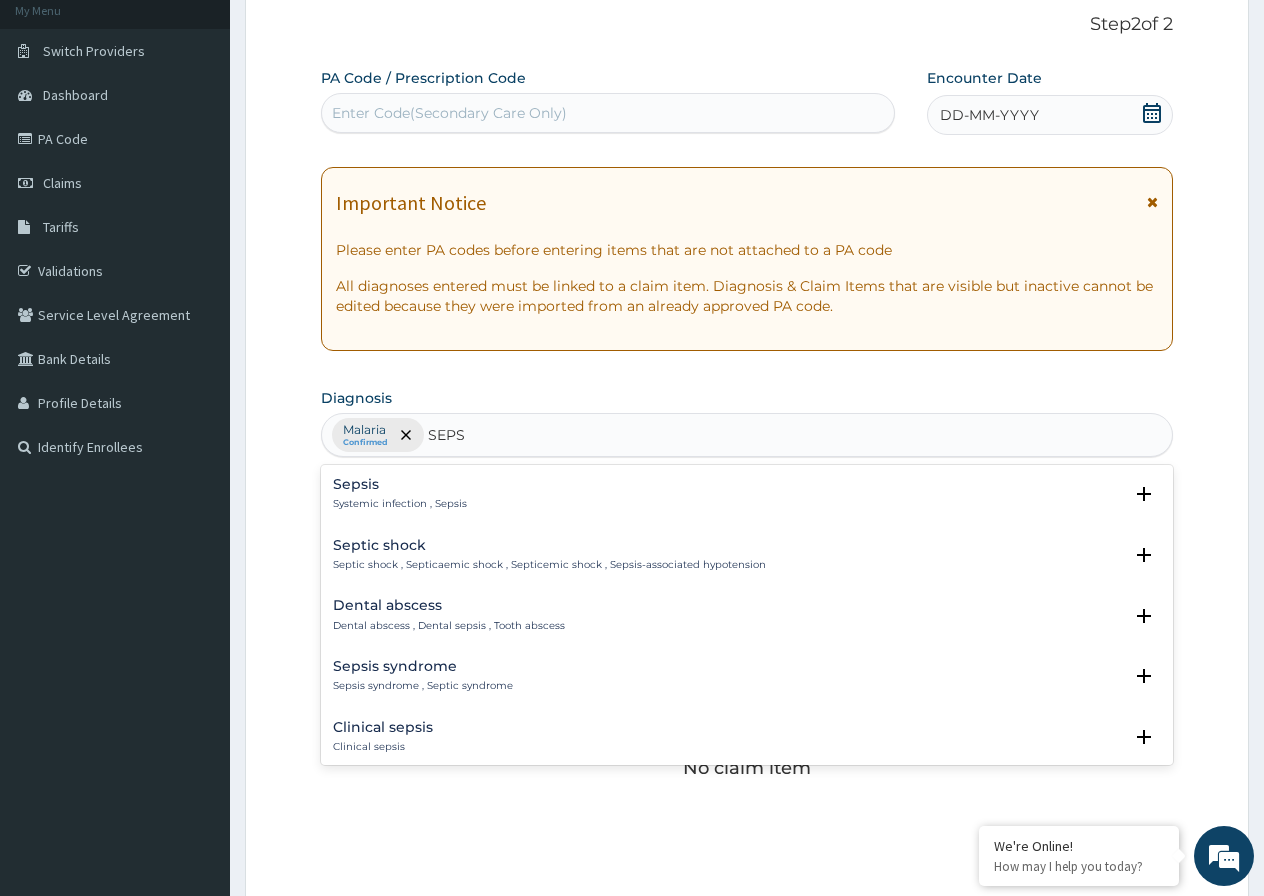 click on "Sepsis" at bounding box center [400, 484] 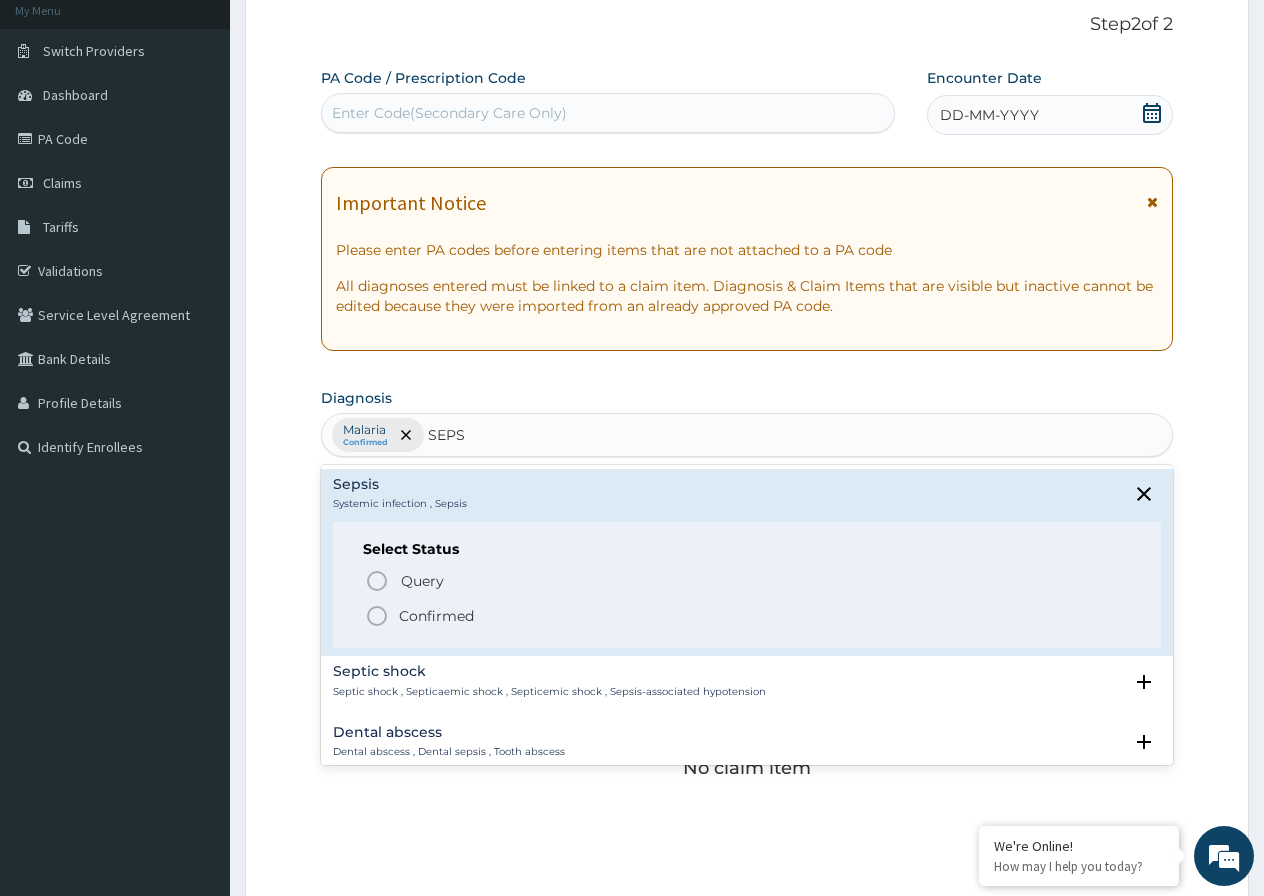 click 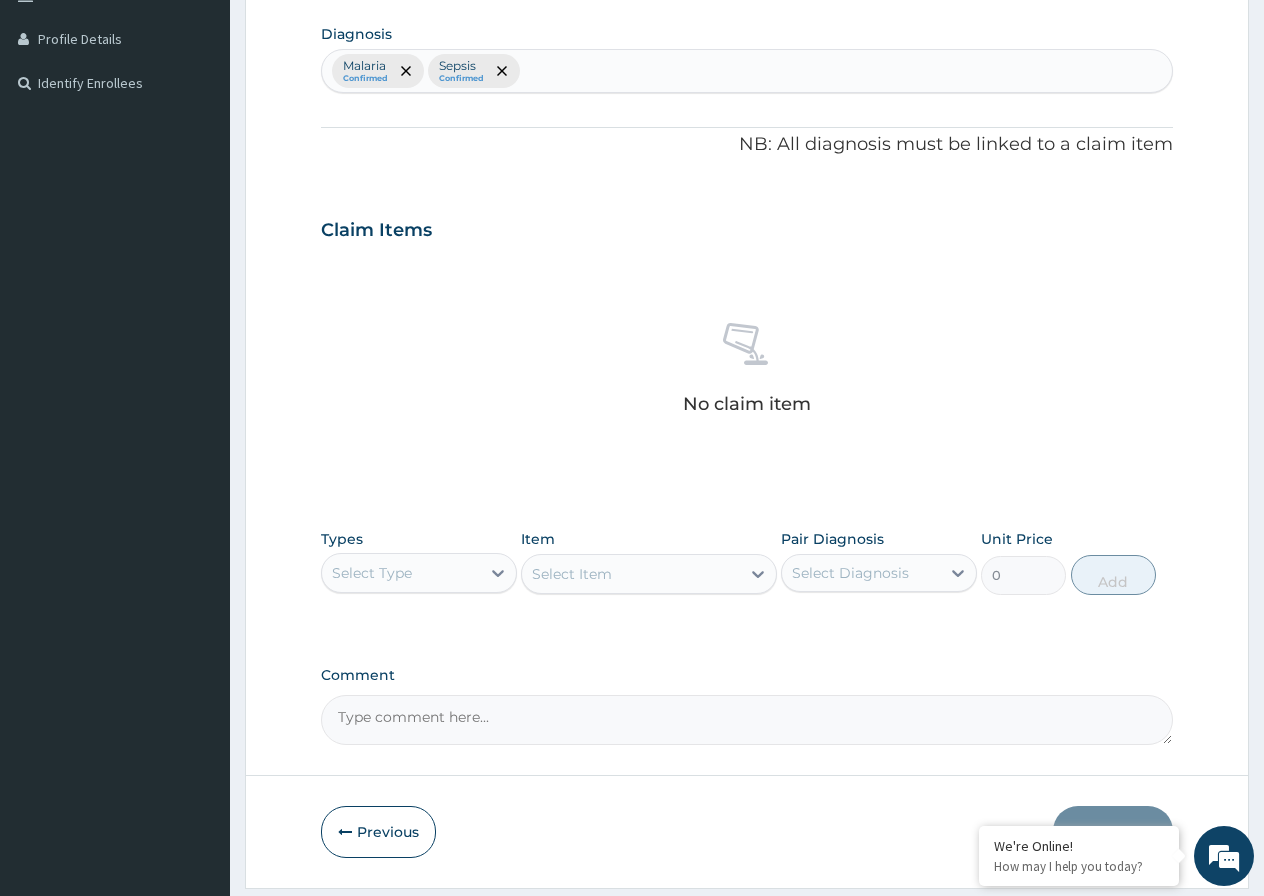 scroll, scrollTop: 523, scrollLeft: 0, axis: vertical 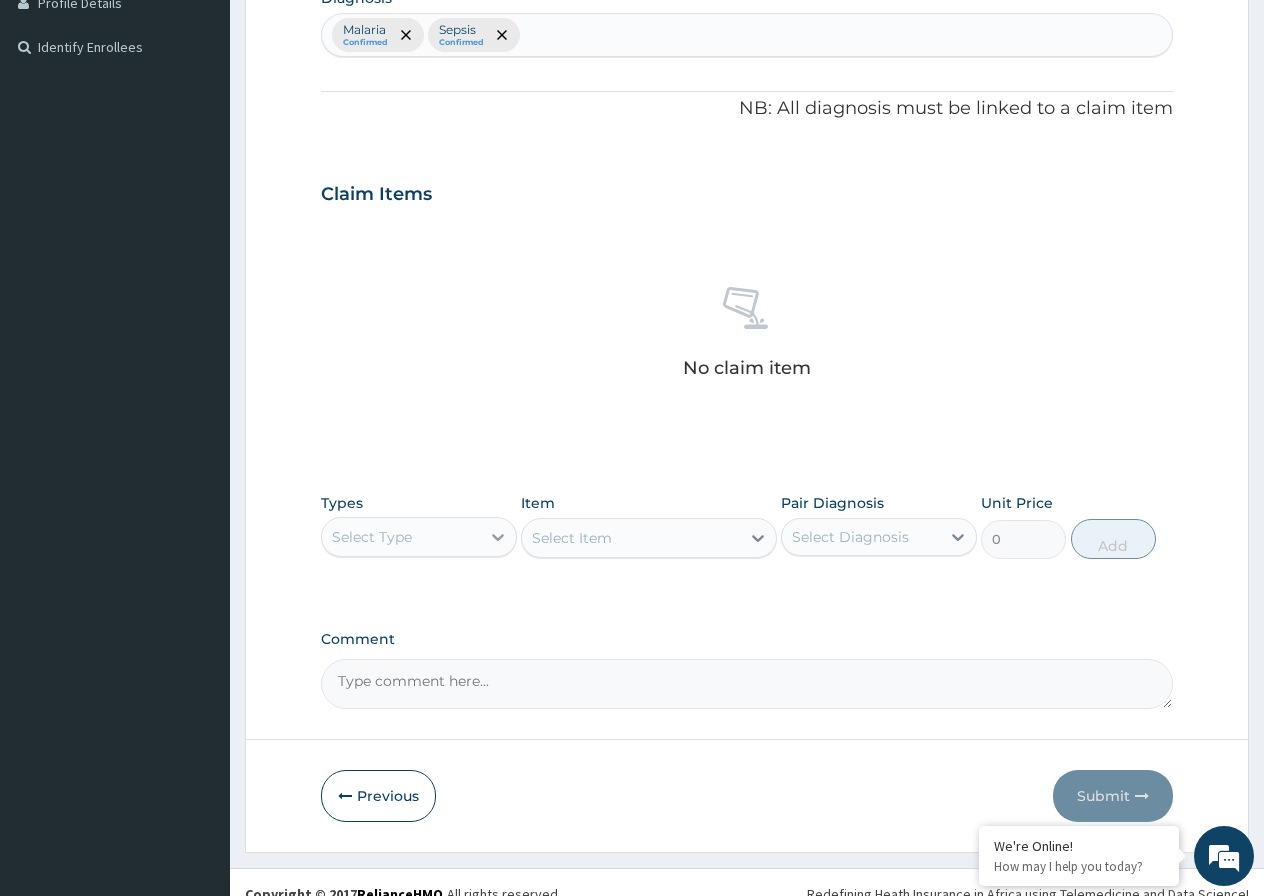 click 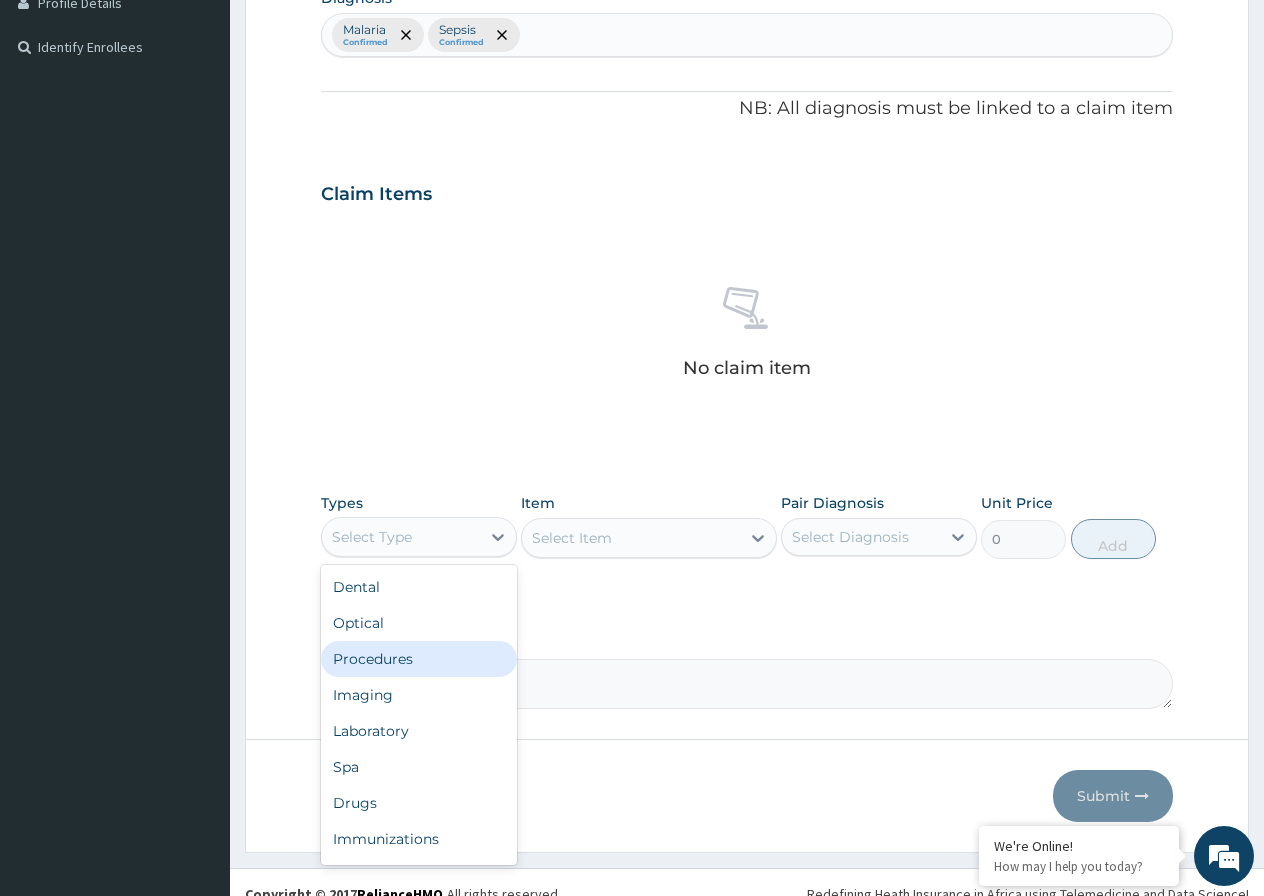 click on "Procedures" at bounding box center [419, 659] 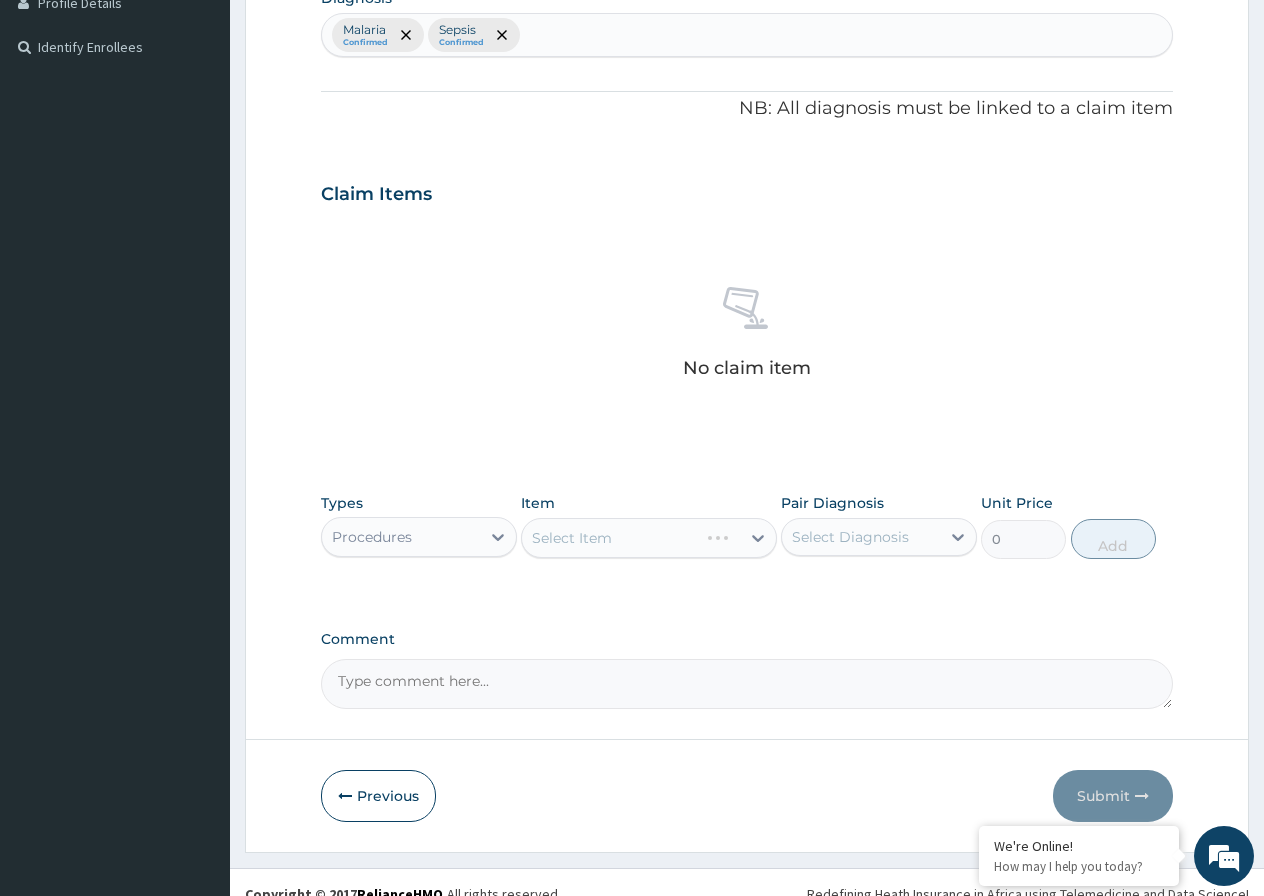 click on "Select Item" at bounding box center [649, 538] 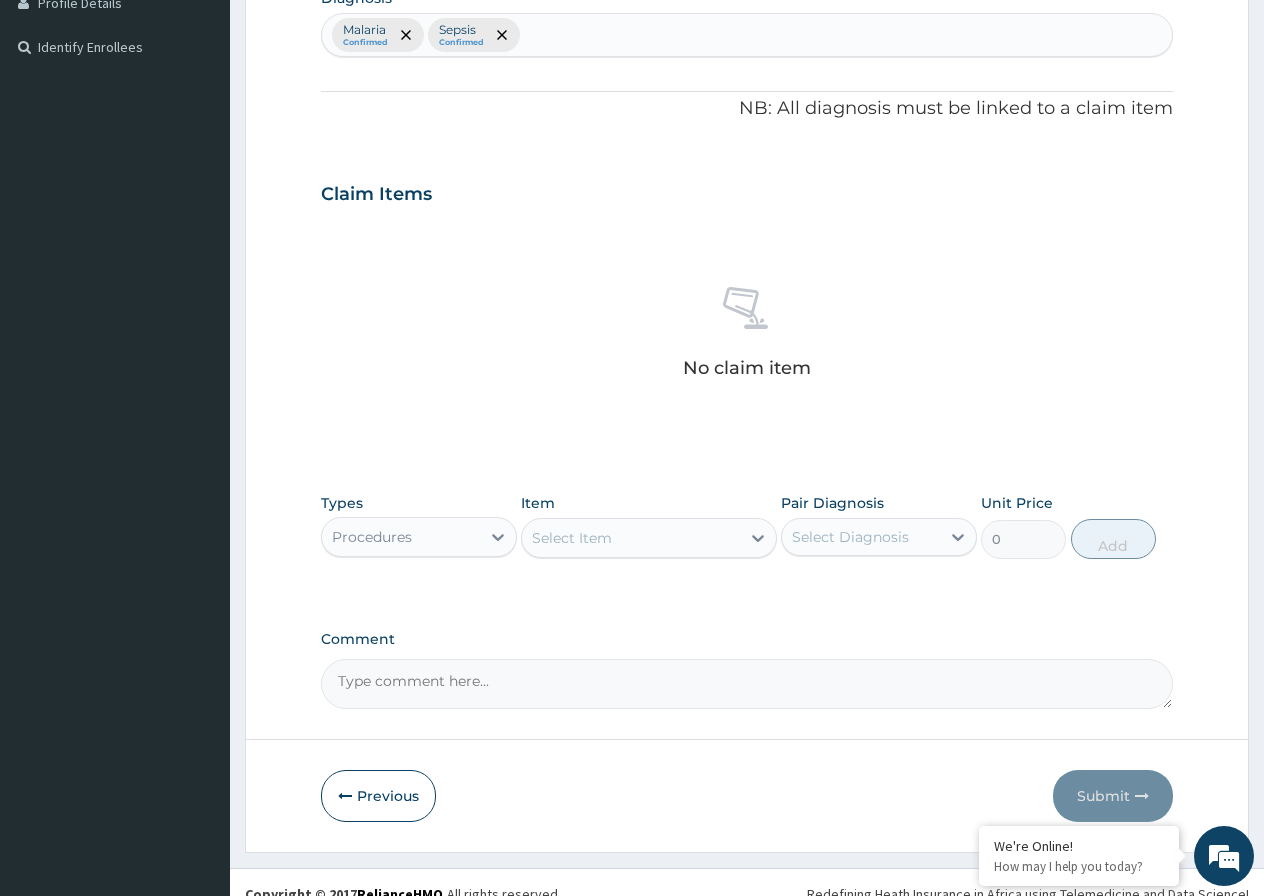 click 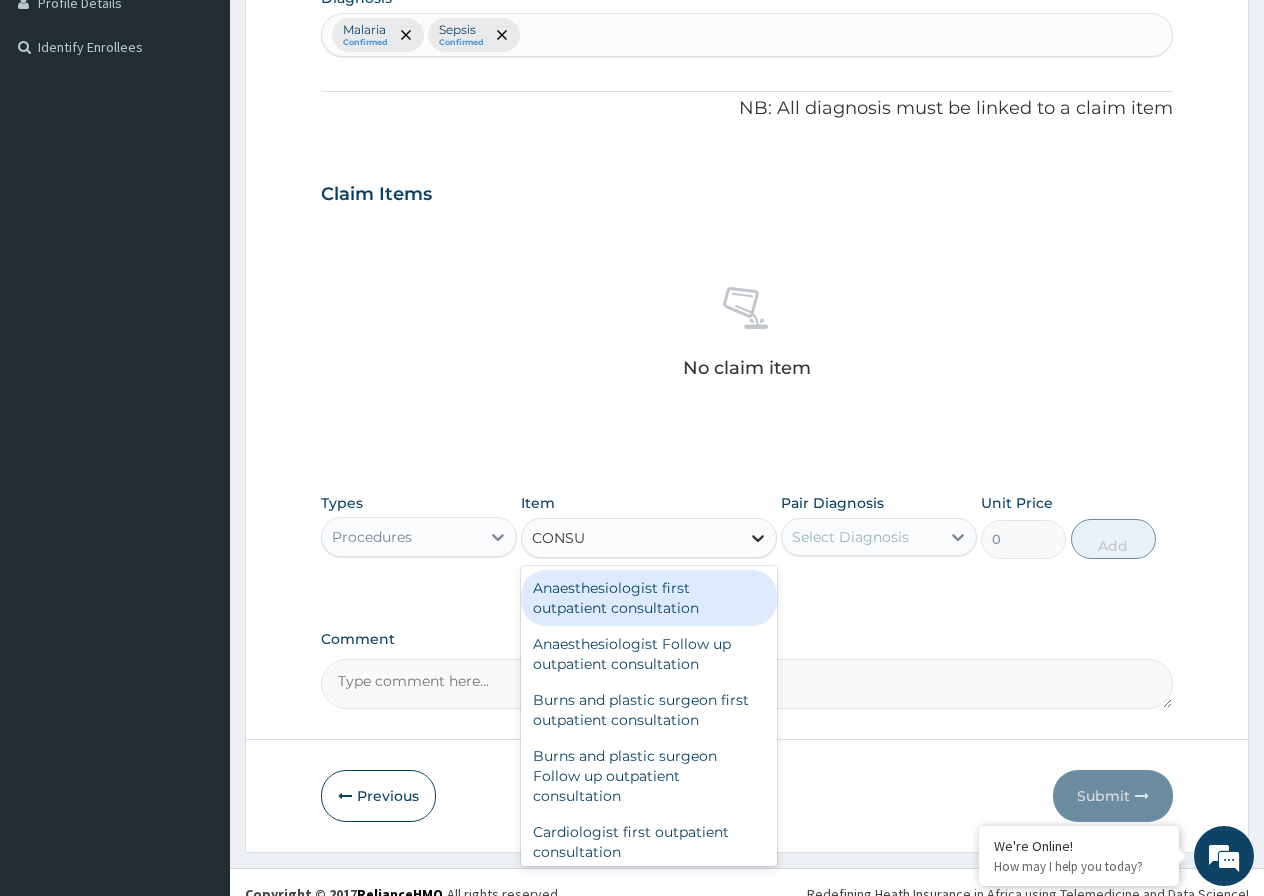 type on "CONSUL" 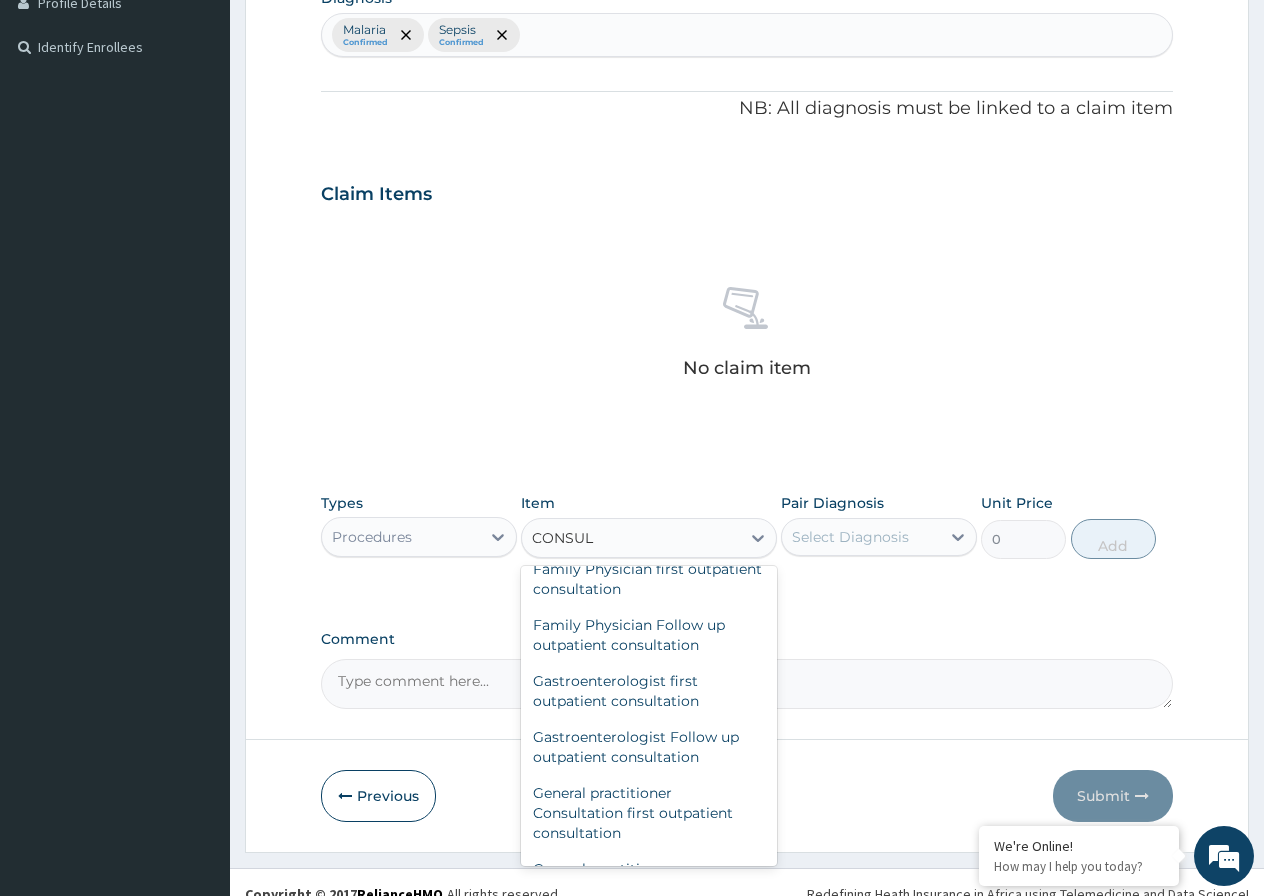 scroll, scrollTop: 982, scrollLeft: 0, axis: vertical 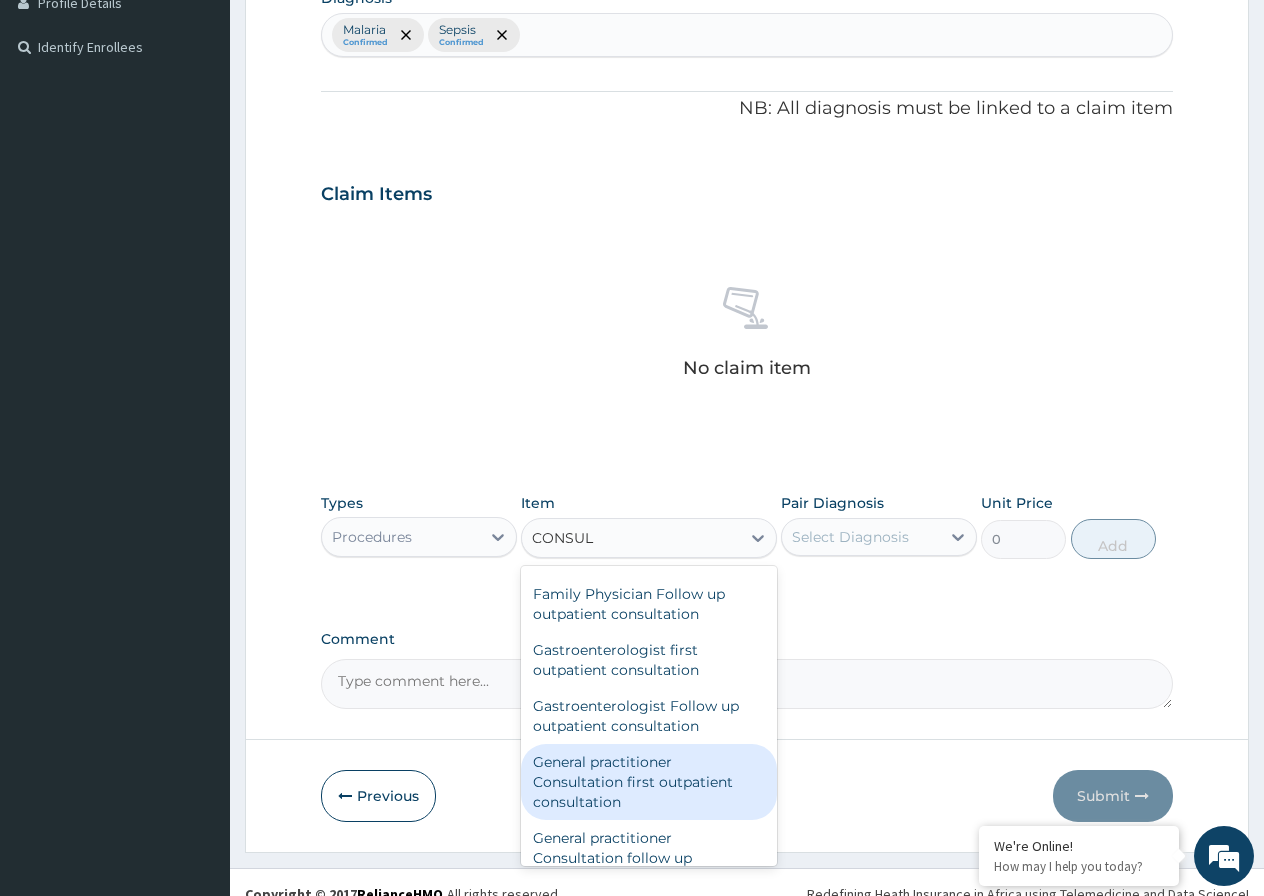 click on "General practitioner Consultation first outpatient consultation" at bounding box center (649, 782) 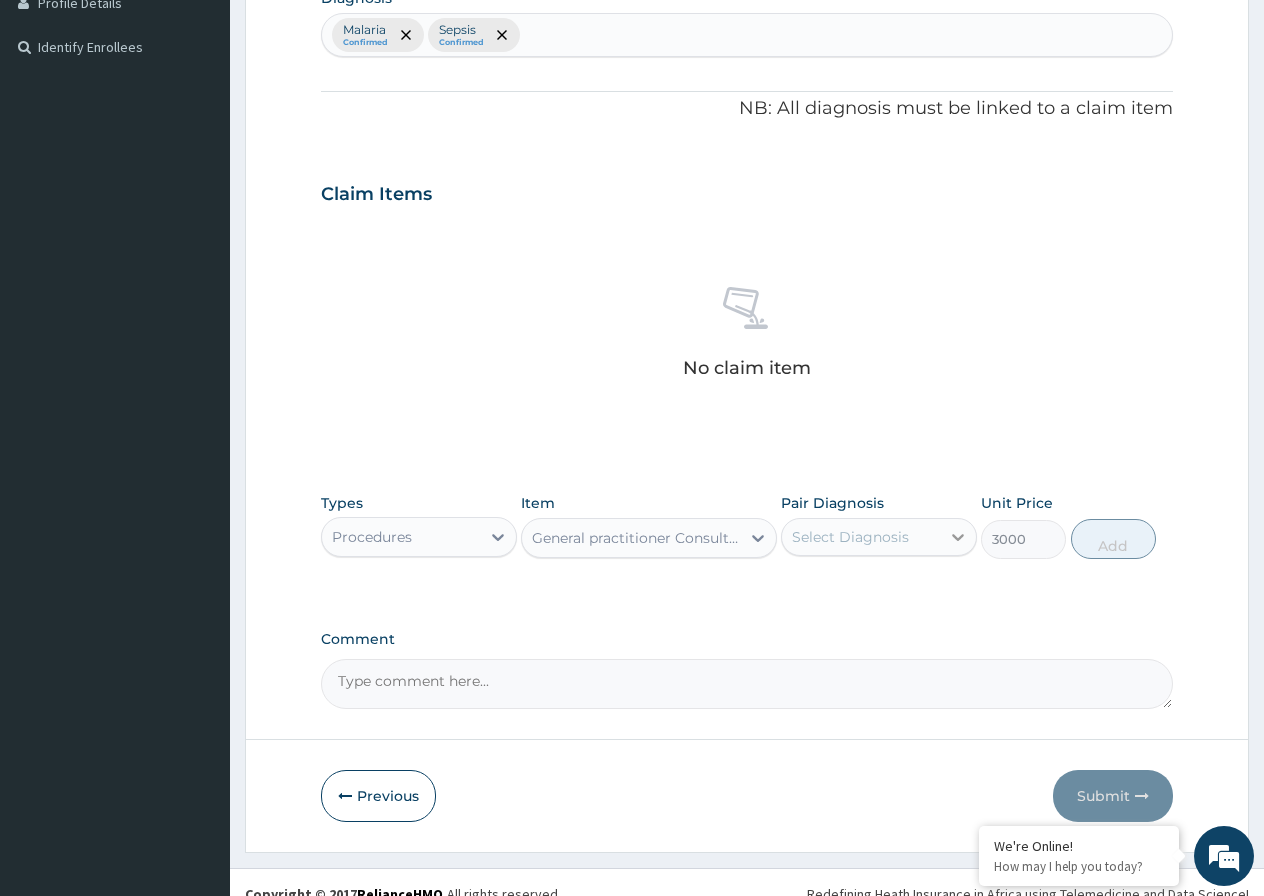 click 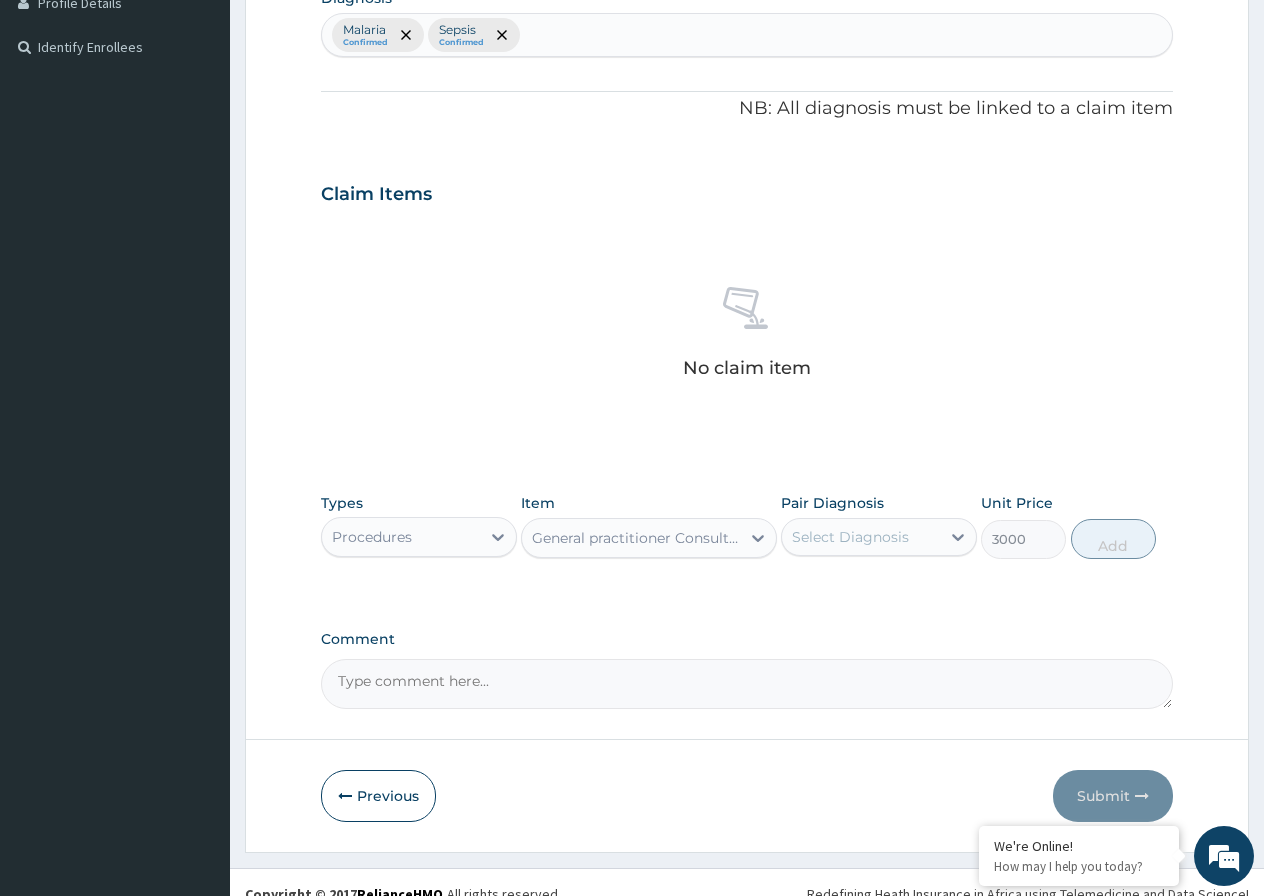 click on "PA Code / Prescription Code Enter Code(Secondary Care Only) Encounter Date [DD]-[MM]-[YYYY] Important Notice Please enter PA codes before entering items that are not attached to a PA code   All diagnoses entered must be linked to a claim item. Diagnosis Malaria Confirmed Sepsis Confirmed NB: All diagnosis must be linked to a claim item Claim Items No claim item Types Procedures Item General practitioner Consultation first outpatient consultation Pair Diagnosis Select Diagnosis Unit Price 3000 Add Comment" at bounding box center (747, 188) 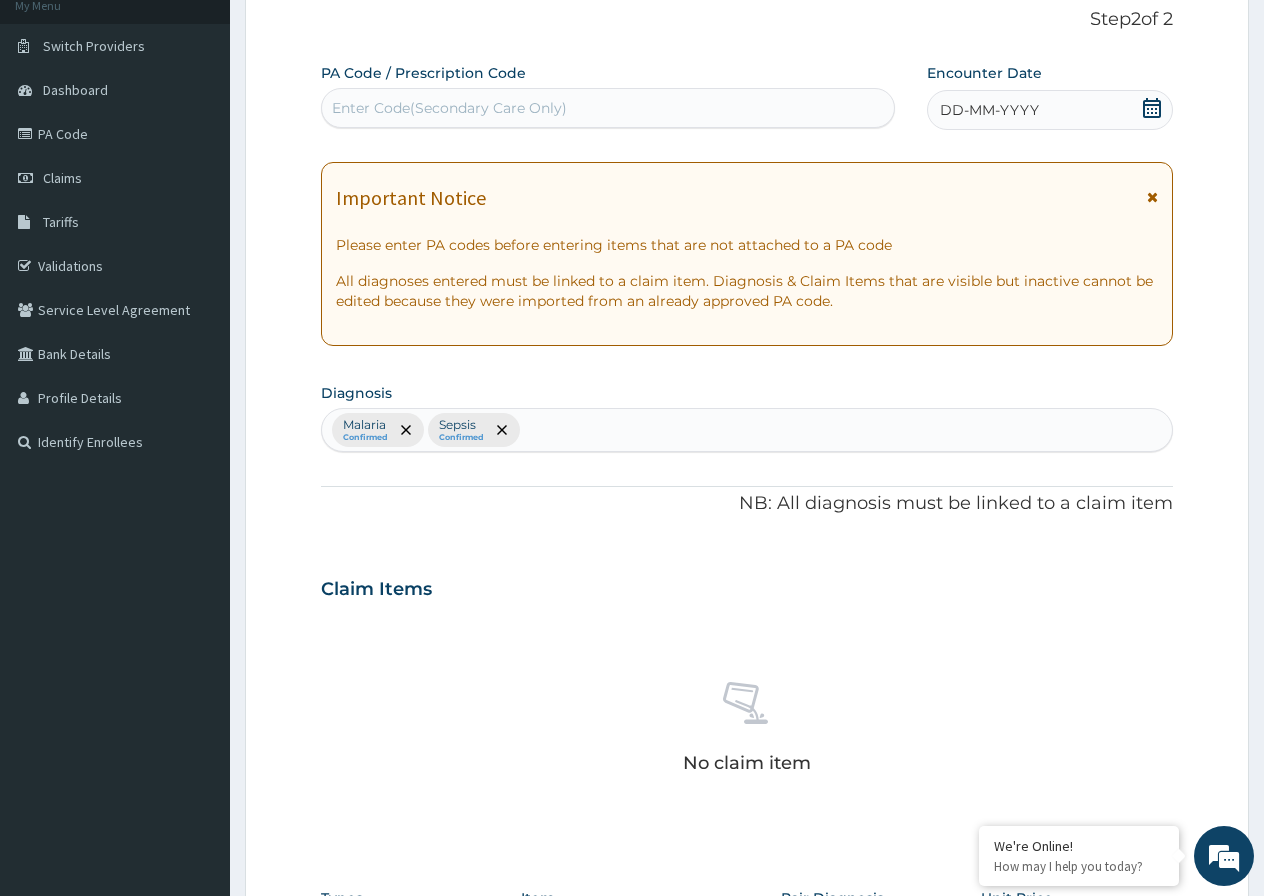 scroll, scrollTop: 23, scrollLeft: 0, axis: vertical 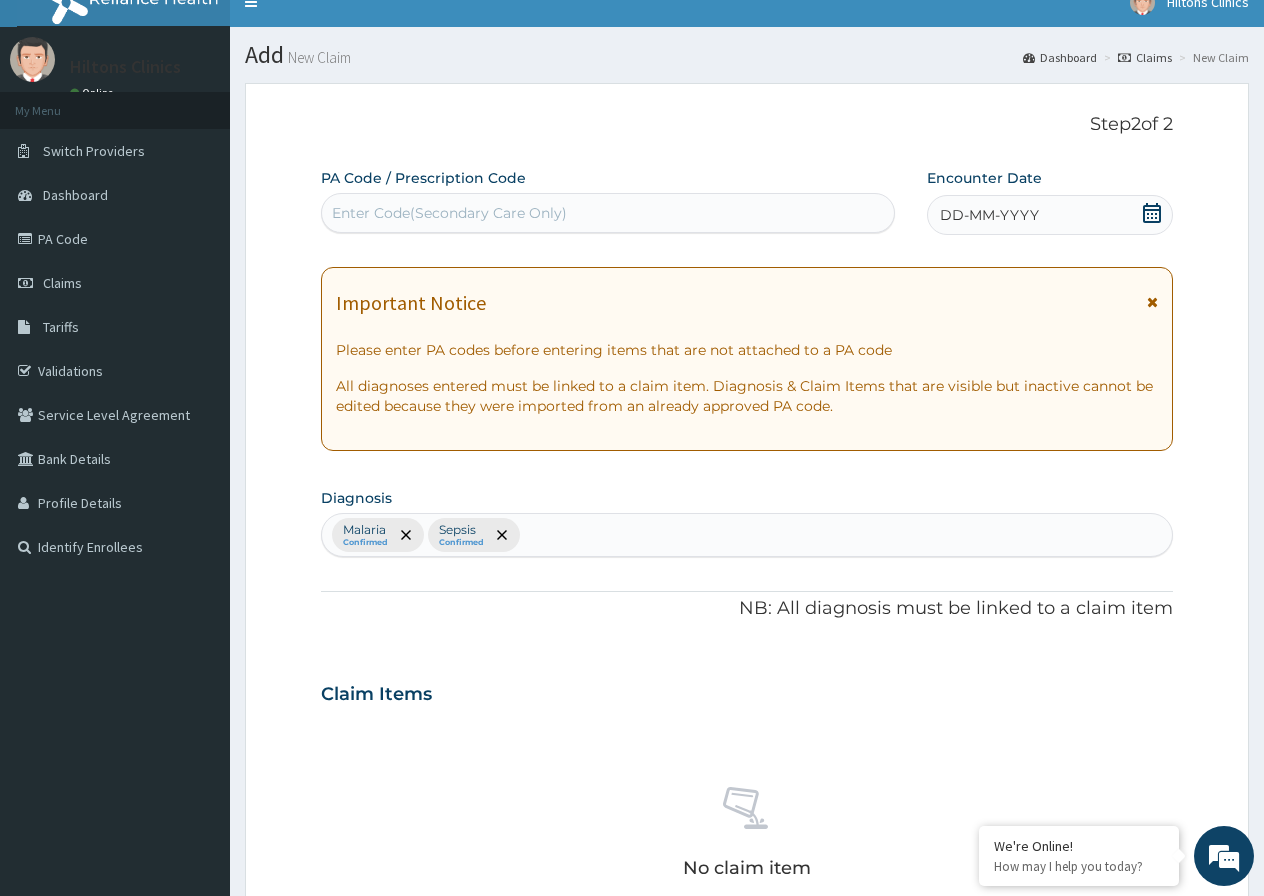 click on "Malaria Confirmed Sepsis Confirmed" at bounding box center (747, 535) 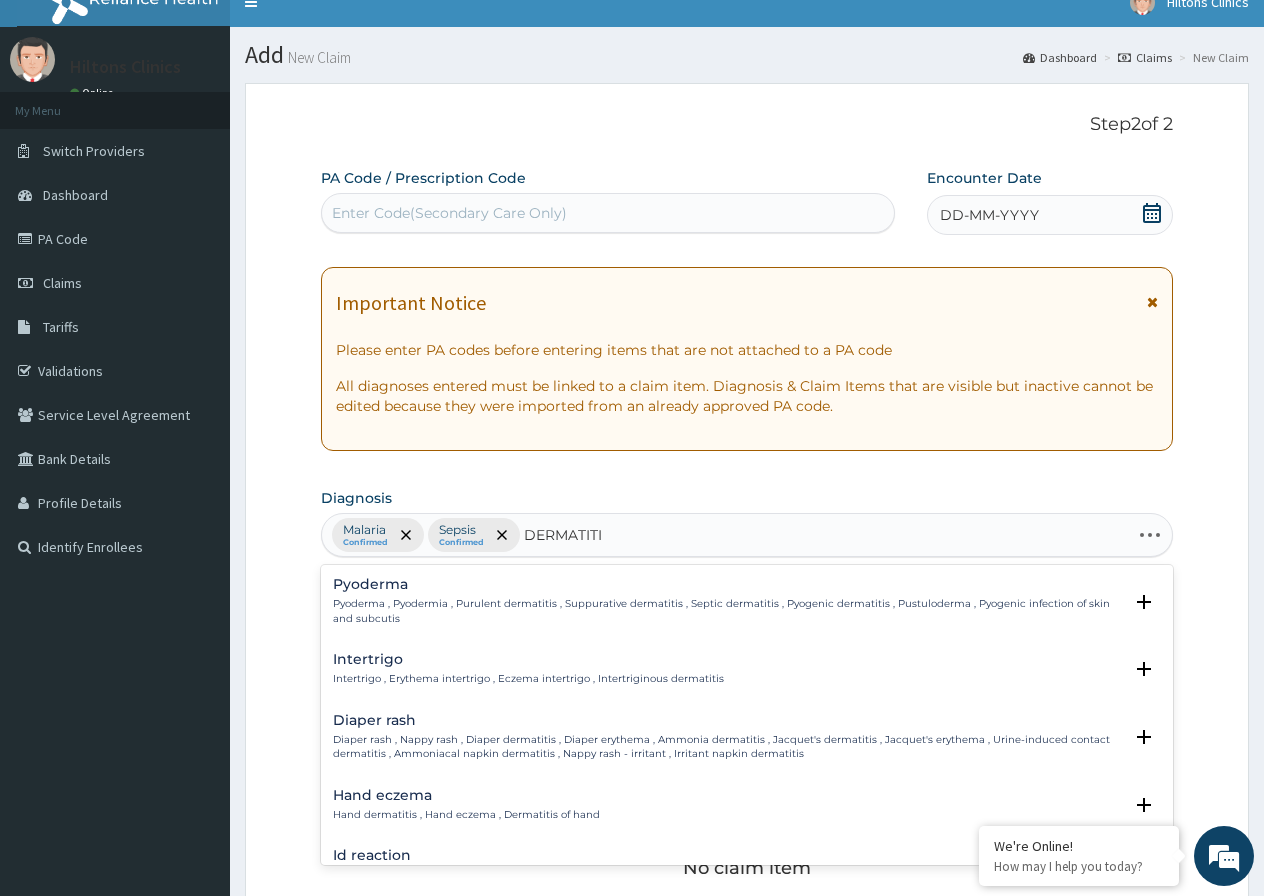 type on "DERMATITIS" 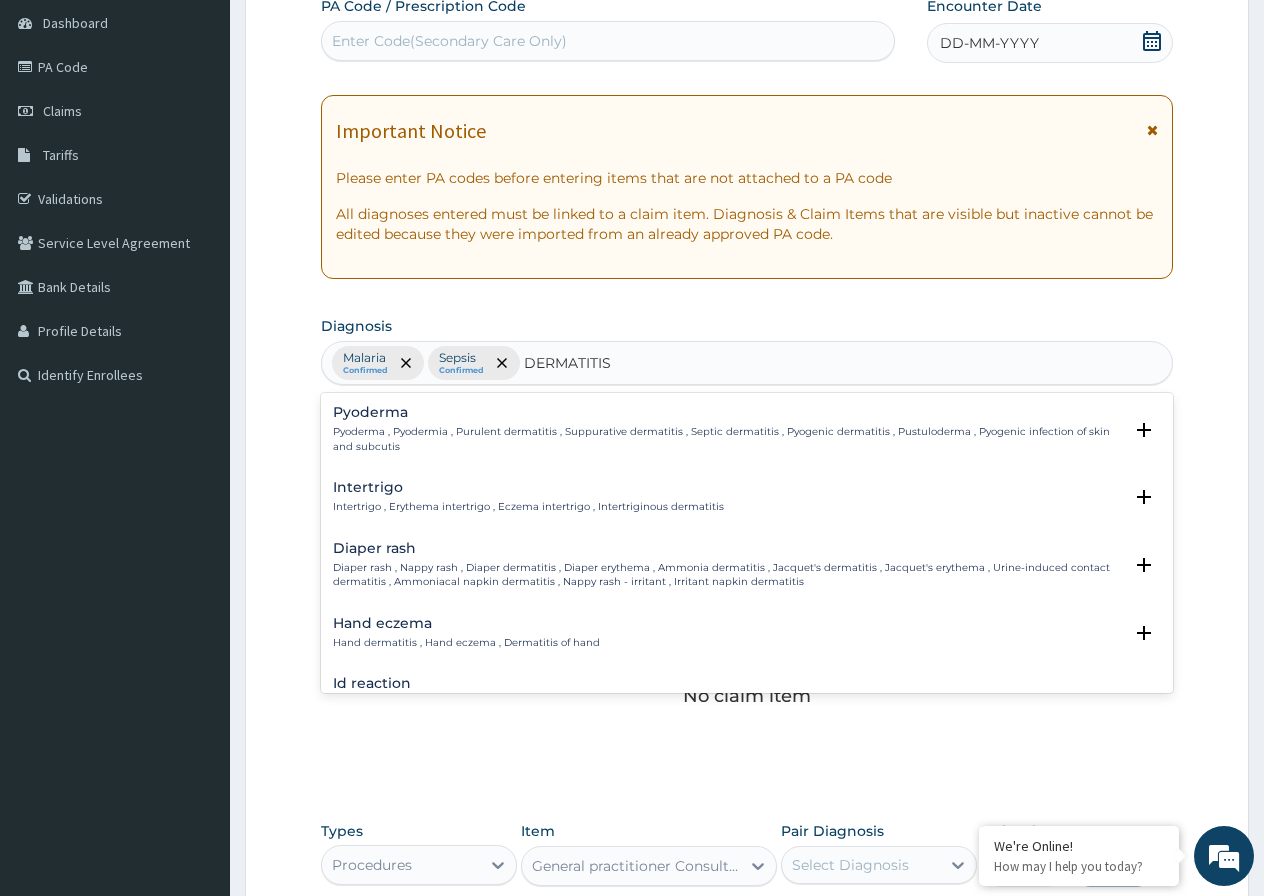 scroll, scrollTop: 223, scrollLeft: 0, axis: vertical 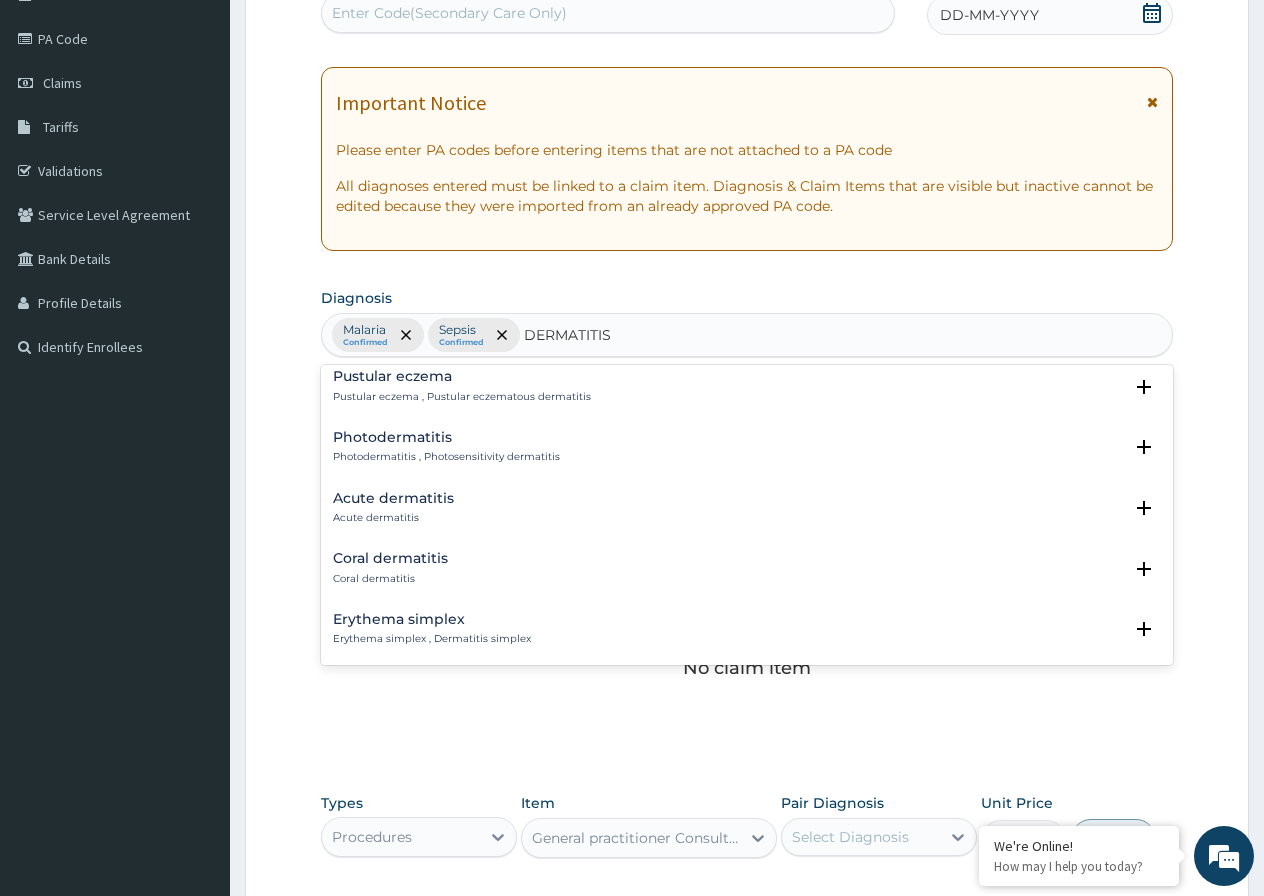 click on "Acute dermatitis" at bounding box center (393, 498) 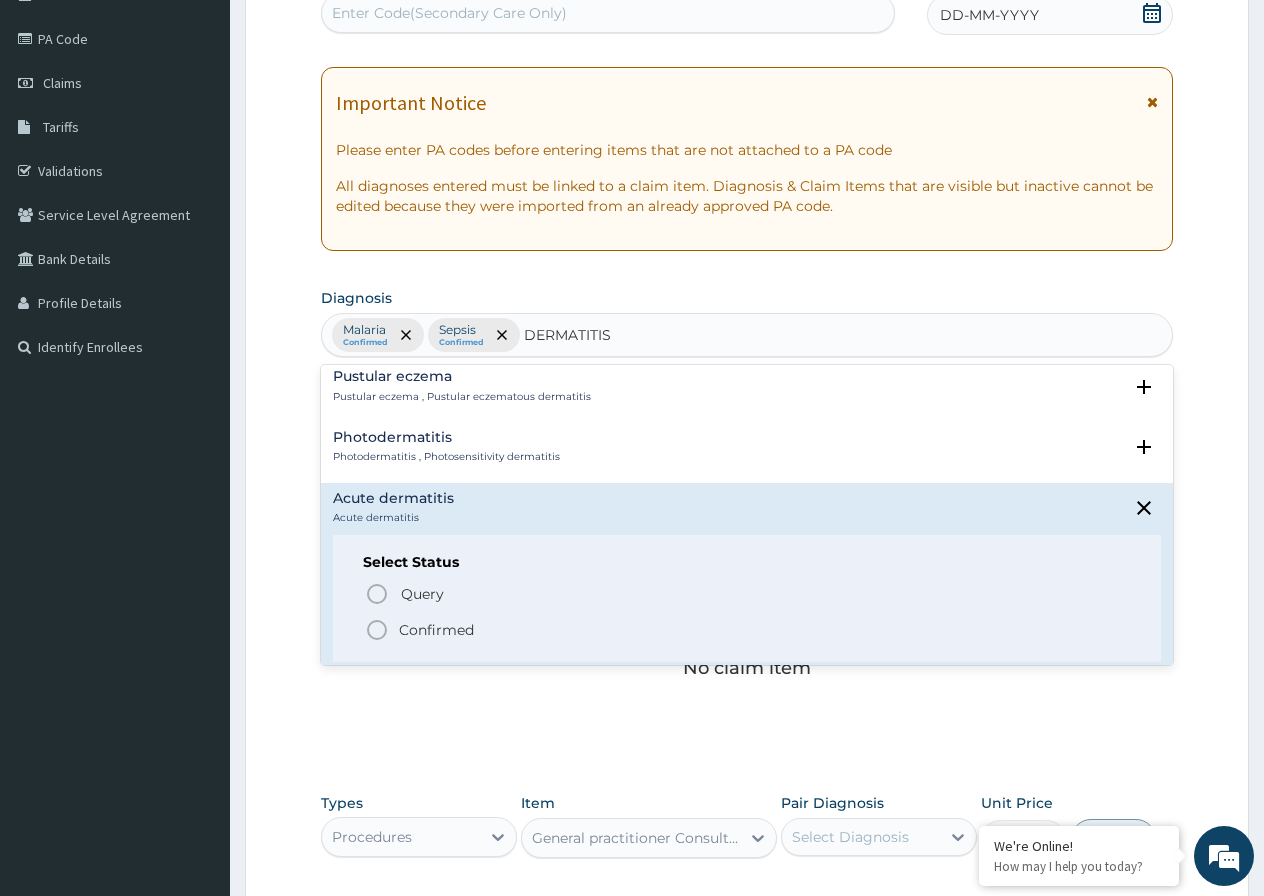 click 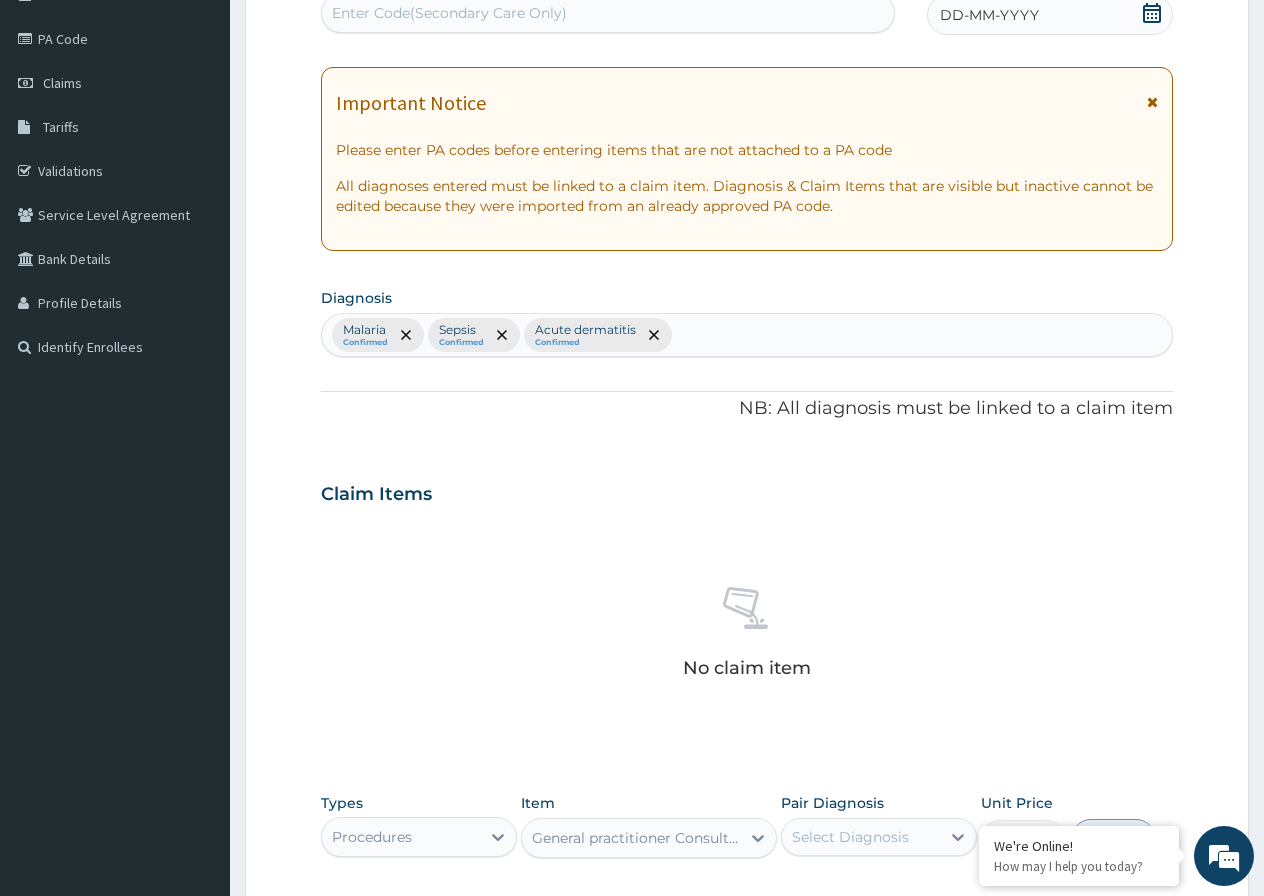 click on "Malaria Confirmed Sepsis Confirmed Acute dermatitis Confirmed" at bounding box center [747, 335] 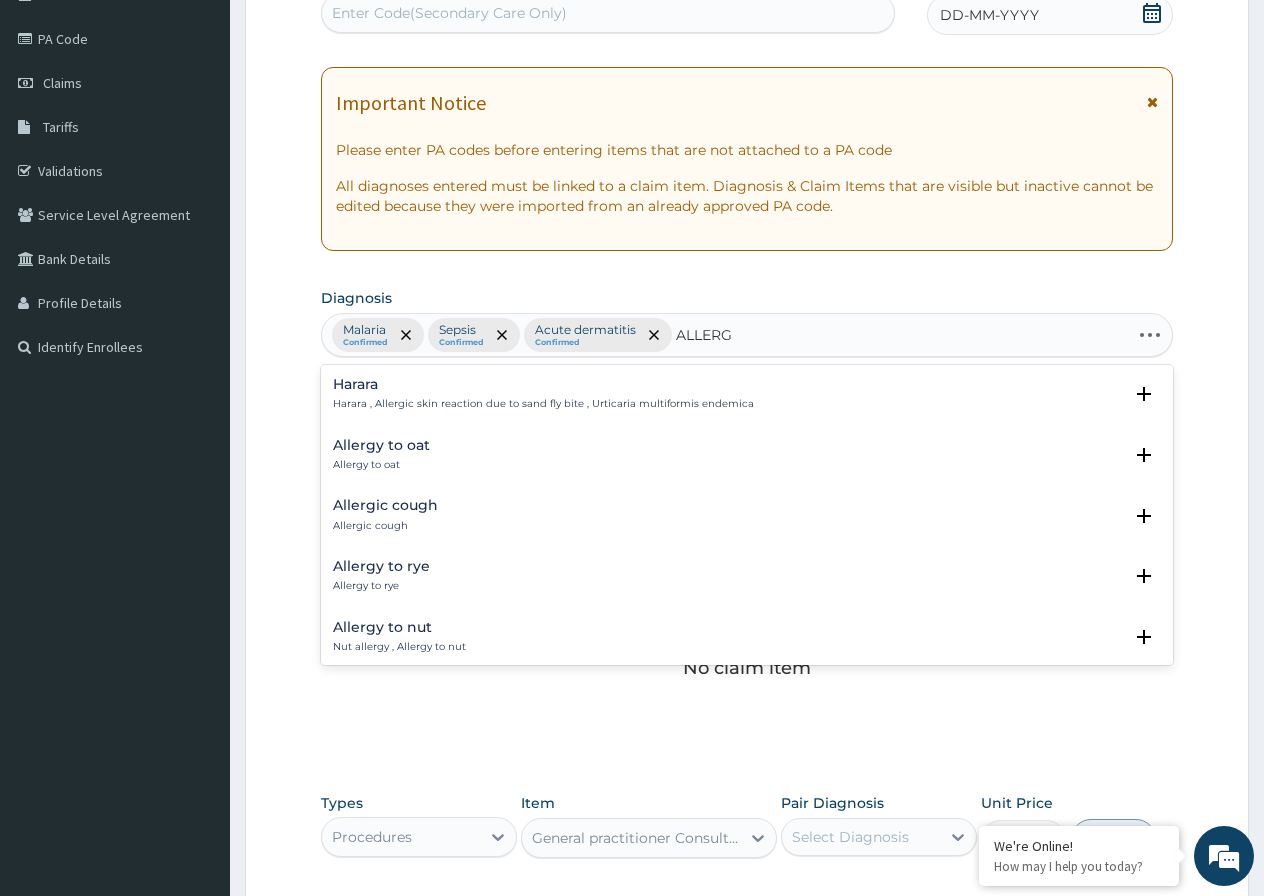 type on "ALLERGY" 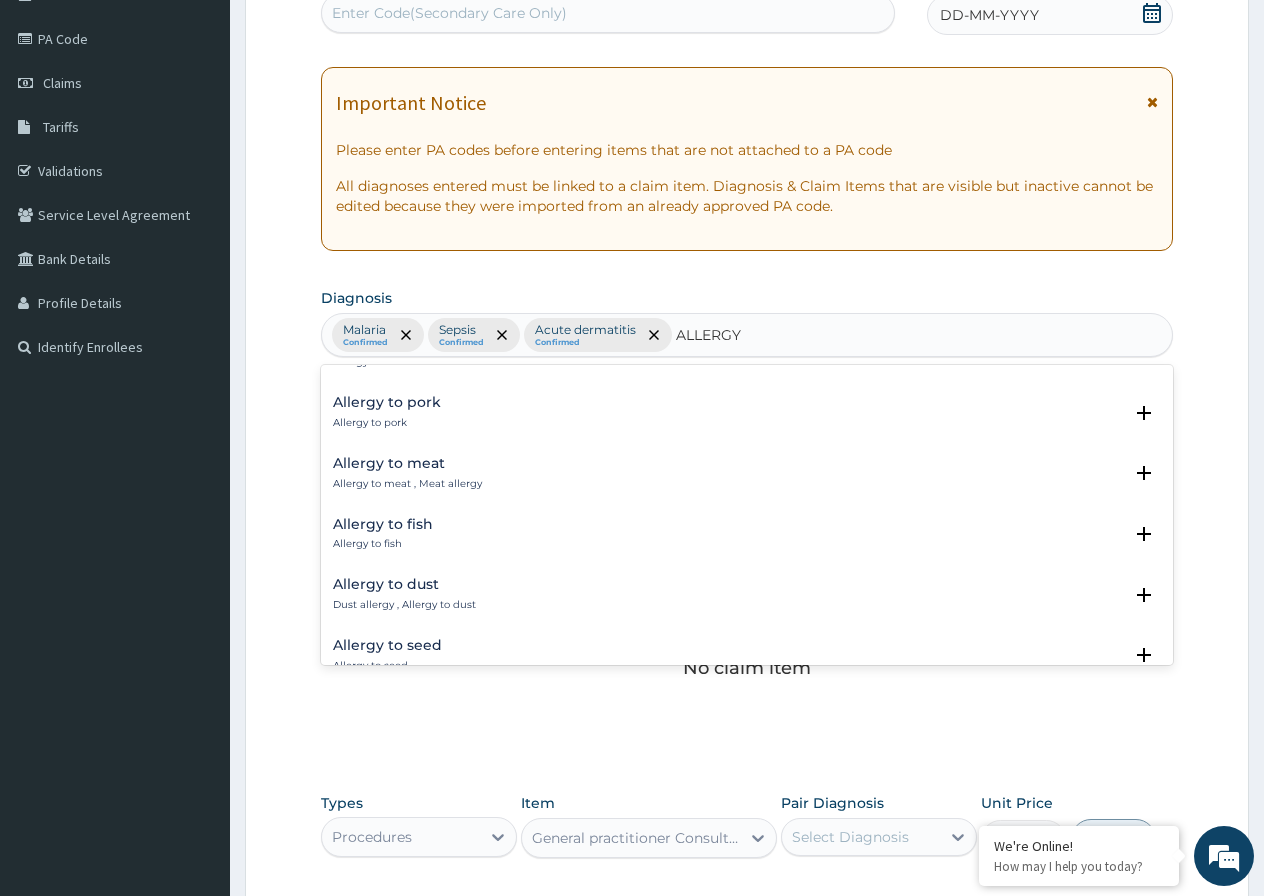 scroll, scrollTop: 500, scrollLeft: 0, axis: vertical 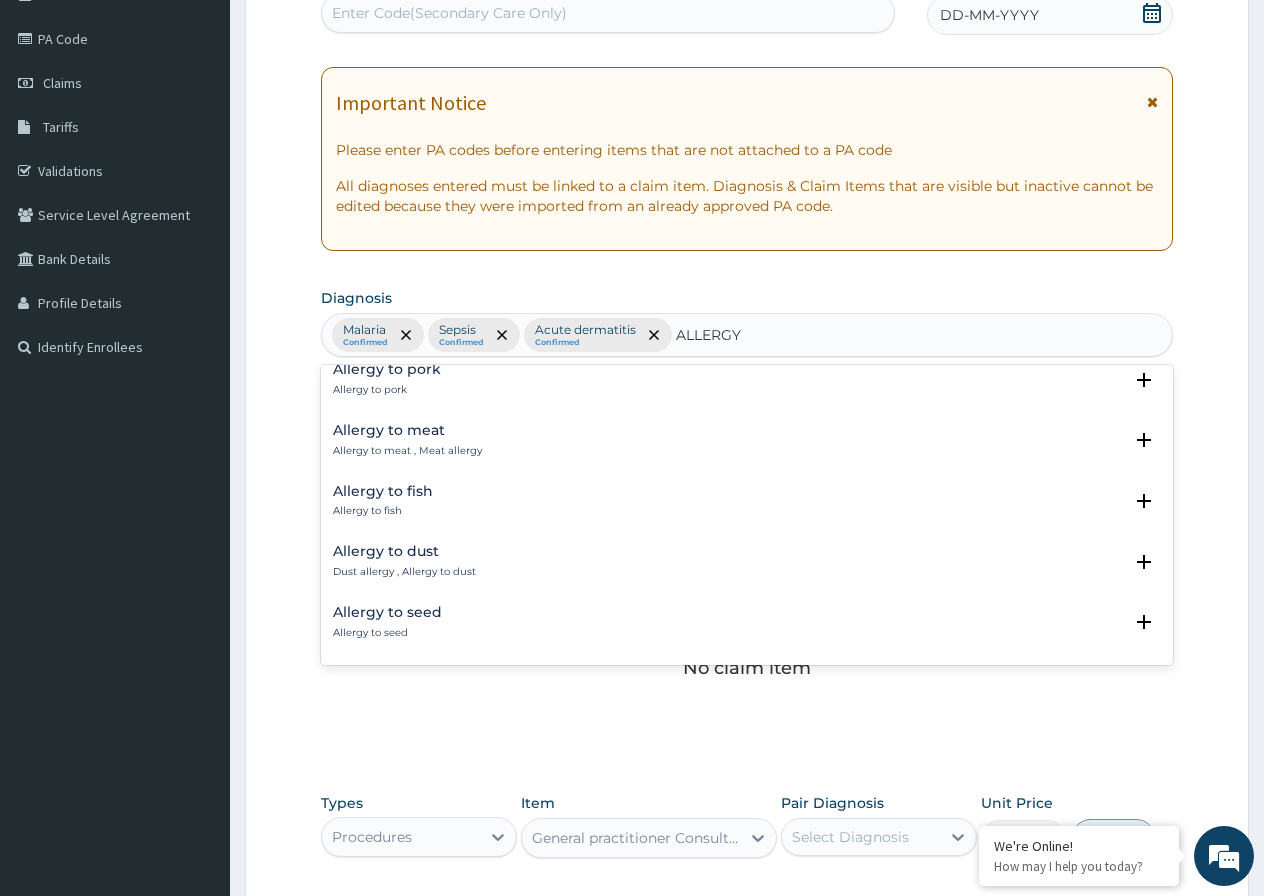 click on "Allergy to dust Dust allergy , Allergy to dust" at bounding box center (747, 561) 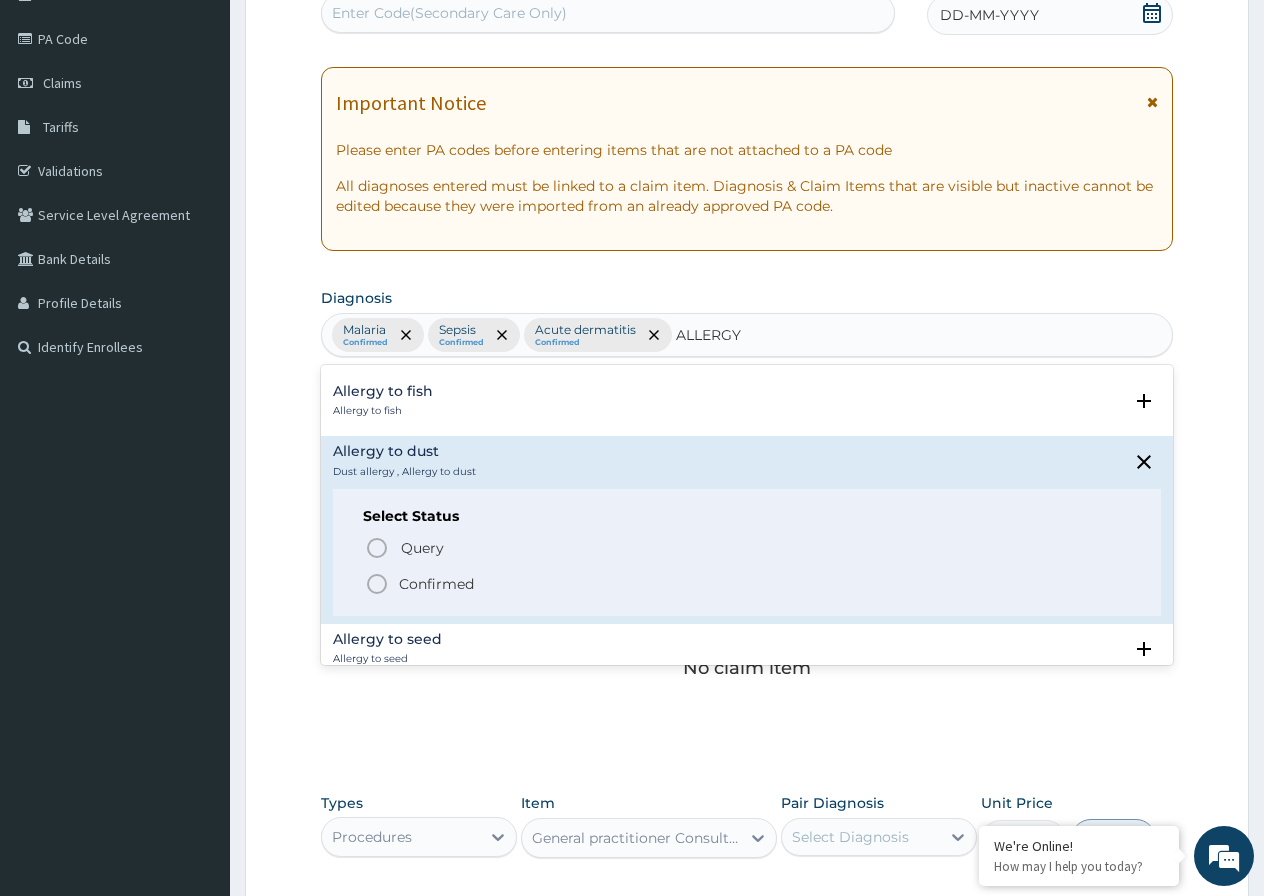 scroll, scrollTop: 700, scrollLeft: 0, axis: vertical 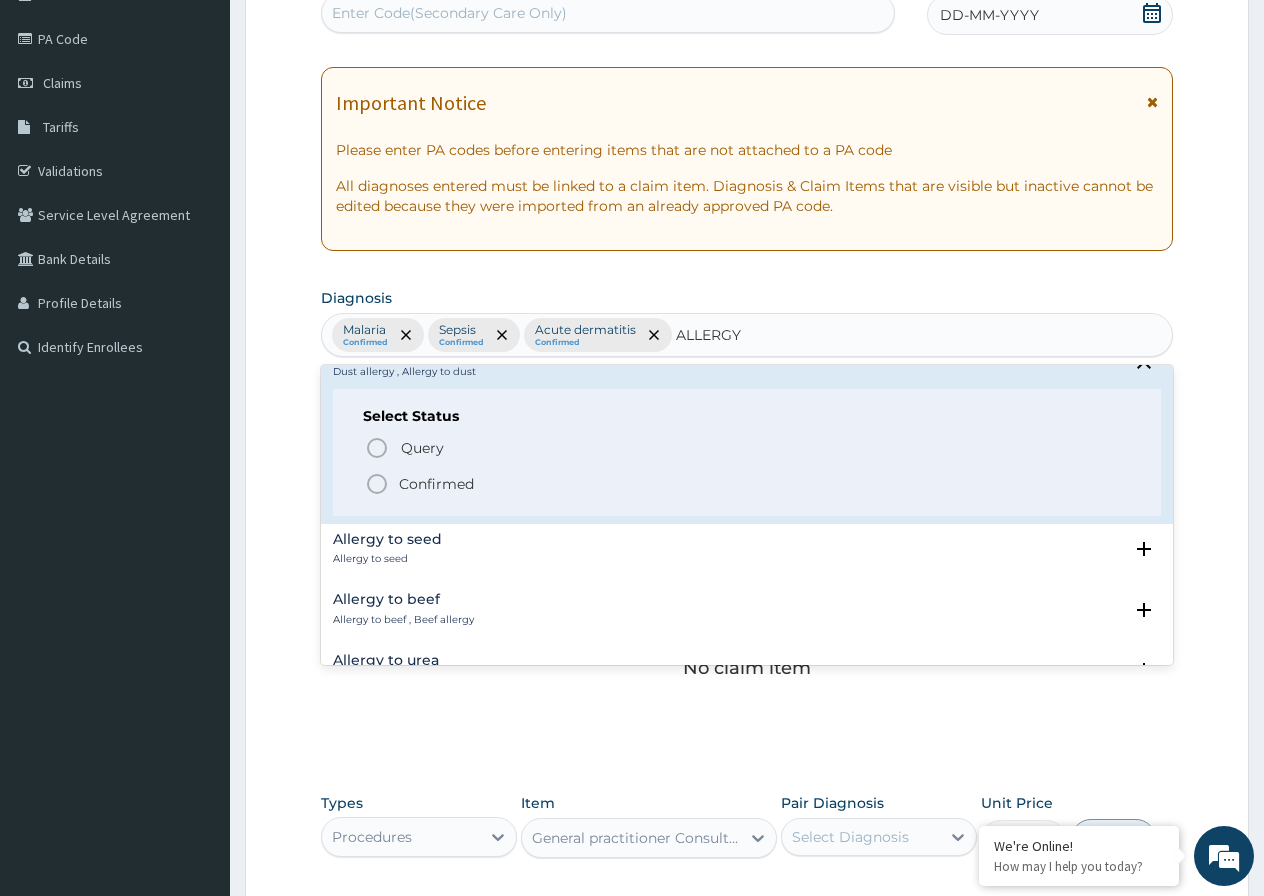 click 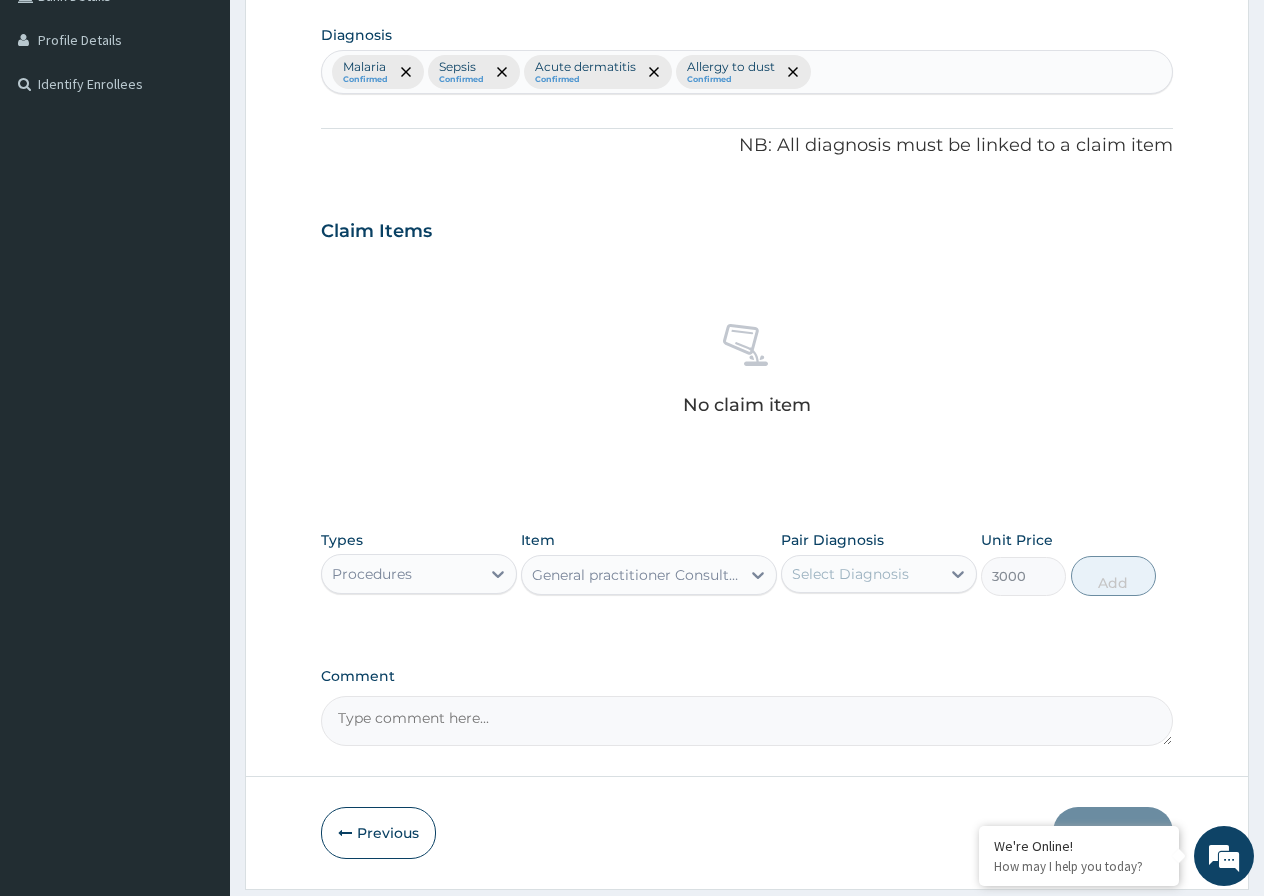 scroll, scrollTop: 546, scrollLeft: 0, axis: vertical 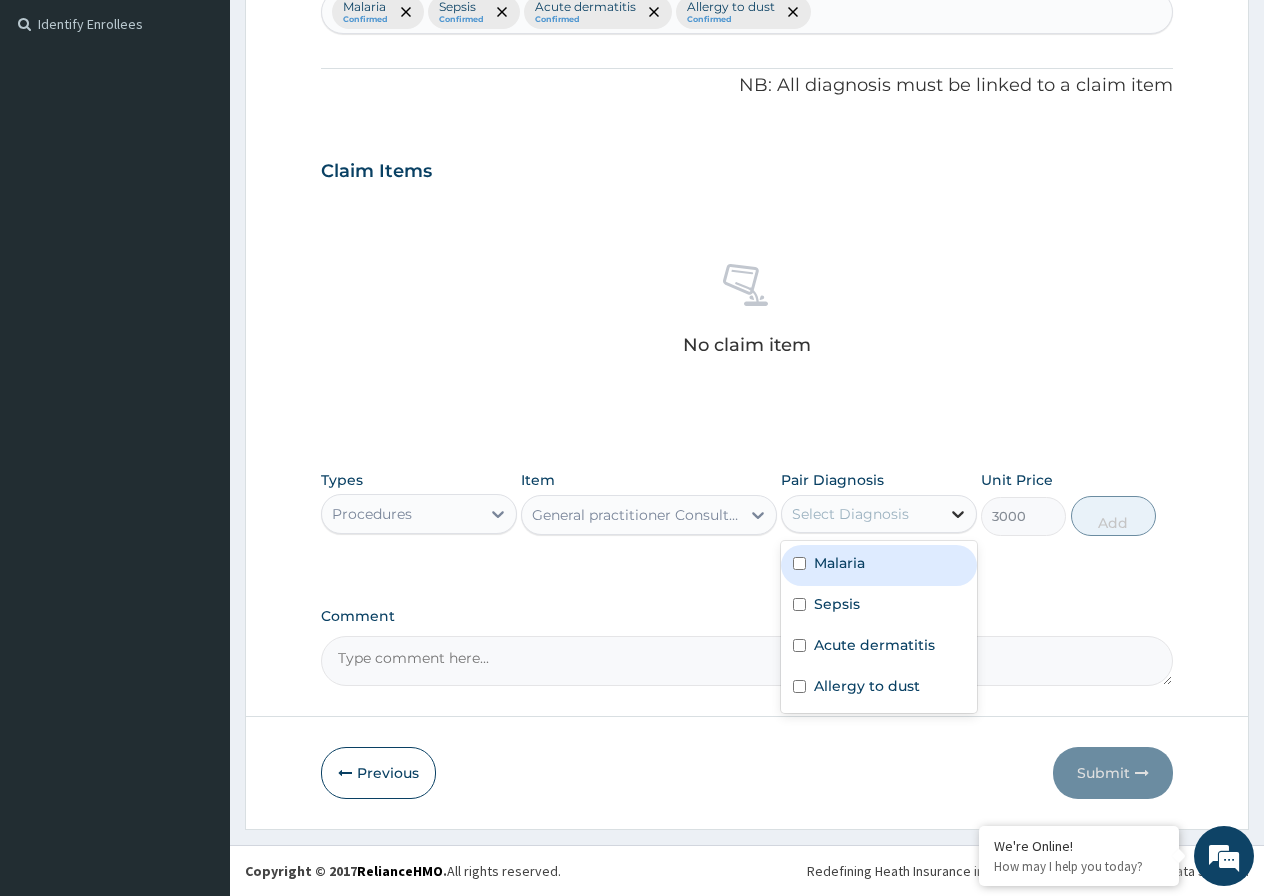 click 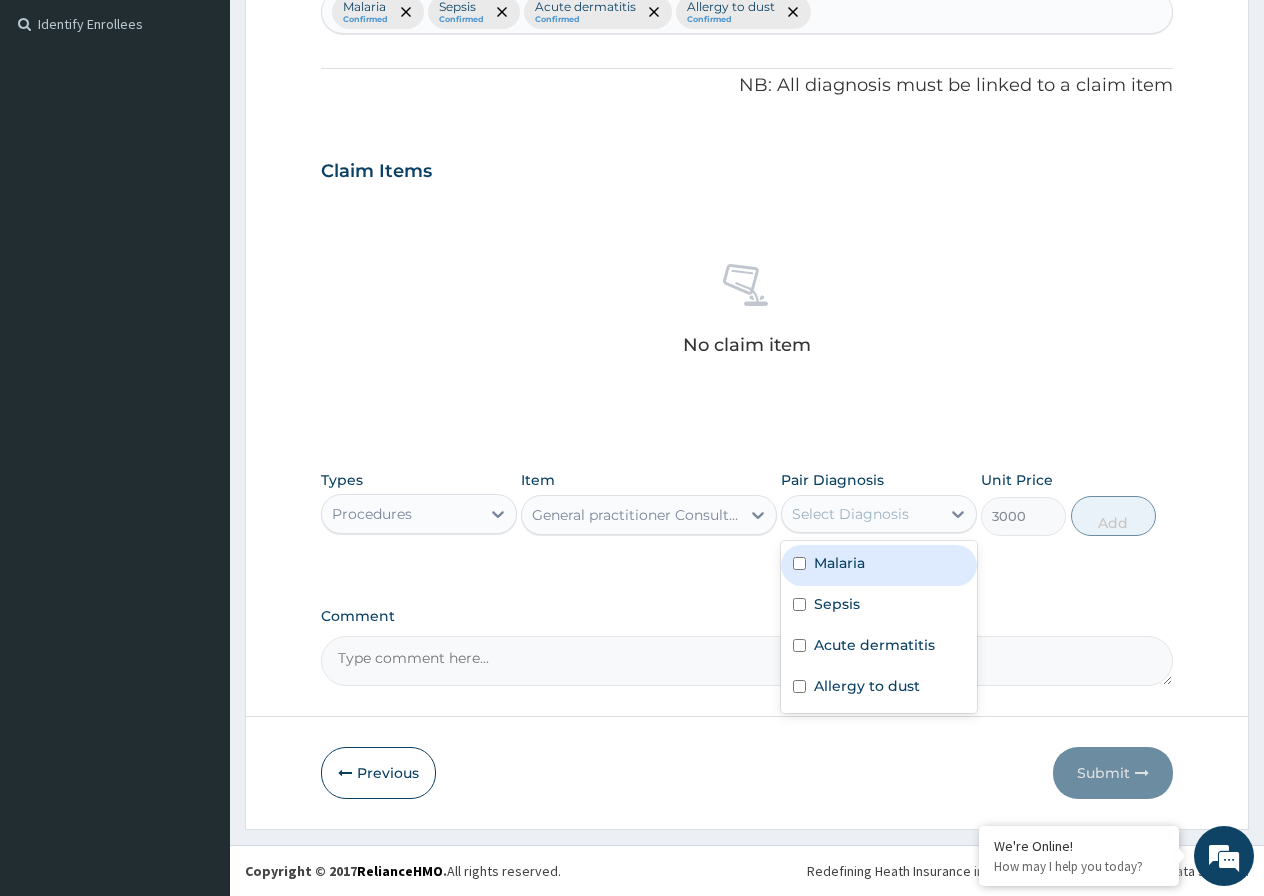 click at bounding box center (799, 563) 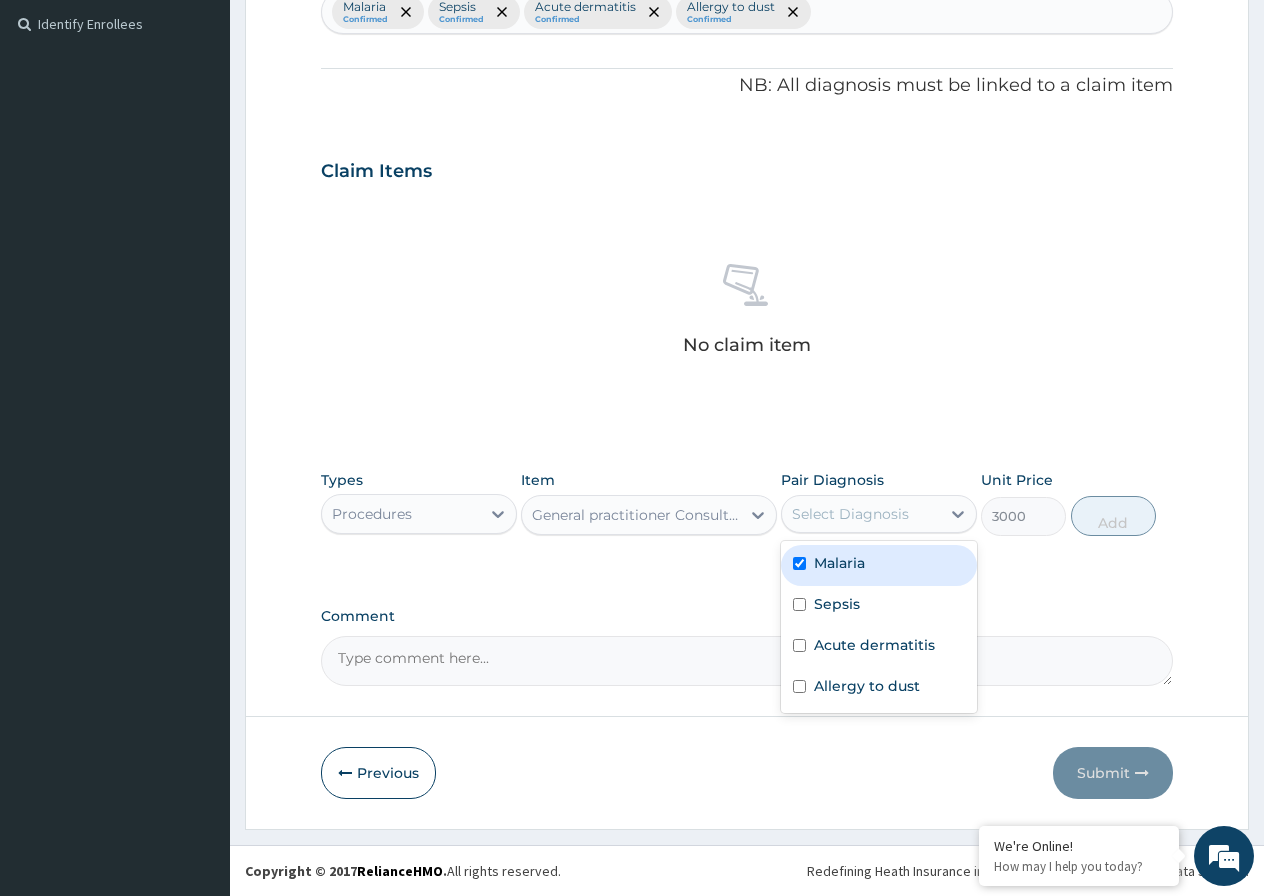 checkbox on "true" 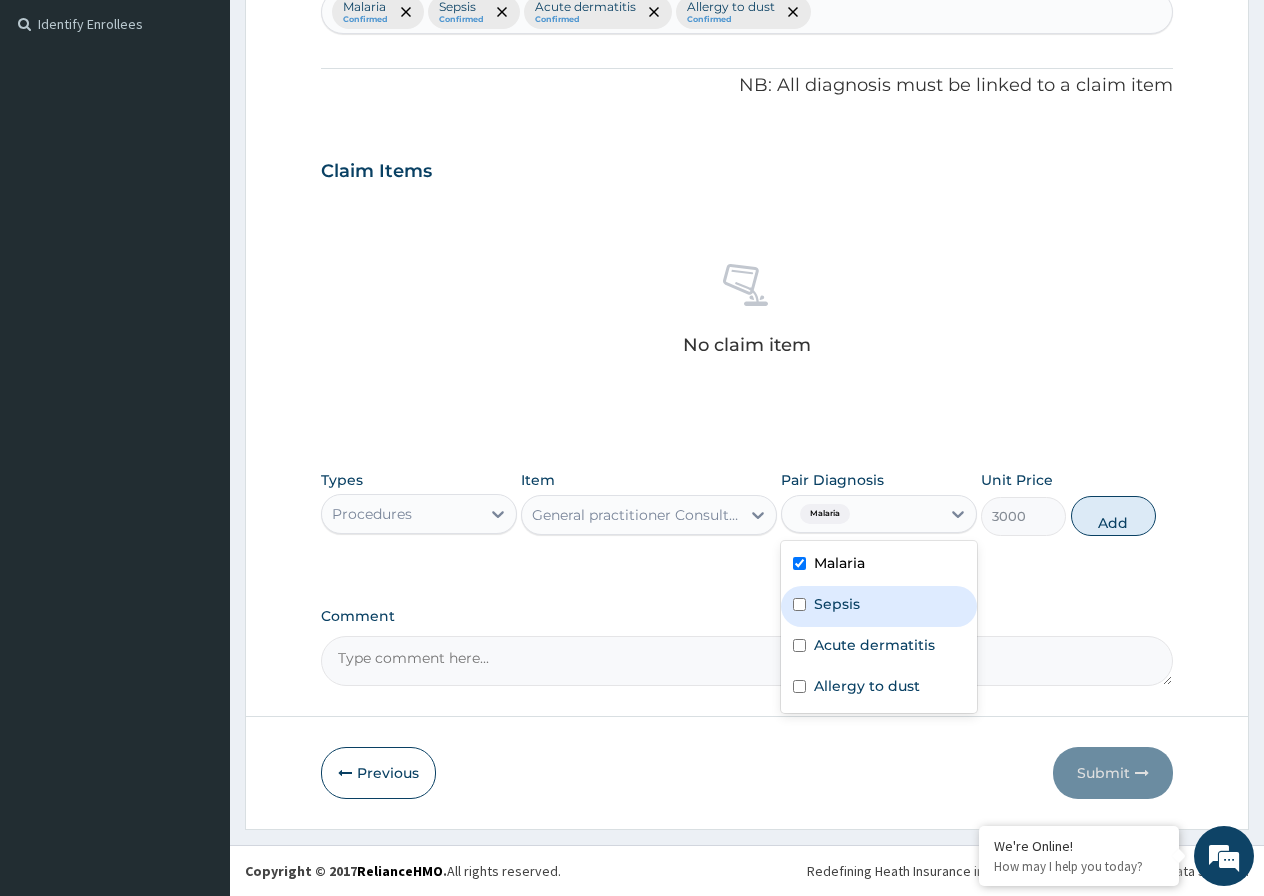 click at bounding box center (799, 604) 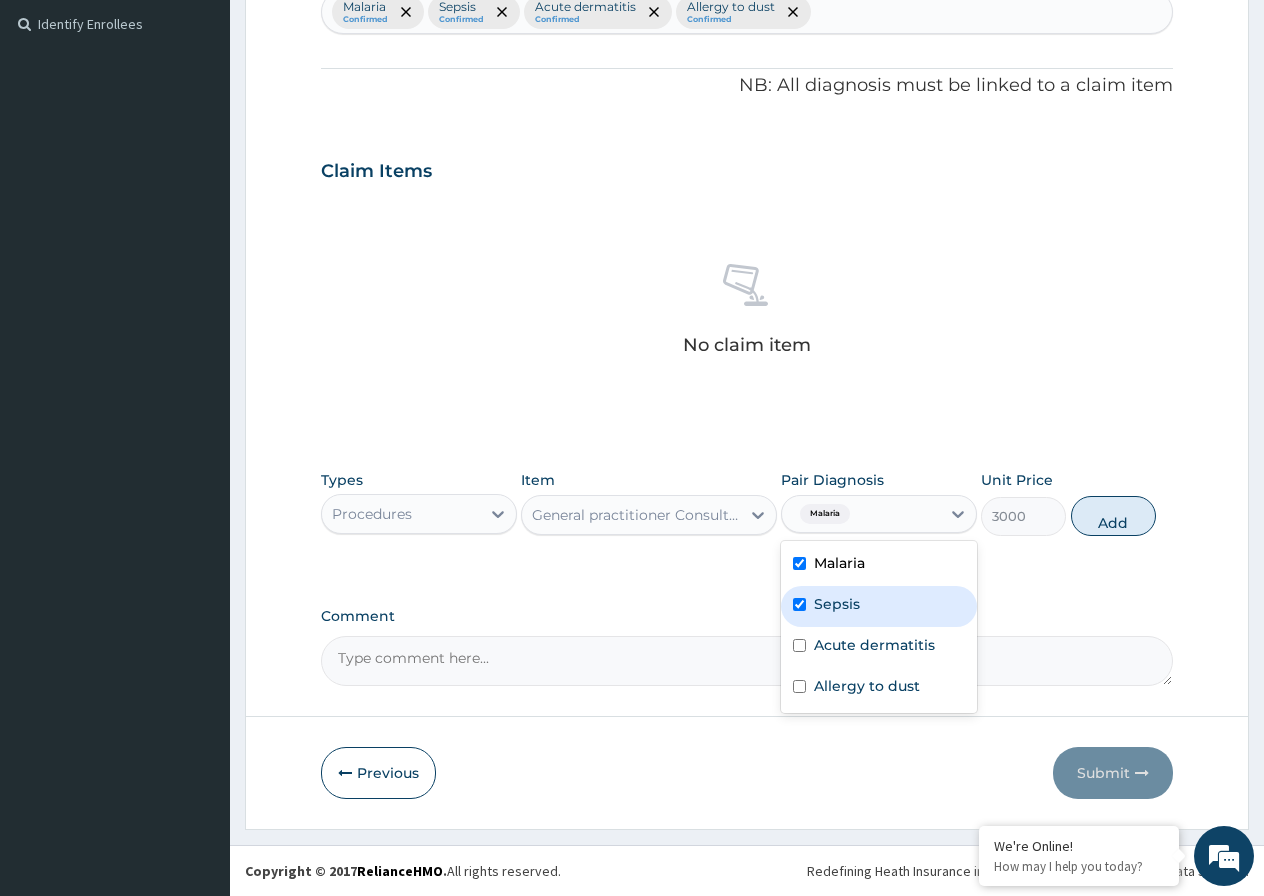 checkbox on "true" 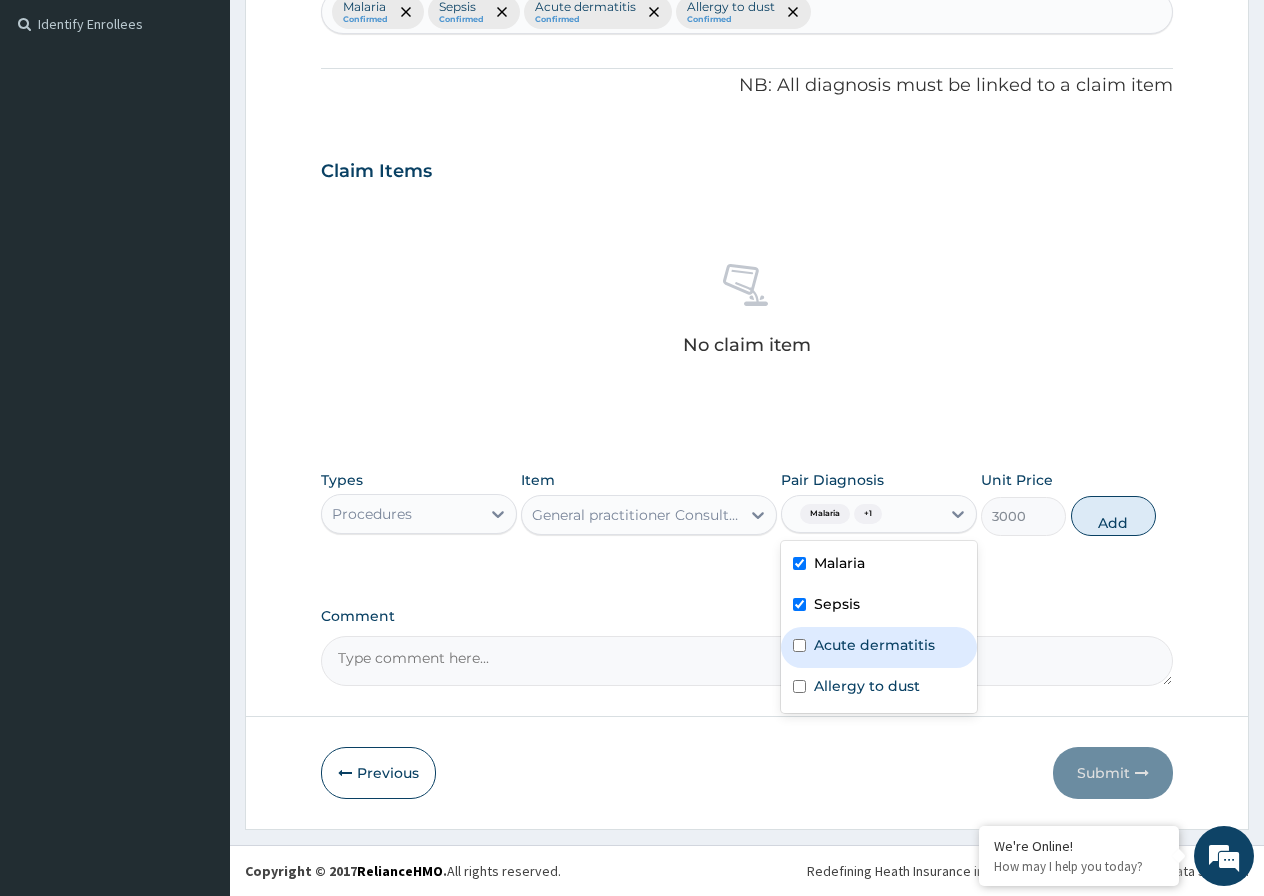 click at bounding box center (799, 645) 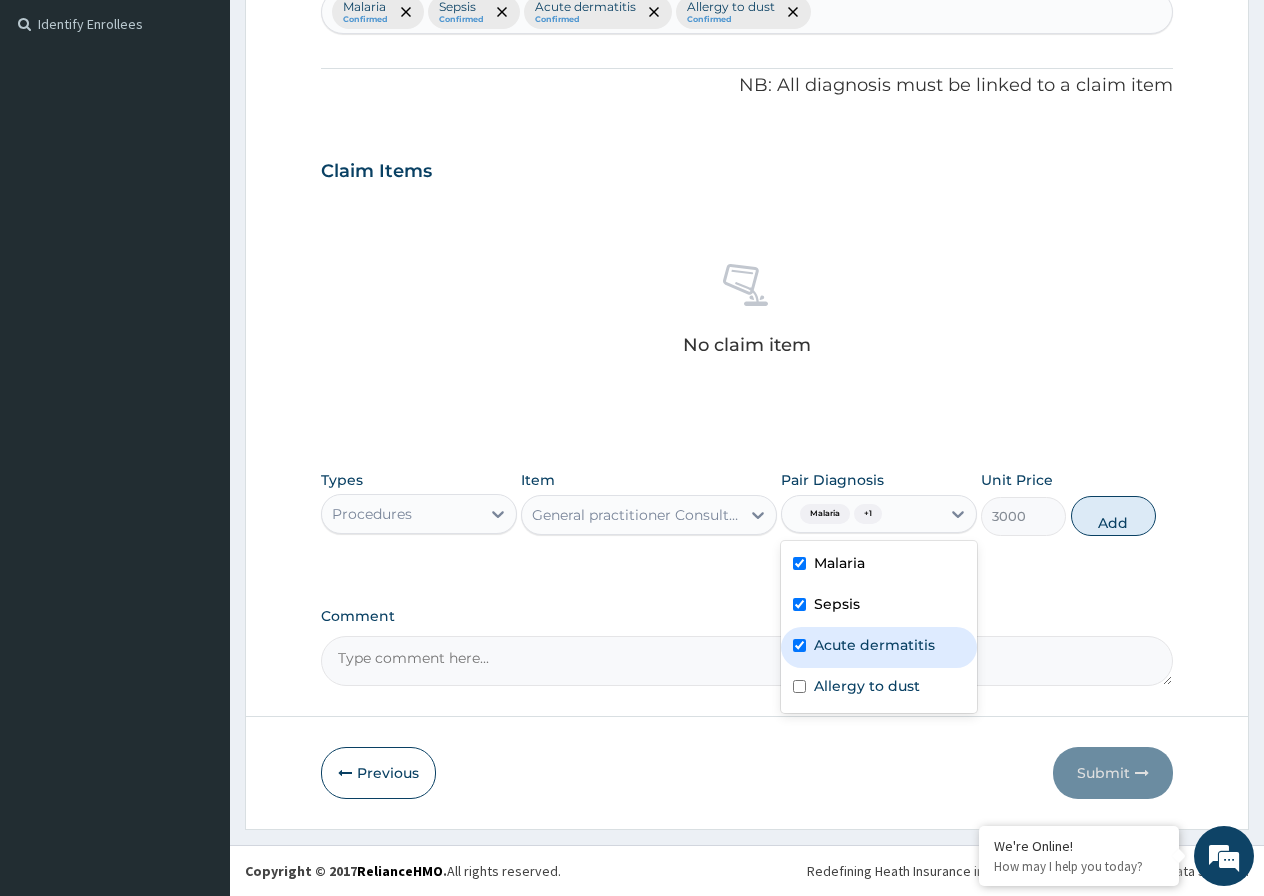 checkbox on "true" 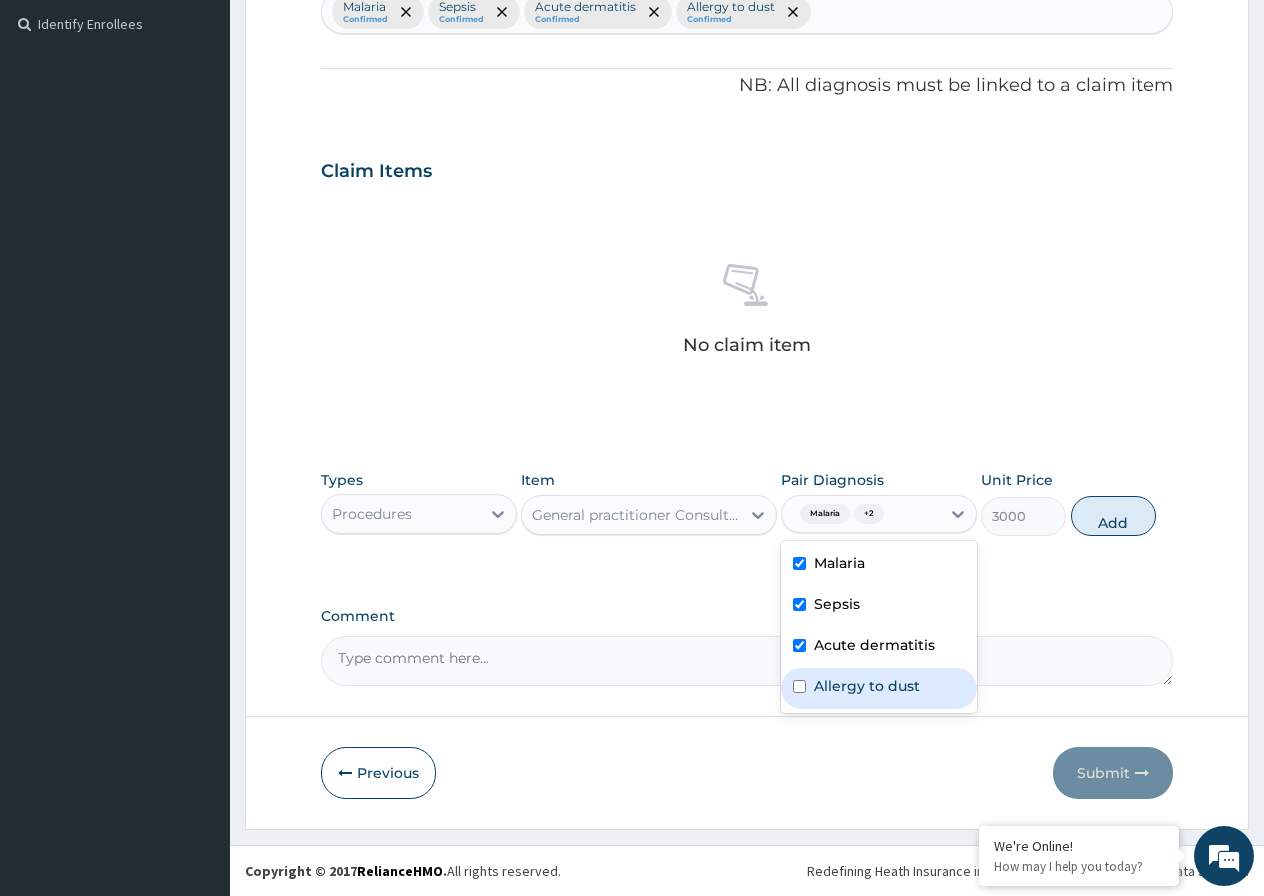 click at bounding box center (799, 686) 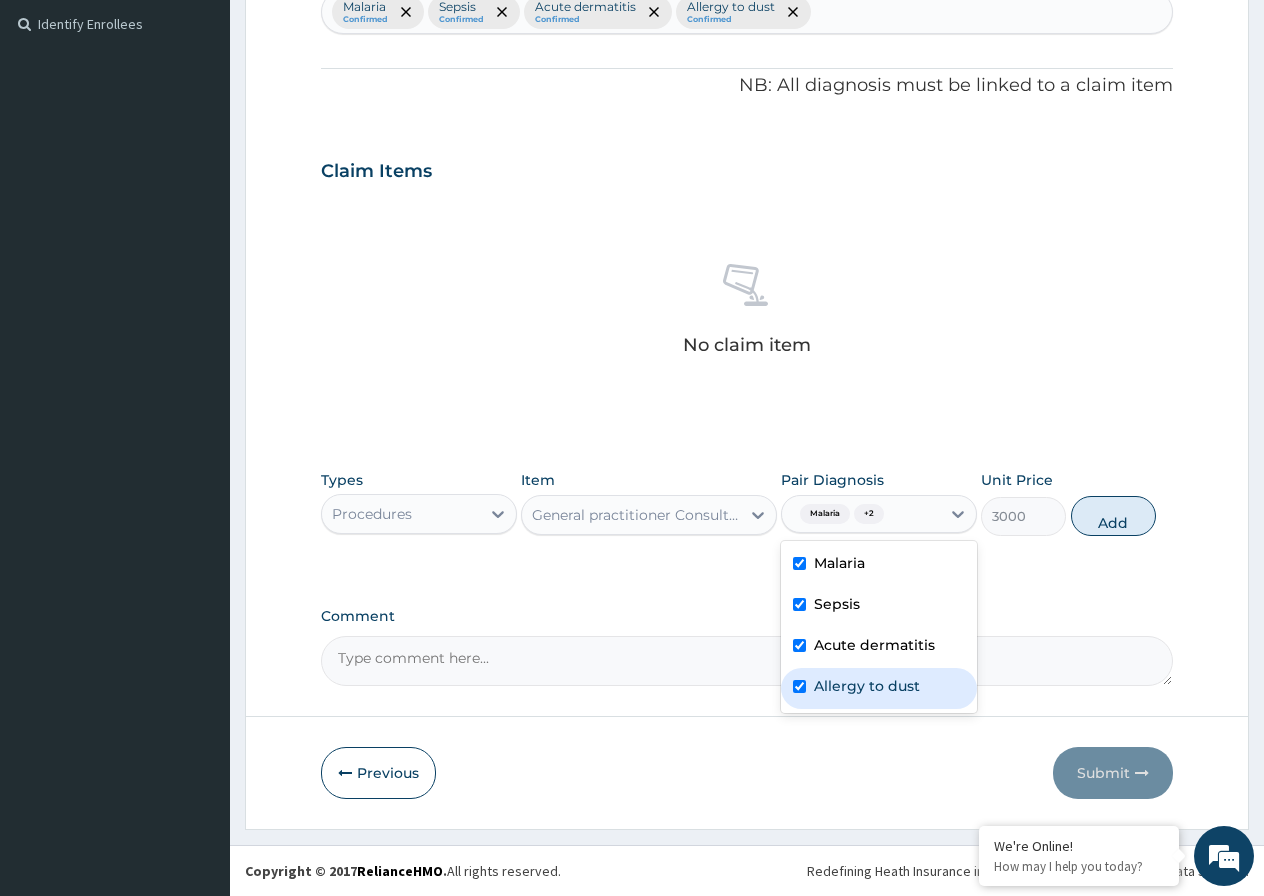 checkbox on "true" 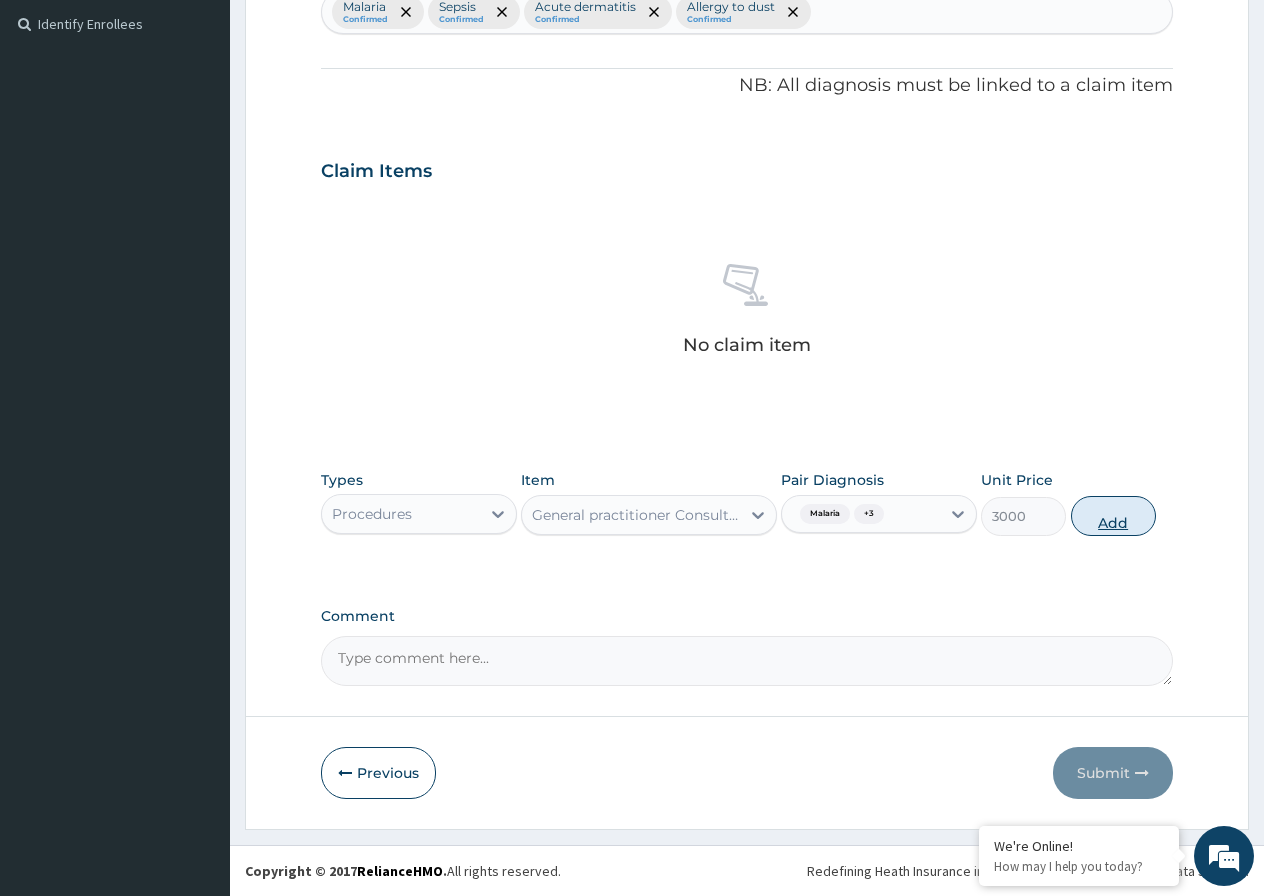 click on "Add" at bounding box center [1113, 516] 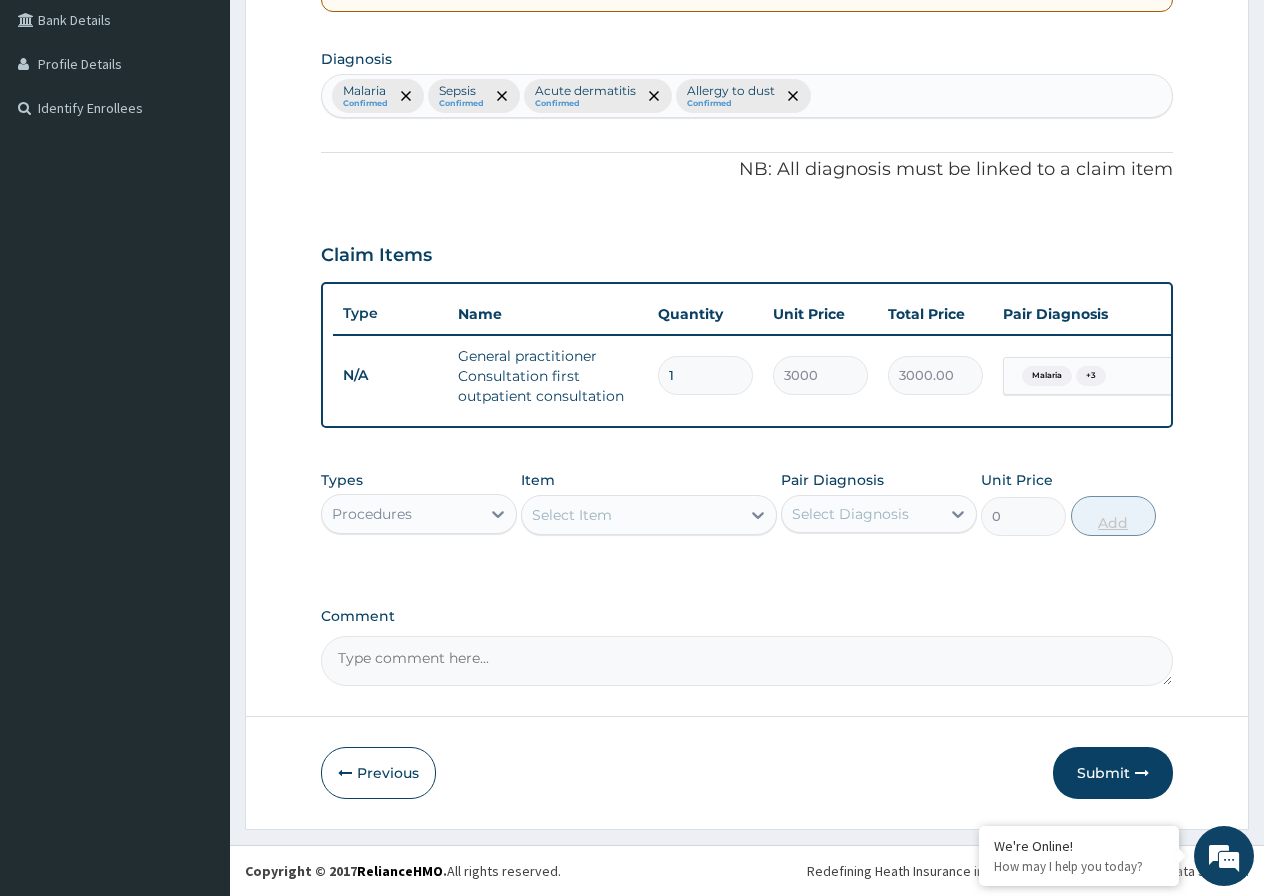 scroll, scrollTop: 477, scrollLeft: 0, axis: vertical 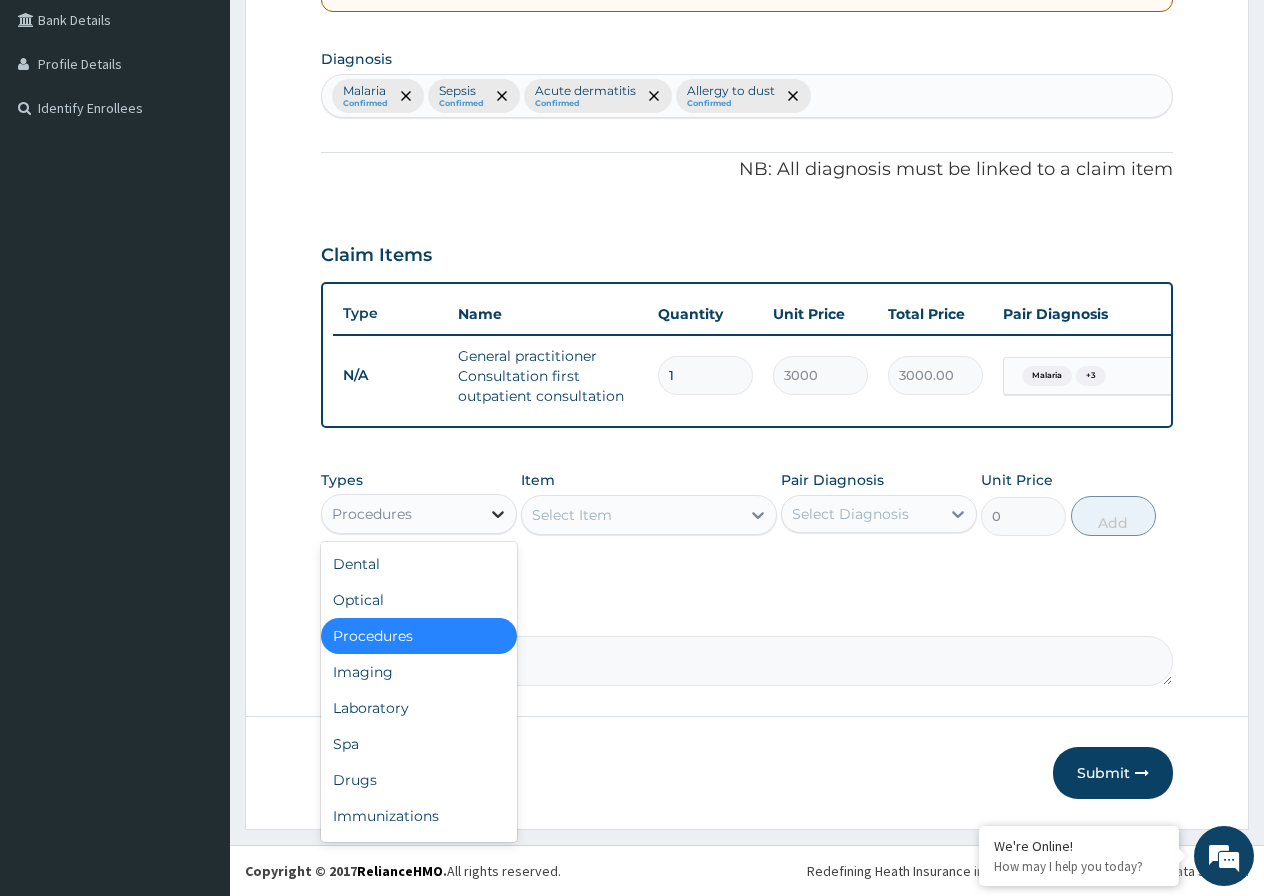 click 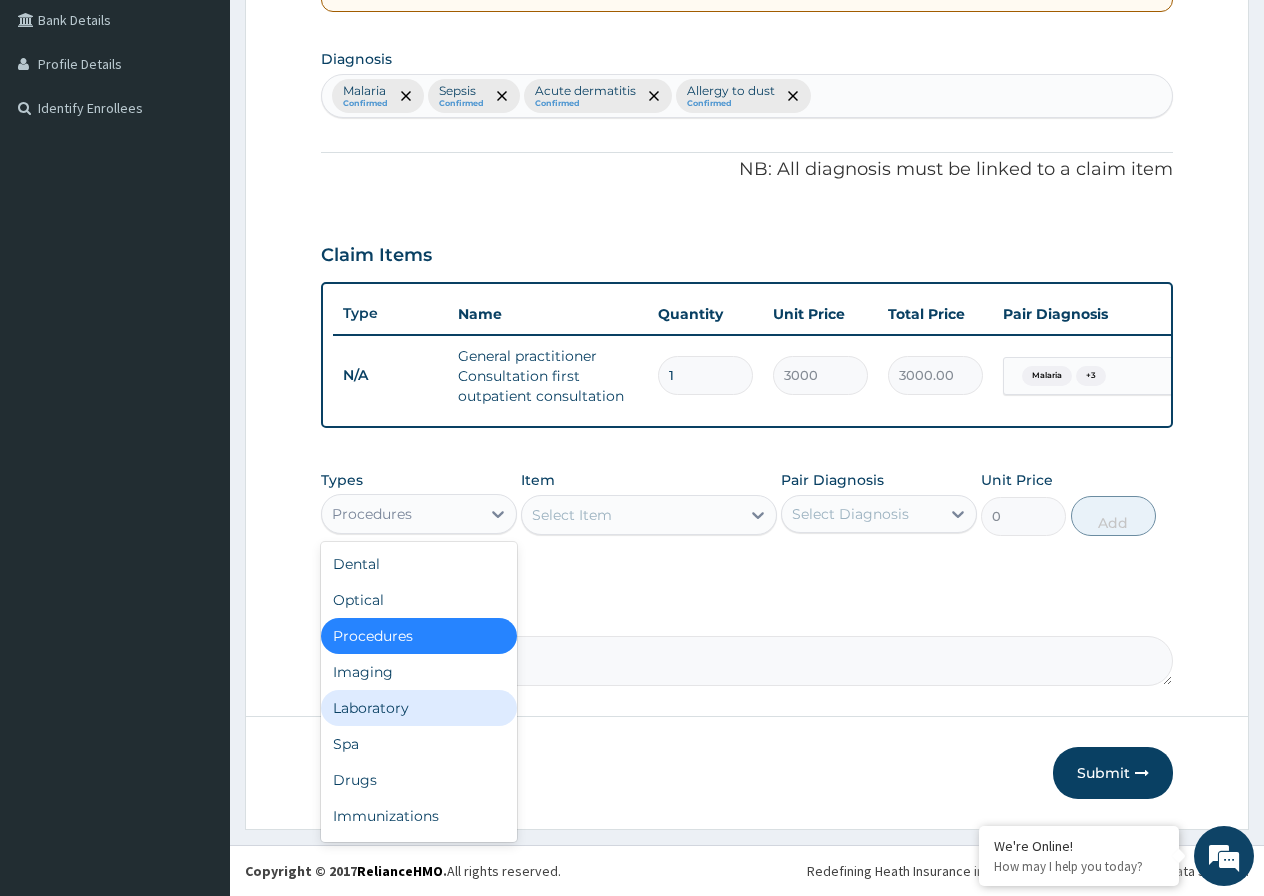 click on "Laboratory" at bounding box center (419, 708) 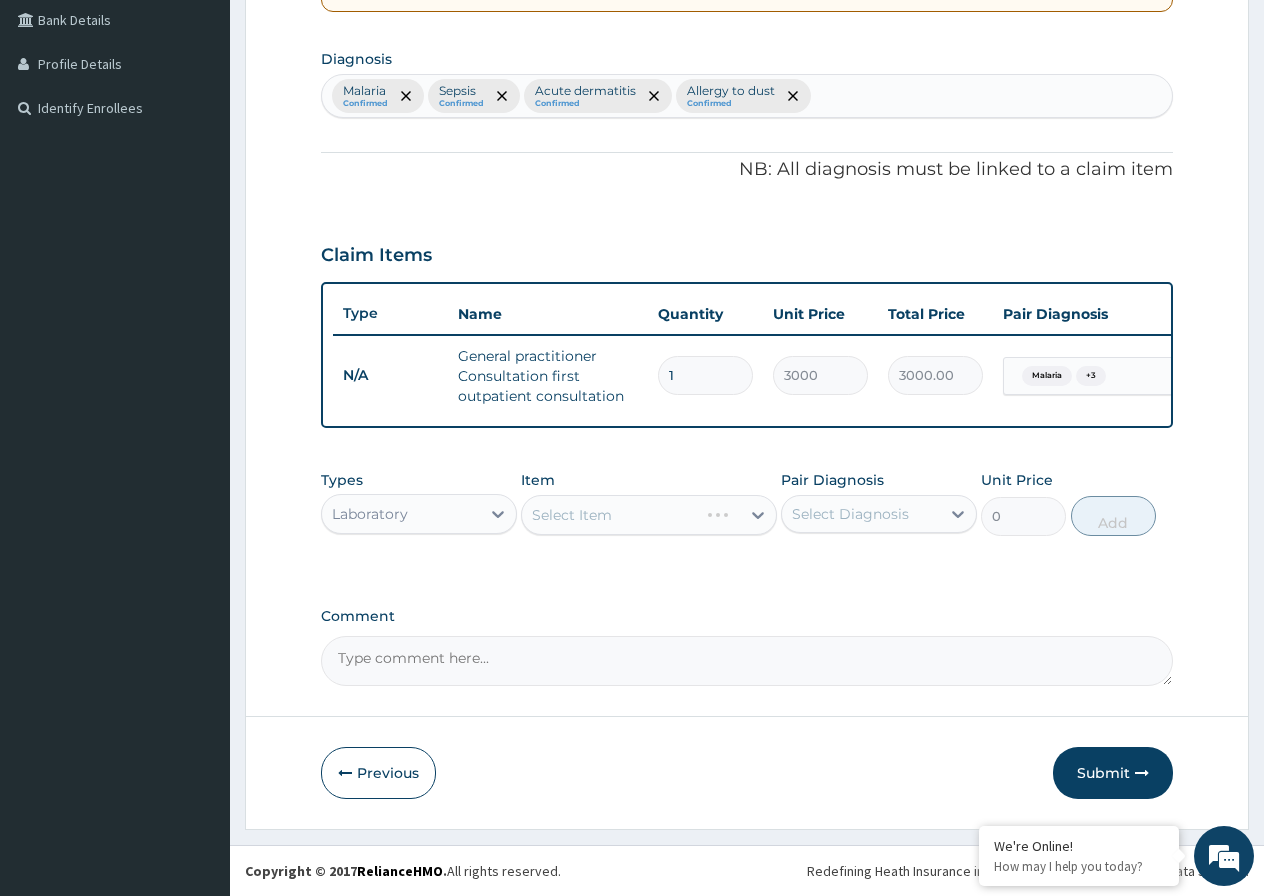 click on "Select Item" at bounding box center (649, 515) 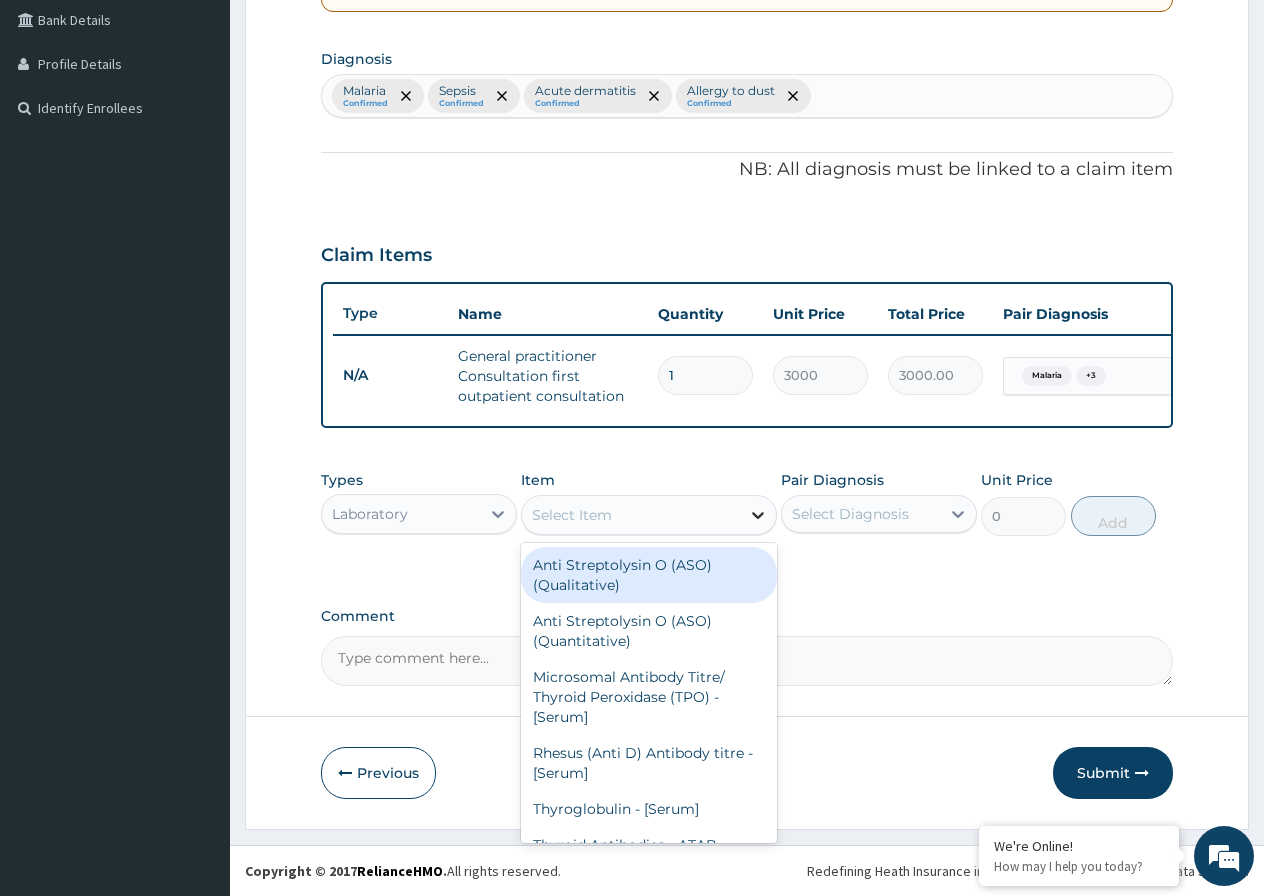 click 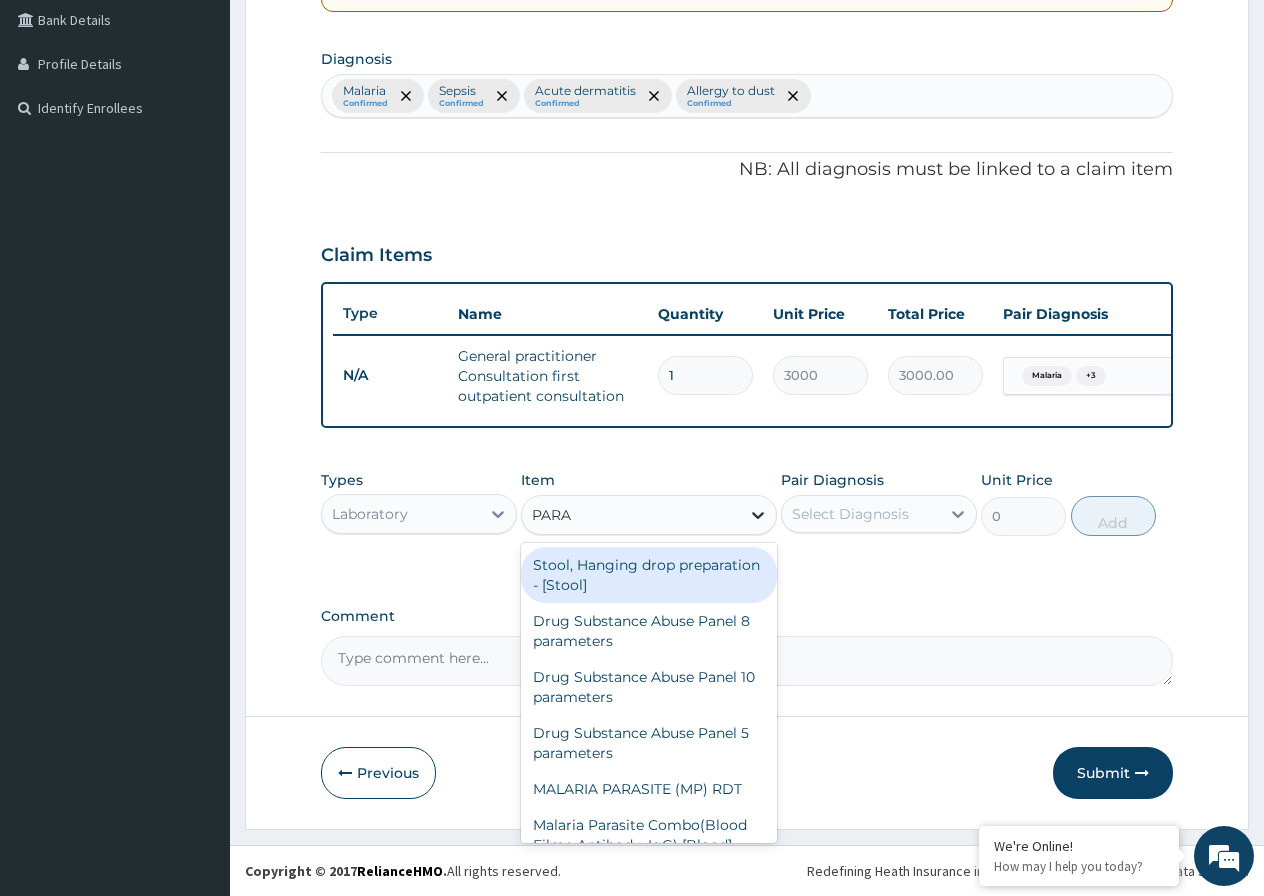 type on "PARAS" 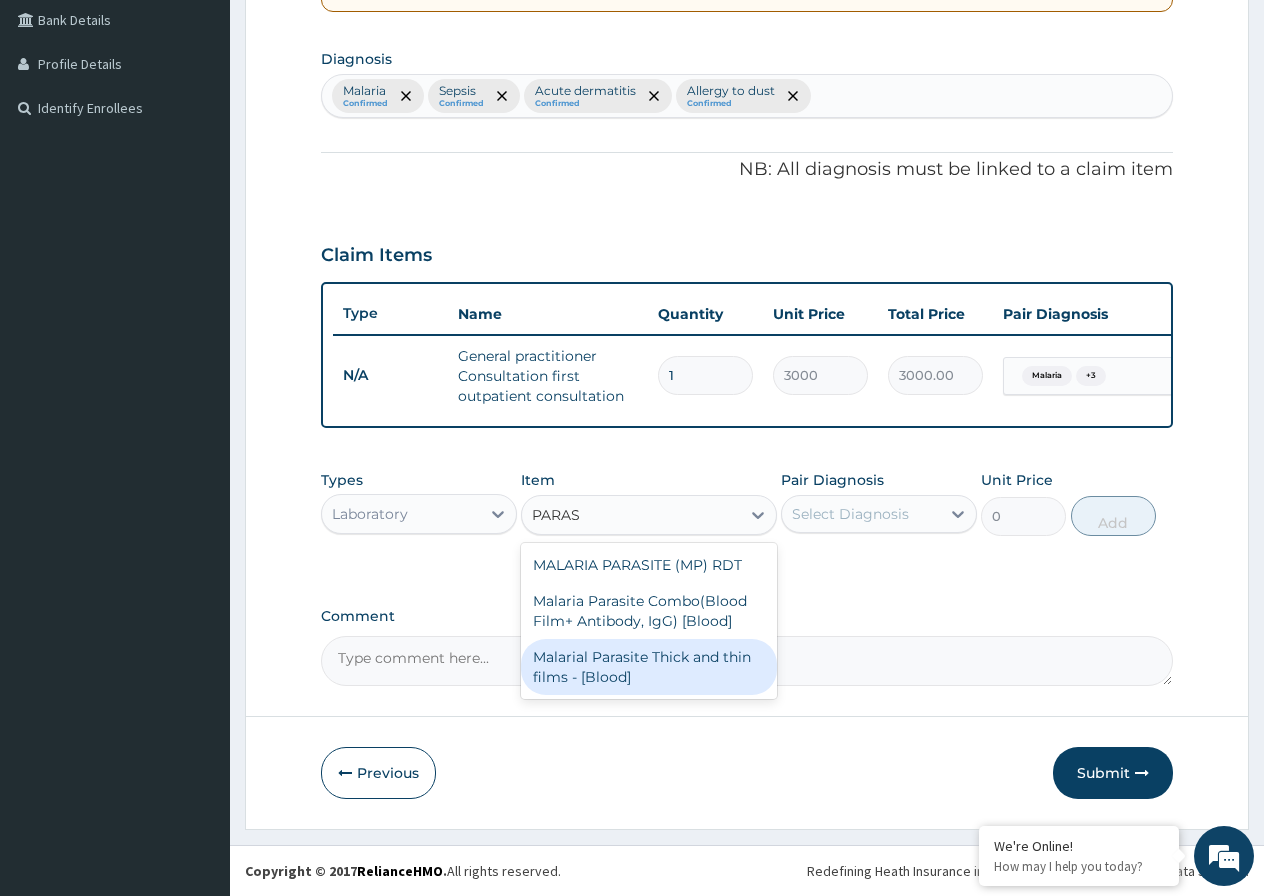 click on "Malarial Parasite Thick and thin films - [Blood]" at bounding box center (649, 667) 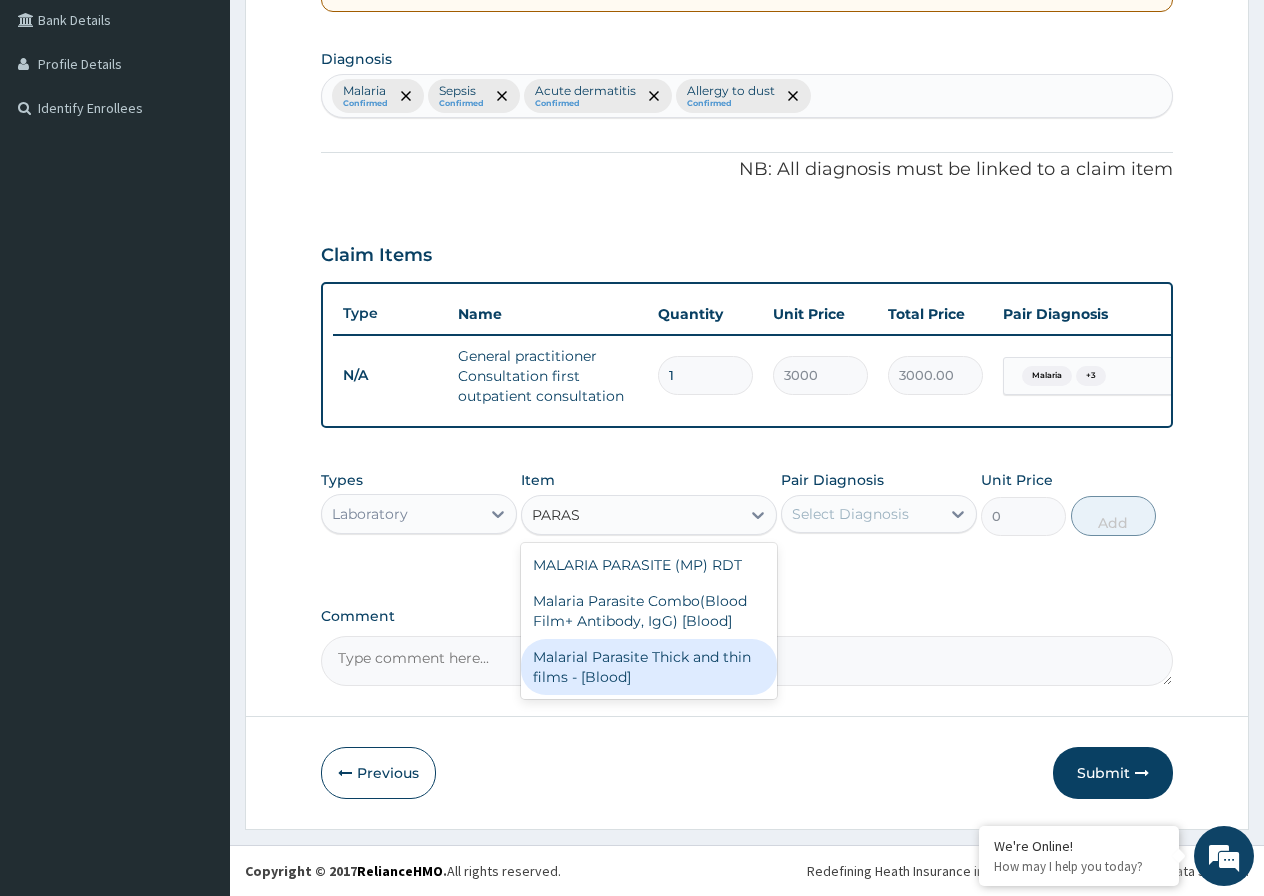 type 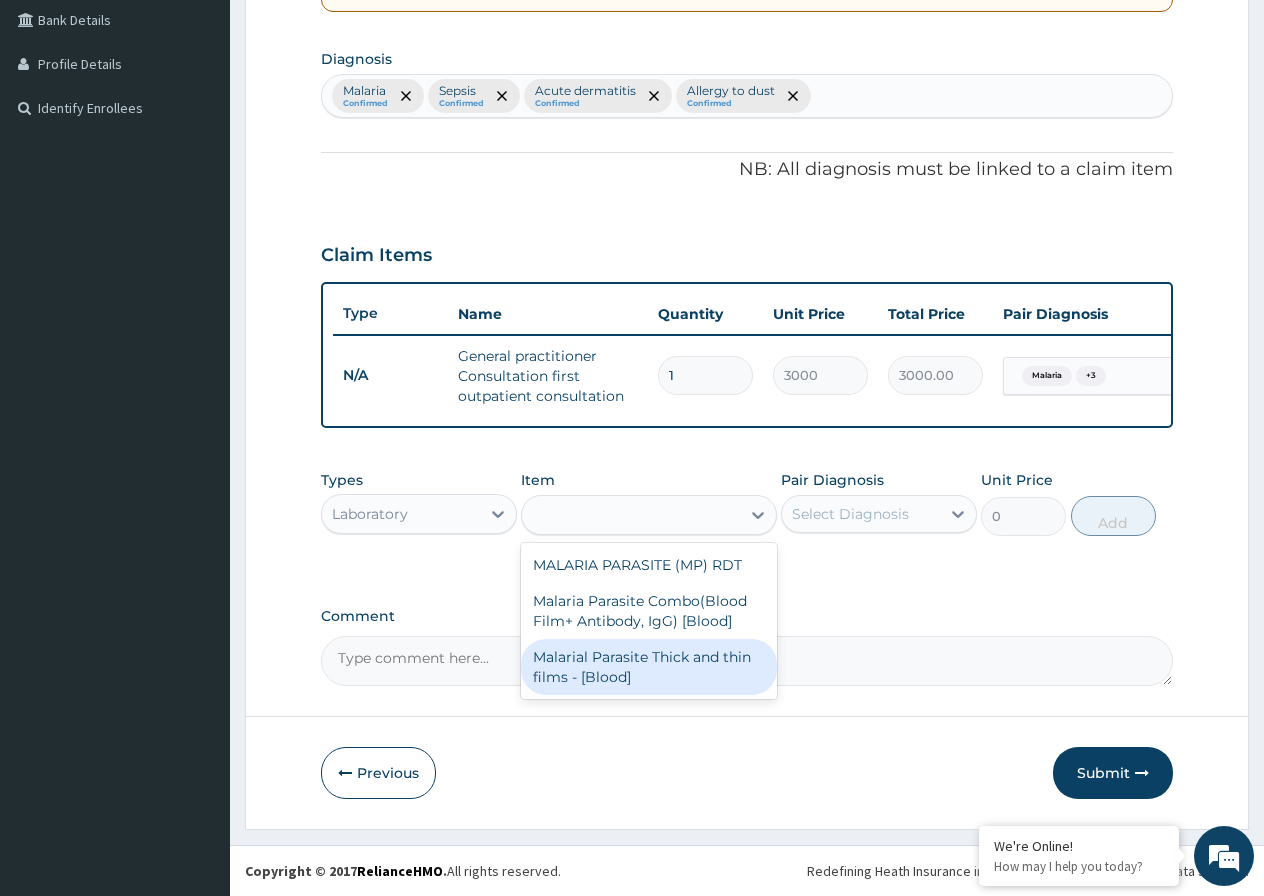 type on "1500" 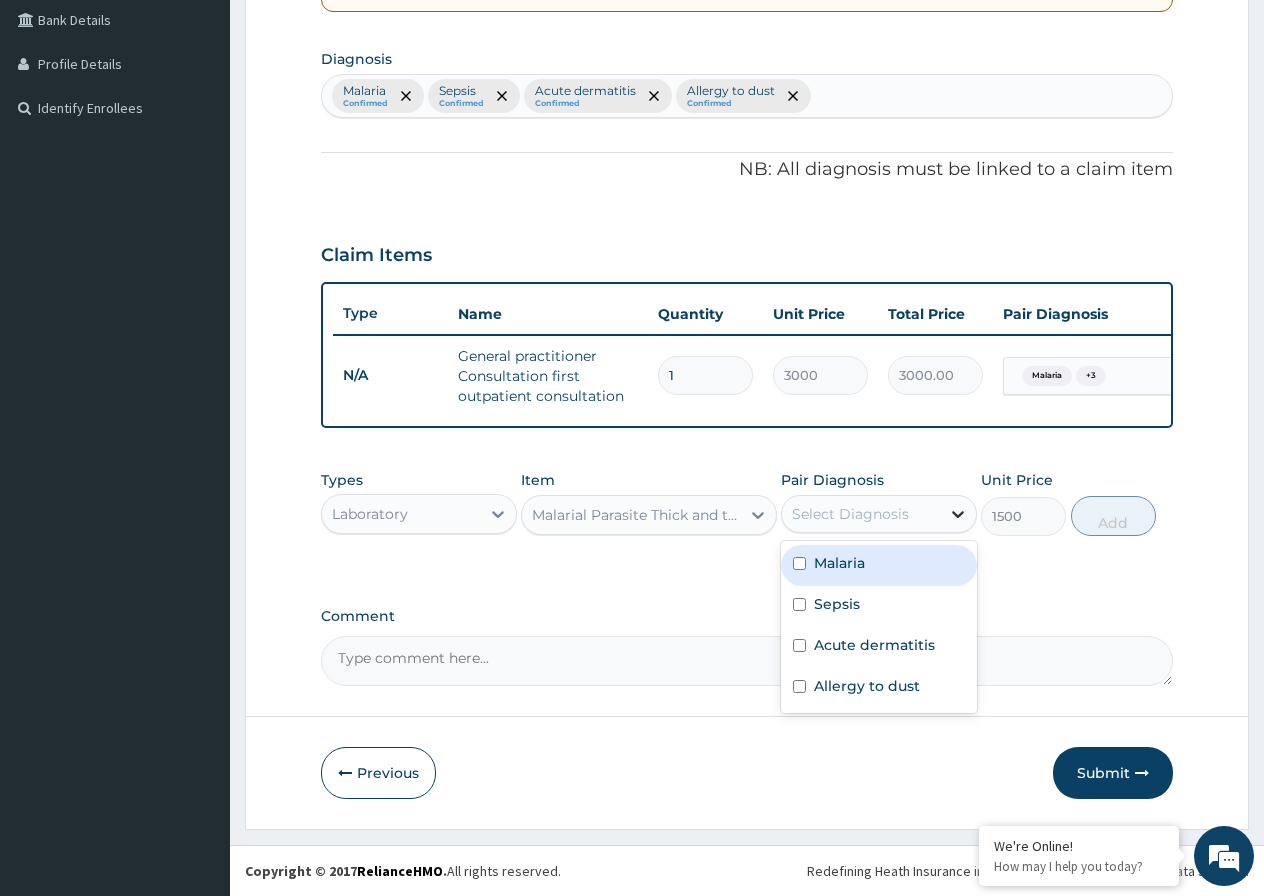 click 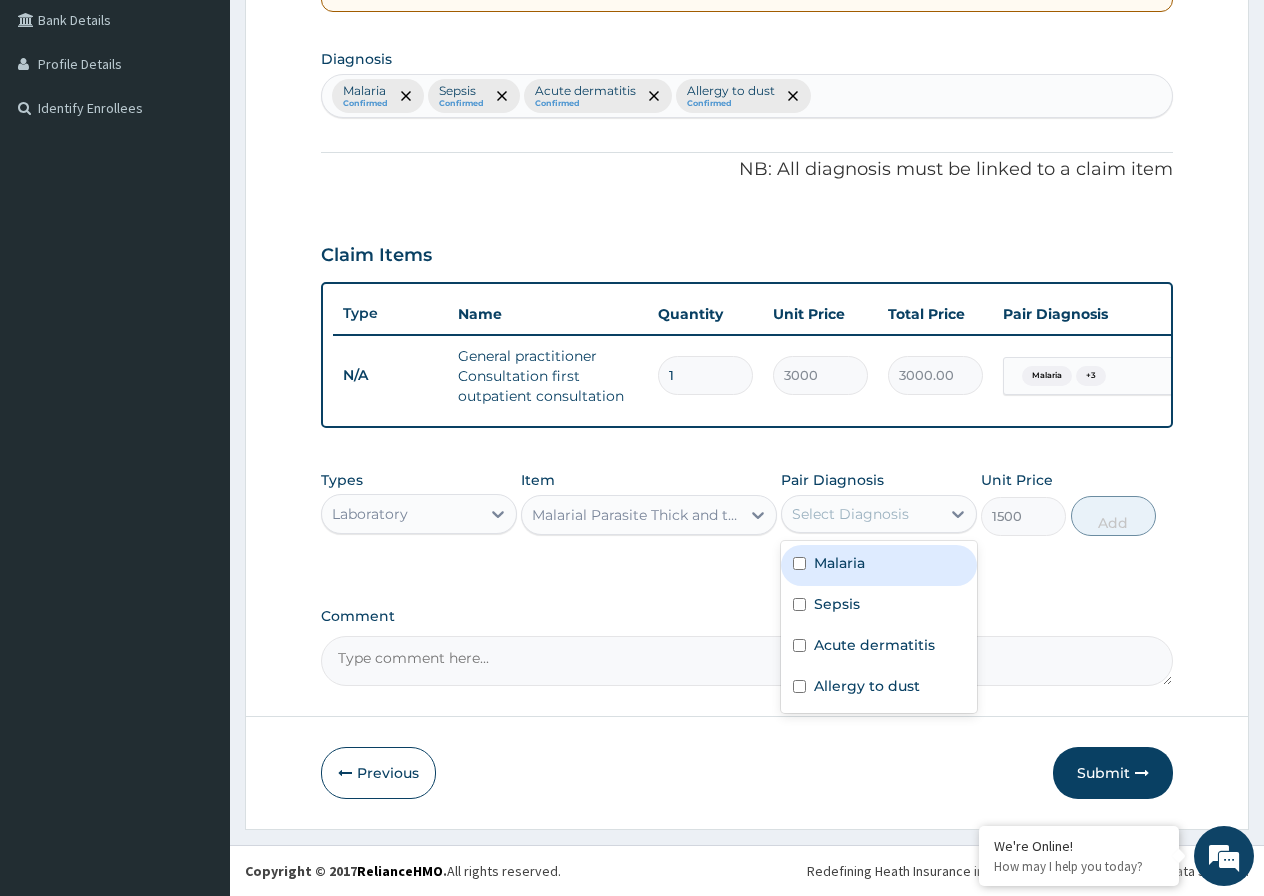 click at bounding box center [799, 563] 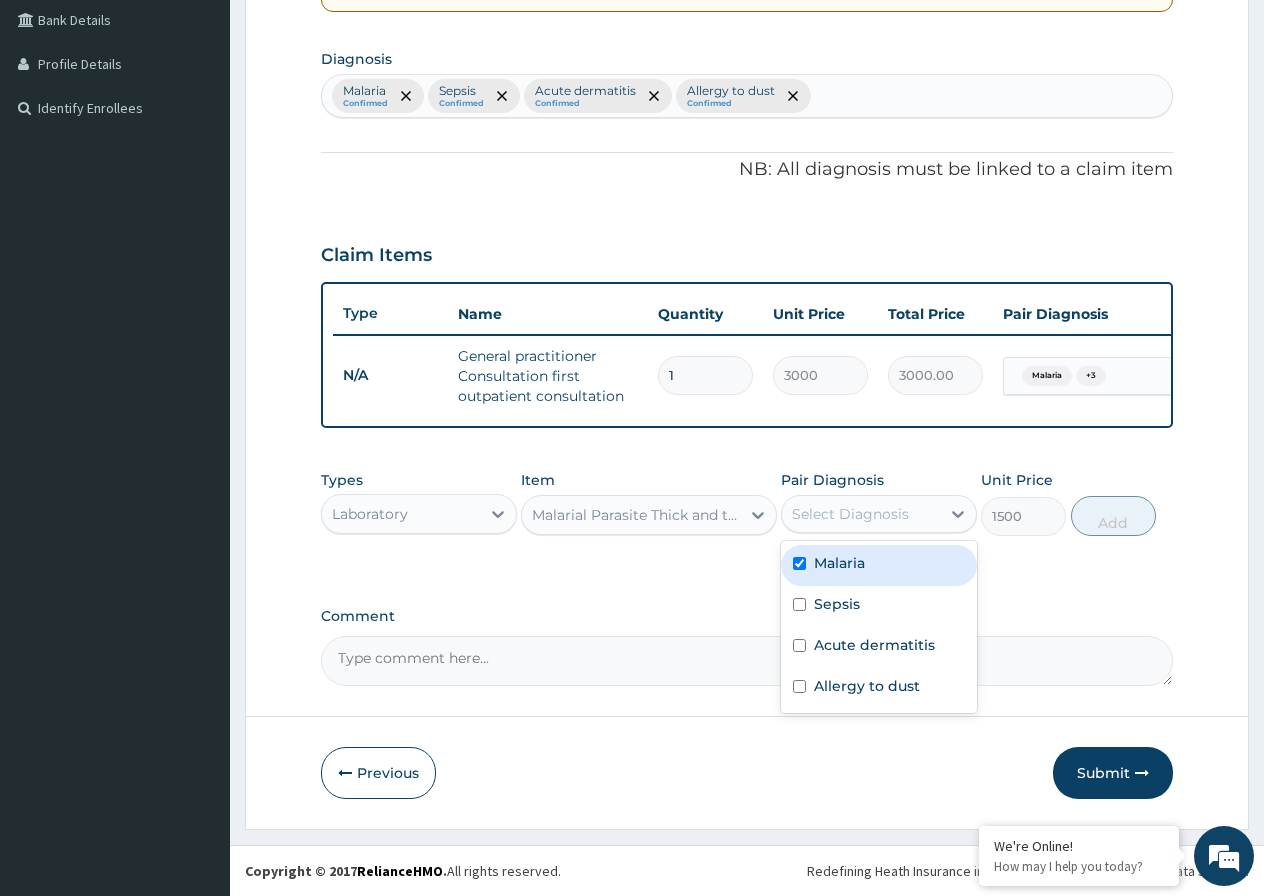 checkbox on "true" 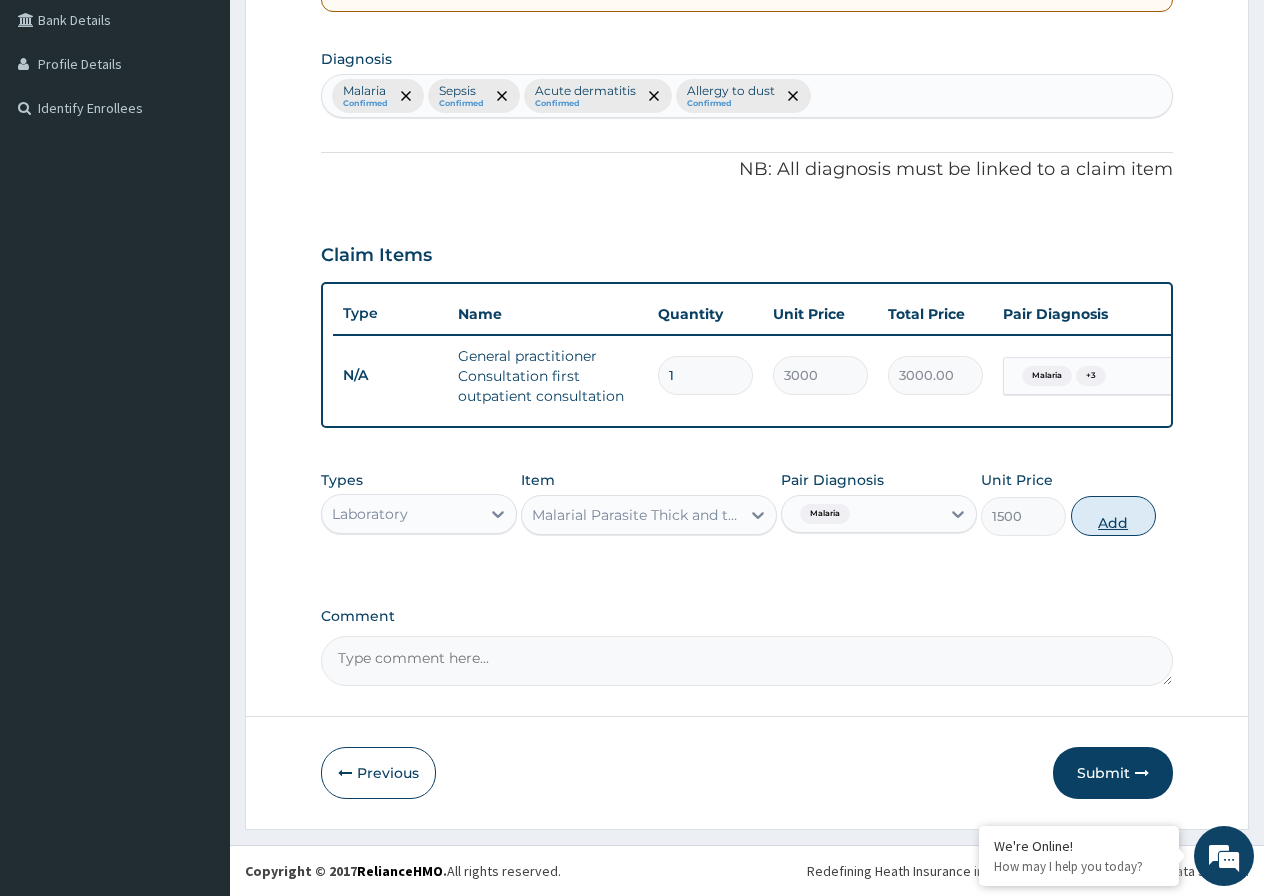 click on "Add" at bounding box center [1113, 516] 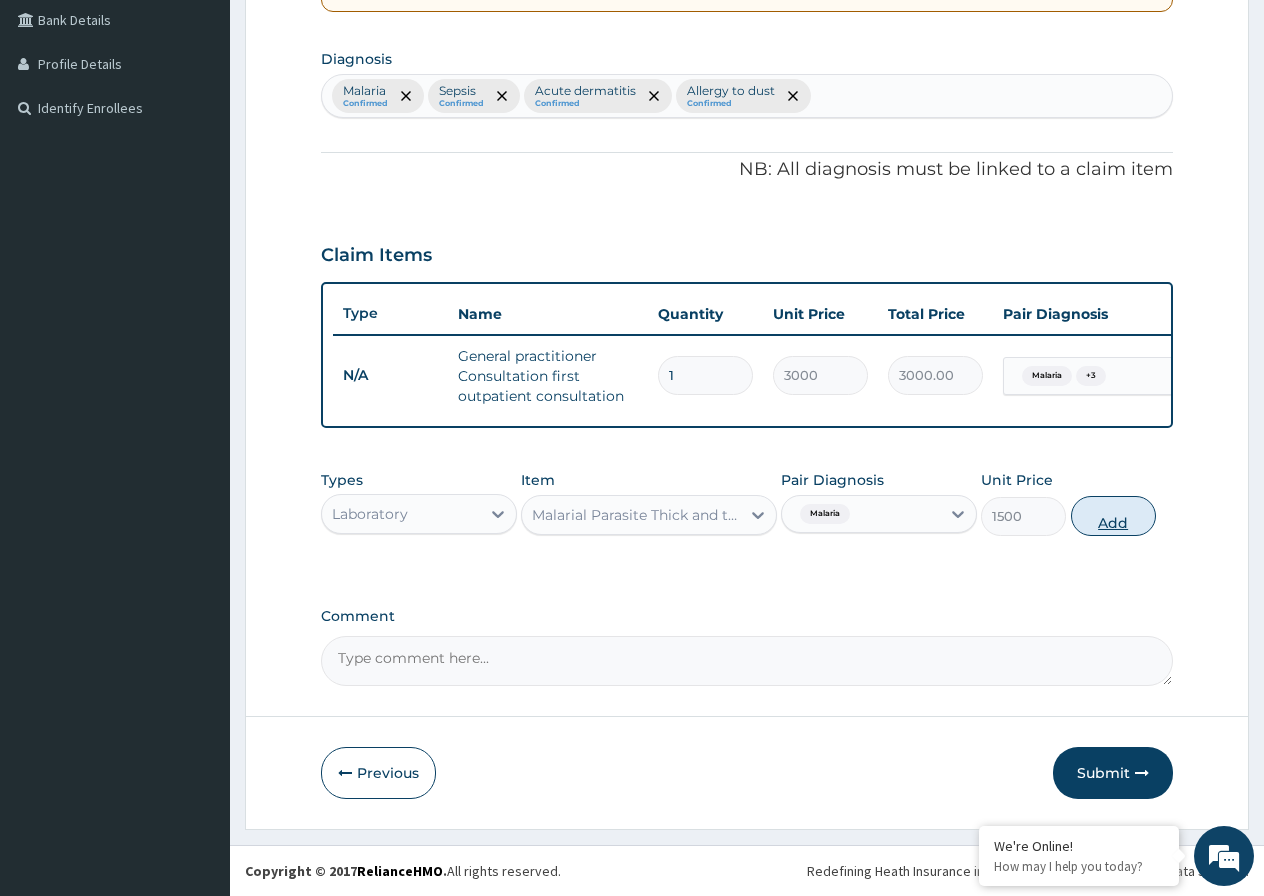 type on "0" 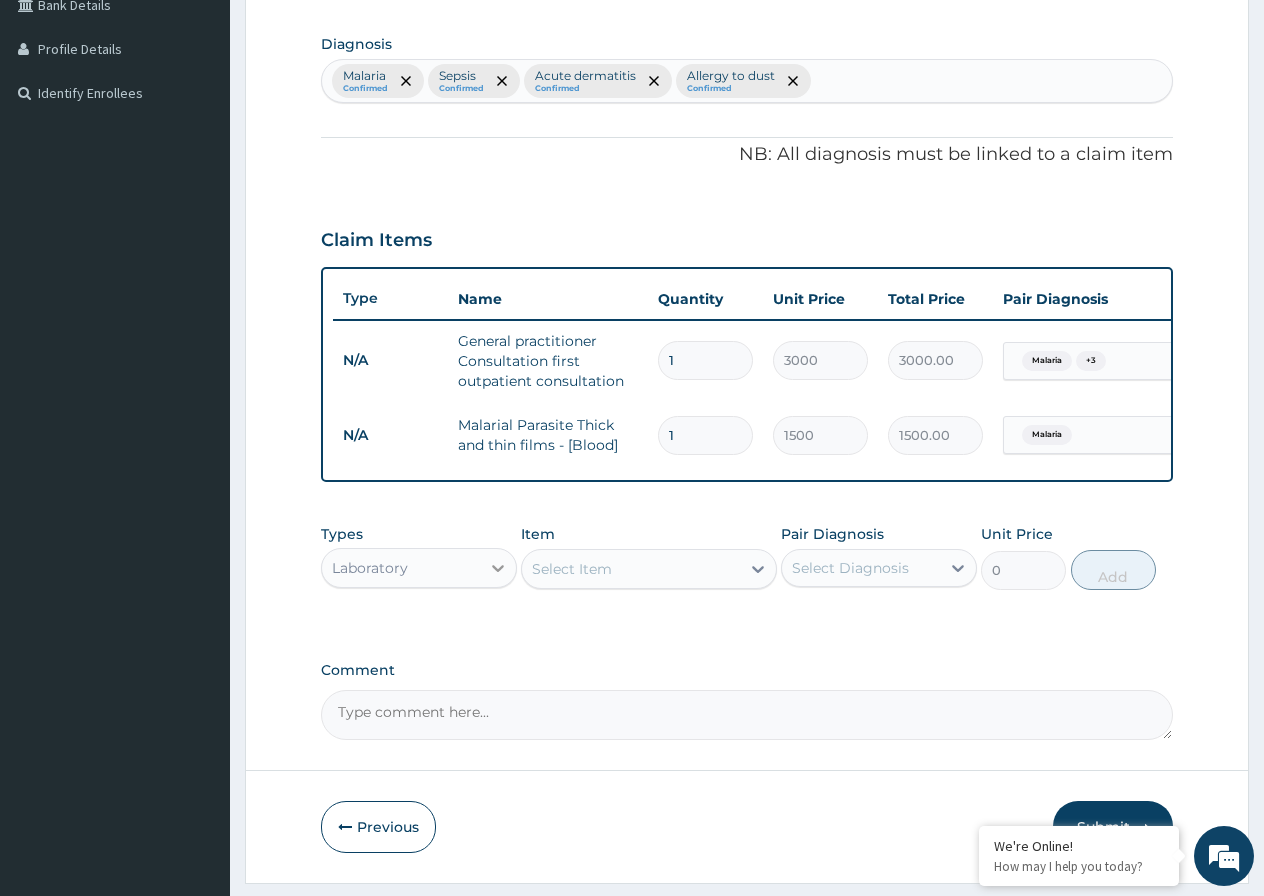 click 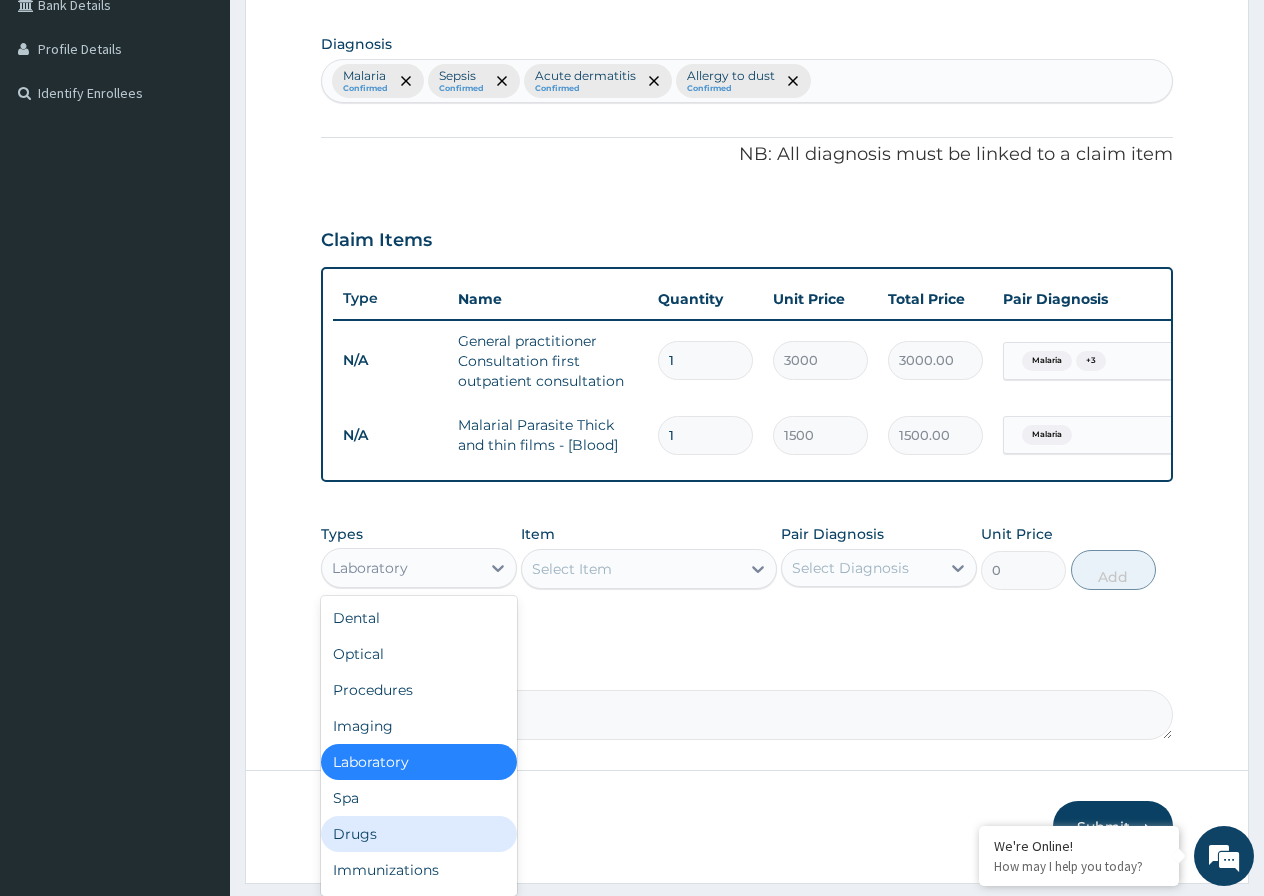 click on "Drugs" at bounding box center [419, 834] 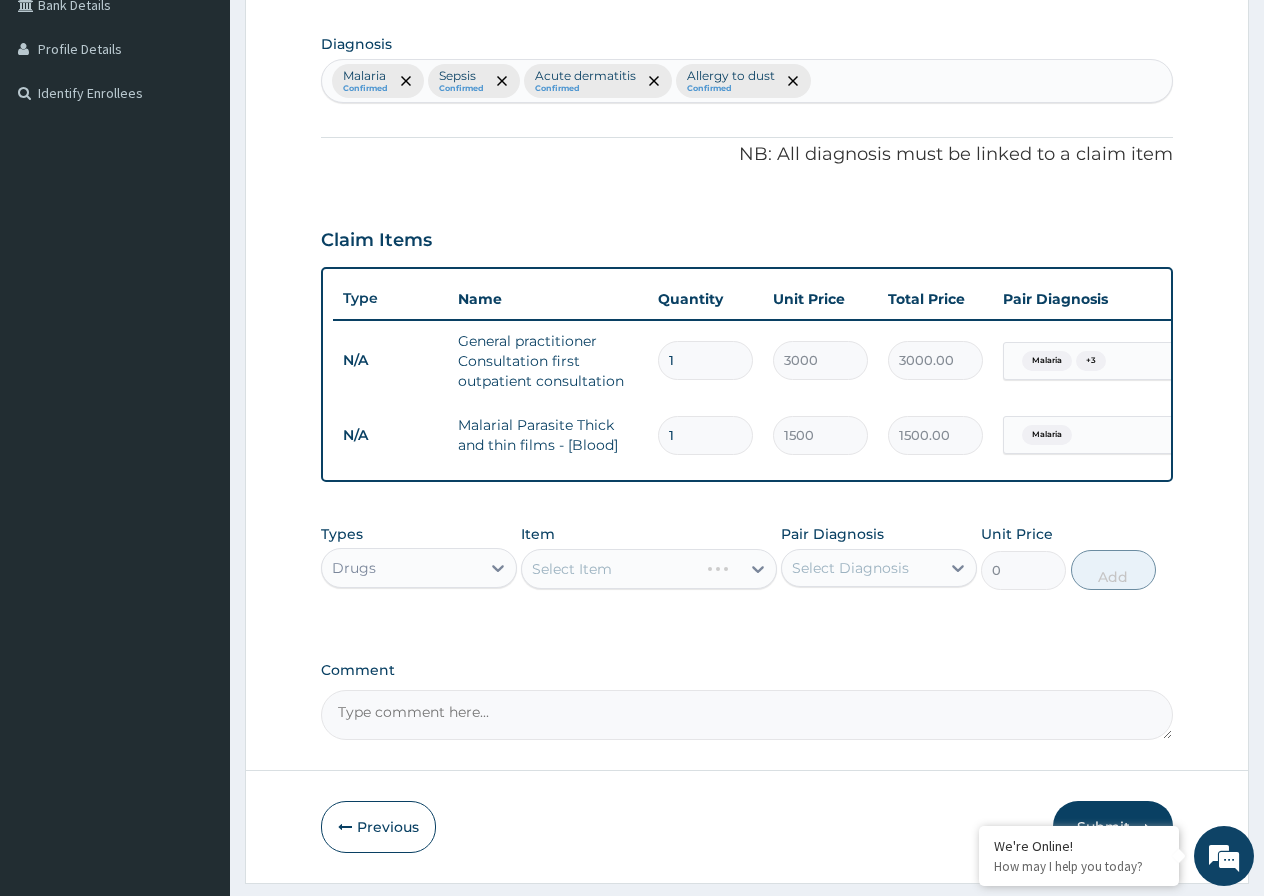click on "Select Item" at bounding box center (649, 569) 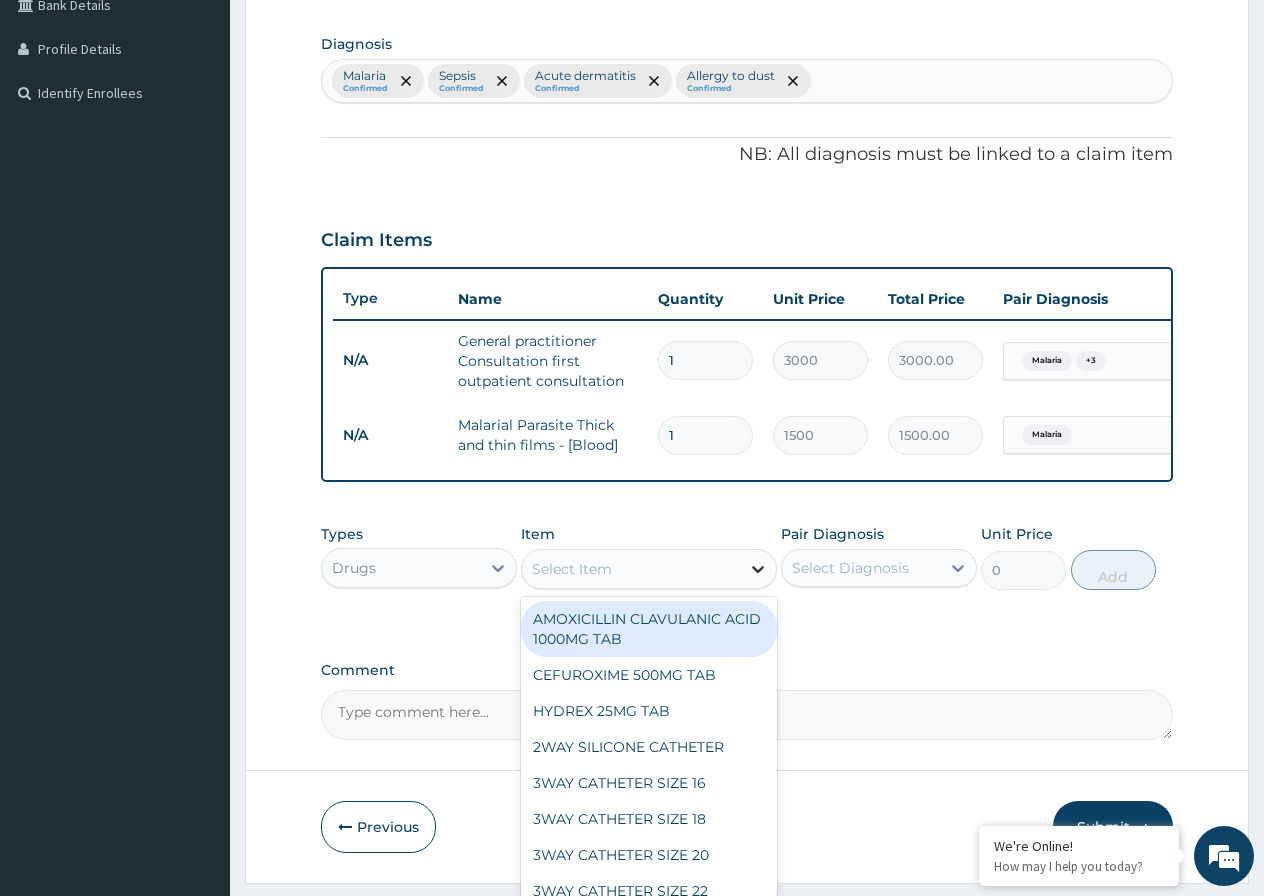 click 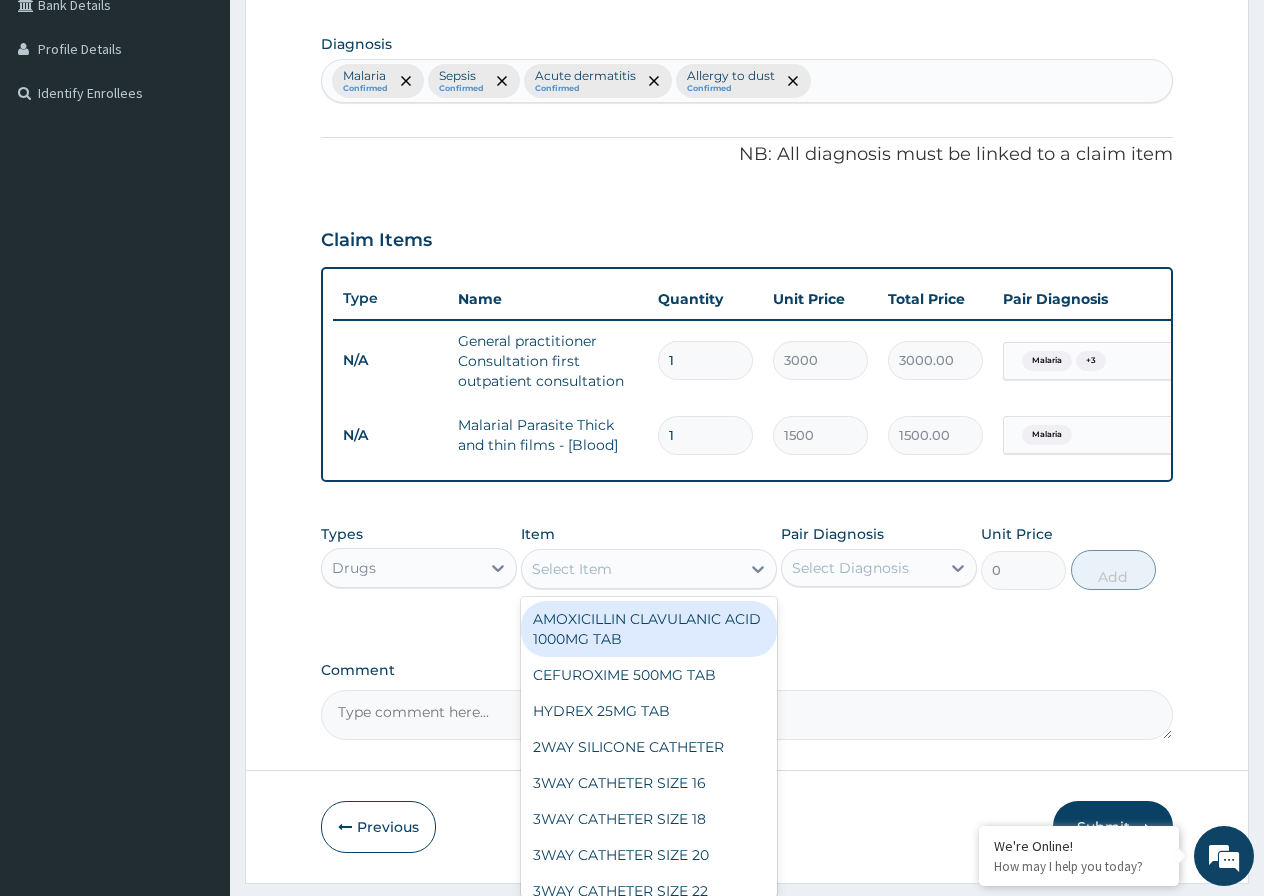 click on "Select Item" at bounding box center [572, 569] 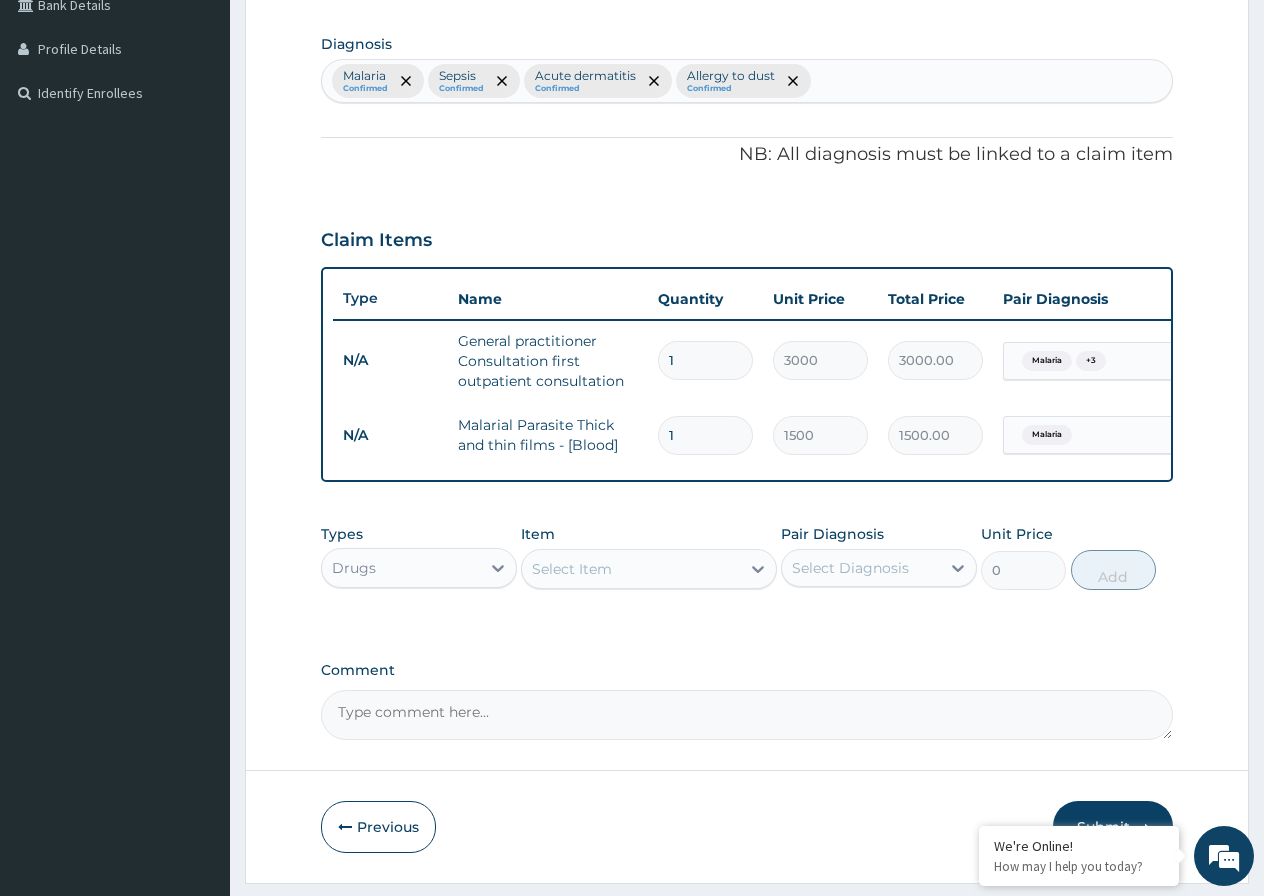 click on "Select Item" at bounding box center (572, 569) 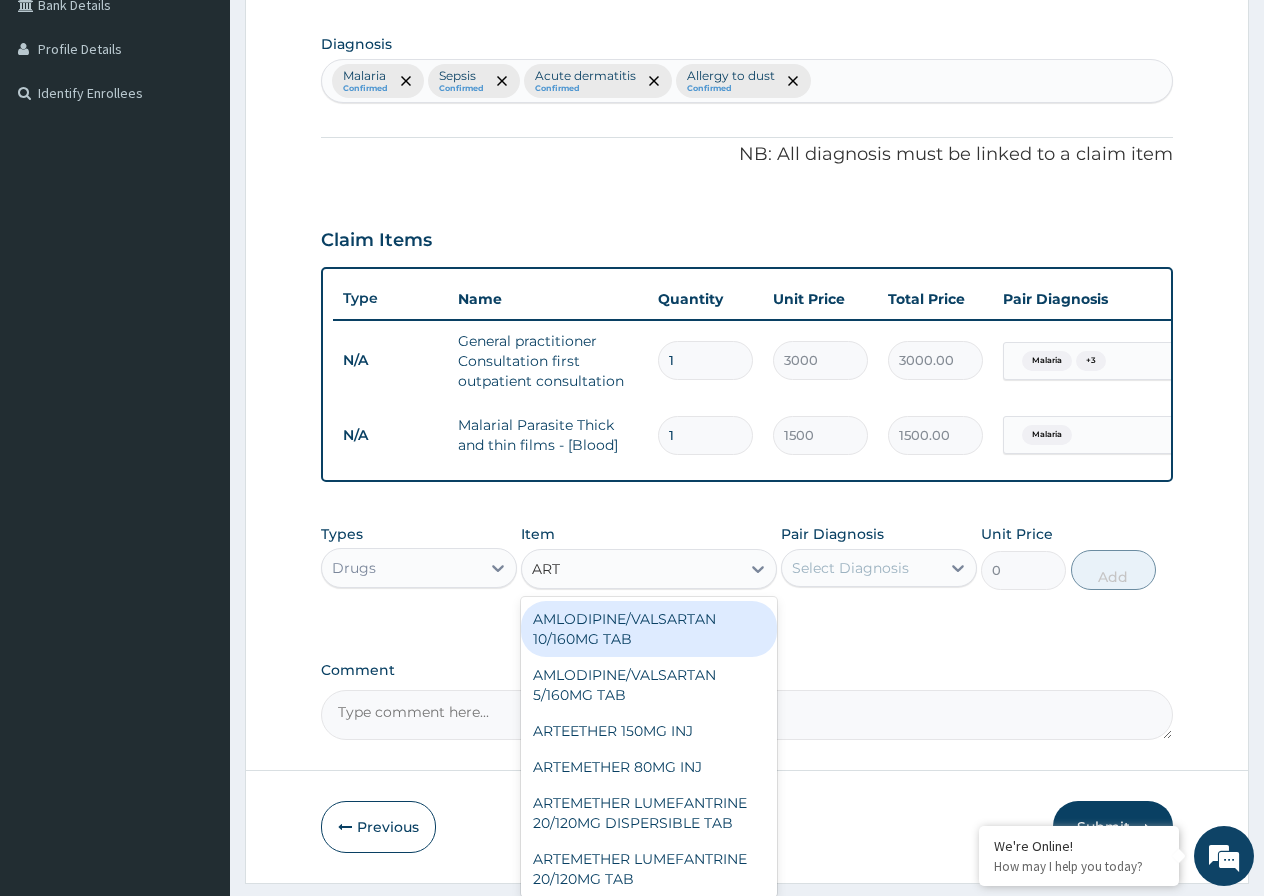type on "ARTE" 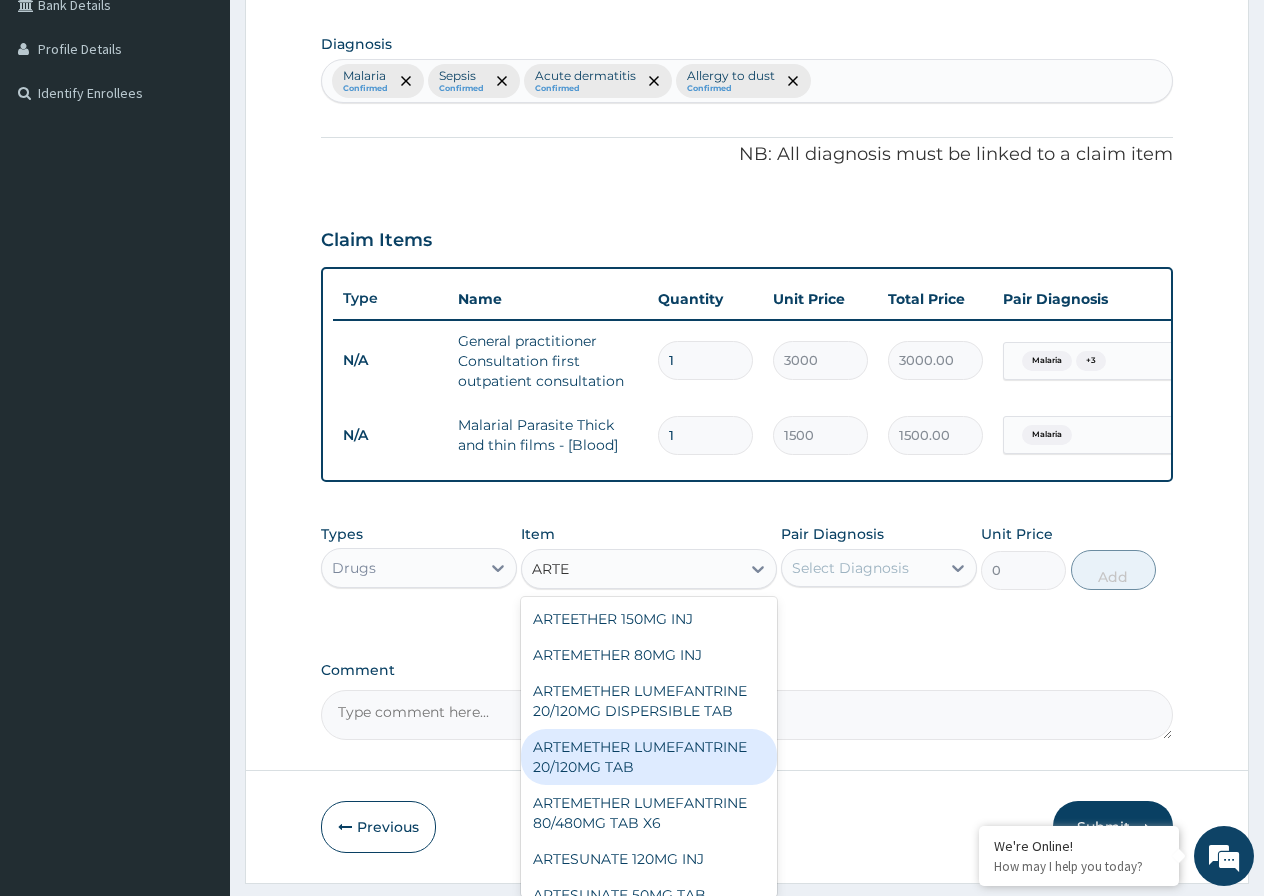 click on "ARTEMETHER LUMEFANTRINE 20/120MG TAB" at bounding box center (649, 757) 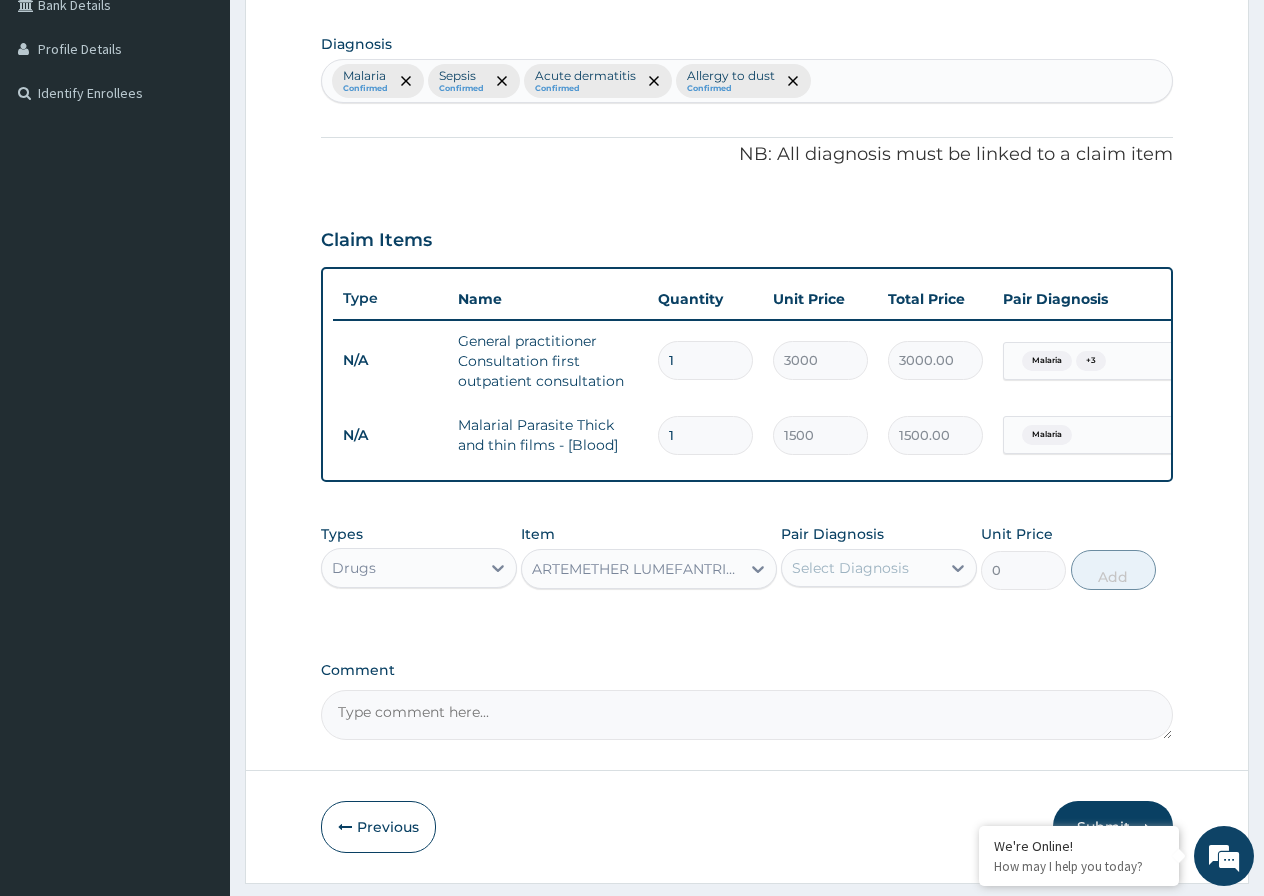 type 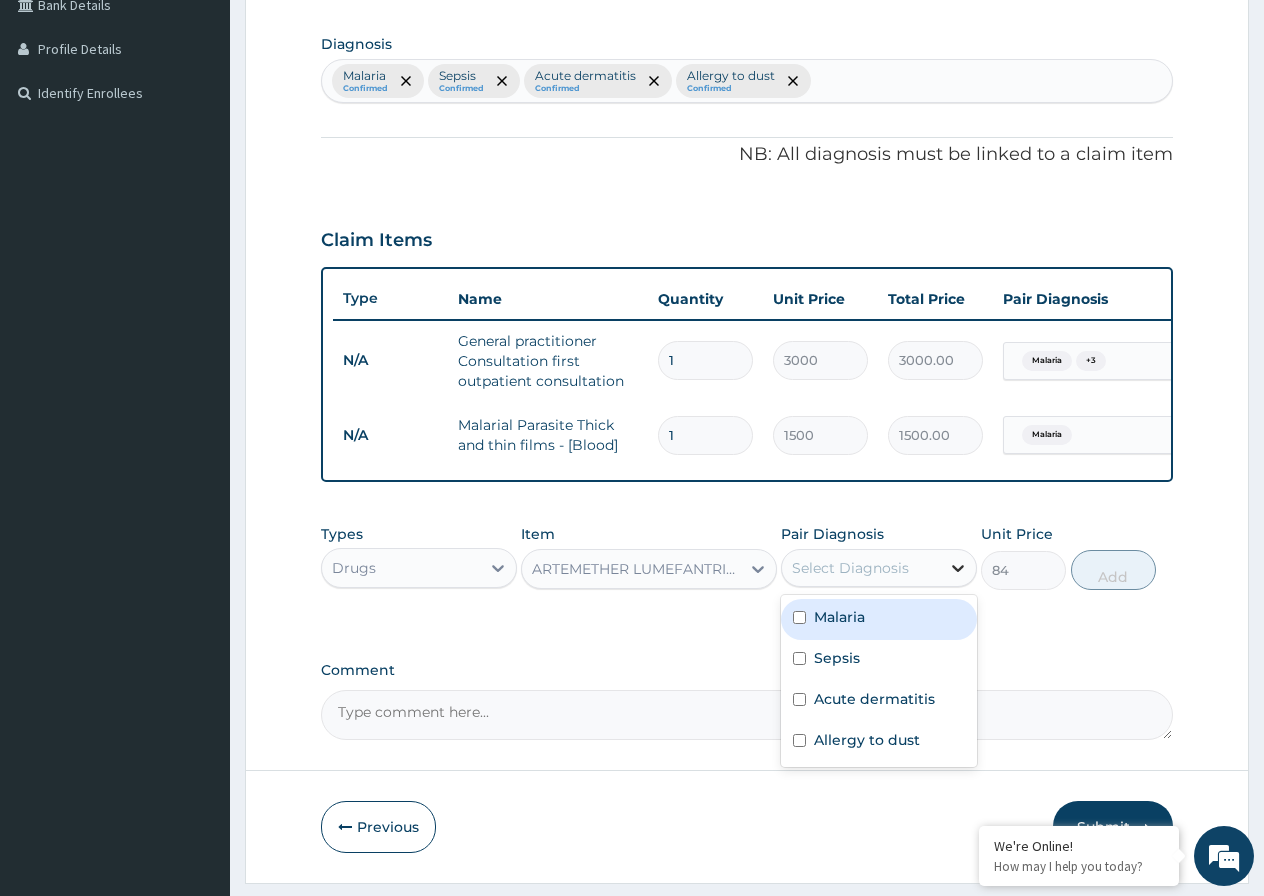click 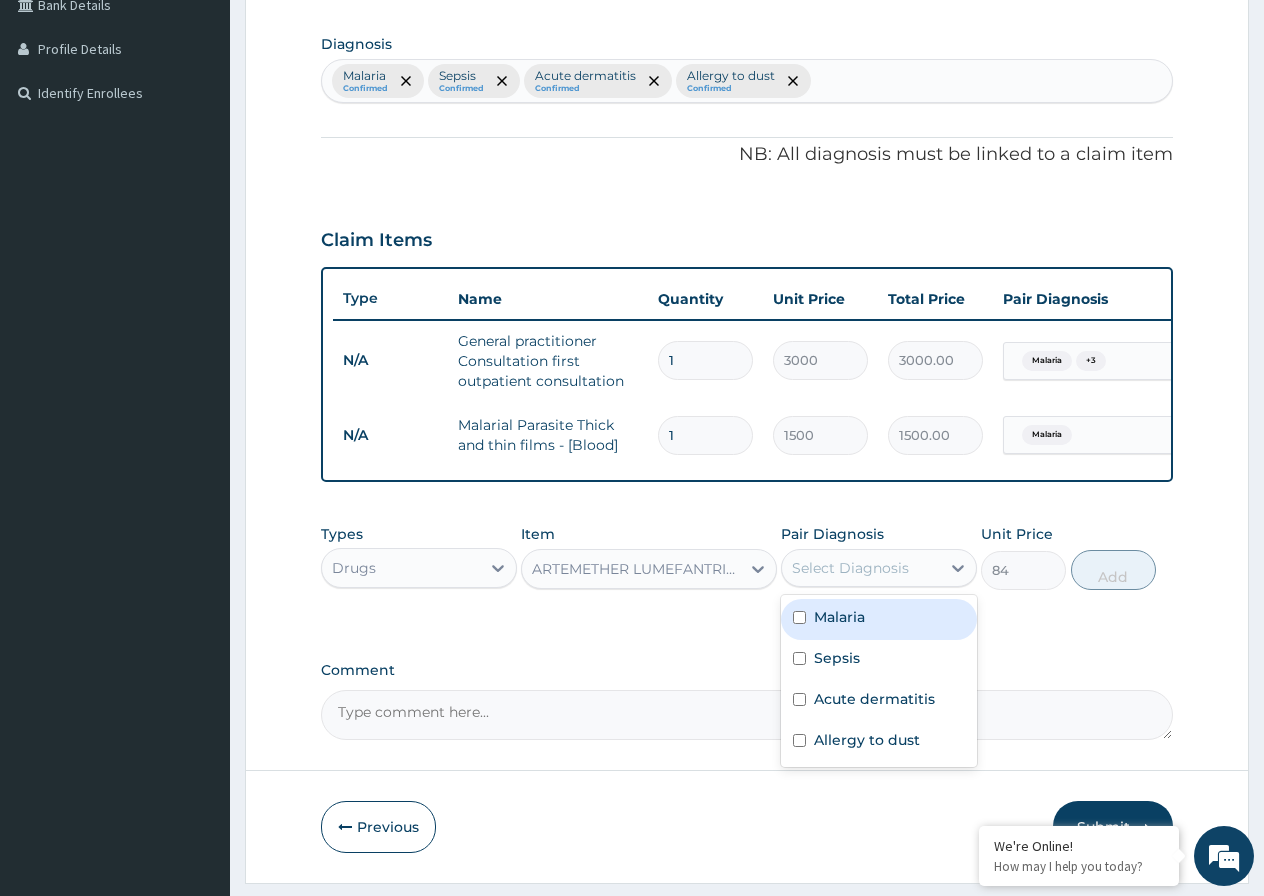 click on "Malaria" at bounding box center (879, 619) 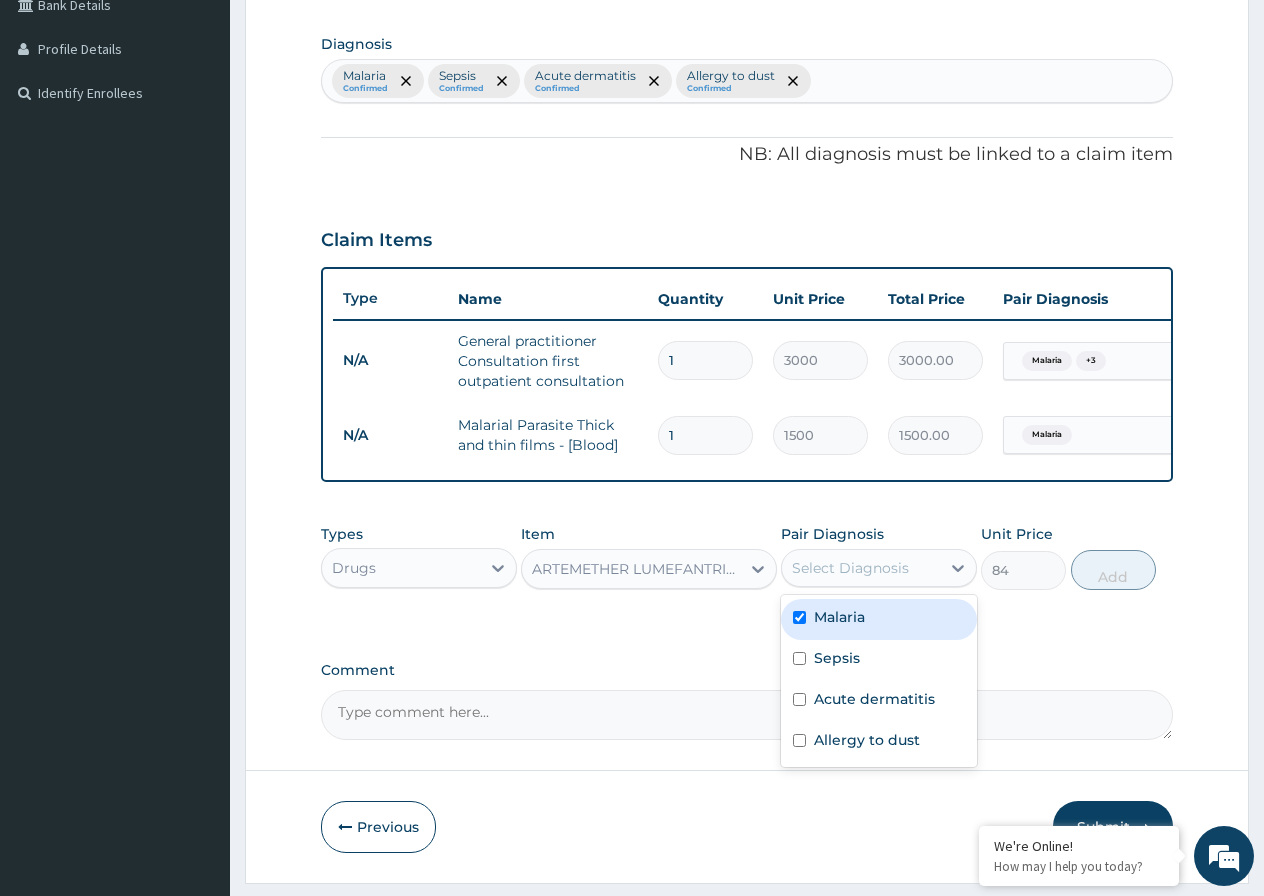 checkbox on "true" 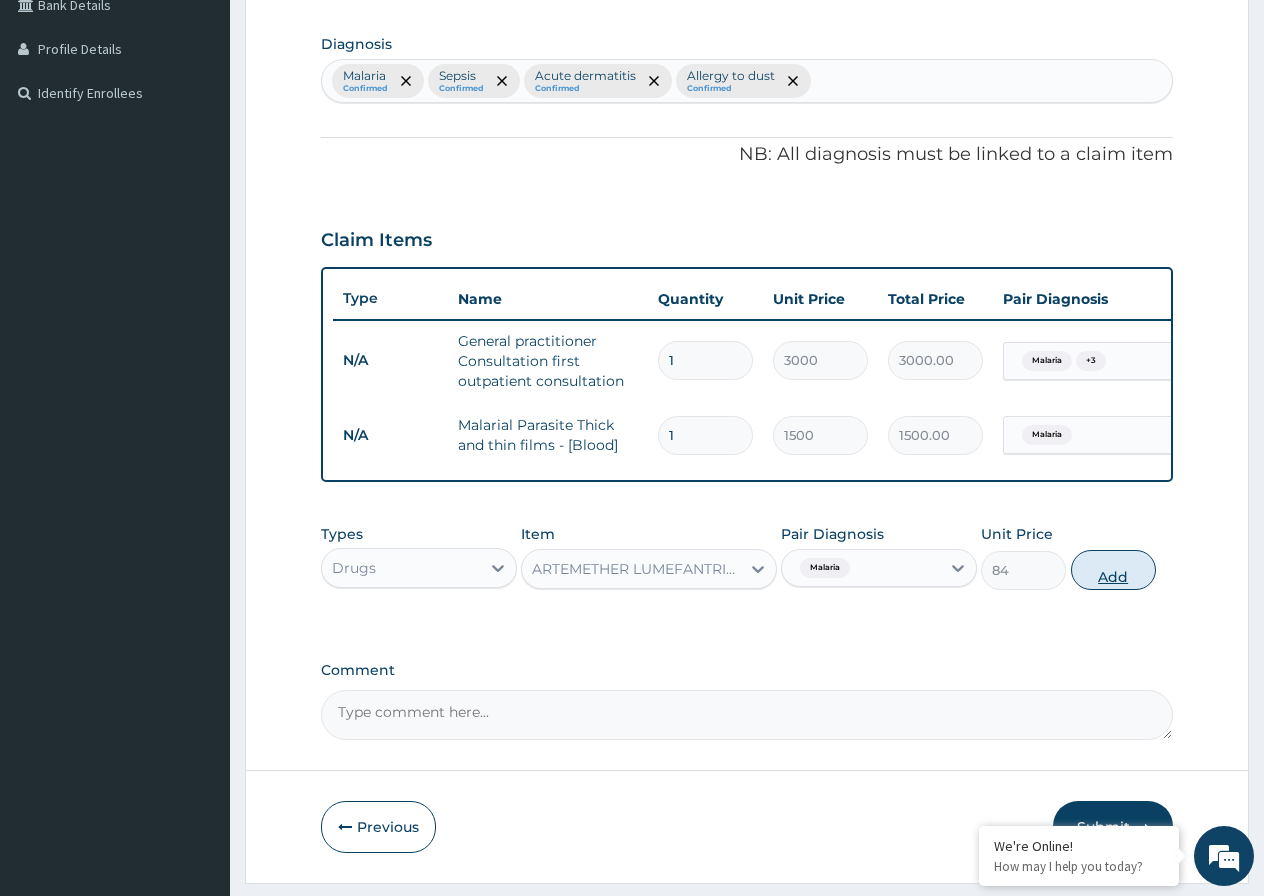 click on "Add" at bounding box center (1113, 570) 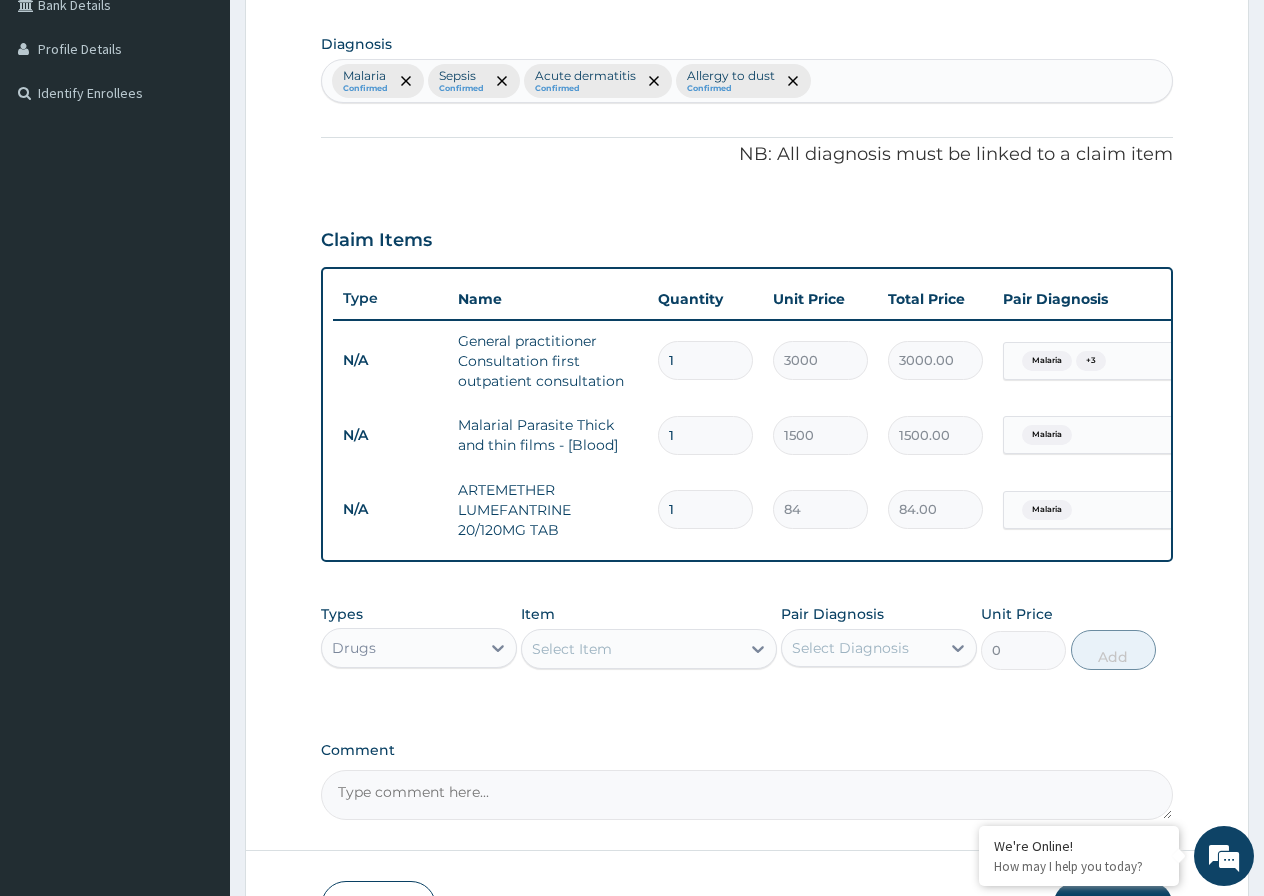 click on "1" at bounding box center [705, 509] 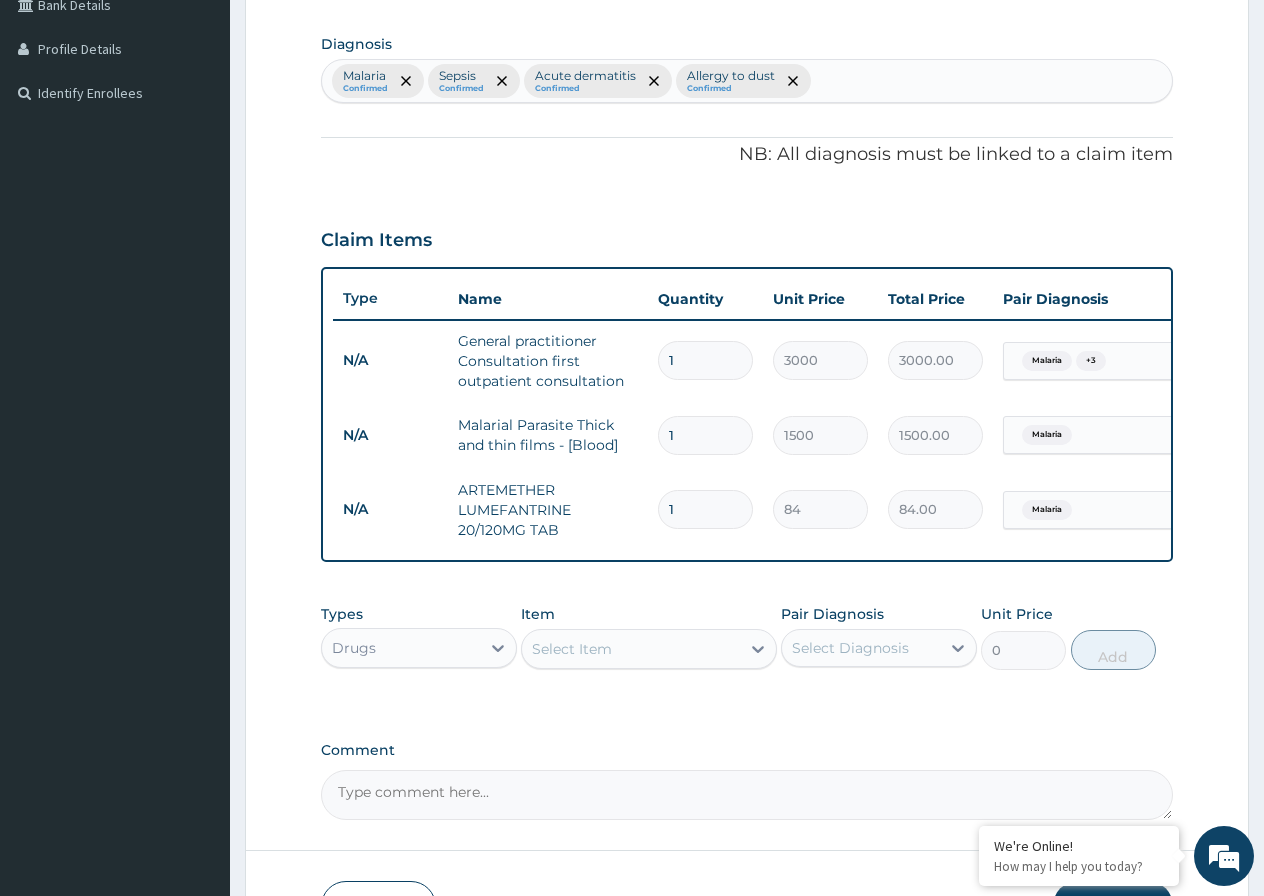 type on "1512.00" 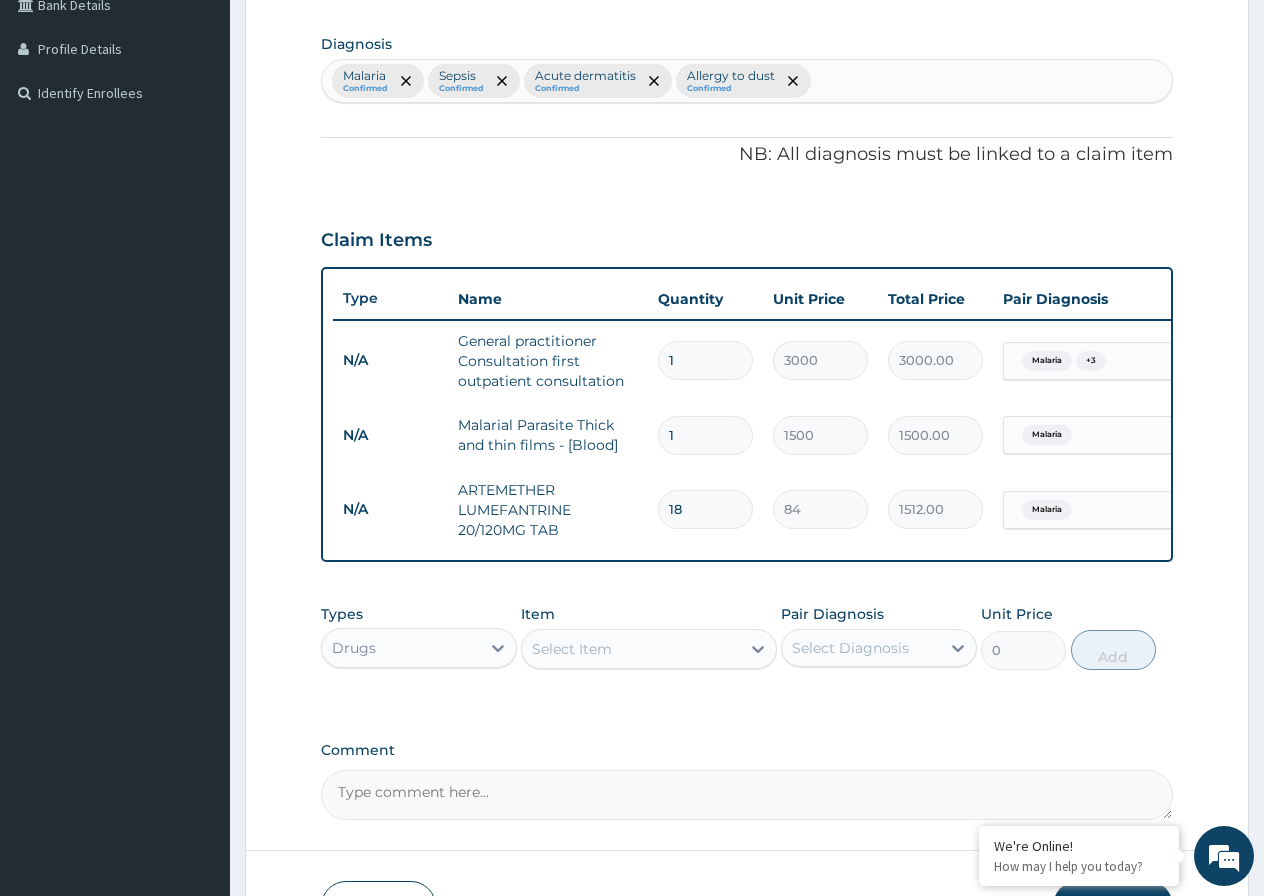 type on "17" 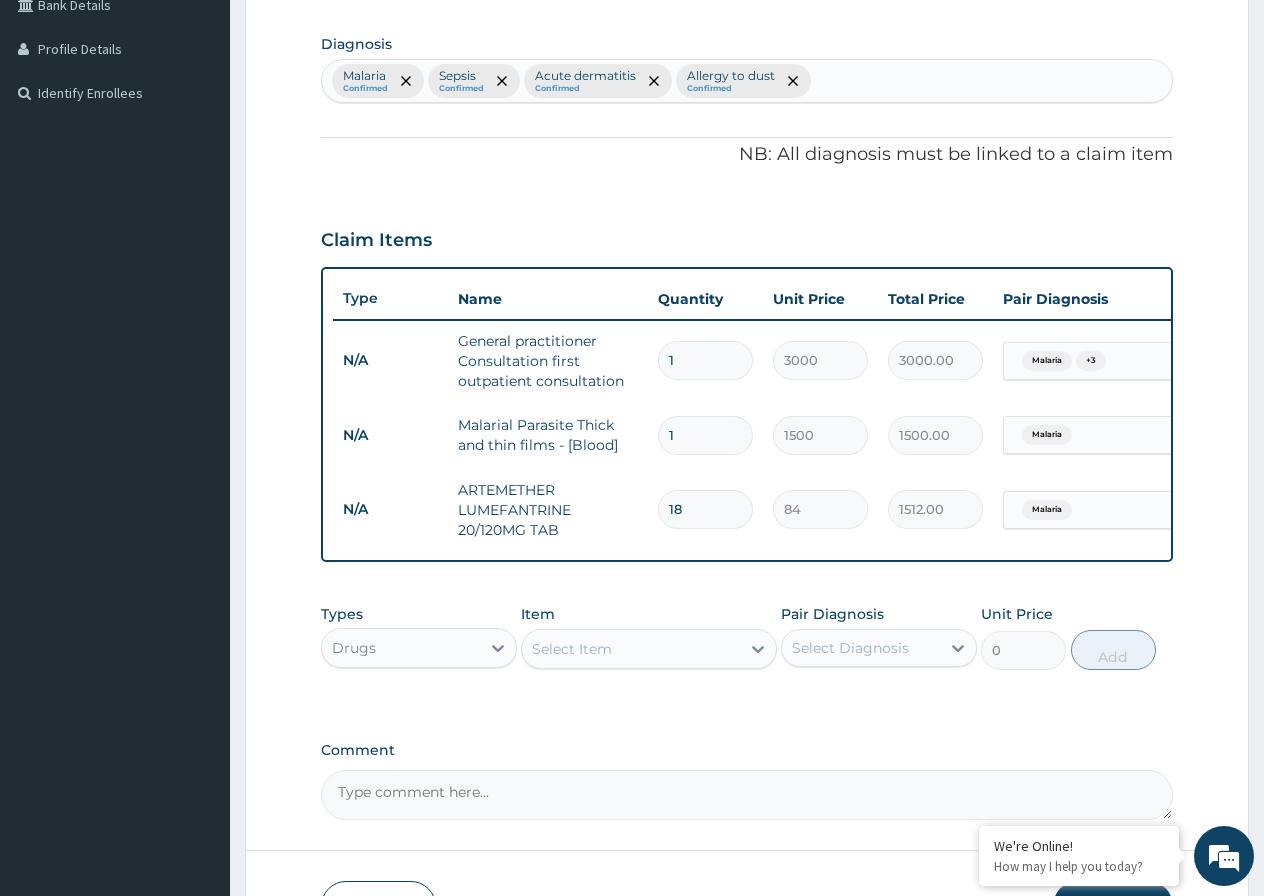 type on "1428.00" 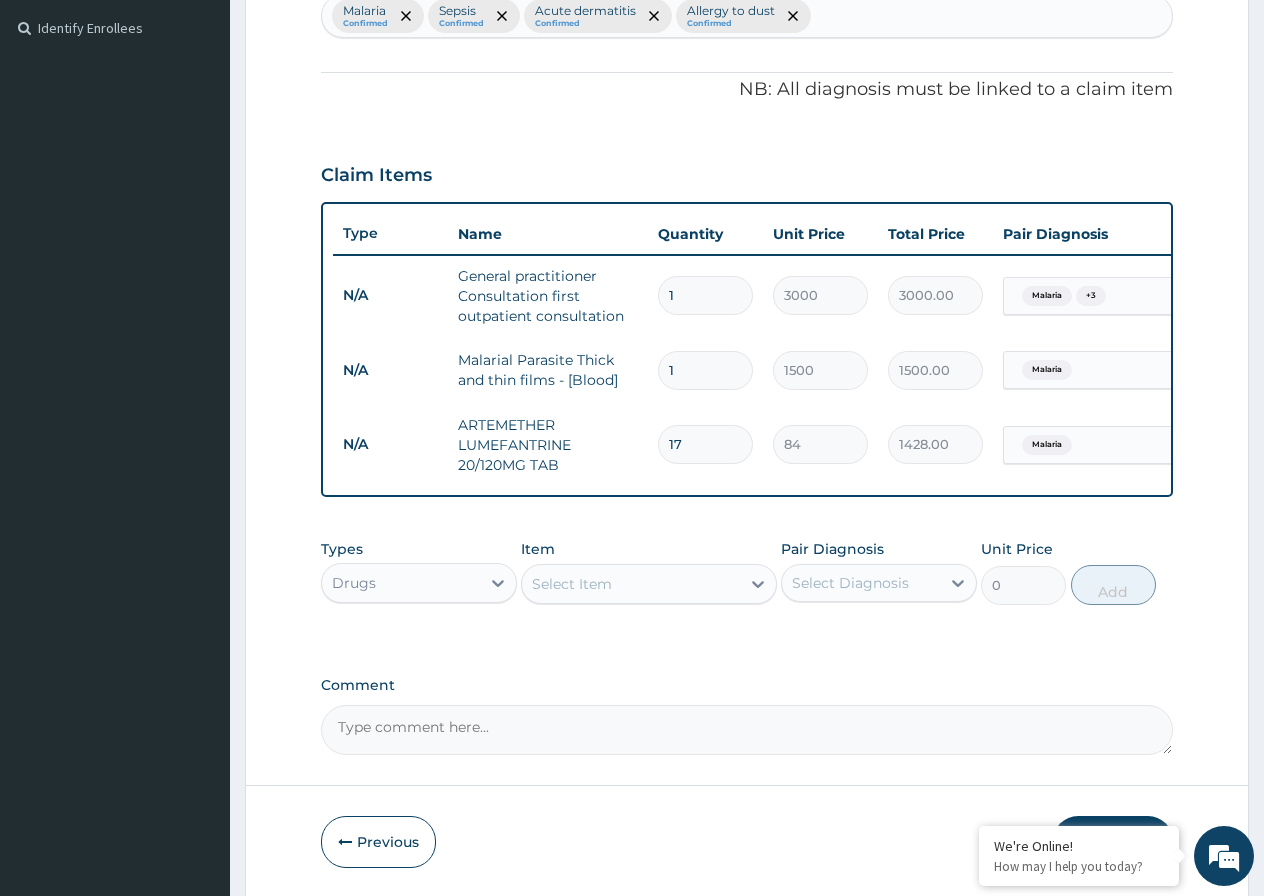 scroll, scrollTop: 577, scrollLeft: 0, axis: vertical 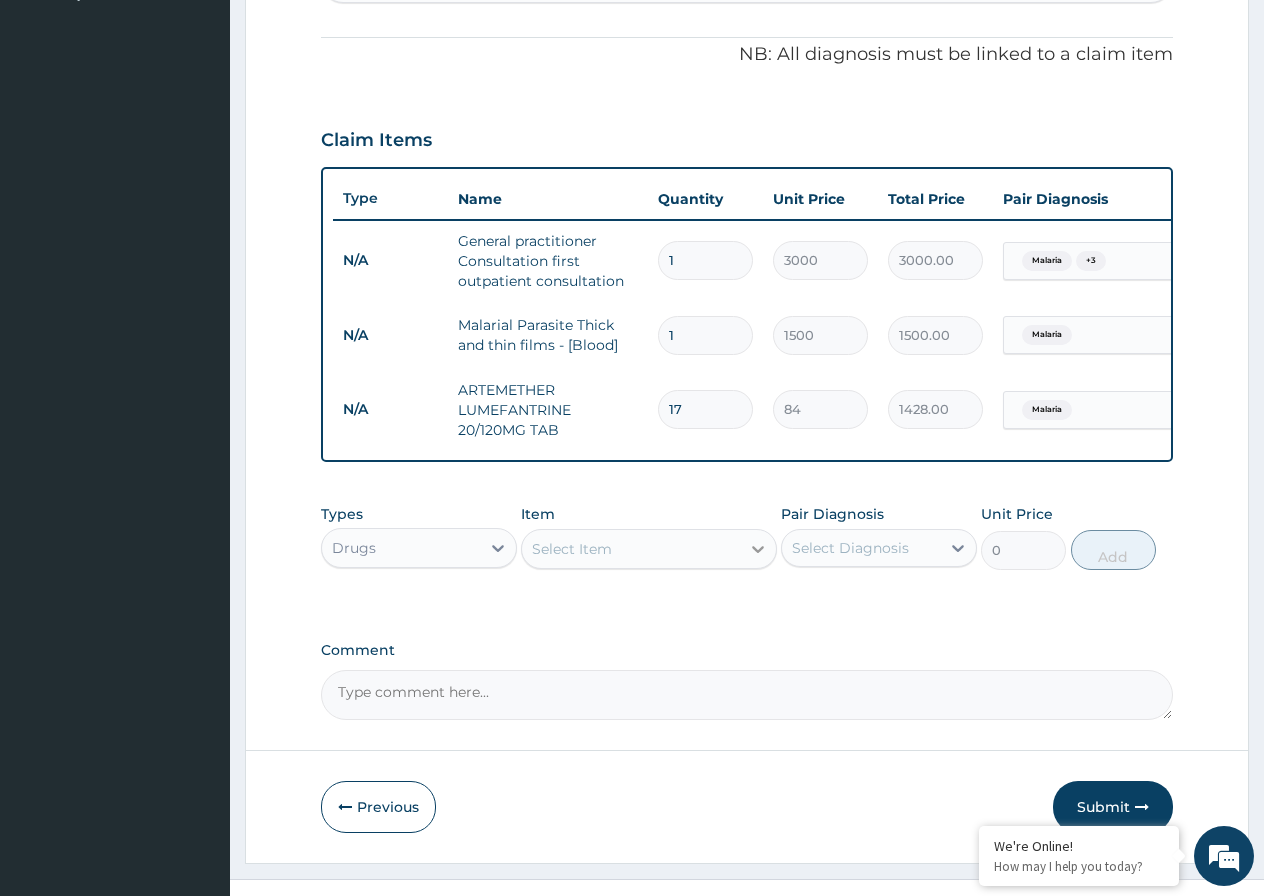 type on "17" 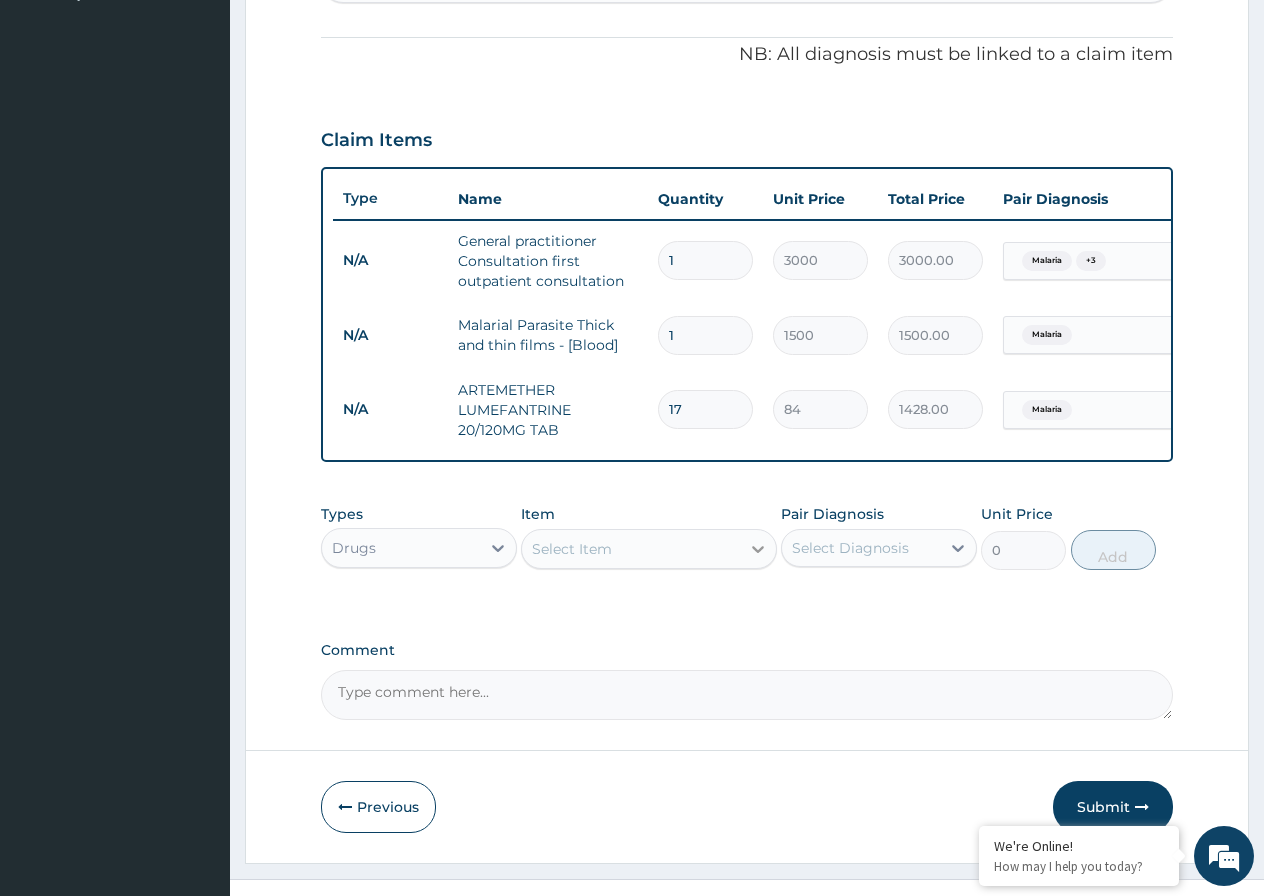 click 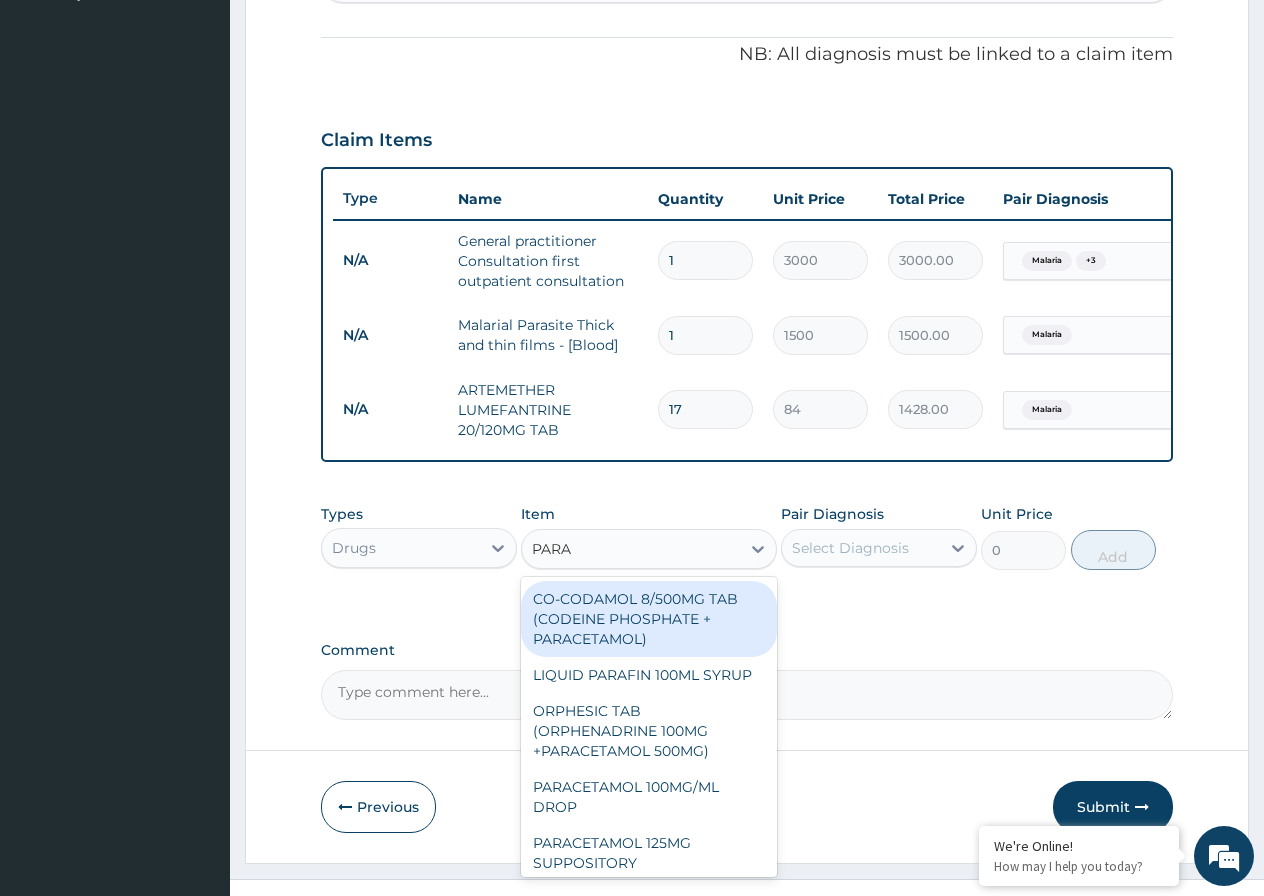 type on "PARAC" 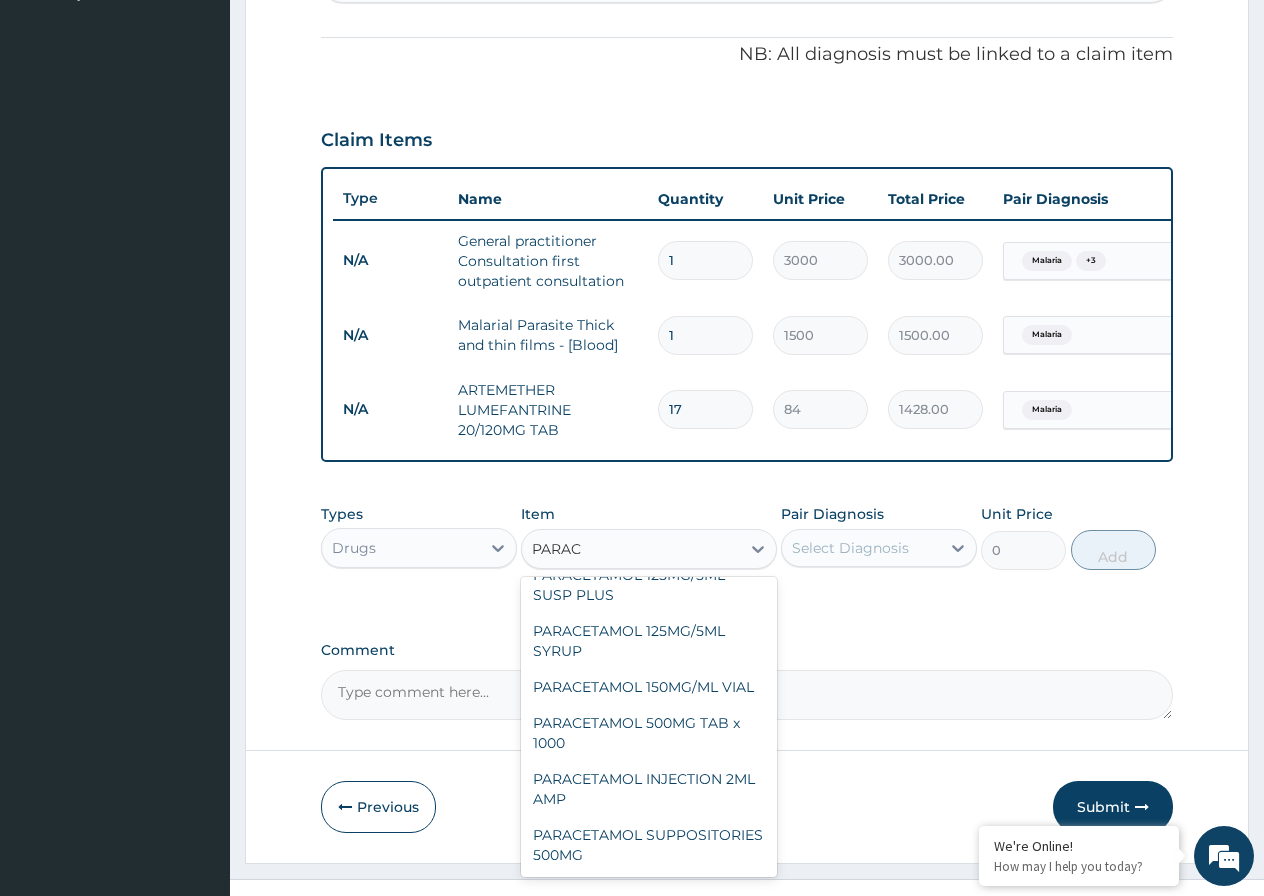 scroll, scrollTop: 299, scrollLeft: 0, axis: vertical 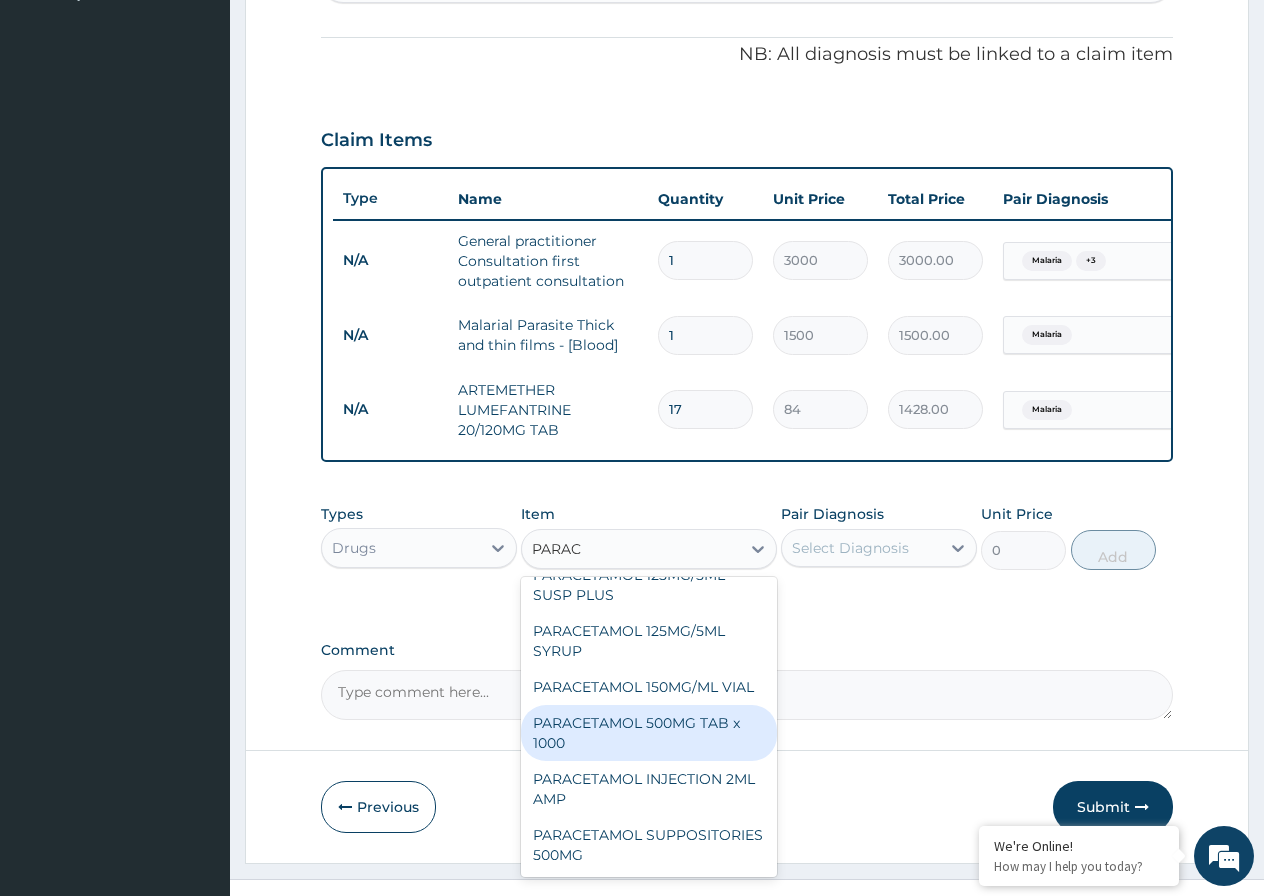 drag, startPoint x: 702, startPoint y: 750, endPoint x: 722, endPoint y: 748, distance: 20.09975 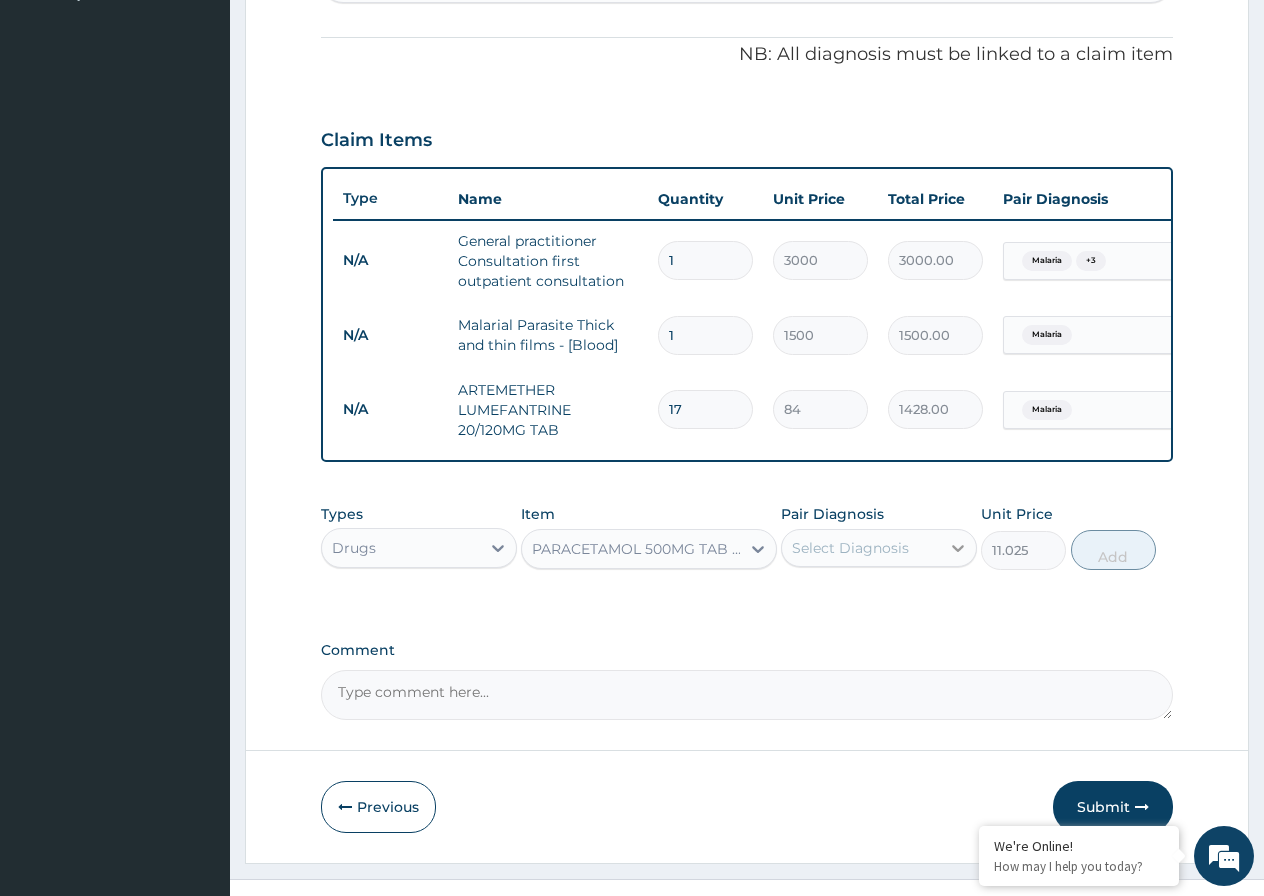 click 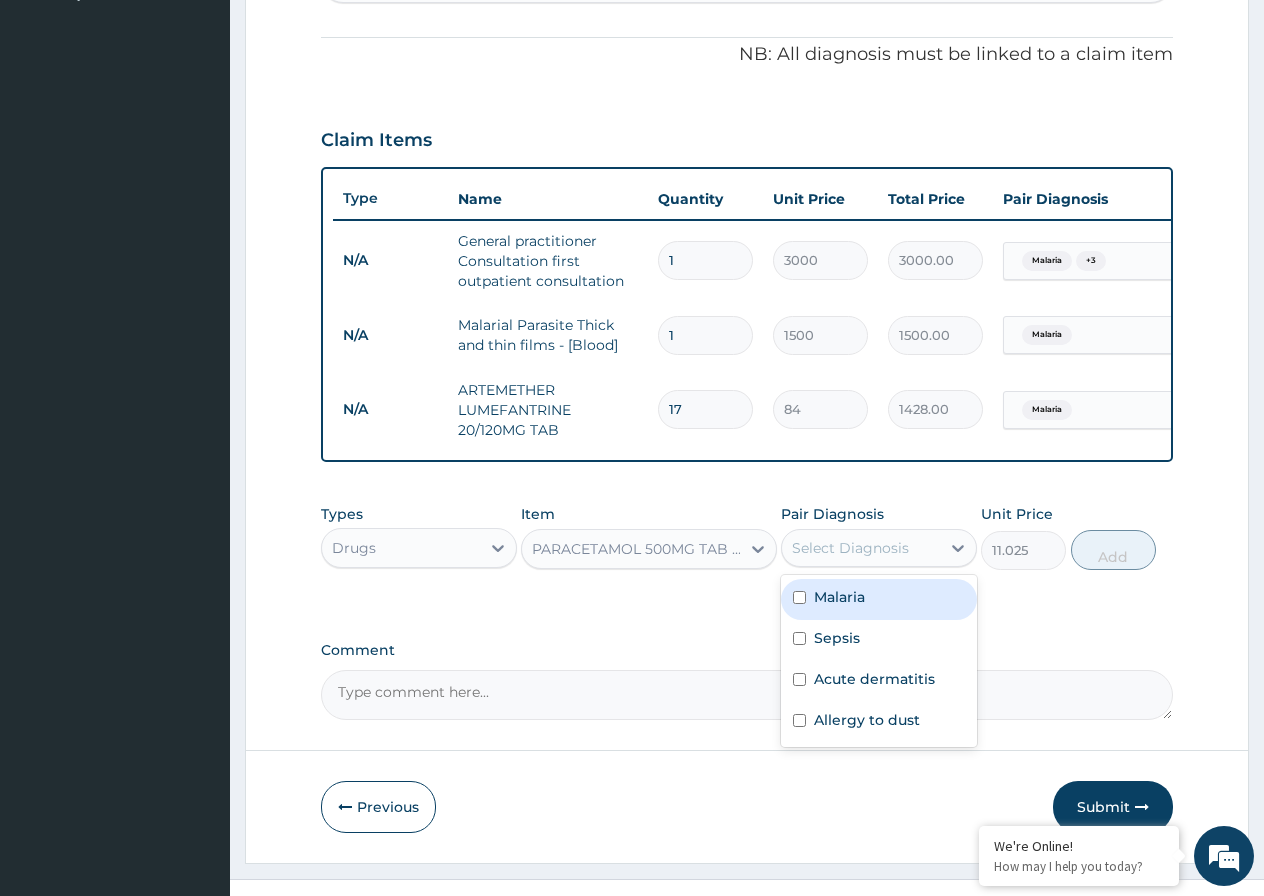 click on "Malaria" at bounding box center [879, 599] 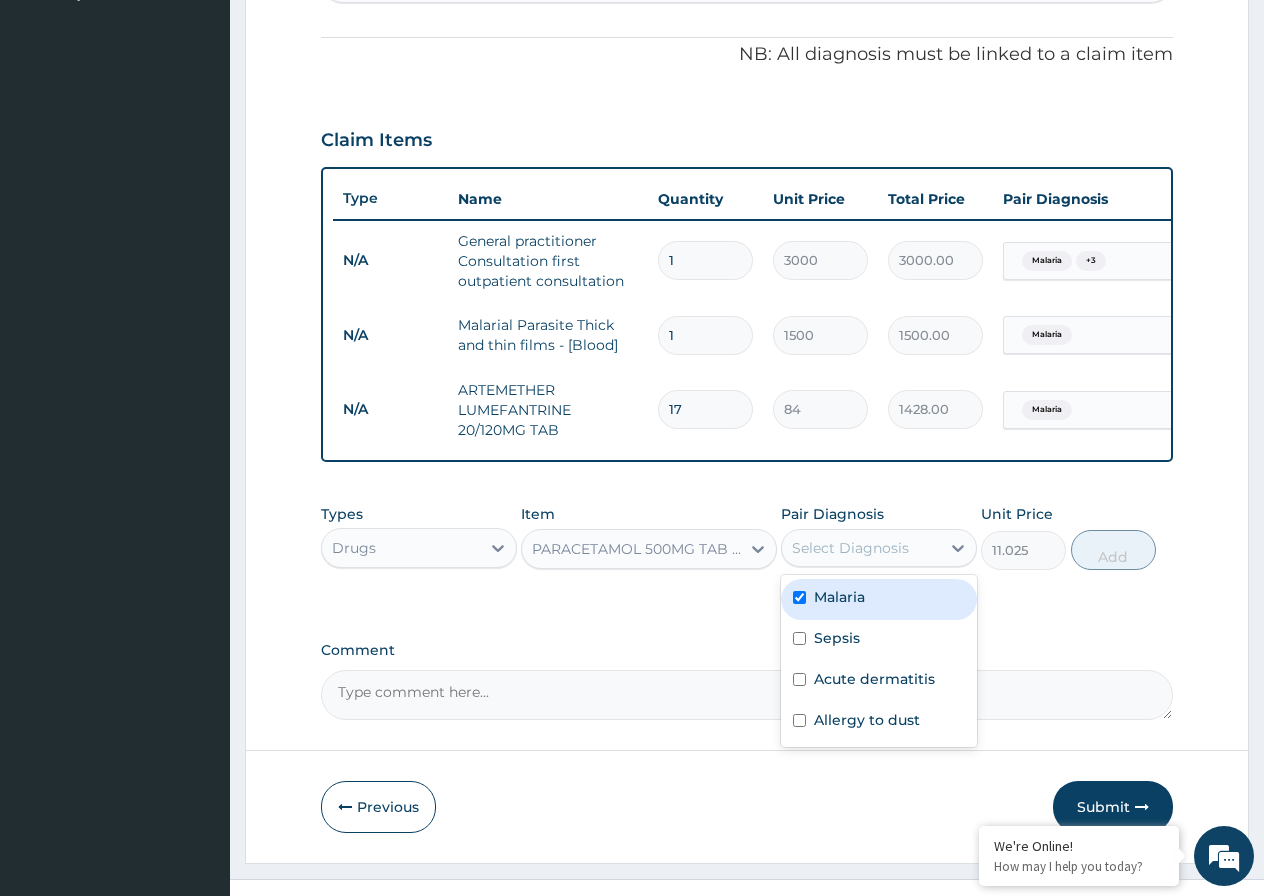 checkbox on "true" 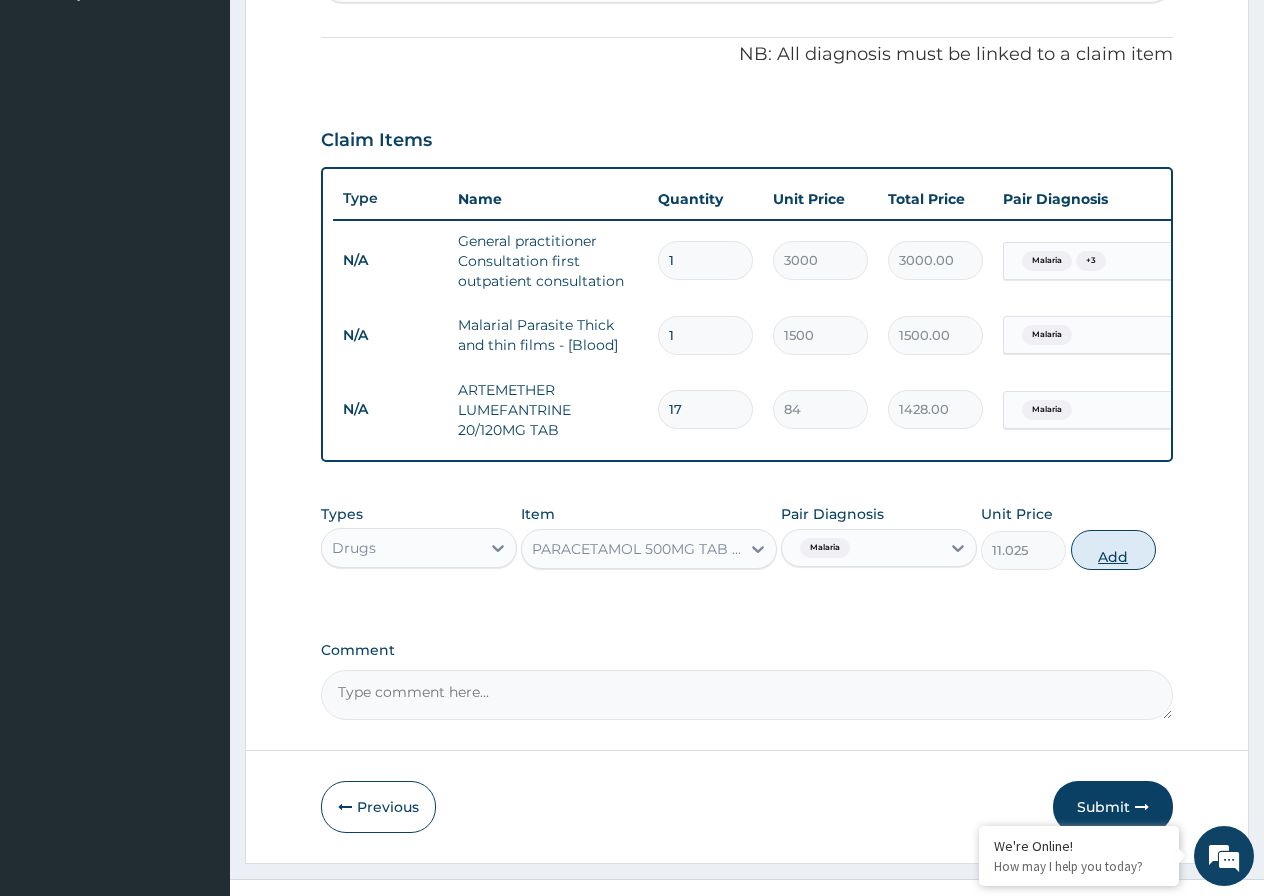 click on "Add" at bounding box center (1113, 550) 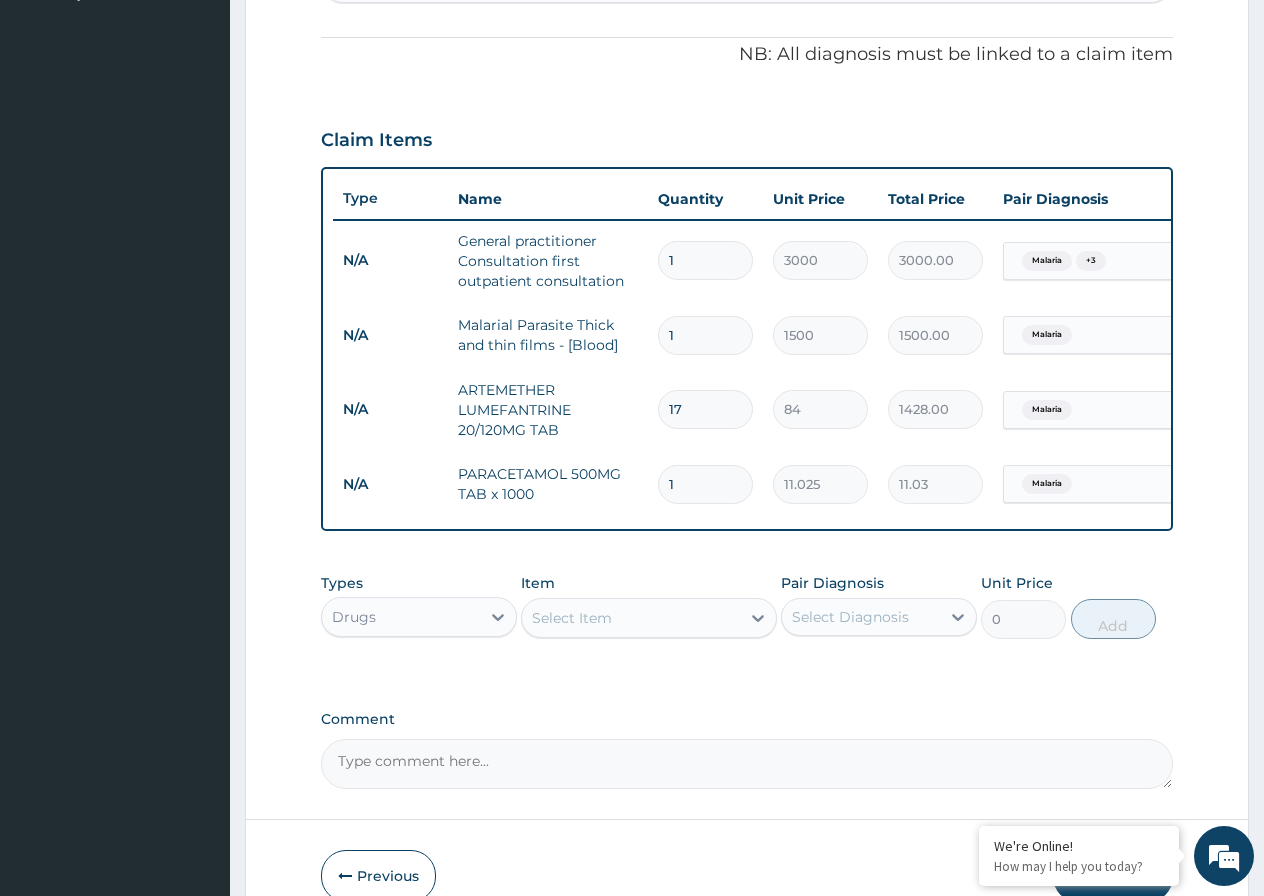 click on "1" at bounding box center [705, 484] 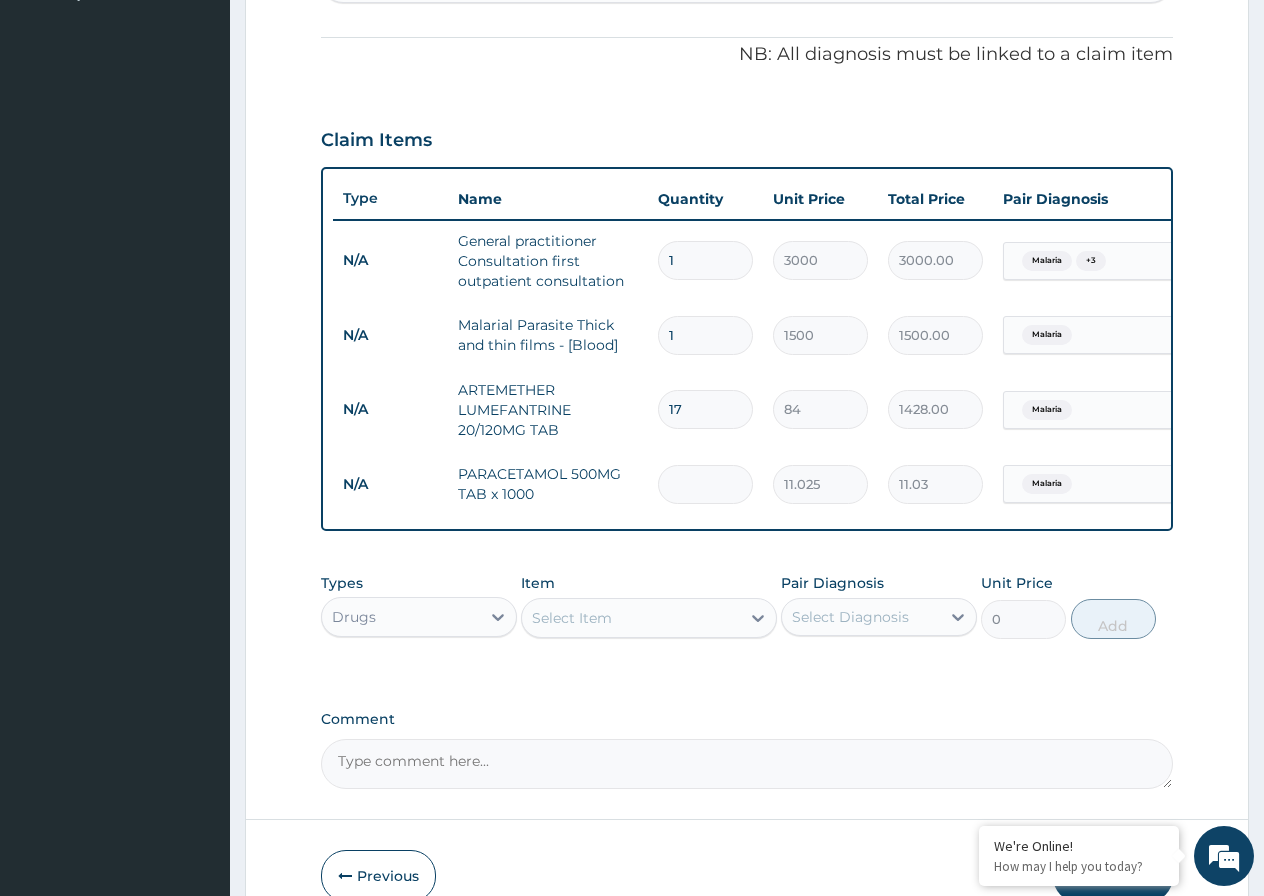 type on "0.00" 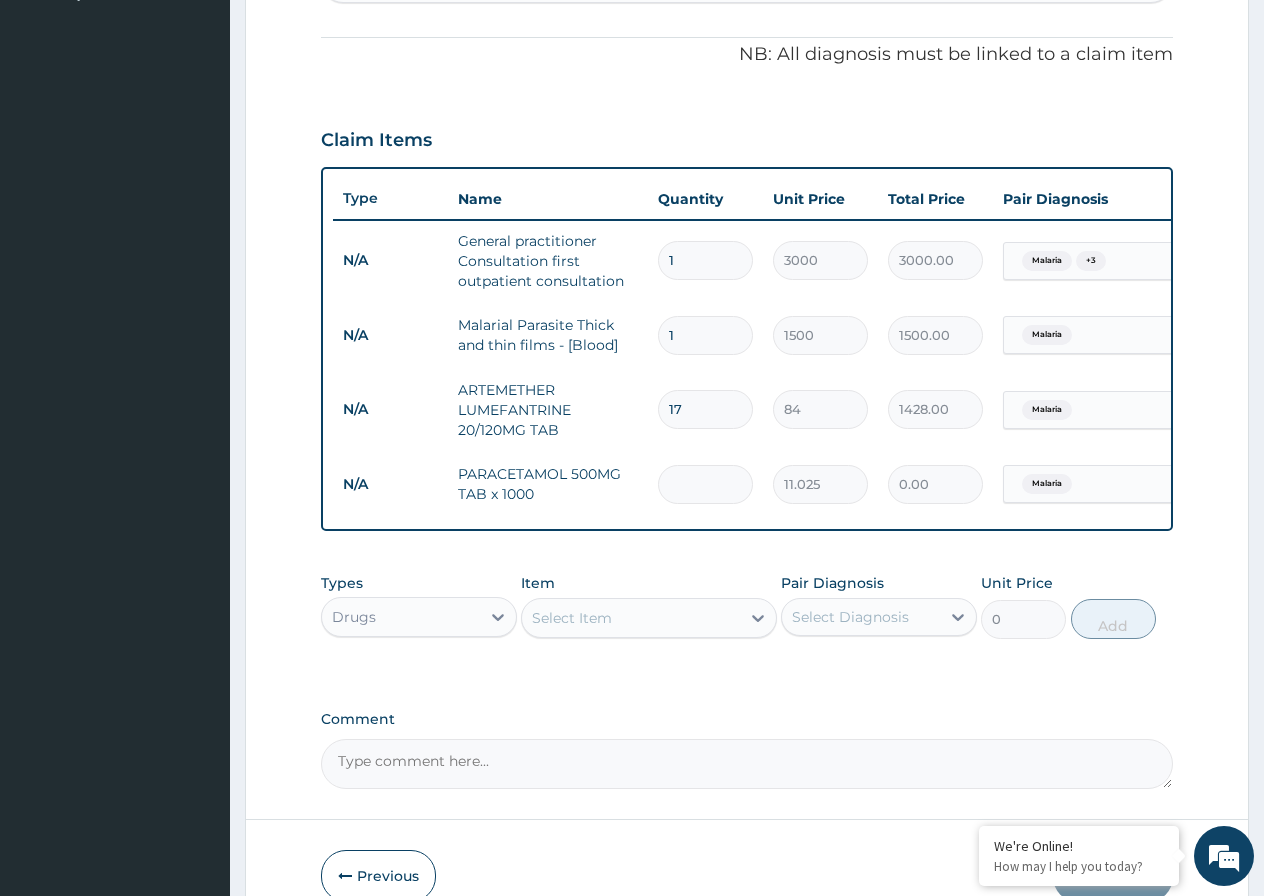 type on "9" 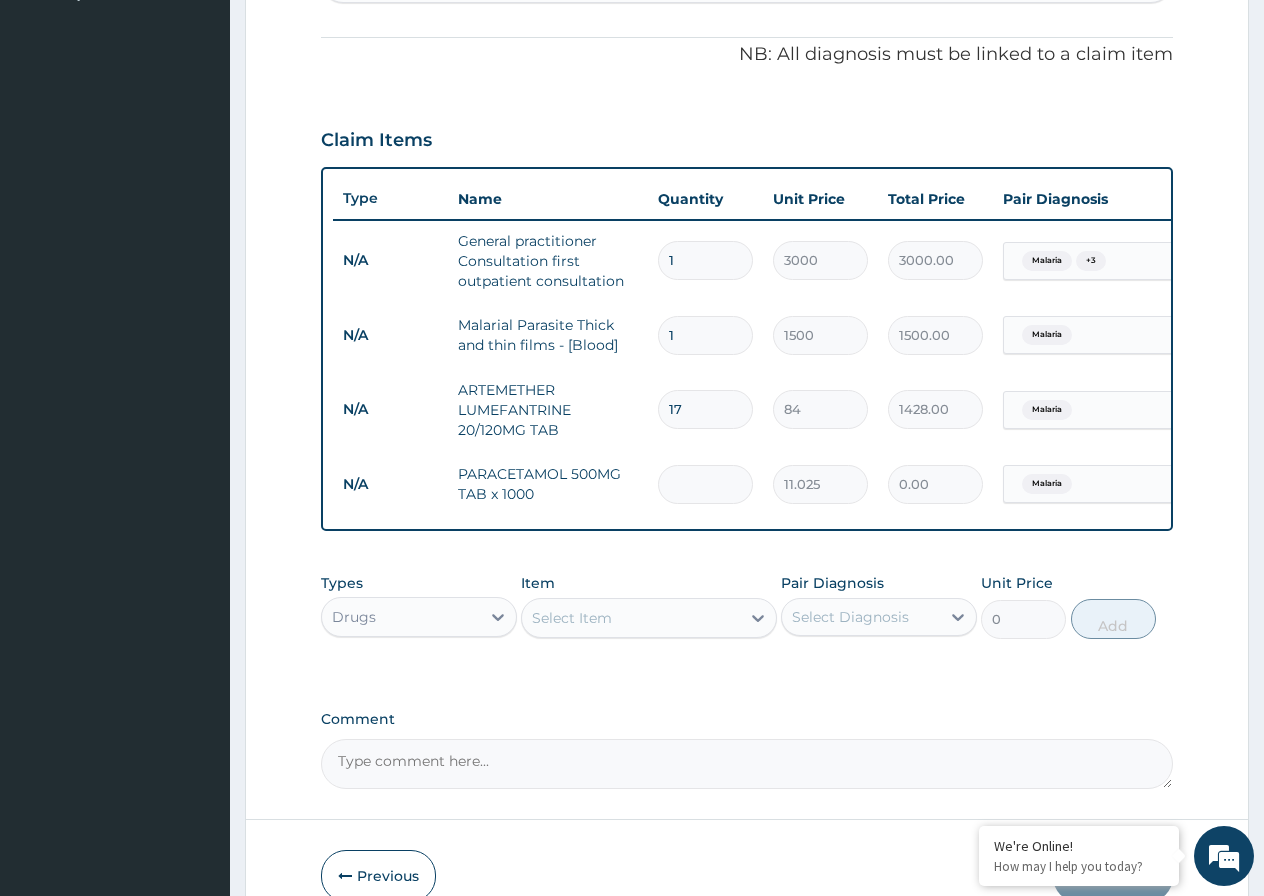 type on "99.23" 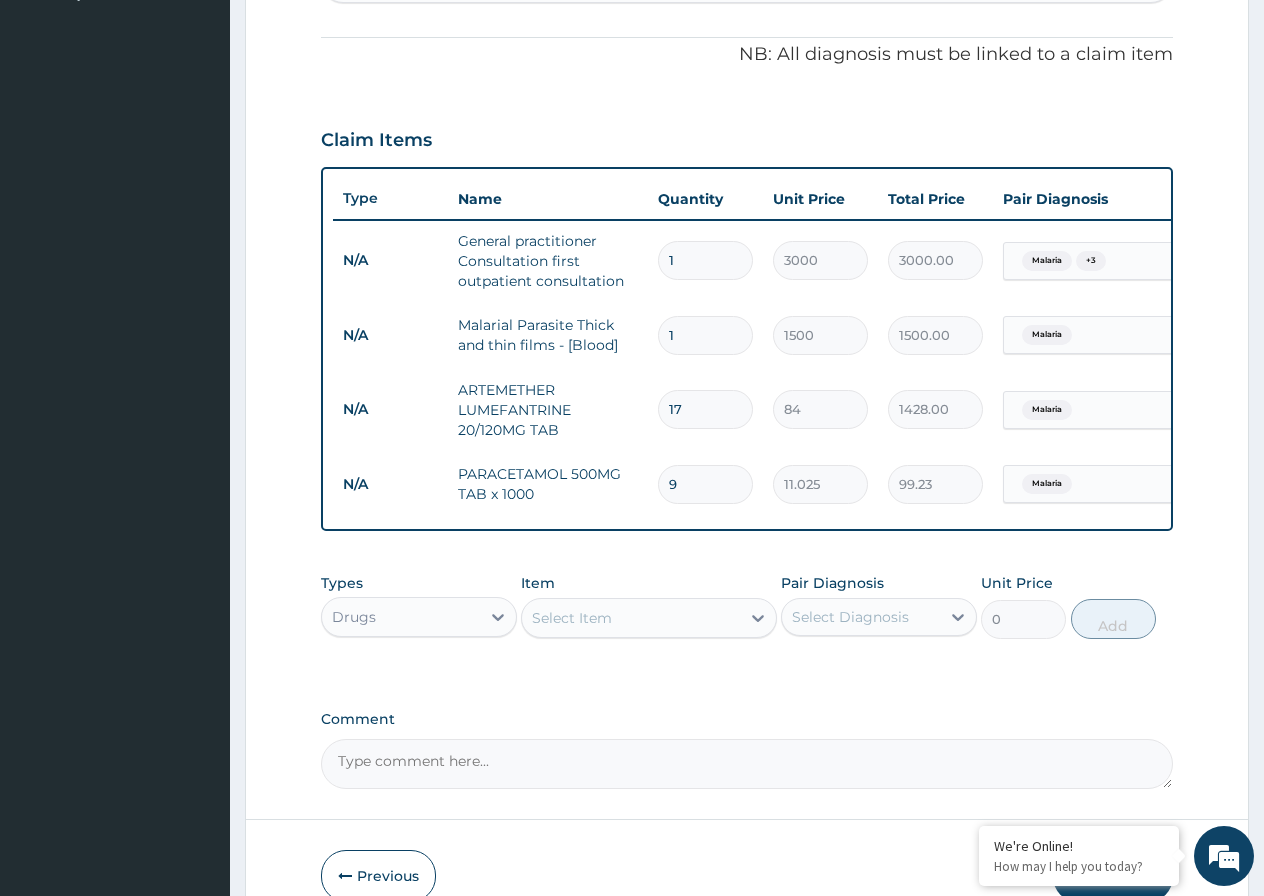 type on "8" 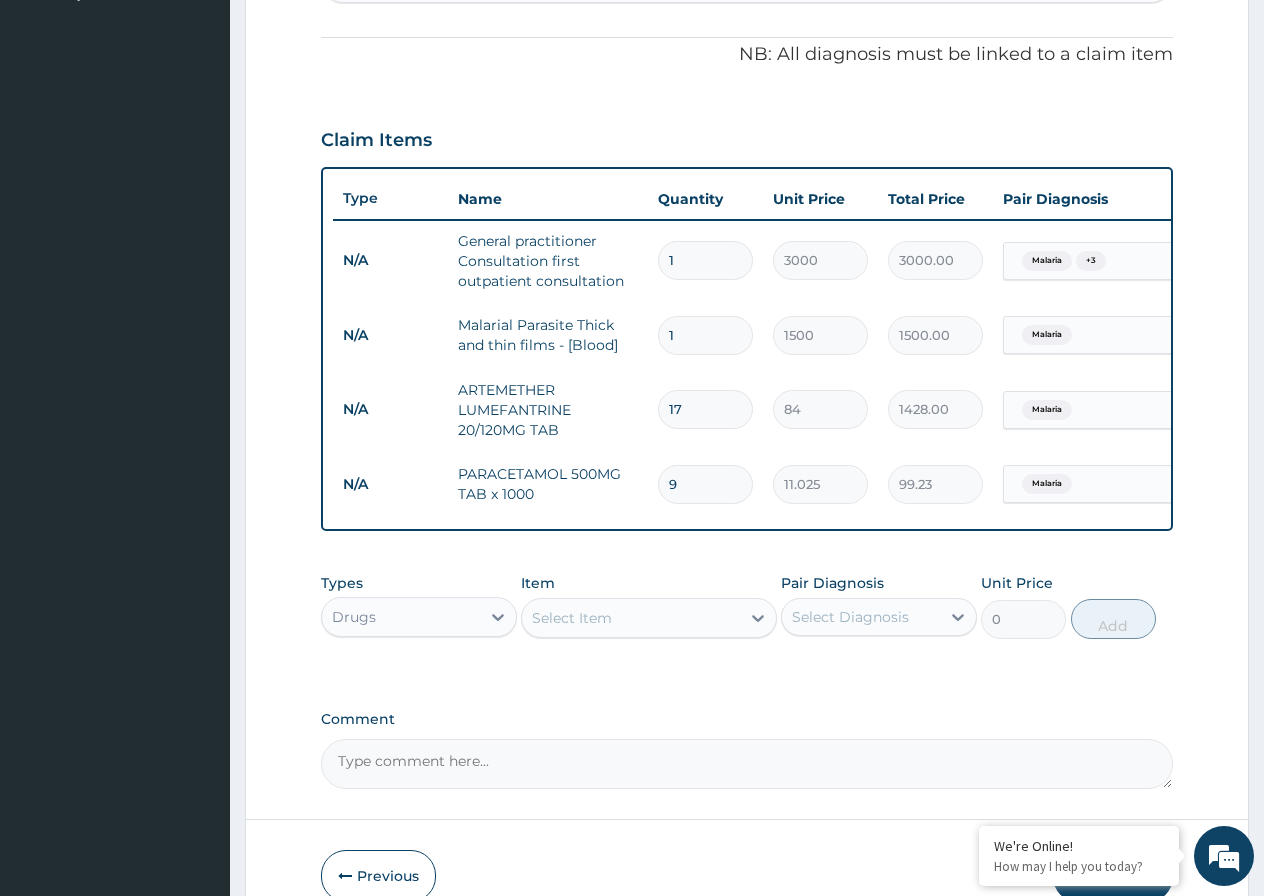 type on "88.20" 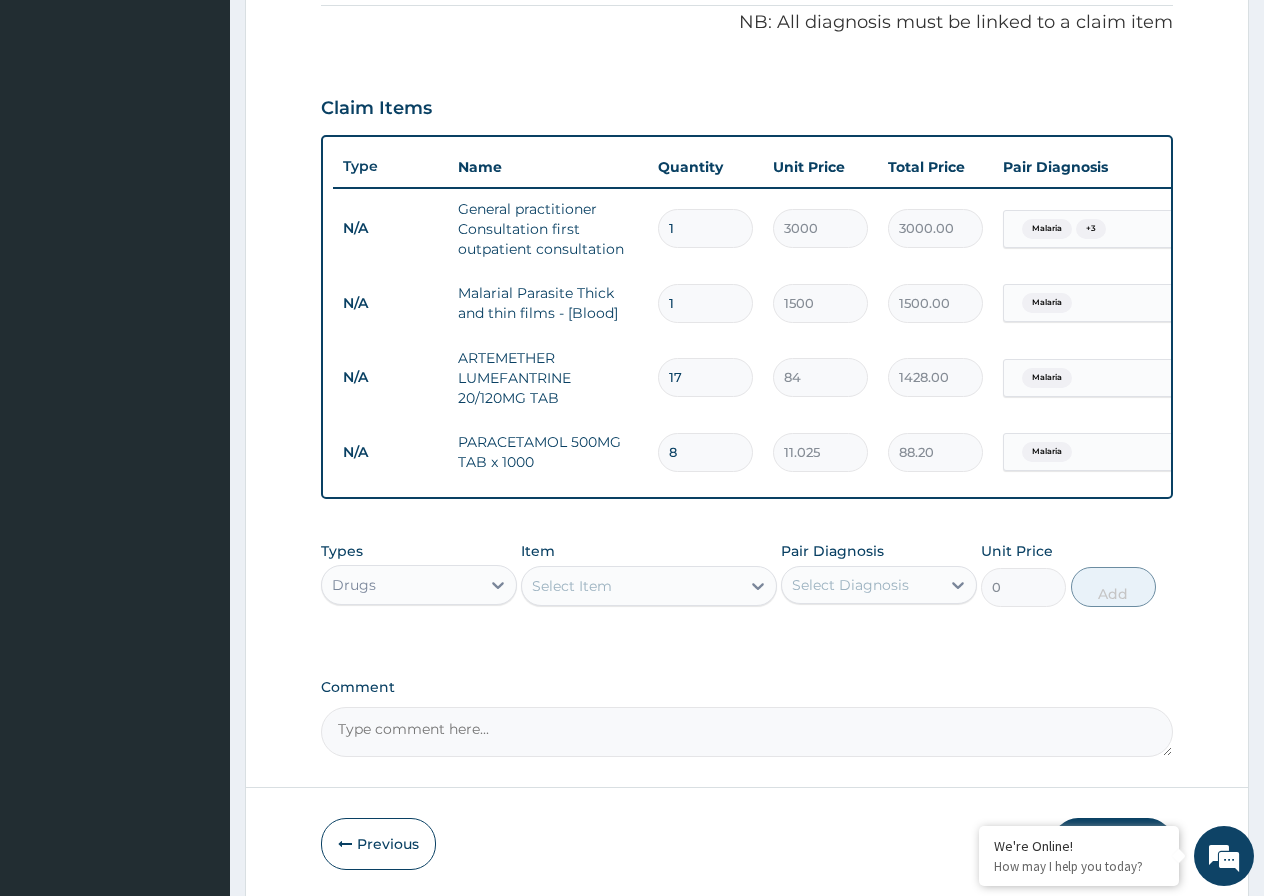 scroll, scrollTop: 695, scrollLeft: 0, axis: vertical 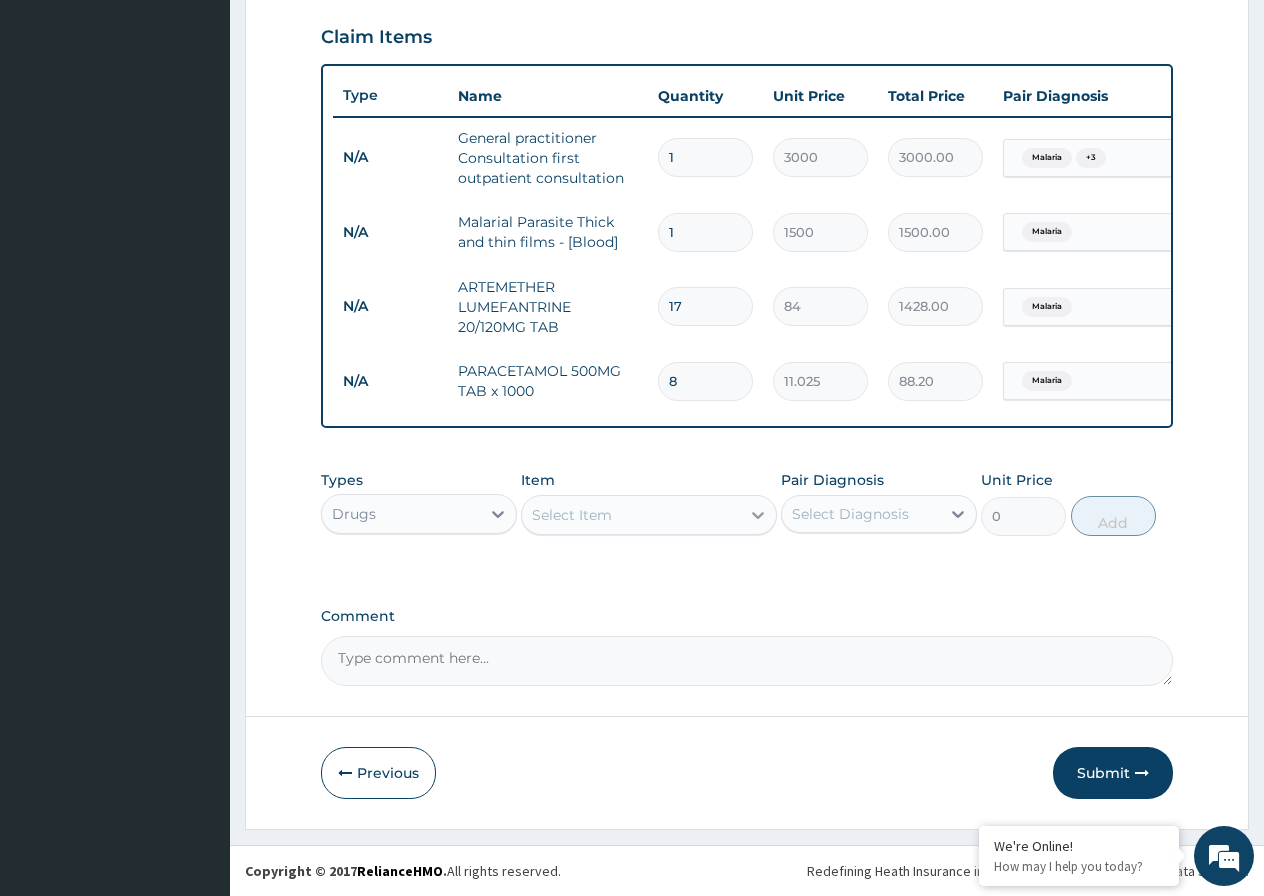 type on "8" 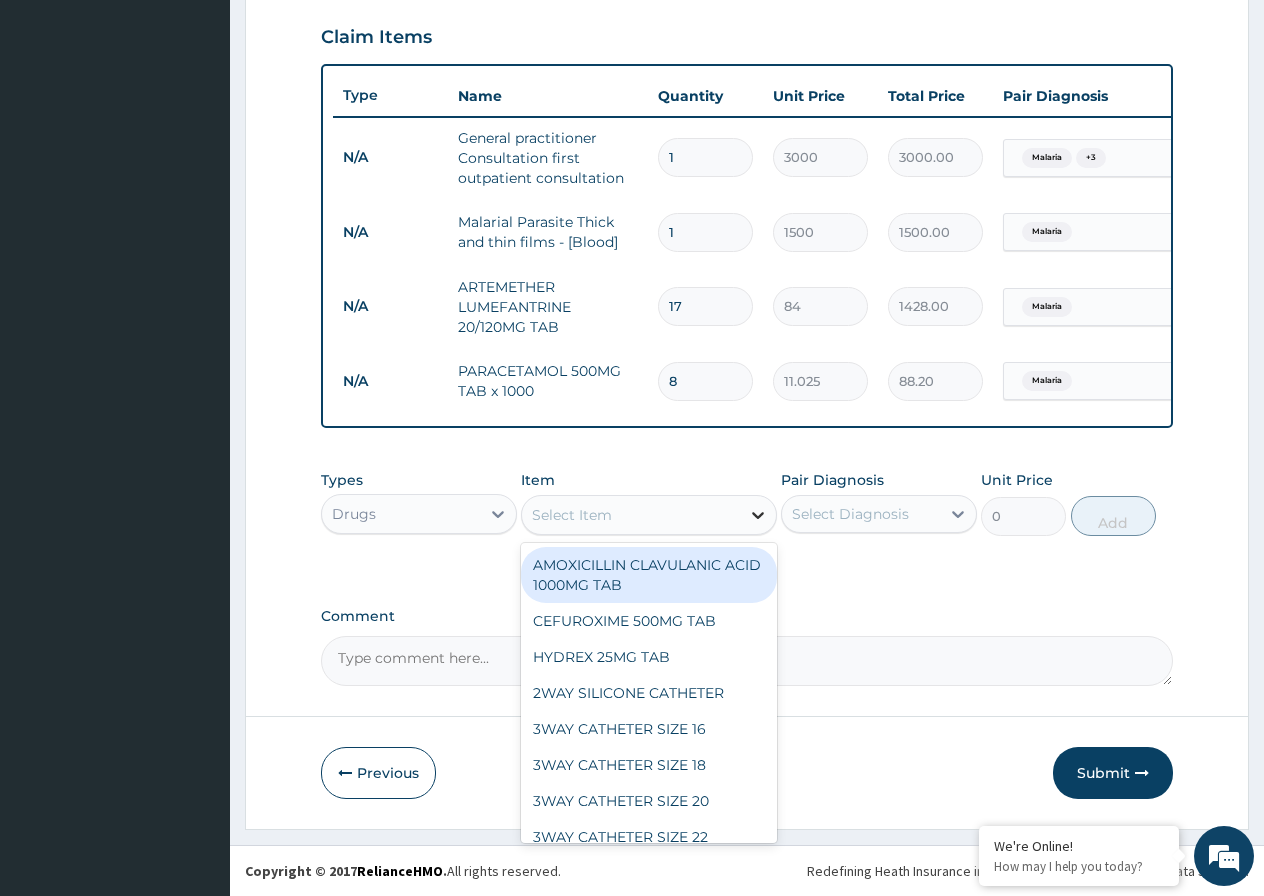 click 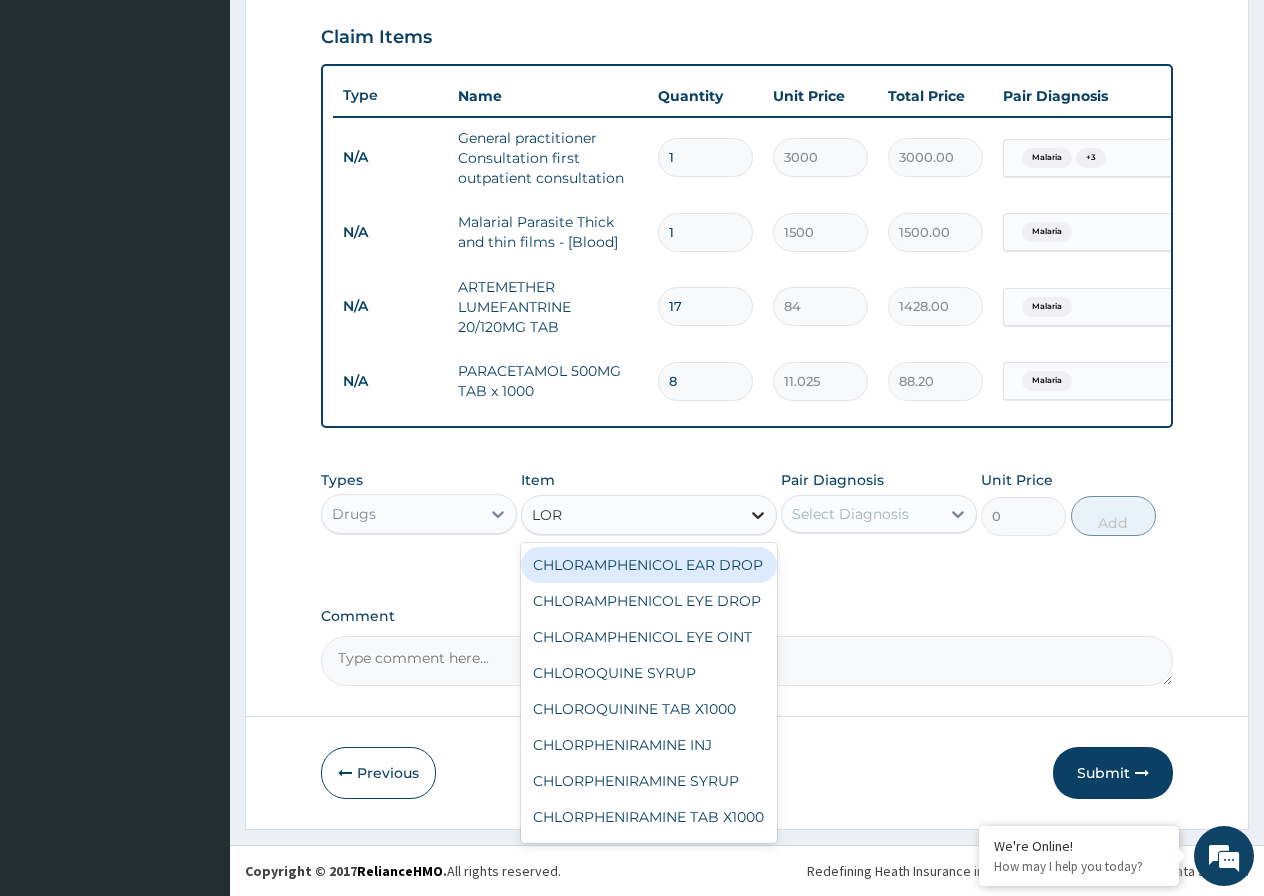 type on "LORA" 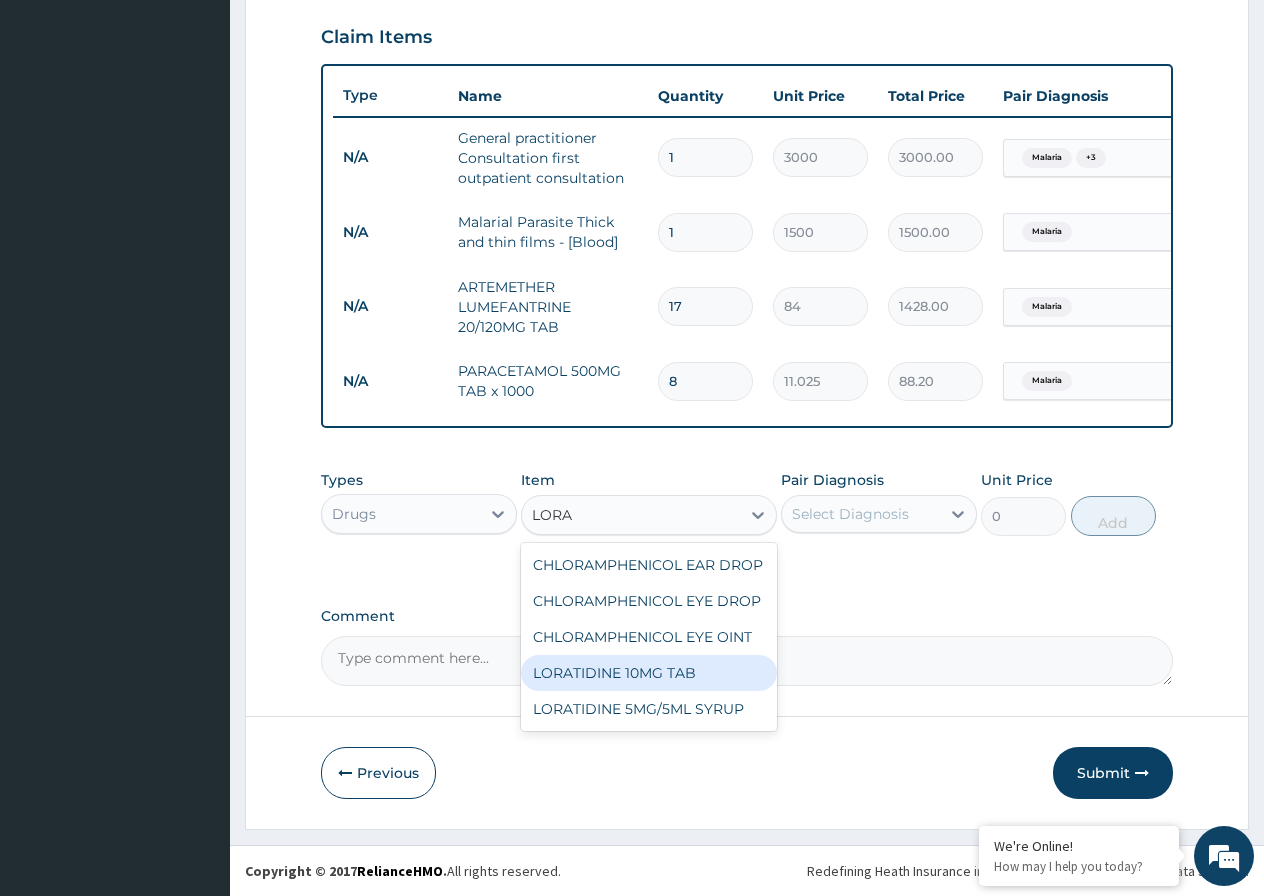click on "LORATIDINE 10MG TAB" at bounding box center (649, 673) 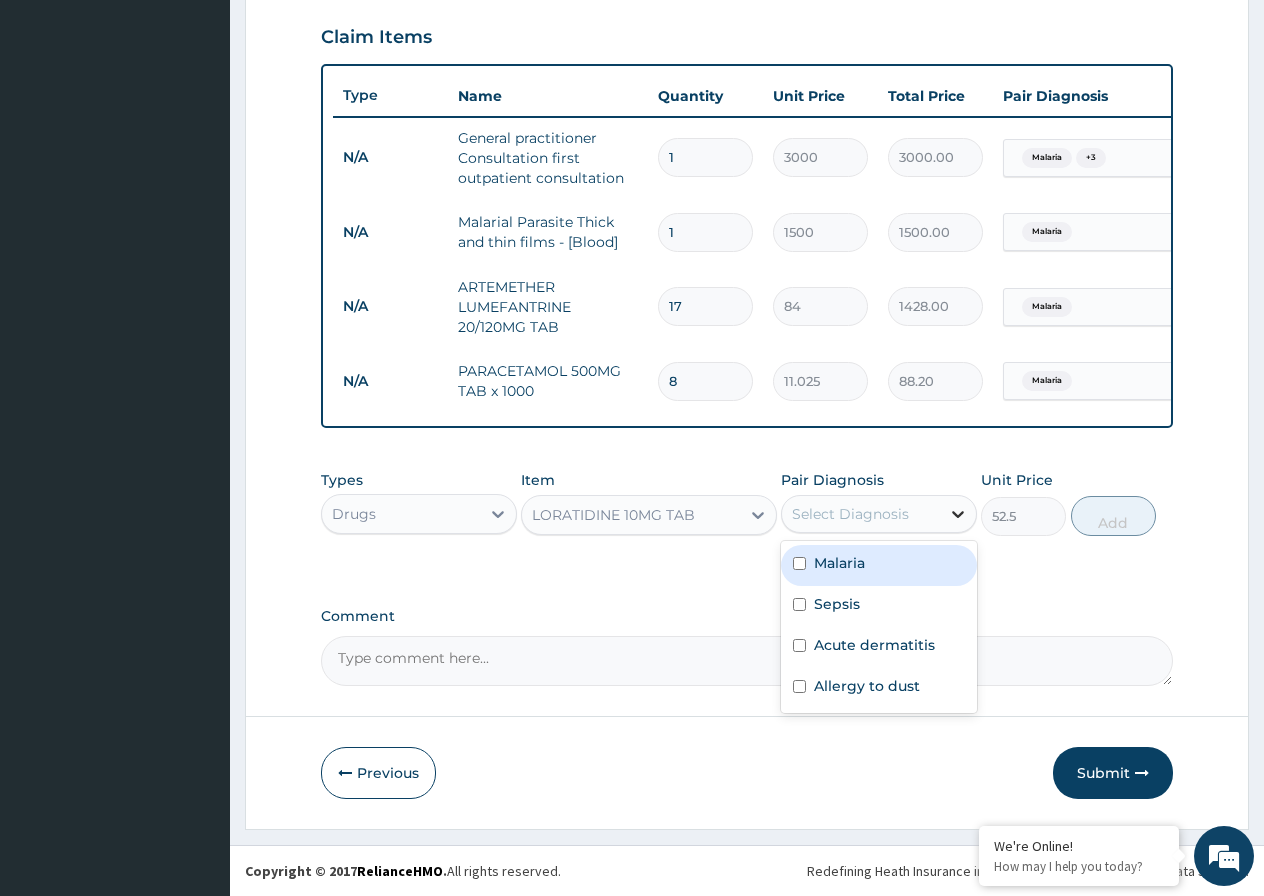 click 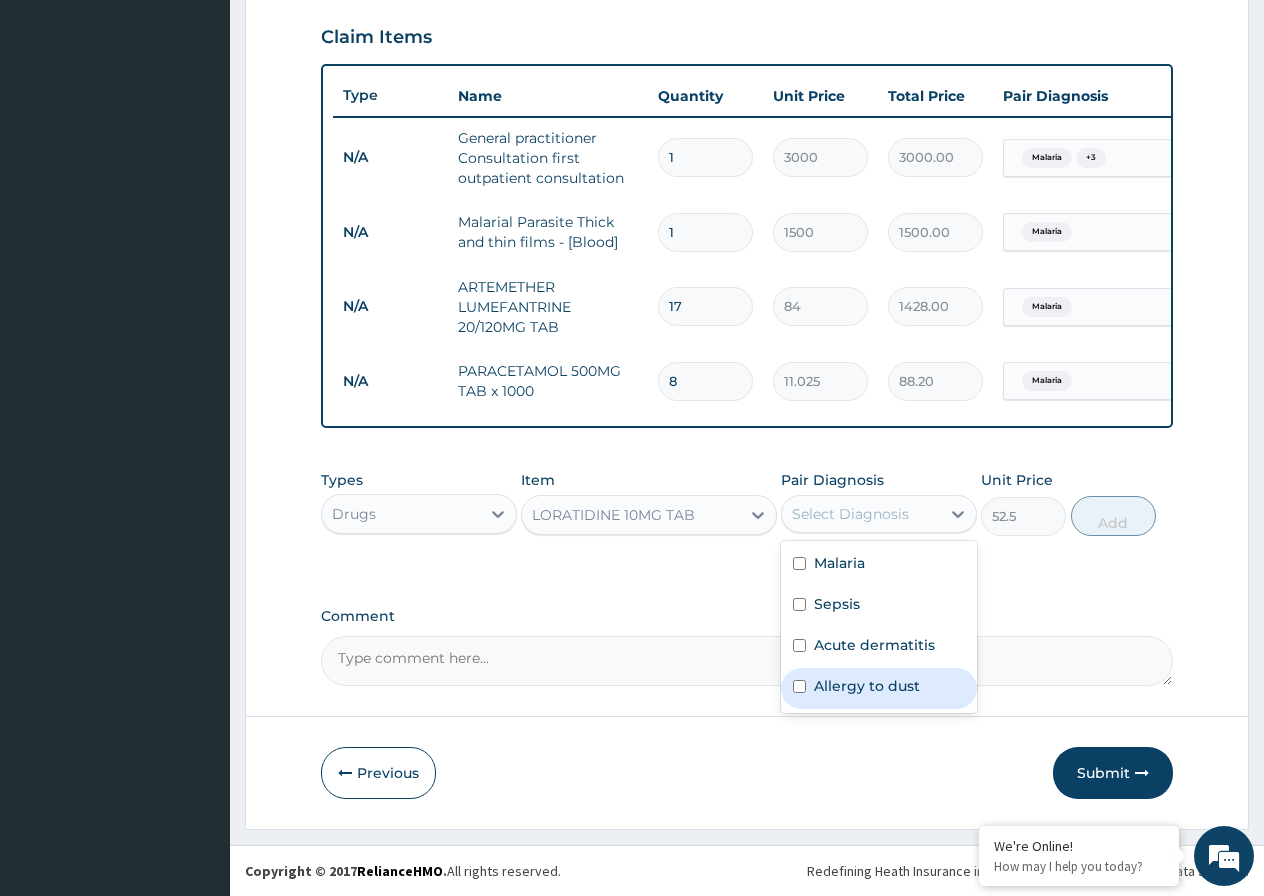 click at bounding box center (799, 686) 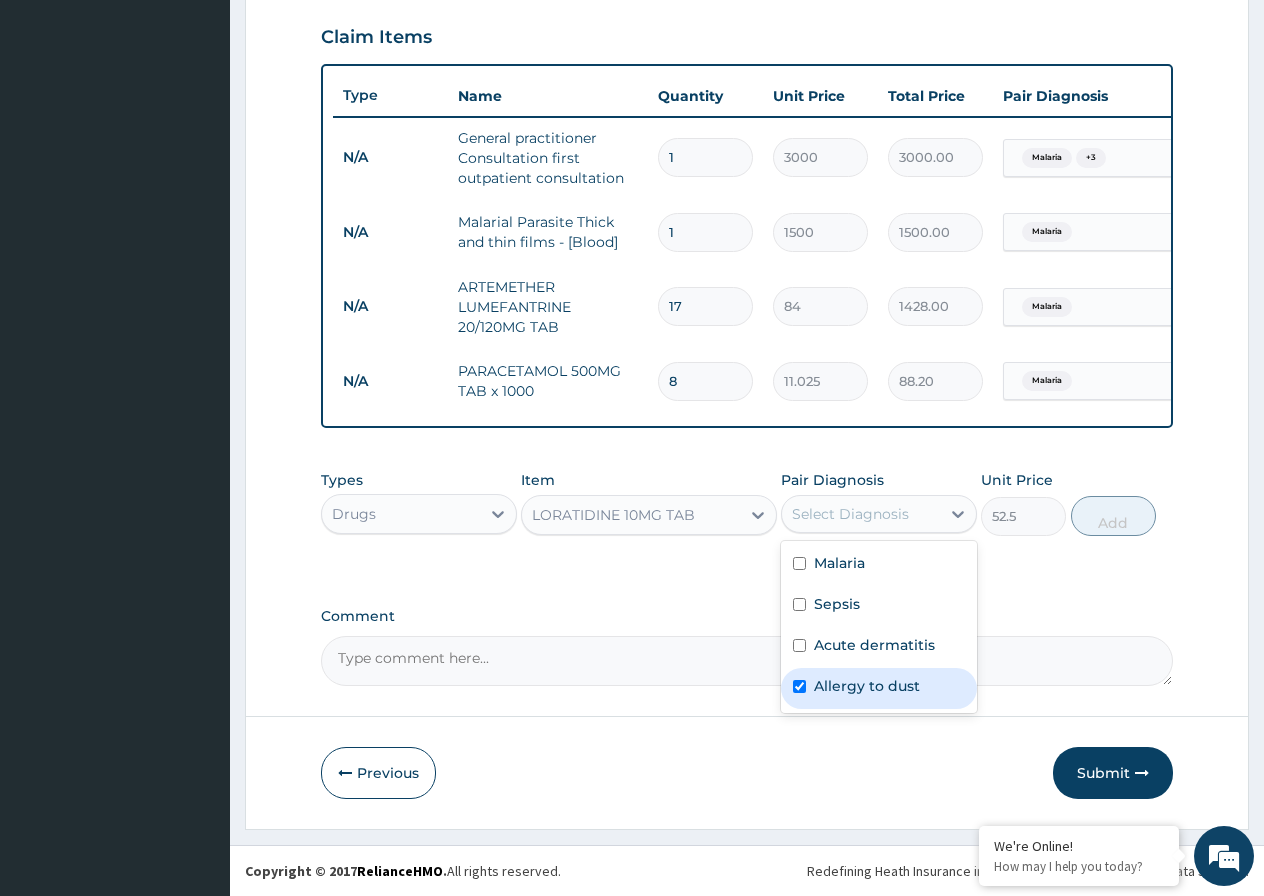 checkbox on "true" 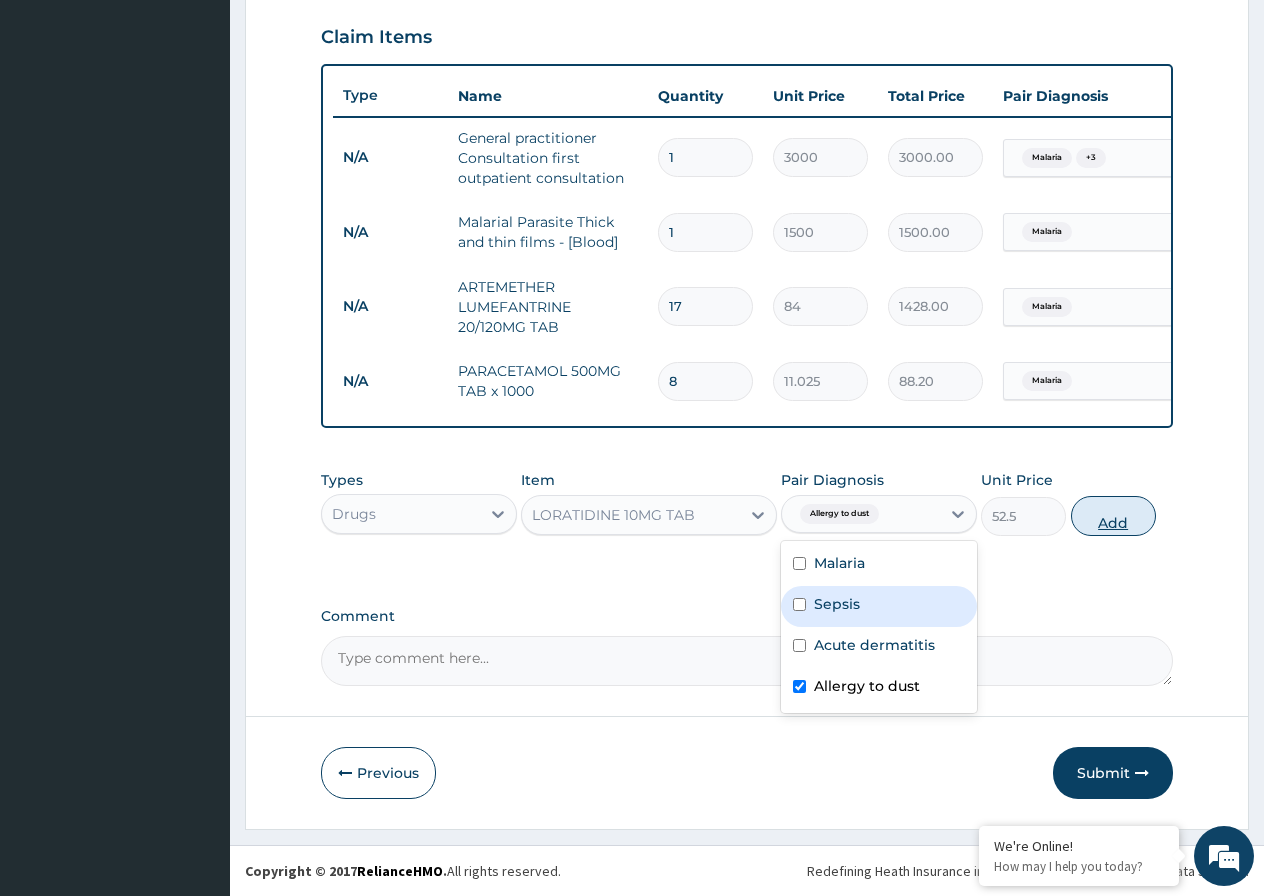 click on "Add" at bounding box center (1113, 516) 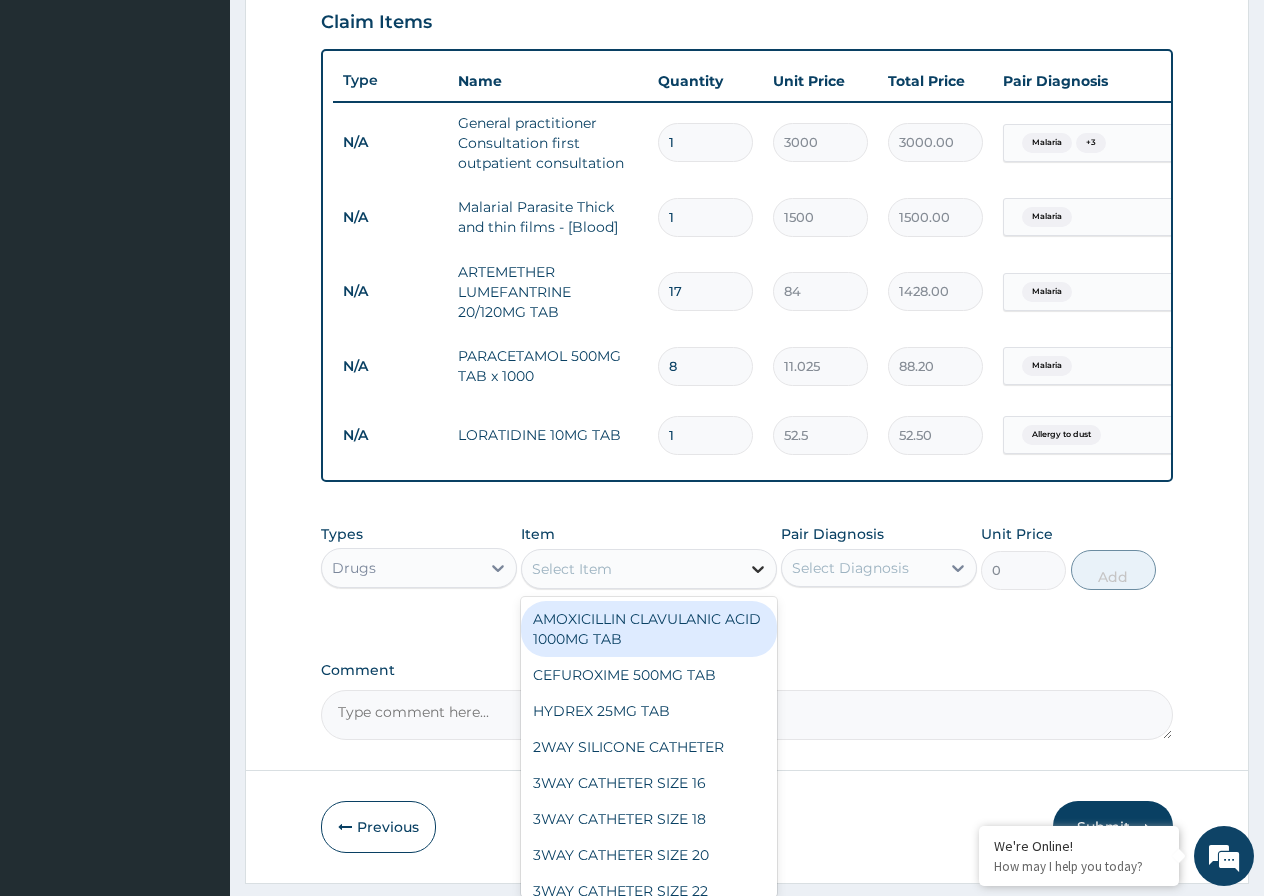 click 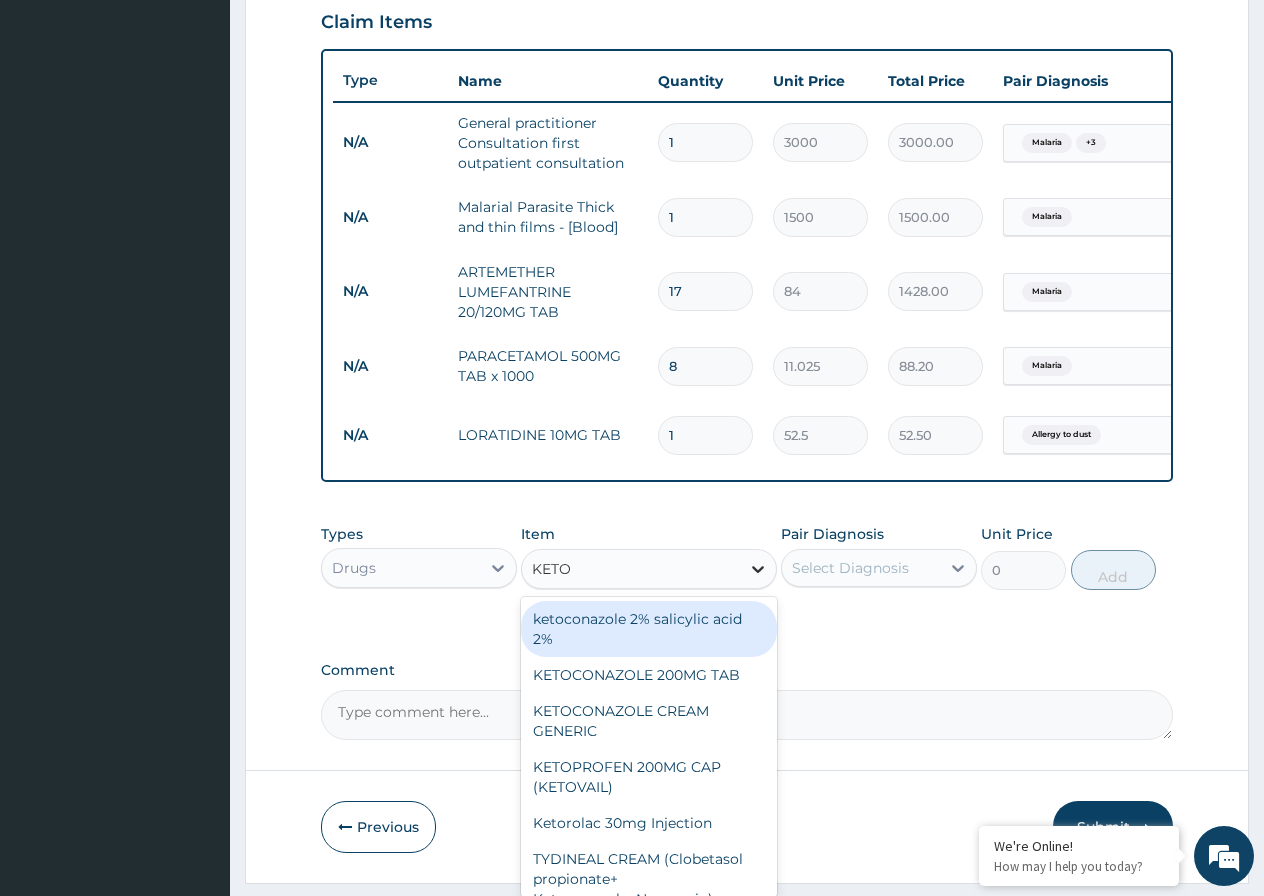 type on "KETOC" 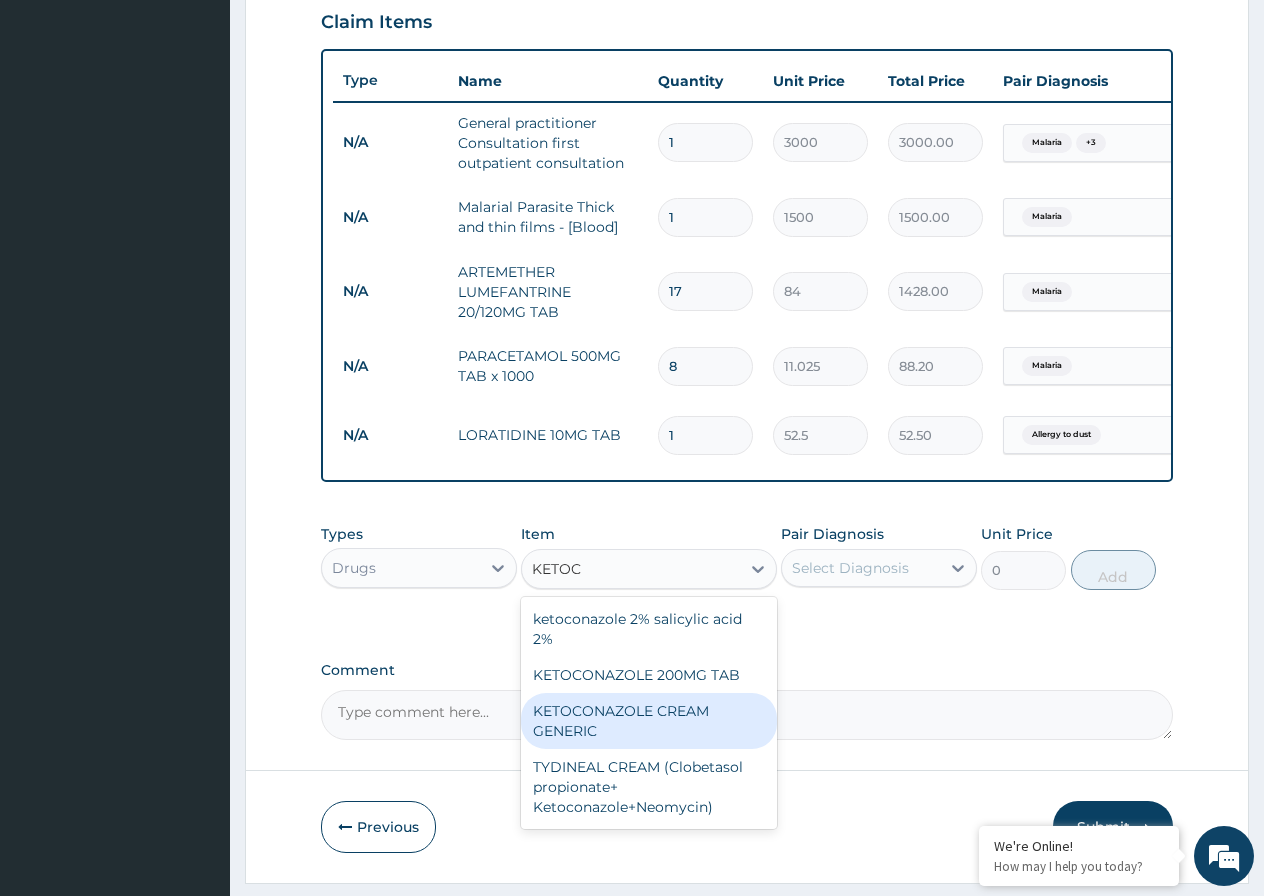 click on "KETOCONAZOLE CREAM GENERIC" at bounding box center [649, 721] 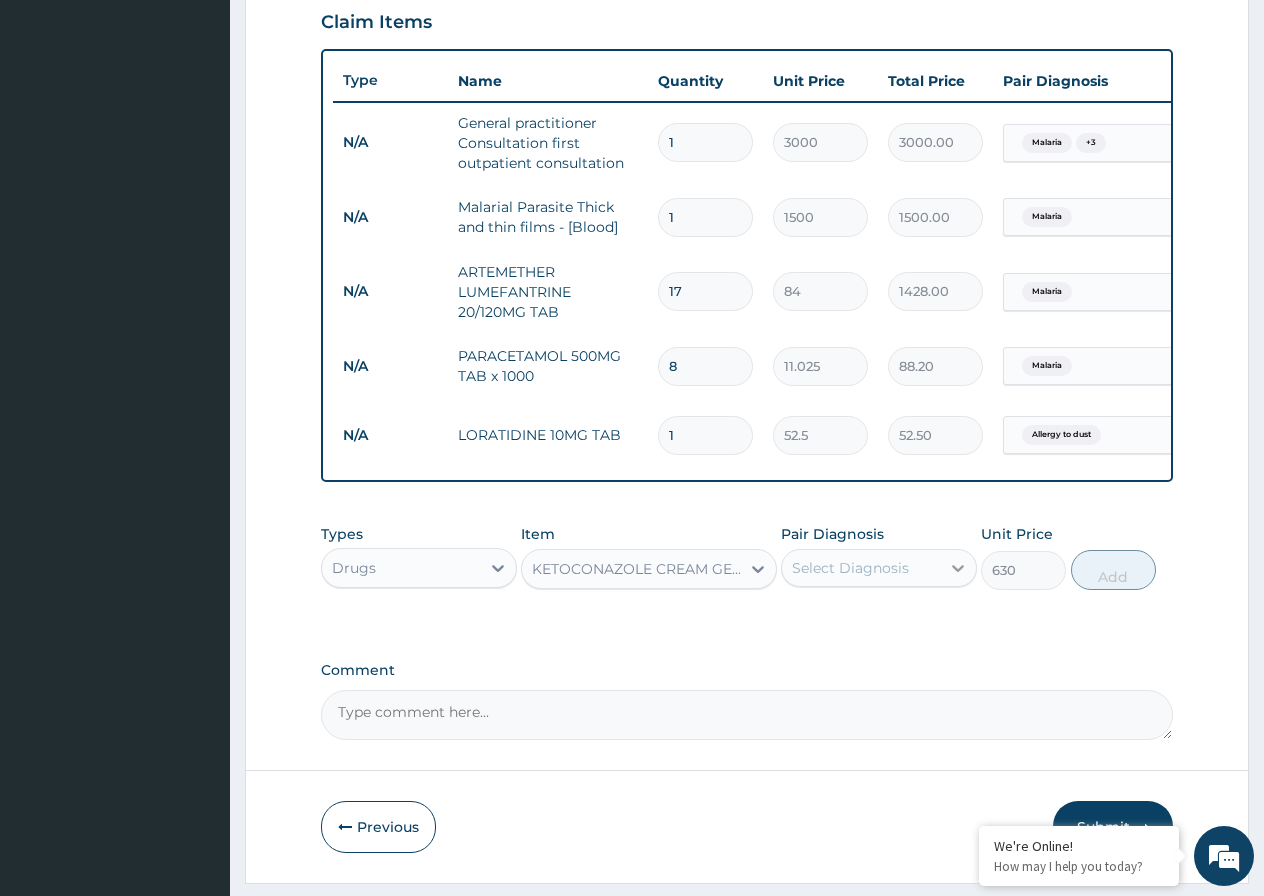 click 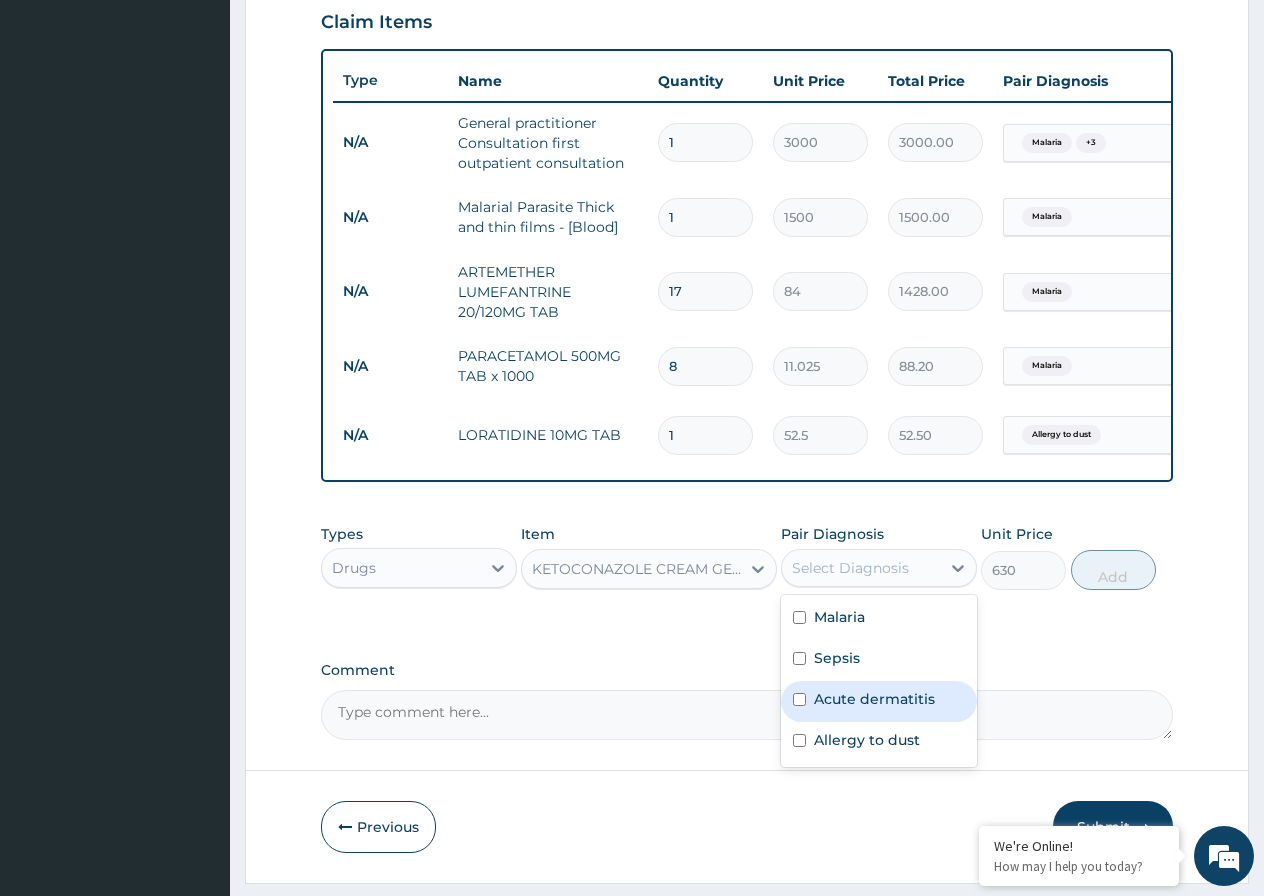 click at bounding box center [799, 699] 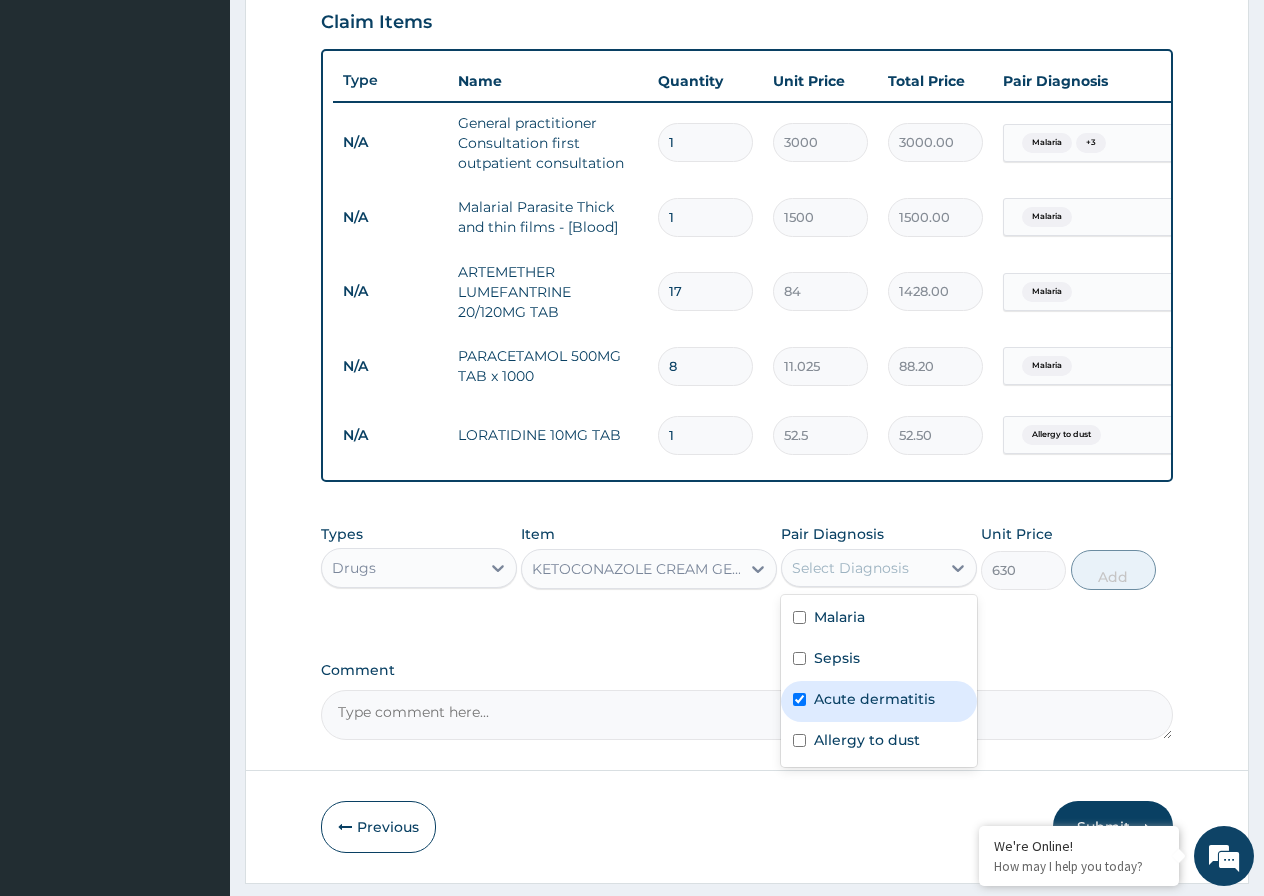 checkbox on "true" 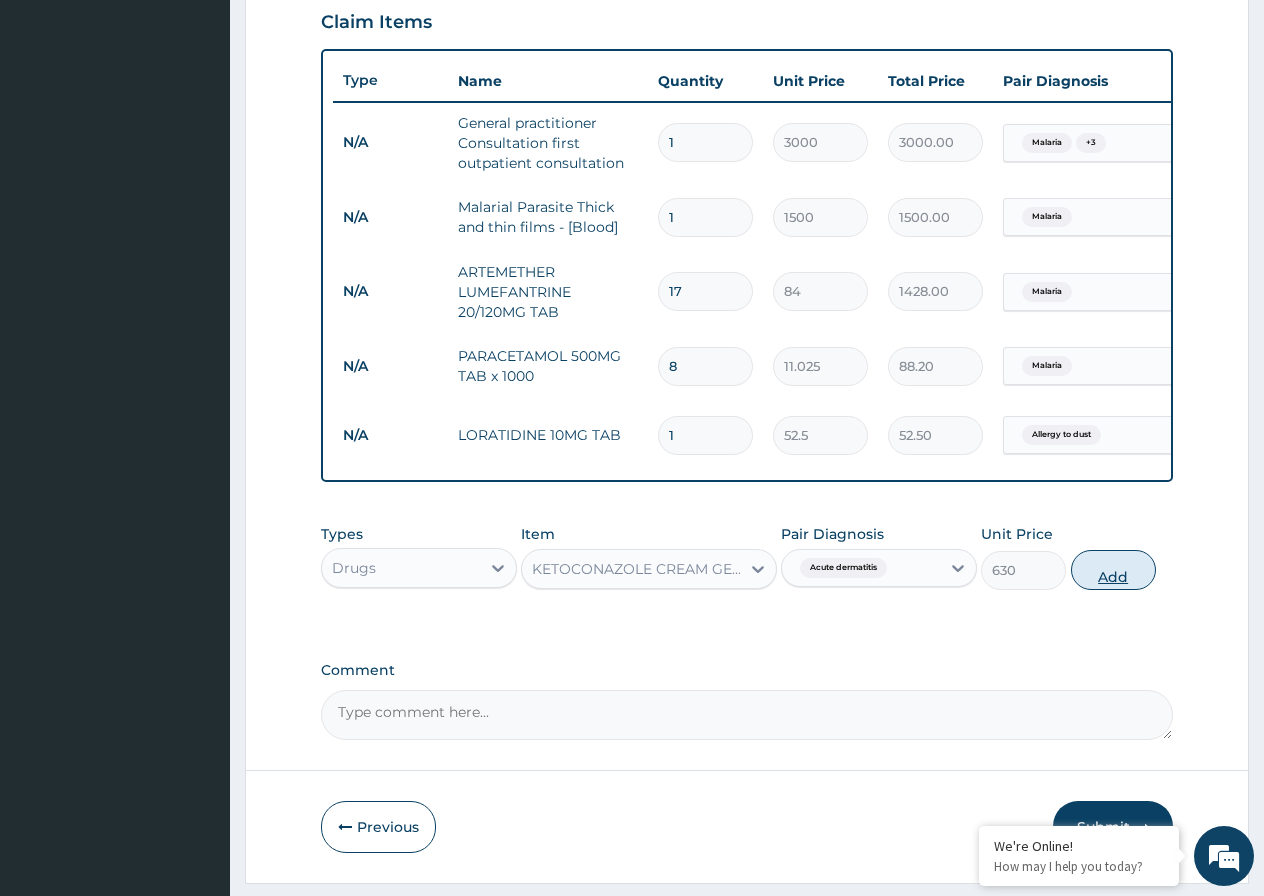 click on "Add" at bounding box center [1113, 570] 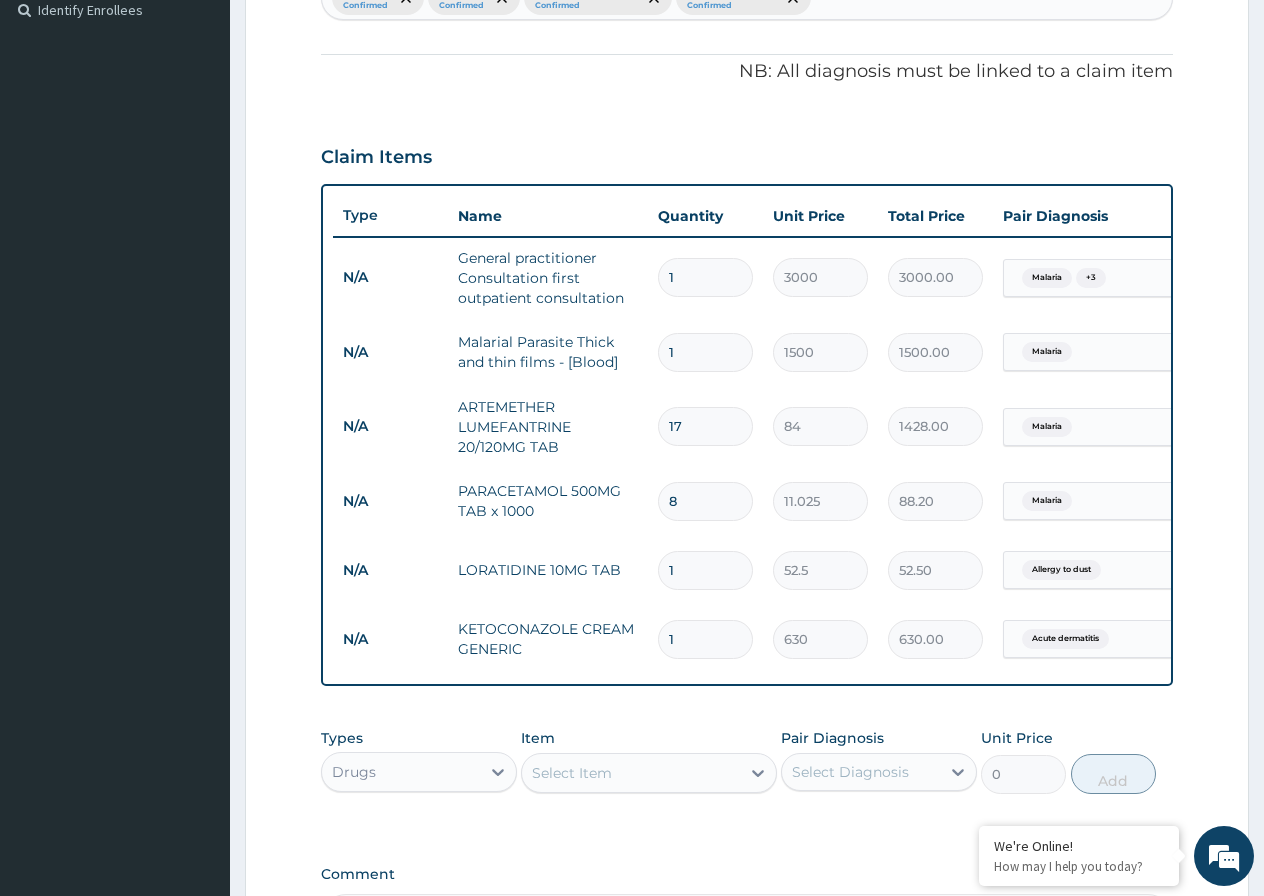 scroll, scrollTop: 595, scrollLeft: 0, axis: vertical 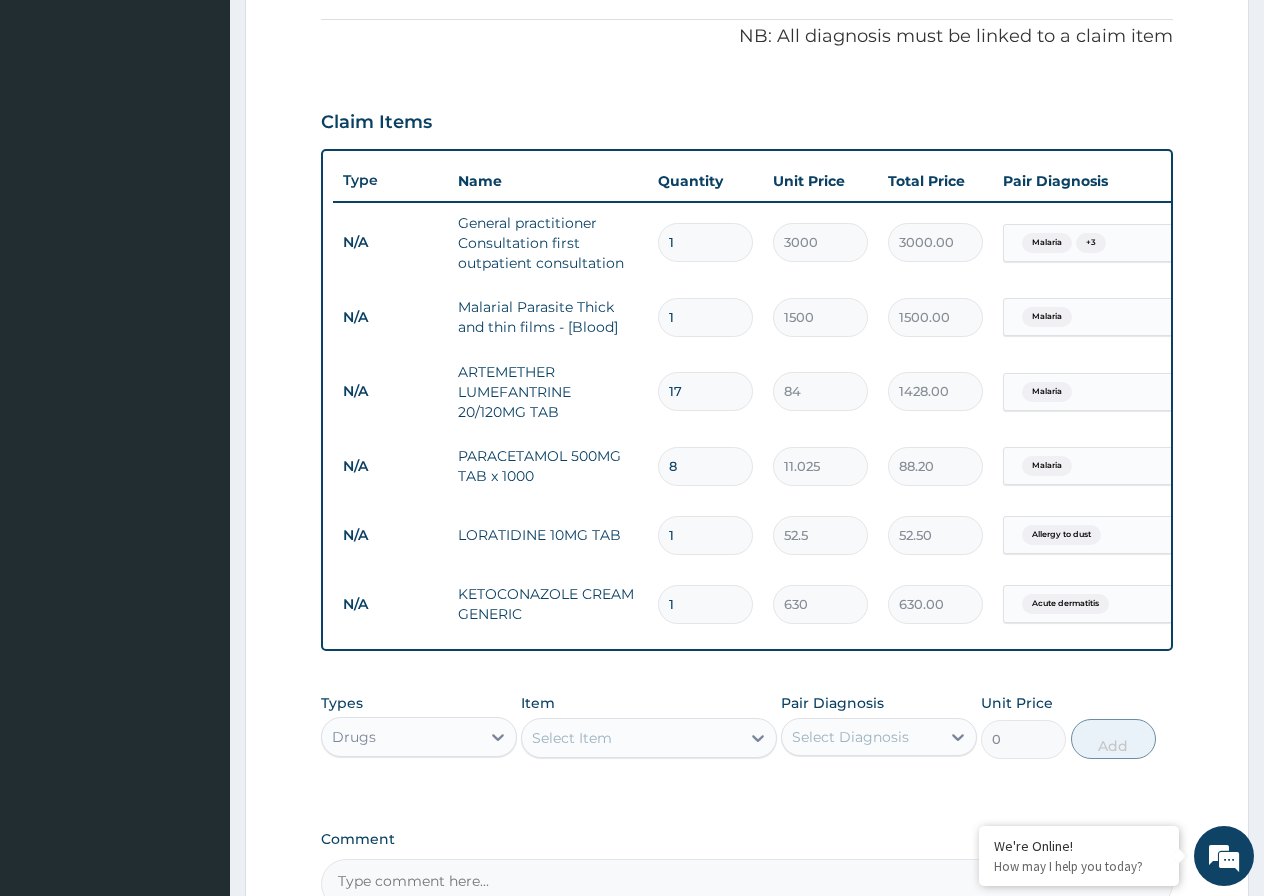 click on "17" at bounding box center [705, 391] 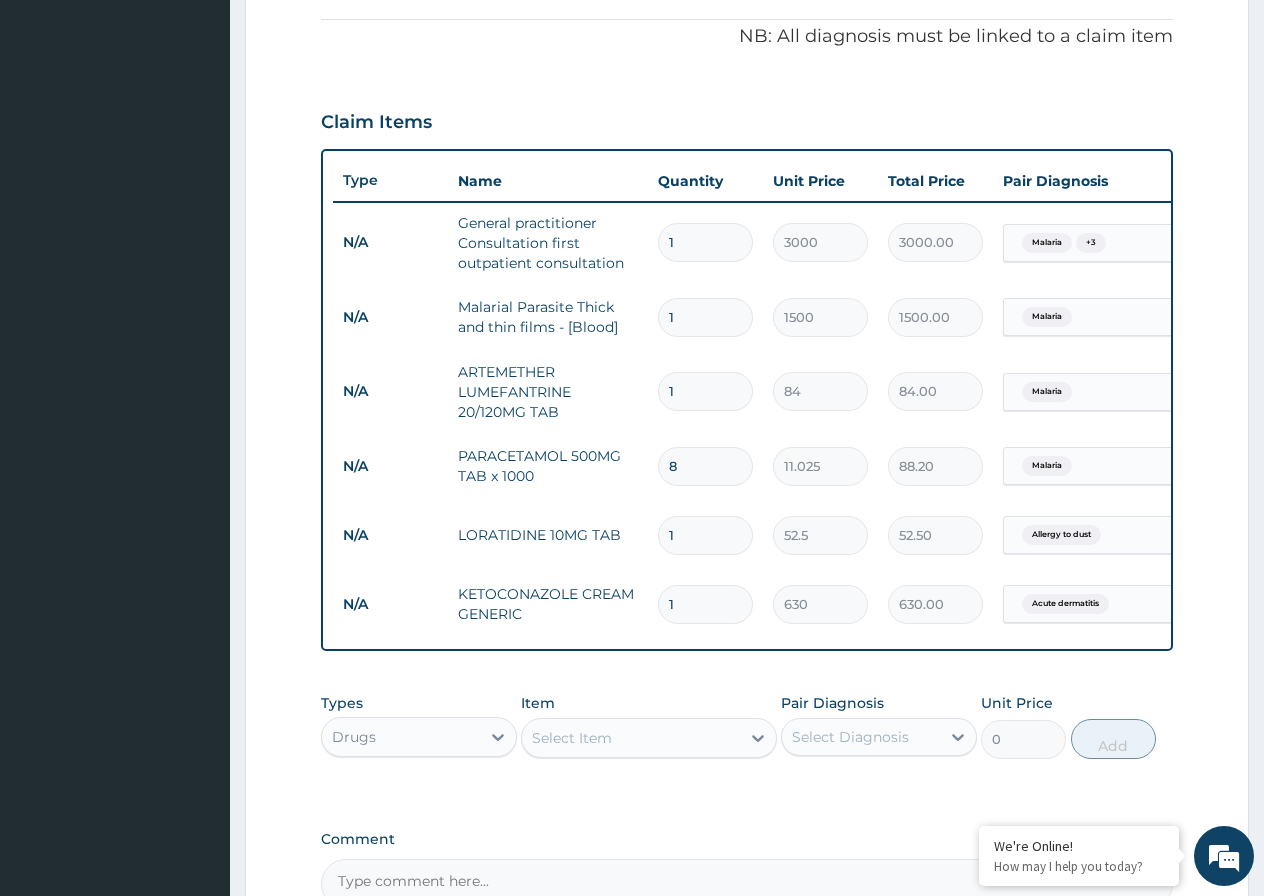 type on "18" 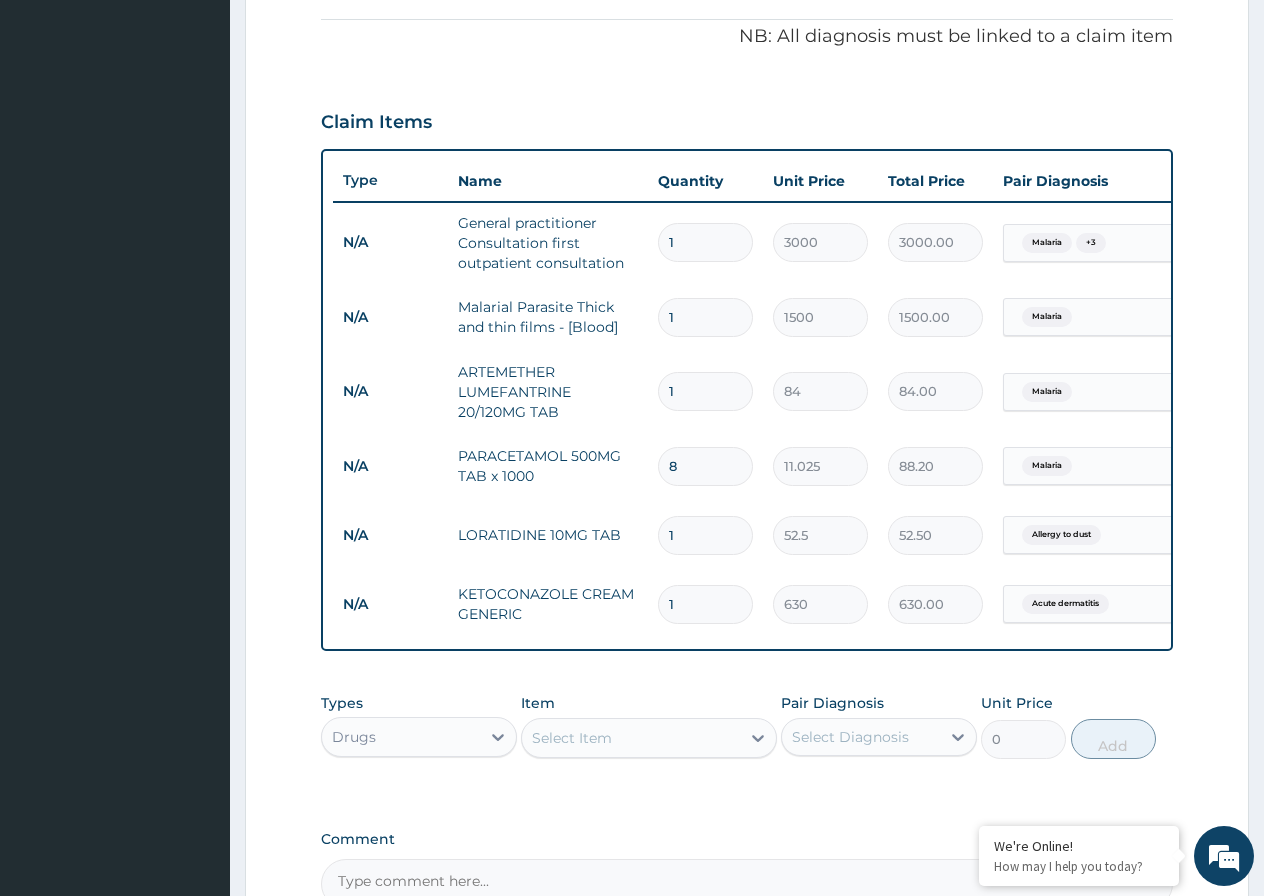 type on "1512.00" 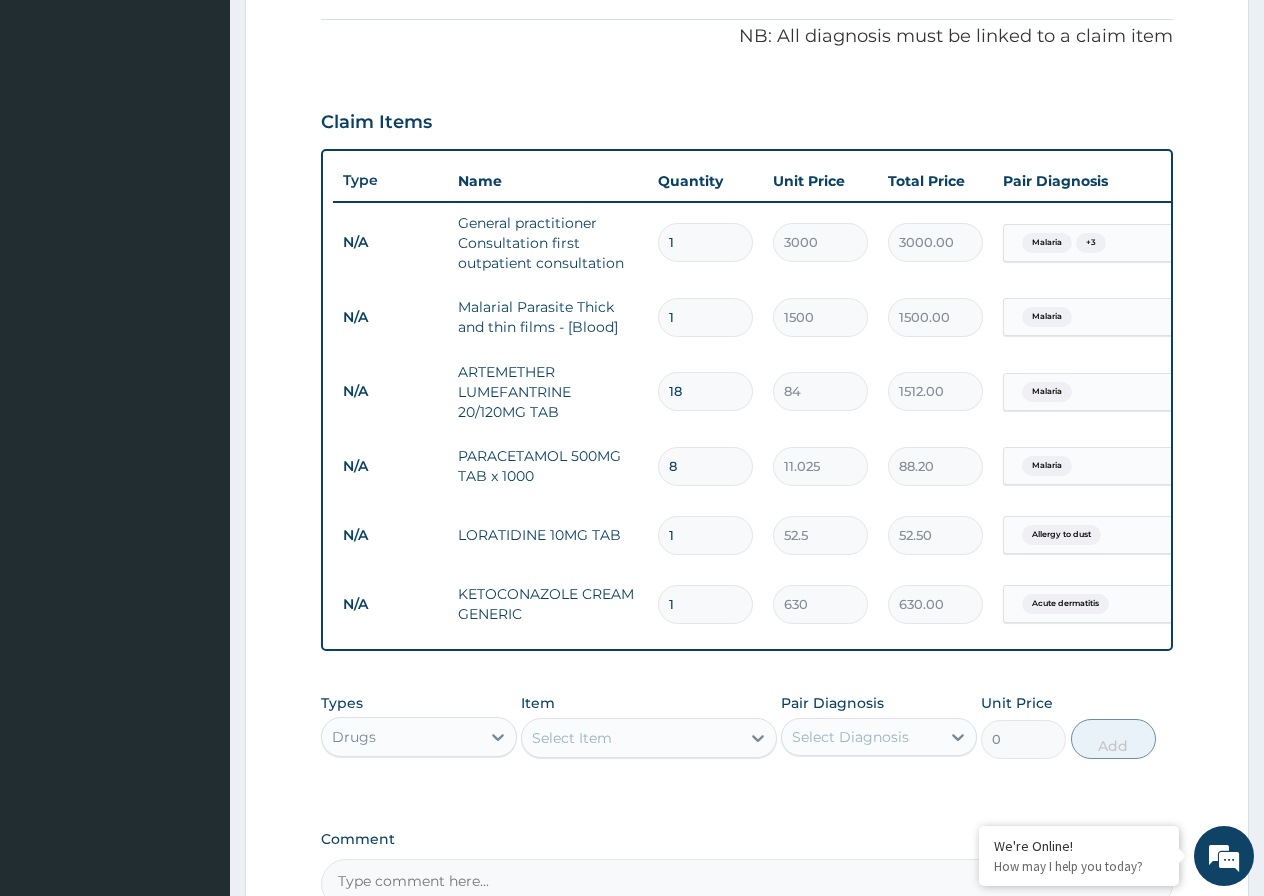type on "18" 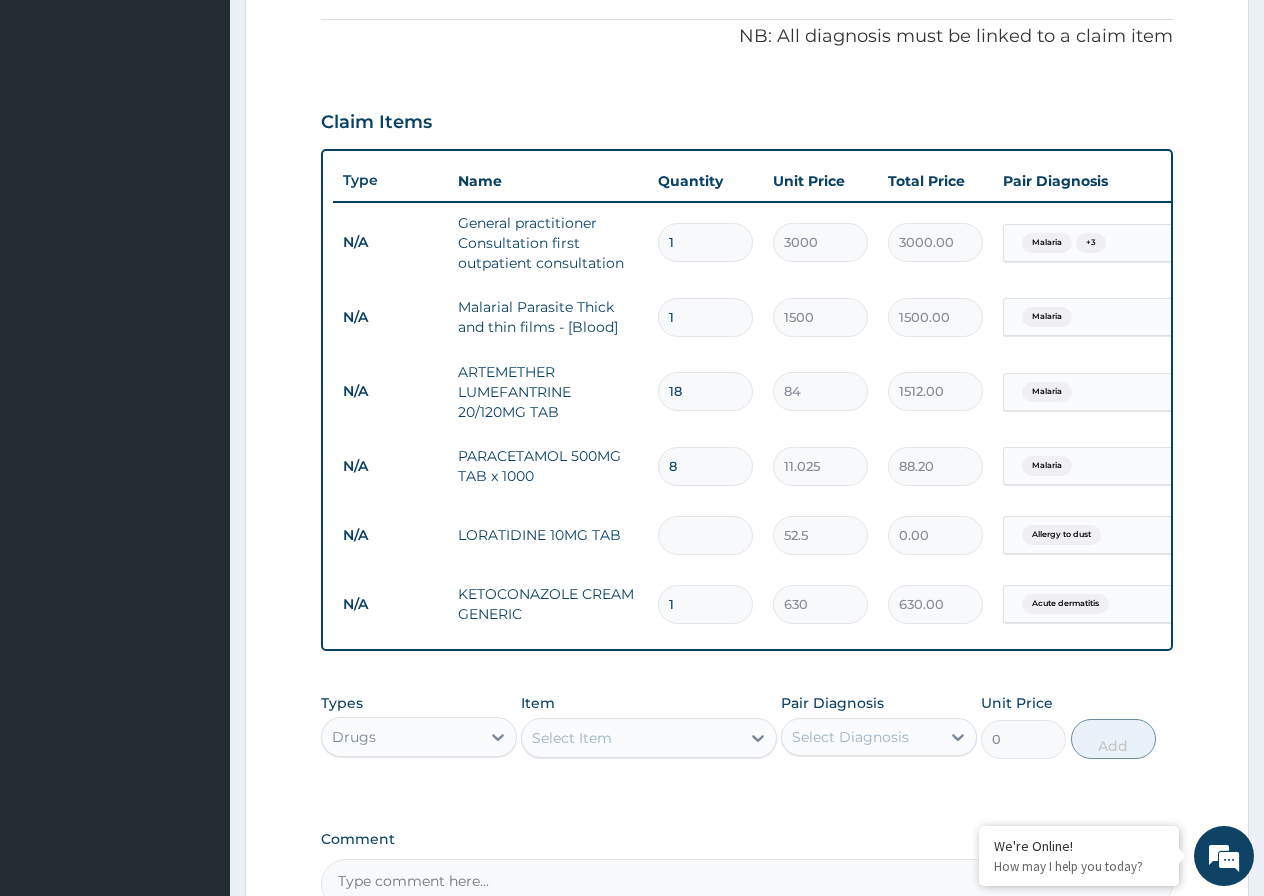 type on "4" 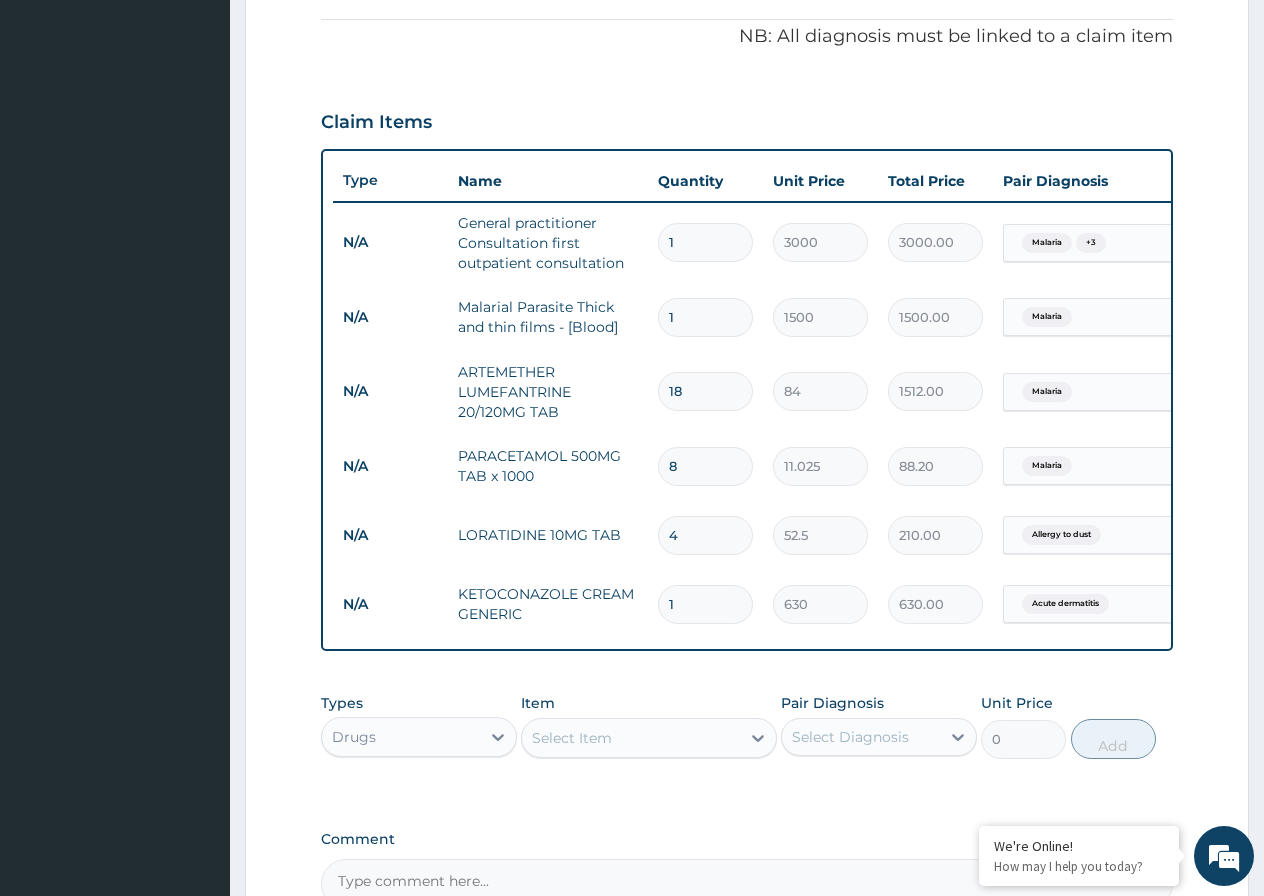 type on "4" 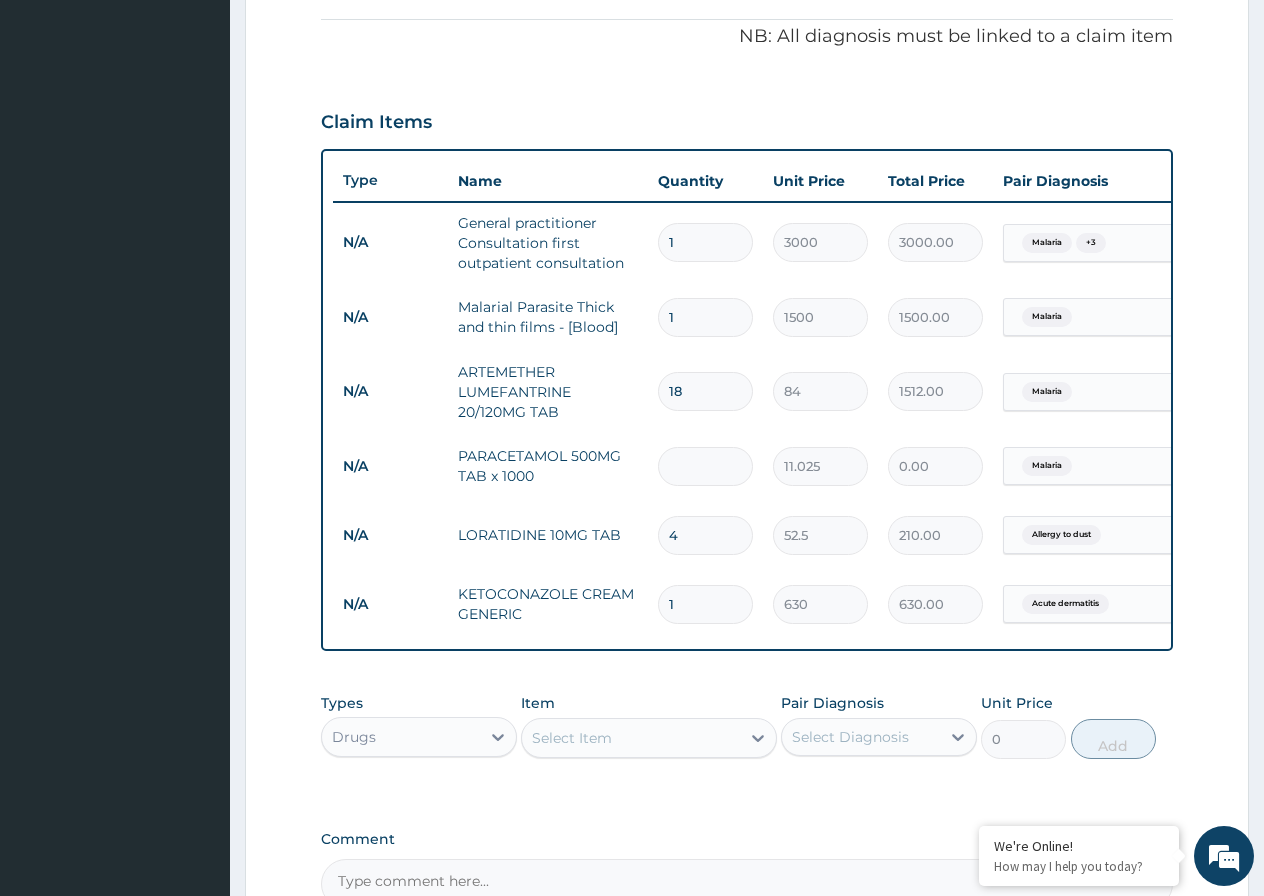 type on "9" 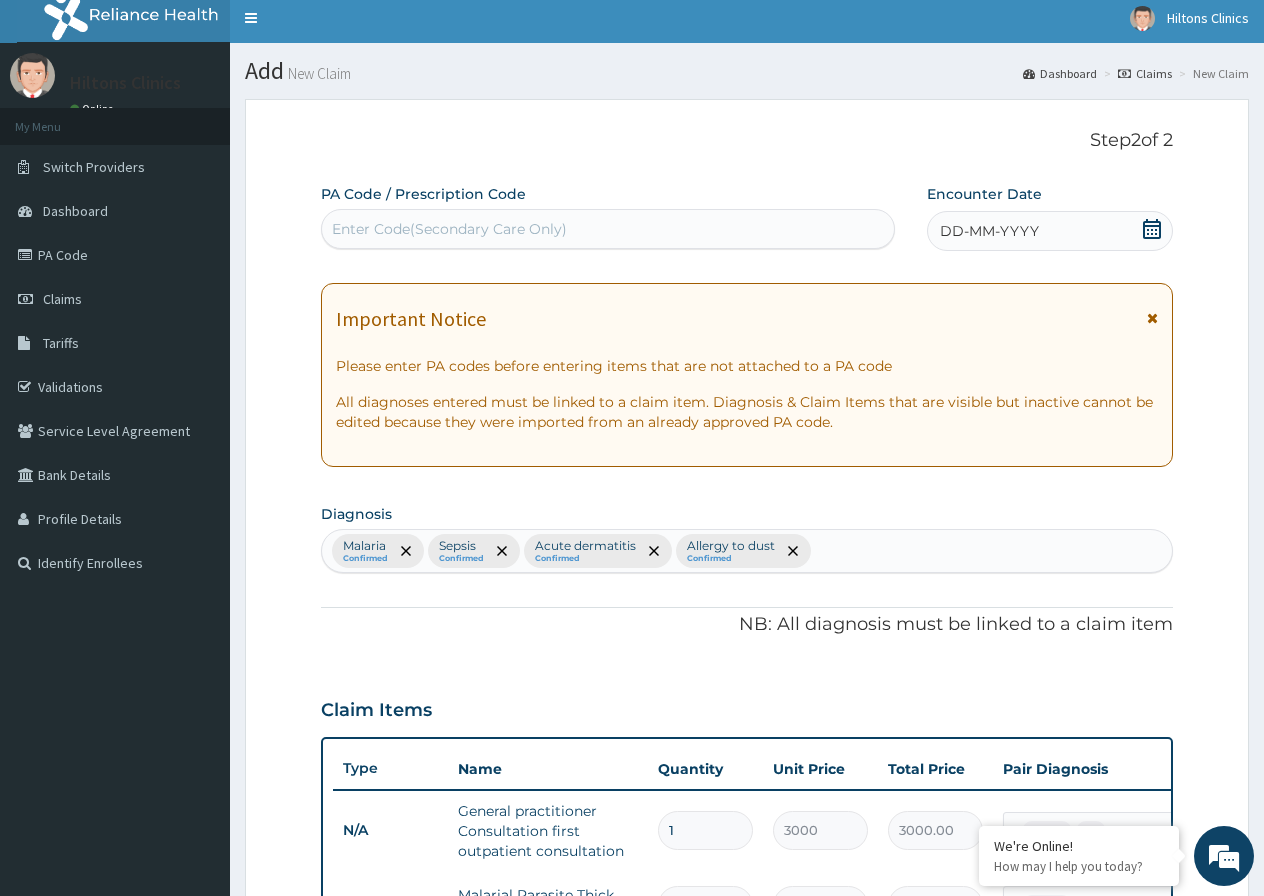 scroll, scrollTop: 0, scrollLeft: 0, axis: both 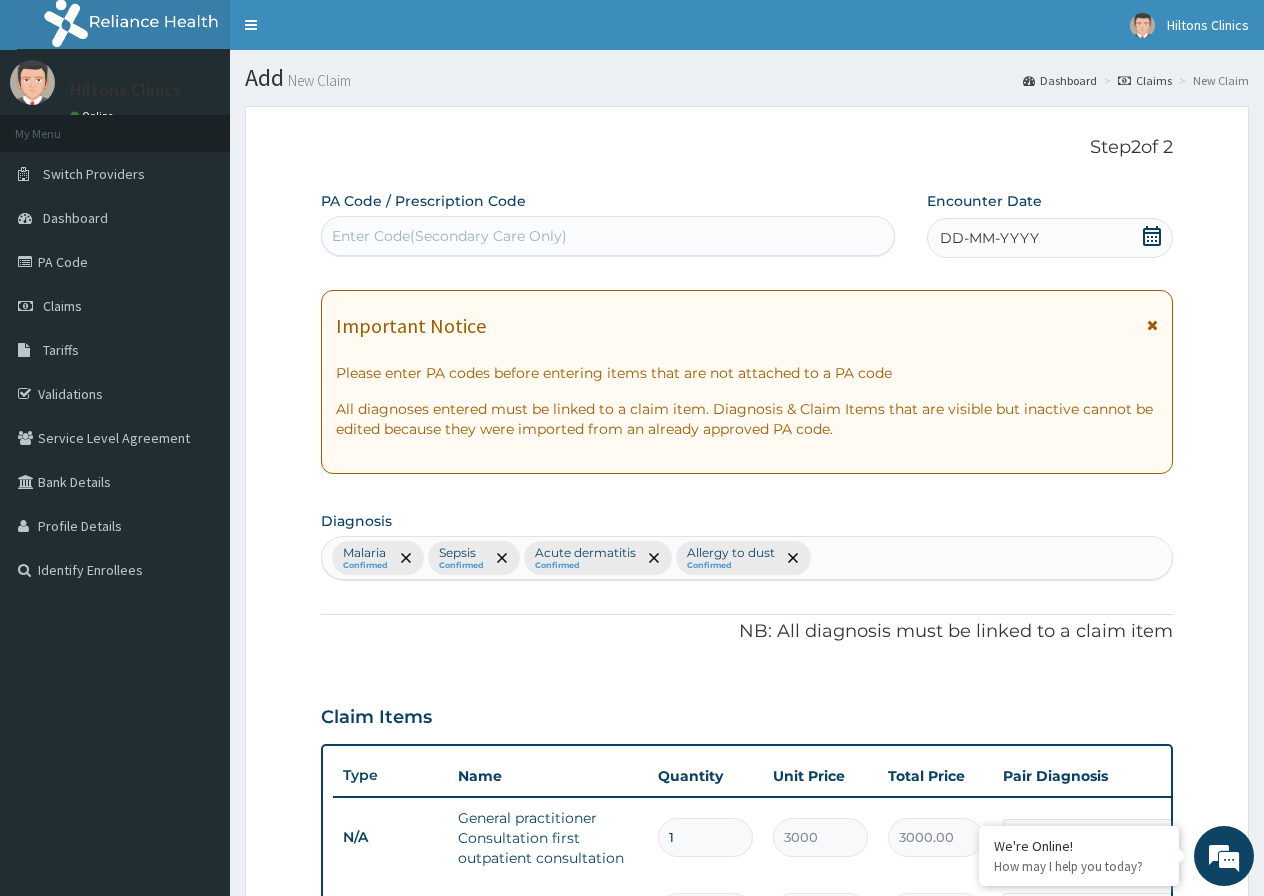 type on "9" 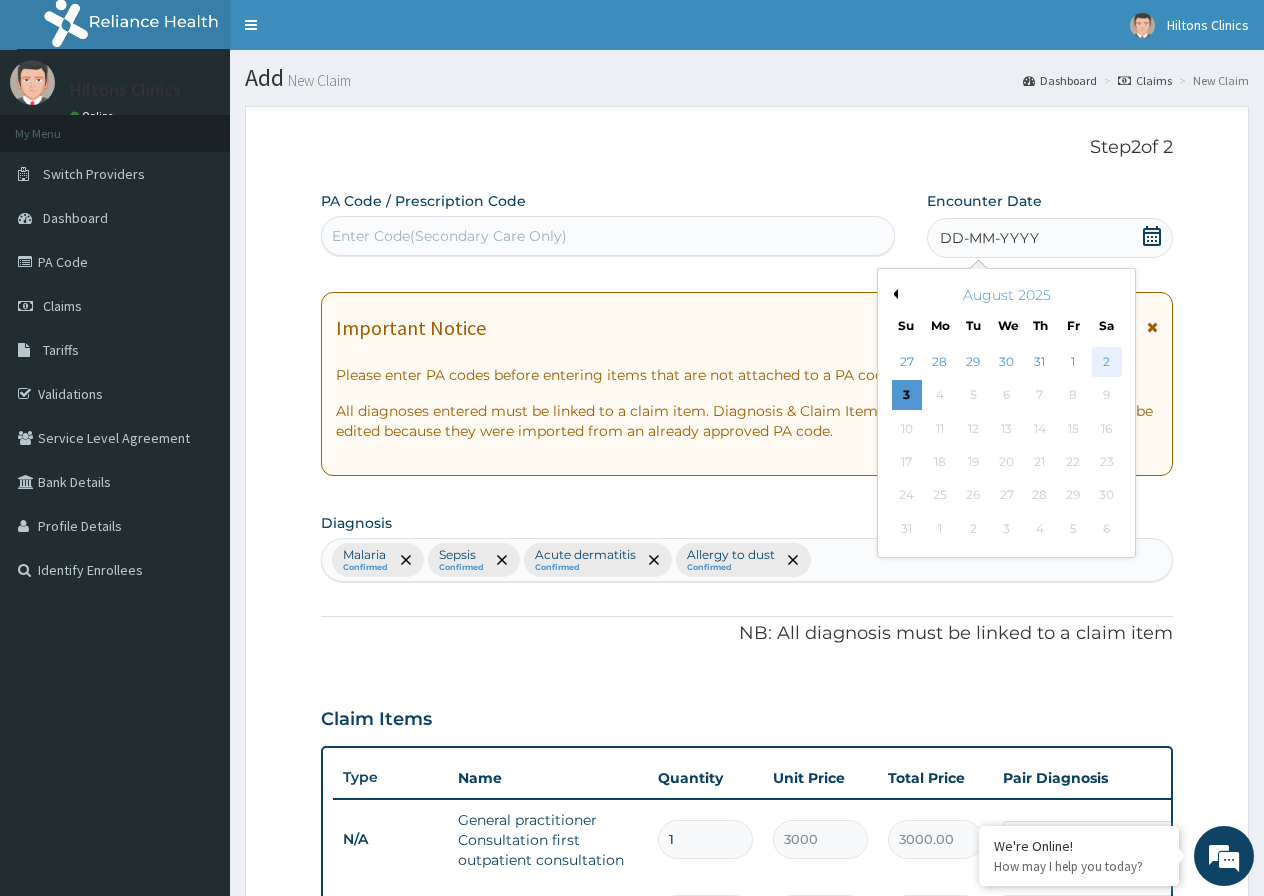 click on "2" at bounding box center [1106, 362] 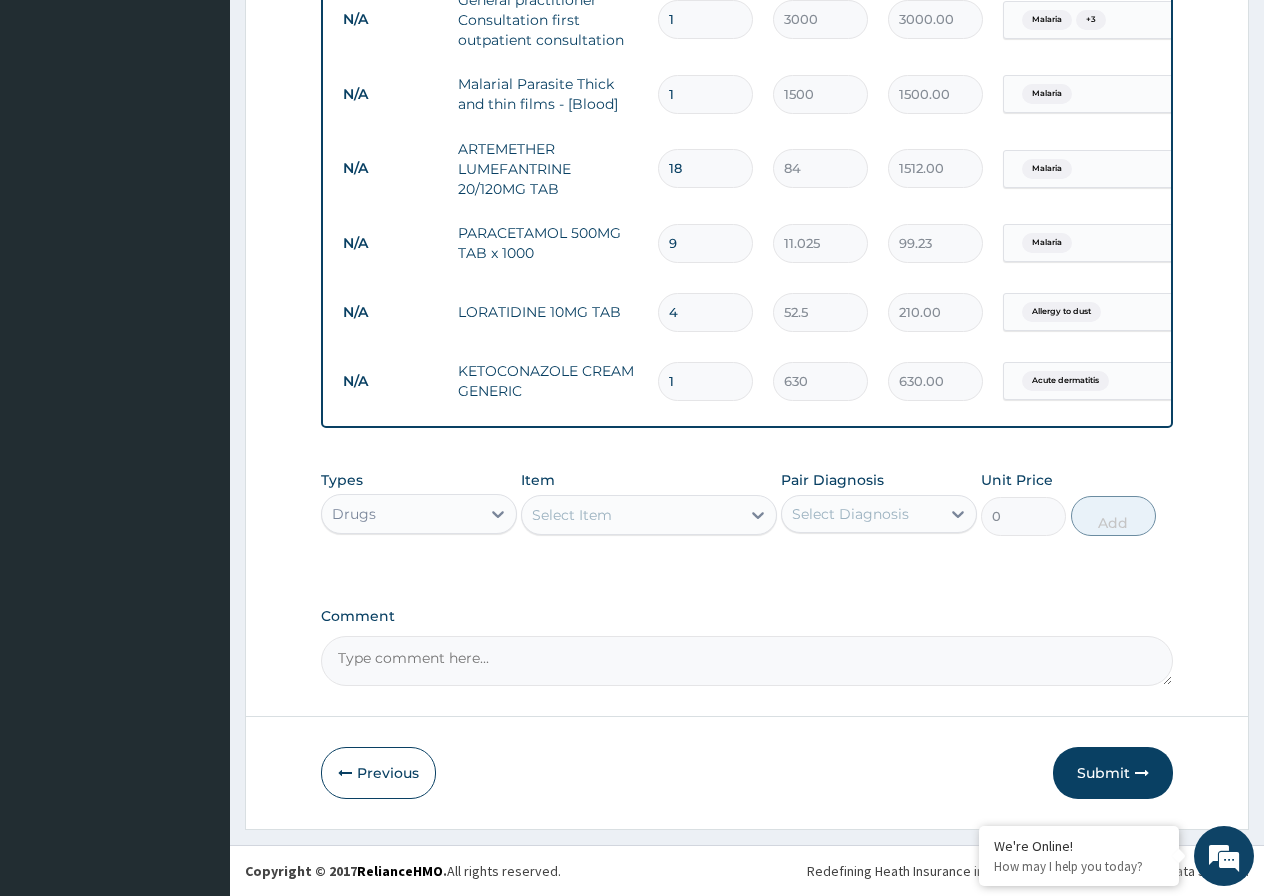 scroll, scrollTop: 833, scrollLeft: 0, axis: vertical 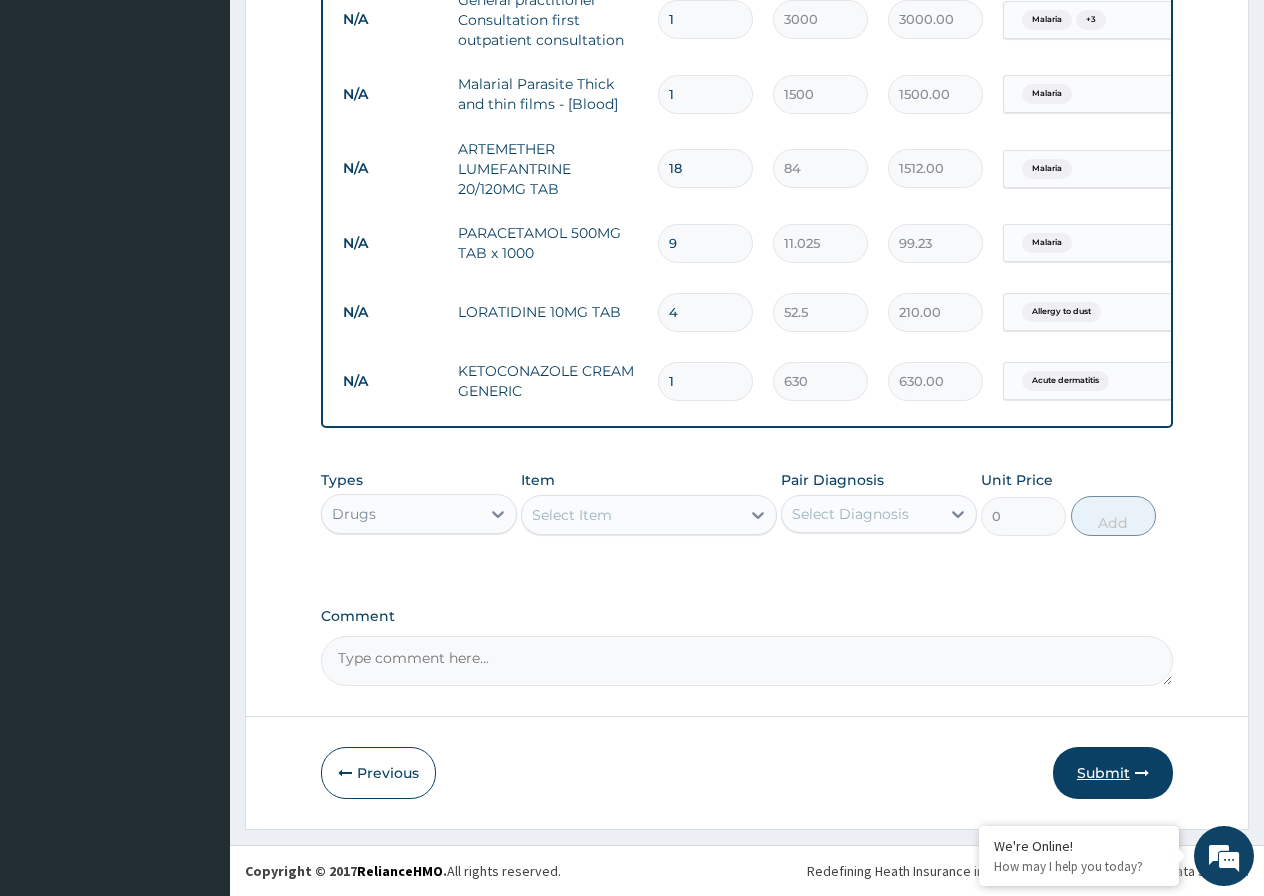 click on "Submit" at bounding box center [1113, 773] 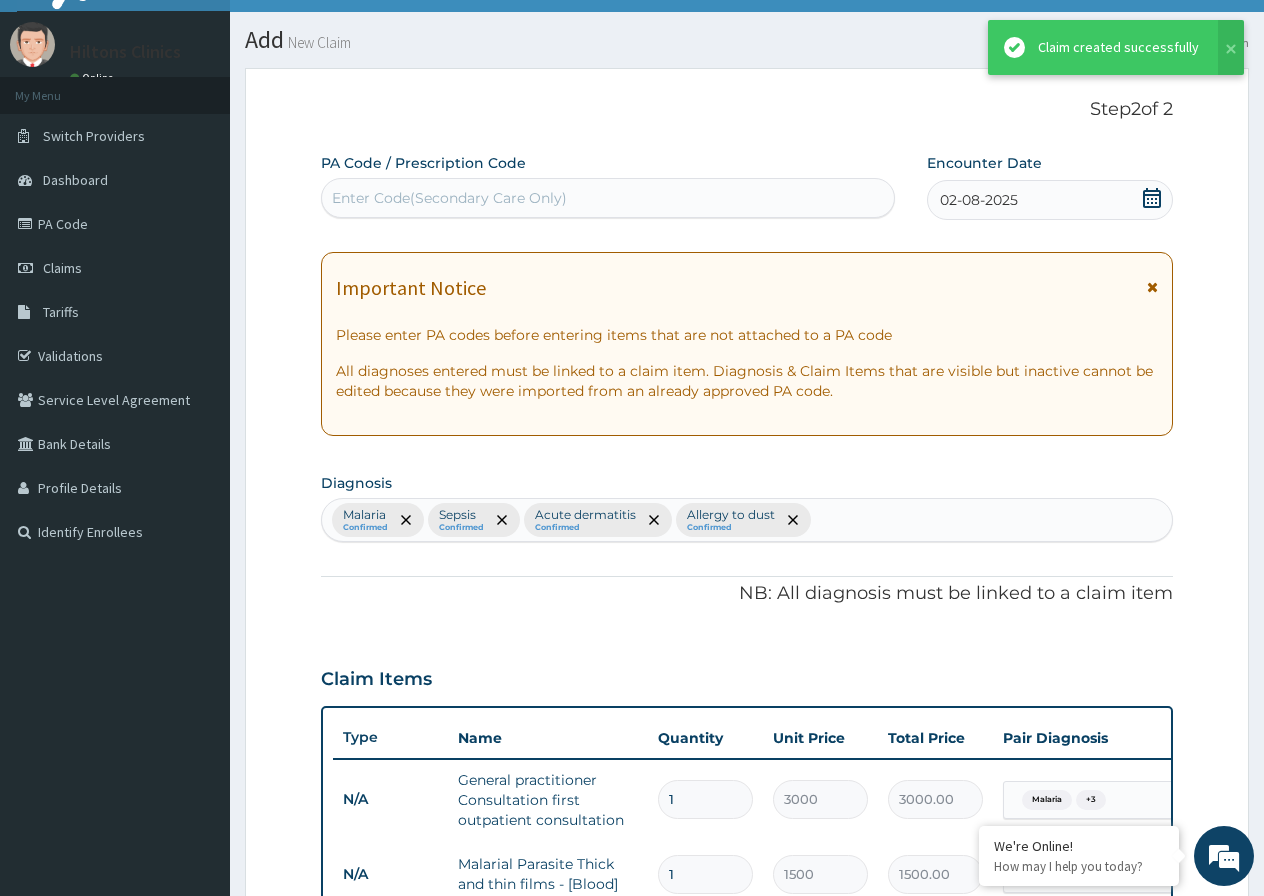 scroll, scrollTop: 833, scrollLeft: 0, axis: vertical 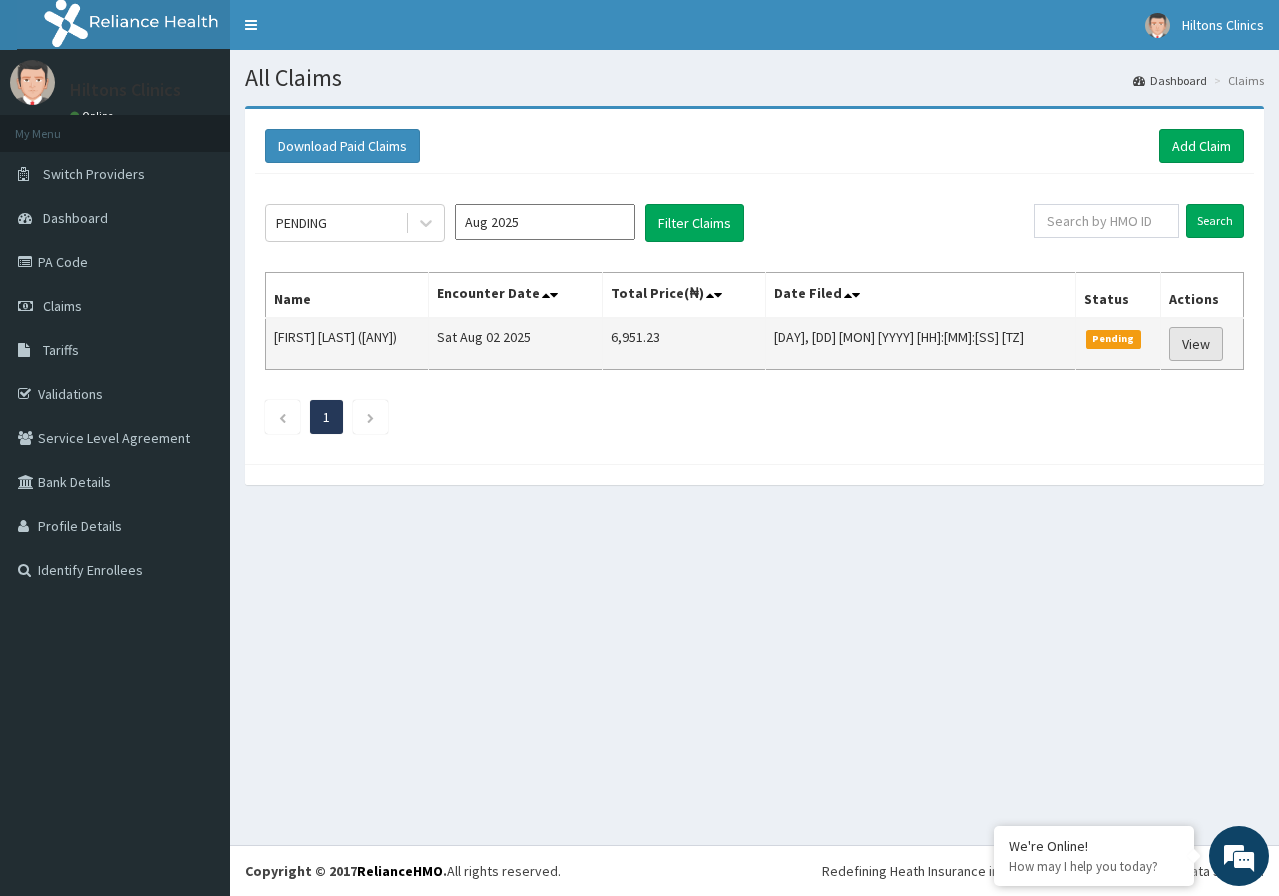 click on "View" at bounding box center (1196, 344) 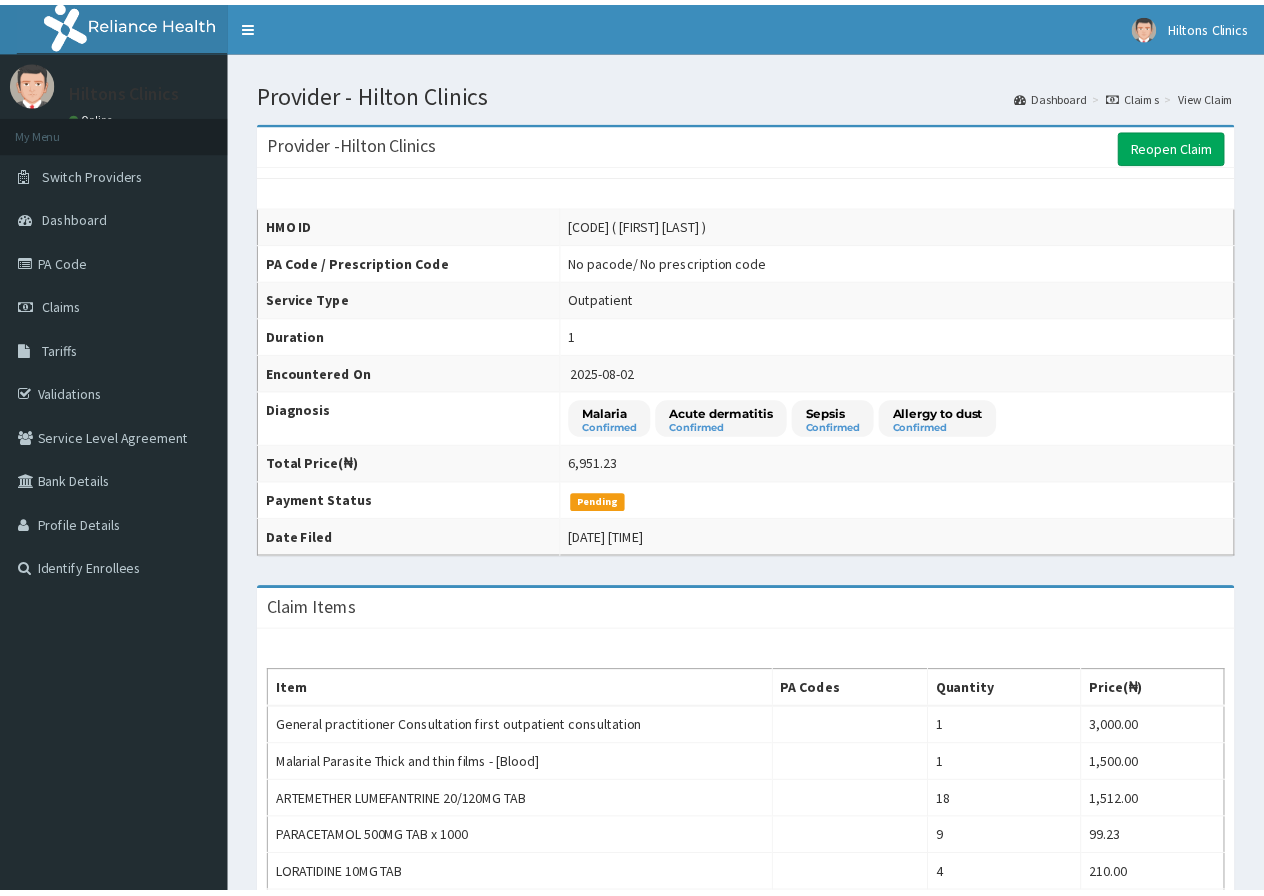 scroll, scrollTop: 0, scrollLeft: 0, axis: both 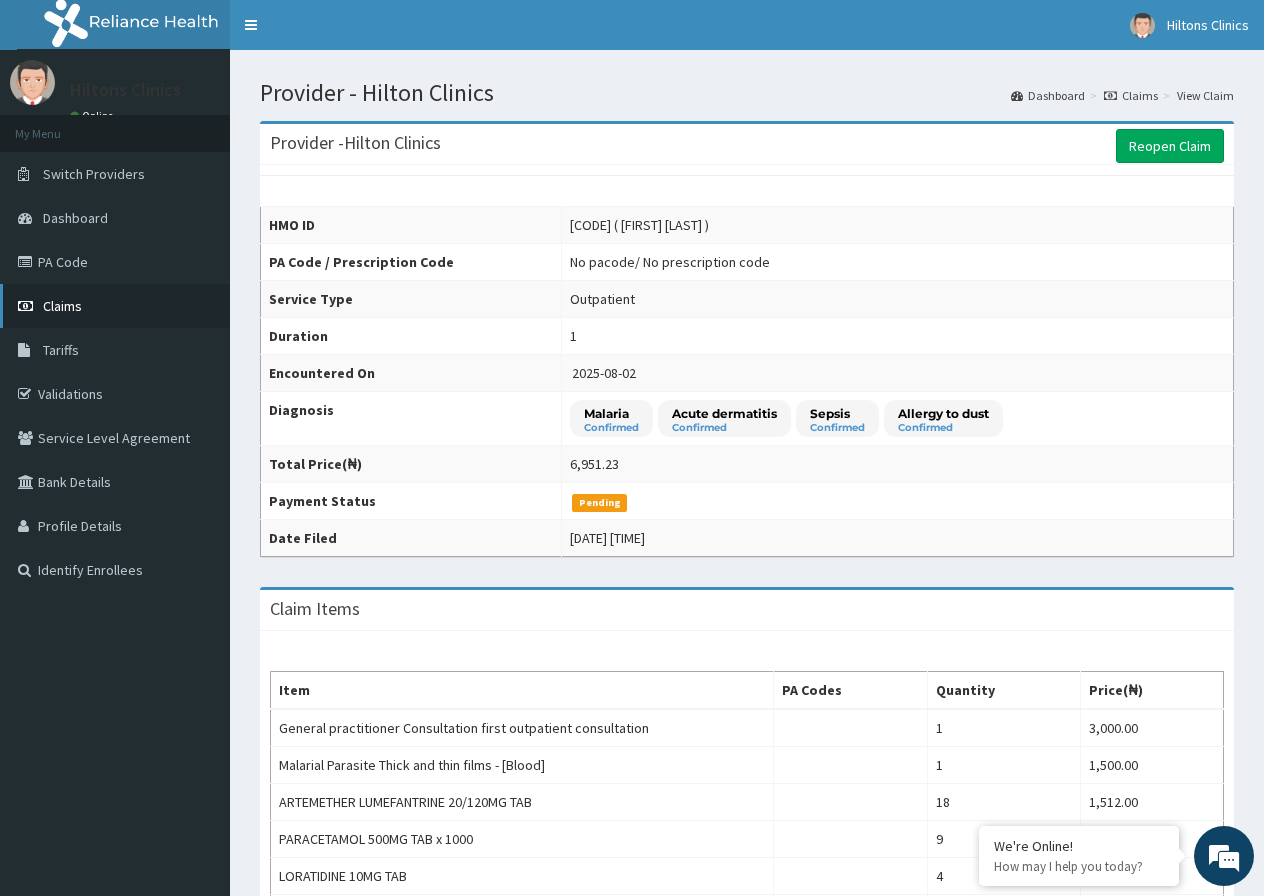click on "Claims" at bounding box center [62, 306] 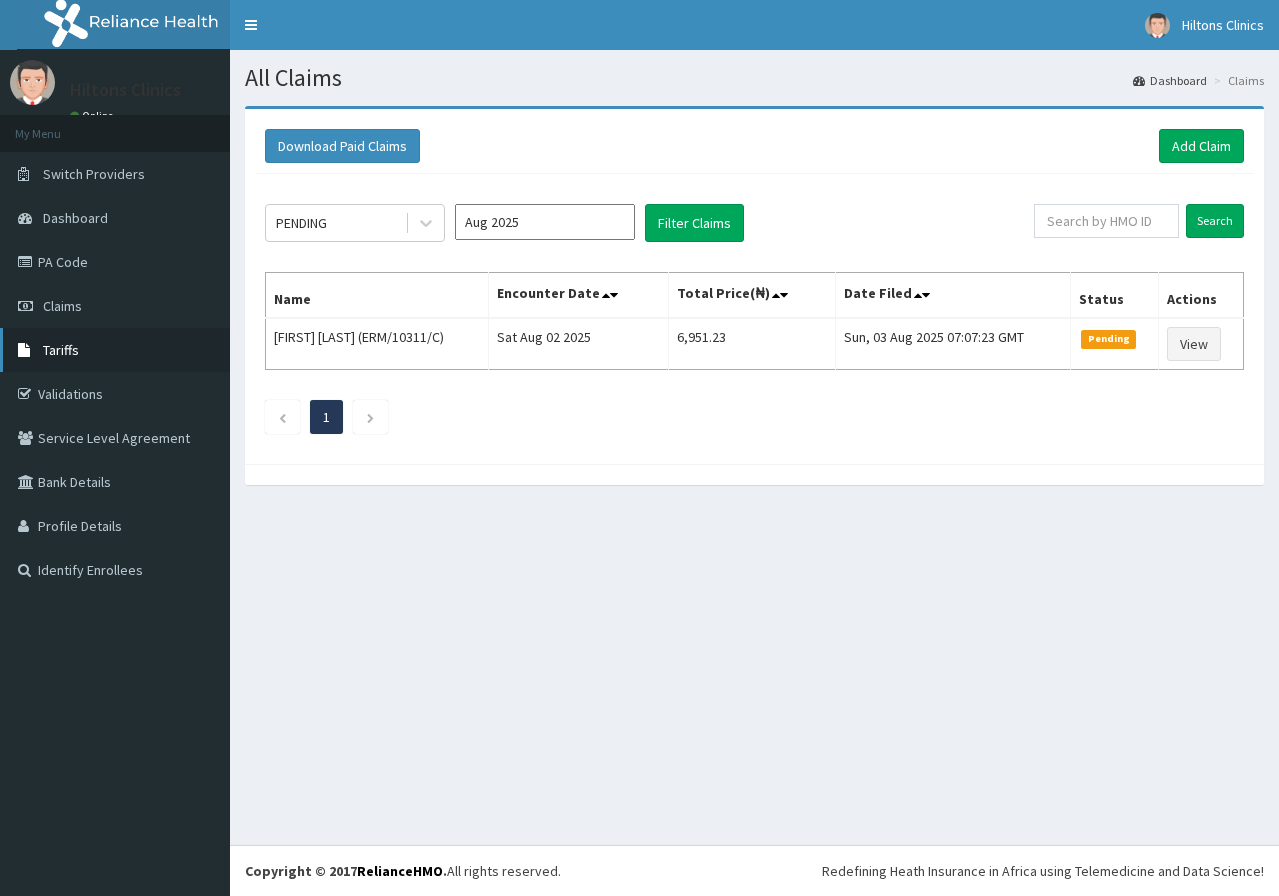 scroll, scrollTop: 0, scrollLeft: 0, axis: both 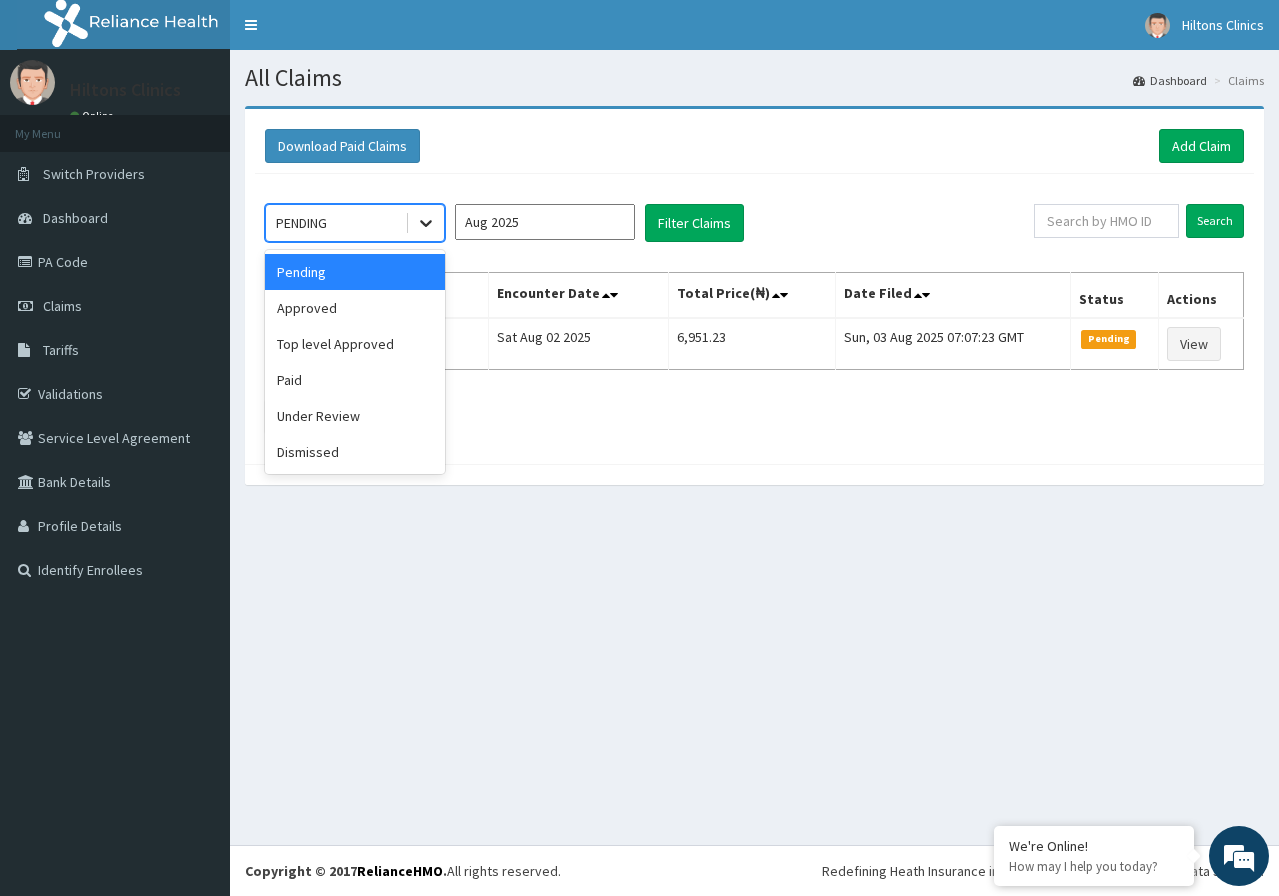 click 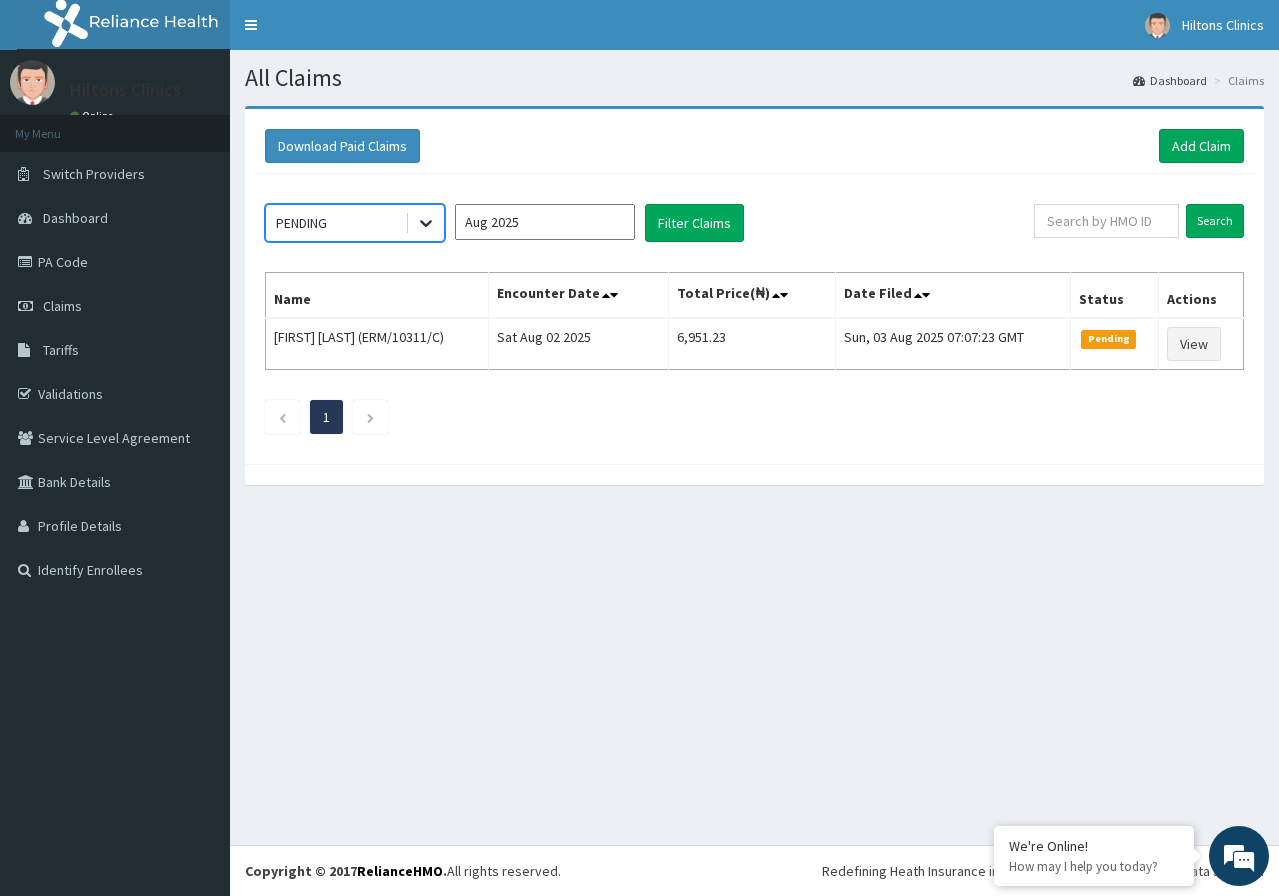 click 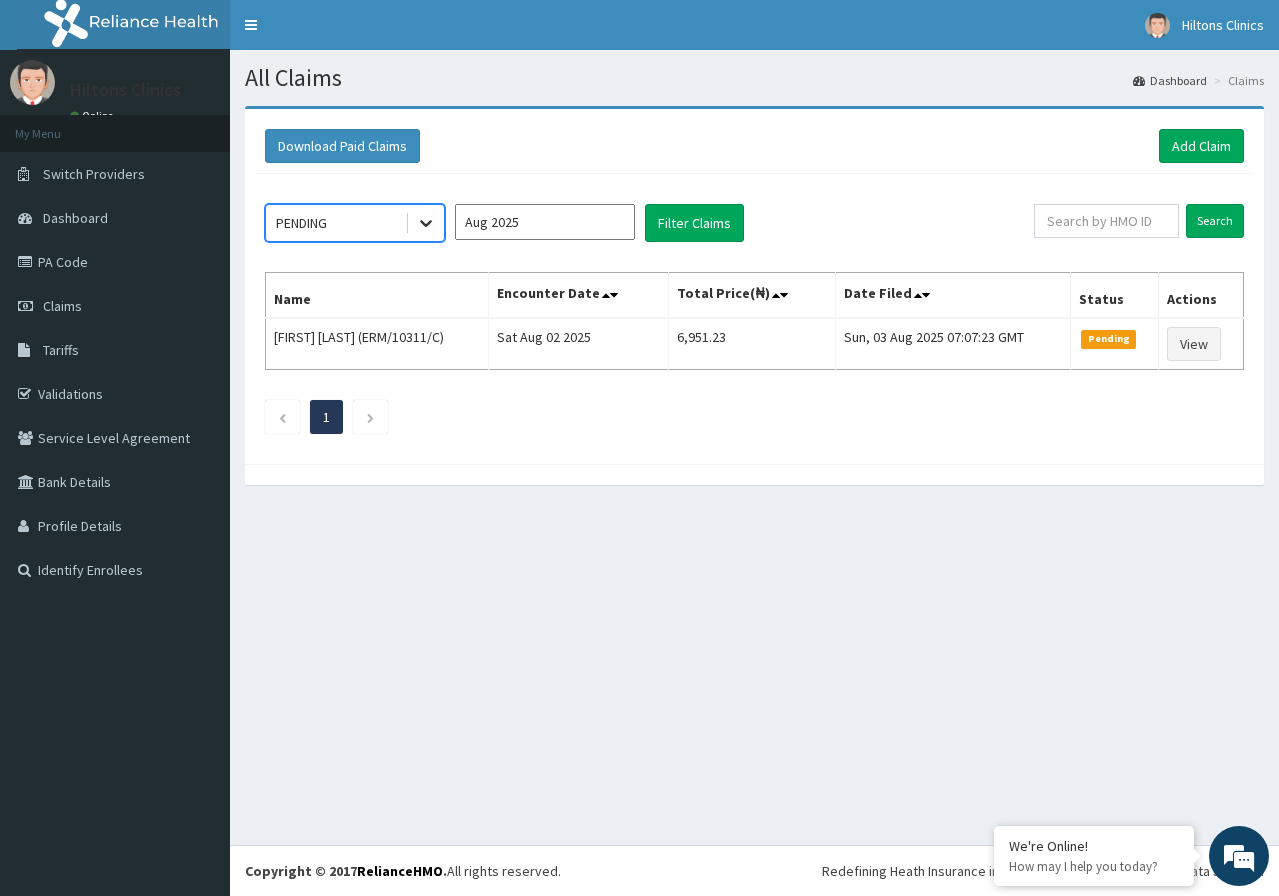 scroll, scrollTop: 0, scrollLeft: 0, axis: both 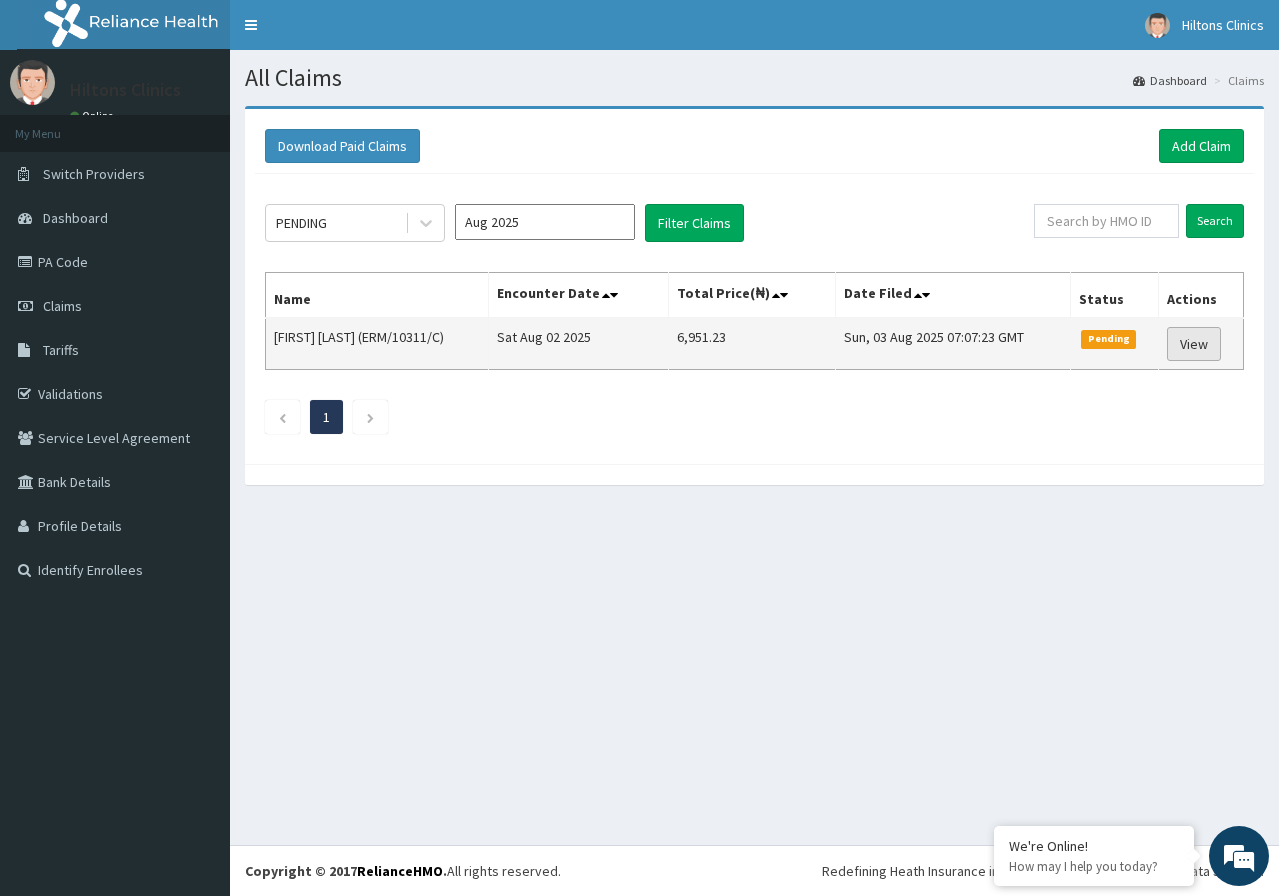 click on "View" at bounding box center [1194, 344] 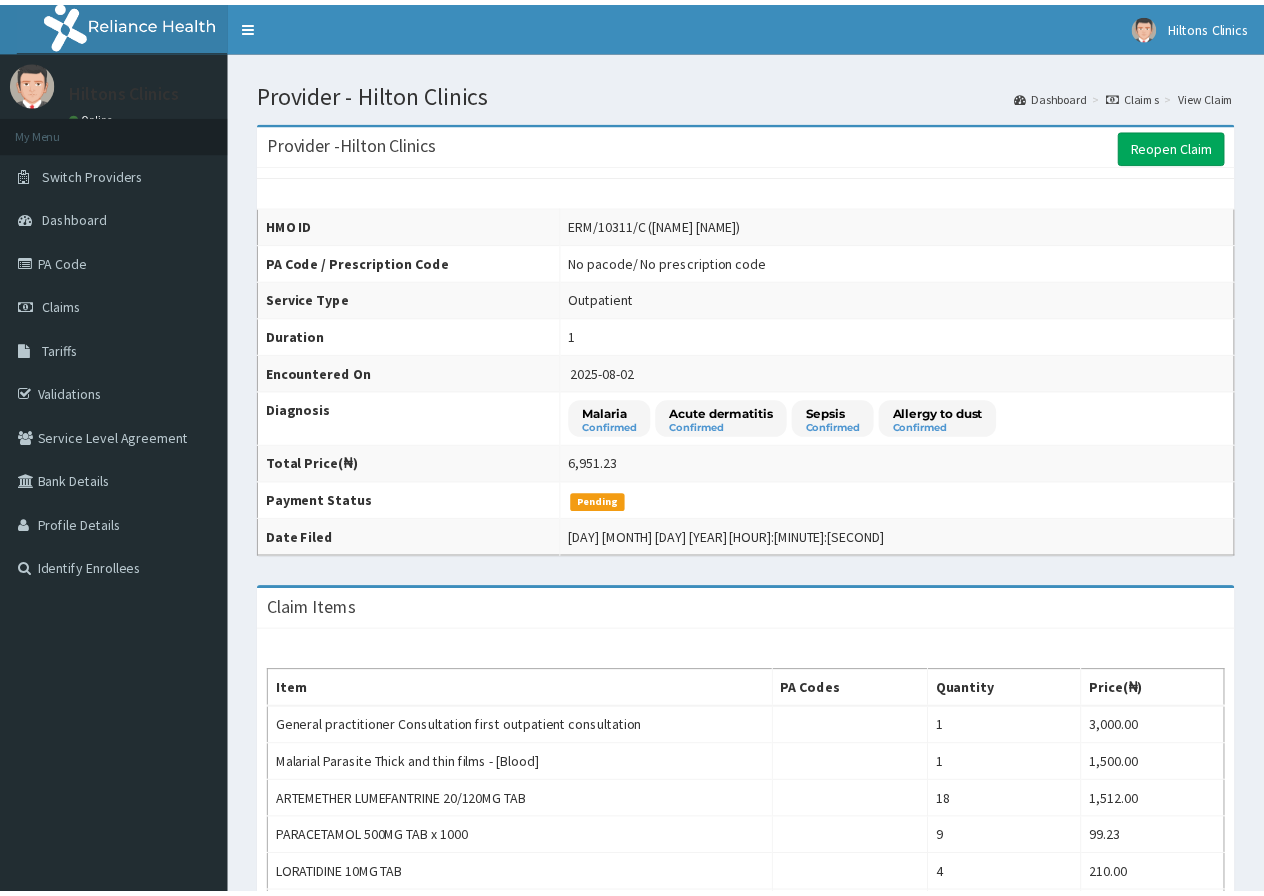 scroll, scrollTop: 0, scrollLeft: 0, axis: both 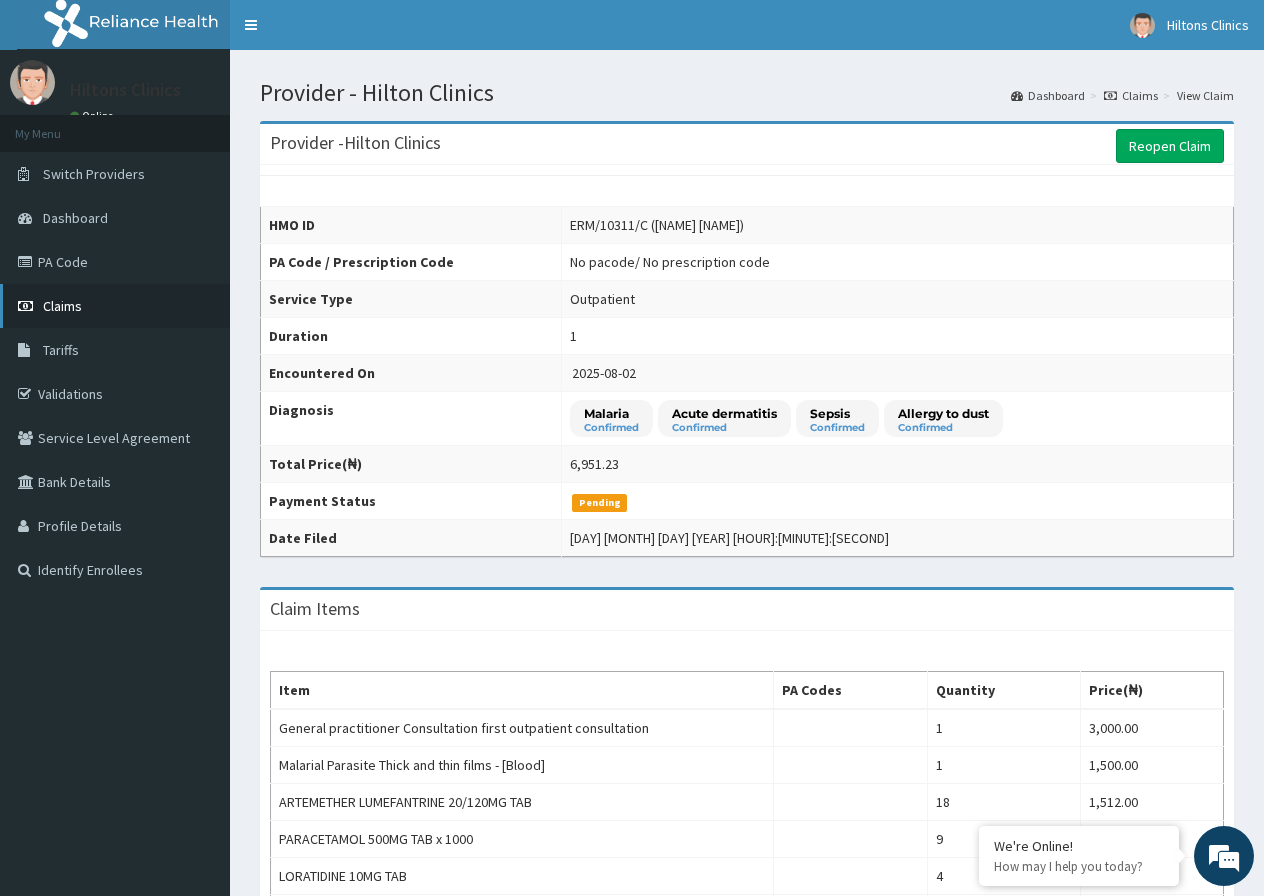 click on "Claims" at bounding box center [62, 306] 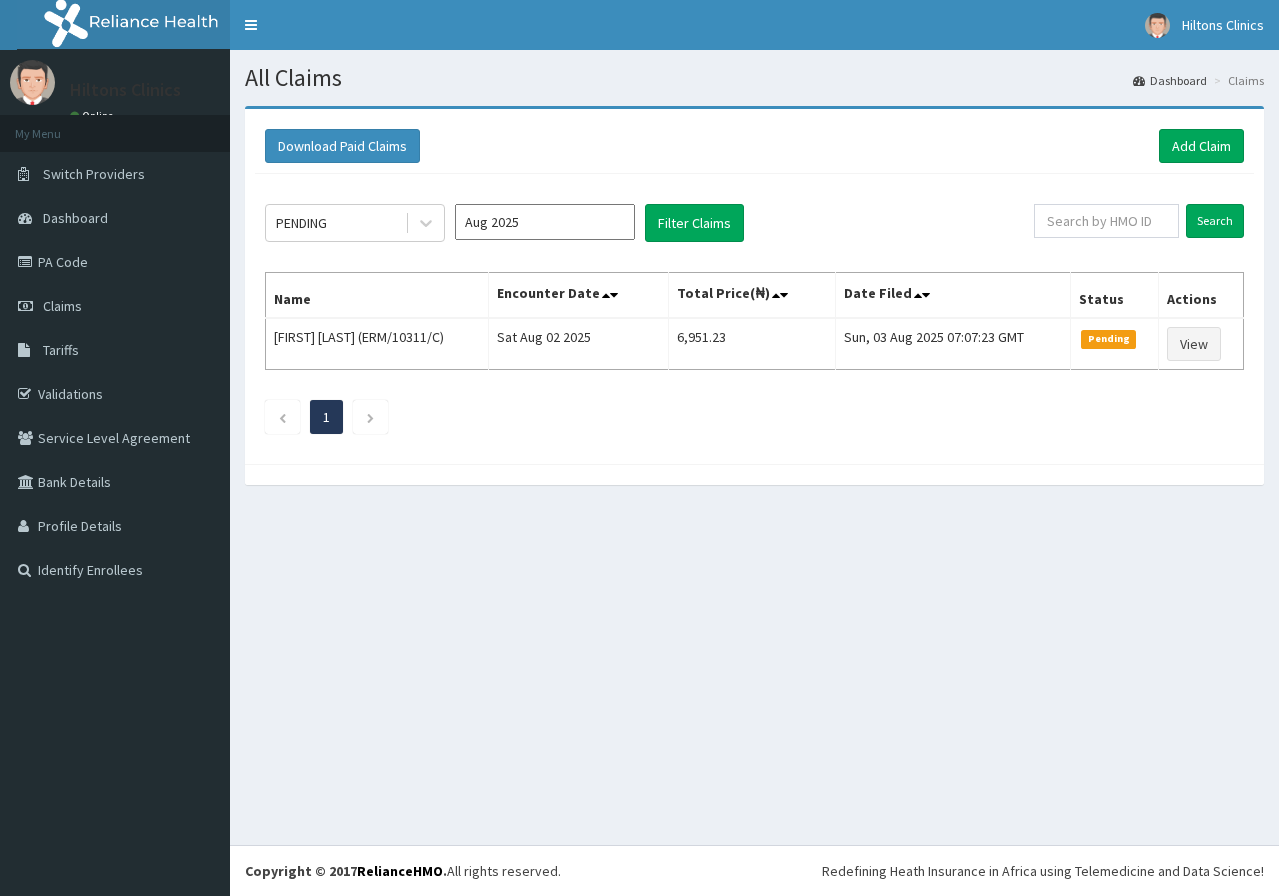 scroll, scrollTop: 0, scrollLeft: 0, axis: both 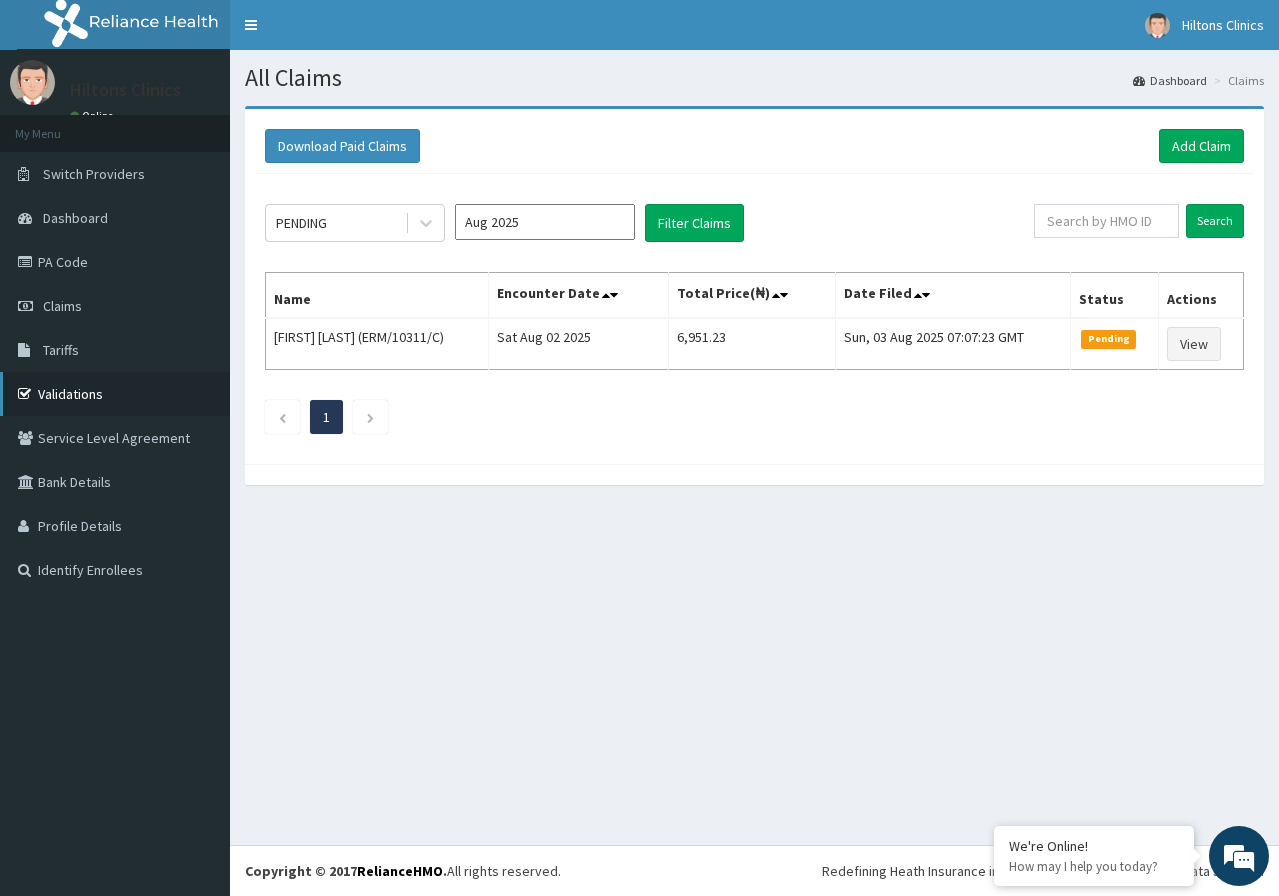 click on "Validations" at bounding box center (115, 394) 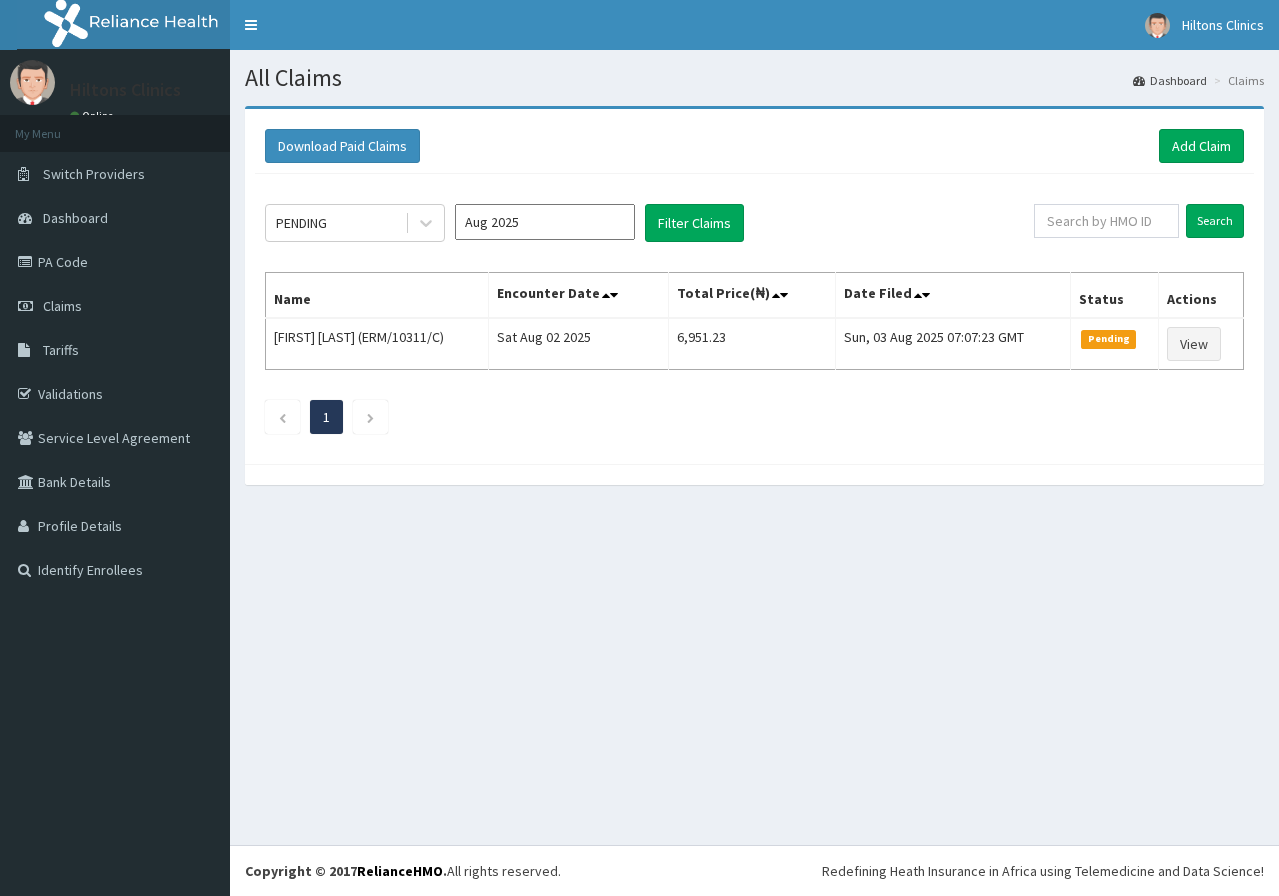 scroll, scrollTop: 0, scrollLeft: 0, axis: both 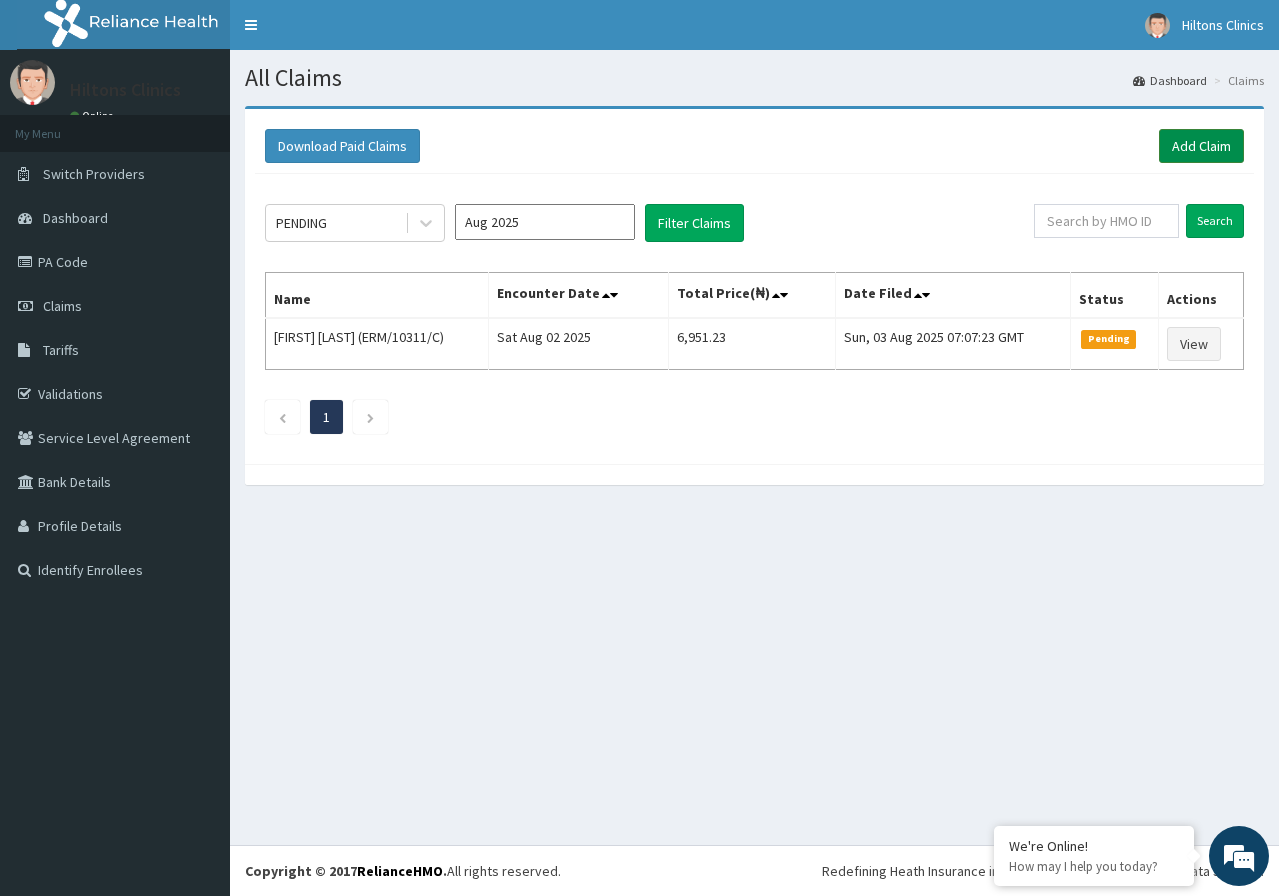 click on "Add Claim" at bounding box center (1201, 146) 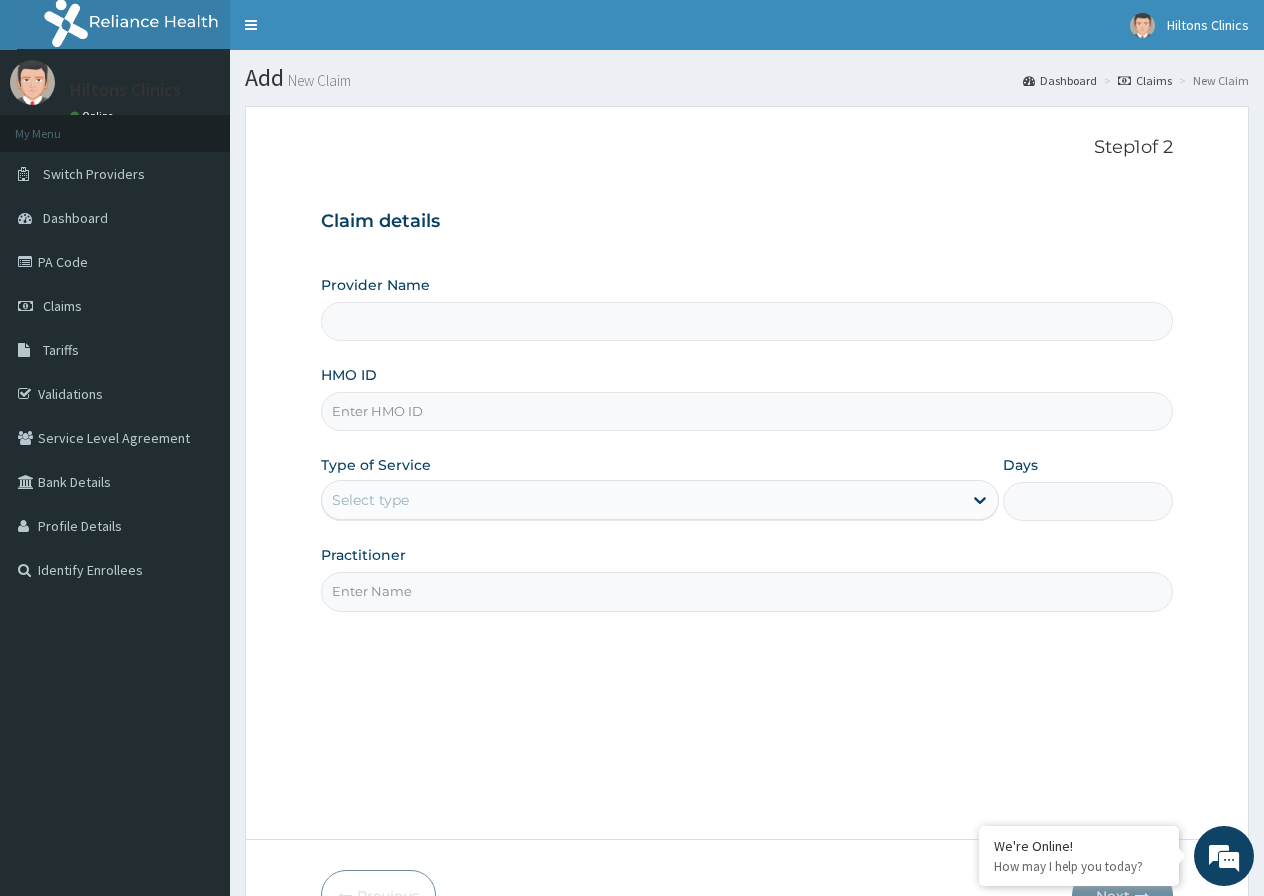 scroll, scrollTop: 0, scrollLeft: 0, axis: both 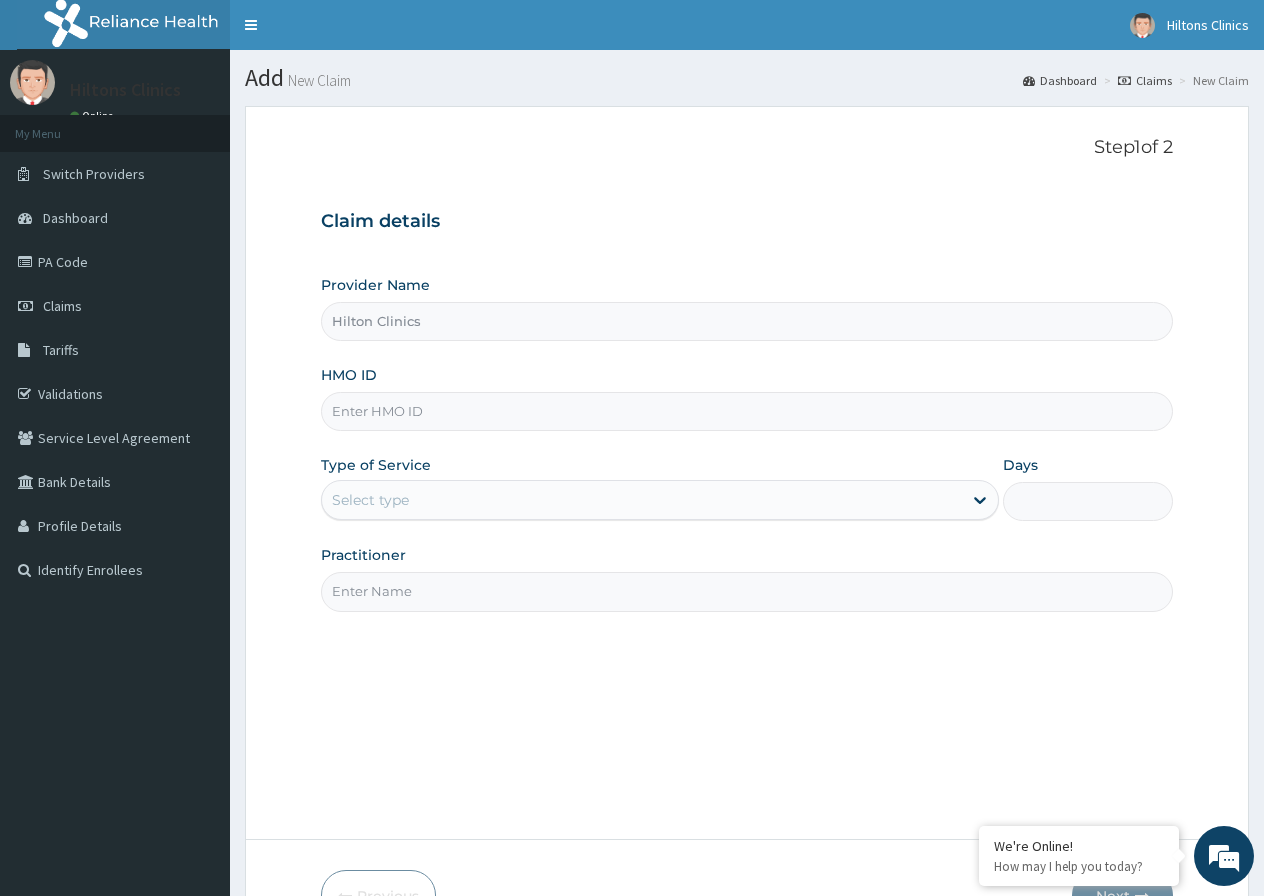 type on "Hilton Clinics" 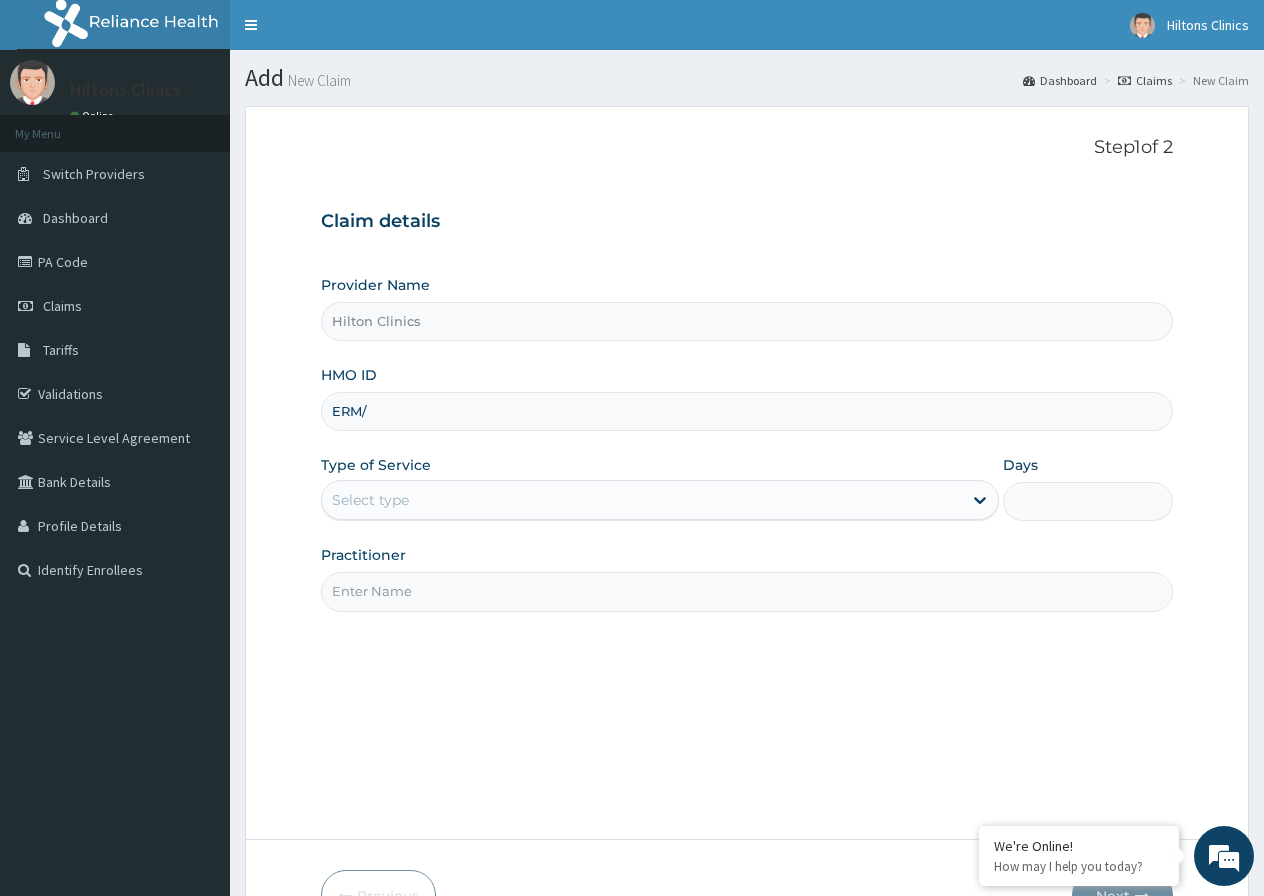 scroll, scrollTop: 0, scrollLeft: 0, axis: both 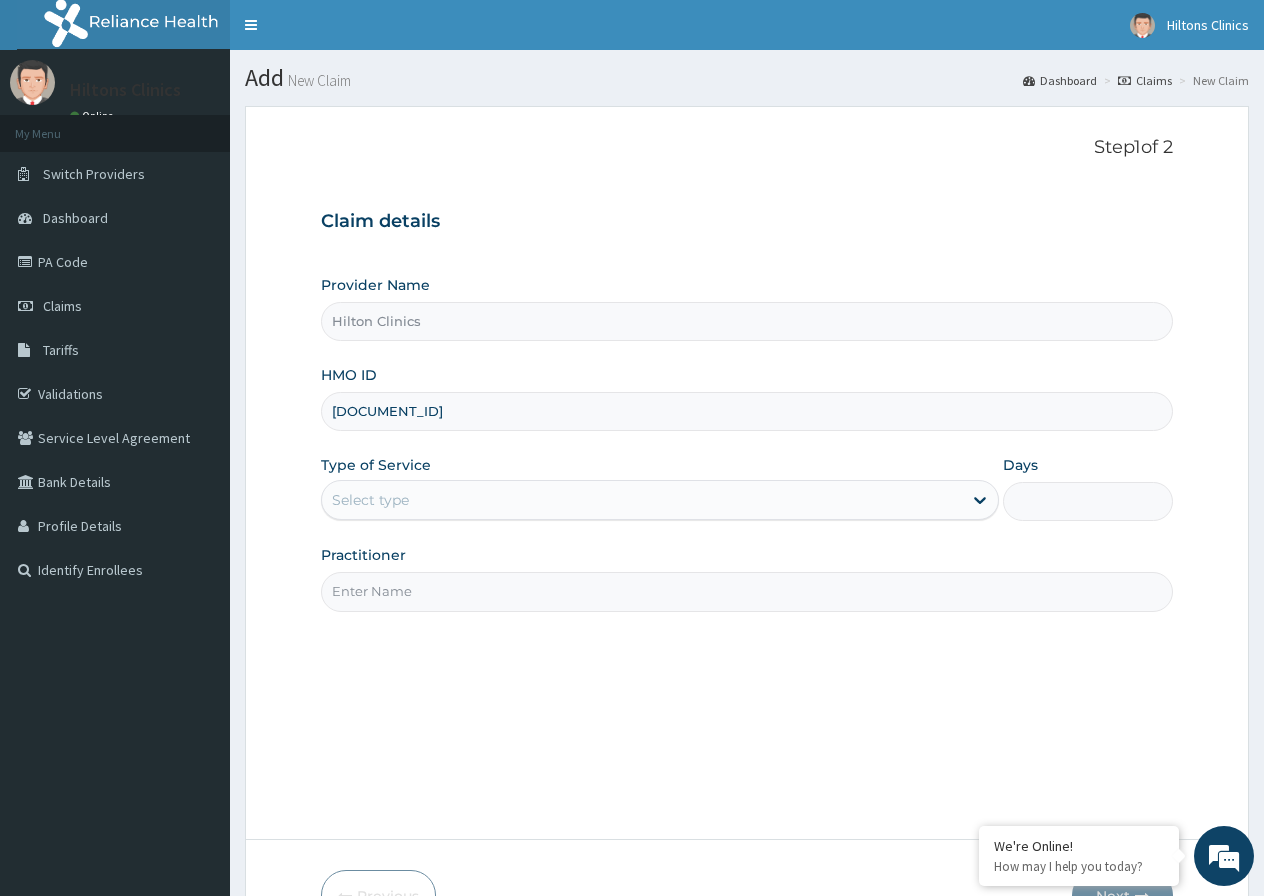 type on "[DOCUMENT_ID]" 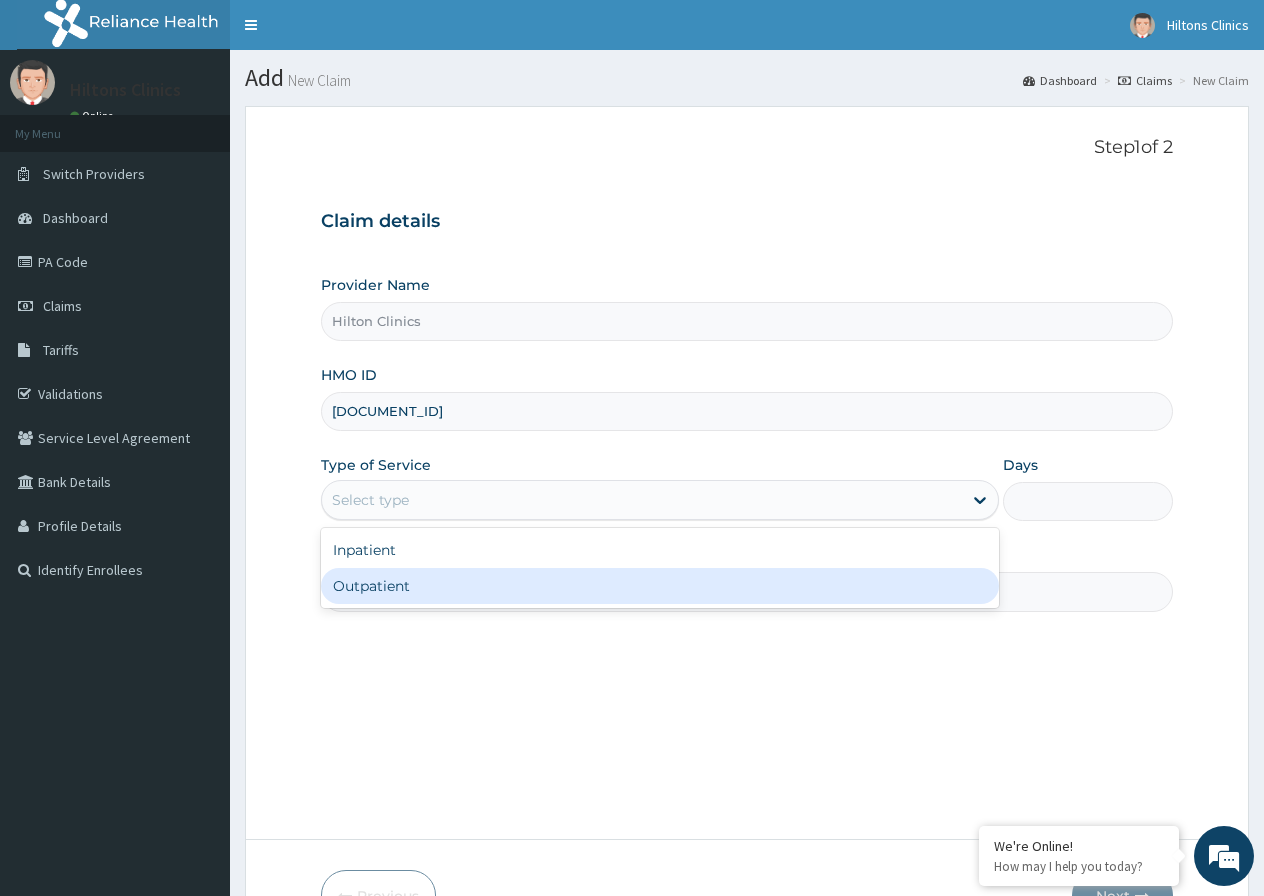 click on "Outpatient" at bounding box center (660, 586) 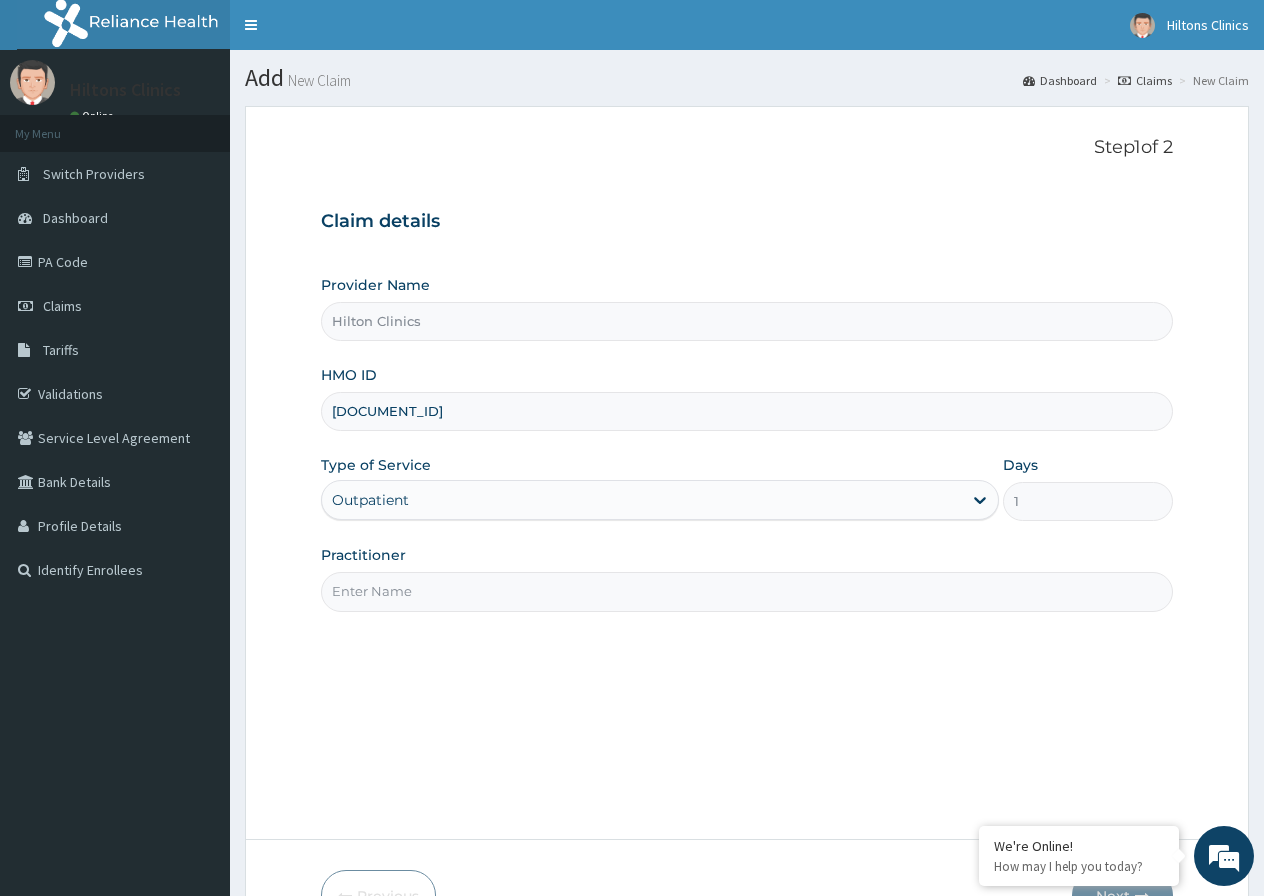click on "Practitioner" at bounding box center (747, 591) 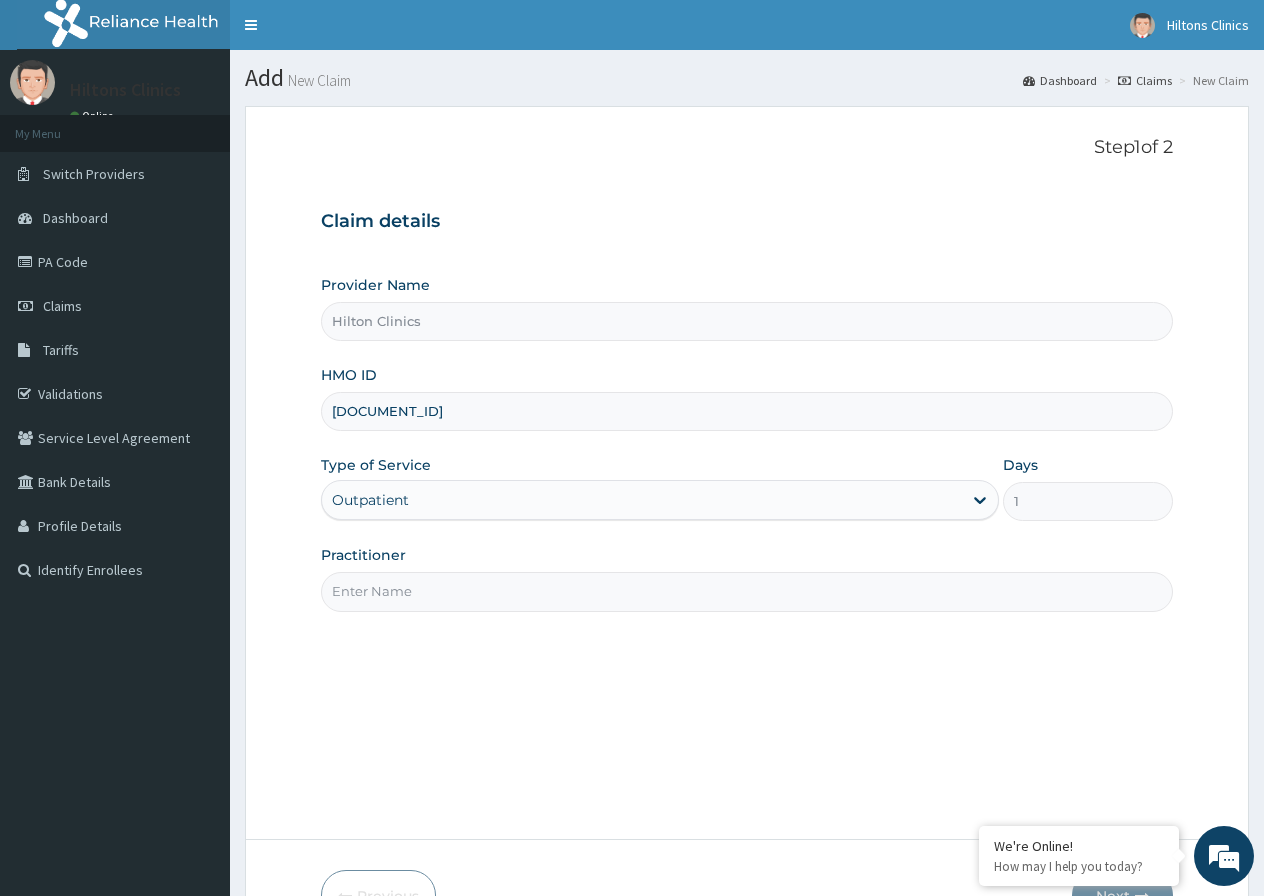 type on "DR [LAST]" 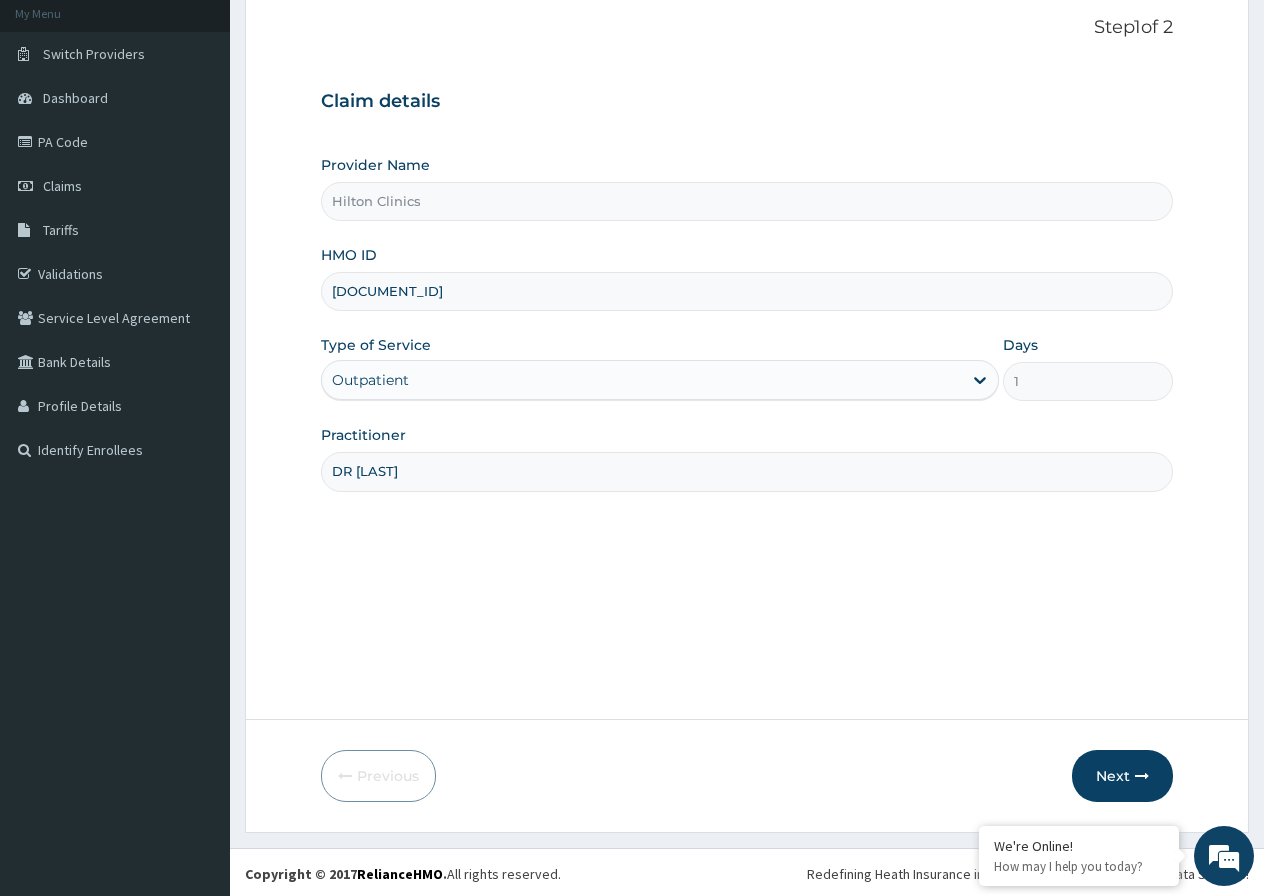scroll, scrollTop: 123, scrollLeft: 0, axis: vertical 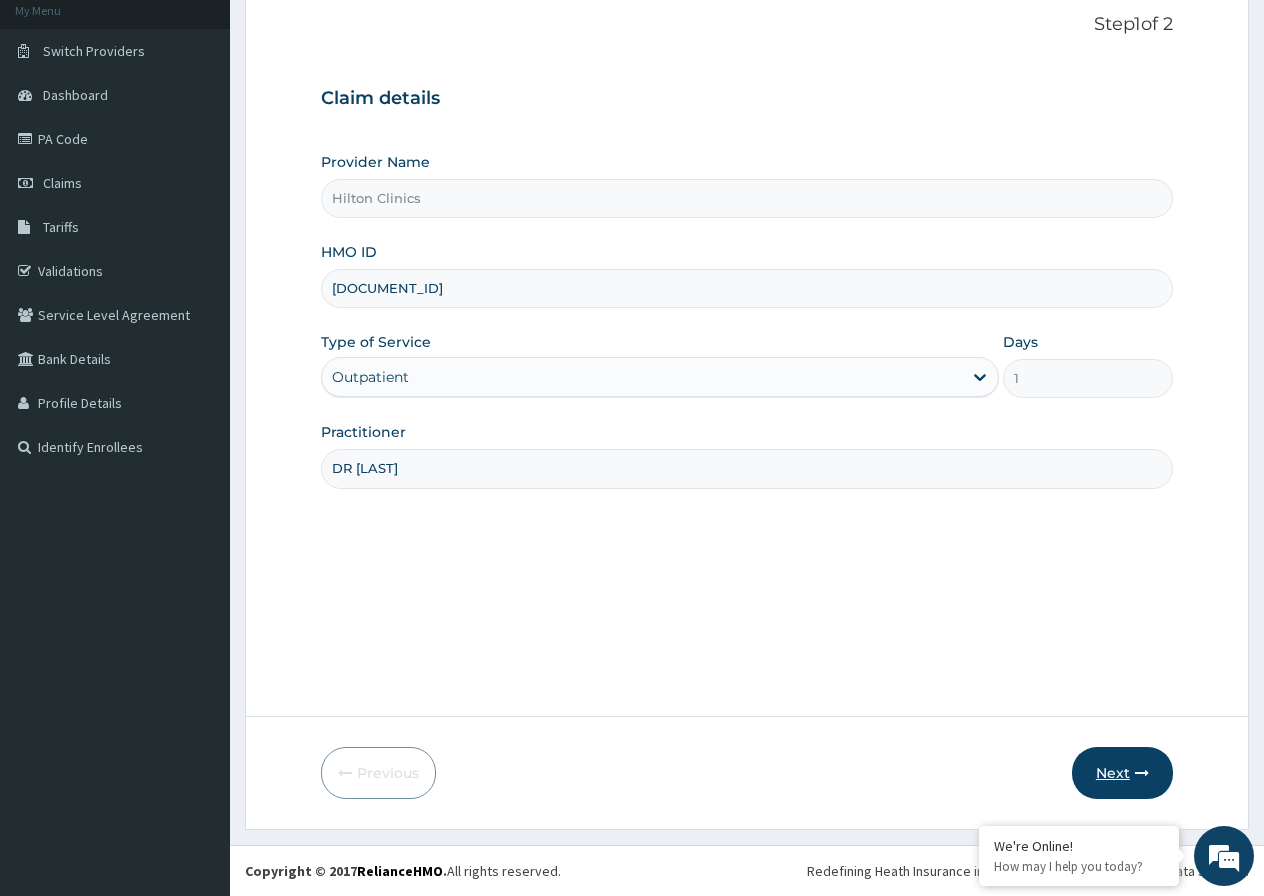 click on "Next" at bounding box center (1122, 773) 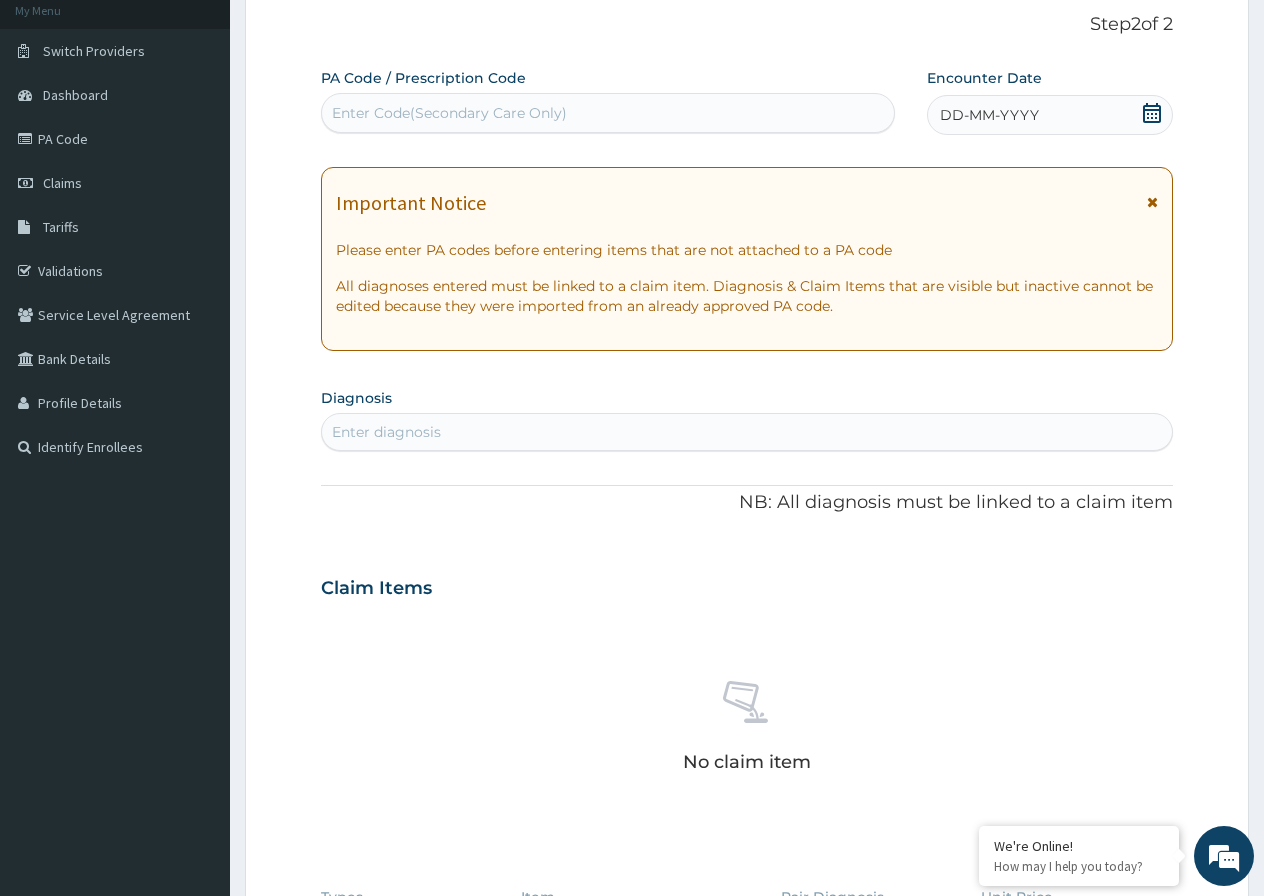 click on "Enter diagnosis" at bounding box center [386, 432] 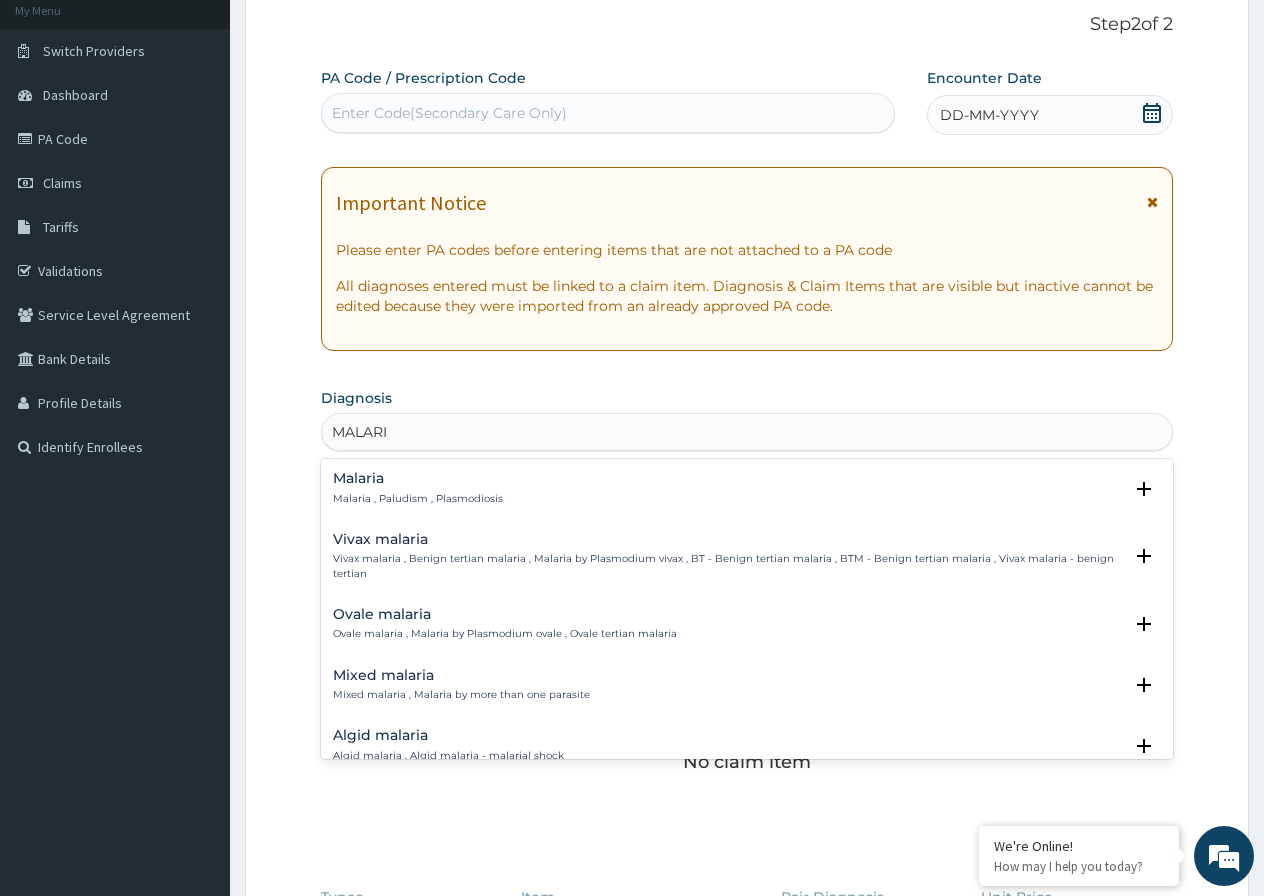 type on "MALARIA" 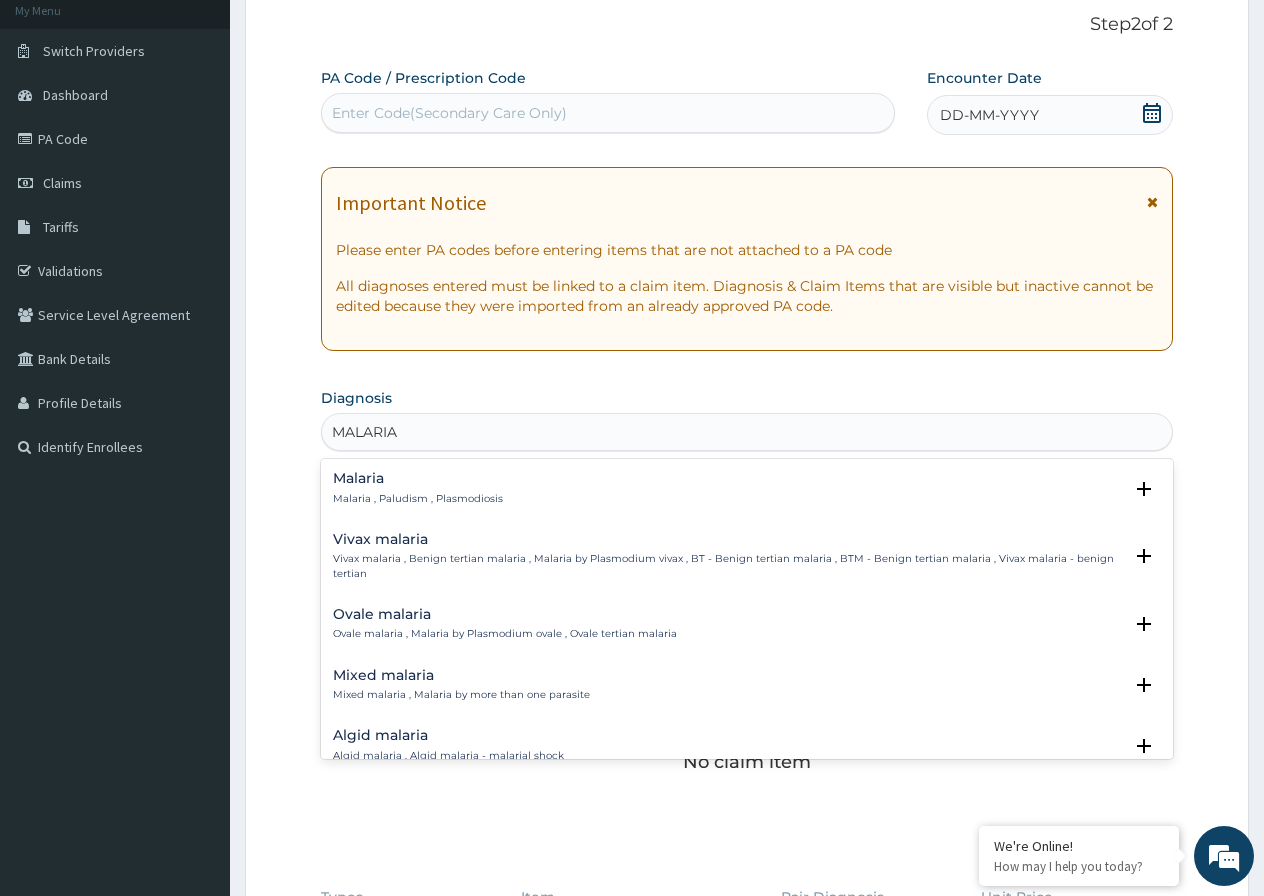 click on "Malaria Malaria , Paludism , Plasmodiosis" at bounding box center [418, 488] 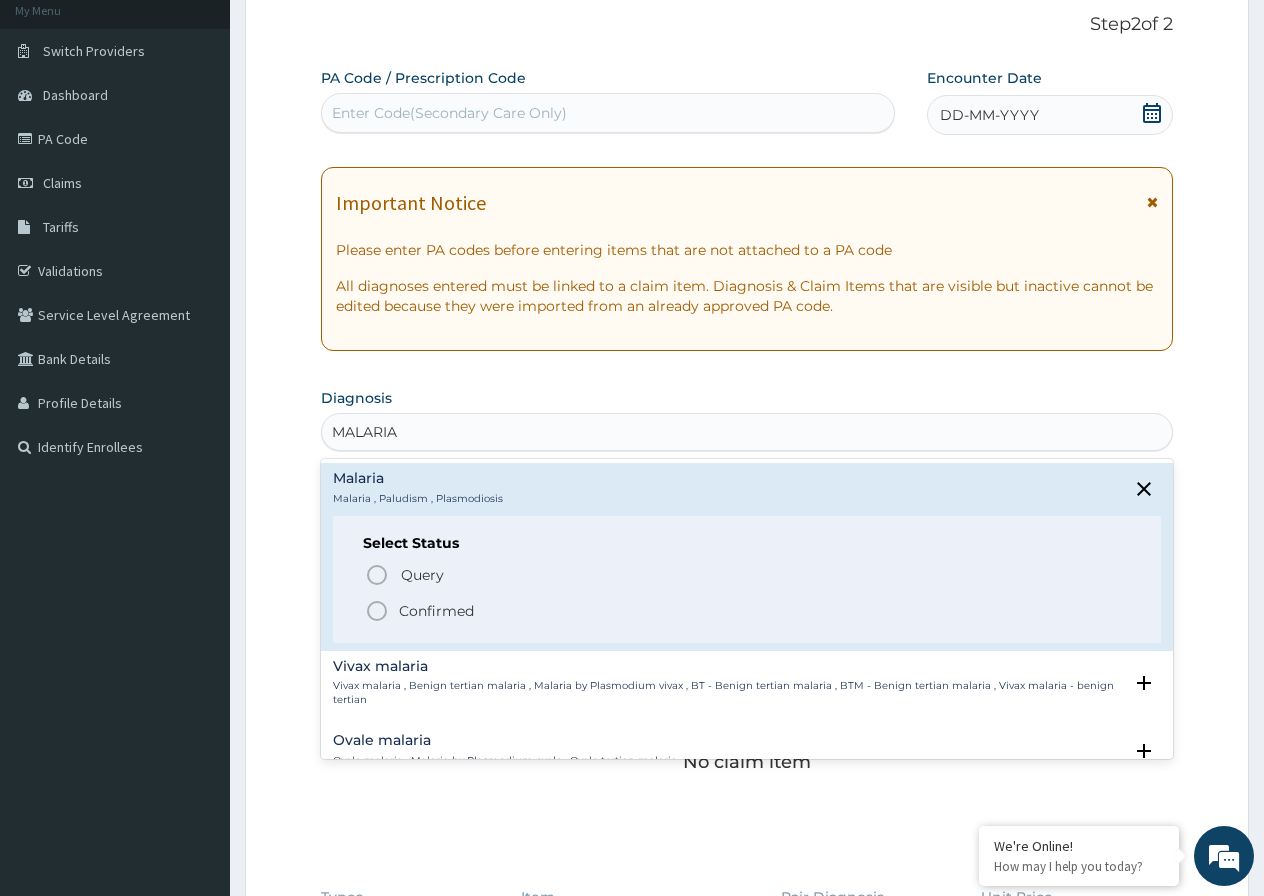 click 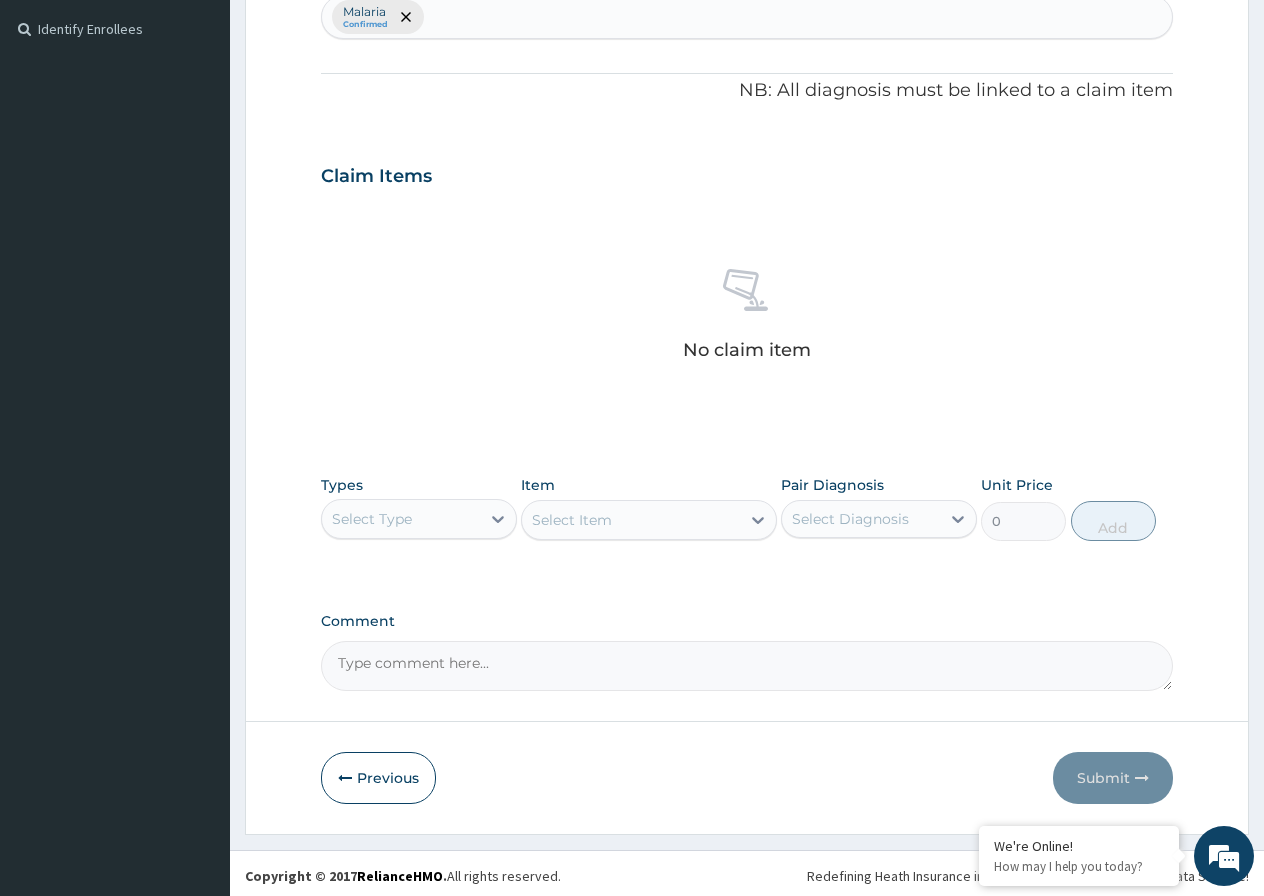 scroll, scrollTop: 546, scrollLeft: 0, axis: vertical 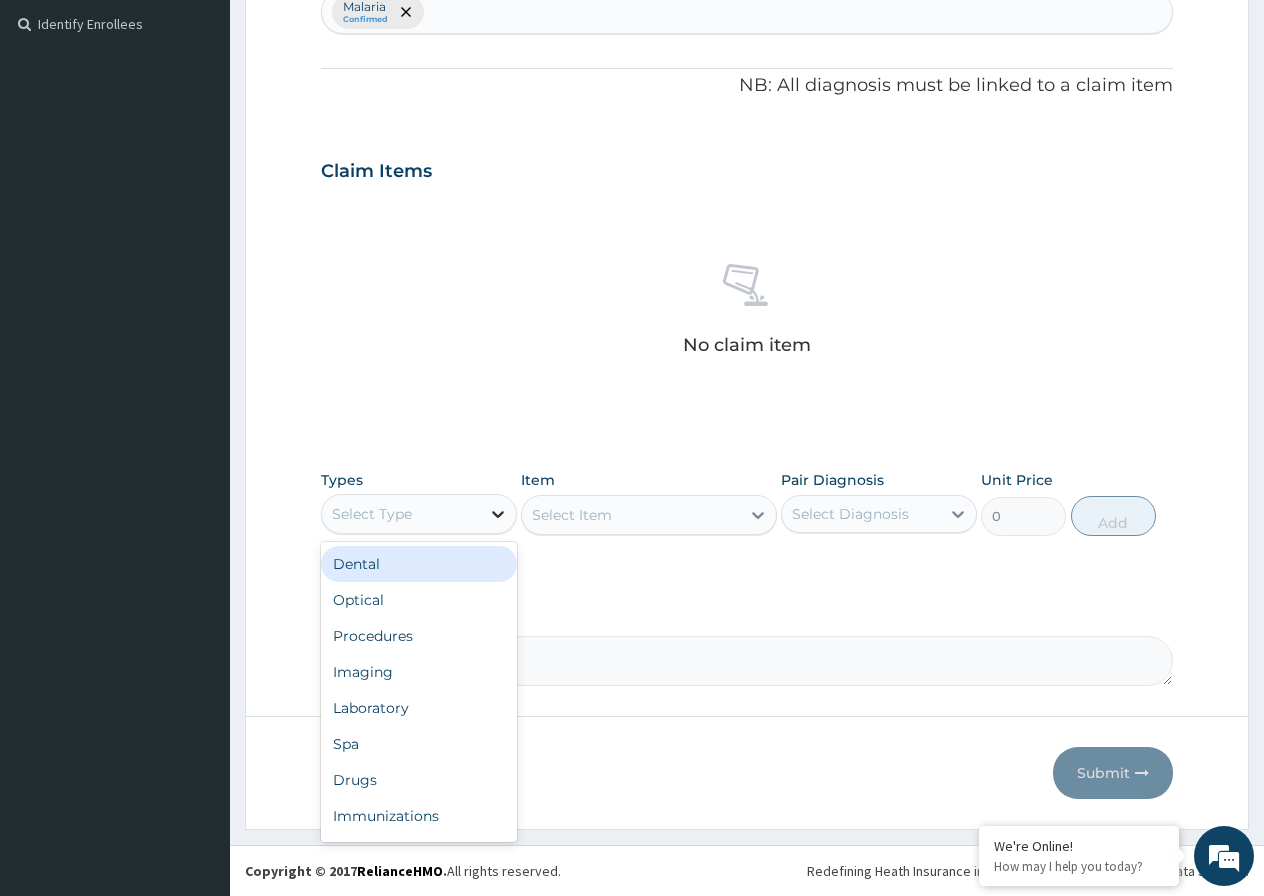 click 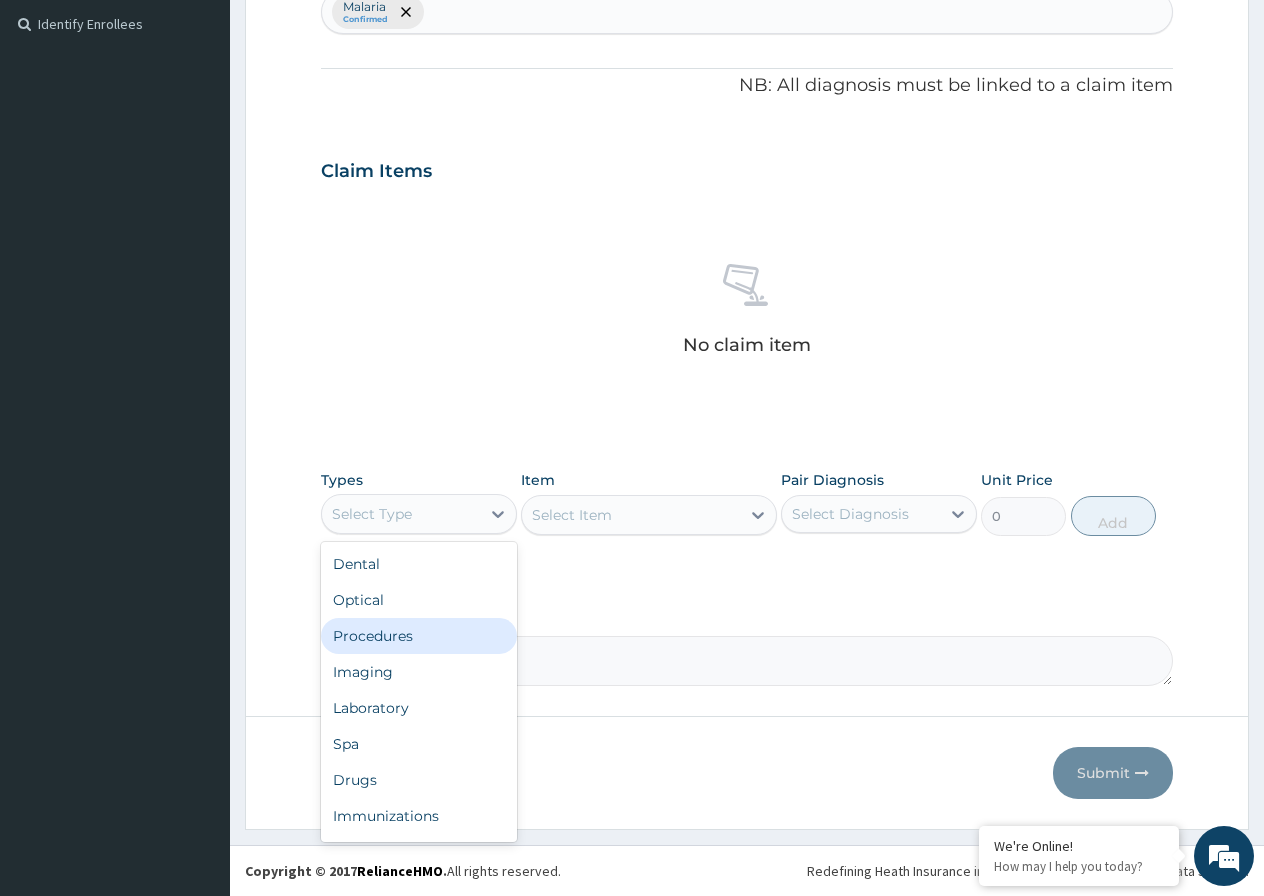 click on "Procedures" at bounding box center [419, 636] 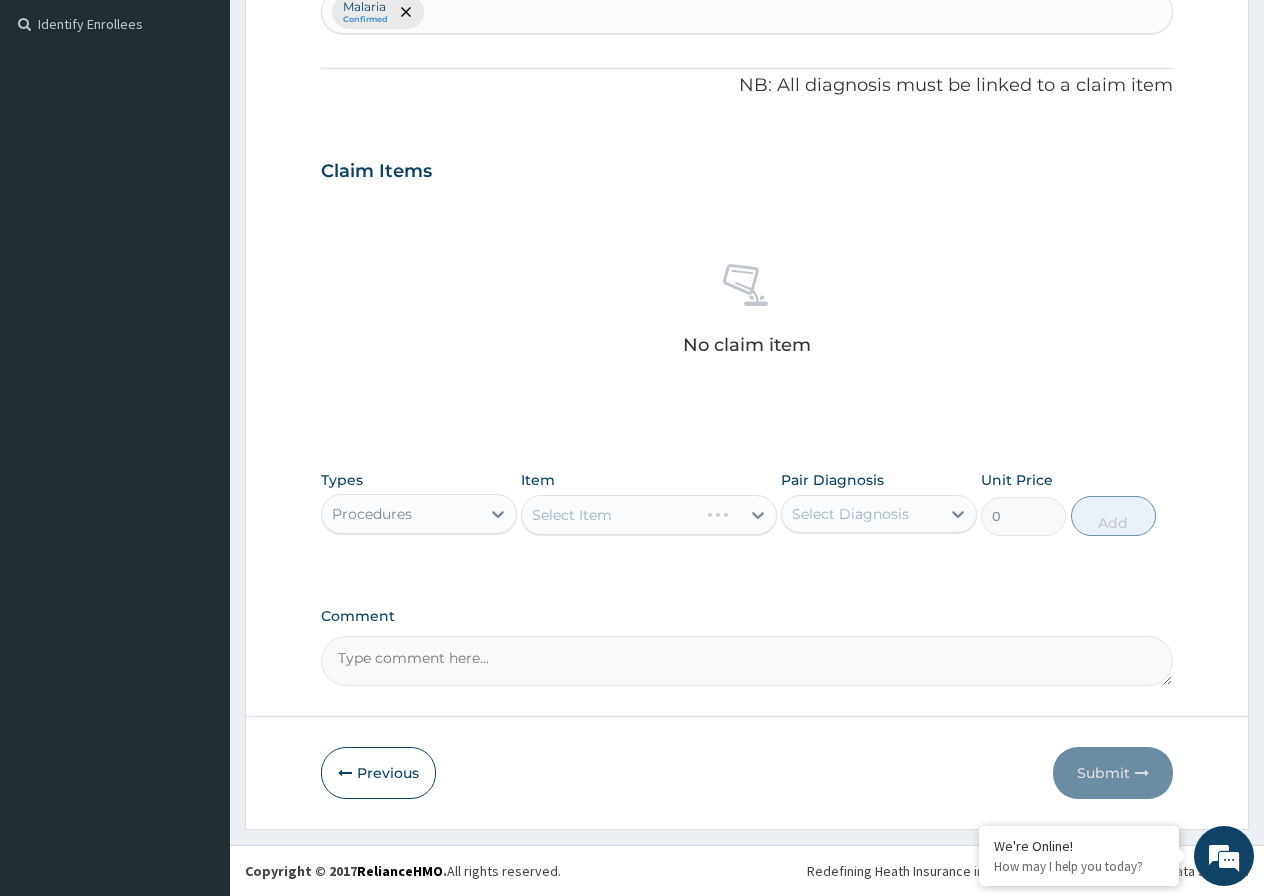 click on "Select Item" at bounding box center (649, 515) 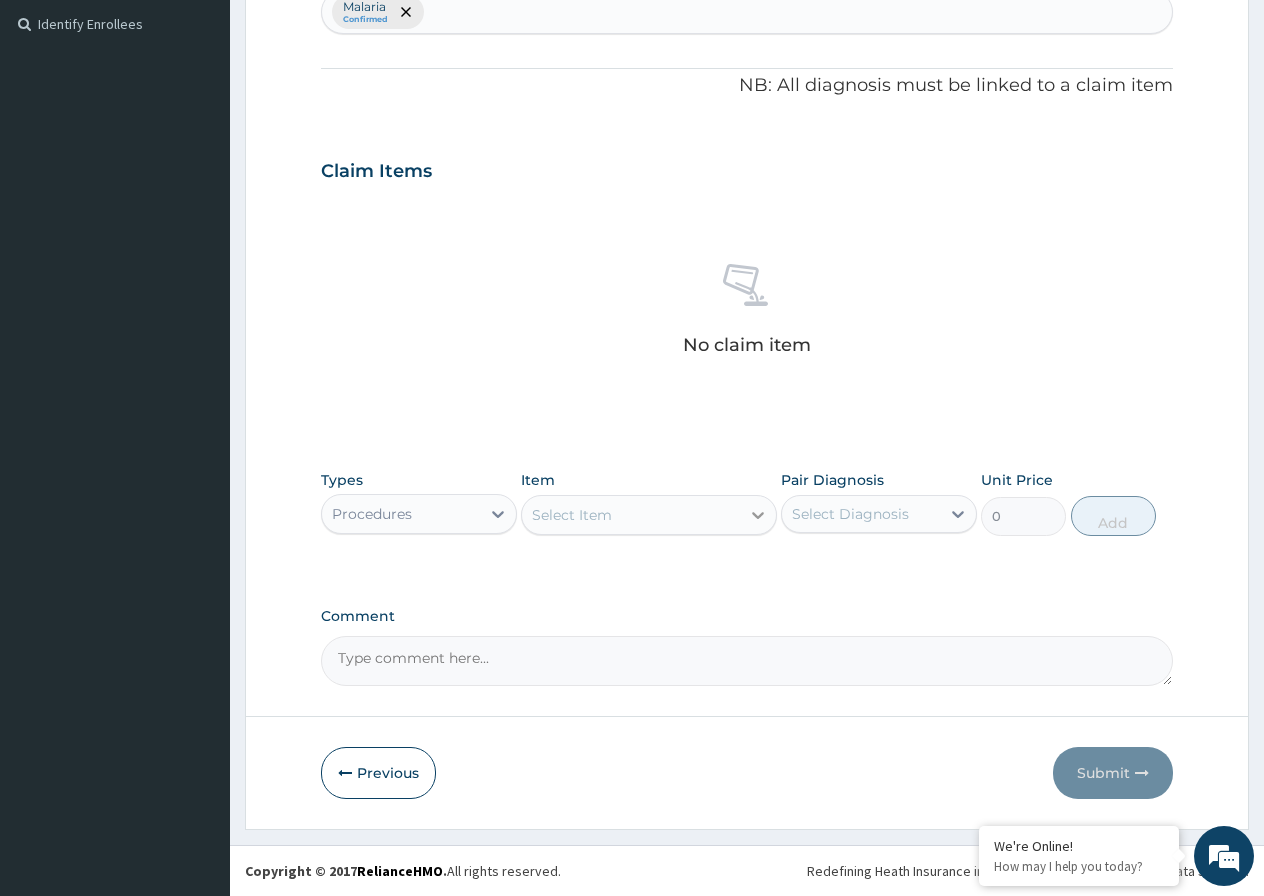 click 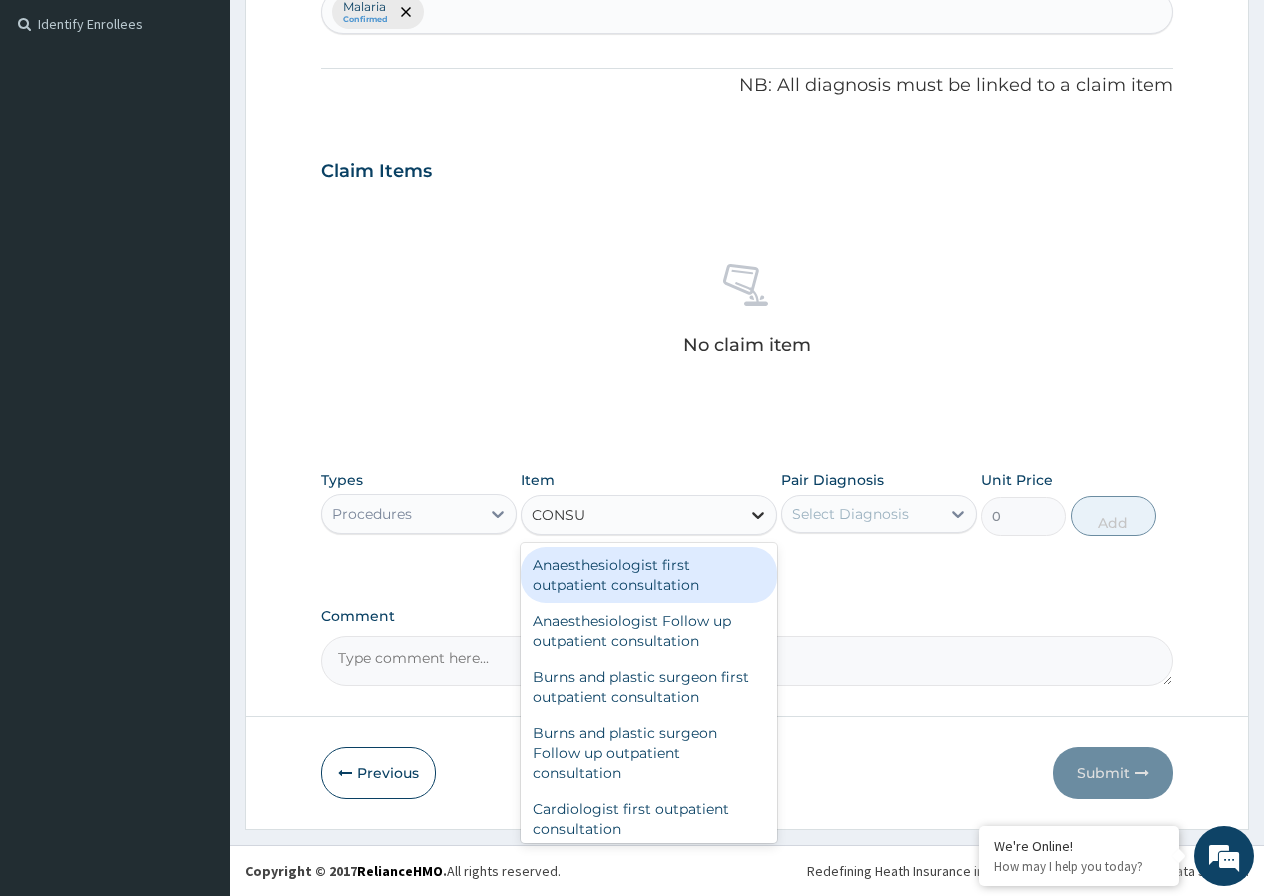 type on "CONSUL" 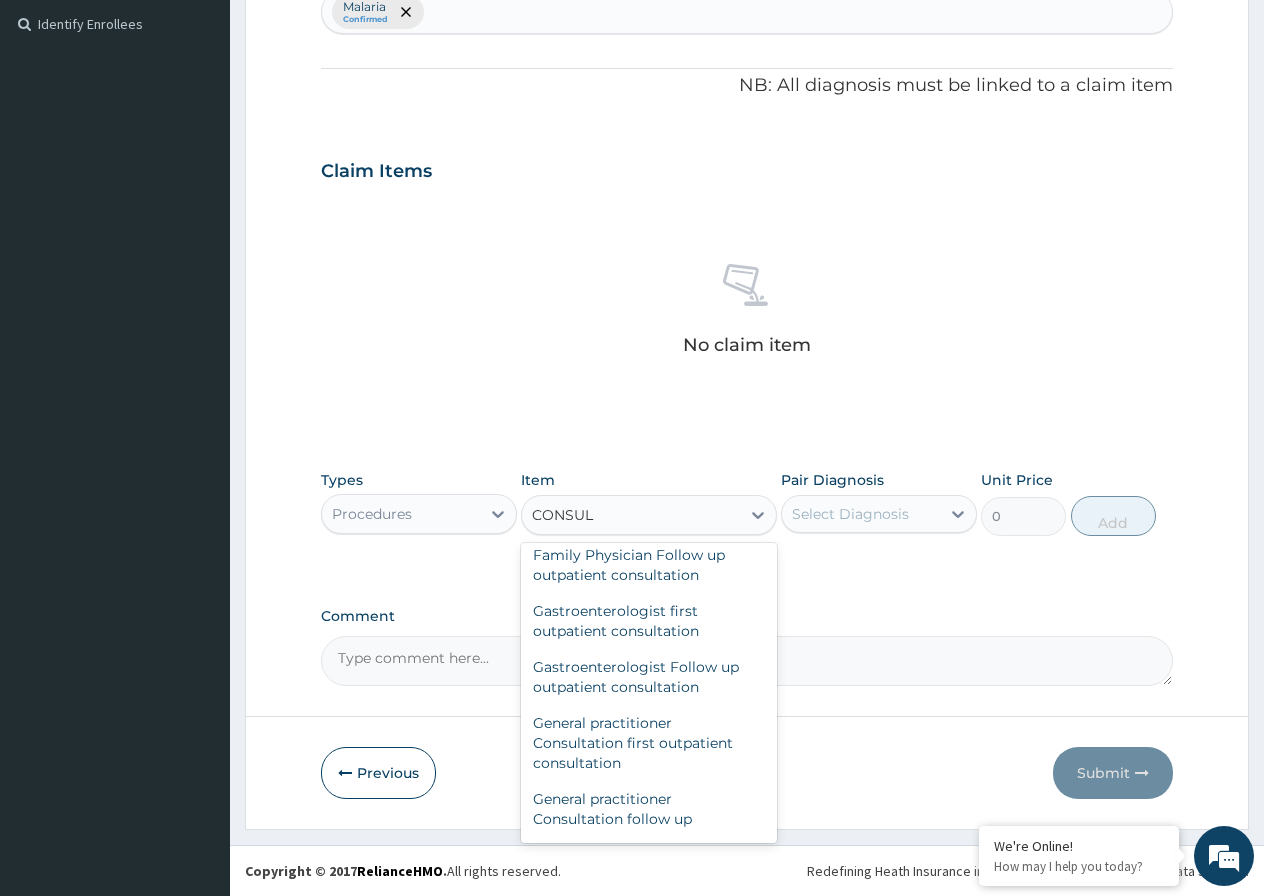 scroll, scrollTop: 1029, scrollLeft: 0, axis: vertical 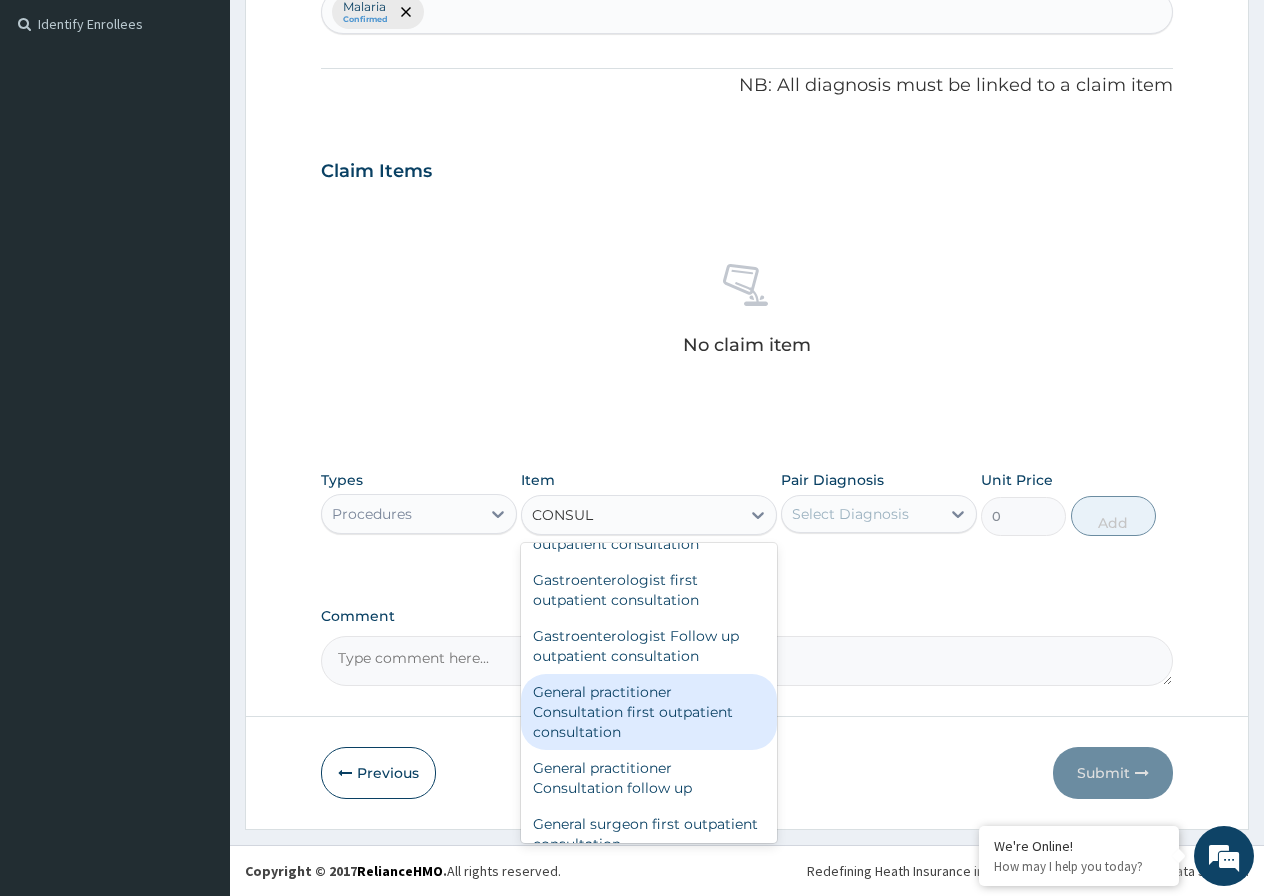 click on "General practitioner Consultation first outpatient consultation" at bounding box center [649, 712] 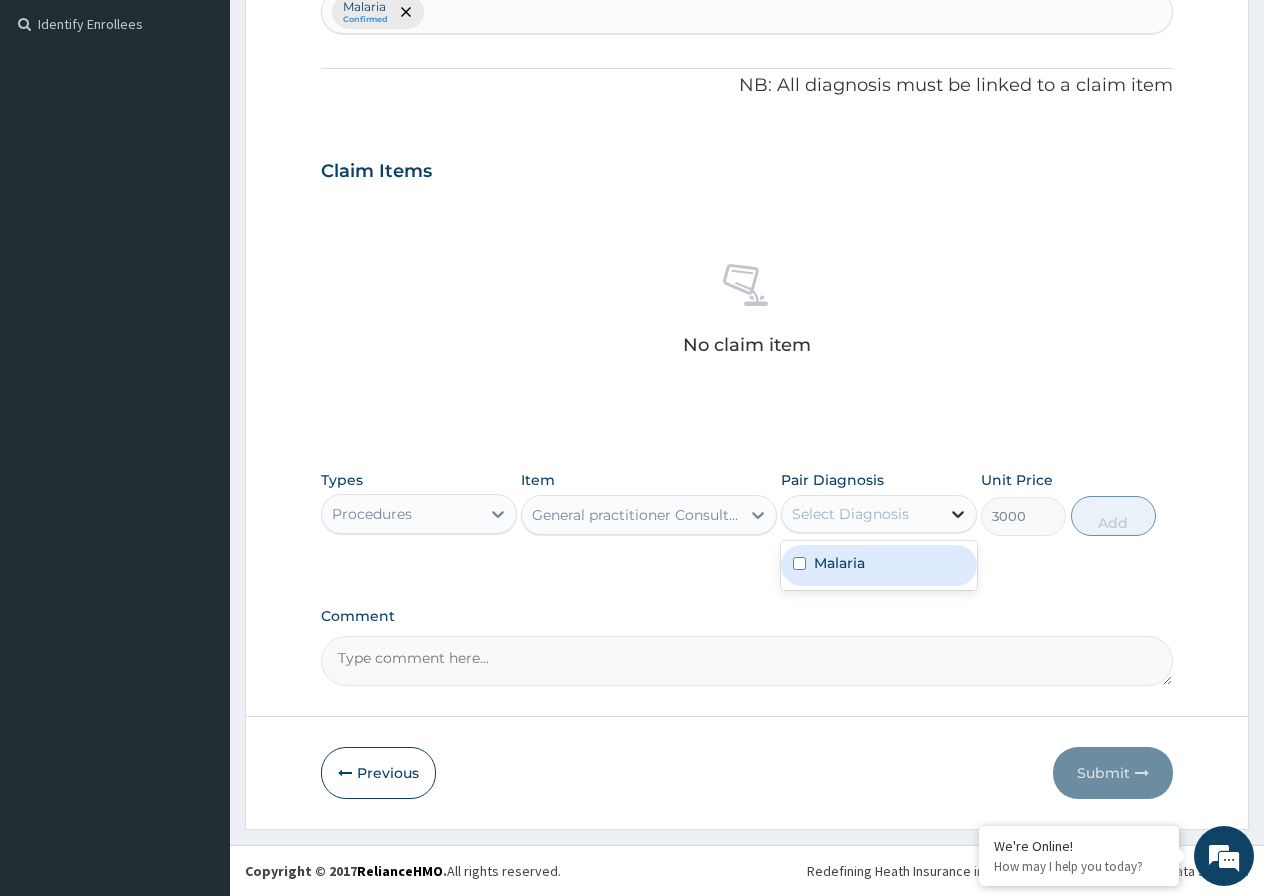 click 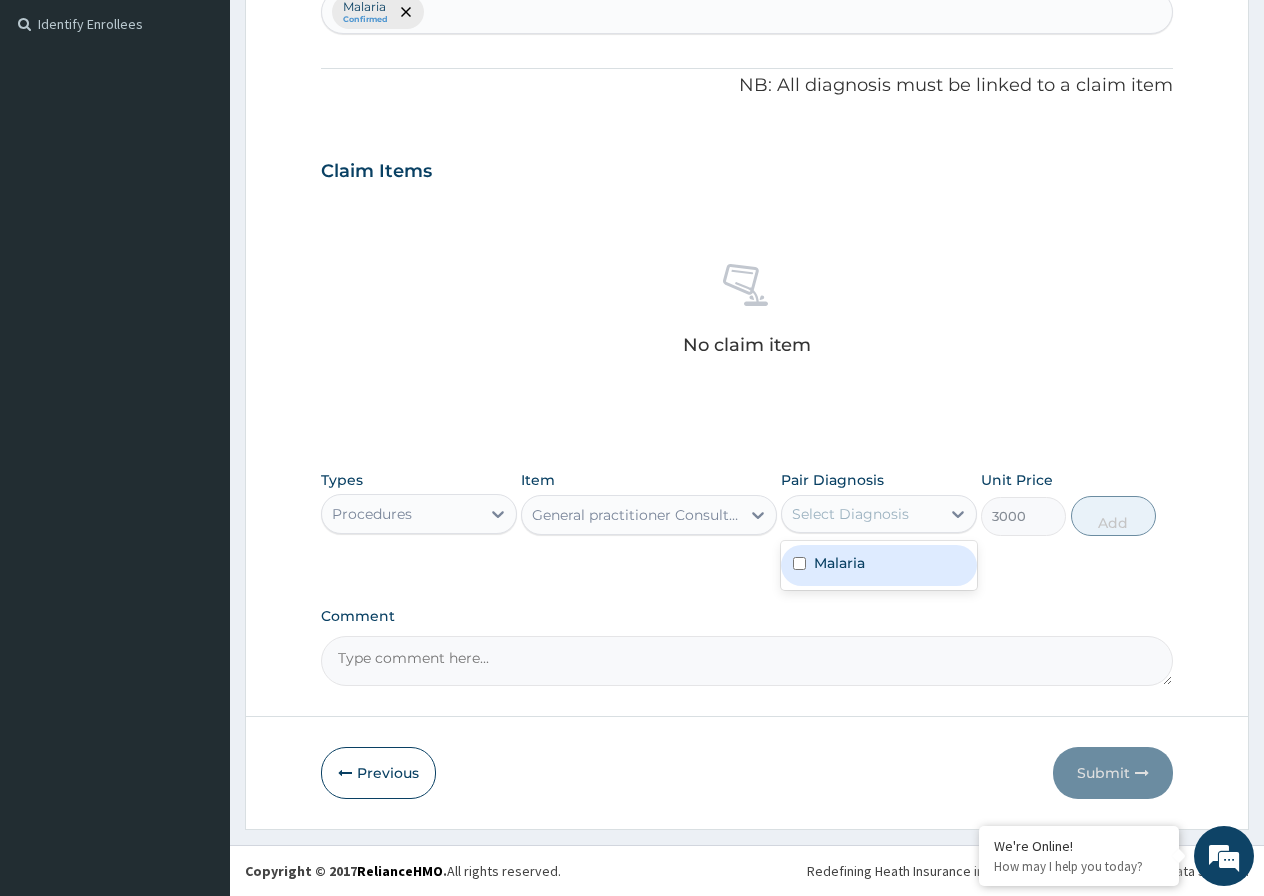 click at bounding box center [799, 563] 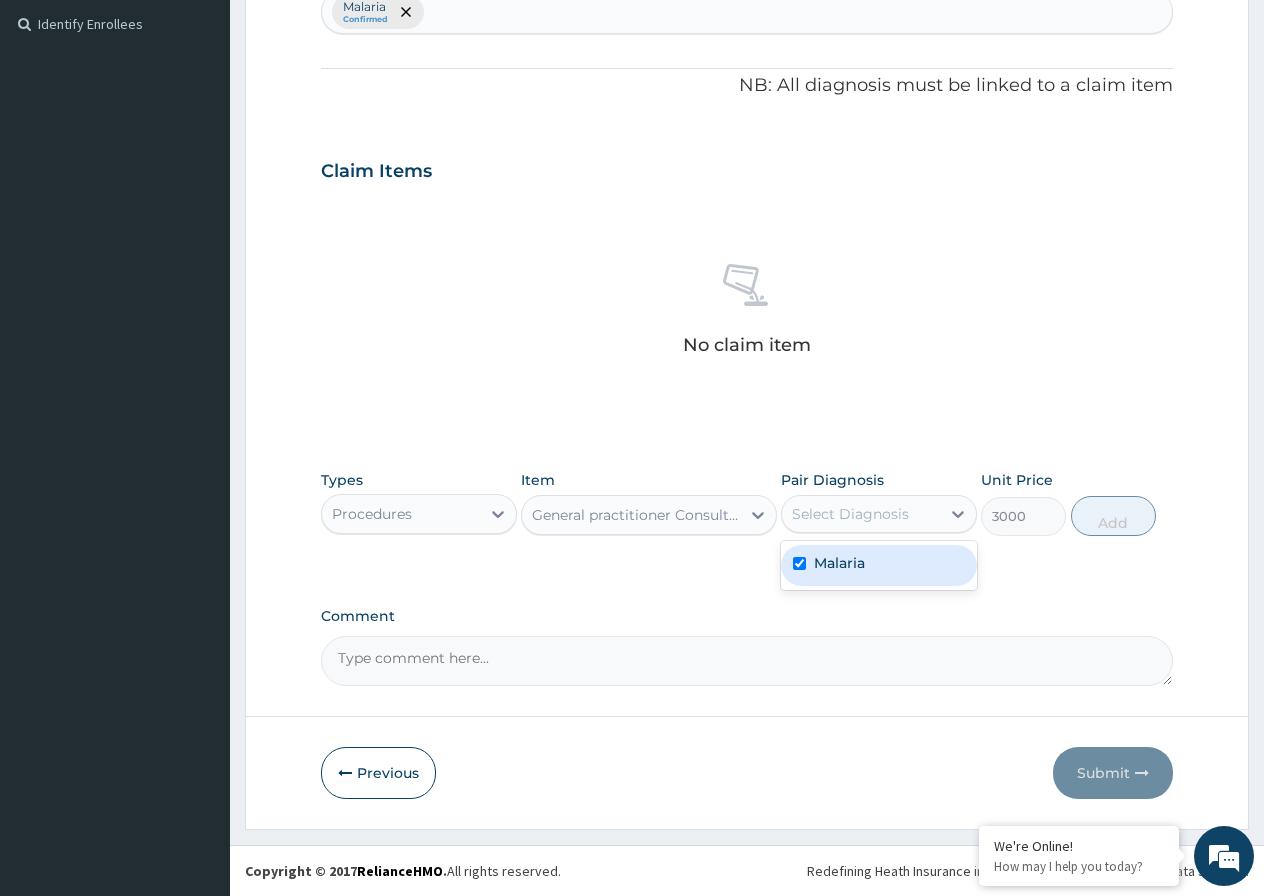 checkbox on "true" 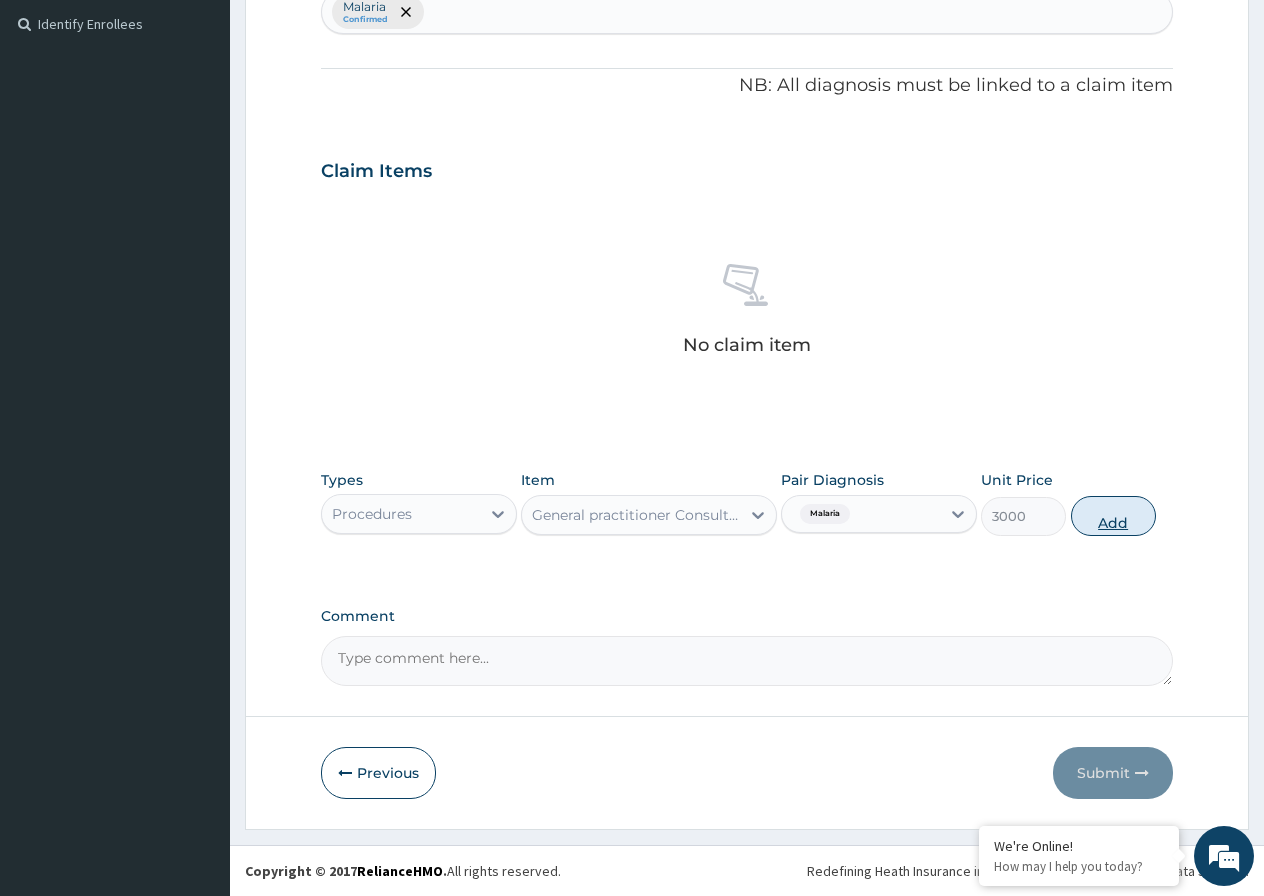 click on "Add" at bounding box center (1113, 516) 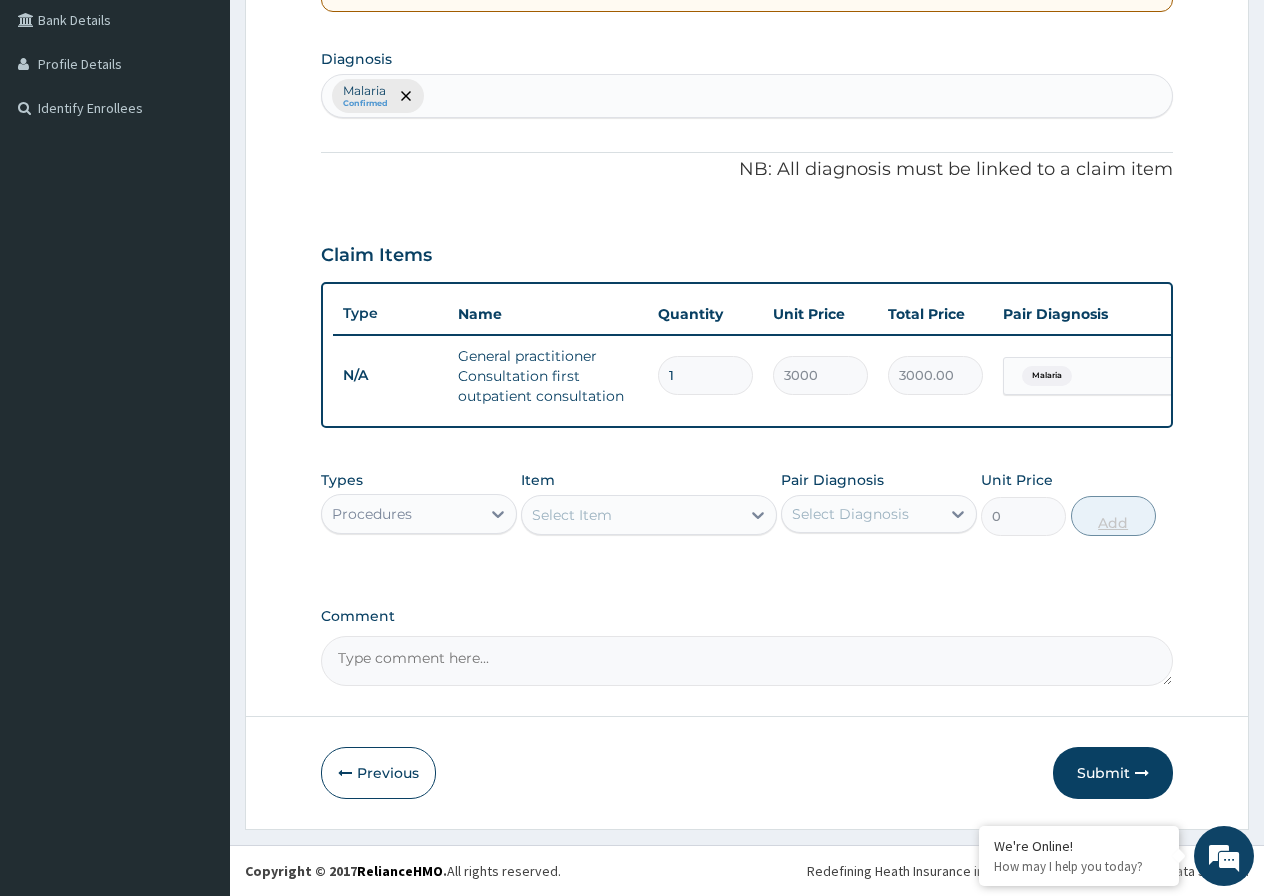 scroll, scrollTop: 477, scrollLeft: 0, axis: vertical 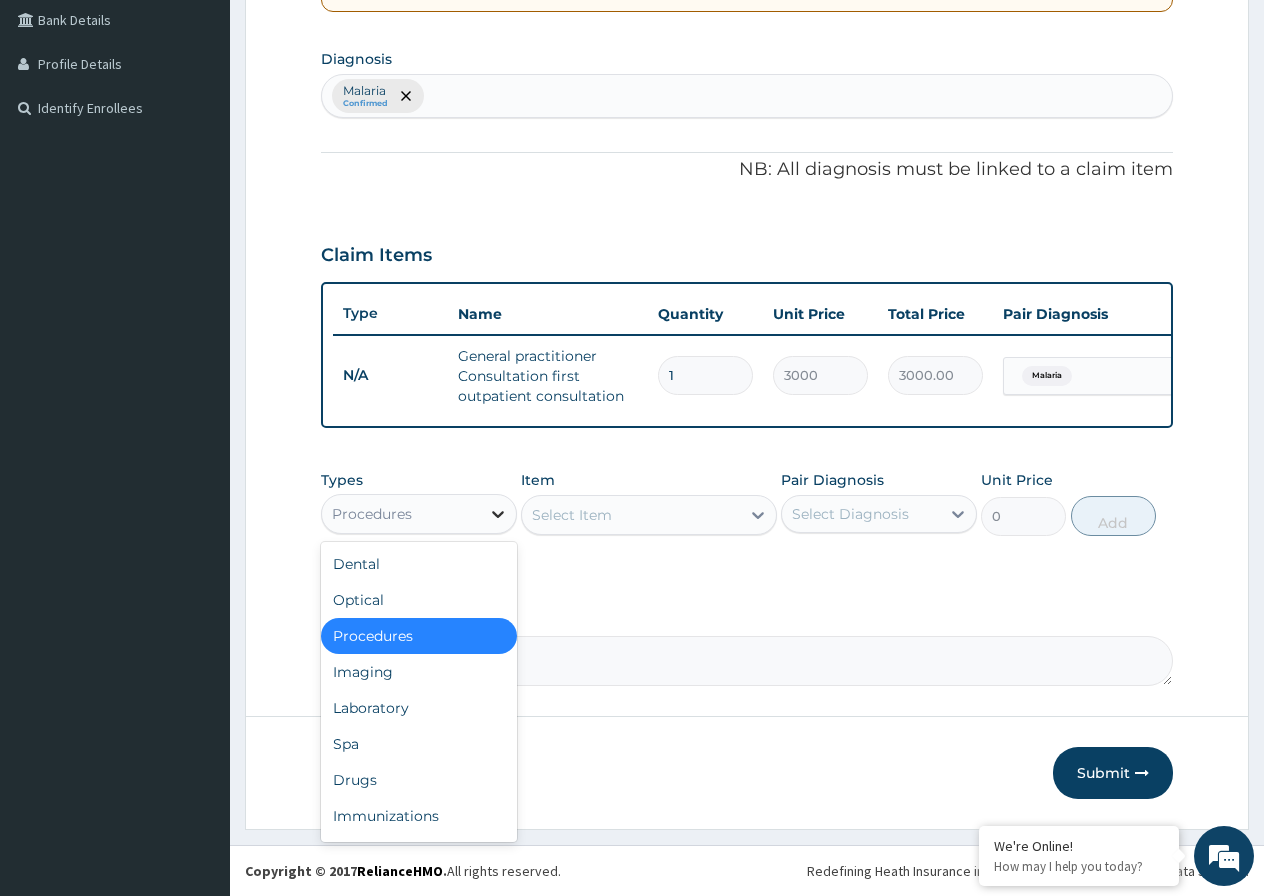click 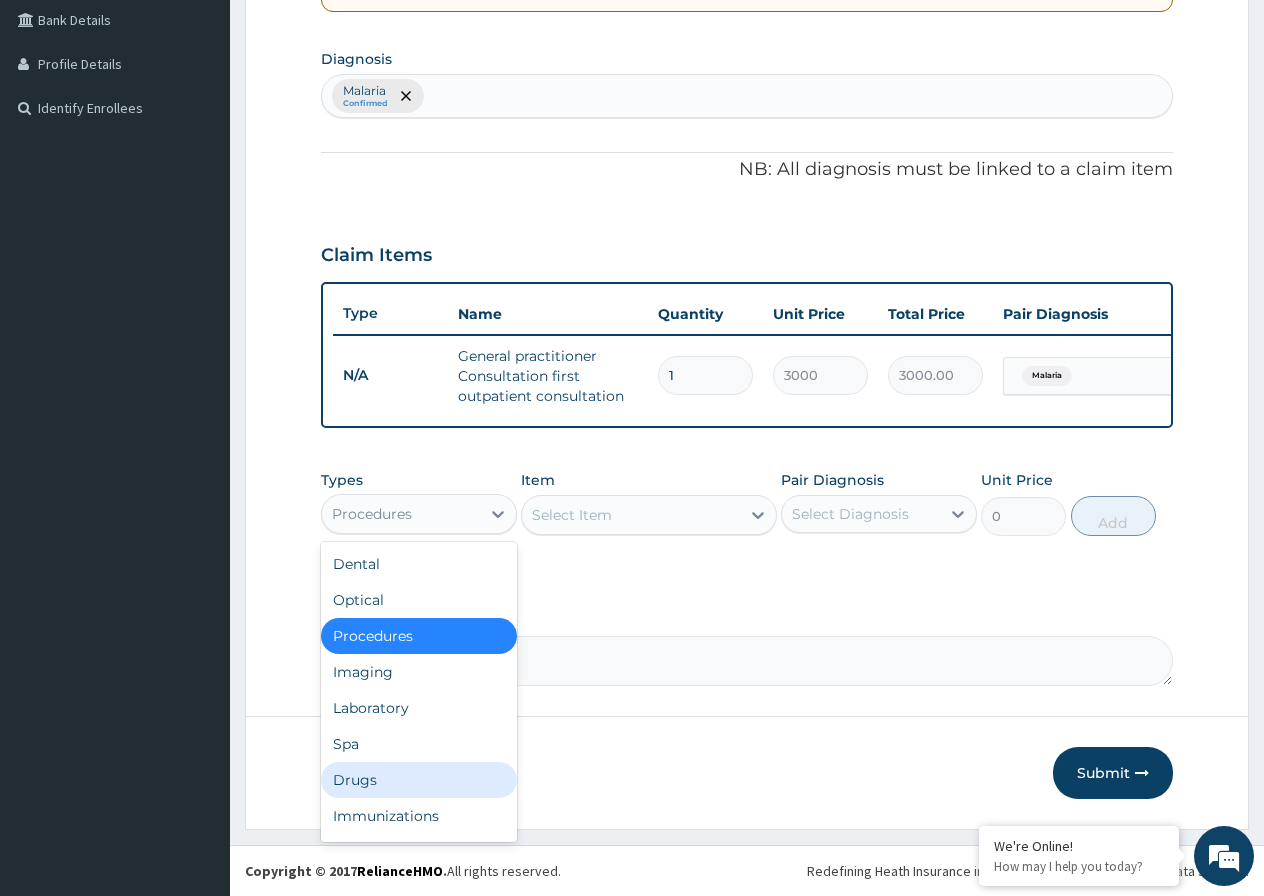 drag, startPoint x: 435, startPoint y: 779, endPoint x: 443, endPoint y: 766, distance: 15.264338 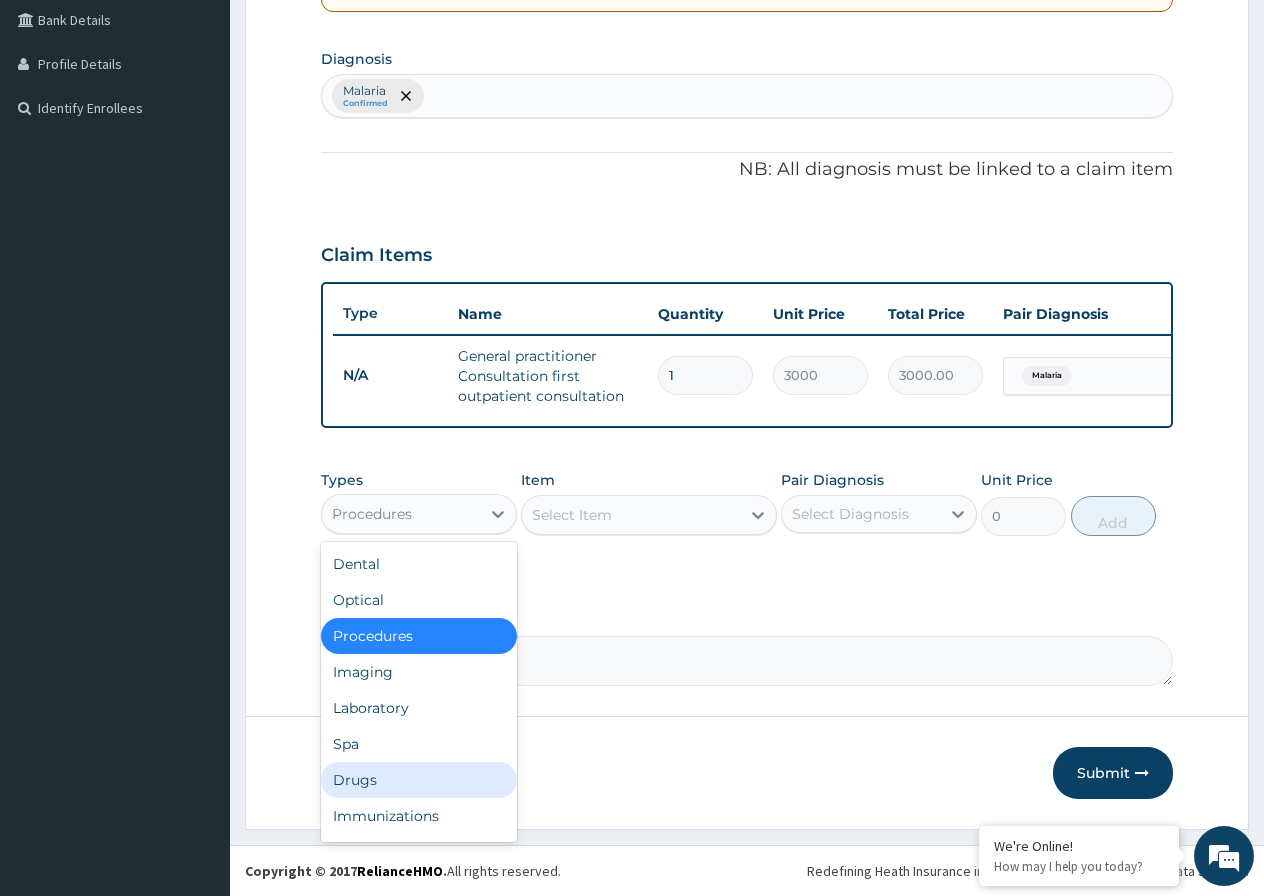 click on "Drugs" at bounding box center (419, 780) 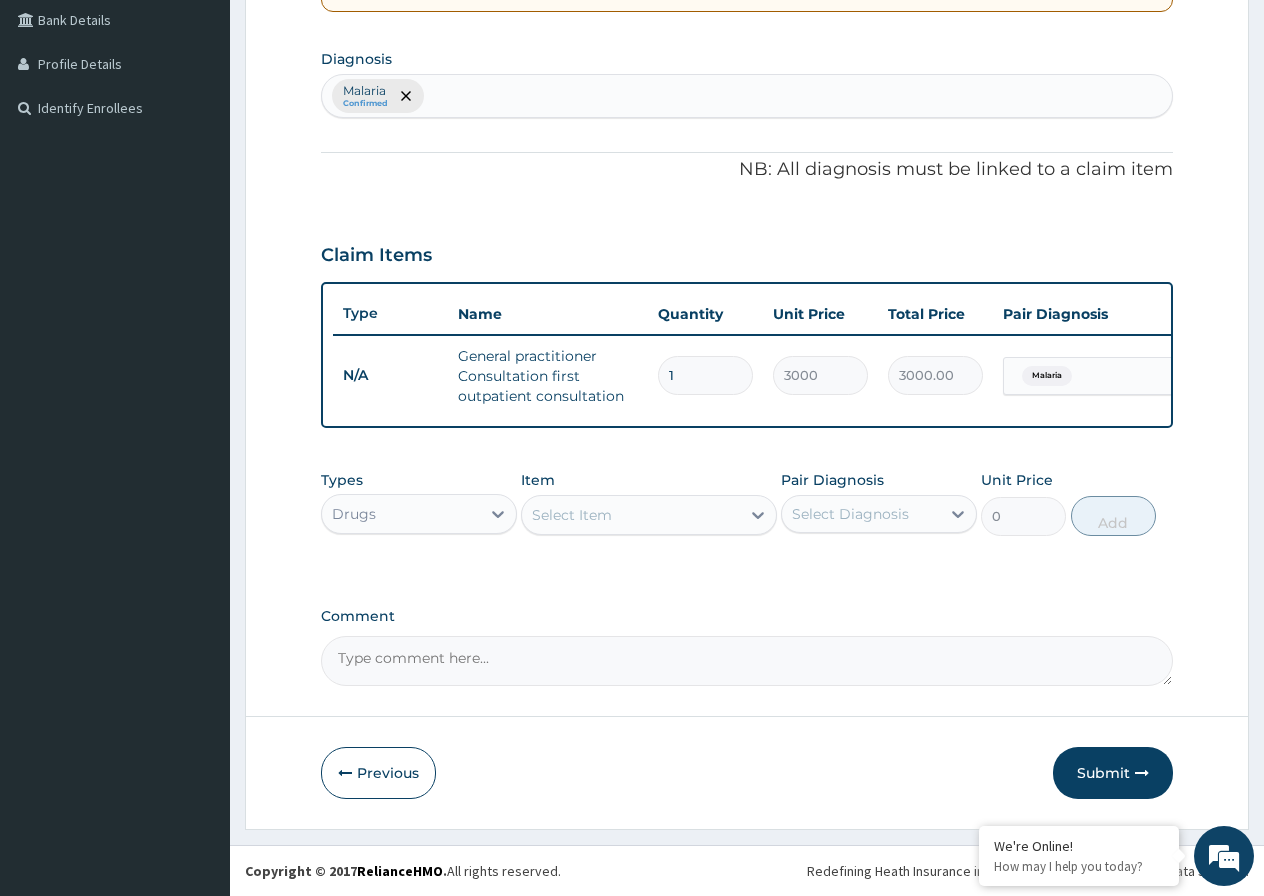 click on "Select Item" at bounding box center [649, 515] 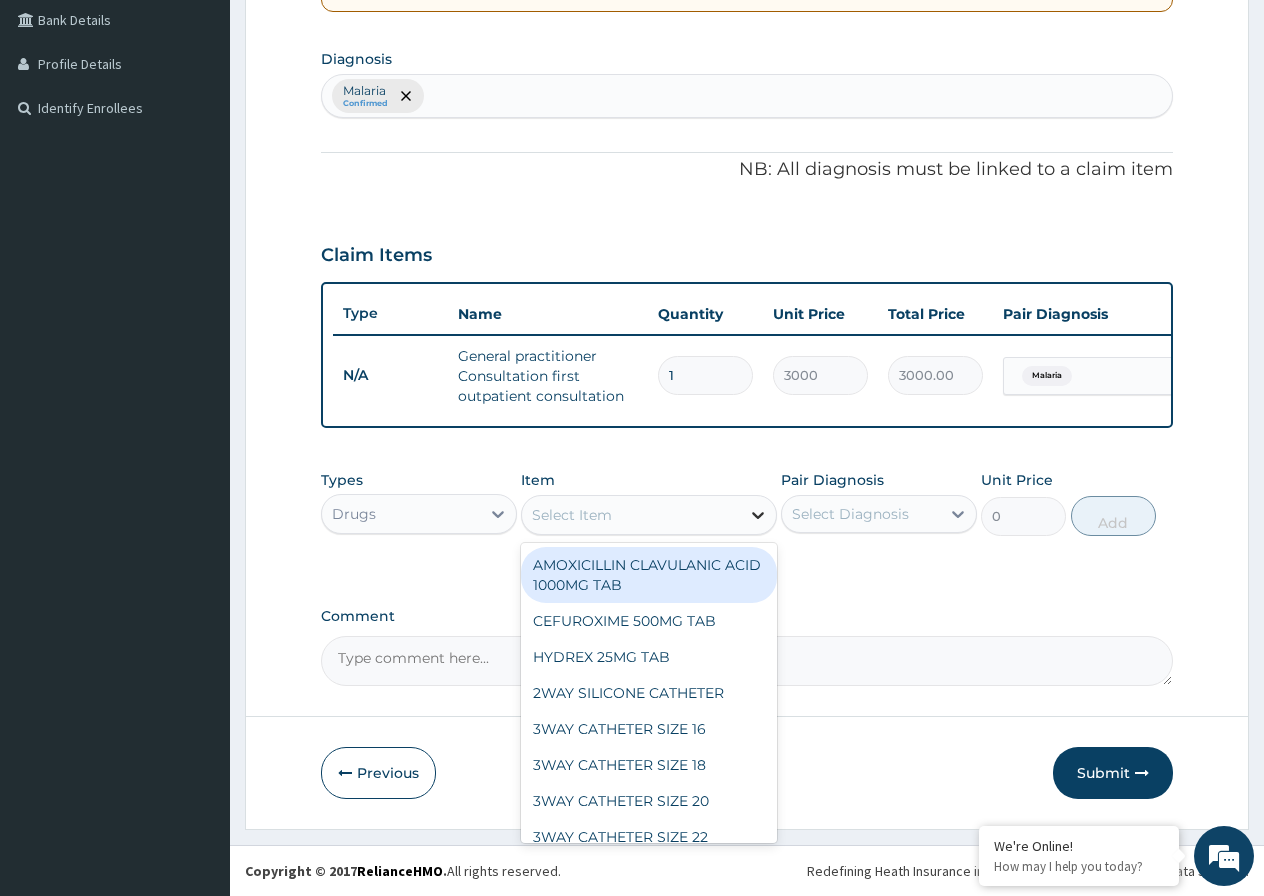 click 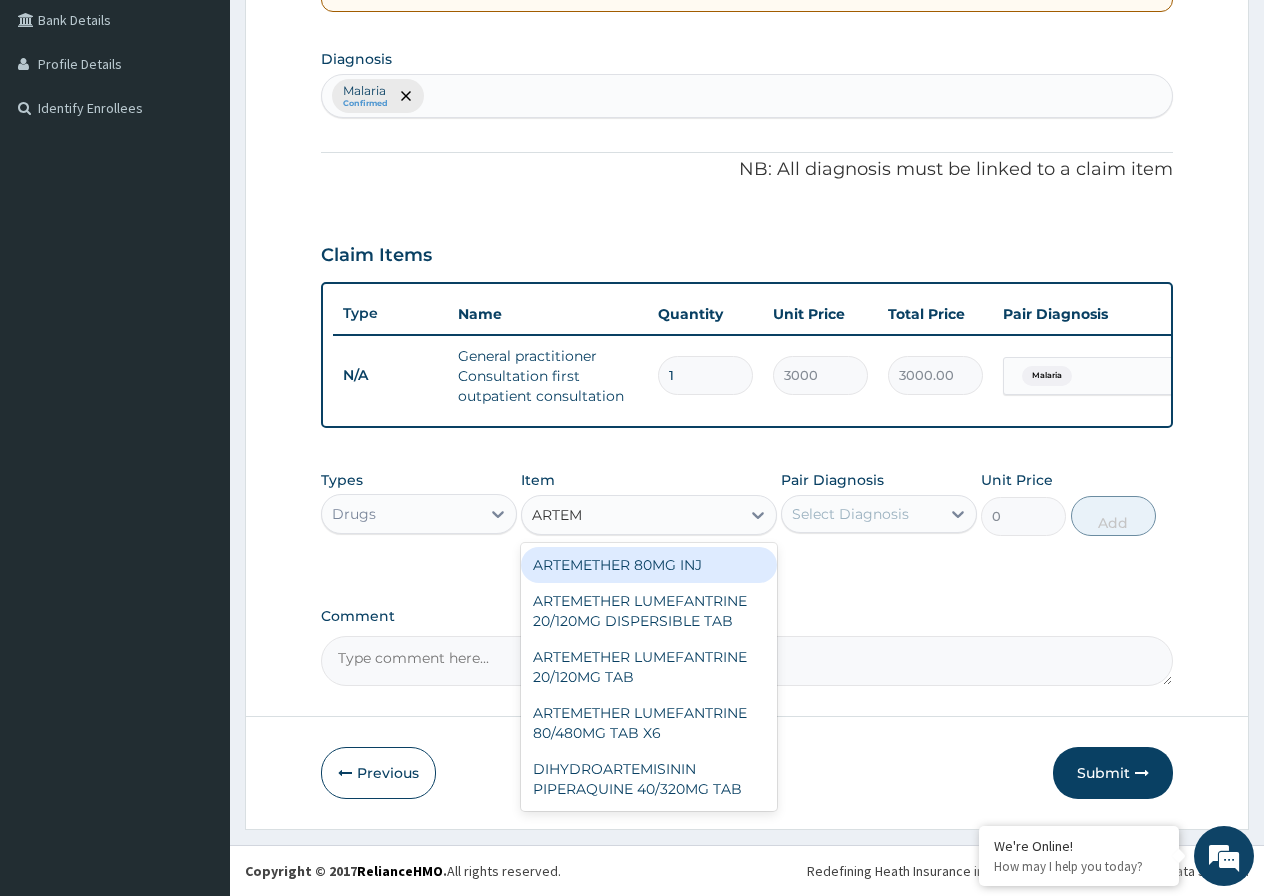type on "ARTEME" 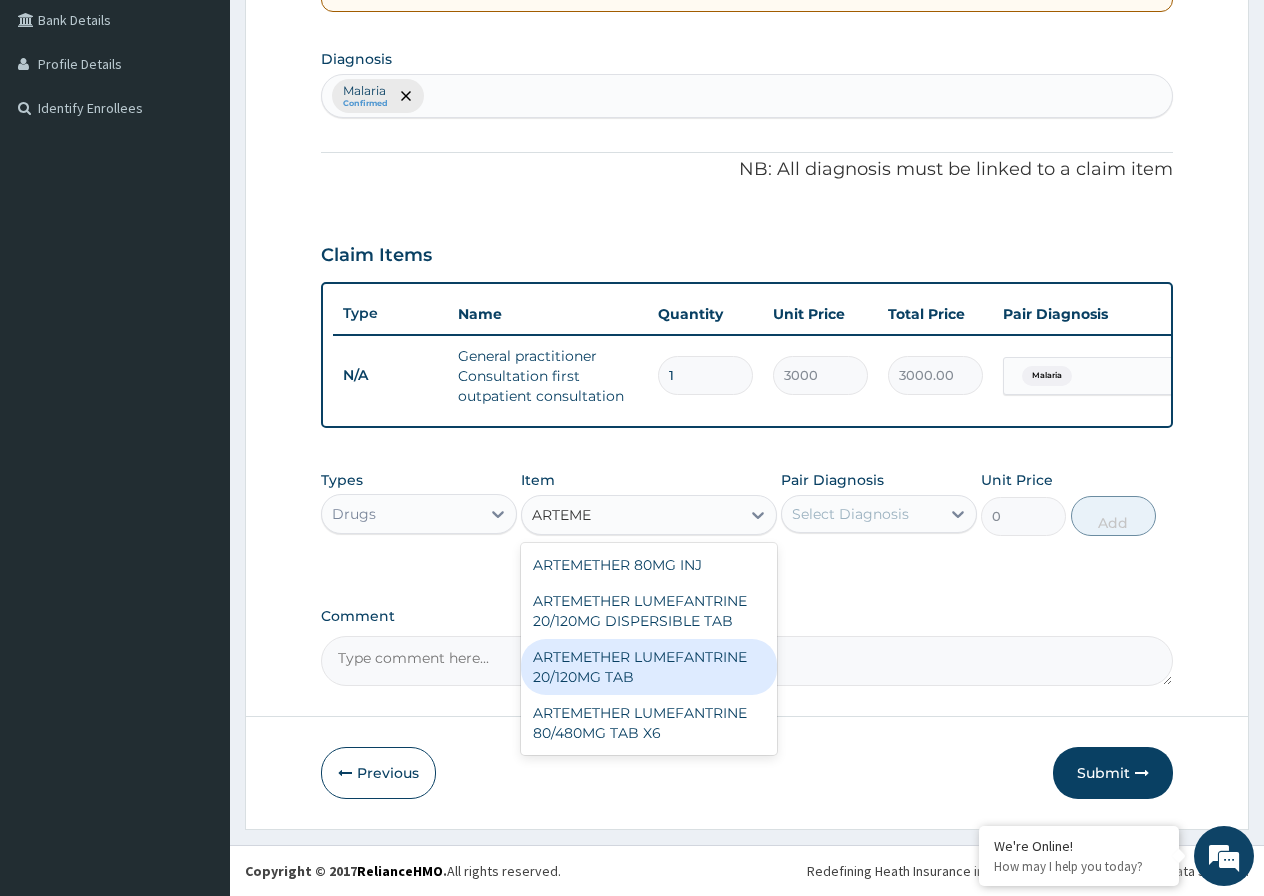 click on "ARTEMETHER LUMEFANTRINE 20/120MG TAB" at bounding box center (649, 667) 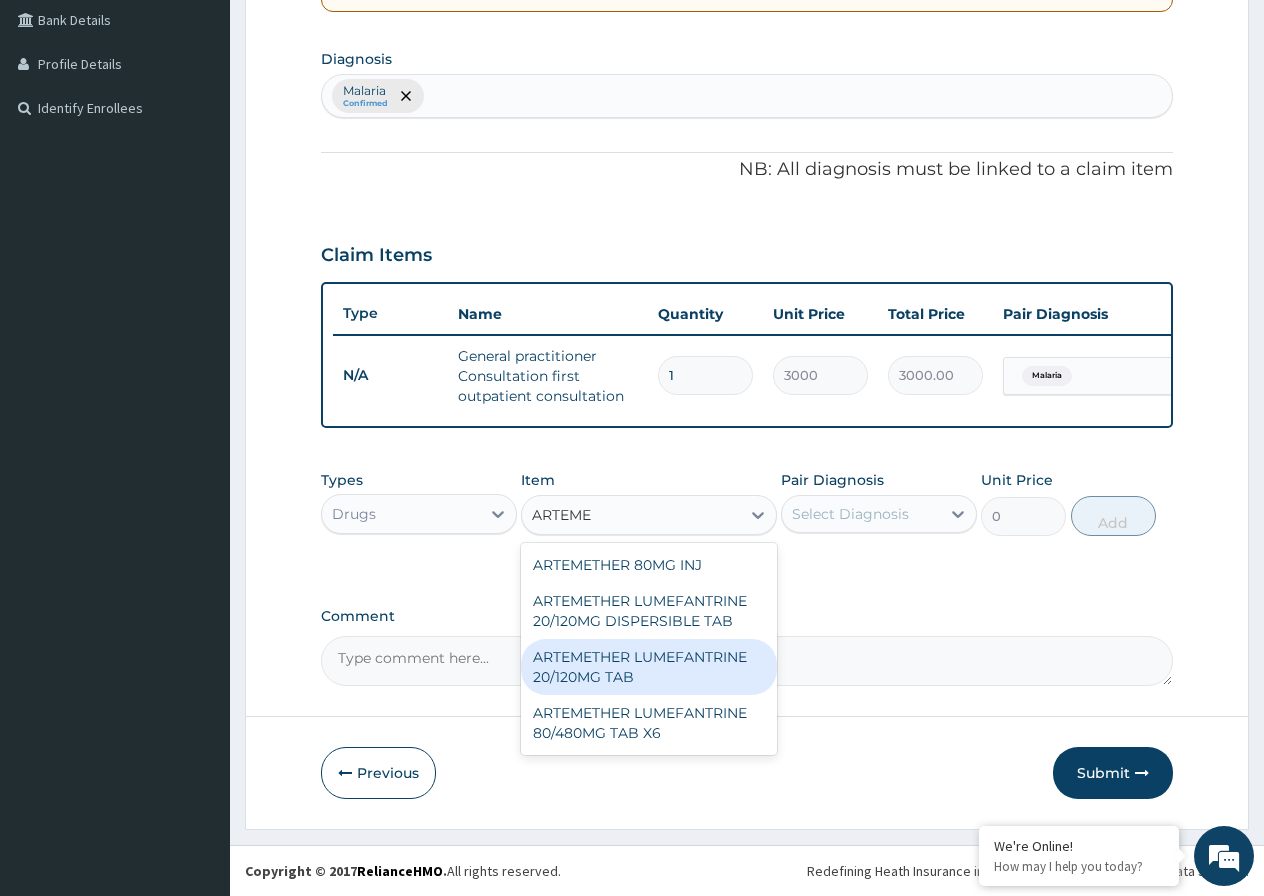 type 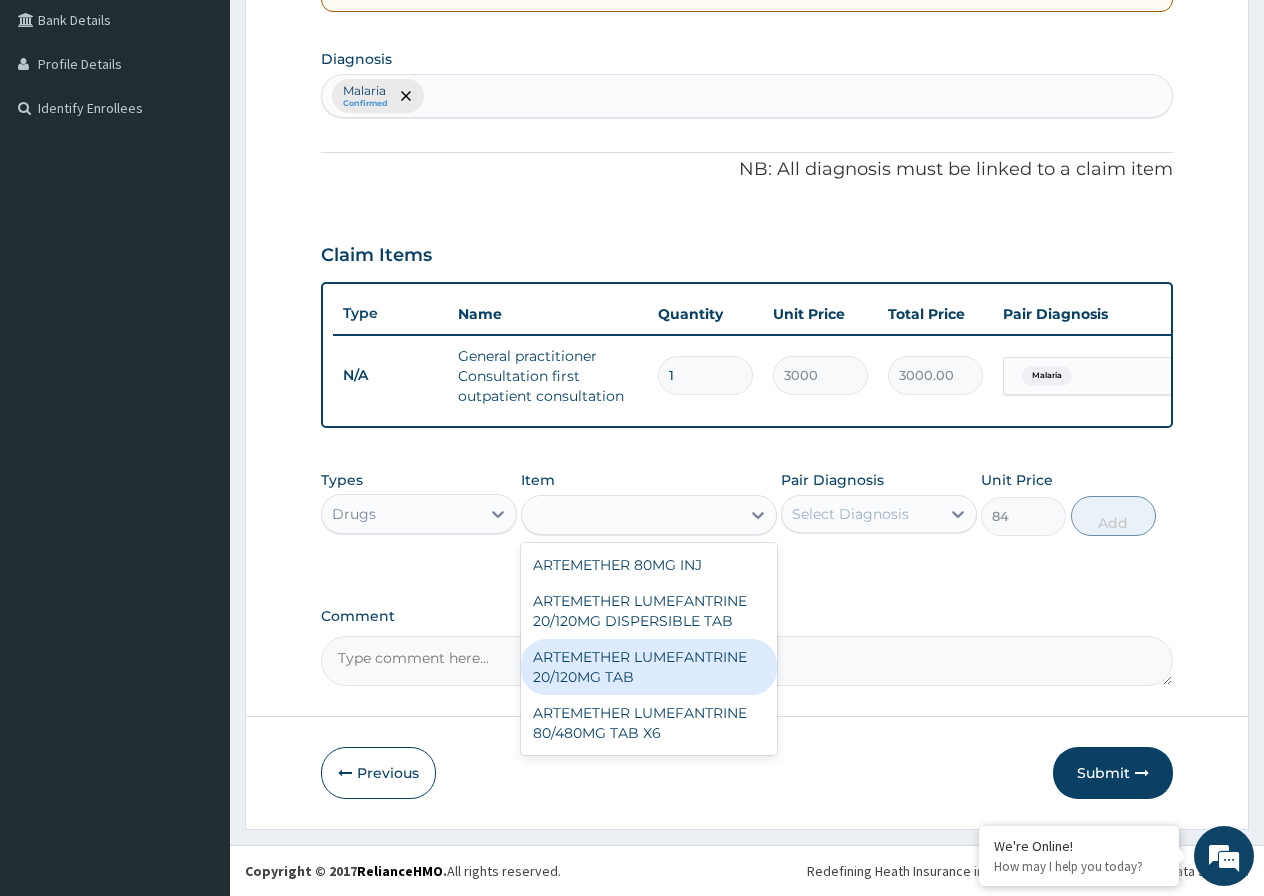 click on "Comment" at bounding box center [747, 661] 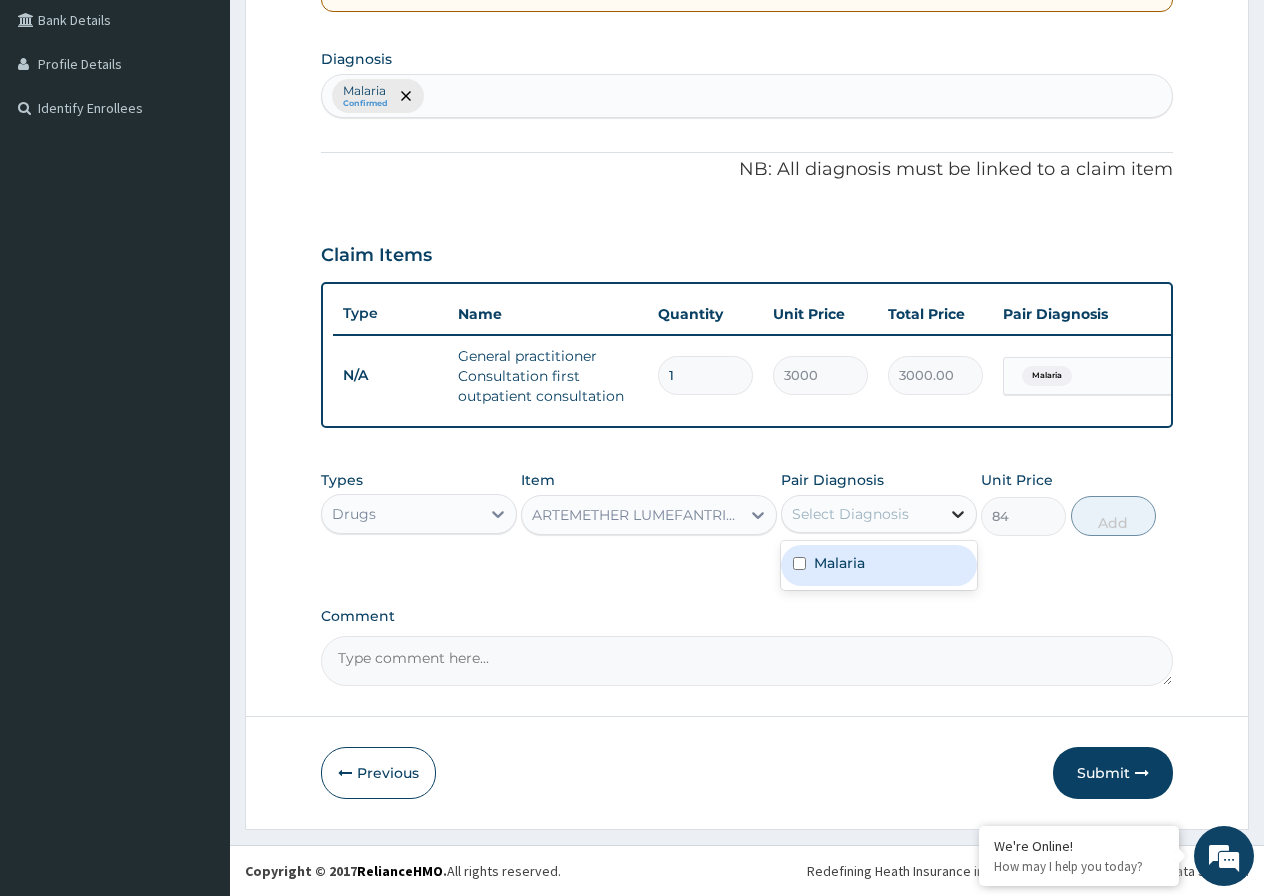 click 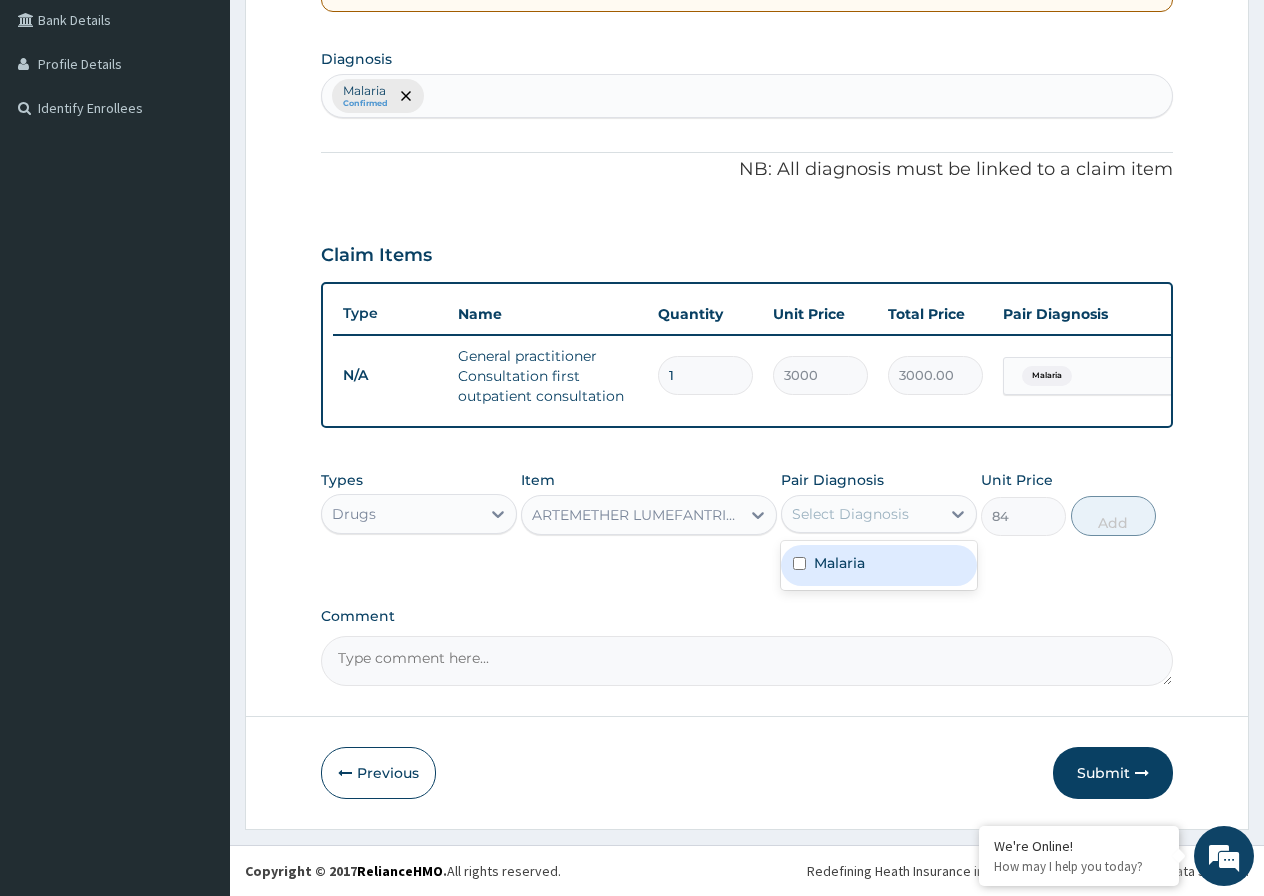 click at bounding box center [799, 563] 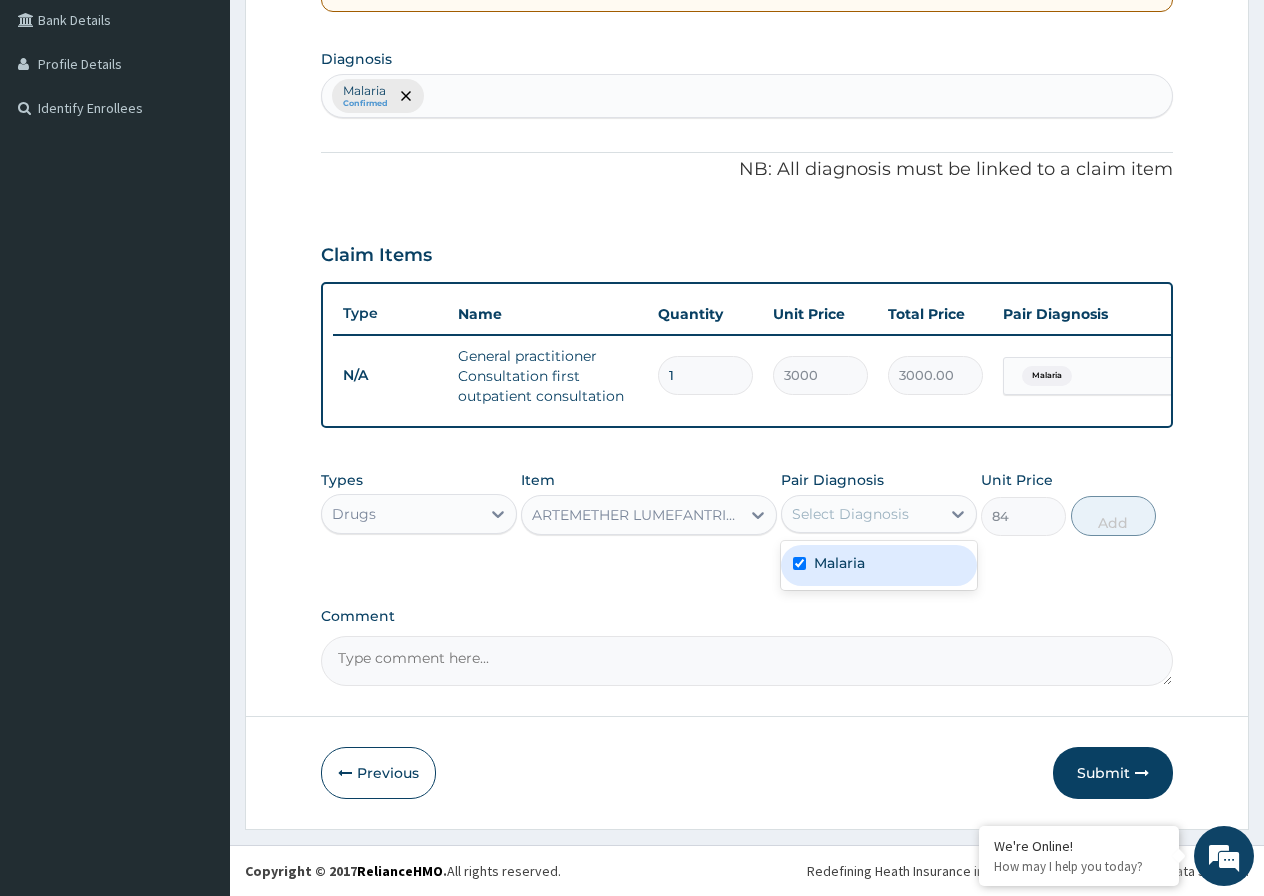 checkbox on "true" 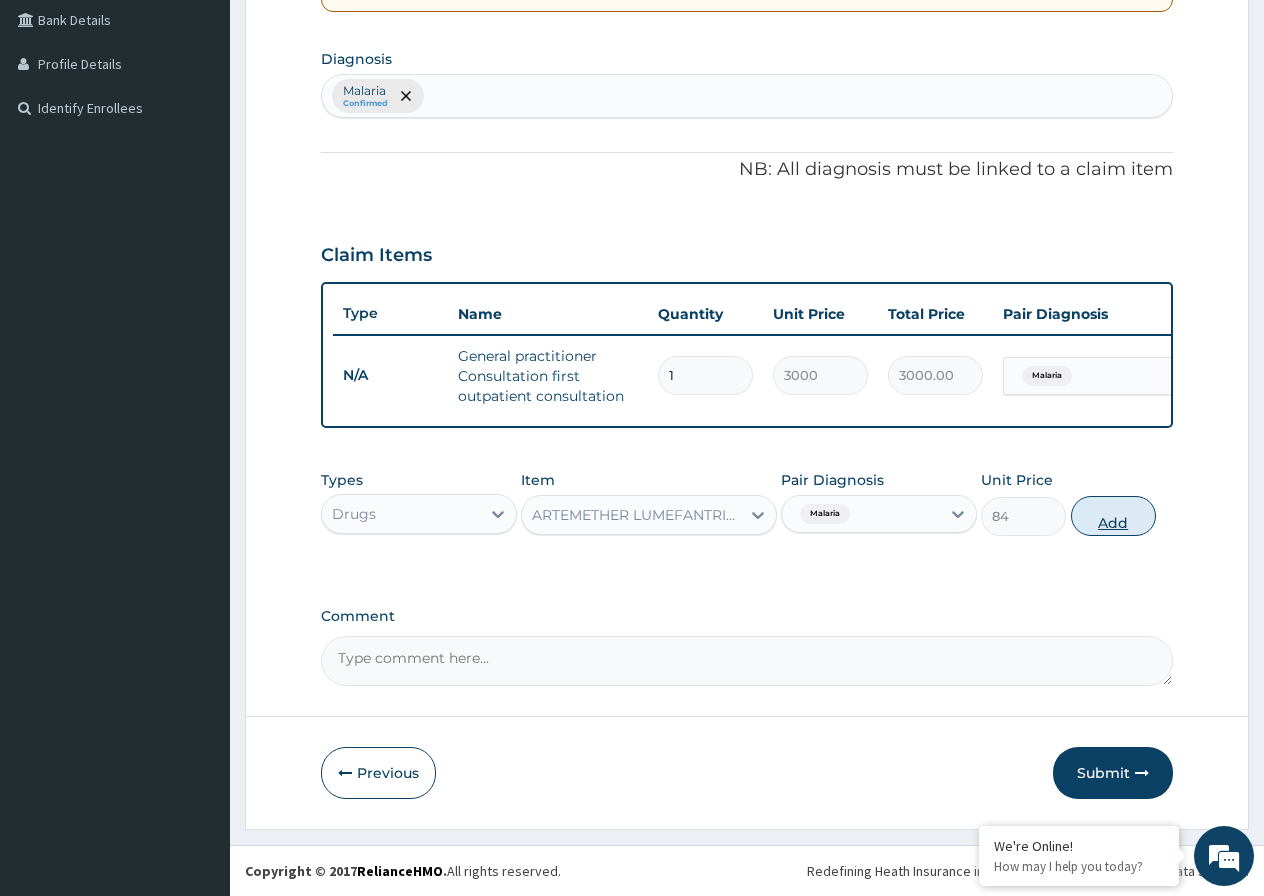 click on "Add" at bounding box center (1113, 516) 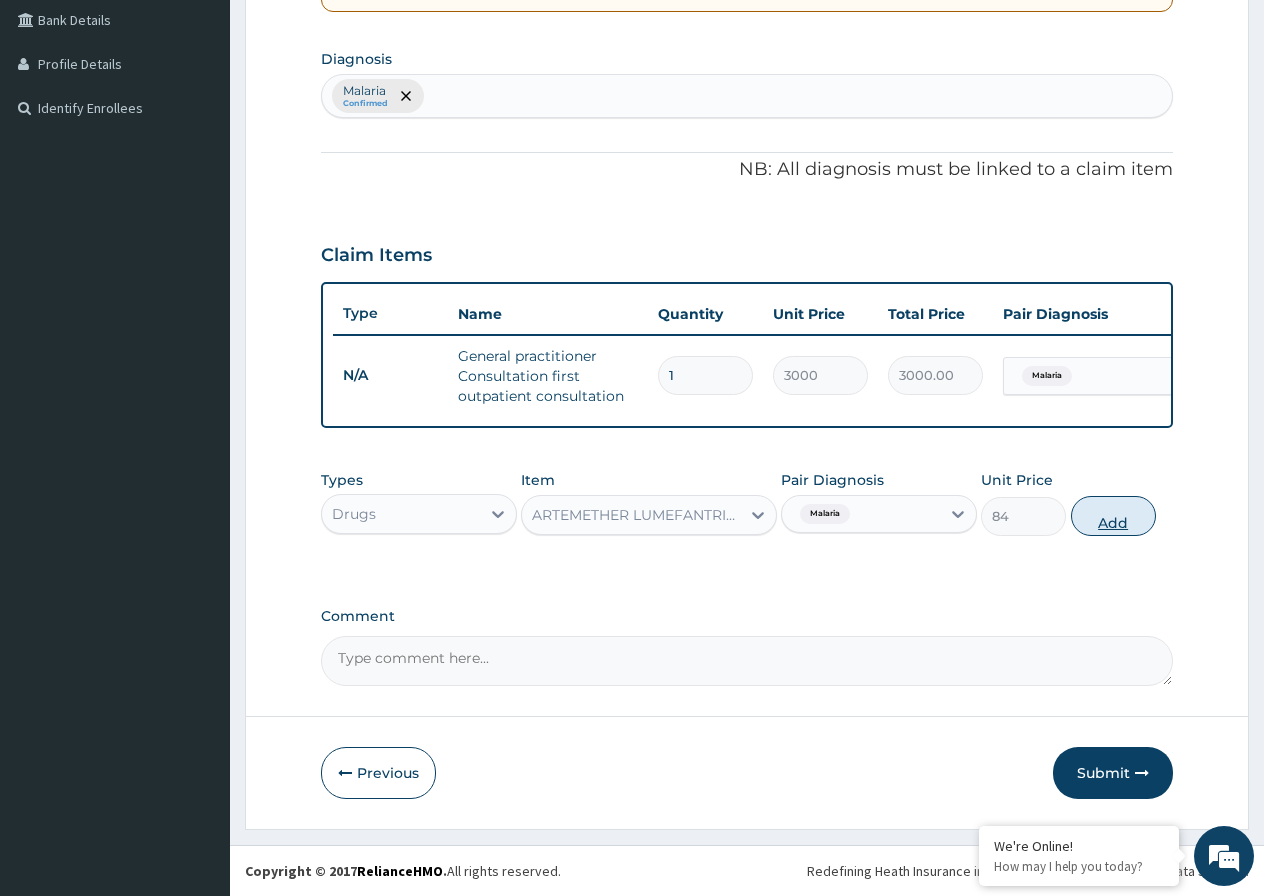 type on "0" 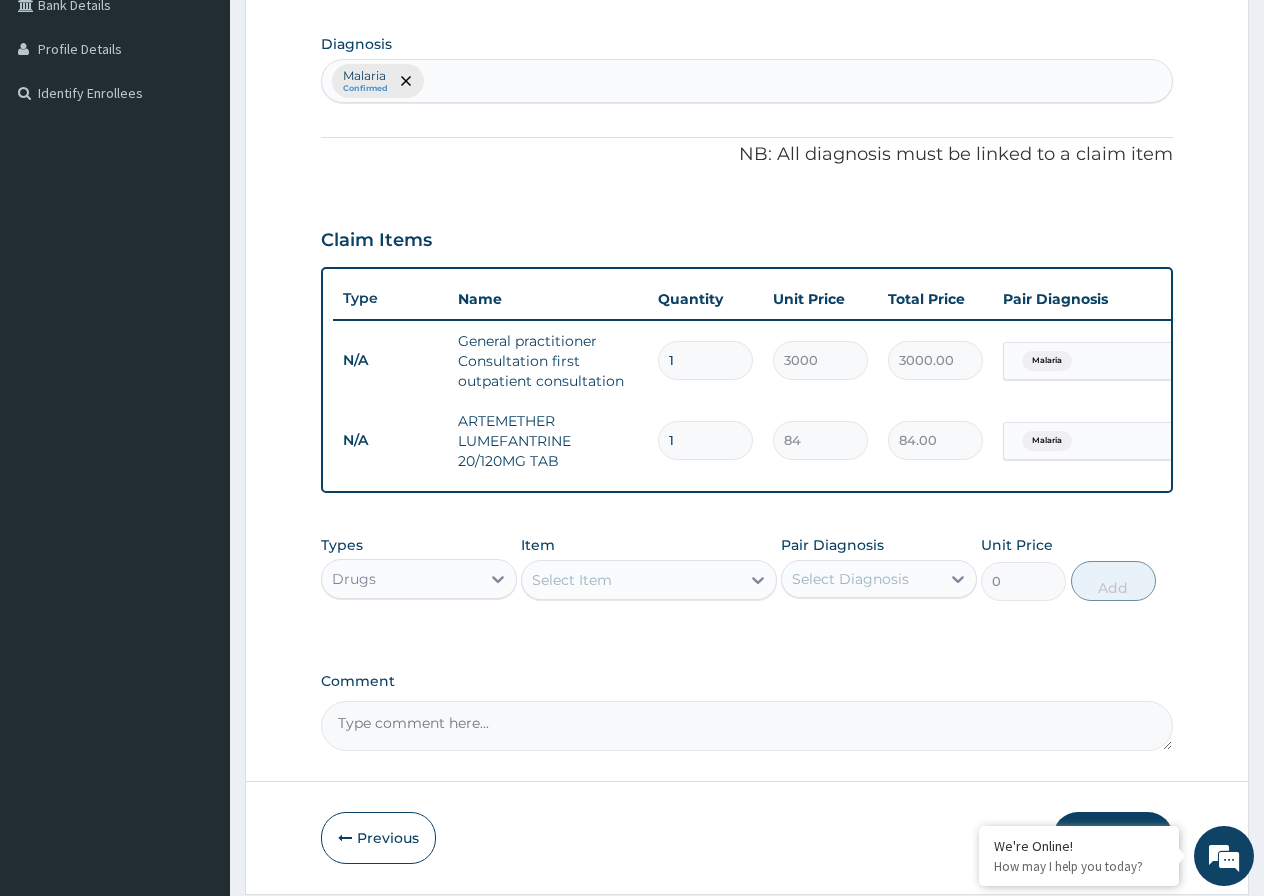 click on "1" at bounding box center (705, 440) 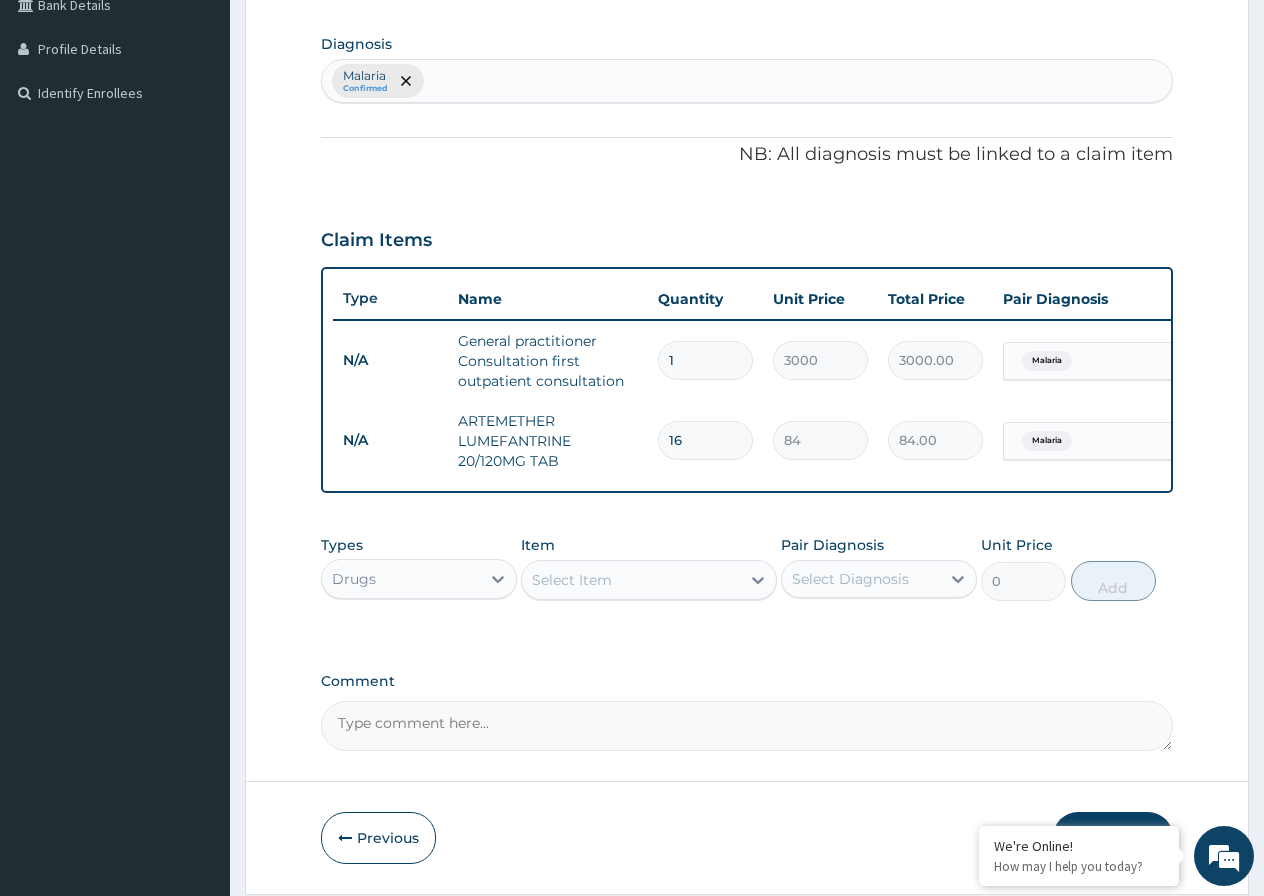 type on "1344.00" 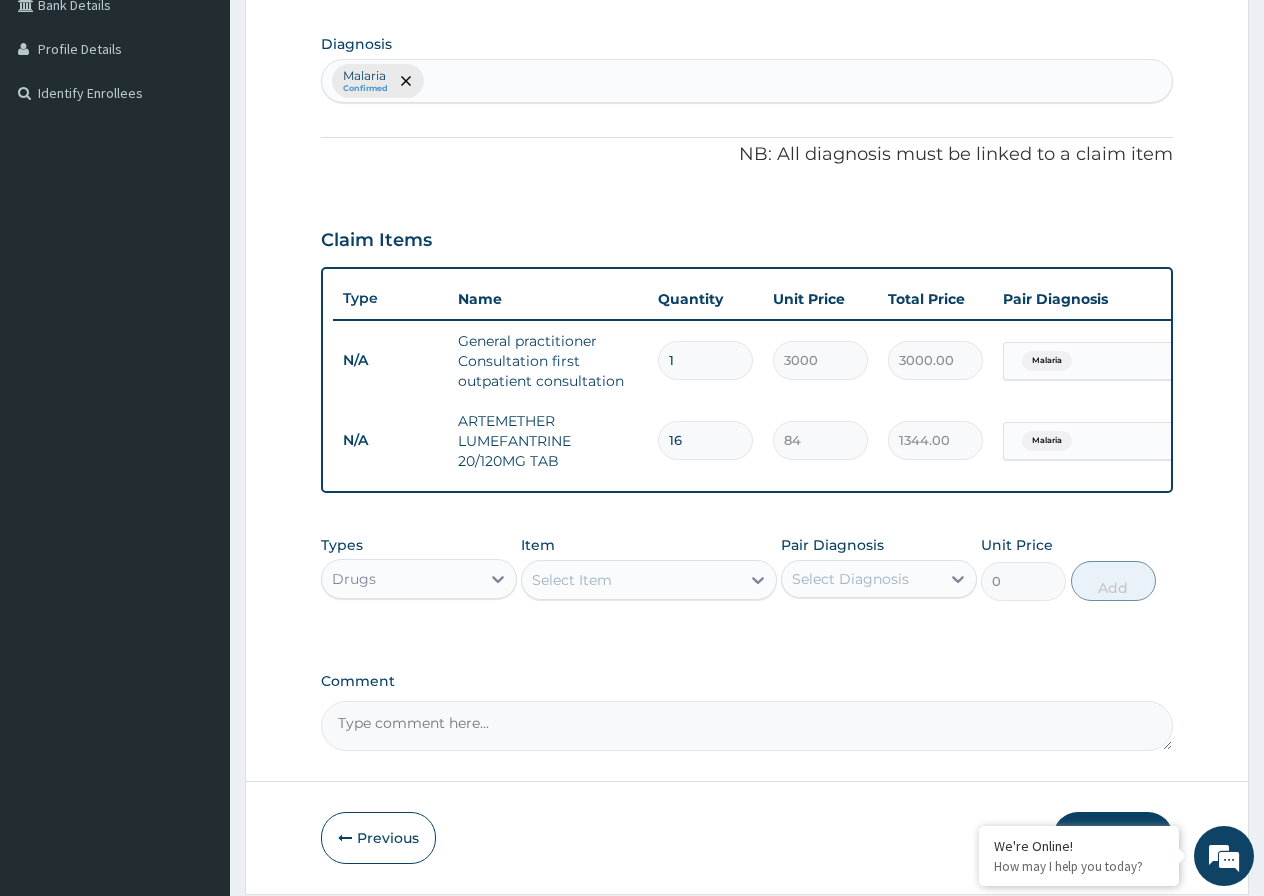 type on "1" 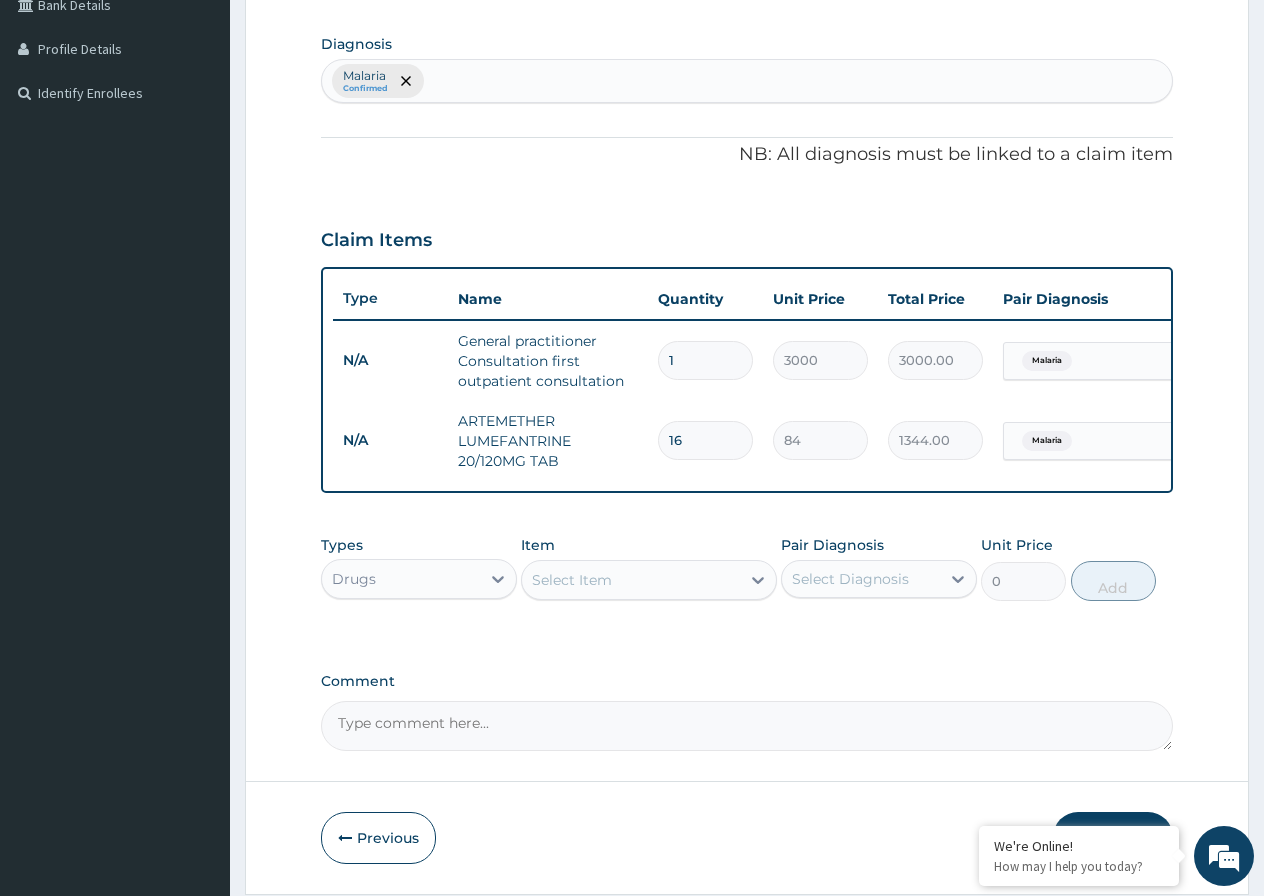 type on "84.00" 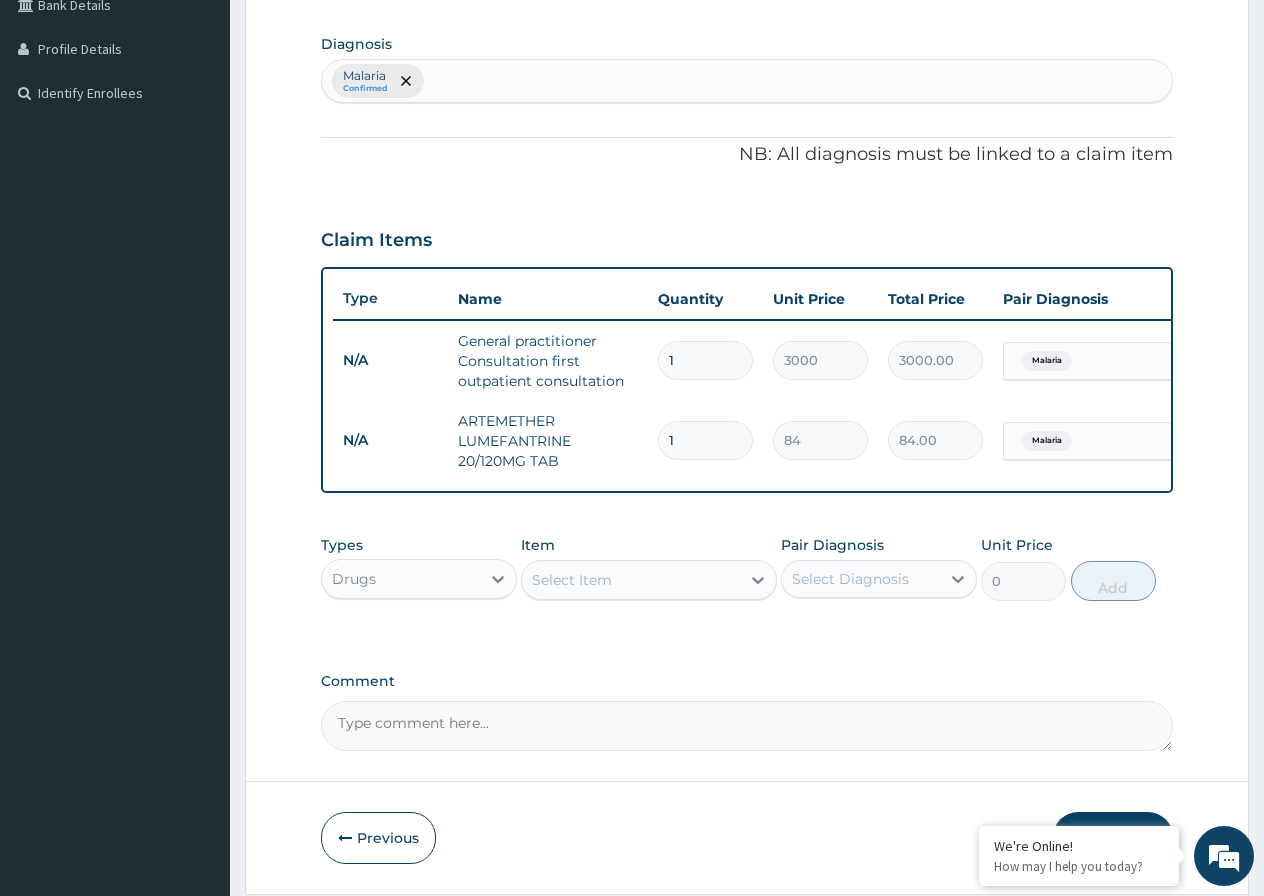 type 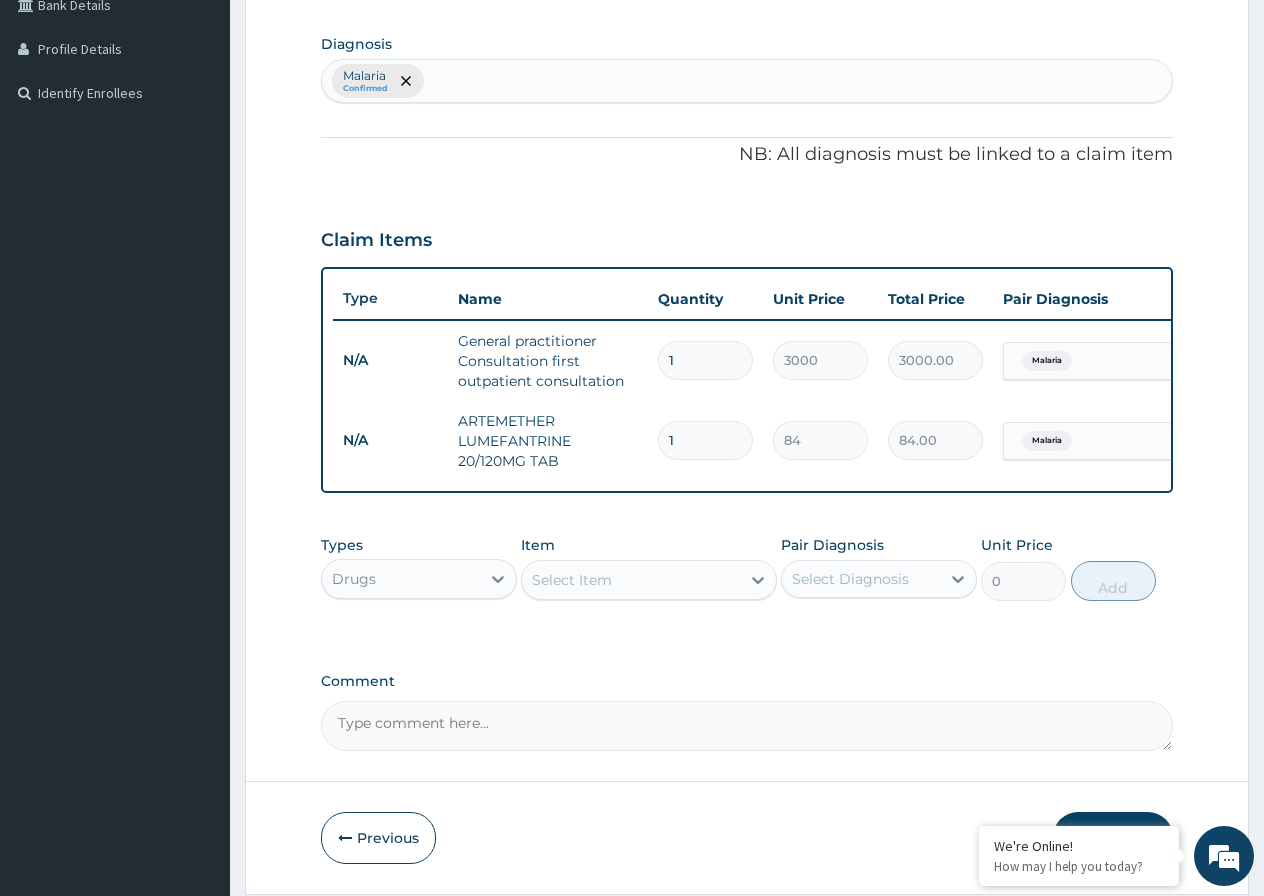 type on "0.00" 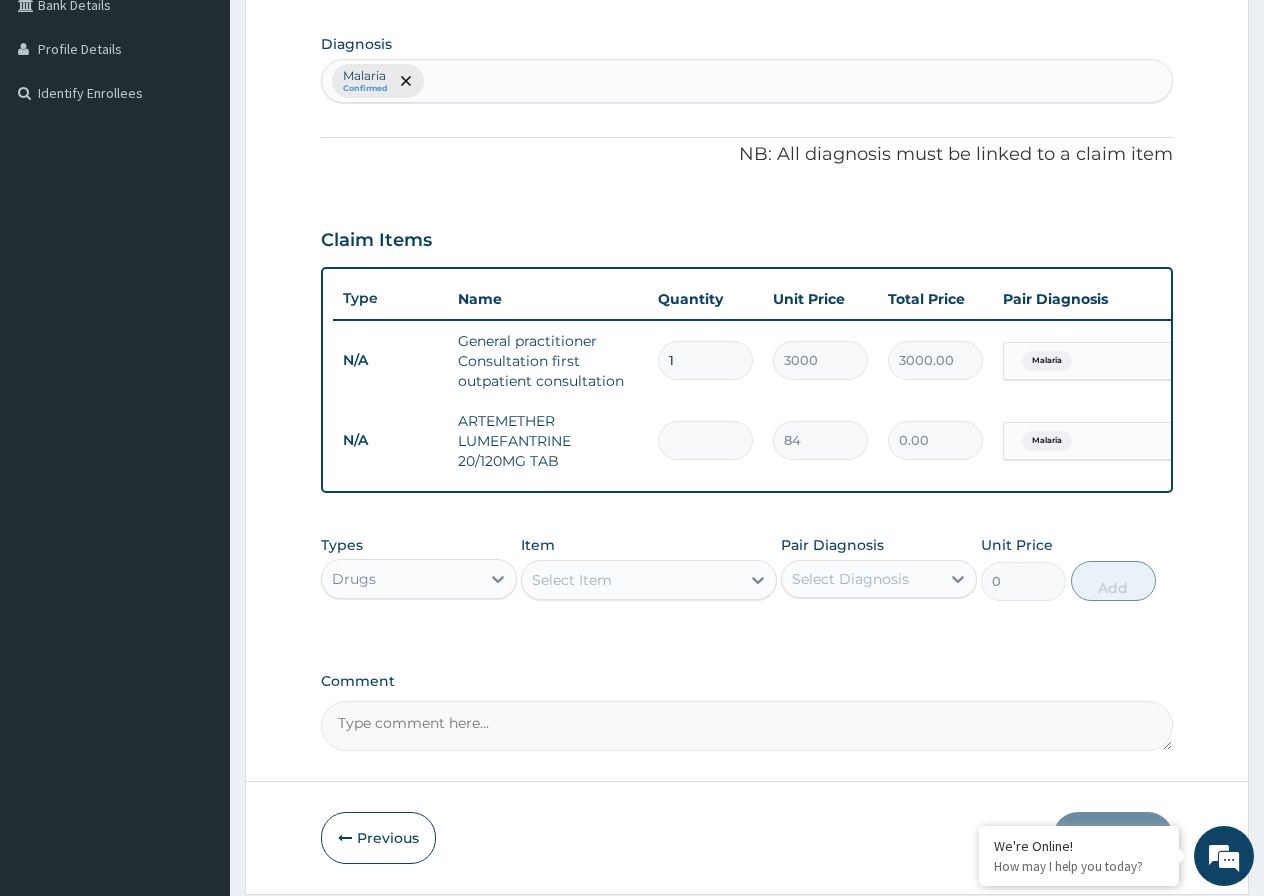 type on "6" 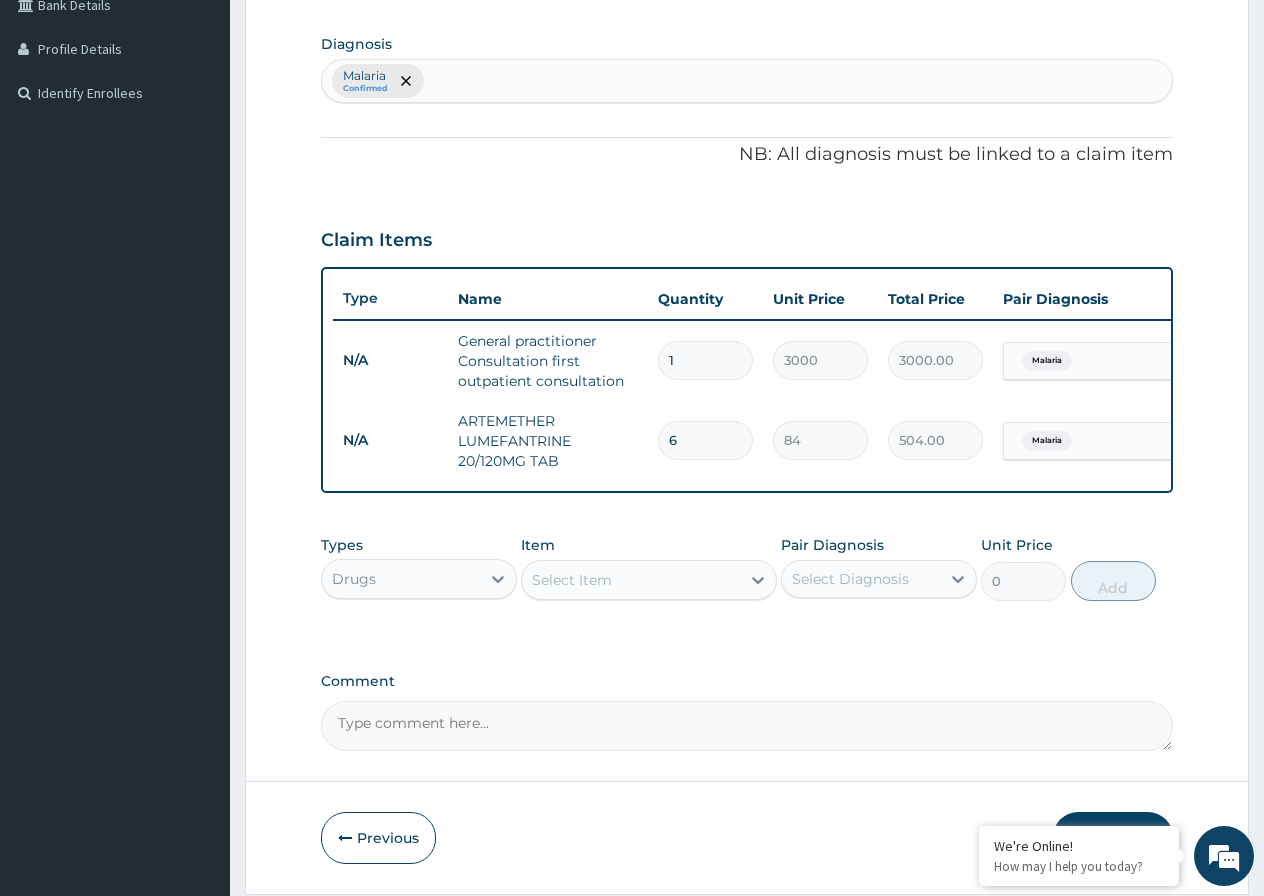 type 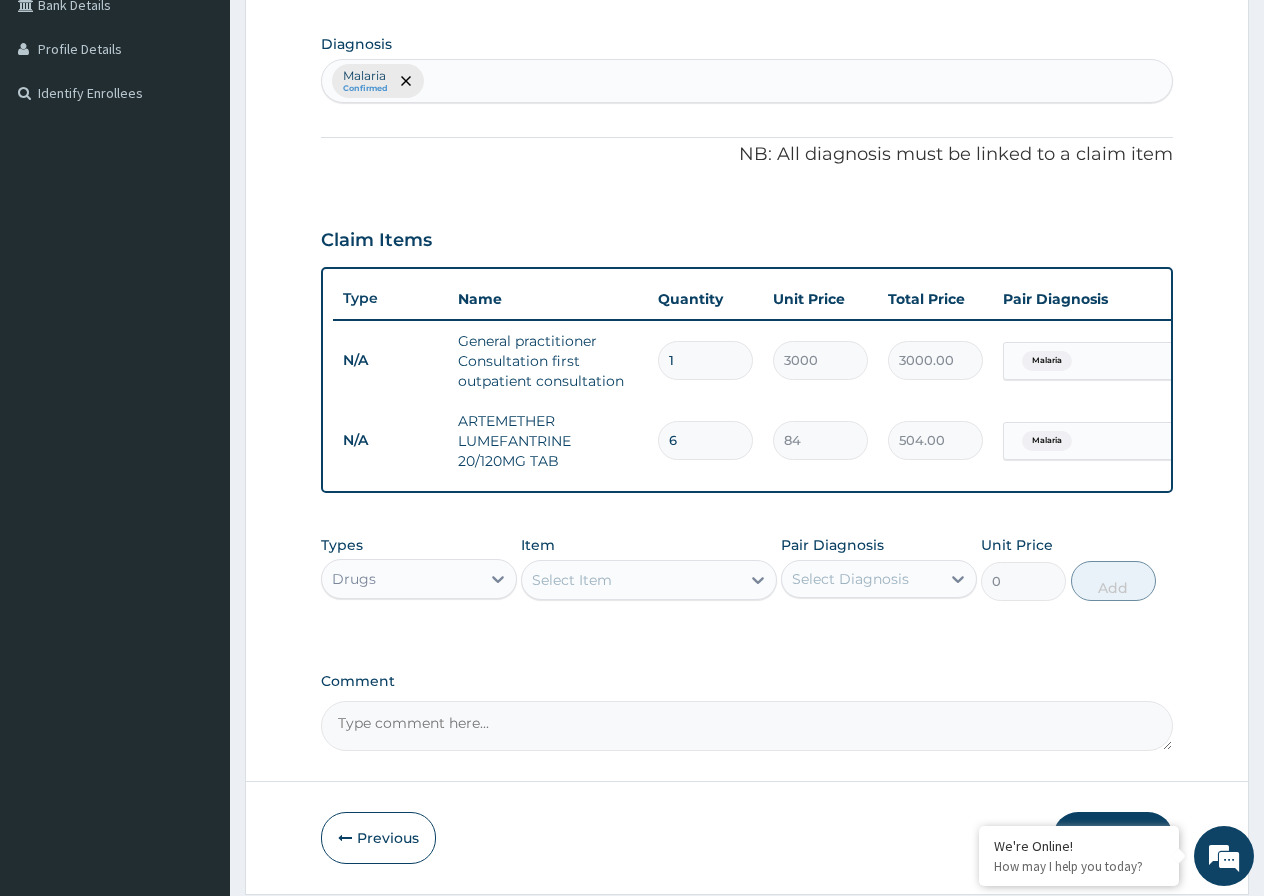 type on "0.00" 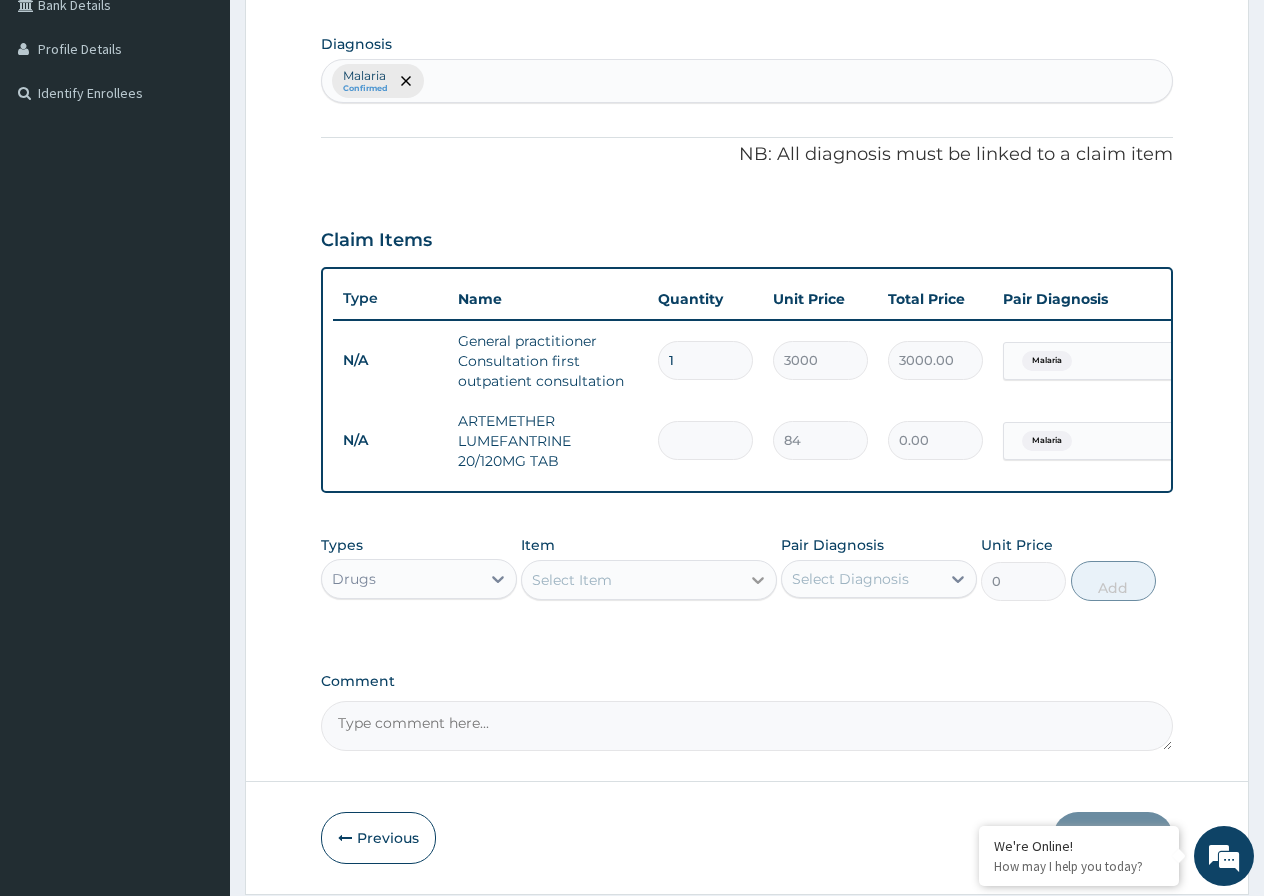 type 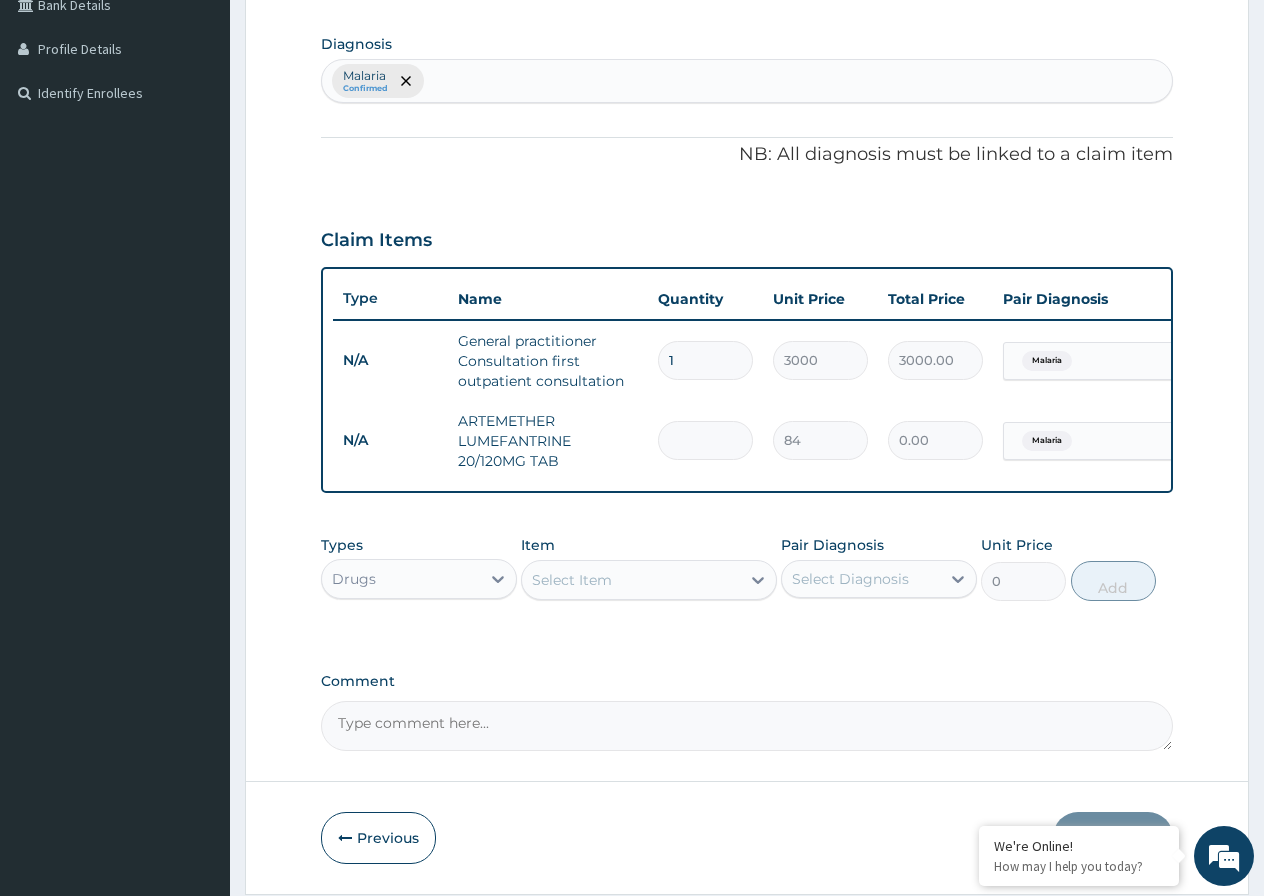 click on "Select Item" at bounding box center (631, 580) 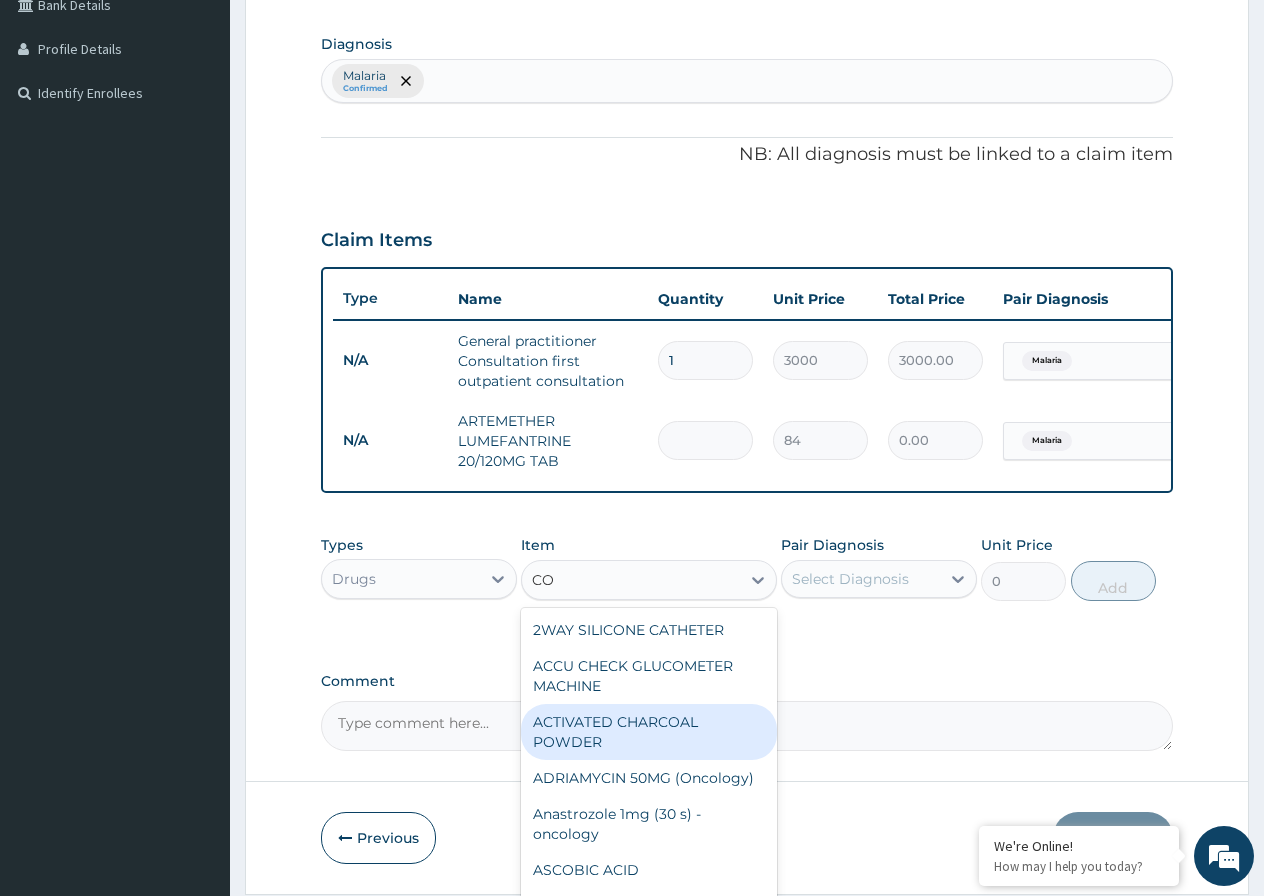 type on "C" 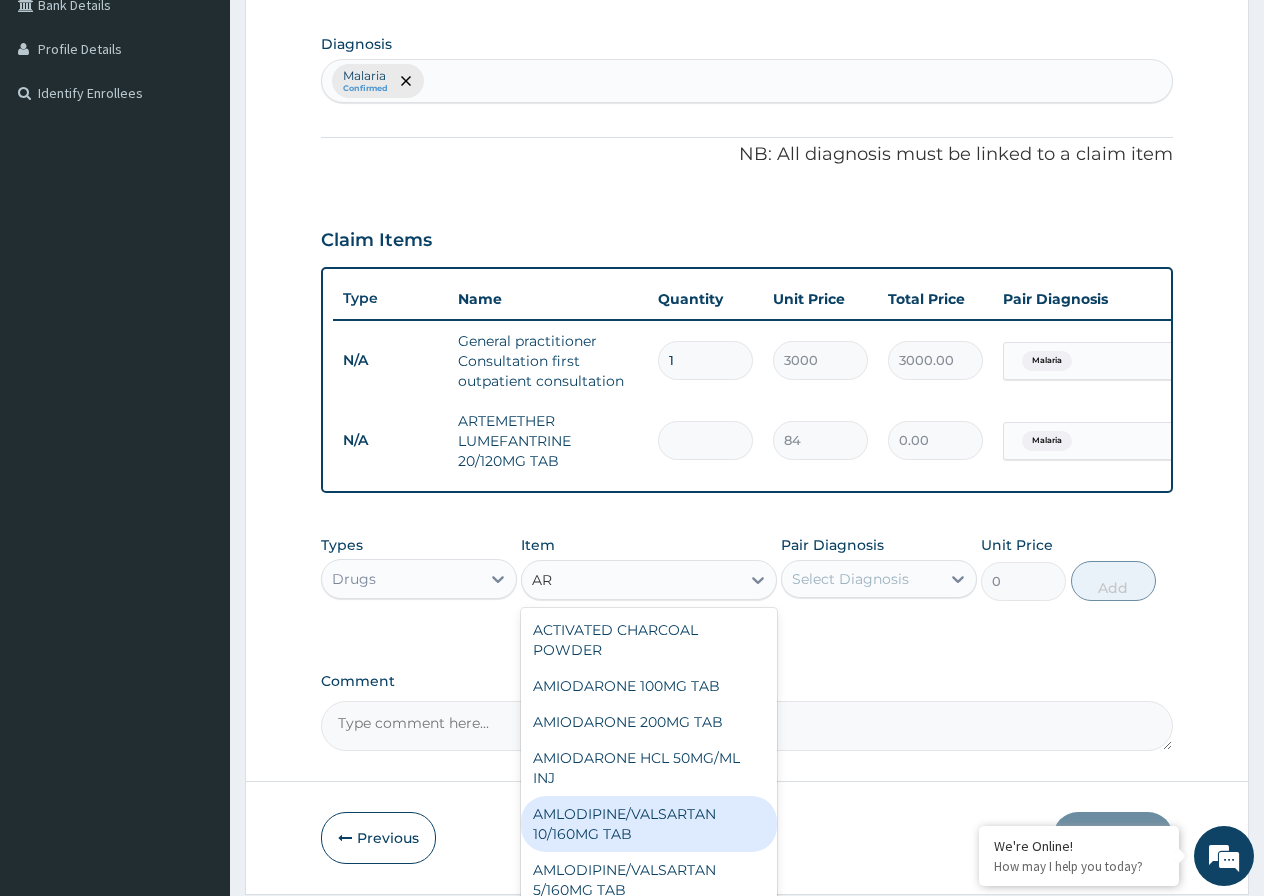 type on "A" 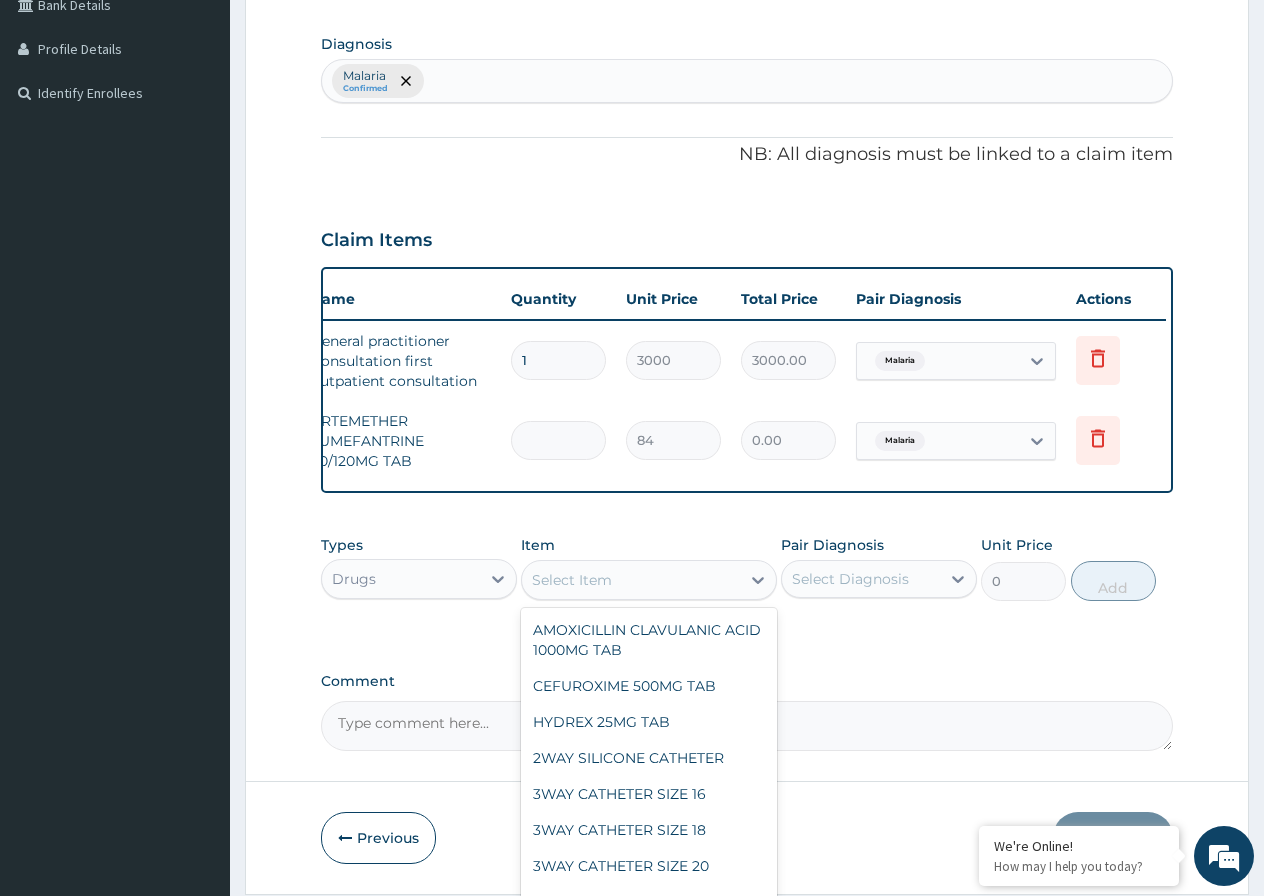 scroll, scrollTop: 0, scrollLeft: 152, axis: horizontal 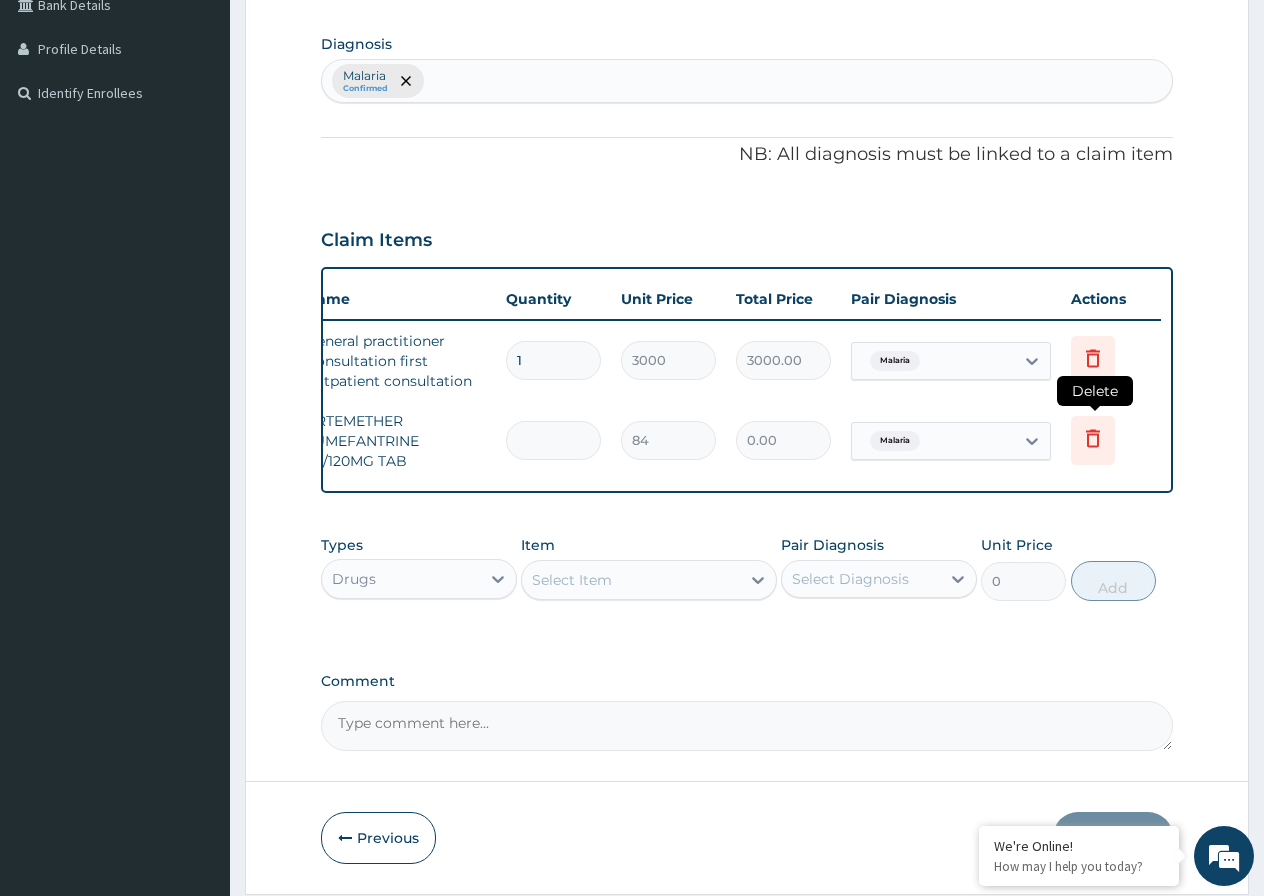 click 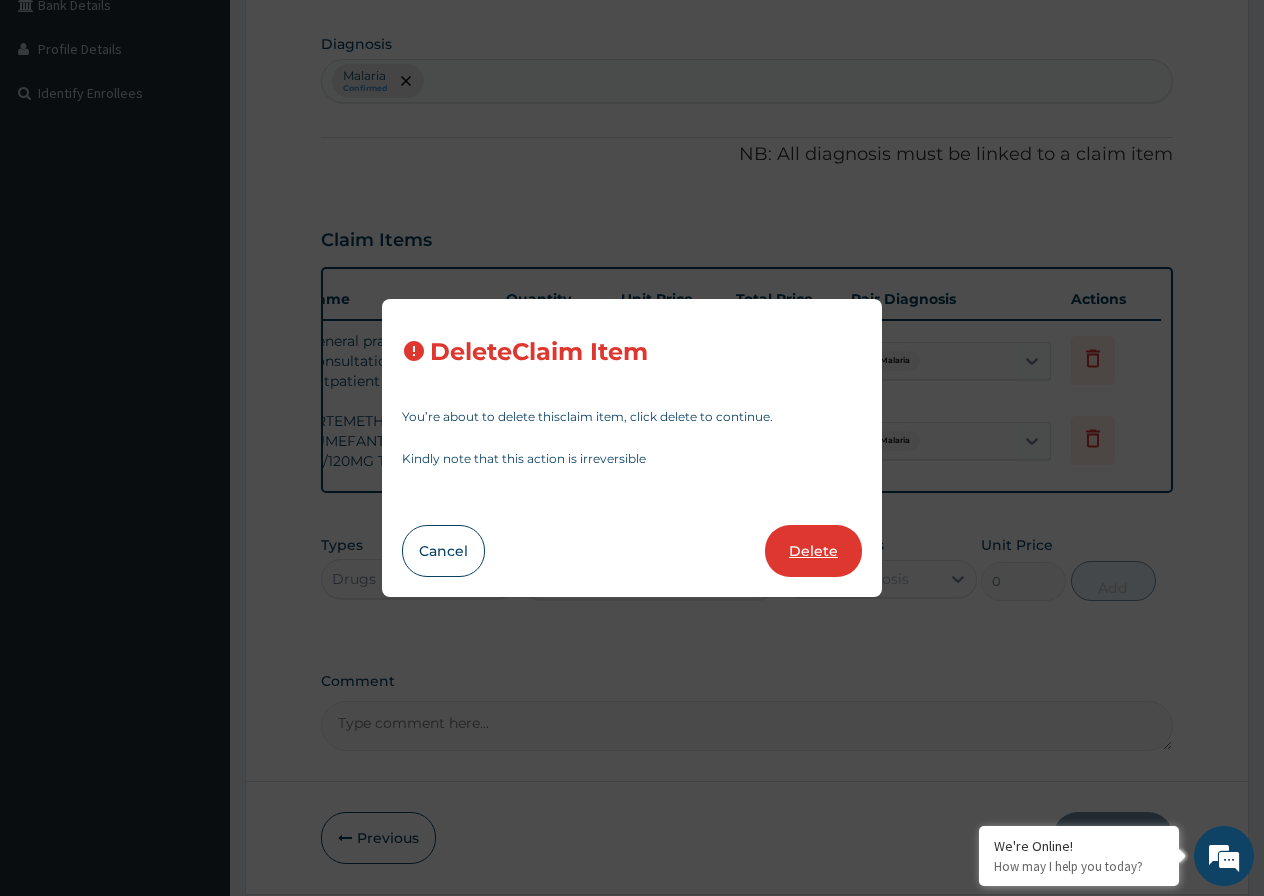click on "Delete" at bounding box center (813, 551) 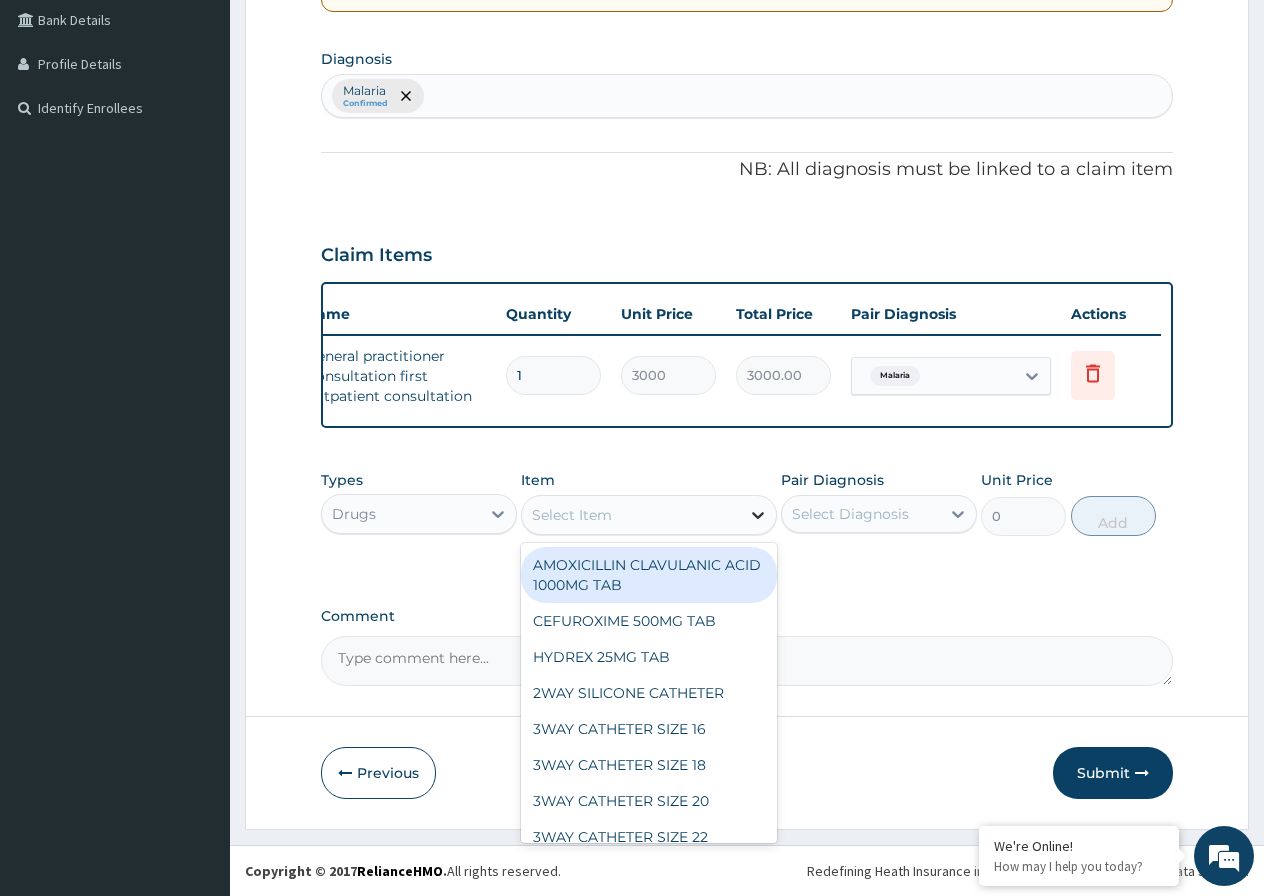click 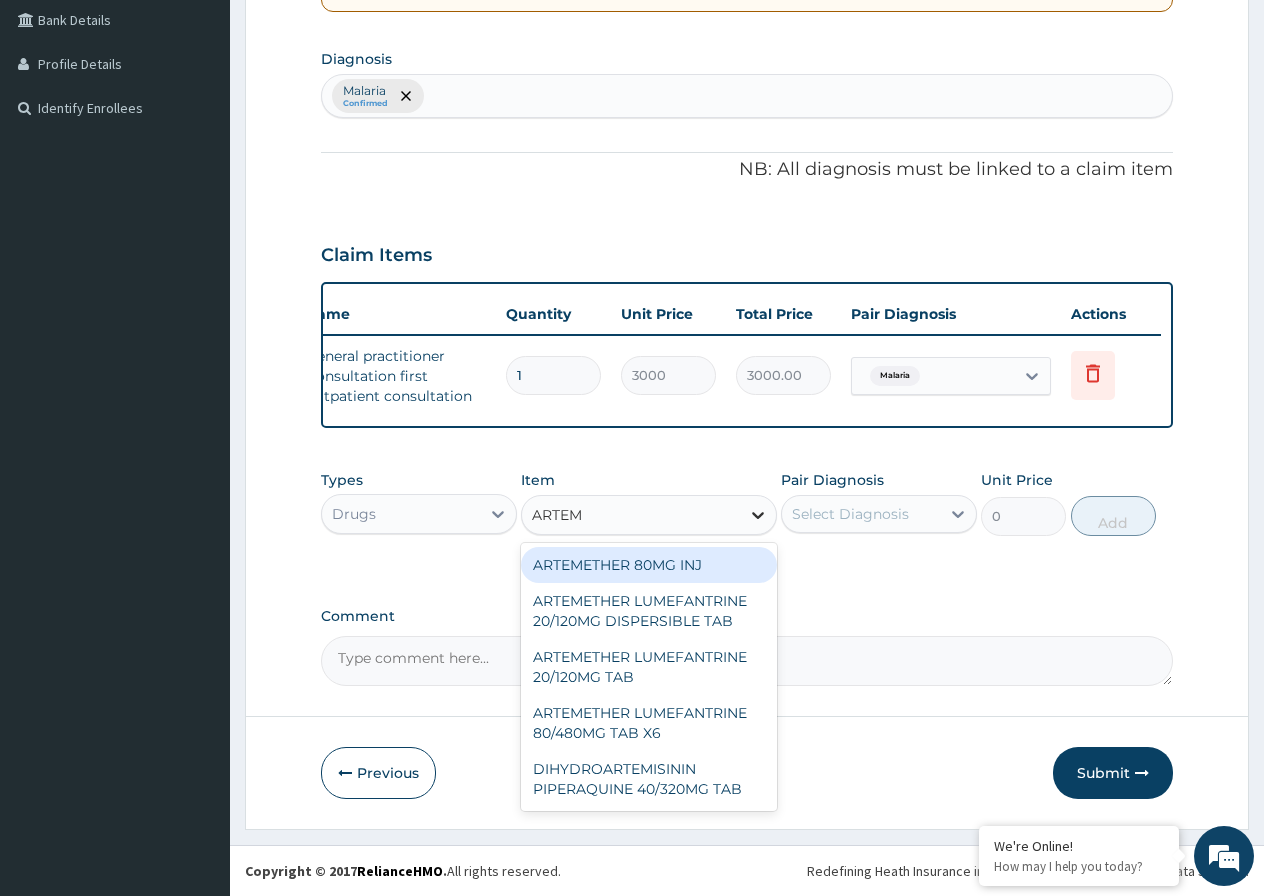 type on "ARTEME" 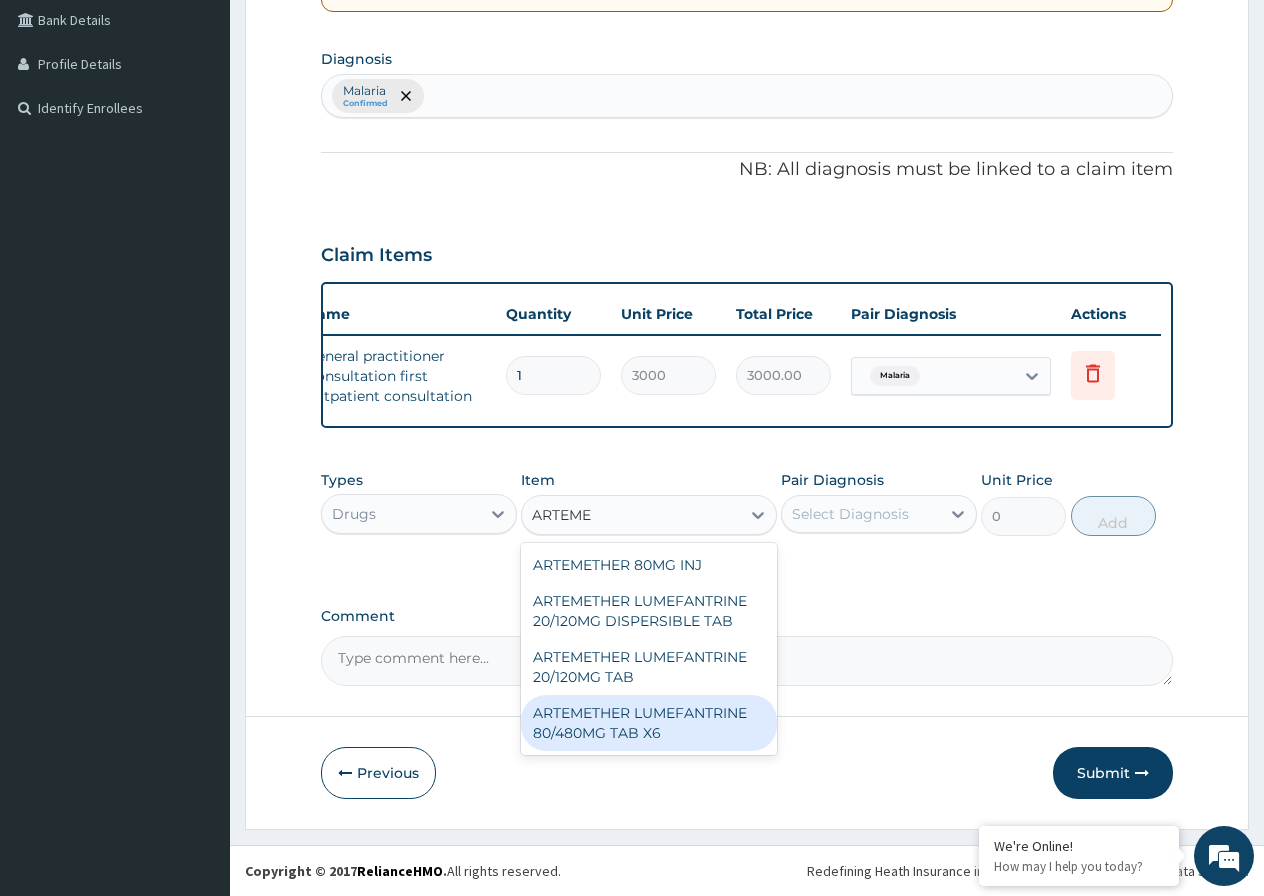 click on "ARTEMETHER LUMEFANTRINE 80/480MG TAB X6" at bounding box center (649, 723) 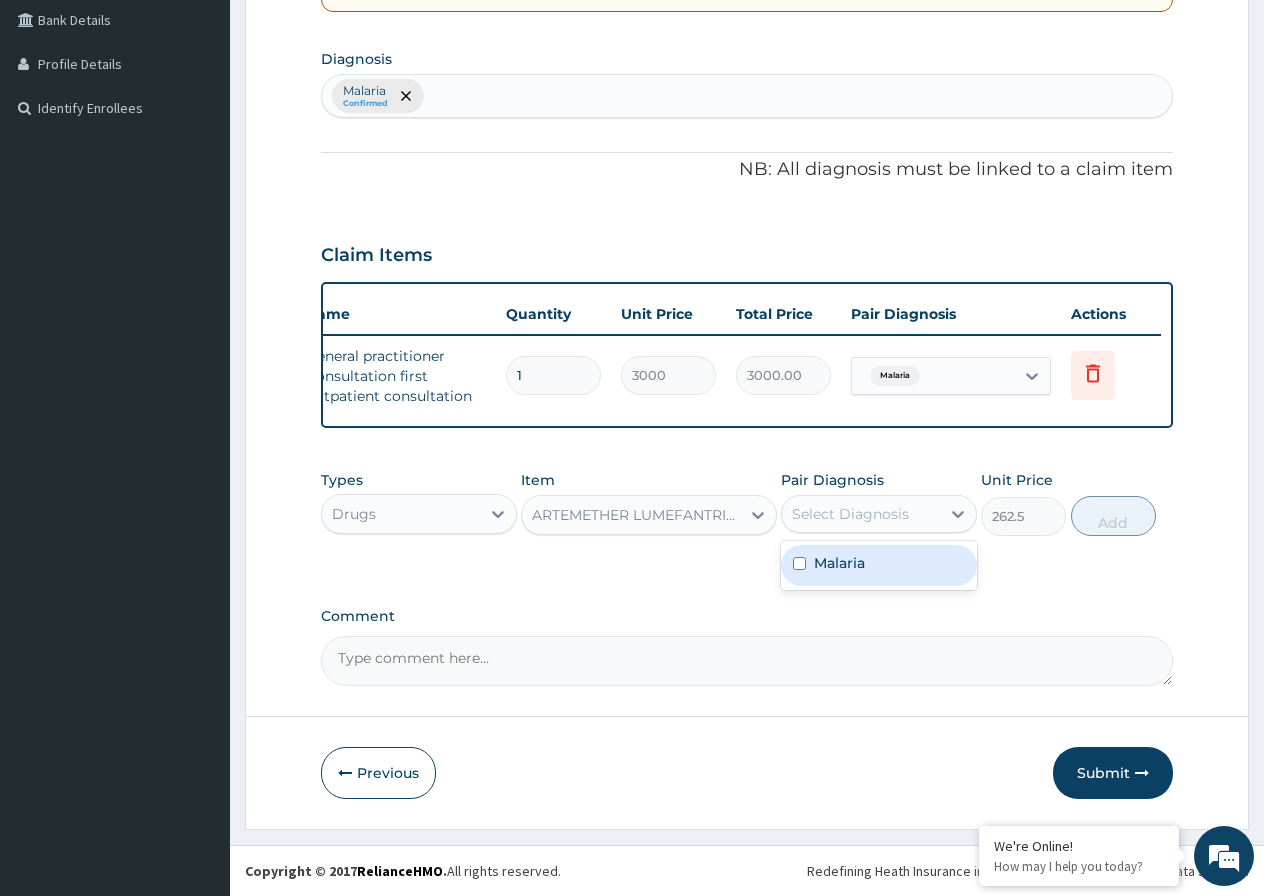 drag, startPoint x: 960, startPoint y: 510, endPoint x: 867, endPoint y: 581, distance: 117.00427 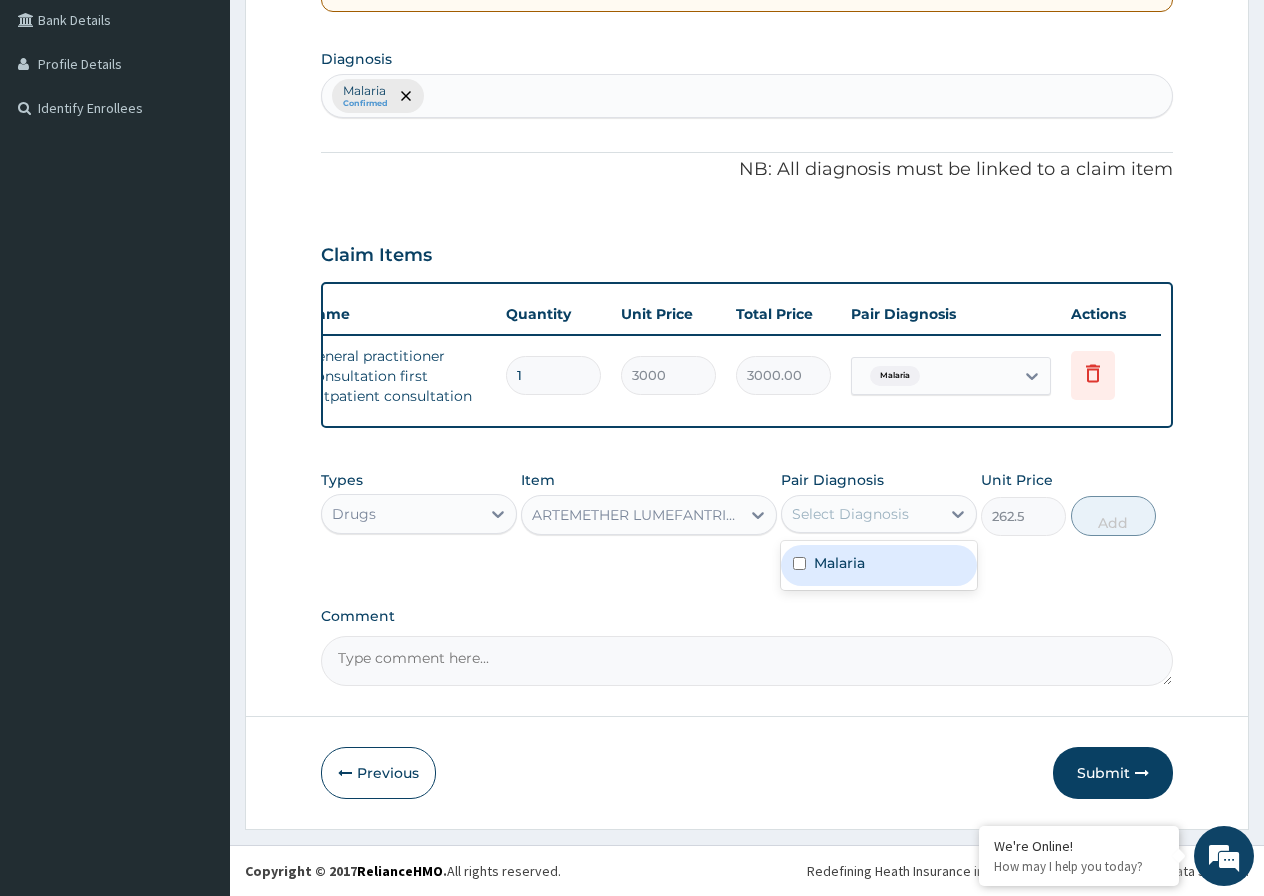 click 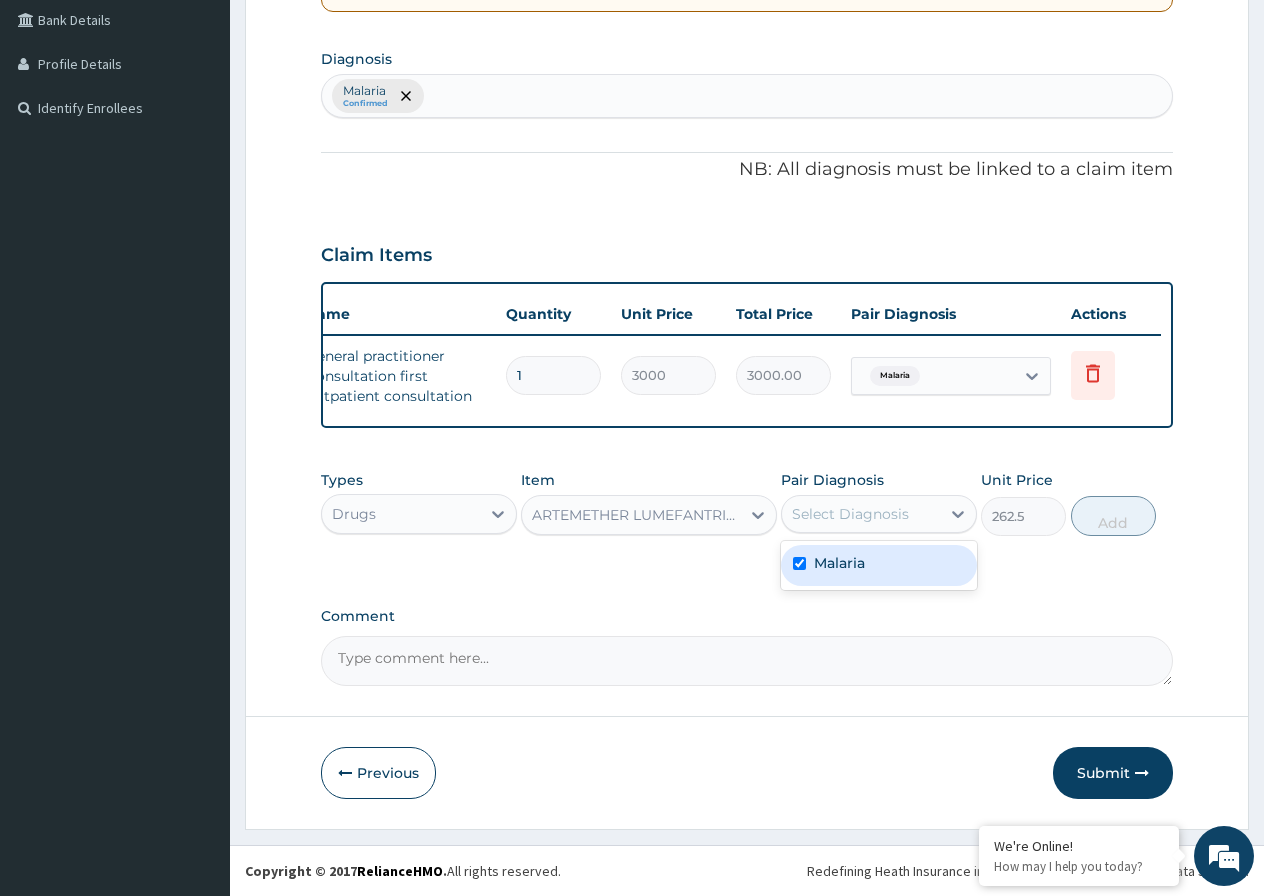 checkbox on "true" 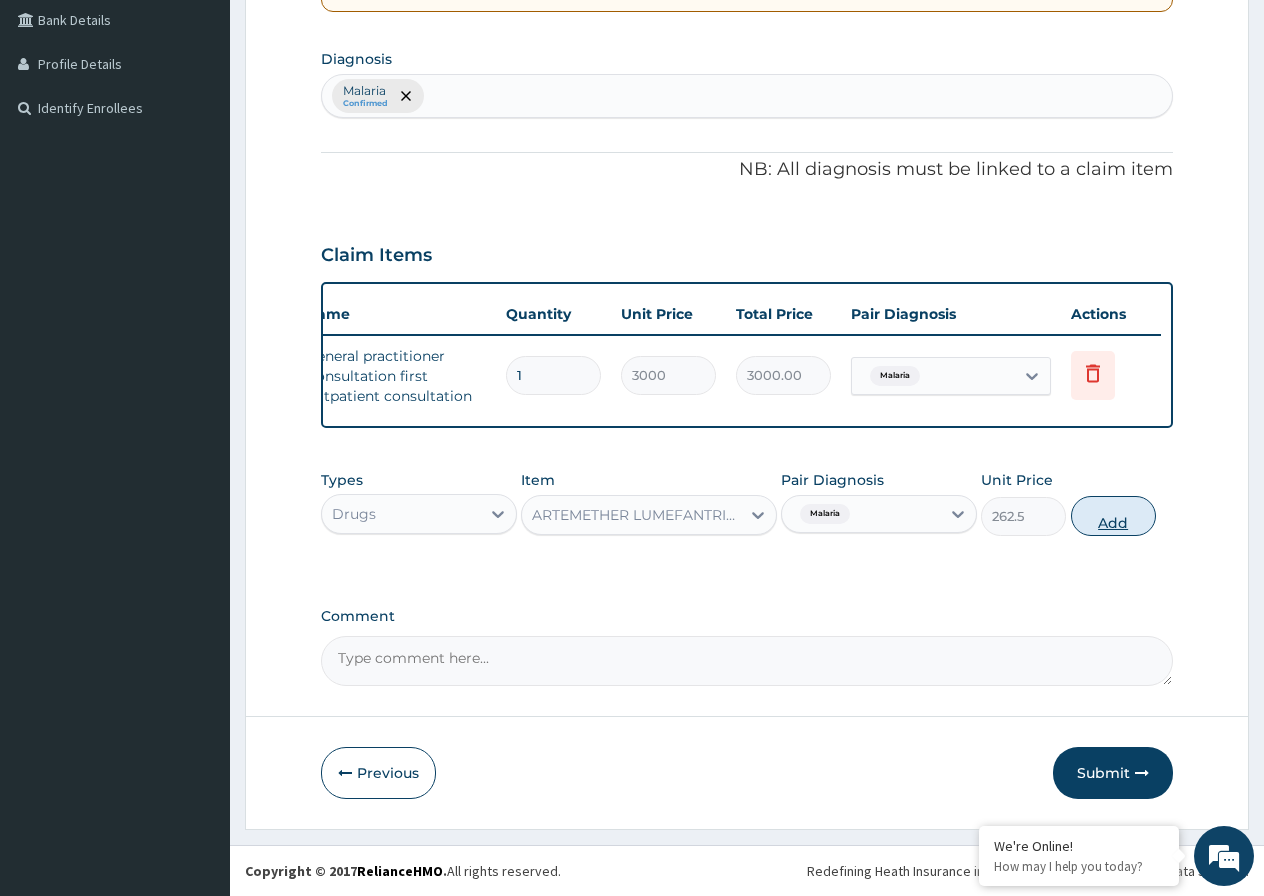 click on "Add" at bounding box center (1113, 516) 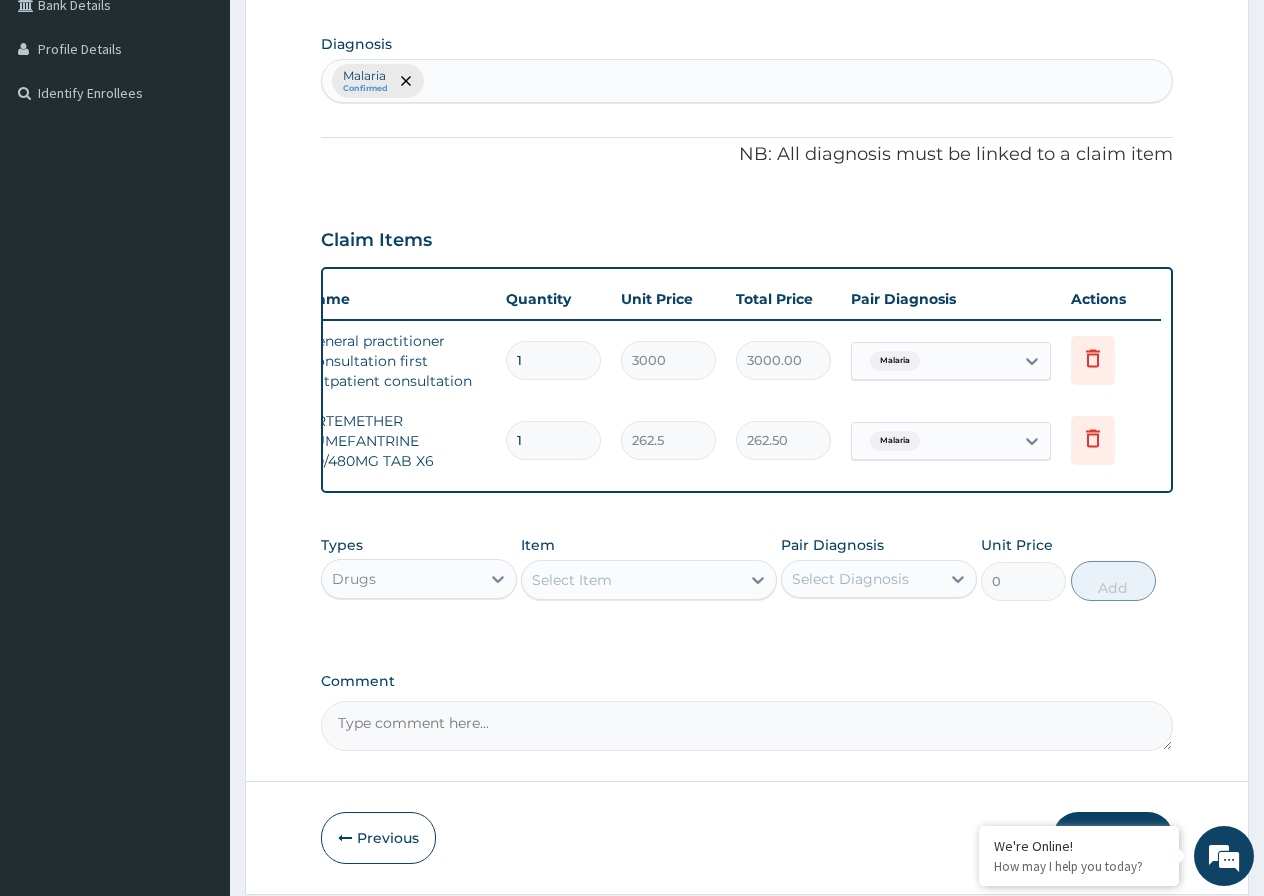 click on "1" at bounding box center [553, 440] 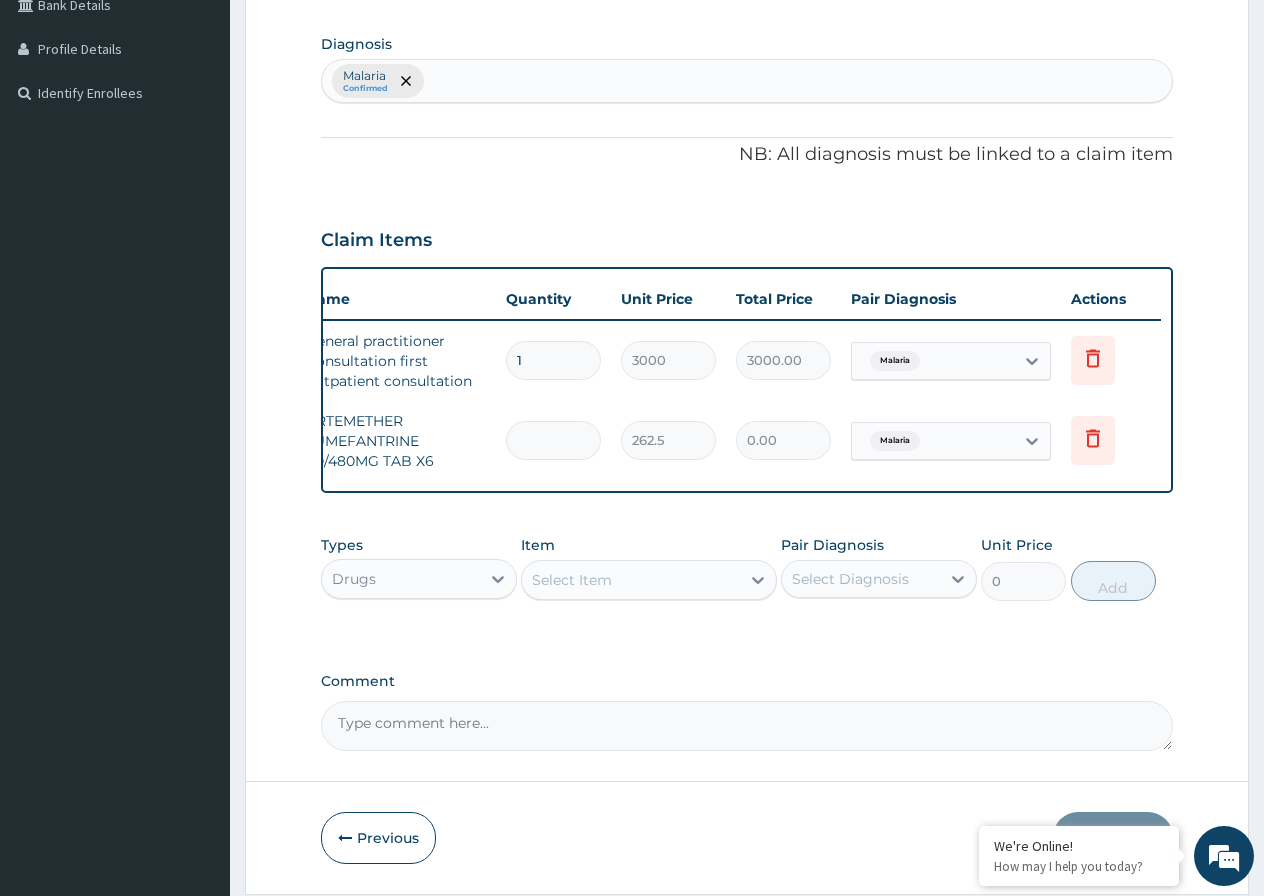 type on "6" 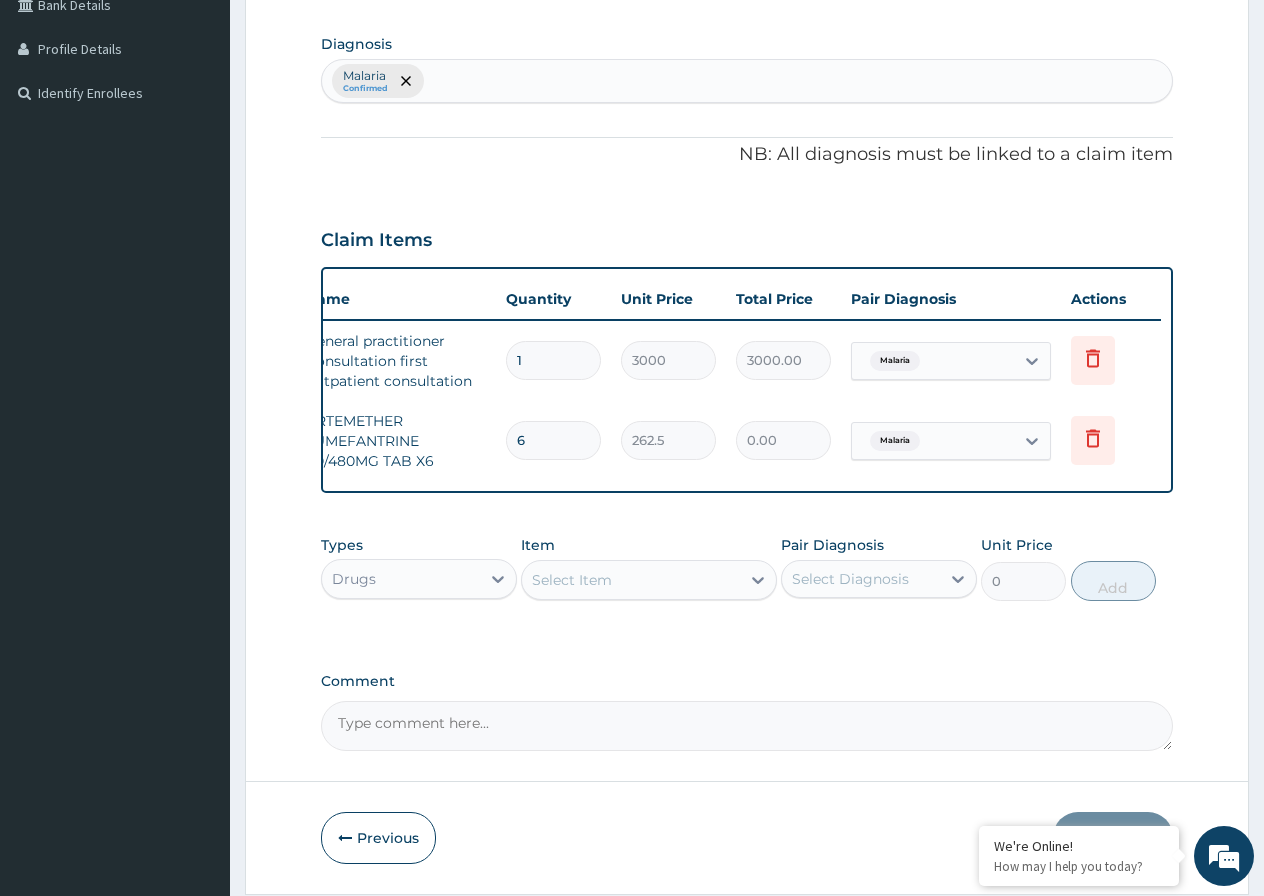type on "1575.00" 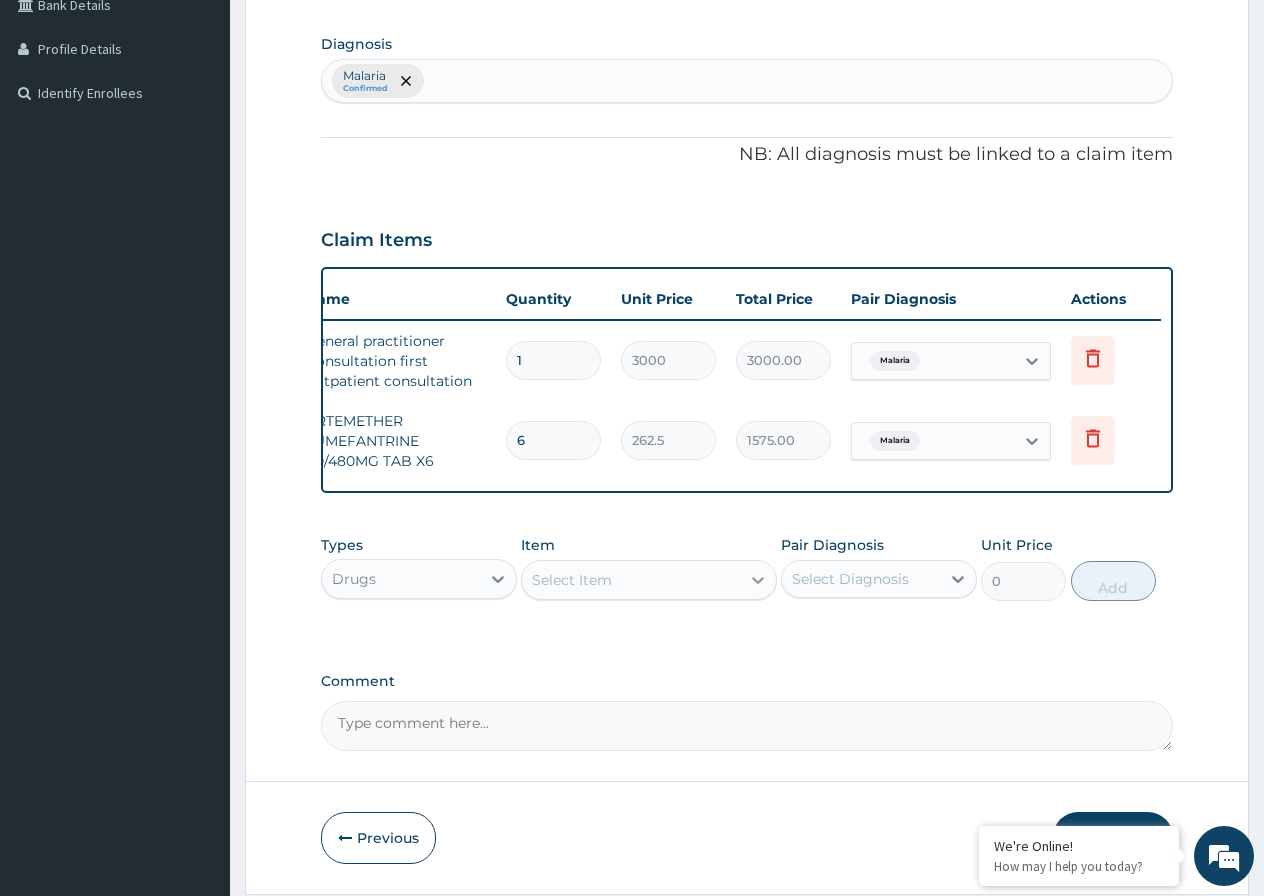 type on "6" 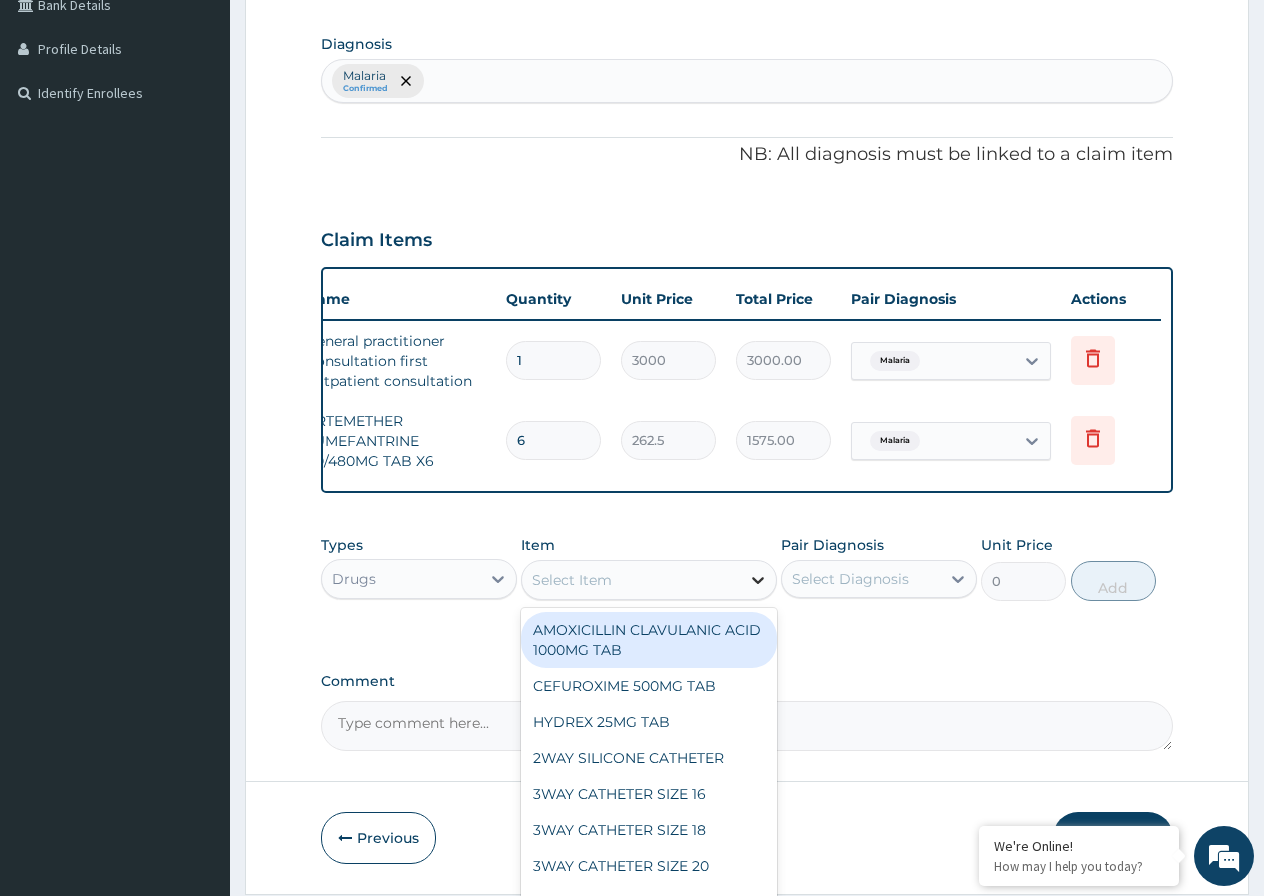 click 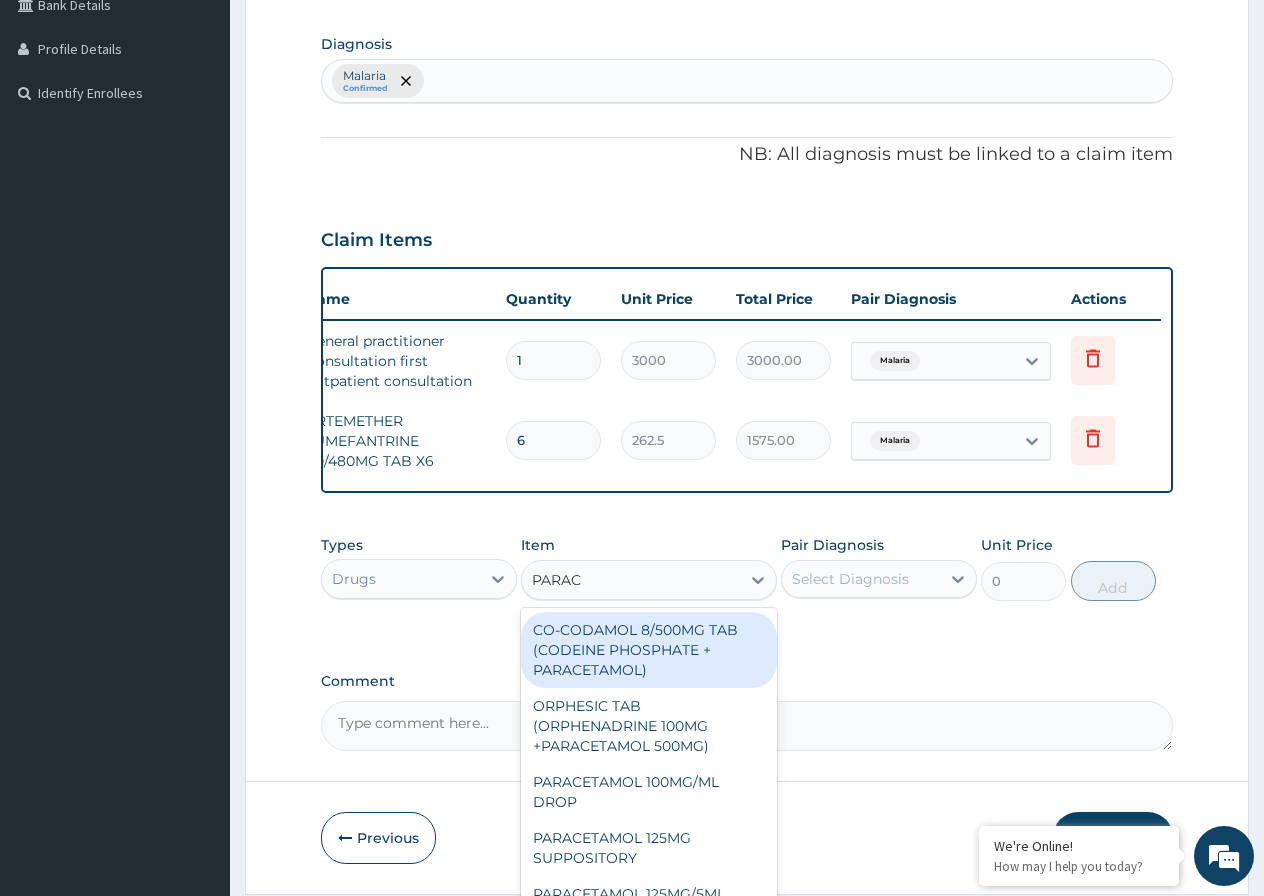 type on "PARACE" 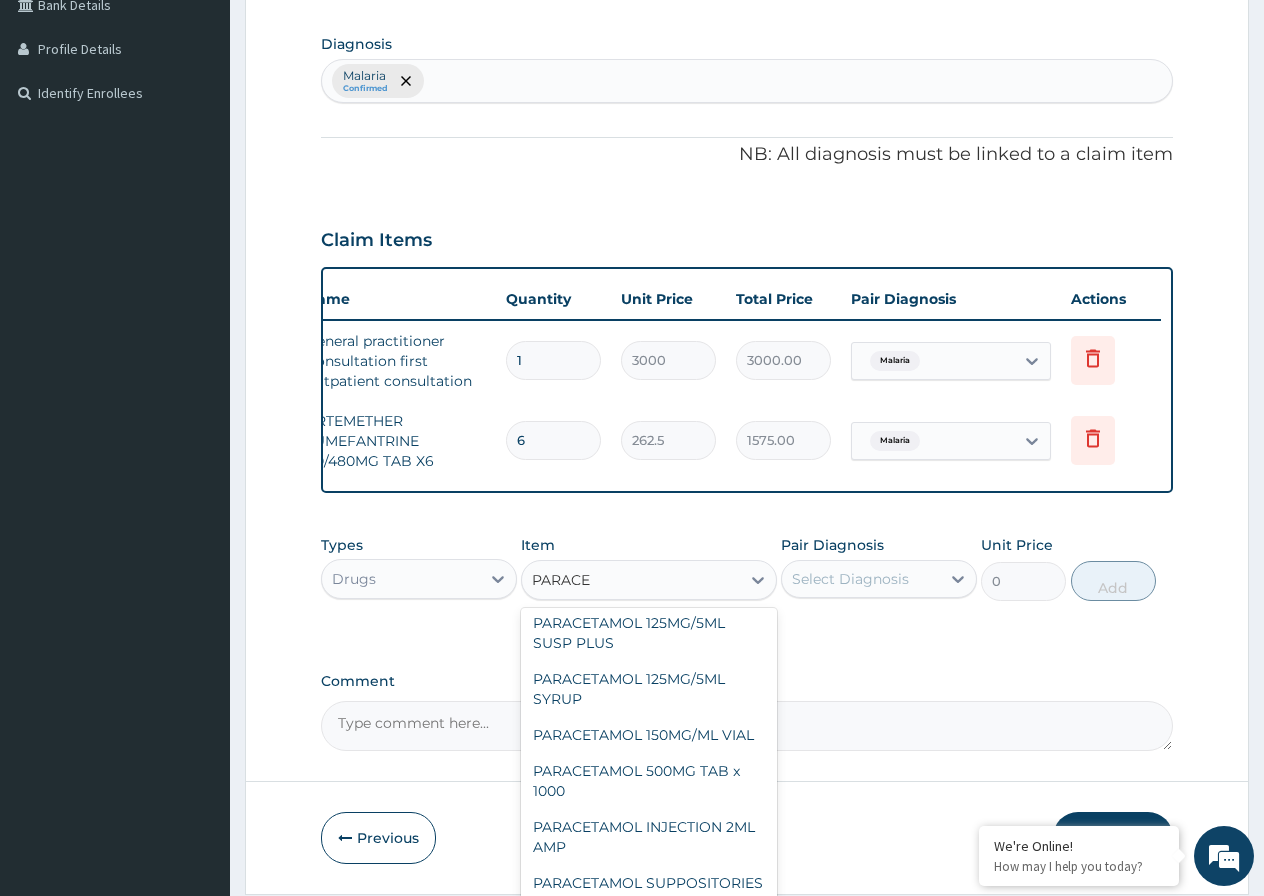 scroll, scrollTop: 280, scrollLeft: 0, axis: vertical 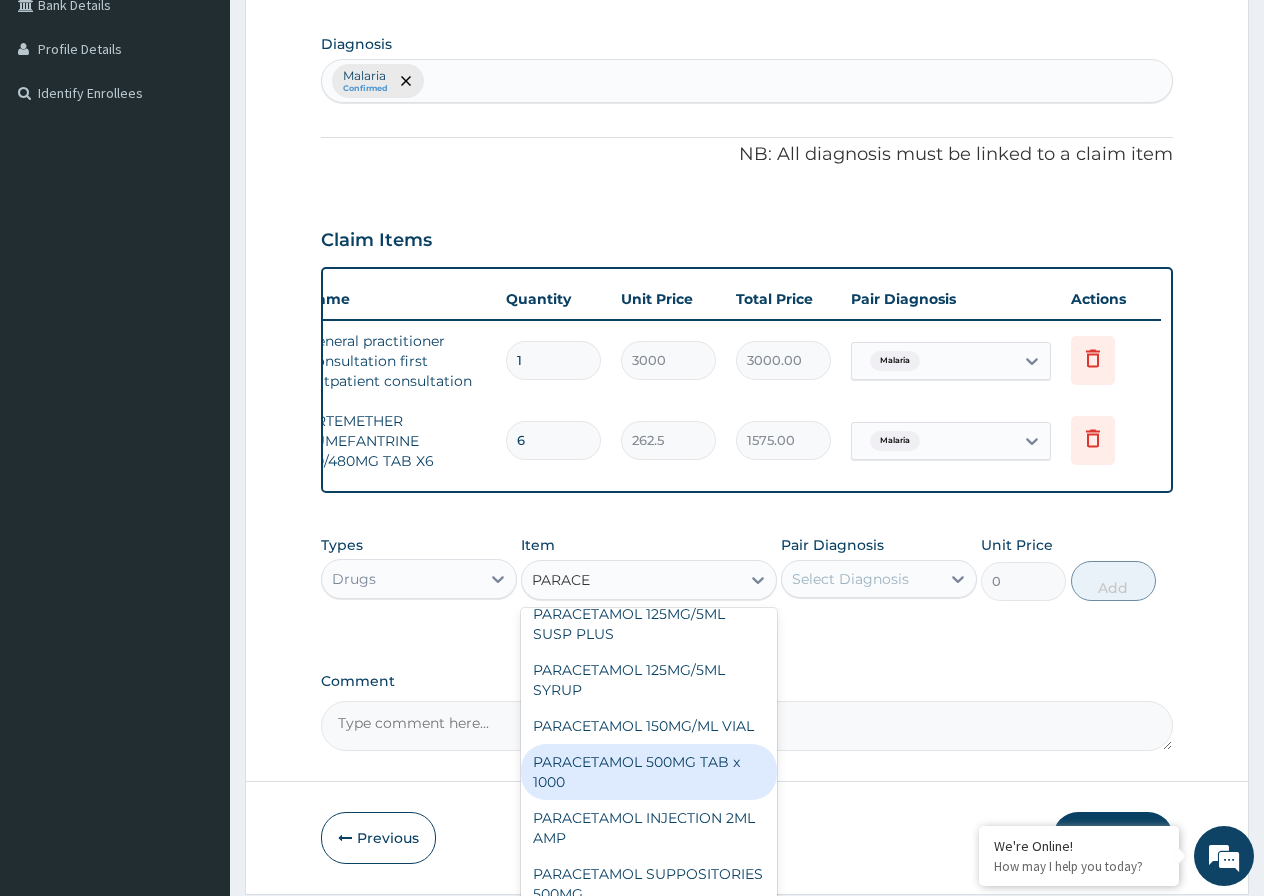 click on "PARACETAMOL 500MG TAB x 1000" at bounding box center [649, 772] 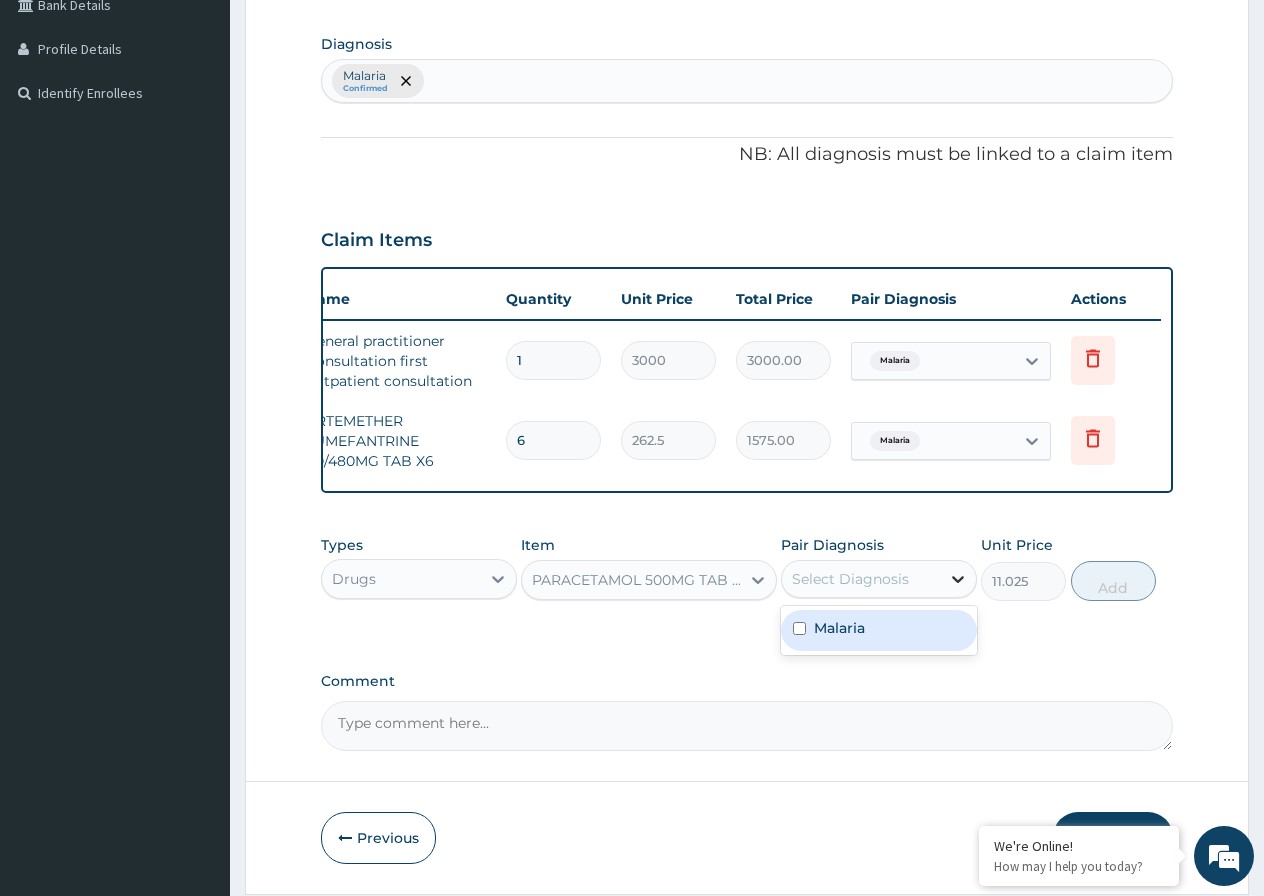 click 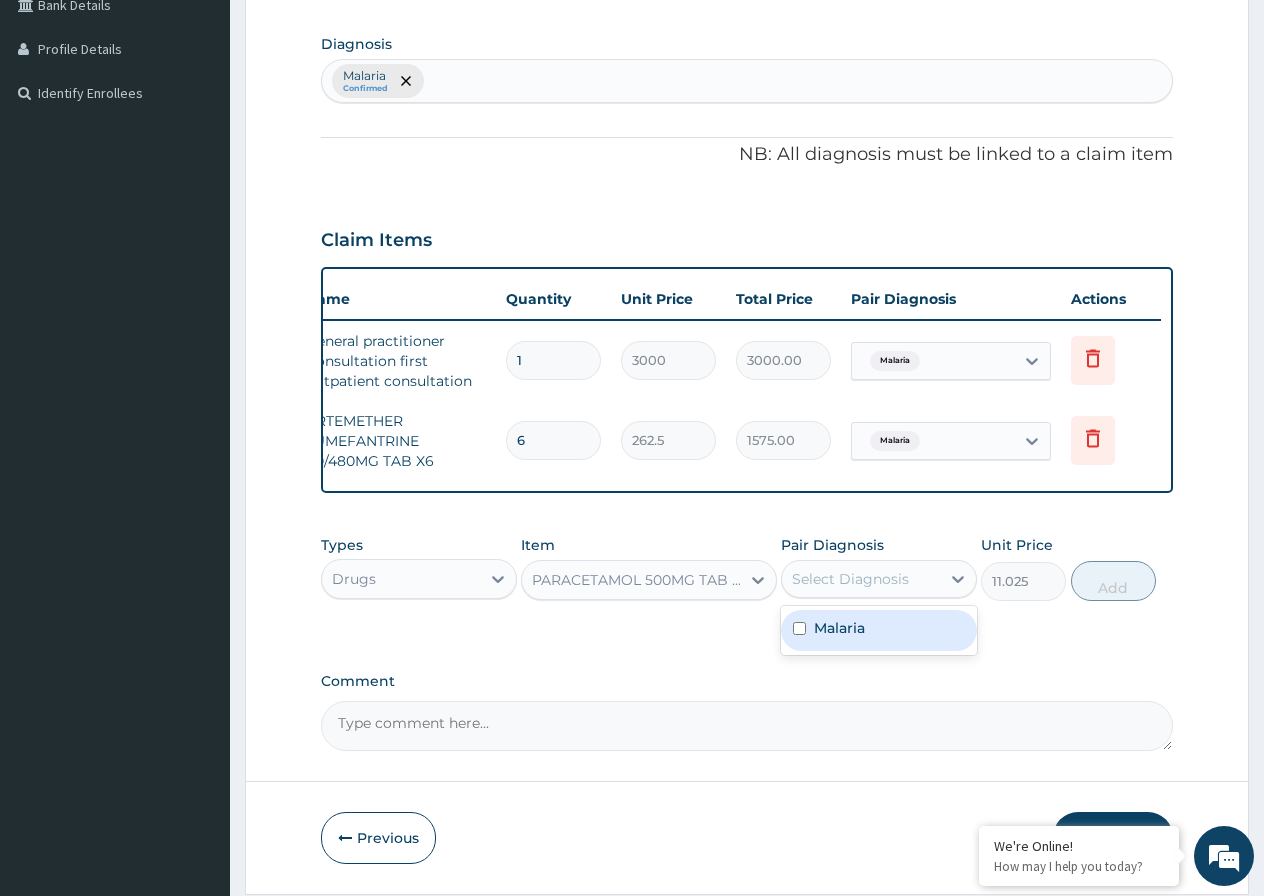 click at bounding box center (799, 628) 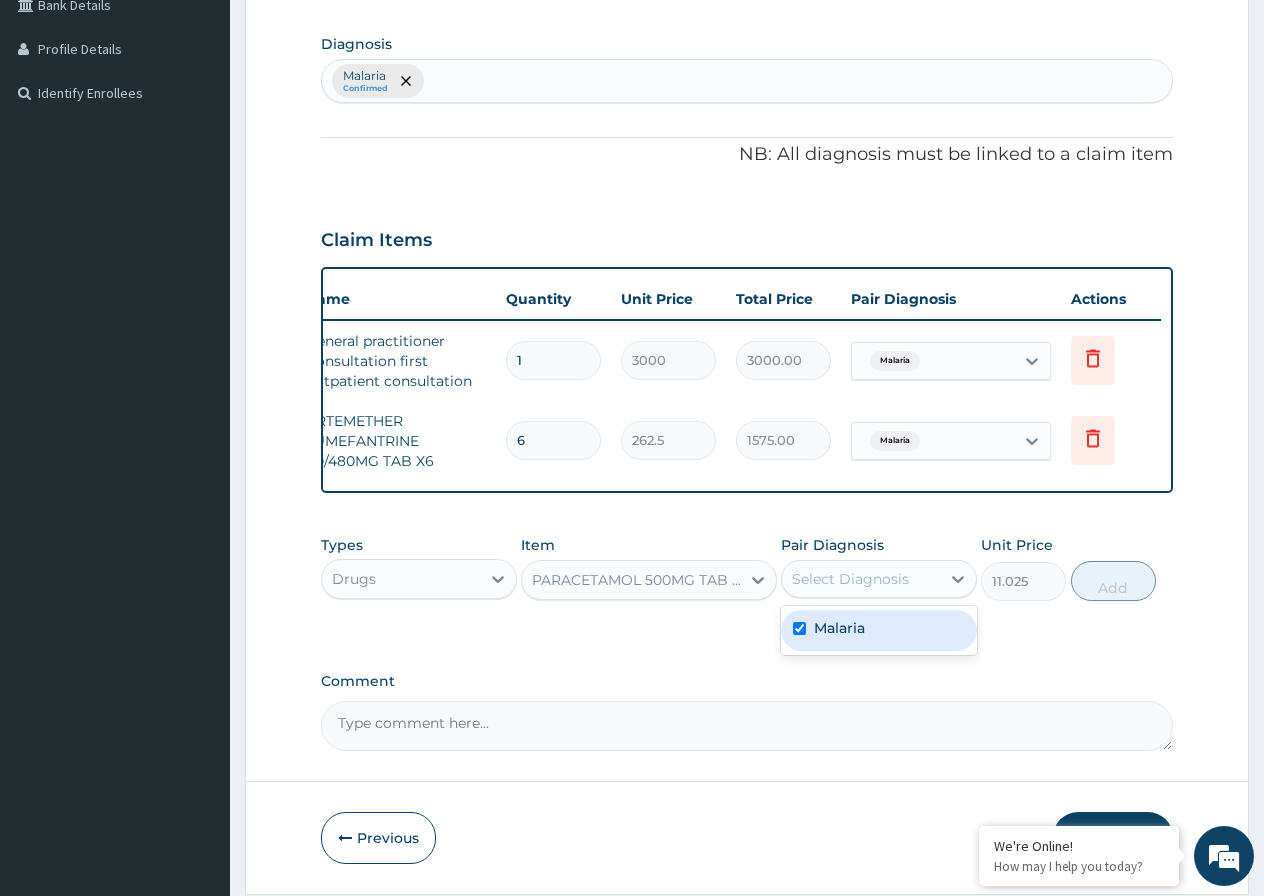checkbox on "true" 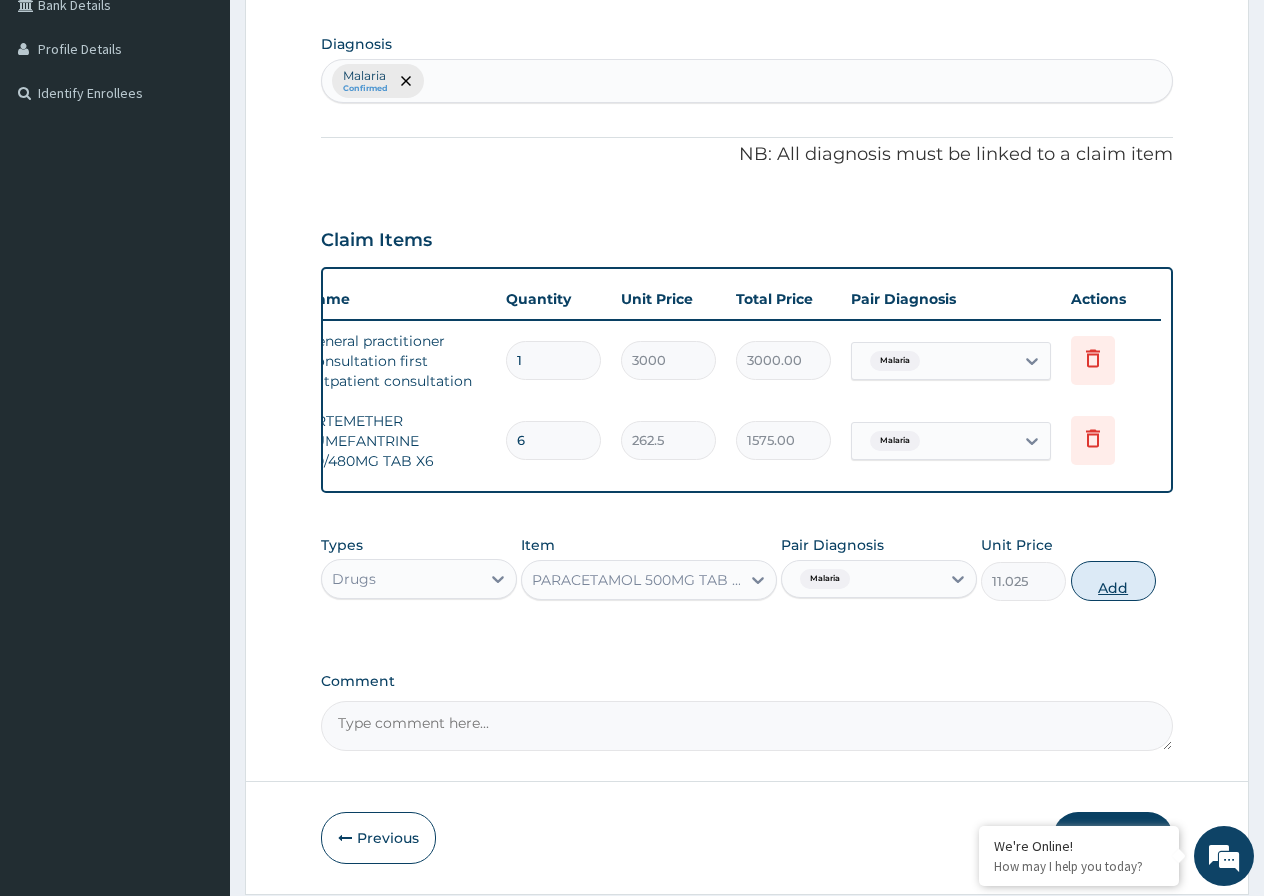 click on "Add" at bounding box center (1113, 581) 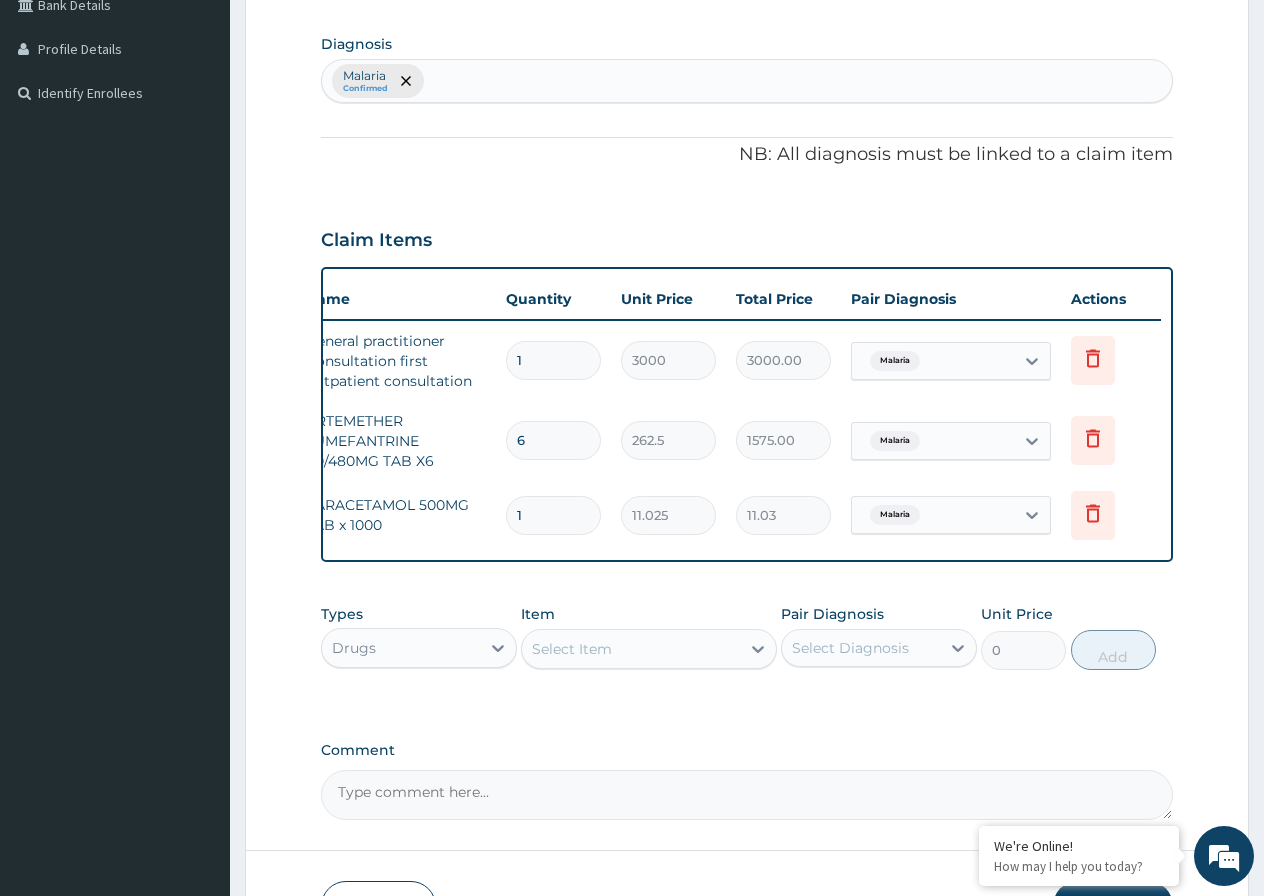 click on "1" at bounding box center (553, 515) 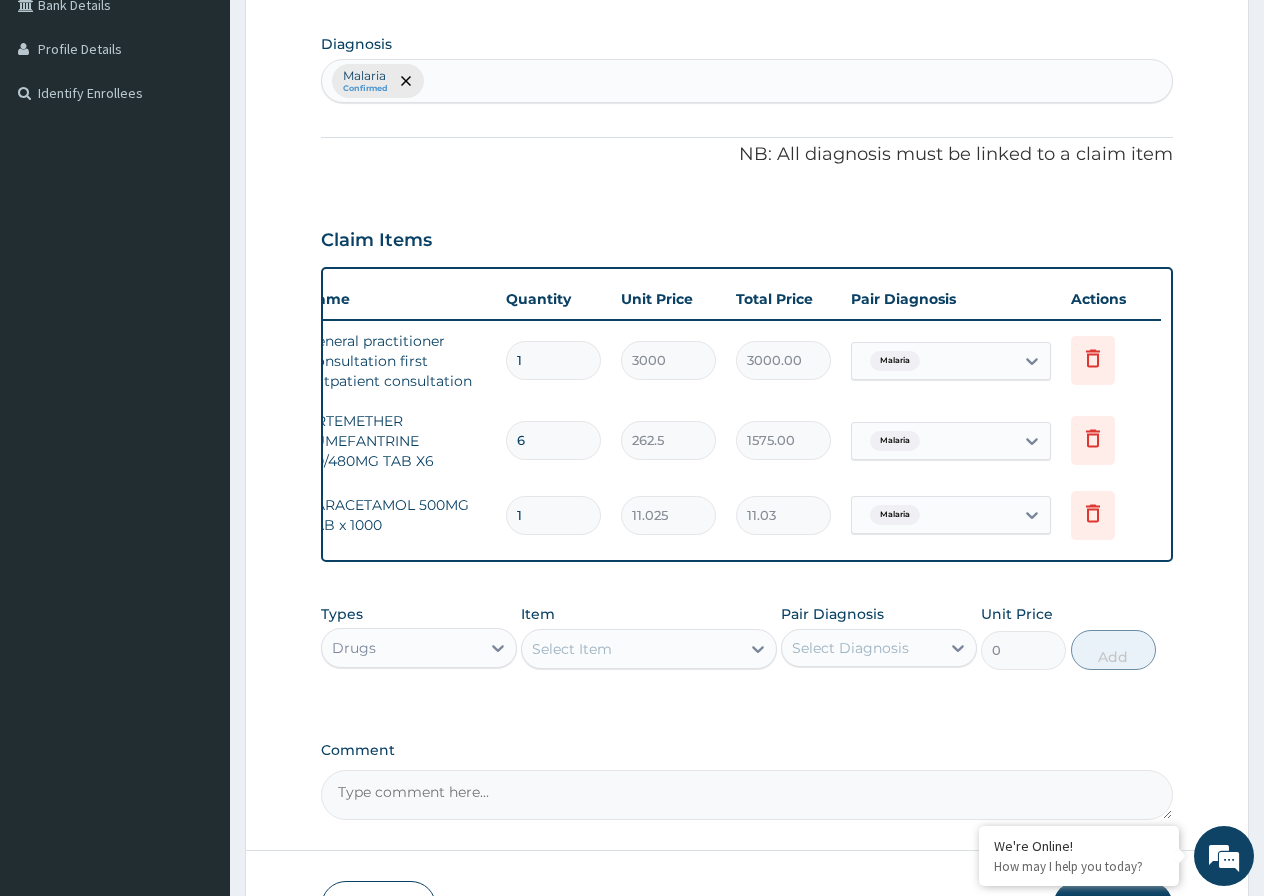 type on "198.45" 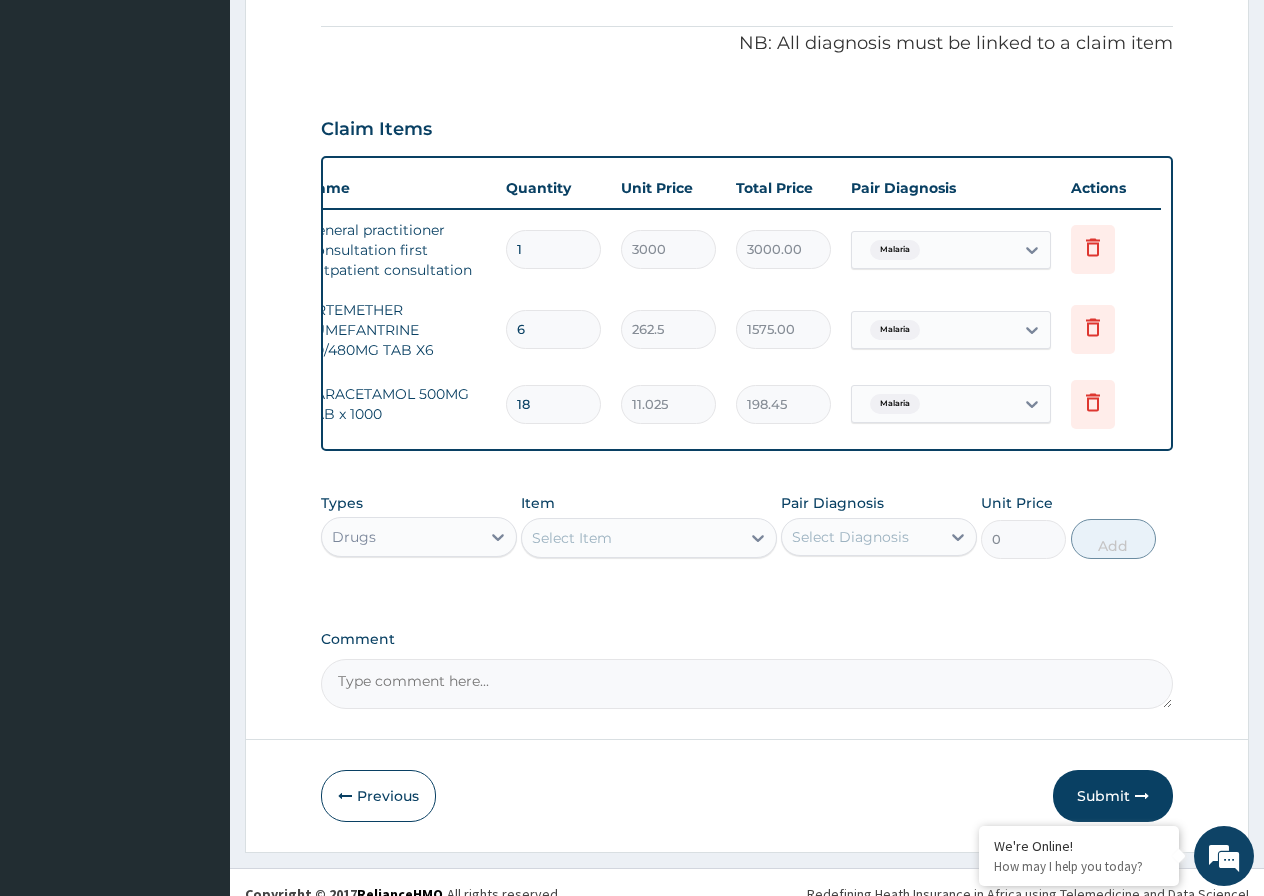 scroll, scrollTop: 626, scrollLeft: 0, axis: vertical 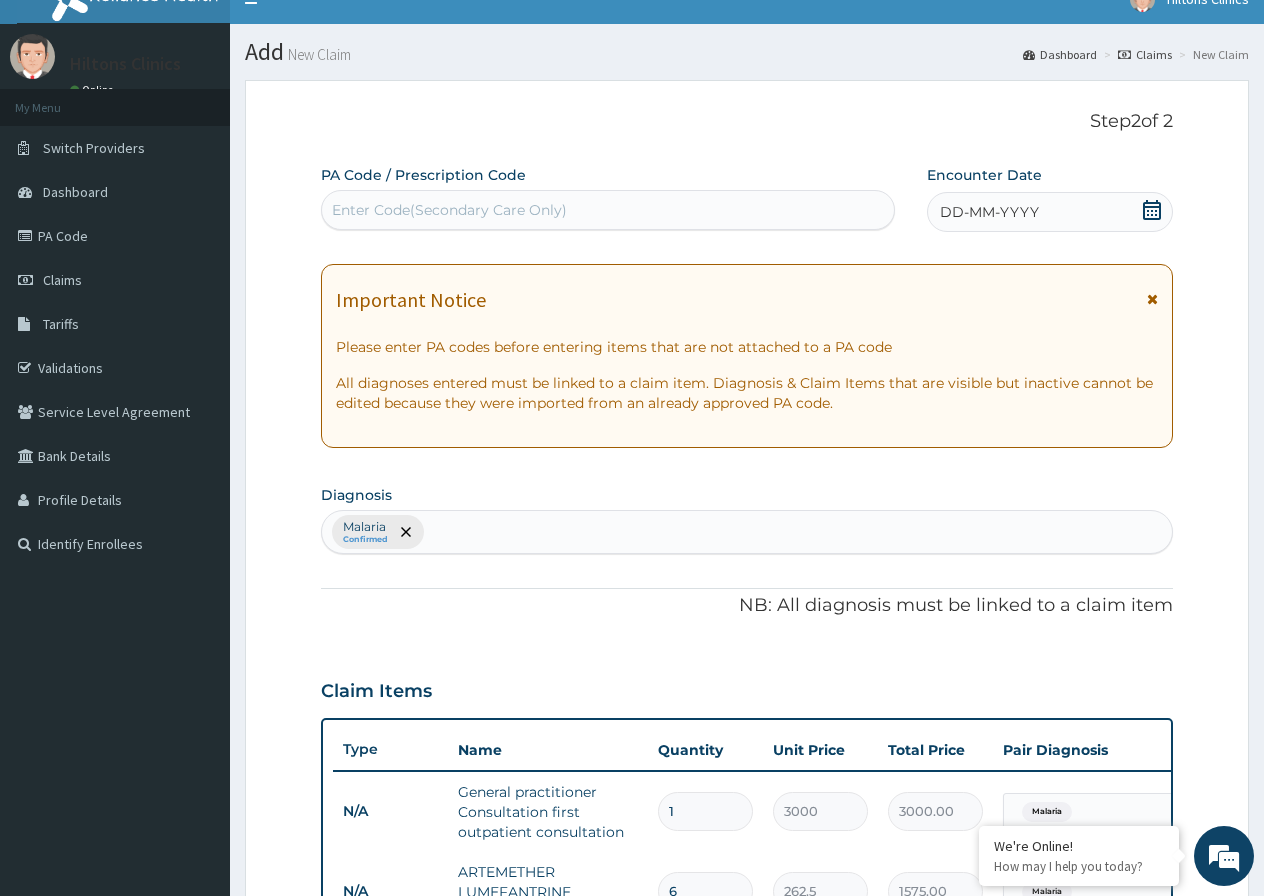type on "18" 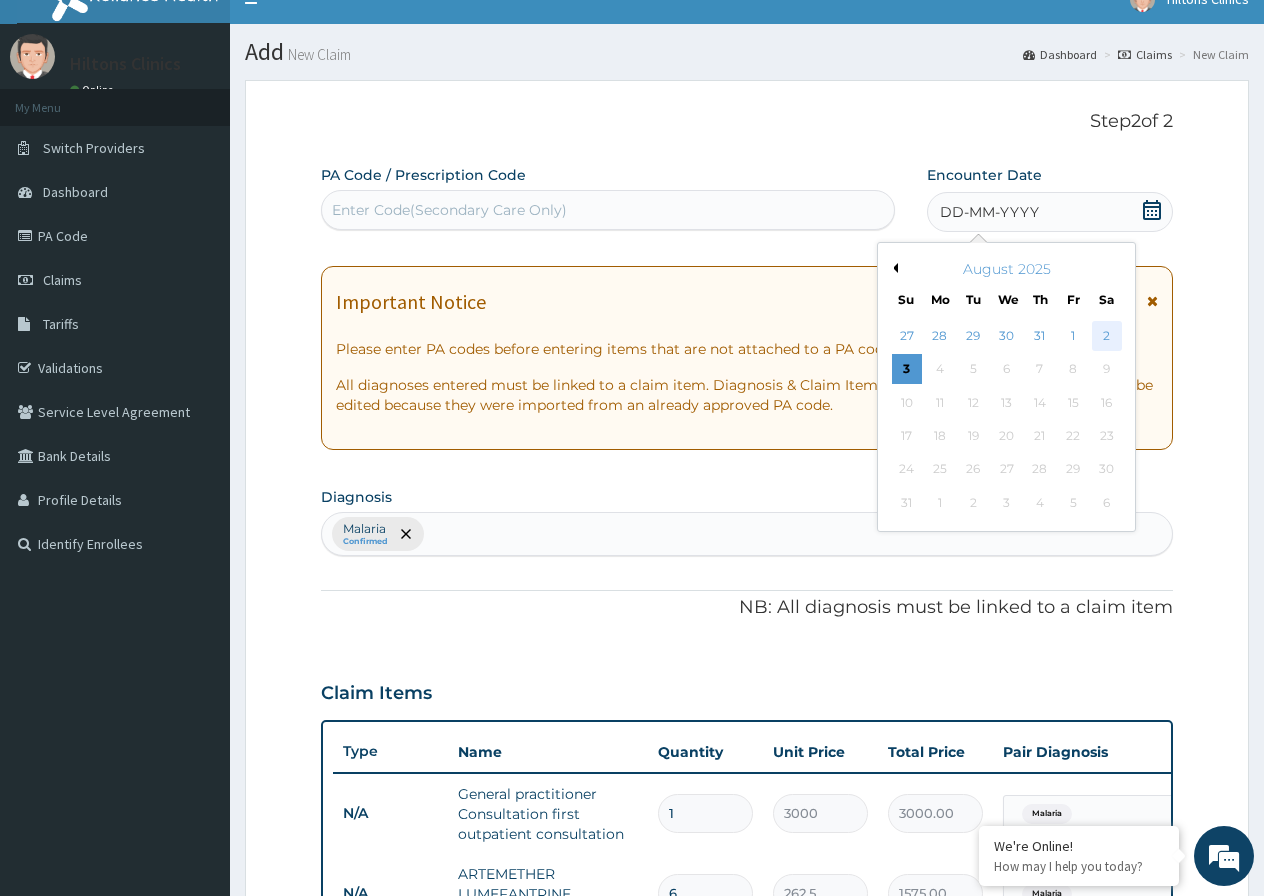 click on "2" at bounding box center (1106, 336) 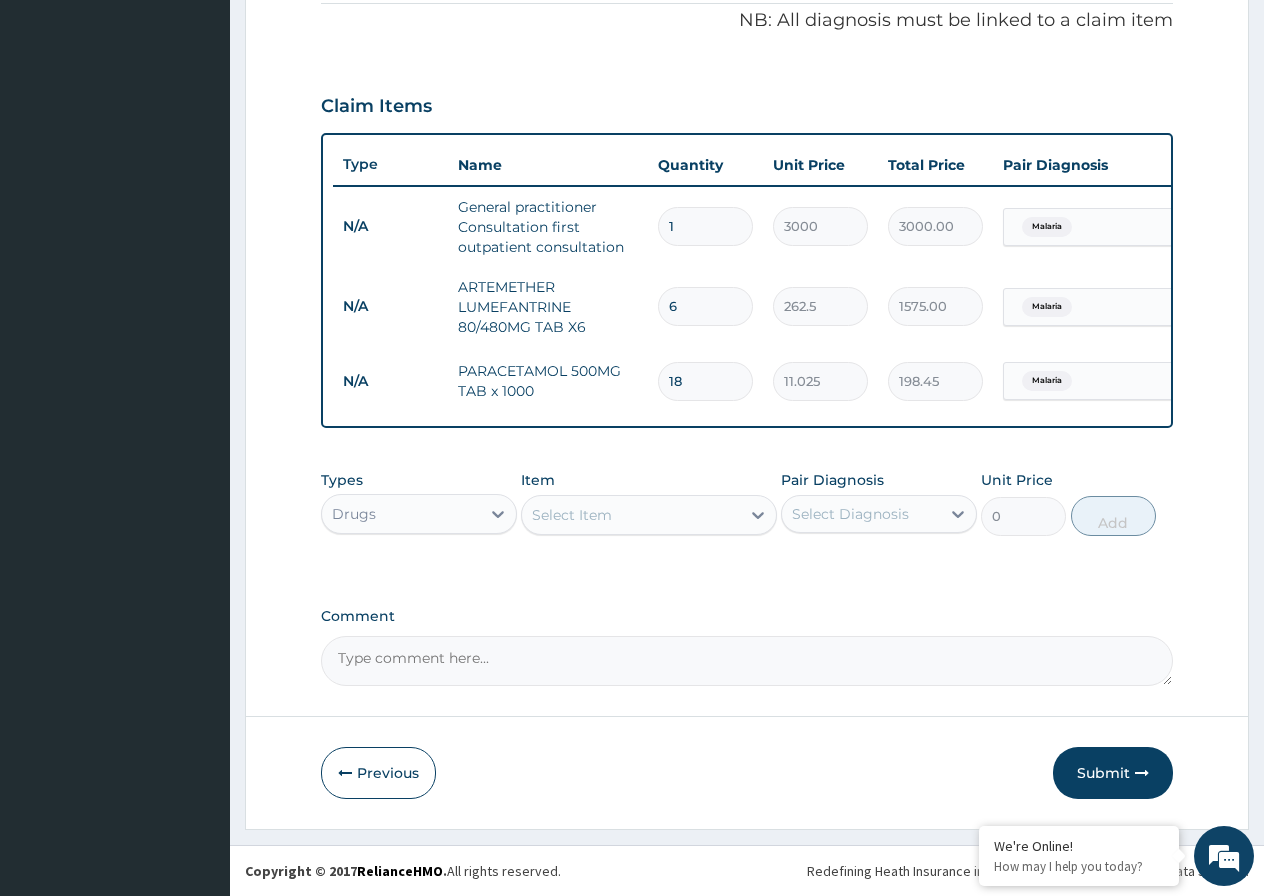 scroll, scrollTop: 626, scrollLeft: 0, axis: vertical 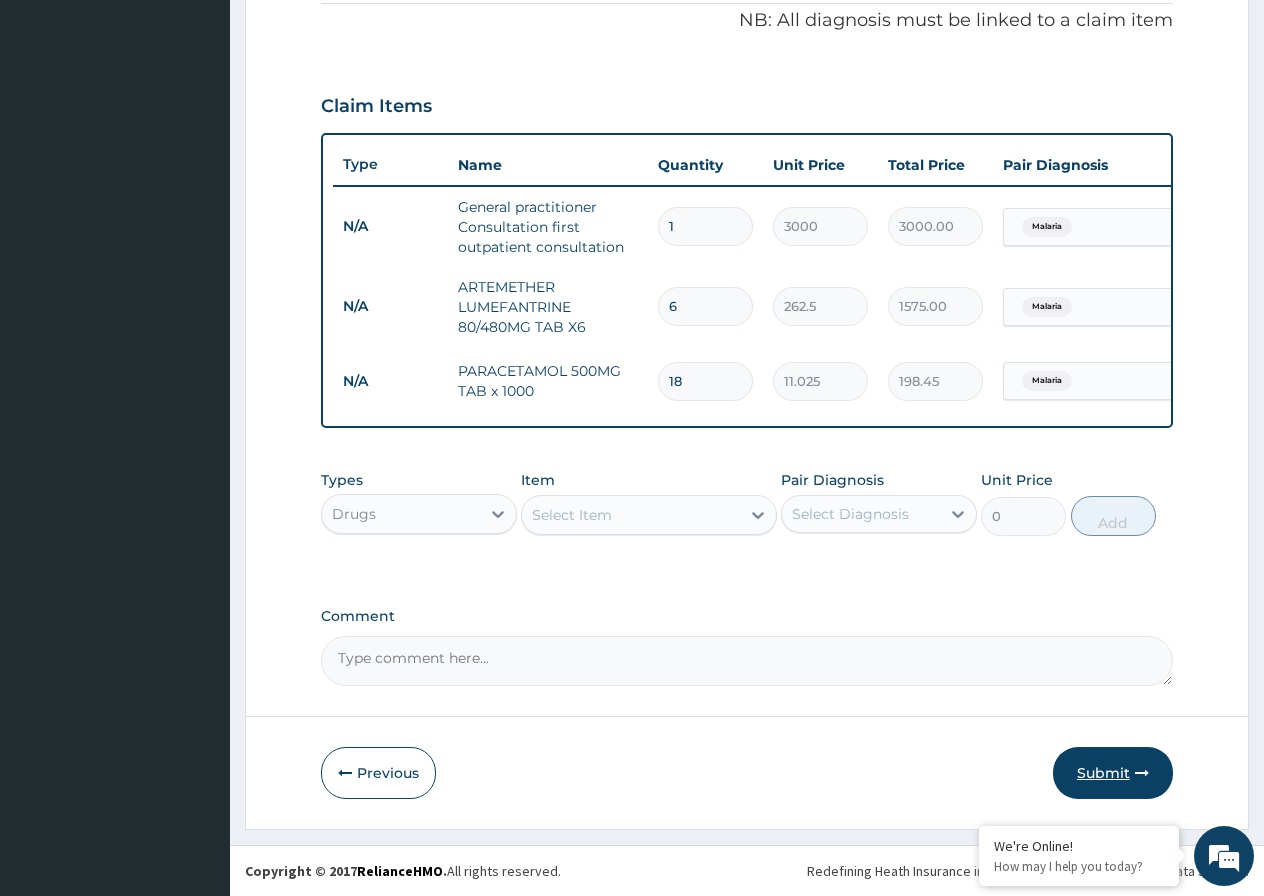 click on "Submit" at bounding box center (1113, 773) 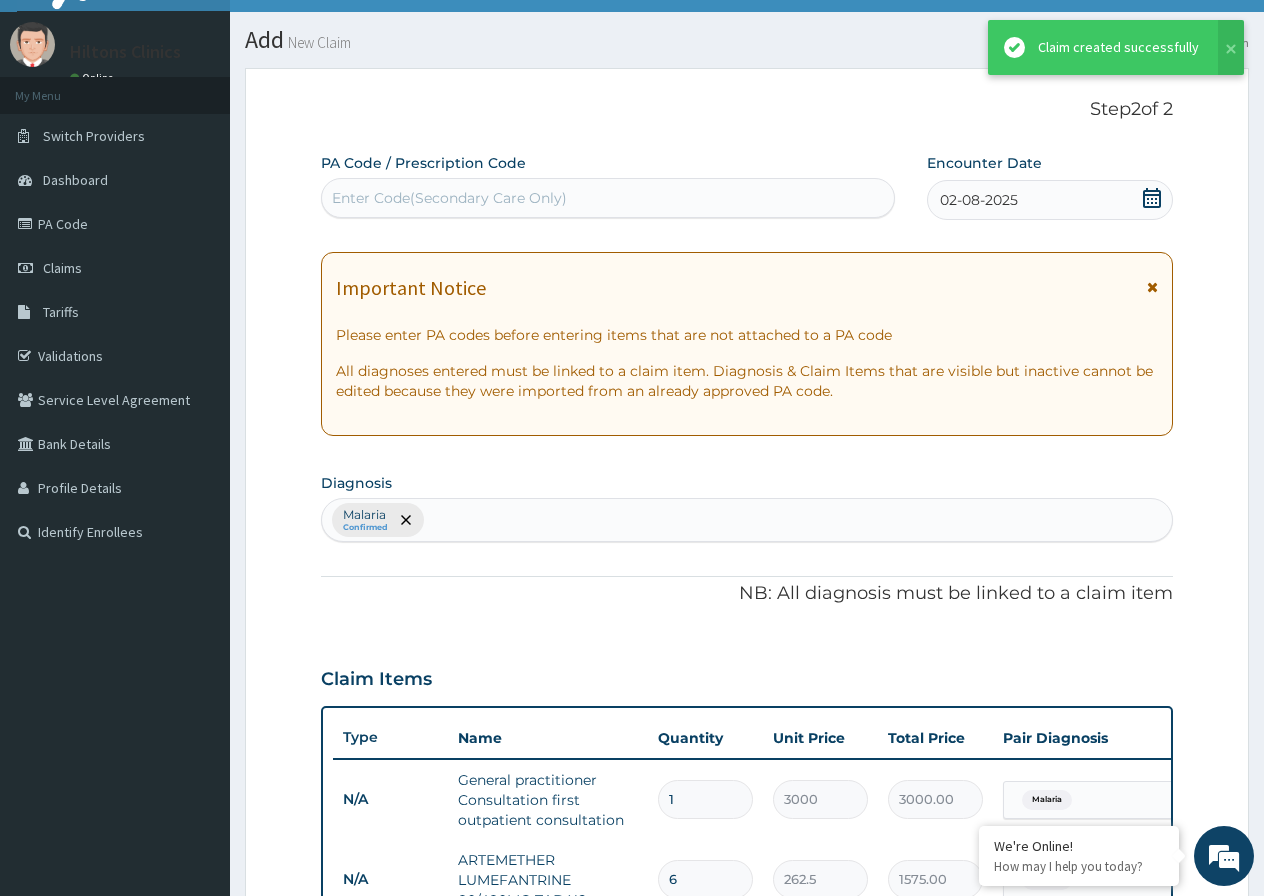 scroll, scrollTop: 626, scrollLeft: 0, axis: vertical 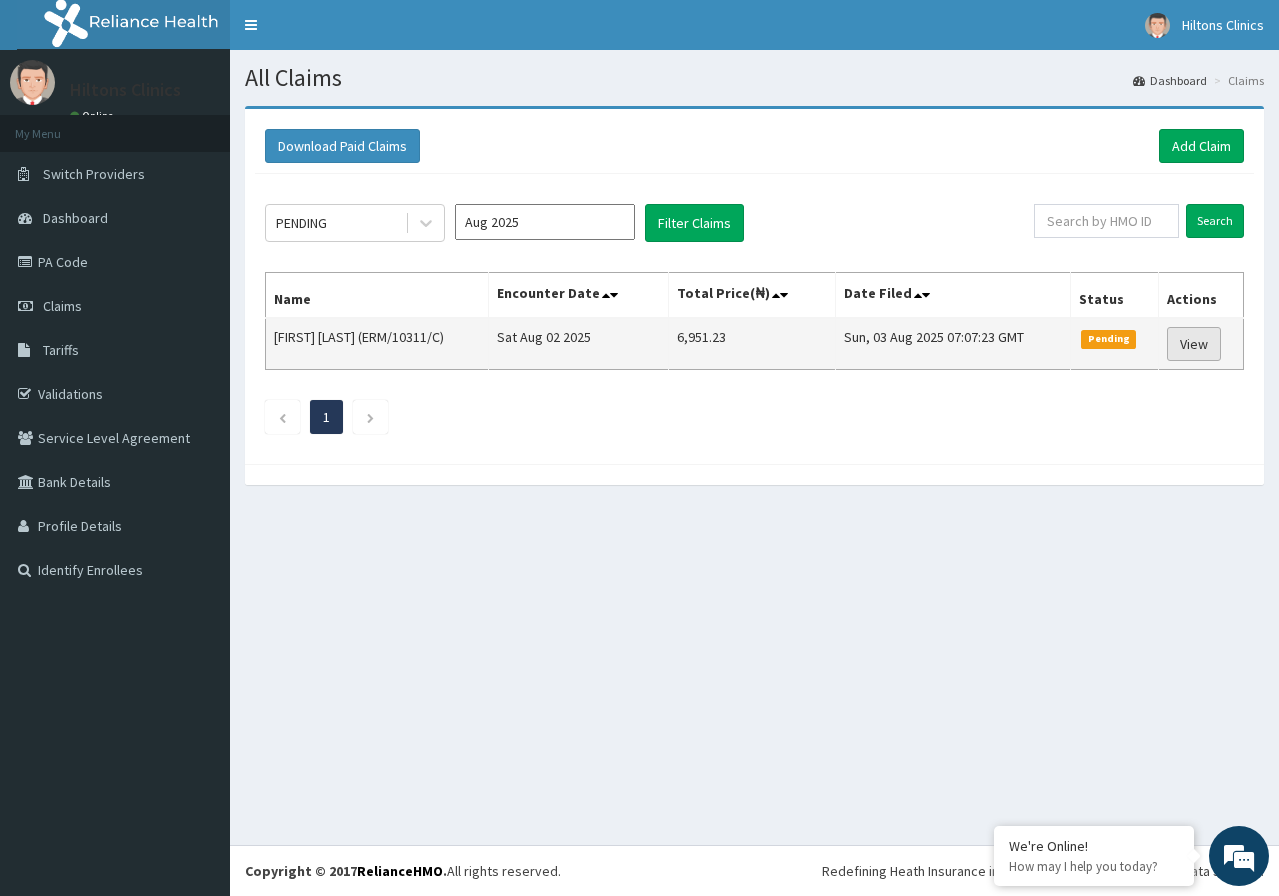 click on "View" at bounding box center [1194, 344] 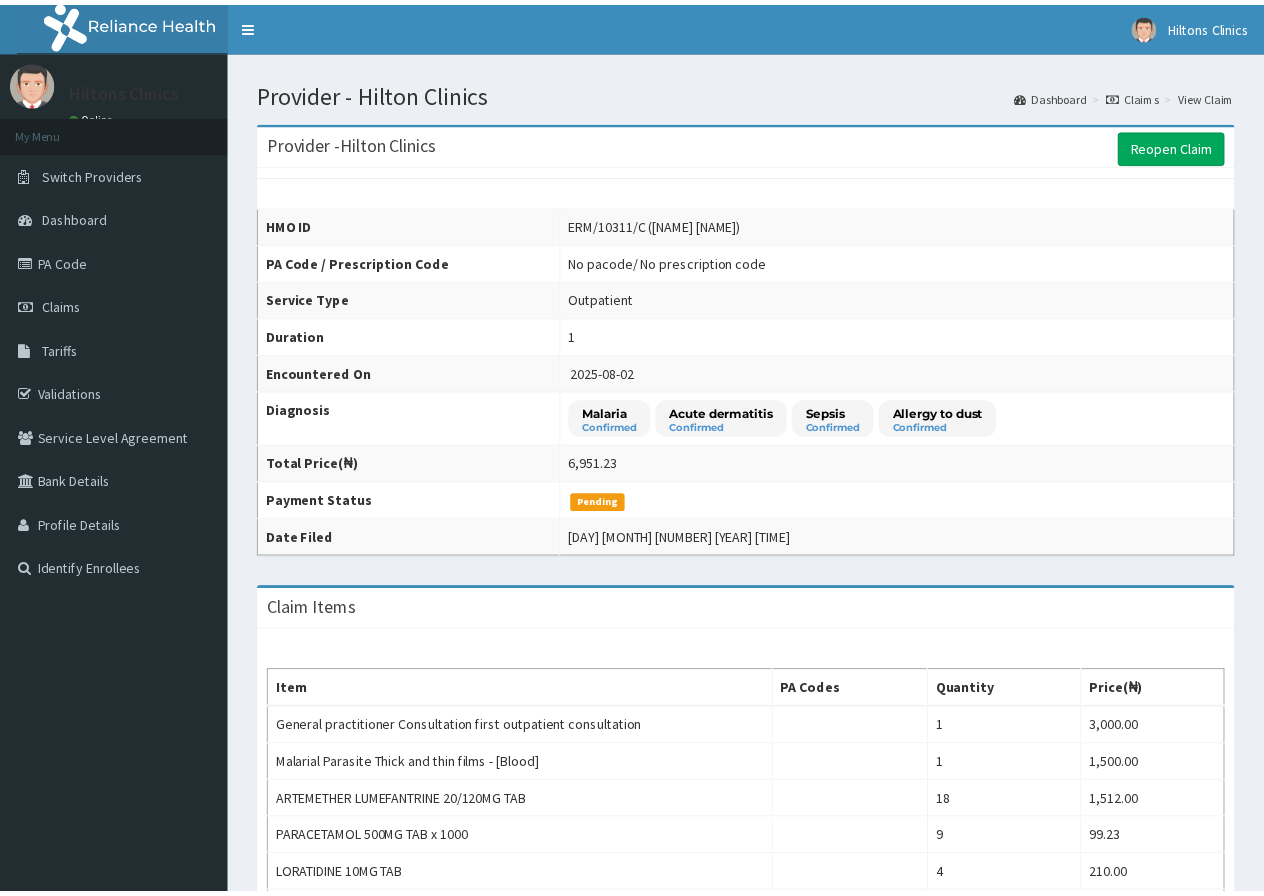 scroll, scrollTop: 0, scrollLeft: 0, axis: both 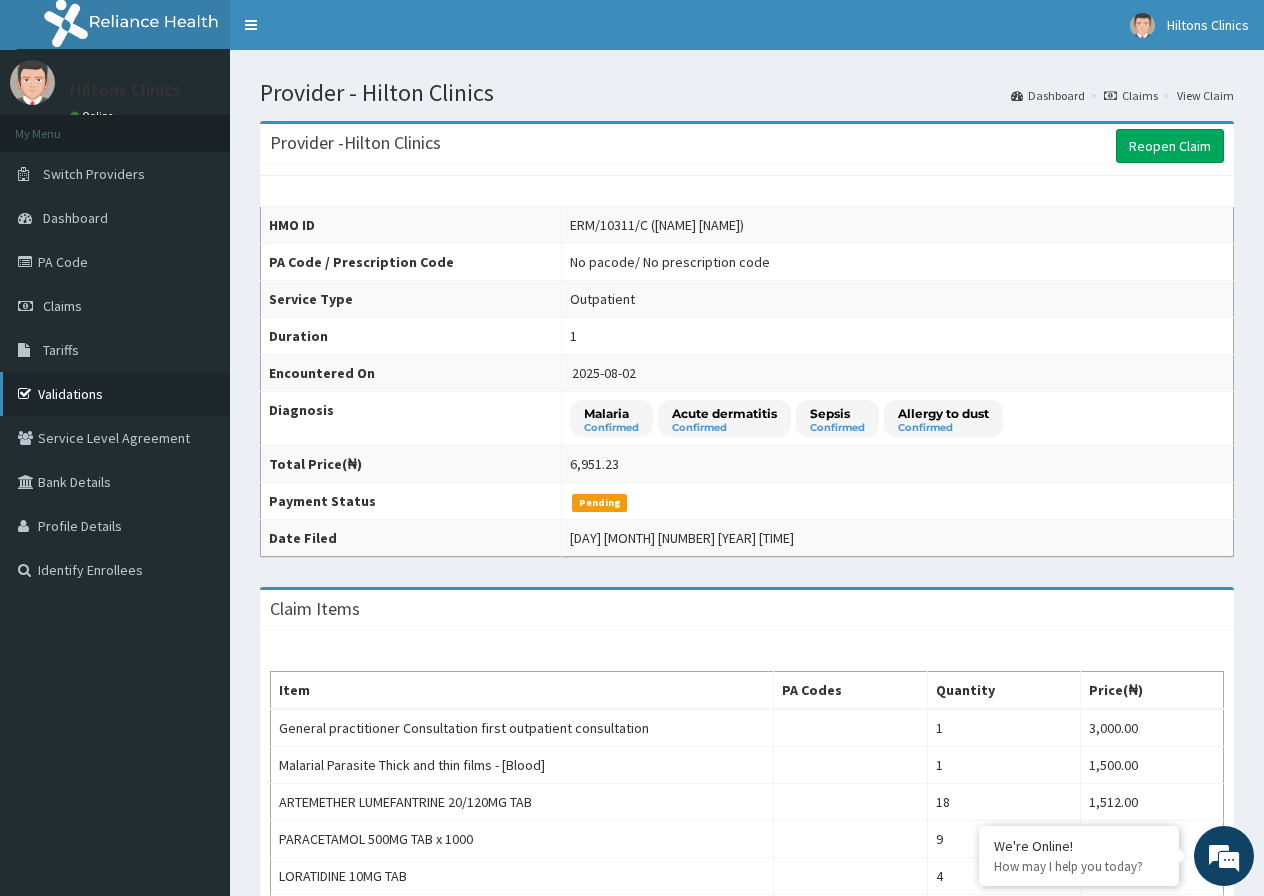 click on "Validations" at bounding box center [115, 394] 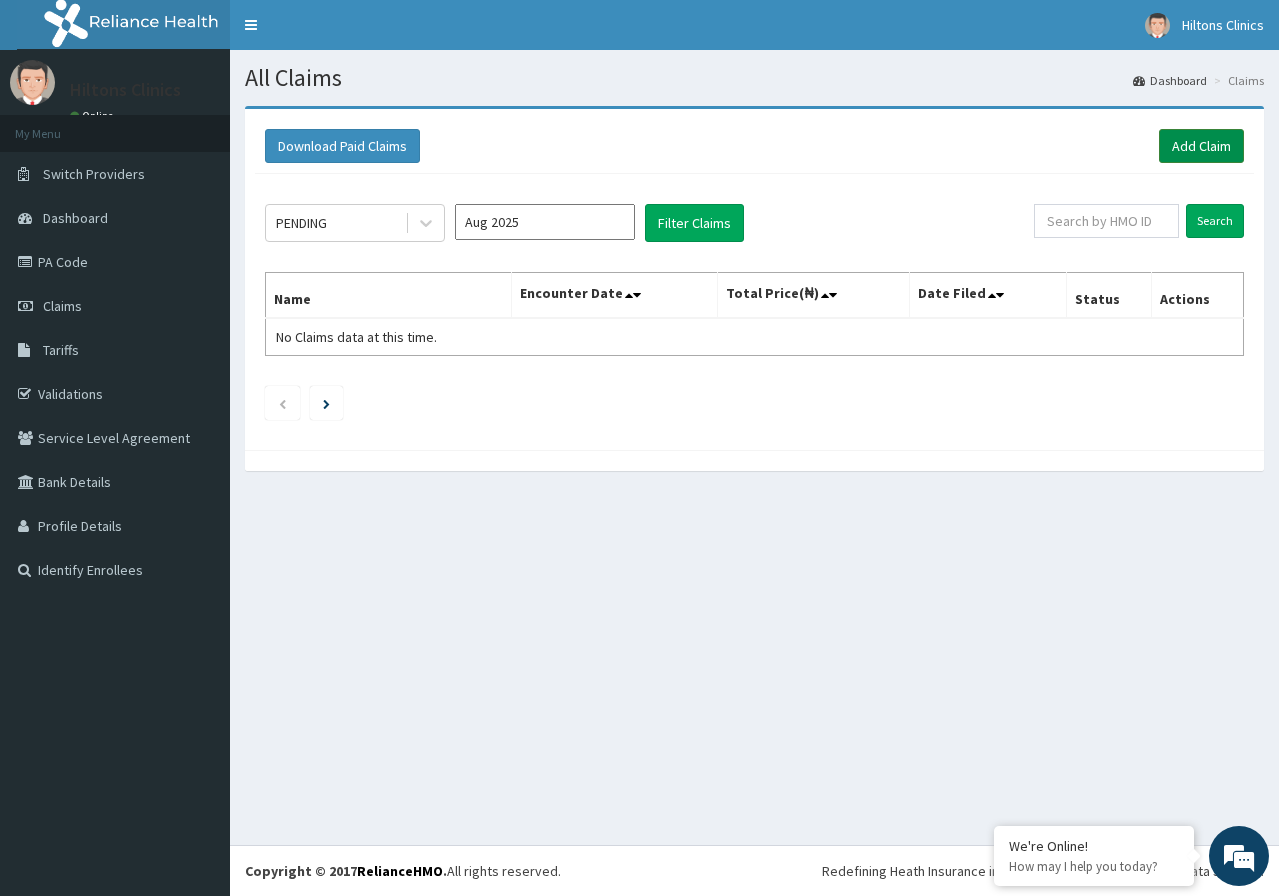 scroll, scrollTop: 0, scrollLeft: 0, axis: both 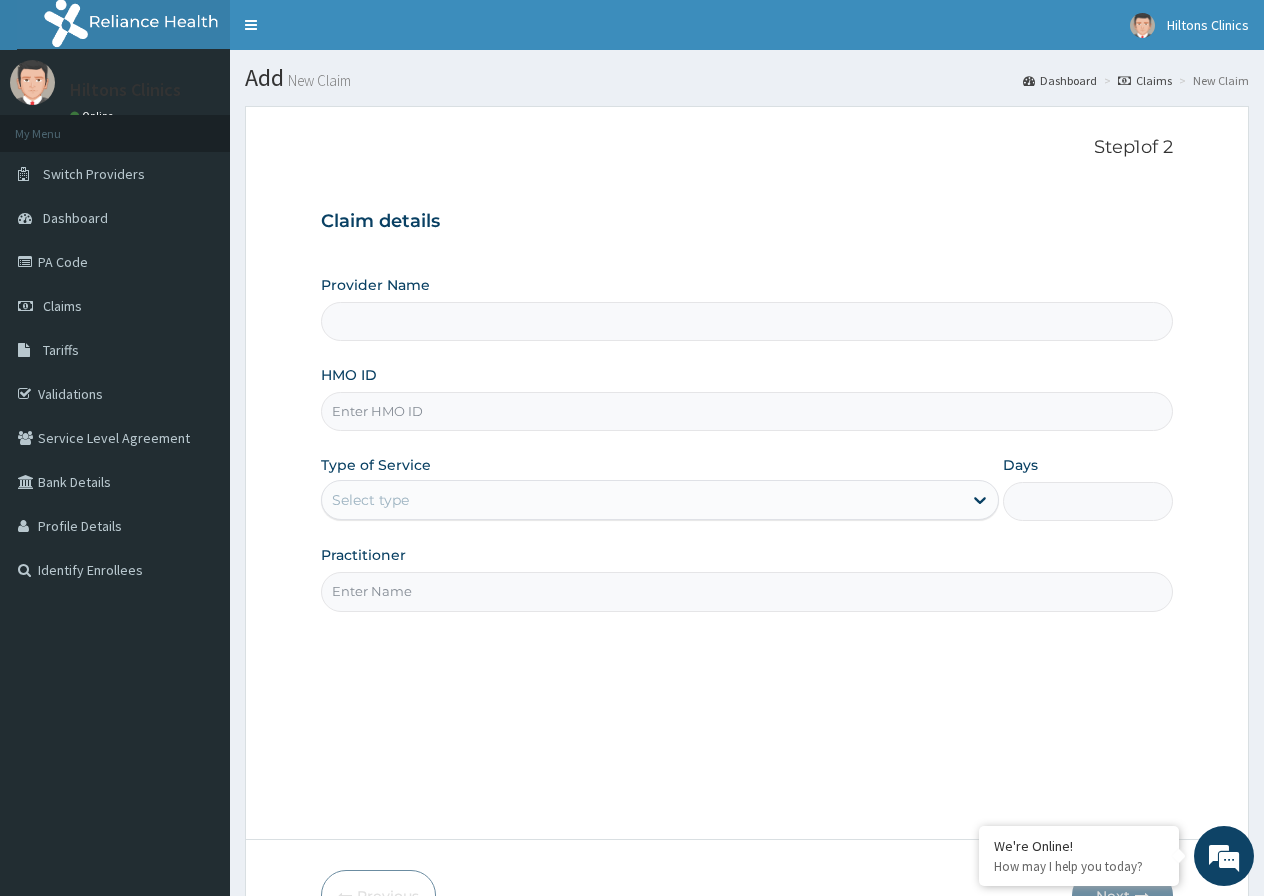click on "HMO ID" at bounding box center (747, 411) 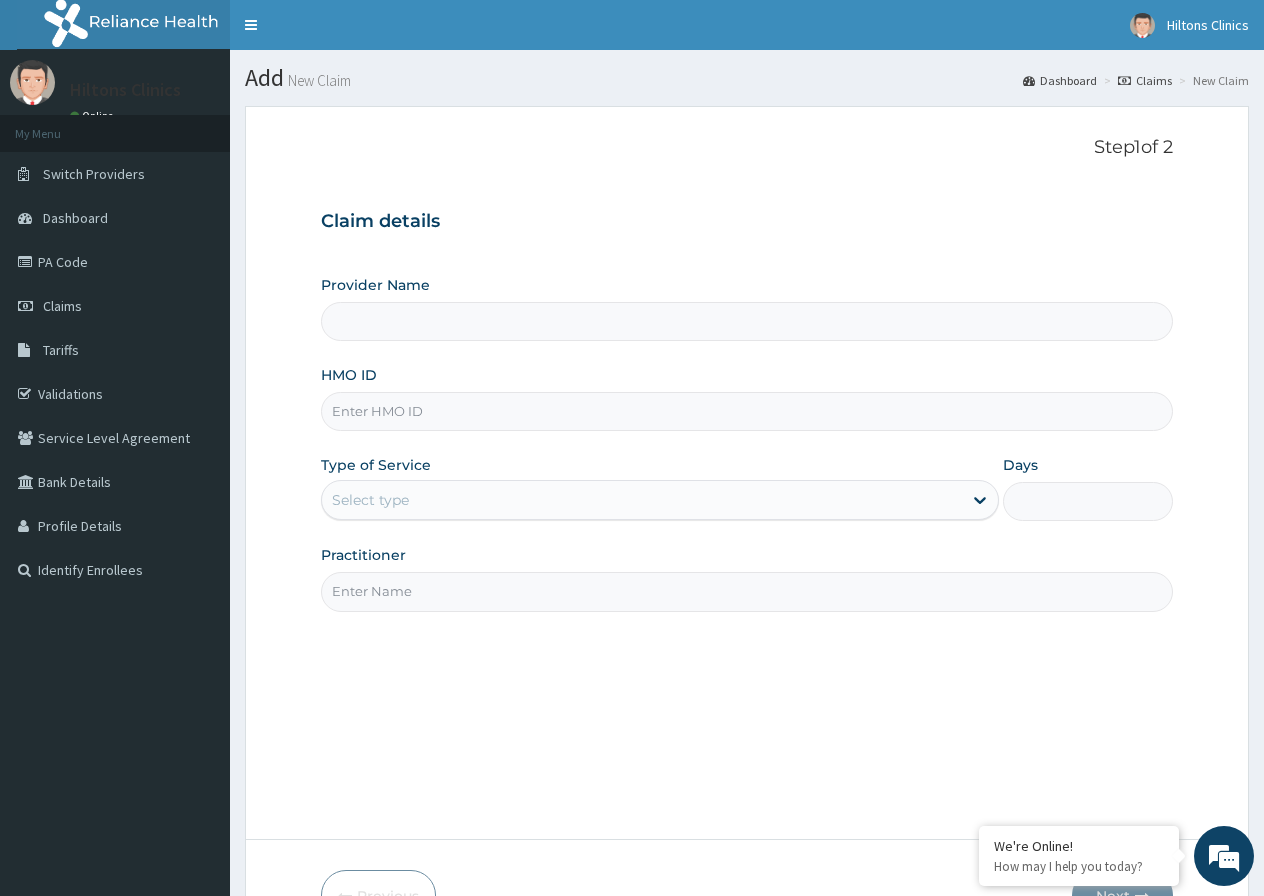 type on "E" 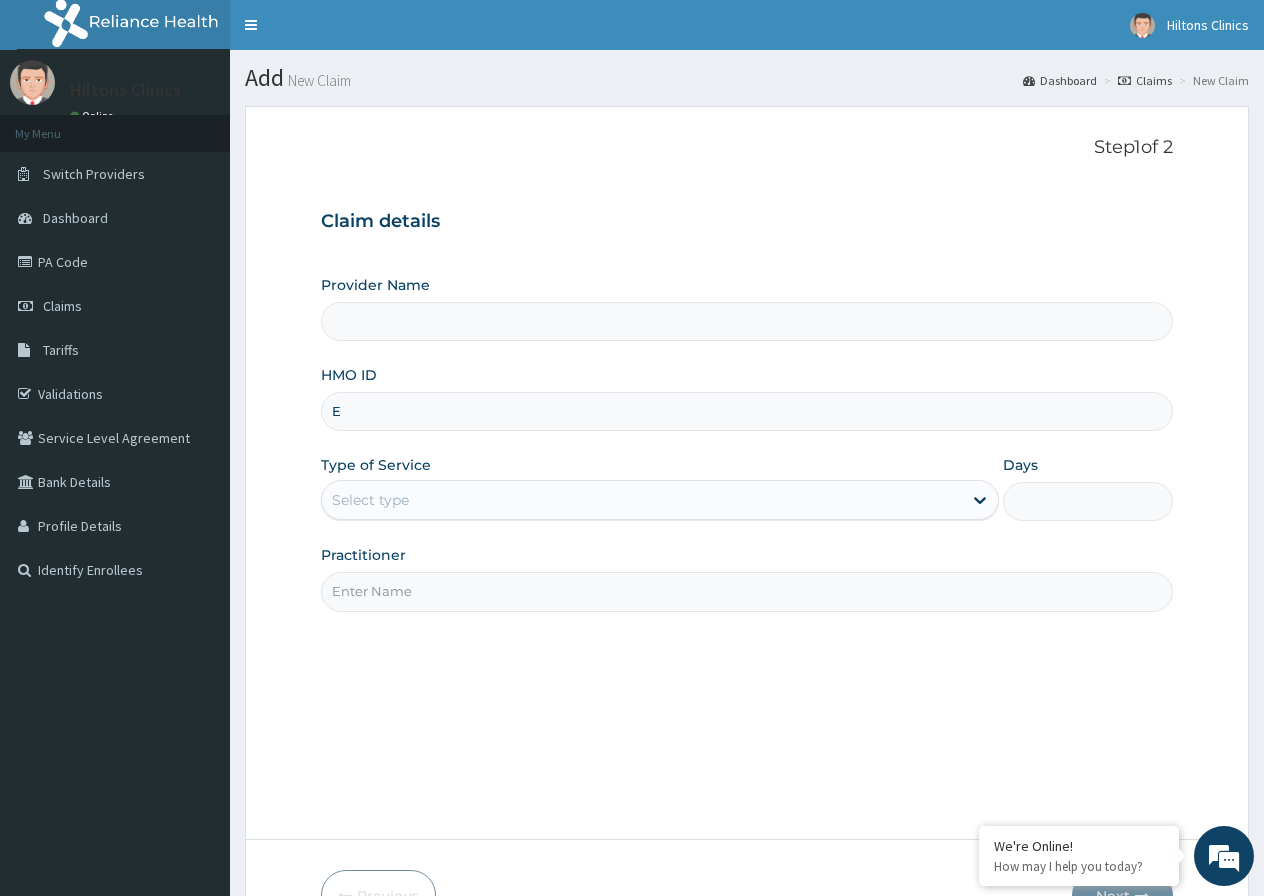 type on "Hilton Clinics" 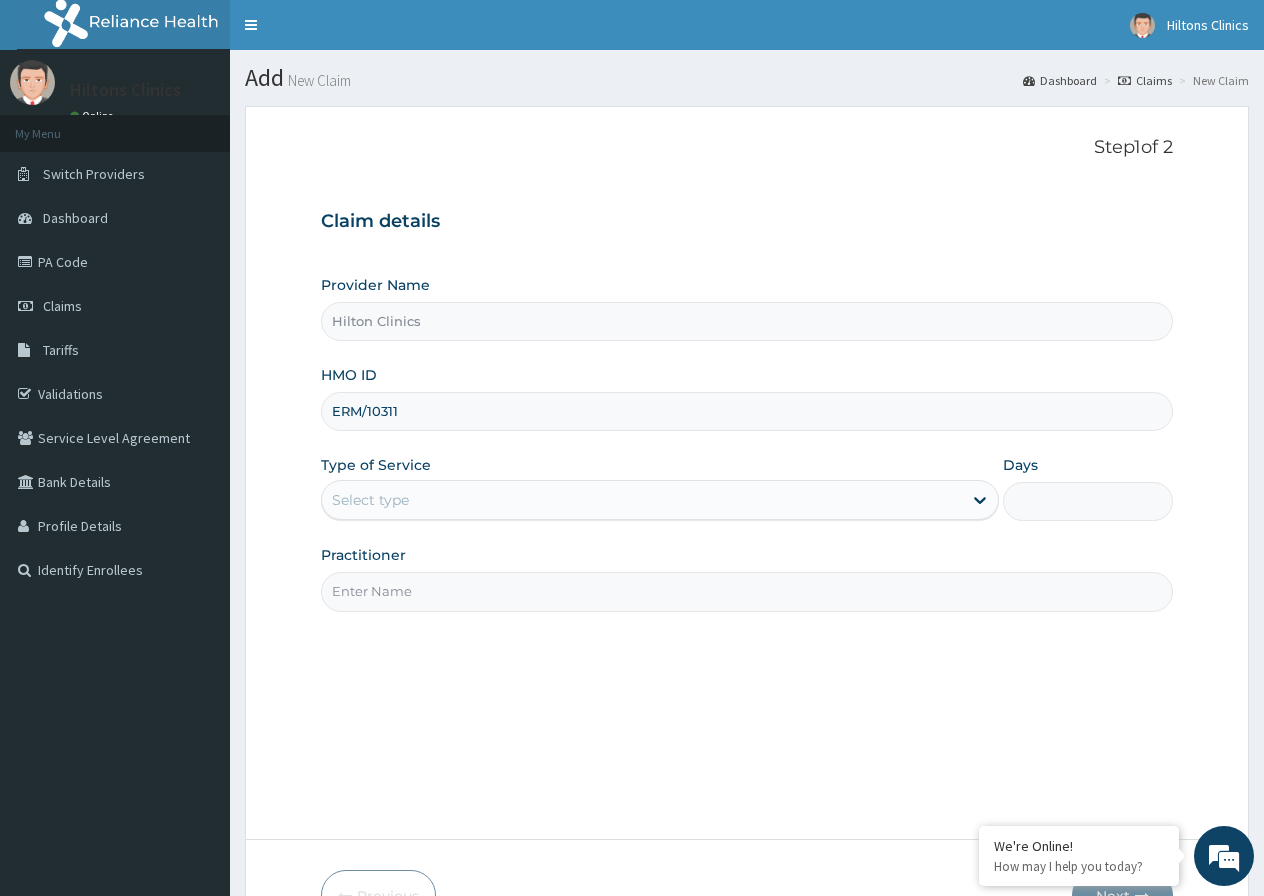 scroll, scrollTop: 0, scrollLeft: 0, axis: both 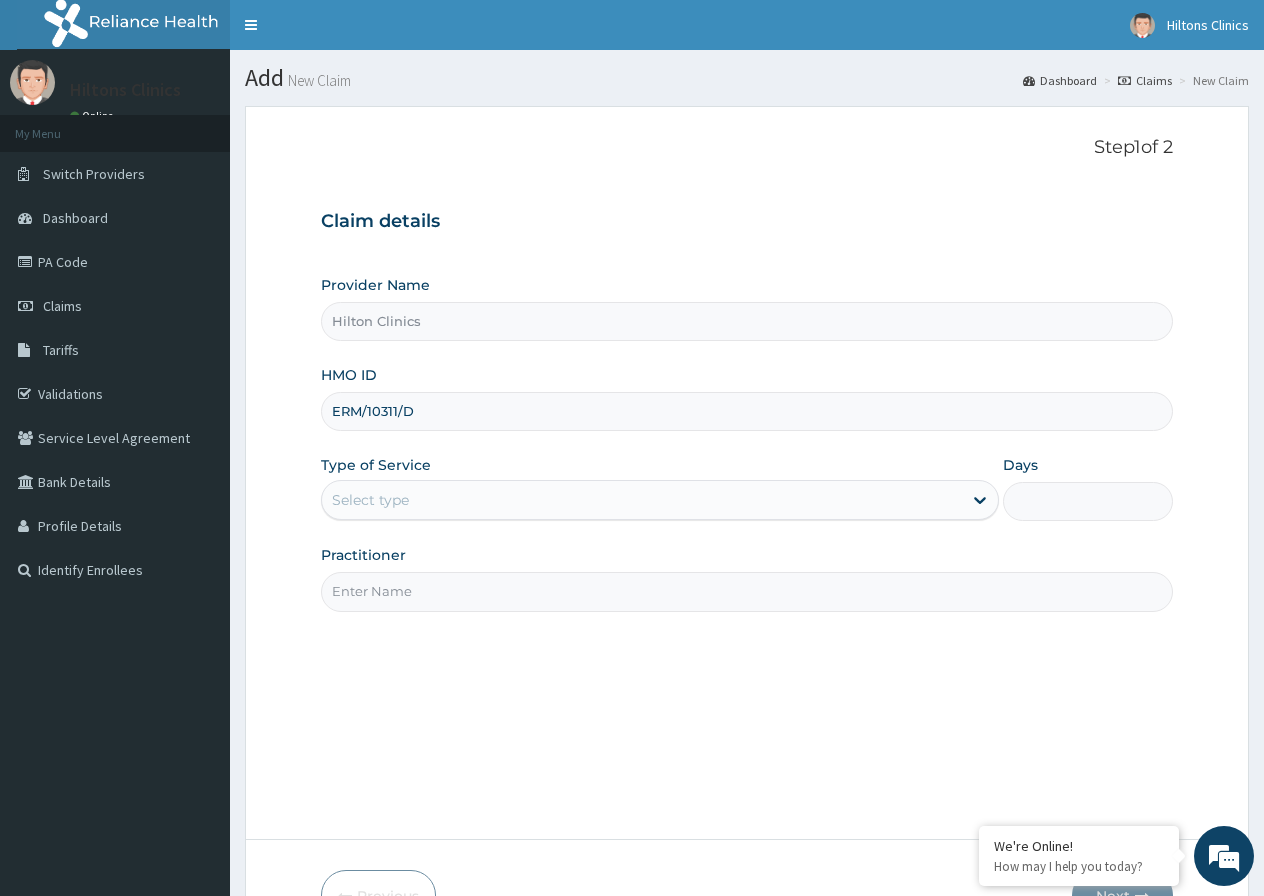 type on "ERM/10311/D" 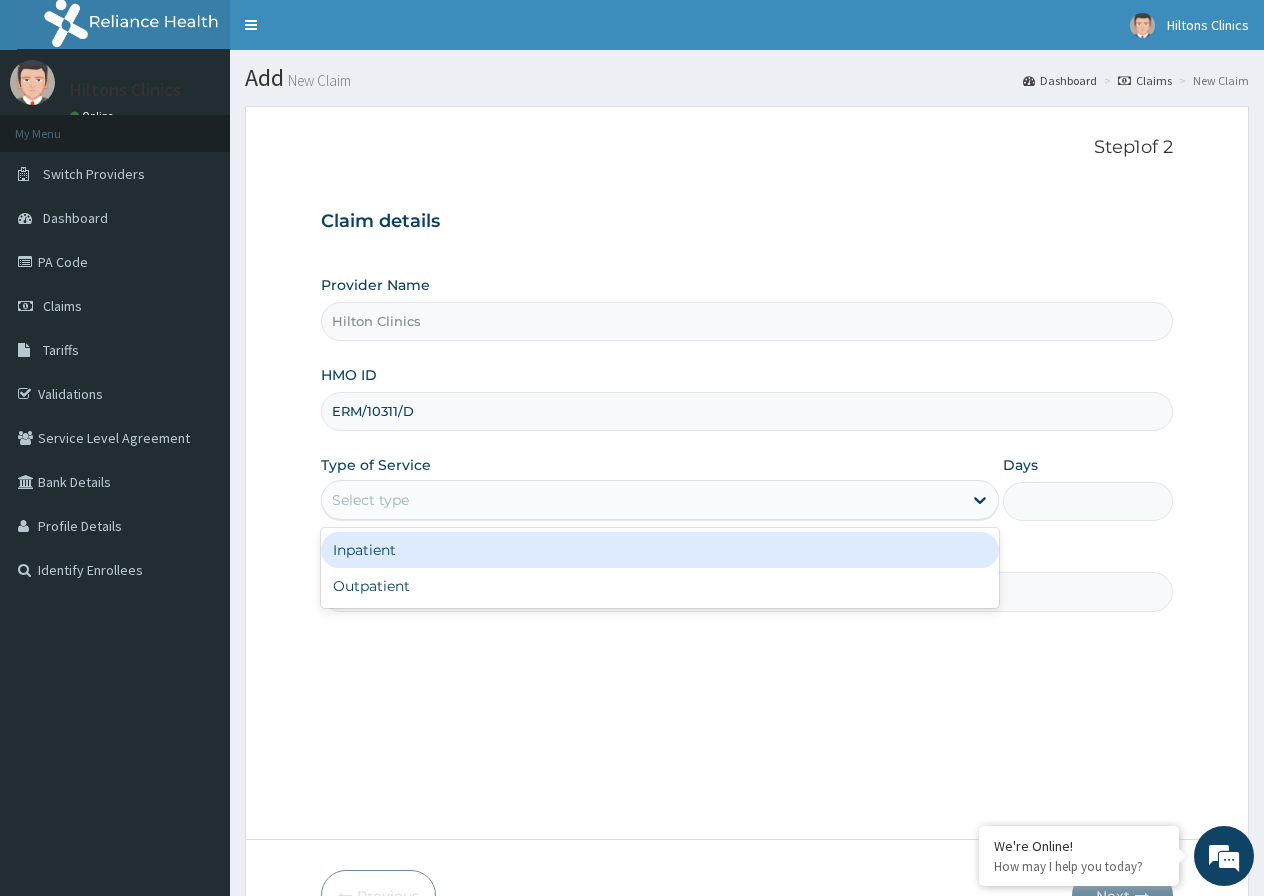 click on "Select type" at bounding box center (642, 500) 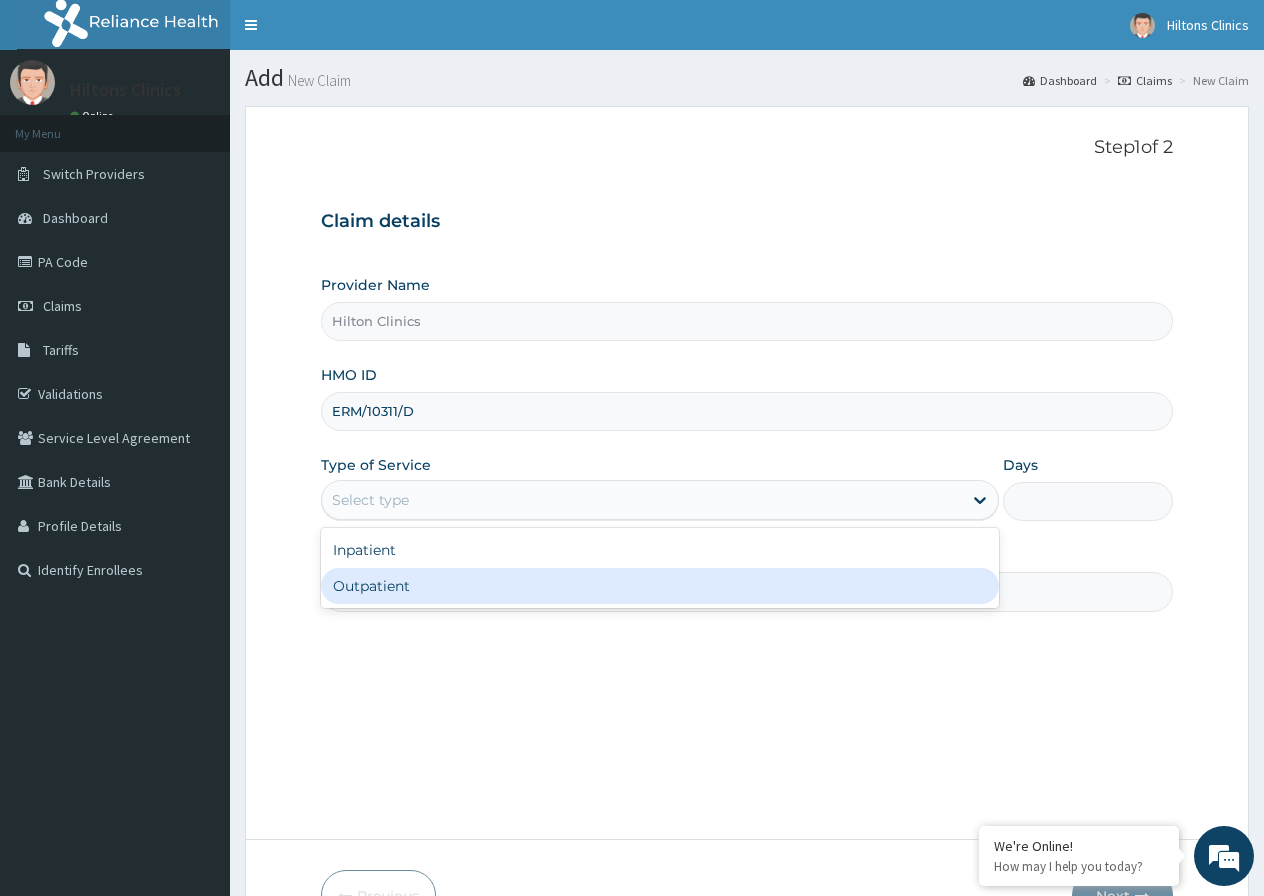 click on "Outpatient" at bounding box center (660, 586) 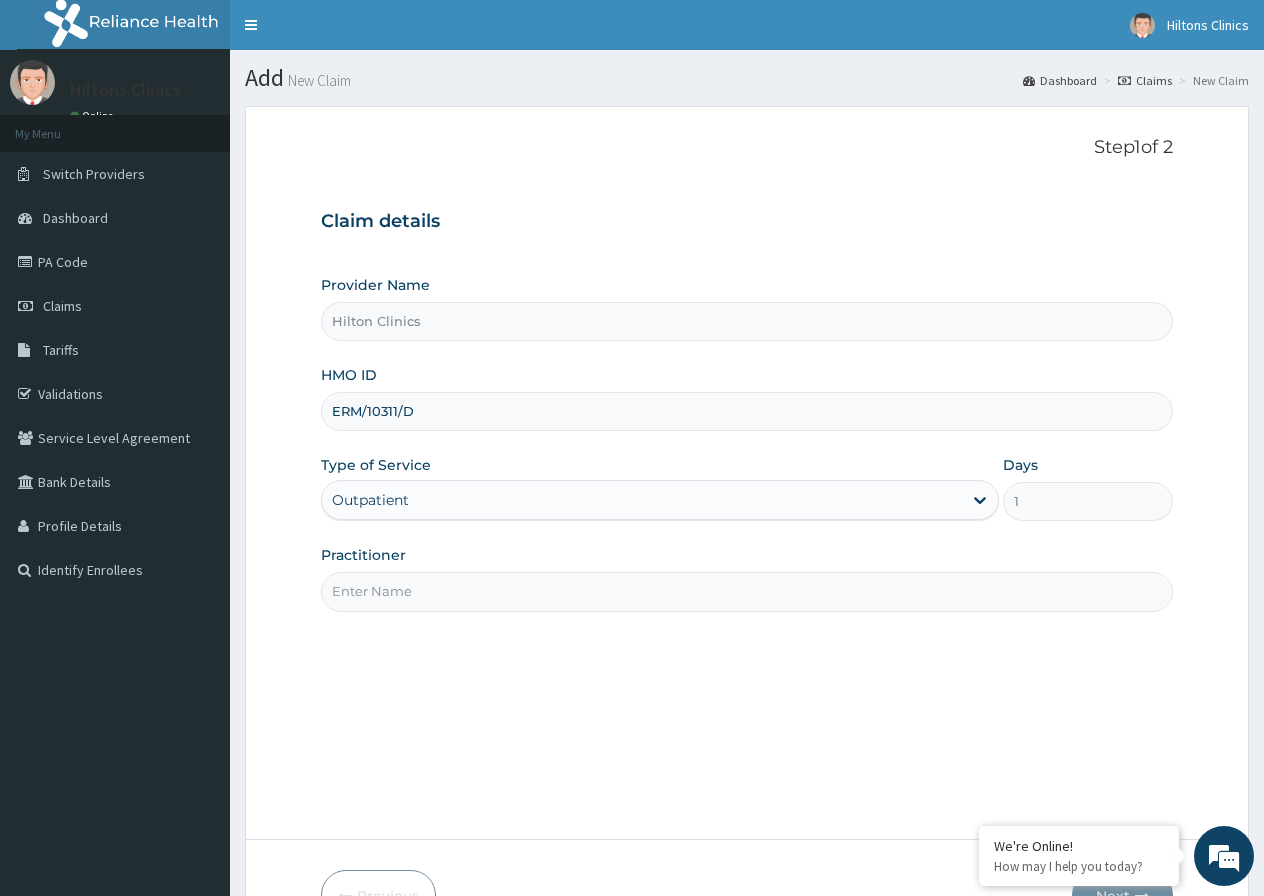 click on "Practitioner" at bounding box center [747, 591] 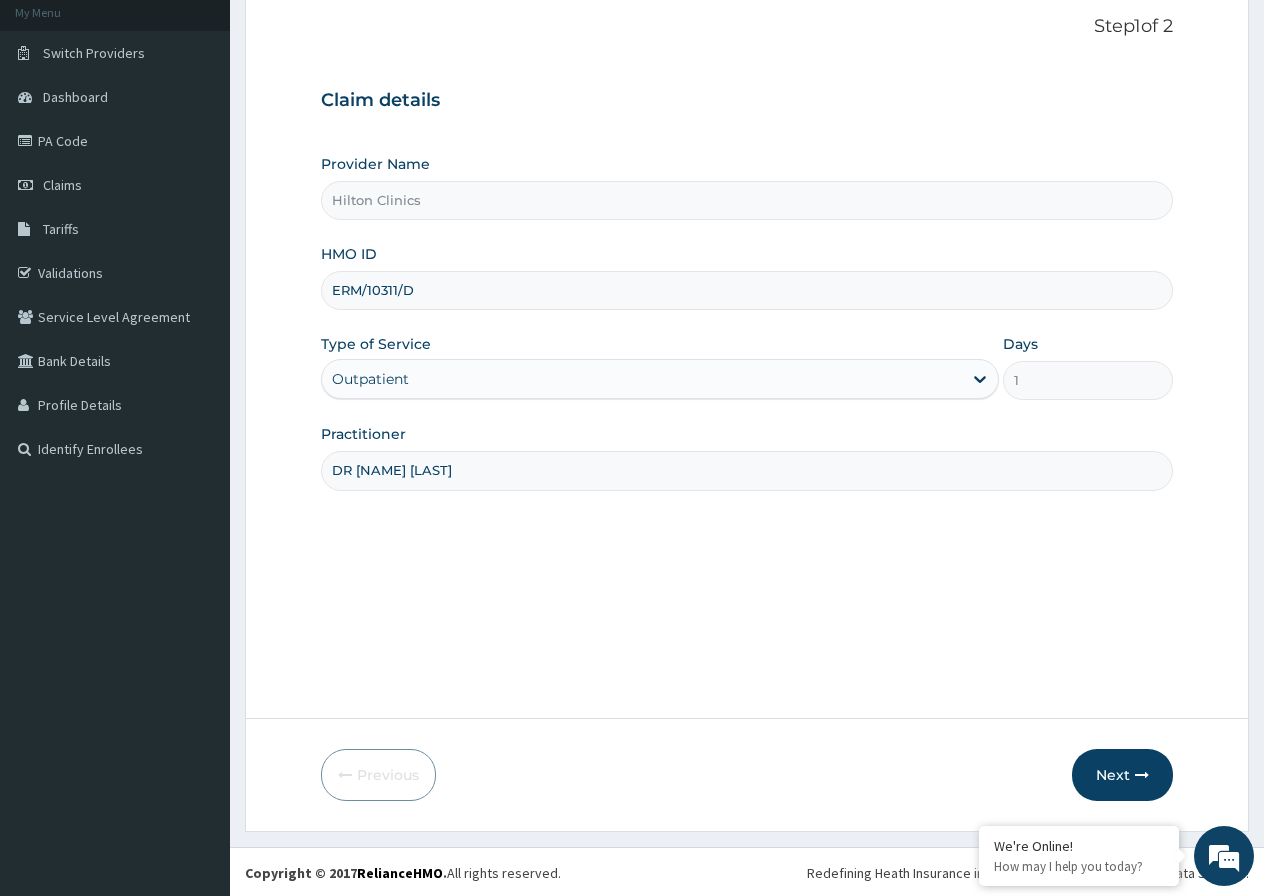 scroll, scrollTop: 123, scrollLeft: 0, axis: vertical 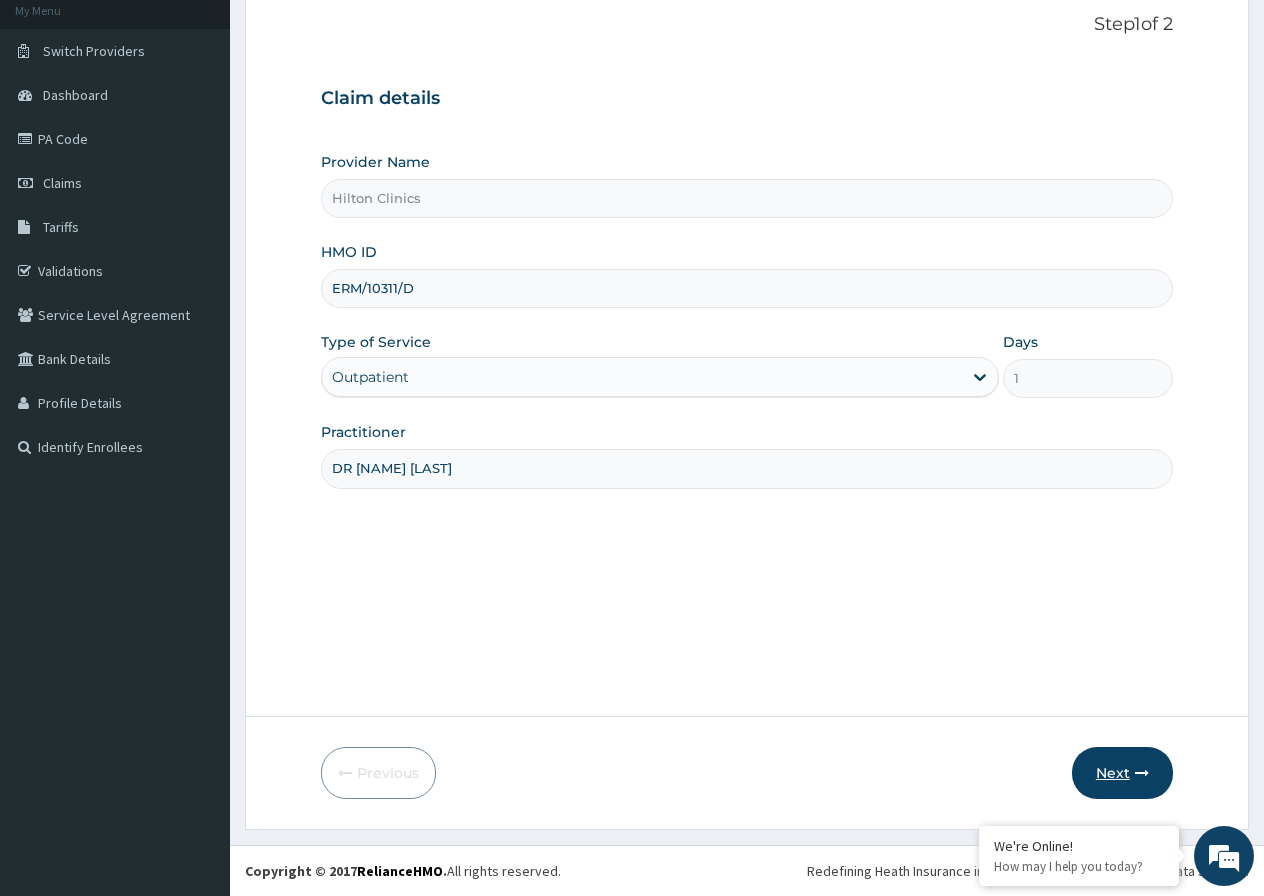 click on "Next" at bounding box center (1122, 773) 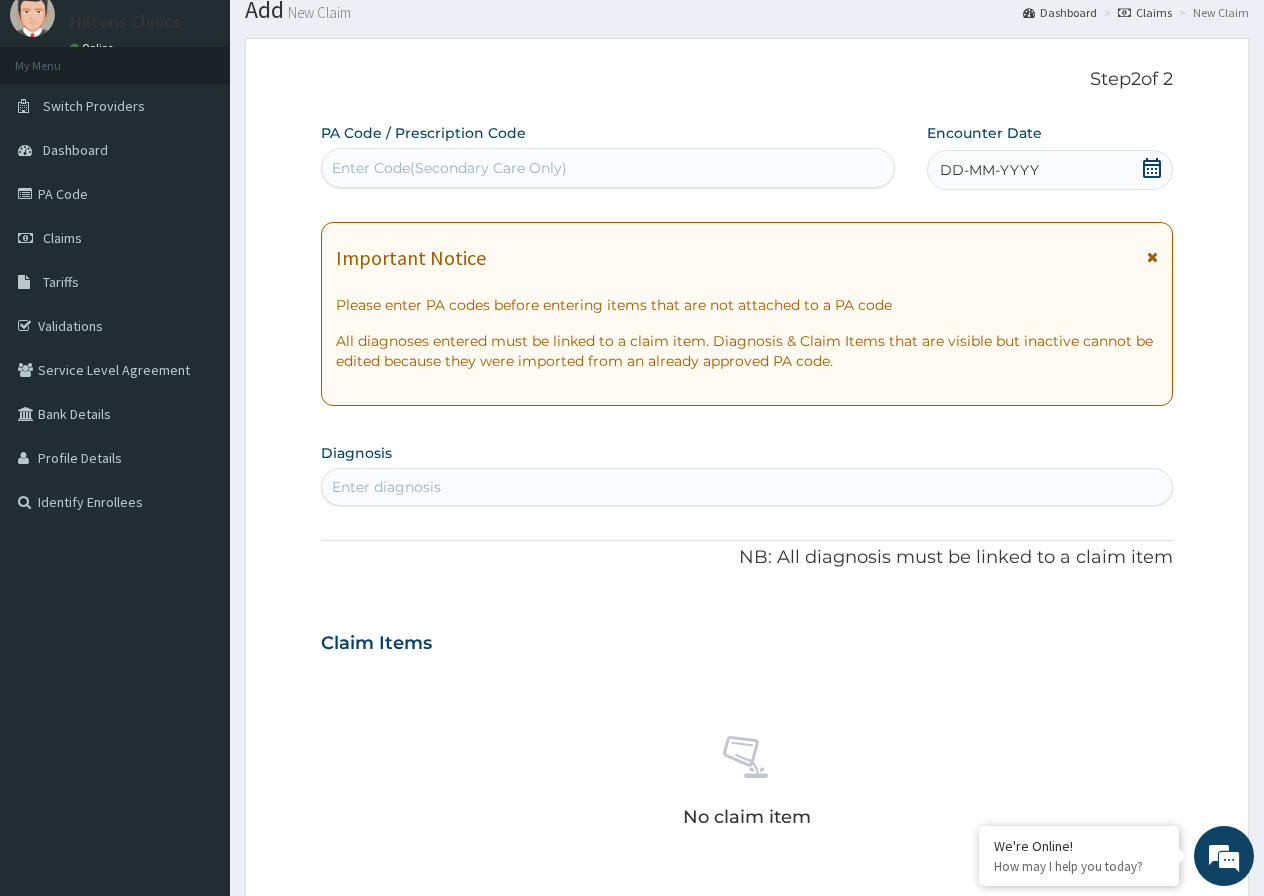 scroll, scrollTop: 23, scrollLeft: 0, axis: vertical 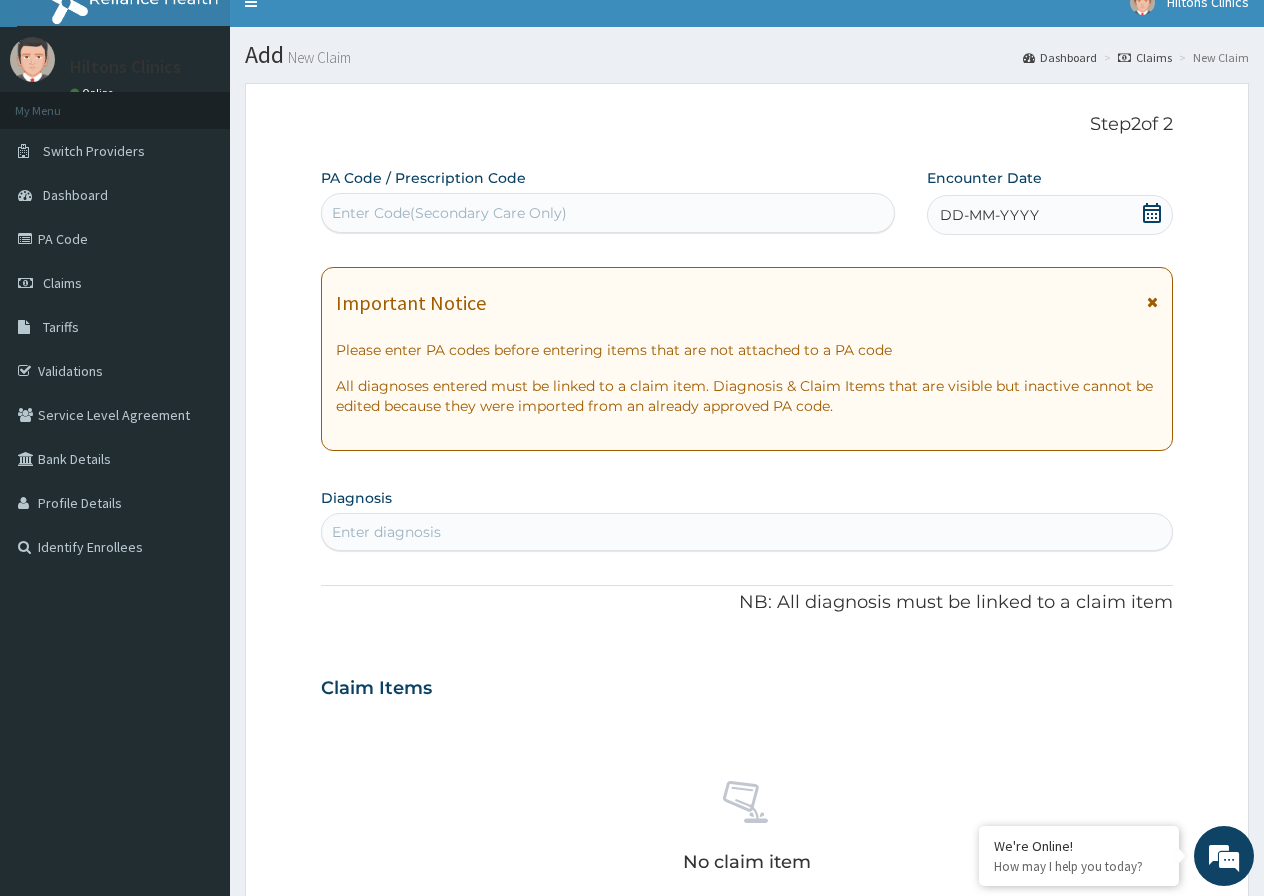 click 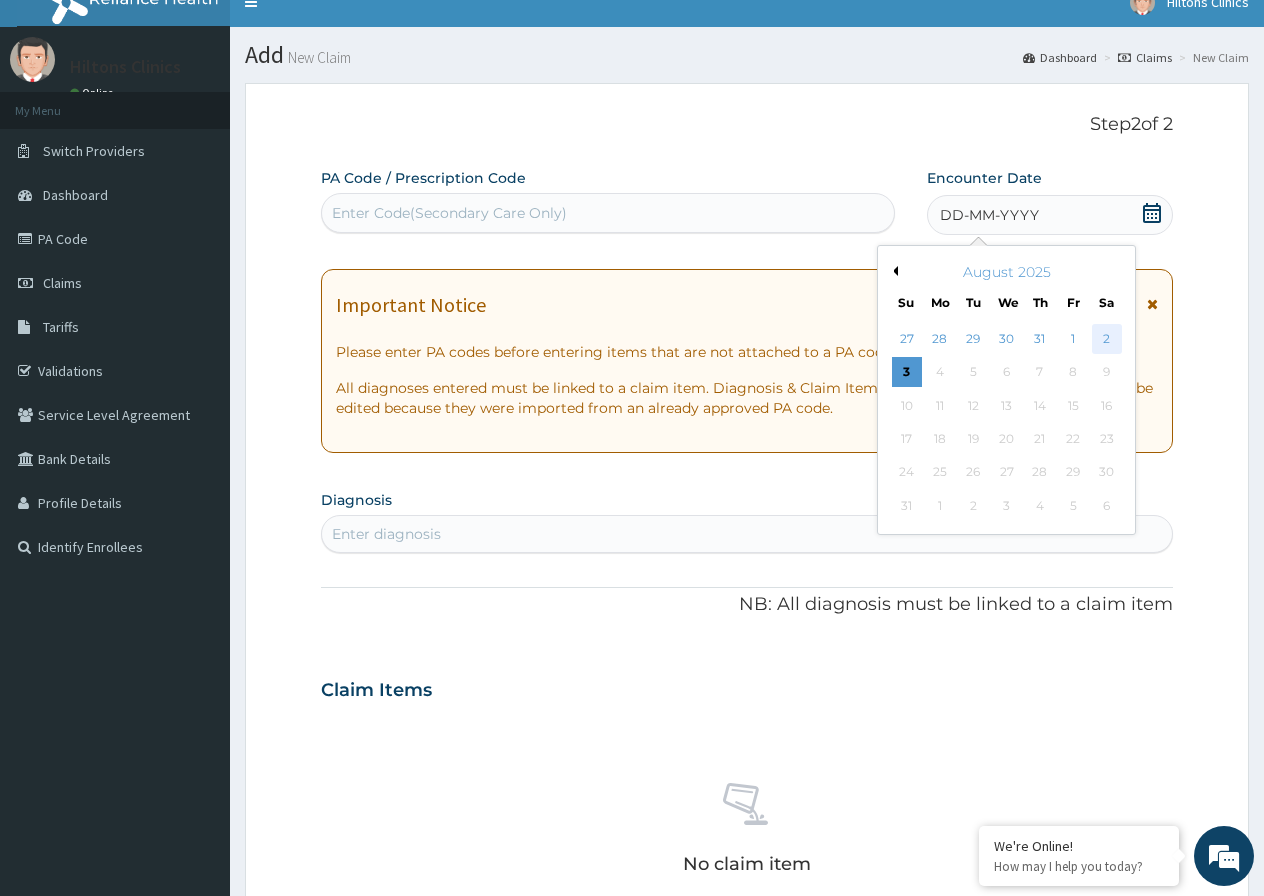 click on "2" at bounding box center (1106, 339) 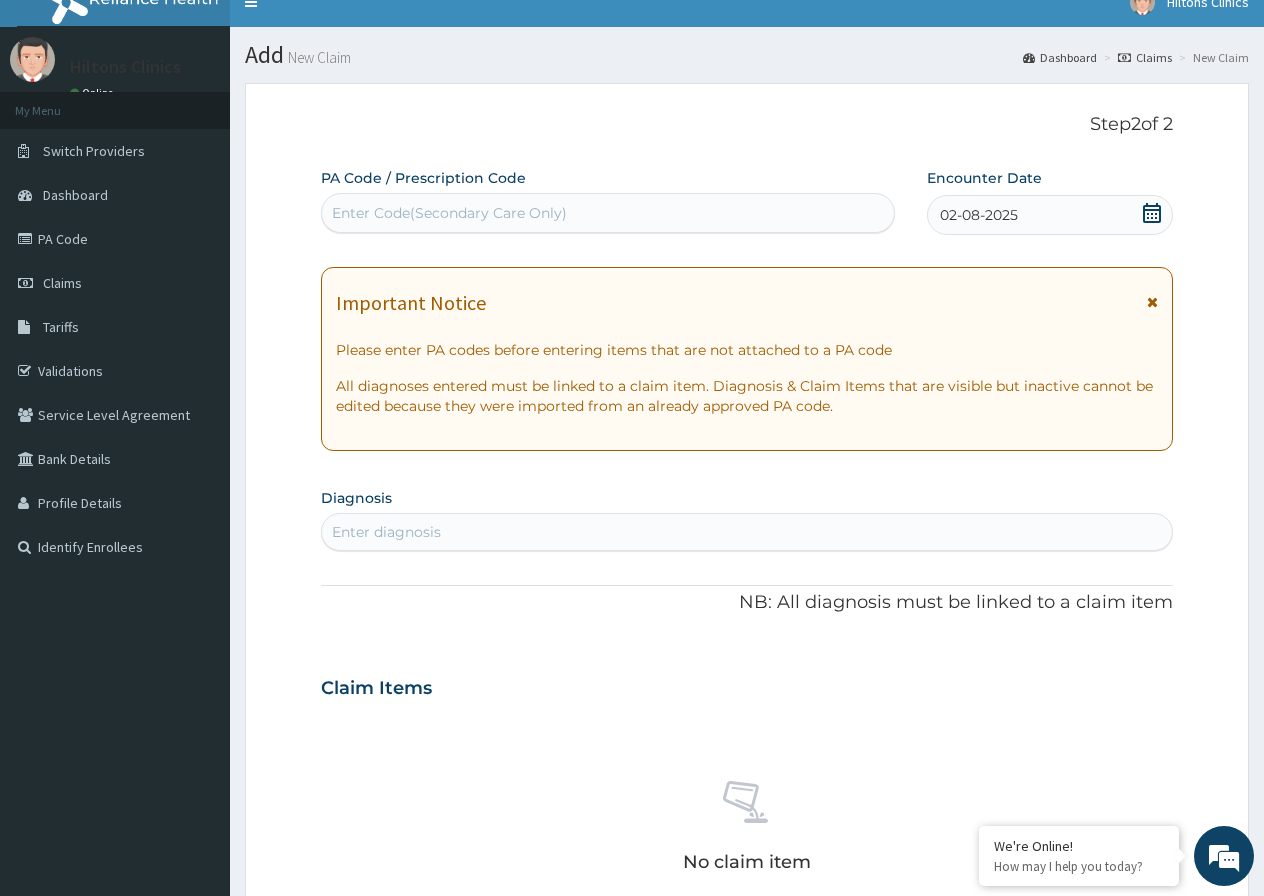 click on "Enter diagnosis" at bounding box center (386, 532) 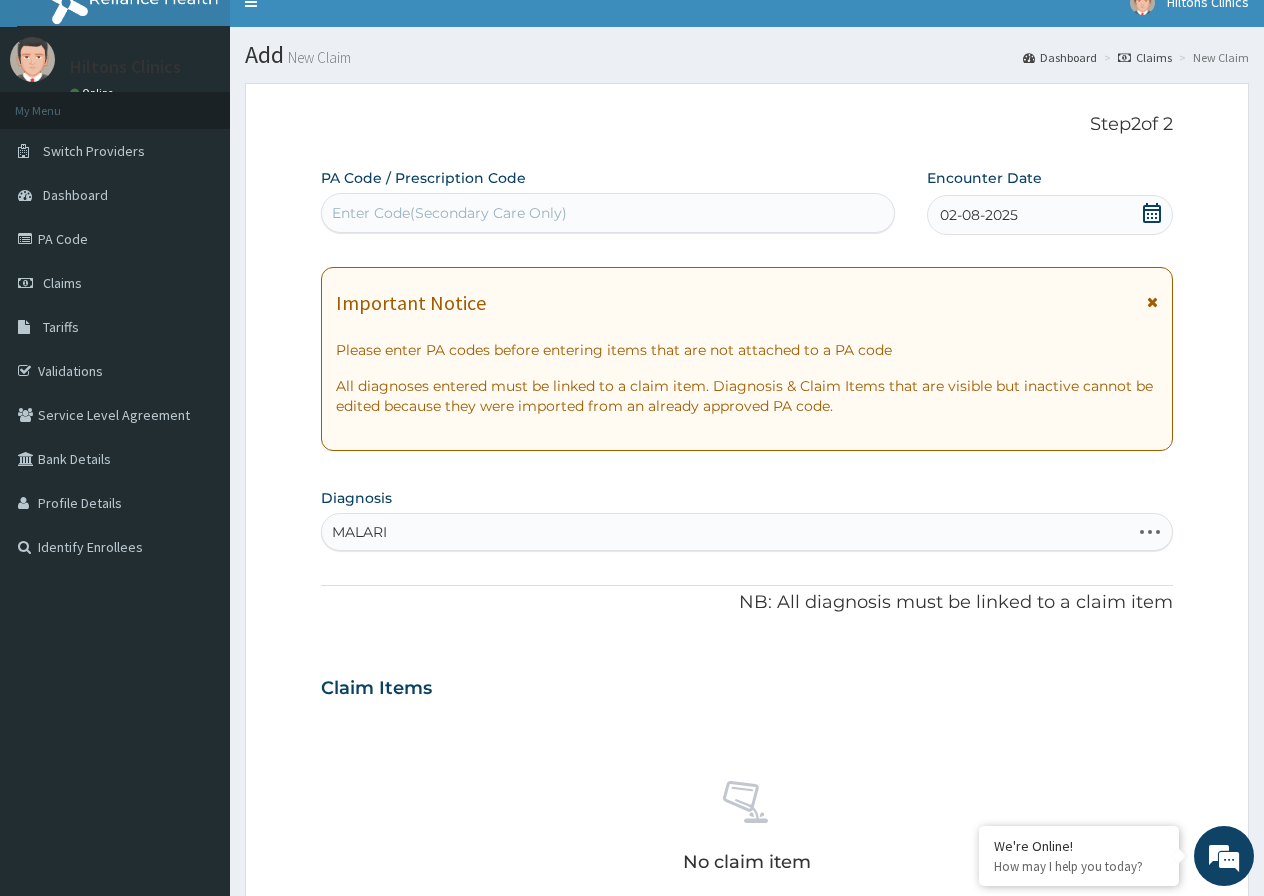 type on "MALARIA" 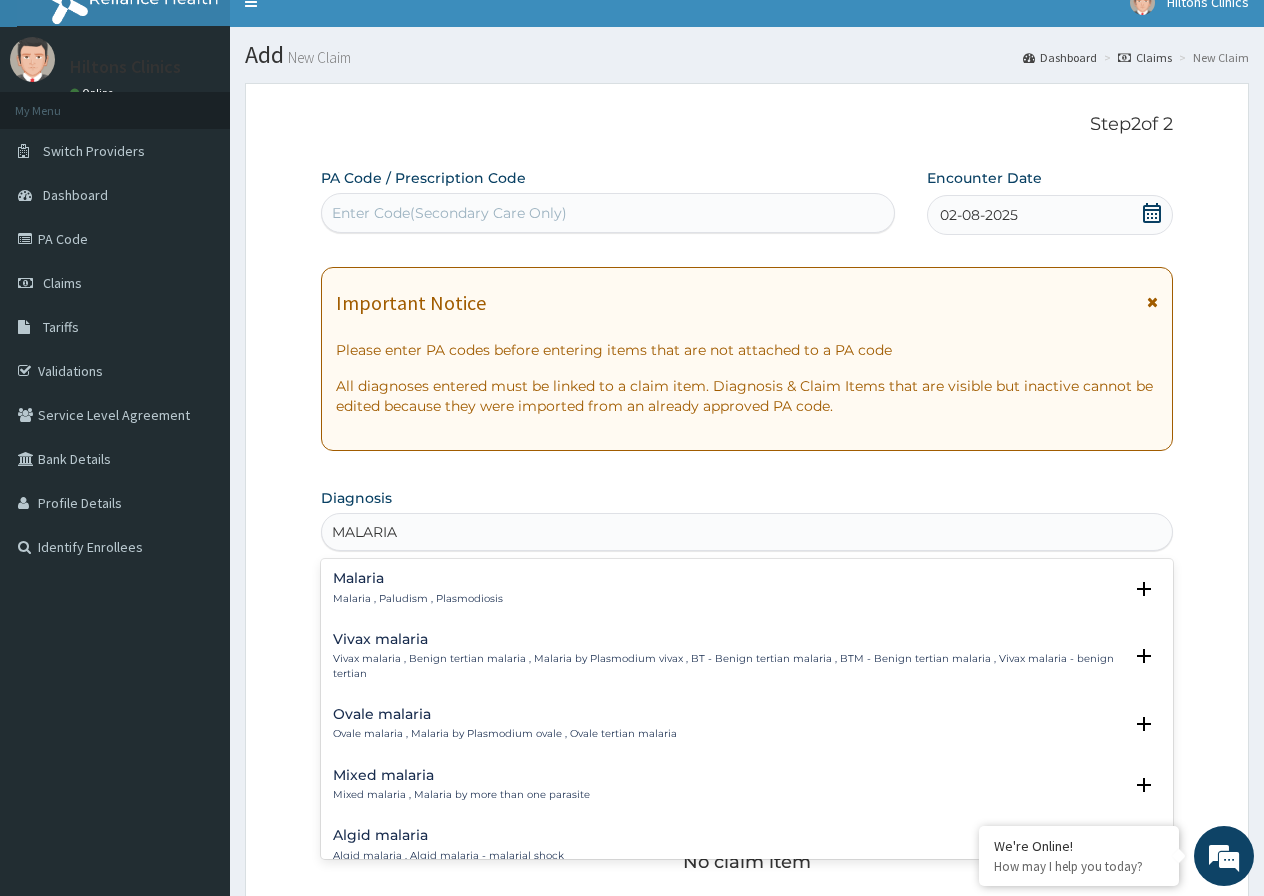 click on "Malaria" at bounding box center (418, 578) 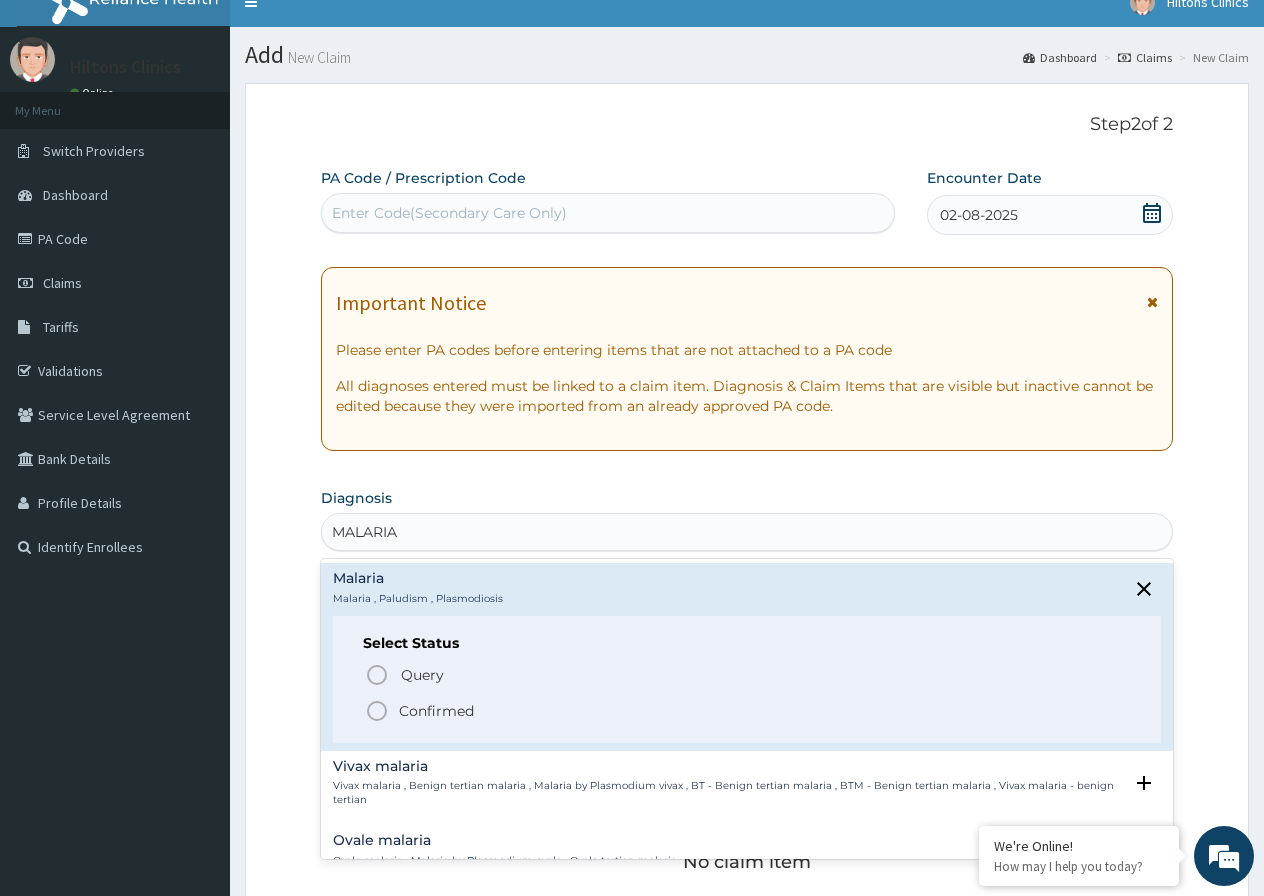 click 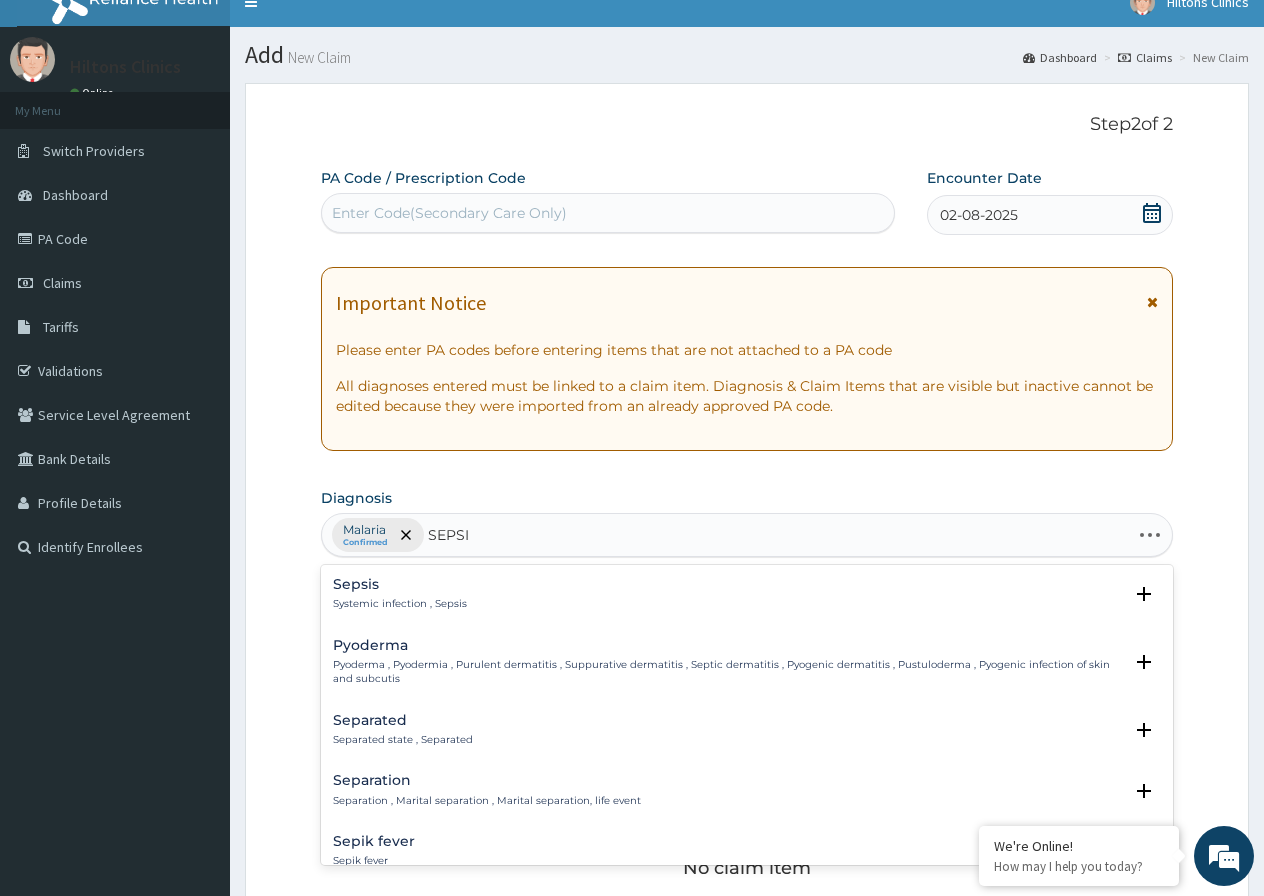 type on "SEPSIS" 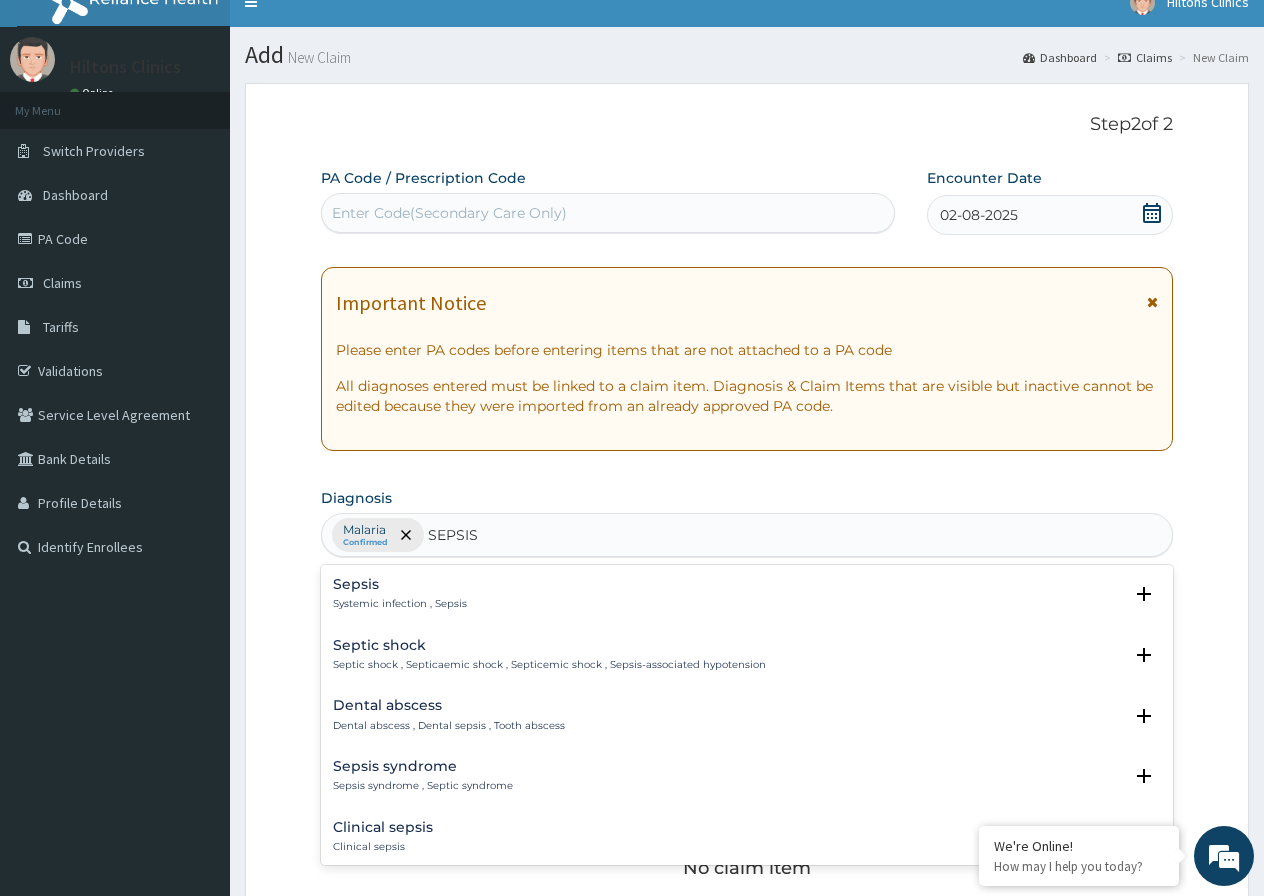 click on "Sepsis" at bounding box center [400, 584] 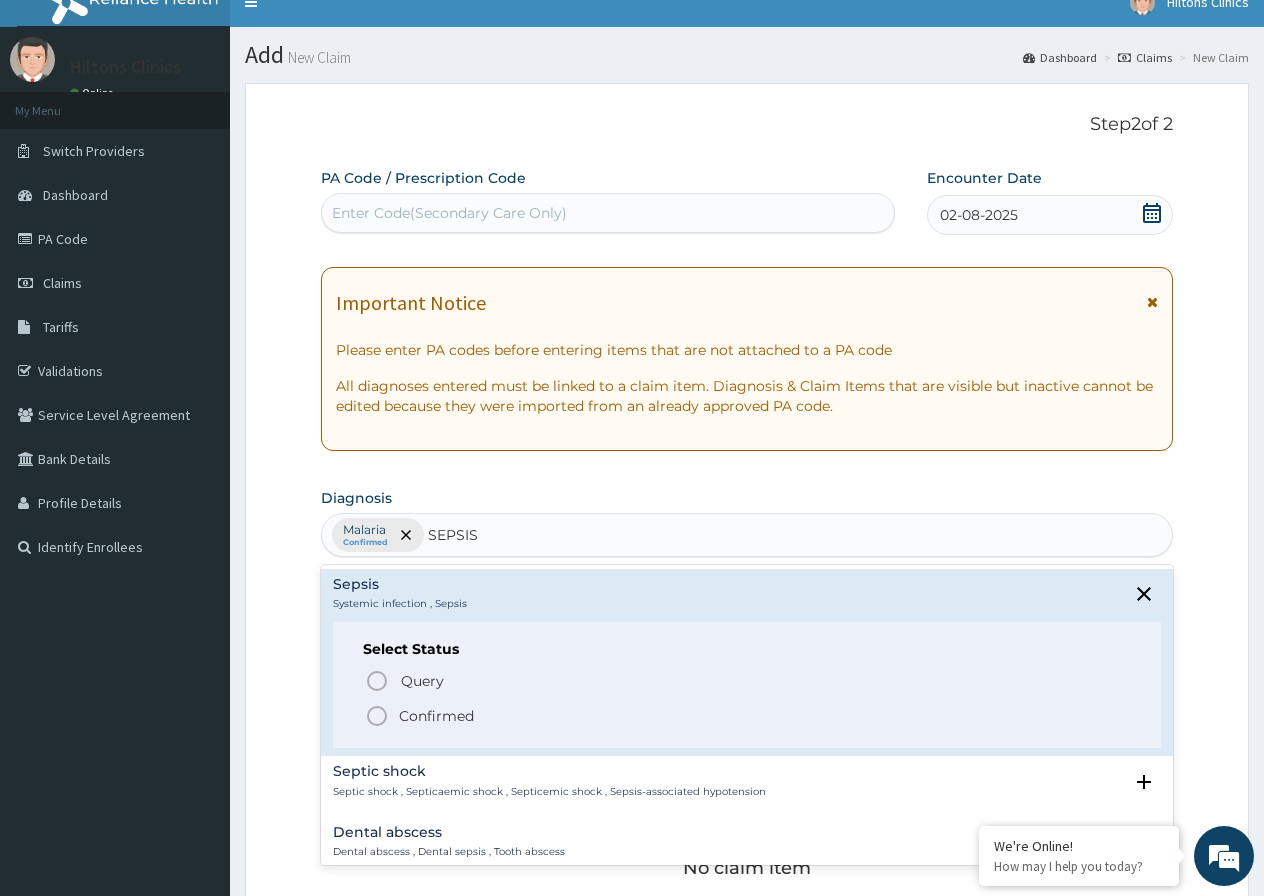 click 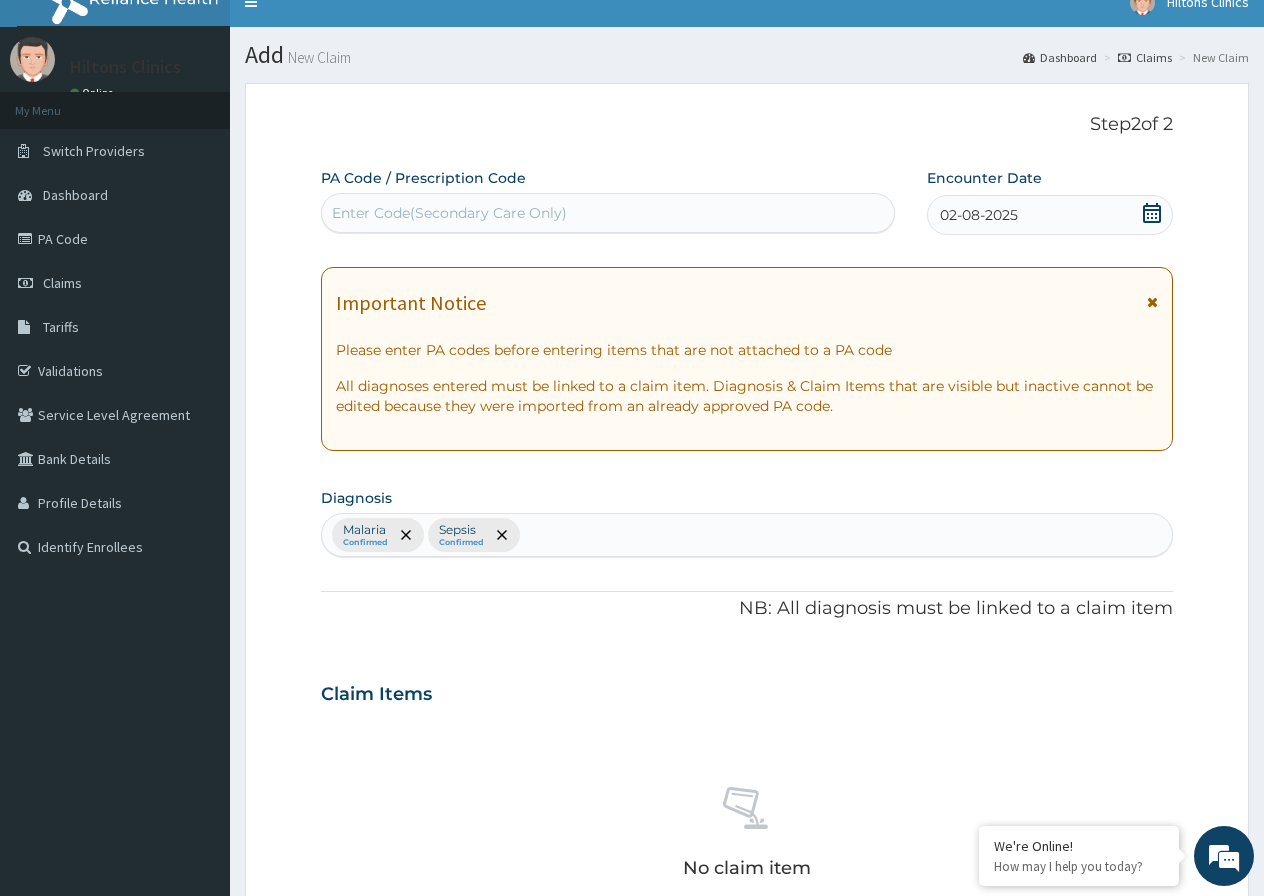 click on "Malaria Confirmed Sepsis Confirmed" at bounding box center [747, 535] 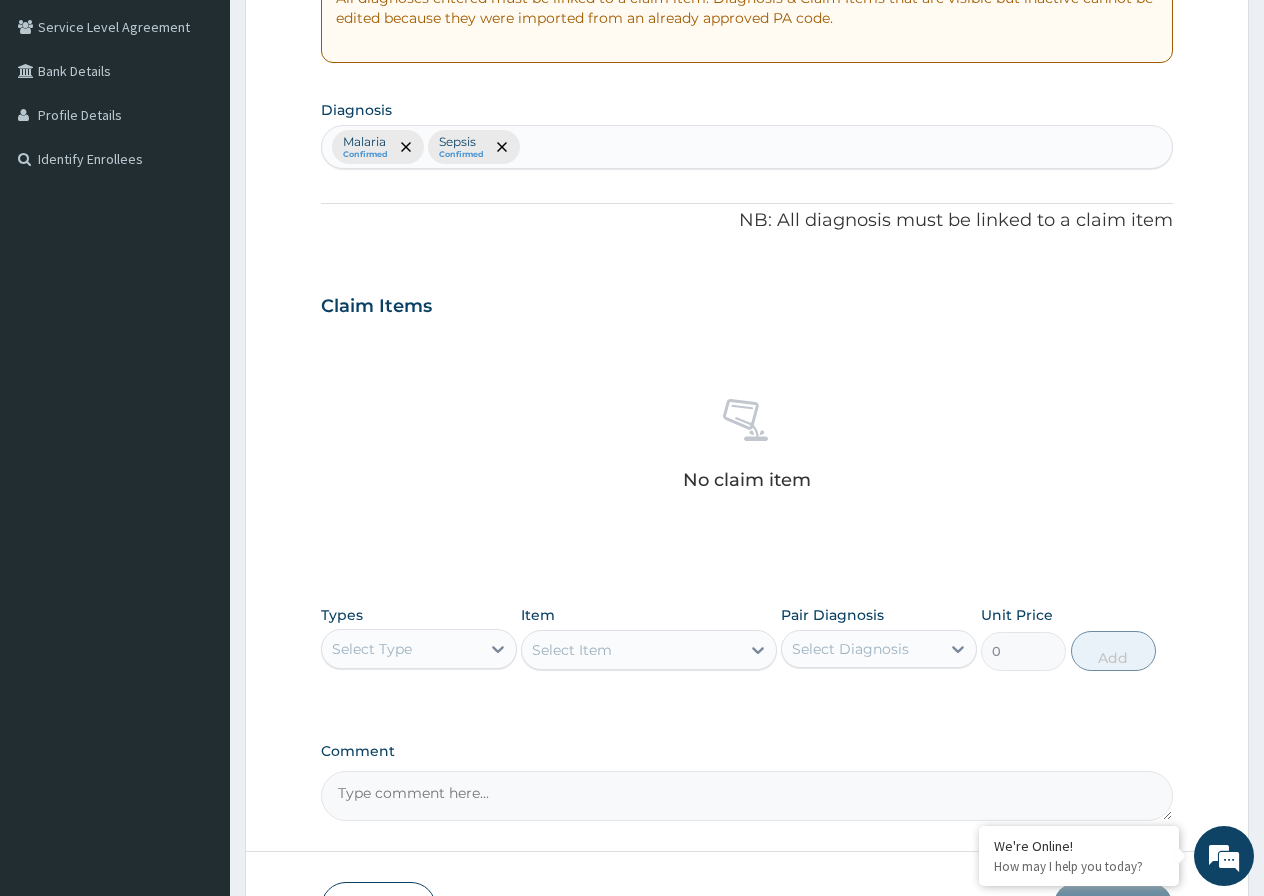 scroll, scrollTop: 423, scrollLeft: 0, axis: vertical 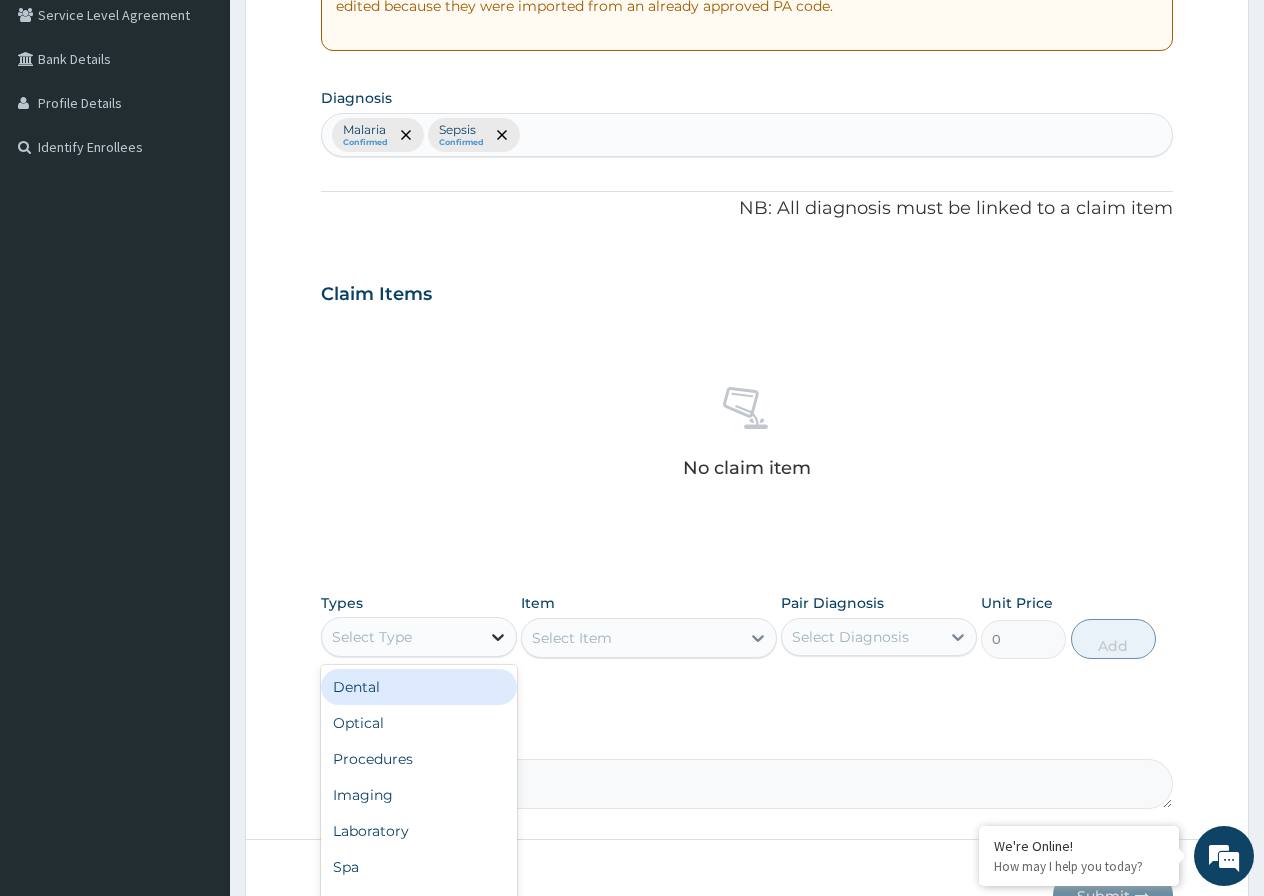 click 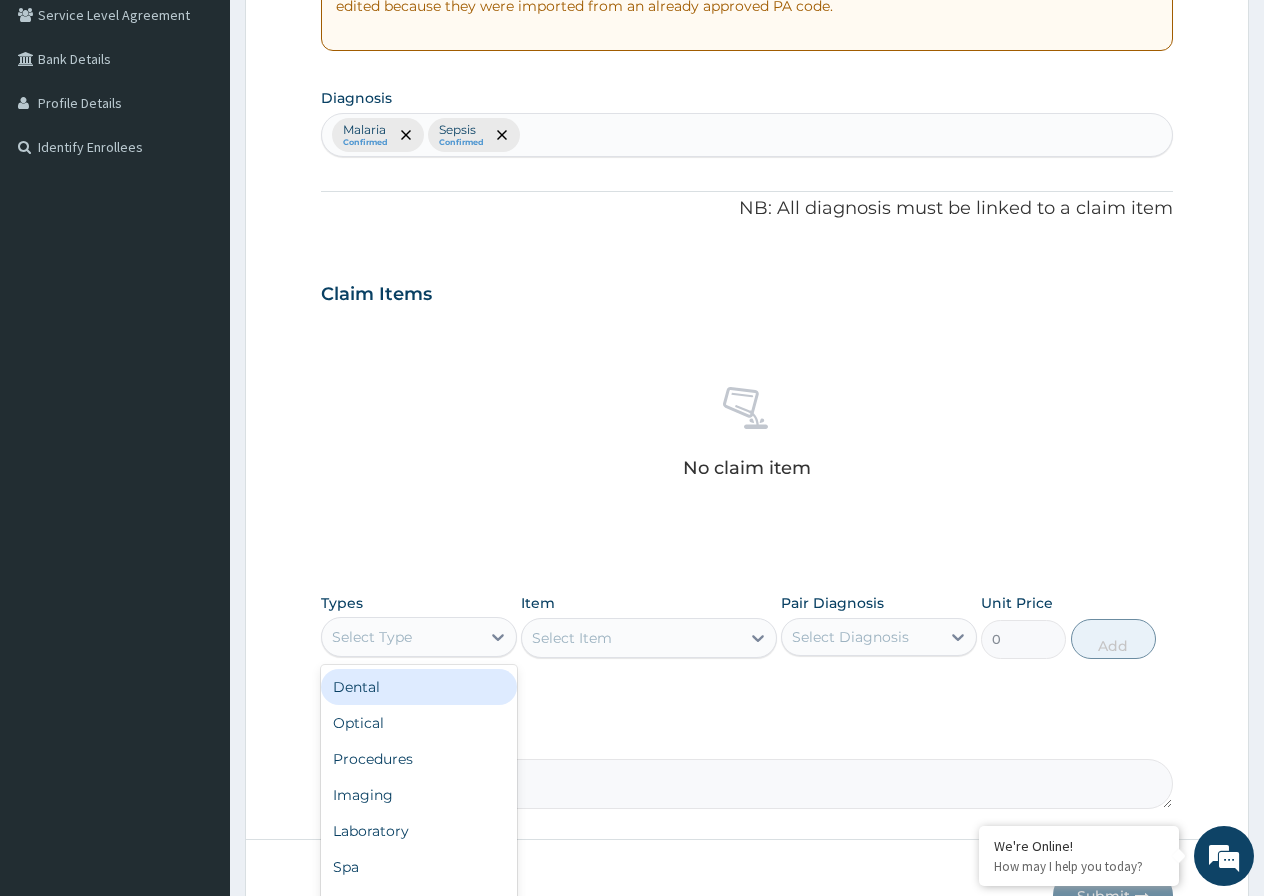 scroll, scrollTop: 68, scrollLeft: 0, axis: vertical 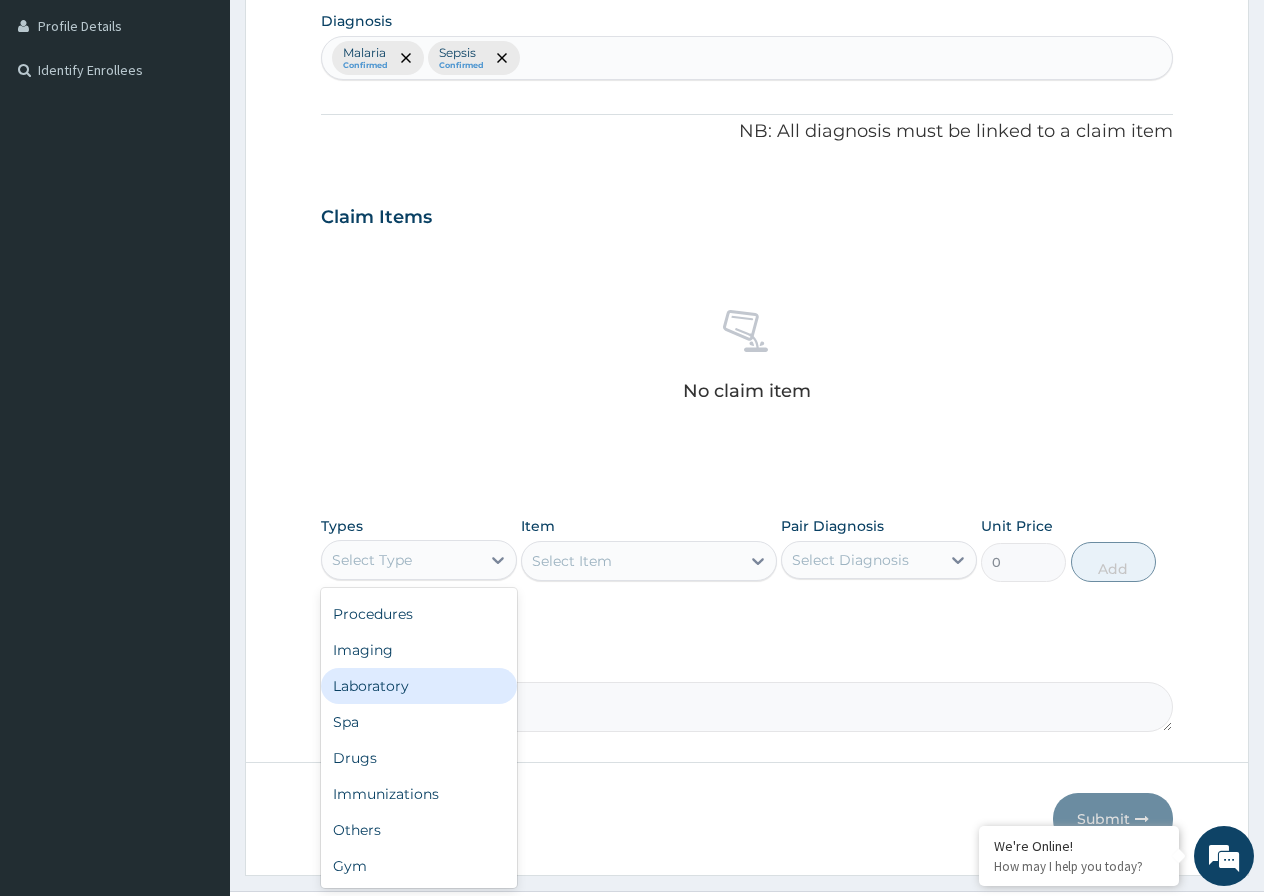 click on "Laboratory" at bounding box center (419, 686) 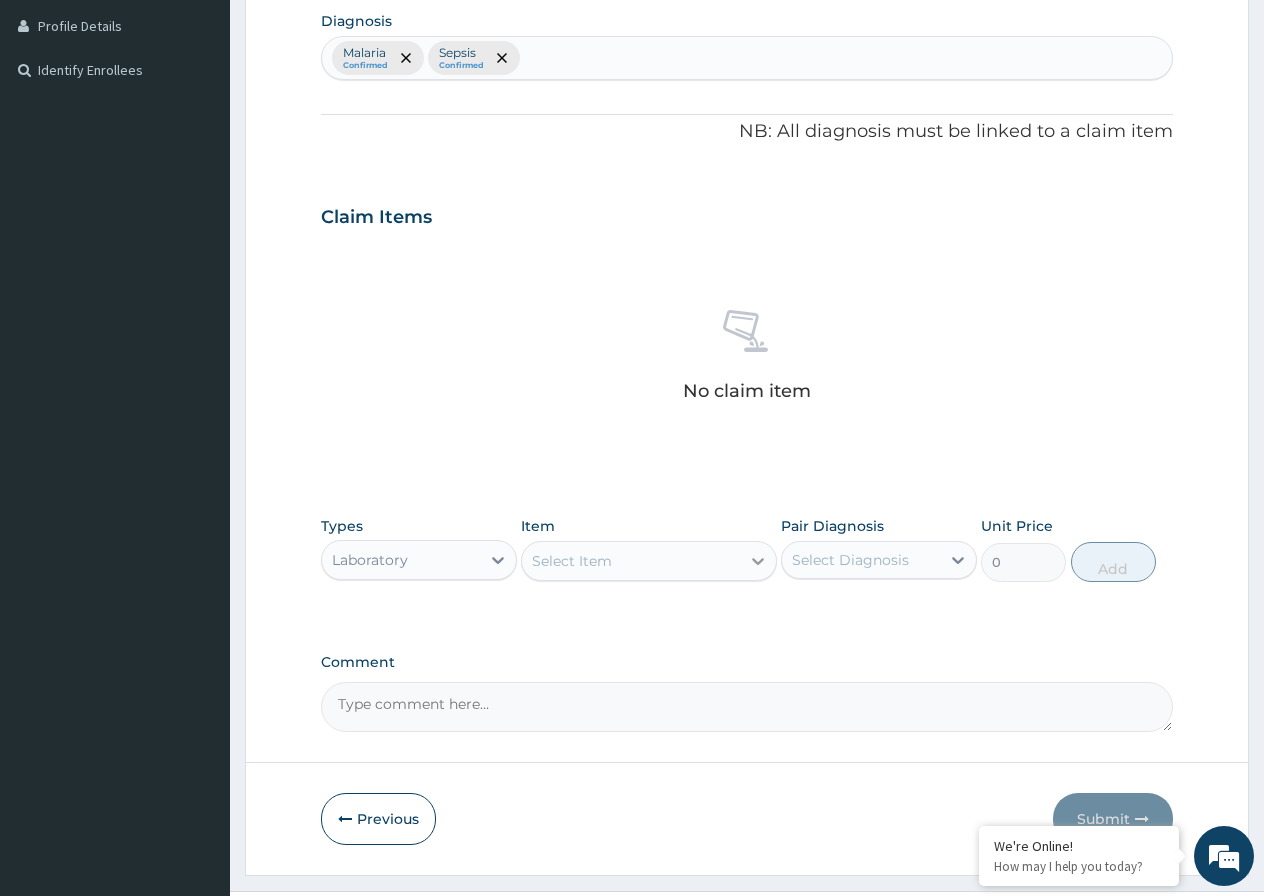 click 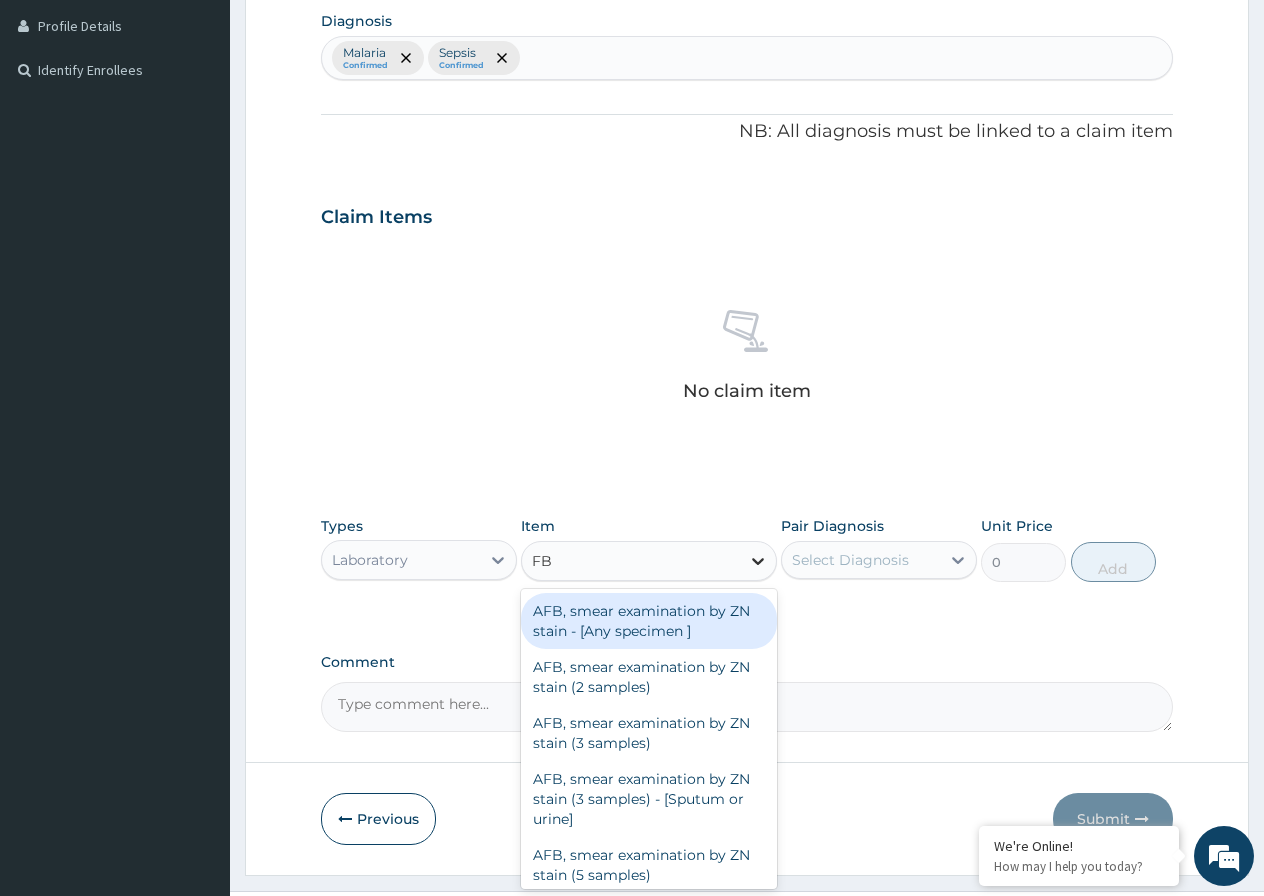 type on "FBC" 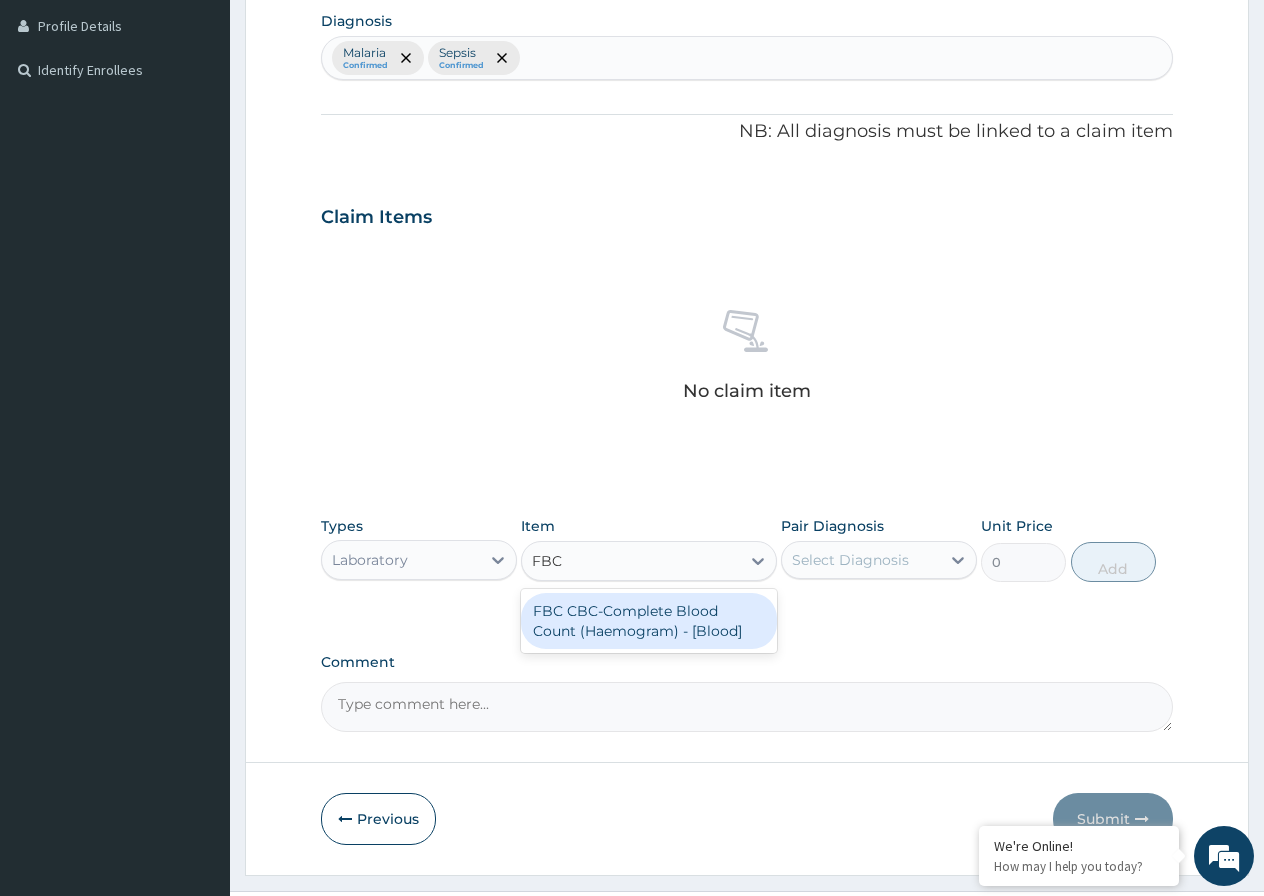 click on "FBC CBC-Complete Blood Count (Haemogram) - [Blood]" at bounding box center [649, 621] 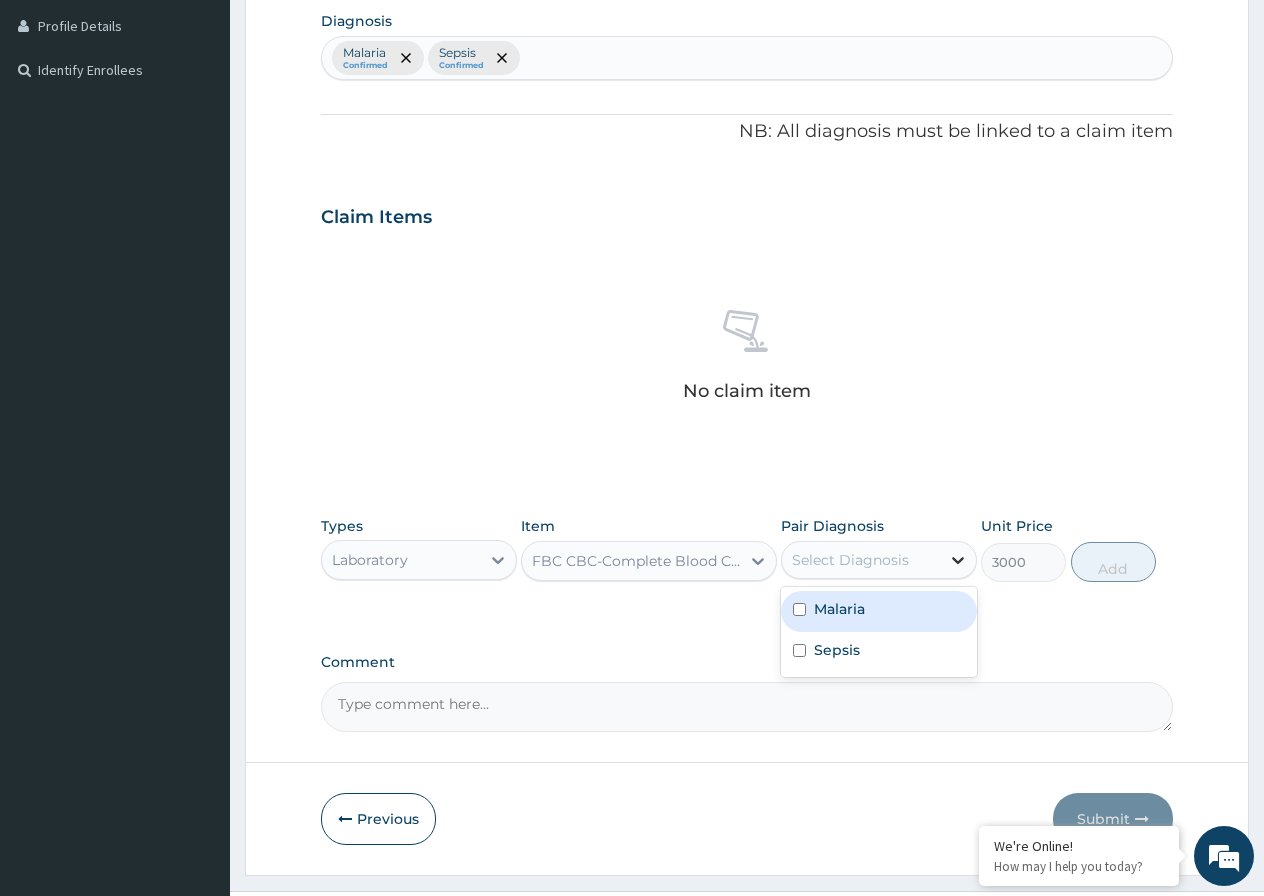 click 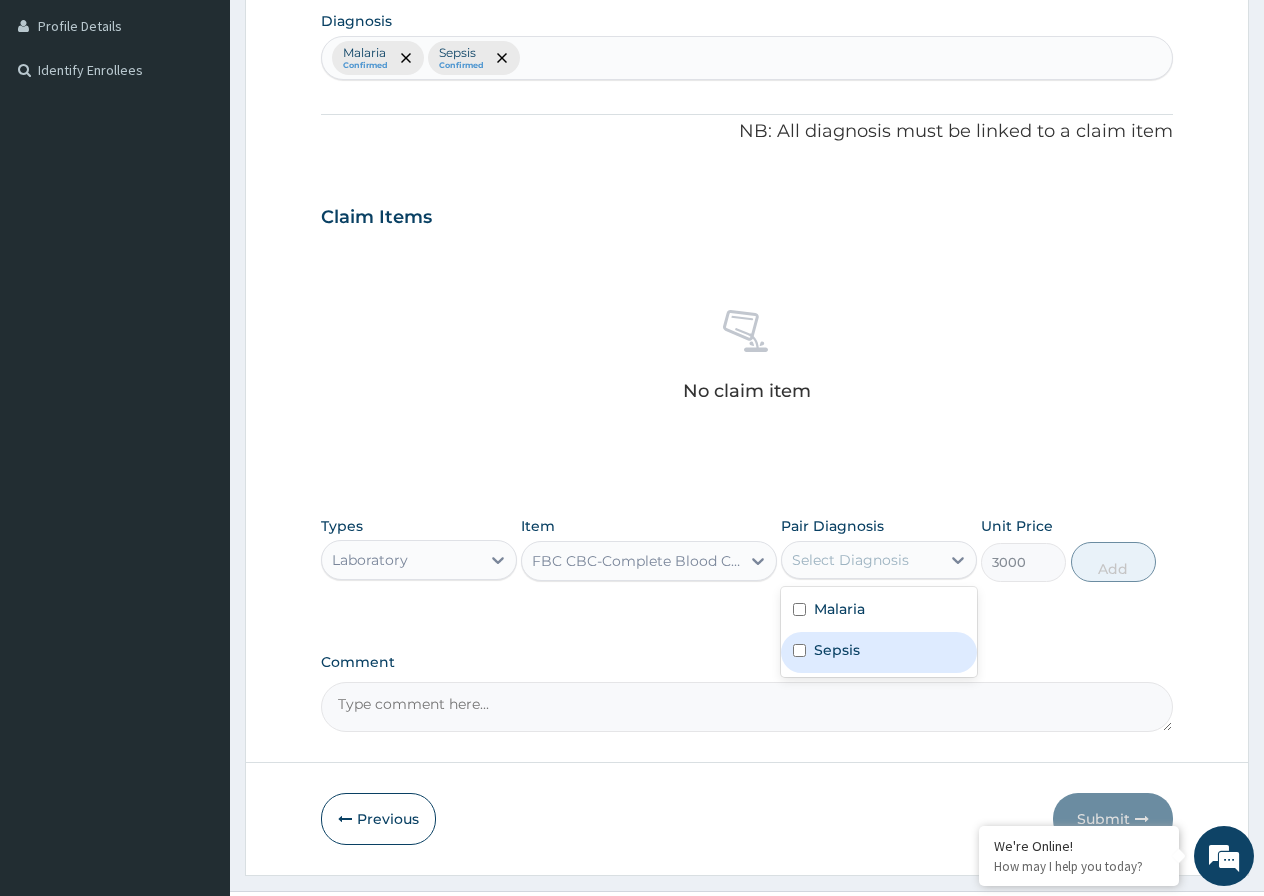 click at bounding box center (799, 650) 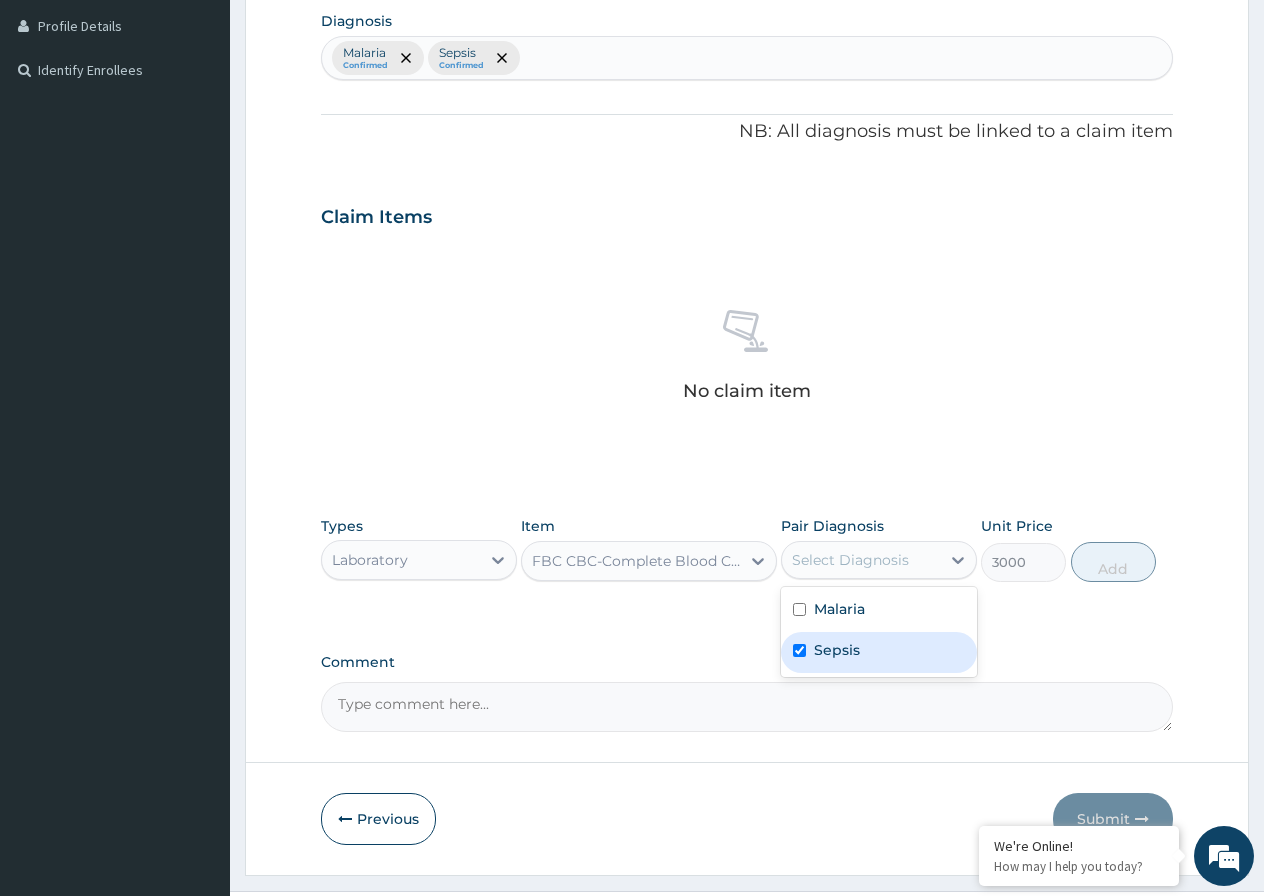 checkbox on "true" 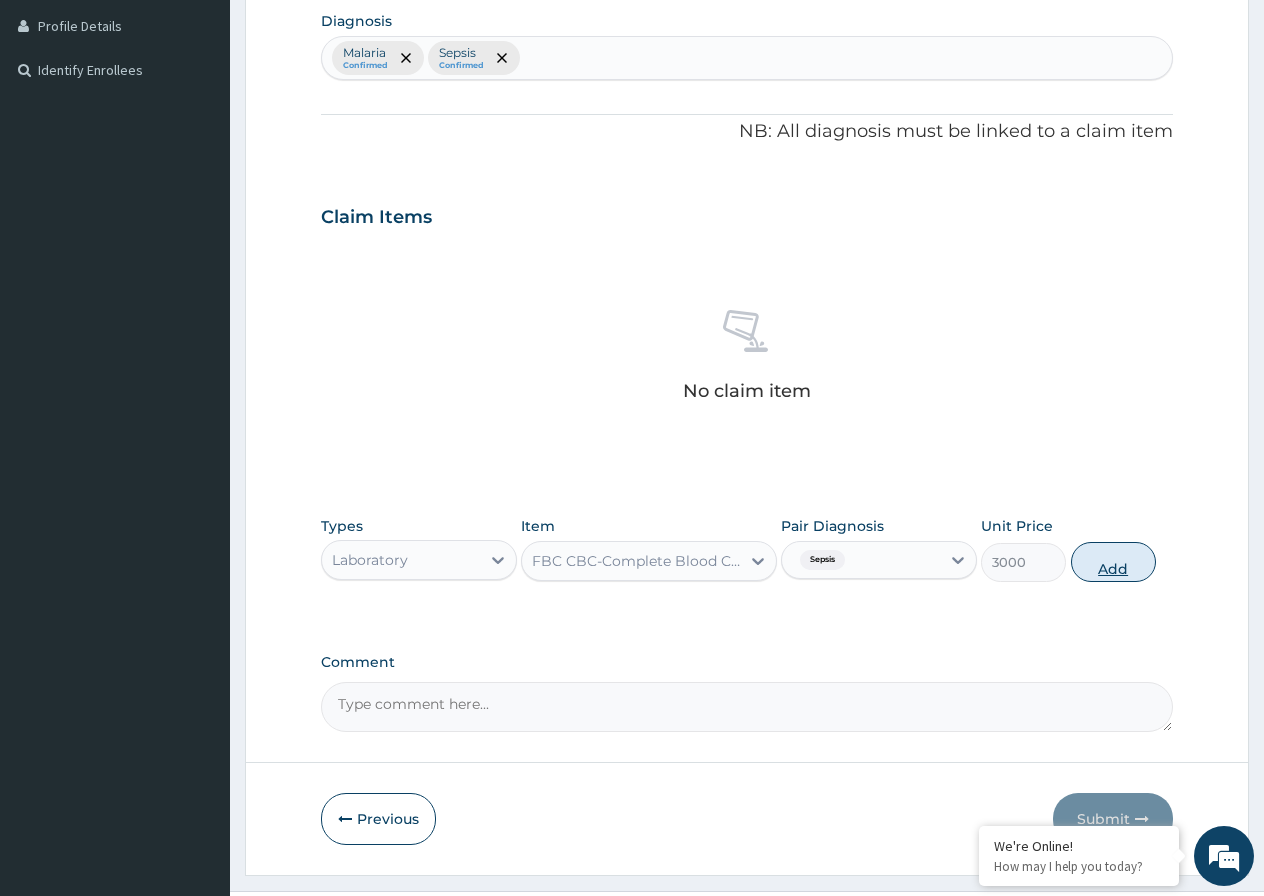 click on "Add" at bounding box center [1113, 562] 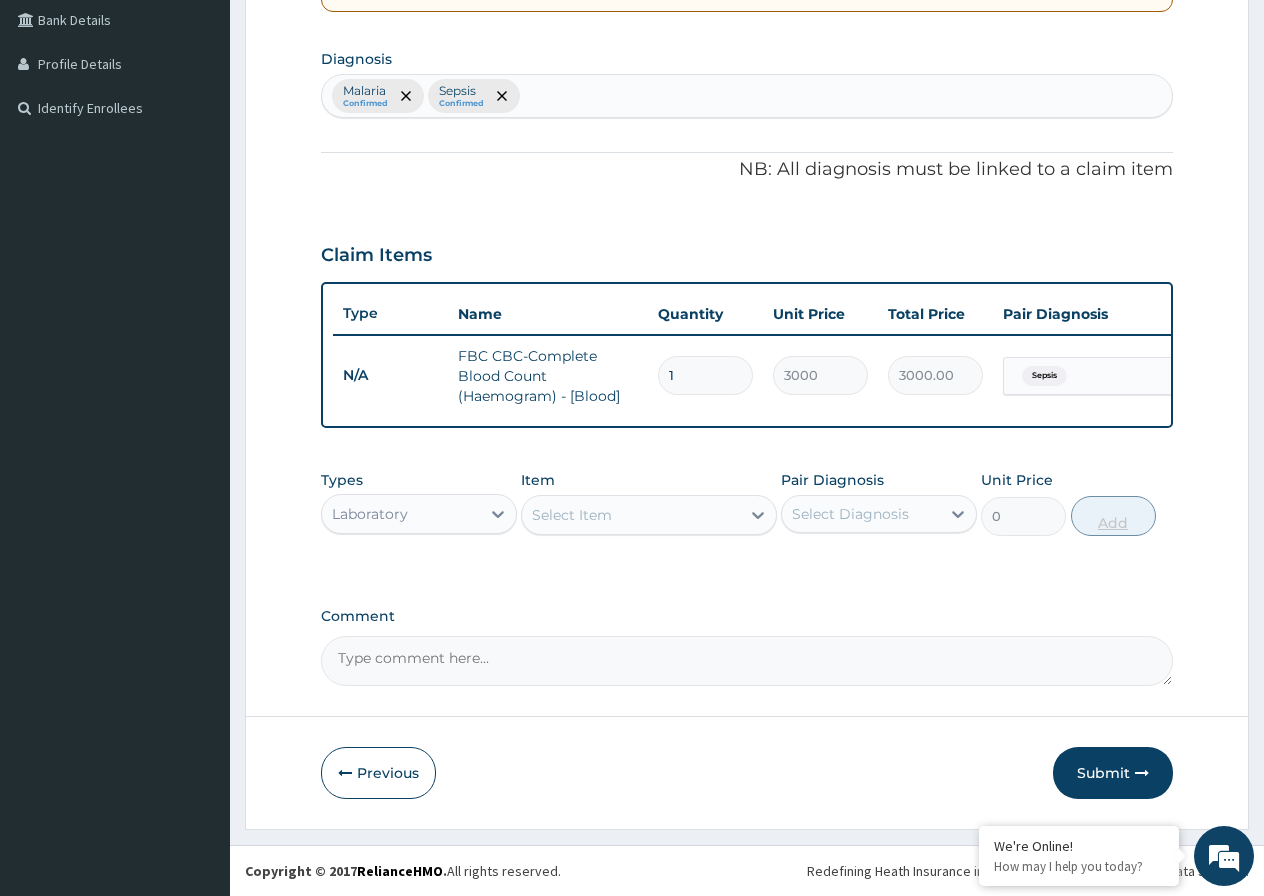 scroll, scrollTop: 477, scrollLeft: 0, axis: vertical 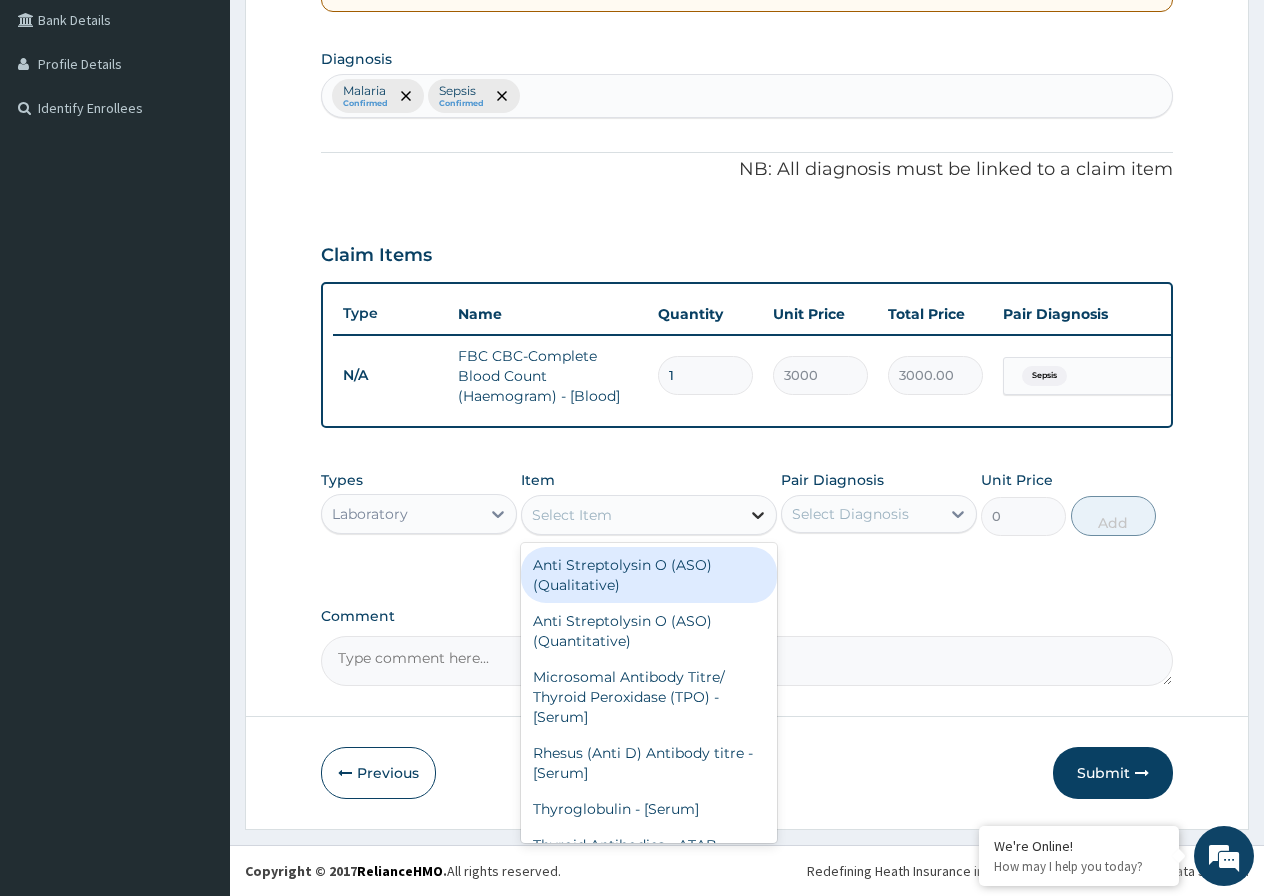 click 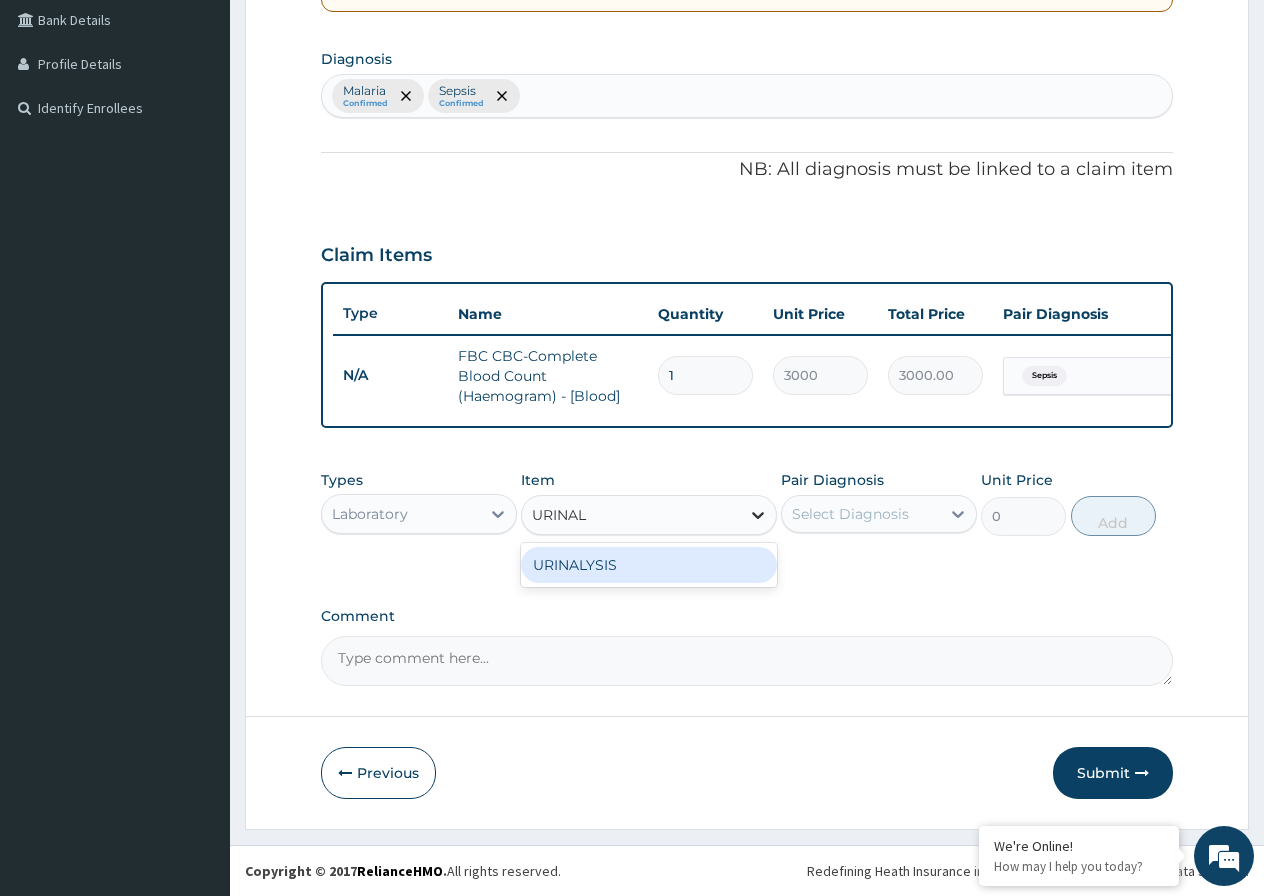 type on "URINALY" 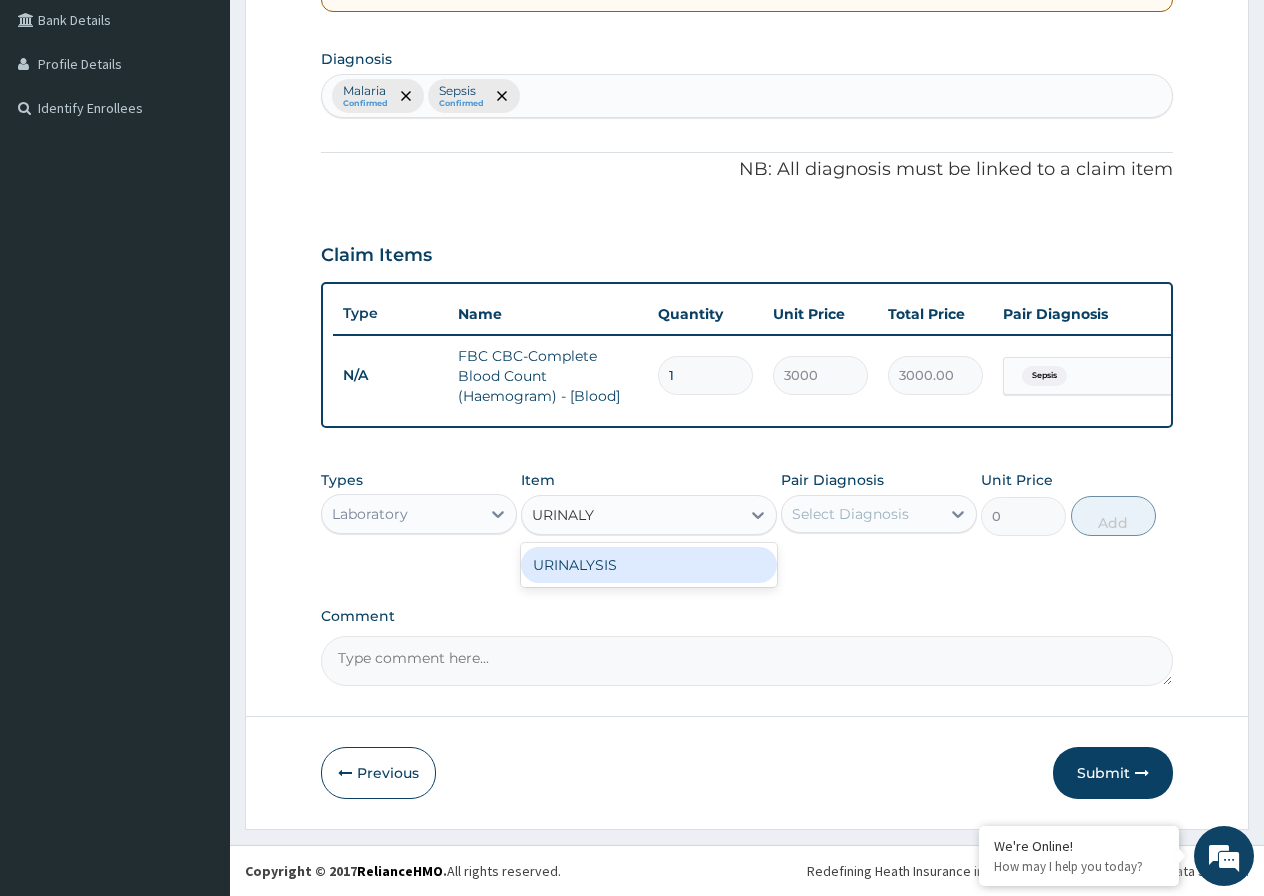 click on "URINALYSIS" at bounding box center (649, 565) 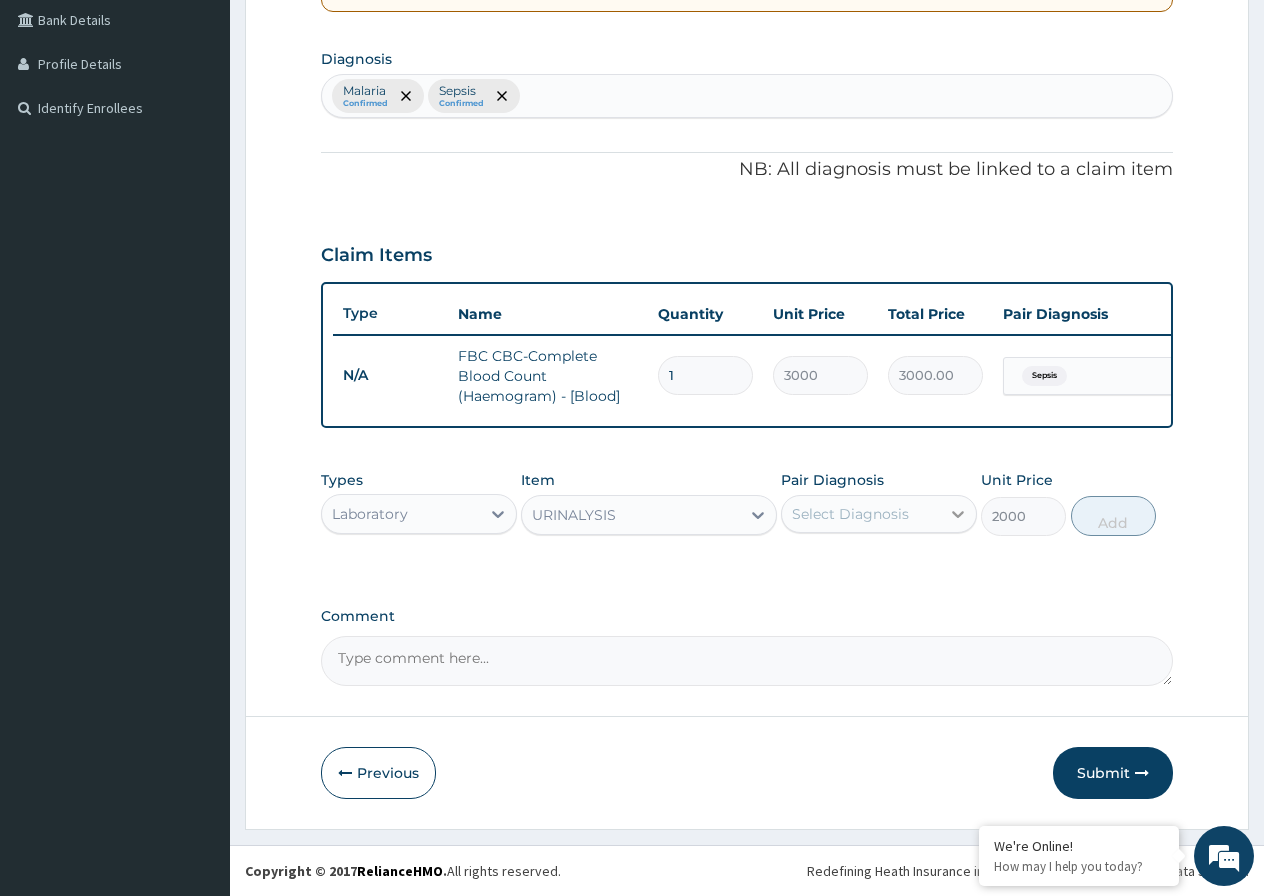 click 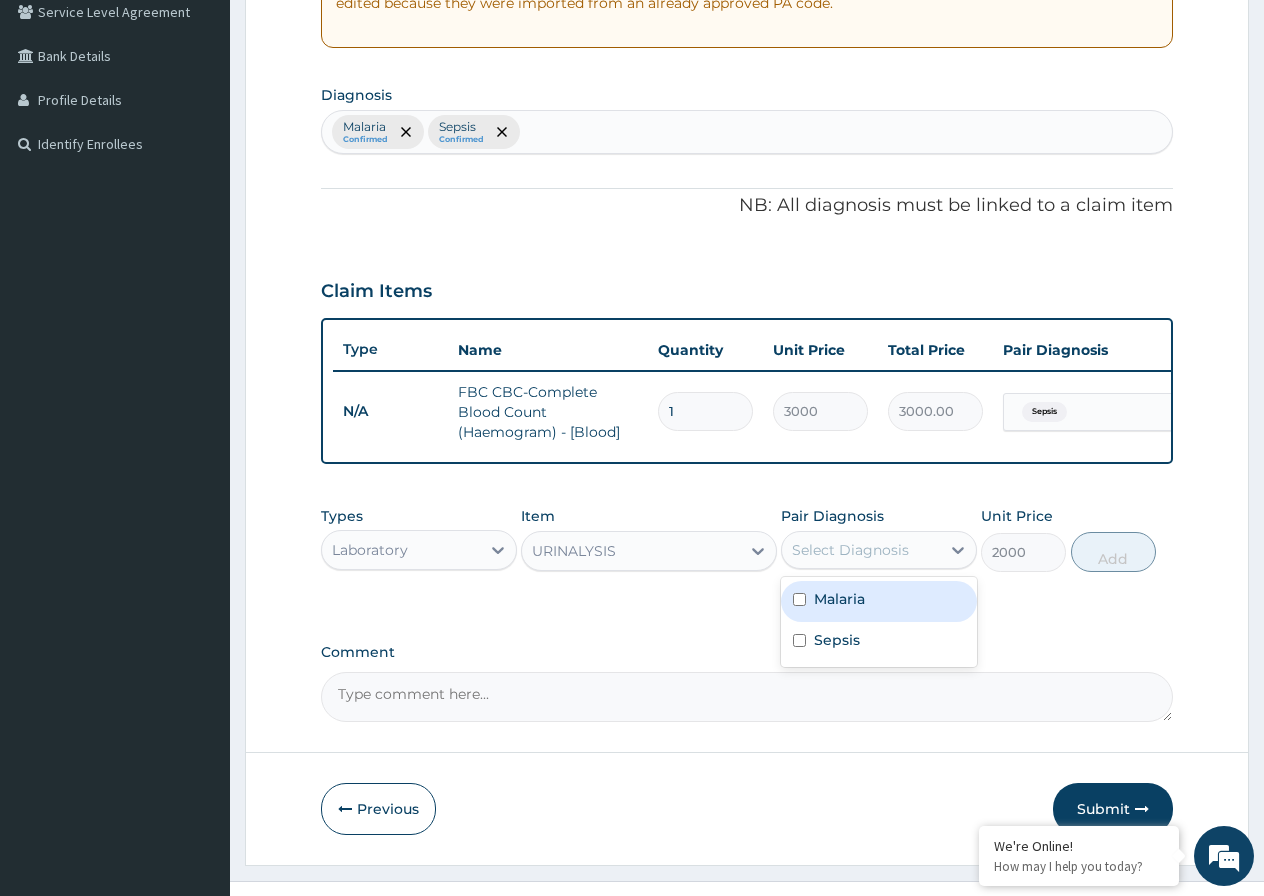 scroll, scrollTop: 377, scrollLeft: 0, axis: vertical 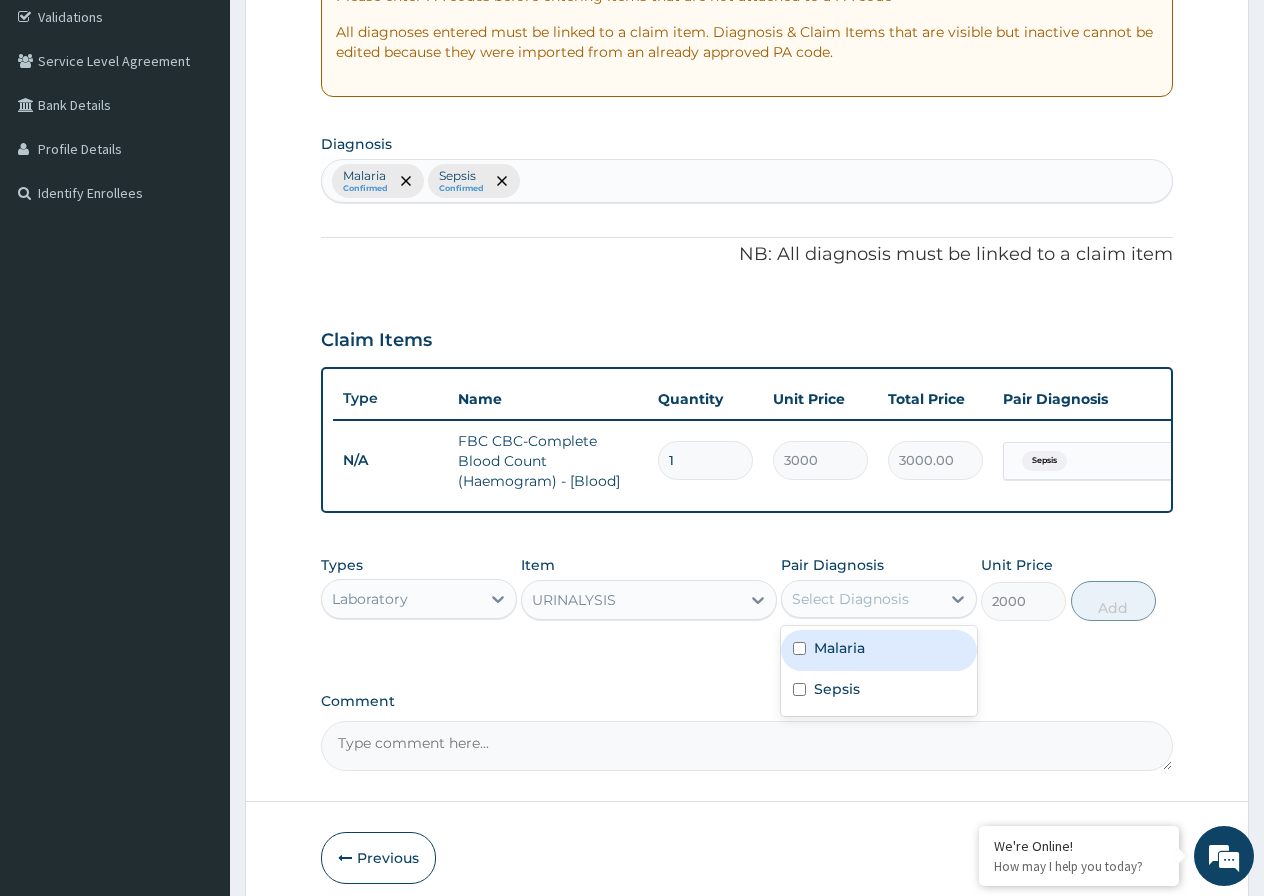 click on "Malaria Confirmed Sepsis Confirmed" at bounding box center (747, 181) 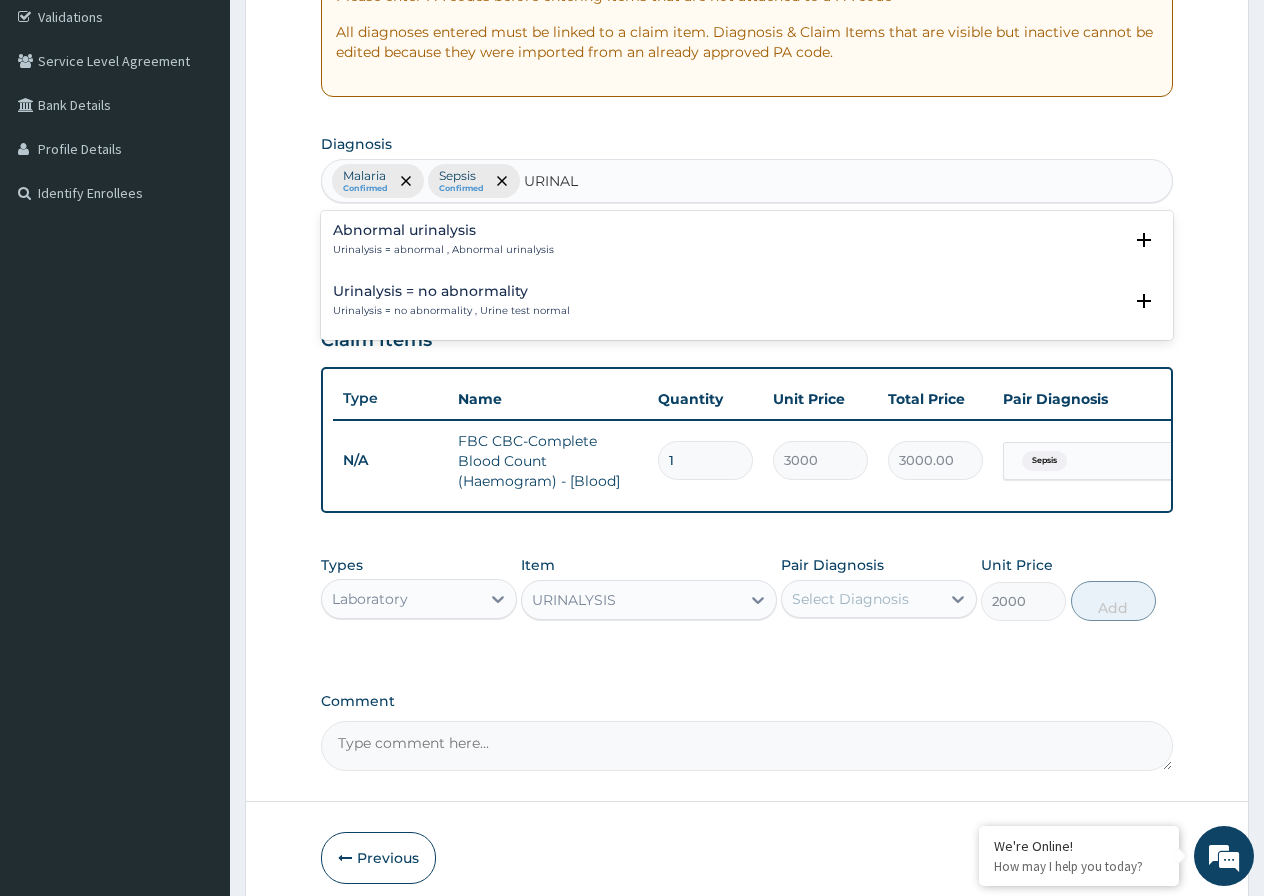 type on "URINA" 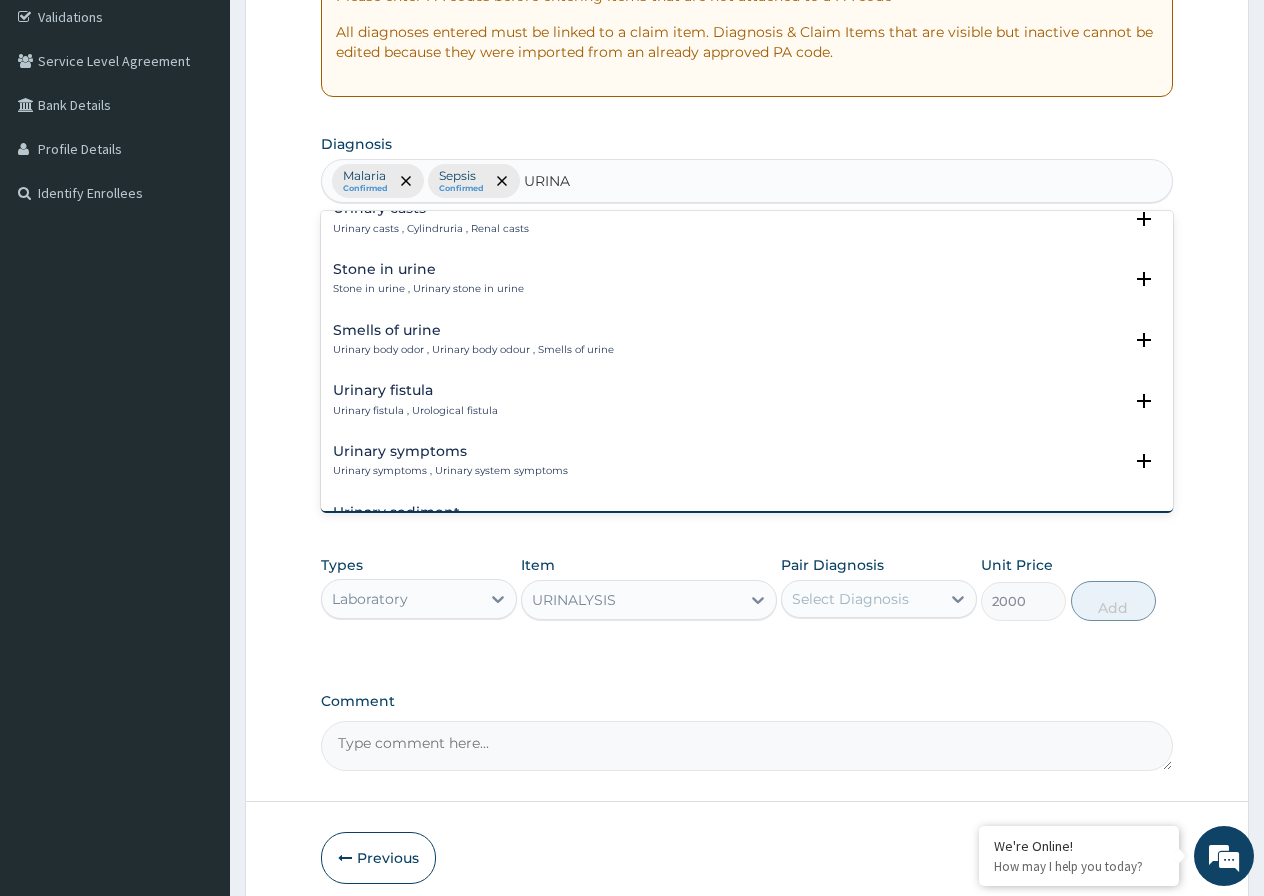 scroll, scrollTop: 185, scrollLeft: 0, axis: vertical 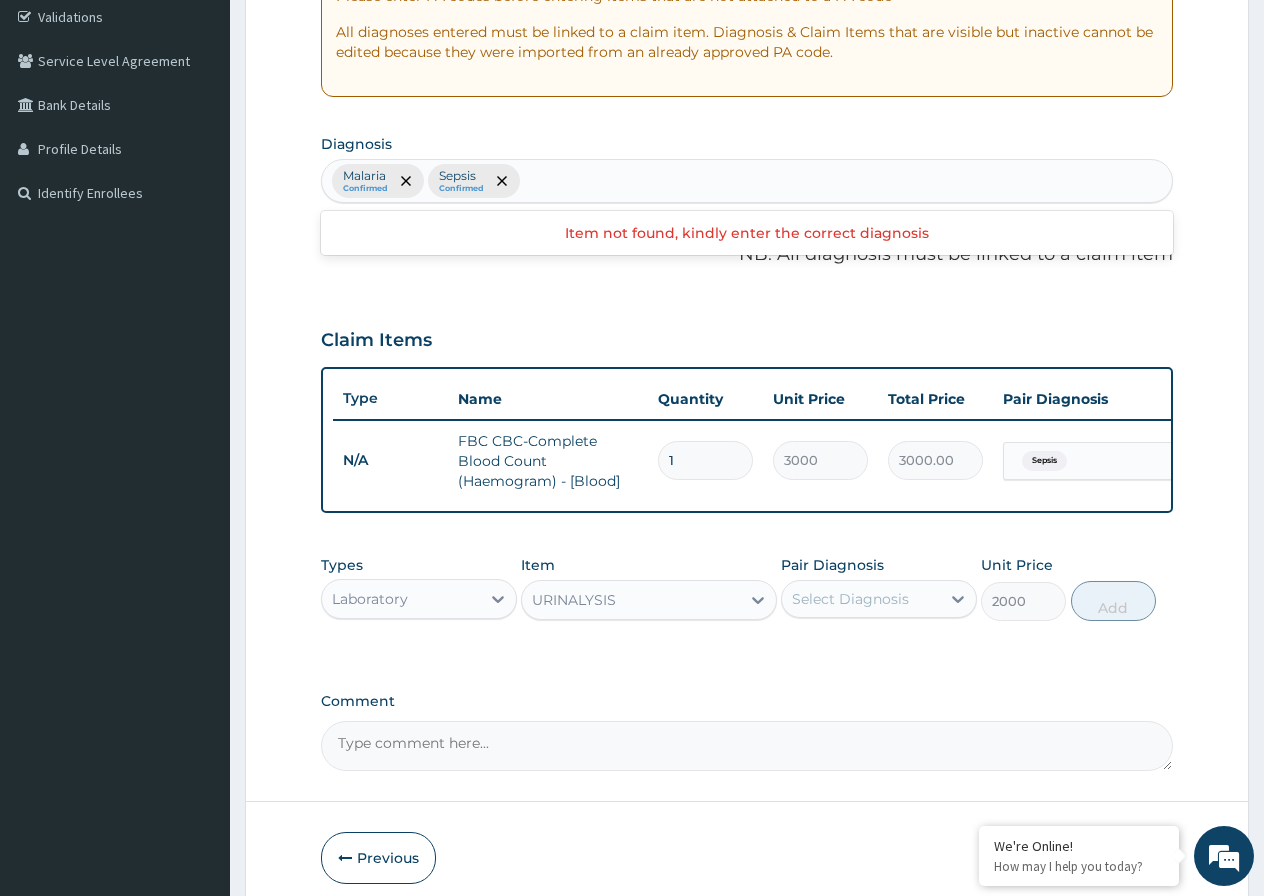 click on "Malaria Confirmed Sepsis Confirmed" at bounding box center (747, 181) 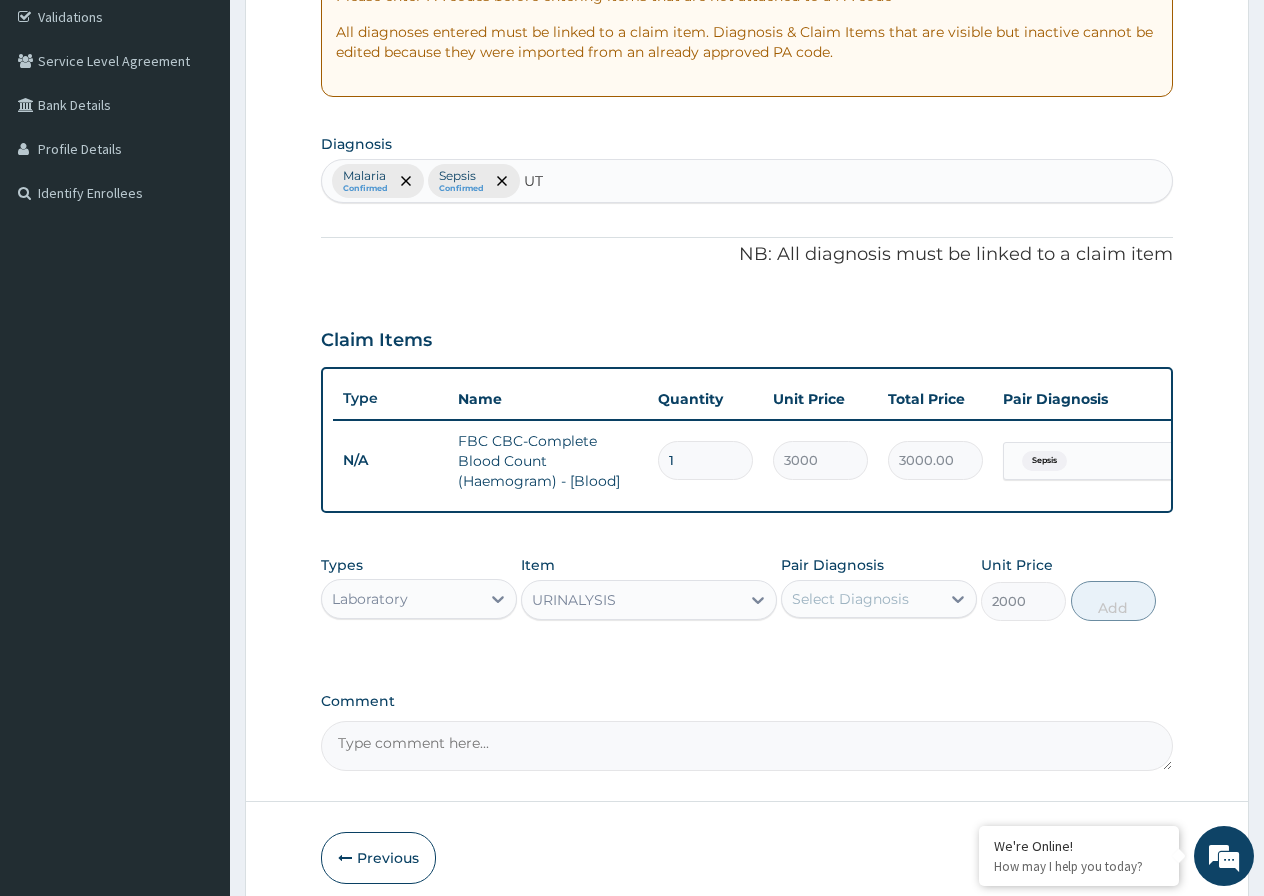 type on "UTI" 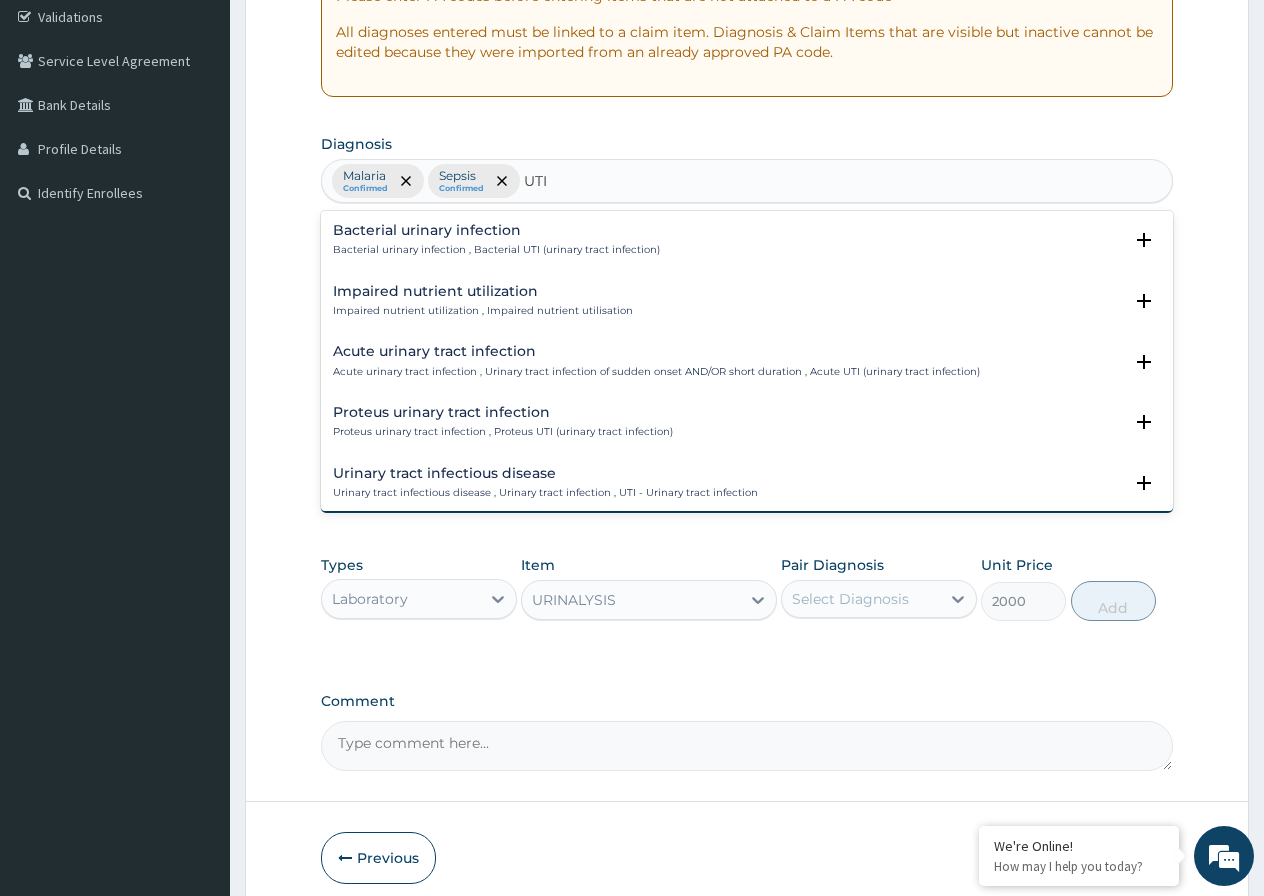 click on "Acute urinary tract infection" at bounding box center [656, 351] 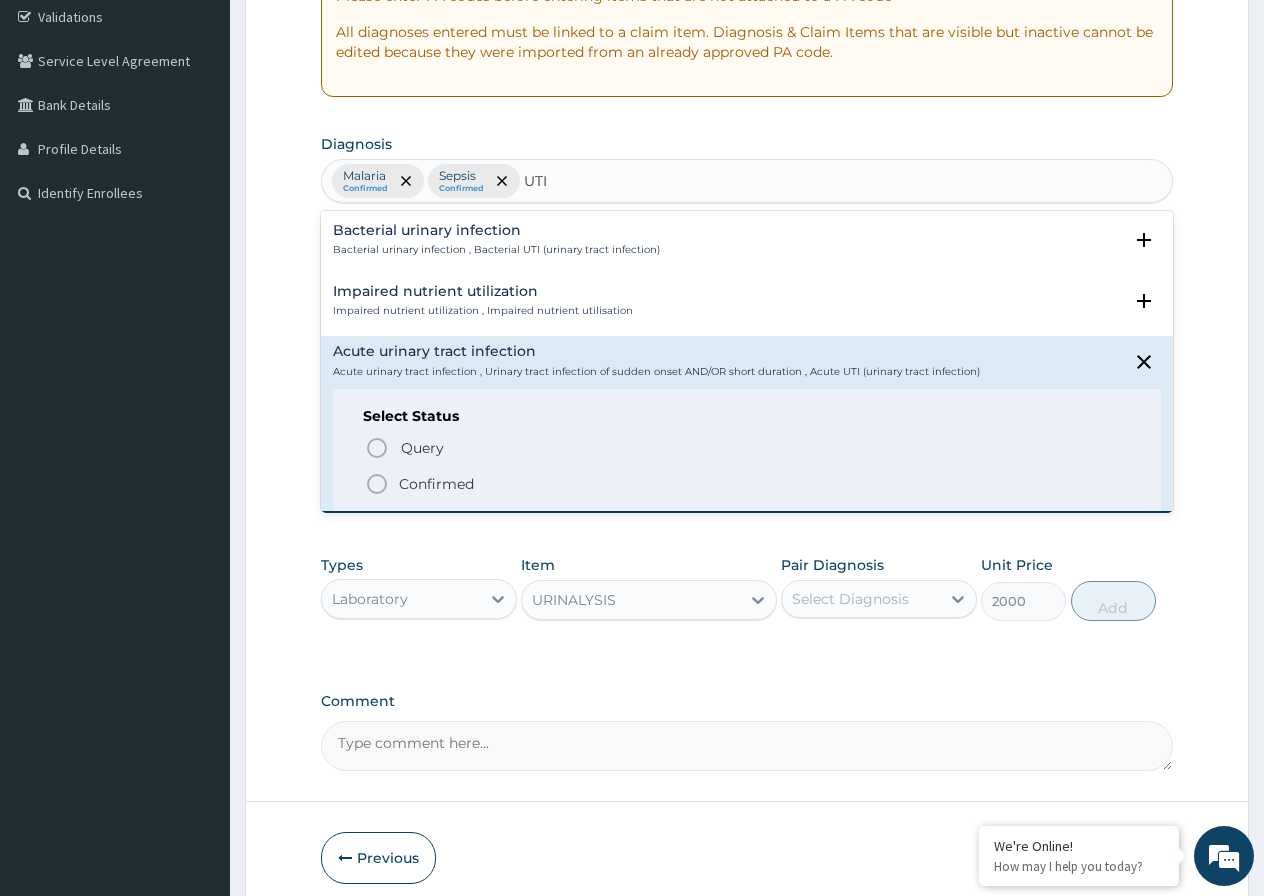 click 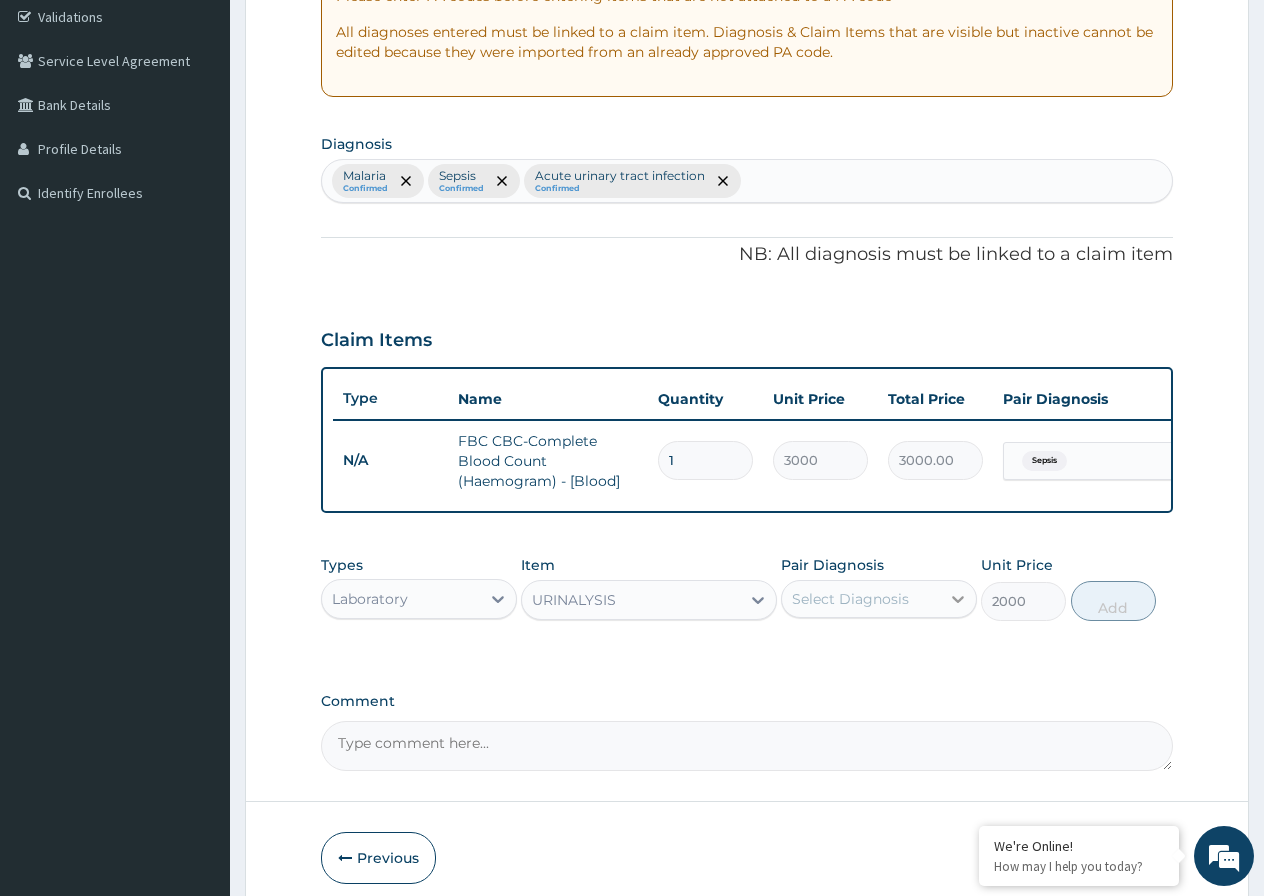 click 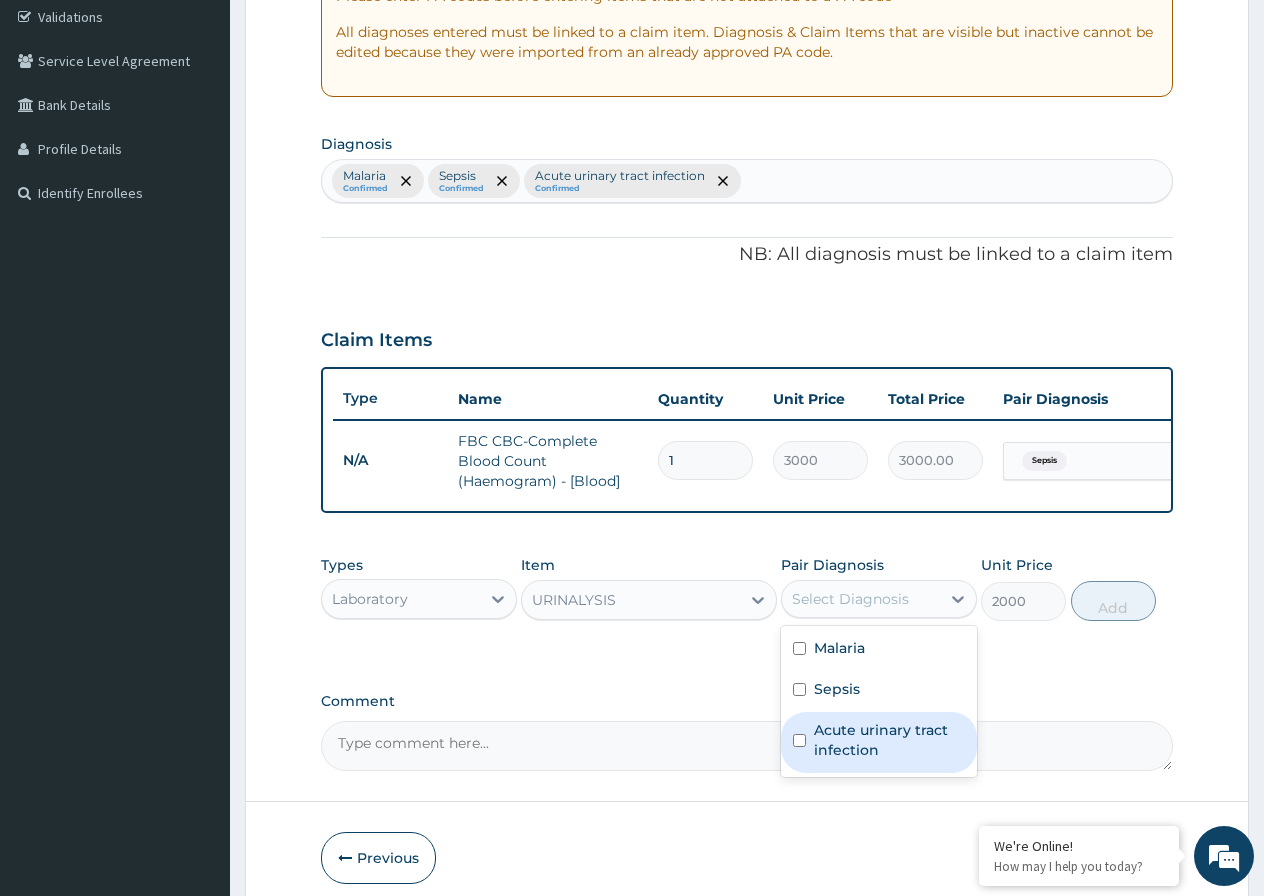 click at bounding box center (799, 740) 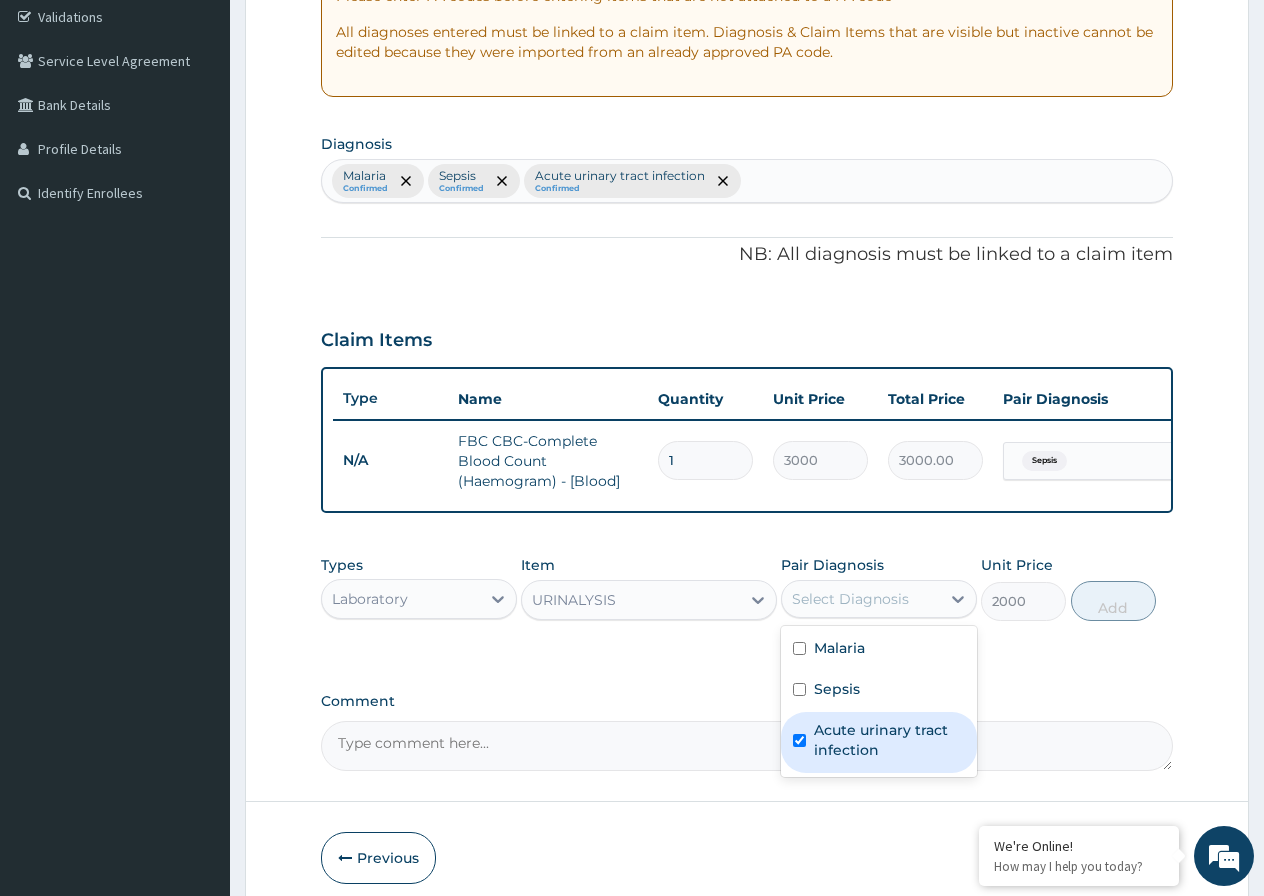 checkbox on "true" 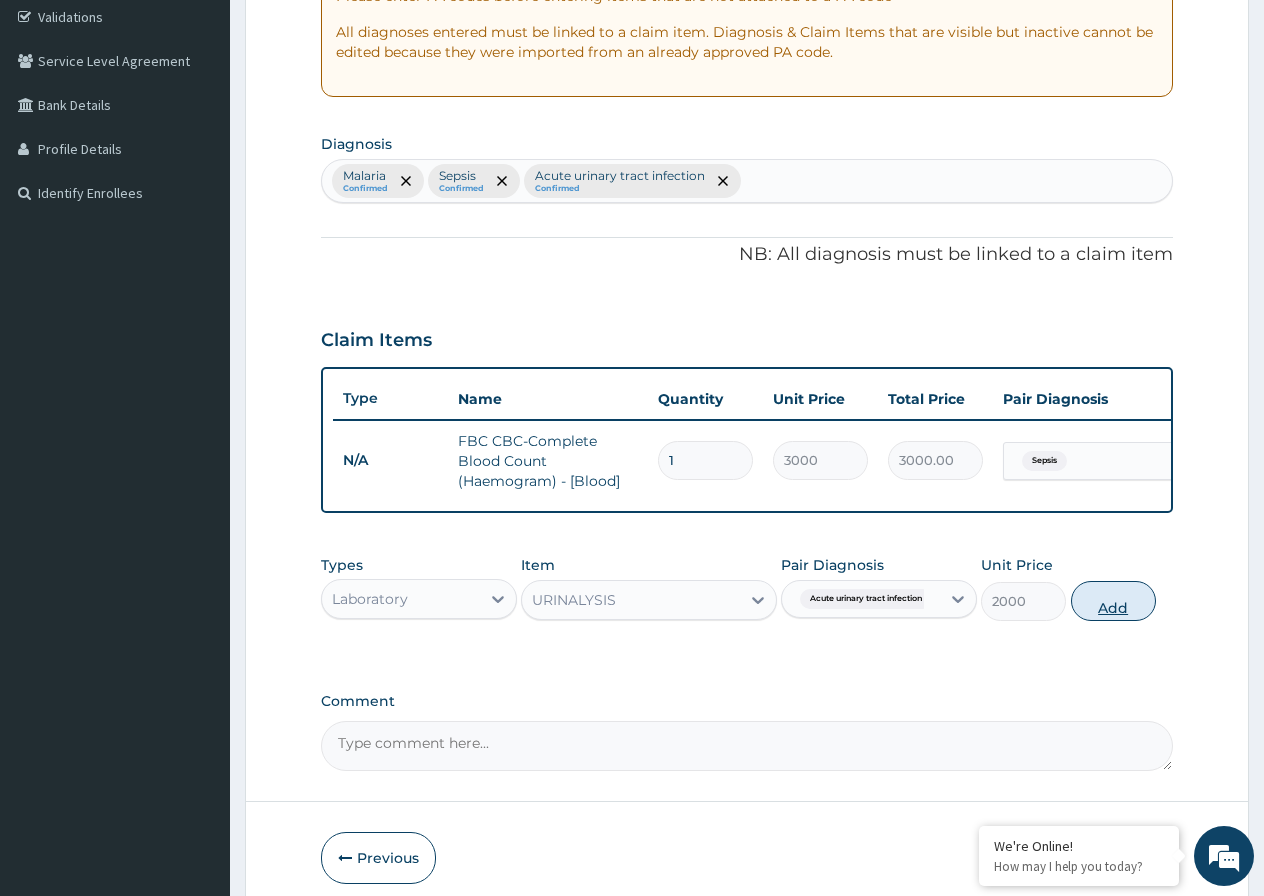 click on "Add" at bounding box center (1113, 601) 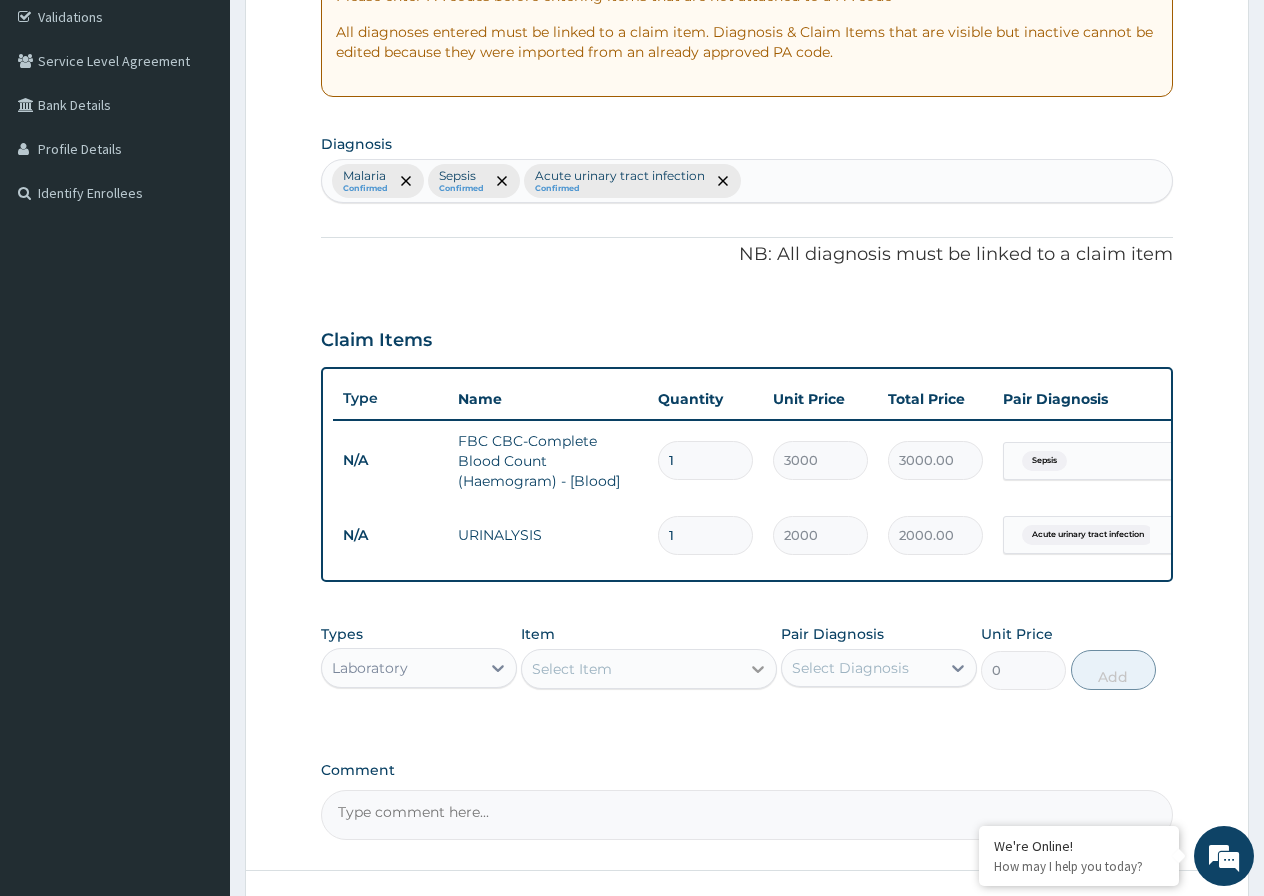 click 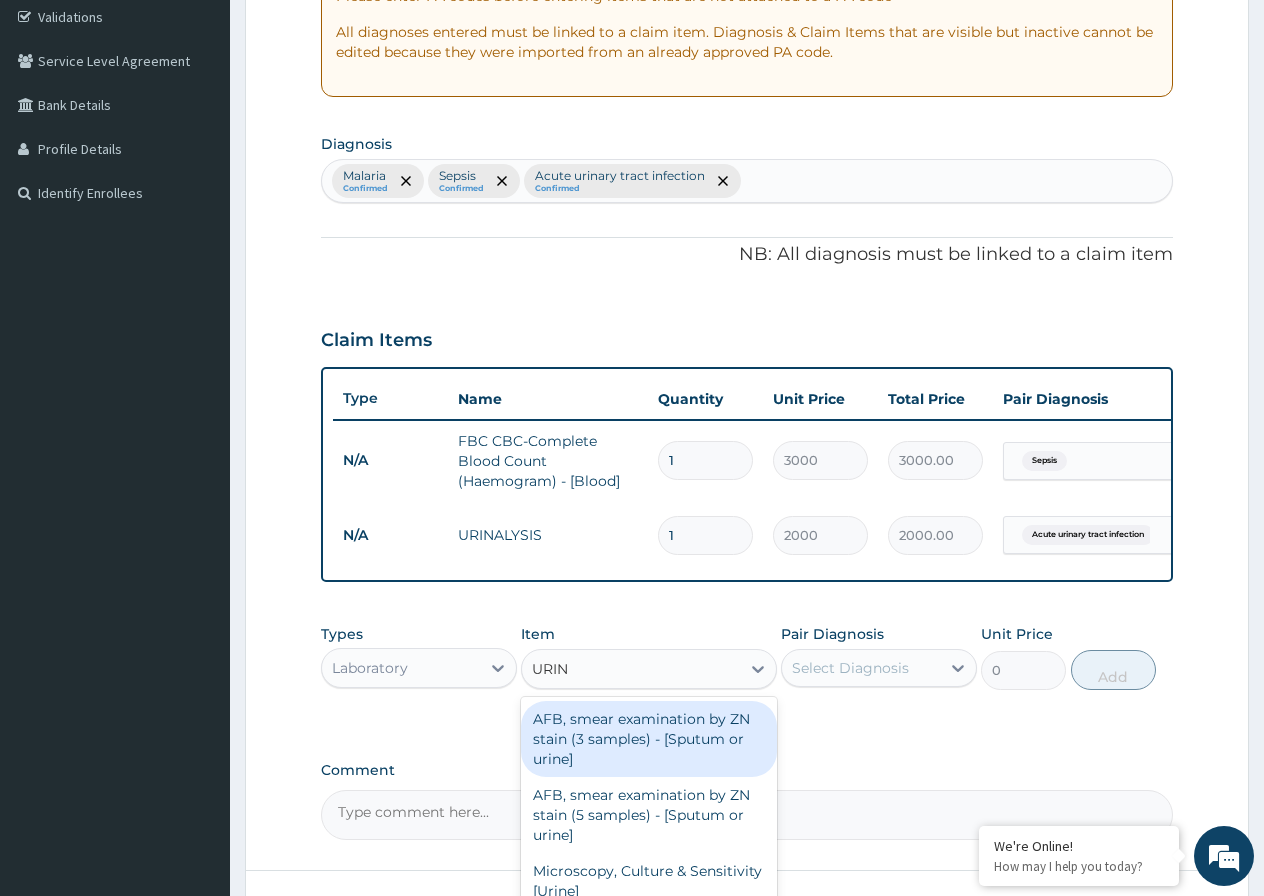 type on "URINE" 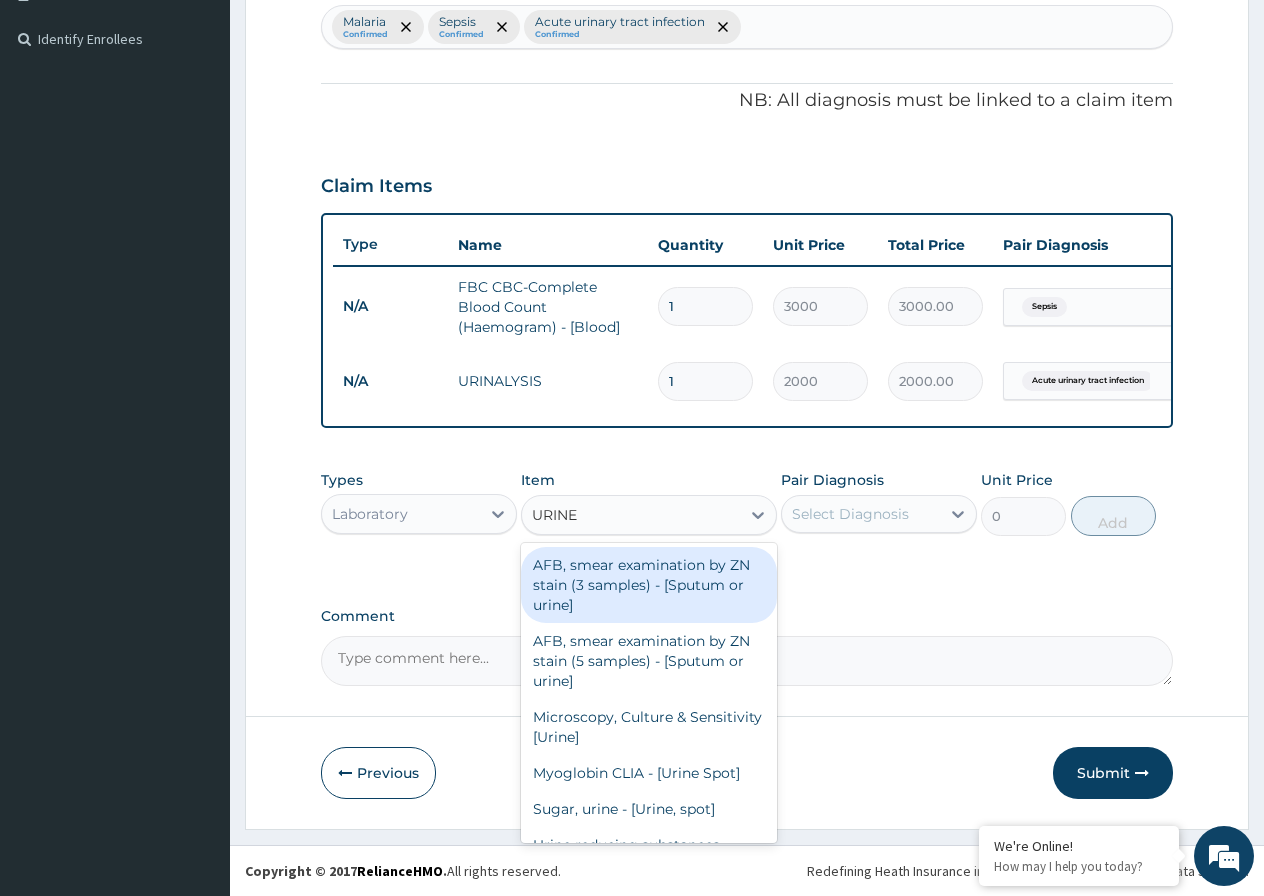 scroll, scrollTop: 546, scrollLeft: 0, axis: vertical 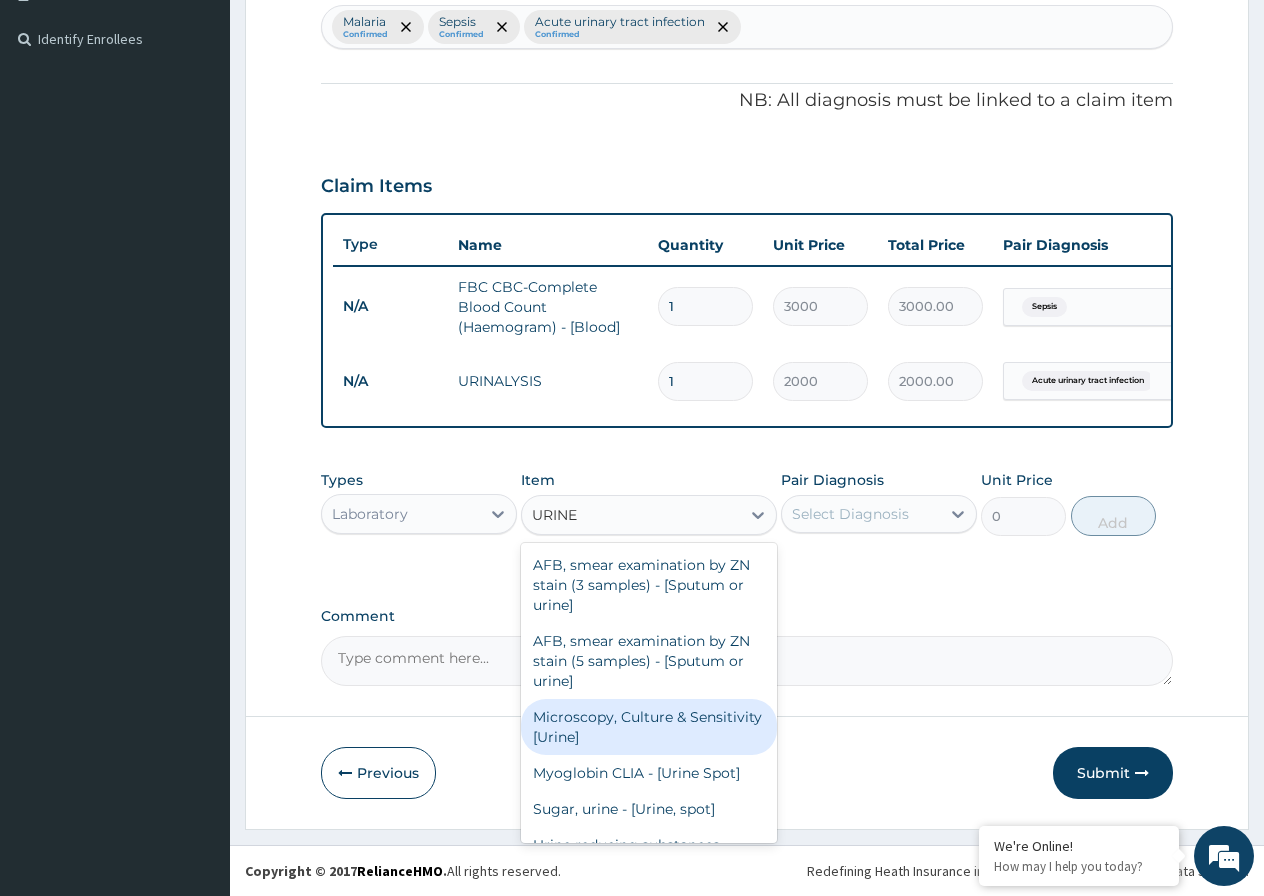 click on "Microscopy, Culture & Sensitivity [Urine]" at bounding box center (649, 727) 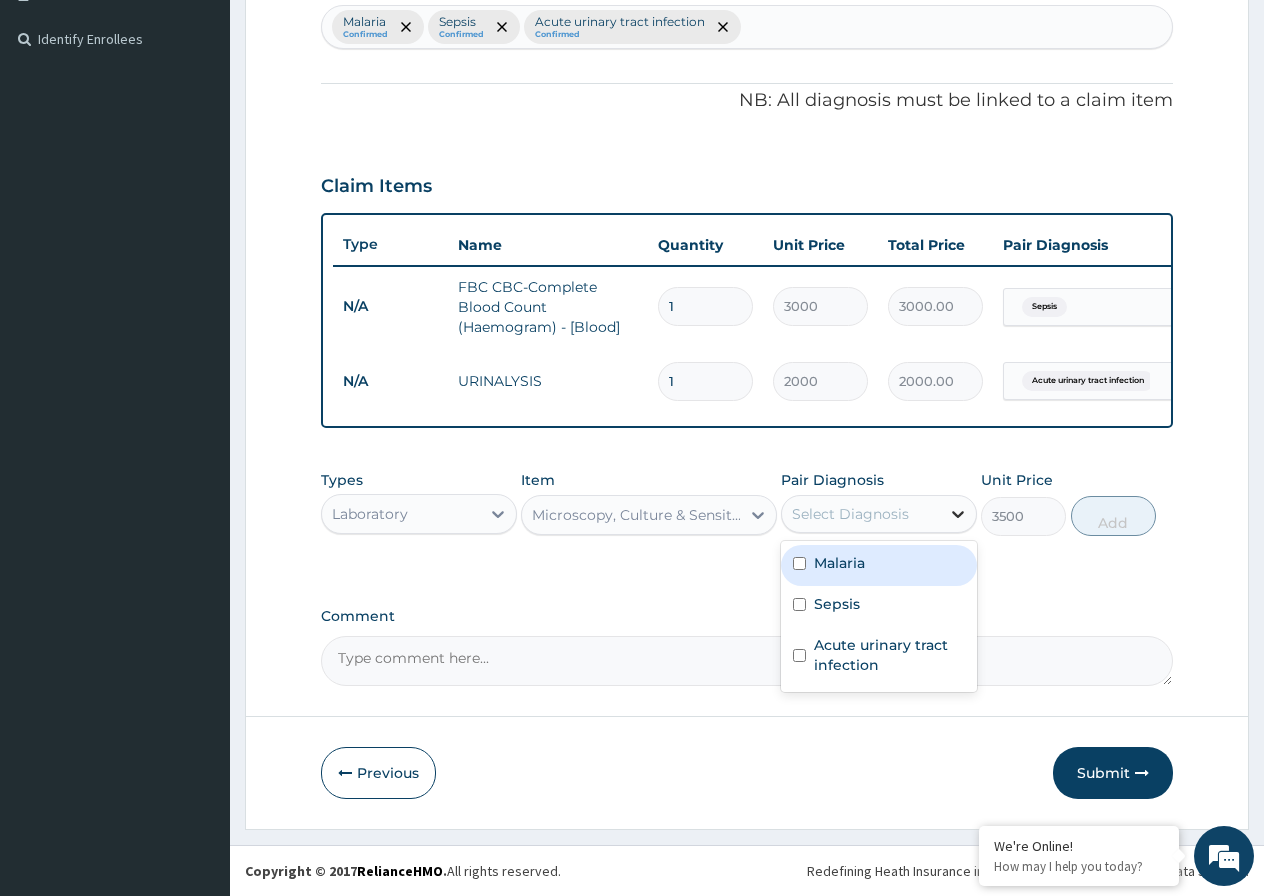 click 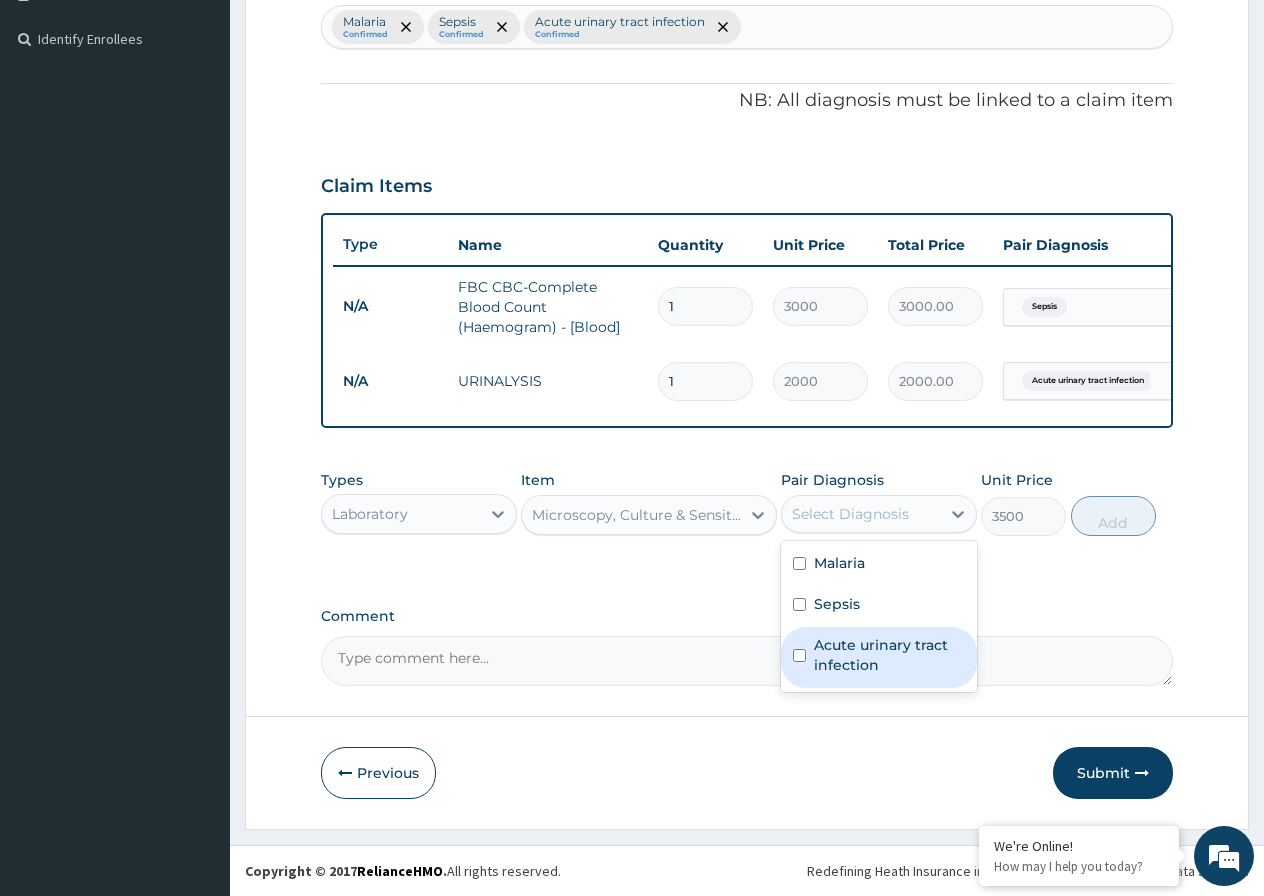 click at bounding box center [799, 655] 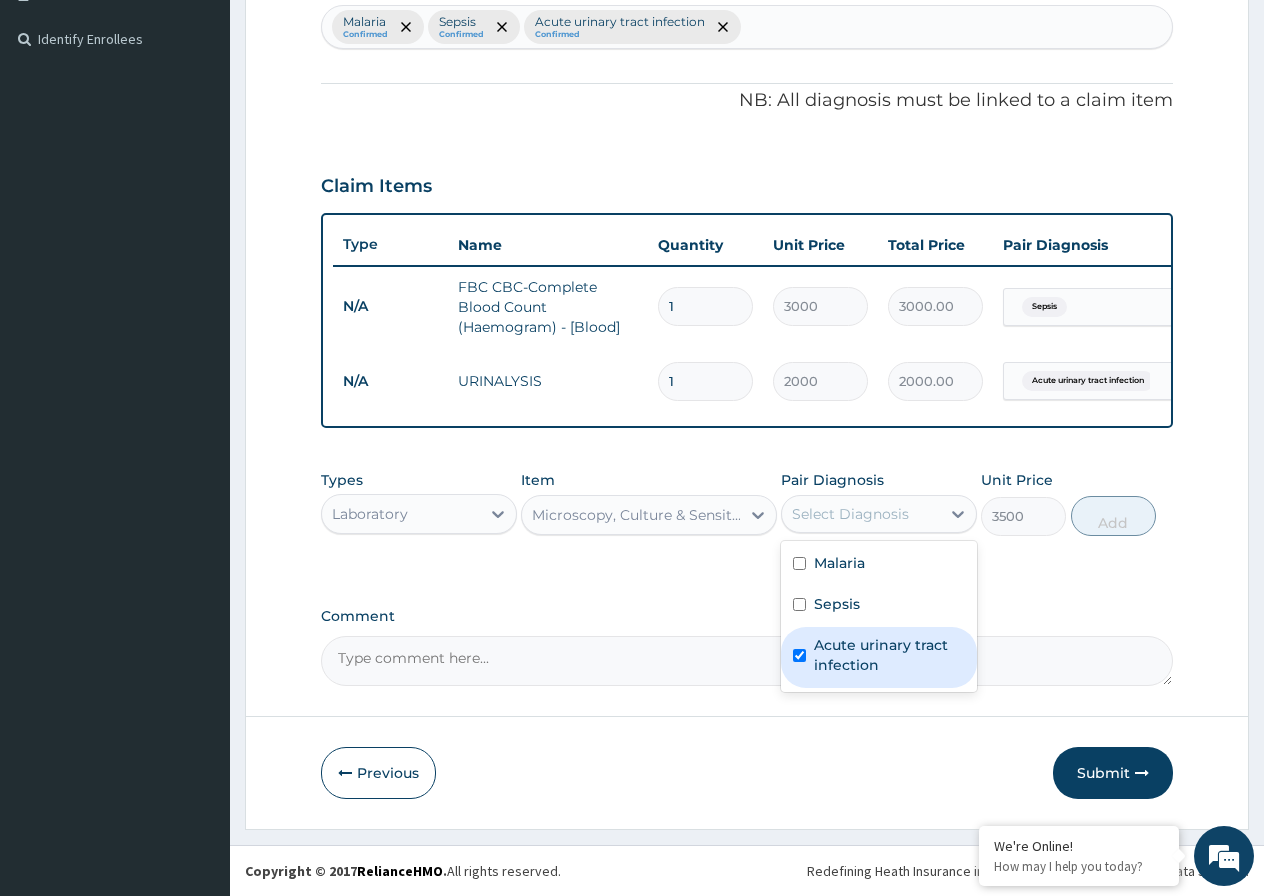 checkbox on "true" 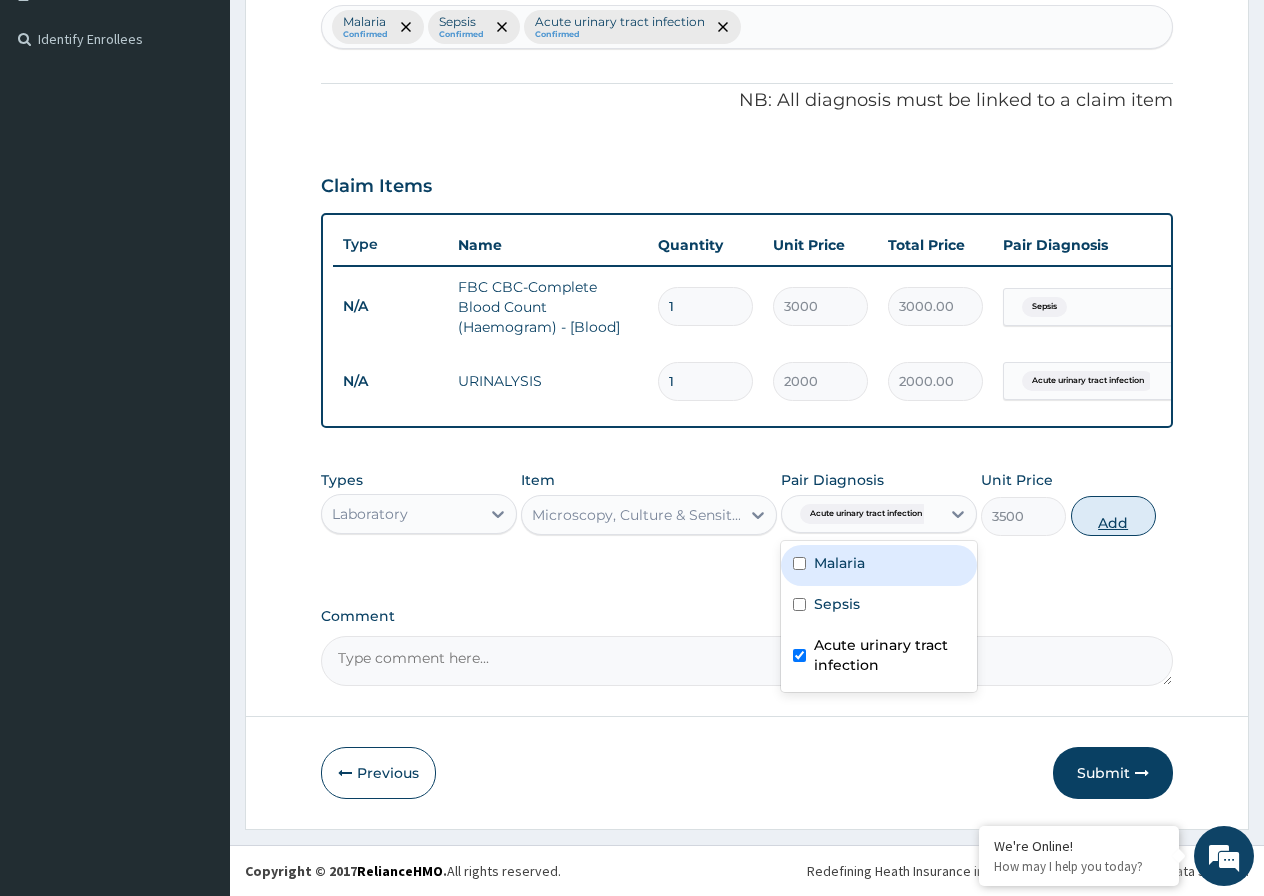 click on "Add" at bounding box center [1113, 516] 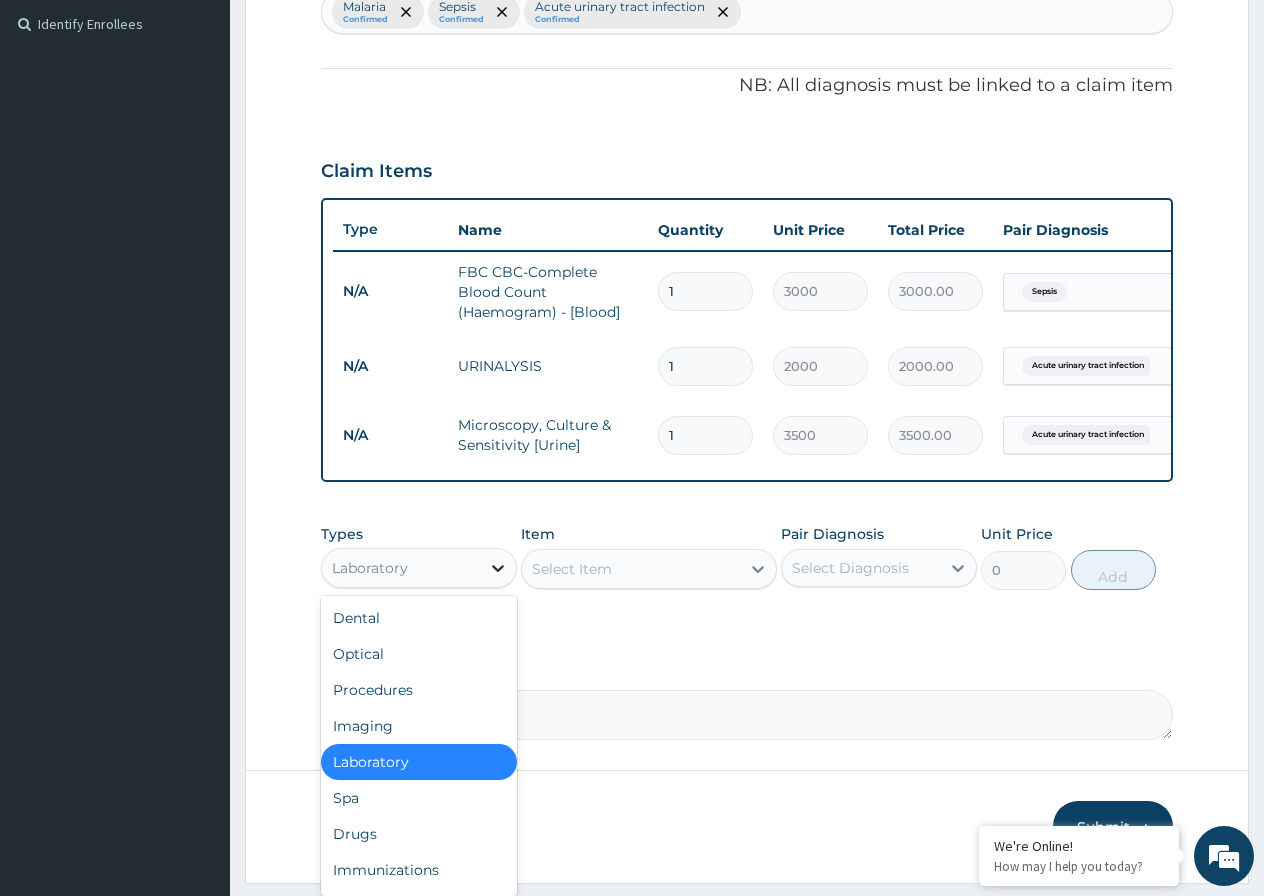 click 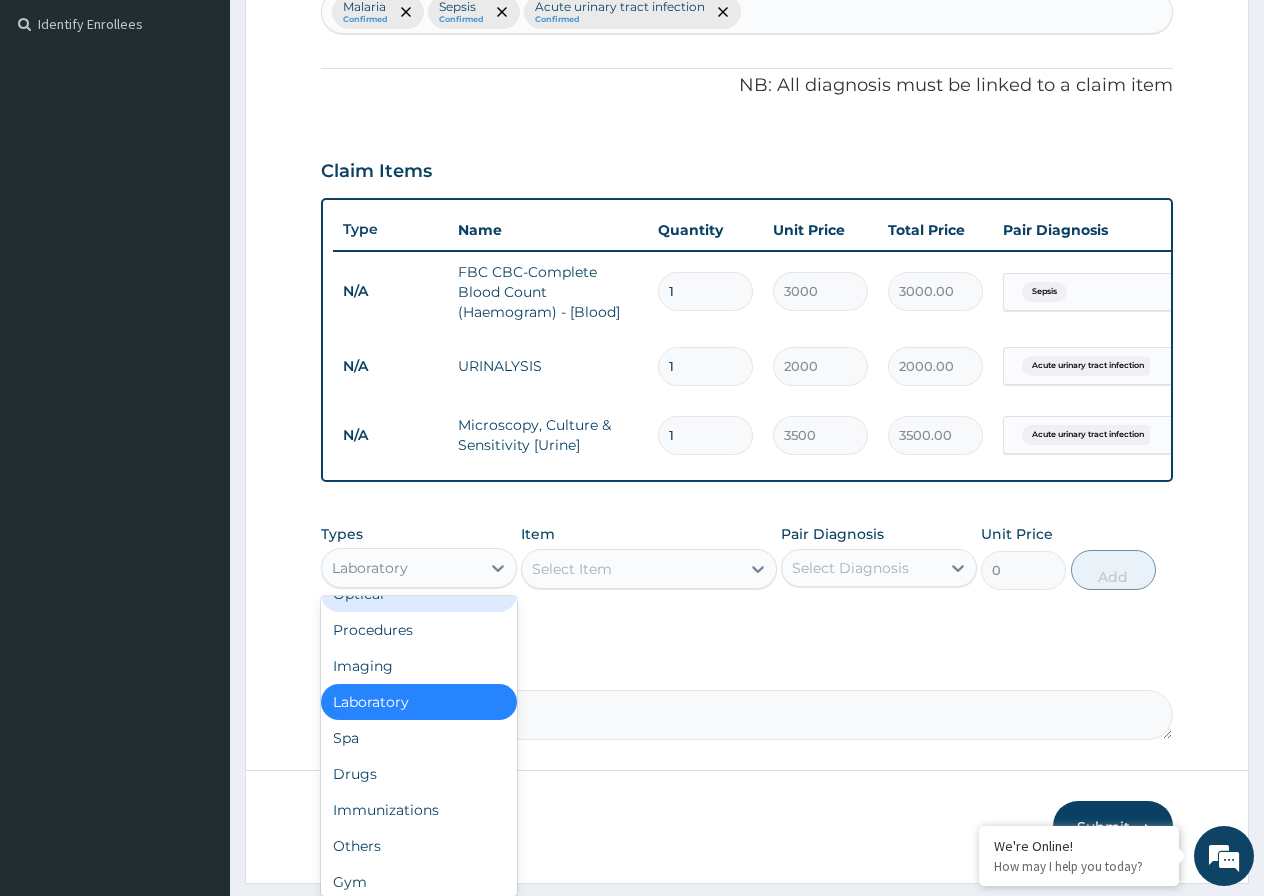 scroll, scrollTop: 68, scrollLeft: 0, axis: vertical 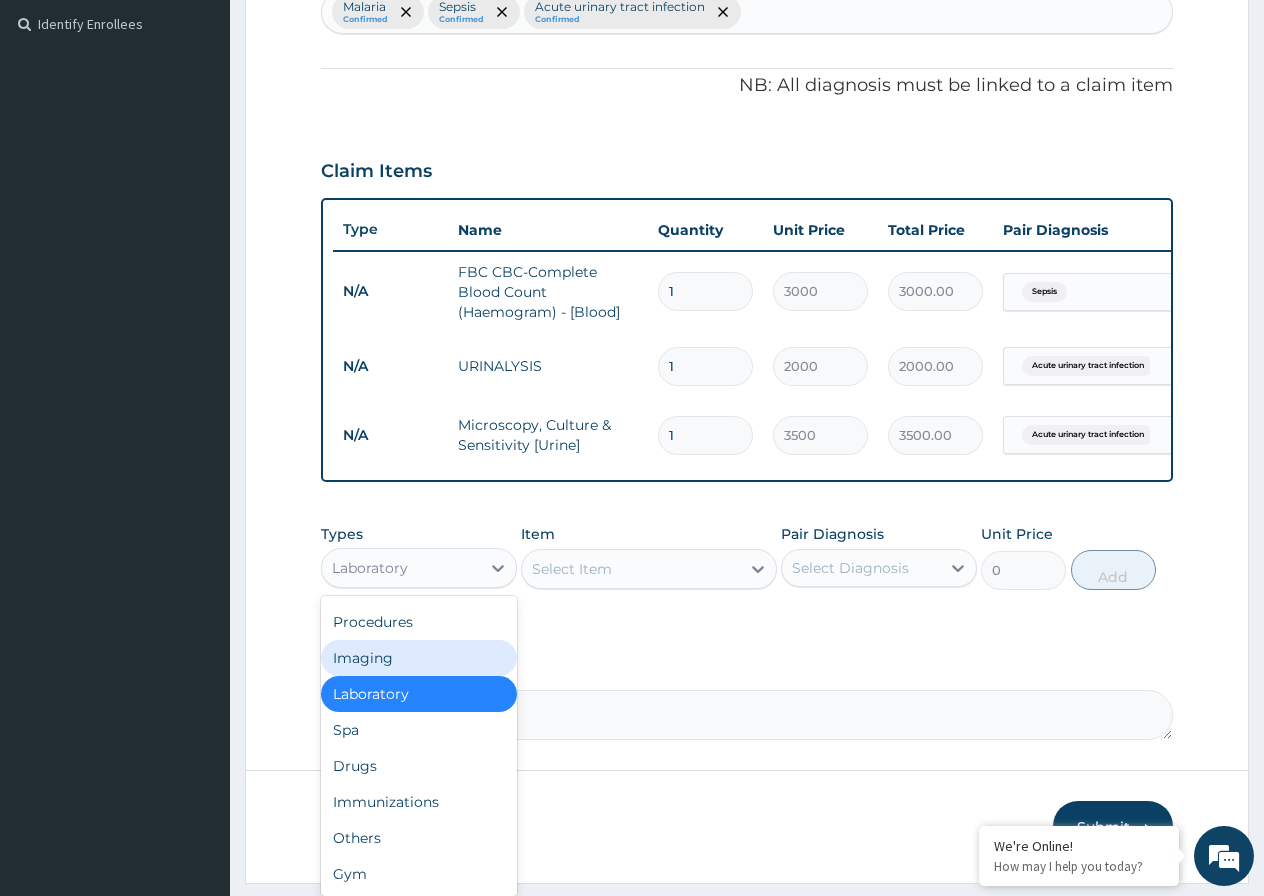 click on "Imaging" at bounding box center [419, 658] 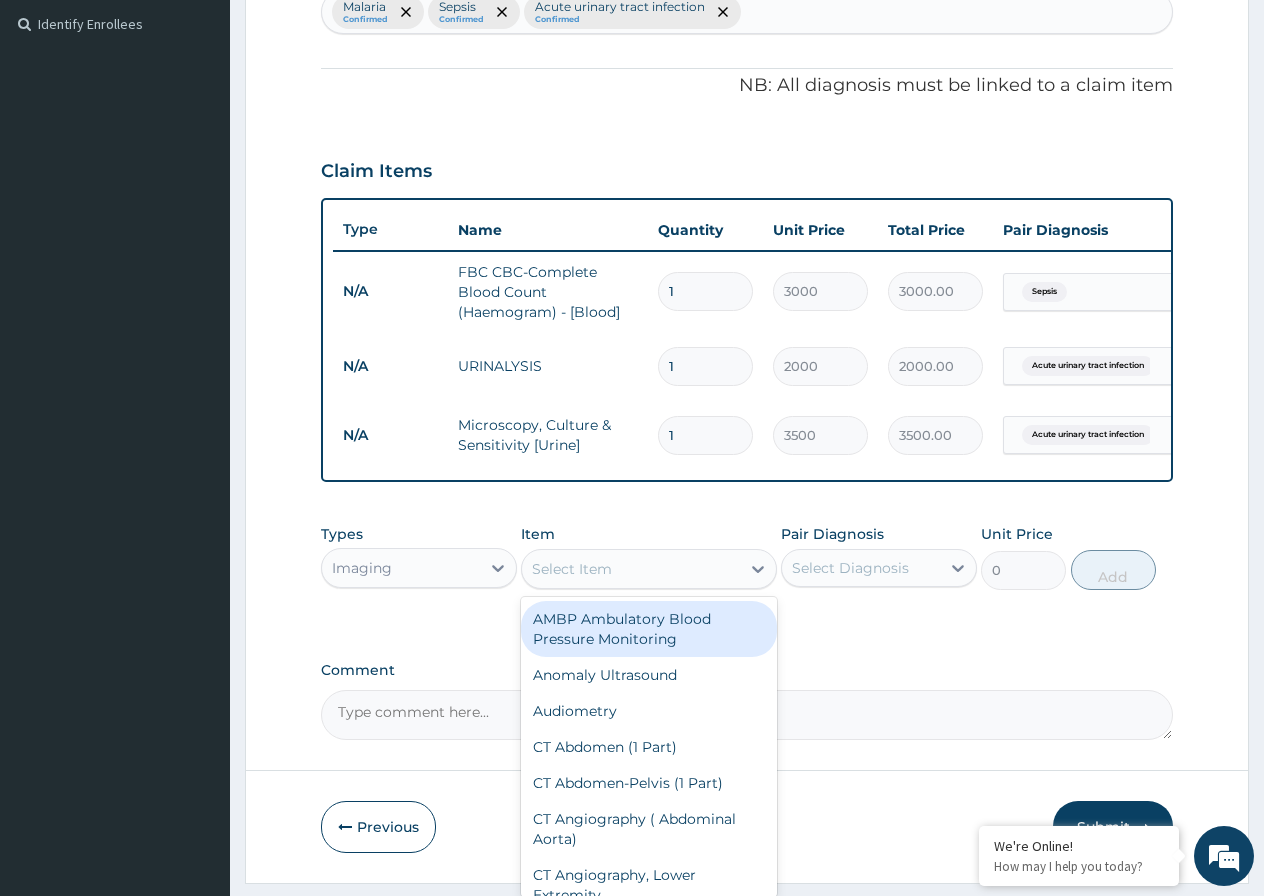 click 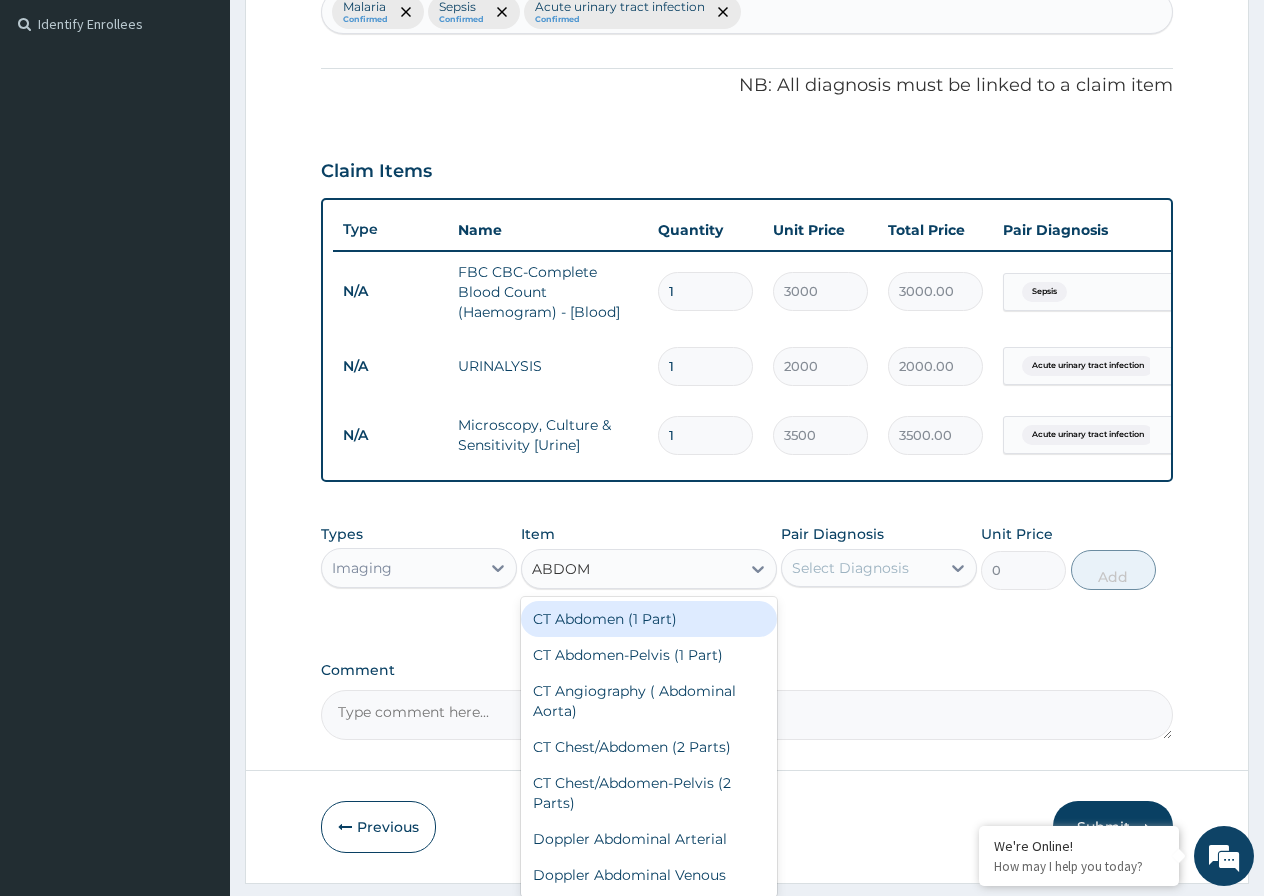 type on "ABDOMI" 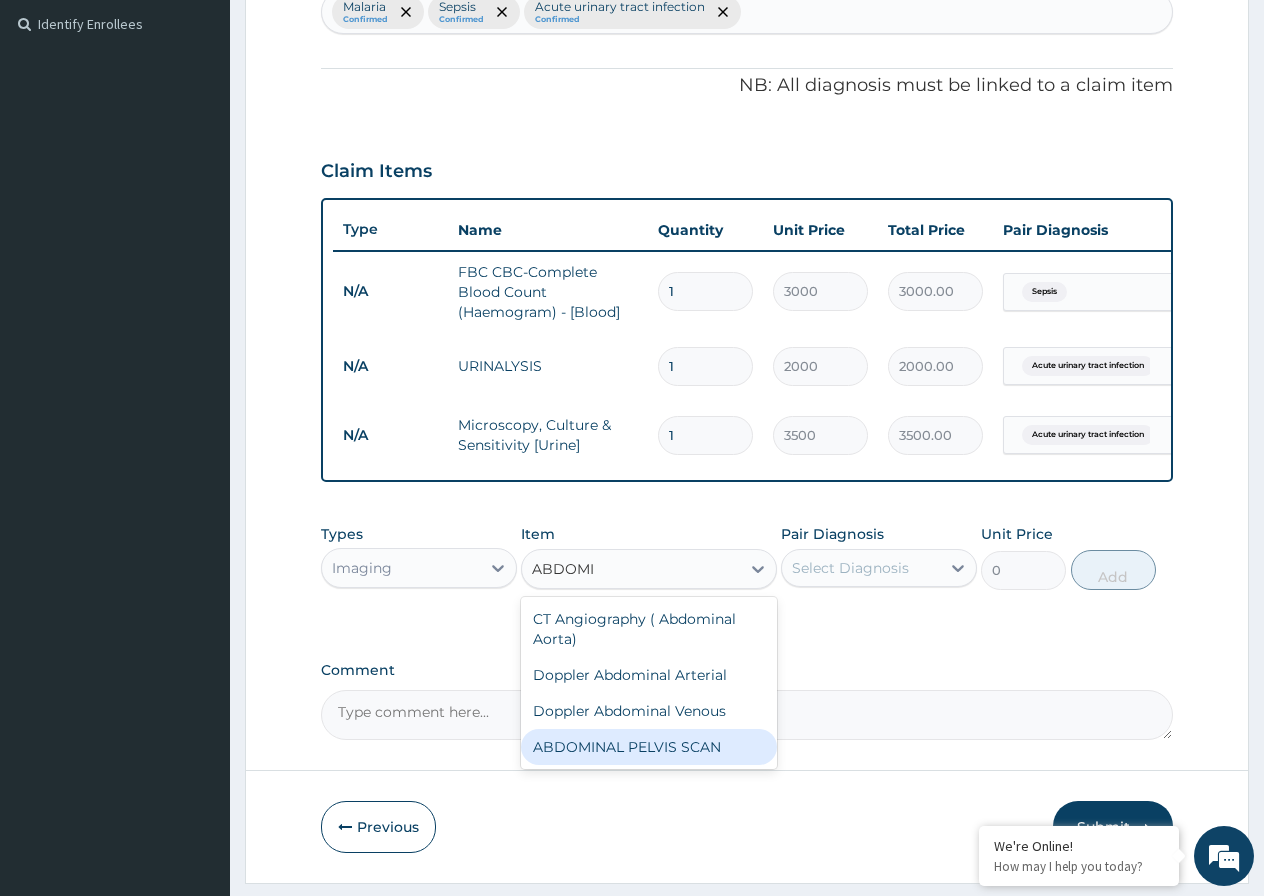 click on "ABDOMINAL PELVIS SCAN" at bounding box center (649, 747) 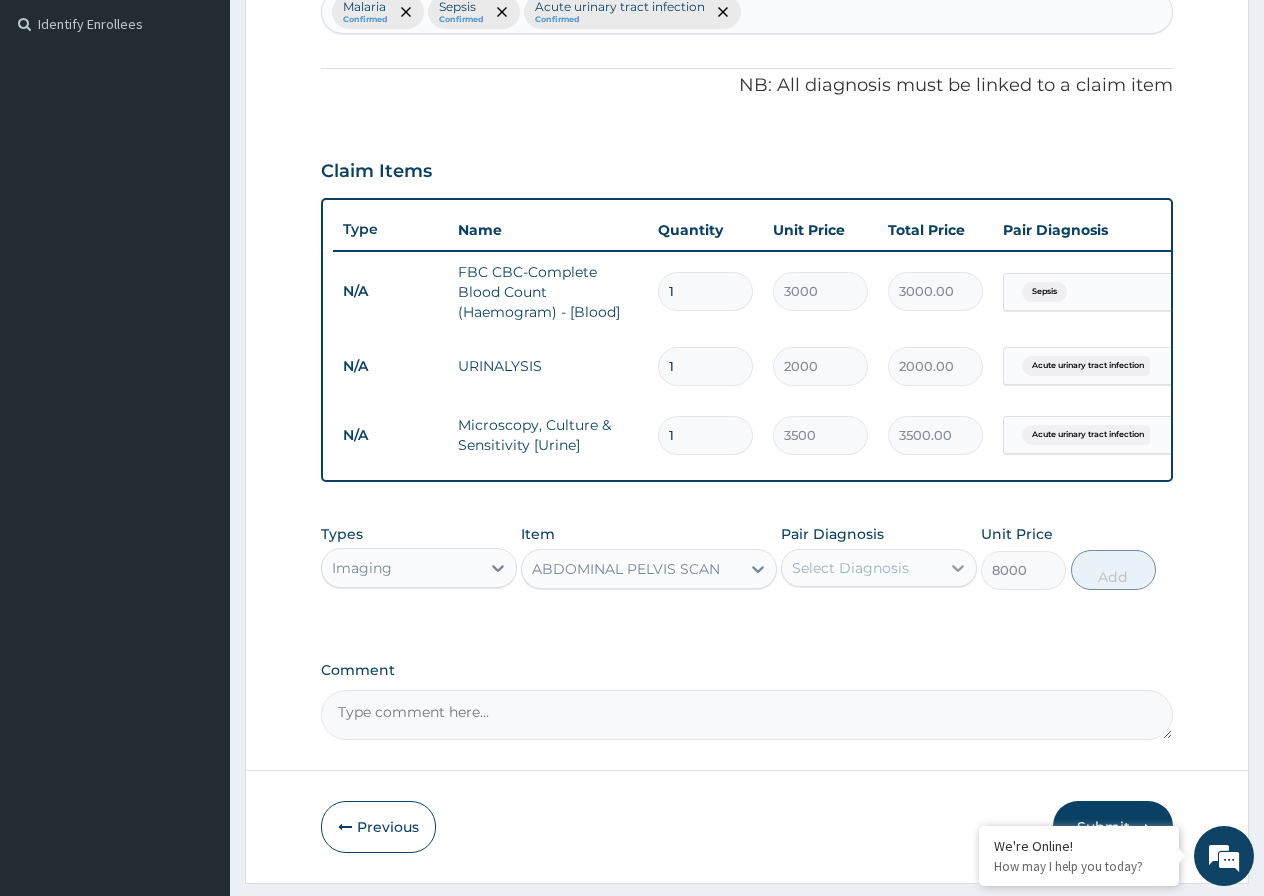 click 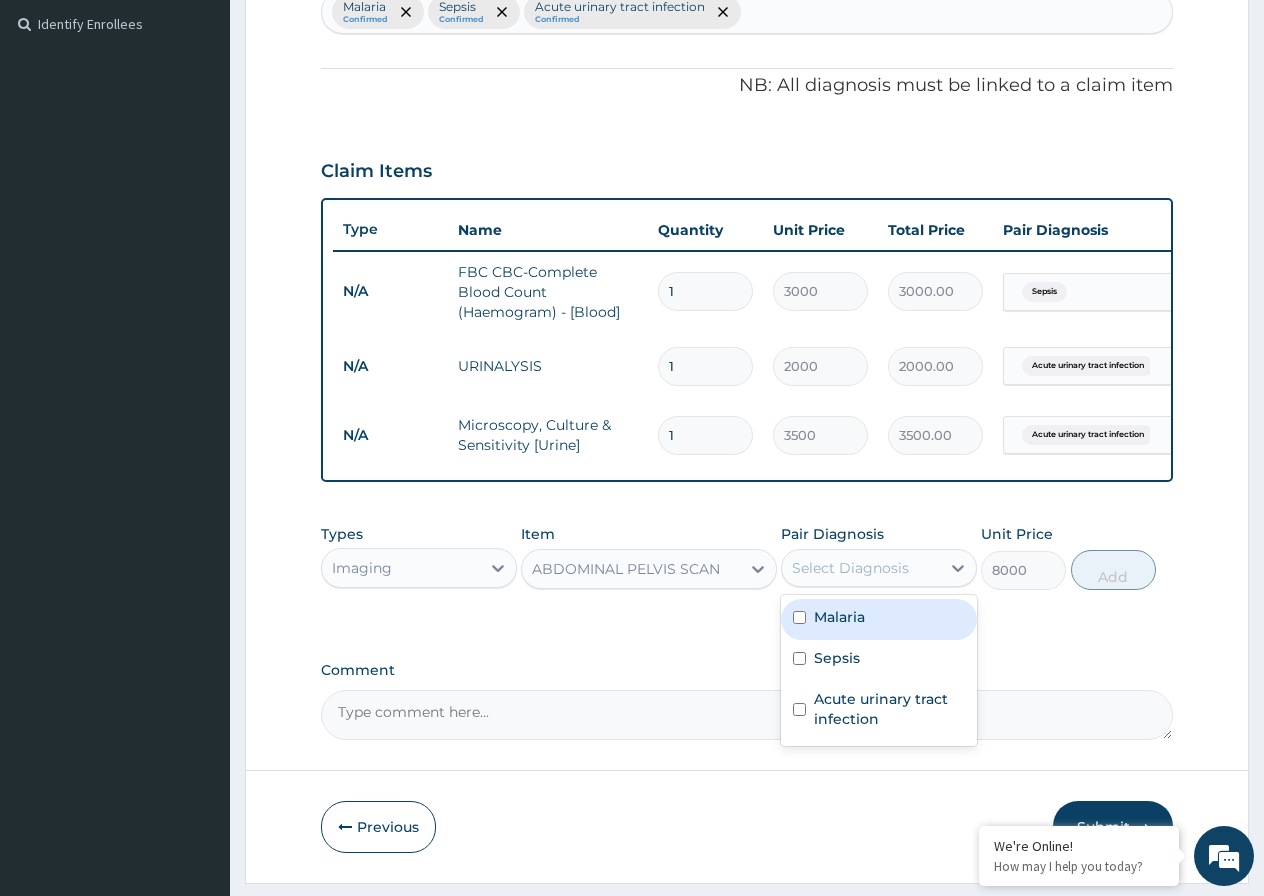 click on "PA Code / Prescription Code Enter Code(Secondary Care Only) Encounter Date [DATE] Important Notice Please enter PA codes before entering items that are not attached to a PA code   All diagnoses entered must be linked to a claim item. Diagnosis Malaria Confirmed Sepsis Confirmed Acute urinary tract infection Confirmed NB: All diagnosis must be linked to a claim item Claim Items Type Name Quantity Unit Price Total Price Pair Diagnosis Actions N/A FBC CBC-Complete Blood Count (Haemogram) - [Blood] 1 3000 3000.00 Sepsis Delete N/A URINALYSIS 1 2000 2000.00 Acute urinary tract infection Delete N/A Microscopy, Culture & Sensitivity [Urine] 1 3500 3500.00 Acute urinary tract infection Delete Types Imaging Item ABDOMINAL PELVIS SCAN Pair Diagnosis option Acute urinary tract infection, selected. Select Diagnosis Malaria Sepsis Acute urinary tract infection Unit Price 8000 Add Comment" at bounding box center [747, 192] 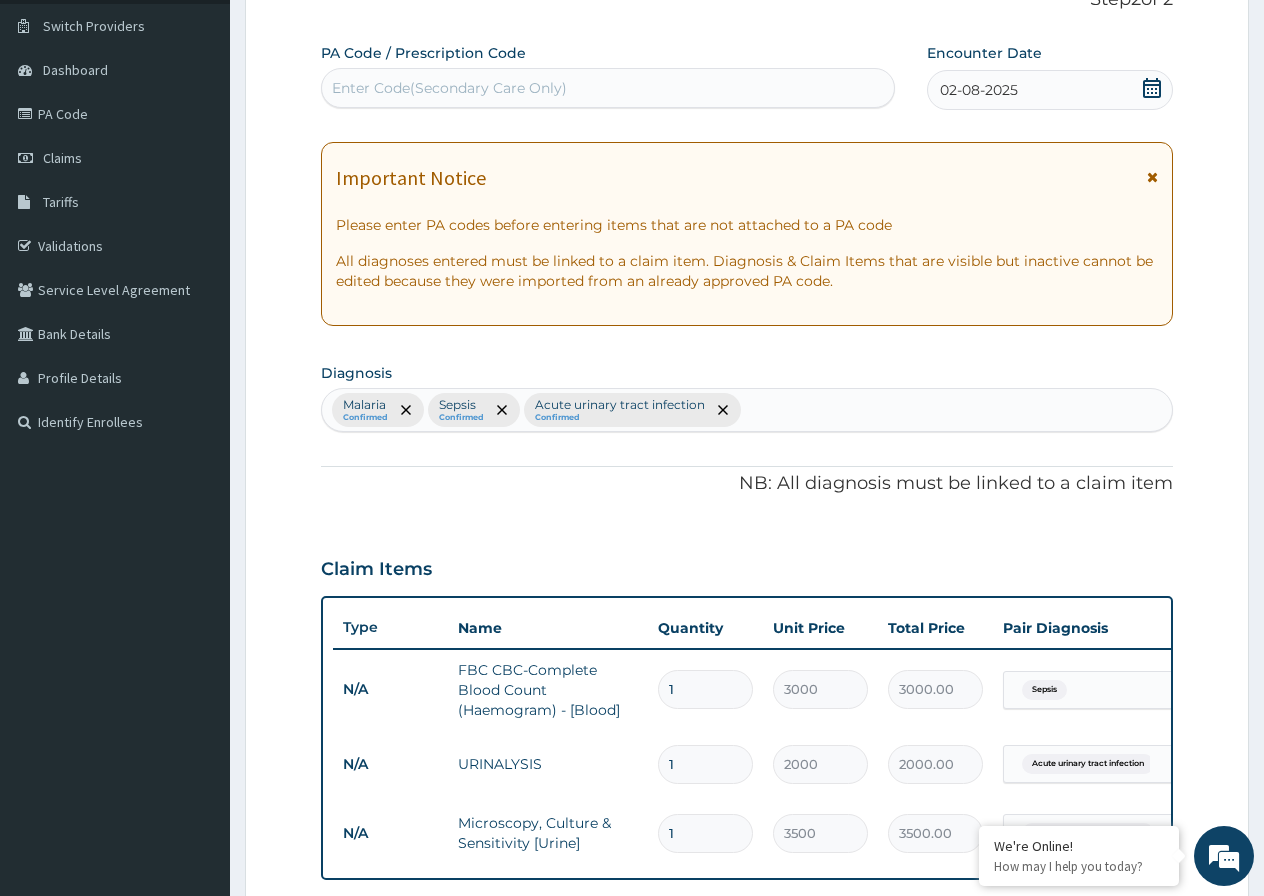 scroll, scrollTop: 146, scrollLeft: 0, axis: vertical 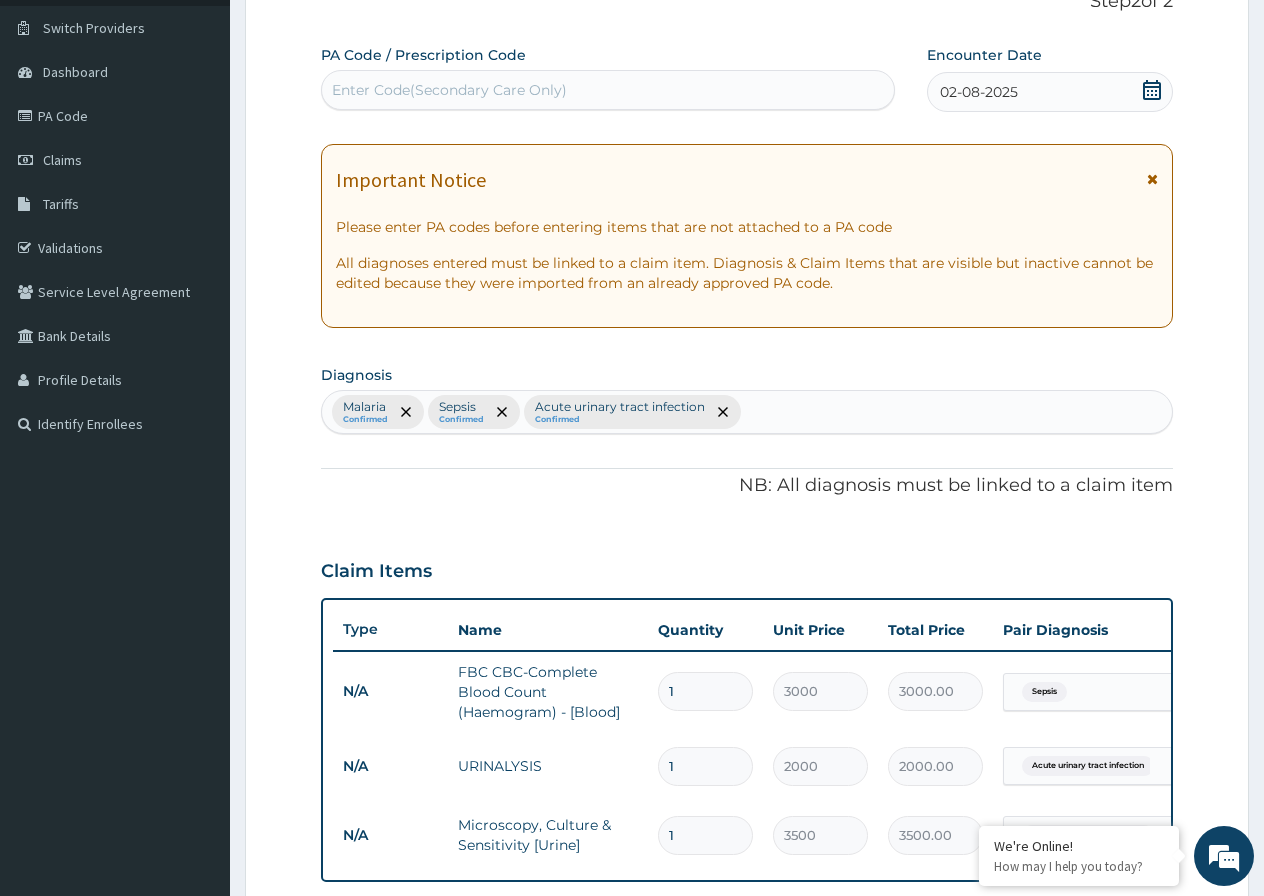 click on "Malaria Confirmed Sepsis Confirmed Acute urinary tract infection Confirmed" at bounding box center [747, 412] 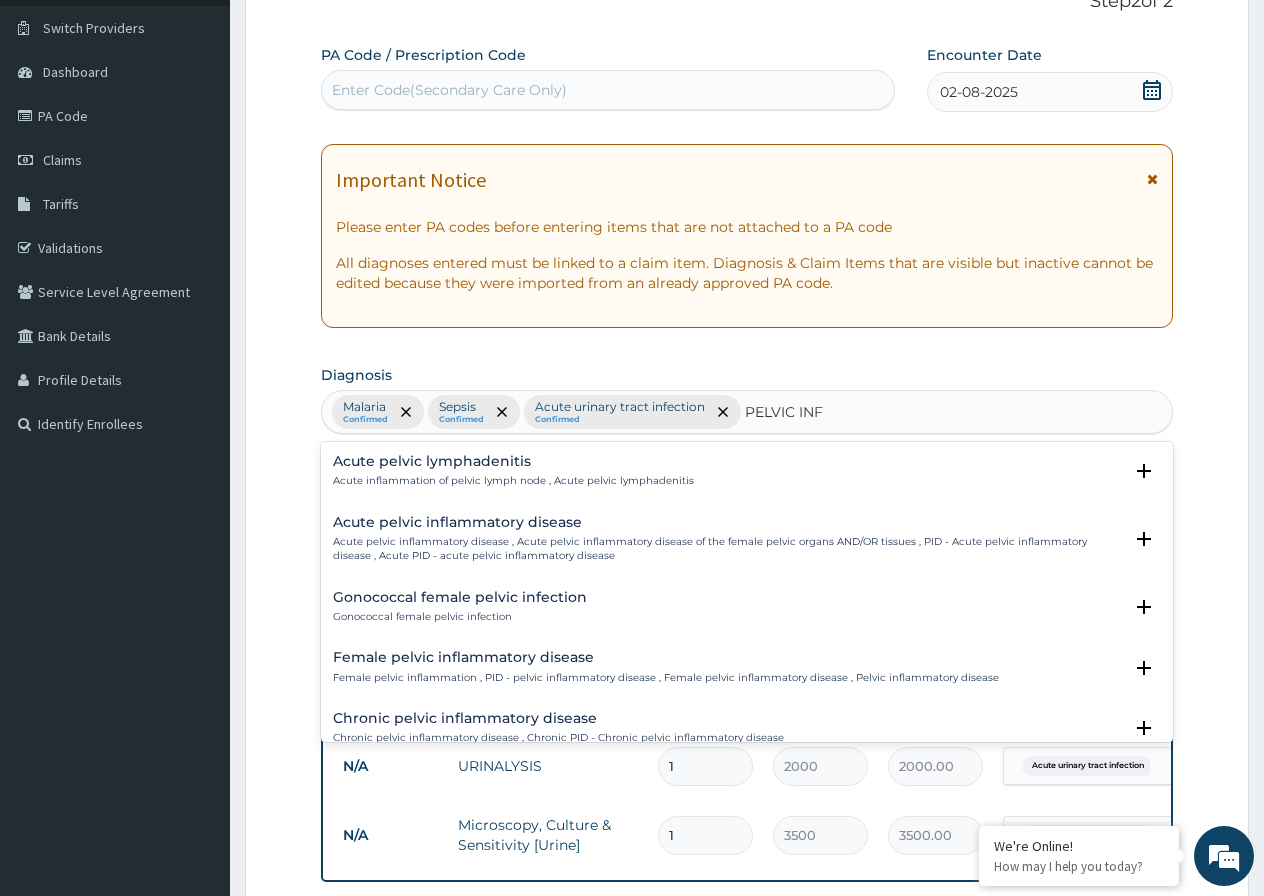 type on "PELVIC INFL" 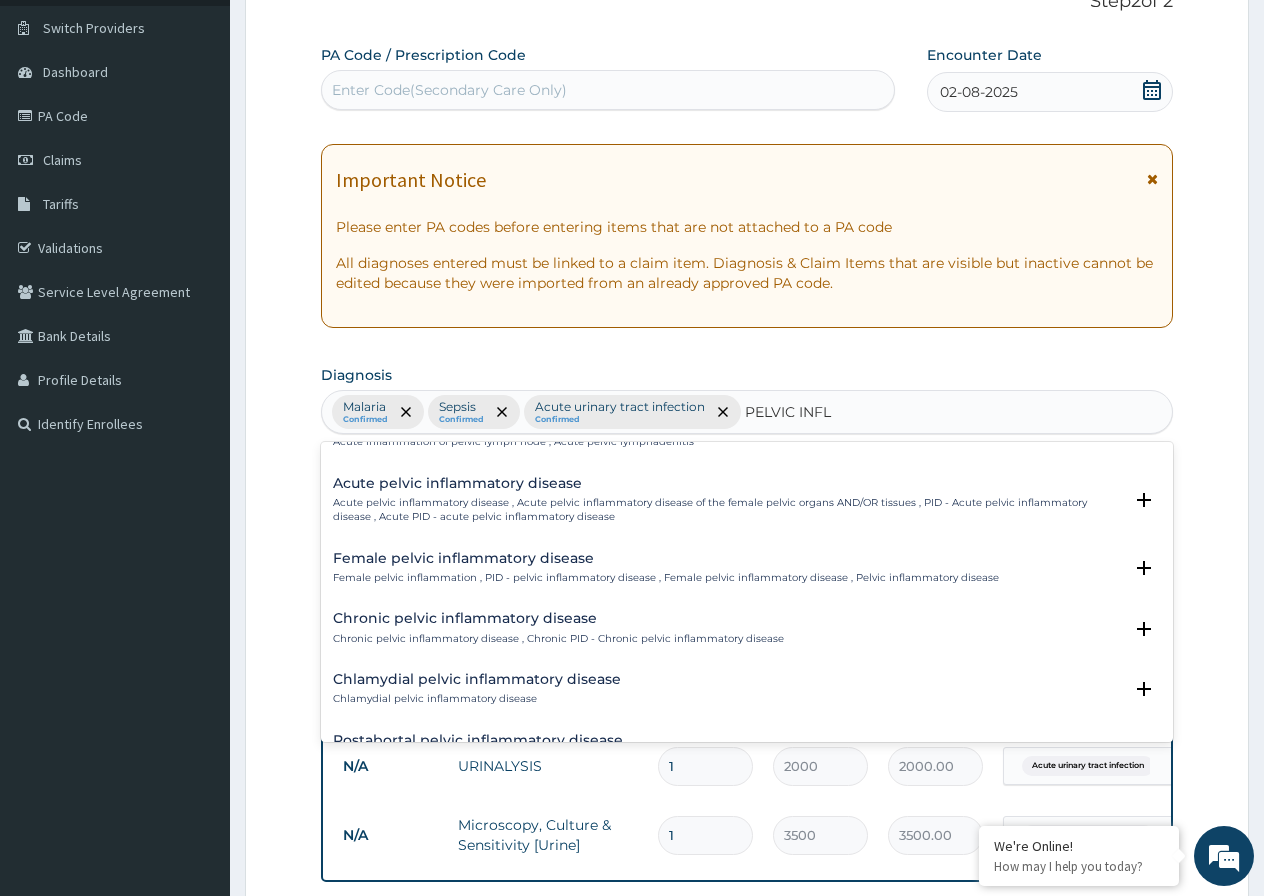 scroll, scrollTop: 7, scrollLeft: 0, axis: vertical 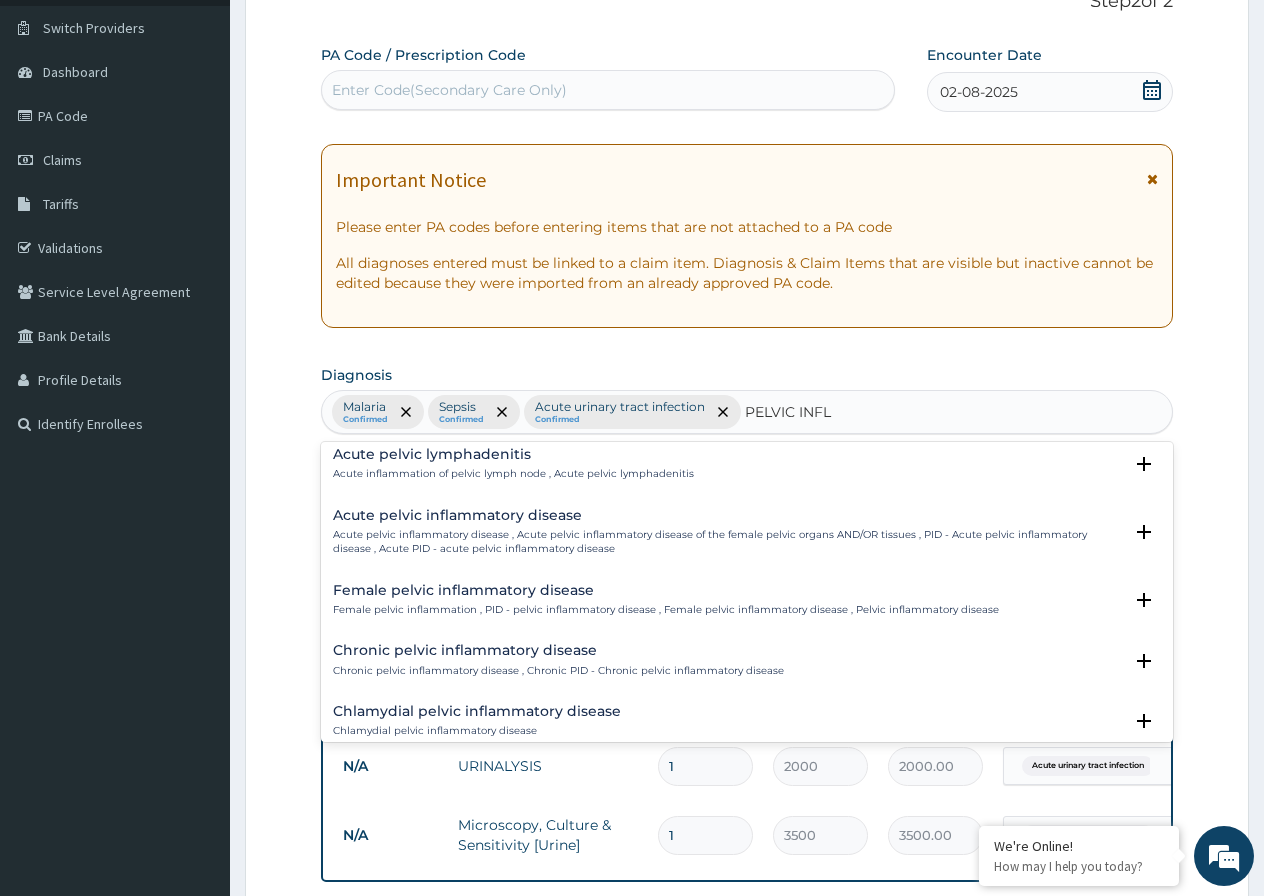 click on "Acute pelvic inflammatory disease" at bounding box center [727, 515] 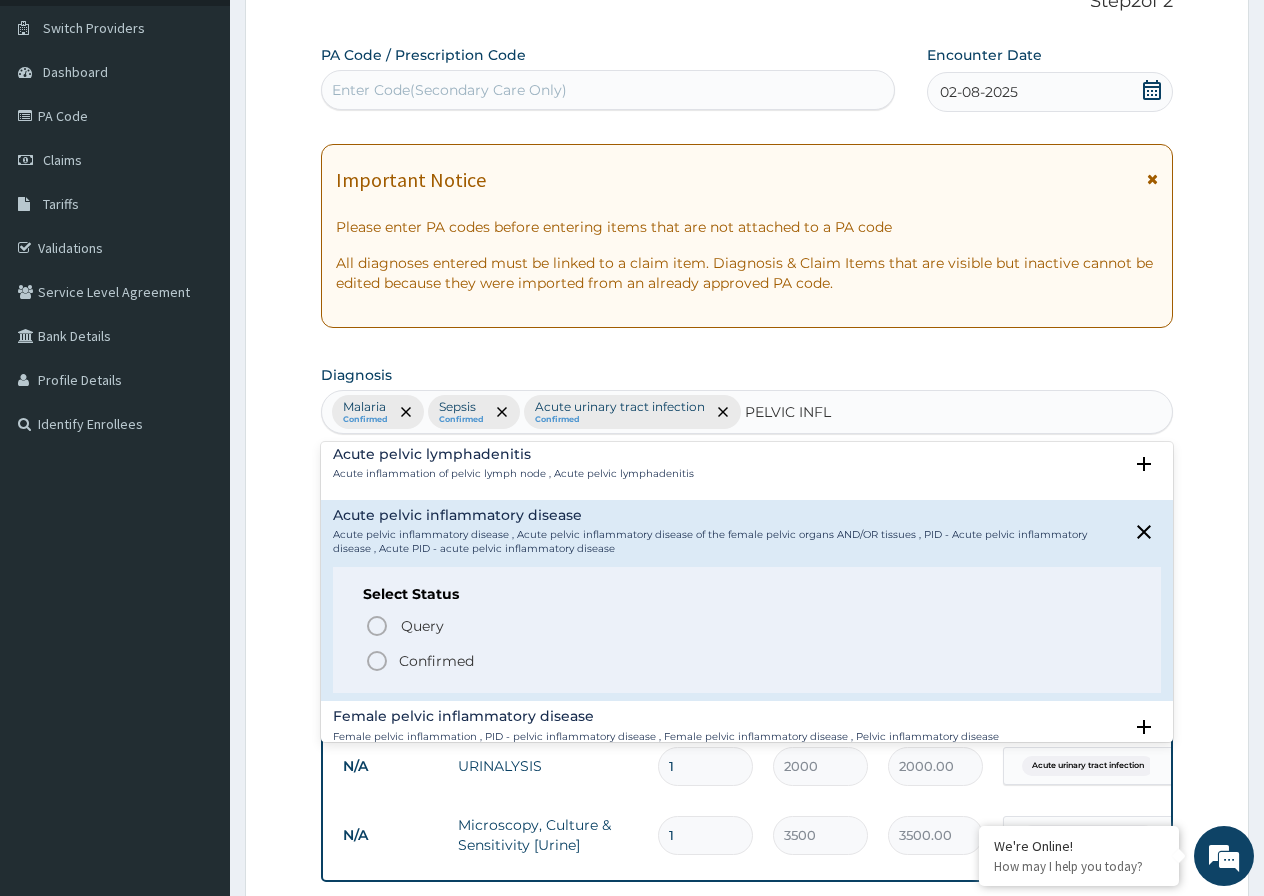 click 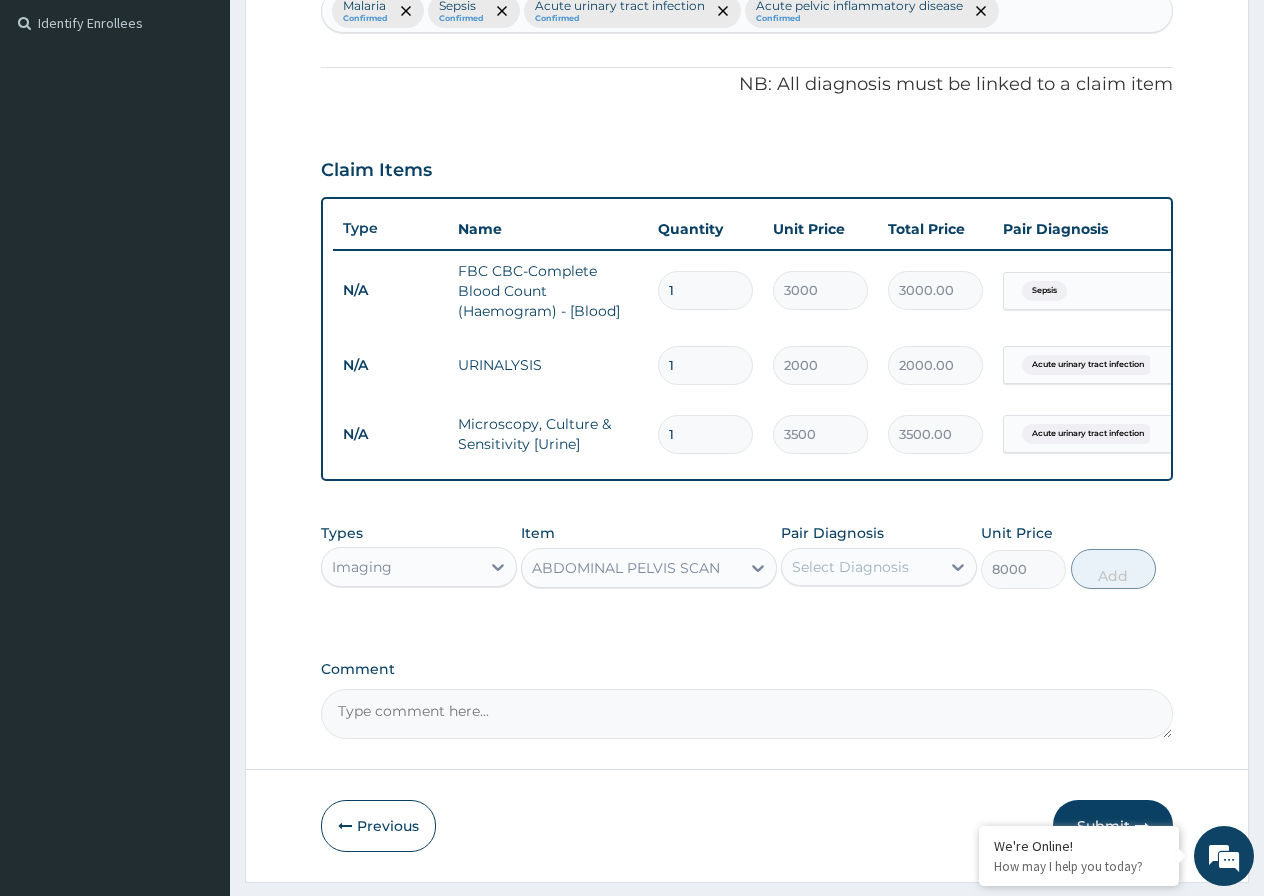 scroll, scrollTop: 615, scrollLeft: 0, axis: vertical 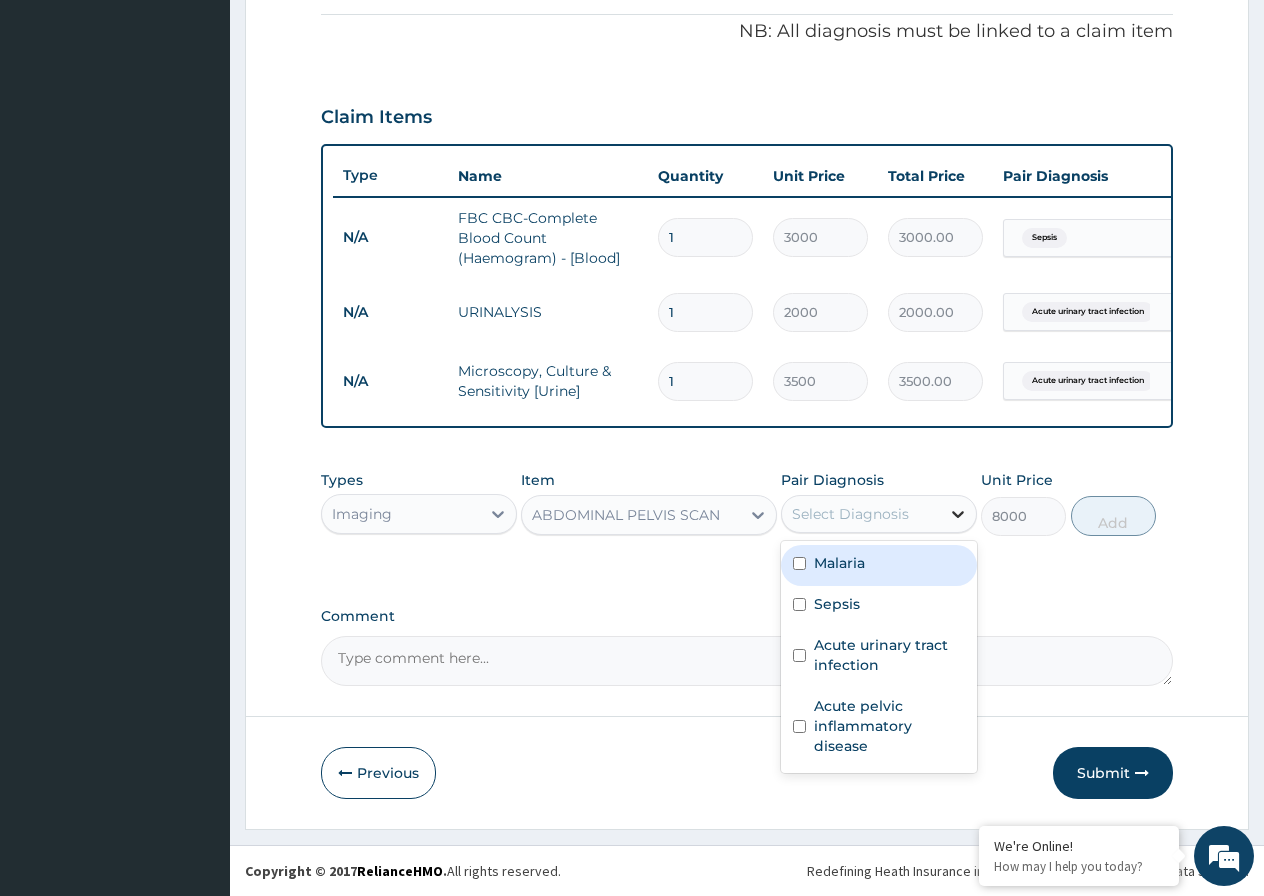 click 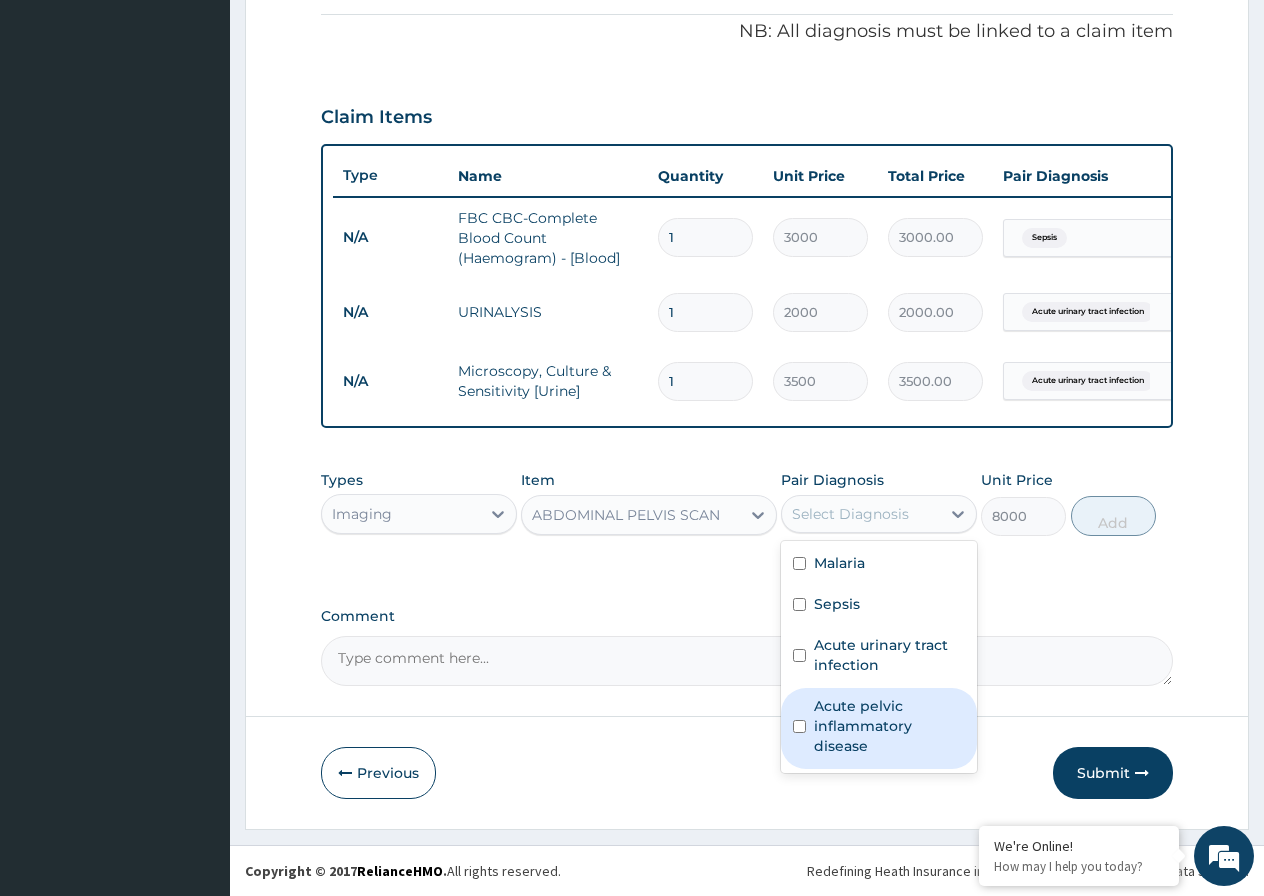 click at bounding box center [799, 726] 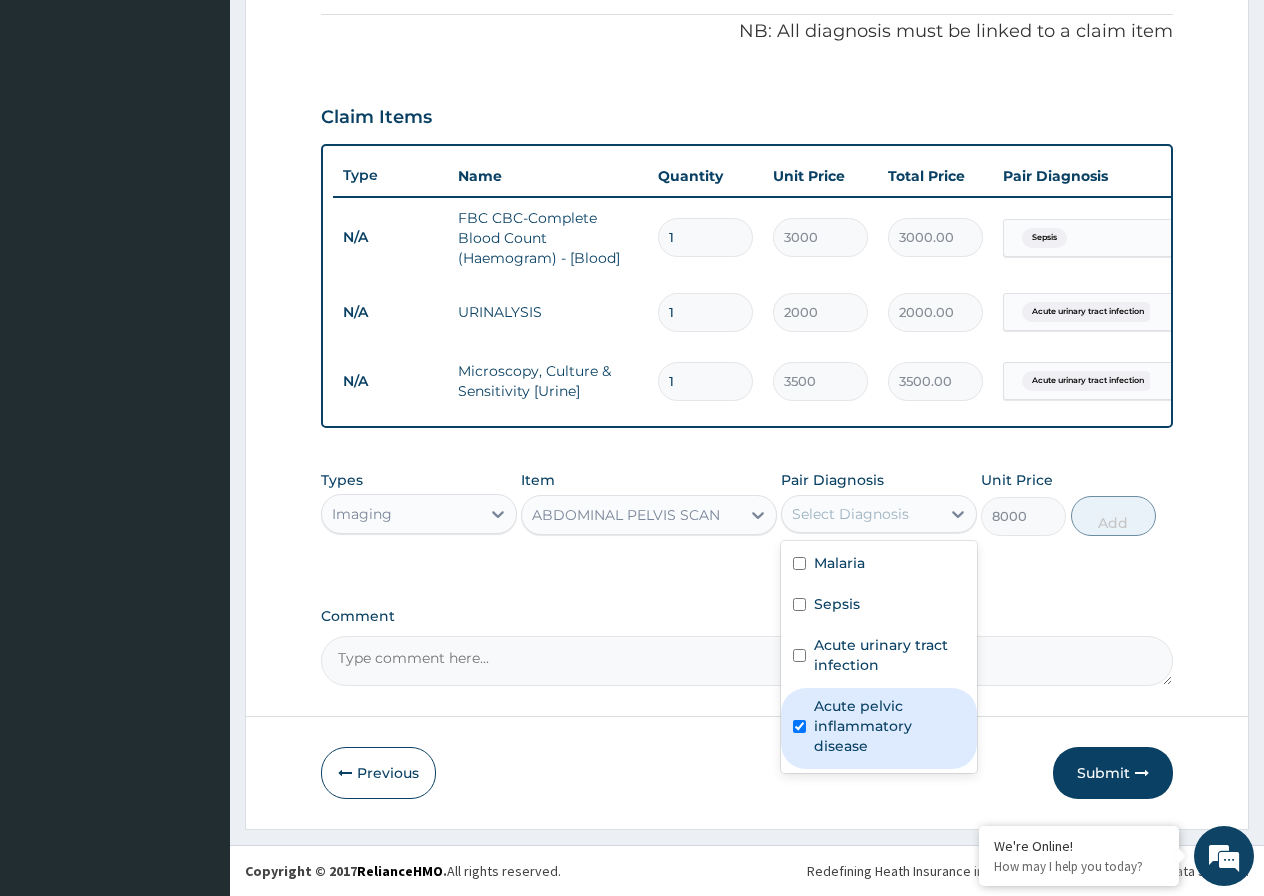 checkbox on "true" 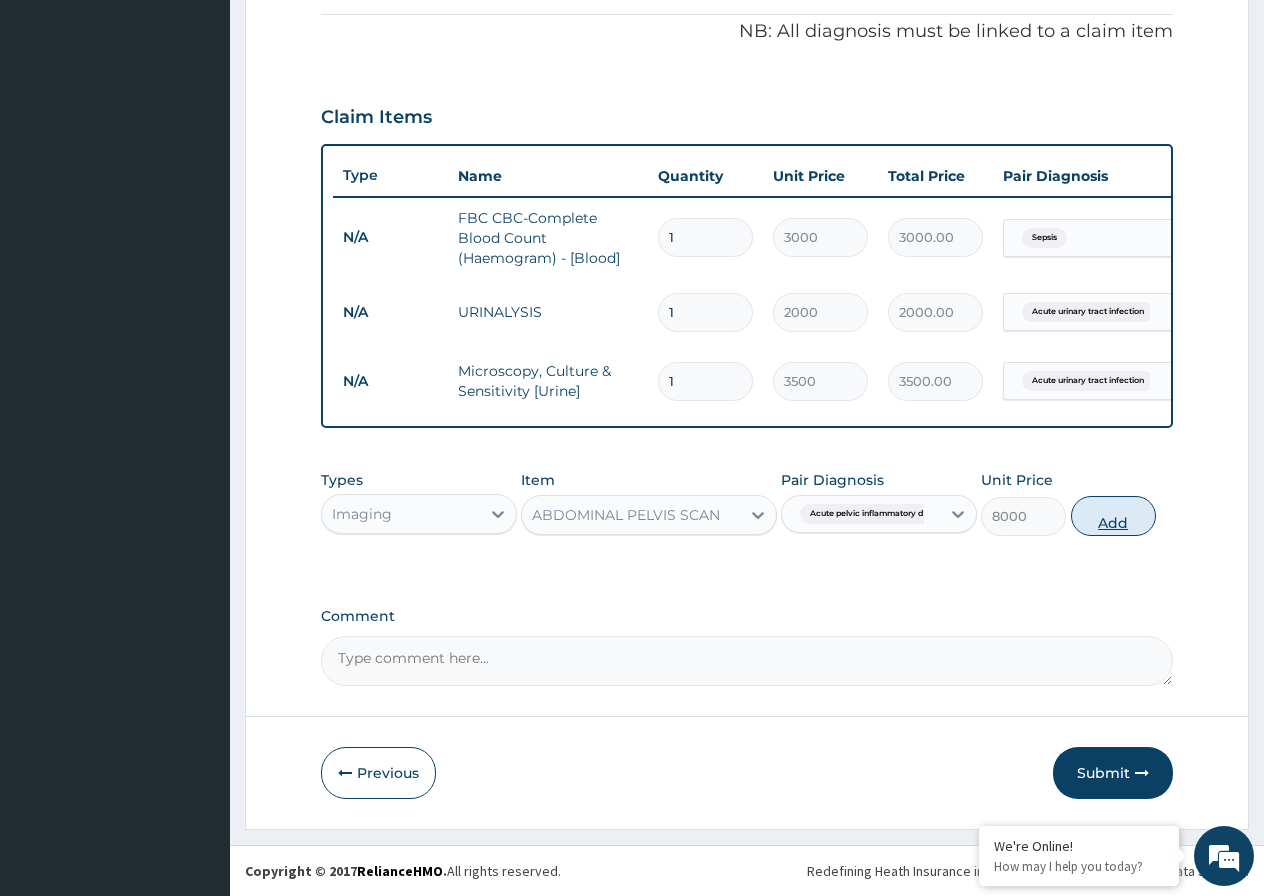 click on "Add" at bounding box center (1113, 516) 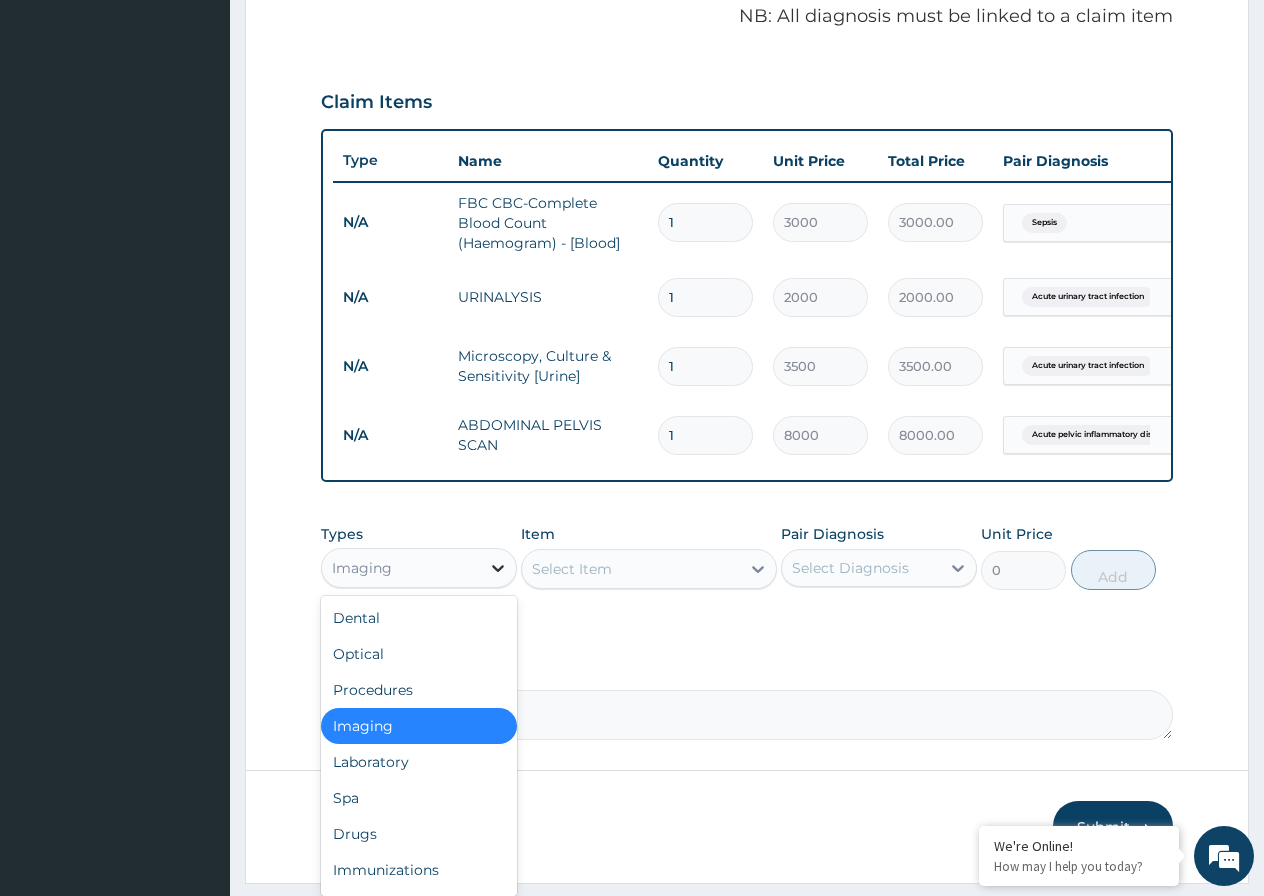 click 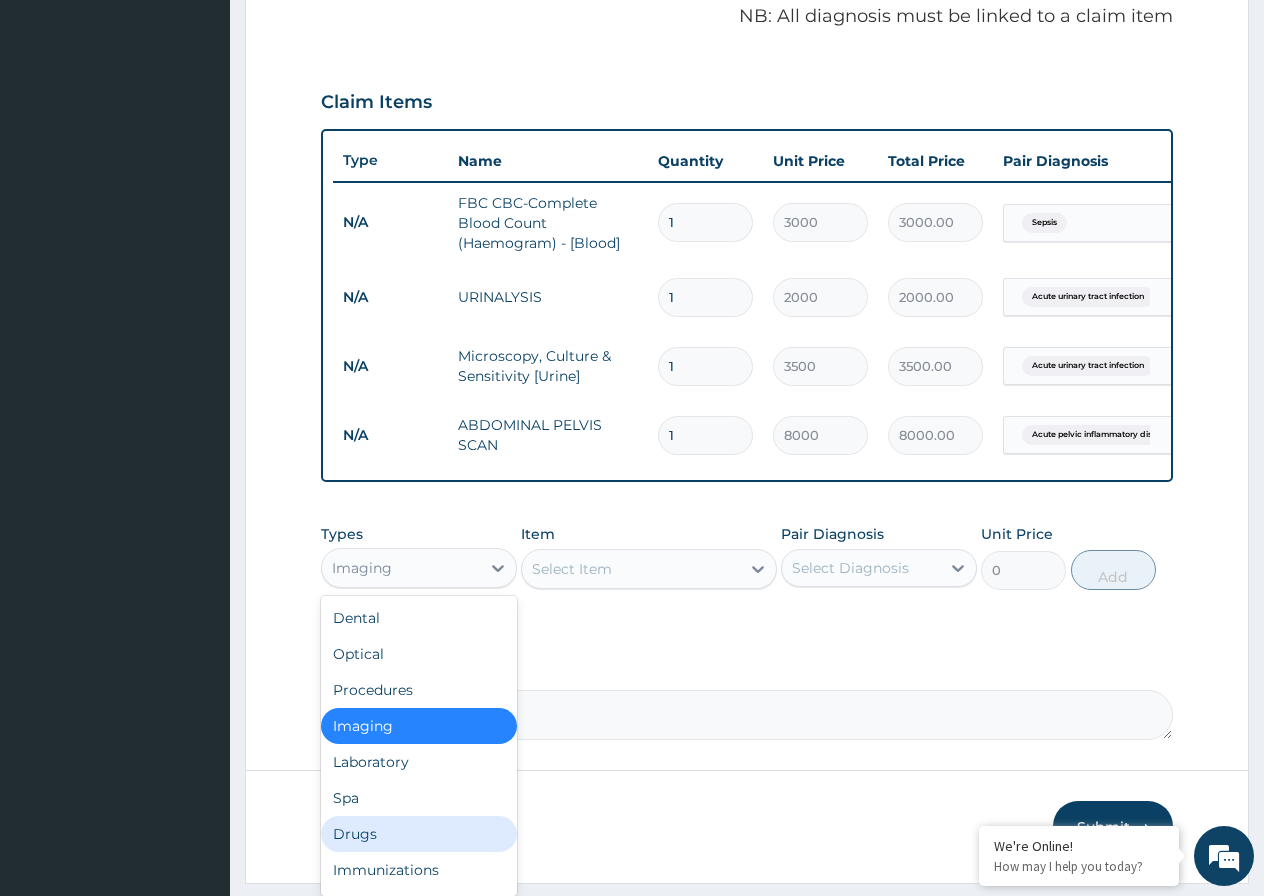click on "Drugs" at bounding box center [419, 834] 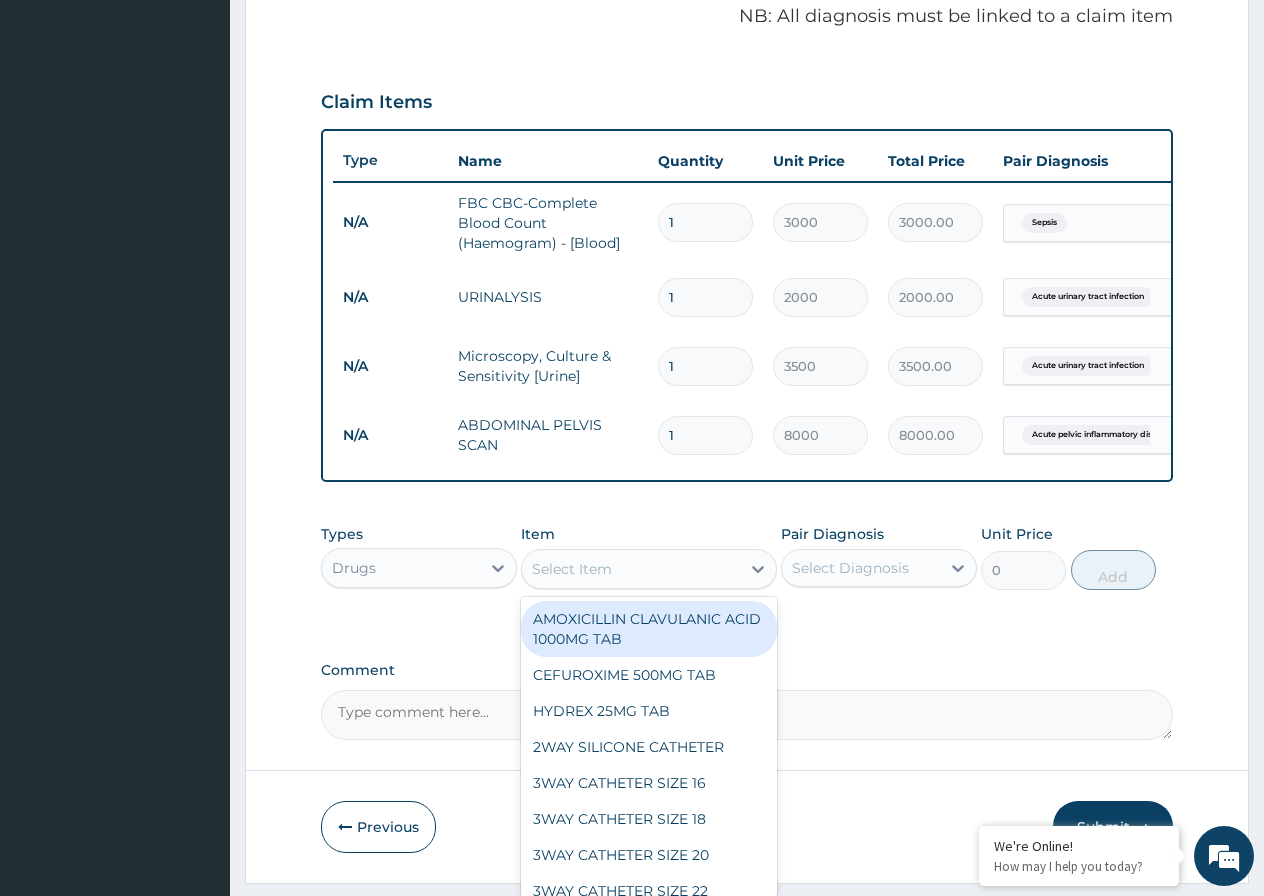 click 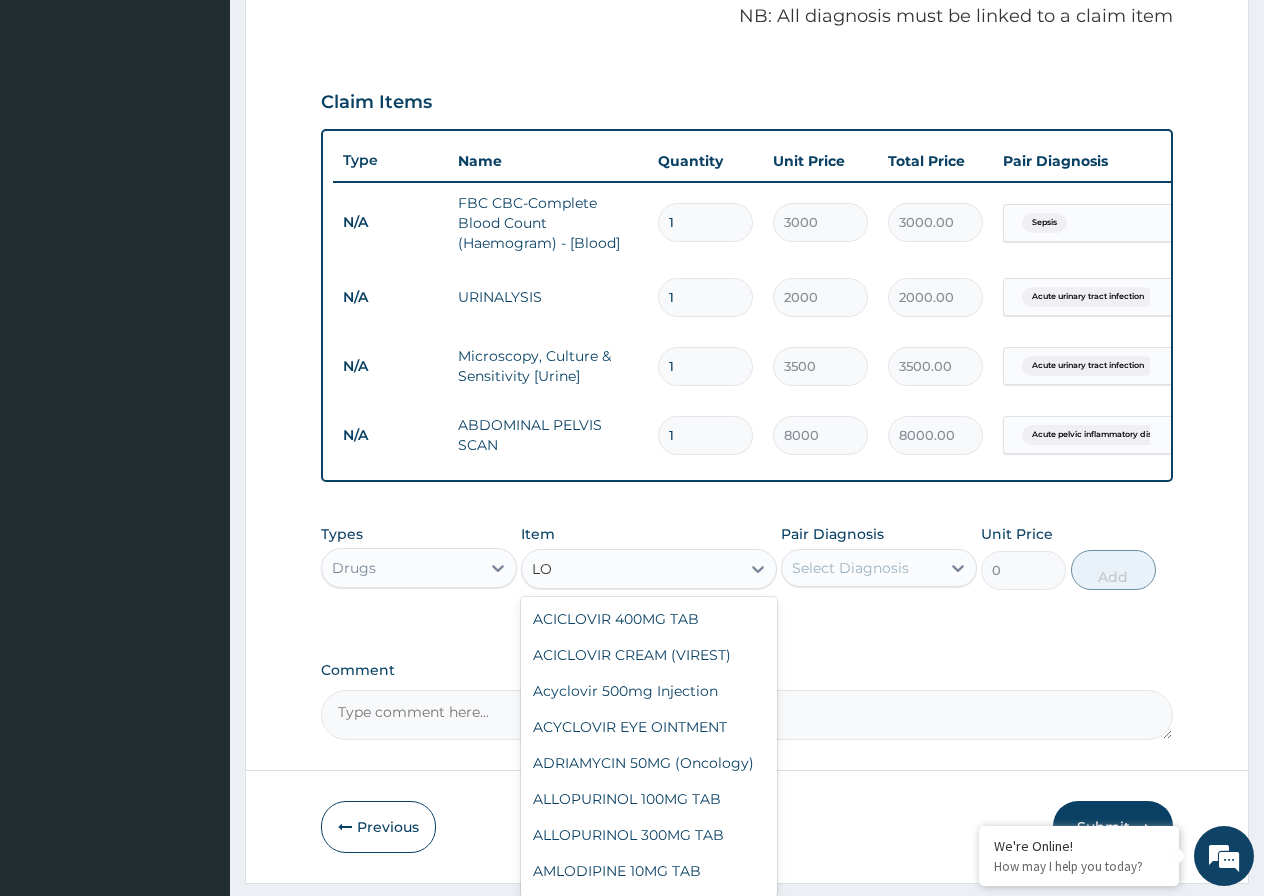 type on "L" 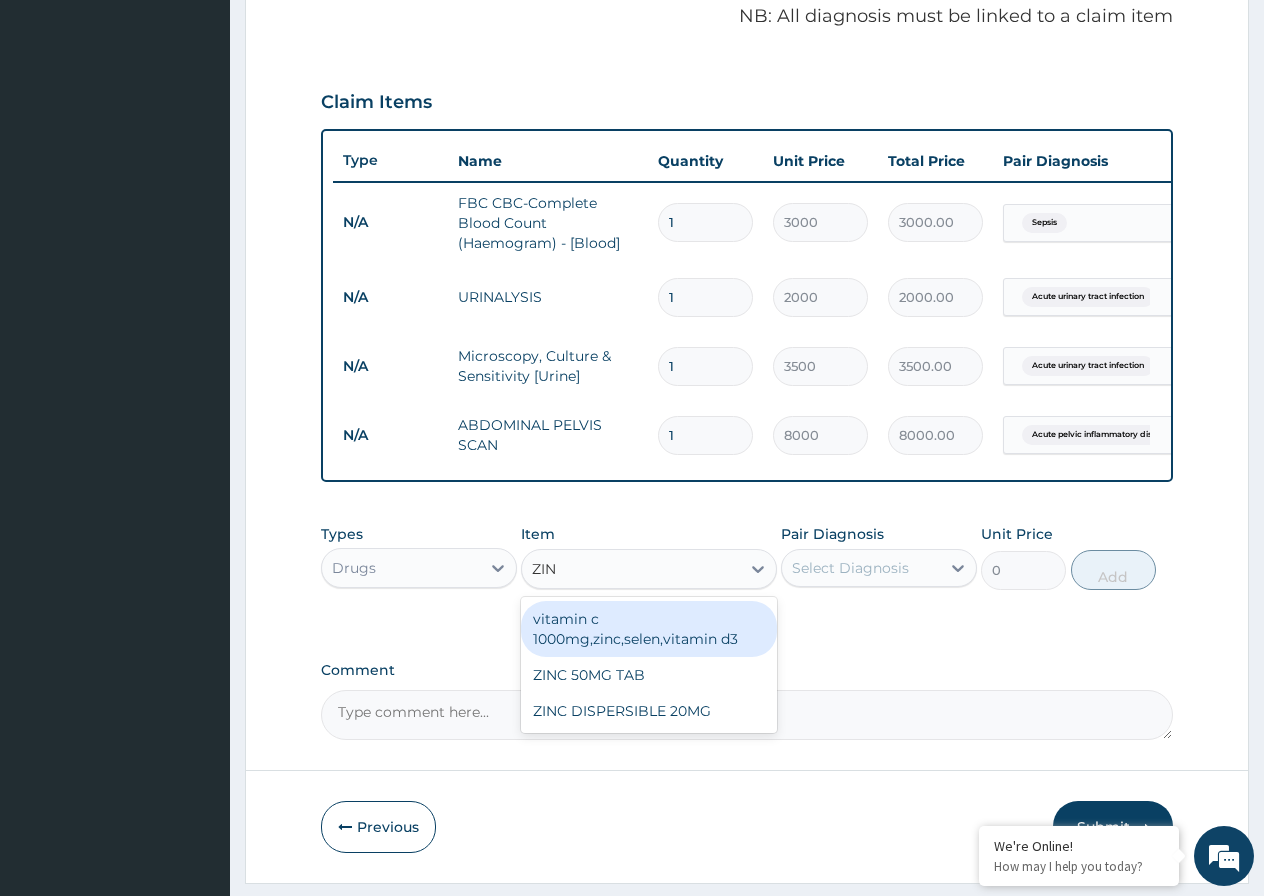 type on "ZINC" 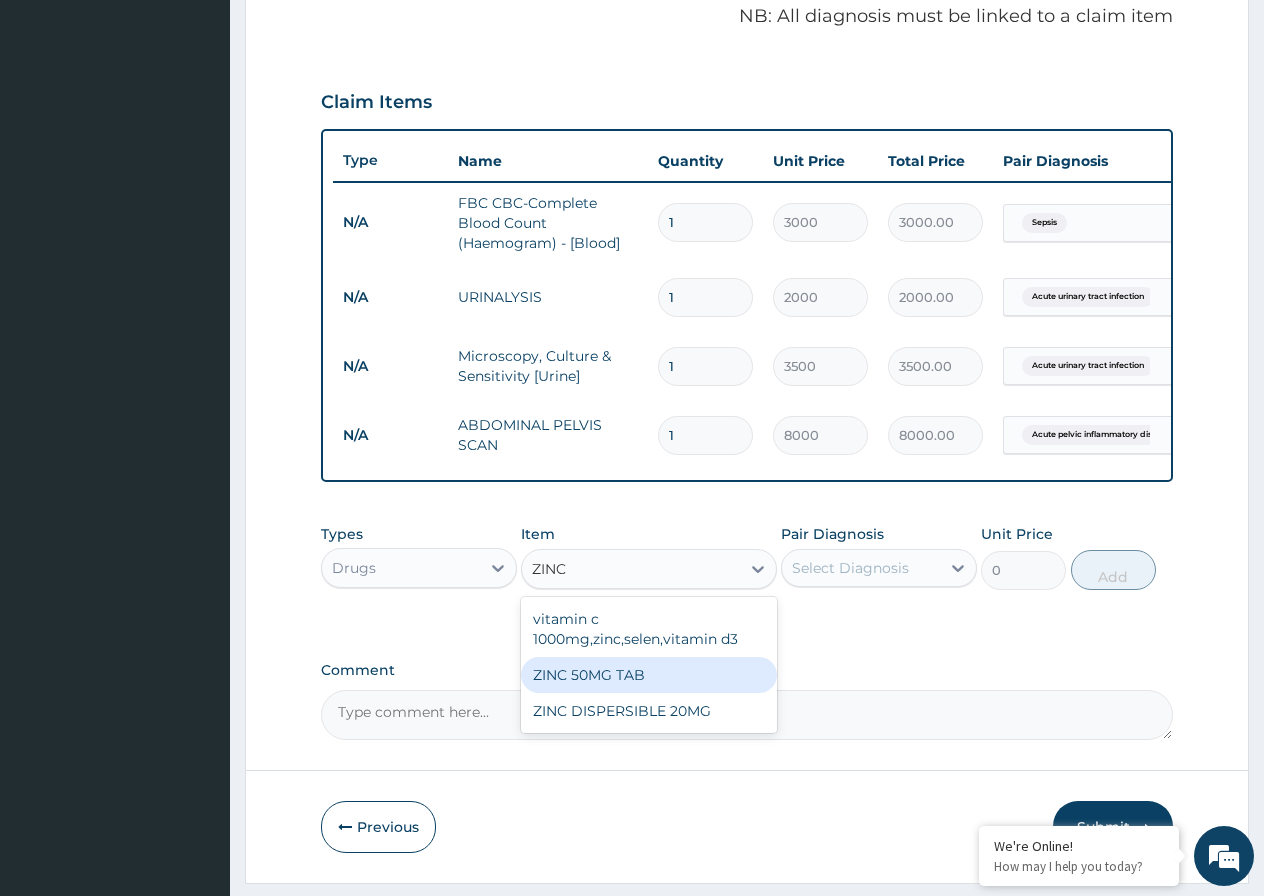 click on "ZINC 50MG TAB" at bounding box center (649, 675) 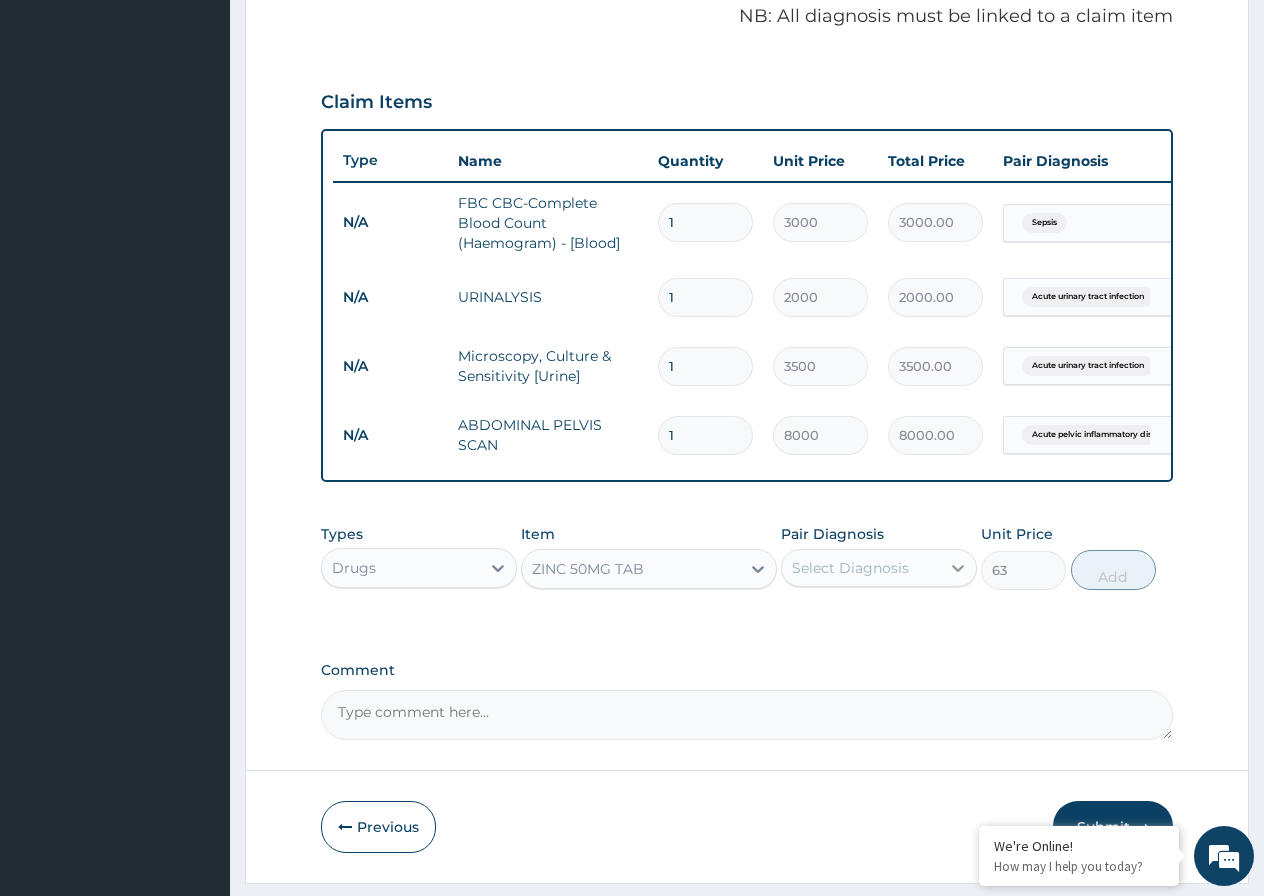 click 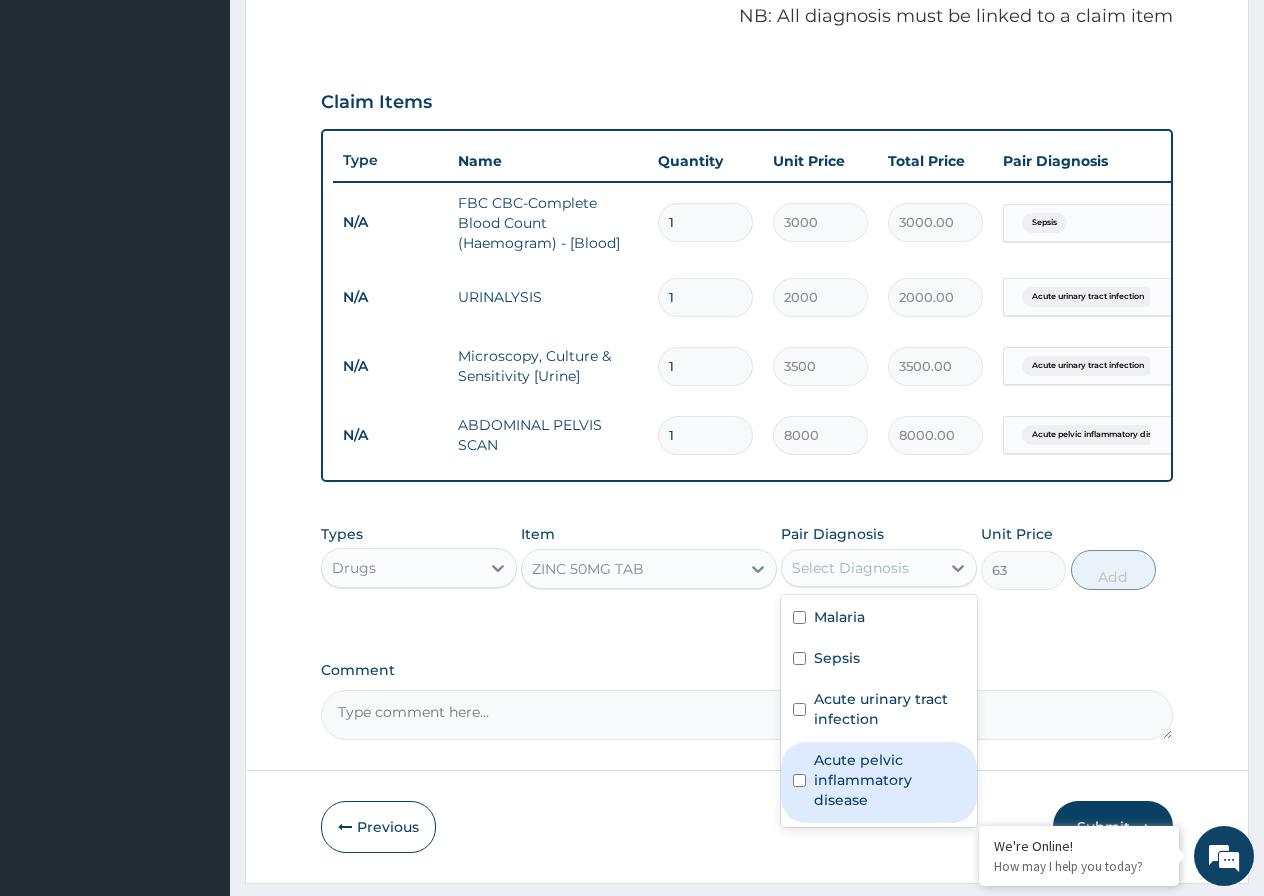 click at bounding box center (799, 780) 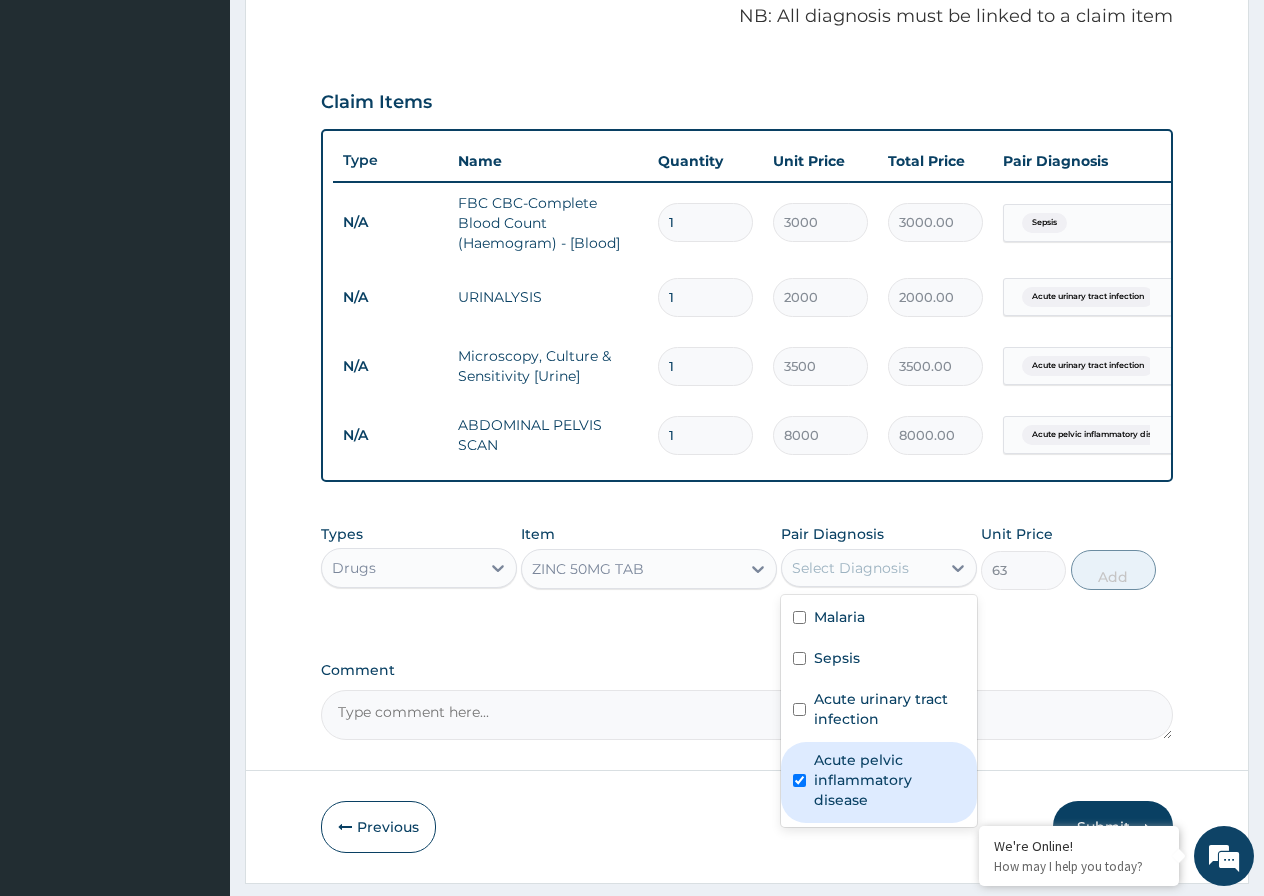 checkbox on "true" 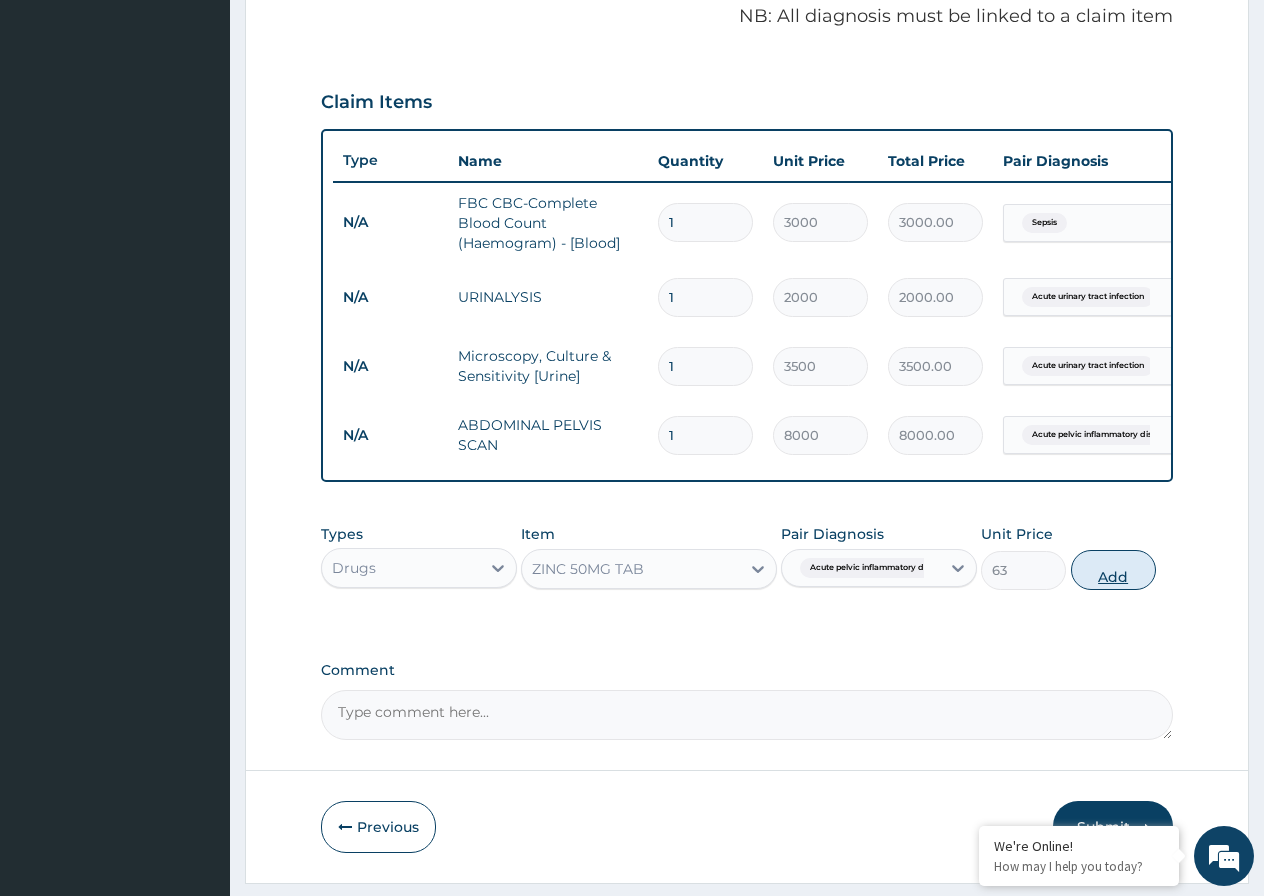 click on "Add" at bounding box center (1113, 570) 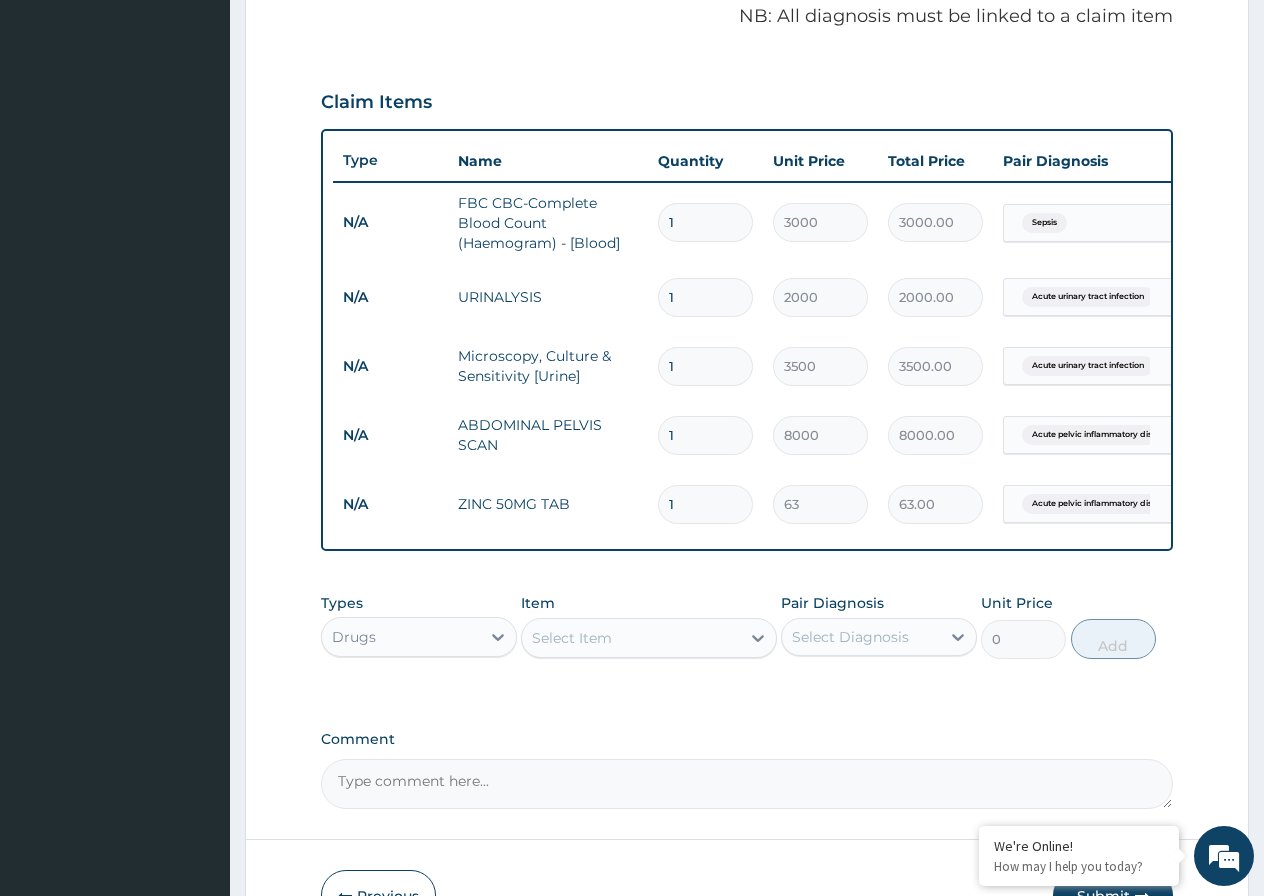 click on "1" at bounding box center (705, 504) 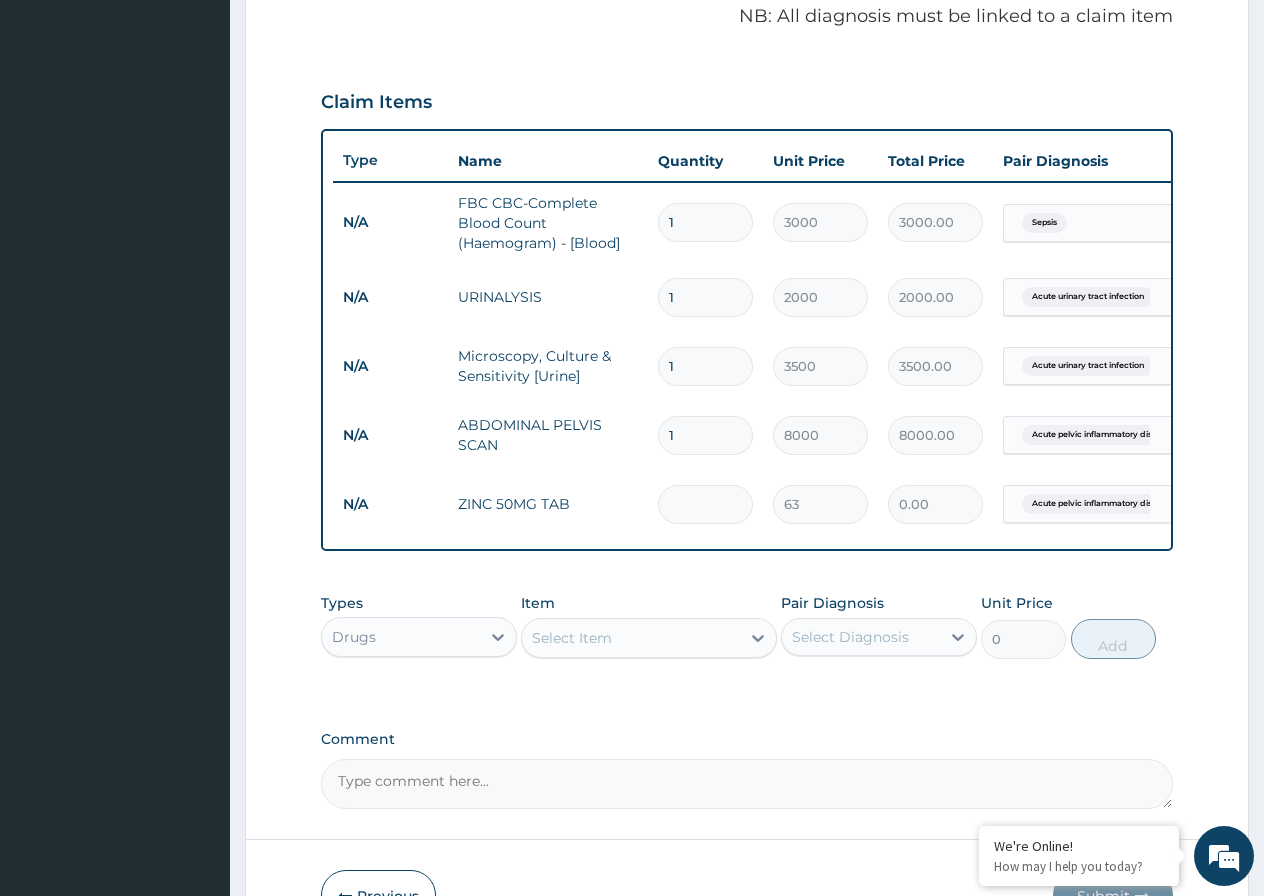 type on "1" 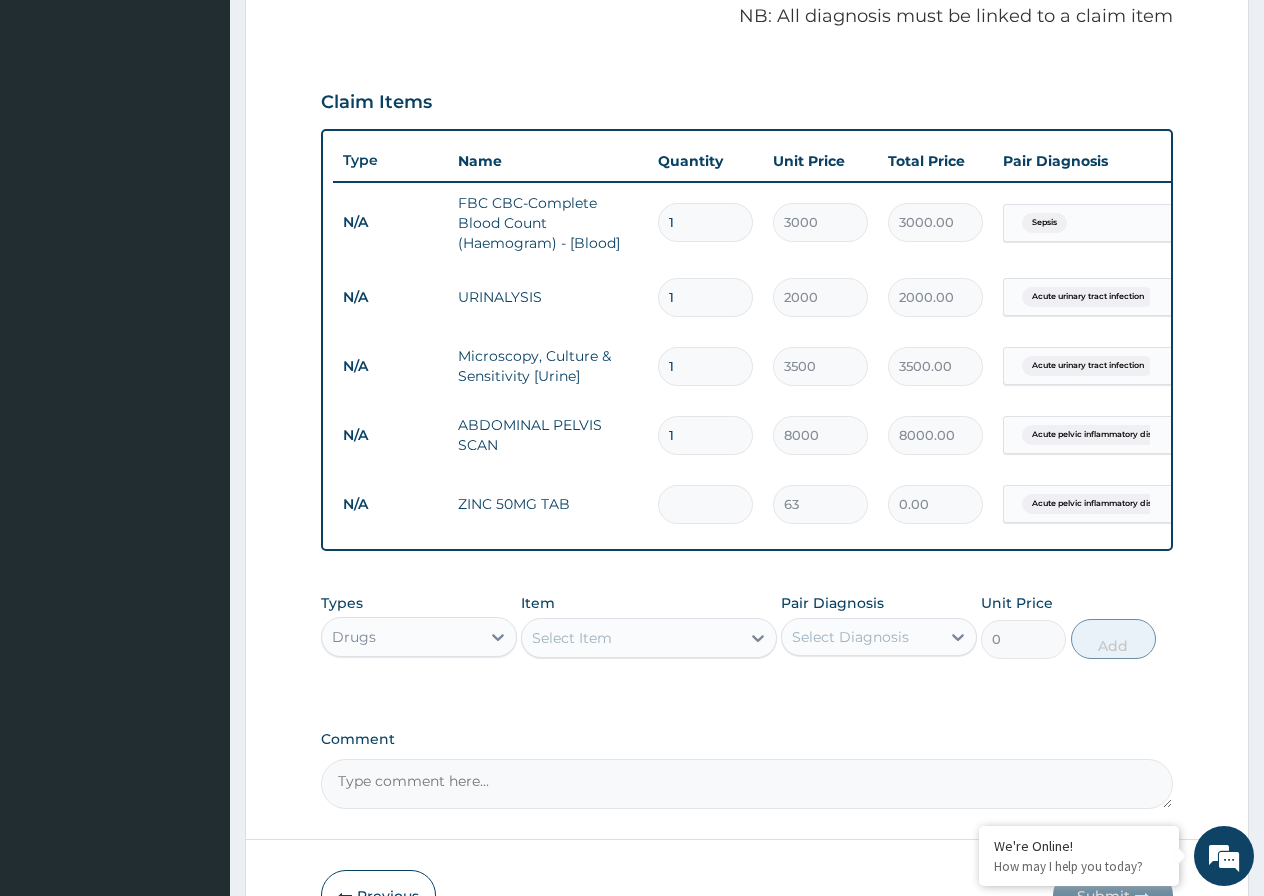 type on "63.00" 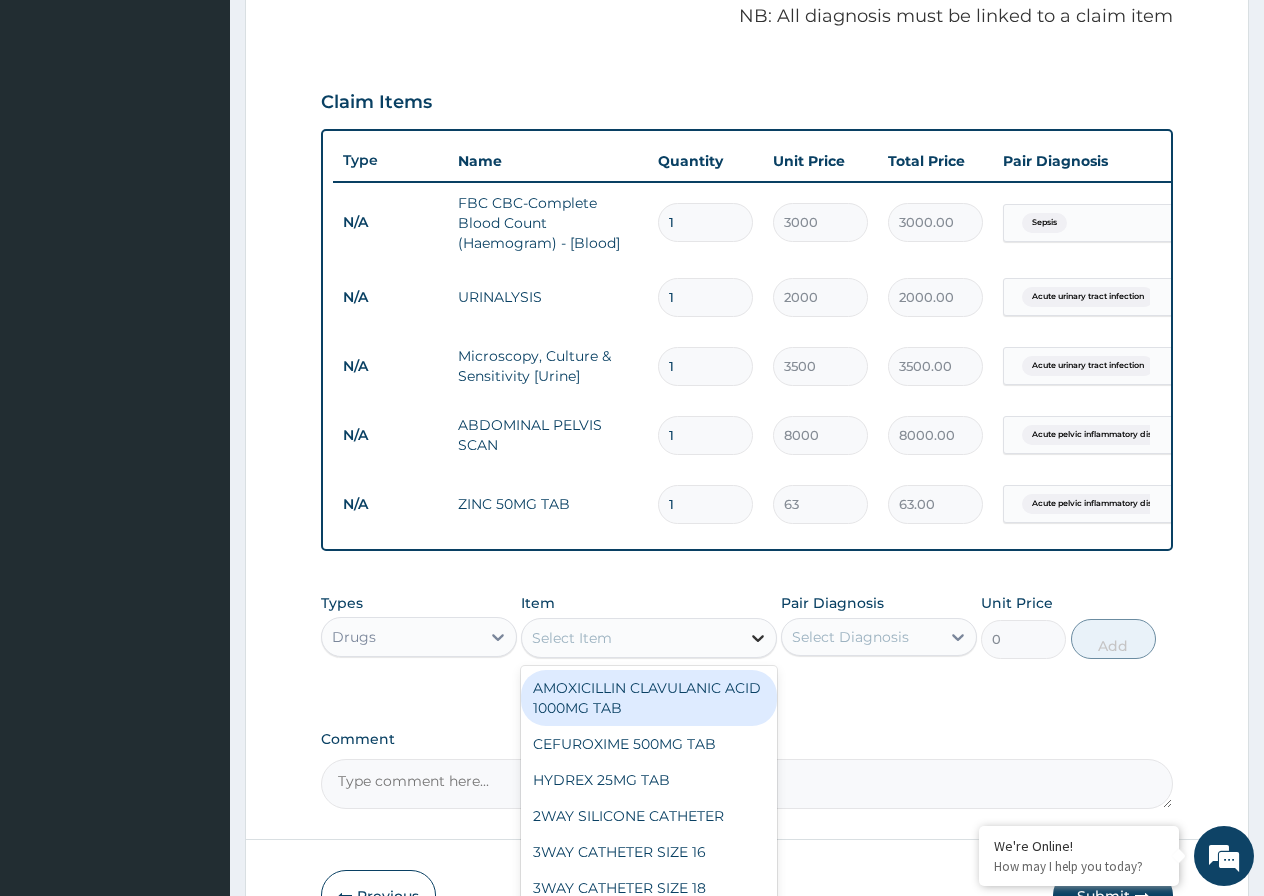 click 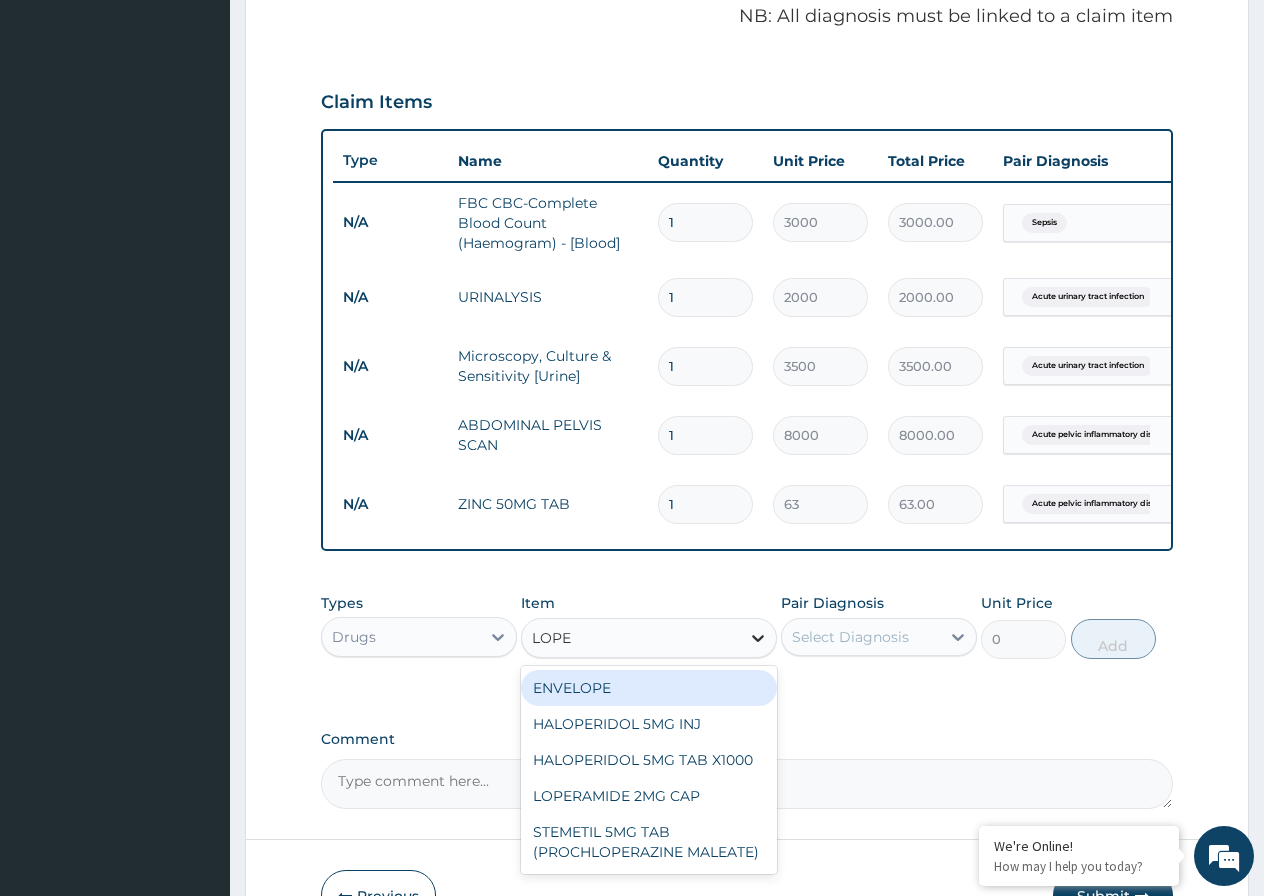 type on "LOPER" 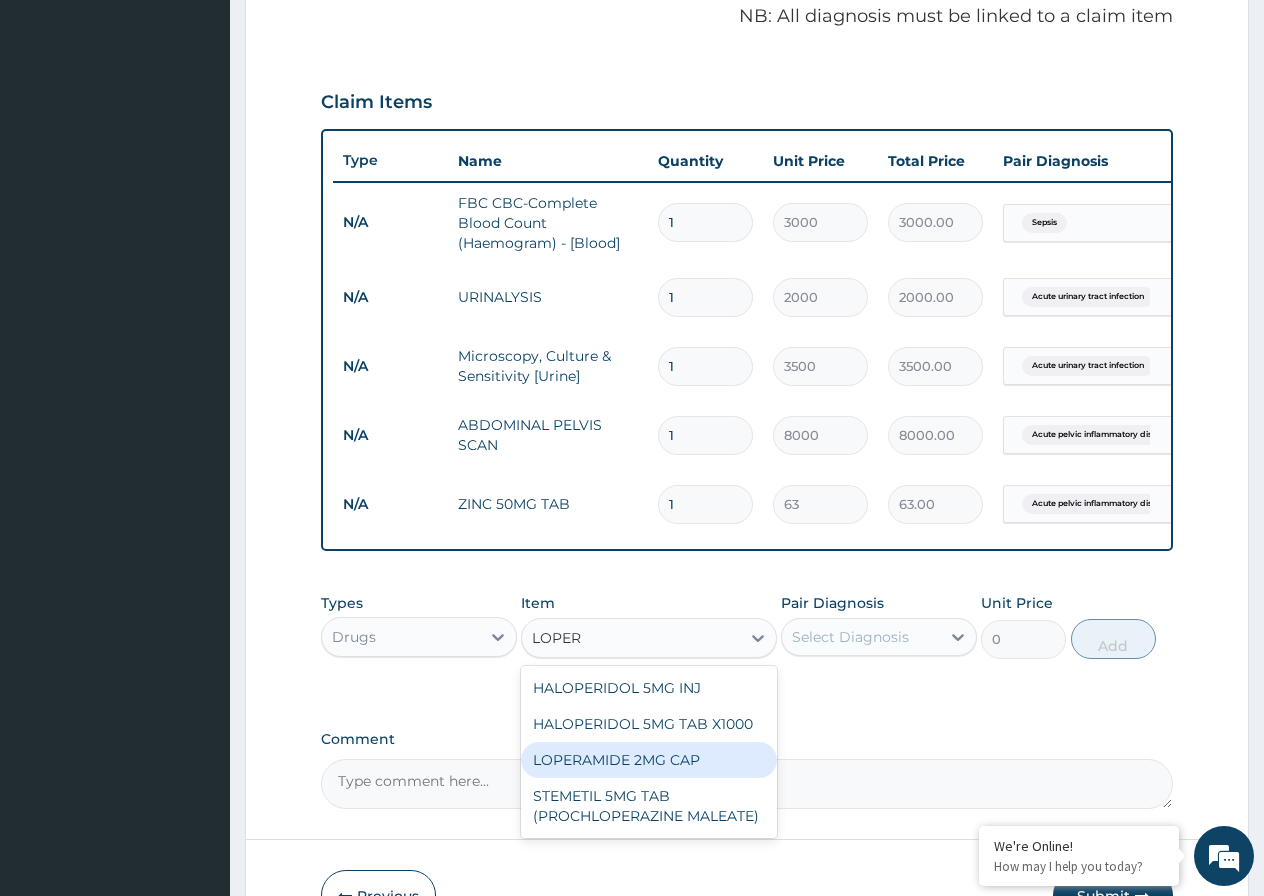 click on "LOPERAMIDE 2MG CAP" at bounding box center [649, 760] 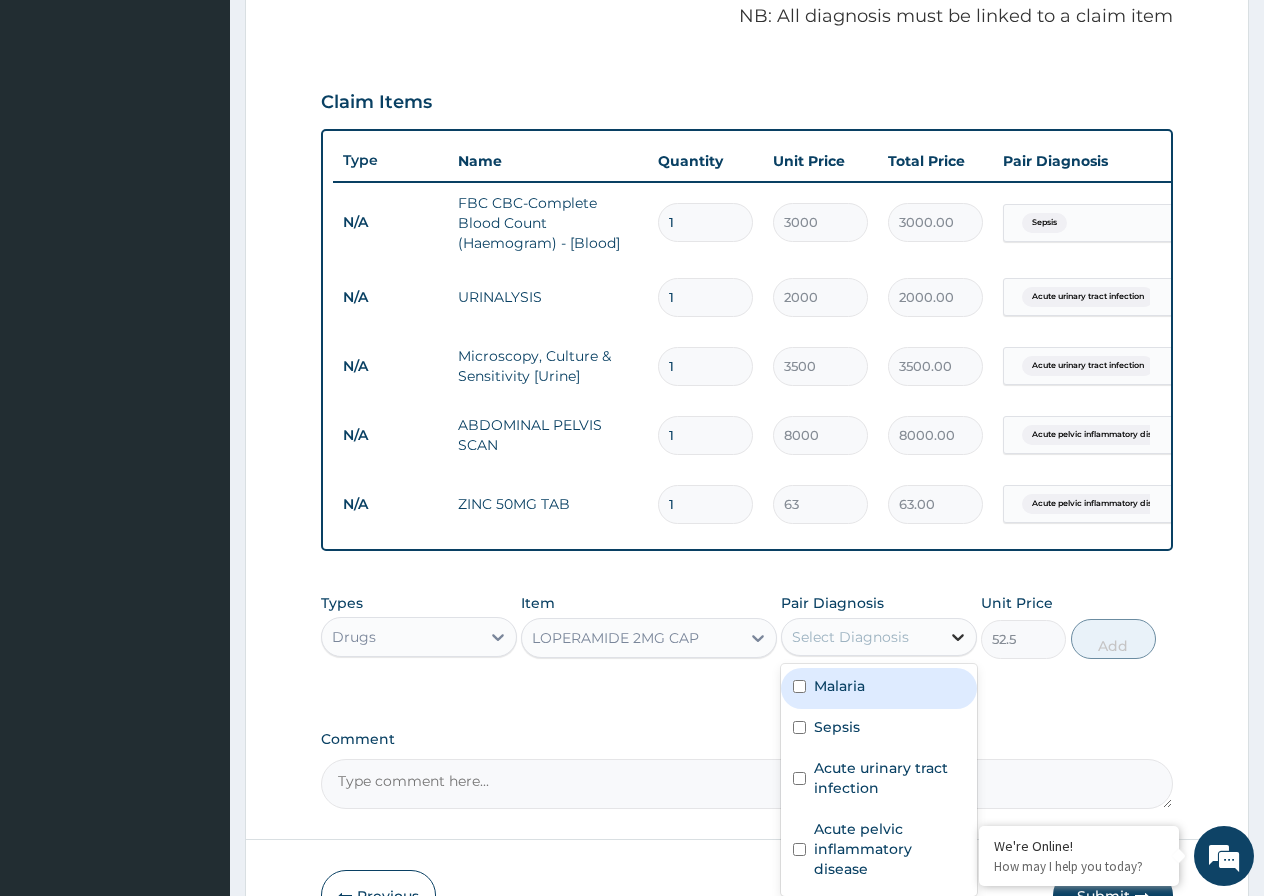 click 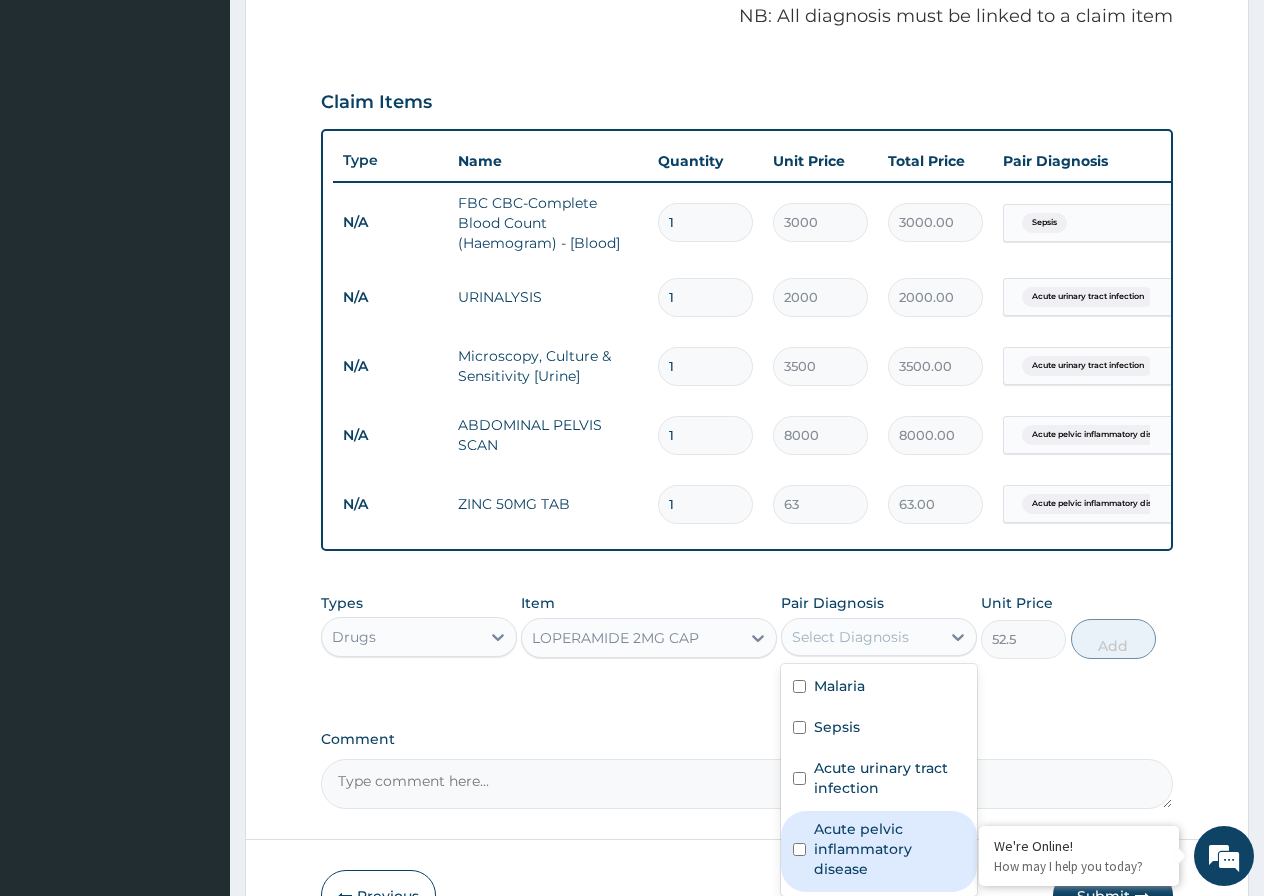click at bounding box center [799, 849] 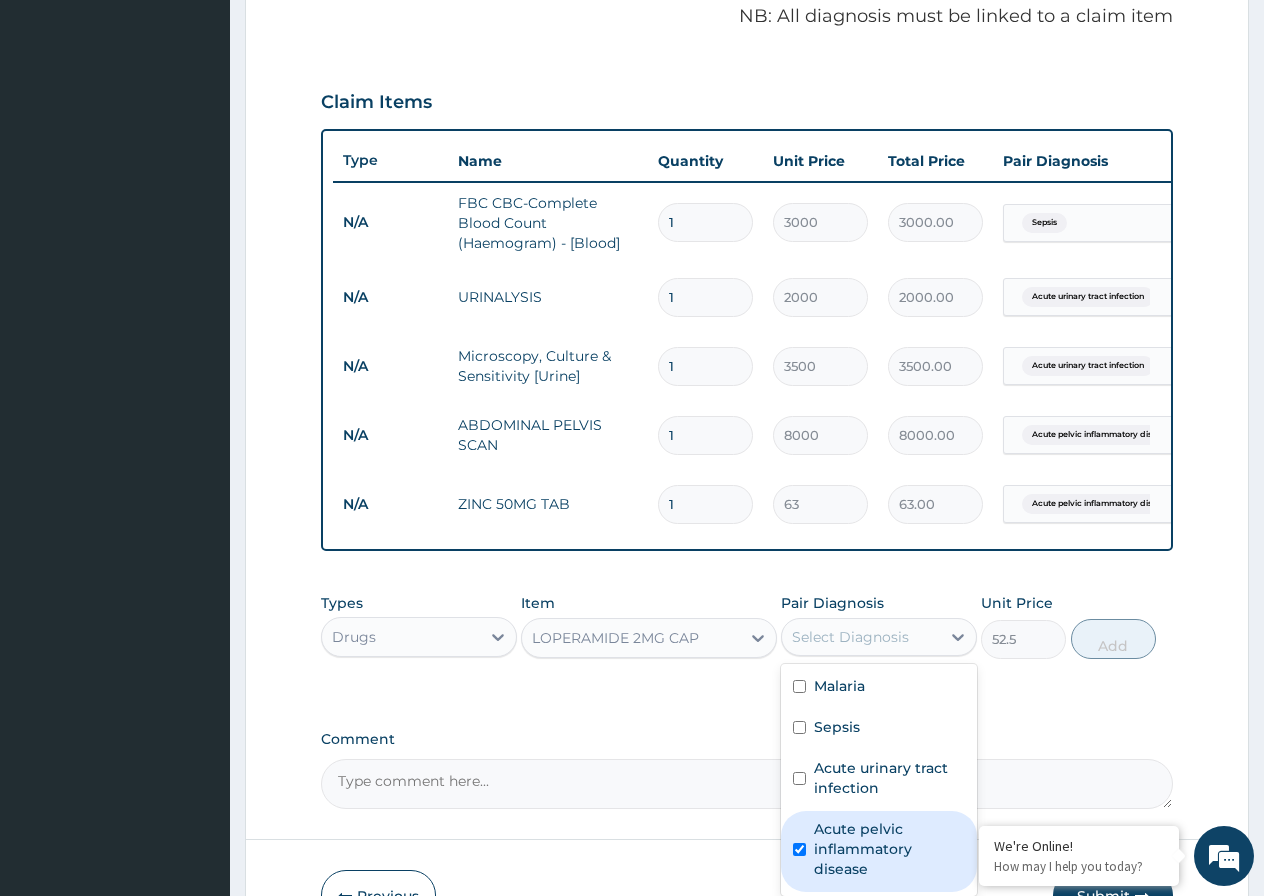 checkbox on "true" 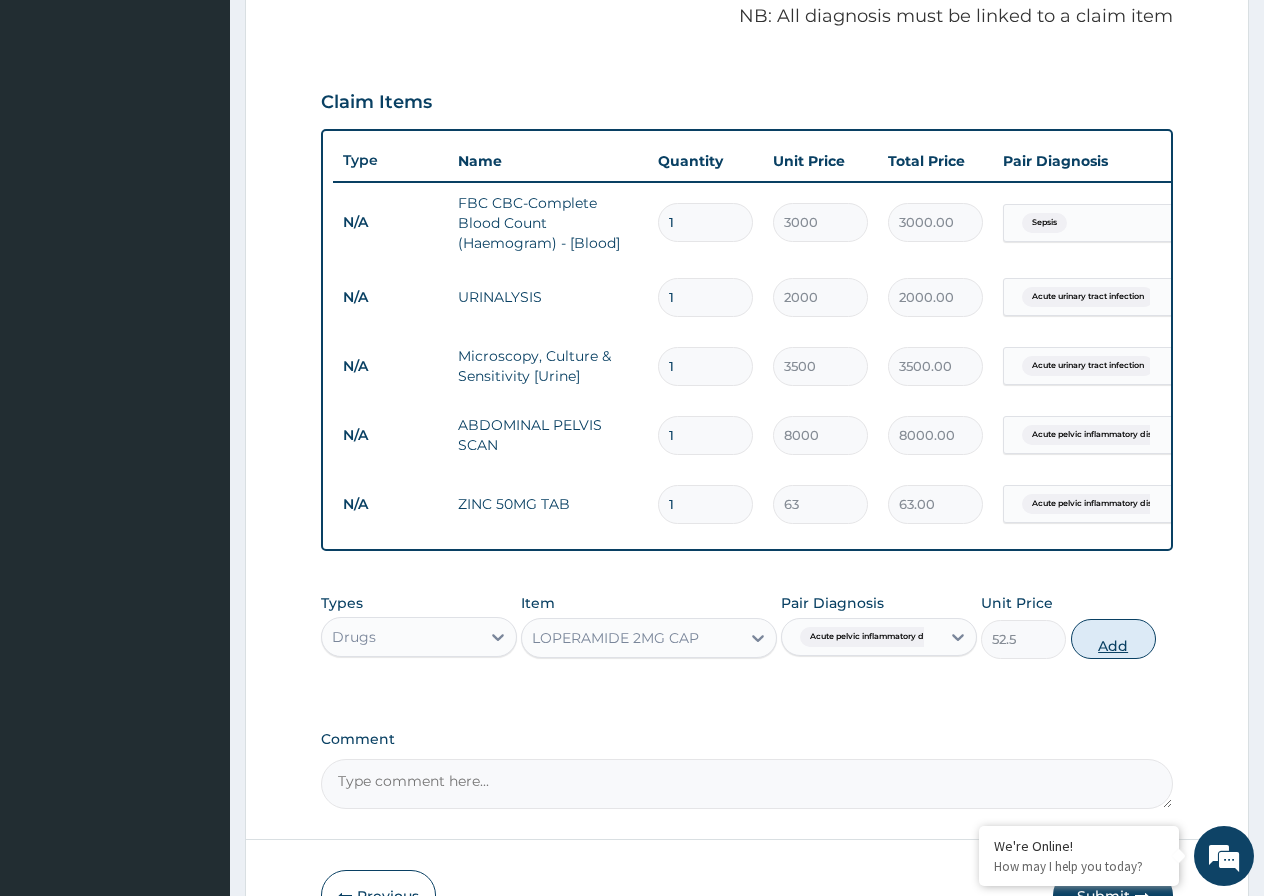 click on "Add" at bounding box center [1113, 639] 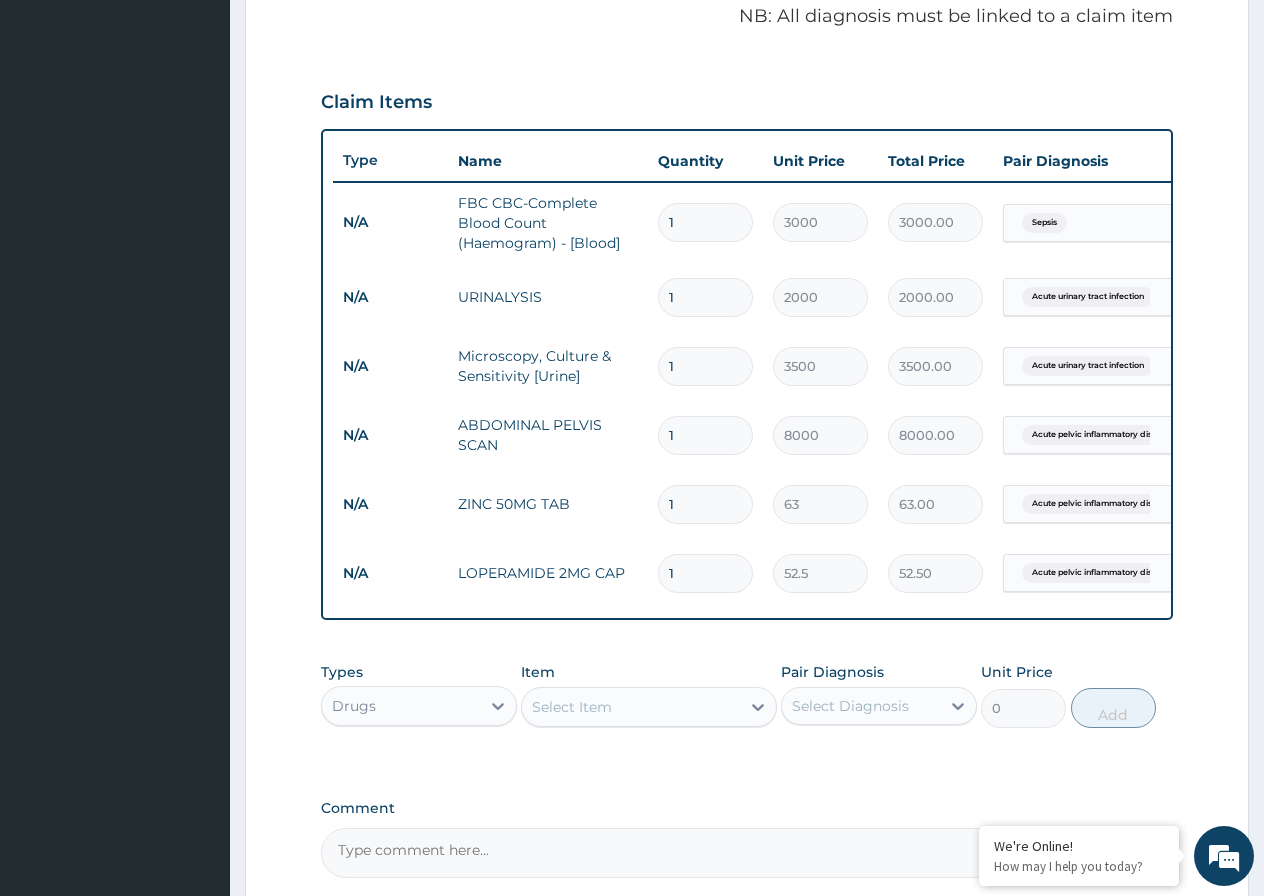 click on "1" at bounding box center (705, 573) 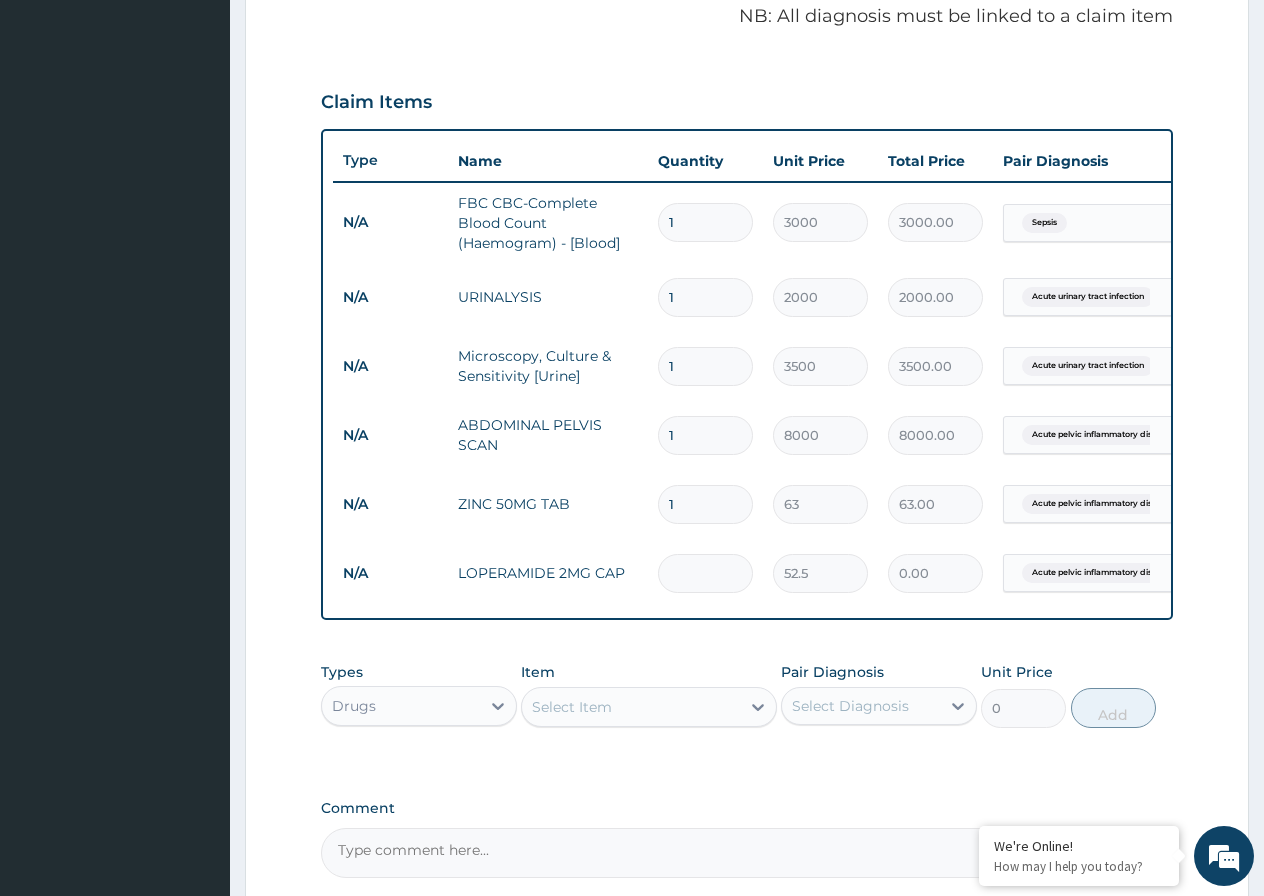 type on "3" 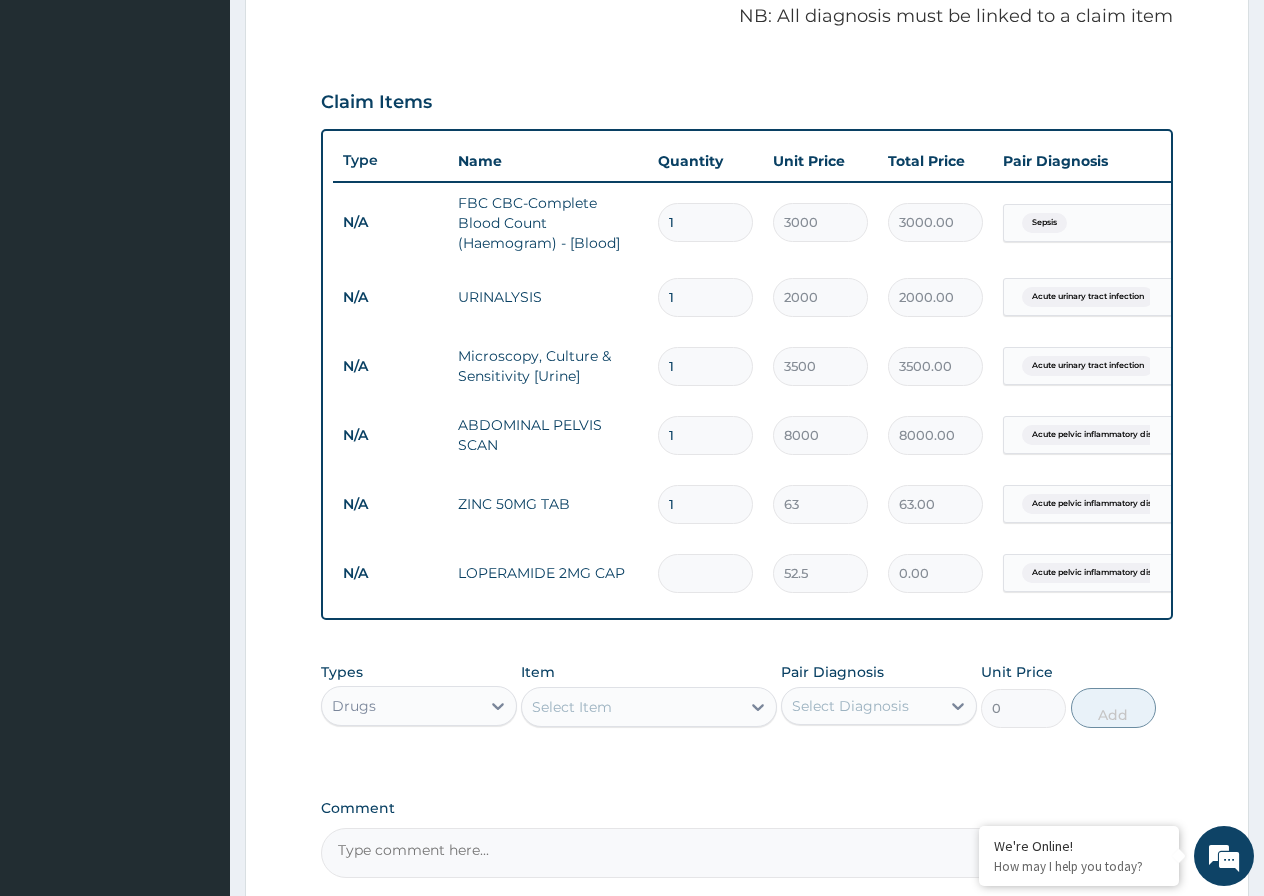 type on "157.50" 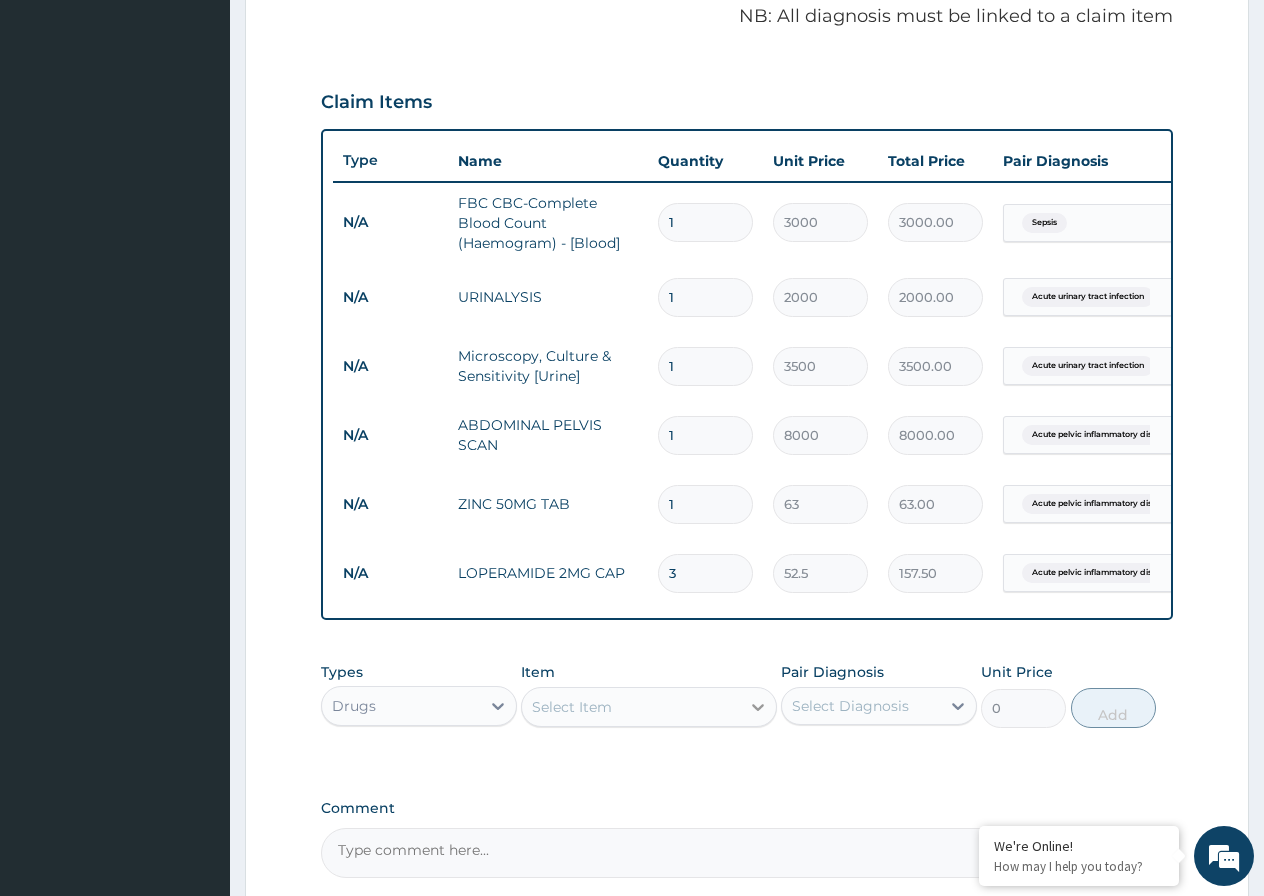 type on "3" 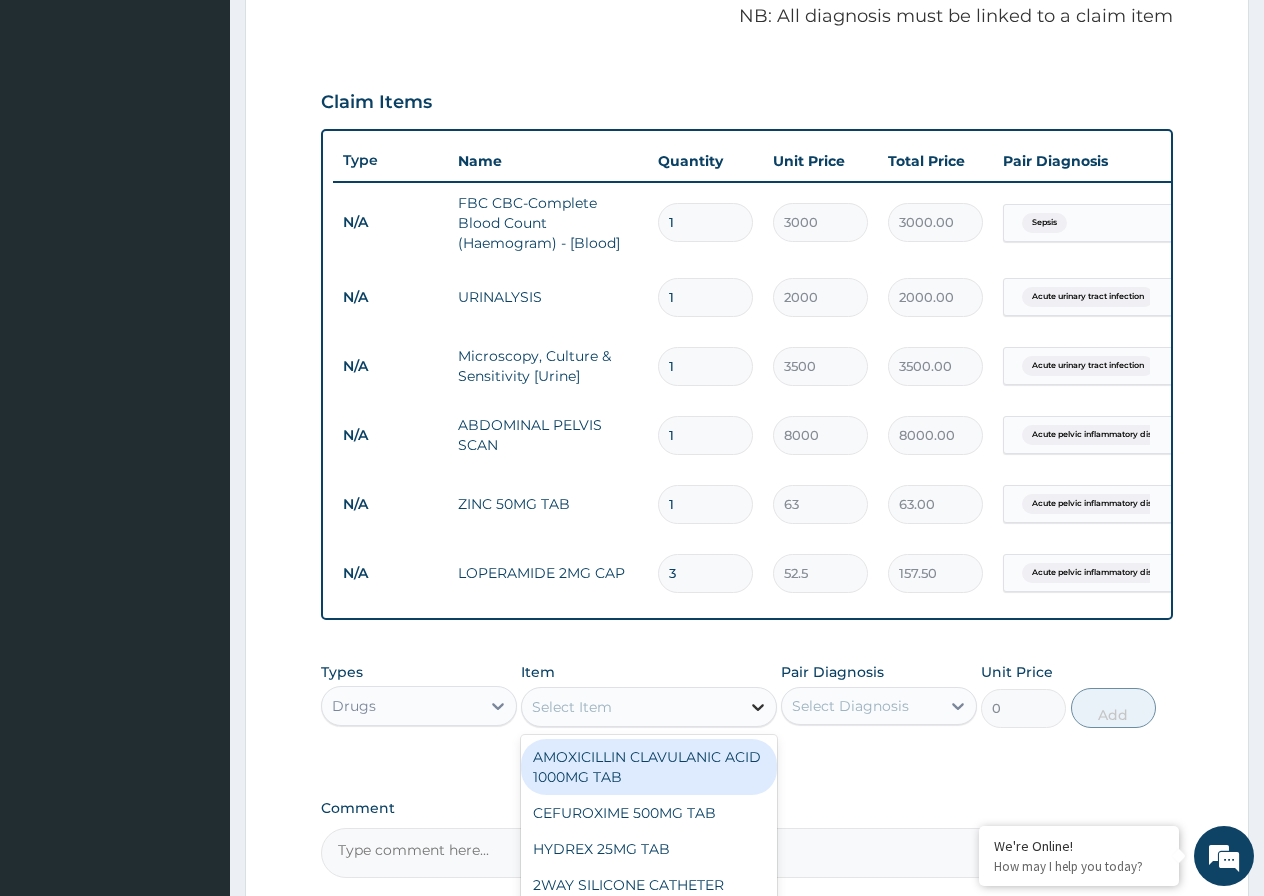 click 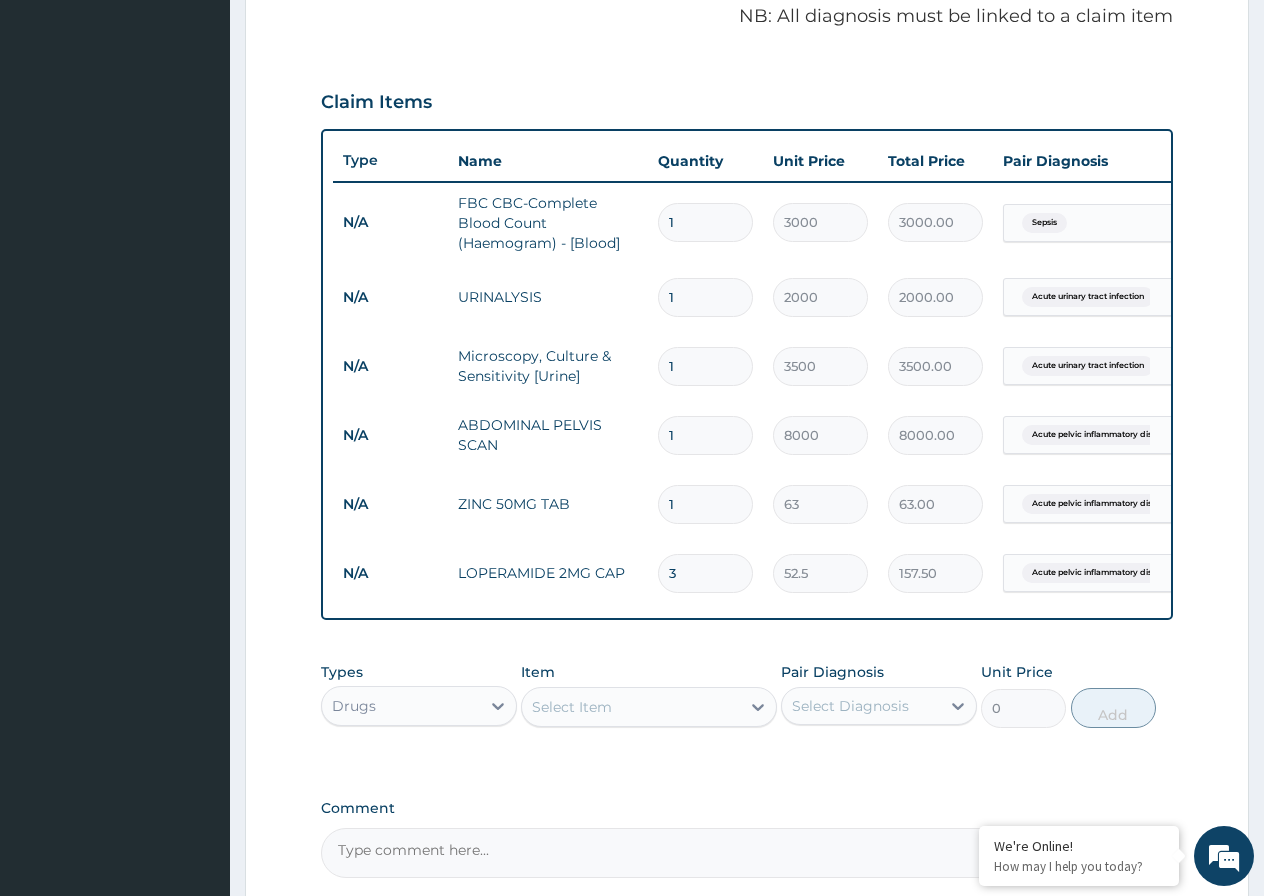 click on "Select Item" at bounding box center (631, 707) 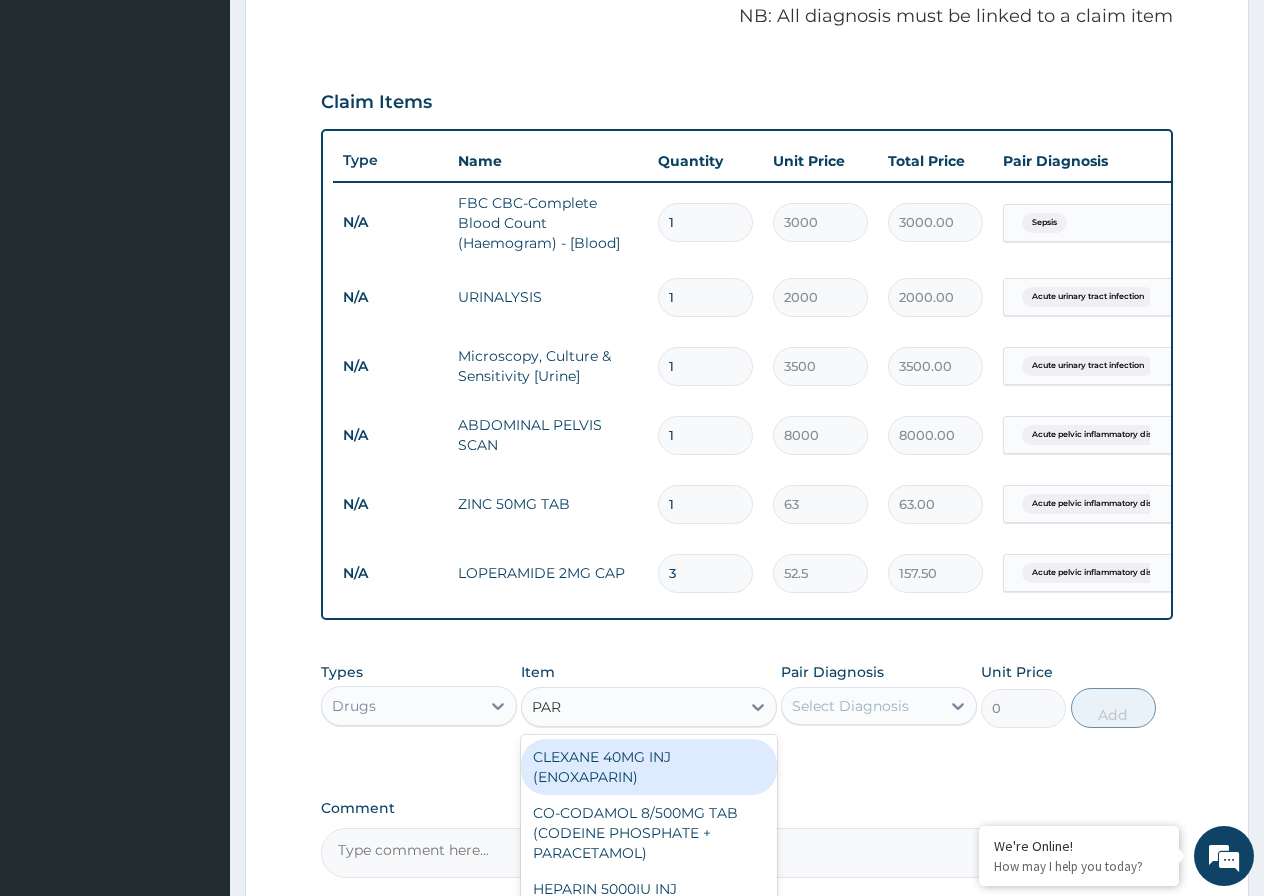 type on "PARA" 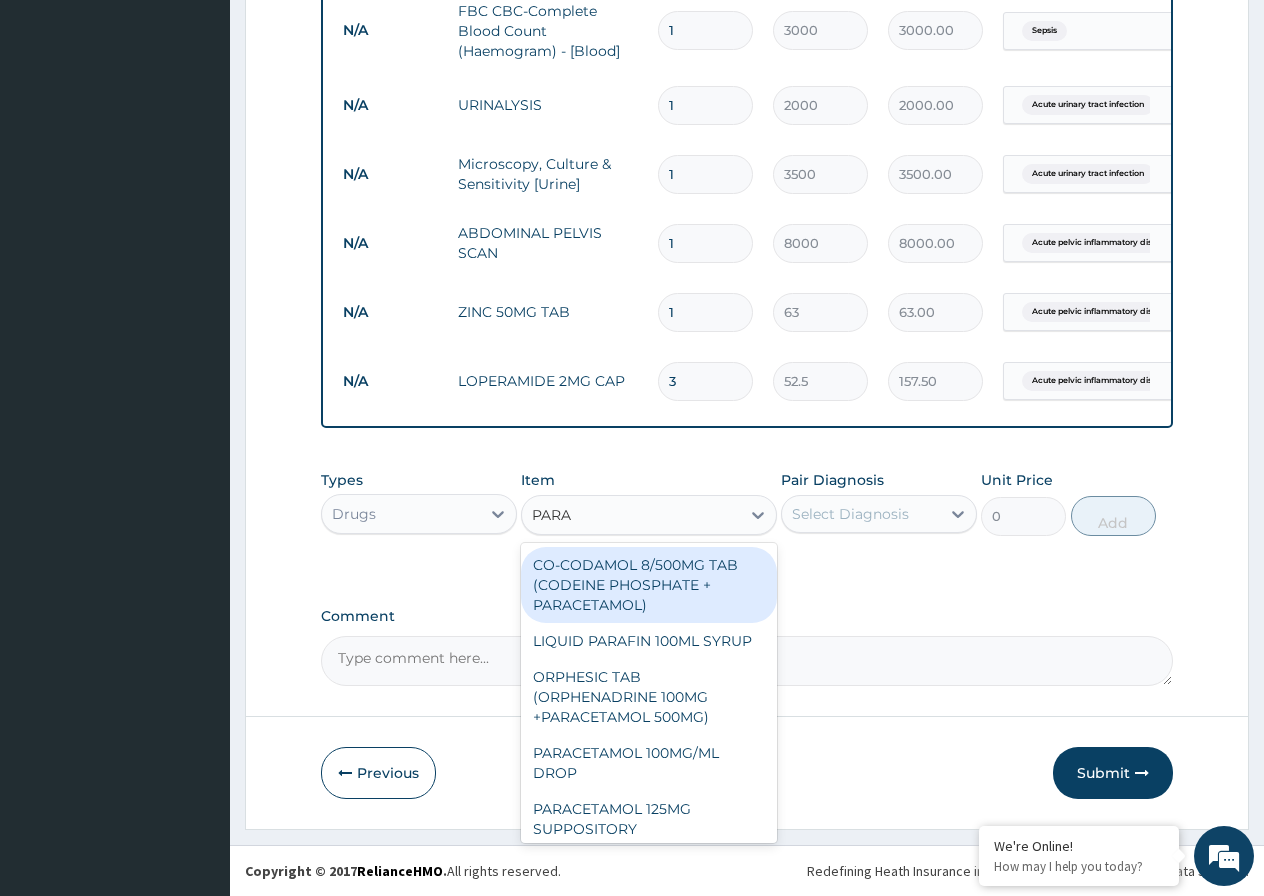 scroll, scrollTop: 822, scrollLeft: 0, axis: vertical 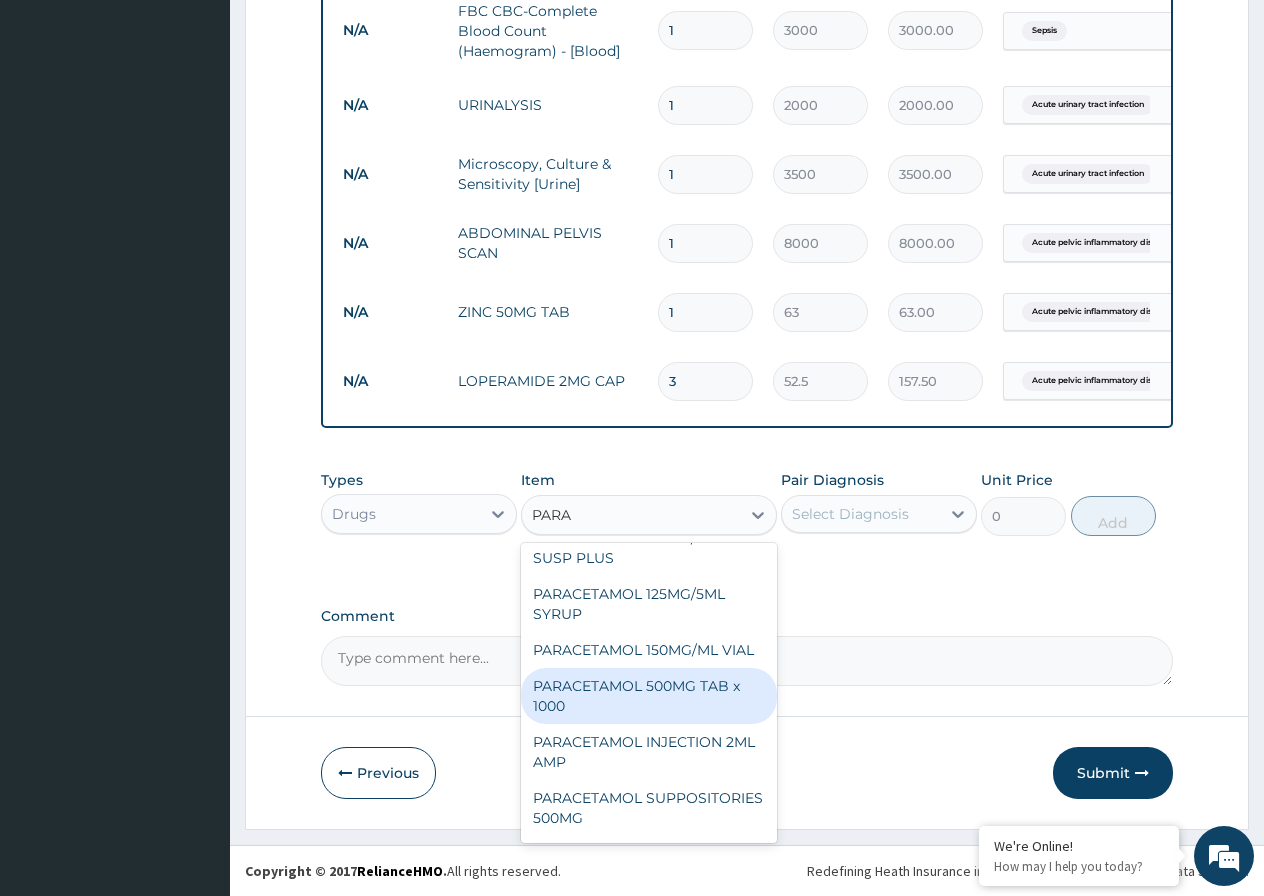 click on "PARACETAMOL 500MG TAB x 1000" at bounding box center (649, 696) 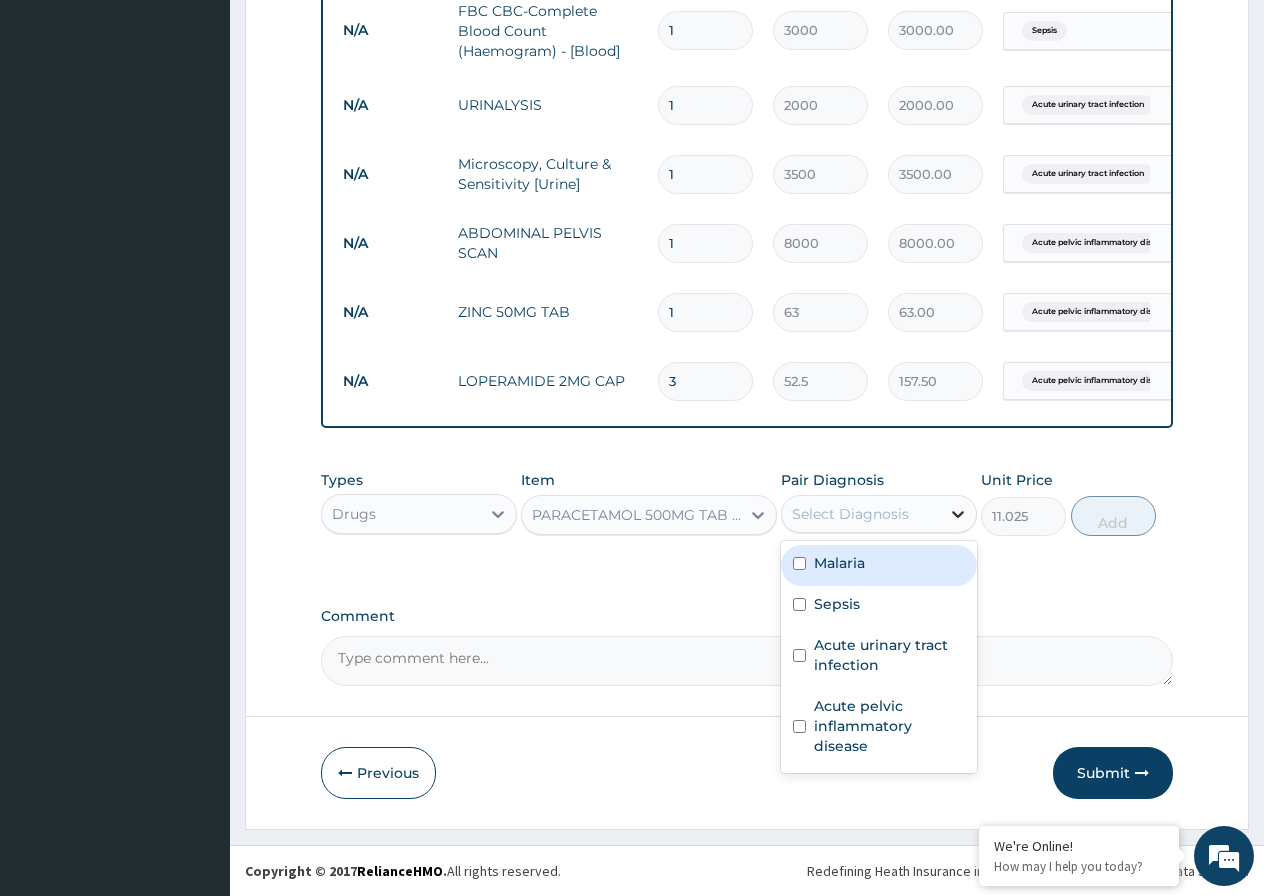 click 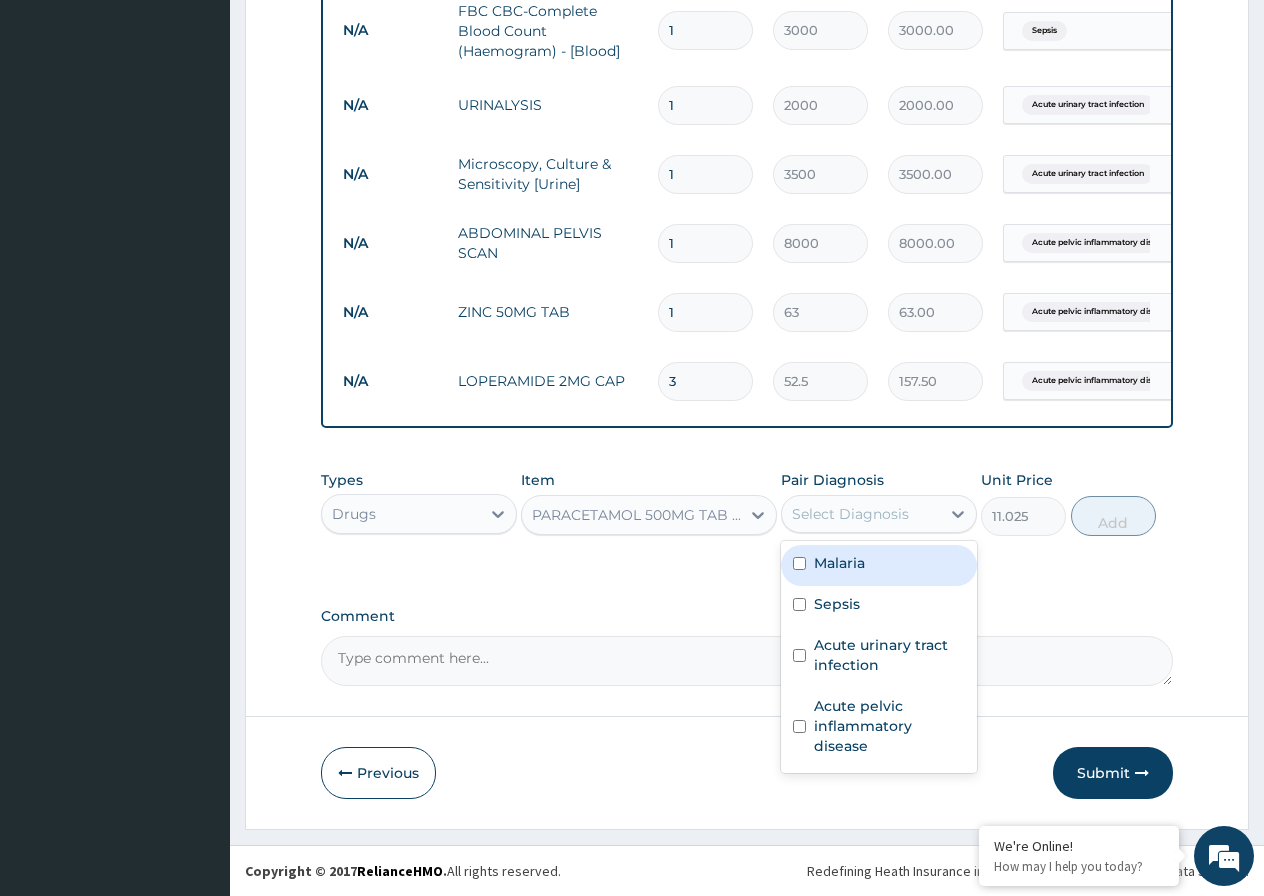 click at bounding box center [799, 563] 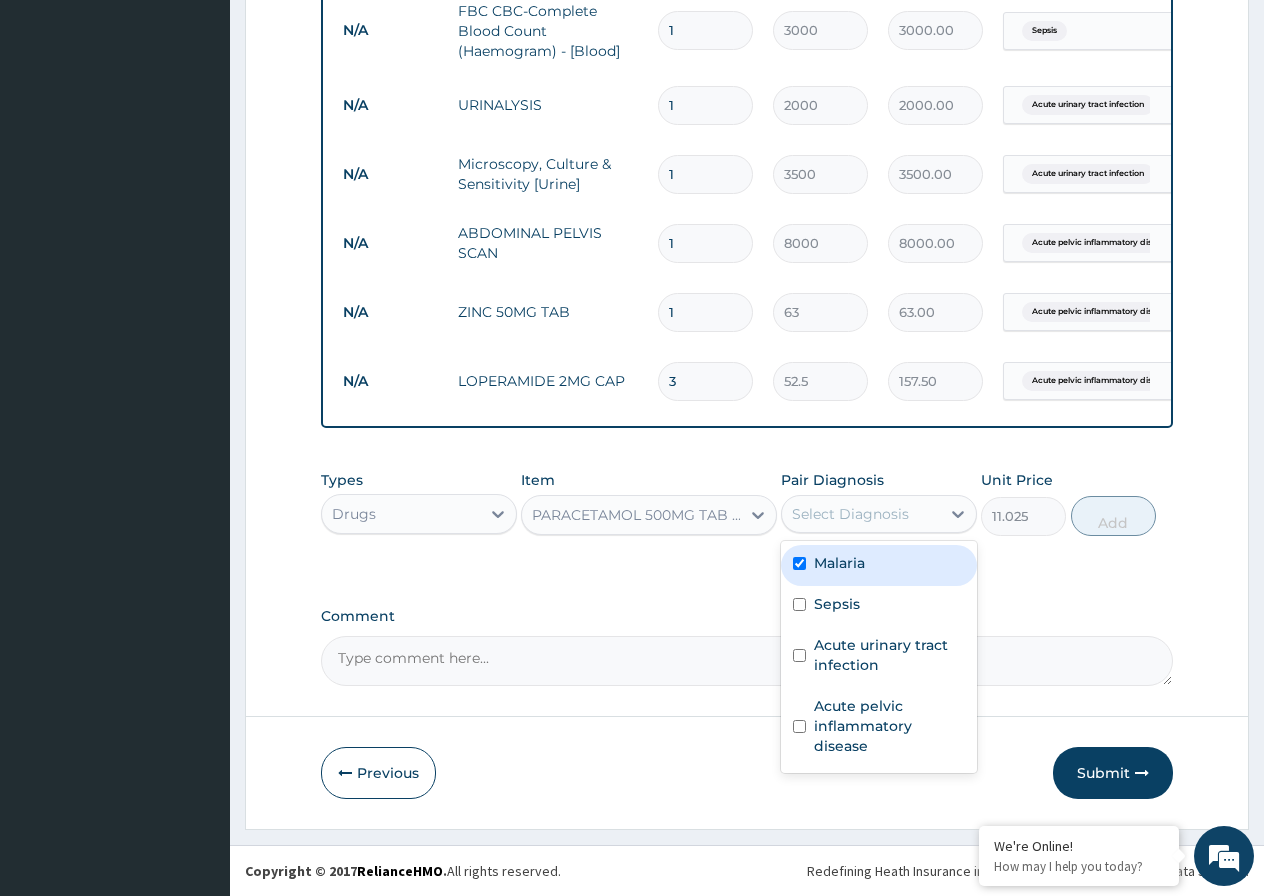 checkbox on "true" 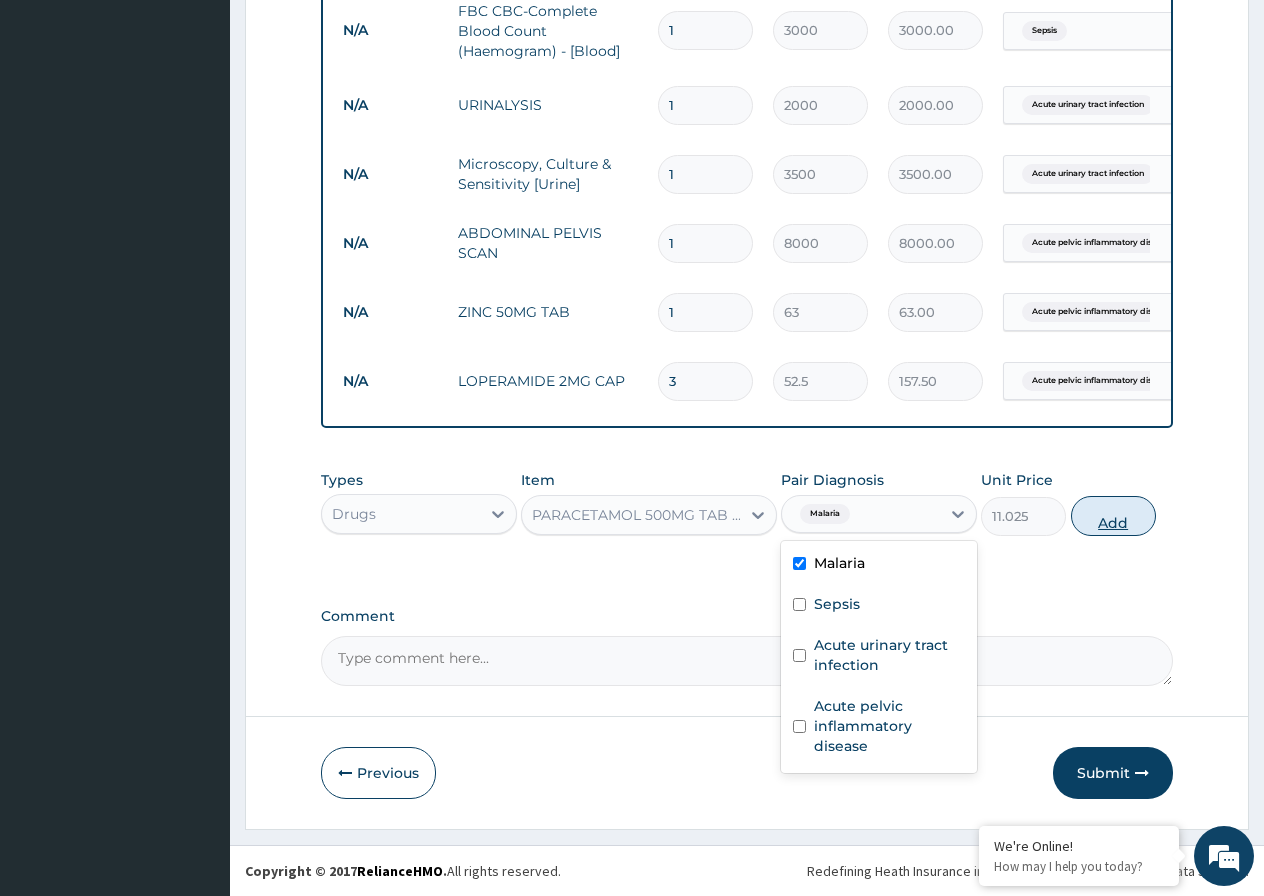 click on "Add" at bounding box center [1113, 516] 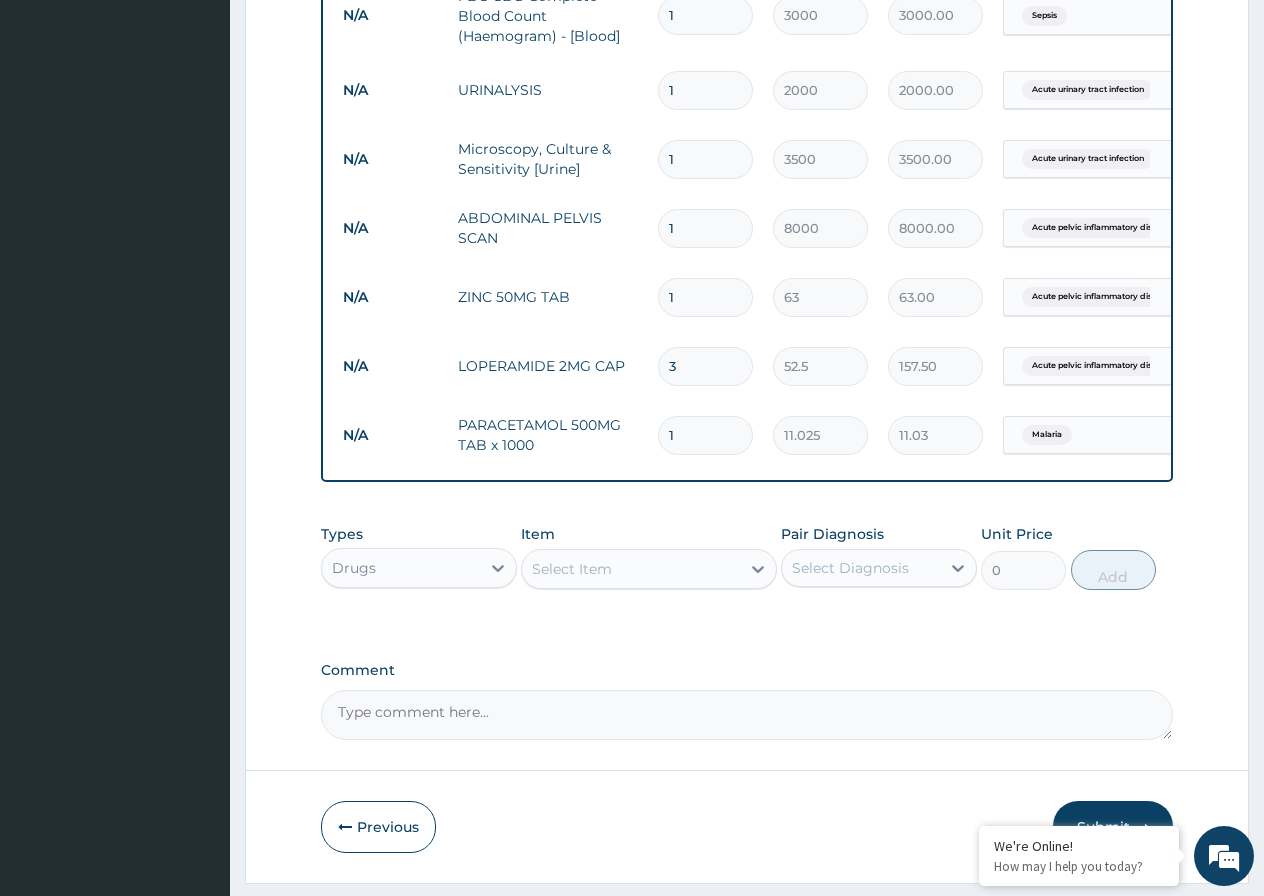 click on "1" at bounding box center [705, 435] 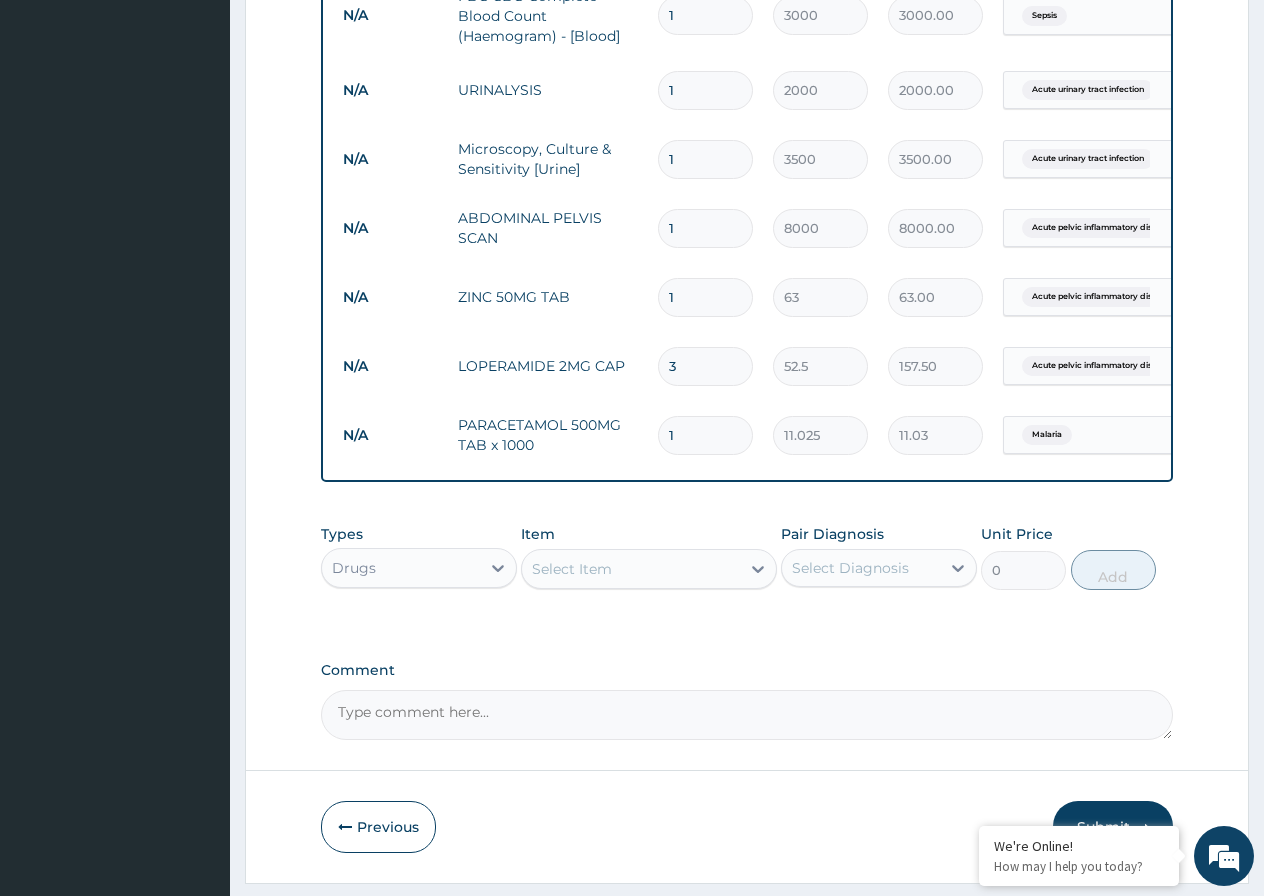 type on "15" 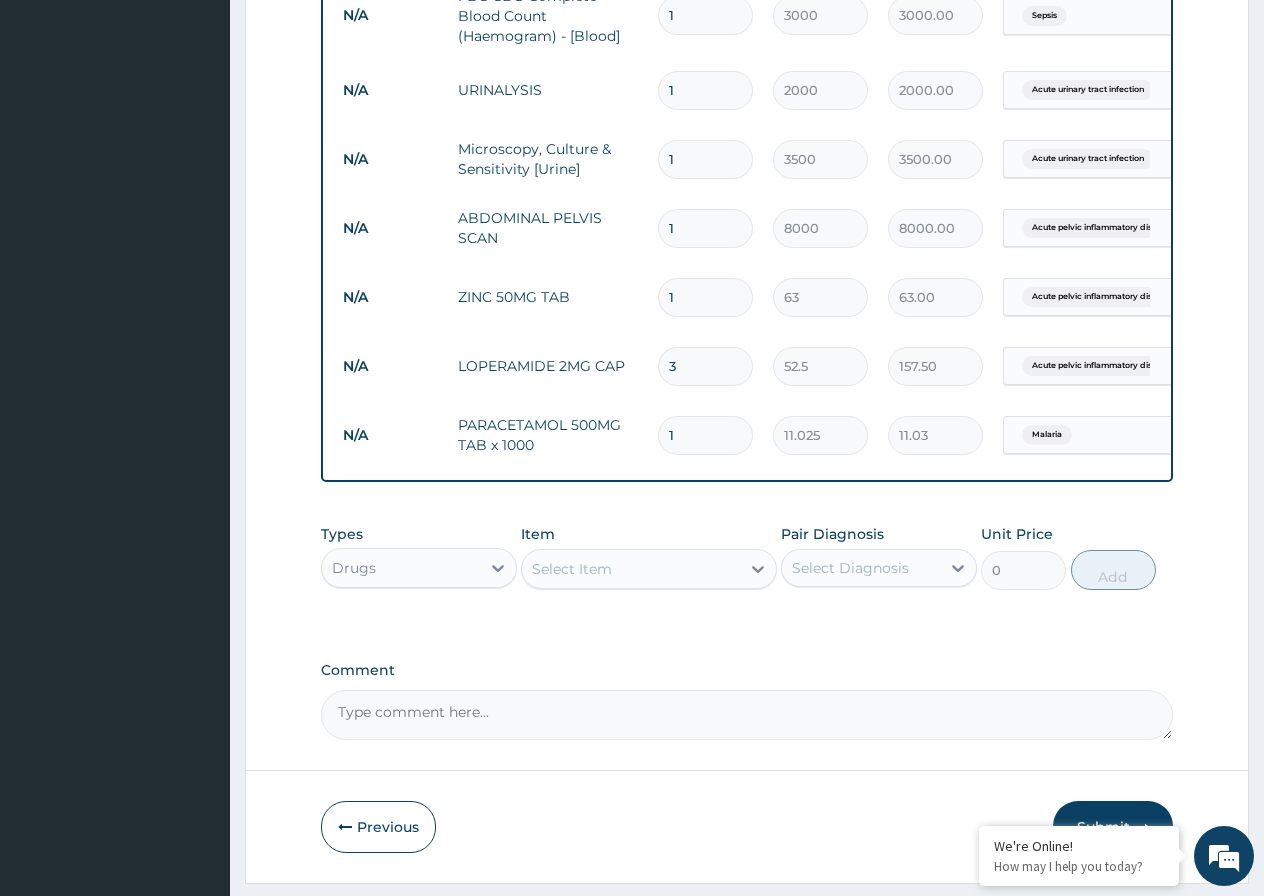 type on "[NUMBER]" 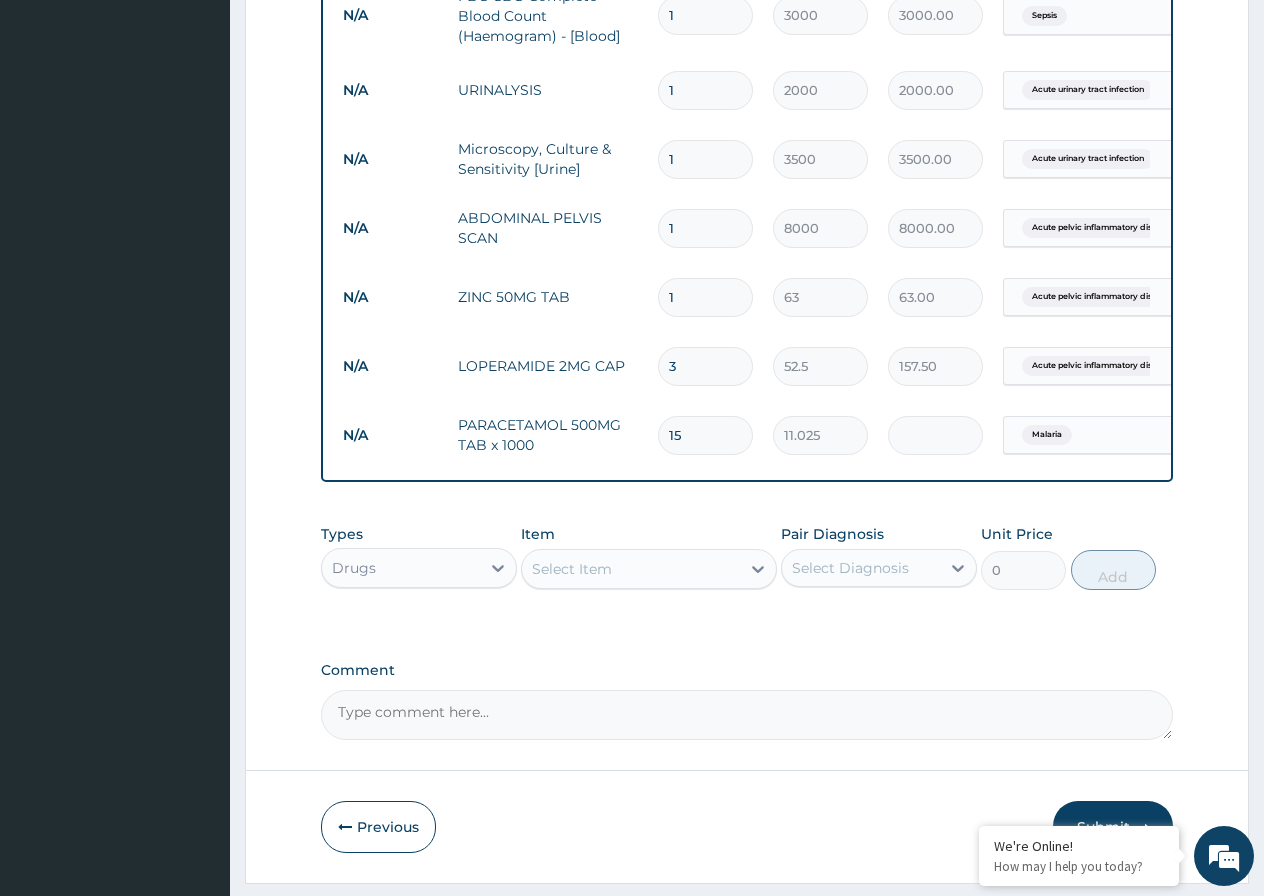 type on "1" 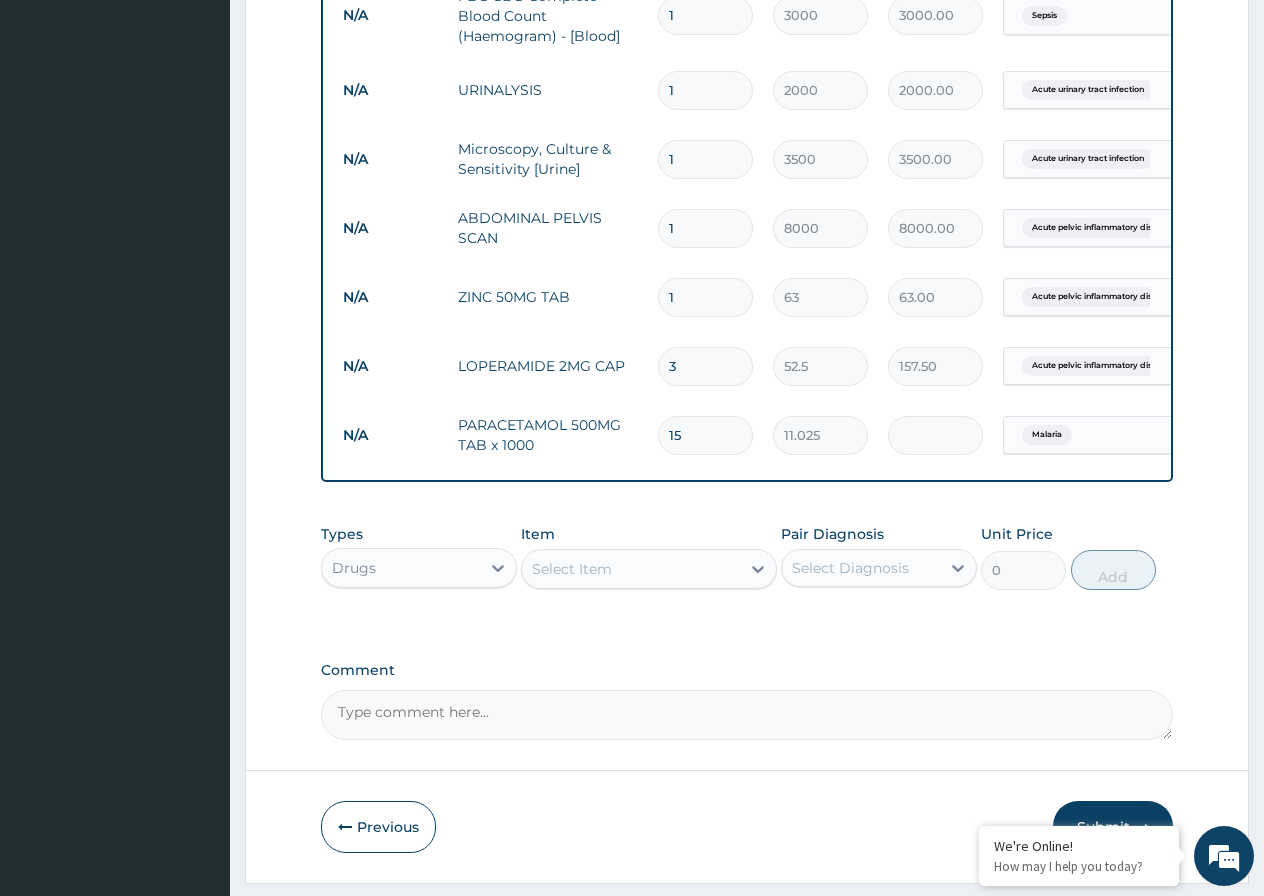 type on "11.03" 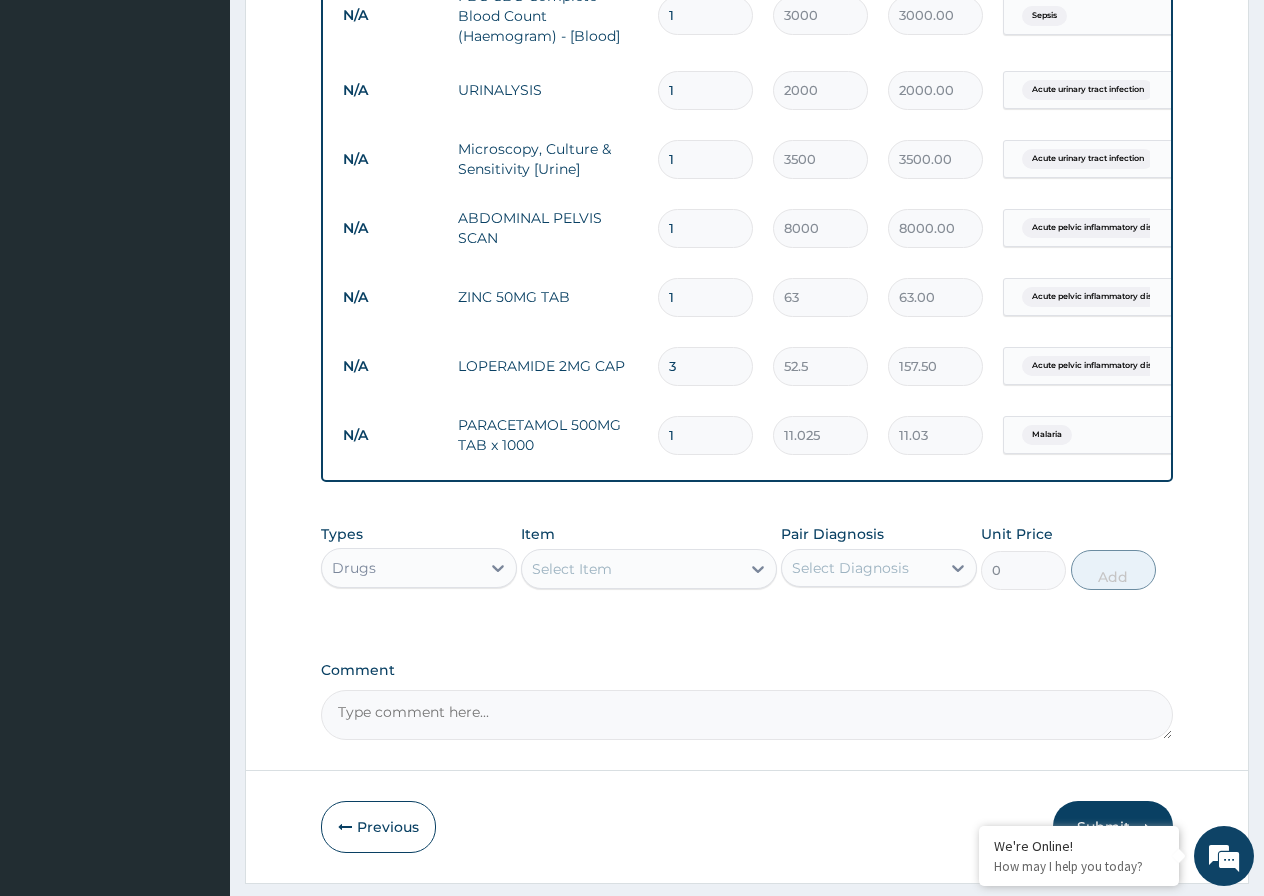 type on "18" 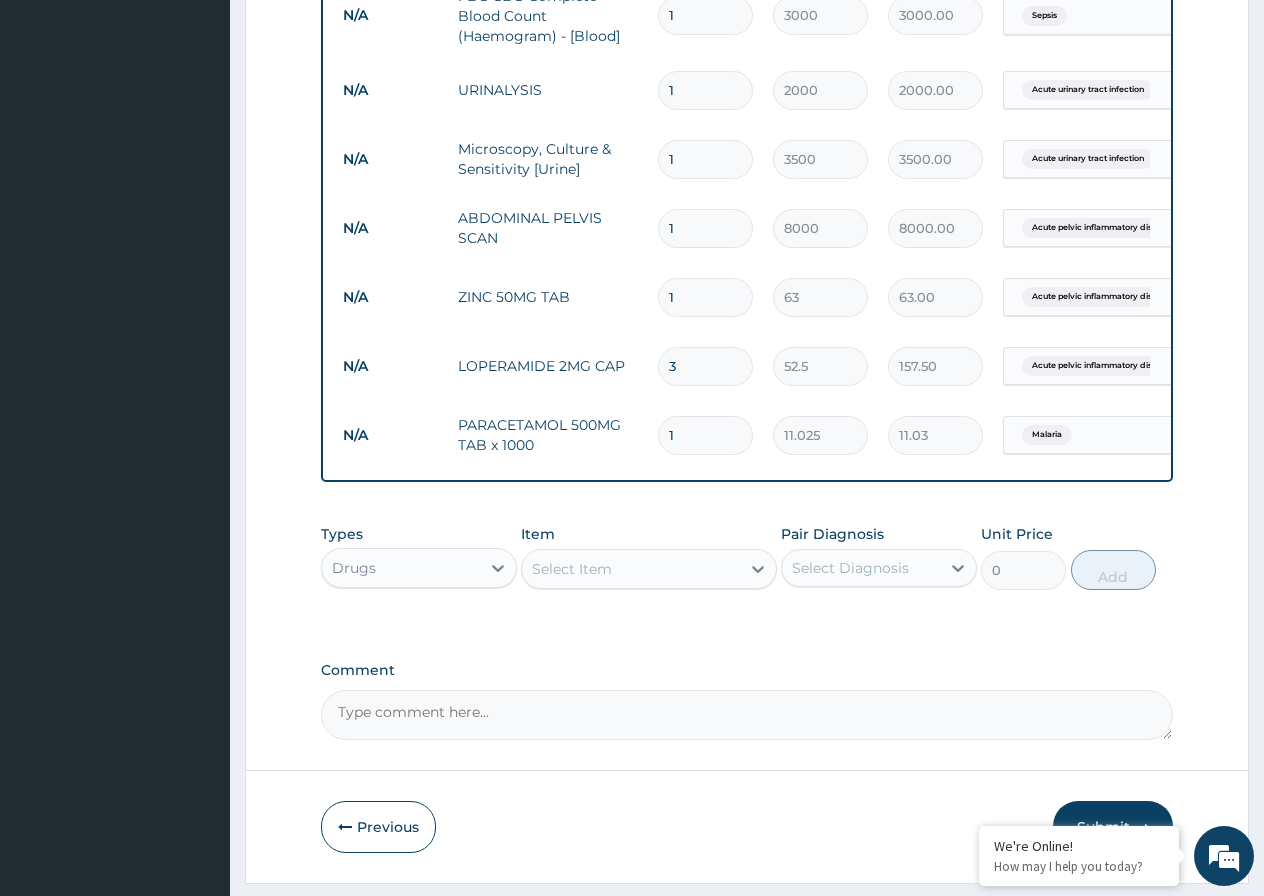 type on "198.45" 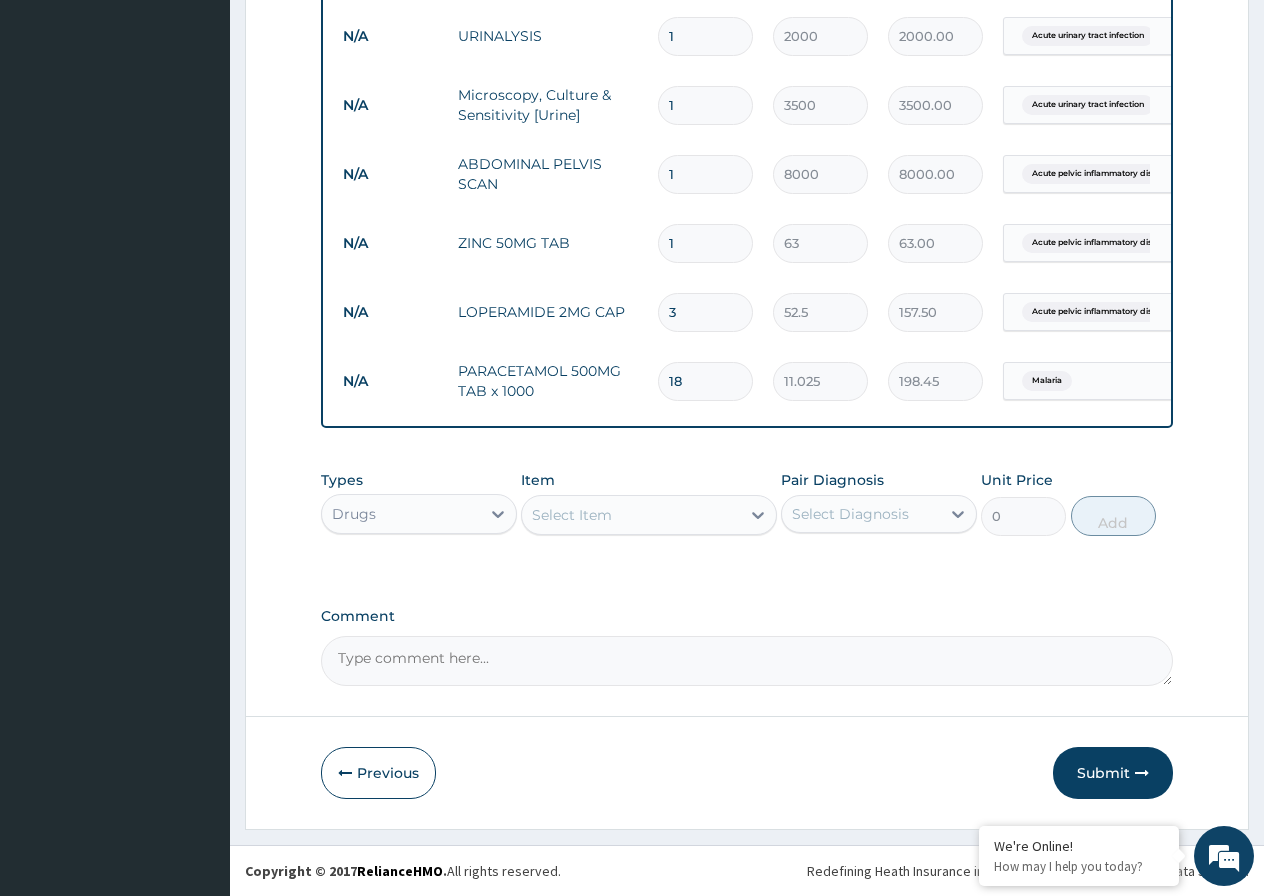 scroll, scrollTop: 891, scrollLeft: 0, axis: vertical 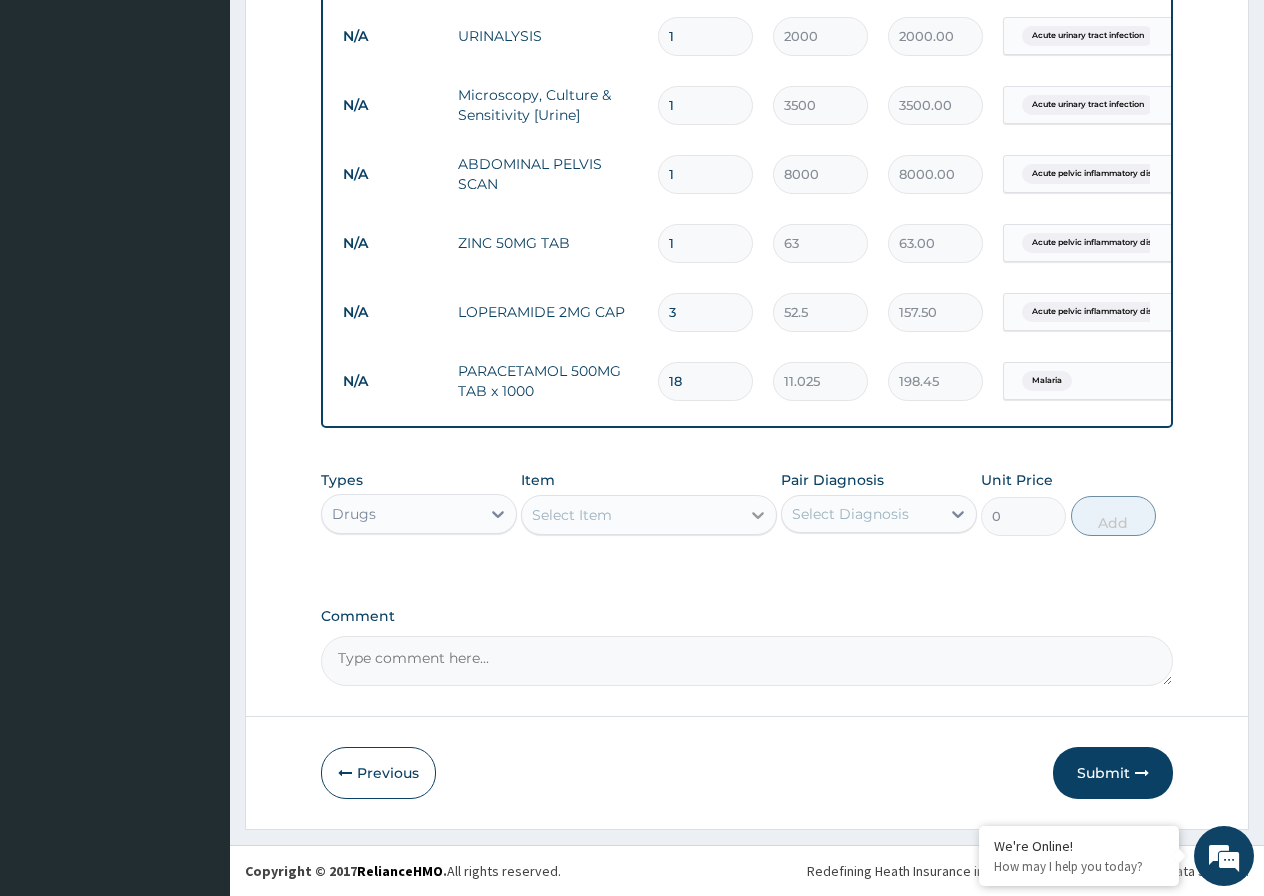 type on "18" 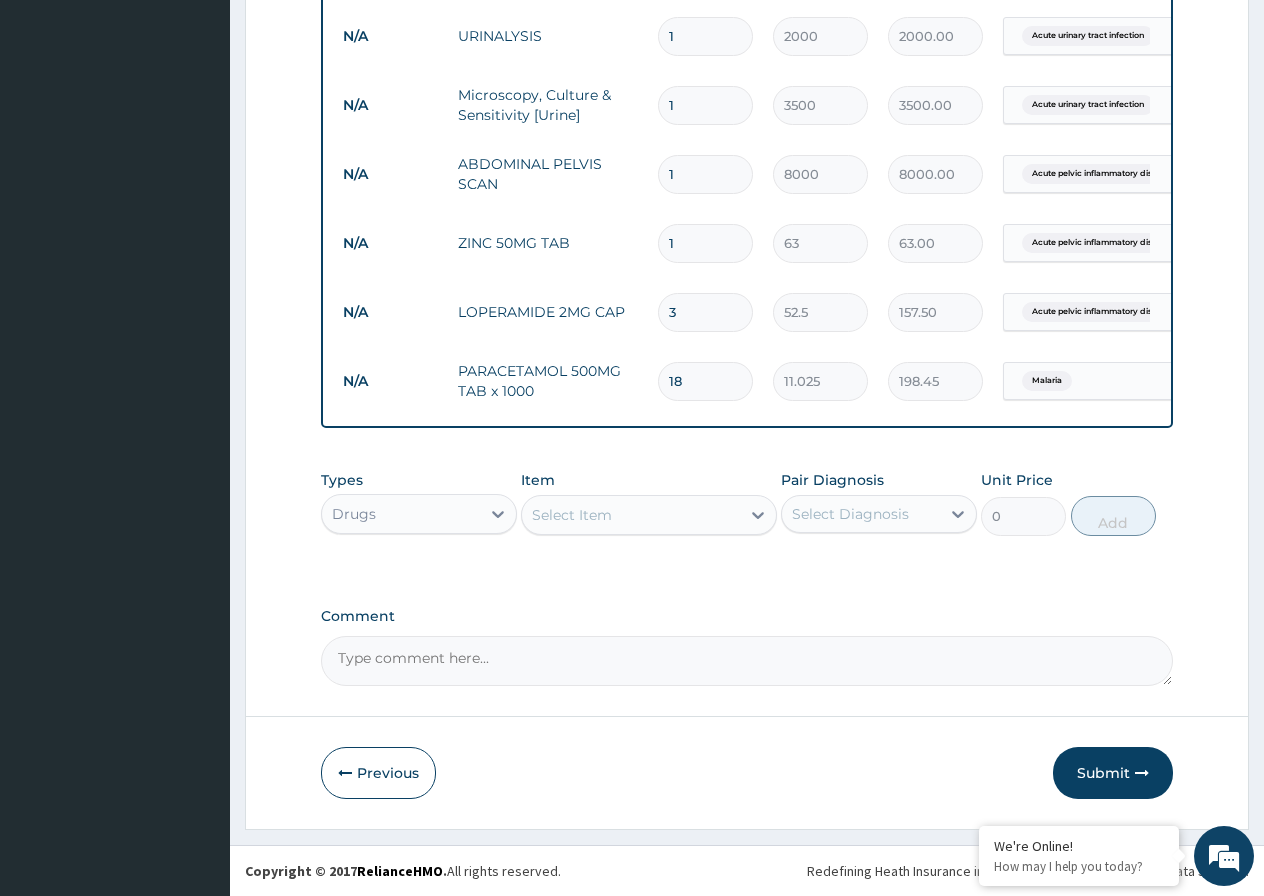 click on "Select Item" at bounding box center (631, 515) 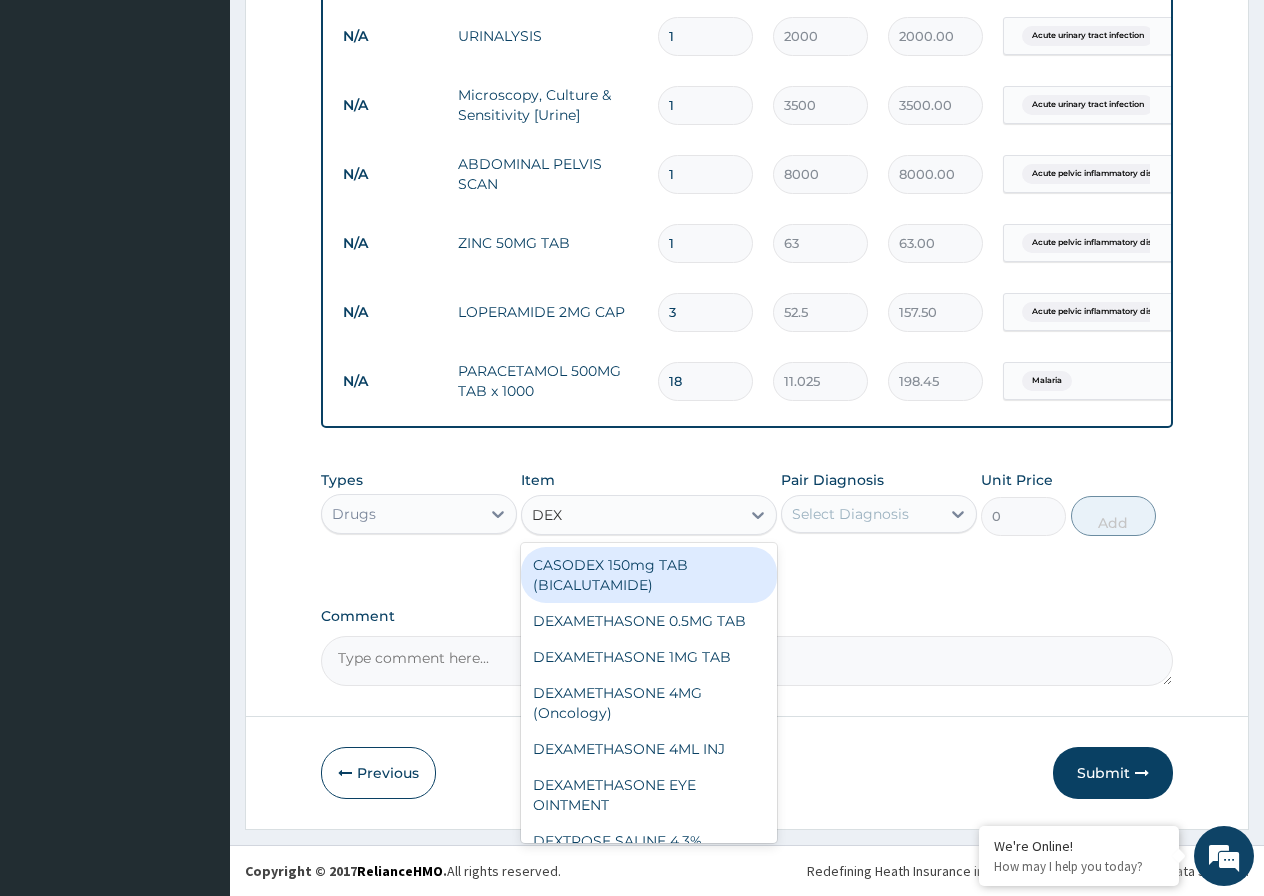 type on "DEXT" 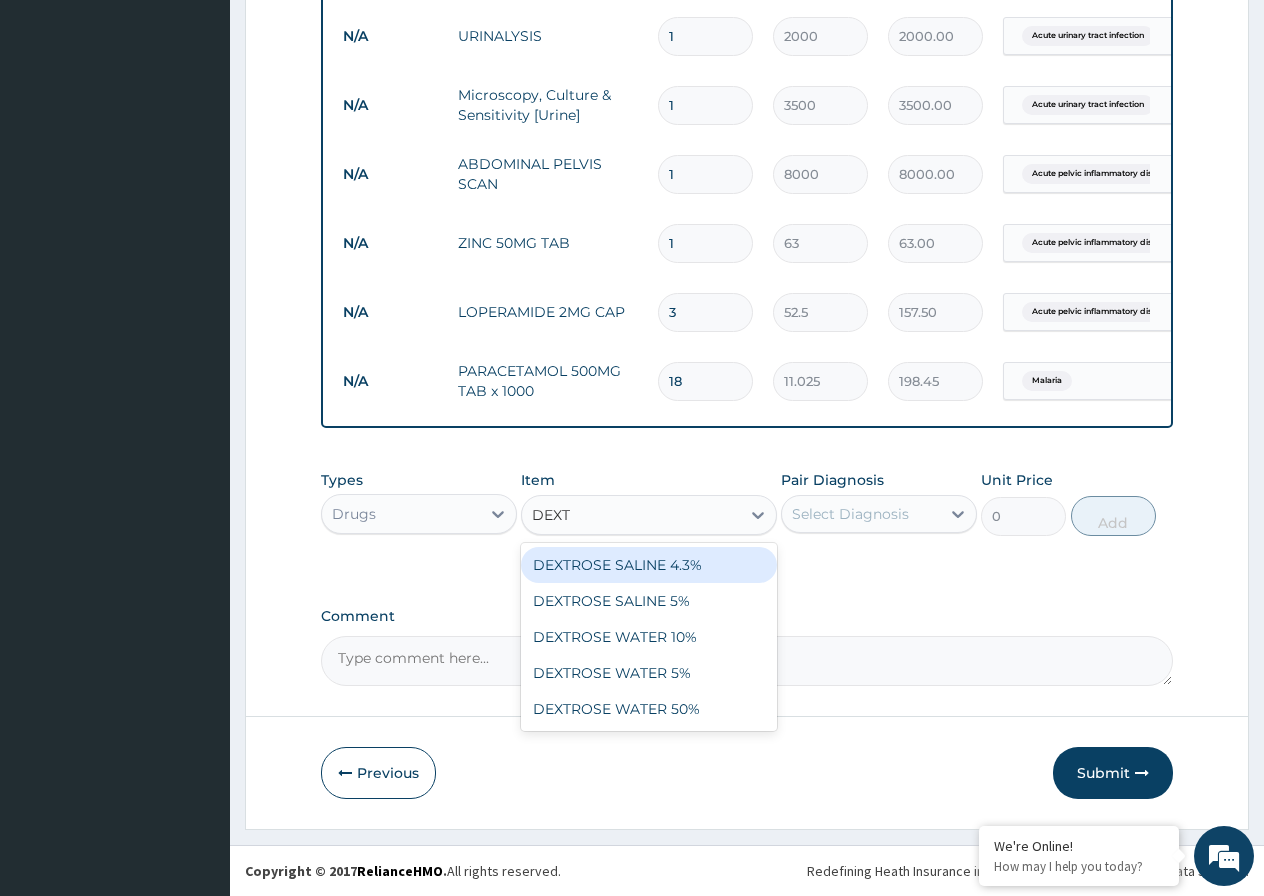 click on "DEXTROSE SALINE 4.3%" at bounding box center (649, 565) 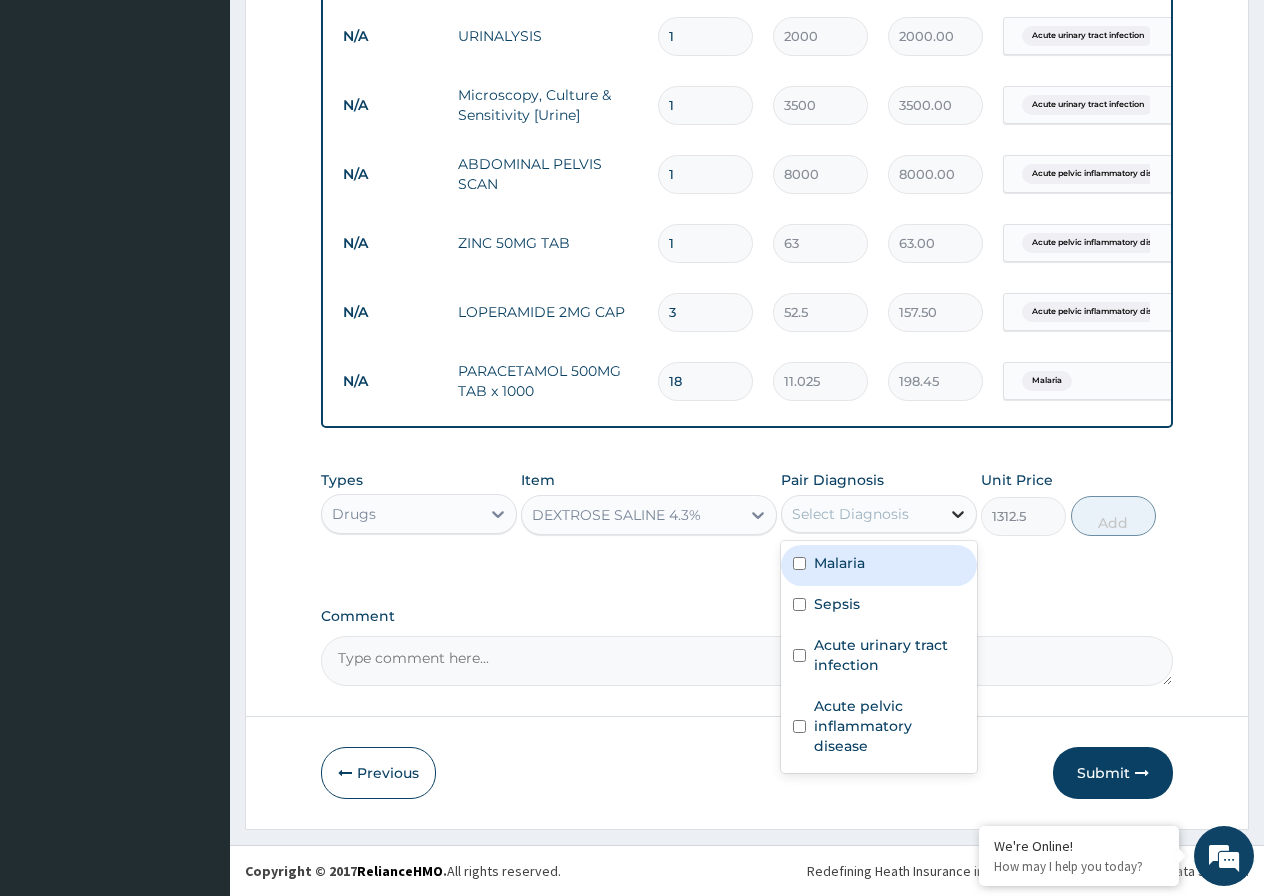 click 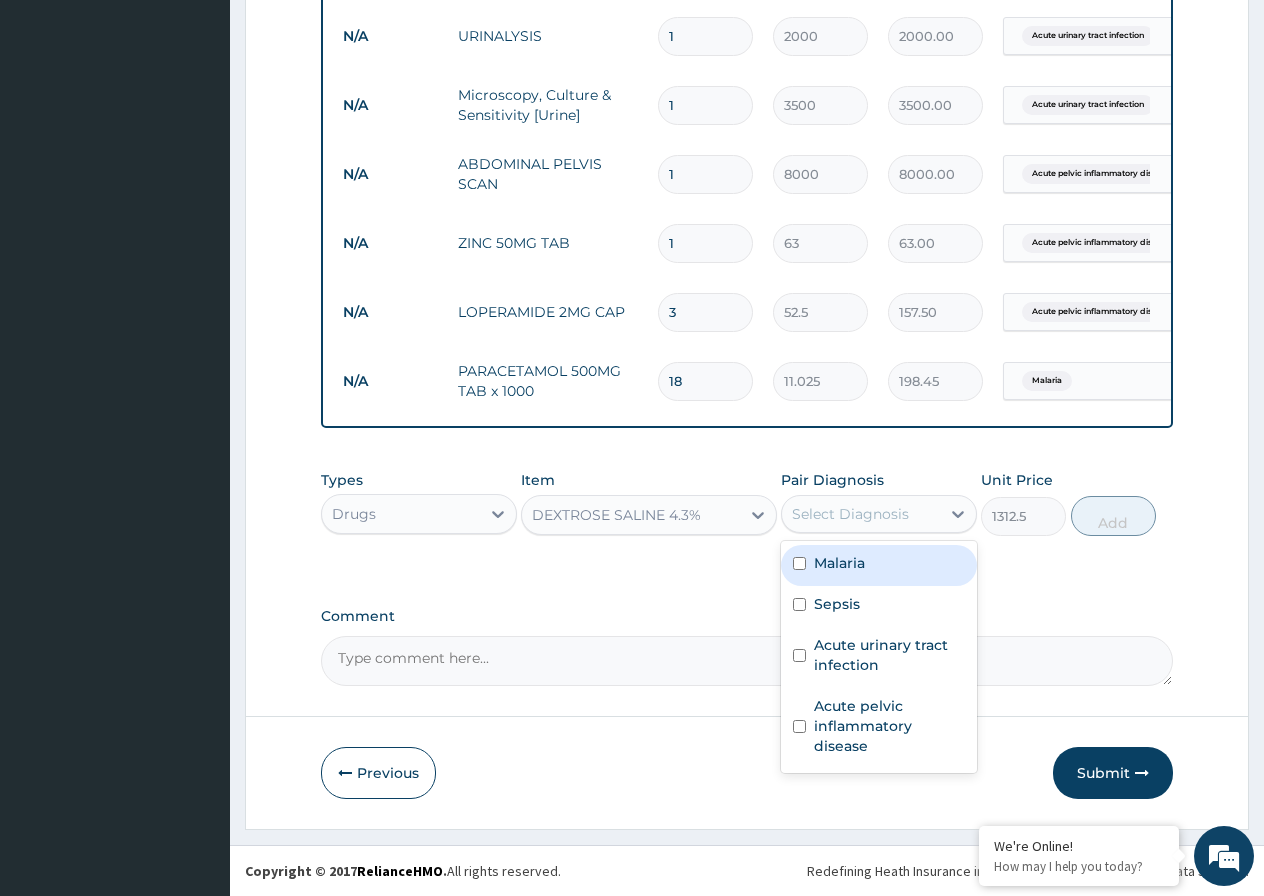 click at bounding box center (799, 563) 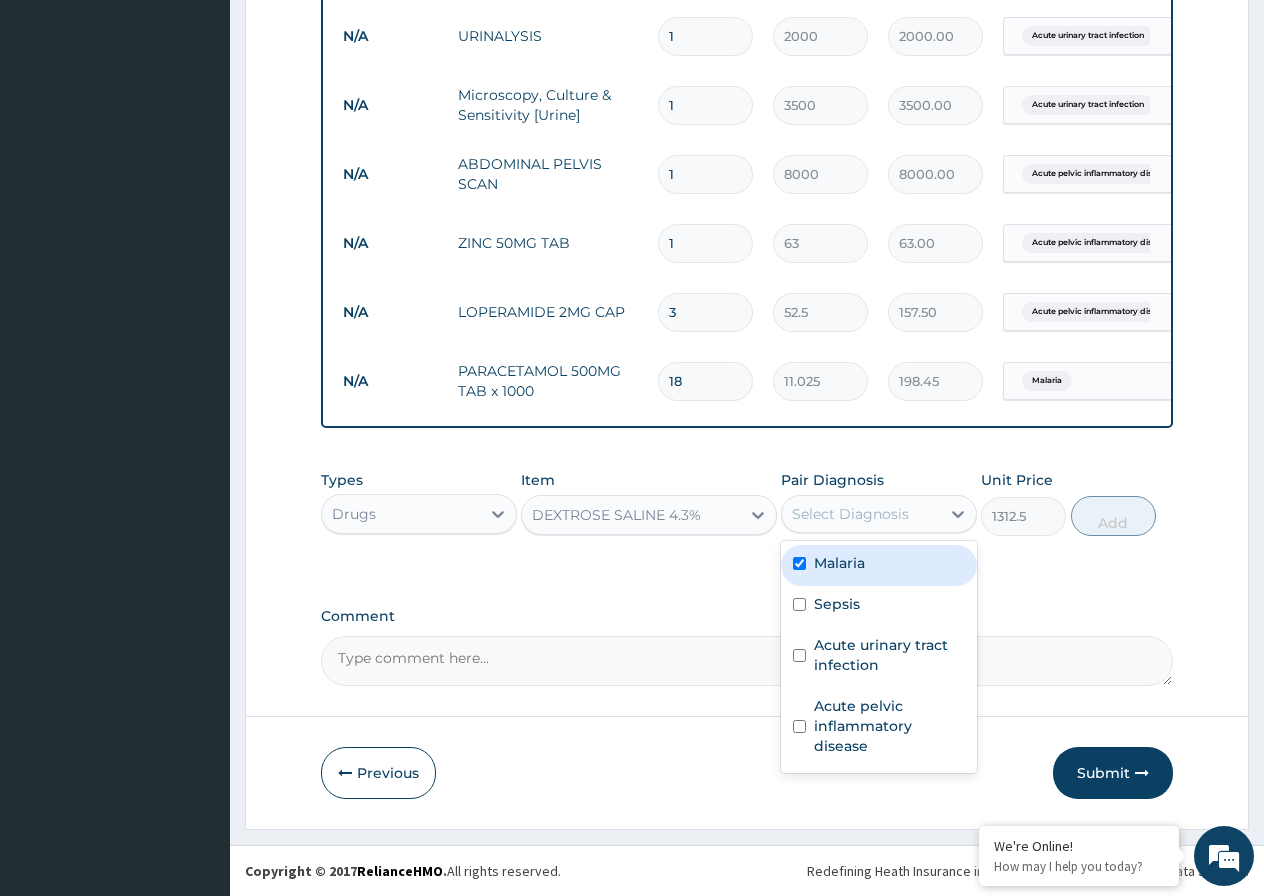 checkbox on "true" 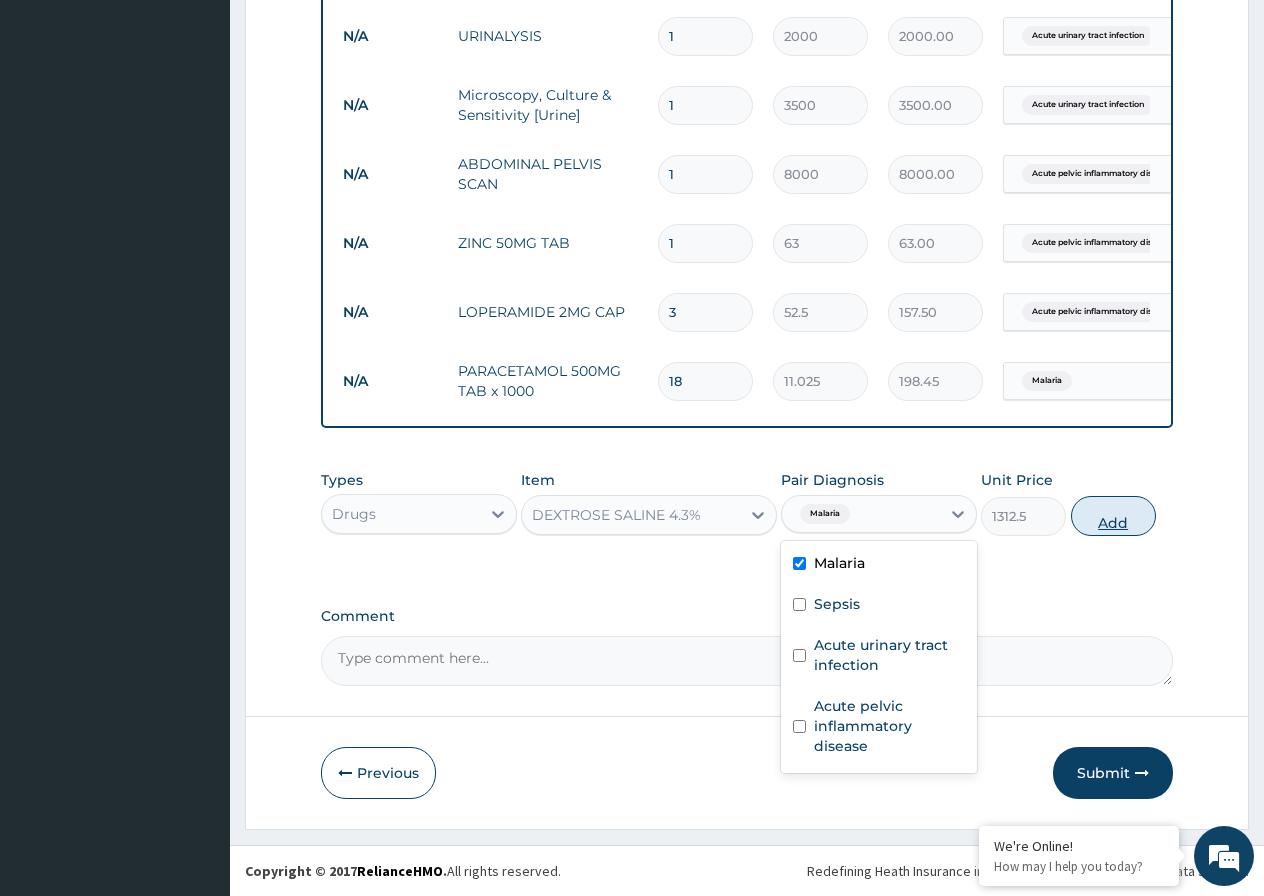 click on "Add" at bounding box center [1113, 516] 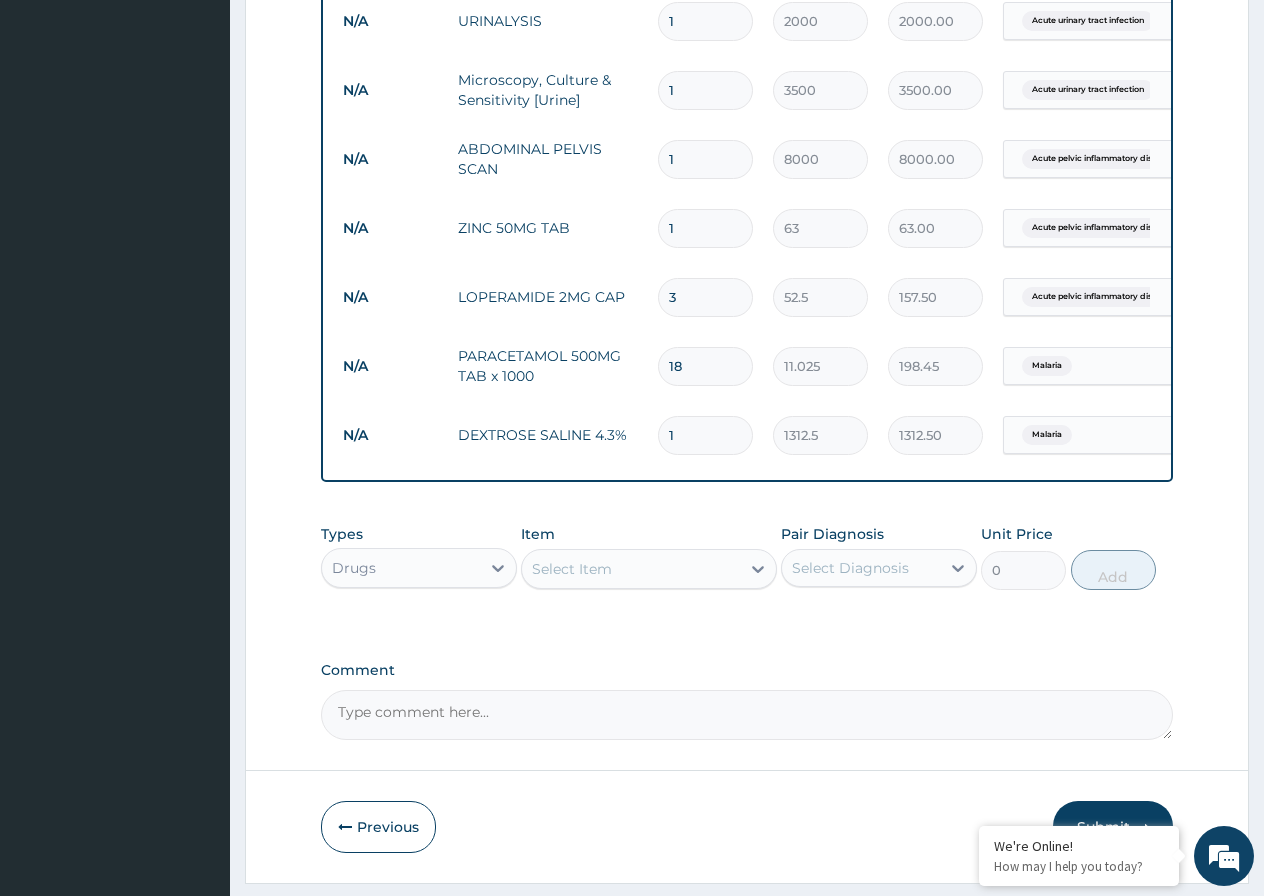 click on "1" at bounding box center [705, 435] 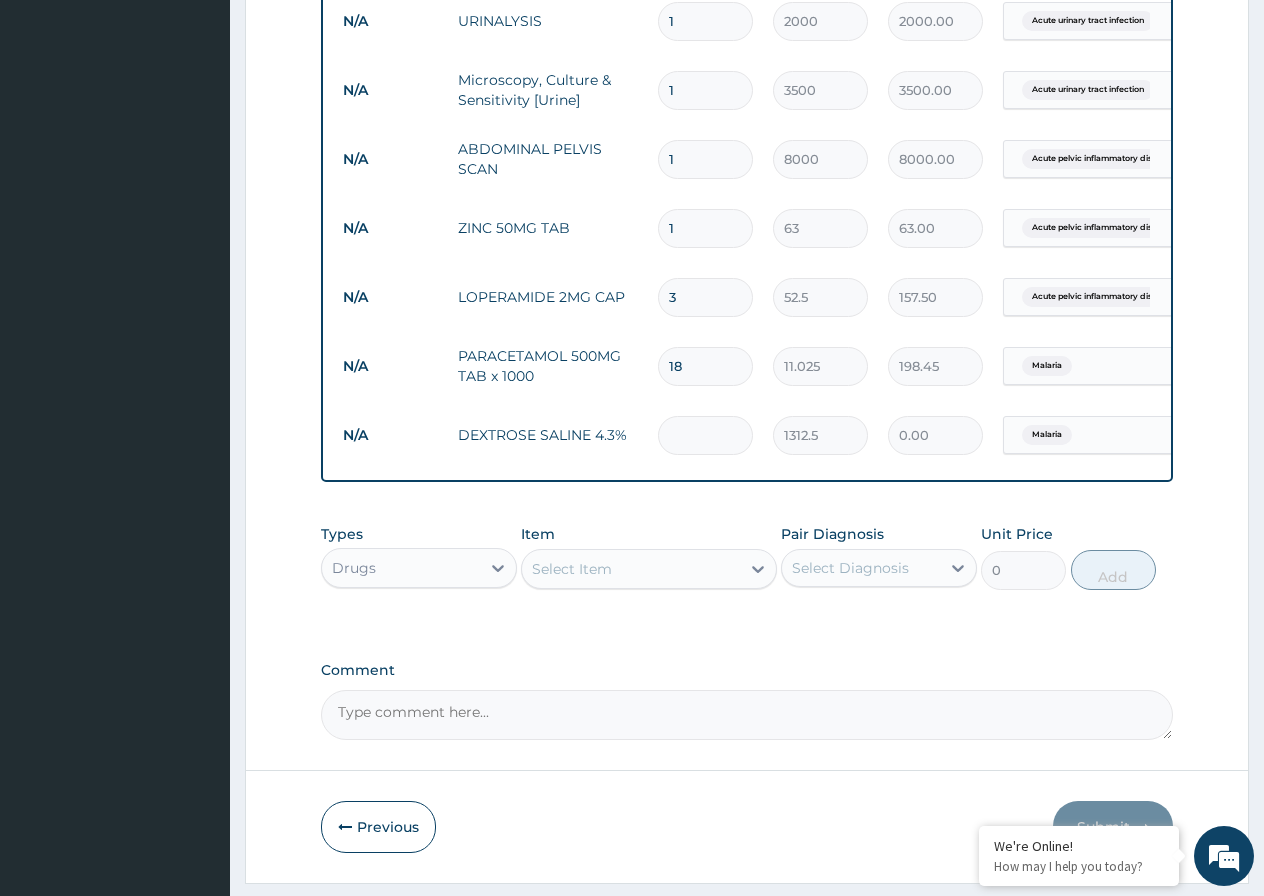 type on "3" 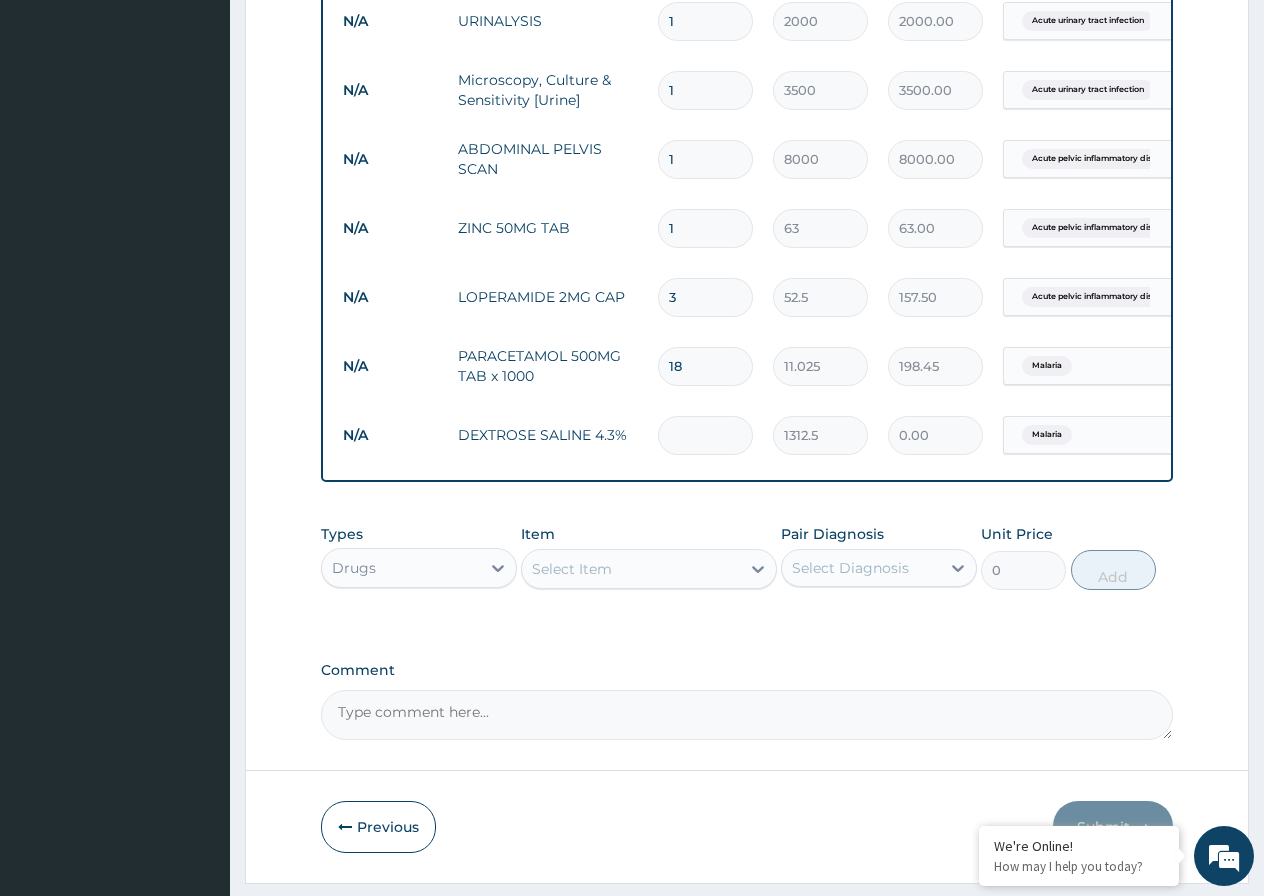 type on "3937.50" 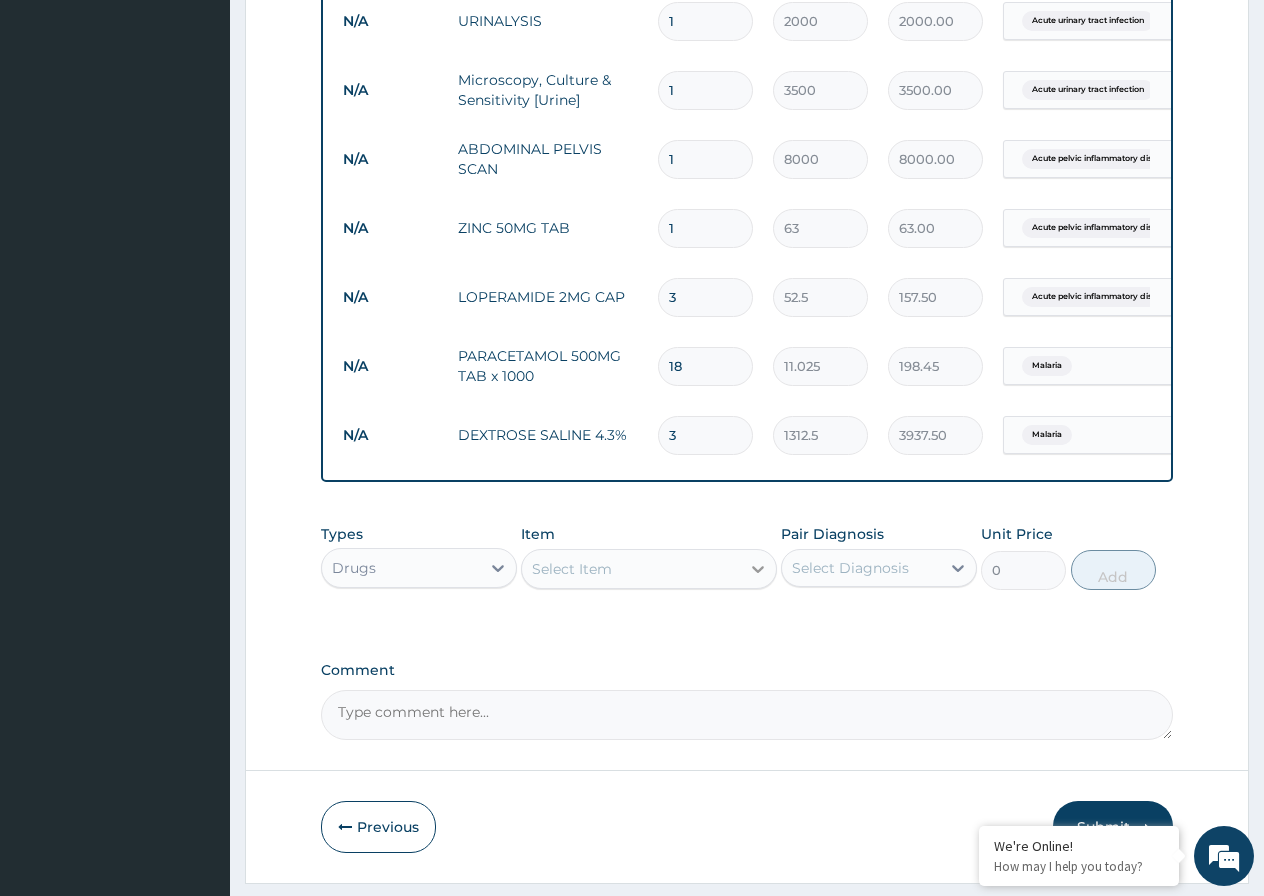 type on "3" 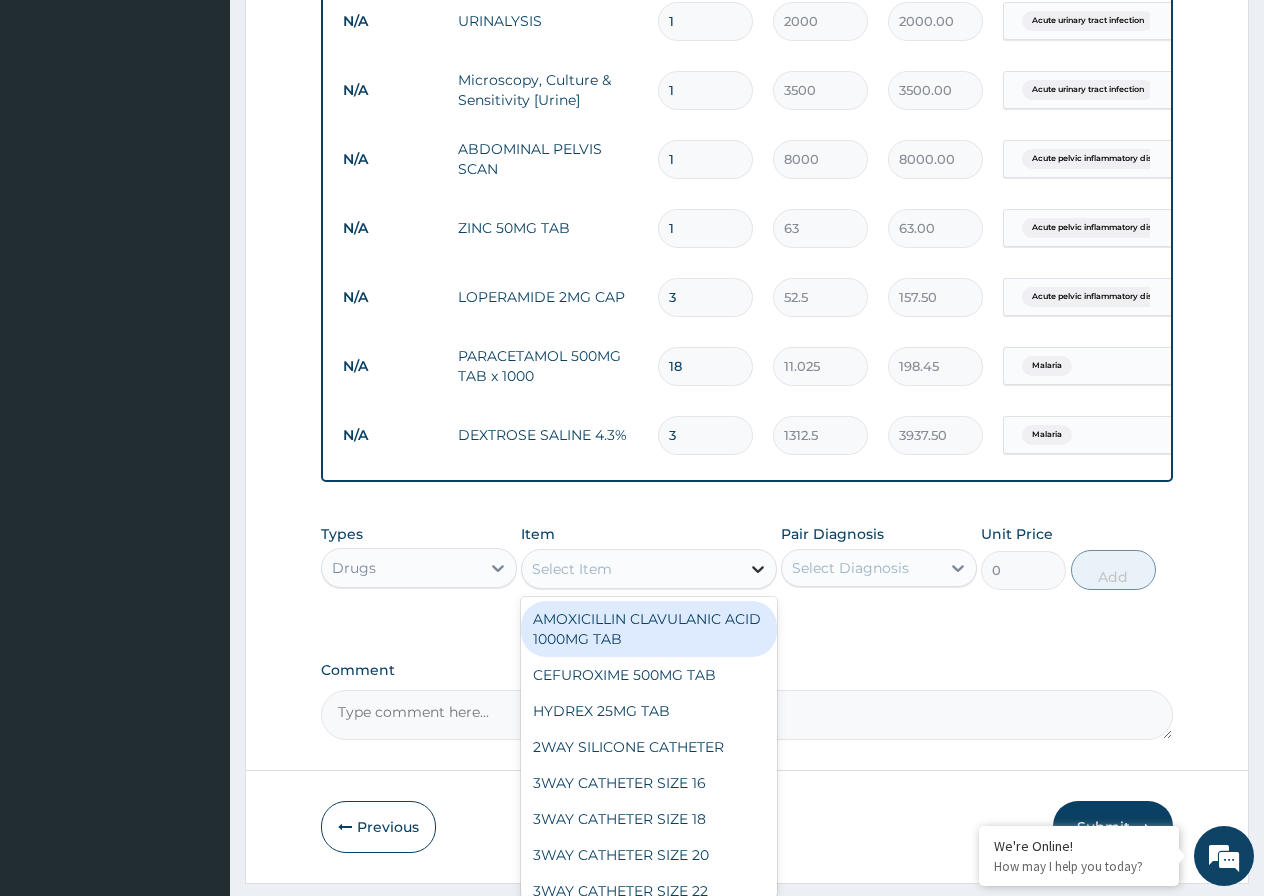 click 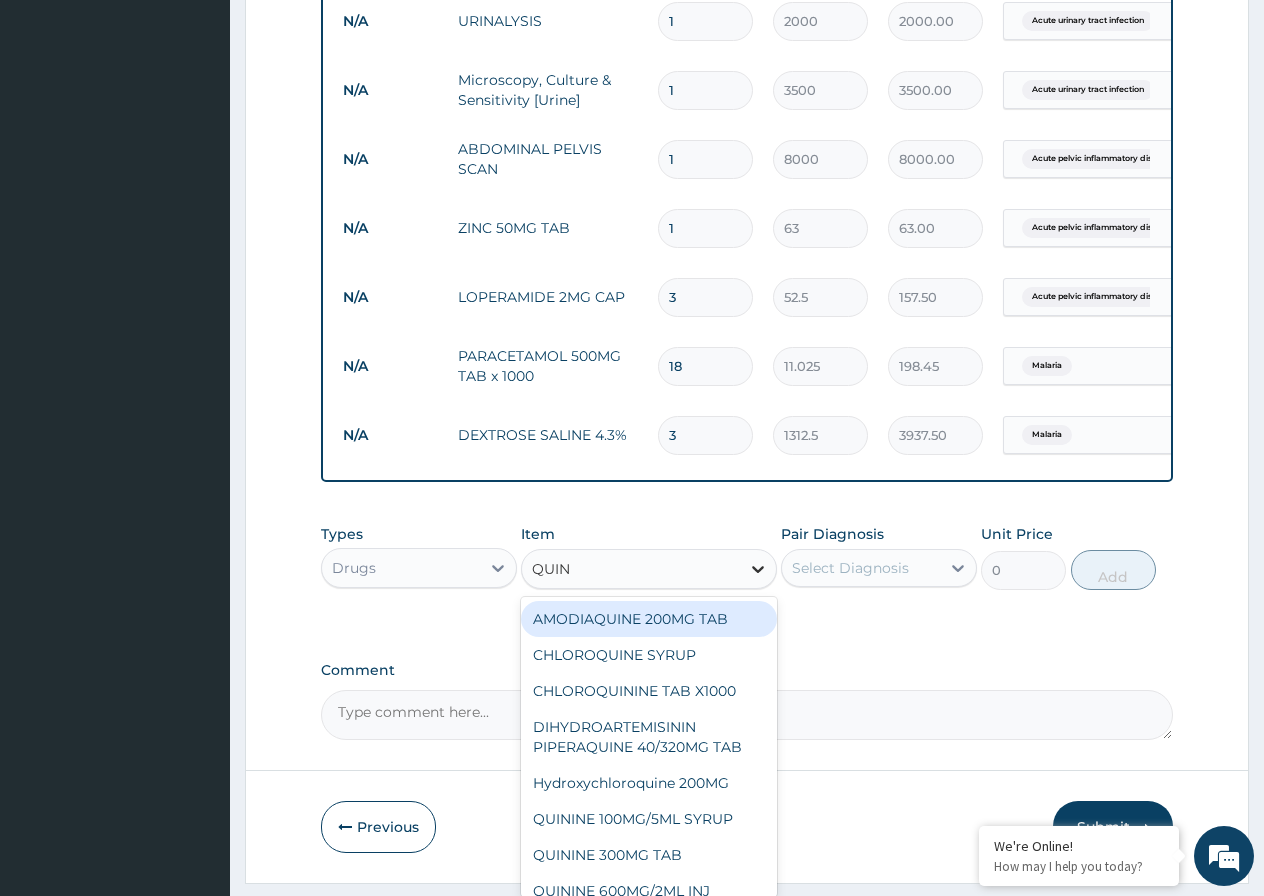 type on "QUINI" 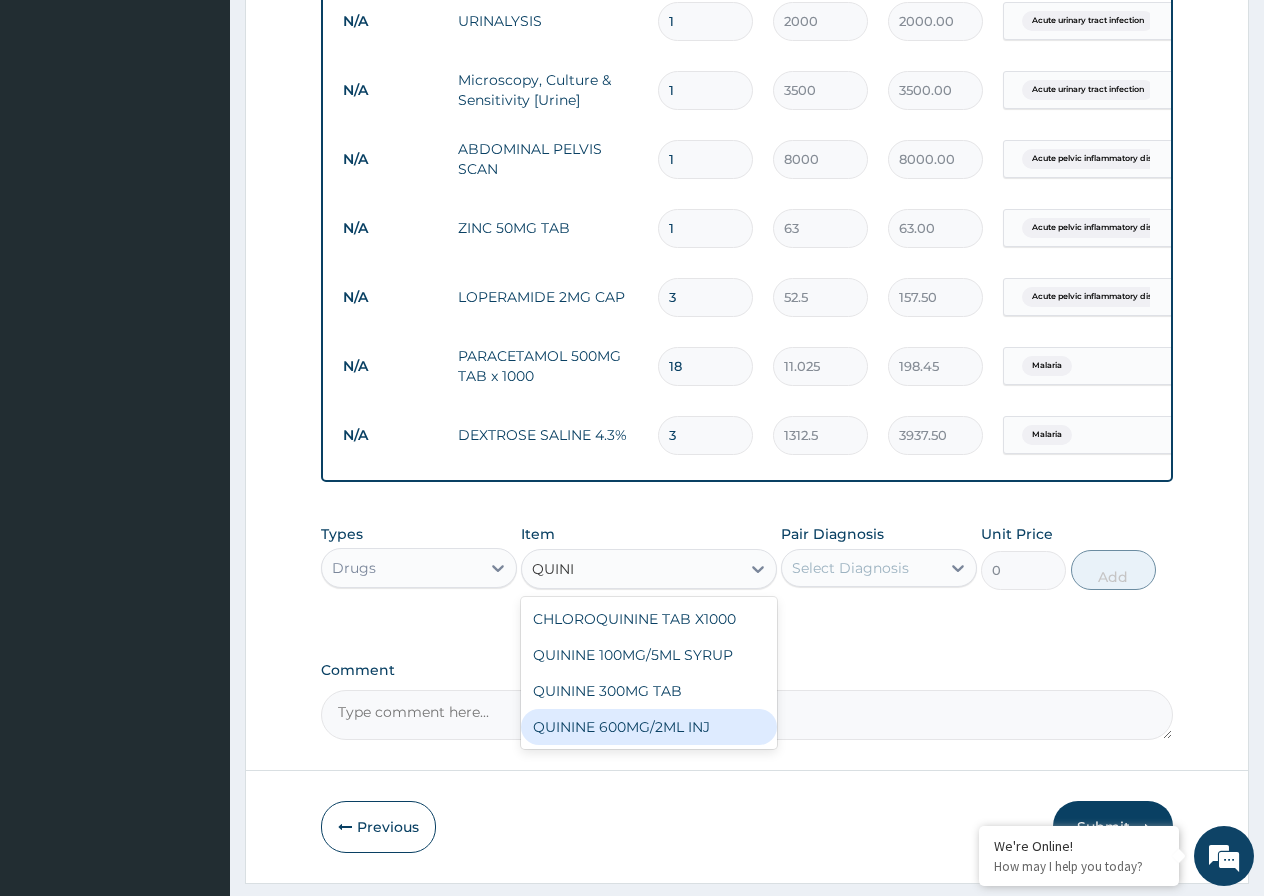 click on "QUININE 600MG/2ML INJ" at bounding box center (649, 727) 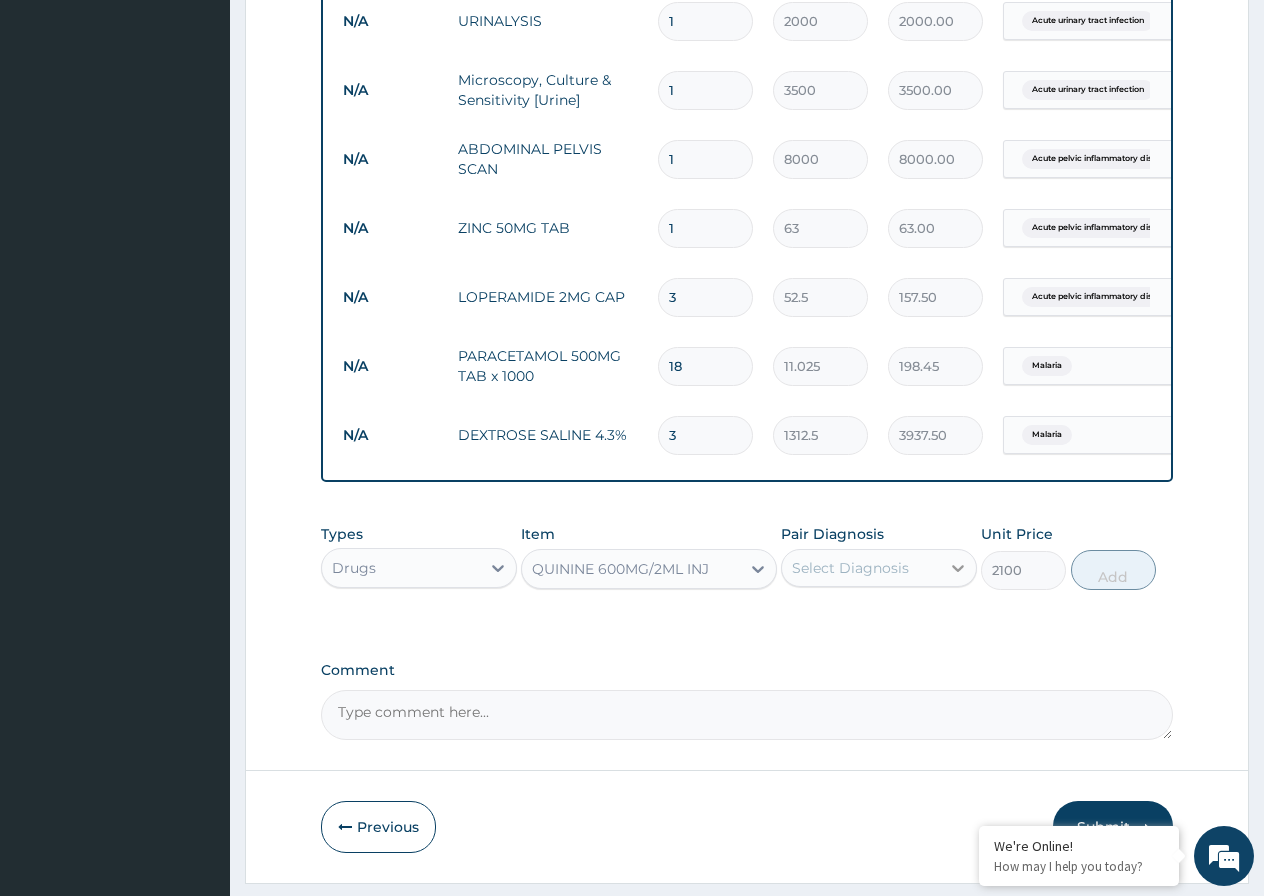 click 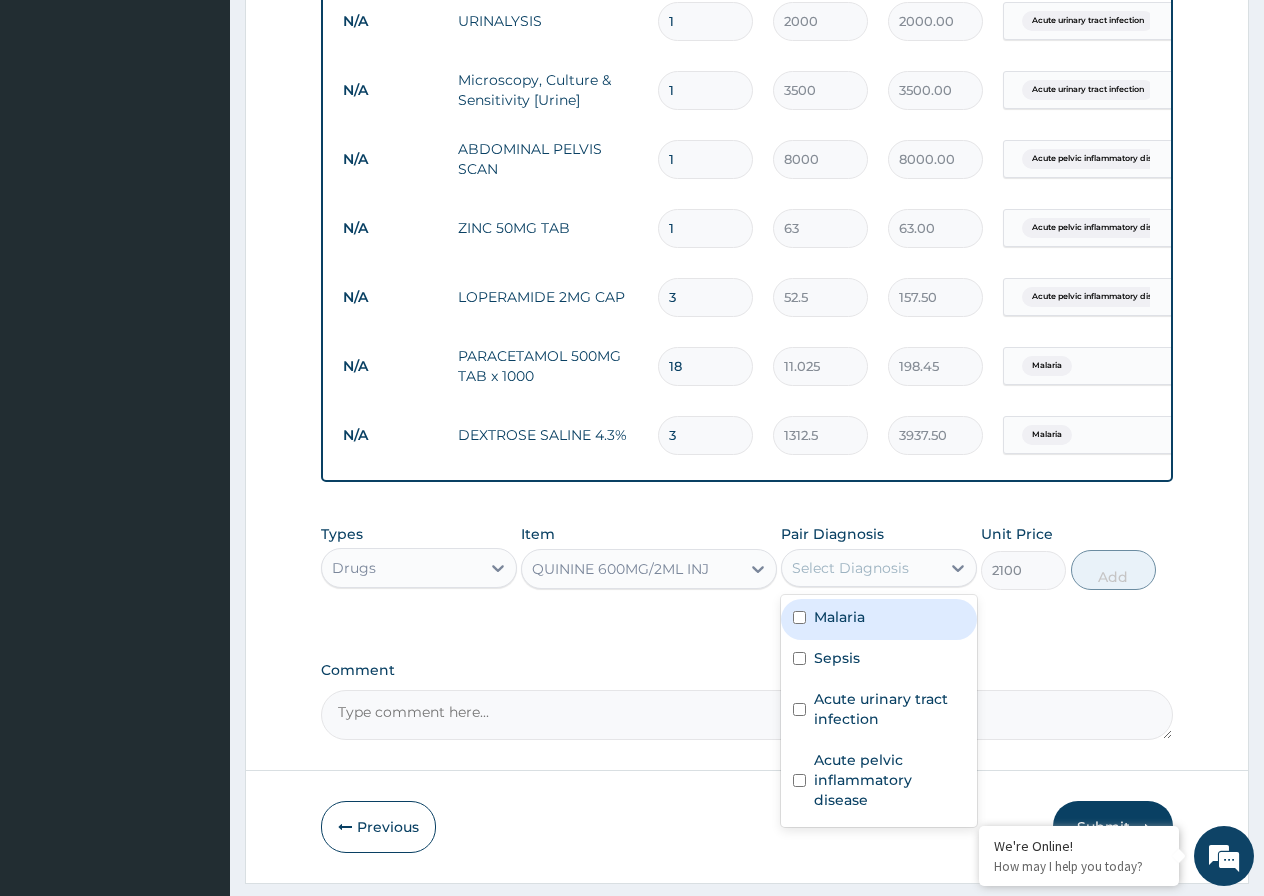 click at bounding box center (799, 617) 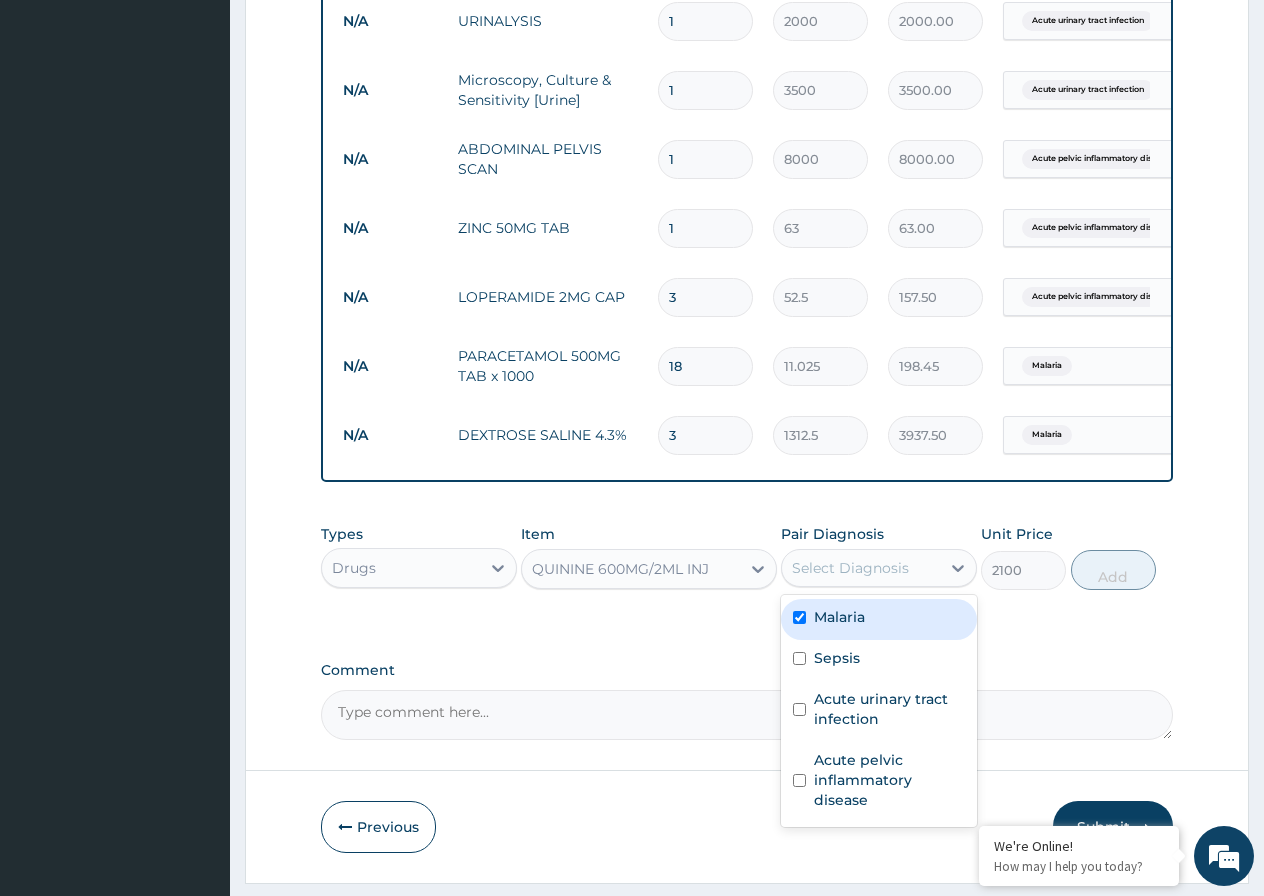 checkbox on "true" 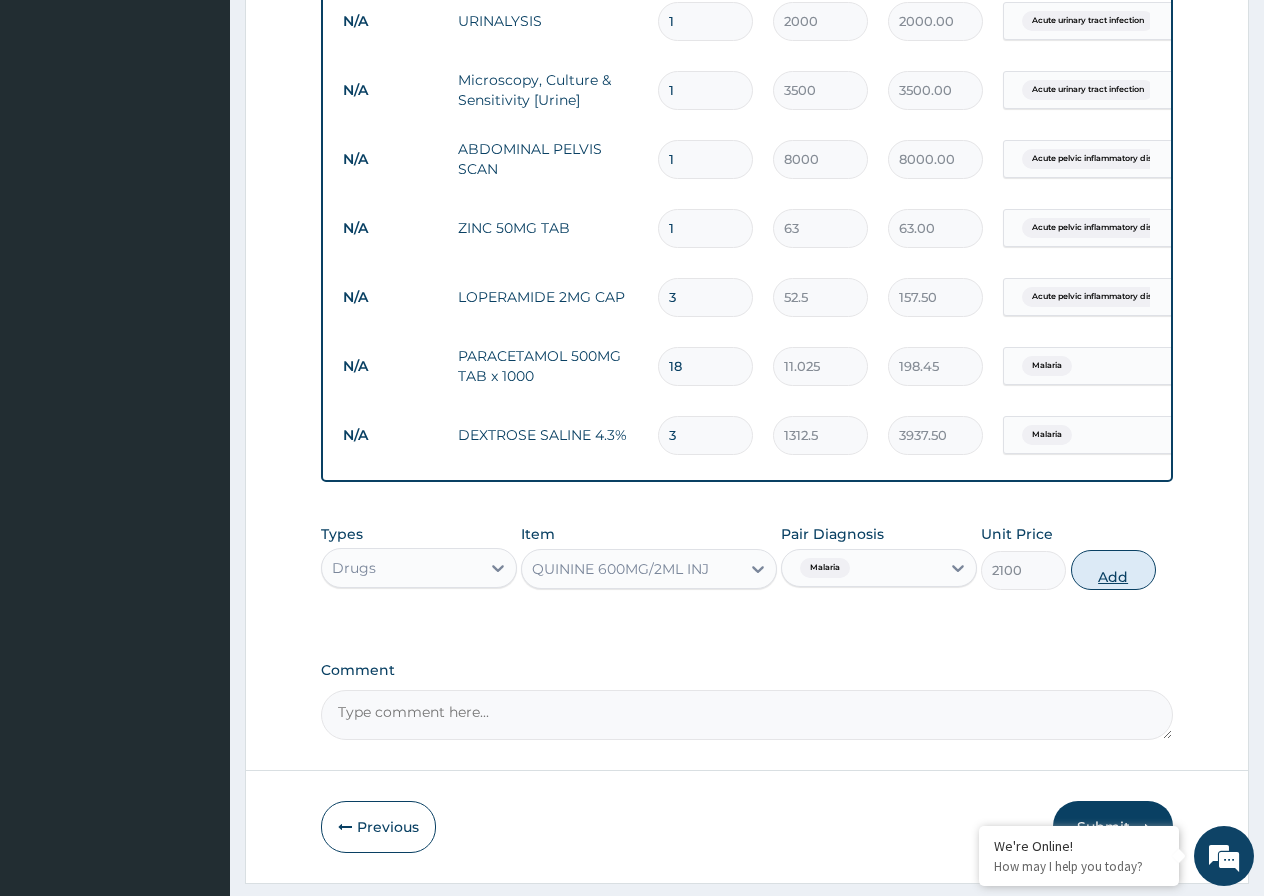 click on "Add" at bounding box center [1113, 570] 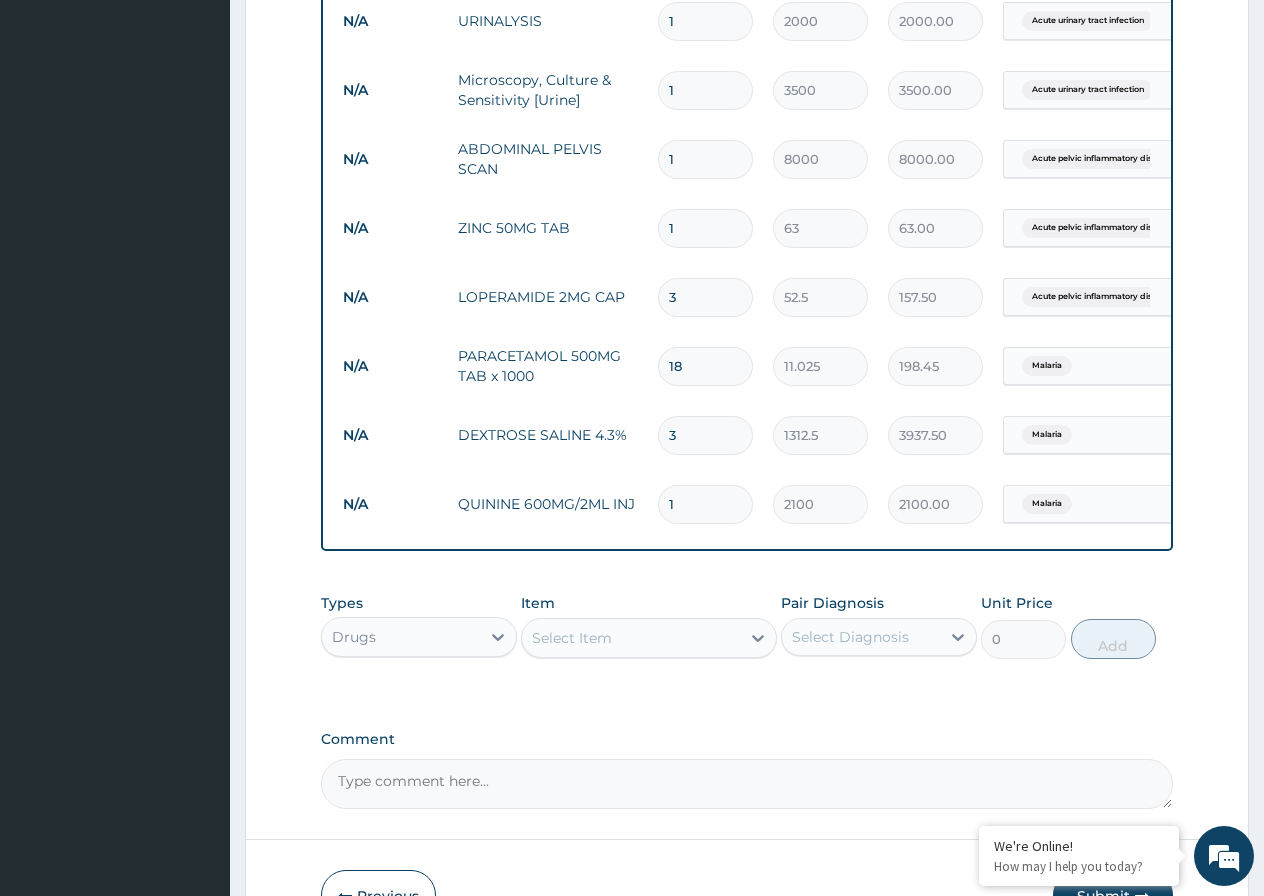 click on "1" at bounding box center [705, 504] 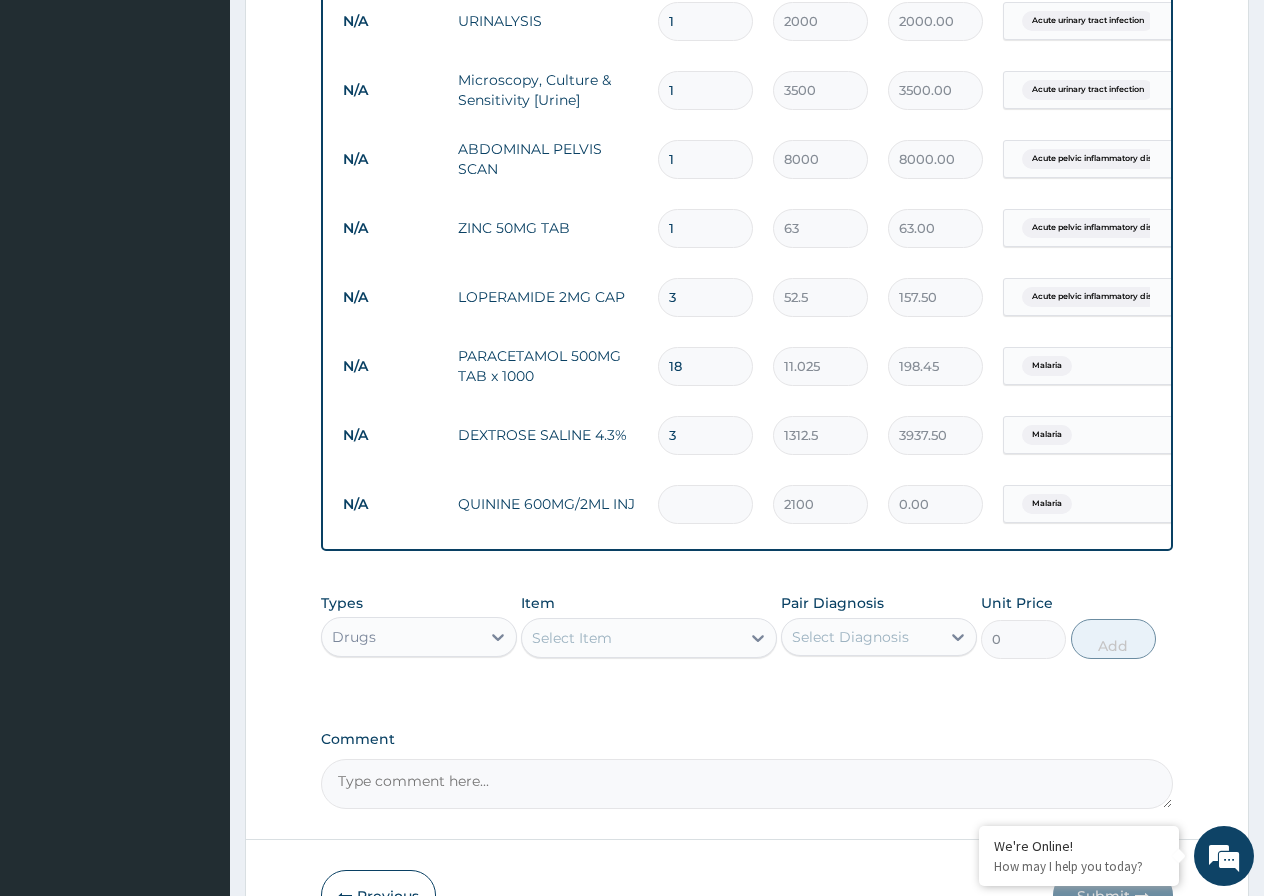 type on "3" 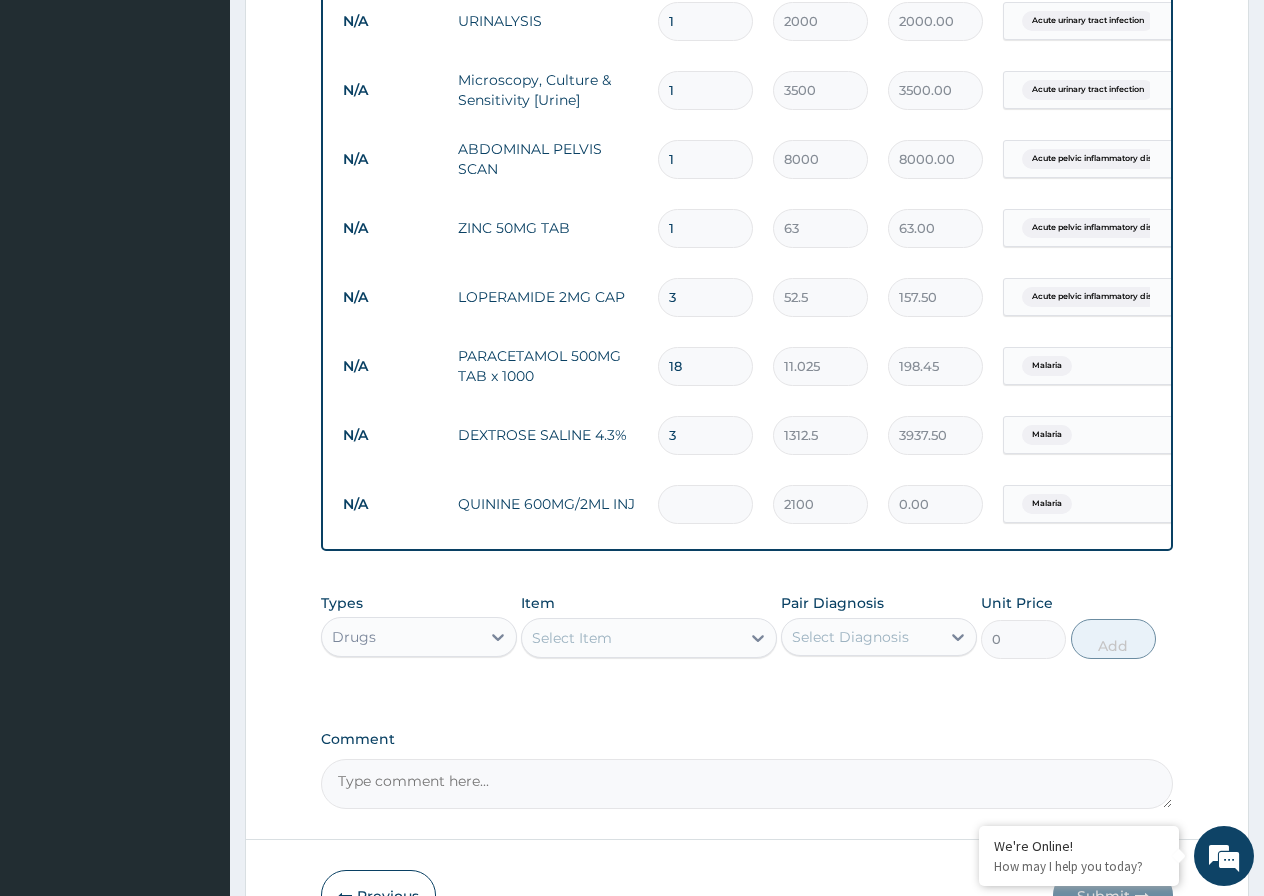 type on "6300.00" 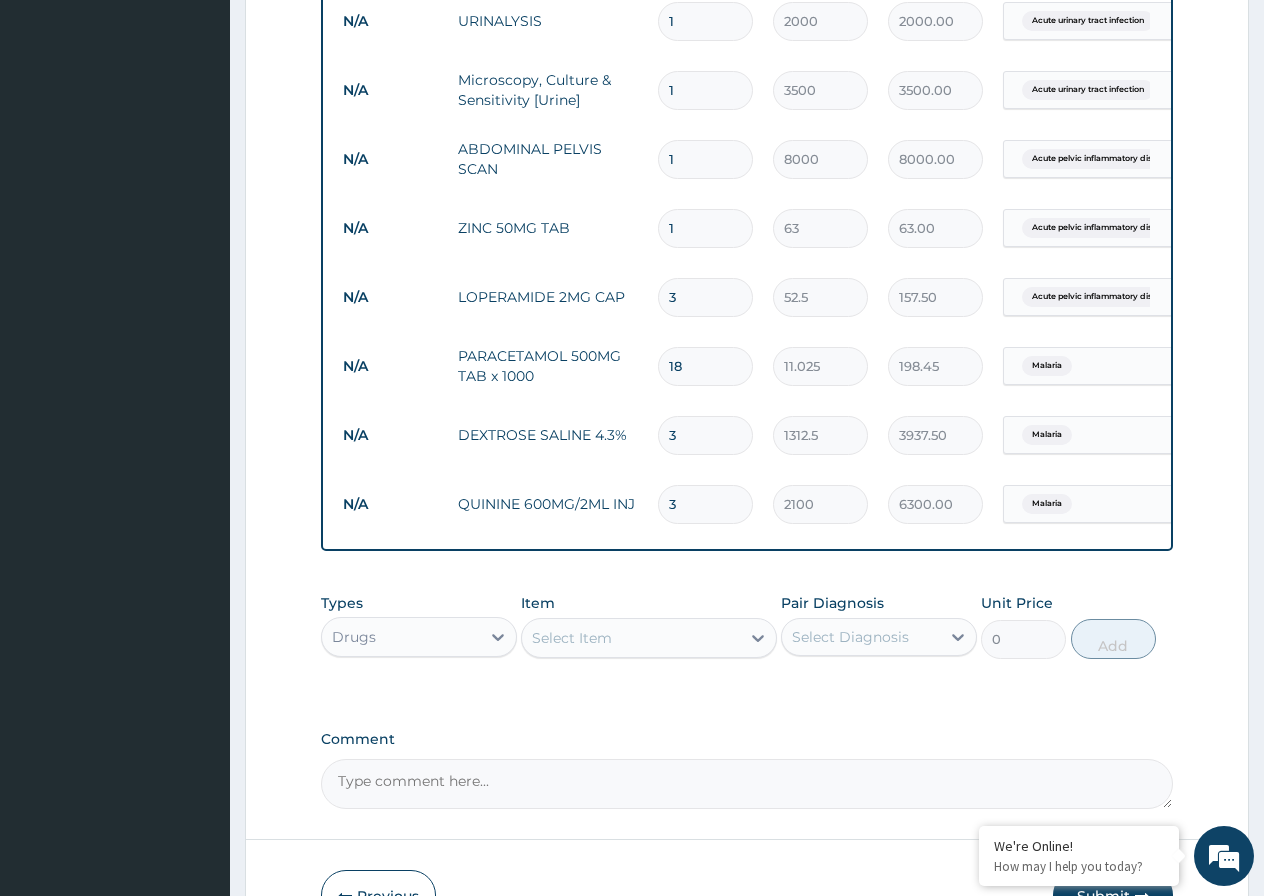 type on "4" 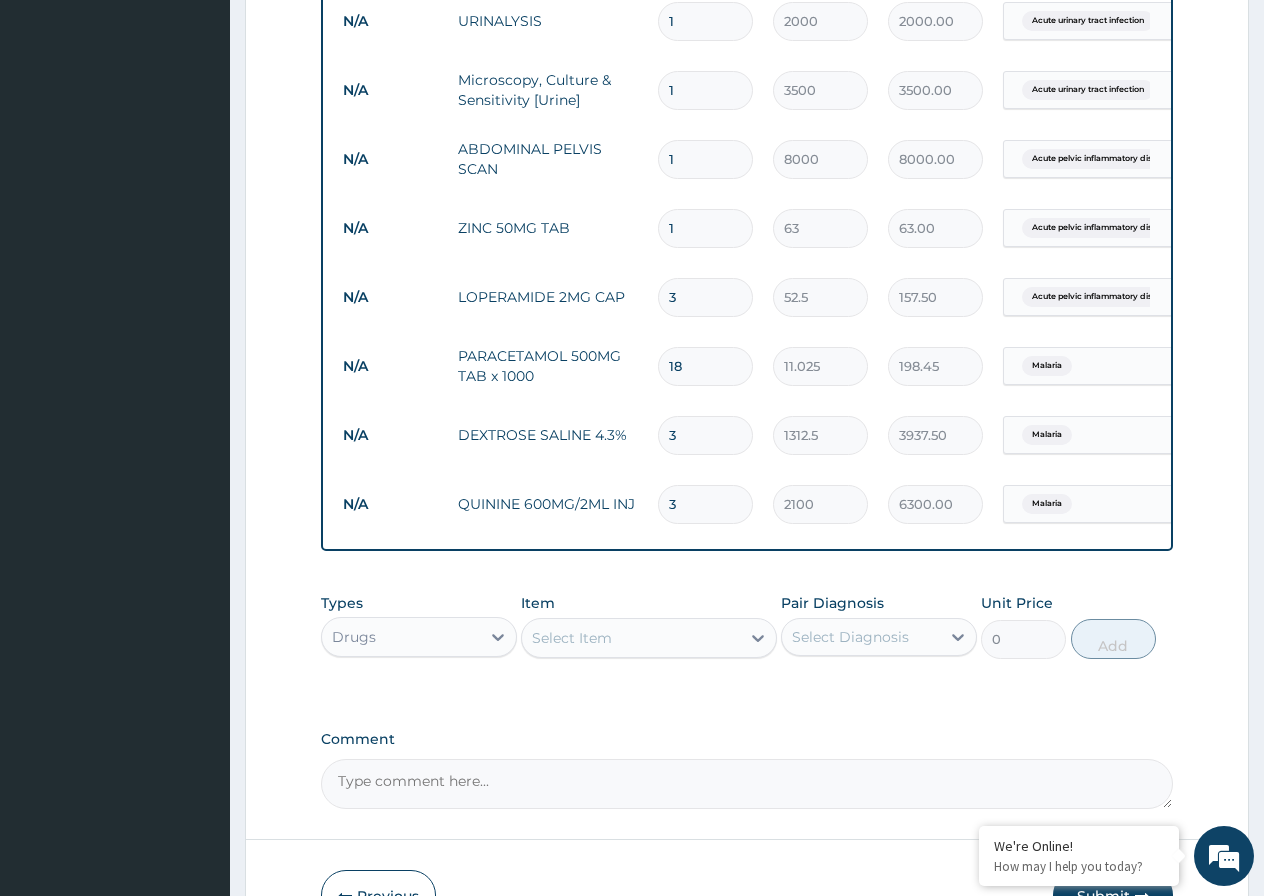 type on "8400.00" 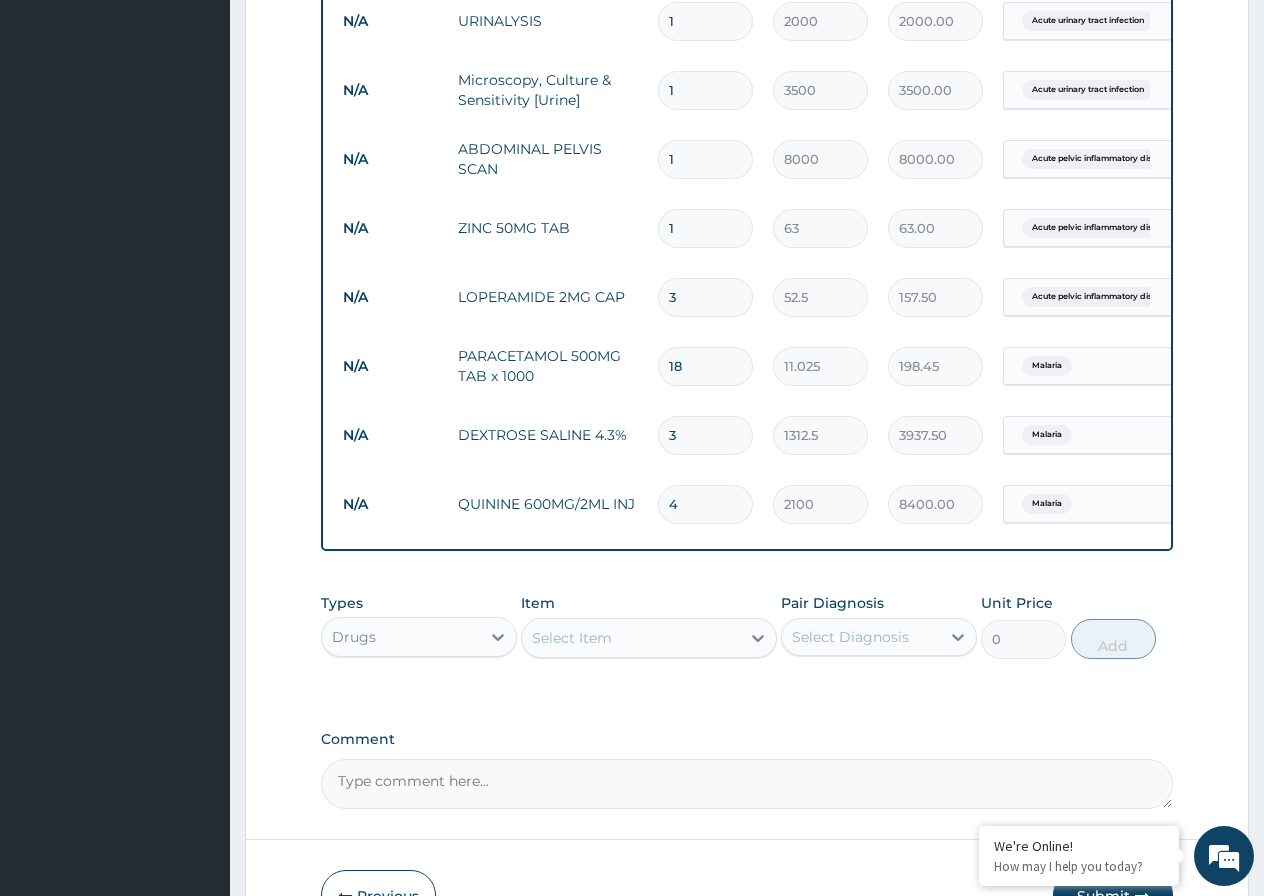 type on "5" 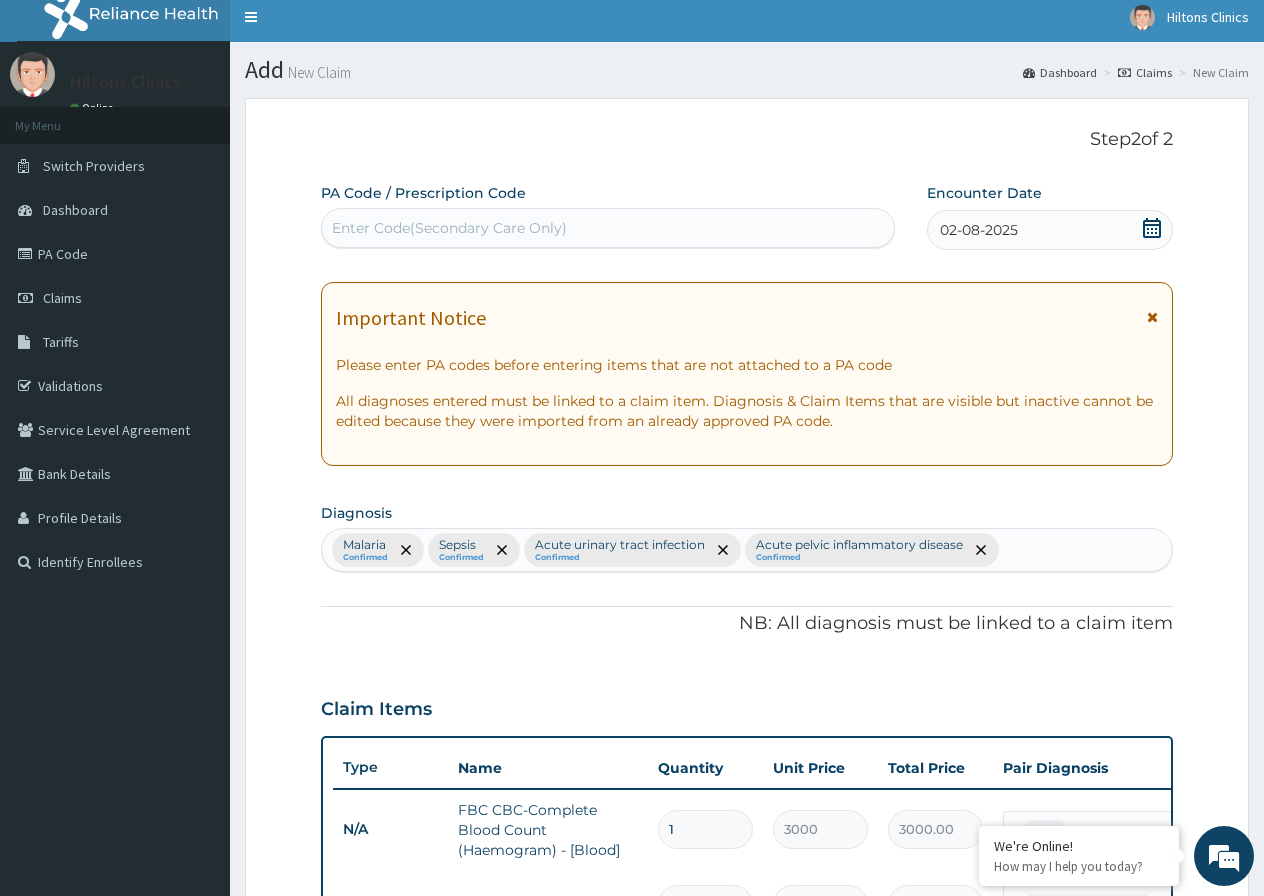 scroll, scrollTop: 0, scrollLeft: 0, axis: both 